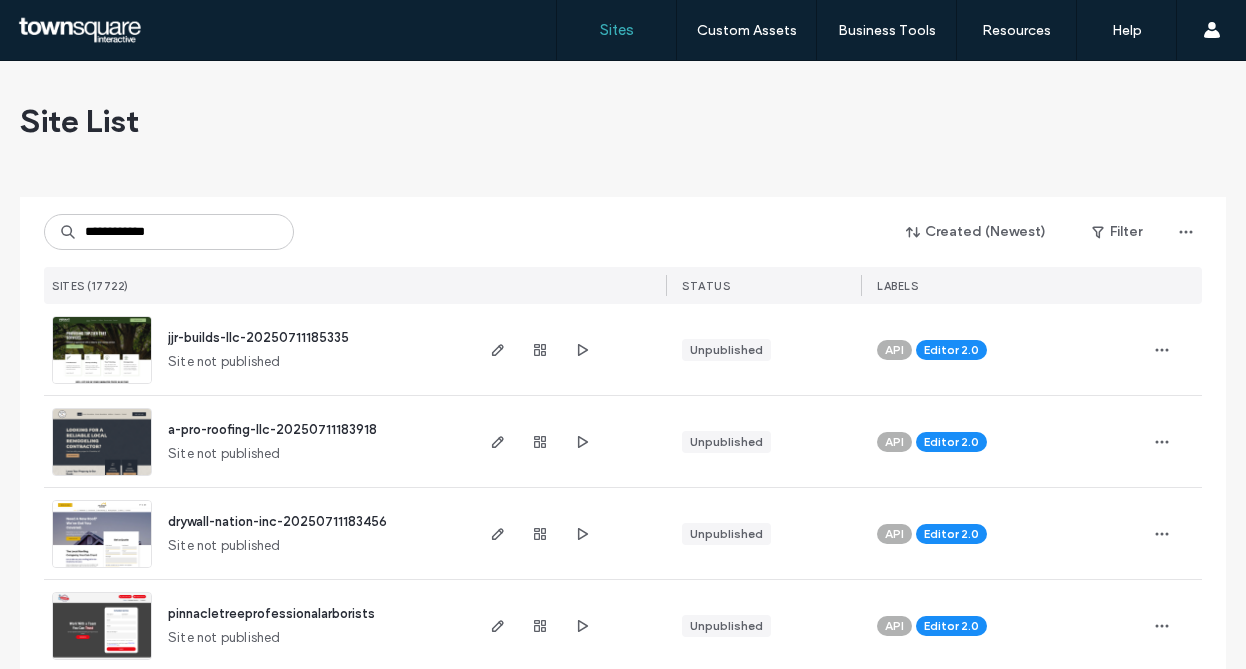 scroll, scrollTop: 0, scrollLeft: 0, axis: both 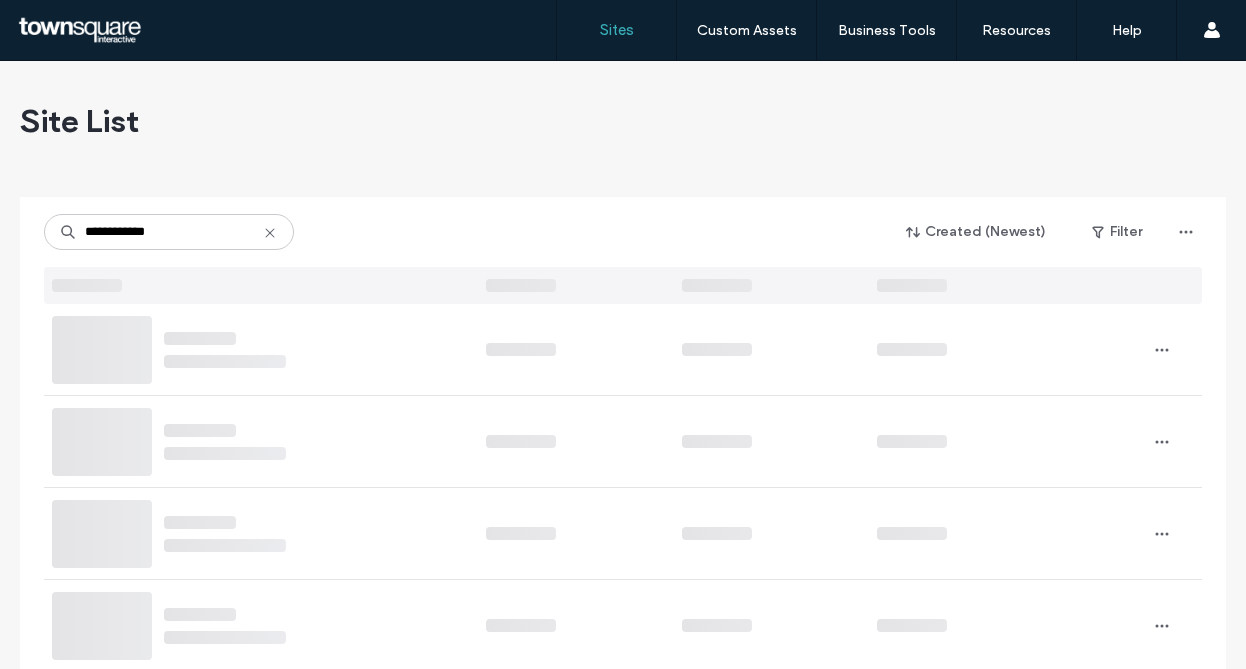 type on "**********" 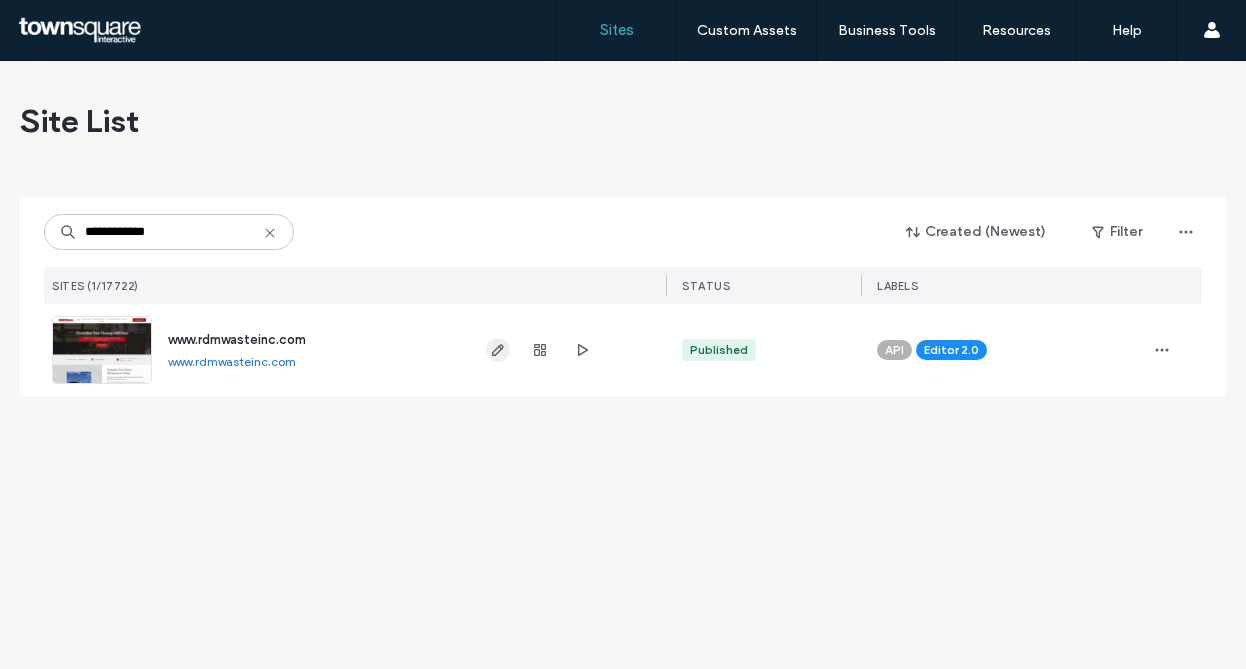 click at bounding box center [498, 350] 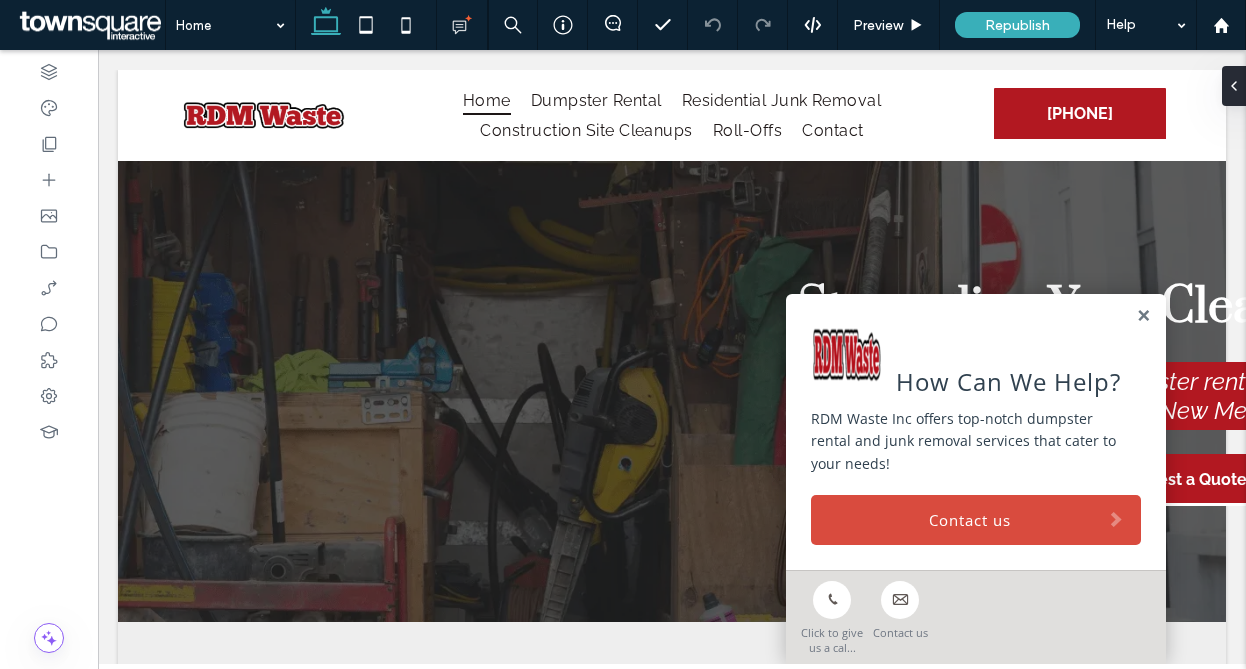 scroll, scrollTop: 0, scrollLeft: 0, axis: both 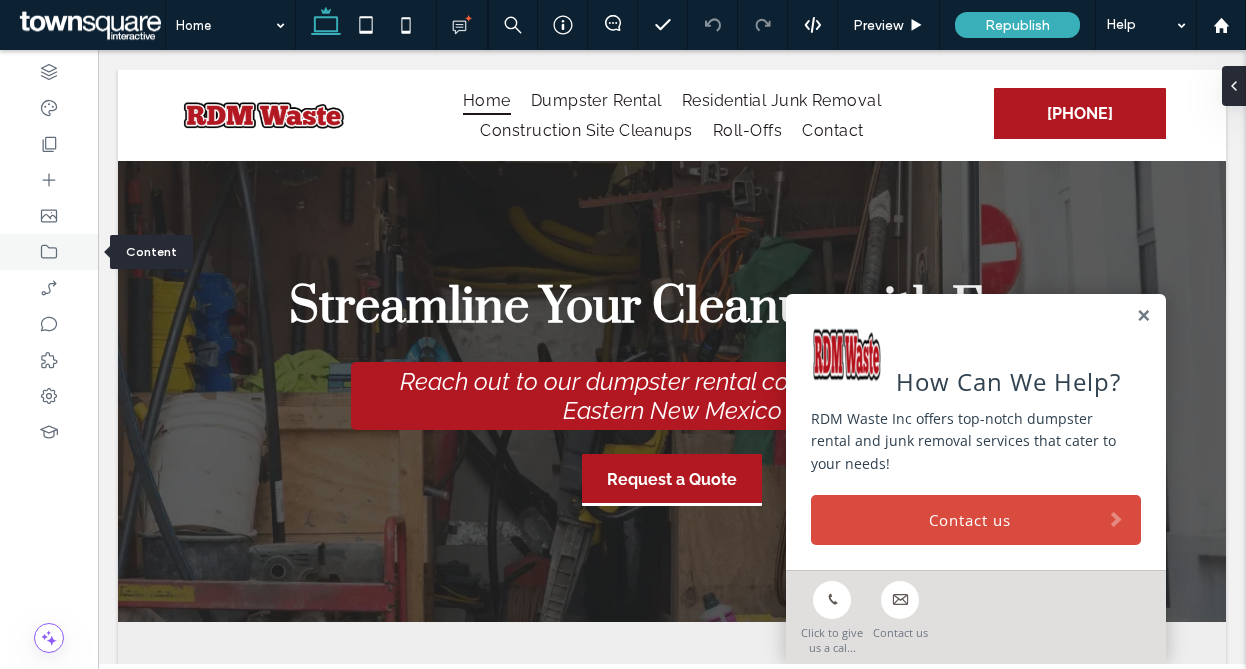 click at bounding box center [49, 252] 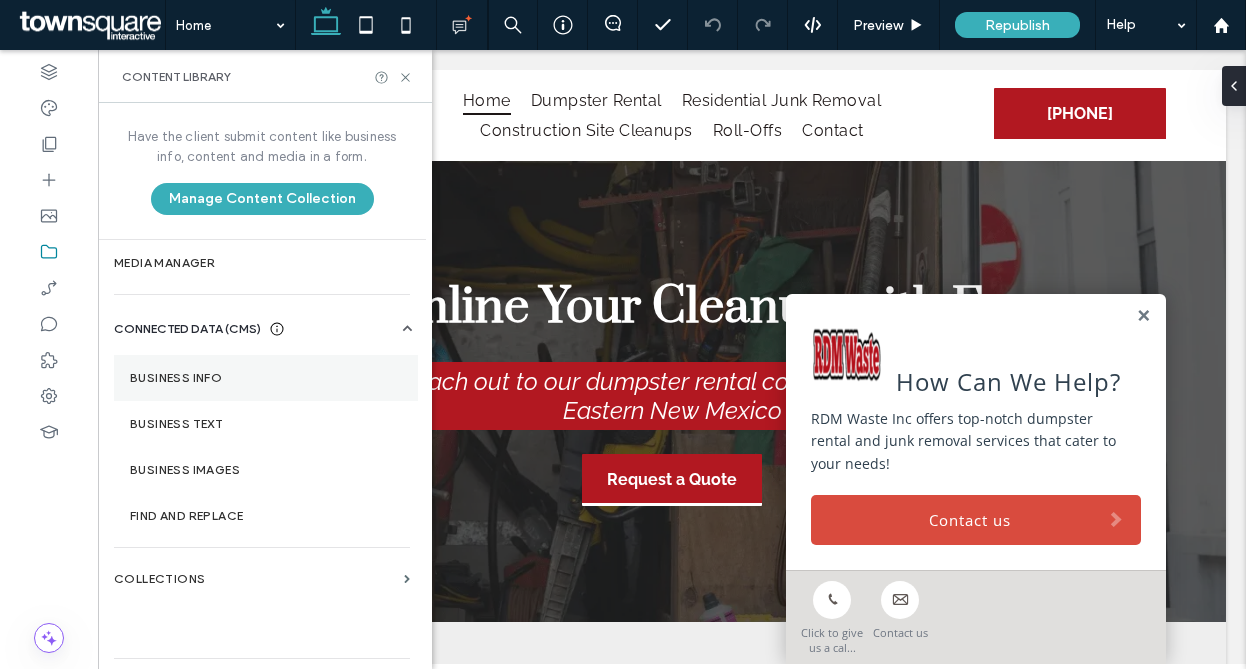 click on "Business Info" at bounding box center (266, 378) 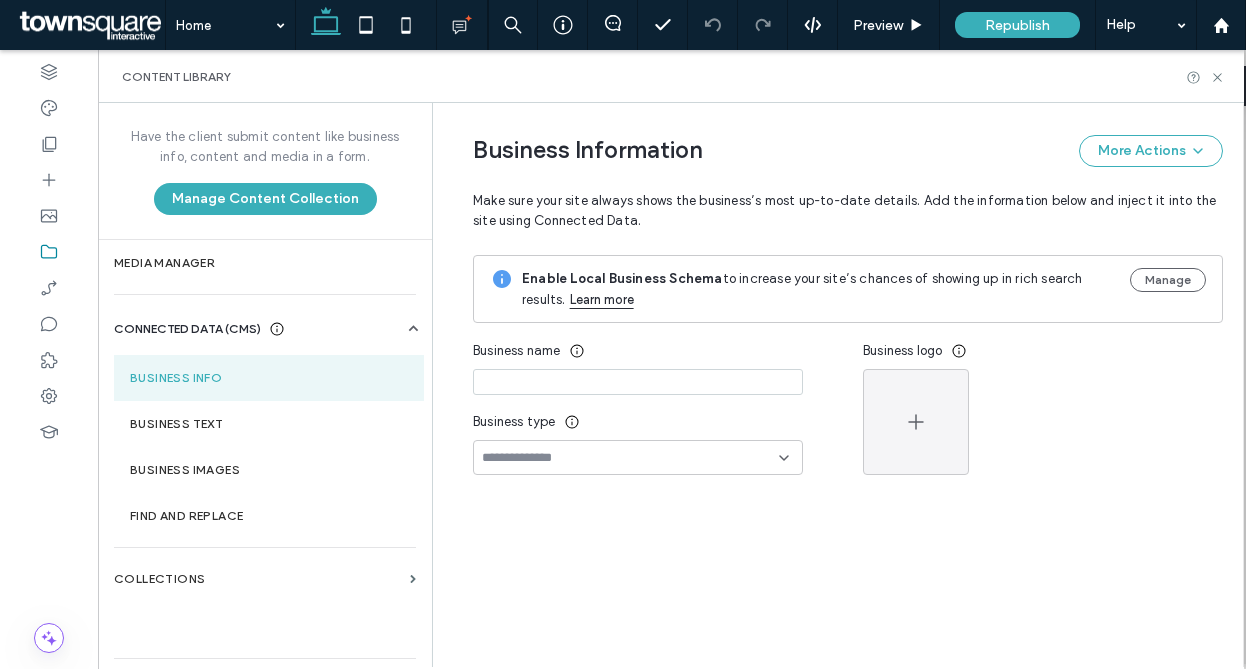 type on "**********" 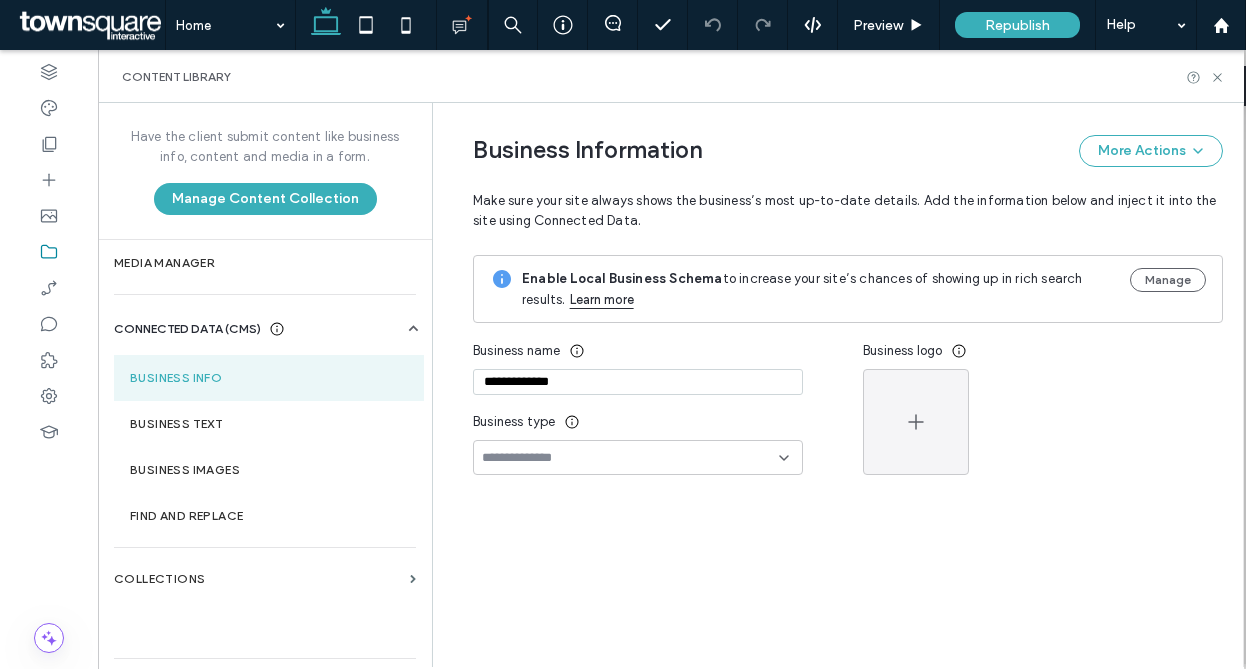 scroll, scrollTop: 66, scrollLeft: 0, axis: vertical 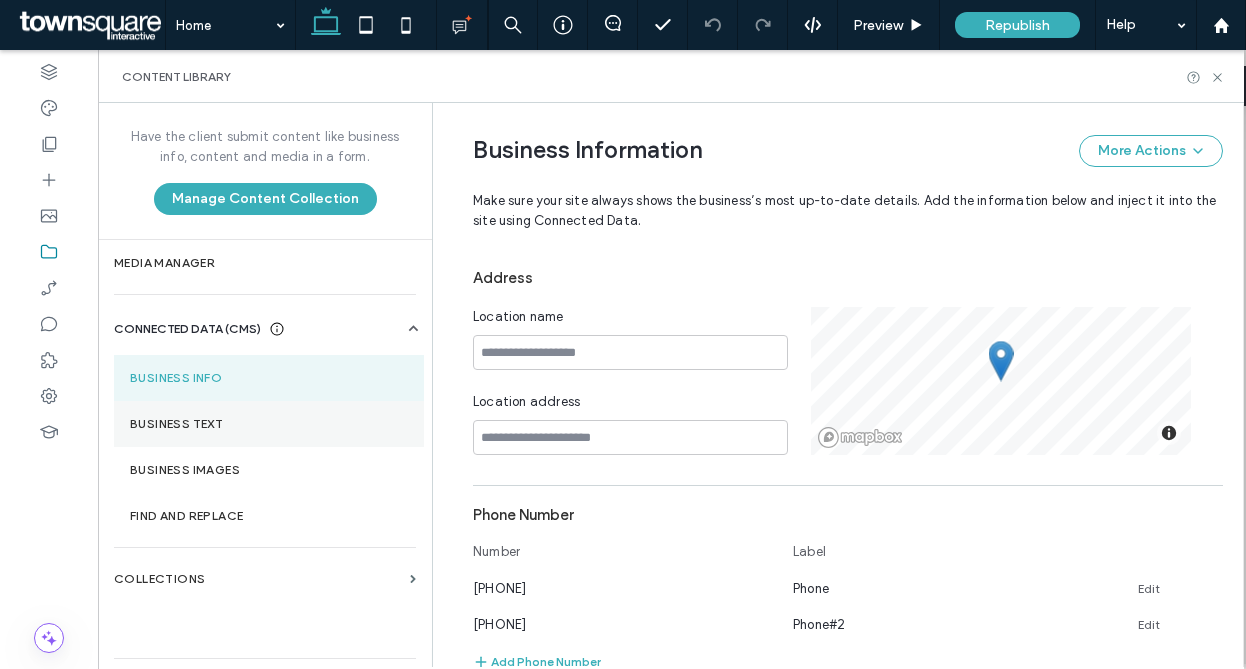 click on "Business Text" at bounding box center (269, 424) 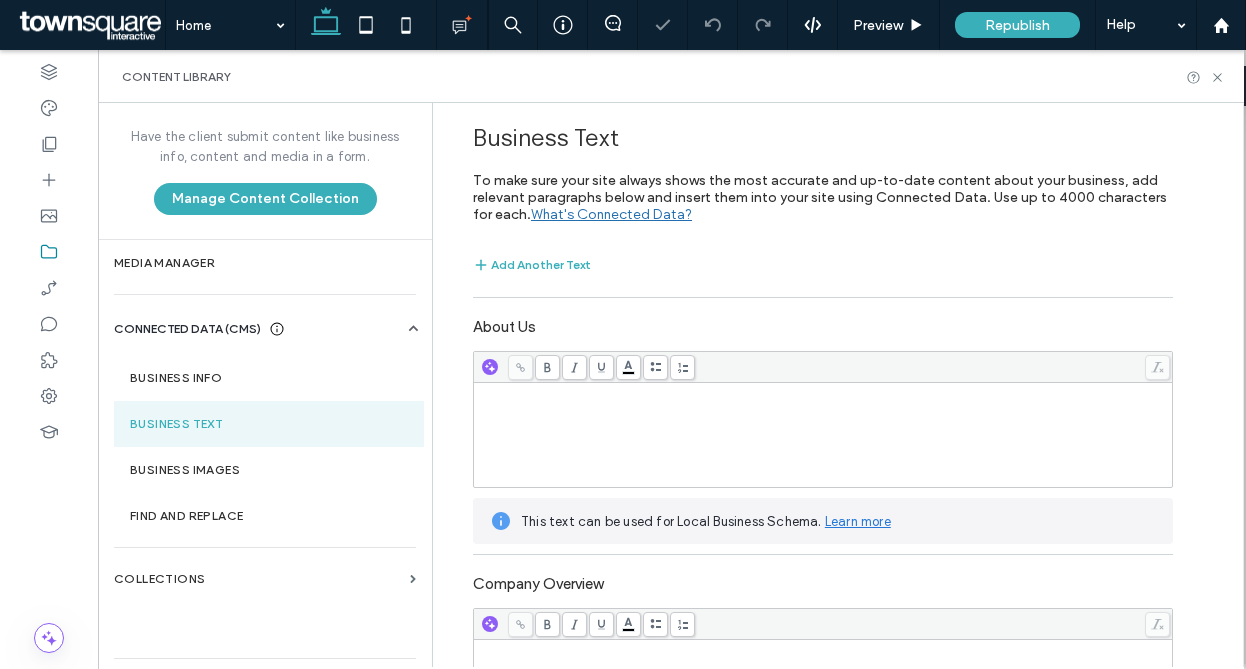 scroll, scrollTop: 269, scrollLeft: 0, axis: vertical 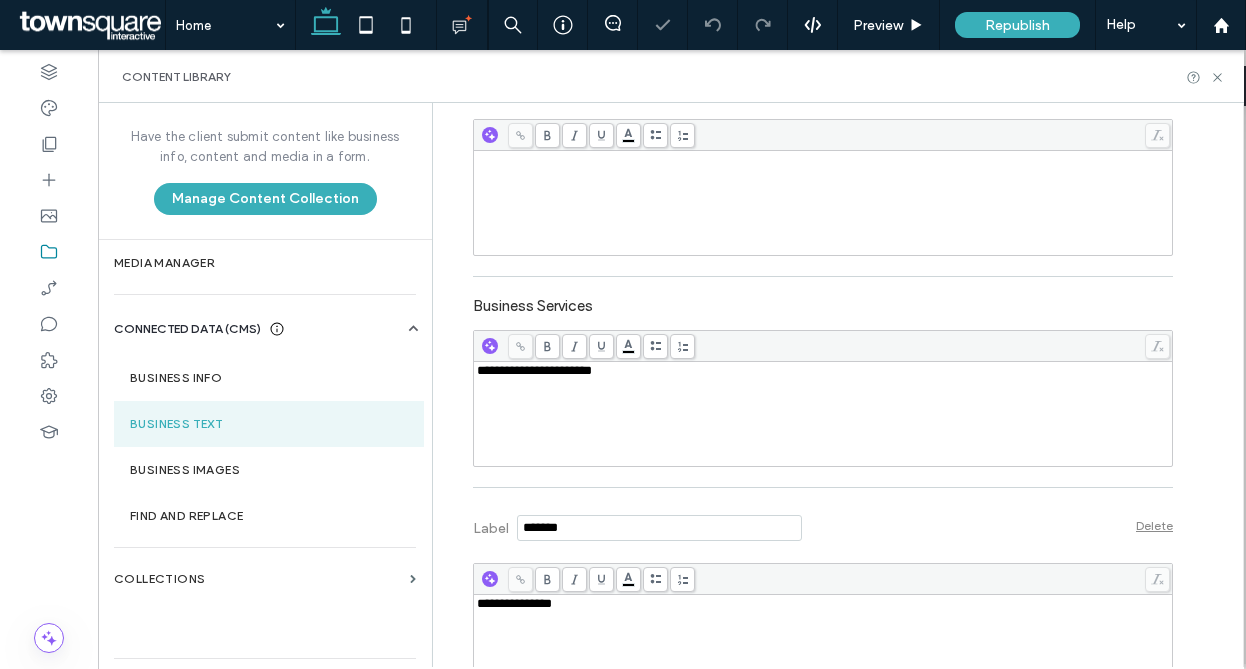click on "**********" at bounding box center (823, 414) 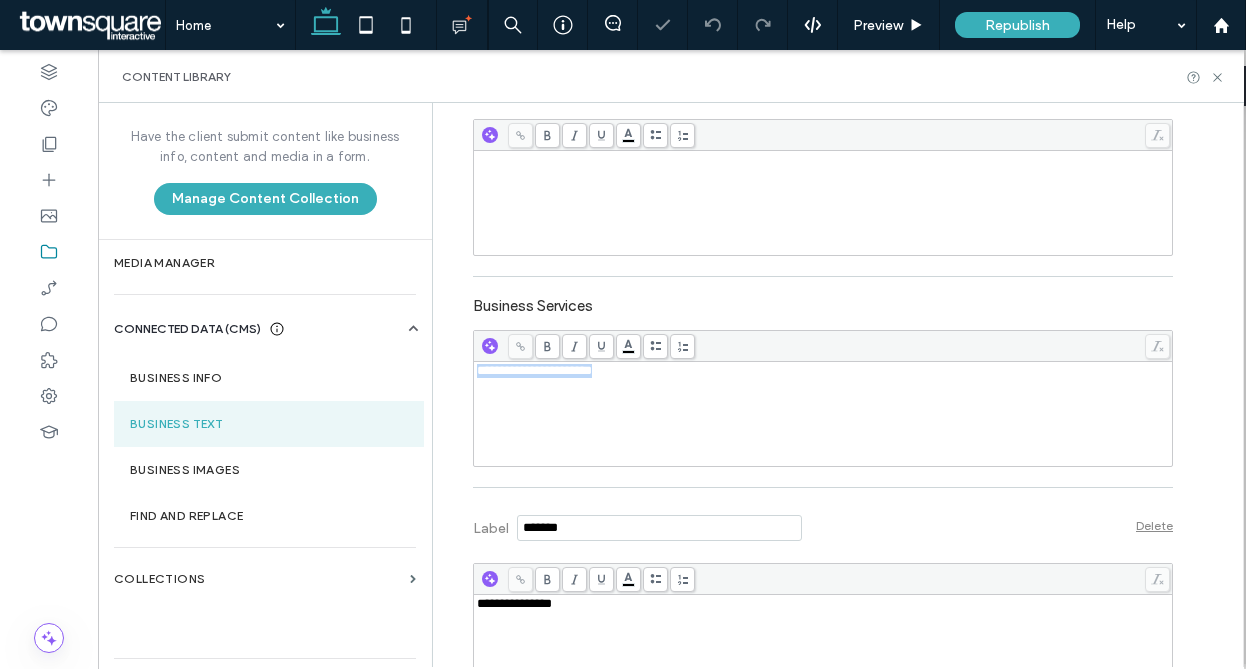 drag, startPoint x: 617, startPoint y: 380, endPoint x: 427, endPoint y: 379, distance: 190.00262 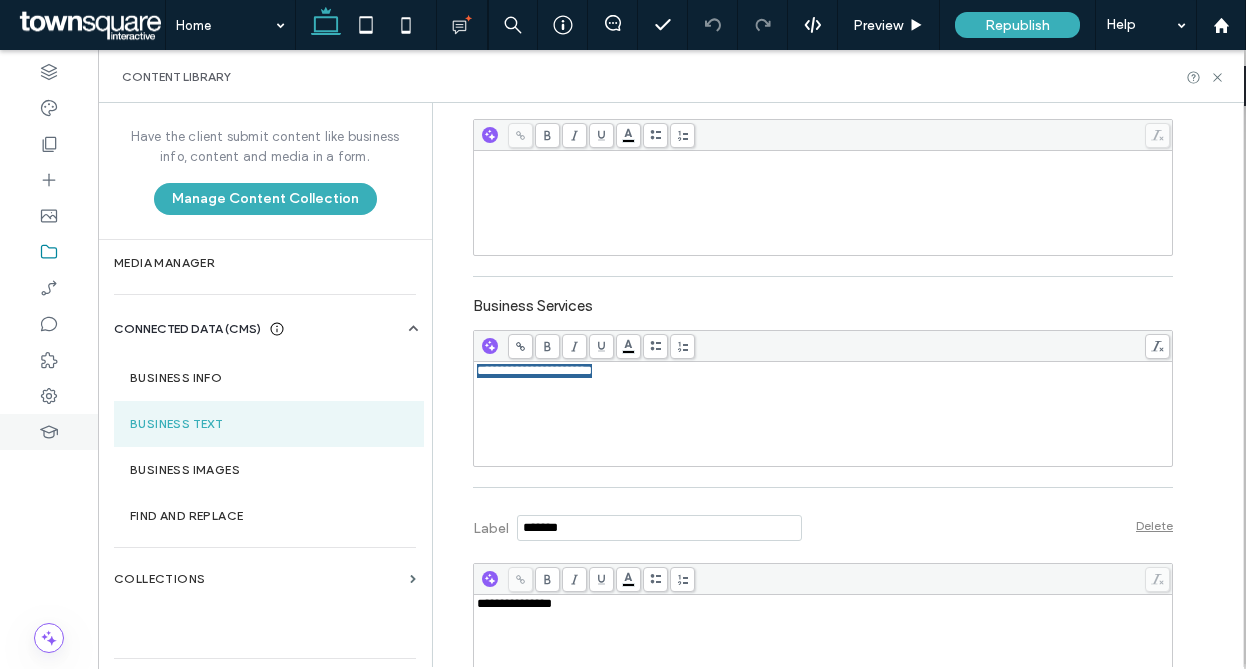 scroll, scrollTop: 662, scrollLeft: 0, axis: vertical 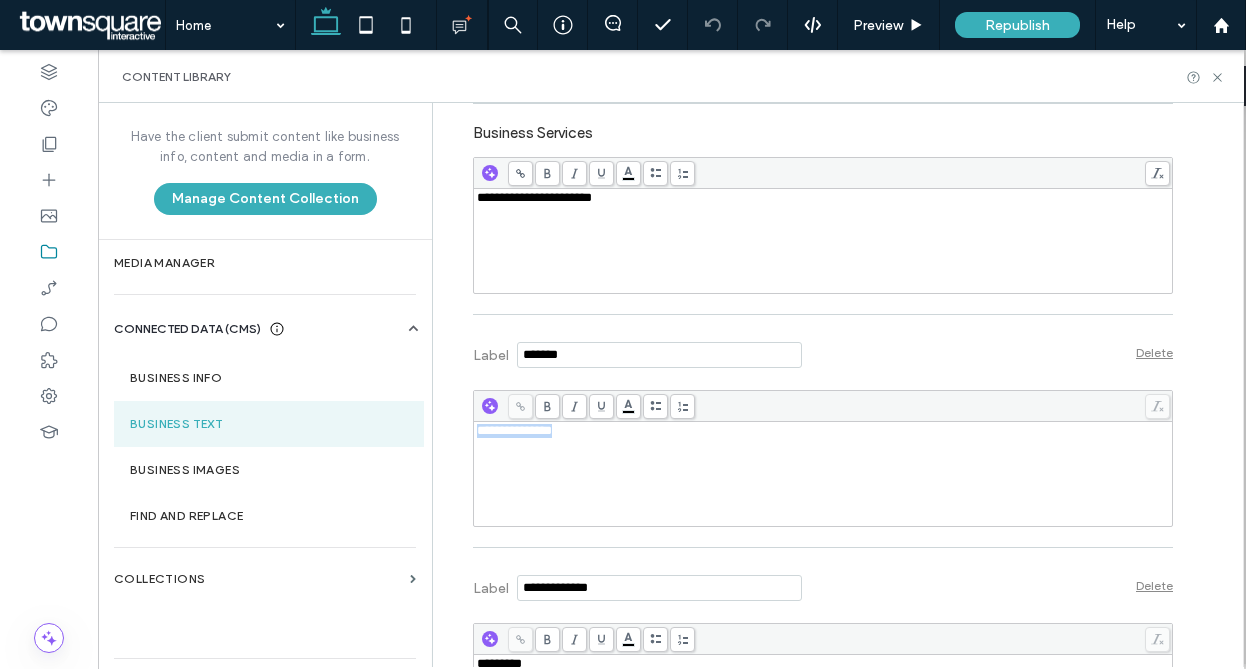 drag, startPoint x: 416, startPoint y: 426, endPoint x: 367, endPoint y: 424, distance: 49.0408 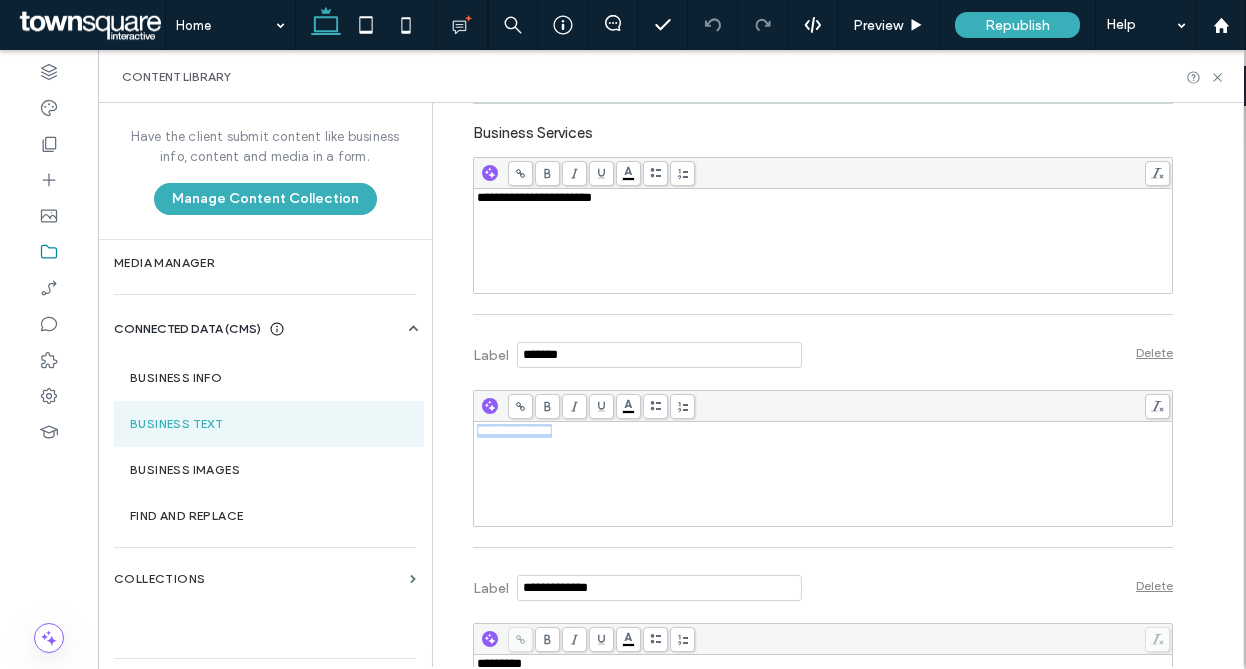 copy on "**********" 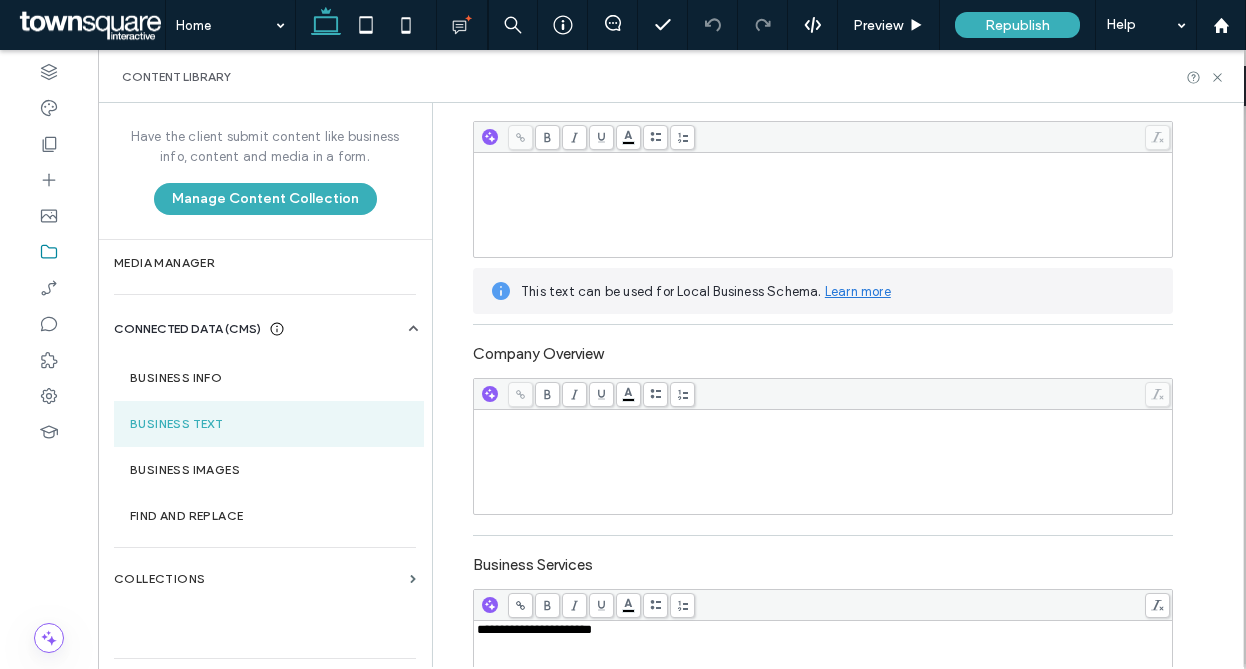 scroll, scrollTop: 217, scrollLeft: 0, axis: vertical 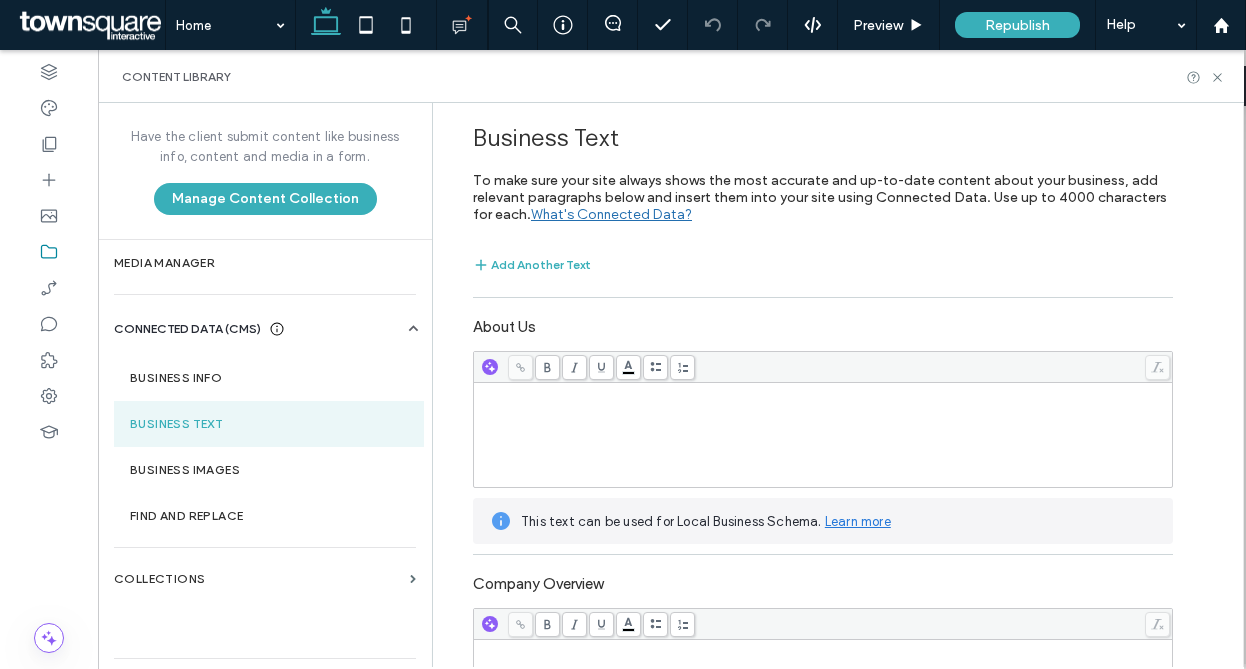 click at bounding box center (823, 435) 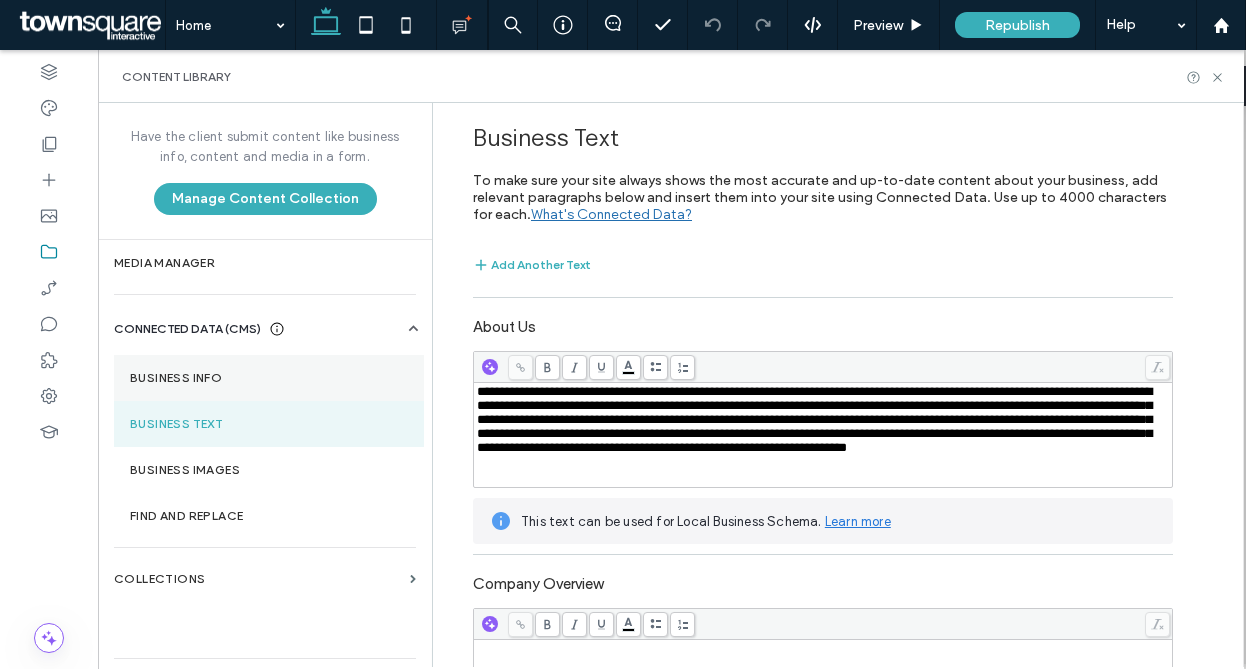 click on "Business Info" at bounding box center [269, 378] 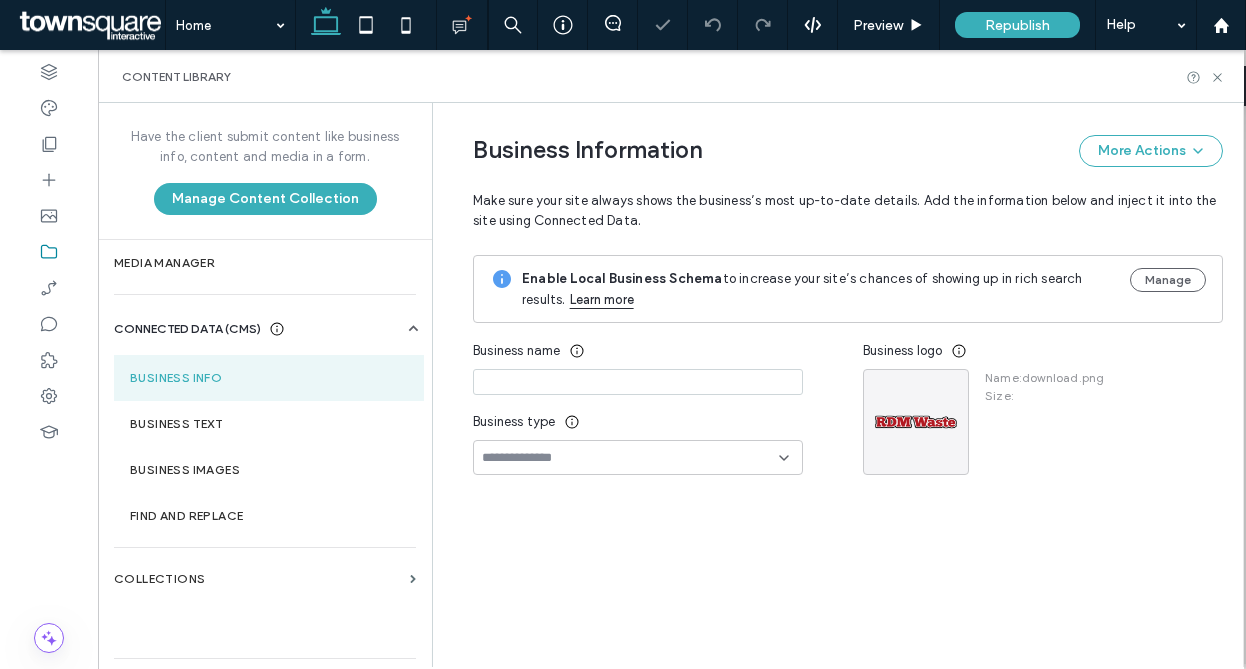 type on "**********" 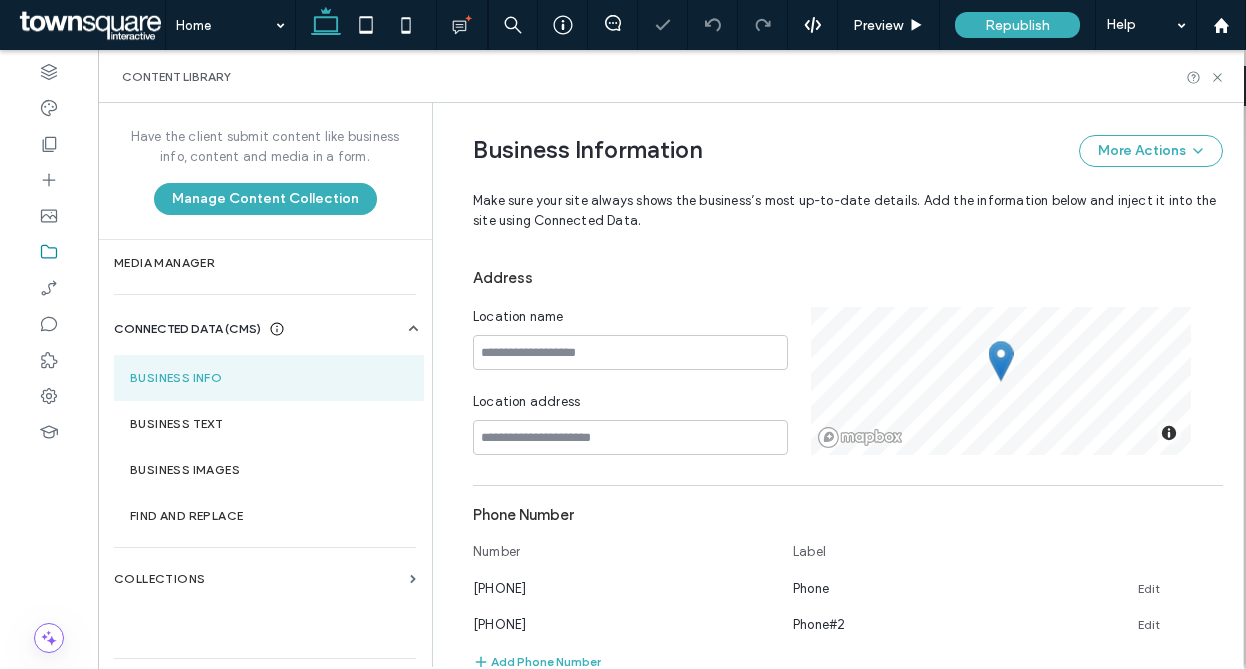 scroll, scrollTop: 0, scrollLeft: 0, axis: both 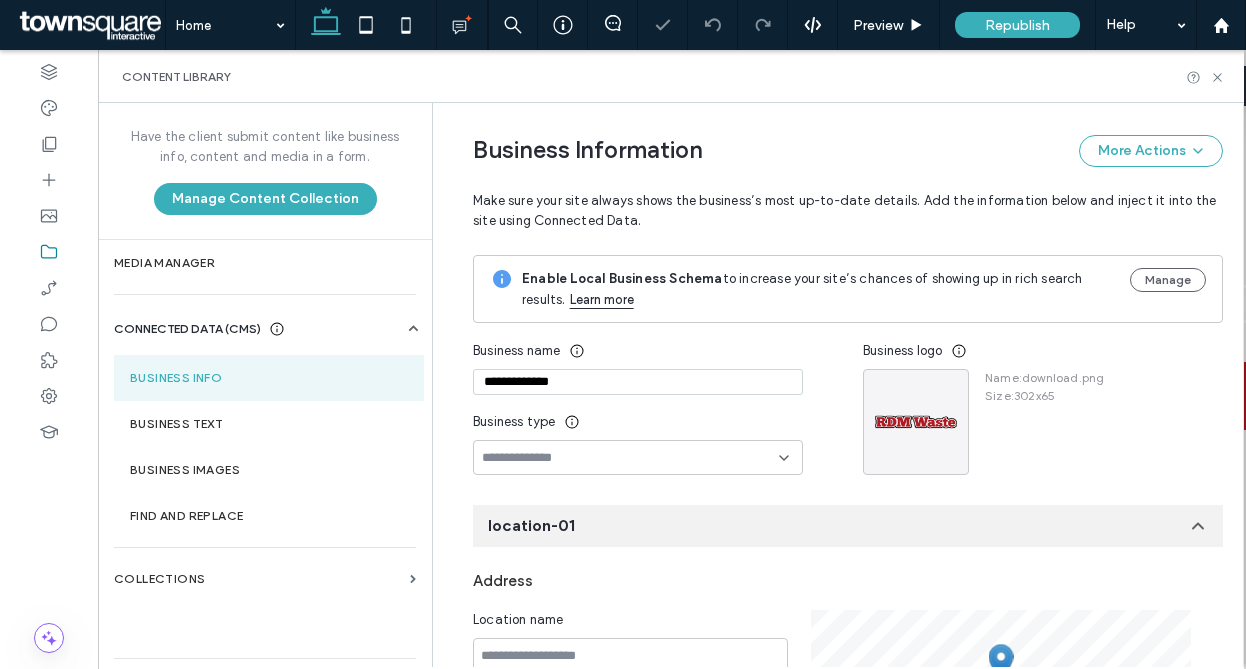 click on "**********" at bounding box center [833, 902] 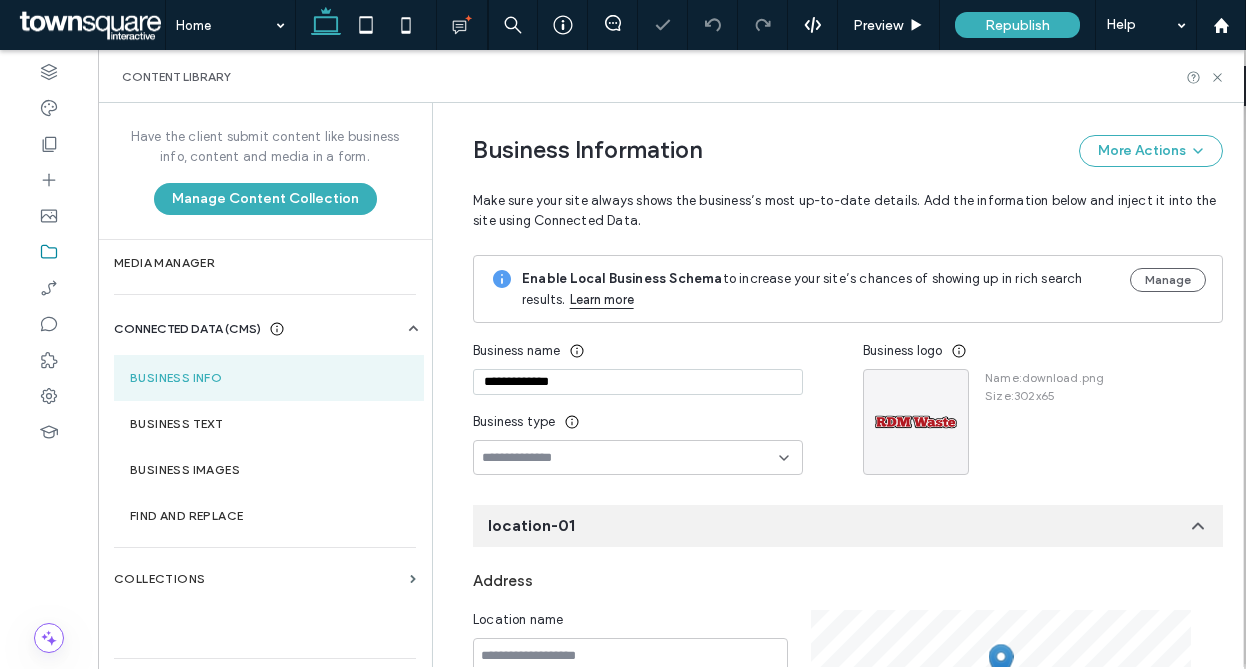 click at bounding box center (630, 458) 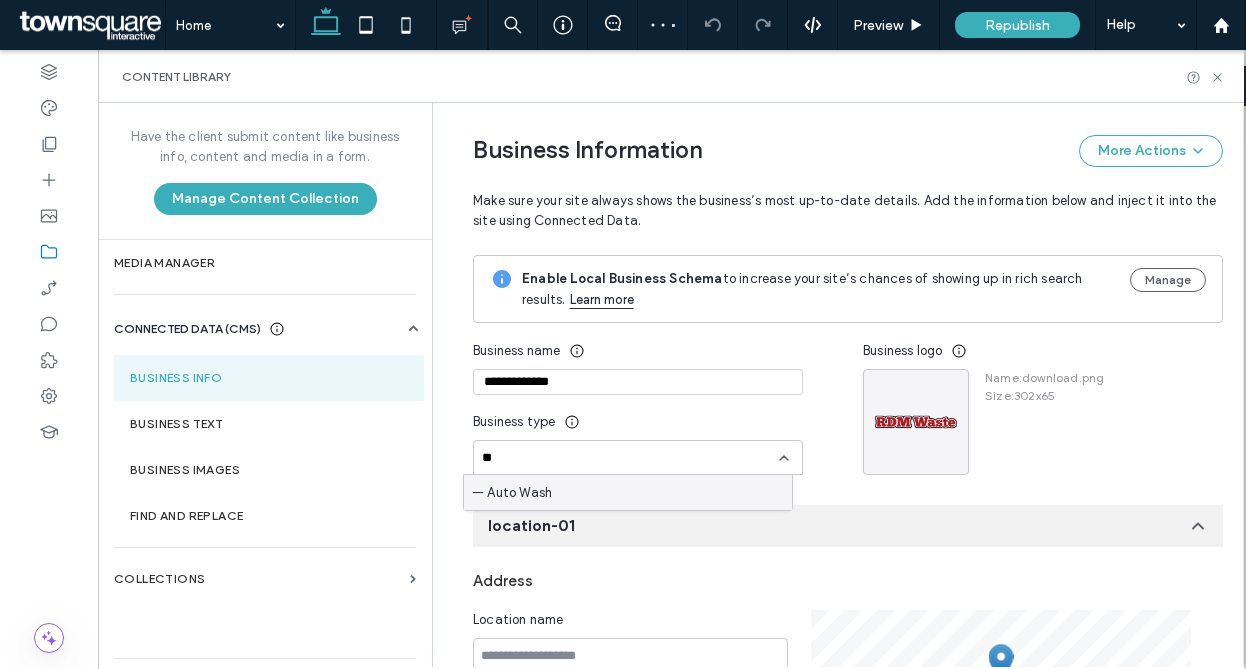 type on "*" 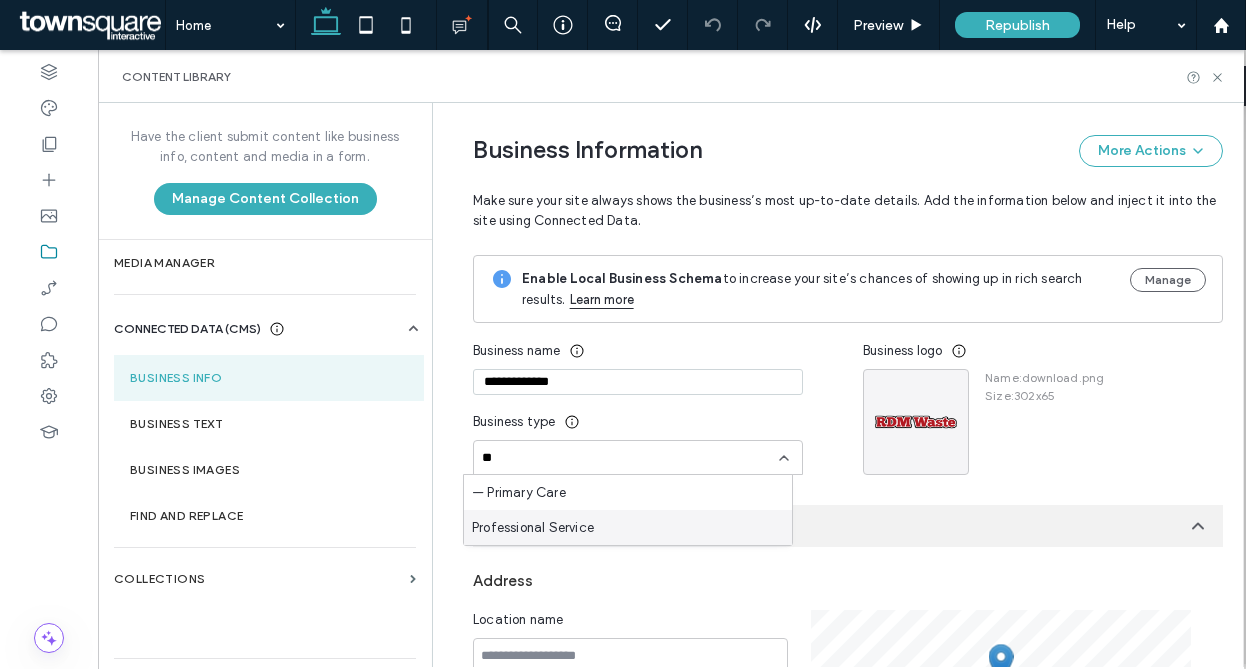 type on "**" 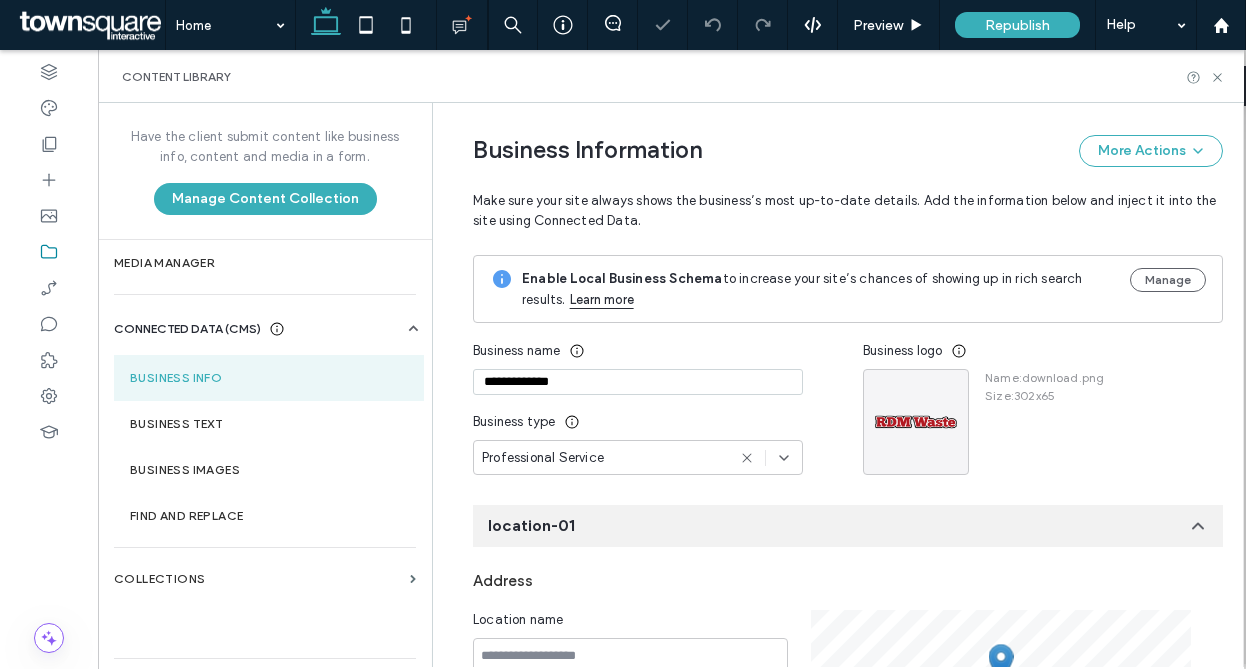 scroll, scrollTop: 137, scrollLeft: 0, axis: vertical 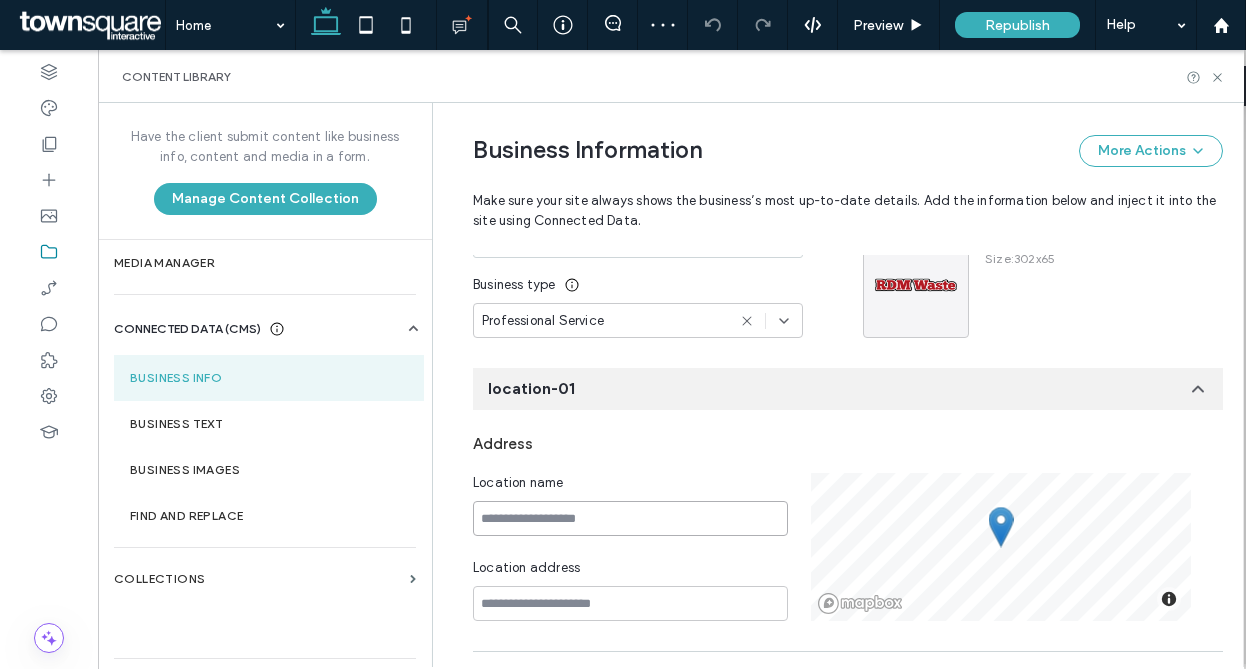 click at bounding box center [630, 518] 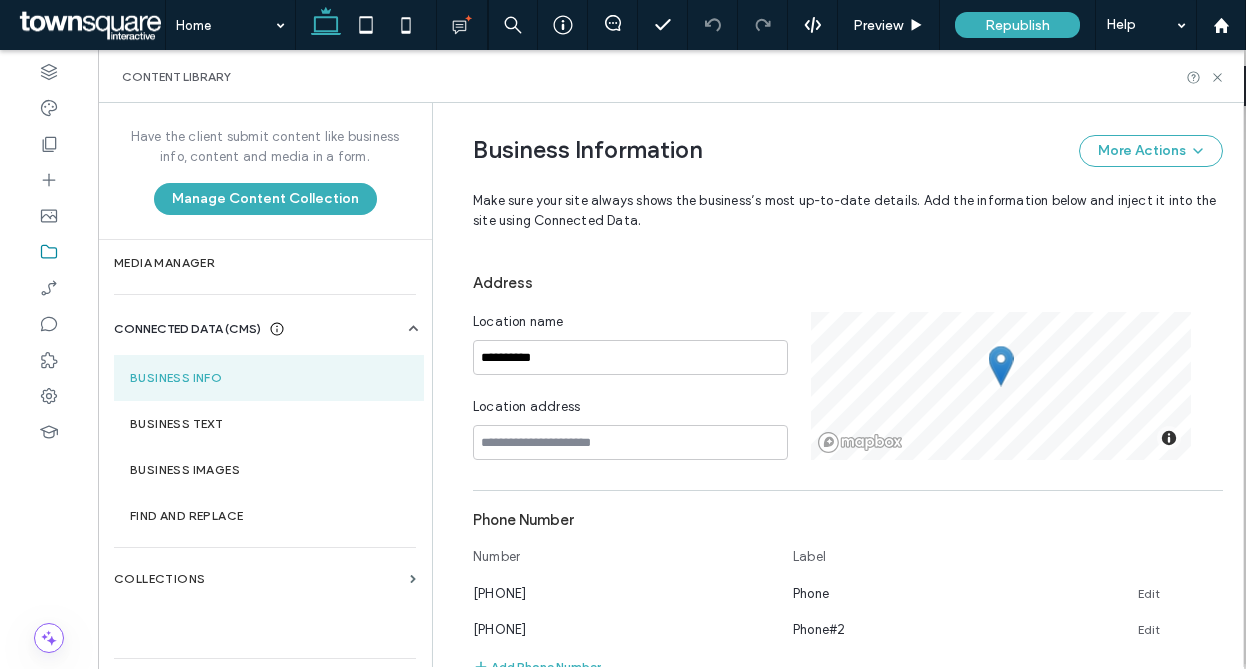 scroll, scrollTop: 303, scrollLeft: 0, axis: vertical 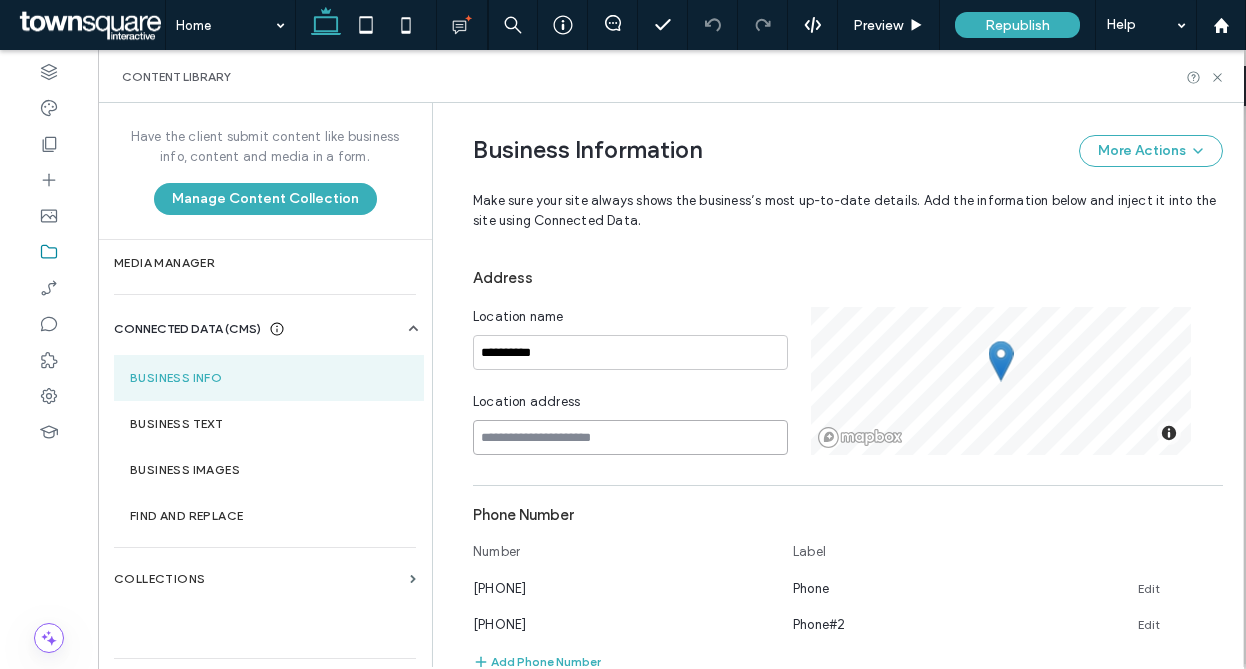 click at bounding box center [630, 437] 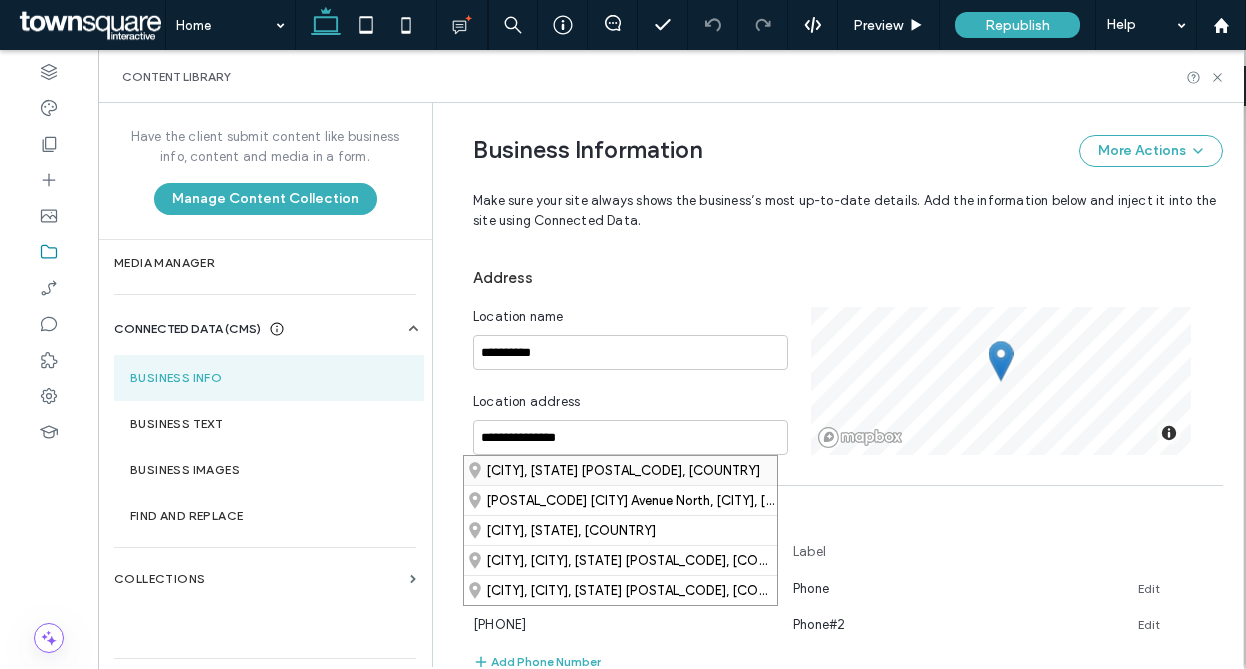 click on "Logan, New Mexico 88426, United States" at bounding box center (620, 470) 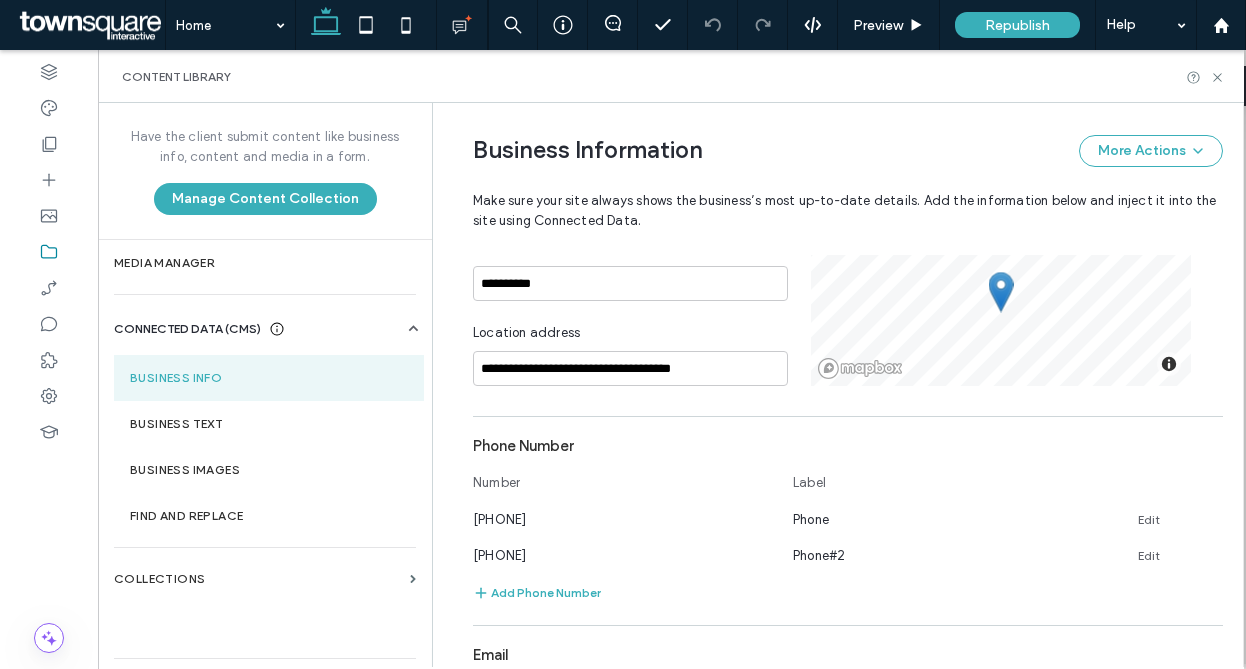 scroll, scrollTop: 441, scrollLeft: 0, axis: vertical 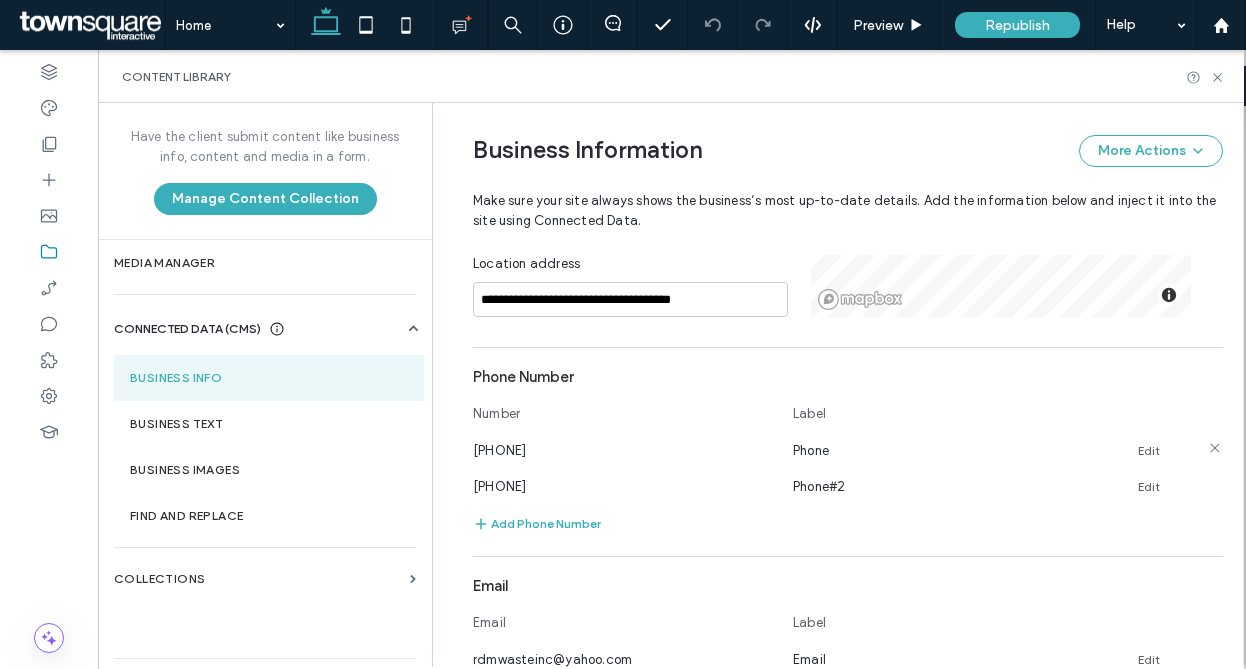 click on "(575) 403-6312" at bounding box center [499, 450] 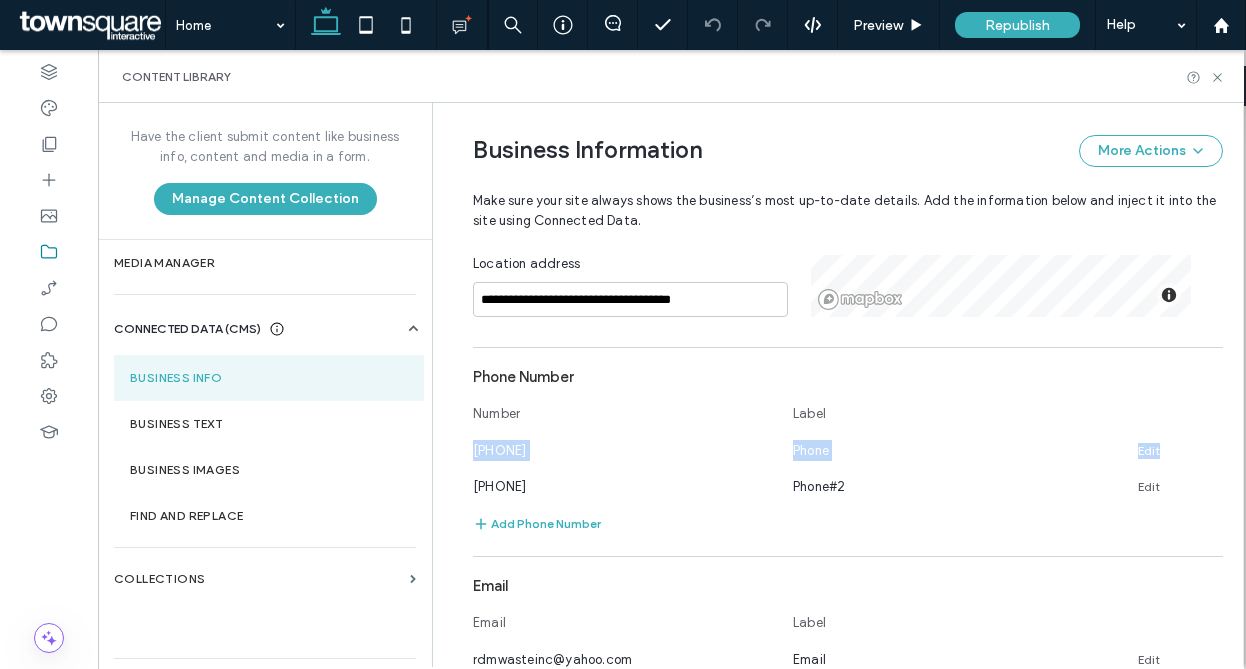 drag, startPoint x: 523, startPoint y: 454, endPoint x: 434, endPoint y: 450, distance: 89.08984 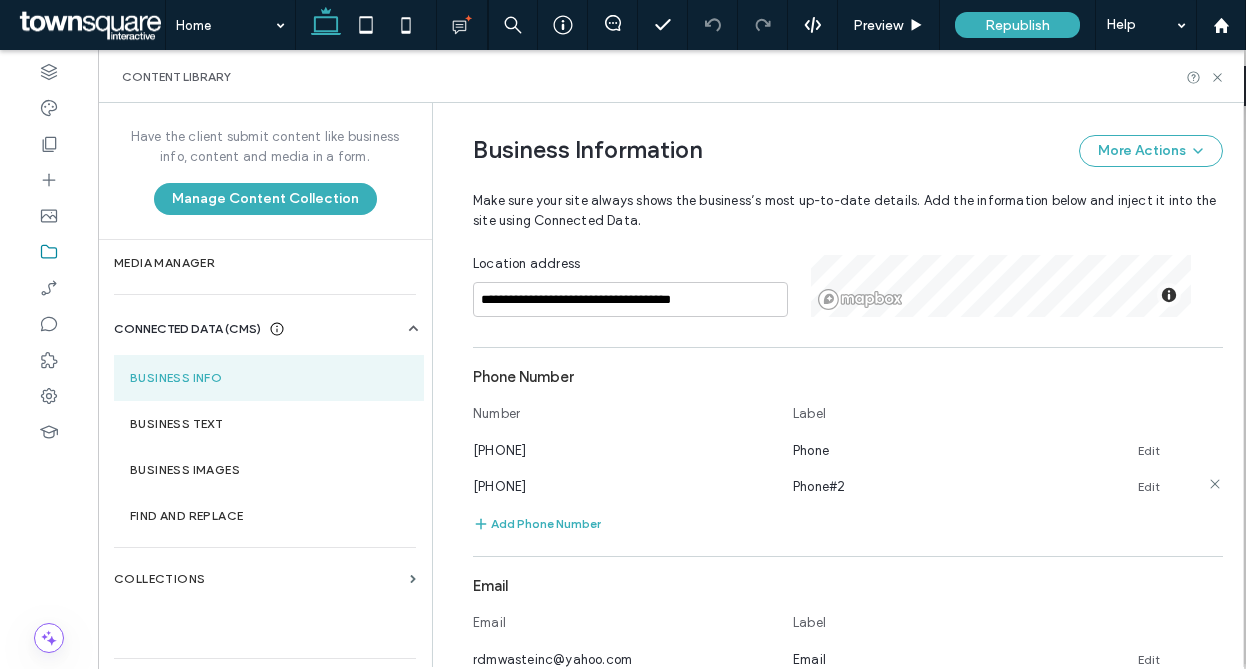 click on "(239) 487-2392" at bounding box center (623, 486) 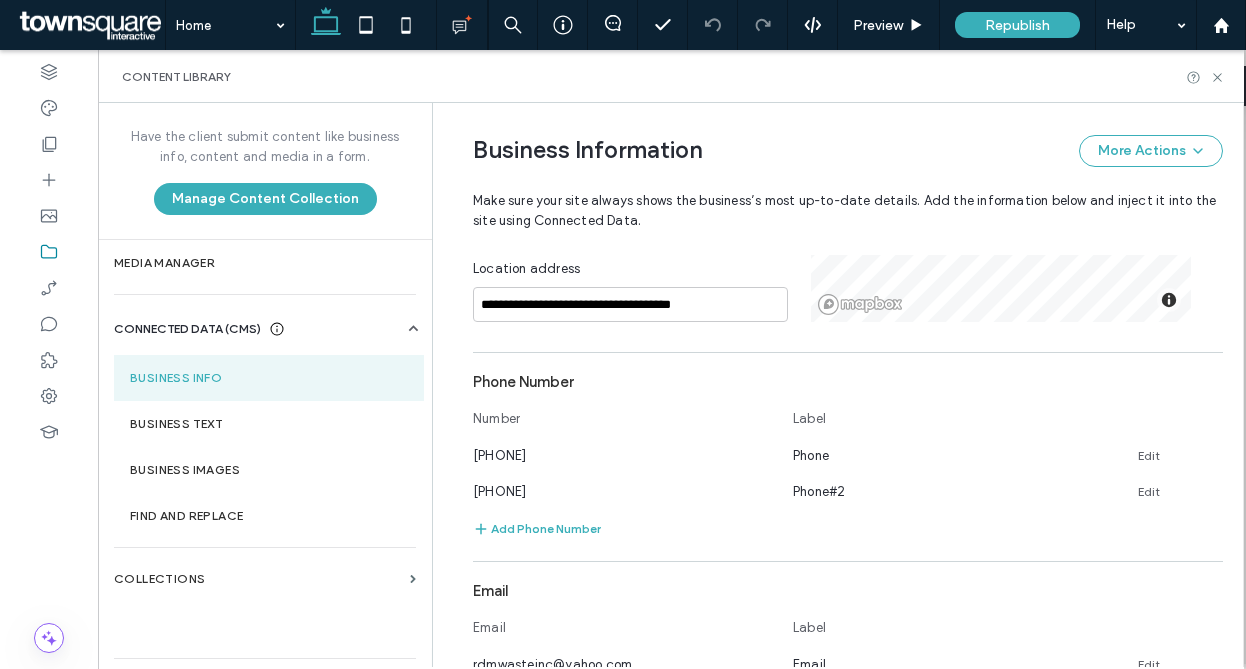 scroll, scrollTop: 423, scrollLeft: 0, axis: vertical 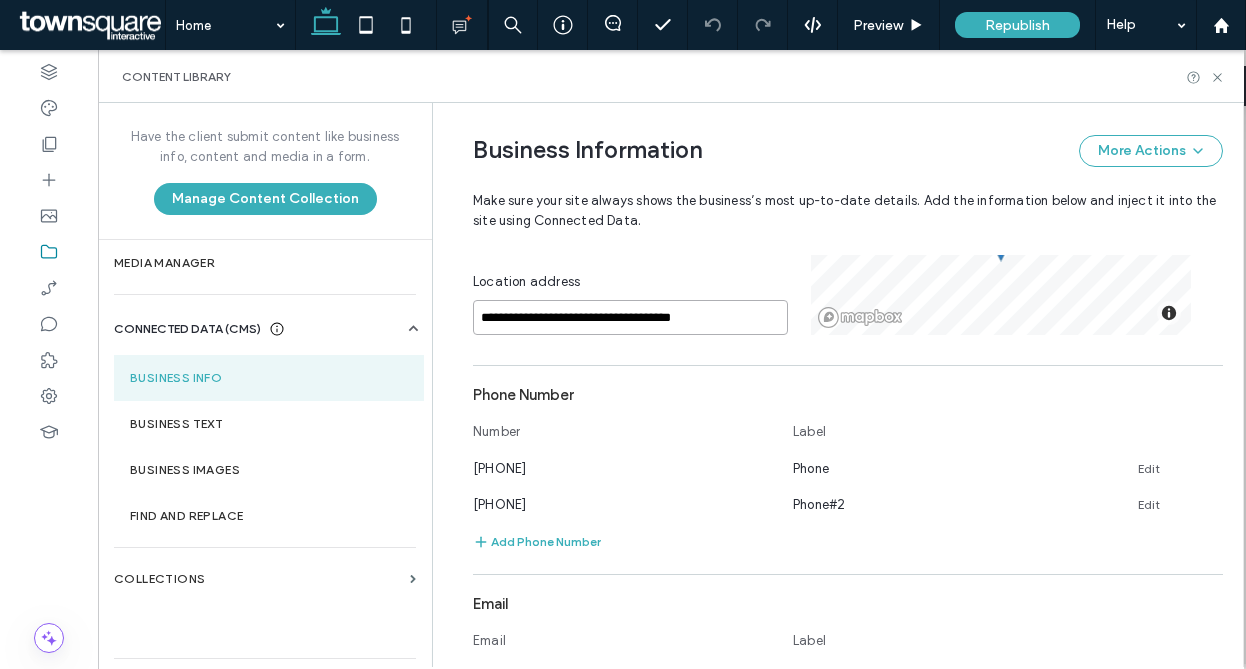 click on "**********" at bounding box center (630, 317) 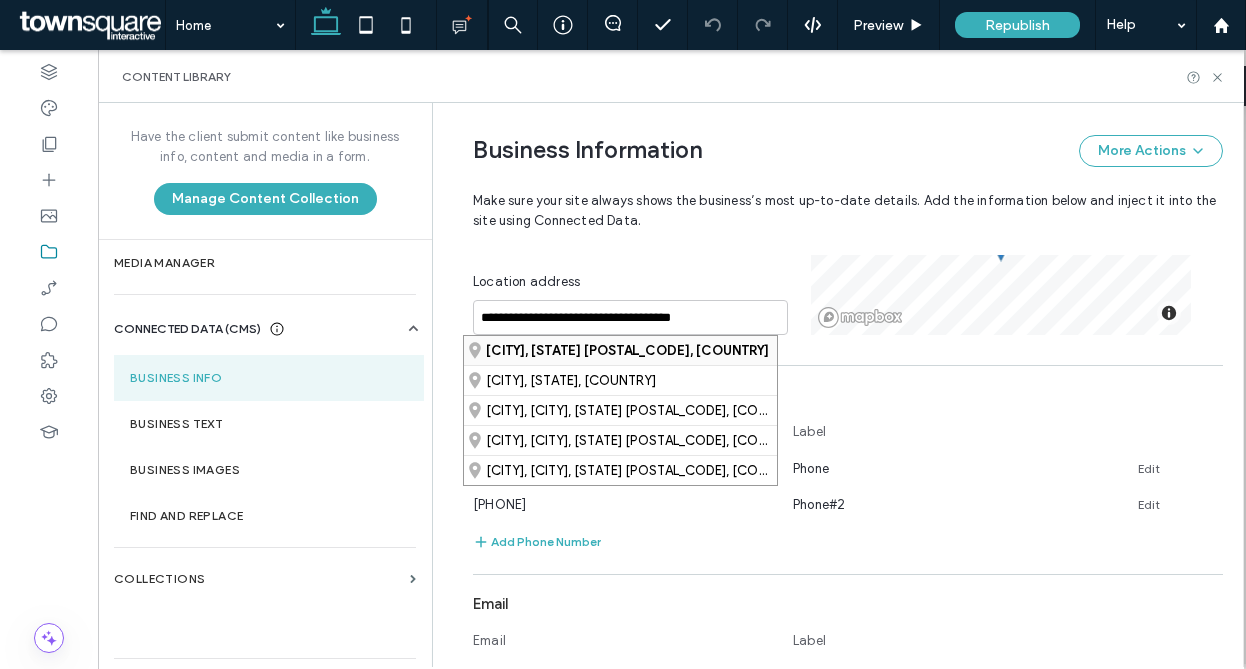 click on "Logan, New Mexico 88426, United States" at bounding box center (627, 350) 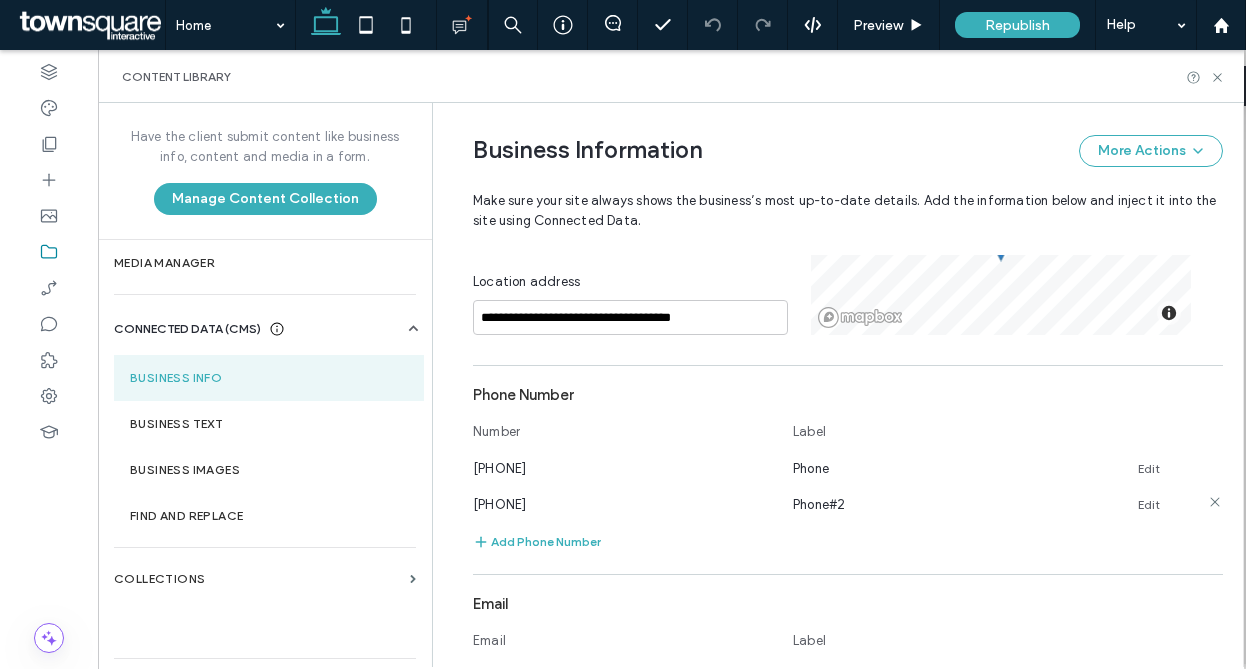 click on "(239) 487-2392" at bounding box center [623, 504] 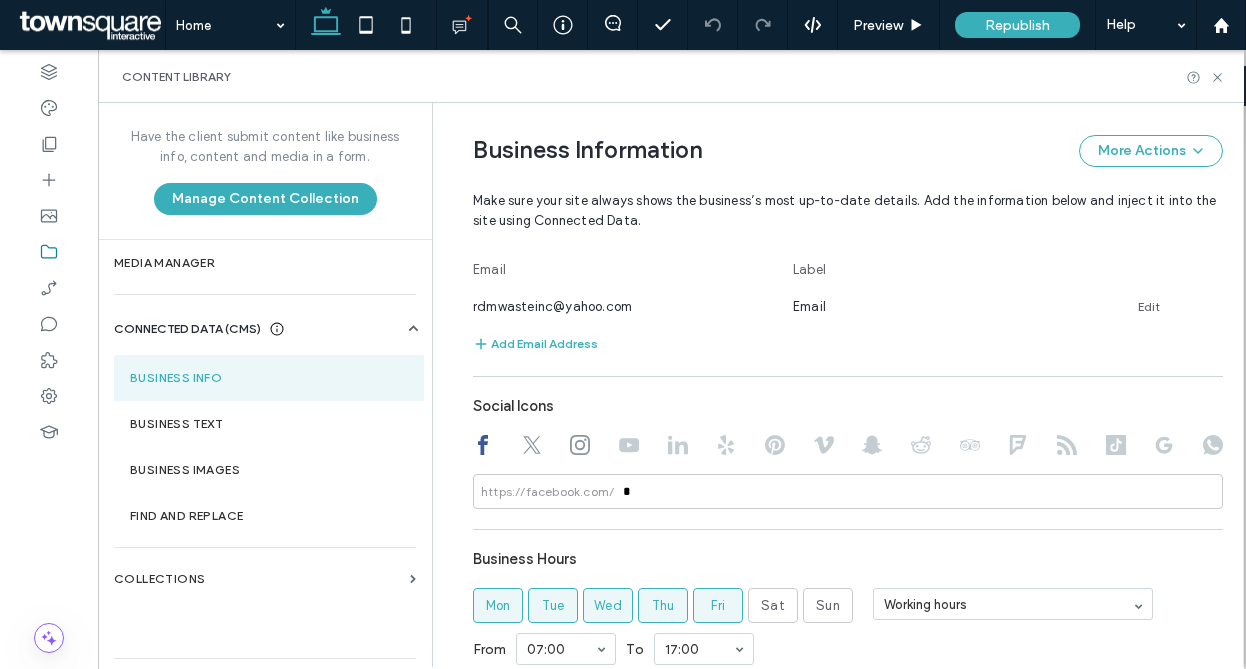 scroll, scrollTop: 0, scrollLeft: 0, axis: both 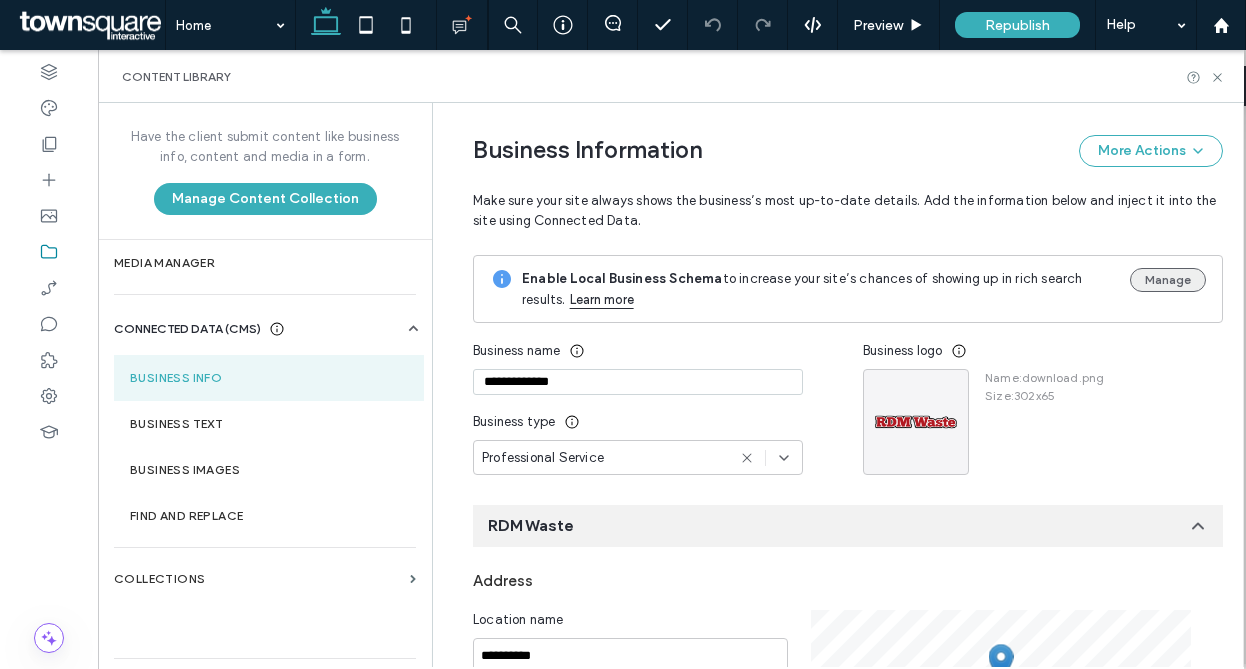 click on "Manage" at bounding box center [1168, 280] 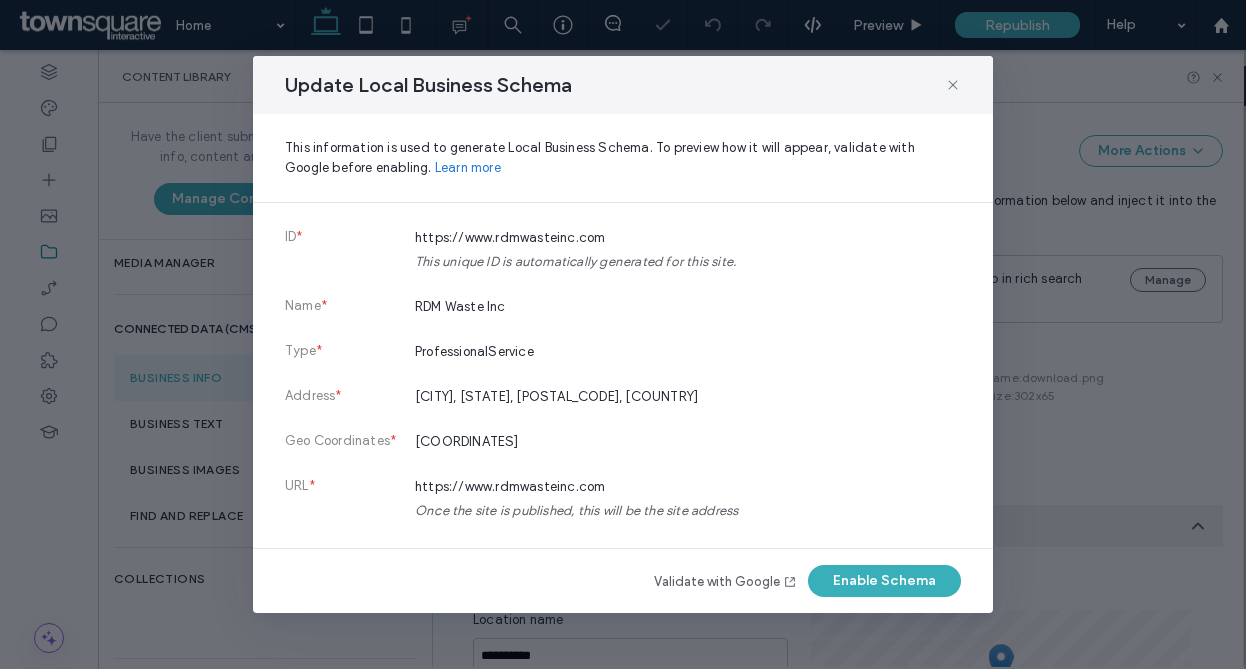 click on "Update Local Business Schema This information is used to generate Local Business Schema. To preview how it will appear, validate with Google before enabling.   Learn more ID  * https://www.rdmwasteinc.com This unique ID is automatically generated for this site. Name  * RDM Waste Inc Type  * ProfessionalService Address  * Logan, New Mexico, 88426, US Geo Coordinates  * 35.365621, -103.410823 URL  * https://www.rdmwasteinc.com Once the site is published, this will be the site address Telephone (575) 403-6312 Email rdmwasteinc@yahoo.com Description Logo Social Networks https://twitter.com/ https://facebook.com/ https://instagram.com/ Business Hours Monday, Tuesday, Wednesday, Thursday, Friday 07:00-17:00 Images For best Schema results, add images to the Business Images section Price range This is a recommended field. Validate with Google Enable Schema" at bounding box center (623, 334) 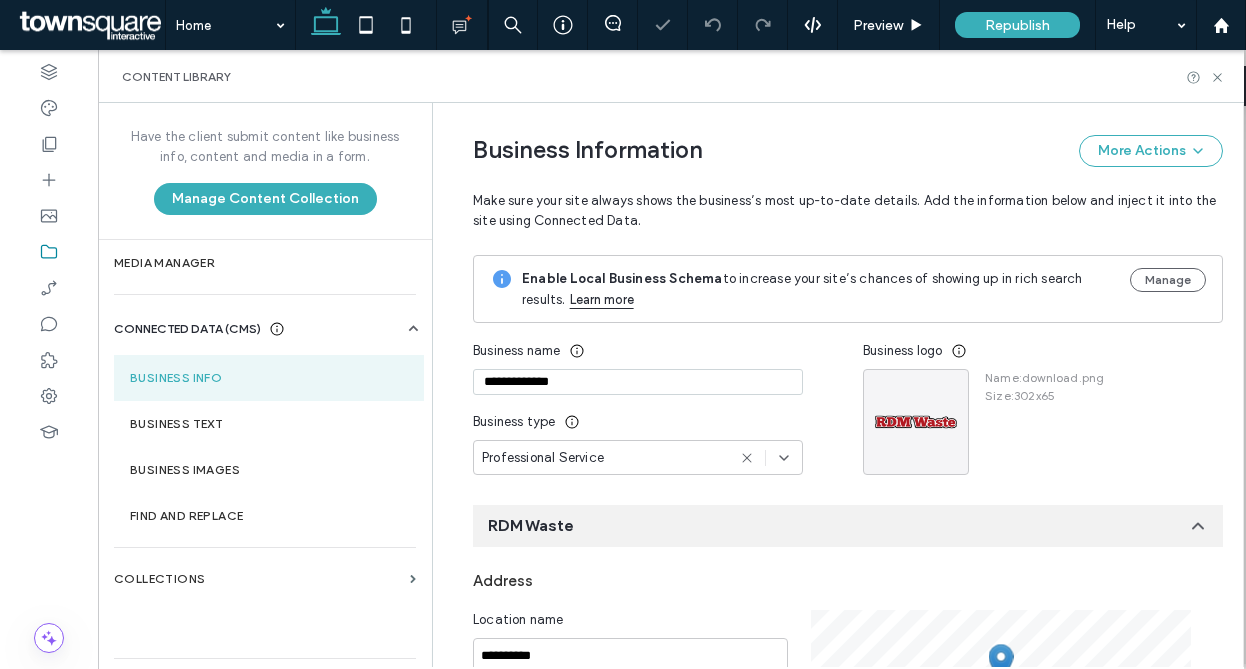 click on "Address" at bounding box center [848, 581] 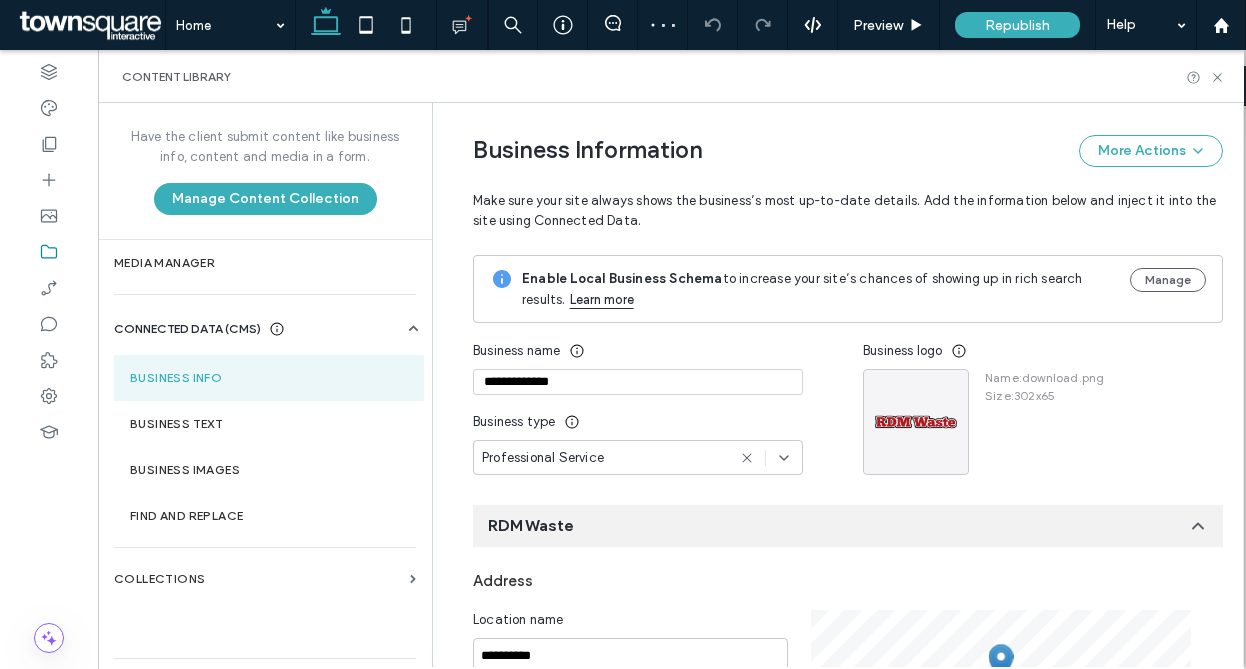 click on "Business Information More Actions Make sure your site always shows the business’s most up-to-date details.
Add the information below and inject it into the site using Connected Data." at bounding box center (848, 179) 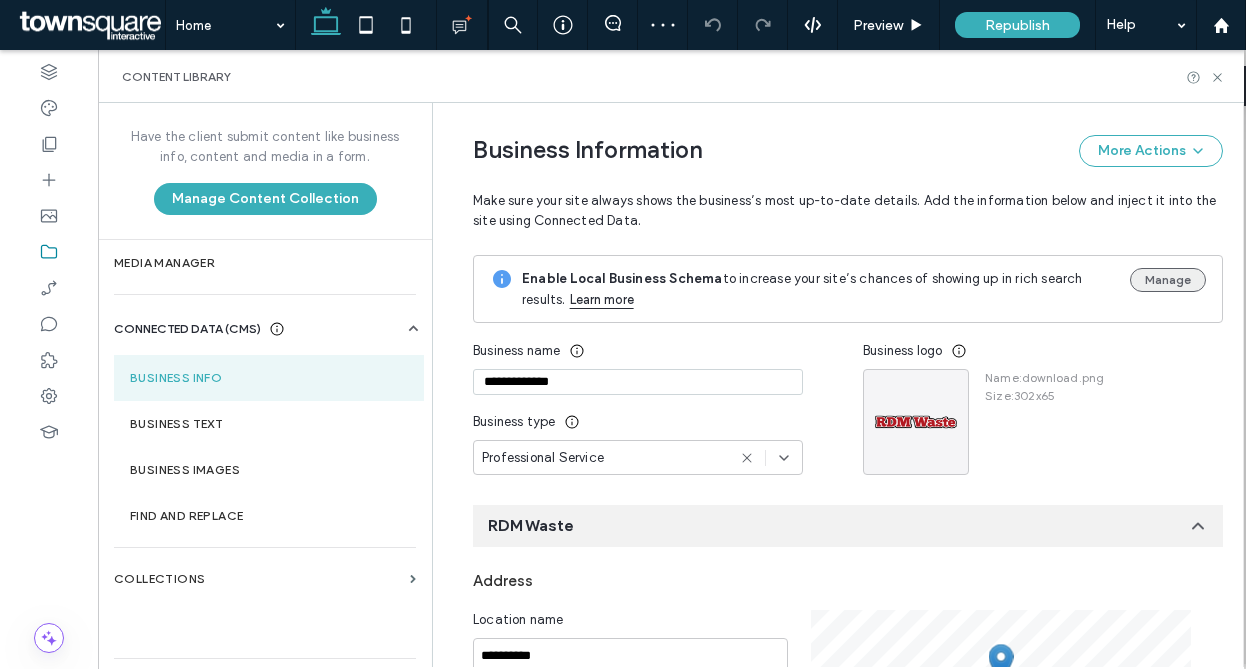 click on "Enable Local Business Schema  to increase your site’s chances of showing up in rich search results. Learn more Manage" at bounding box center (848, 289) 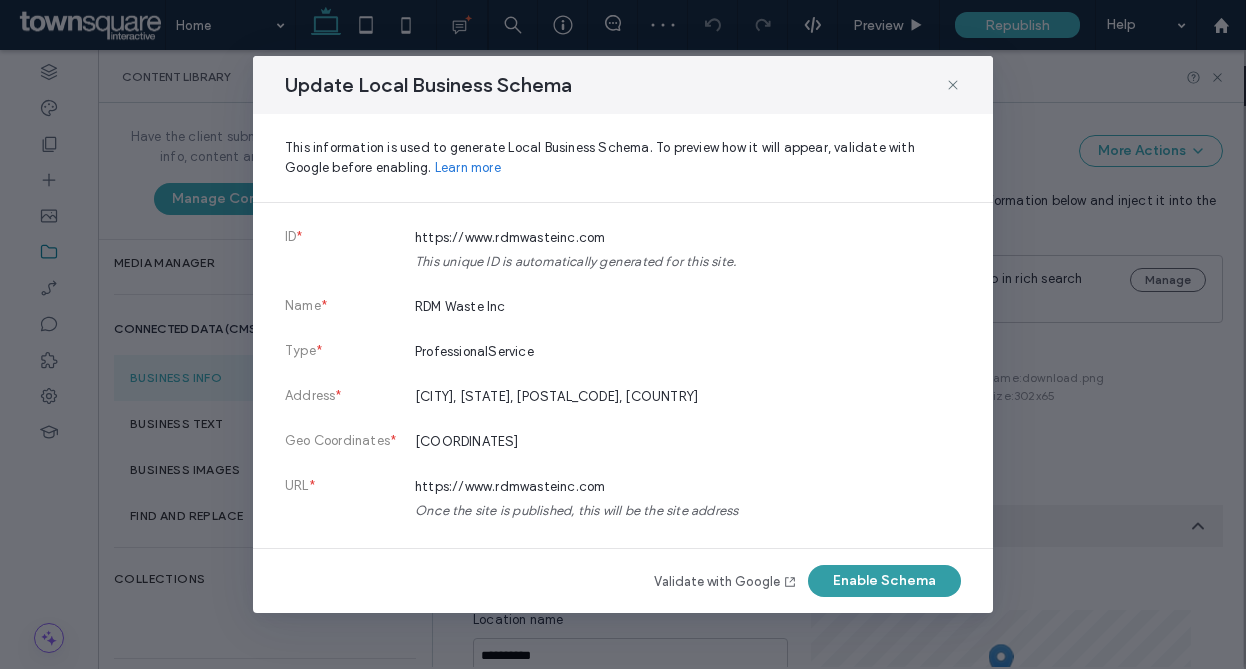 click on "Enable Schema" at bounding box center (884, 581) 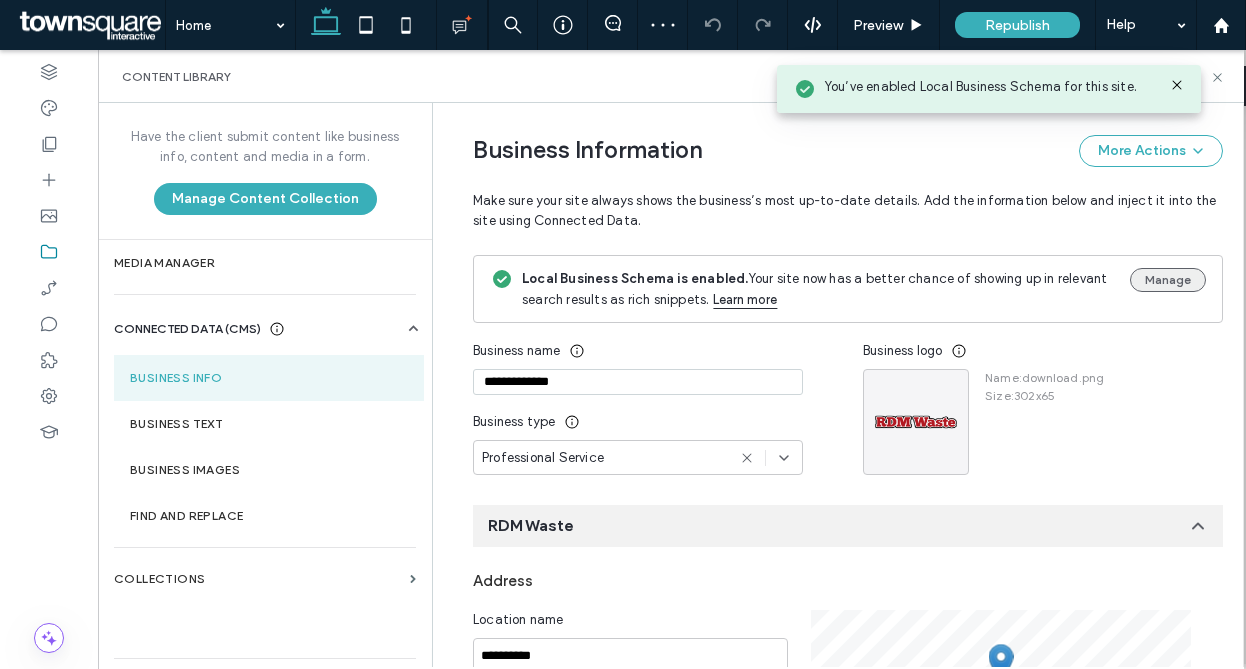 click on "Manage" at bounding box center [1168, 280] 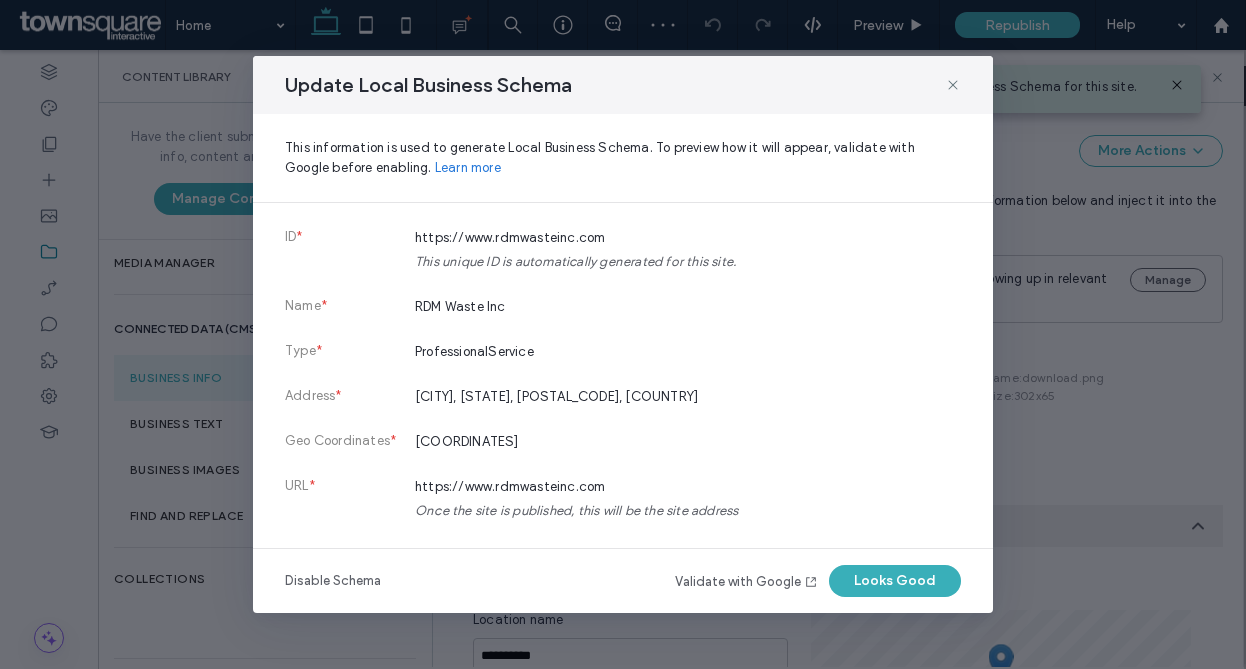drag, startPoint x: 892, startPoint y: 589, endPoint x: 1042, endPoint y: 379, distance: 258.06976 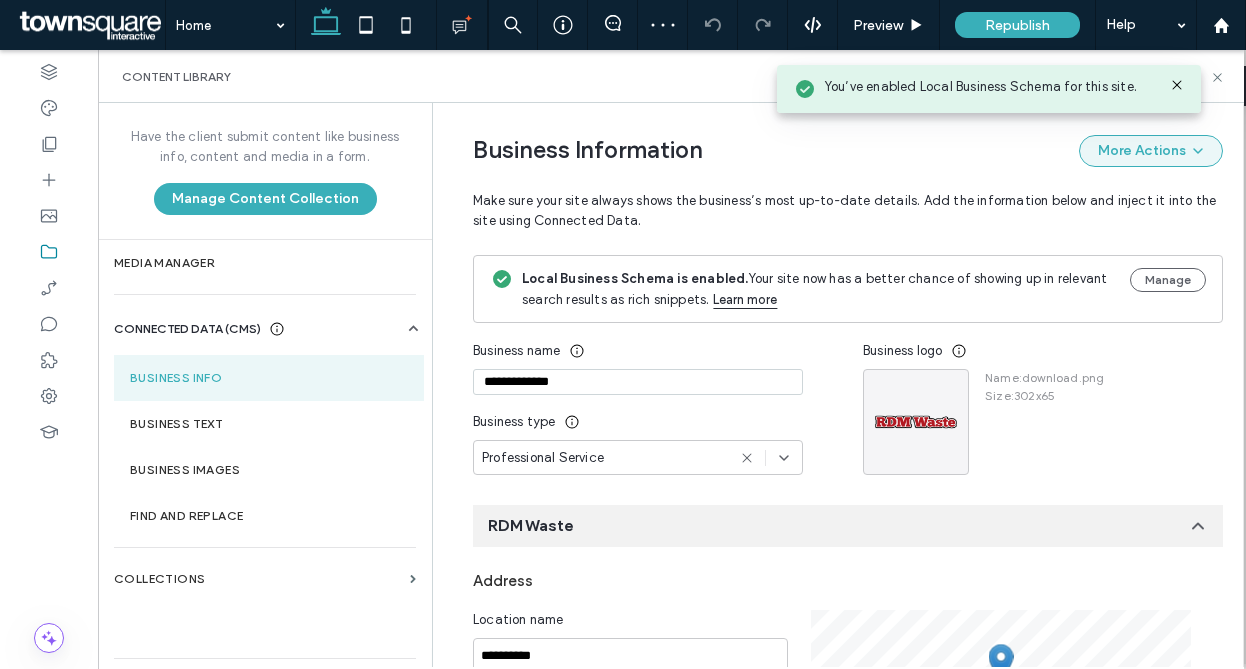 drag, startPoint x: 1146, startPoint y: 156, endPoint x: 1137, endPoint y: 166, distance: 13.453624 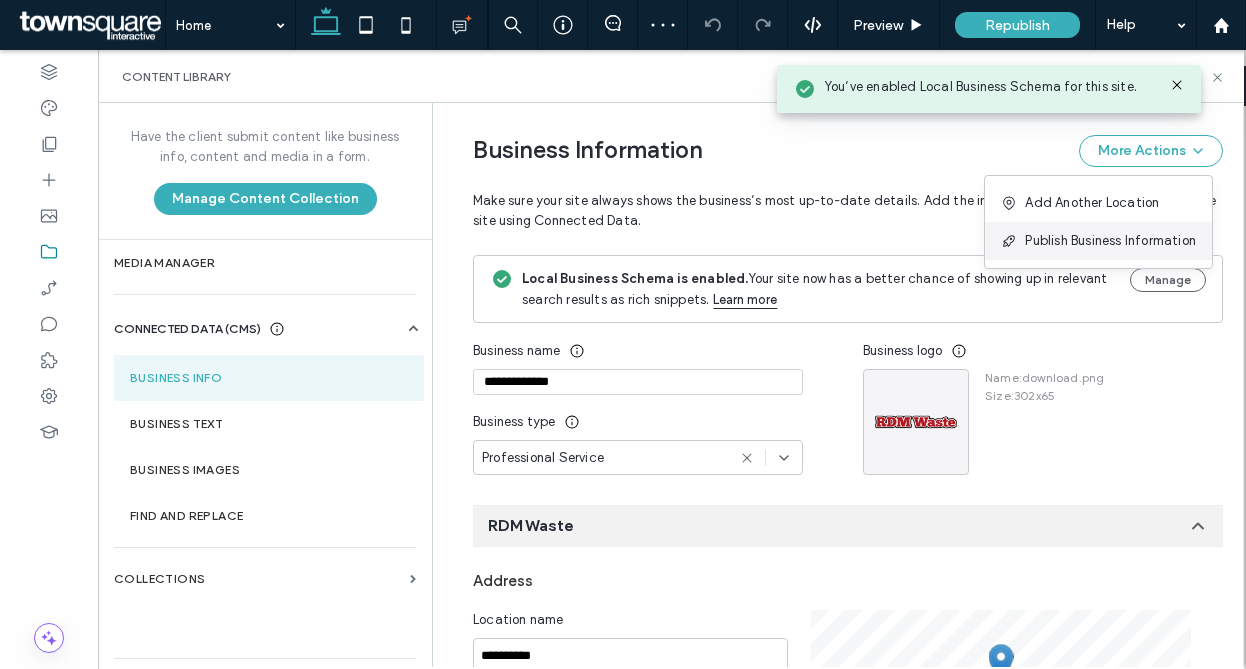 click on "Publish Business Information" at bounding box center (1110, 241) 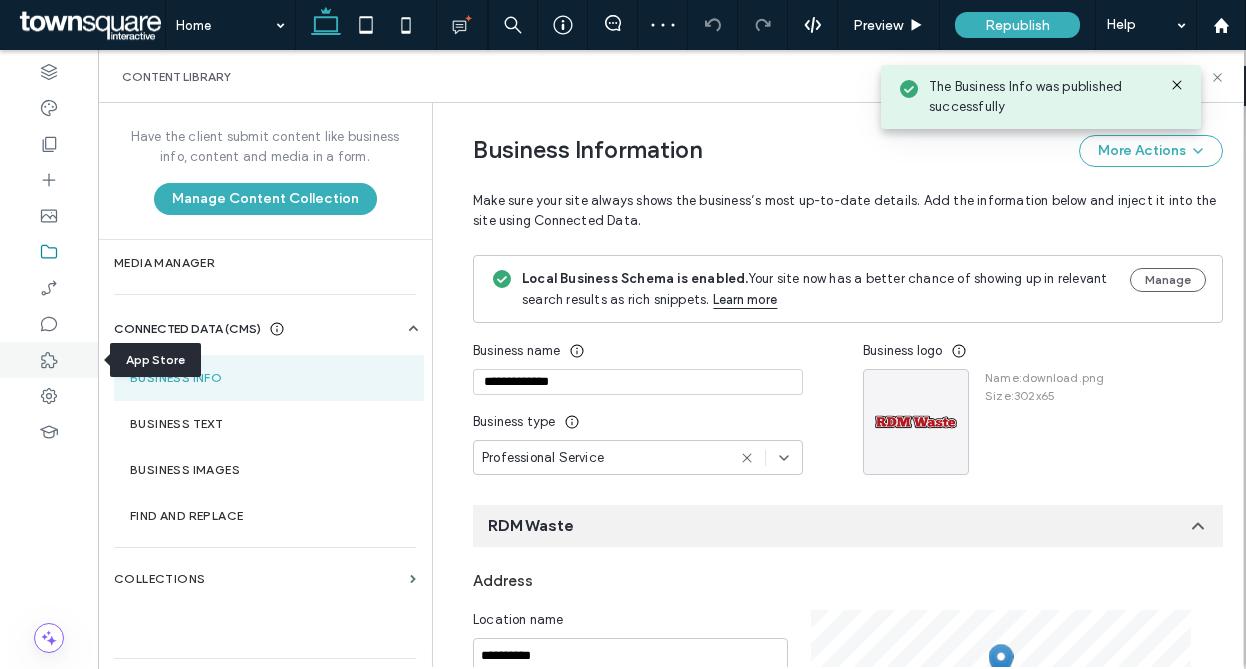 click at bounding box center [49, 360] 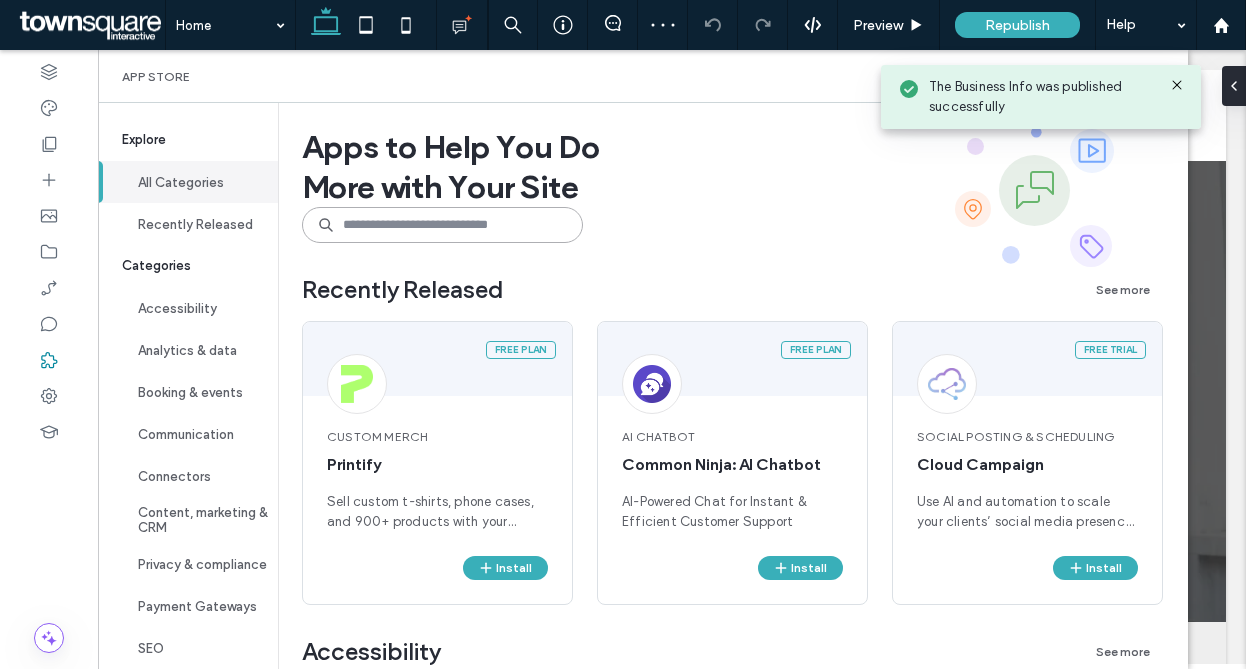 click at bounding box center (442, 225) 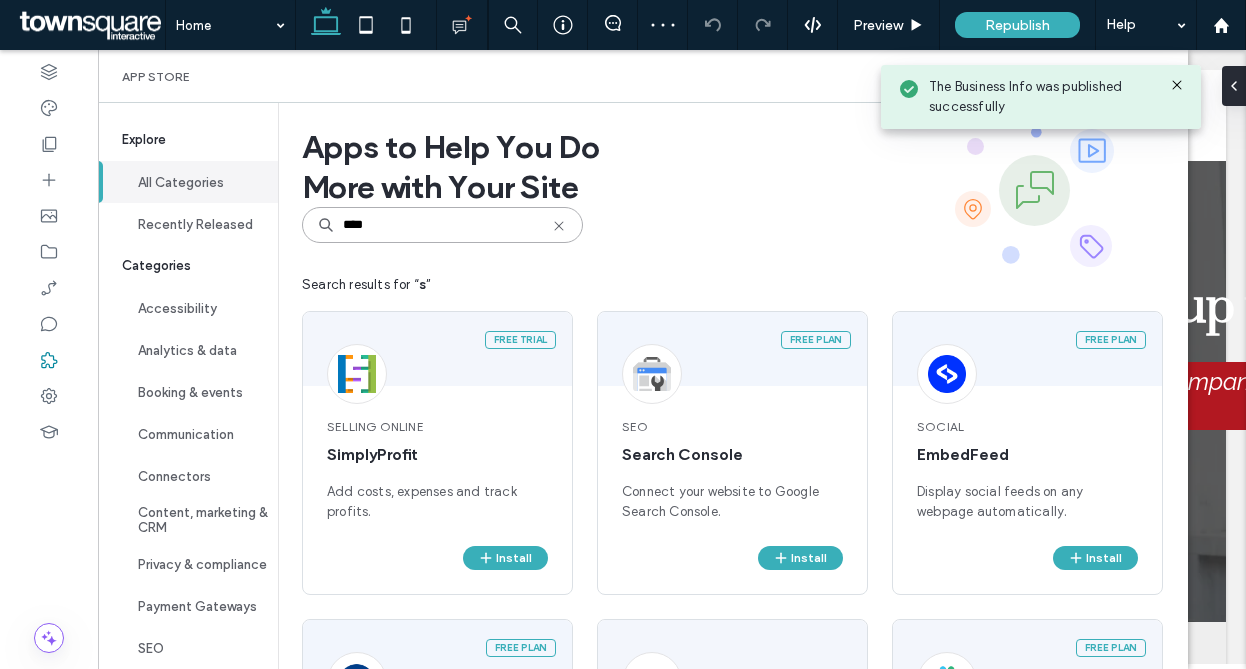 scroll, scrollTop: 0, scrollLeft: 0, axis: both 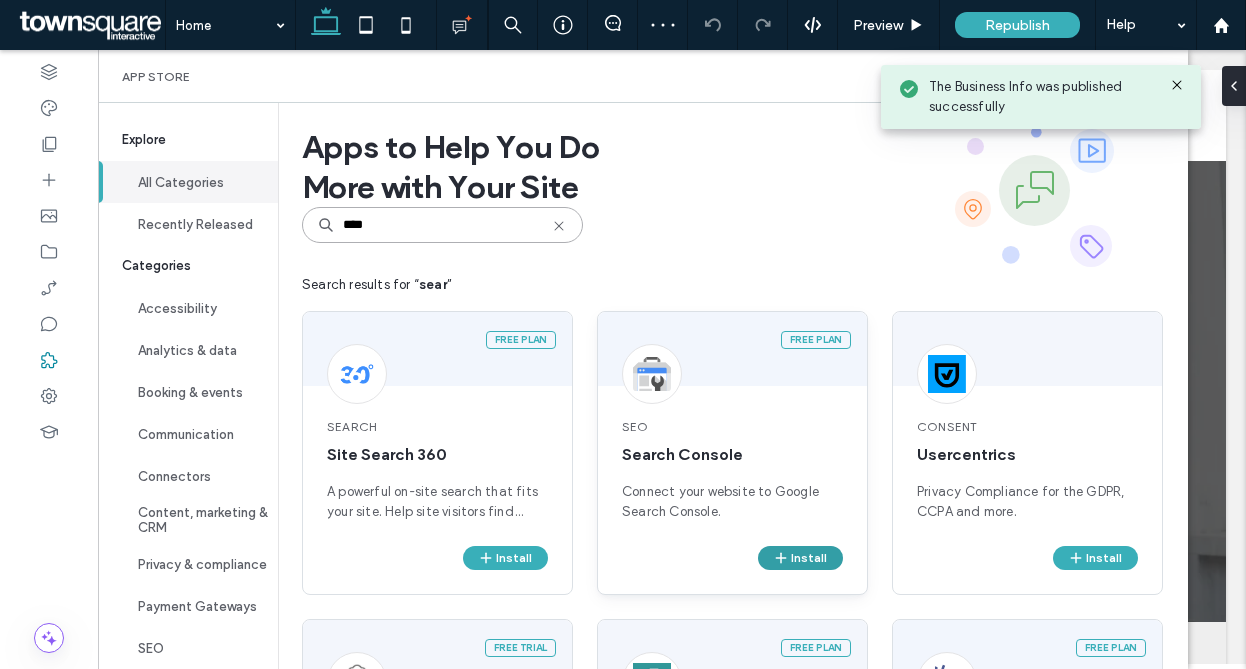 type on "****" 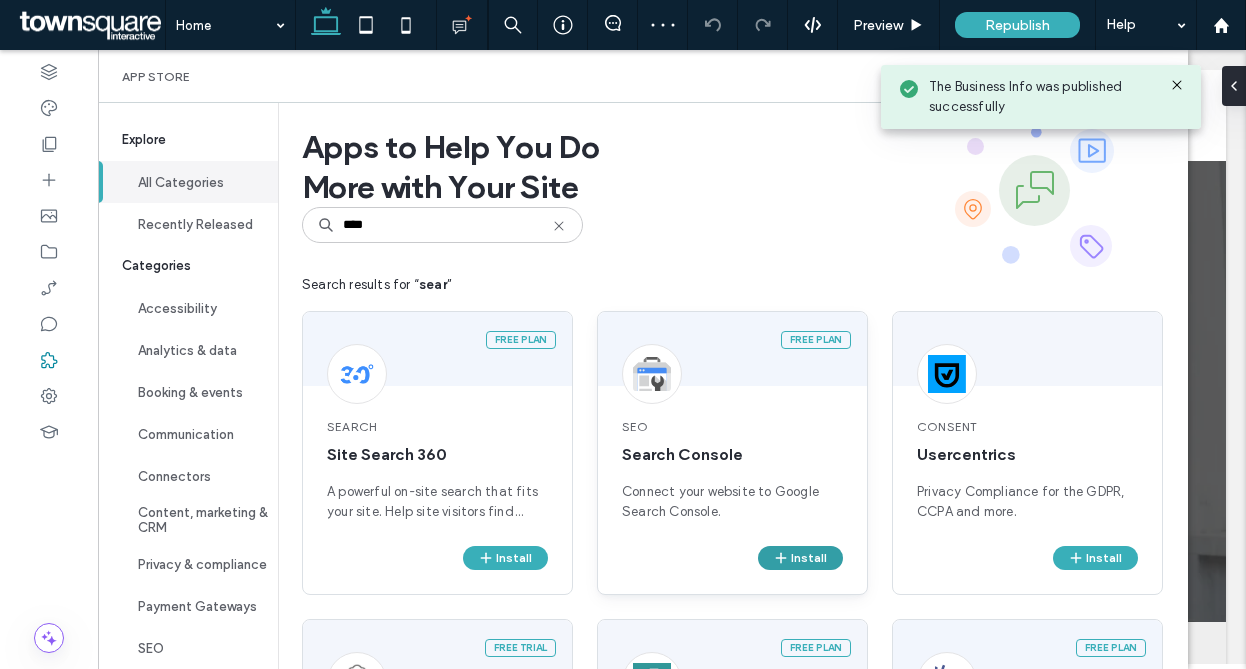 click on "Install" at bounding box center [800, 558] 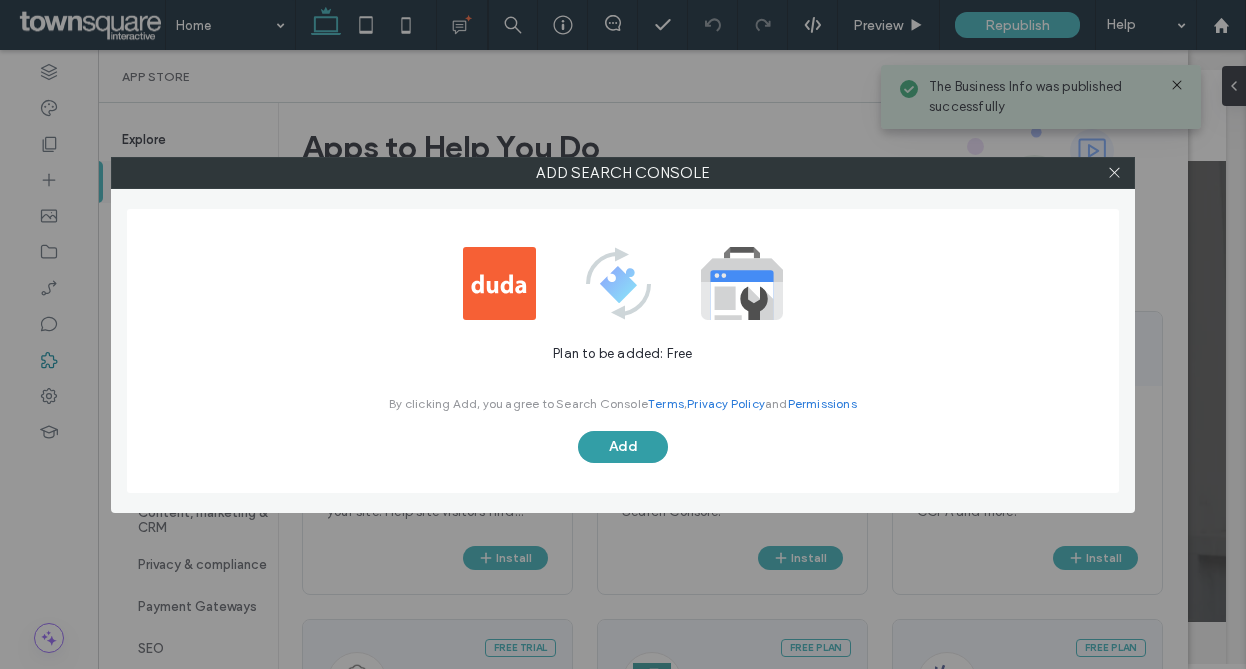click on "Add" at bounding box center [623, 447] 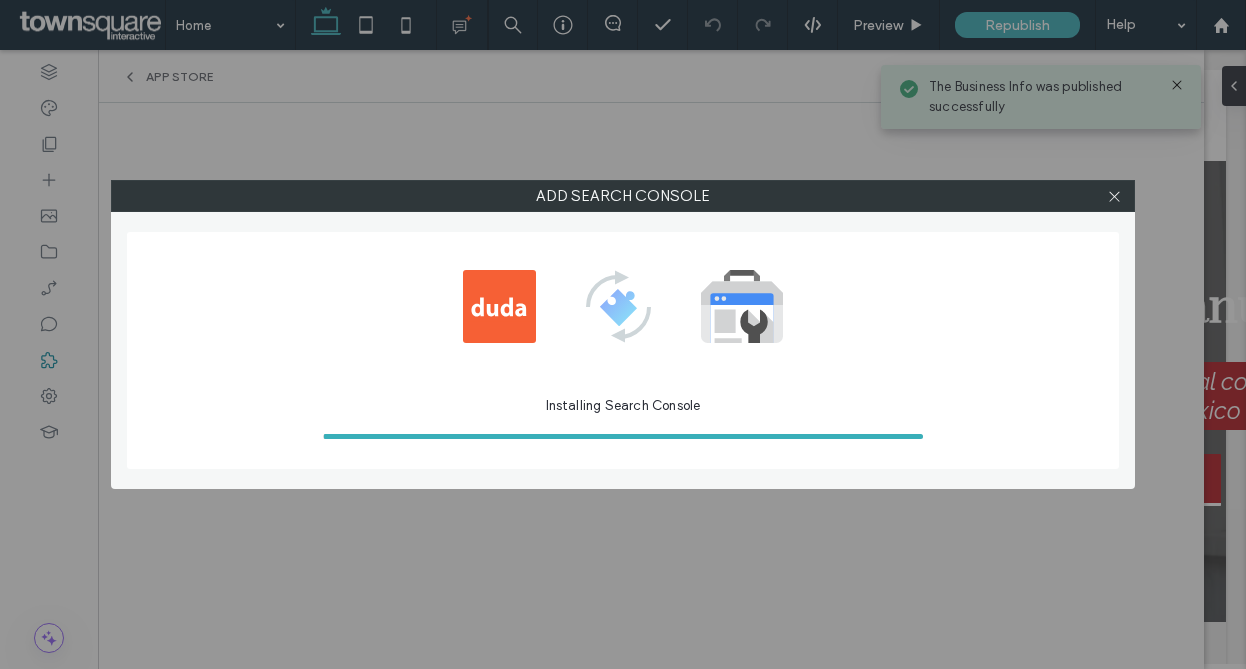 scroll, scrollTop: 0, scrollLeft: 0, axis: both 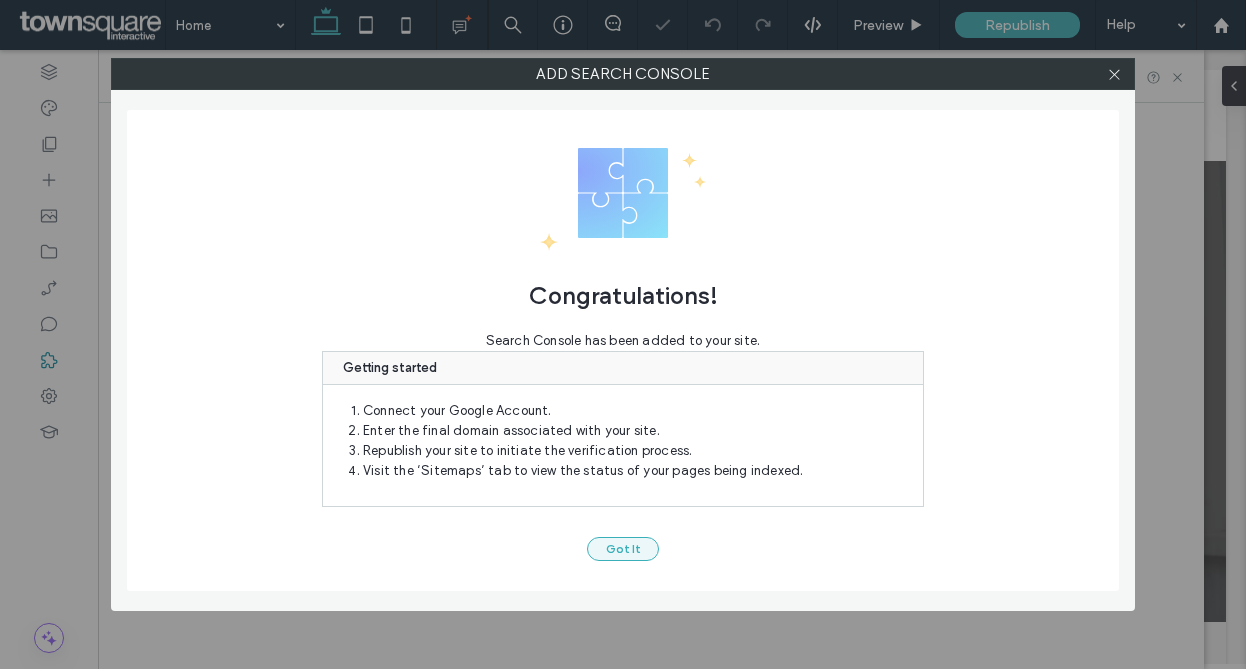 click on "Congratulations! Search Console has been added to your site. Getting started
Connect your Google Account.
Enter the final domain associated with your site.
Republish your site to initiate the verification process.
Visit the ‘Sitemaps’ tab to view the status of your pages being indexed.
Got It" at bounding box center [623, 350] 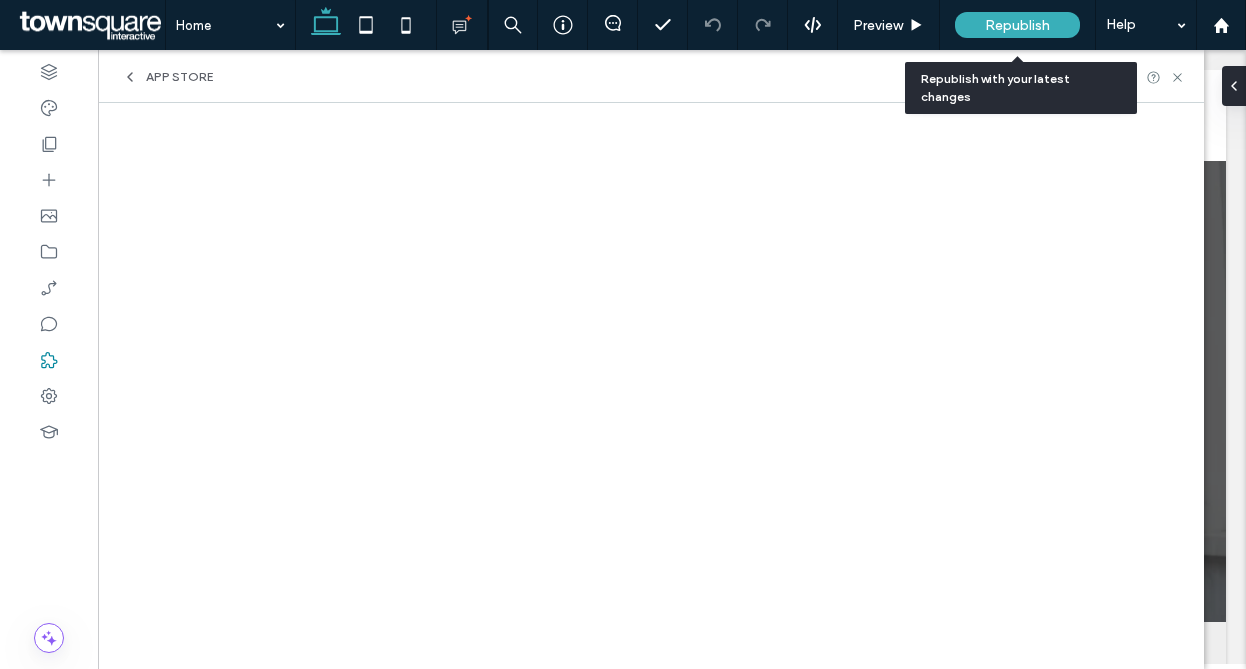 click on "Republish" at bounding box center (1017, 25) 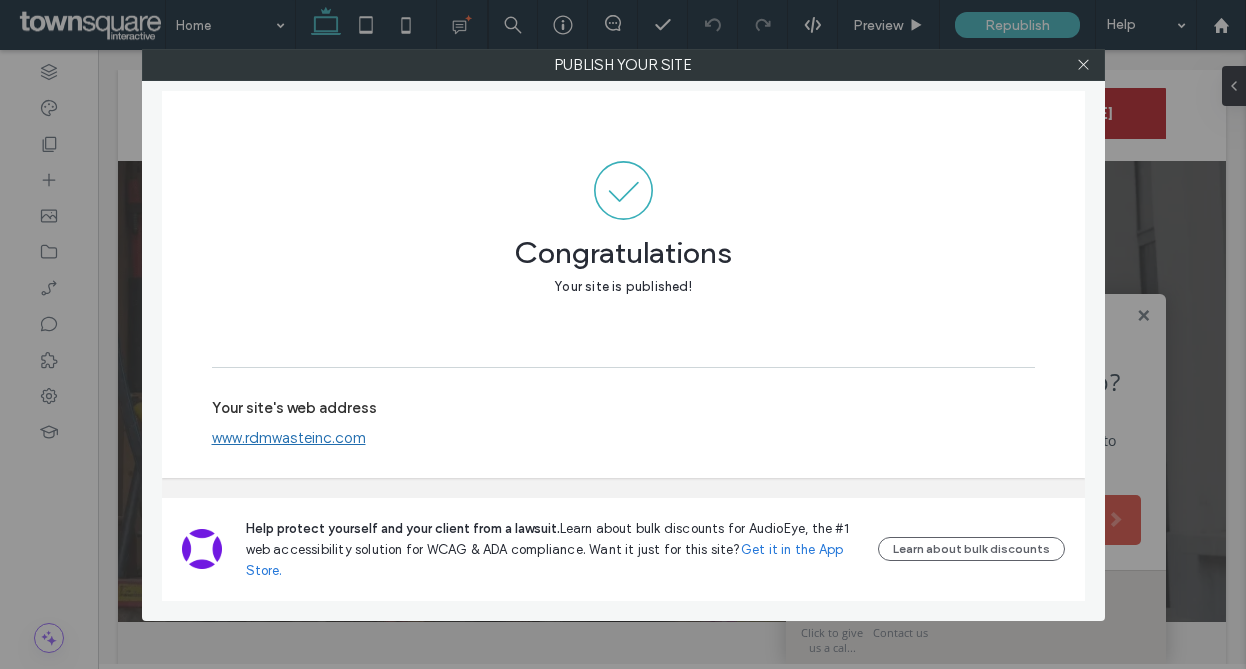click on "Congratulations Your site is published!" at bounding box center (623, 229) 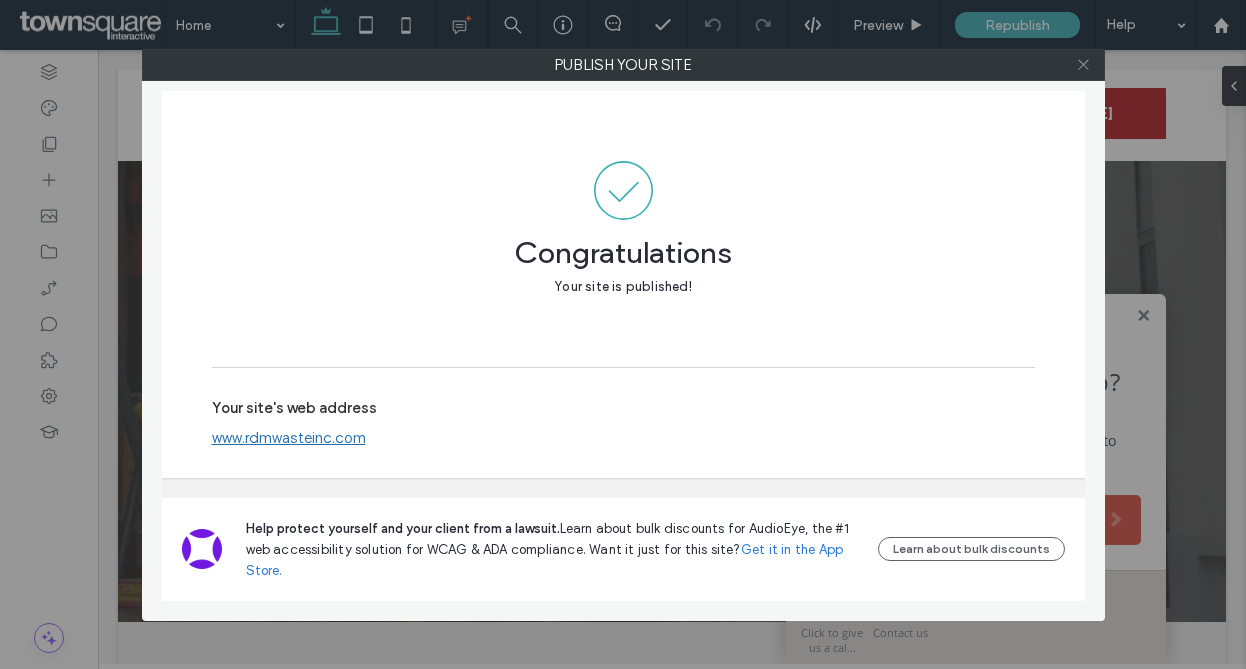 click 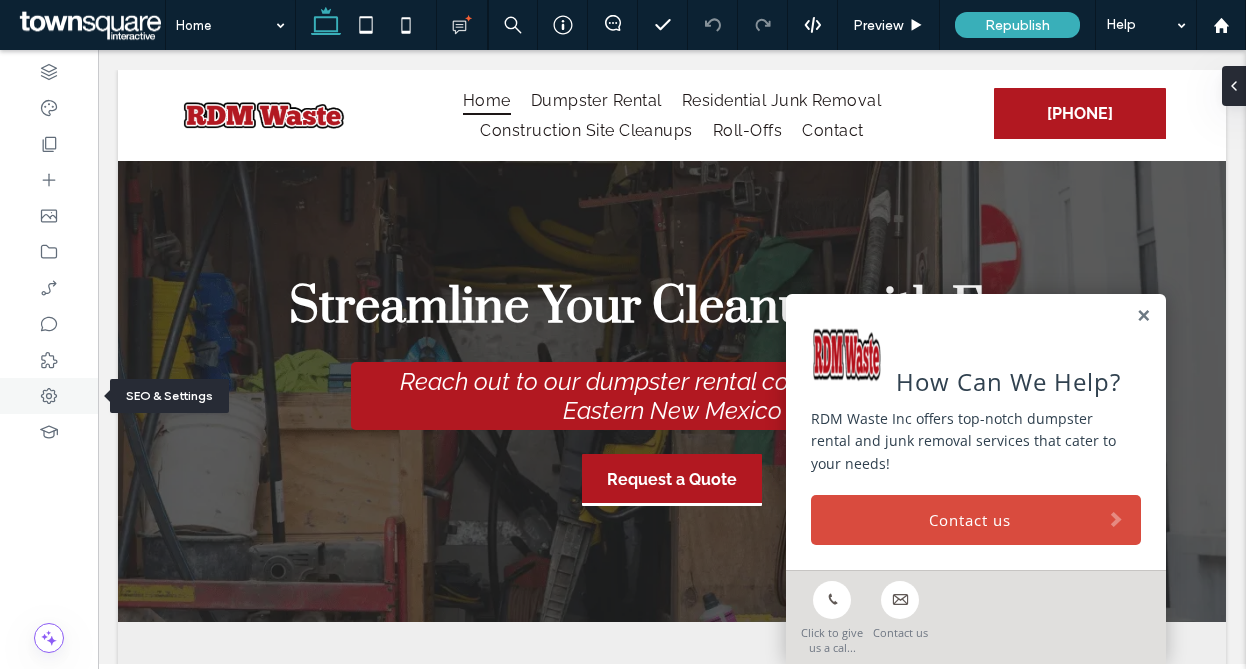 click at bounding box center (49, 396) 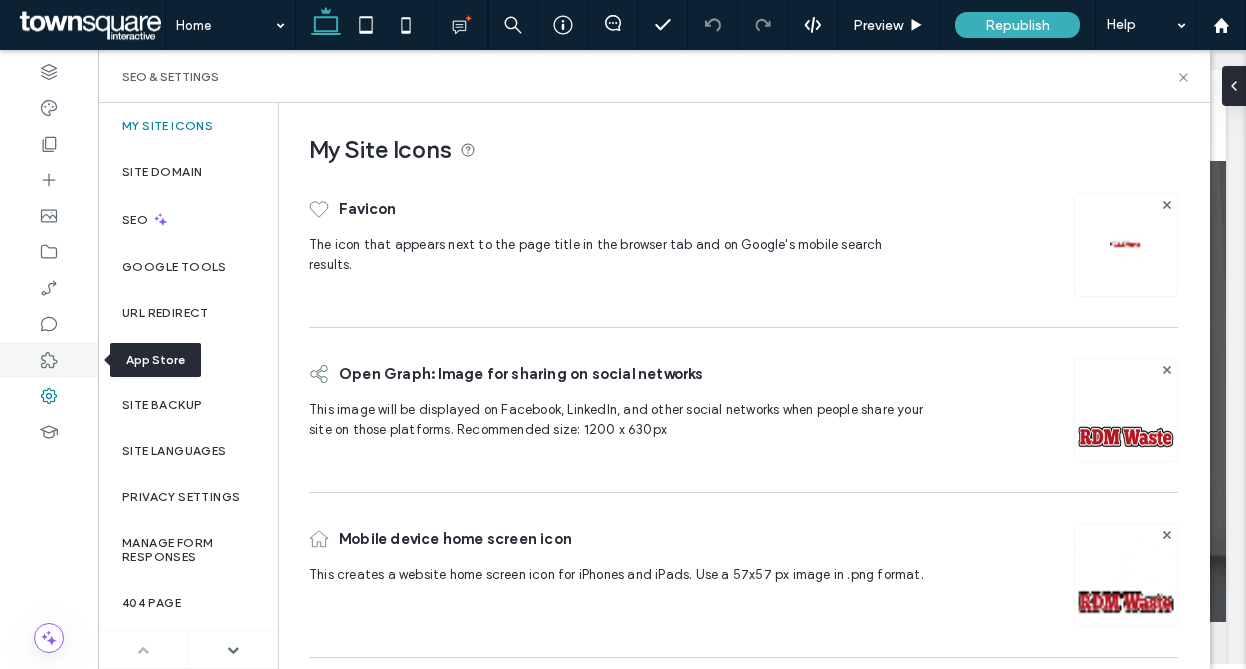 click 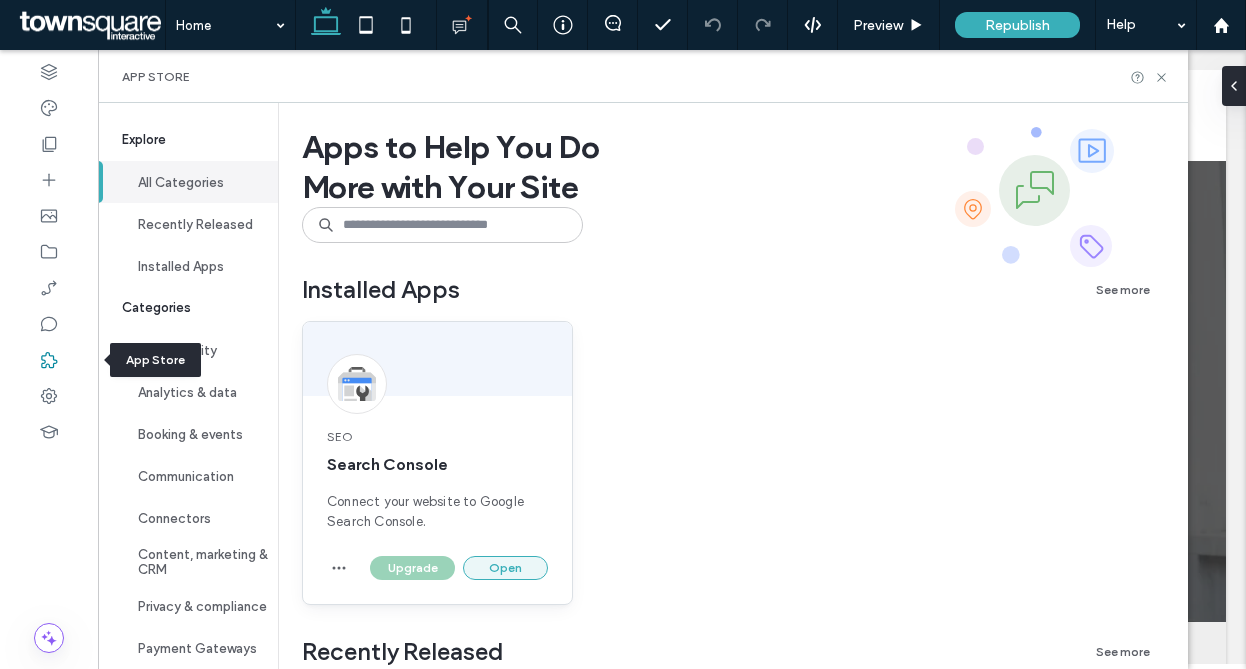 click on "Open" at bounding box center [505, 568] 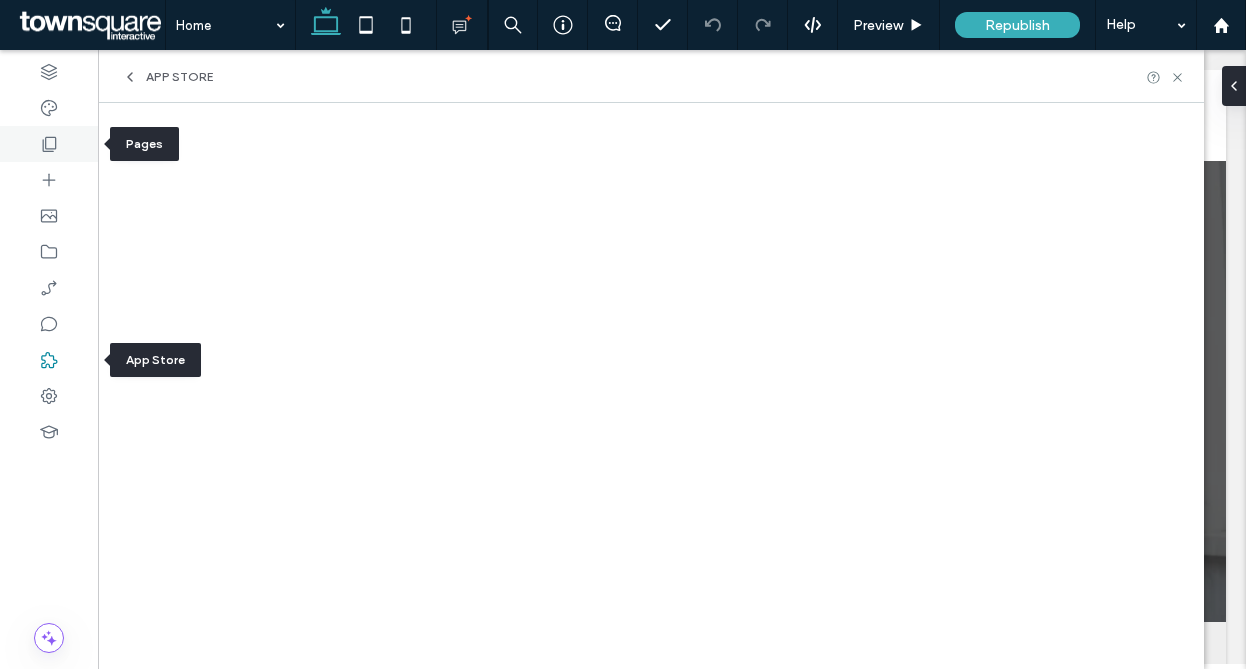 click at bounding box center [49, 144] 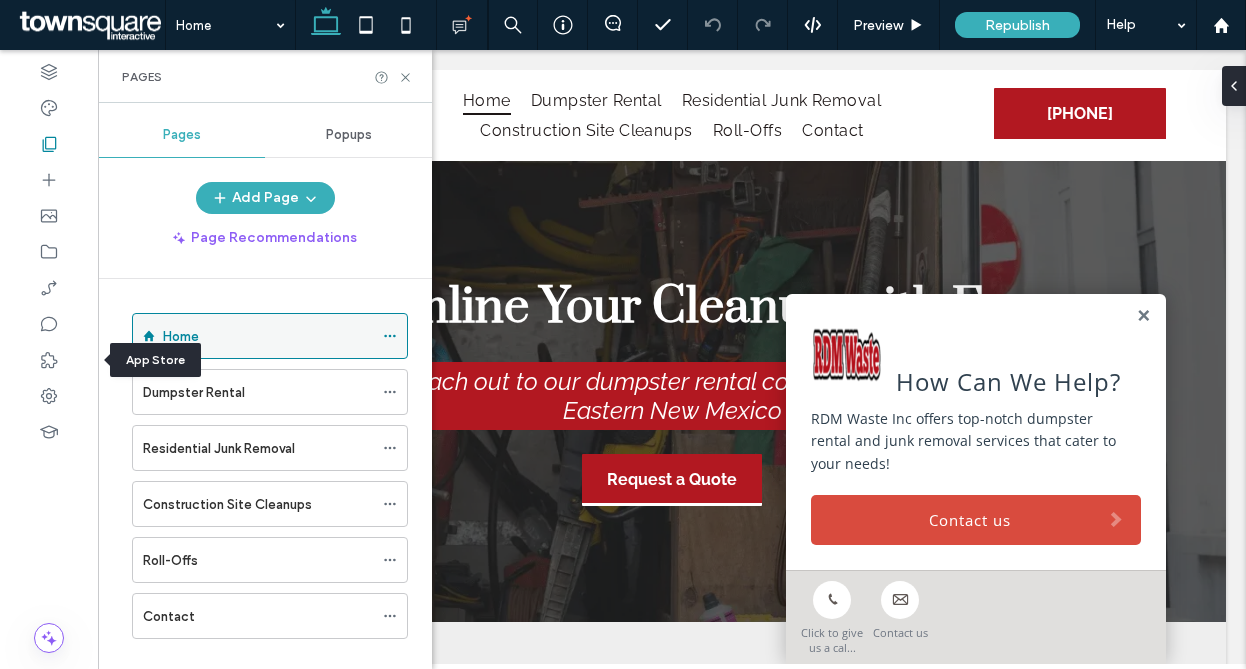 click 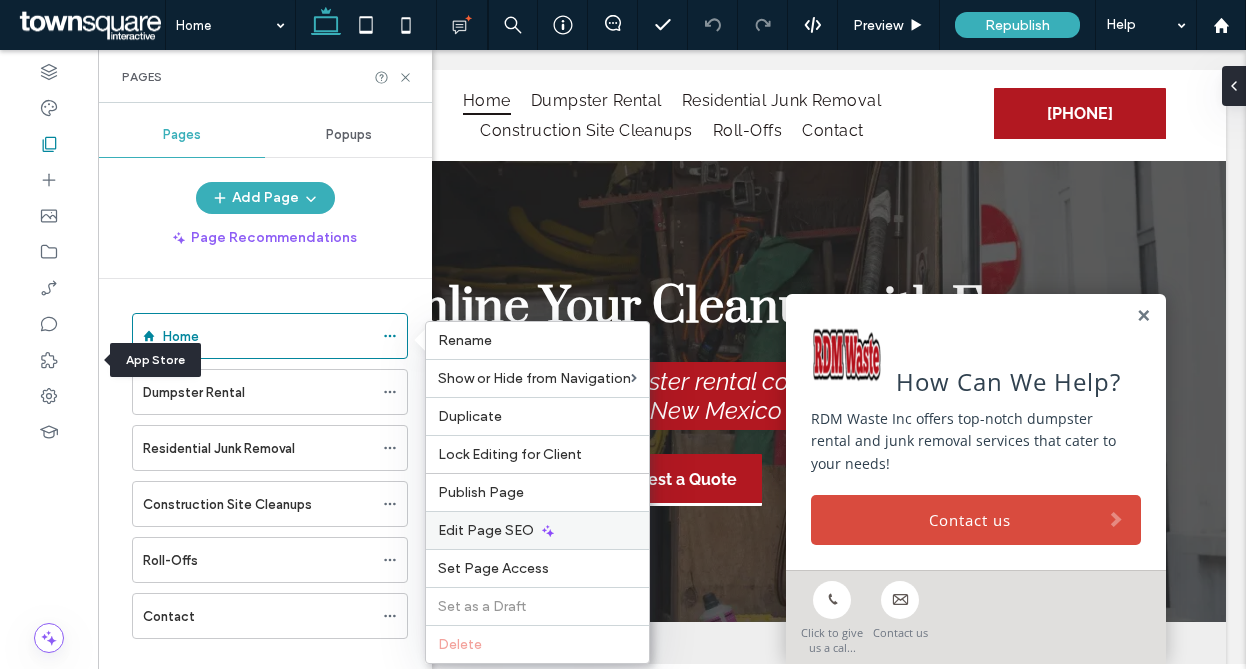 click on "Edit Page SEO" at bounding box center [486, 530] 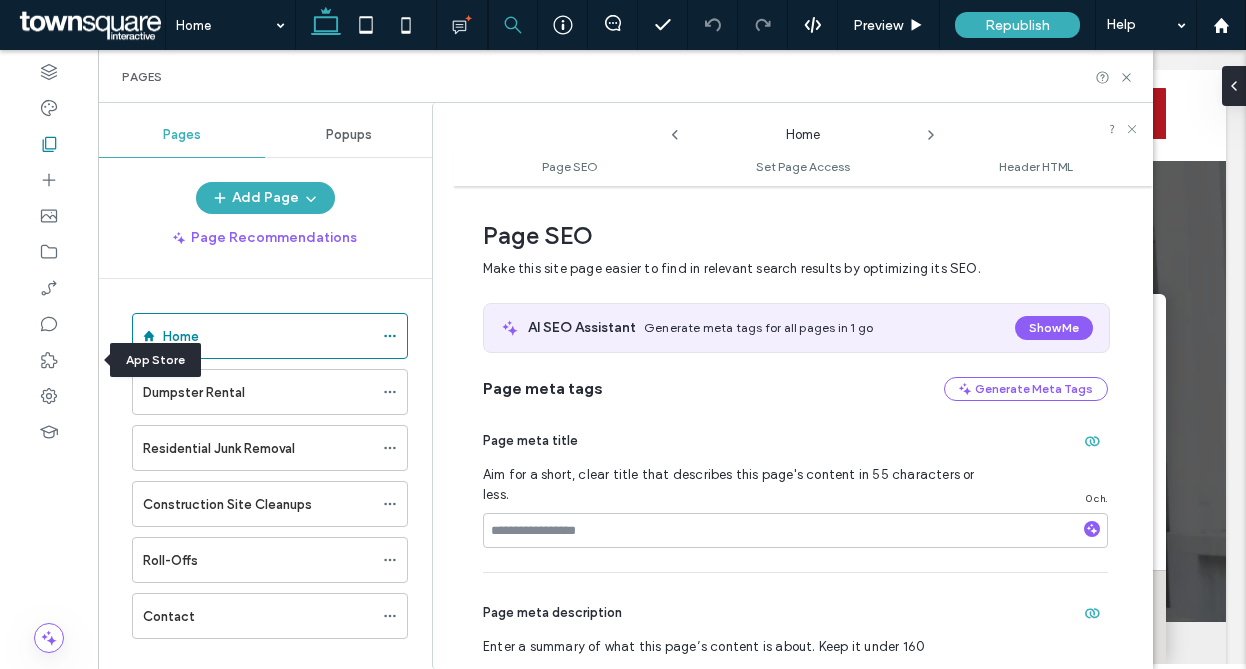 scroll, scrollTop: 10, scrollLeft: 0, axis: vertical 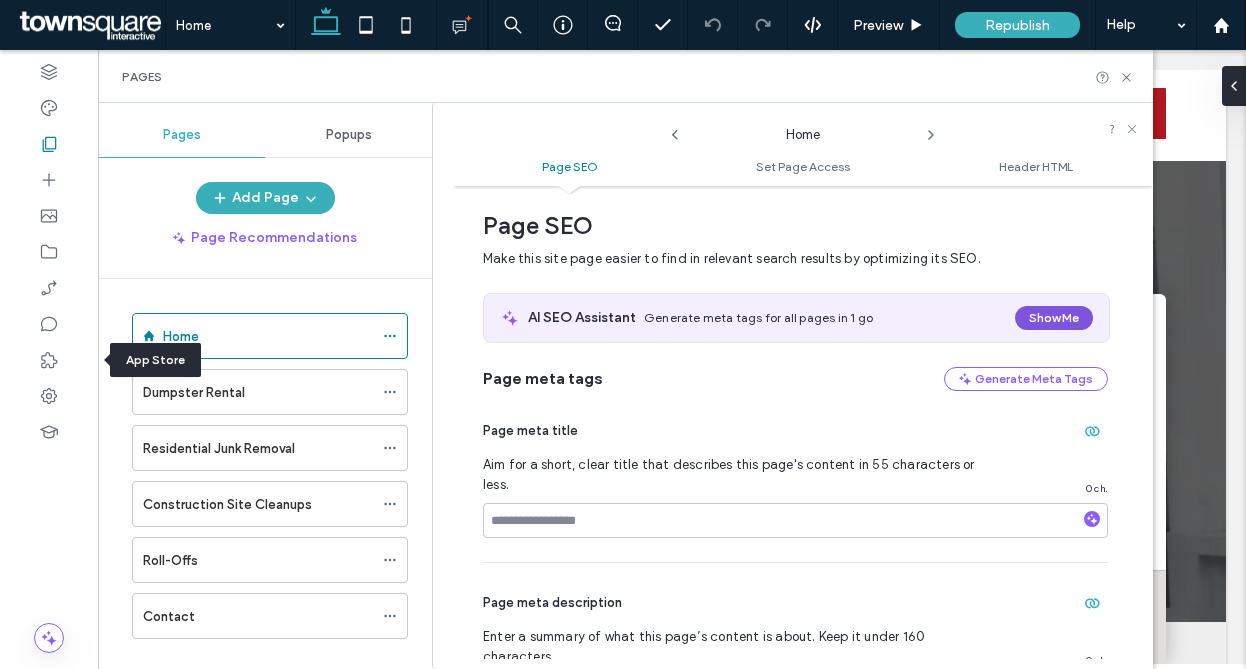 click on "Show Me" at bounding box center (1054, 318) 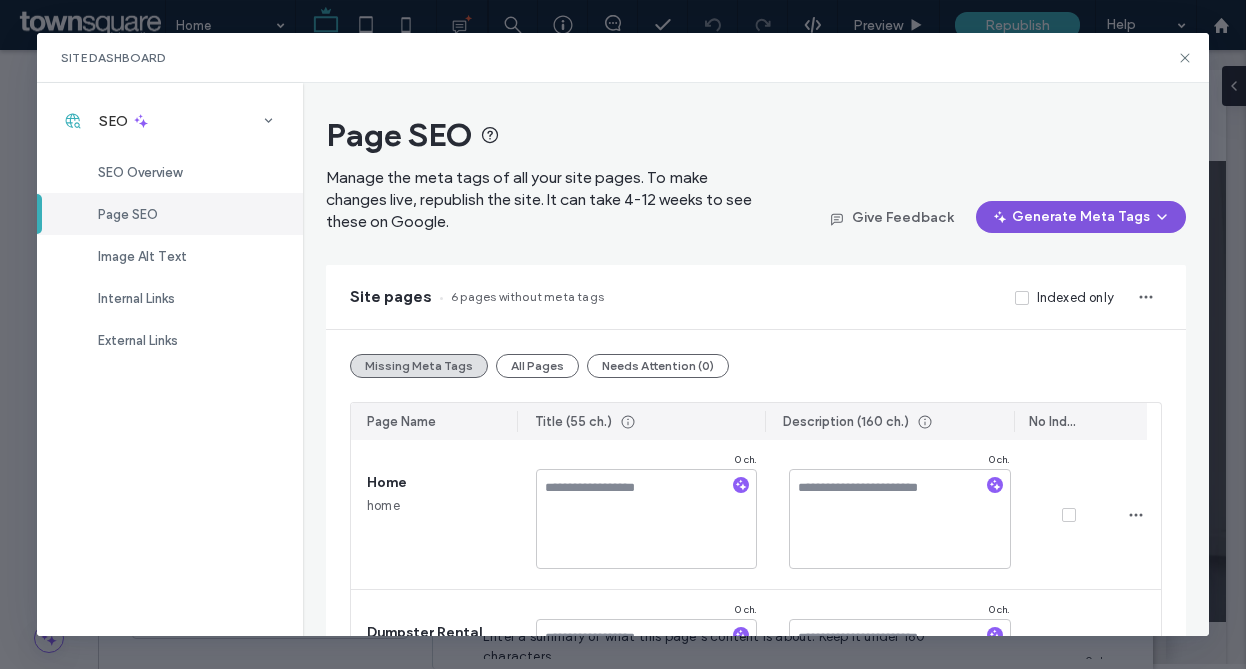 click on "Generate Meta Tags" at bounding box center [1081, 217] 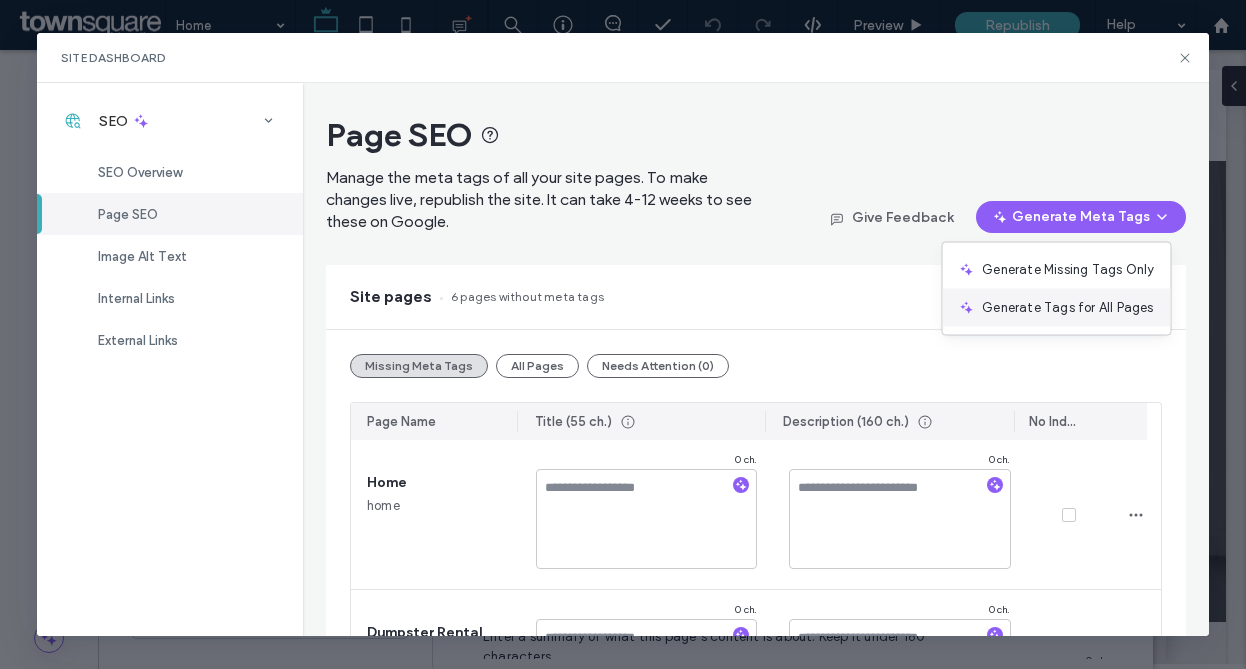 click on "Generate Tags for All Pages" at bounding box center (1067, 308) 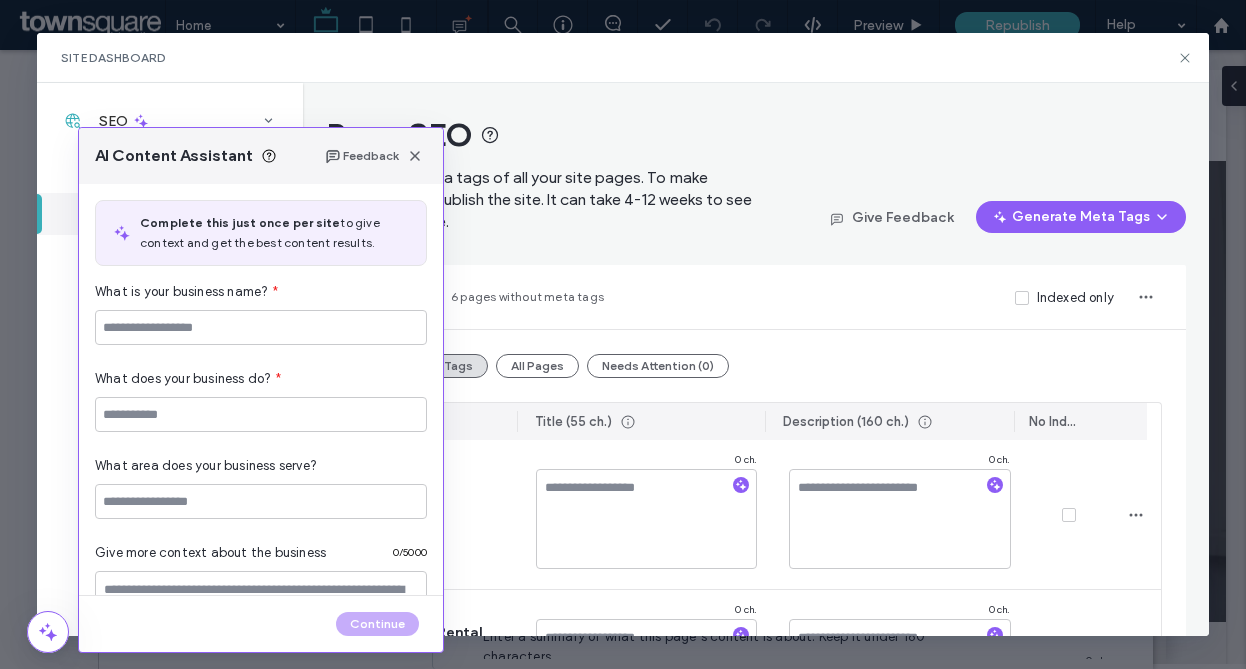type on "**********" 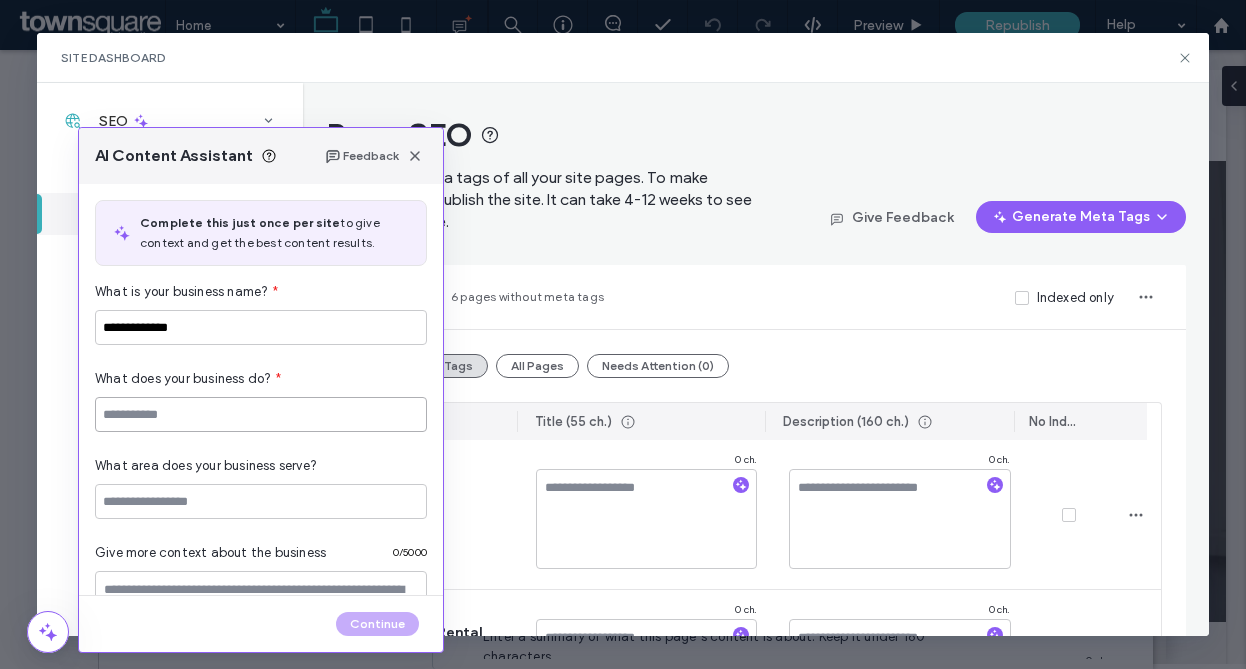 click at bounding box center [261, 414] 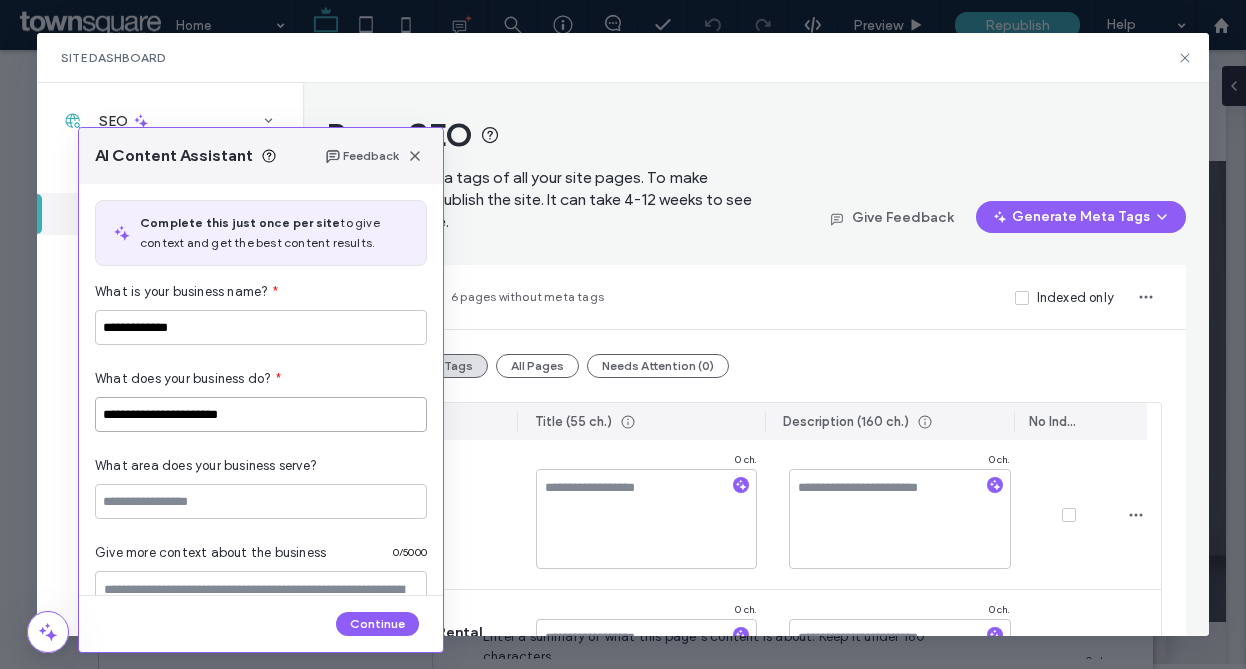 type on "**********" 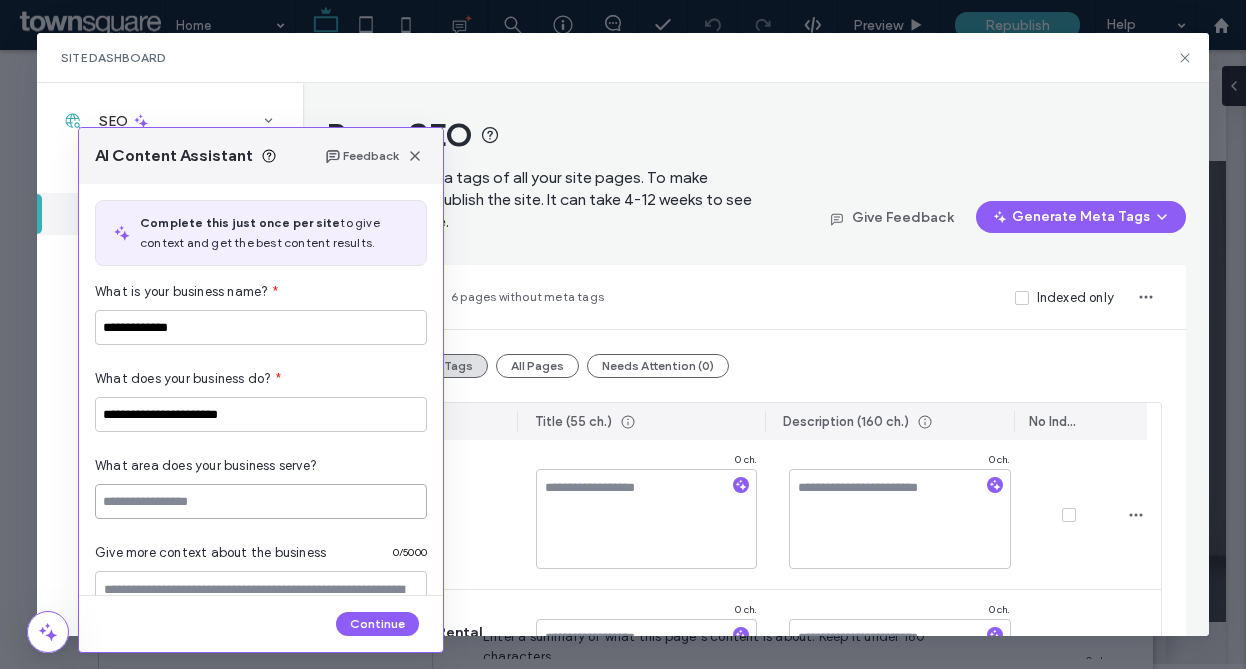 click at bounding box center [261, 501] 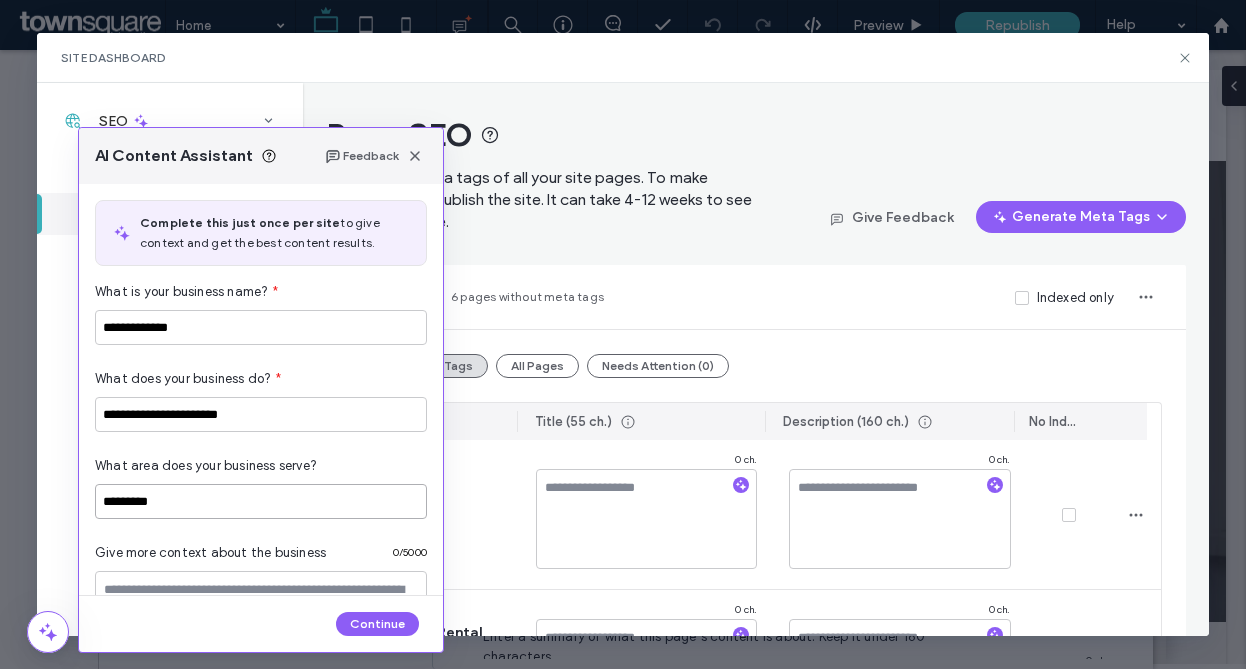 type on "*********" 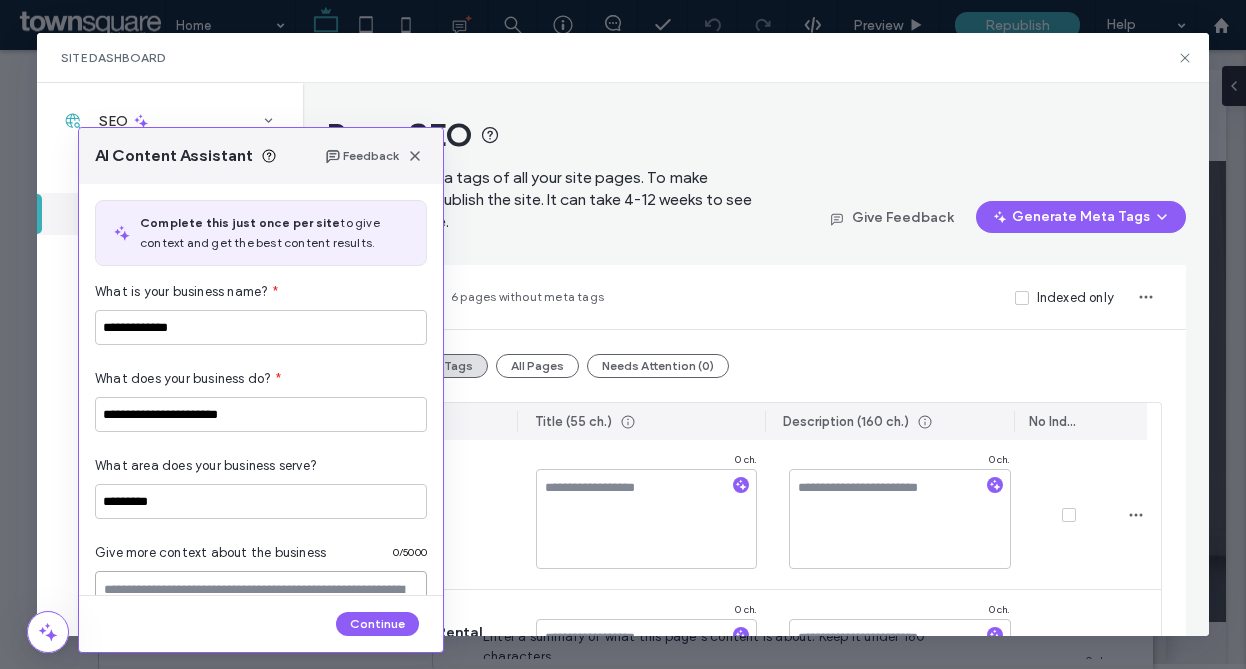 click at bounding box center (261, 621) 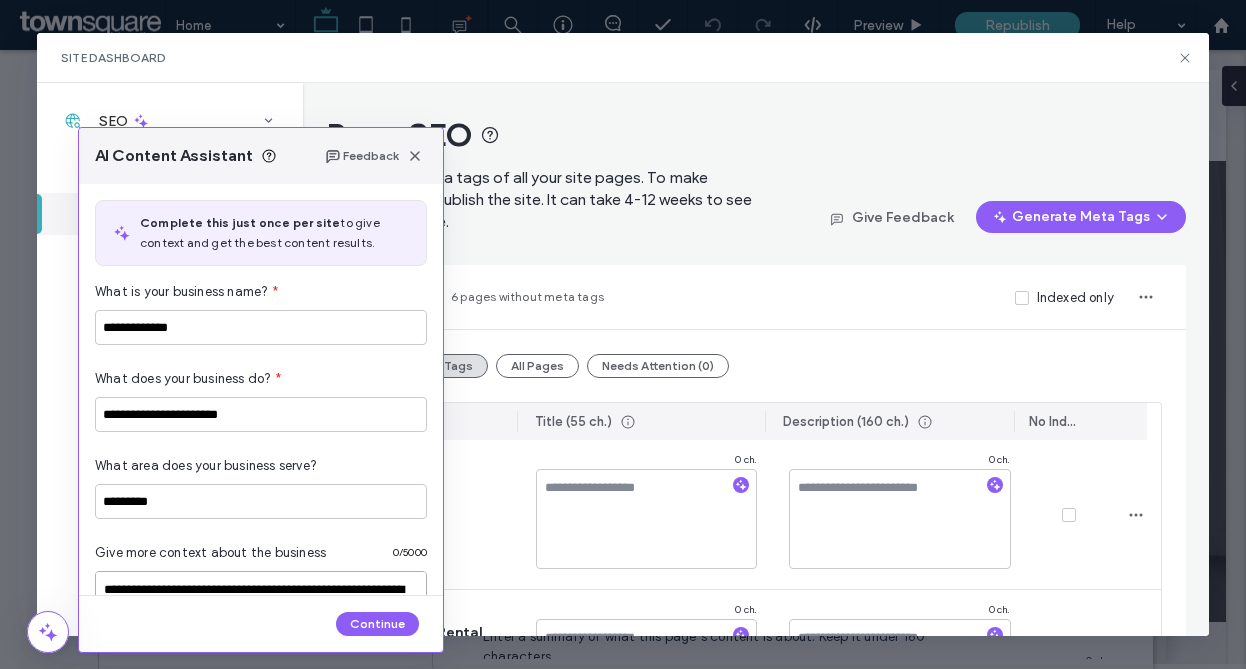 scroll, scrollTop: 188, scrollLeft: 0, axis: vertical 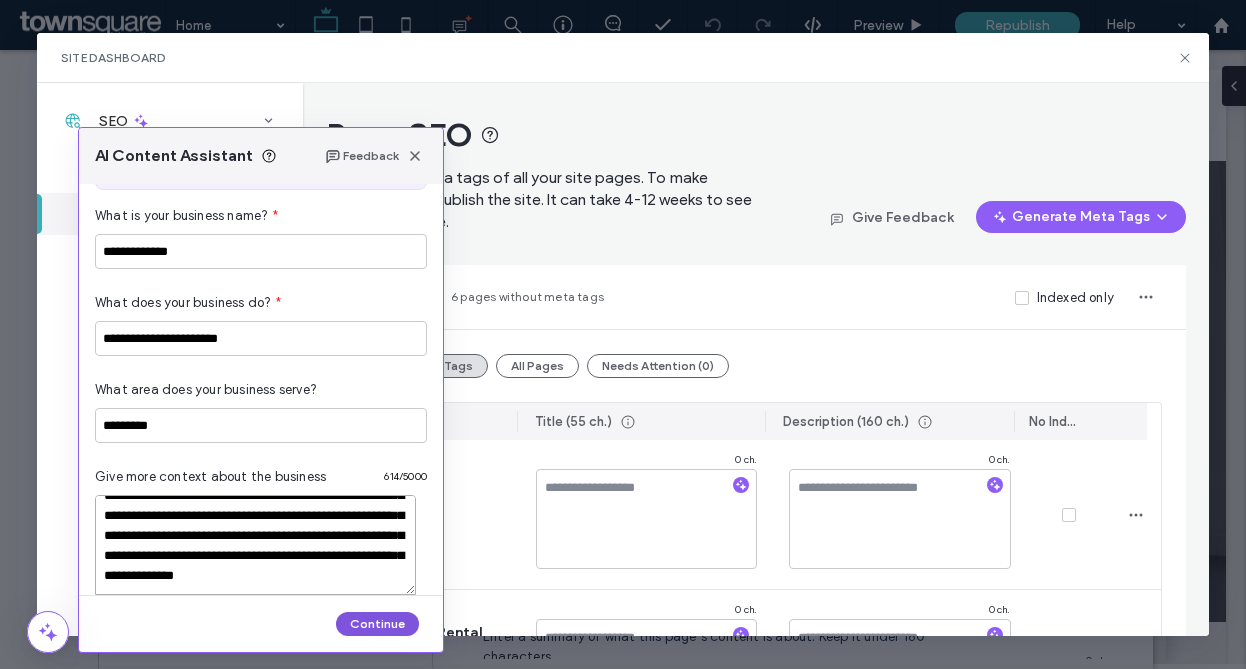 type on "**********" 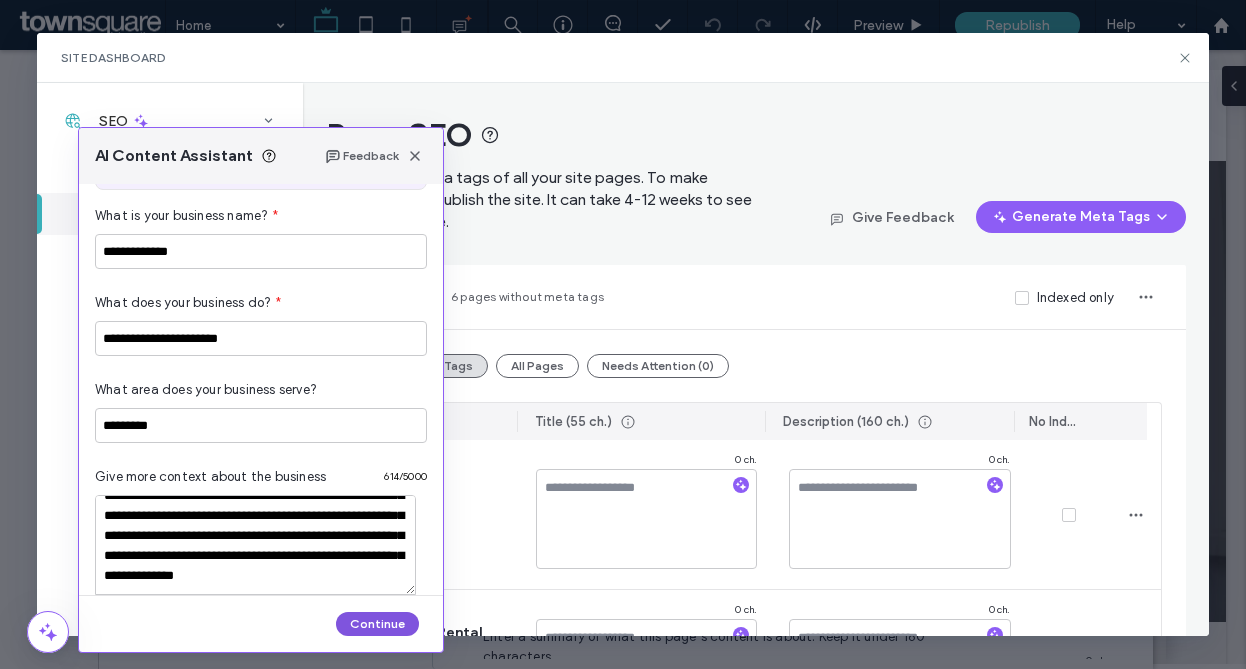 click on "Continue" at bounding box center (377, 624) 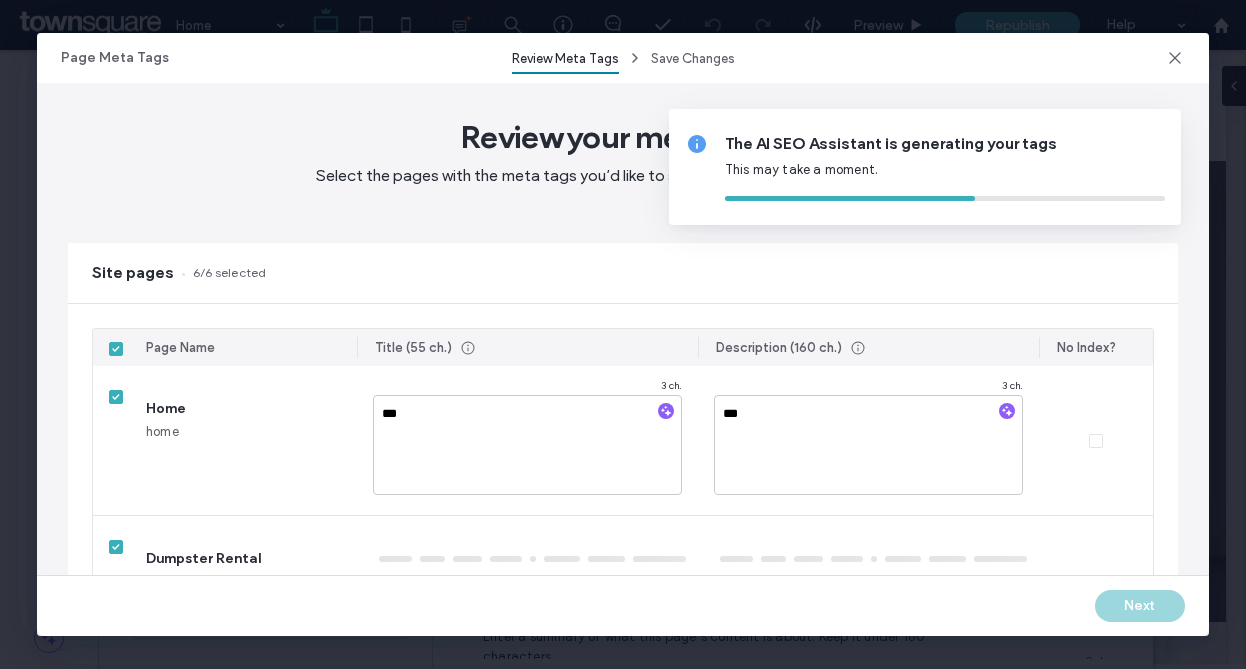 type on "******" 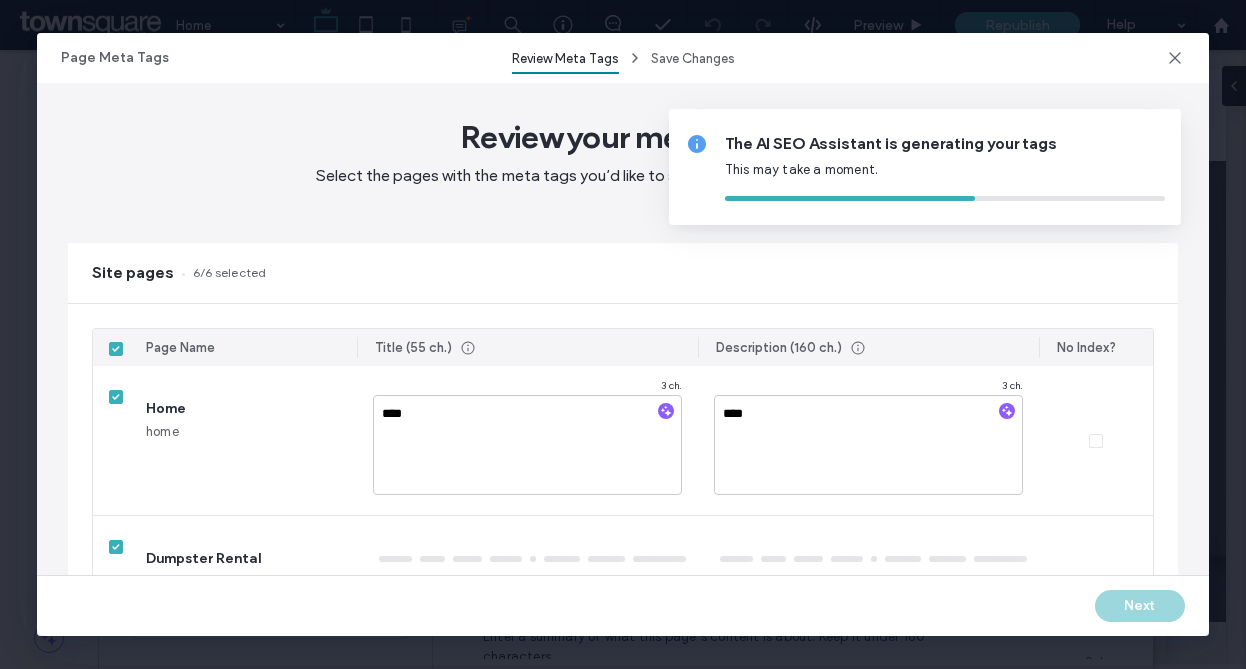 type on "*******" 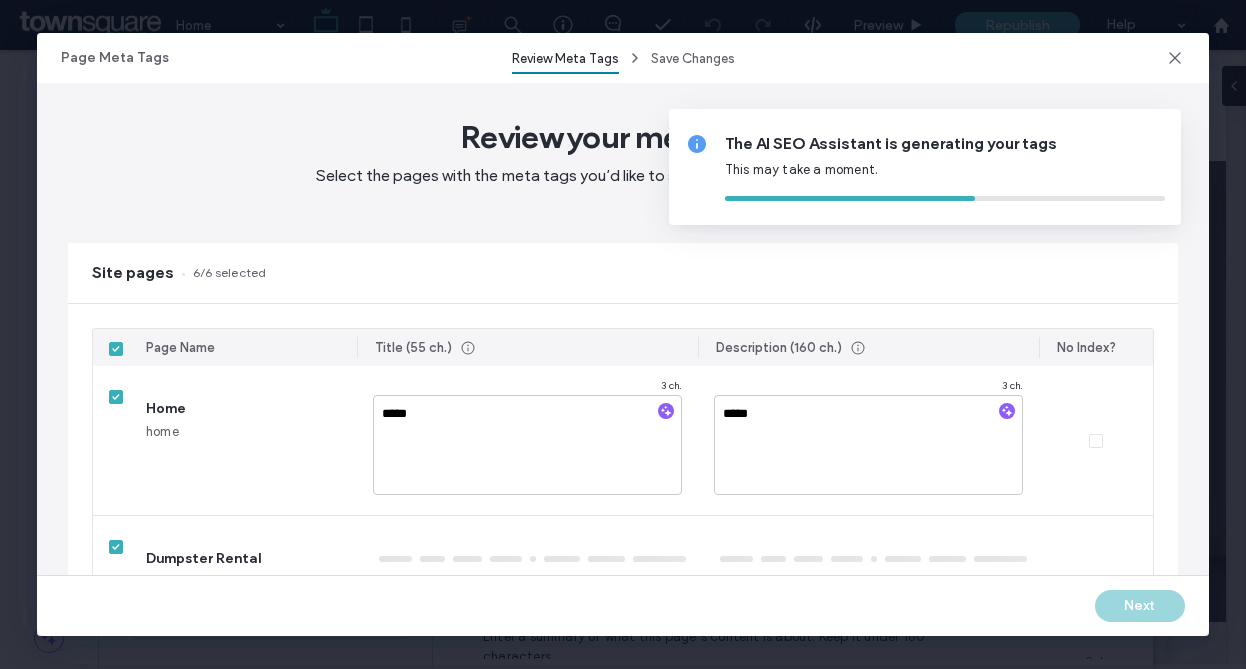 type on "********" 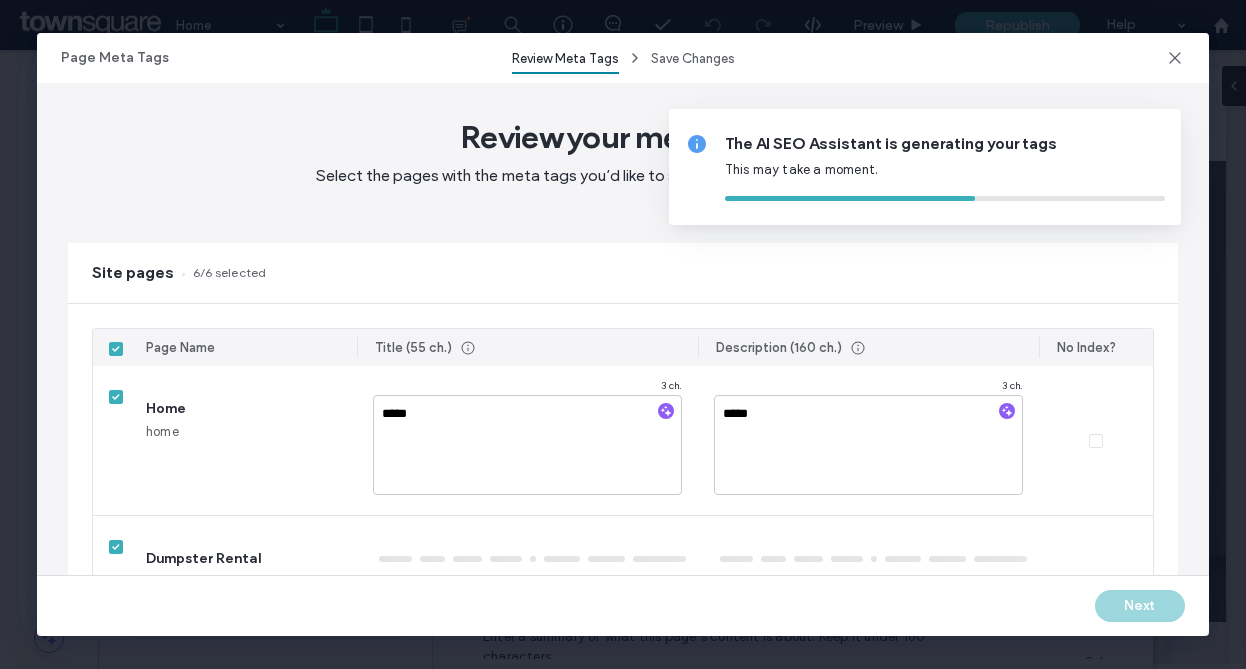 type on "******" 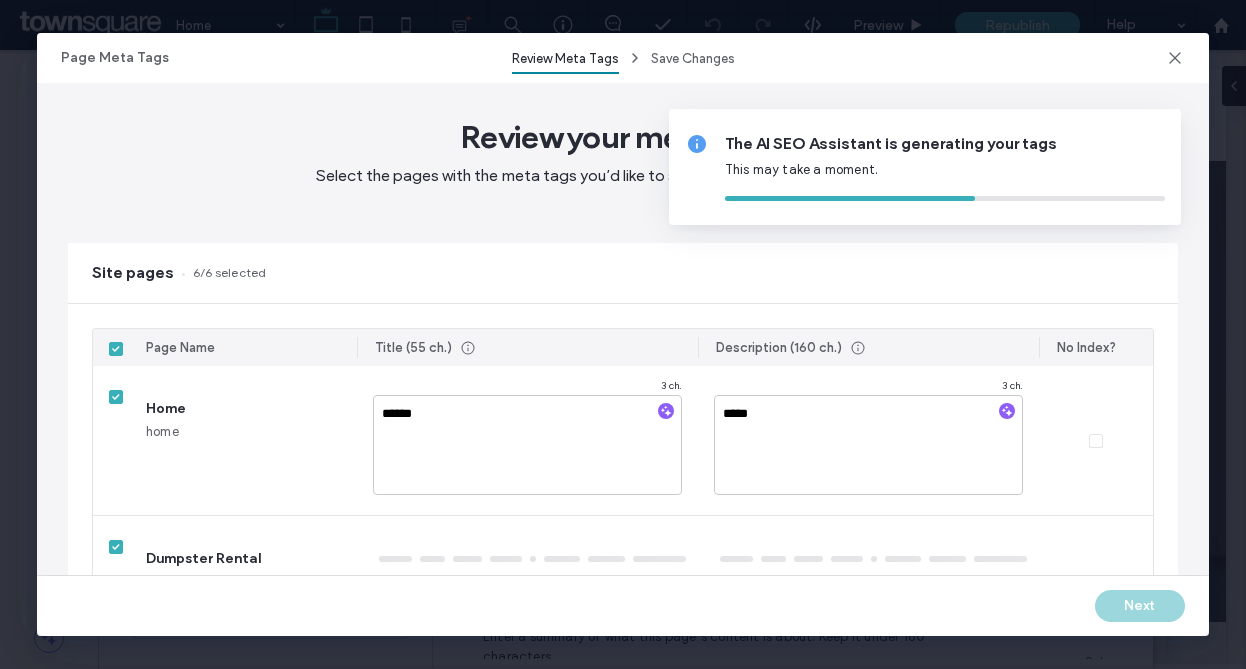 type on "******" 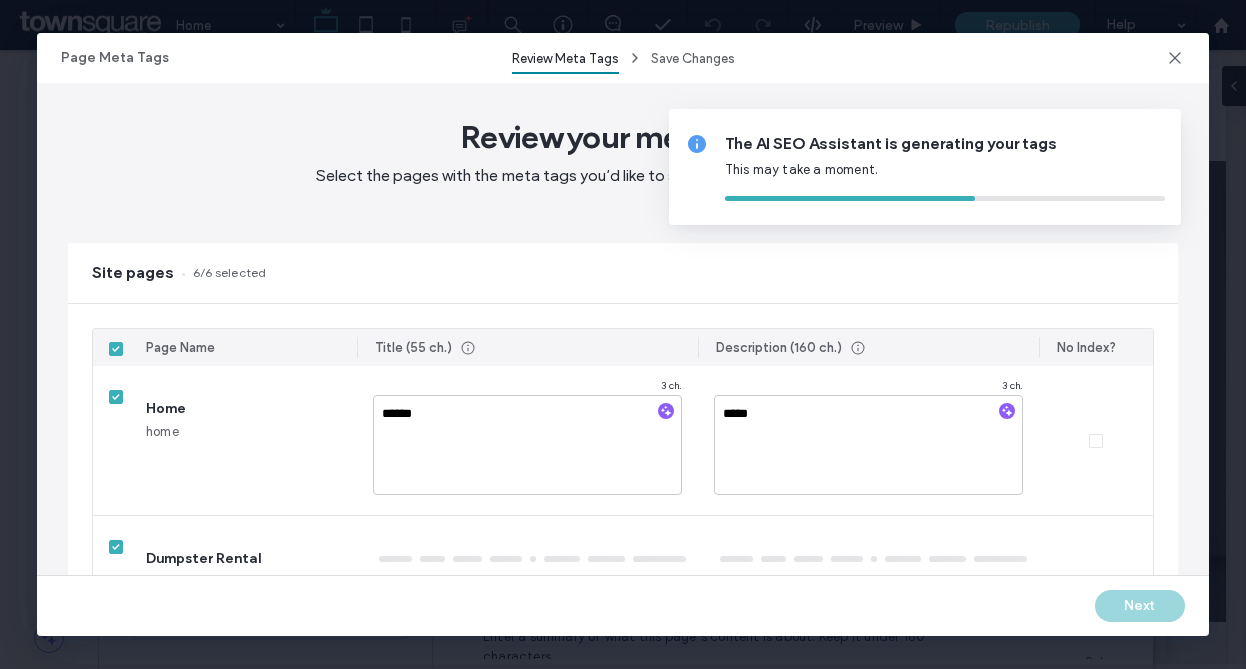 type on "**********" 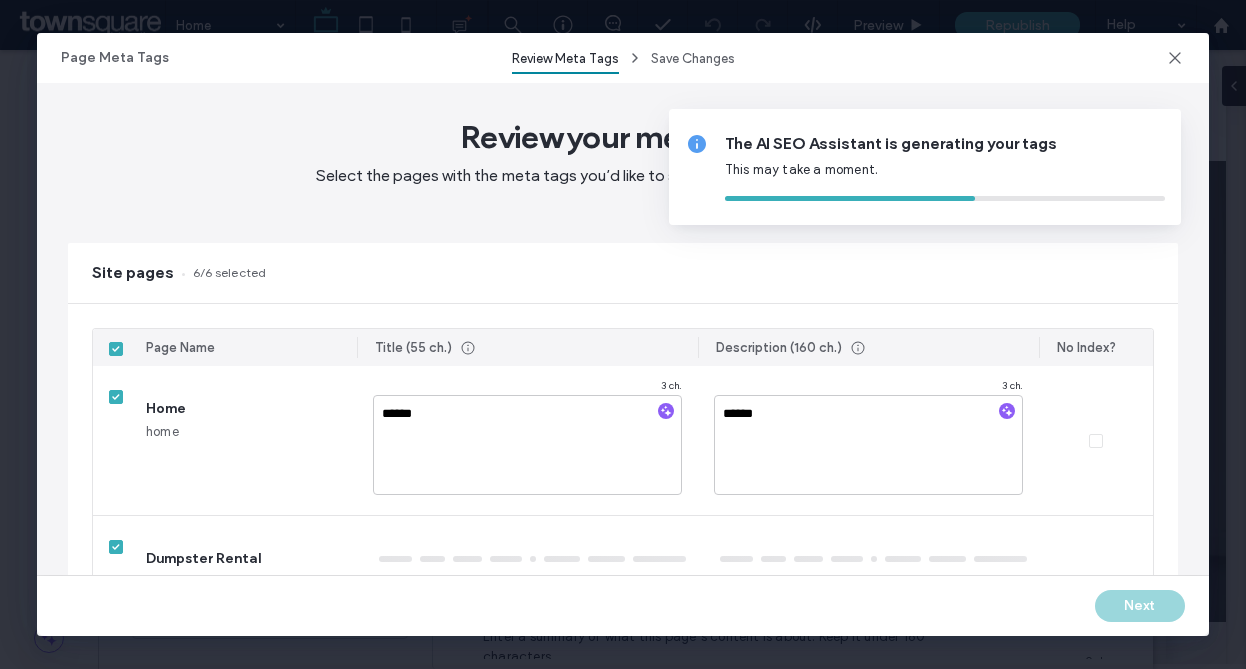 type on "********" 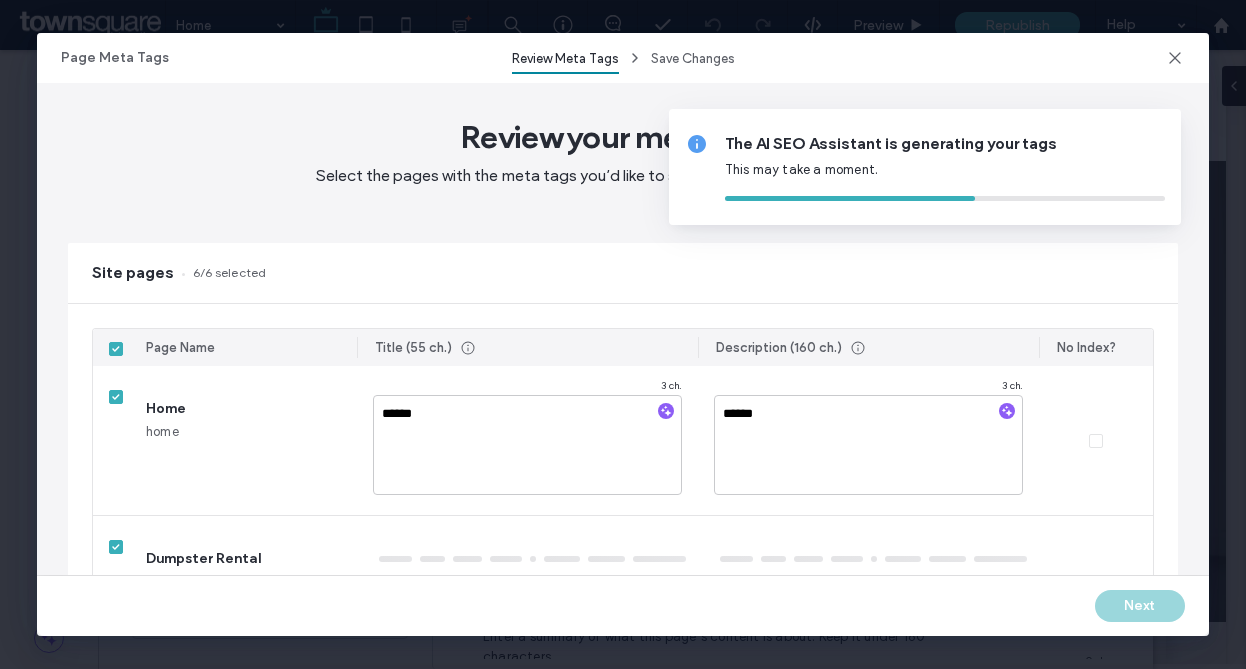 type on "*******" 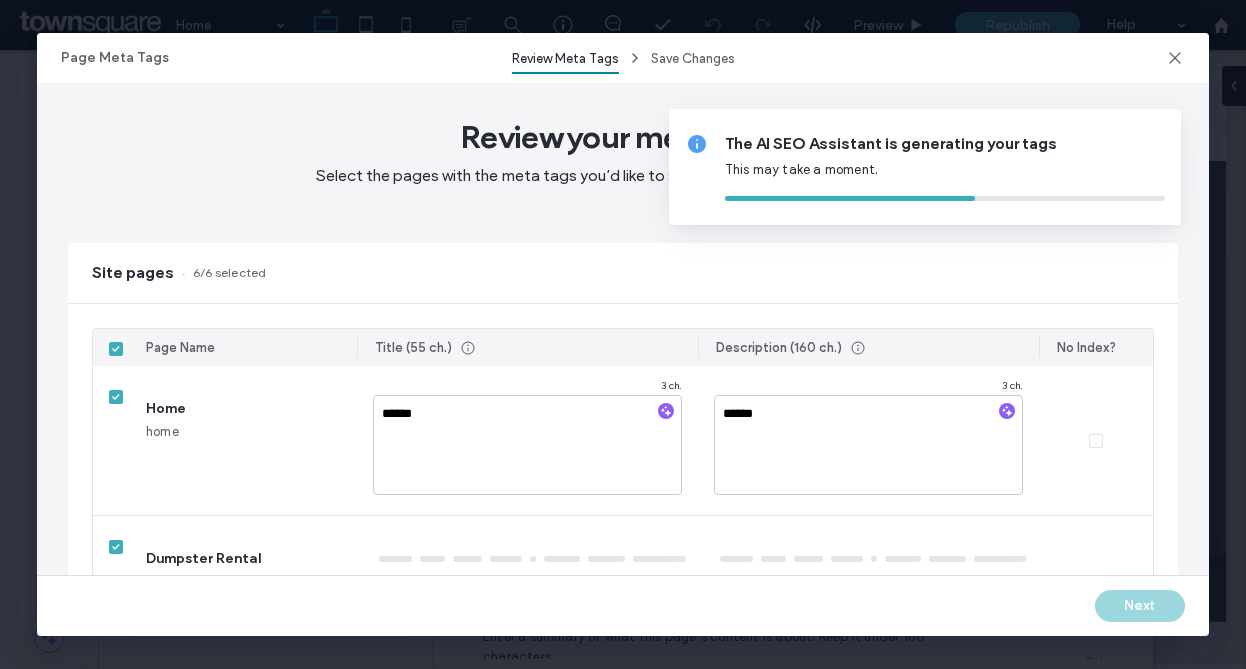 type on "*******" 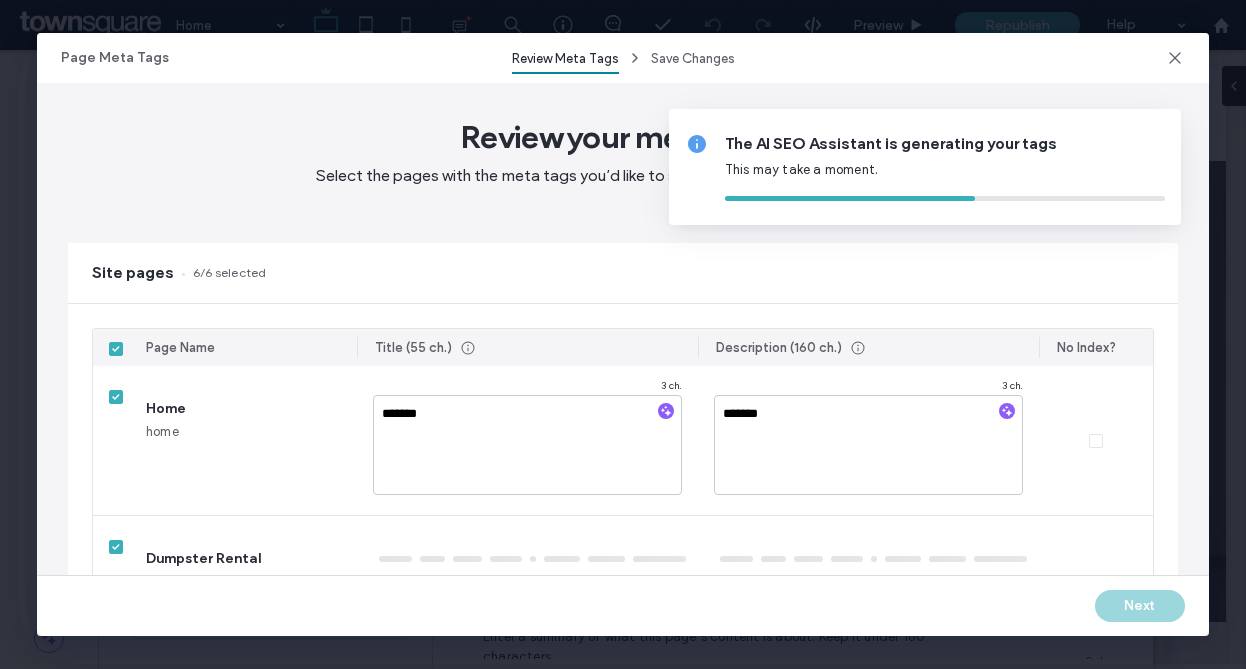 type on "**********" 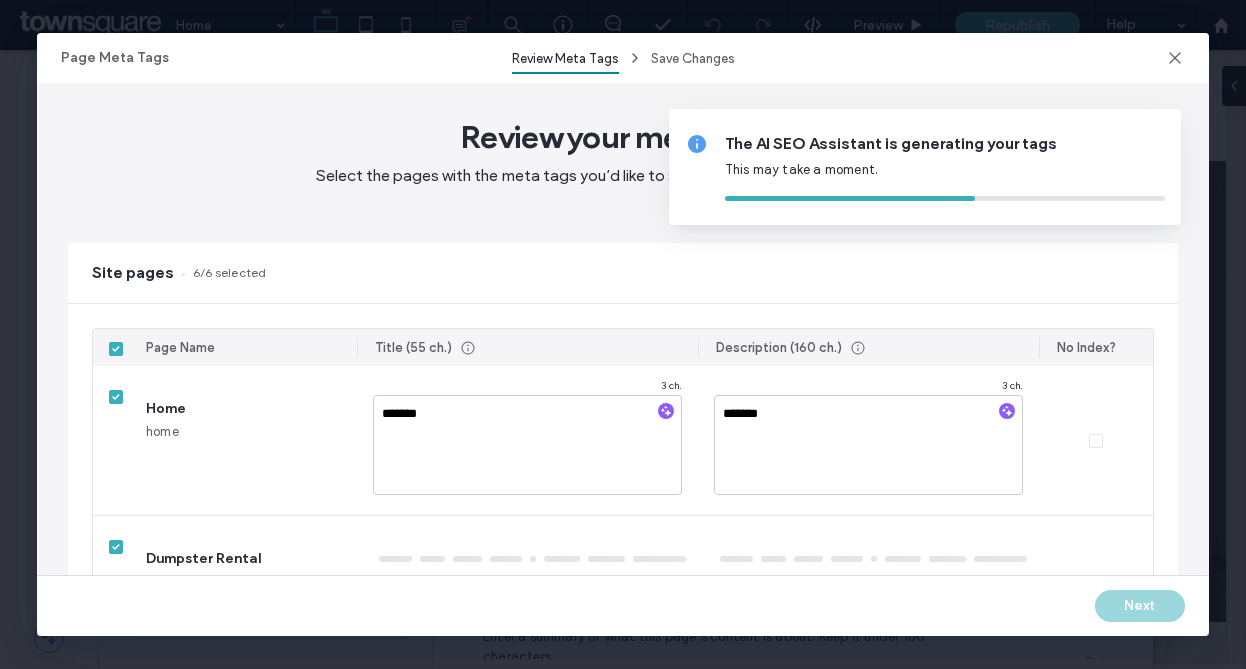 type on "********" 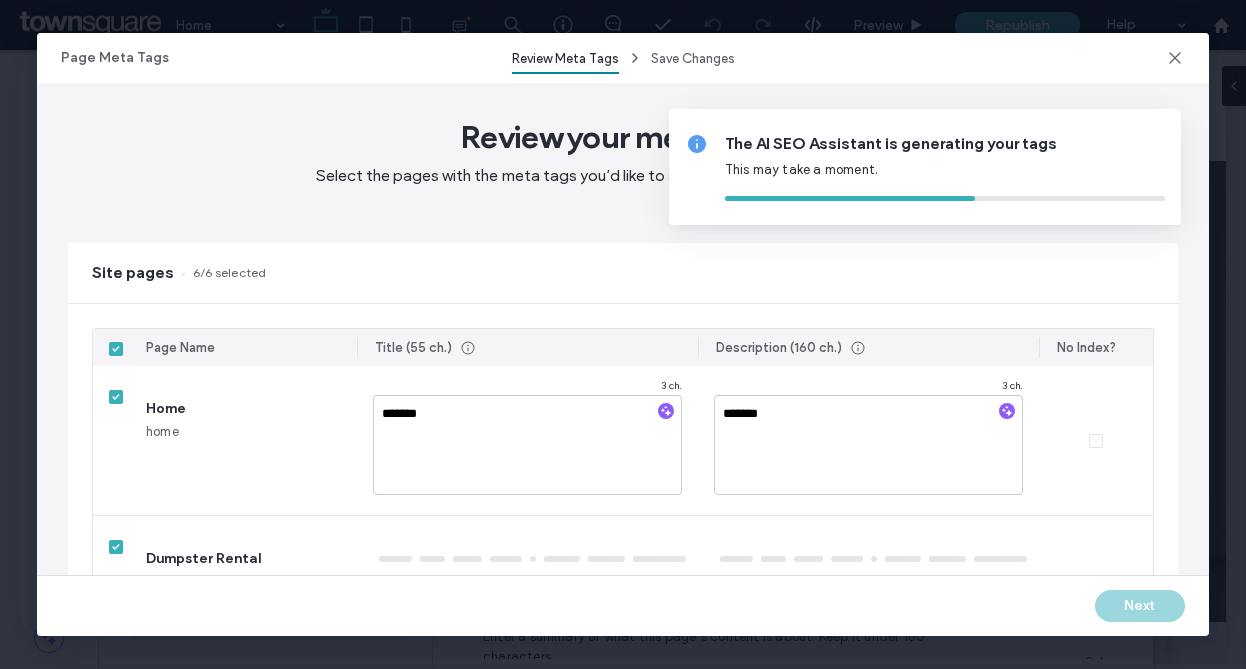 type on "********" 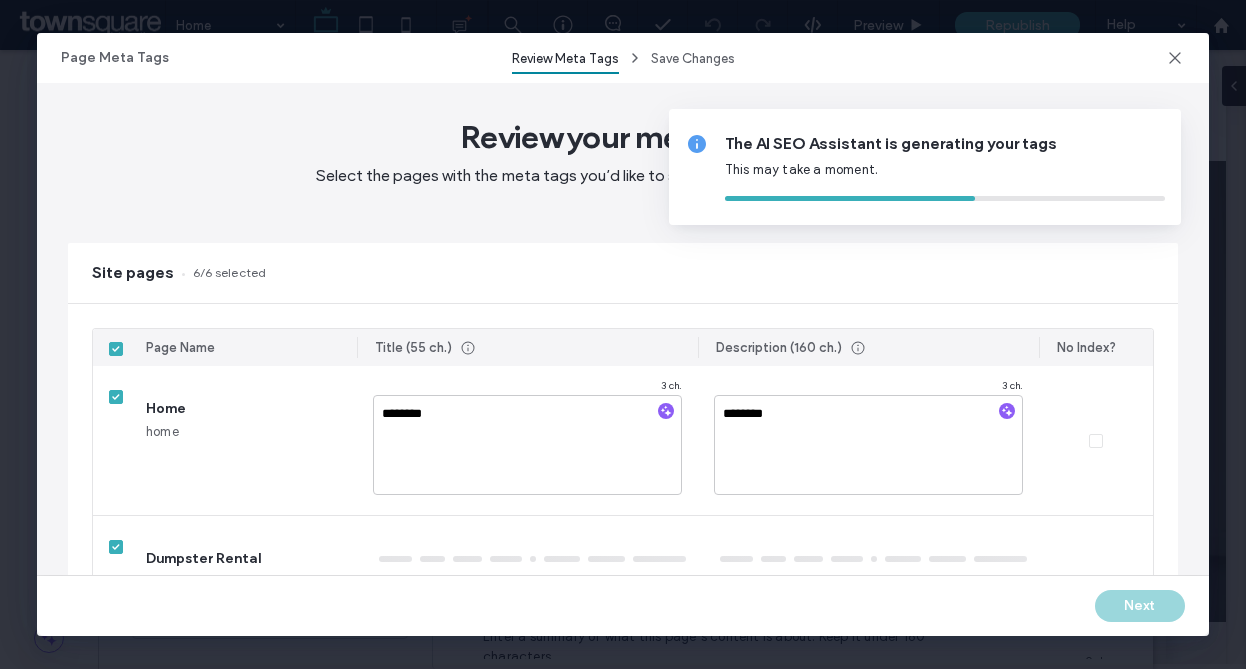 type on "**********" 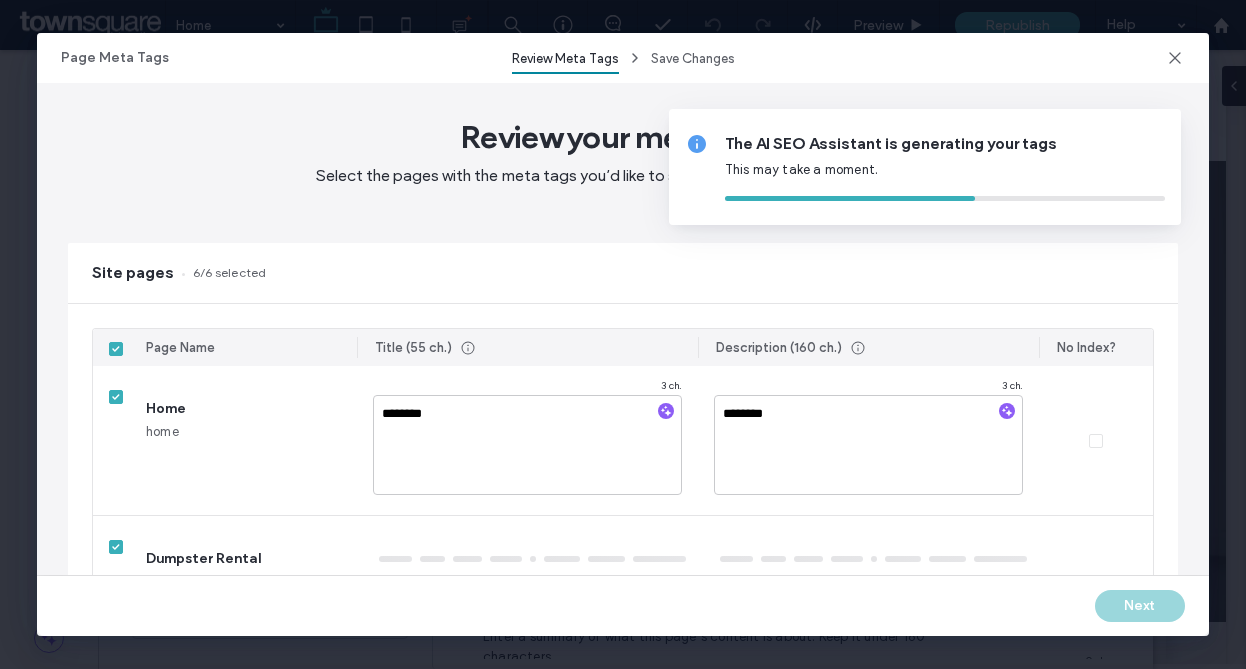 type on "********" 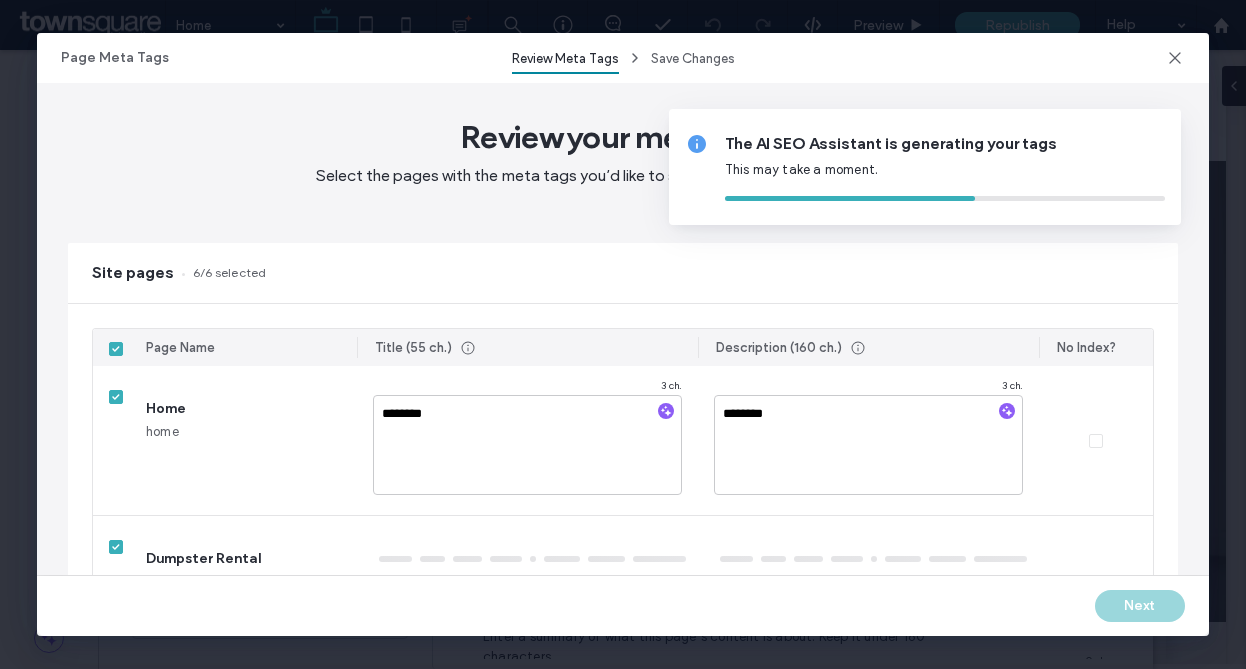 type on "*********" 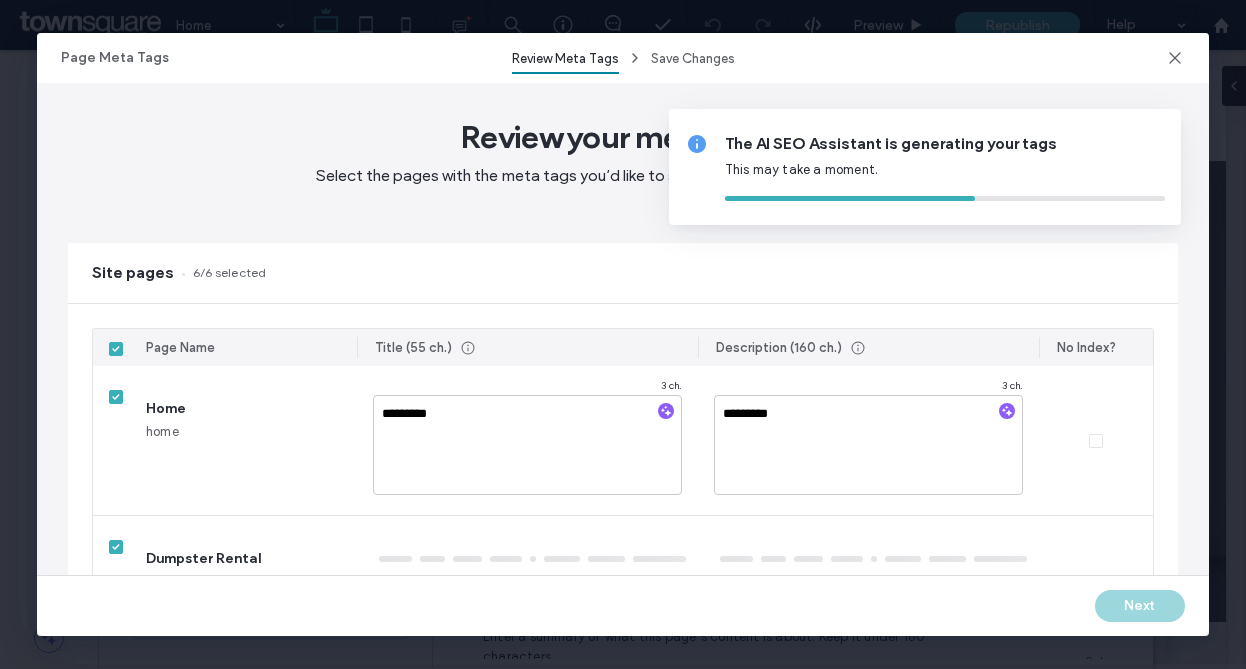 type on "**********" 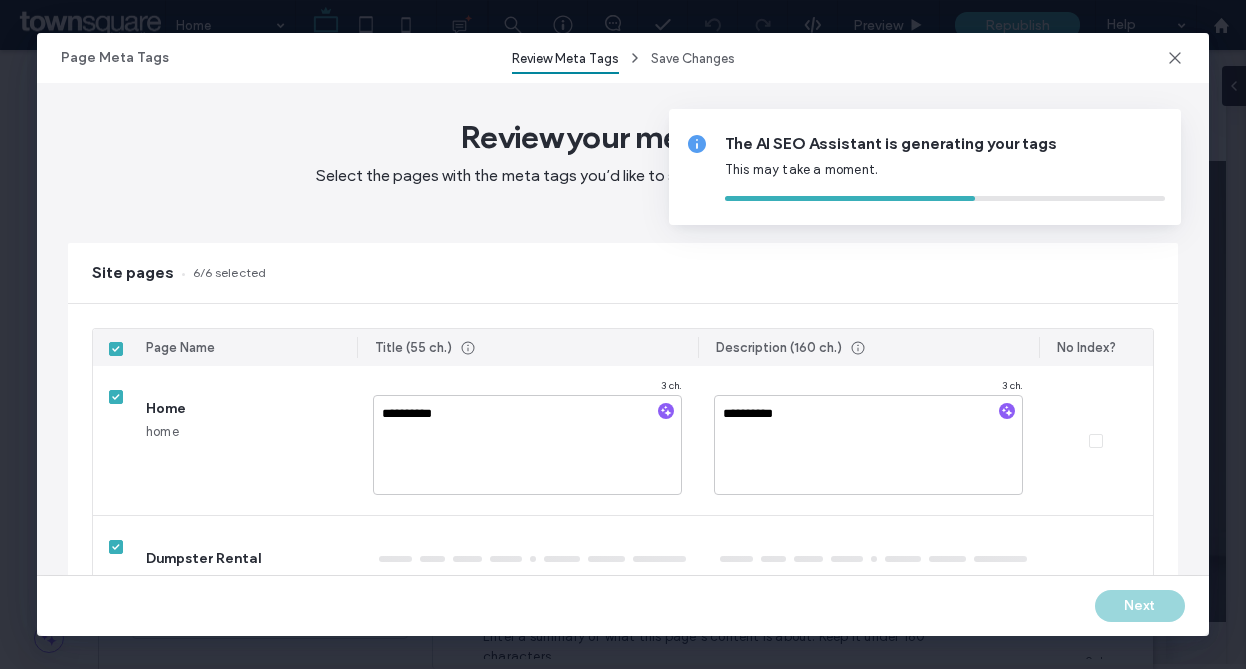 type on "**********" 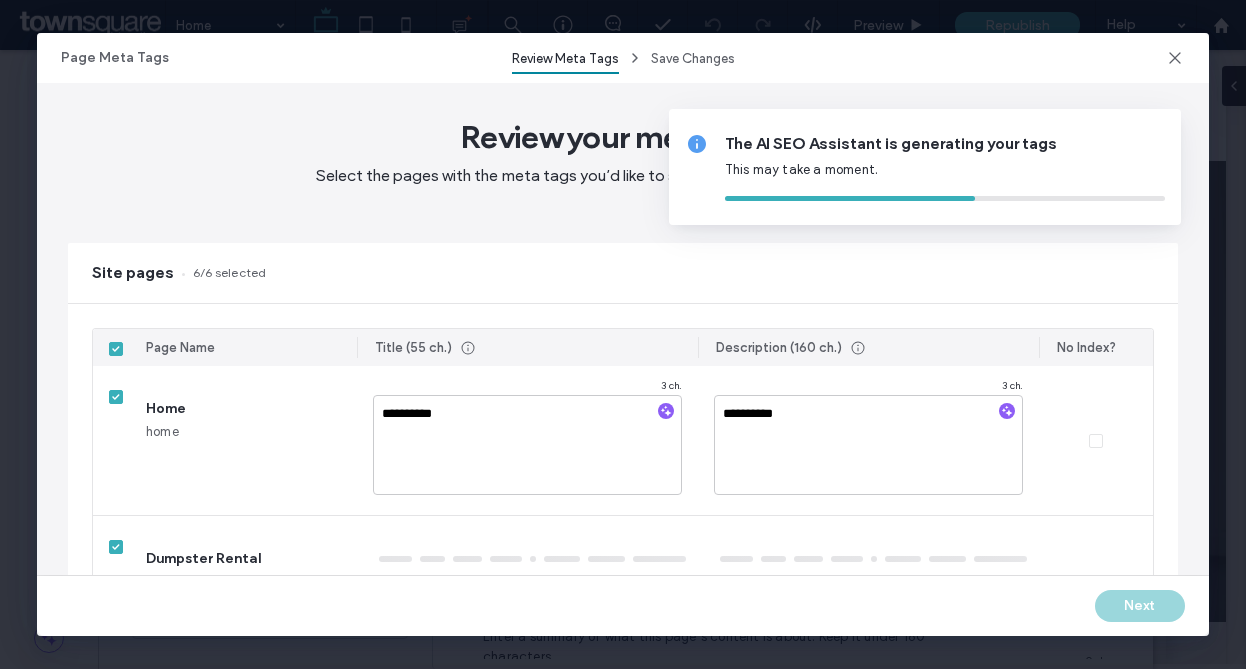 type on "**********" 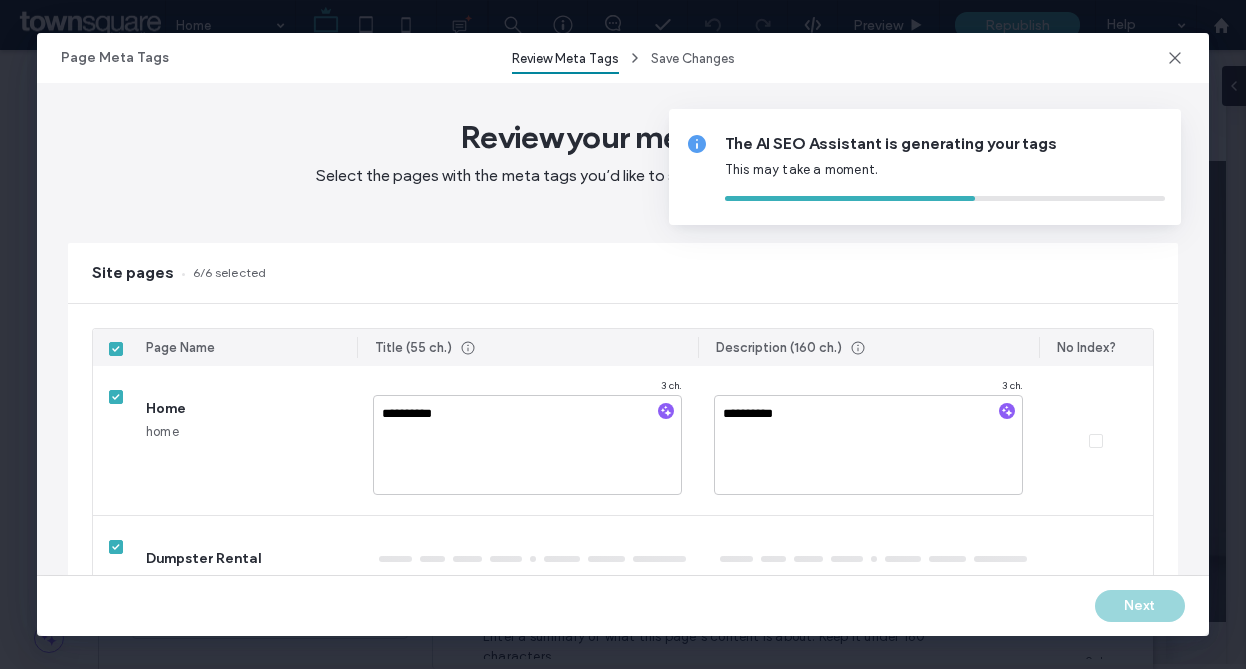 type on "**********" 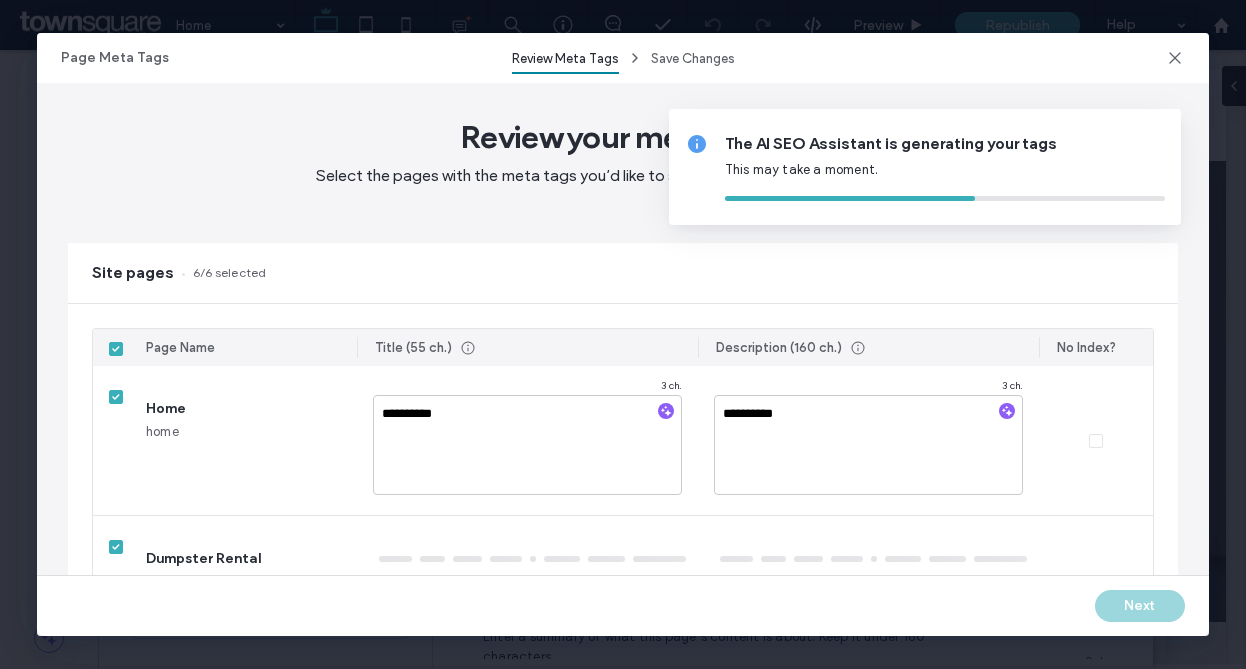 type on "**********" 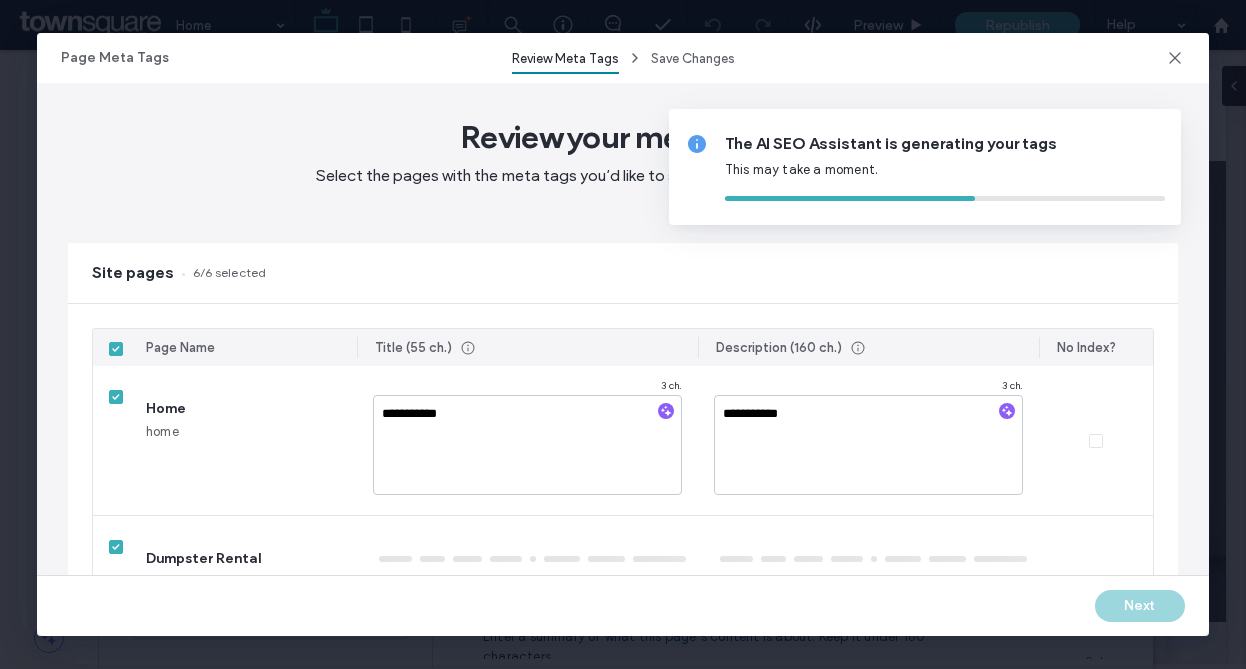 type on "**********" 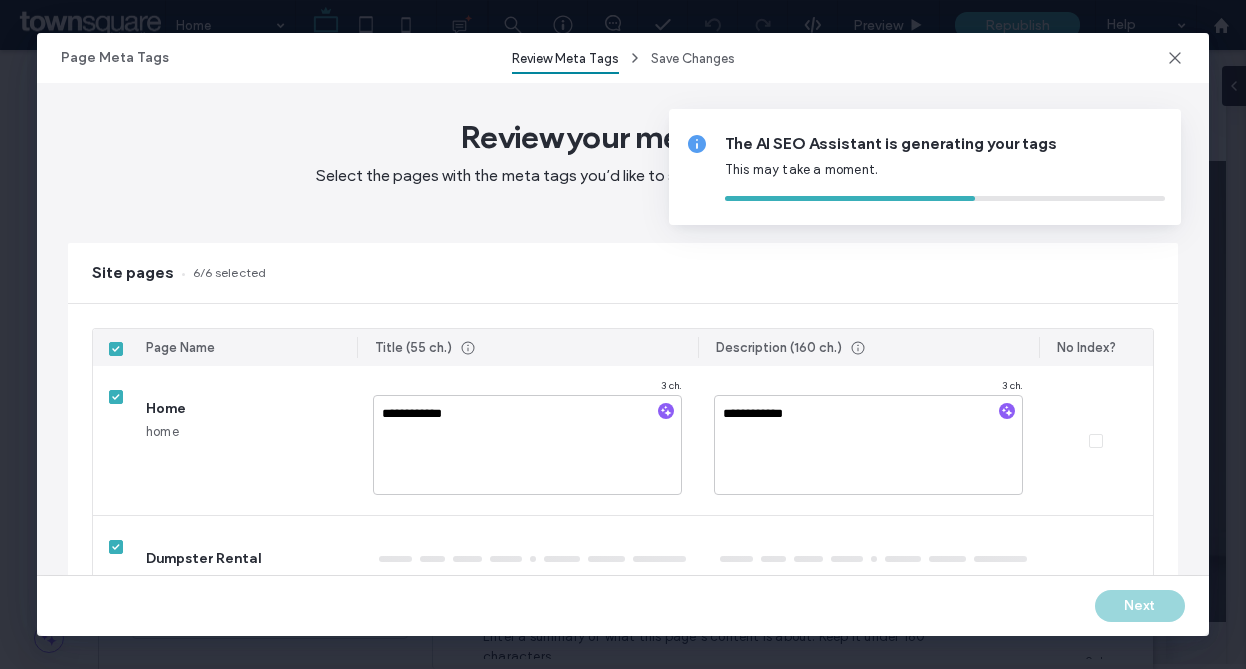 type on "**********" 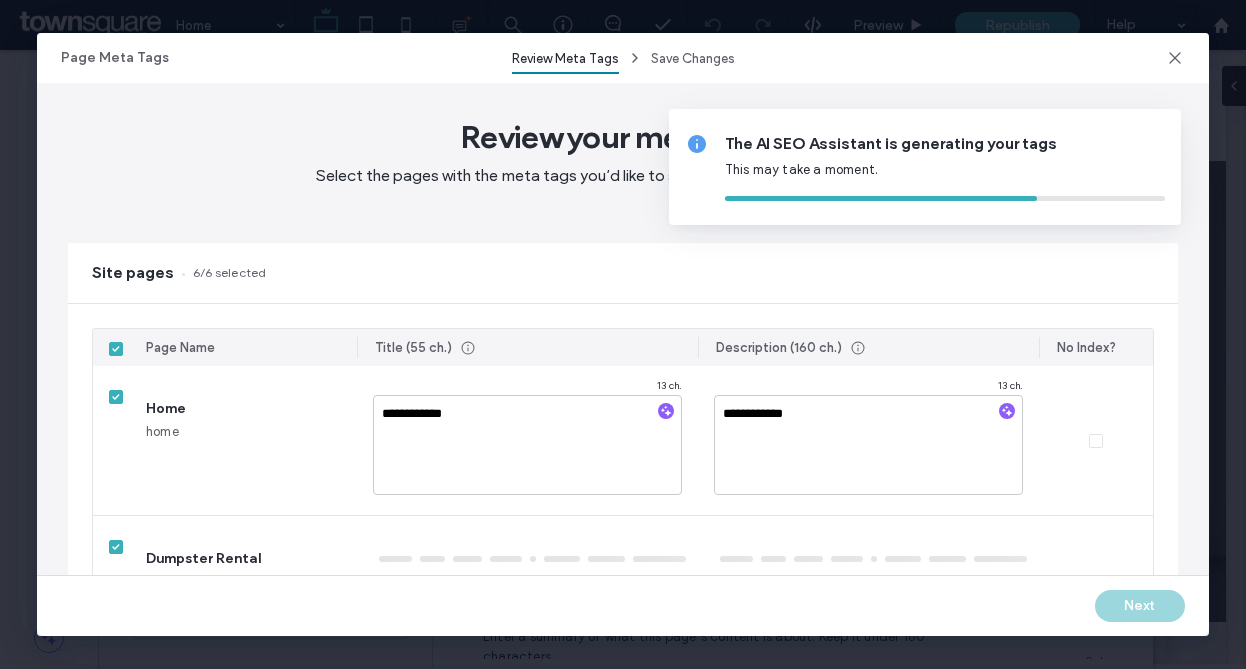 type on "**********" 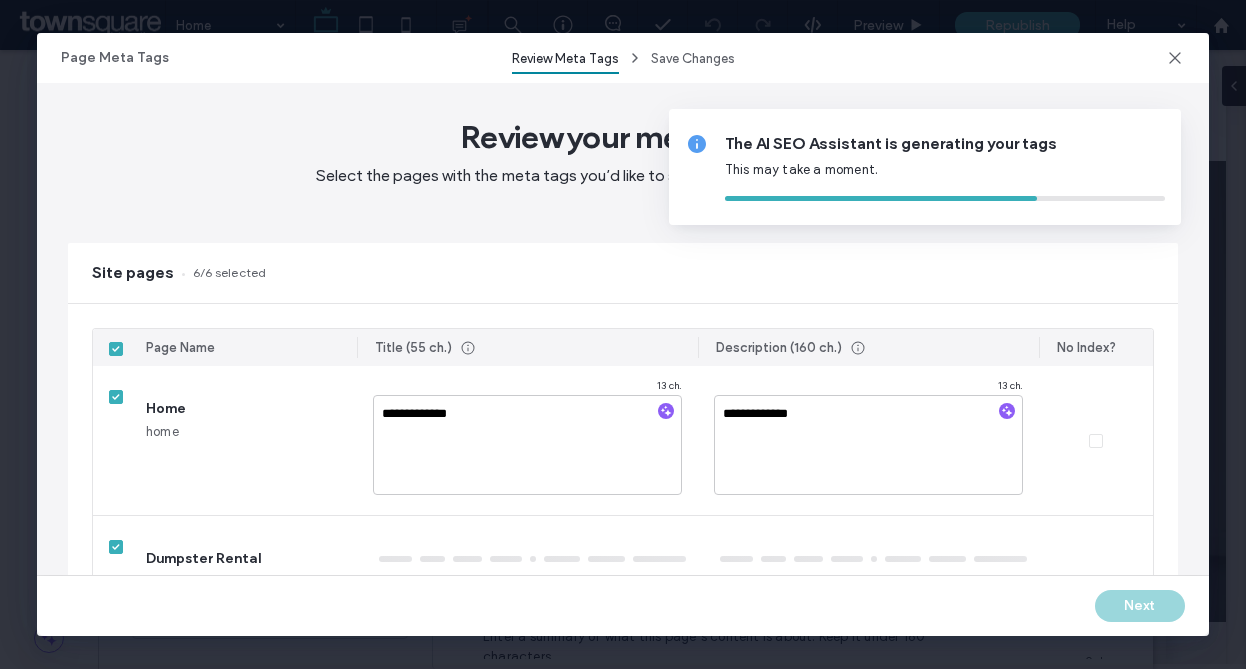 type on "**********" 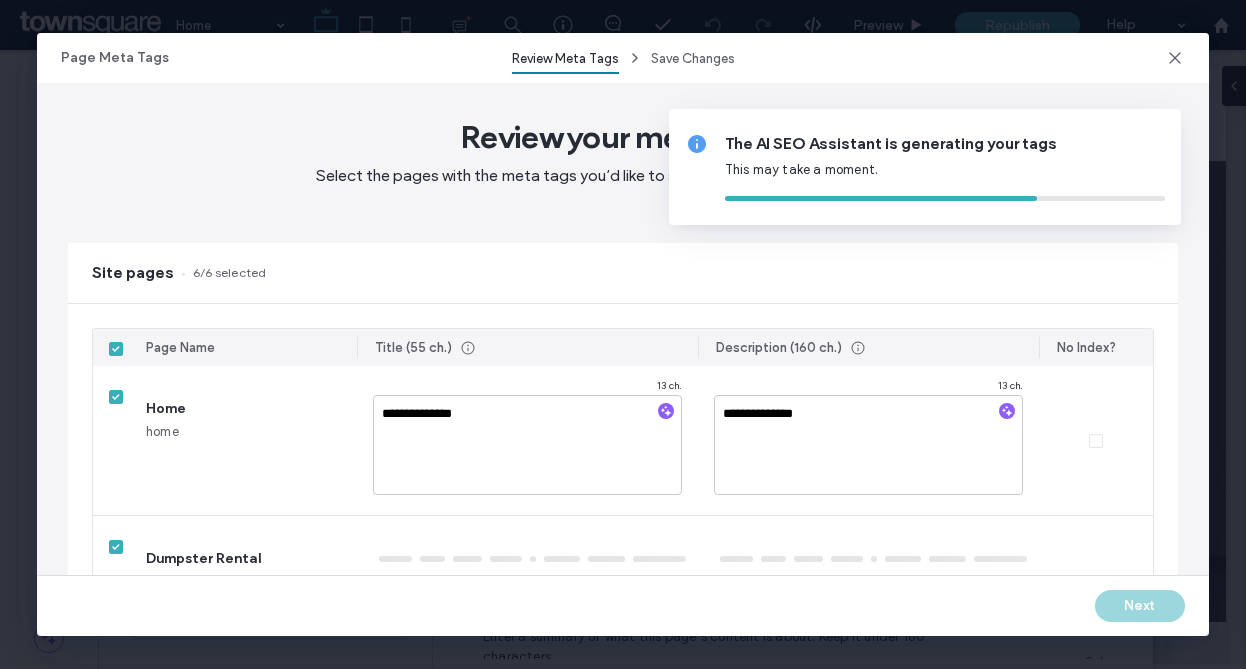 type on "**********" 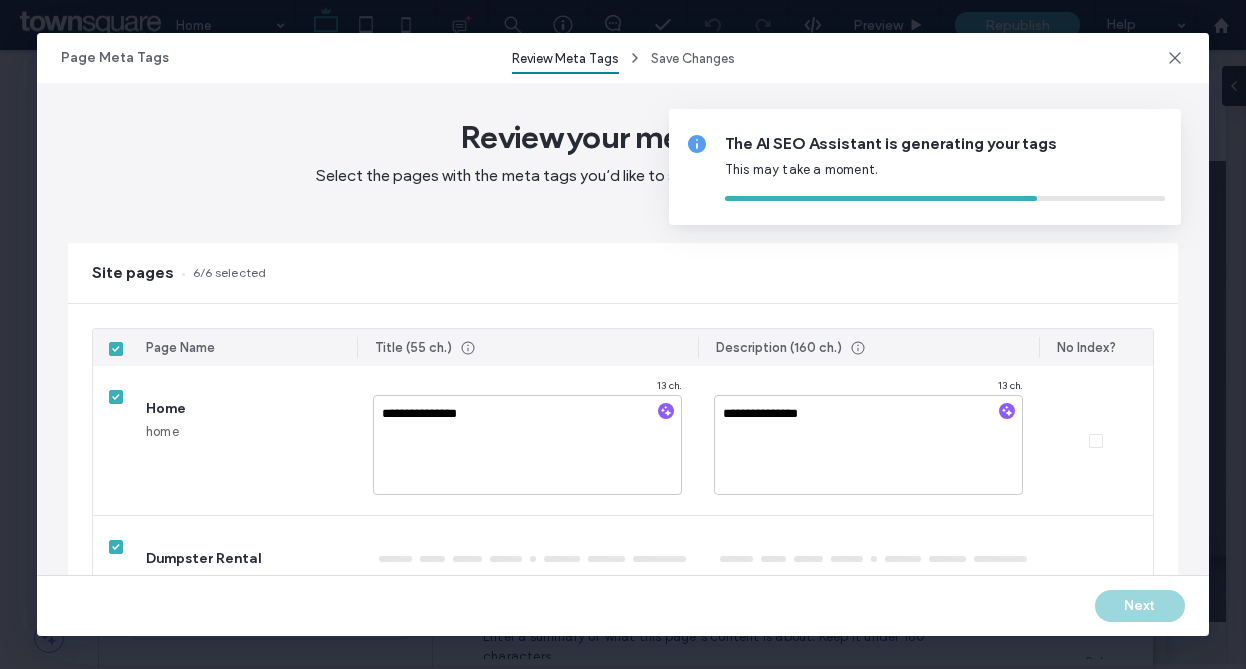 type on "**********" 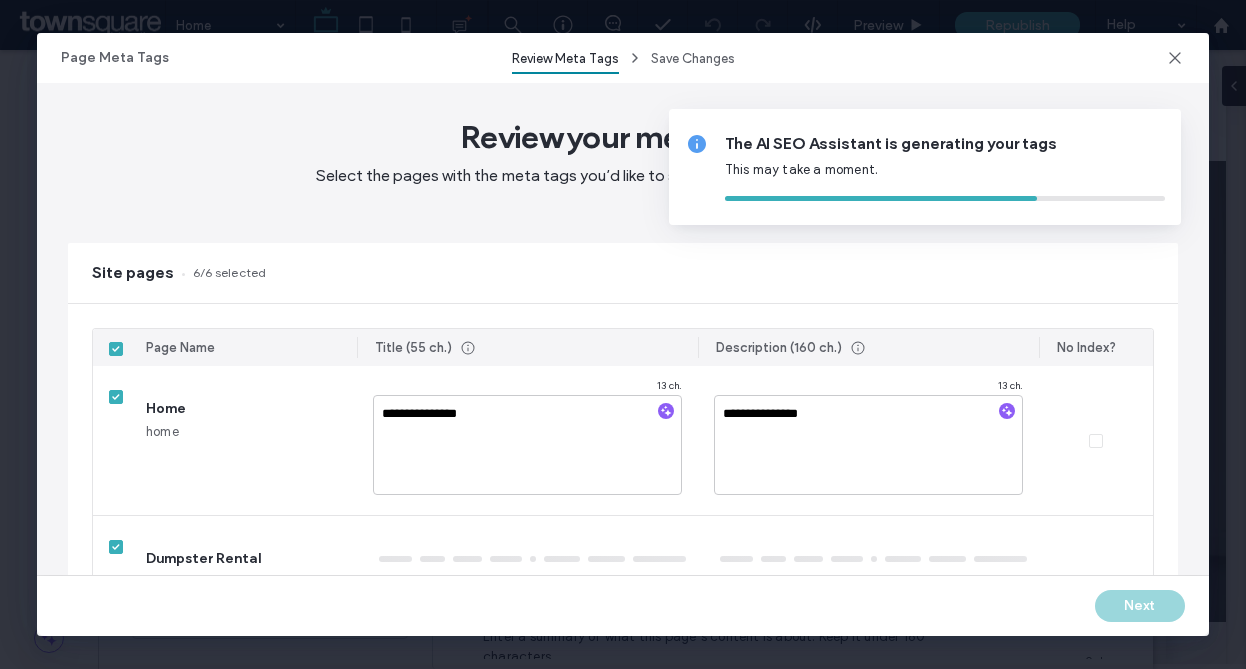 type on "**********" 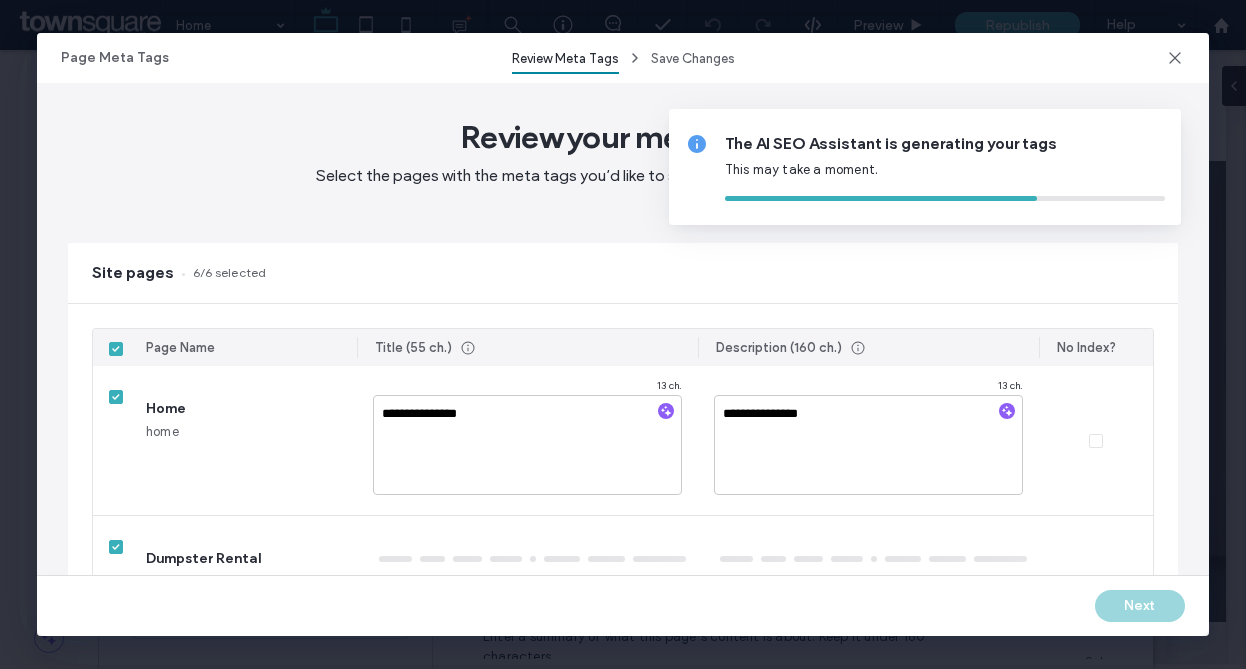 type on "**********" 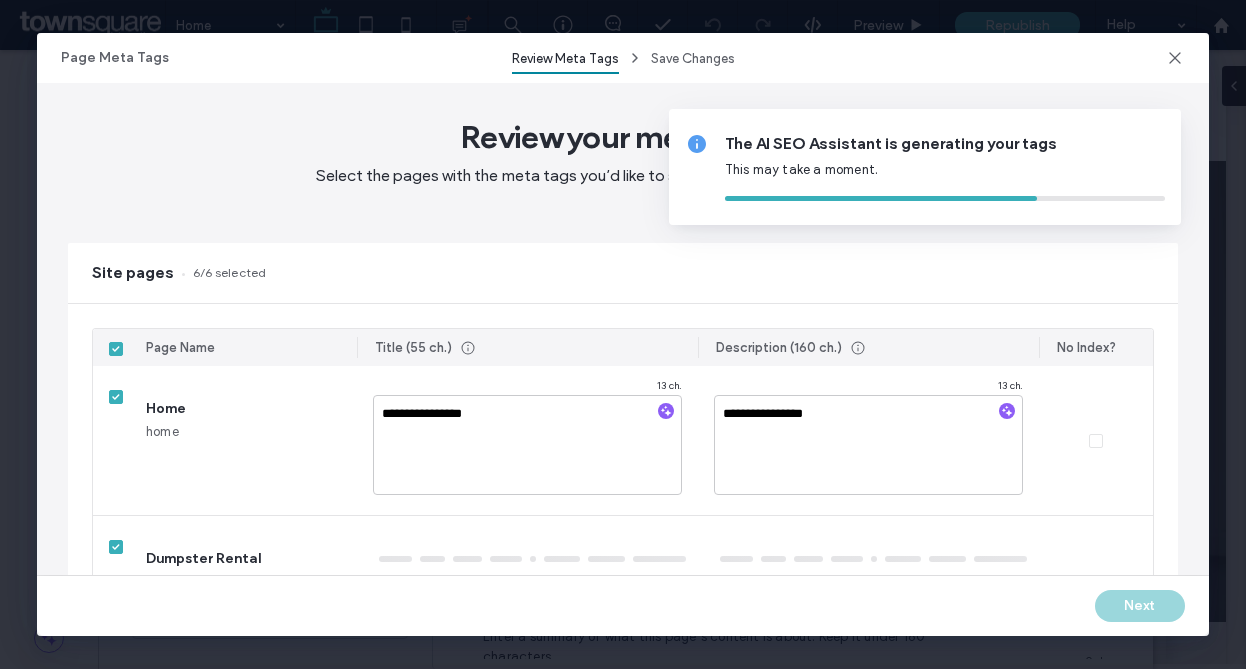 type on "**********" 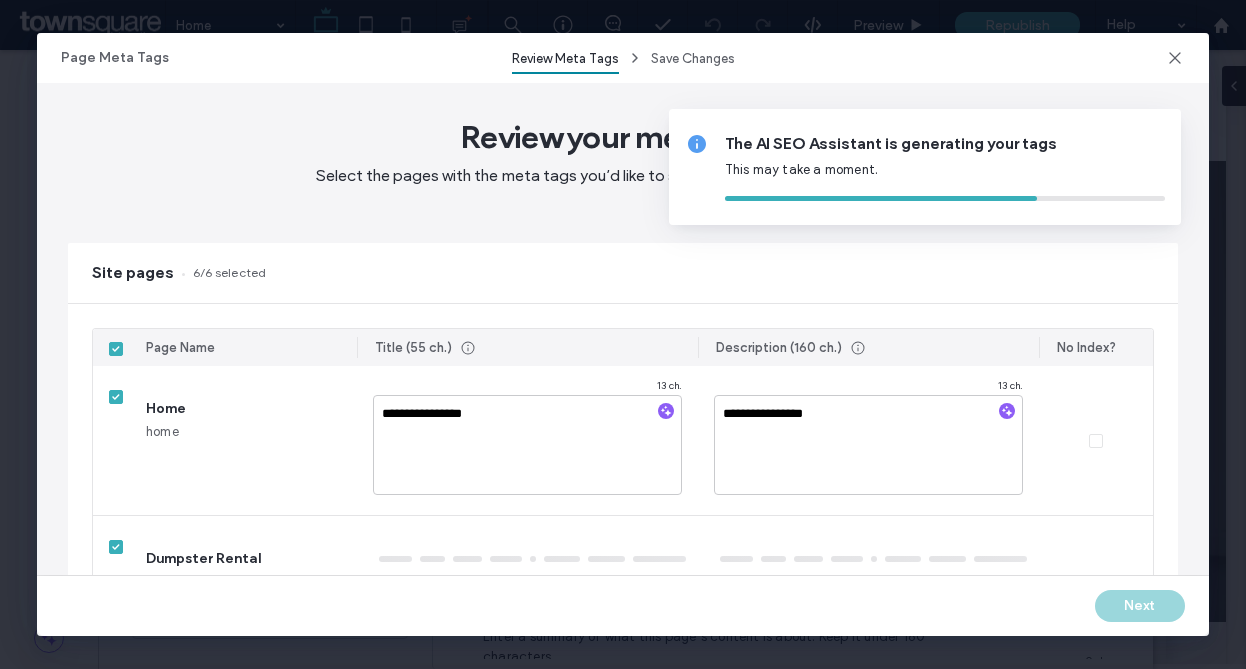 type on "**********" 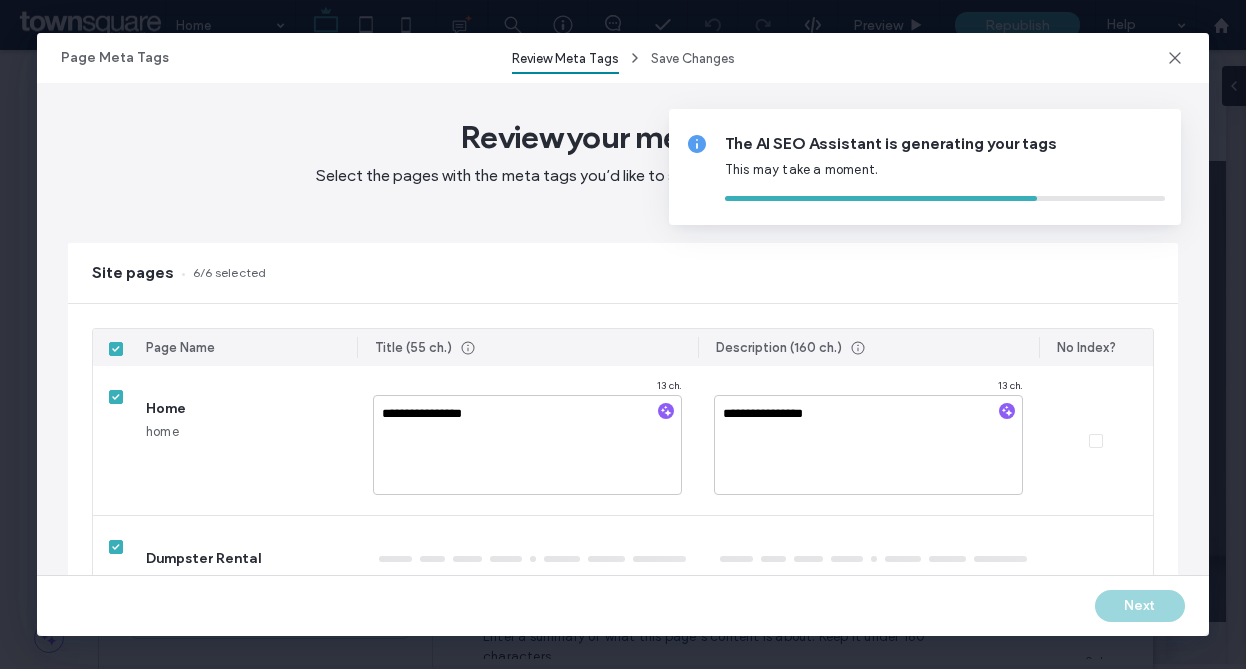 type on "**********" 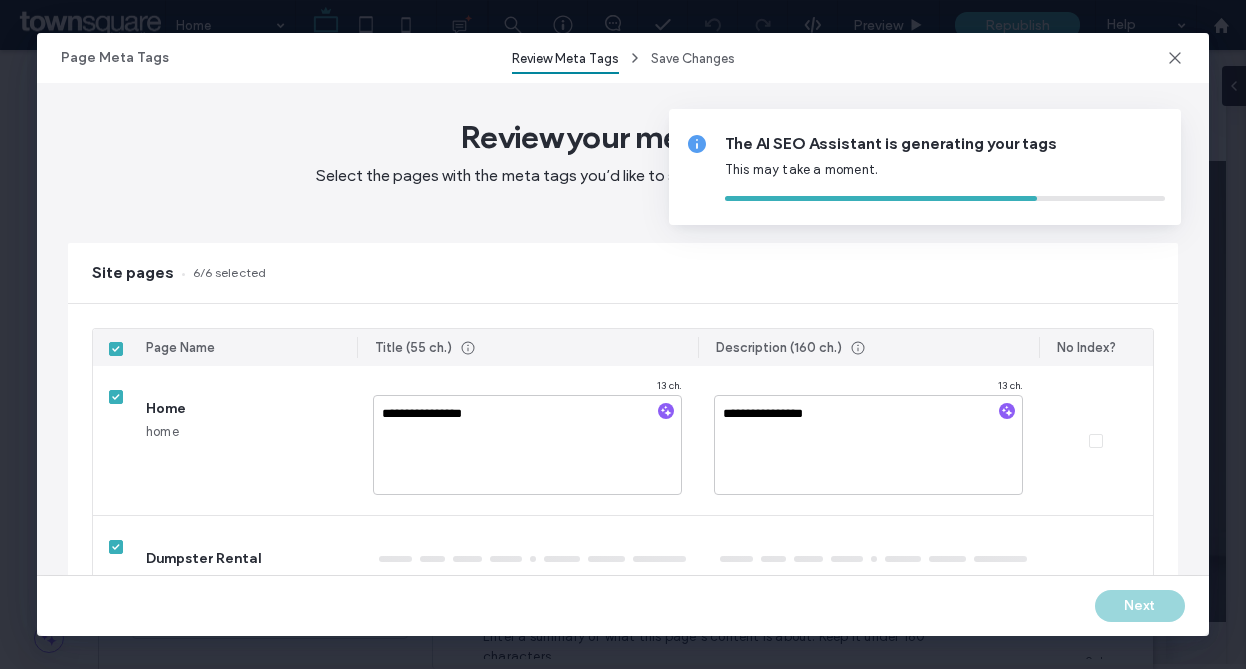 type on "**********" 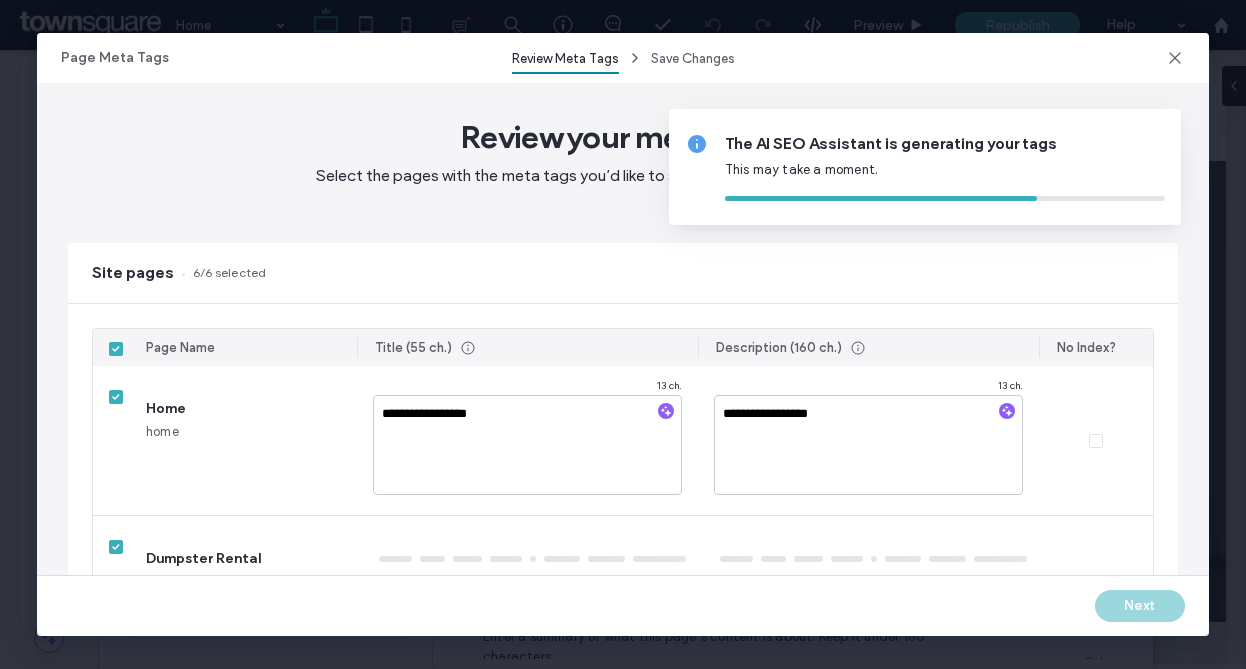 type on "**********" 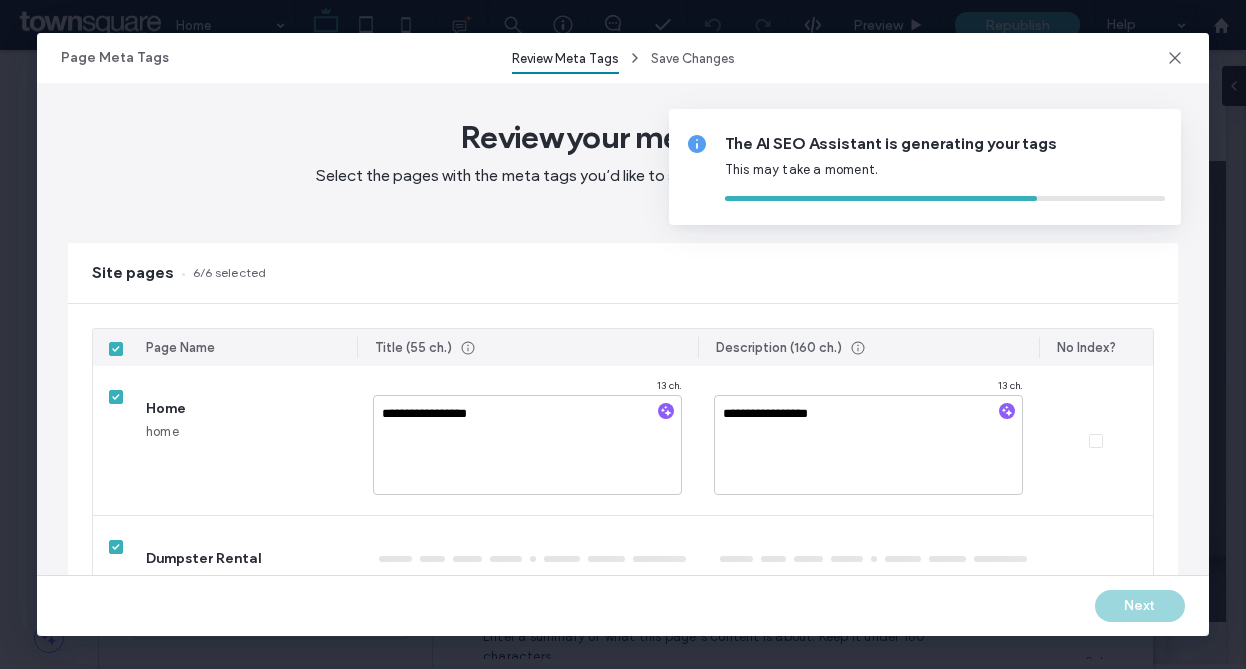 type on "**********" 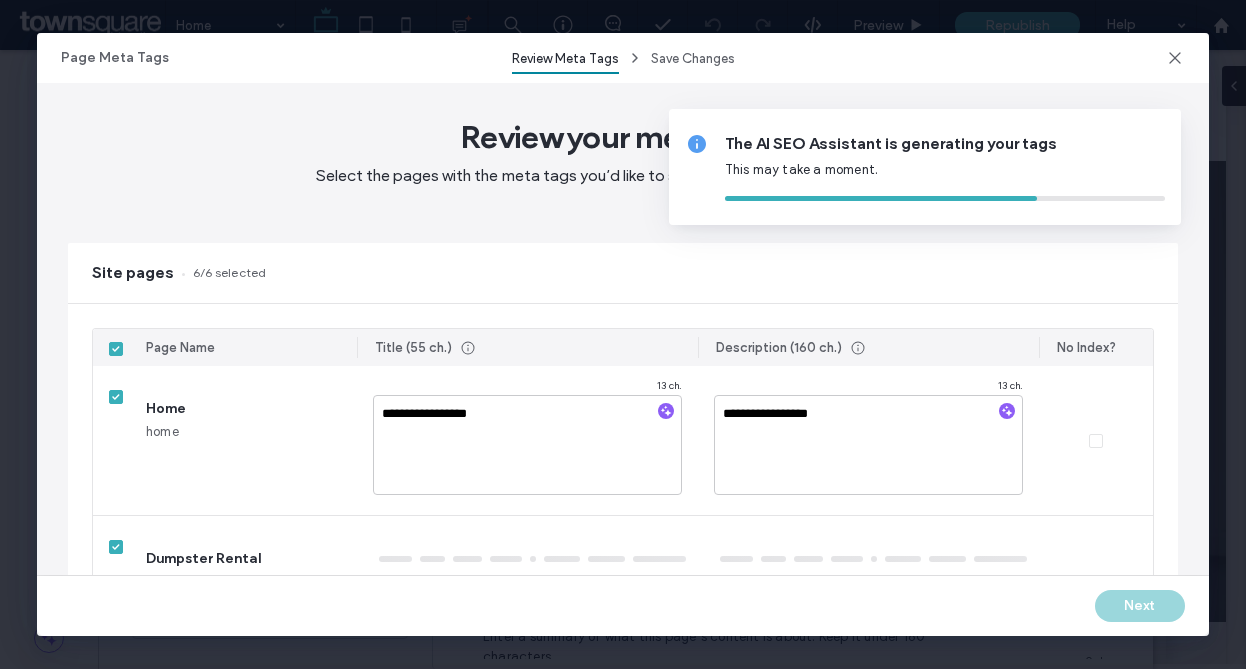 type on "**********" 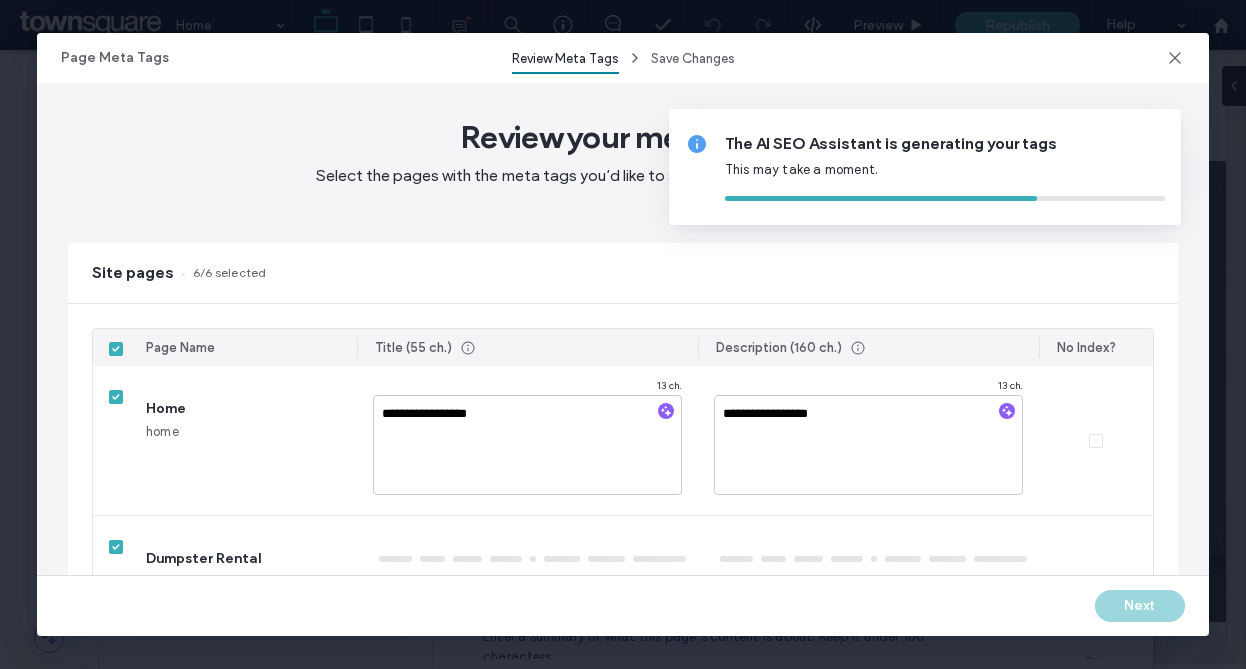 type on "**********" 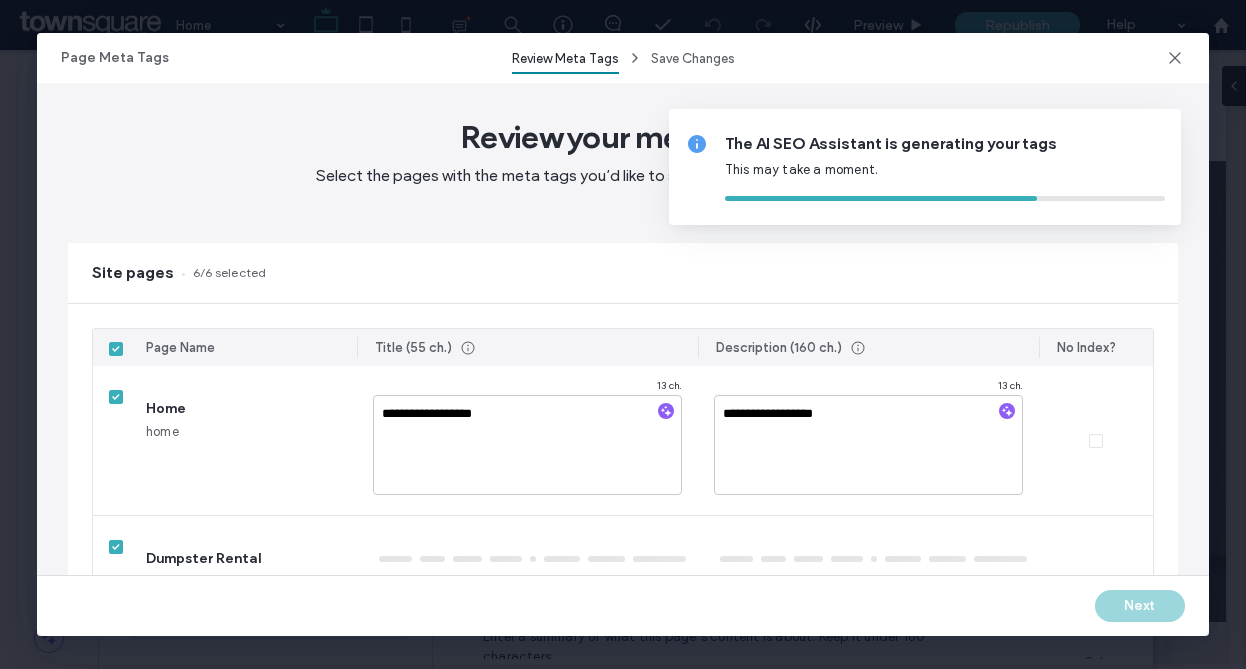 type on "**********" 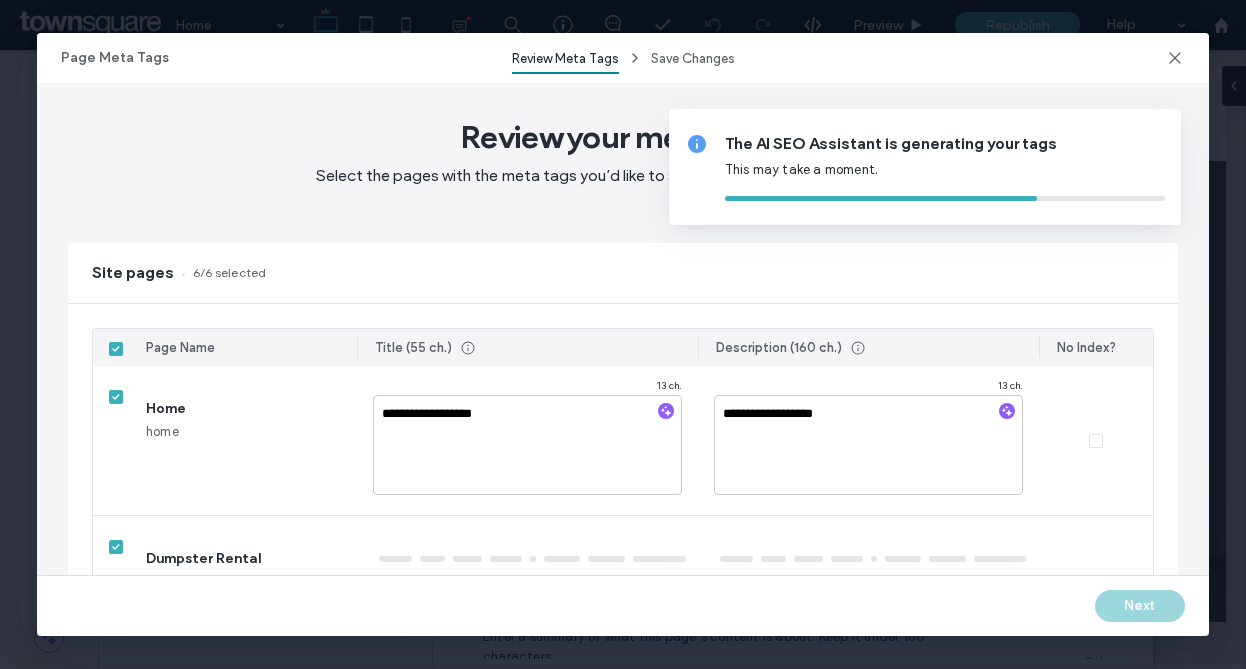 type on "**********" 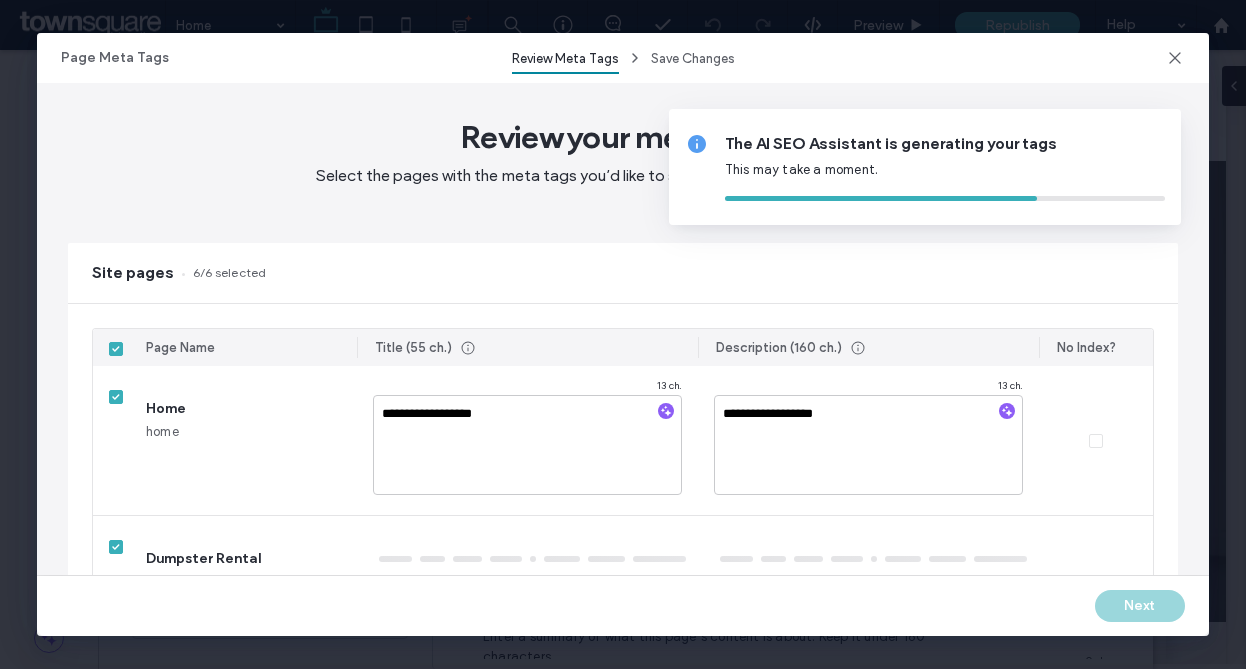 type on "********" 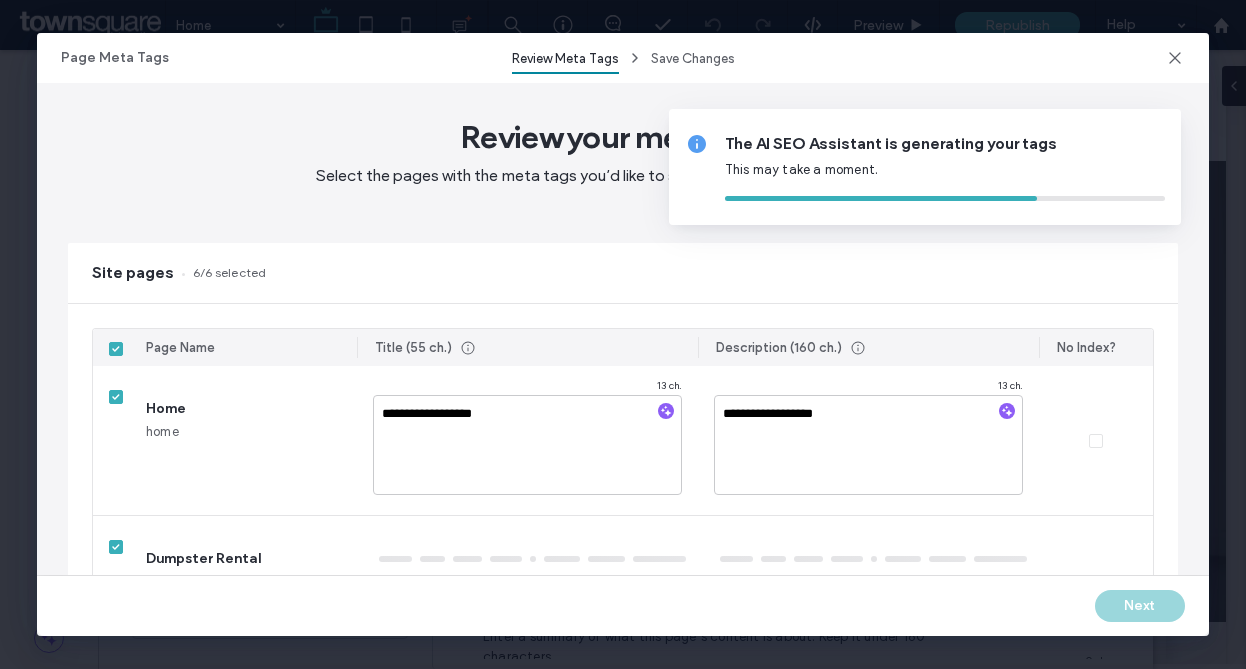 type on "********" 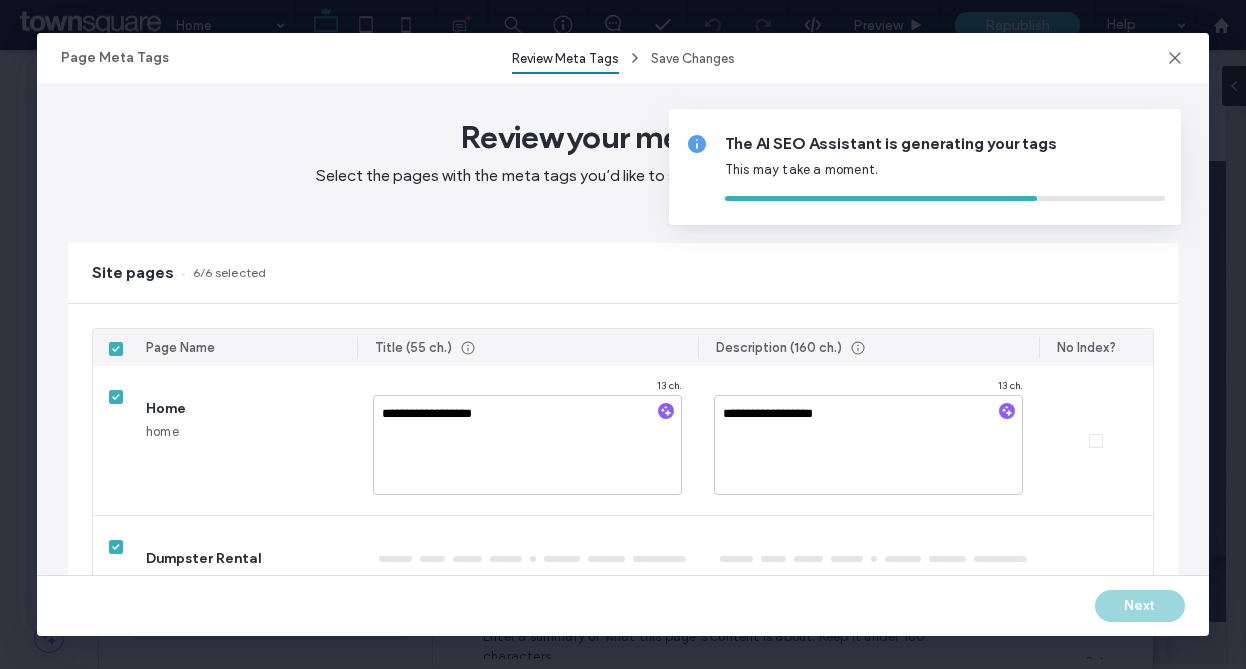 type on "**********" 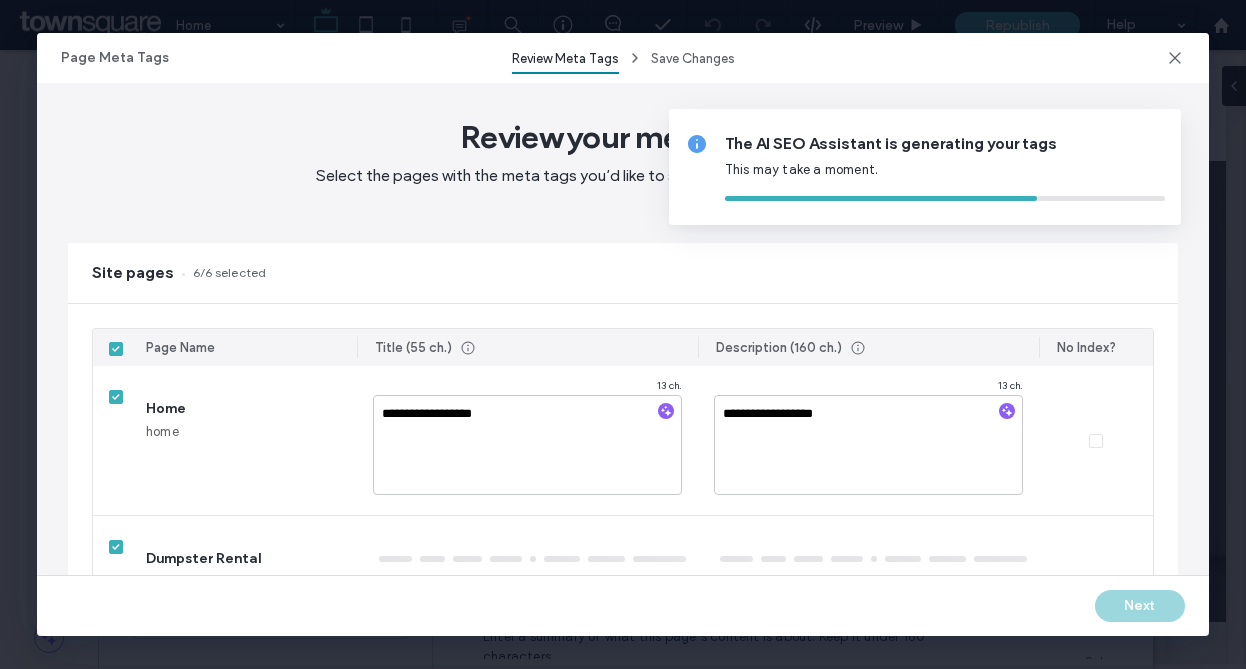 type on "**********" 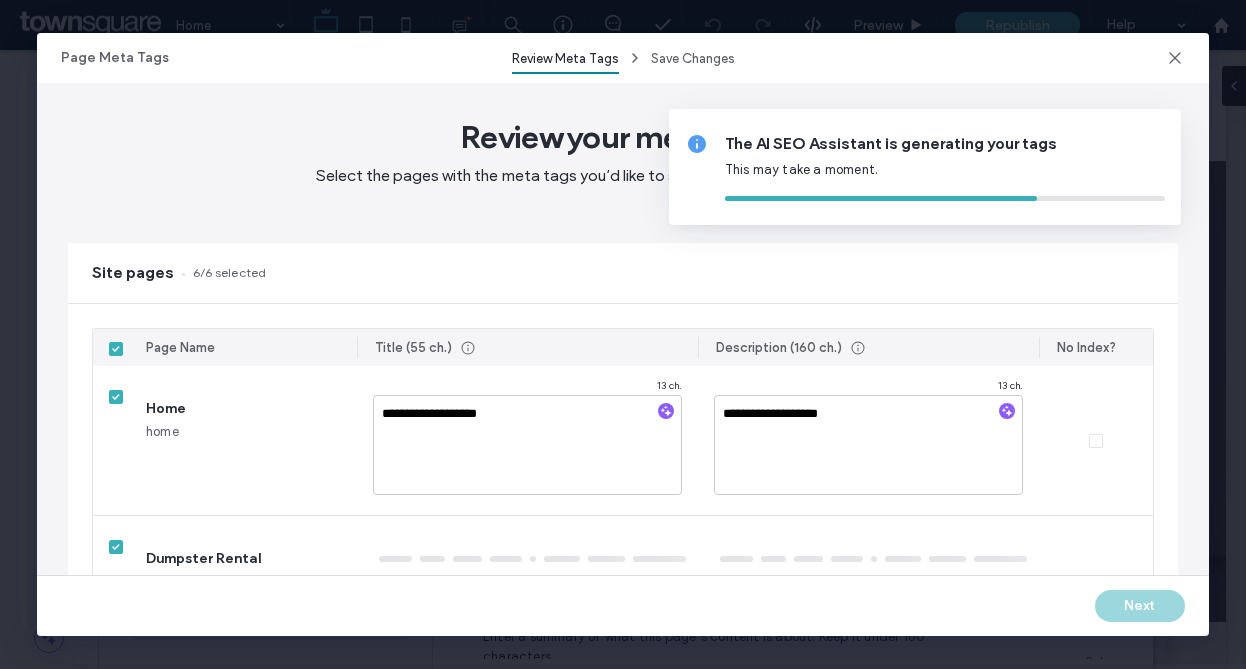 type on "**********" 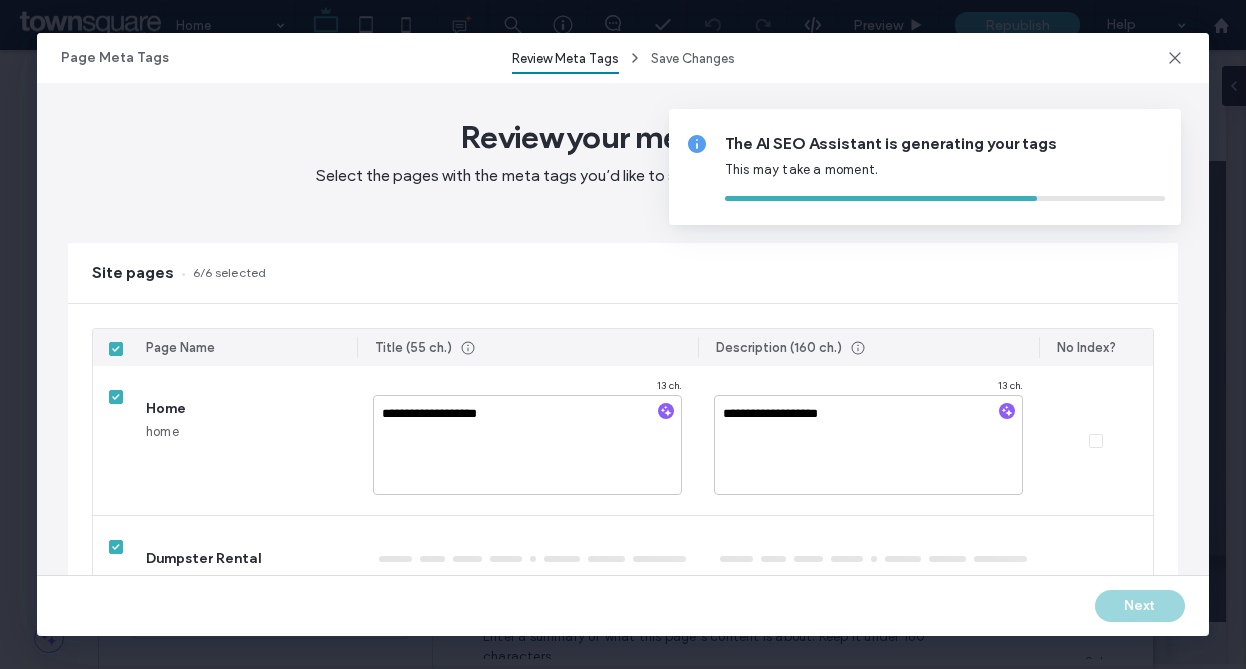 type on "**********" 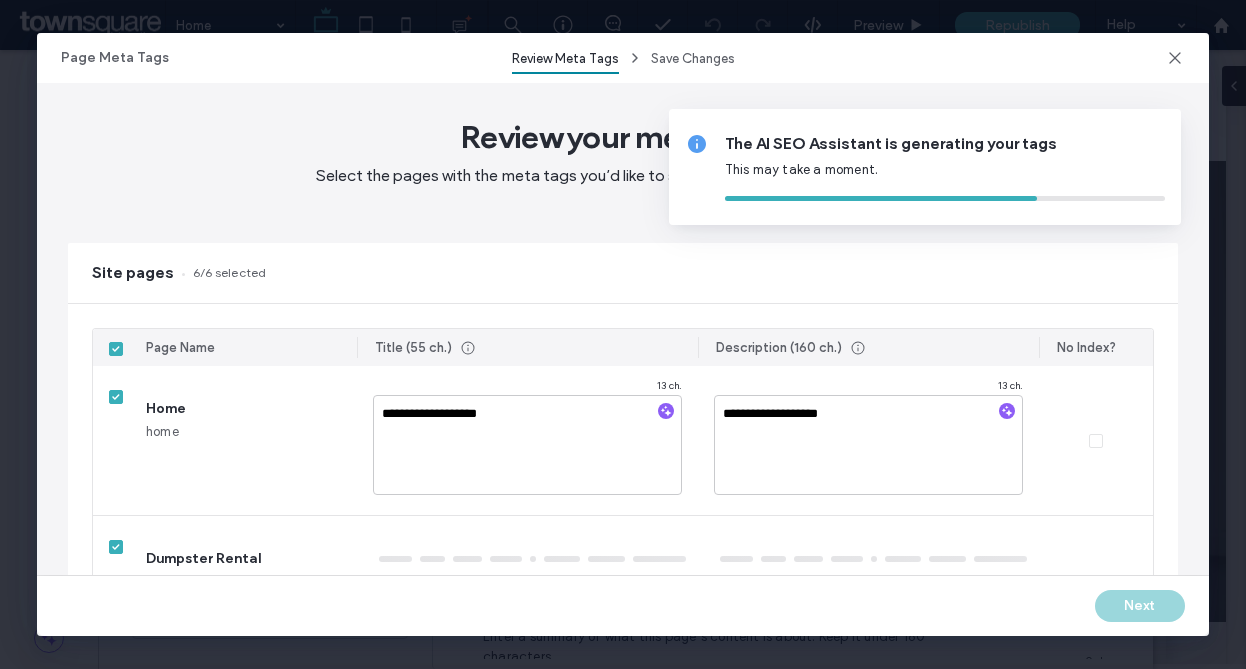 type on "*********" 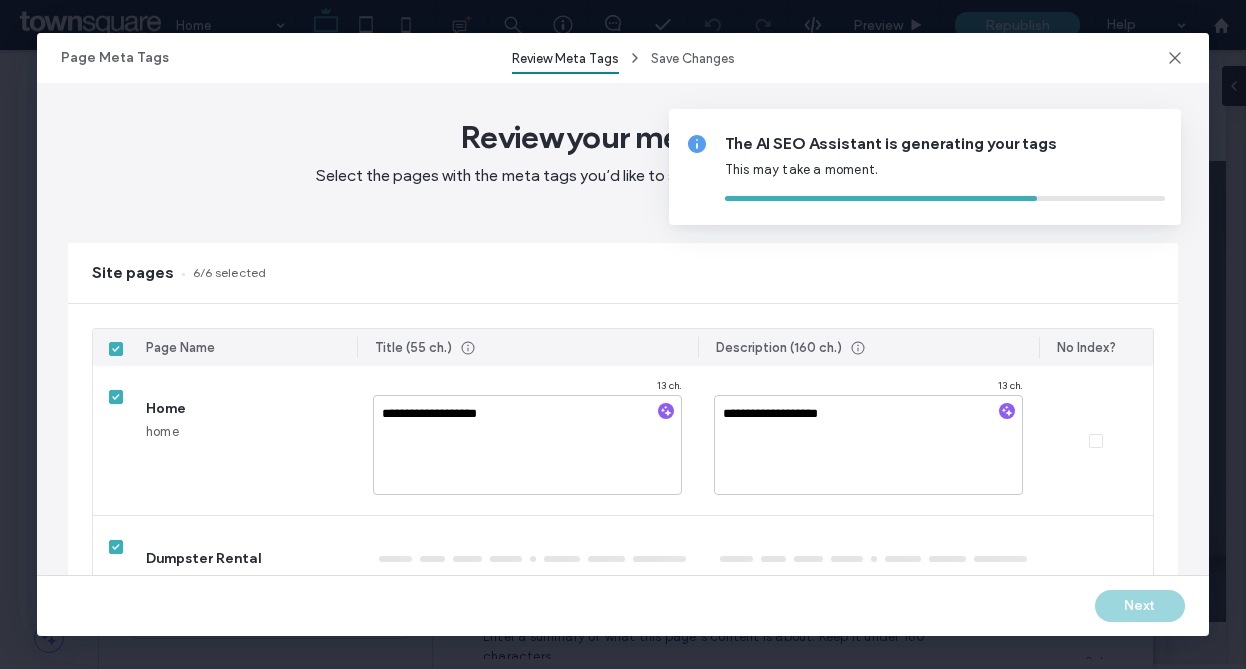 type on "*********" 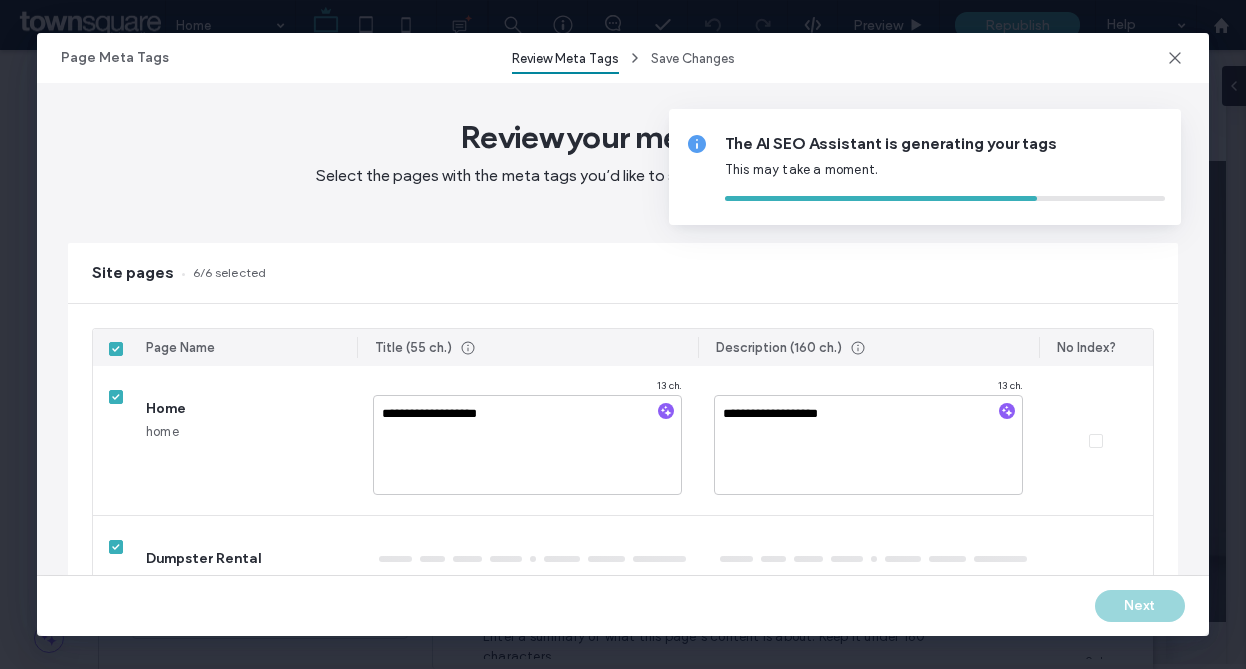type on "**********" 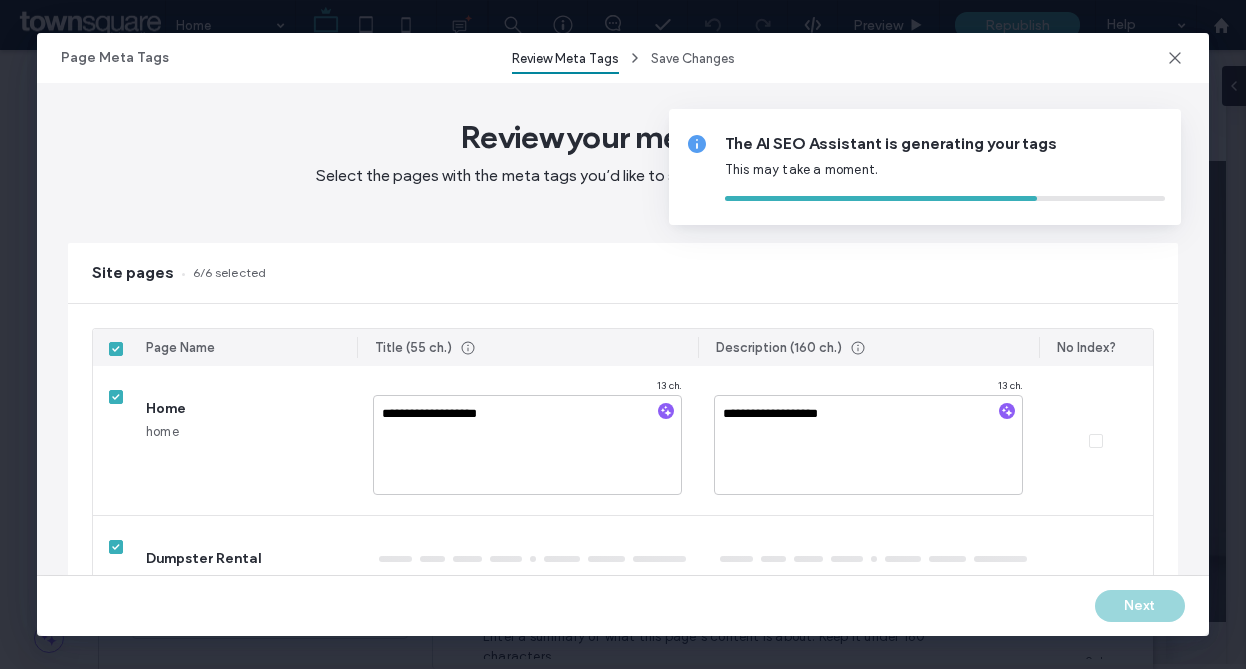 type on "**********" 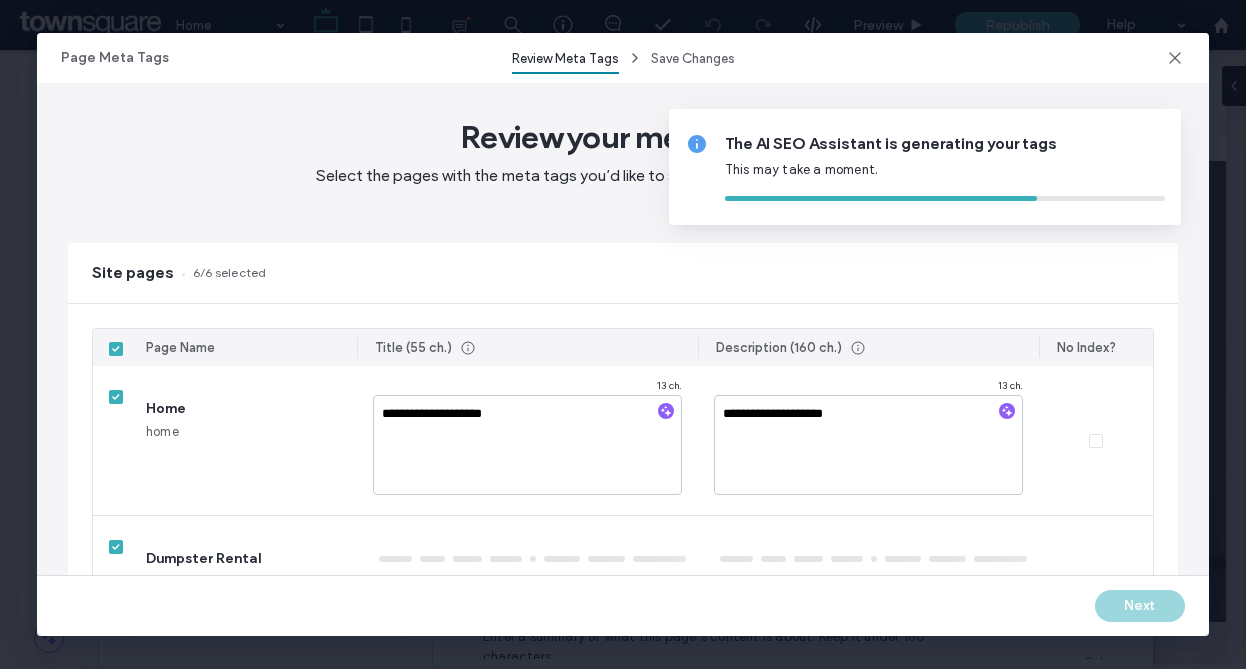 type on "**********" 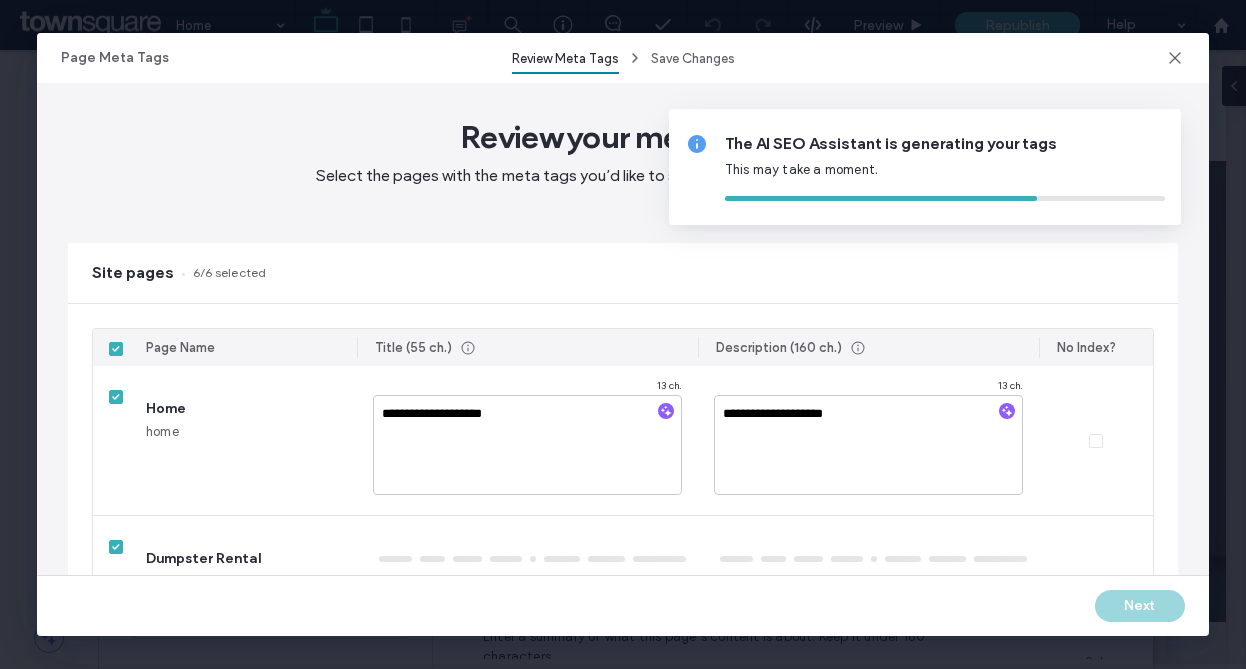 type on "**********" 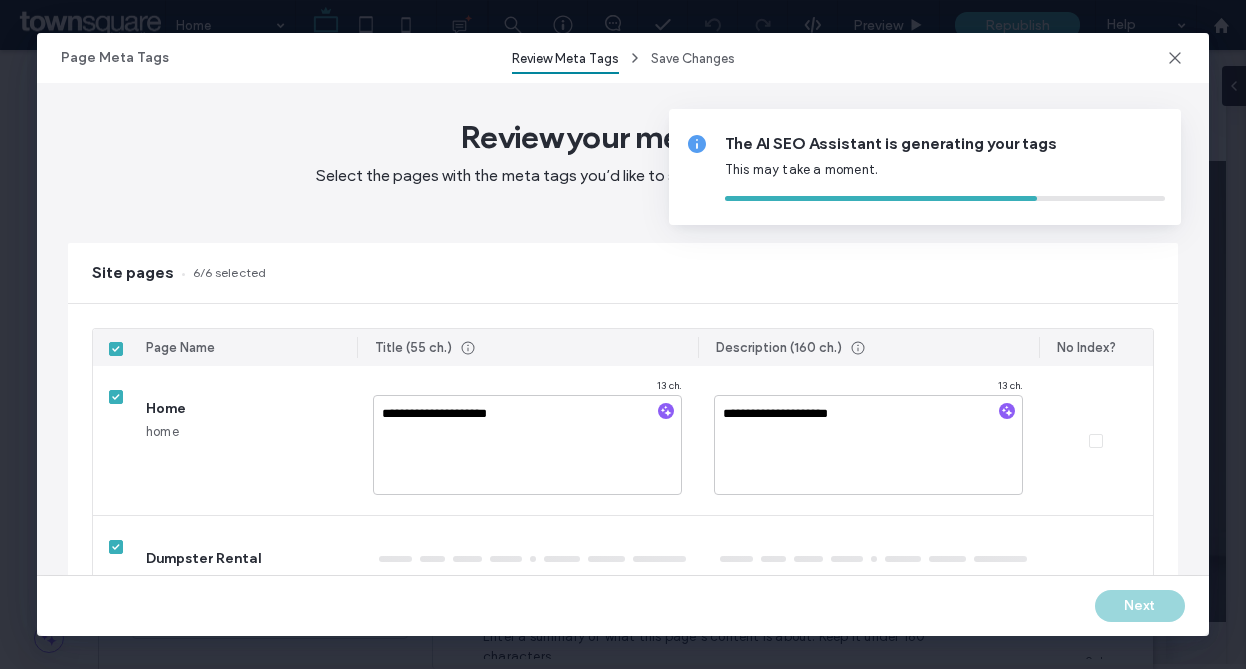 type on "**********" 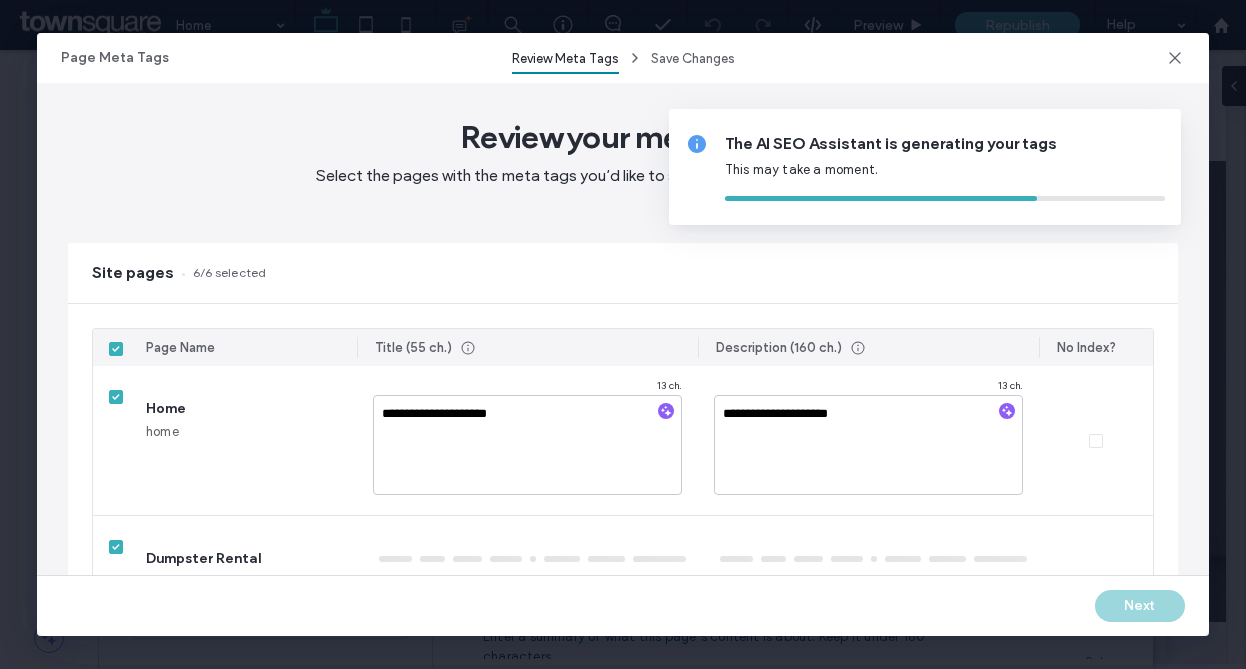 type on "**********" 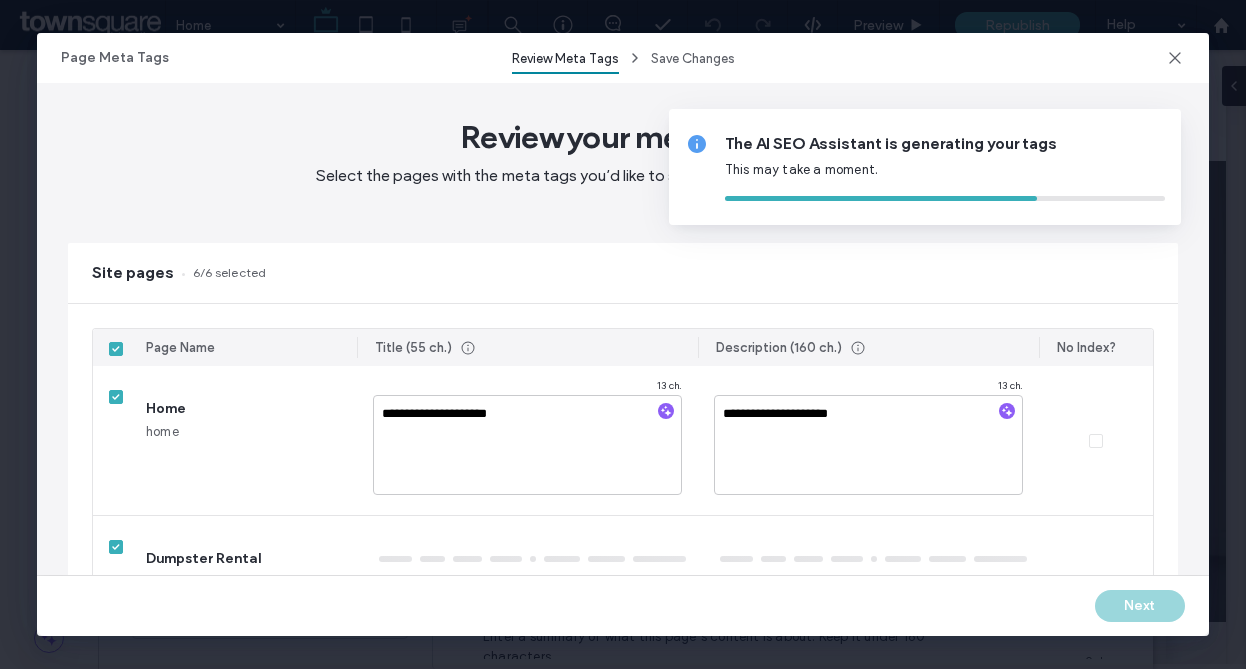 type on "**********" 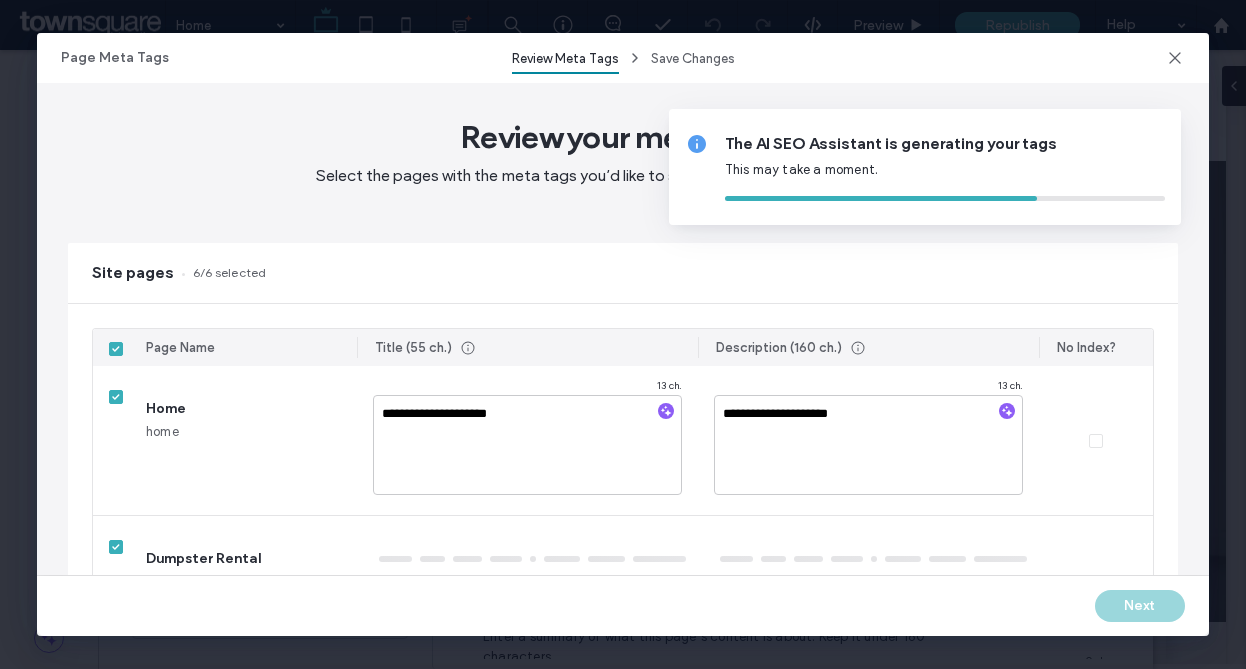 type on "**********" 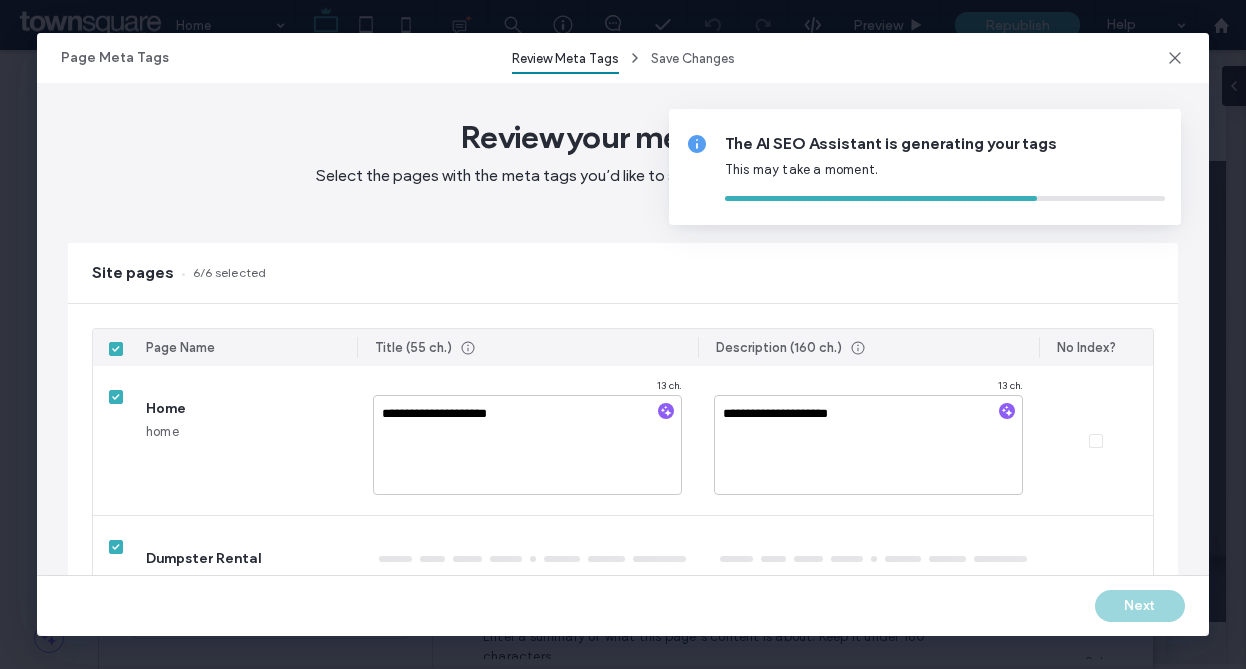 type on "**********" 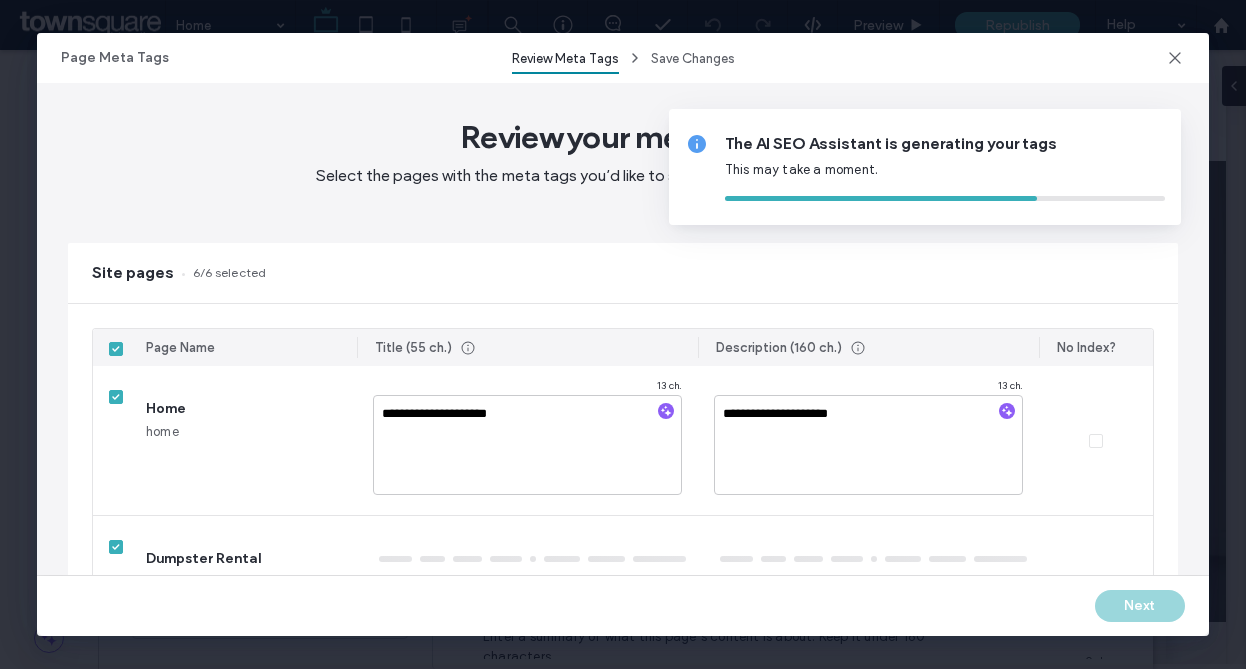 type on "**********" 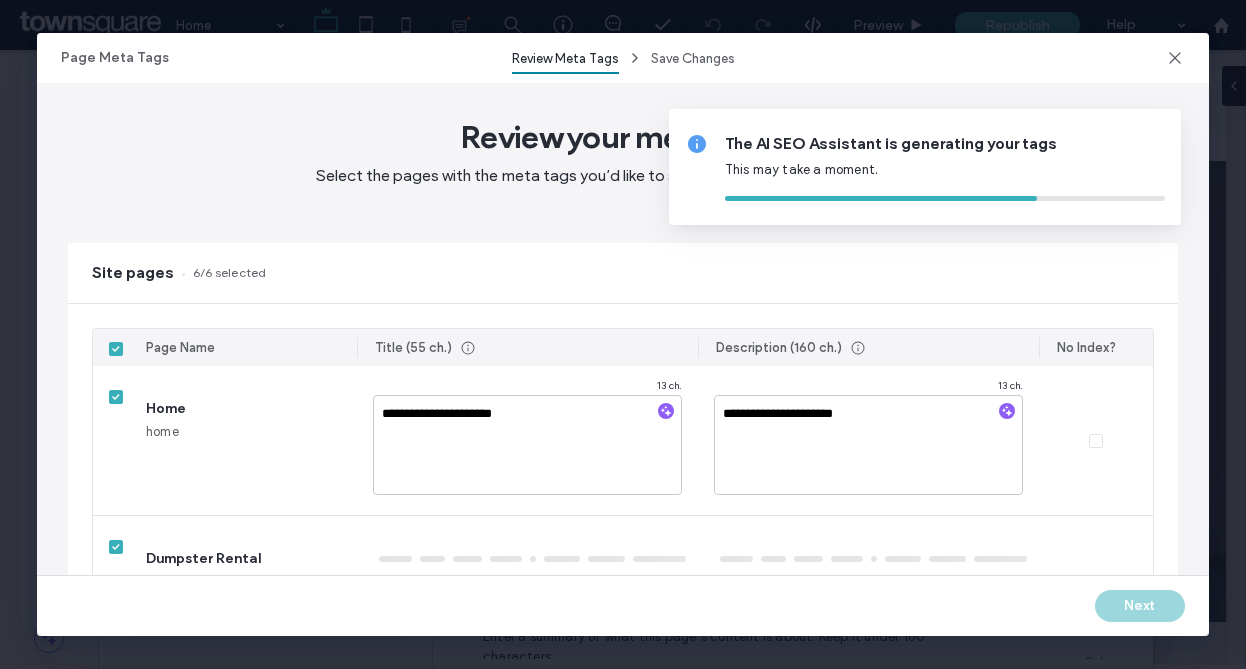 type on "**********" 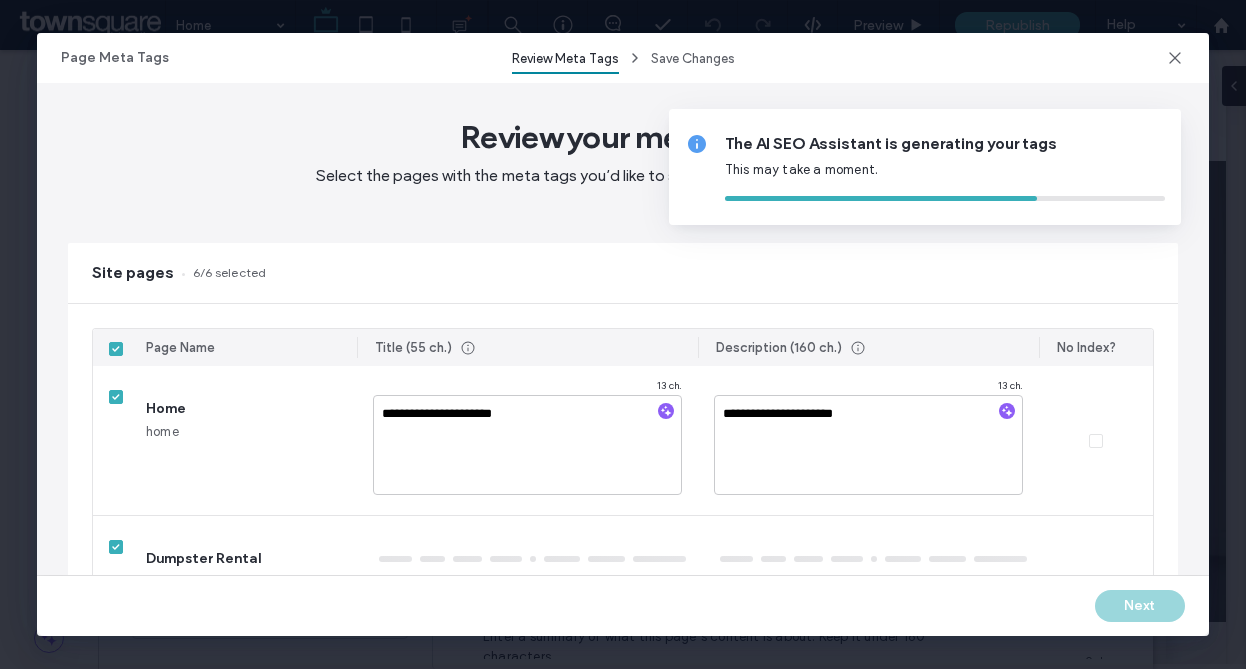 type on "**********" 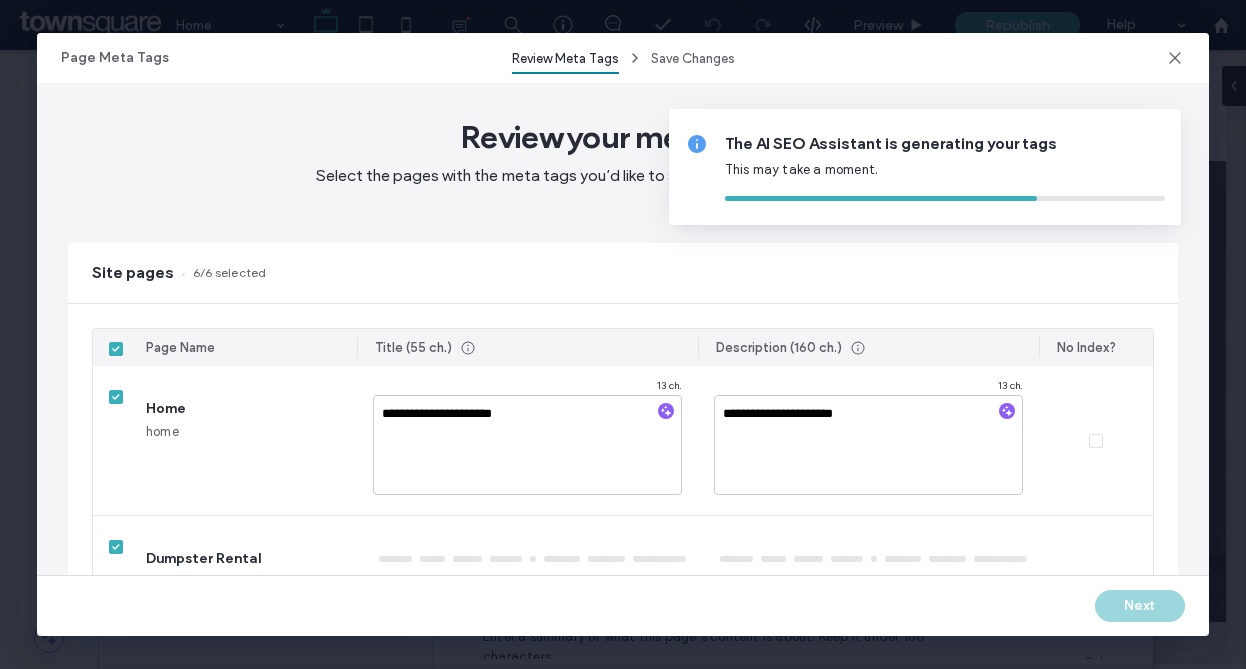 type on "**********" 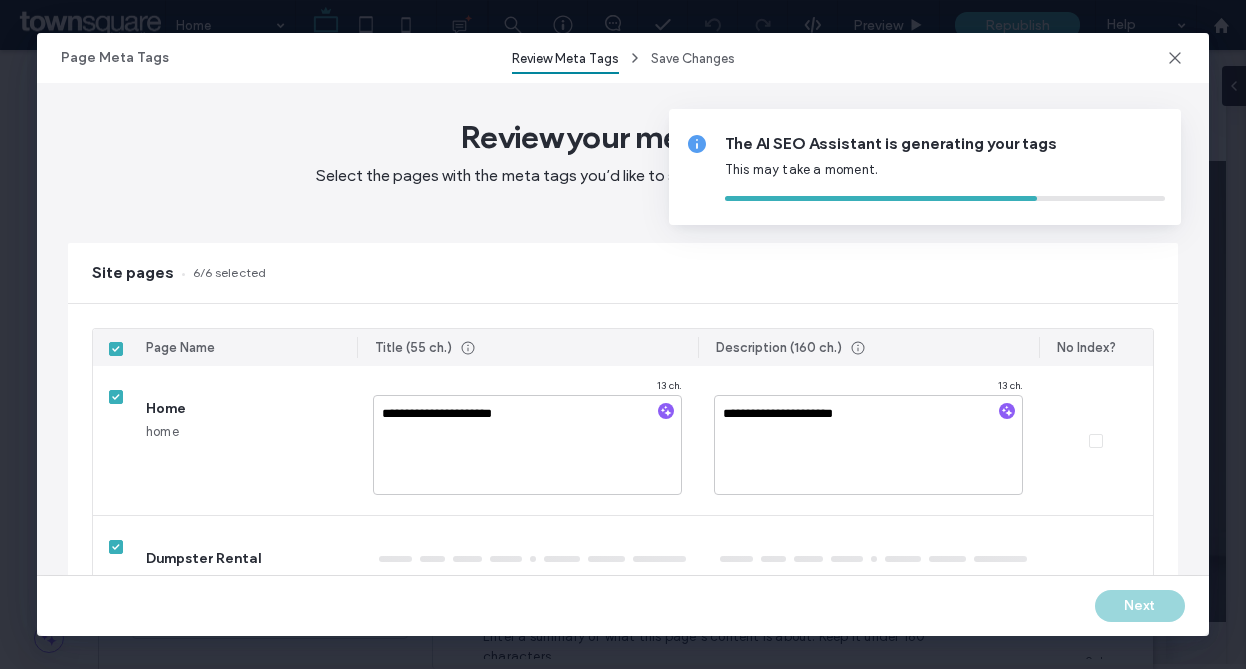 type on "**********" 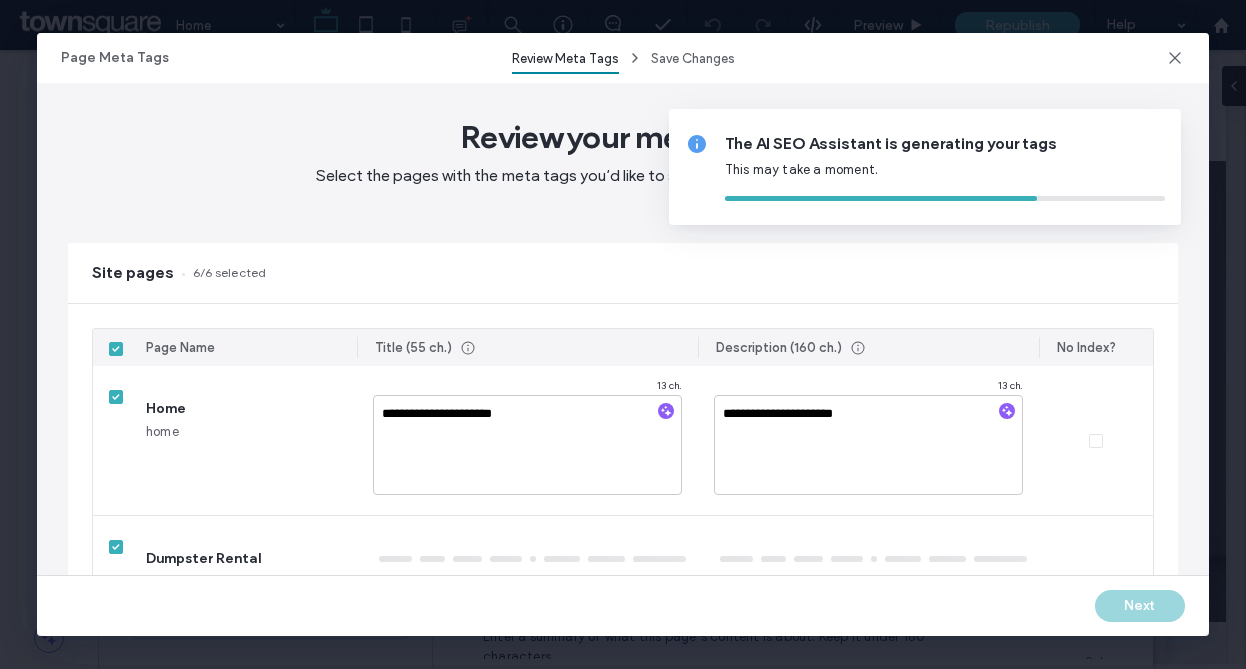 type on "**********" 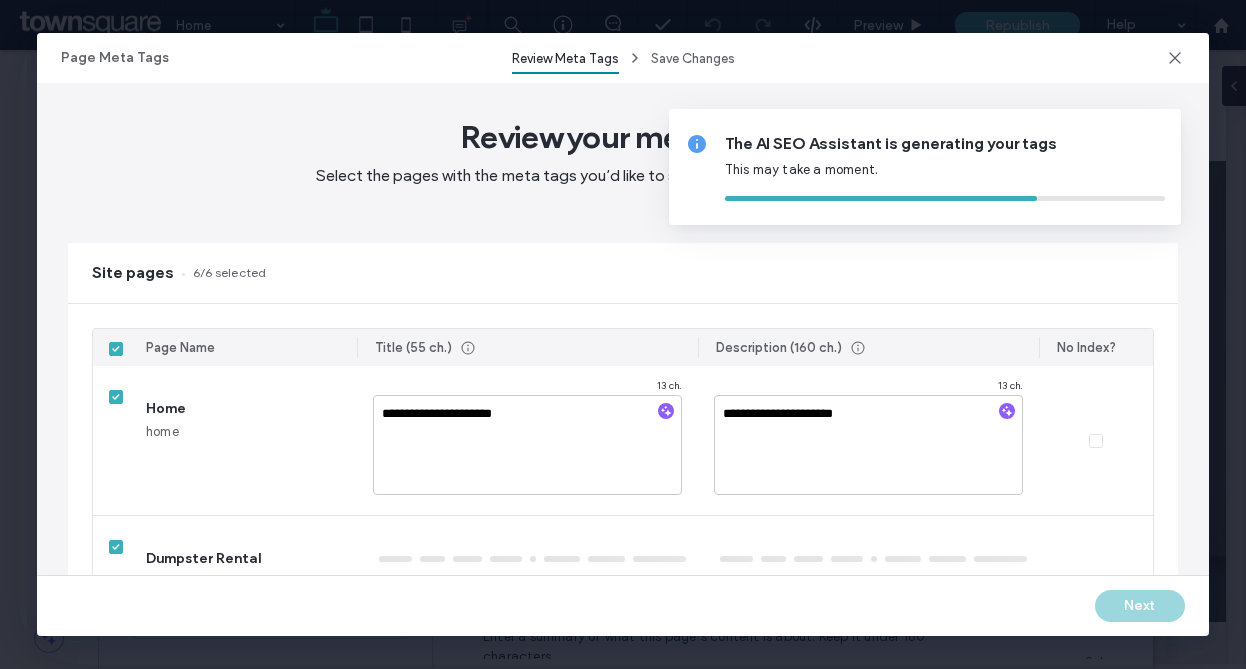 type on "**********" 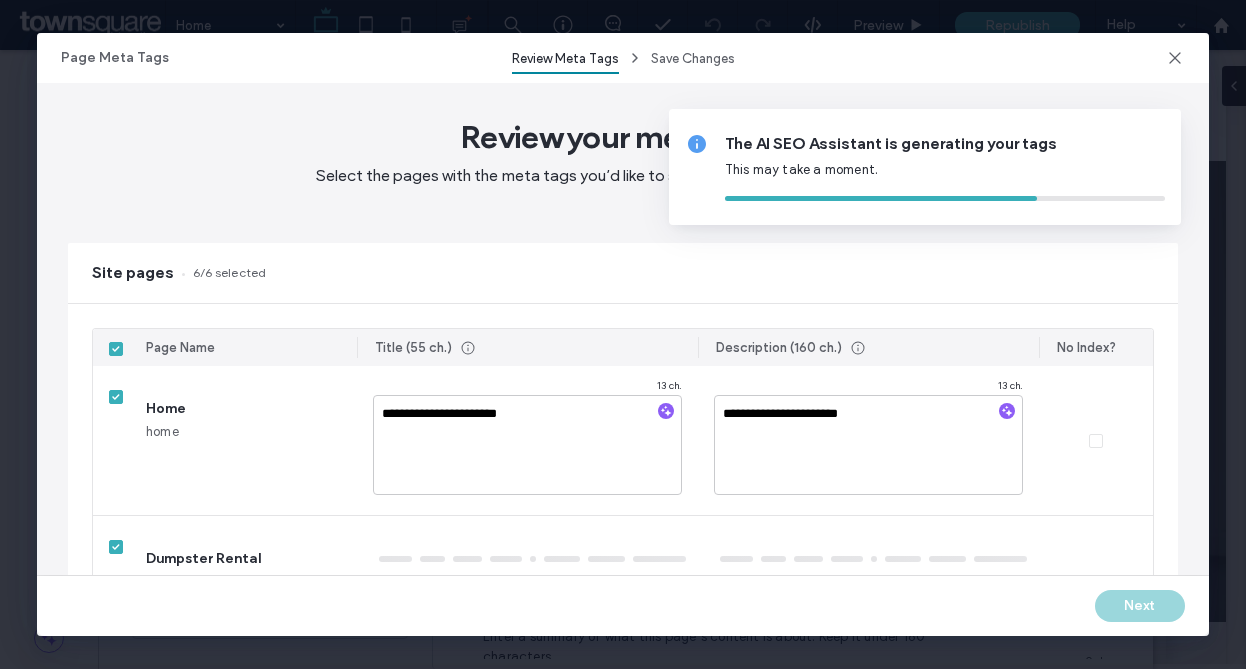 type on "**********" 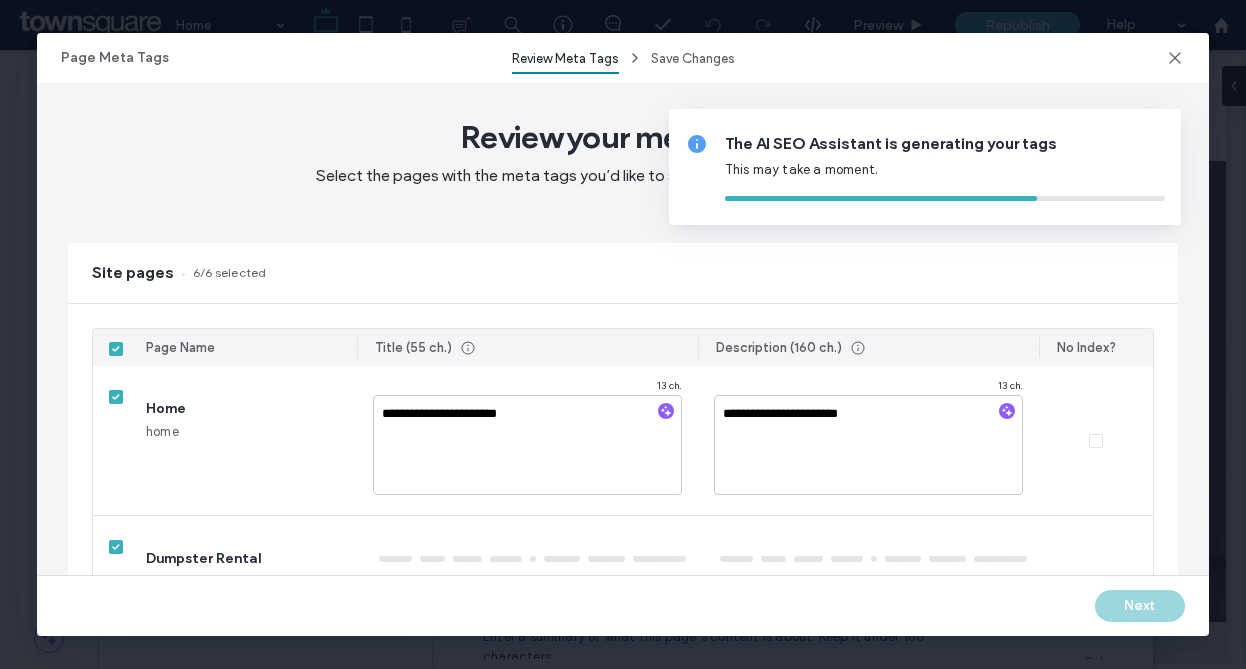 type on "**********" 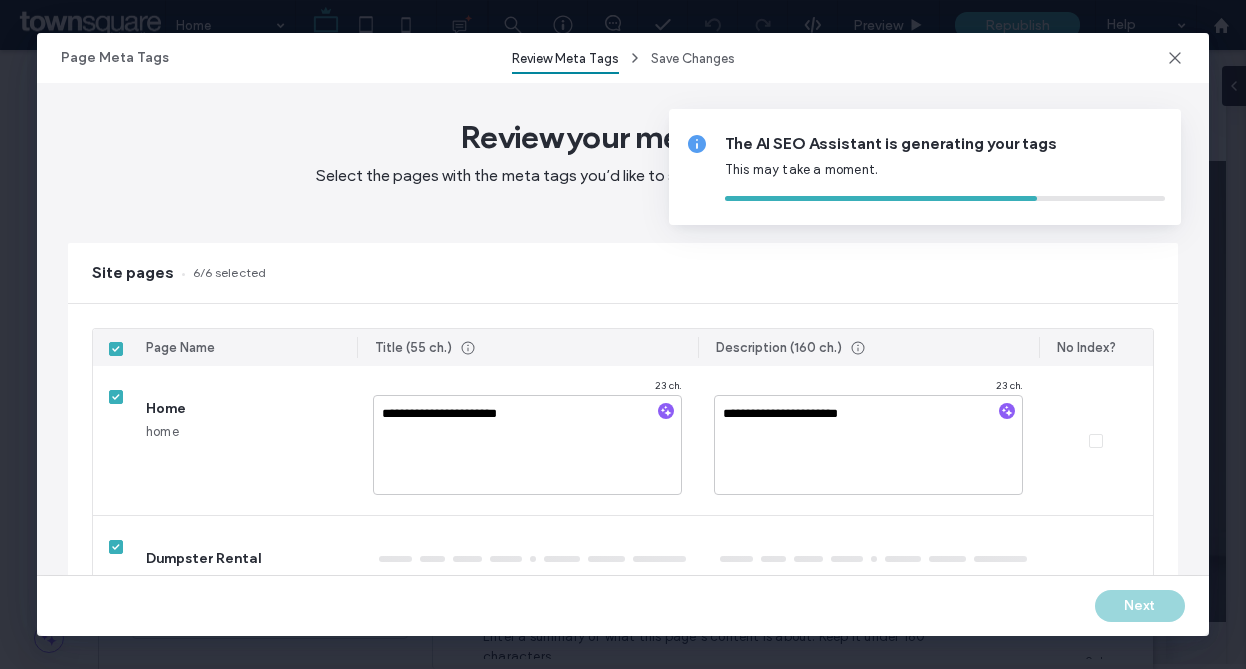 type on "**********" 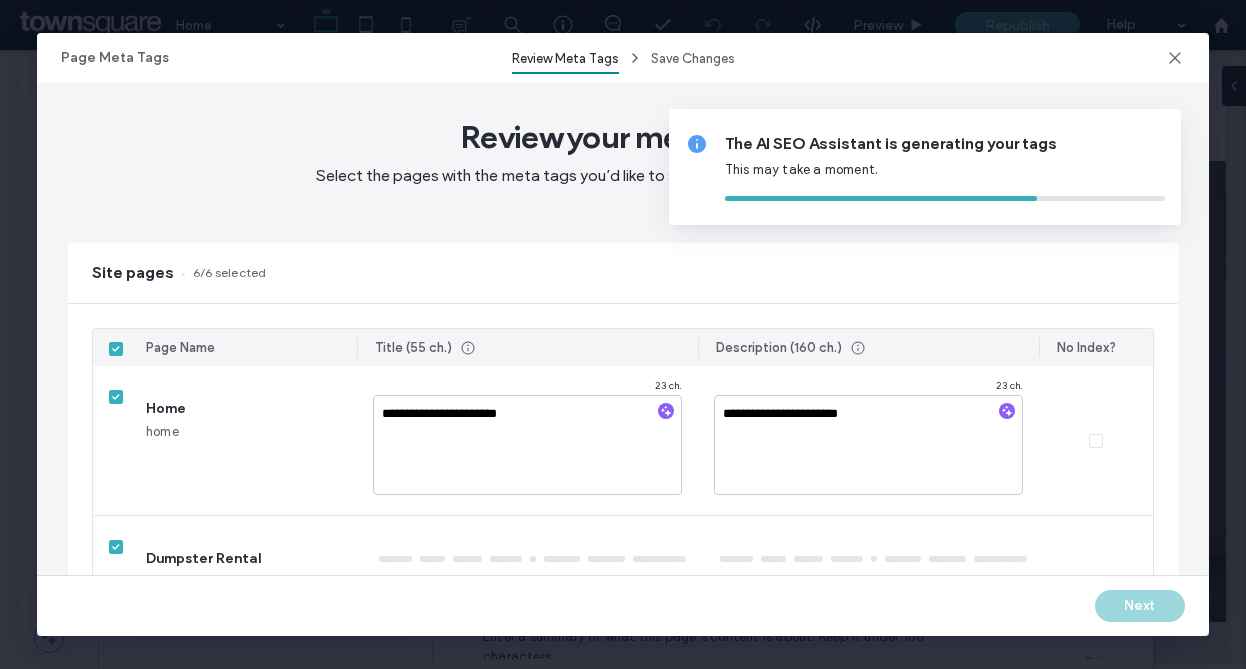 type on "**********" 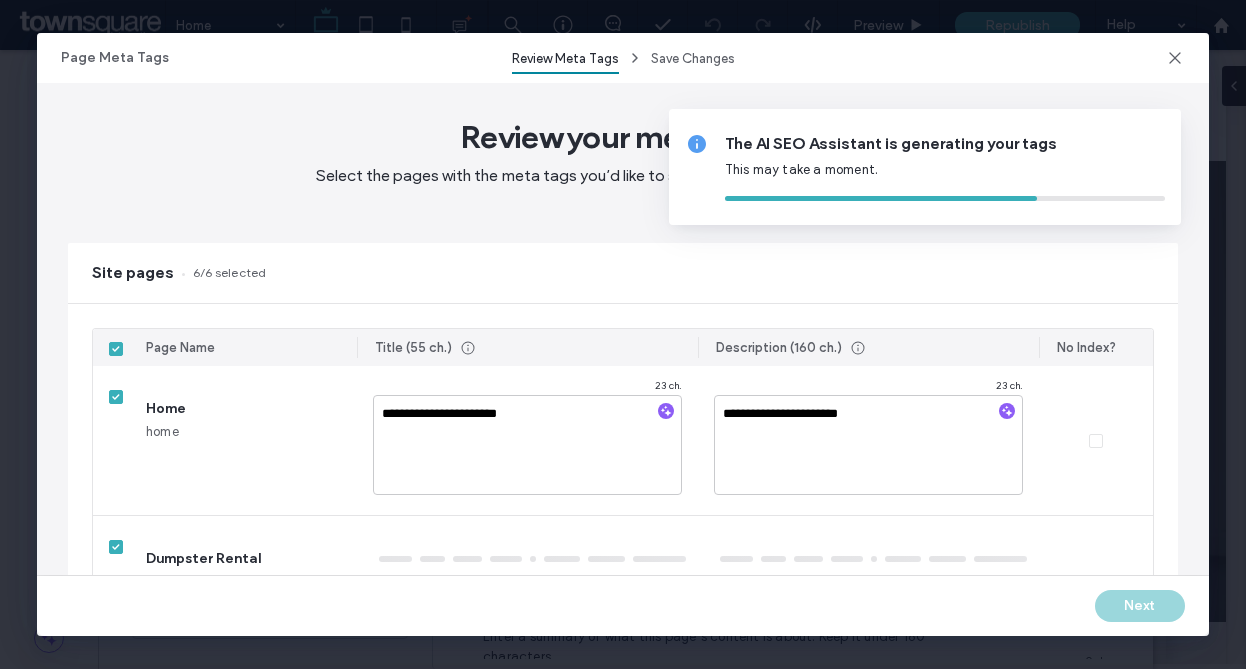 type on "**********" 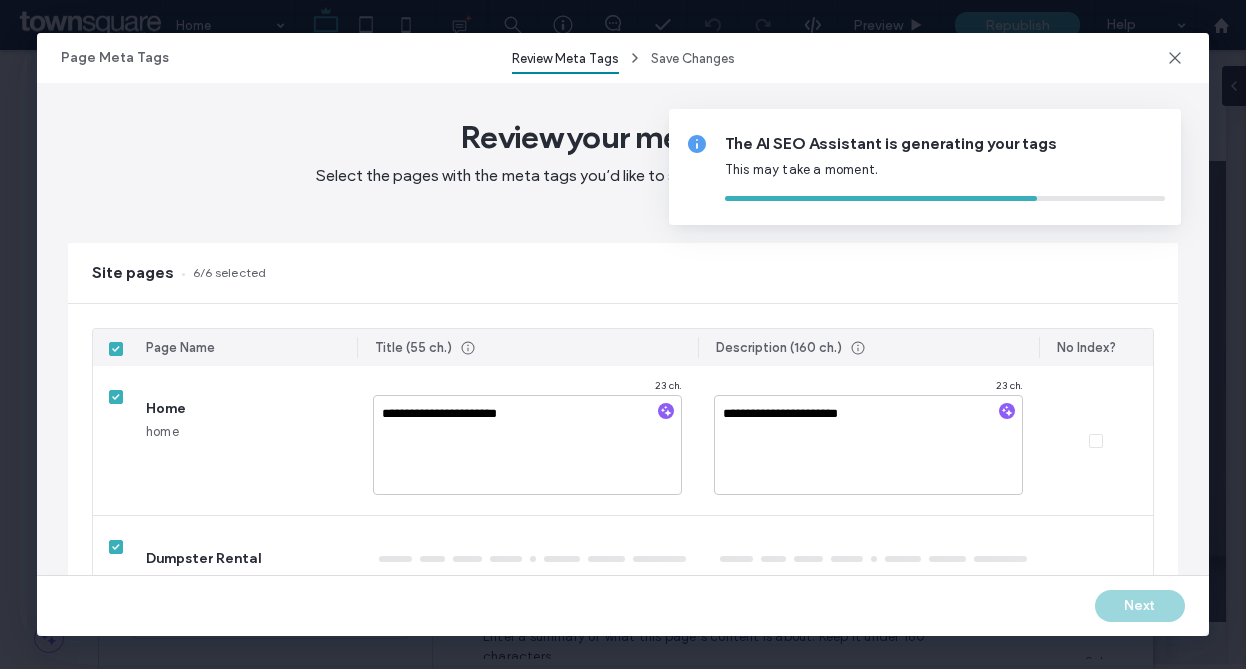type on "**********" 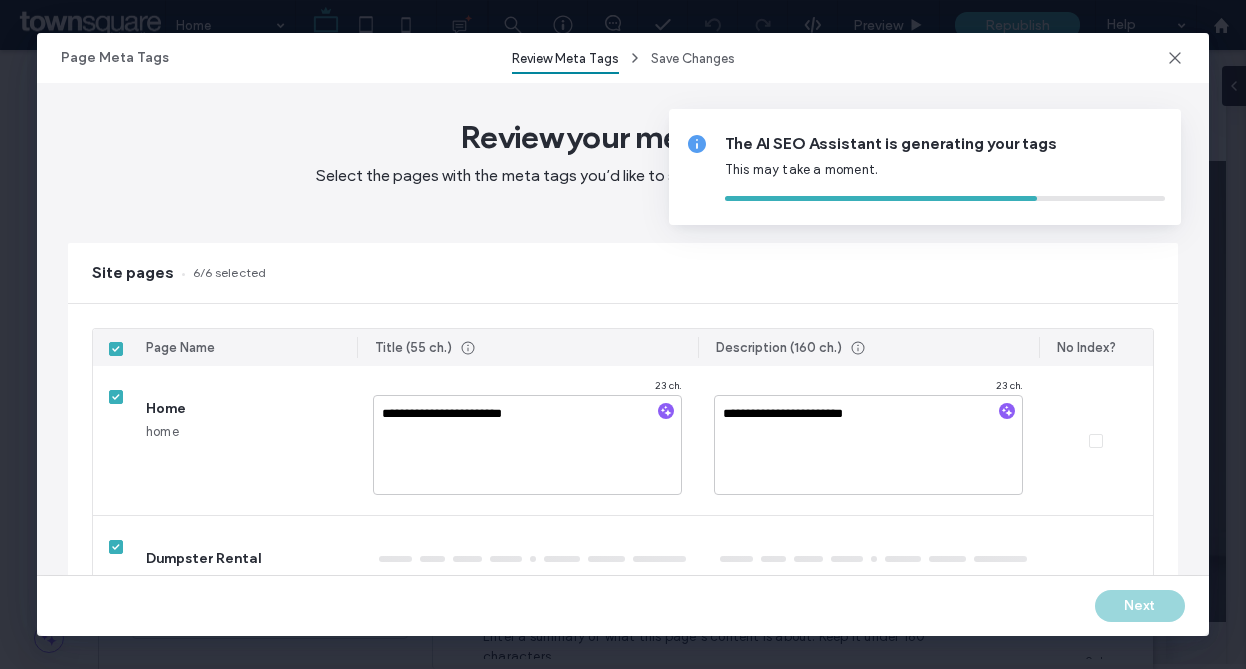 type on "**********" 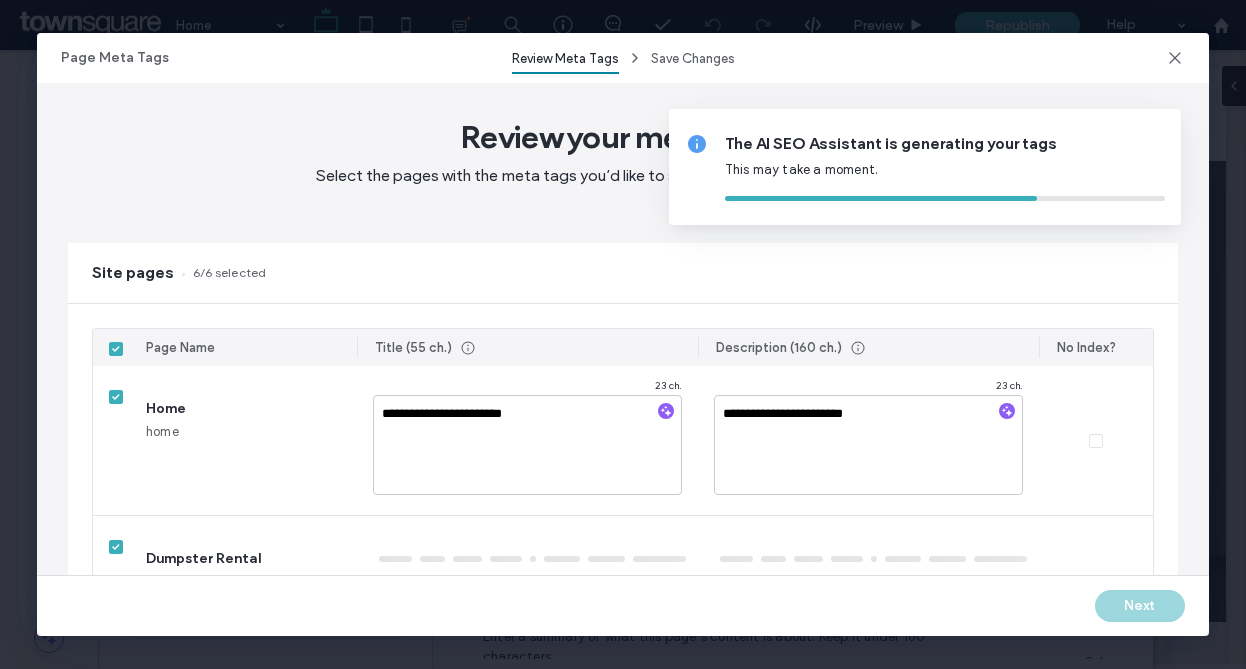type on "**********" 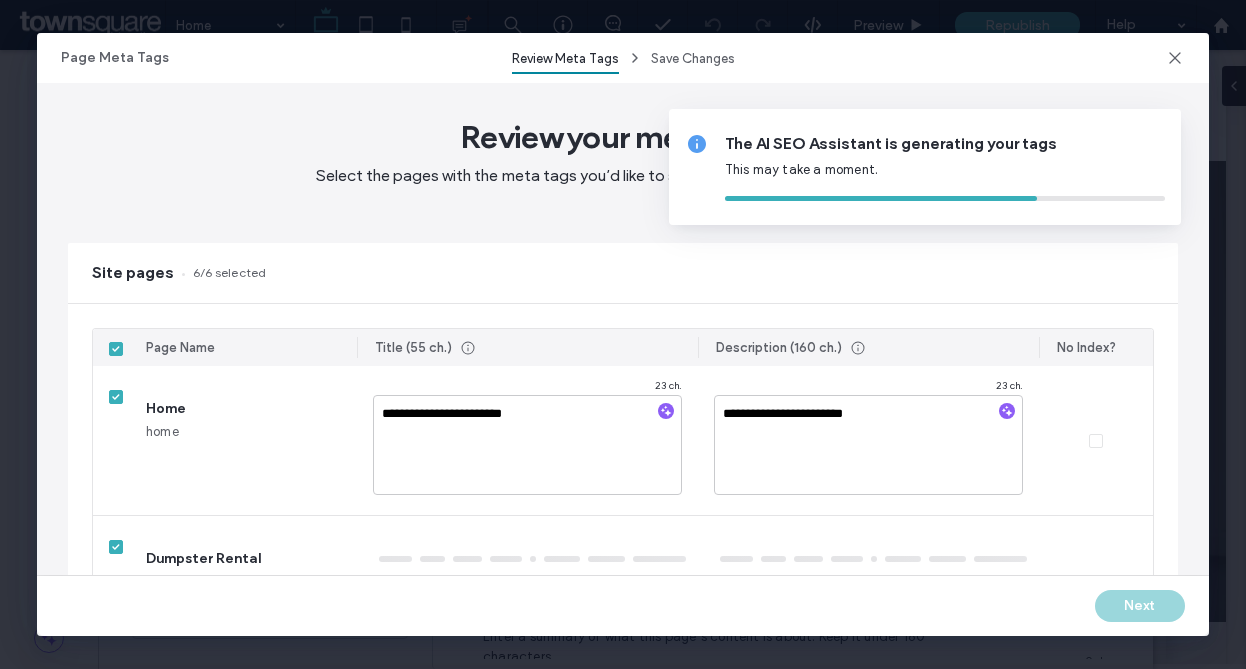 type on "**********" 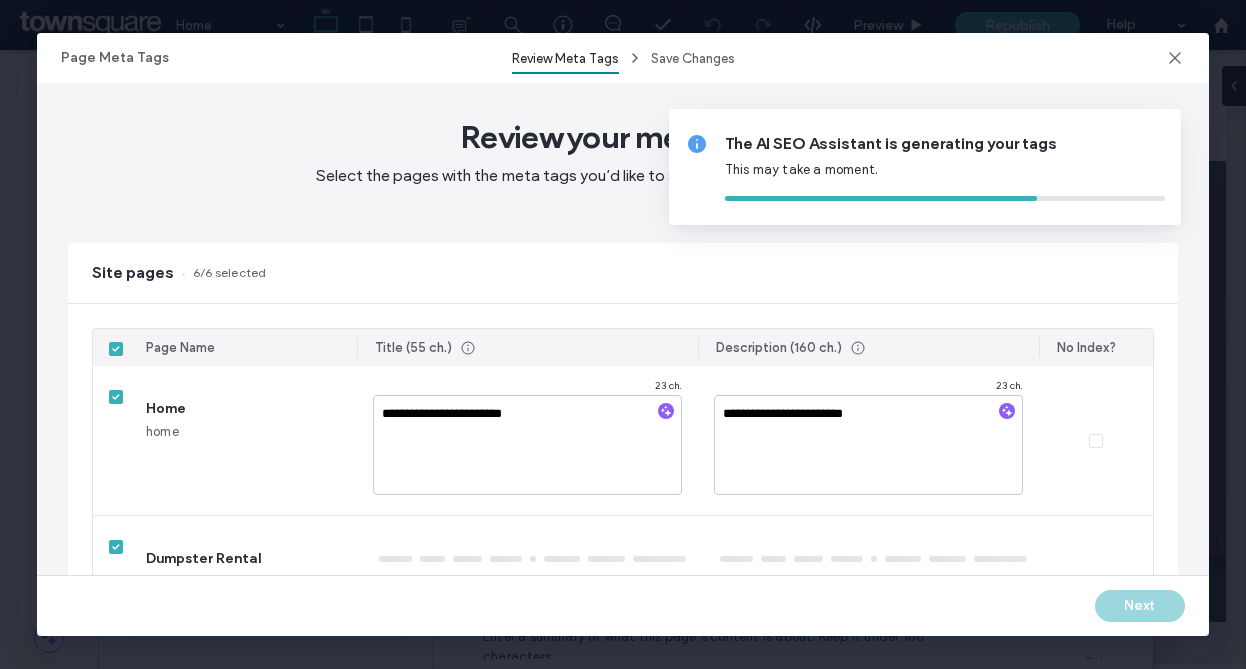 type on "**********" 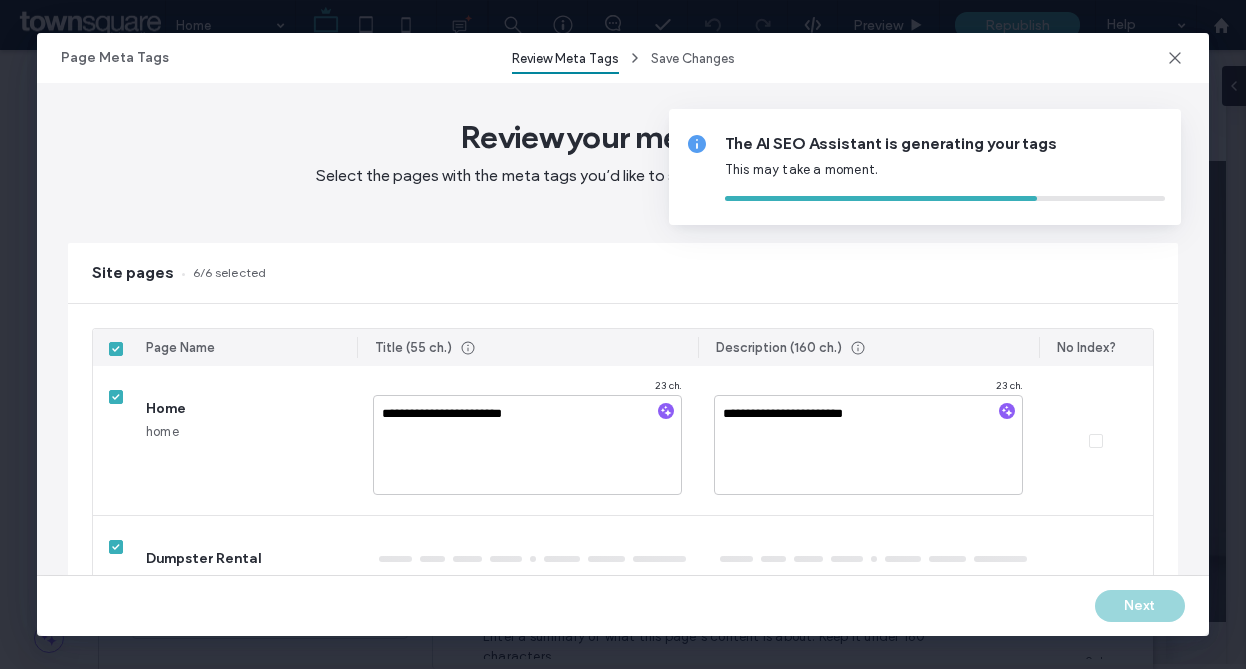 type on "**********" 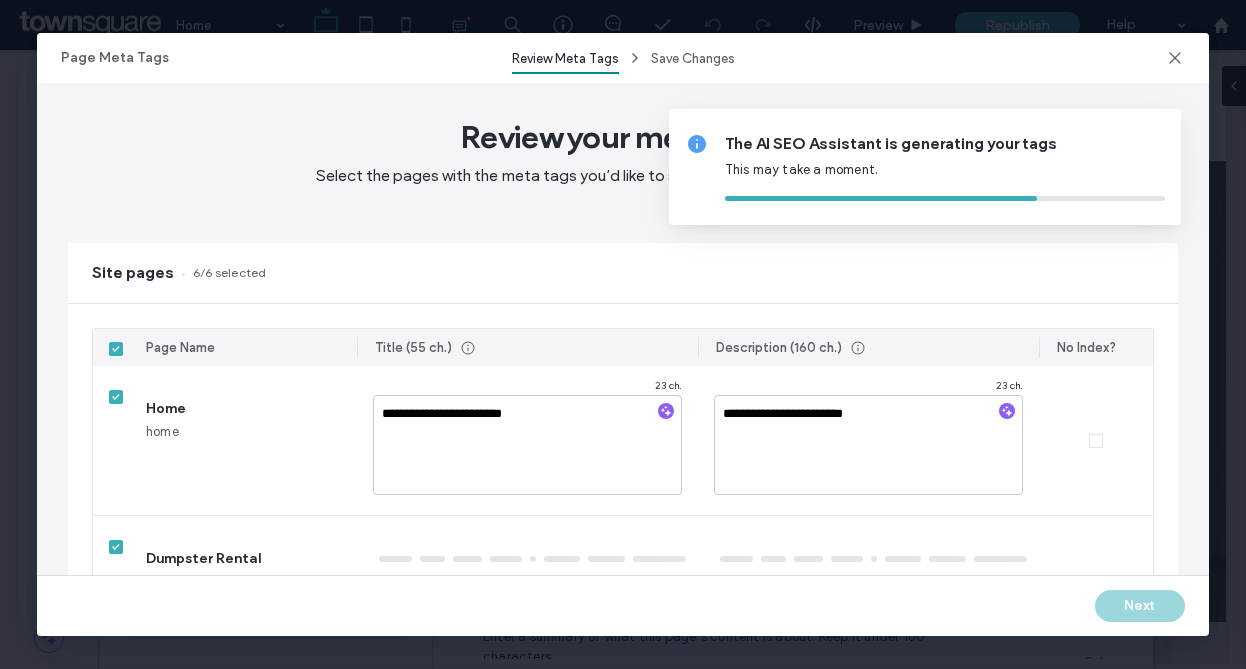 type on "**********" 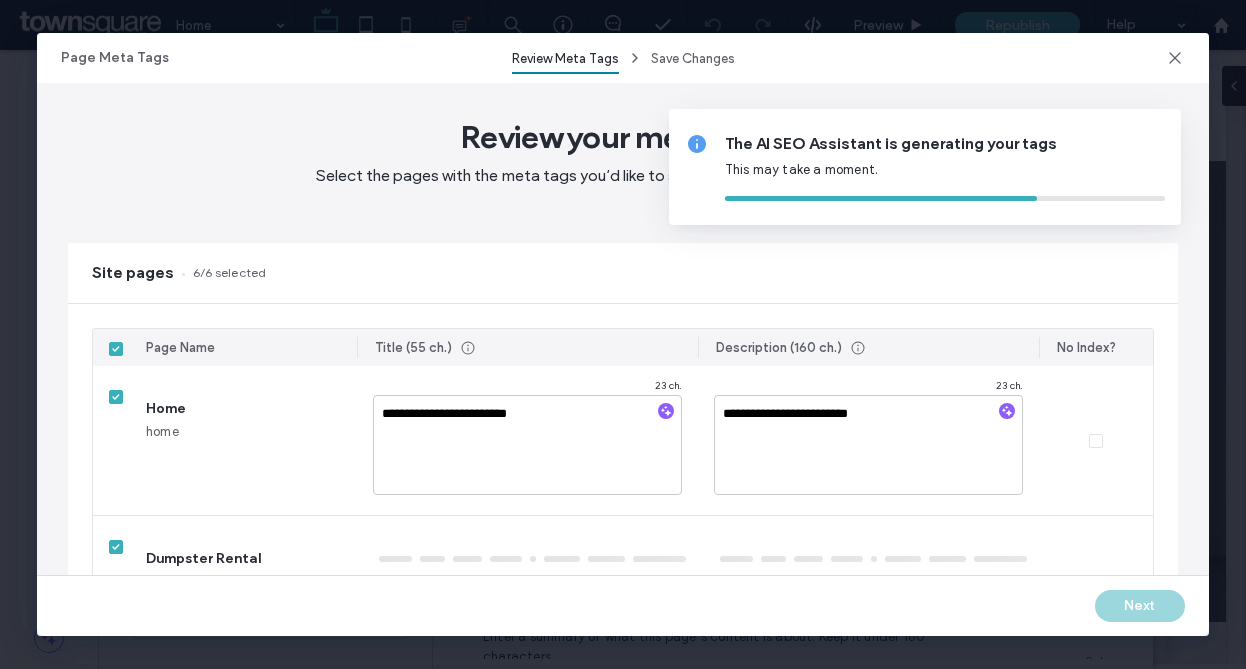 type on "**********" 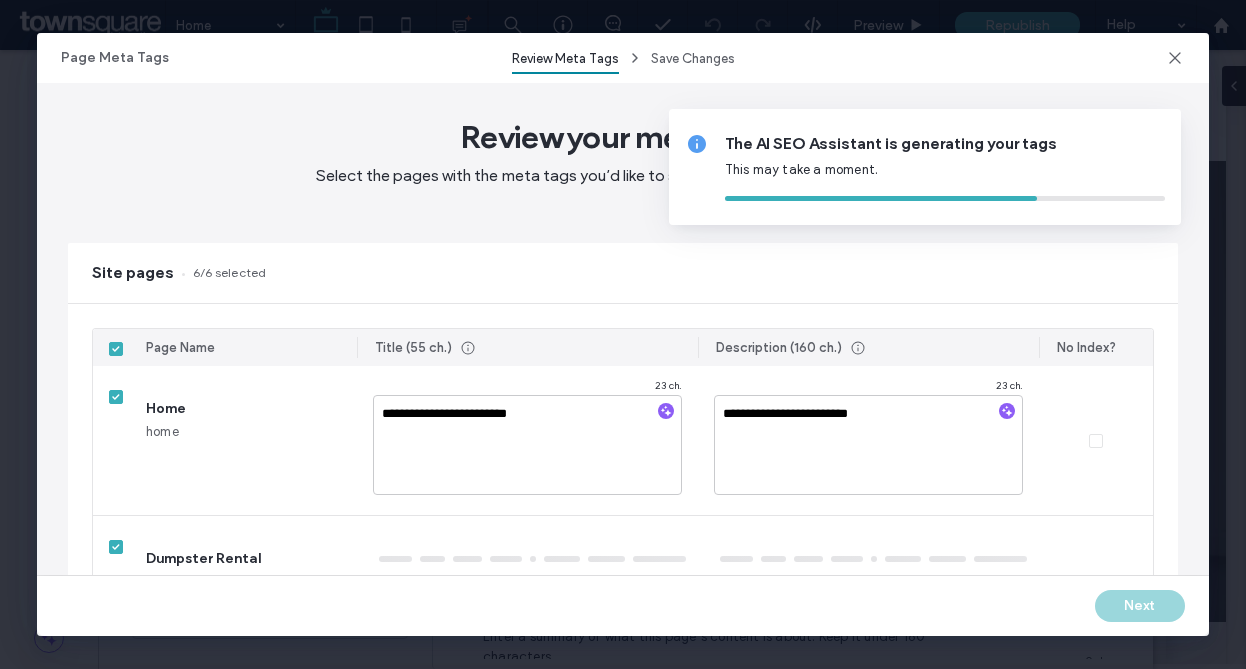 type on "**********" 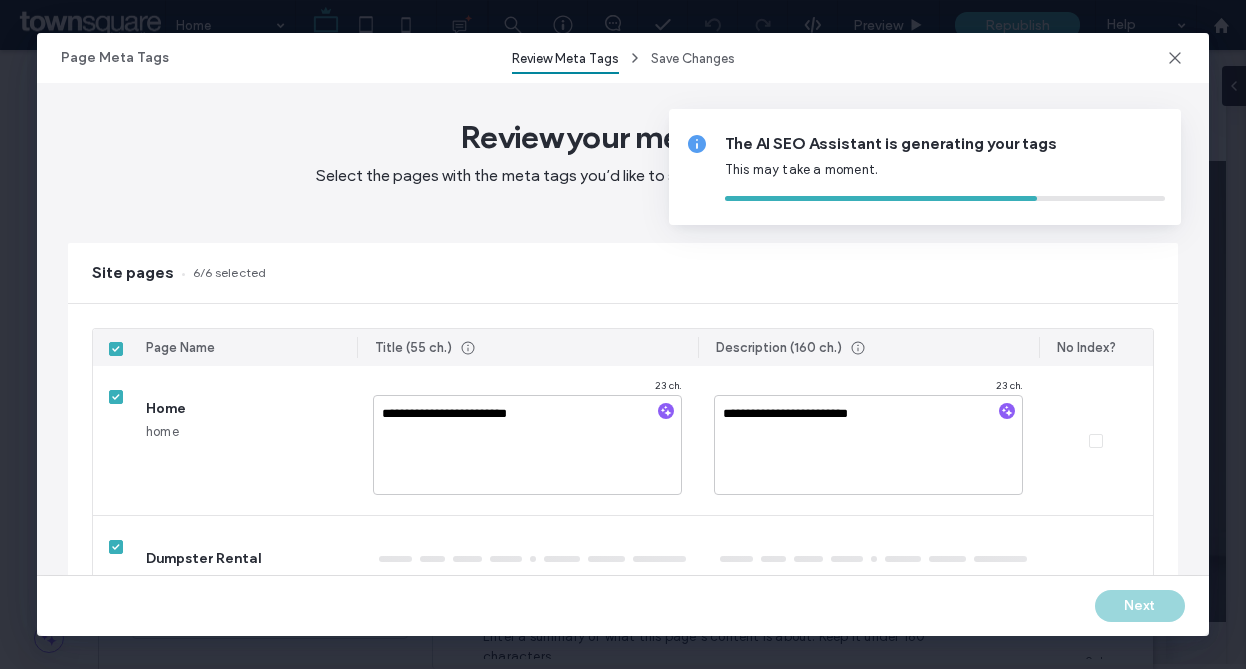 type on "**********" 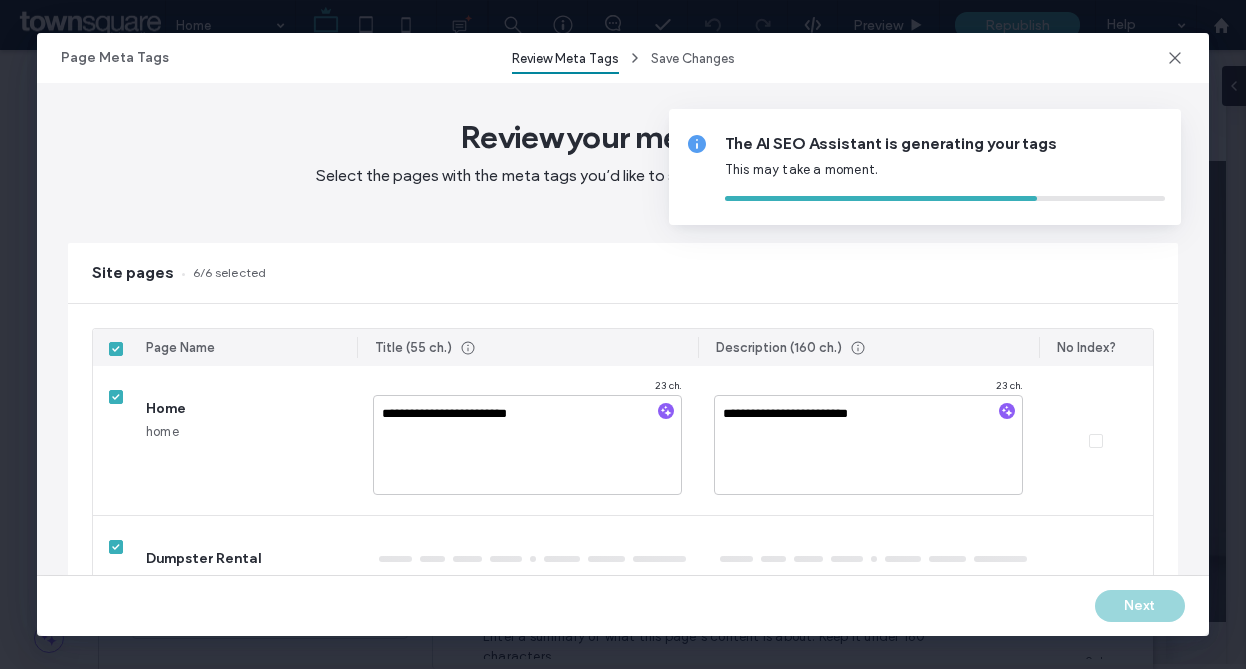 type on "**********" 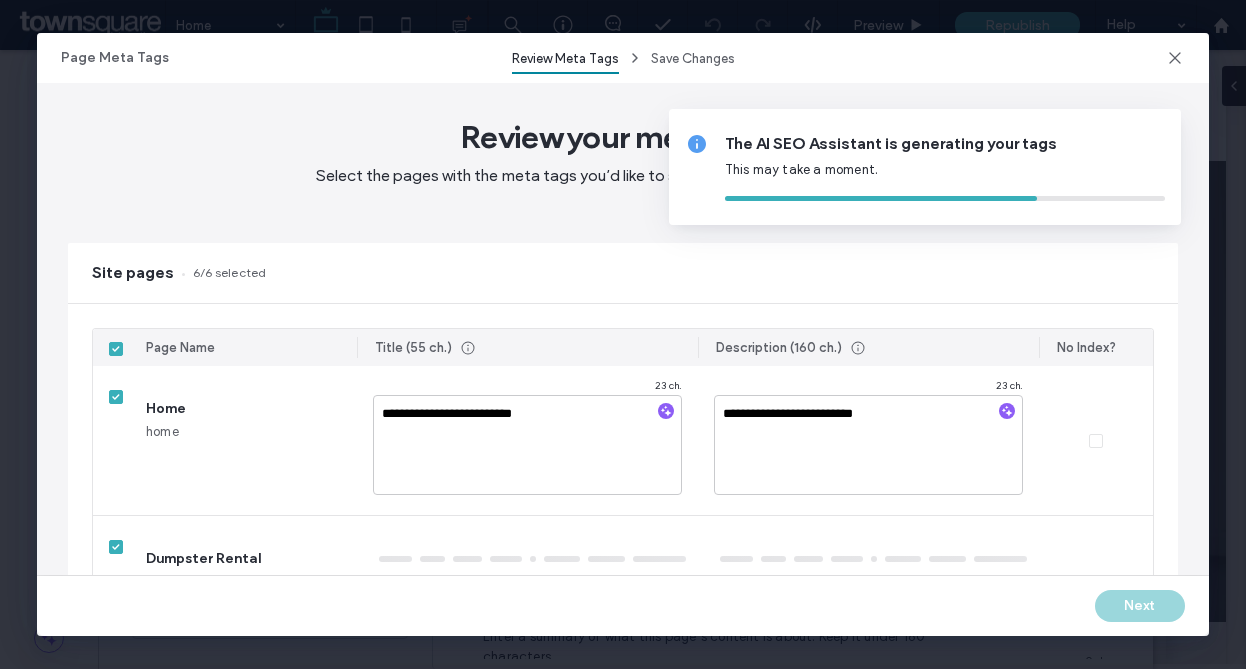 type on "**********" 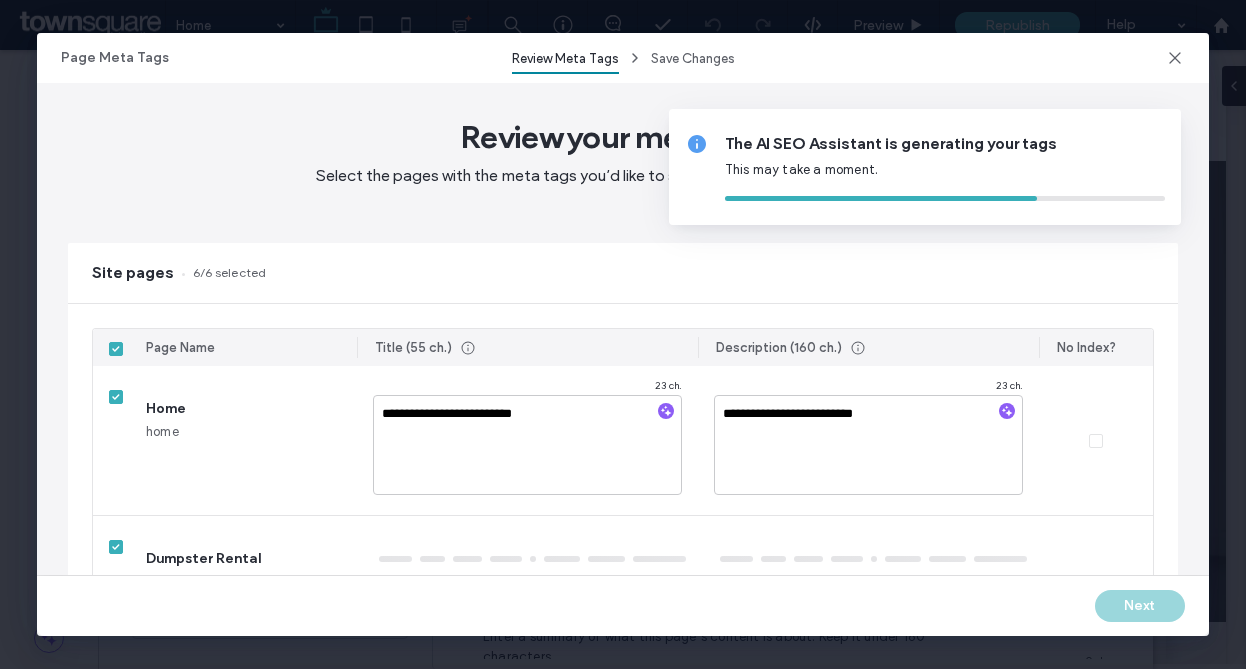 type on "**********" 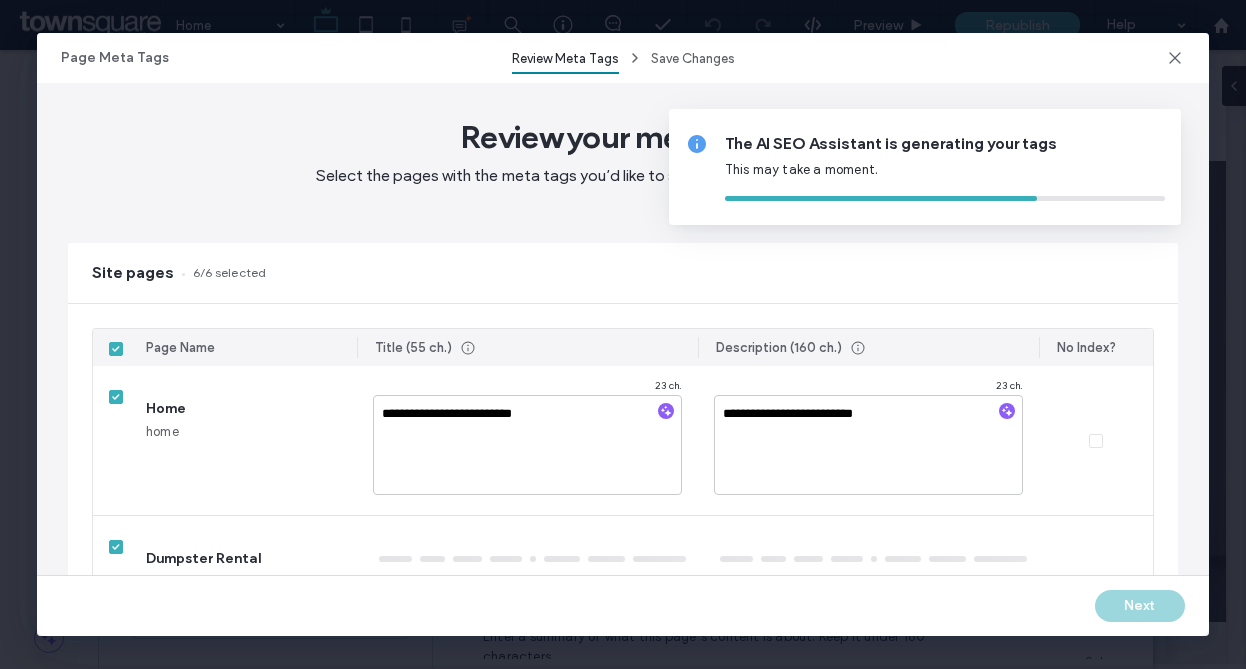 type on "**********" 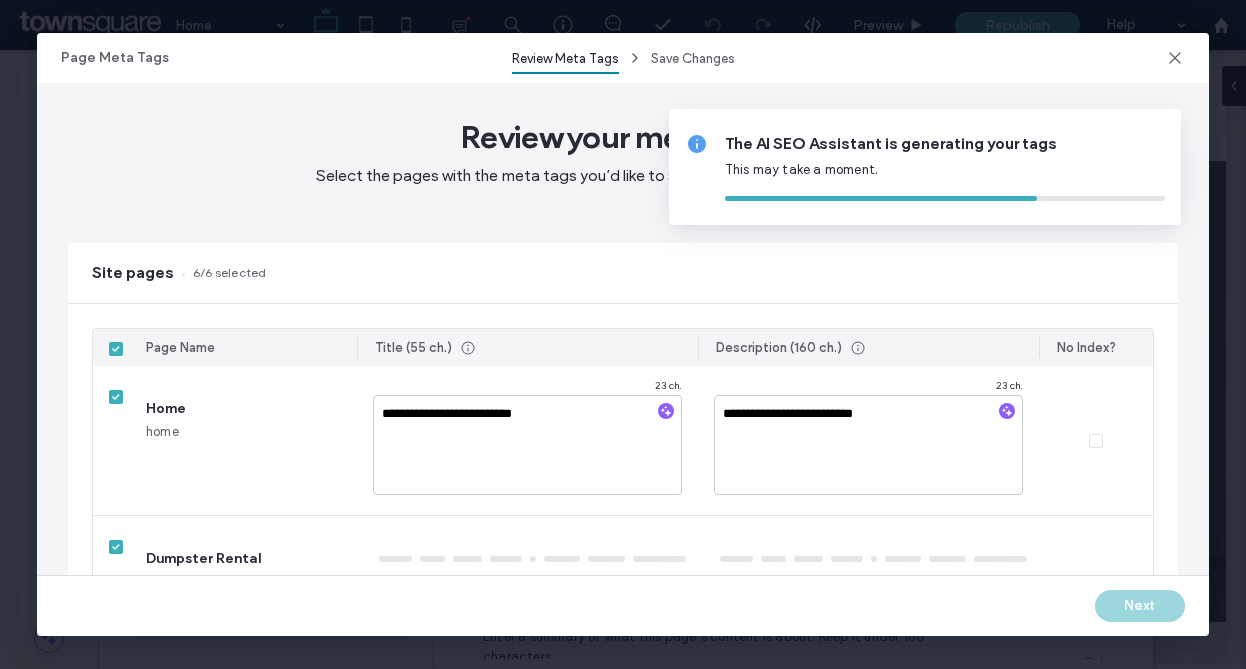 type on "**********" 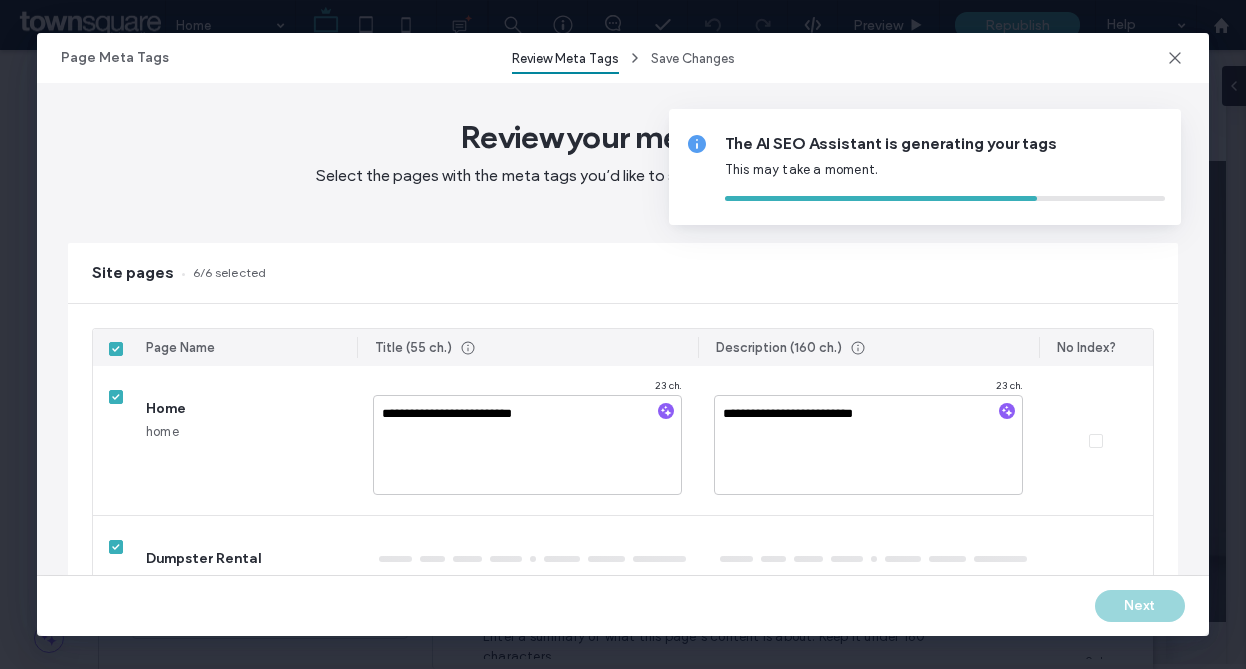 type on "**********" 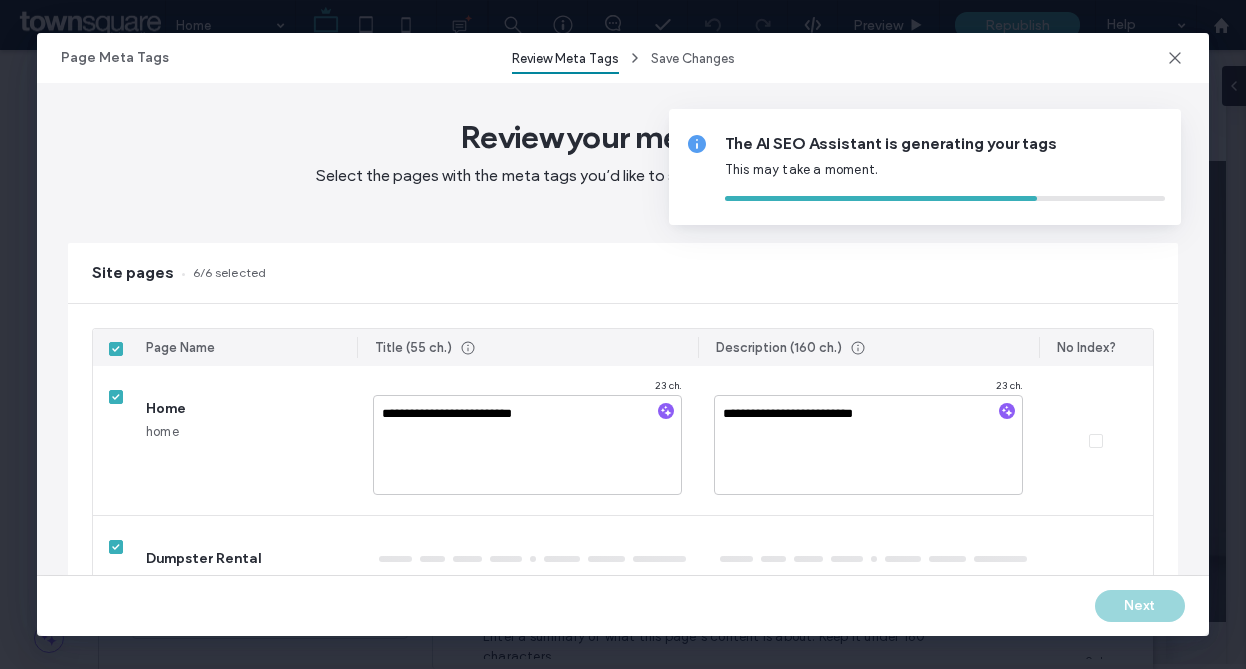 type on "**********" 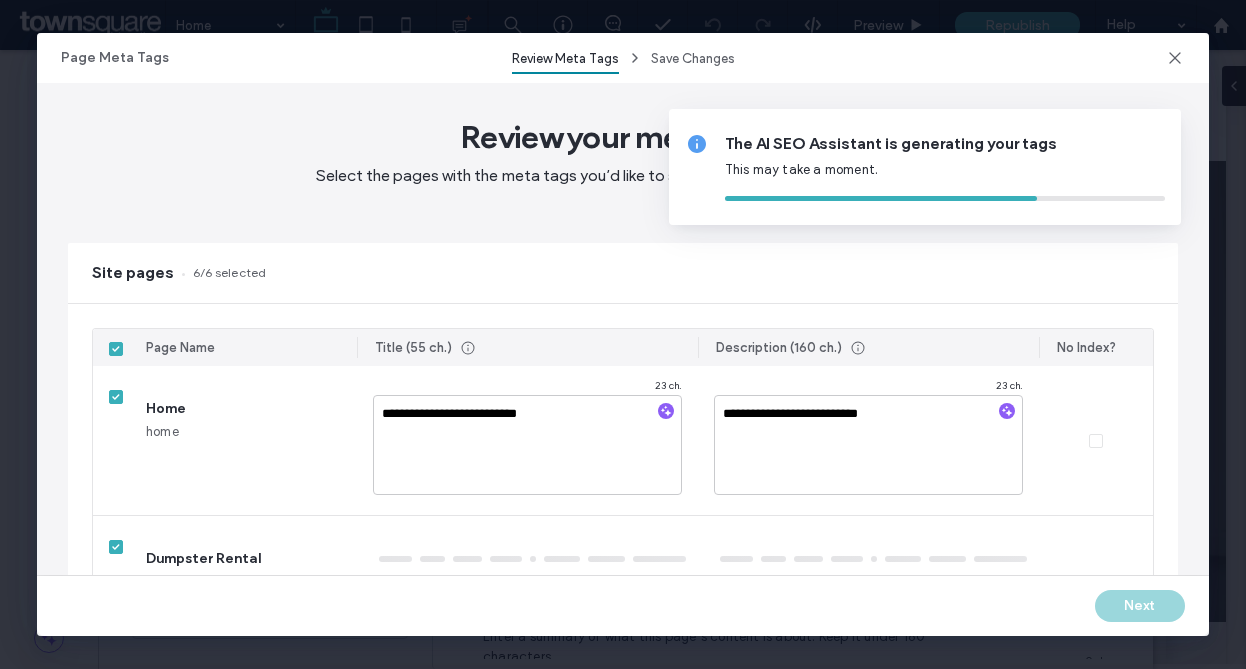 type on "**********" 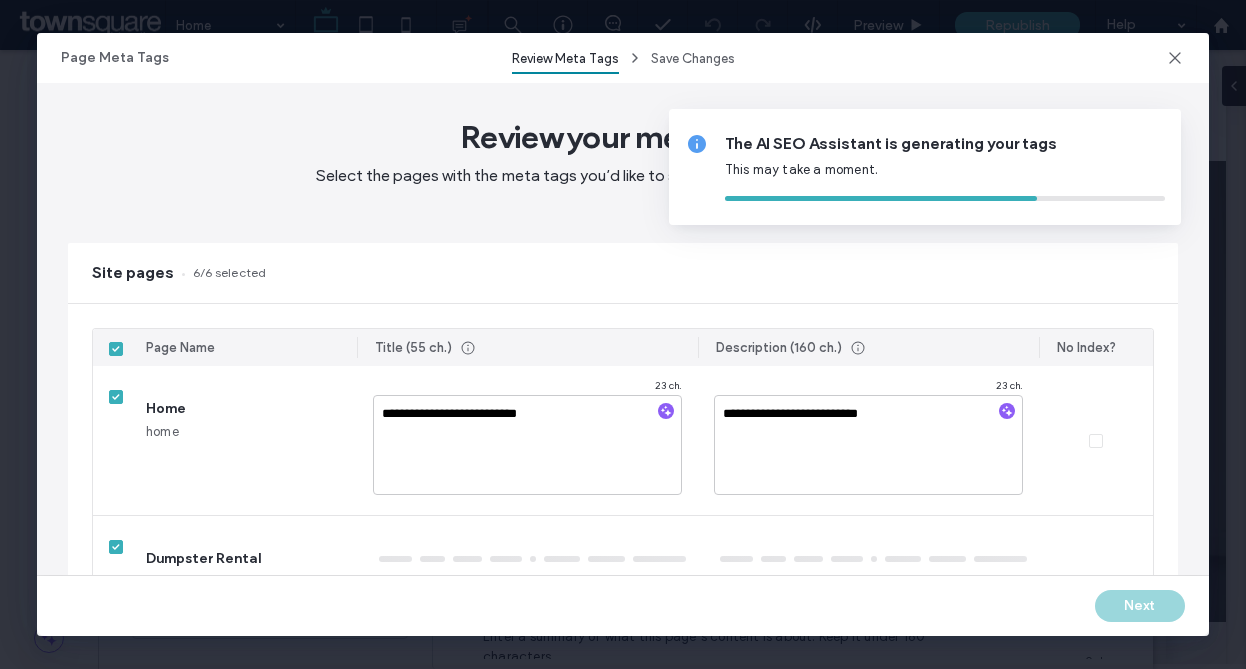 type on "**********" 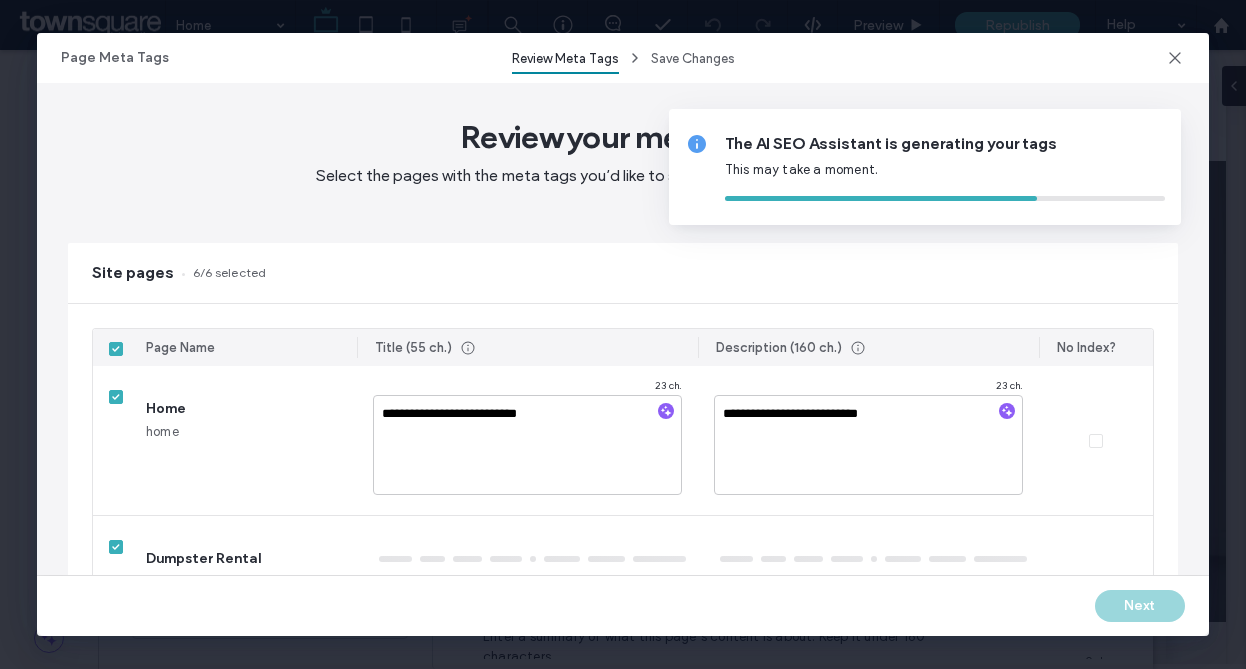 type on "**********" 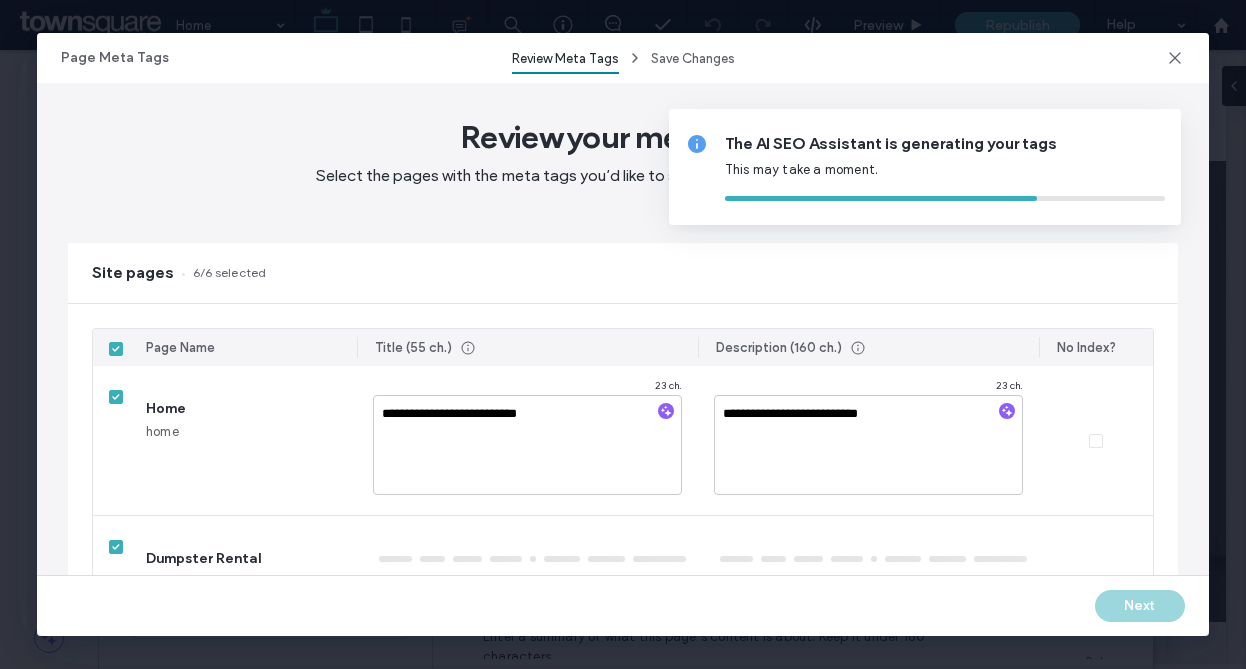 type on "**********" 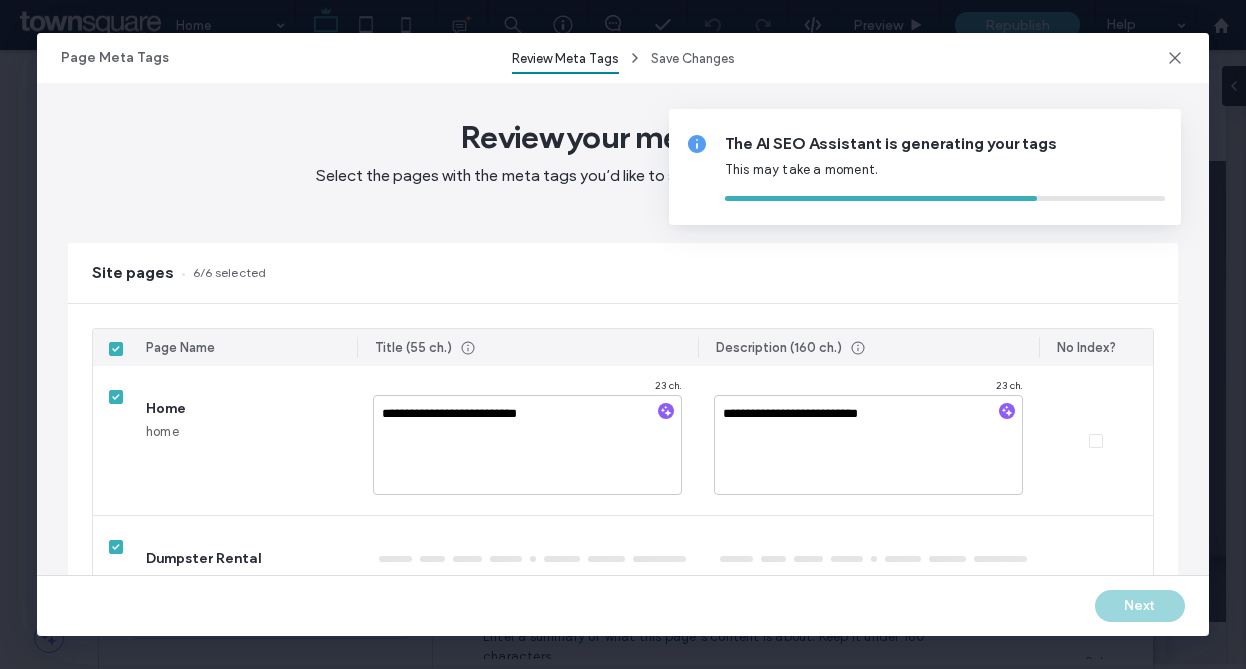 type on "**********" 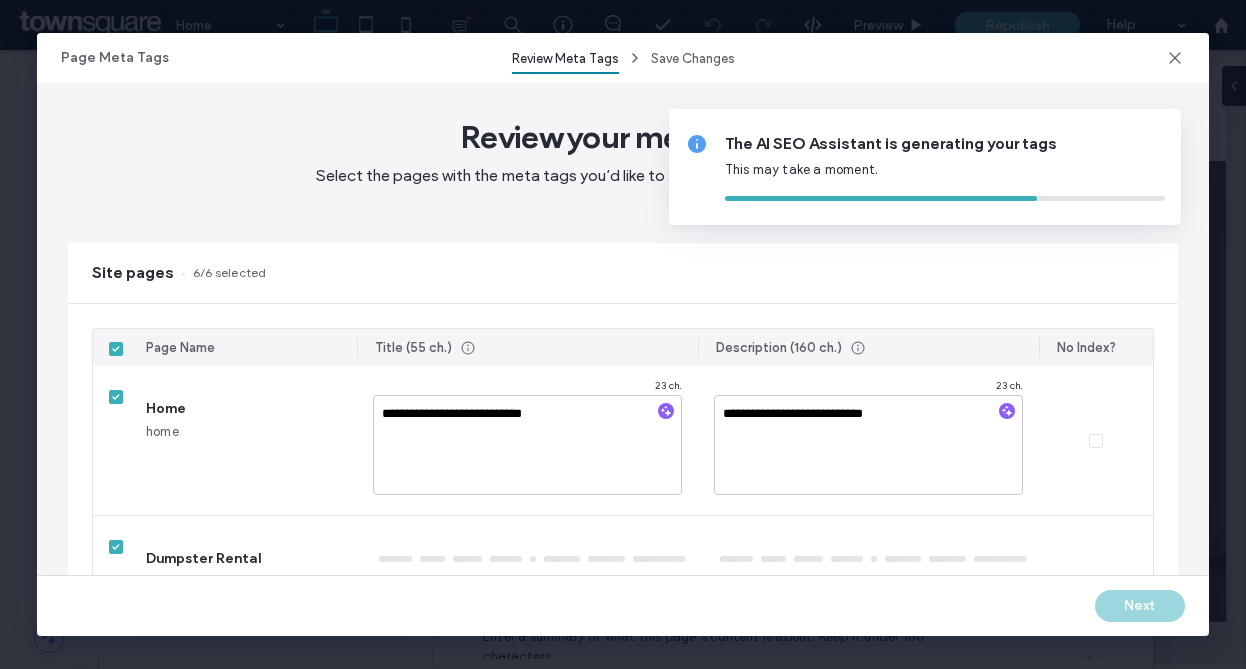 type on "**********" 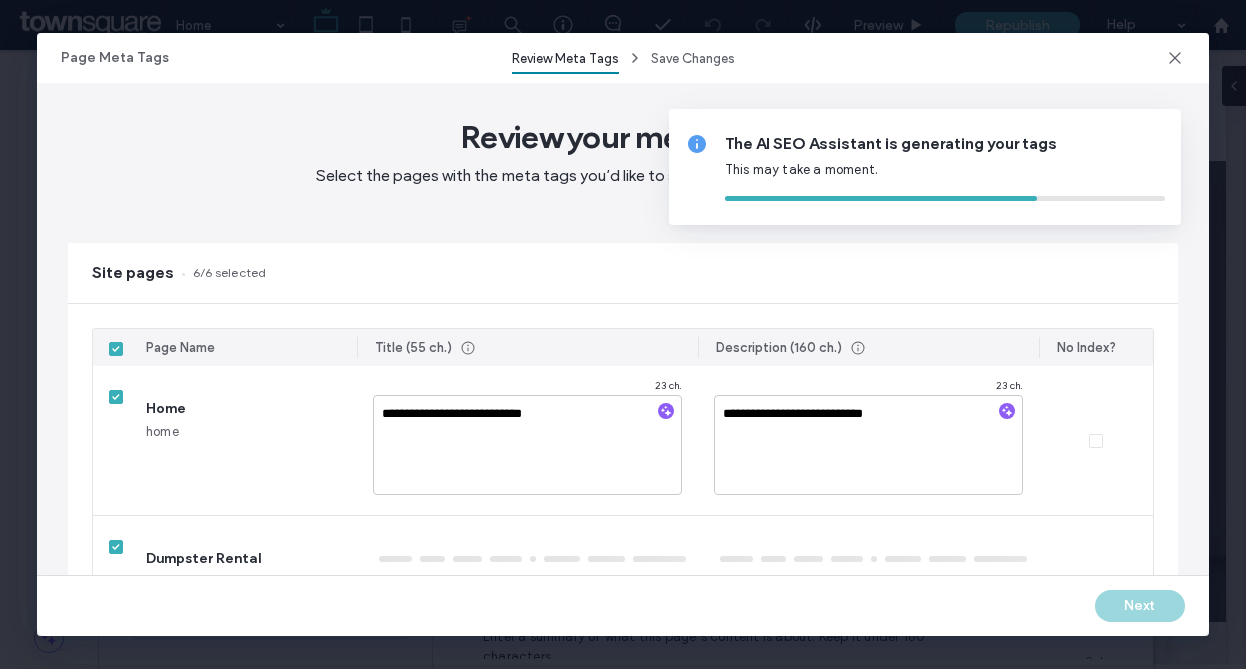 type on "**********" 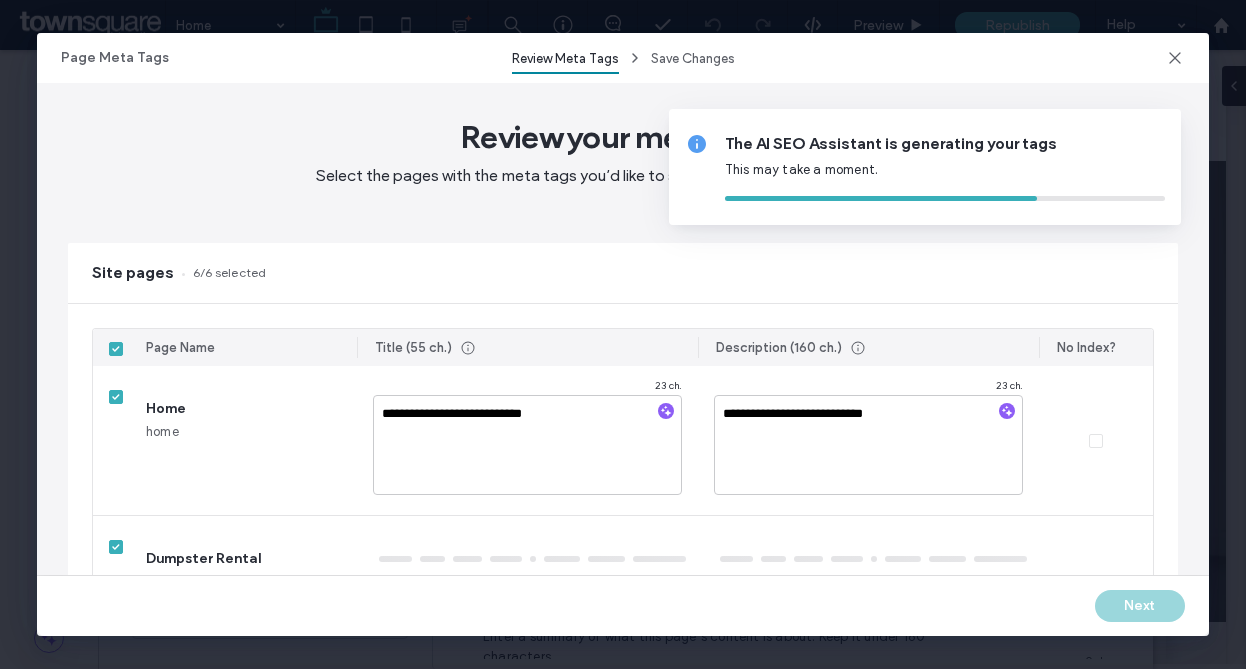 type on "**********" 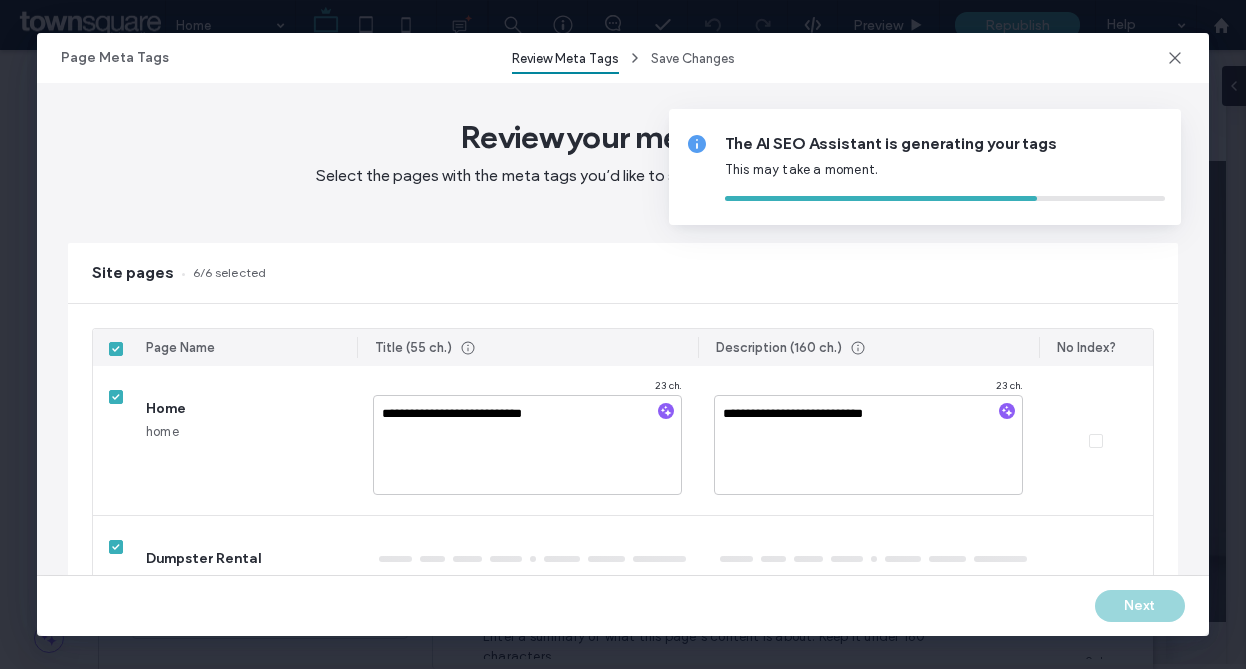 type on "**********" 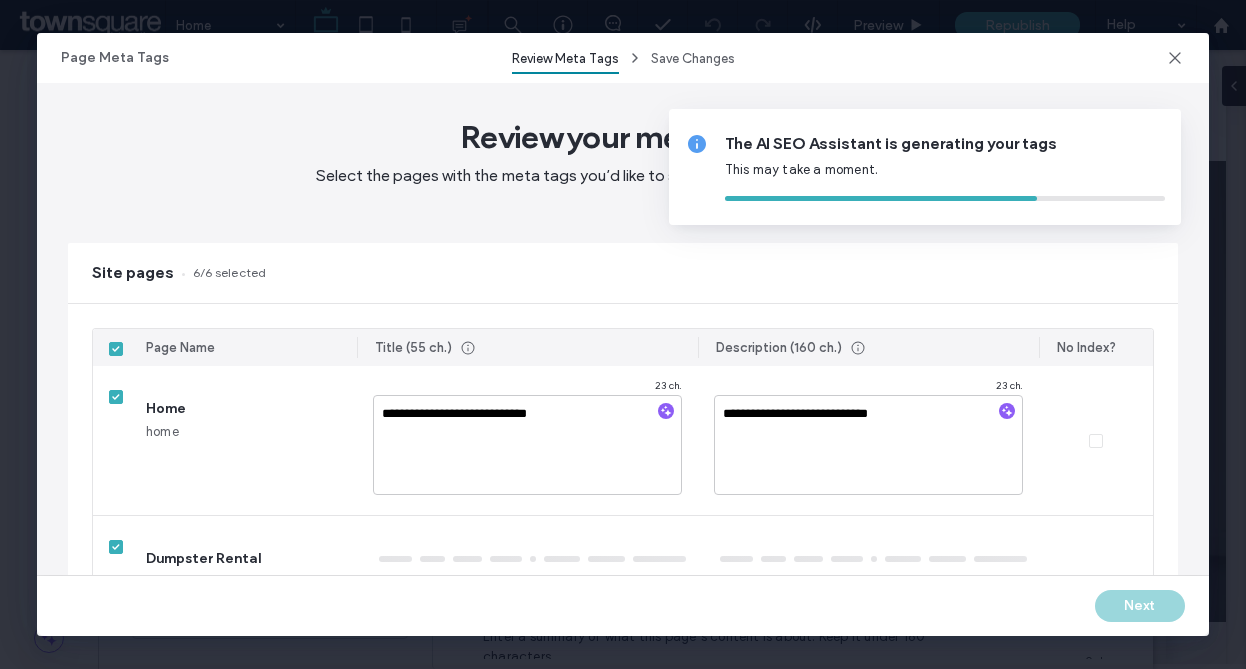 type 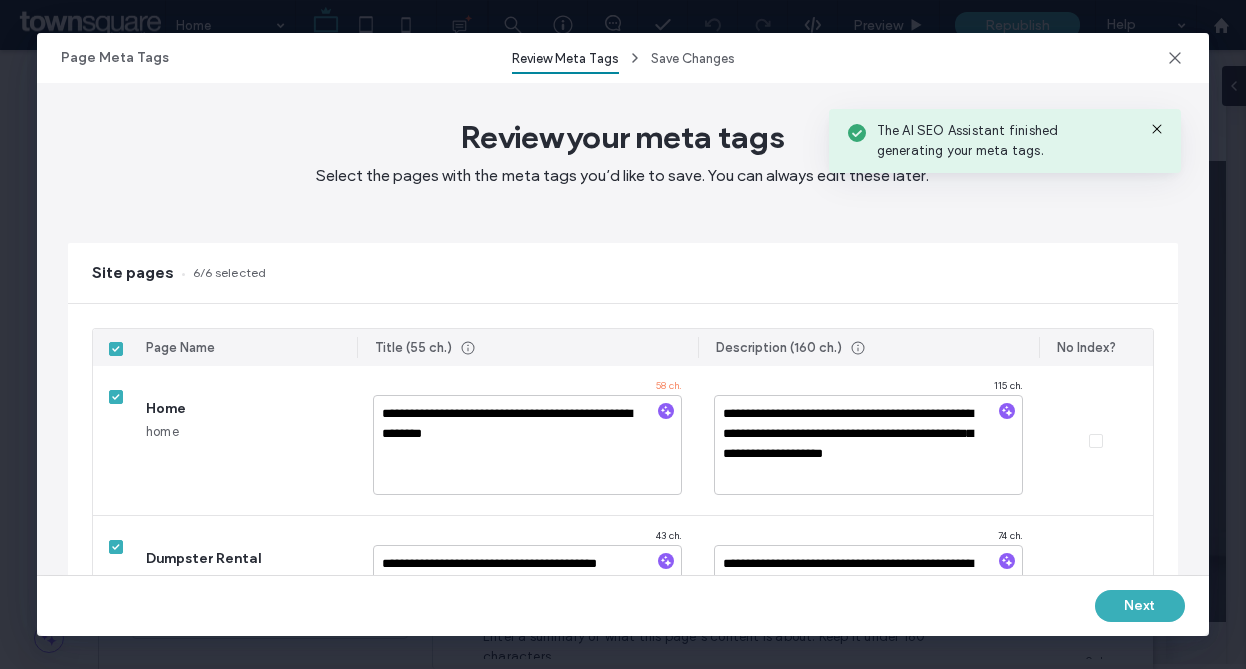 click on "Next" at bounding box center [1140, 606] 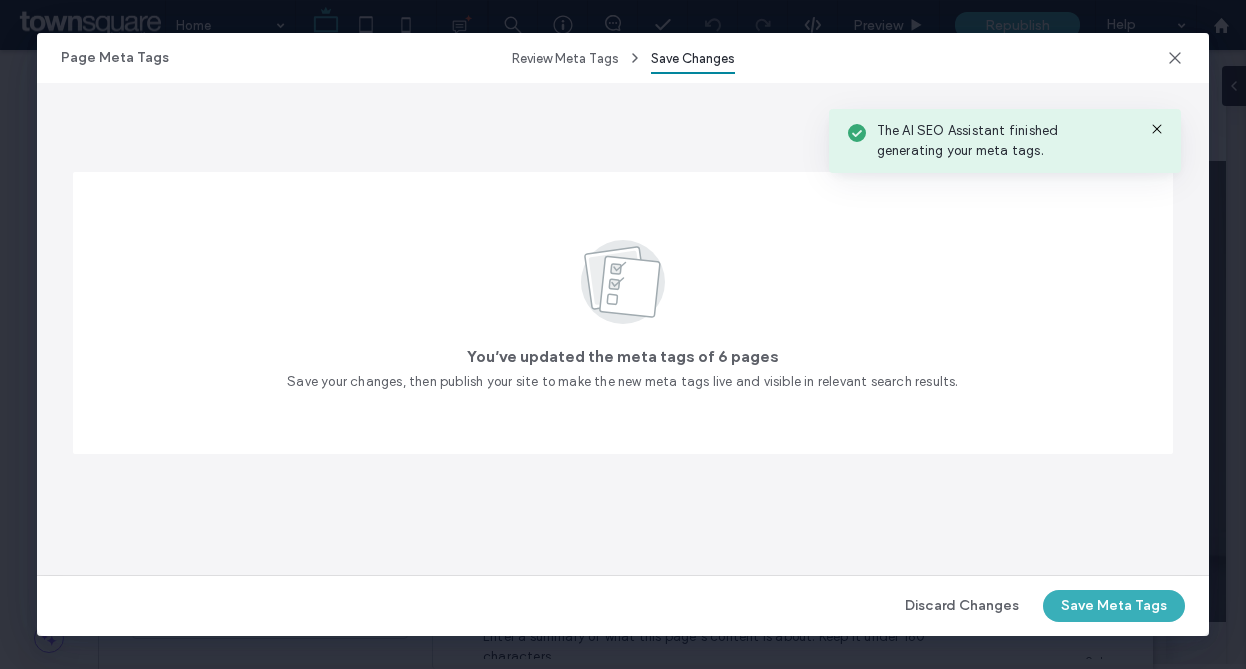 click on "Save Meta Tags" at bounding box center (1114, 606) 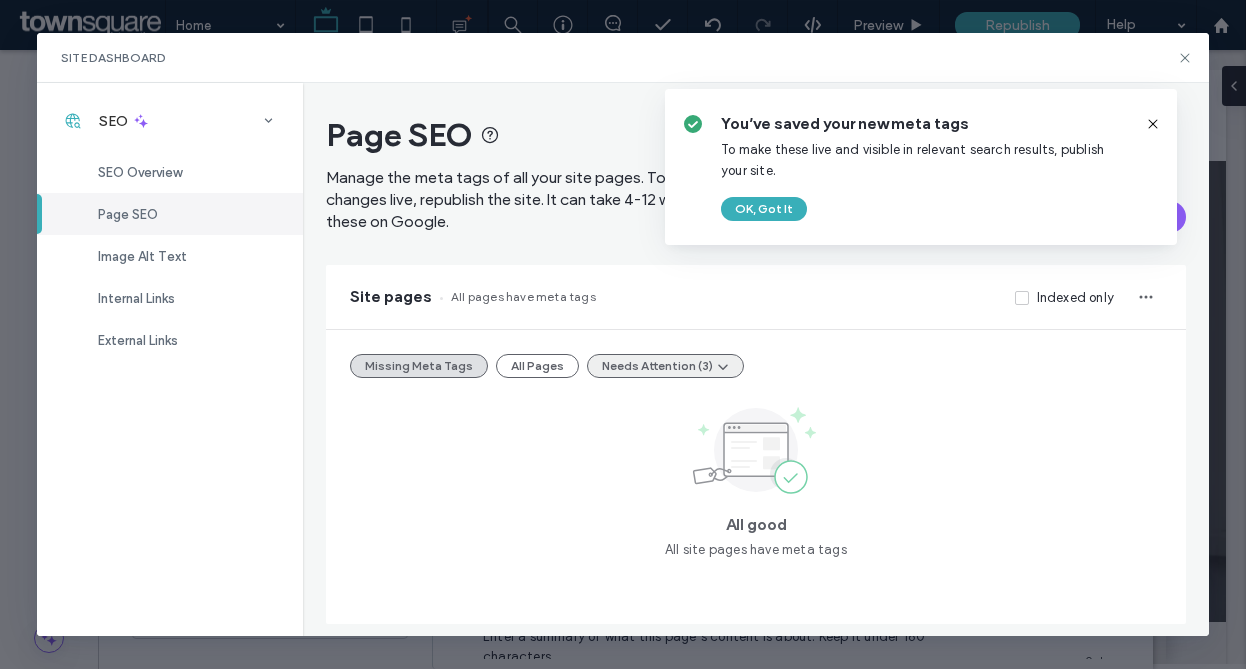 click on "Needs Attention (3)" at bounding box center (665, 366) 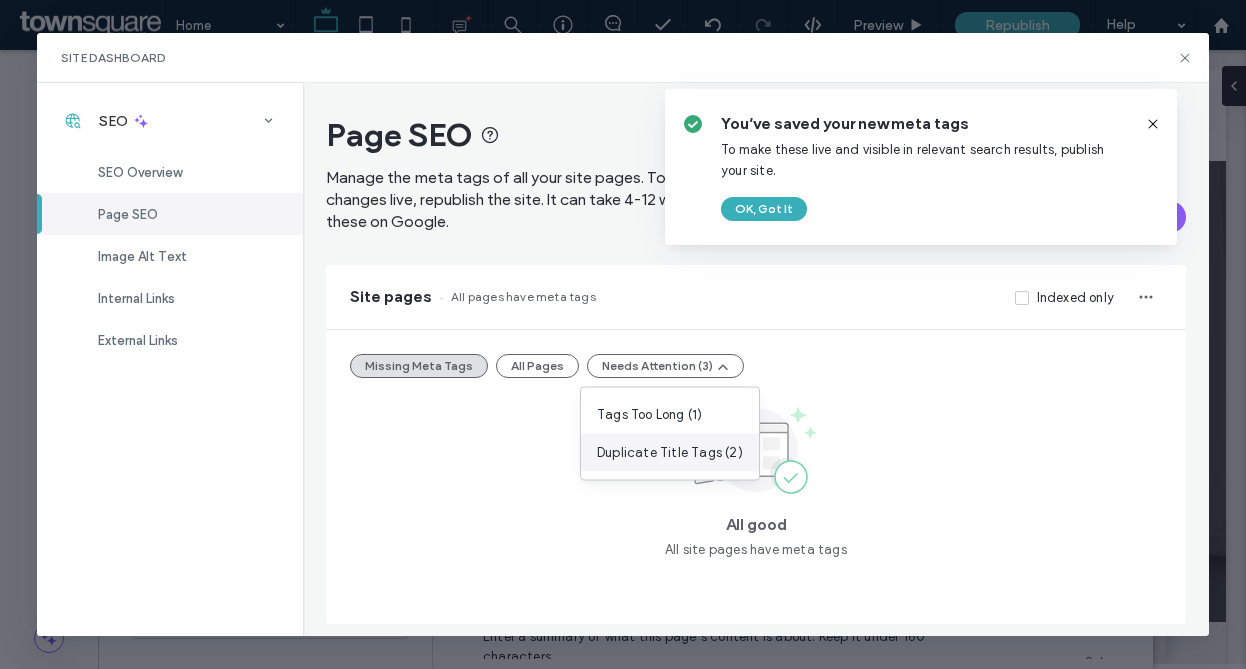 click on "Duplicate Title Tags (2)" at bounding box center [670, 453] 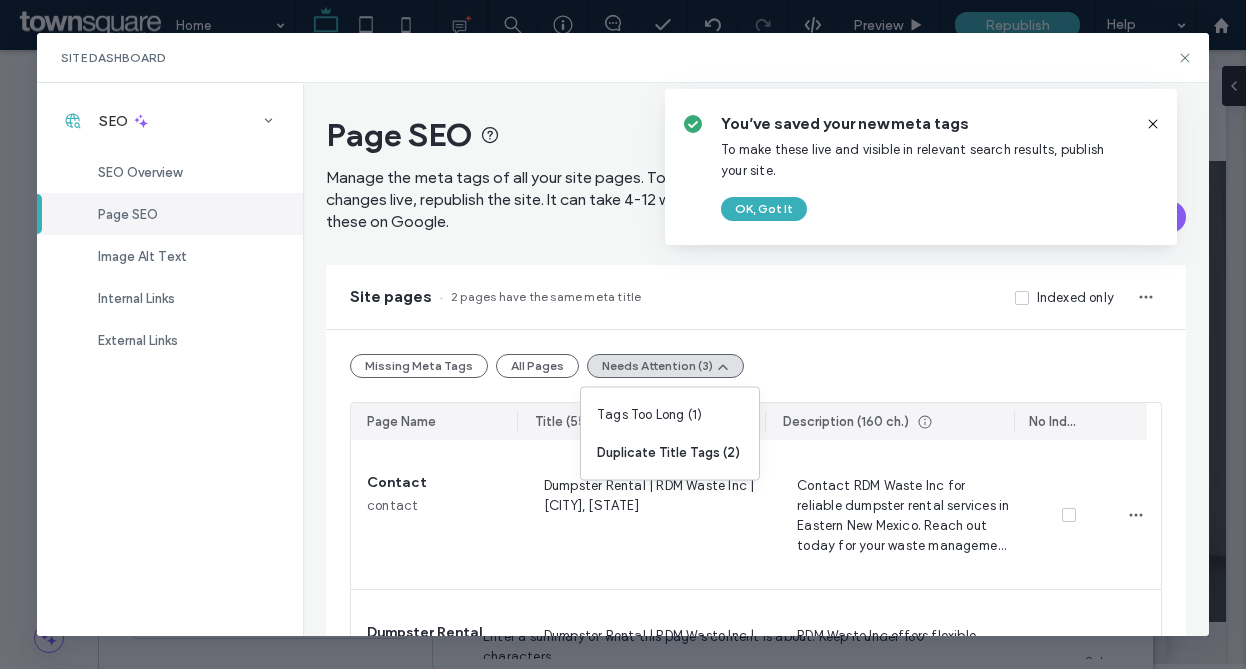 click on "Dumpster Rental | RDM Waste Inc | Logan, NM" at bounding box center [646, 515] 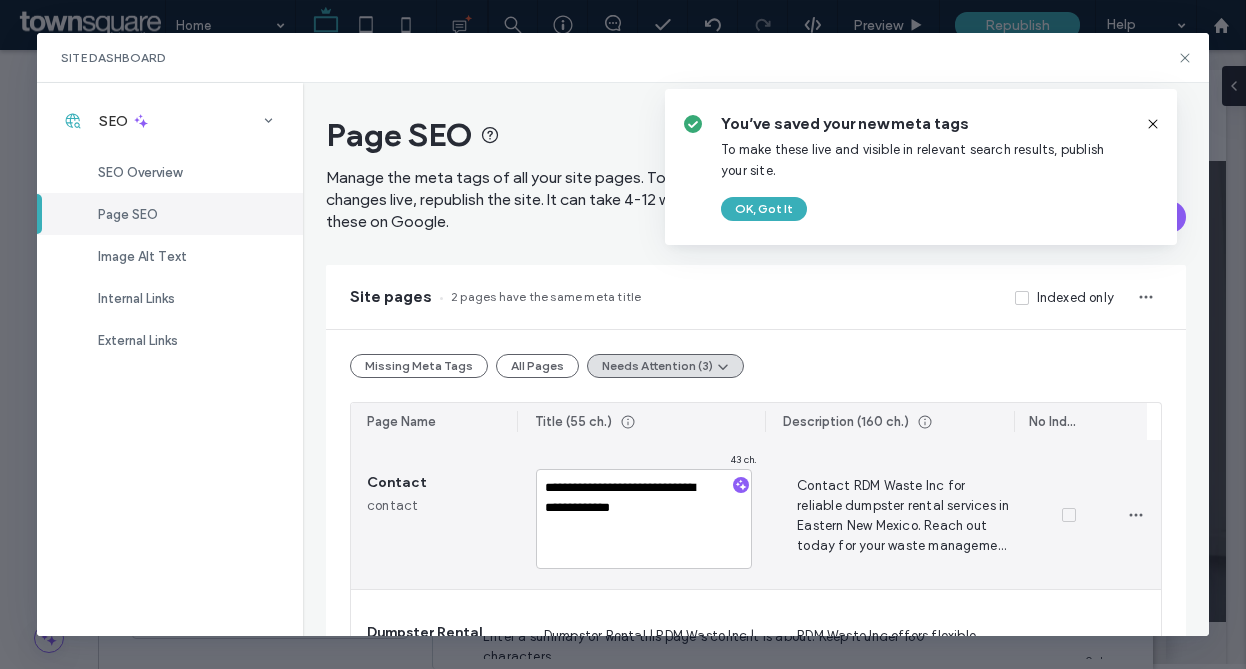 drag, startPoint x: 645, startPoint y: 481, endPoint x: 439, endPoint y: 476, distance: 206.06067 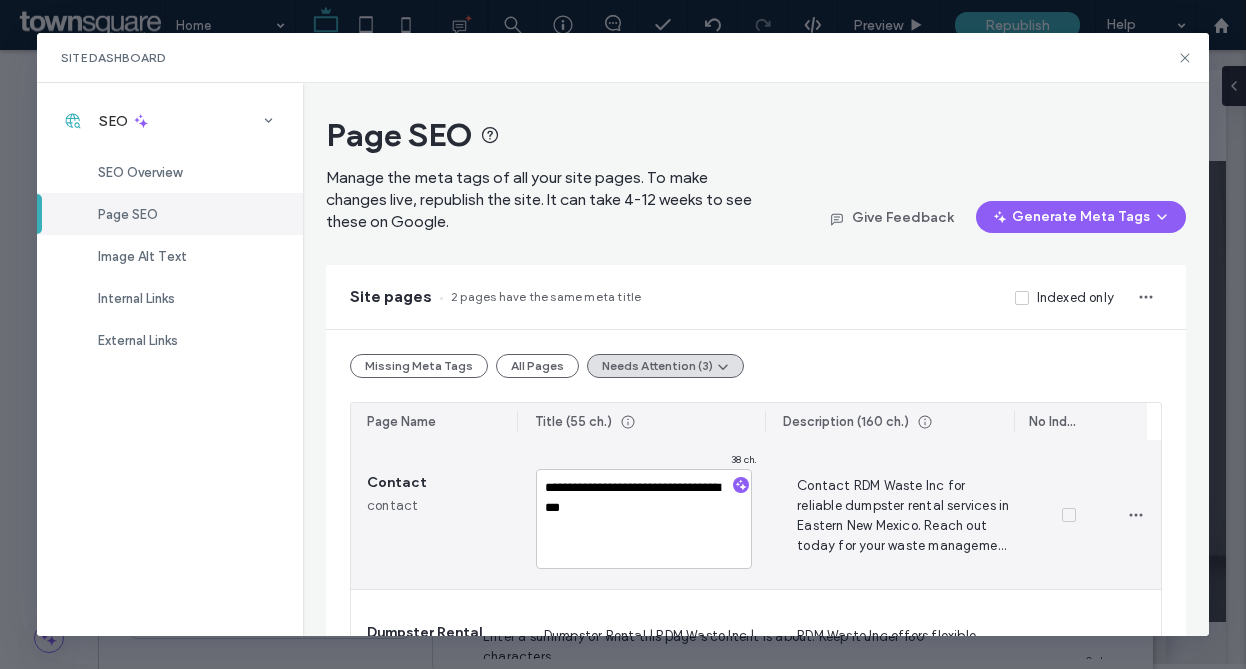 scroll, scrollTop: 130, scrollLeft: 0, axis: vertical 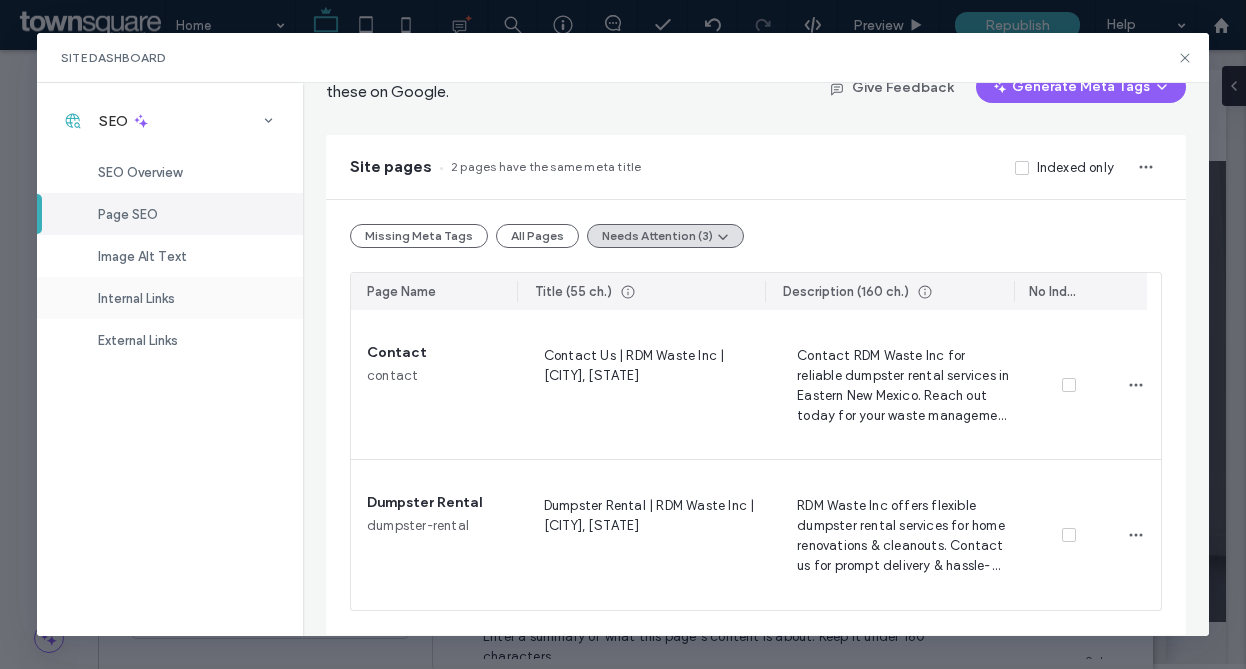click on "Internal Links" at bounding box center (136, 298) 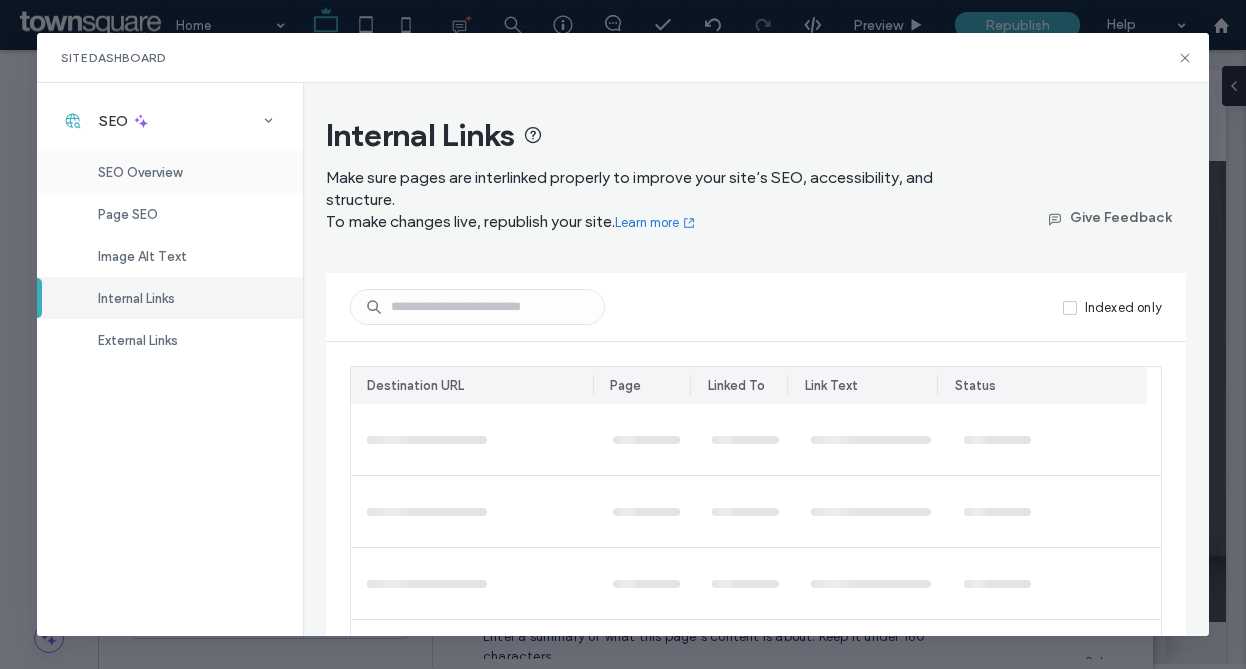 click on "SEO Overview" at bounding box center [170, 172] 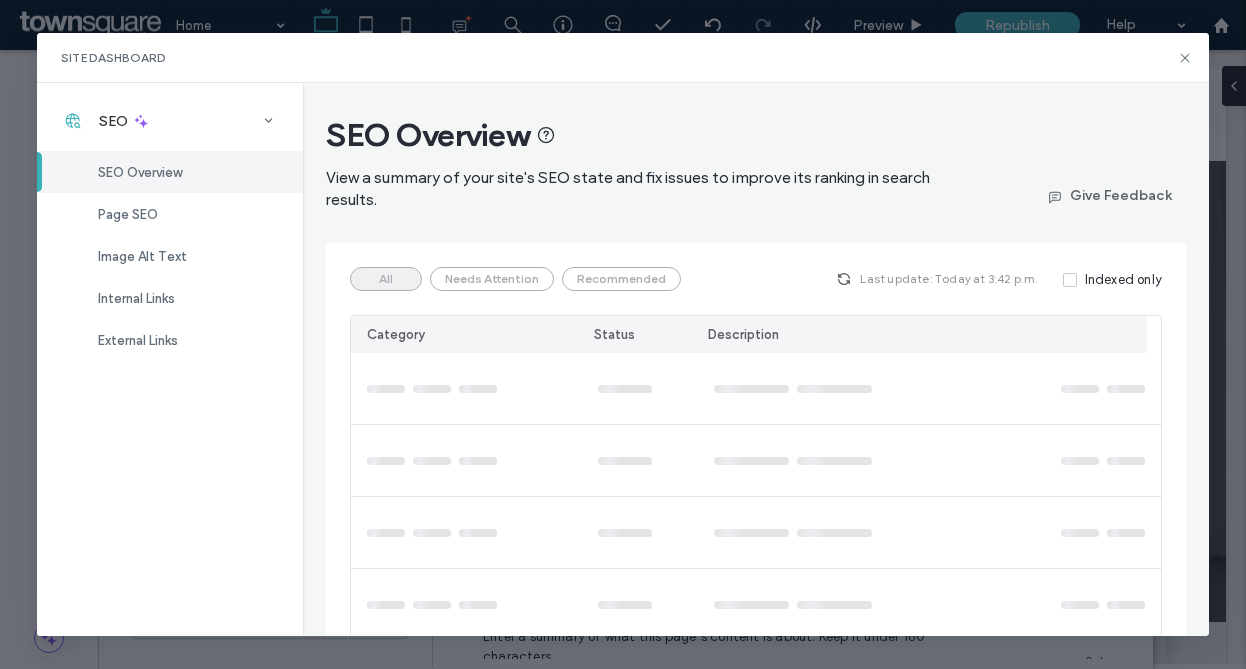 click on "SEO Overview" at bounding box center (170, 172) 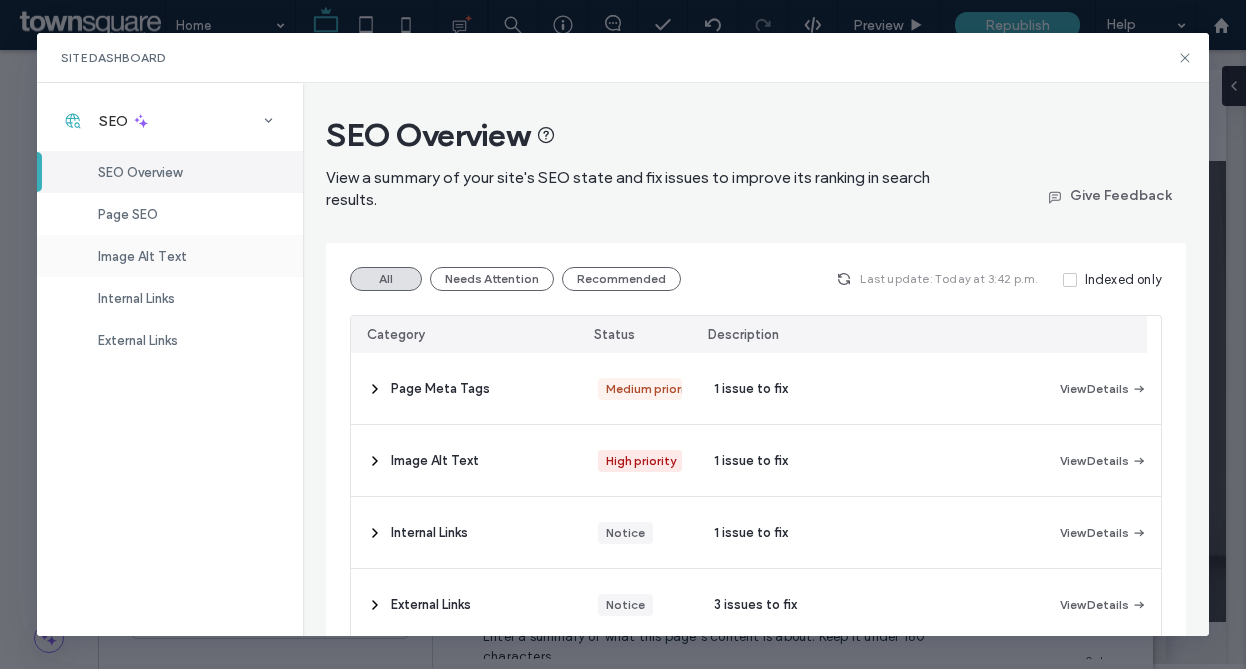 click on "Image Alt Text" at bounding box center [170, 256] 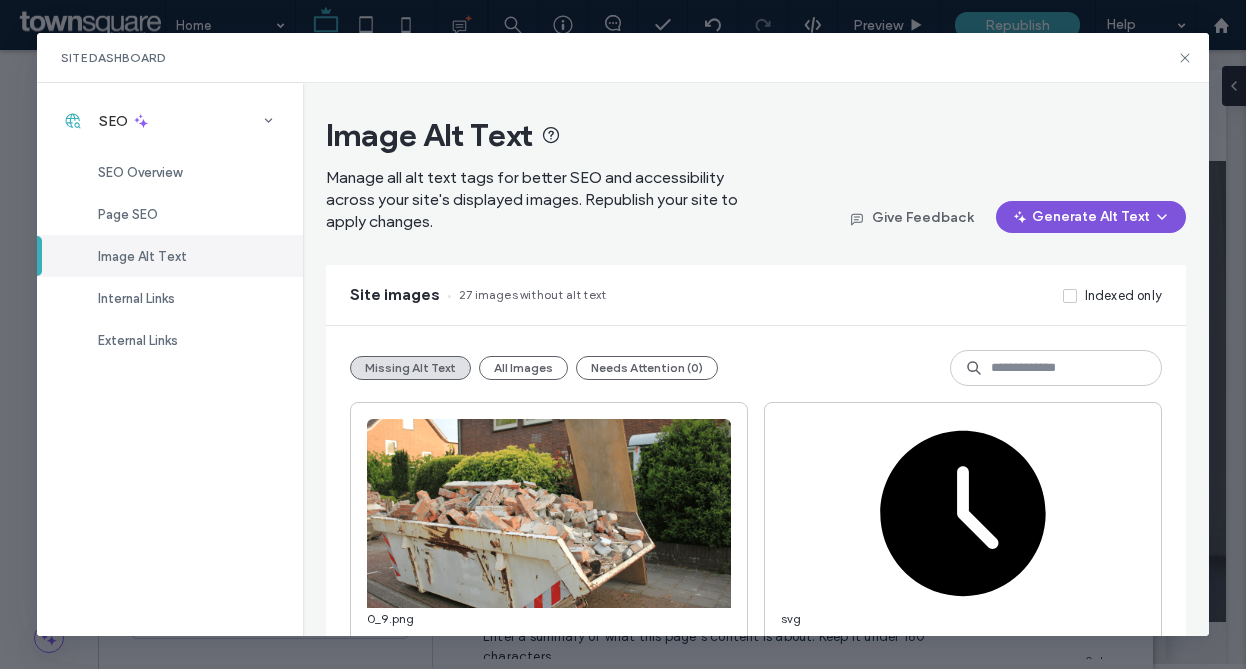 click on "Generate Alt Text" at bounding box center [1091, 217] 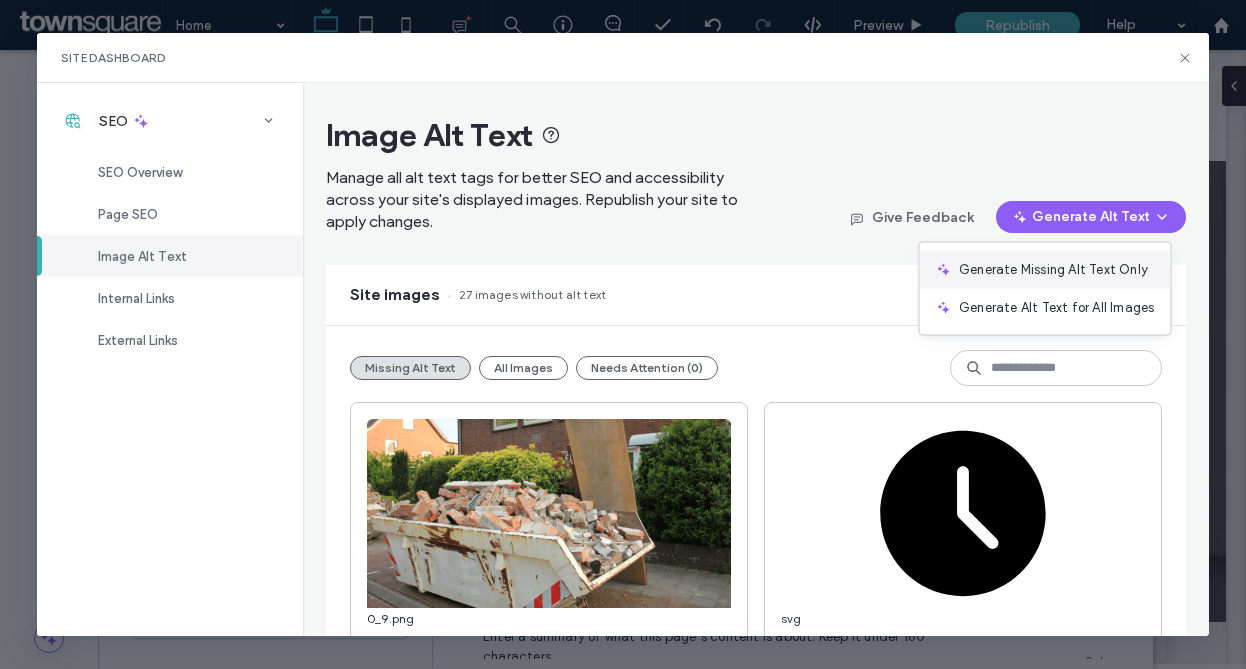 click on "Generate Missing Alt Text Only" at bounding box center (1053, 270) 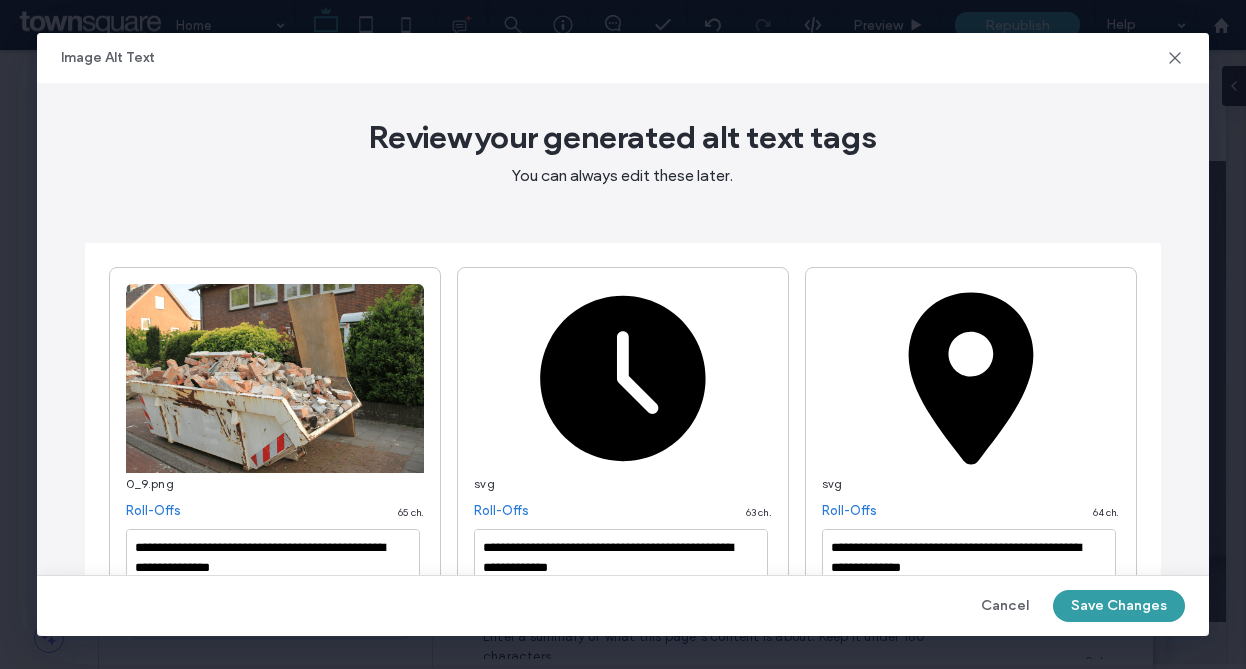 click on "Save Changes" at bounding box center (1119, 606) 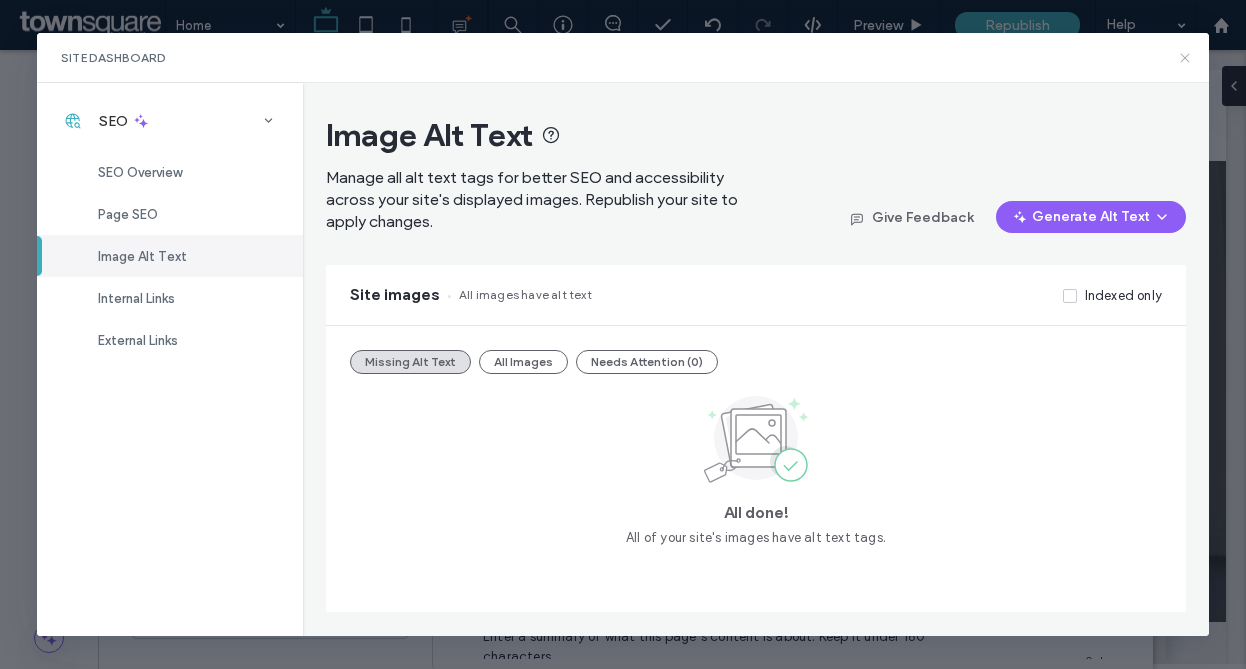 click 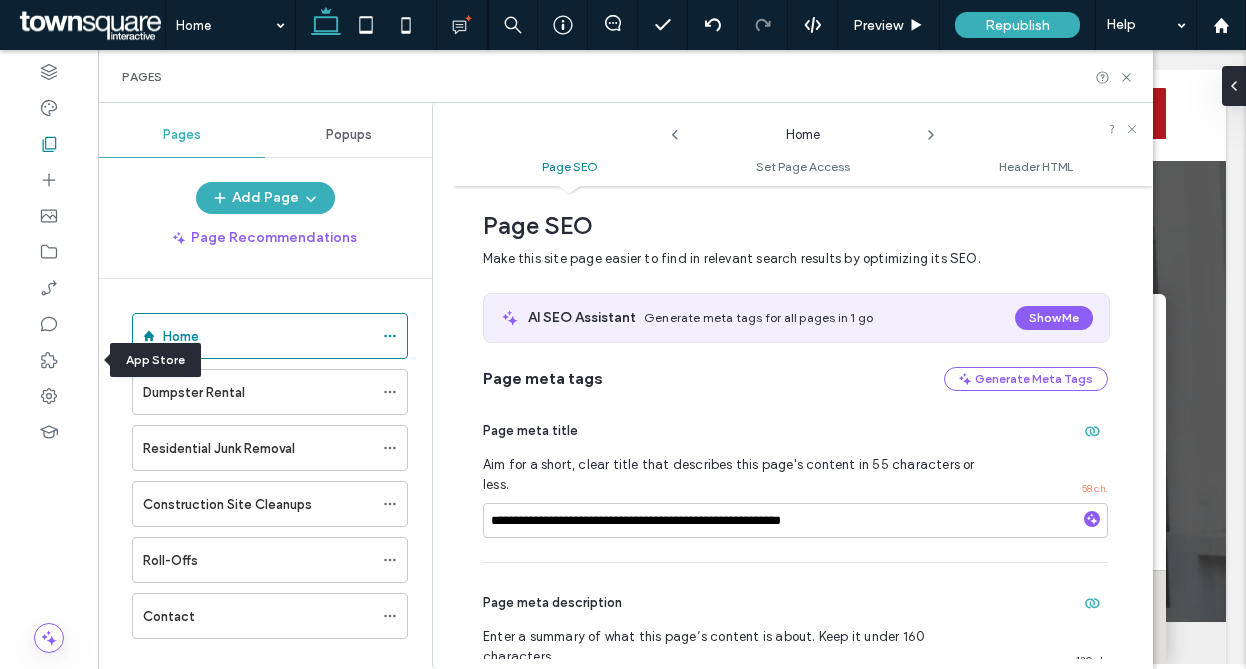 click on "Pages" at bounding box center [625, 76] 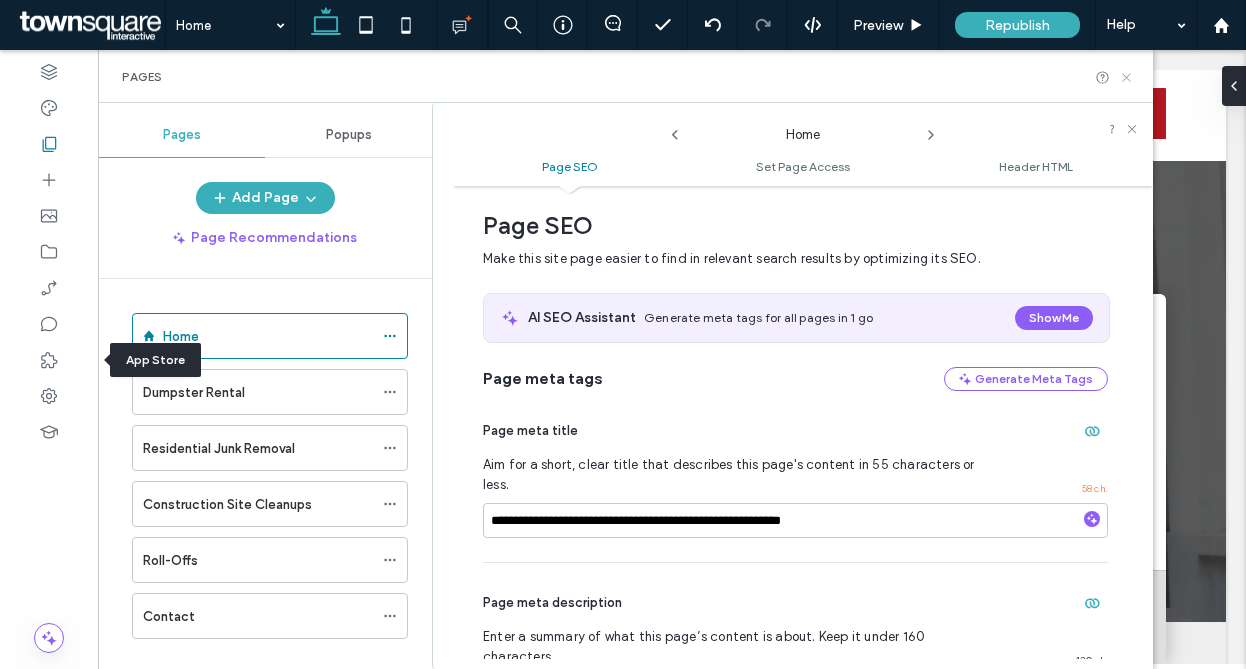 click 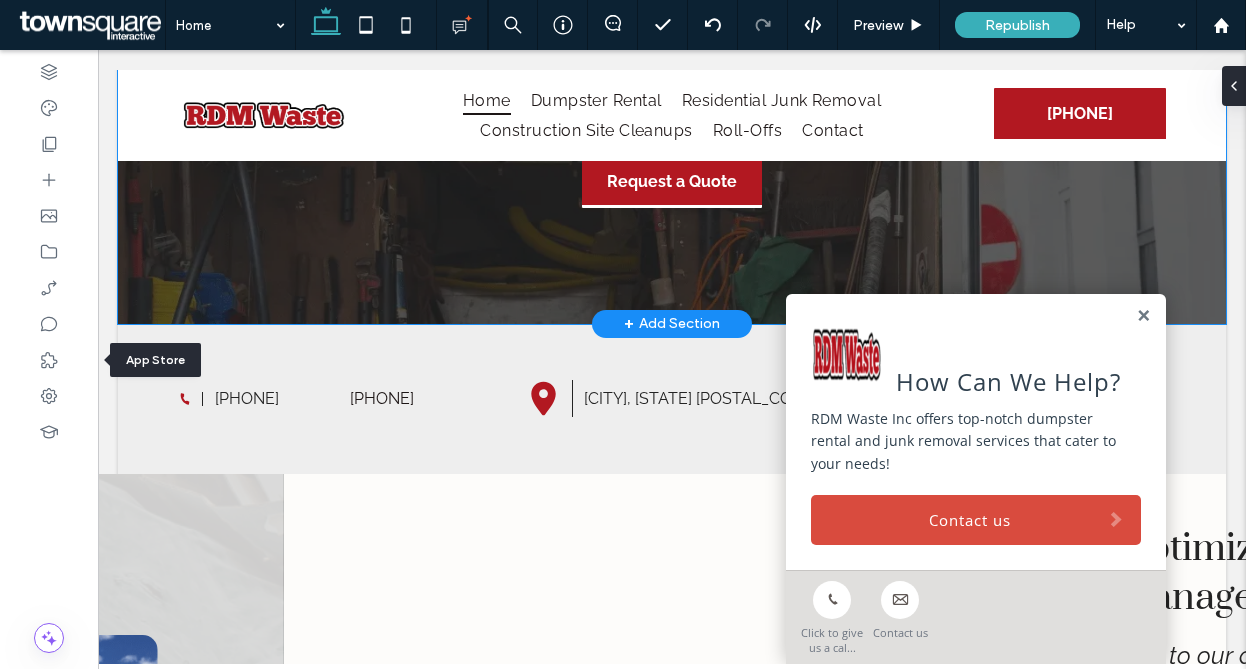 scroll, scrollTop: 540, scrollLeft: 0, axis: vertical 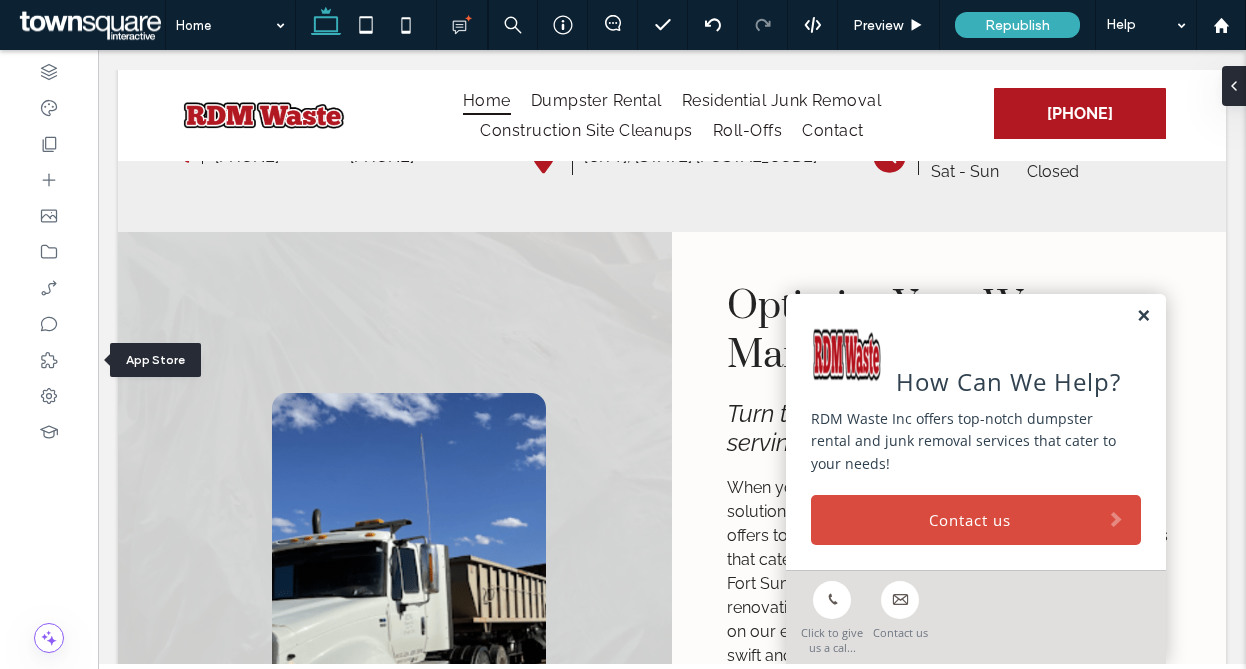 click at bounding box center [1143, 316] 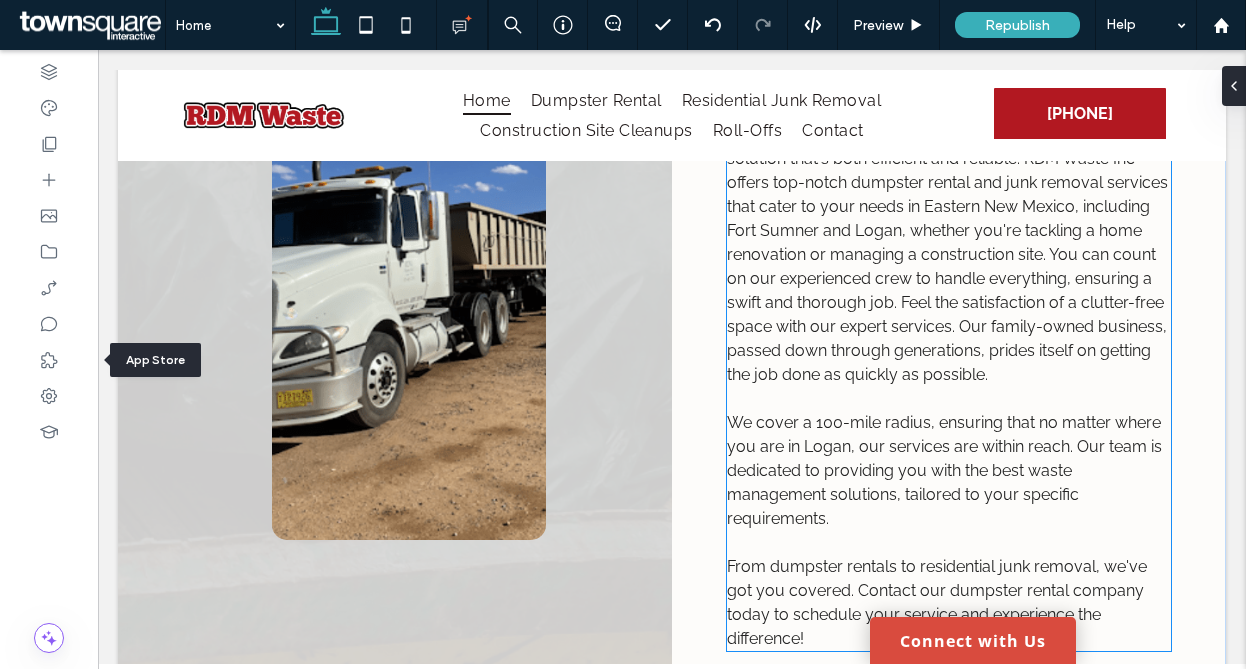scroll, scrollTop: 880, scrollLeft: 0, axis: vertical 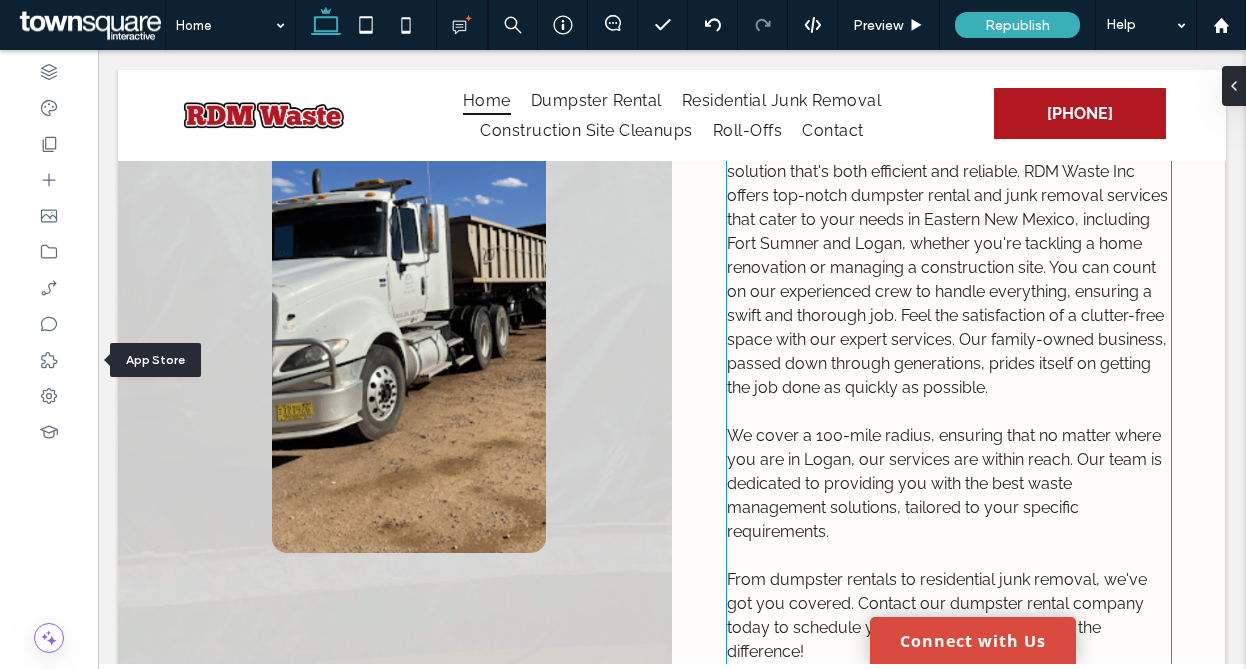 click on "When you're in Eastern New Mexico, you want a waste solution that's both efficient and reliable. RDM Waste Inc offers top-notch dumpster rental and junk removal services that cater to your needs in Eastern New Mexico, including Fort Sumner and Logan, whether you're tackling a home renovation or managing a construction site. You can count on our experienced crew to handle everything, ensuring a swift and thorough job. Feel the satisfaction of a clutter-free space with our expert services. Our family-owned business, passed down through generations, prides itself on getting the job done as quickly as possible." at bounding box center [947, 267] 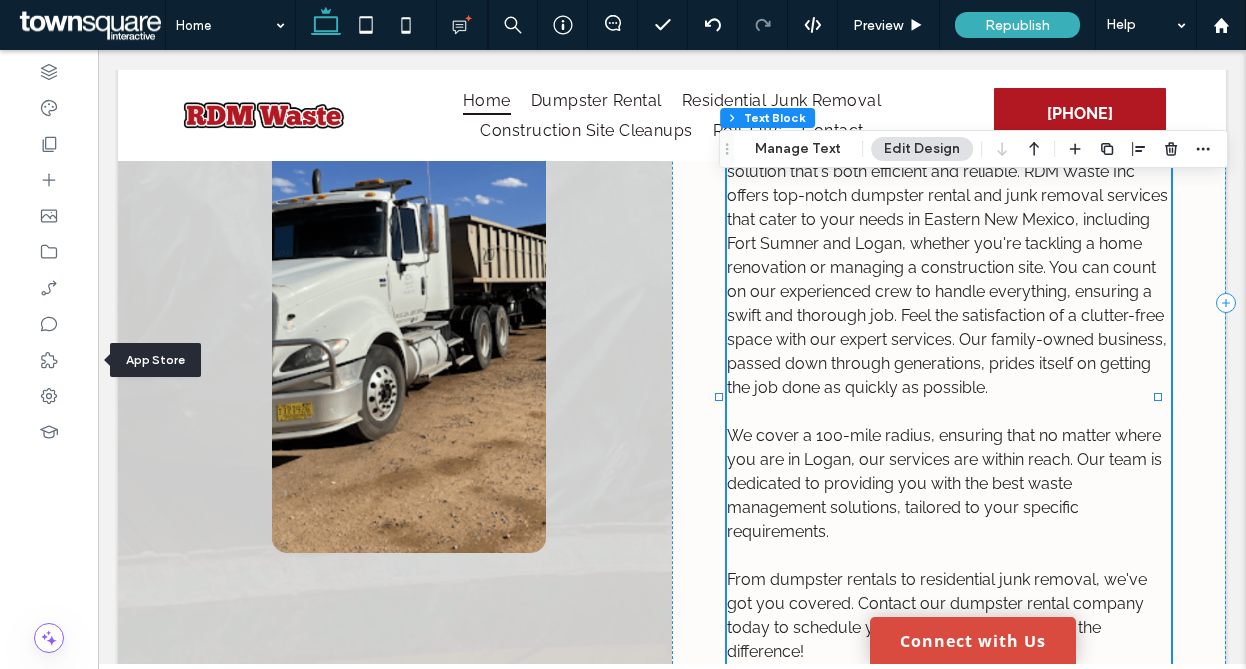scroll, scrollTop: 924, scrollLeft: 0, axis: vertical 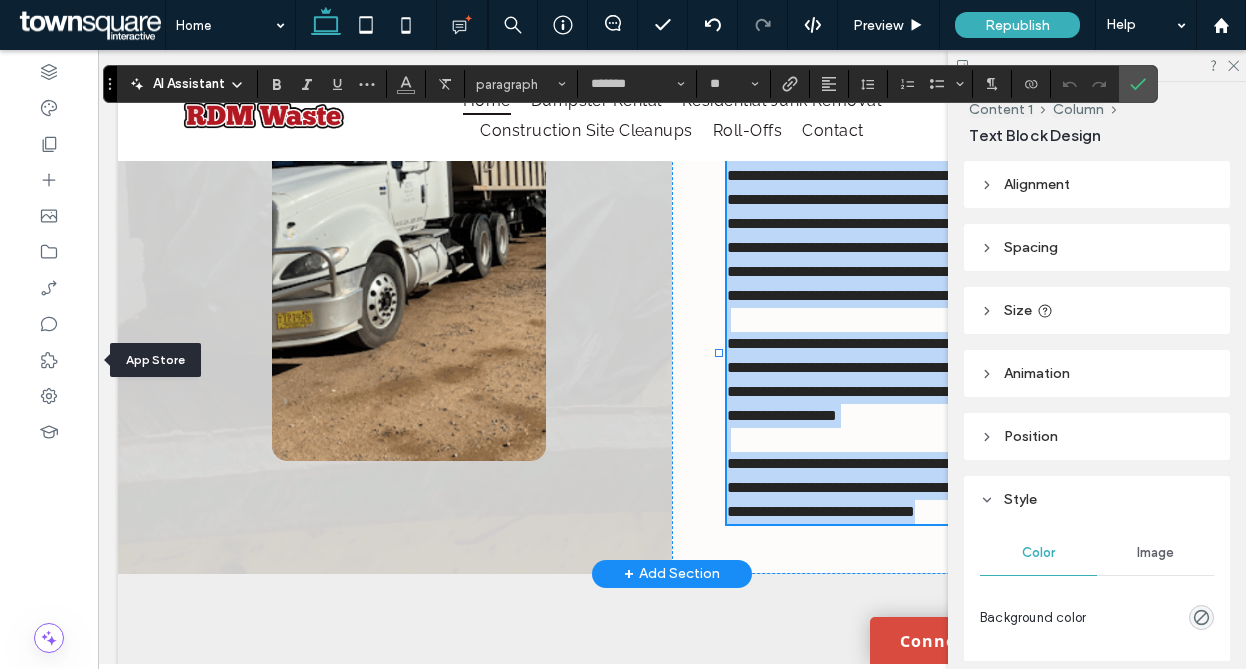 click on "**********" at bounding box center [938, 199] 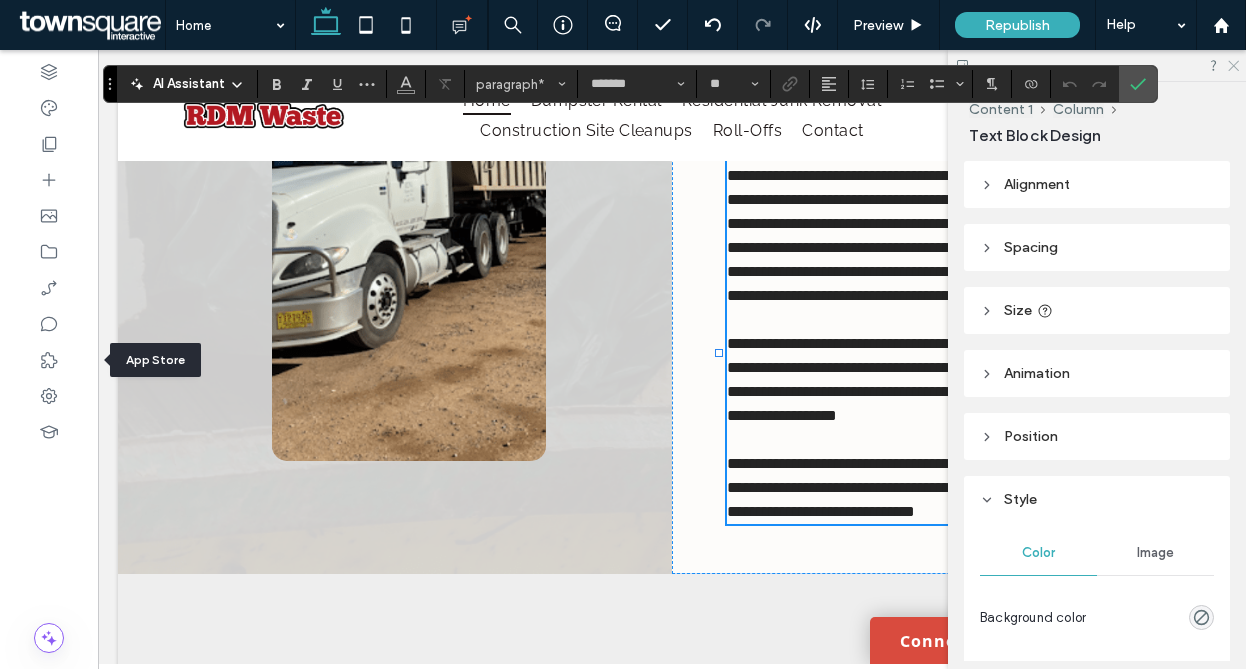 click 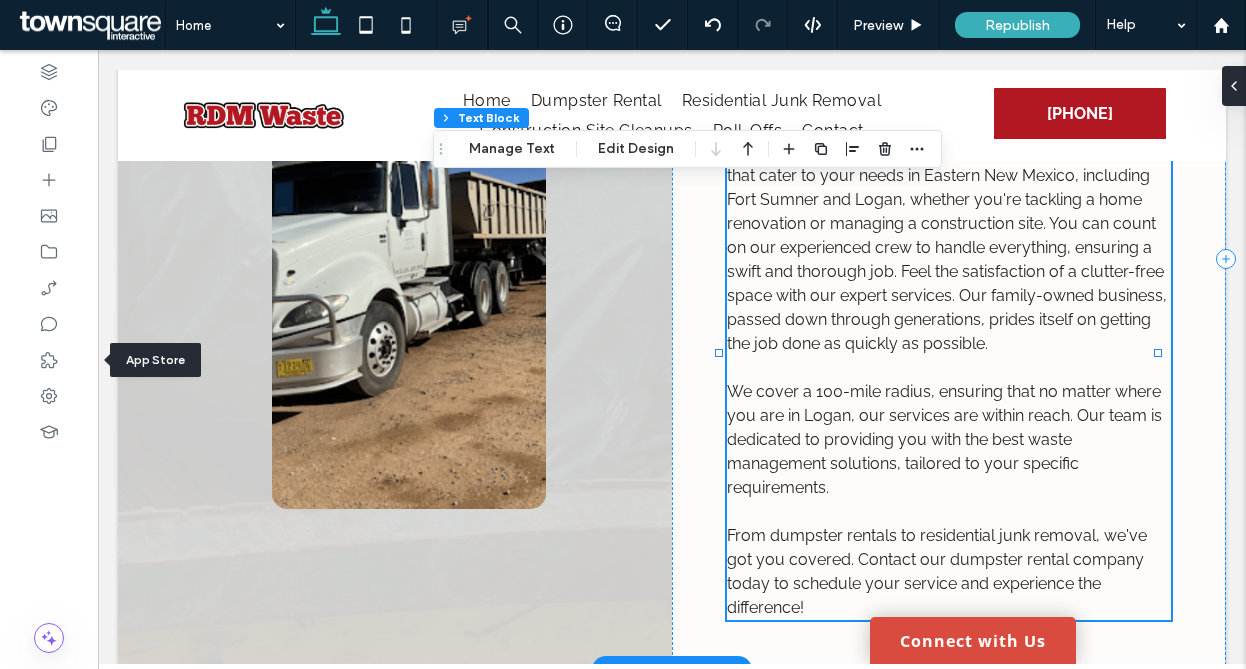 click on "When you're in Eastern New Mexico, you want a waste solution that's both efficient and reliable. RDM Waste Inc offers top-notch dumpster rental and junk removal services that cater to your needs in Eastern New Mexico, including Fort Sumner and Logan, whether you're tackling a home renovation or managing a construction site. You can count on our experienced crew to handle everything, ensuring a swift and thorough job. Feel the satisfaction of a clutter-free space with our expert services. Our family-owned business, passed down through generations, prides itself on getting the job done as quickly as possible." at bounding box center (947, 223) 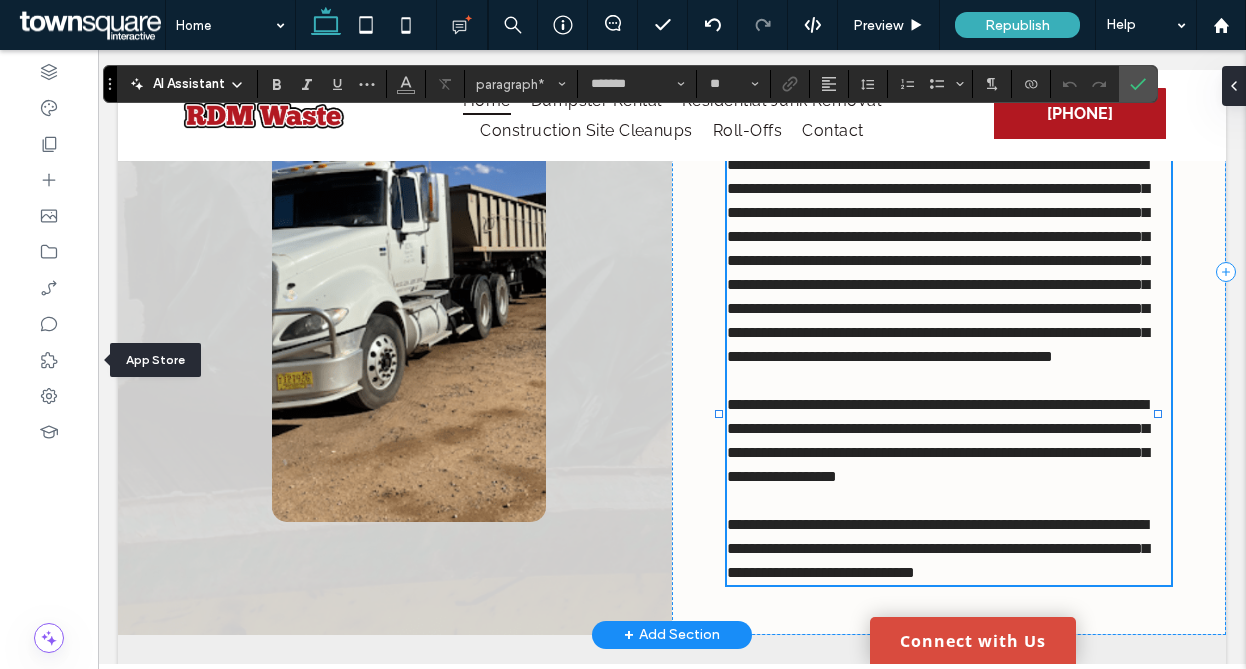 scroll, scrollTop: 794, scrollLeft: 0, axis: vertical 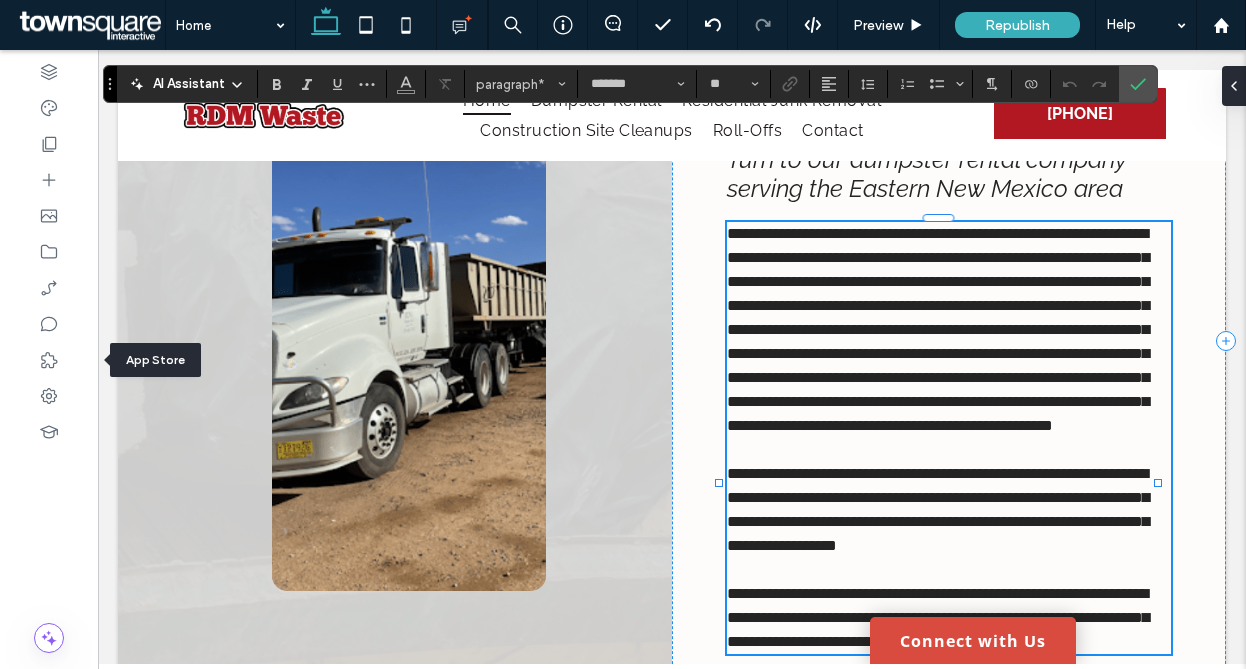 click on "**********" at bounding box center [938, 329] 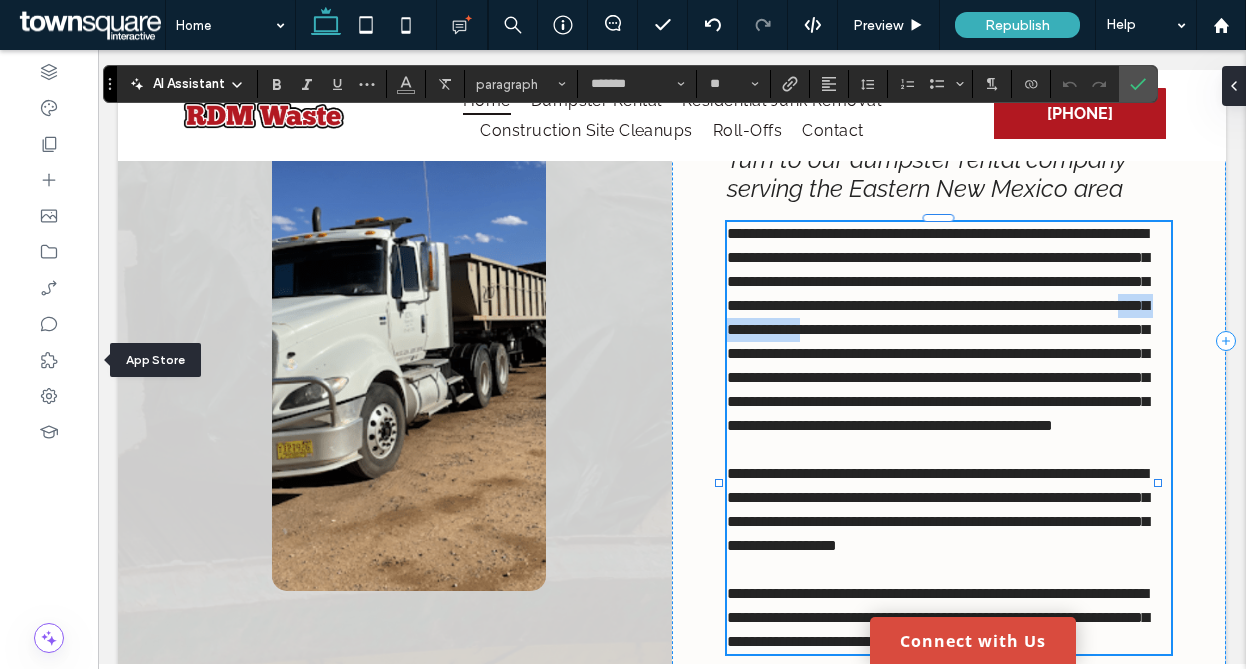 drag, startPoint x: 794, startPoint y: 349, endPoint x: 1080, endPoint y: 325, distance: 287.00522 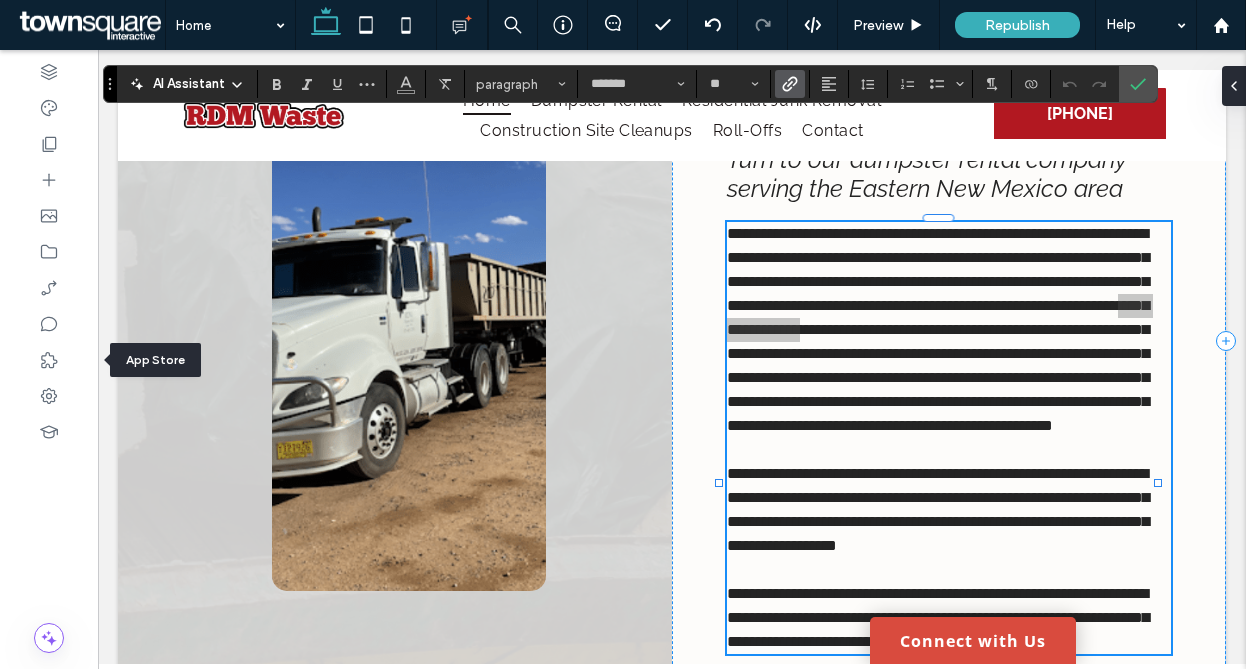 click 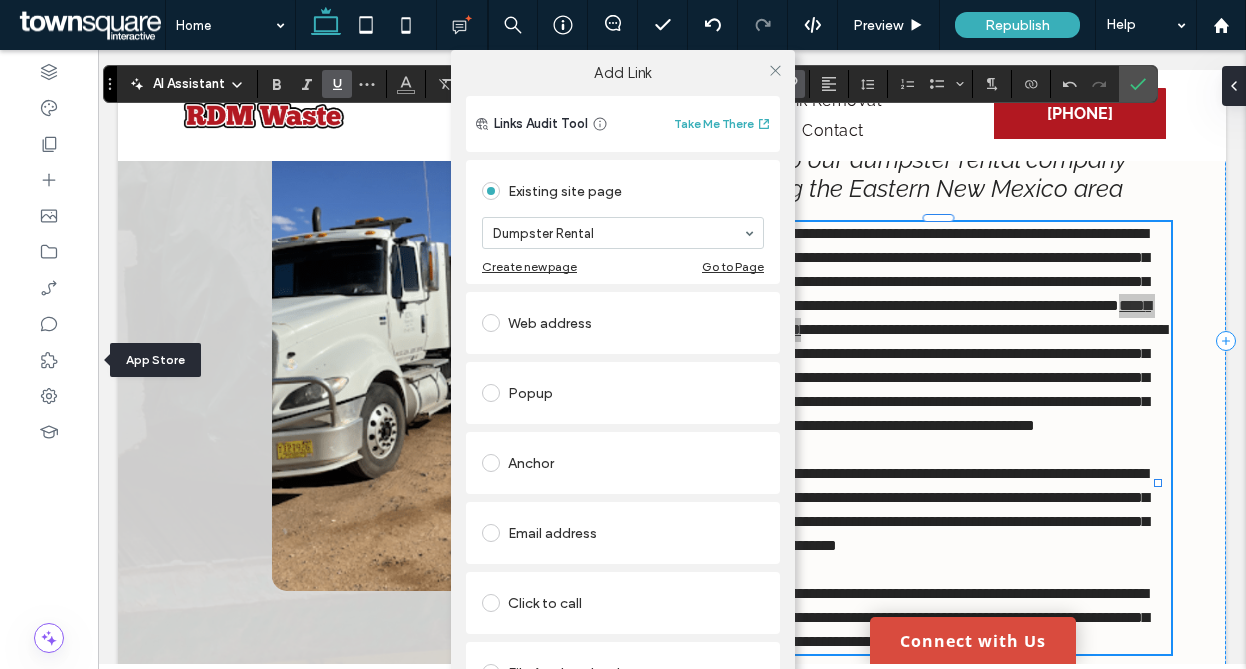 click on "Add Link Links Audit Tool Take Me There Existing site page Dumpster Rental Create new page Go to Page Web address Popup Anchor Email address Click to call File for download Remove link" at bounding box center [623, 384] 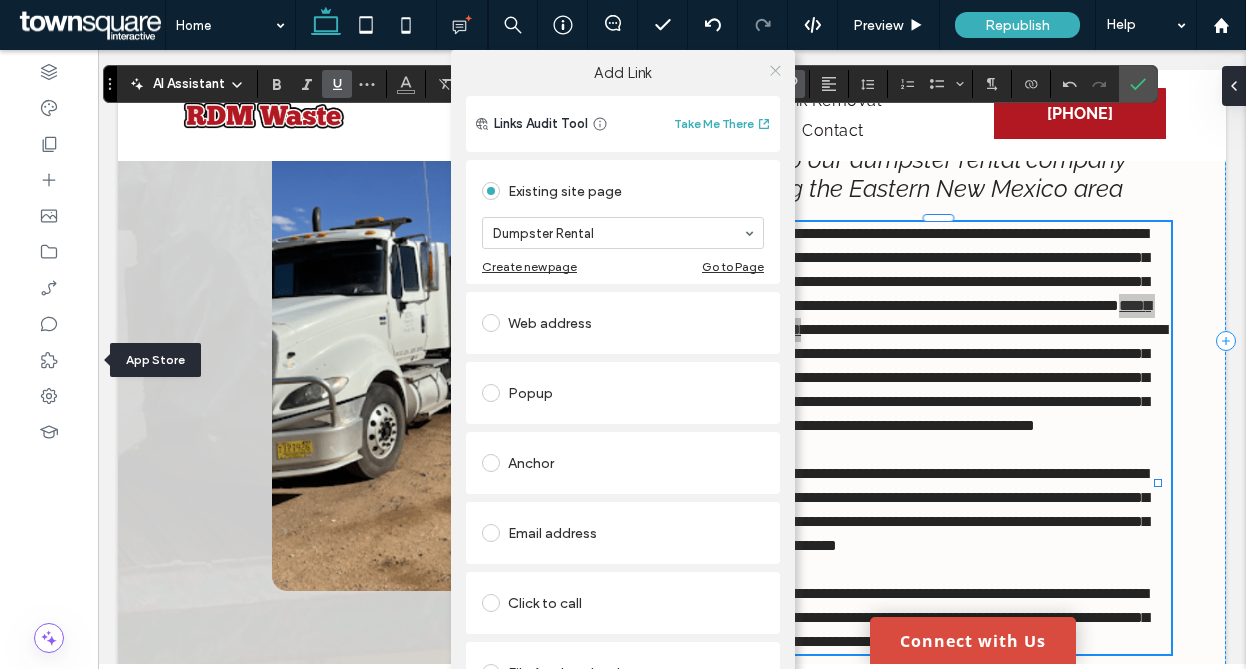 click 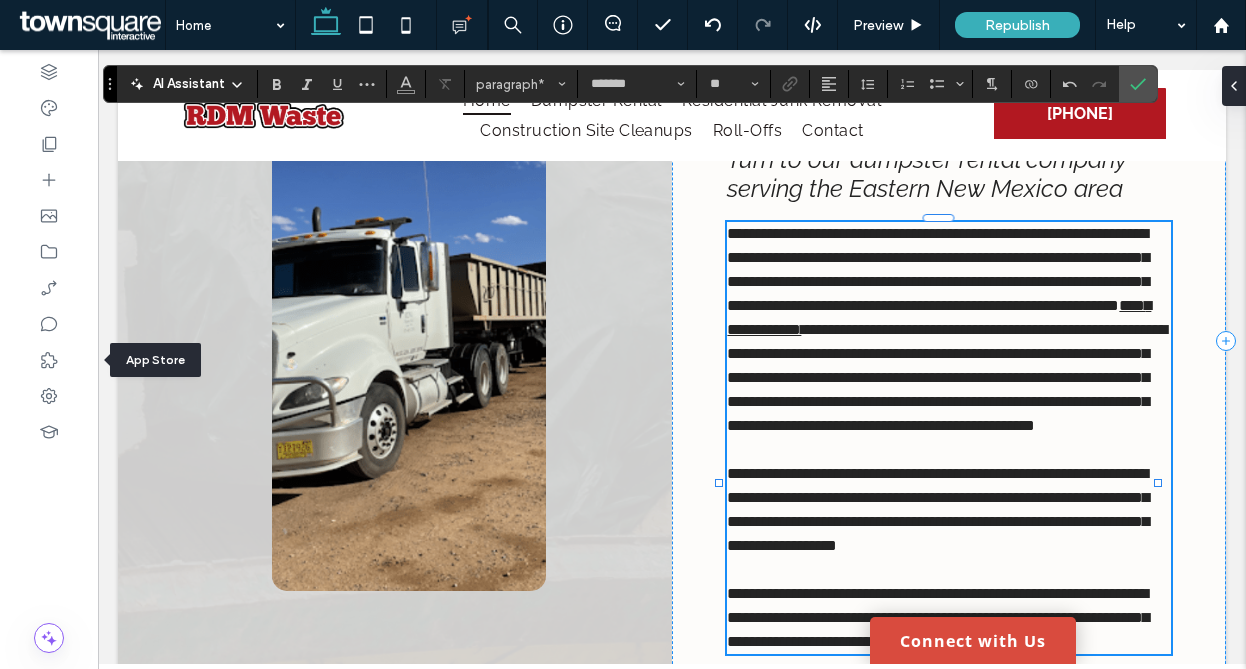 drag, startPoint x: 818, startPoint y: 347, endPoint x: 1032, endPoint y: 355, distance: 214.14948 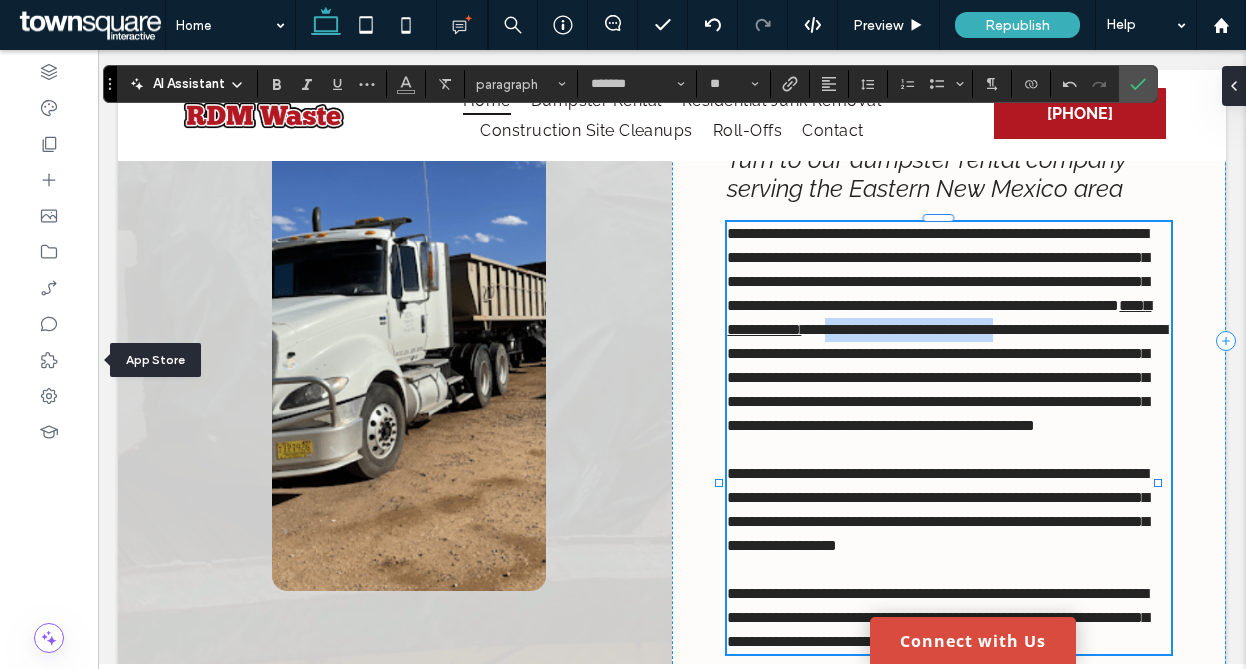 drag, startPoint x: 1032, startPoint y: 353, endPoint x: 822, endPoint y: 356, distance: 210.02142 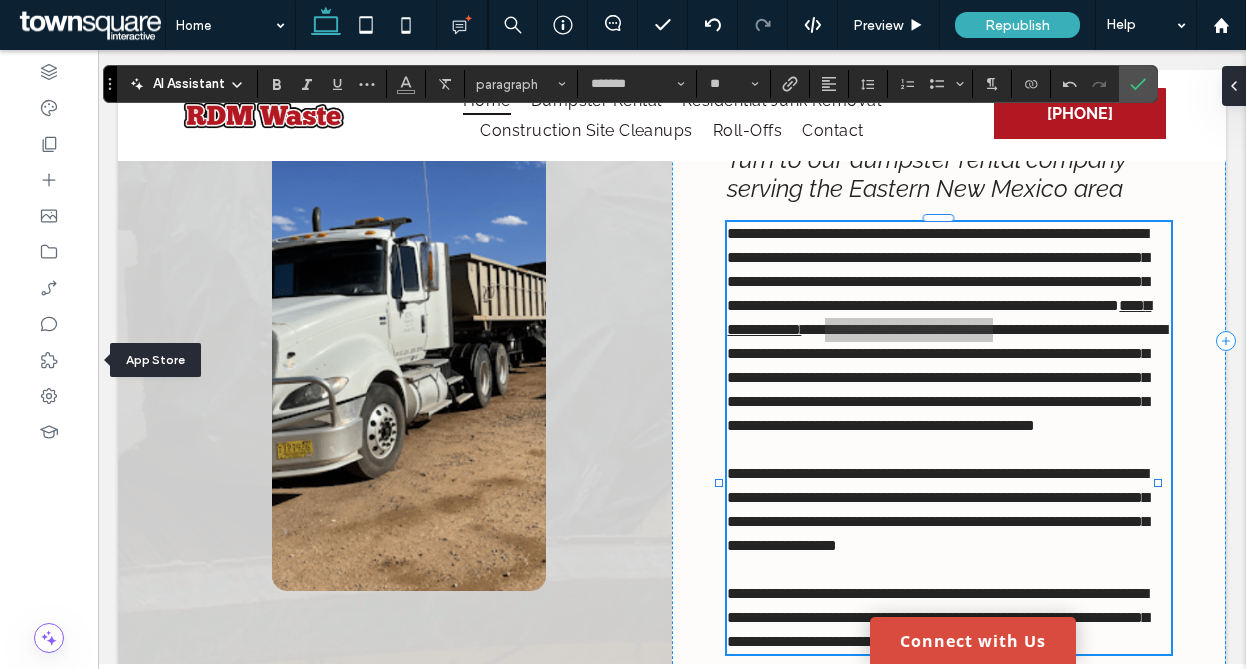 click at bounding box center (790, 84) 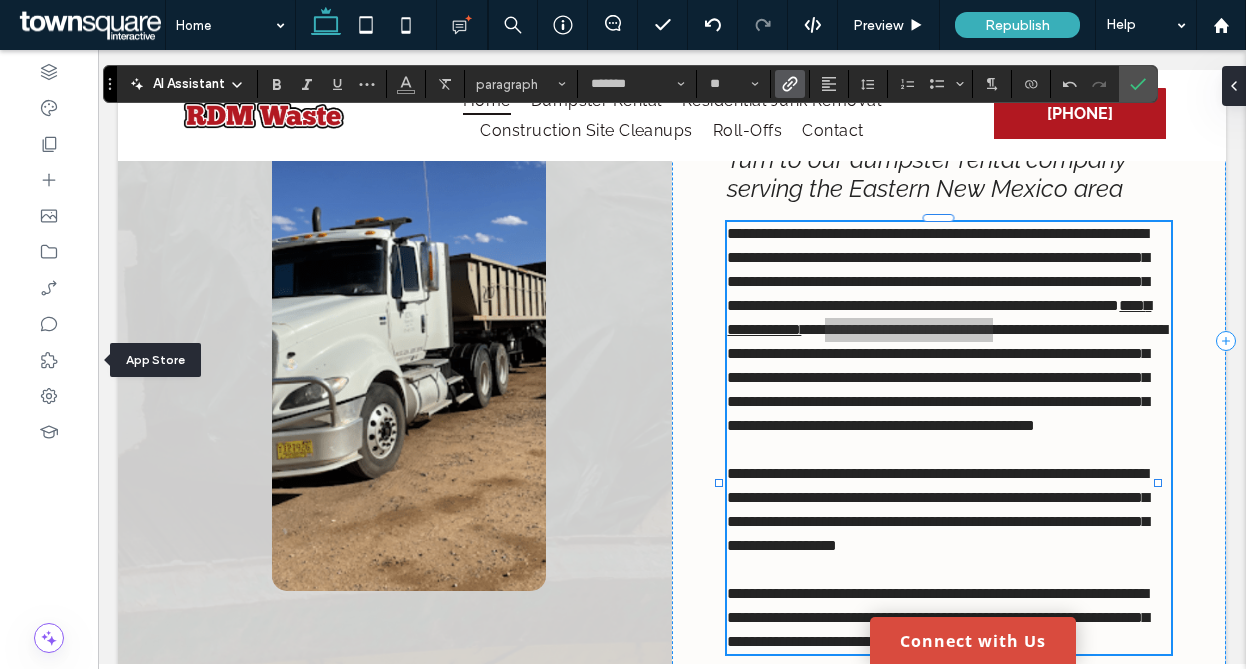 click at bounding box center [790, 84] 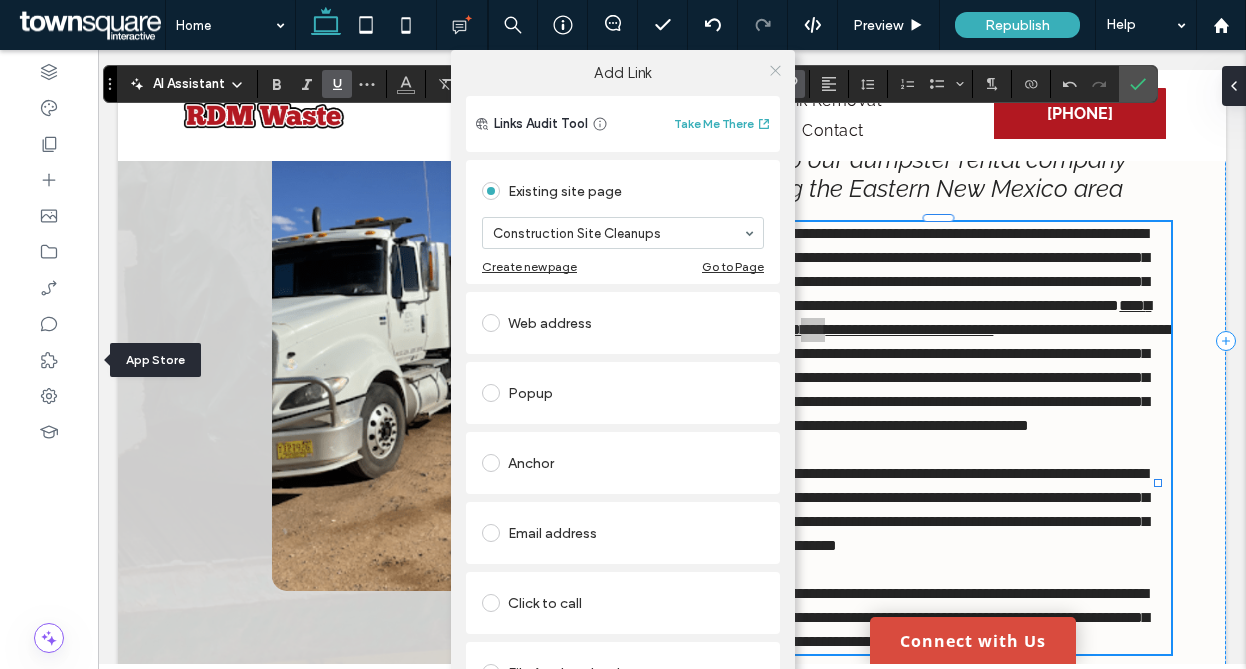 click 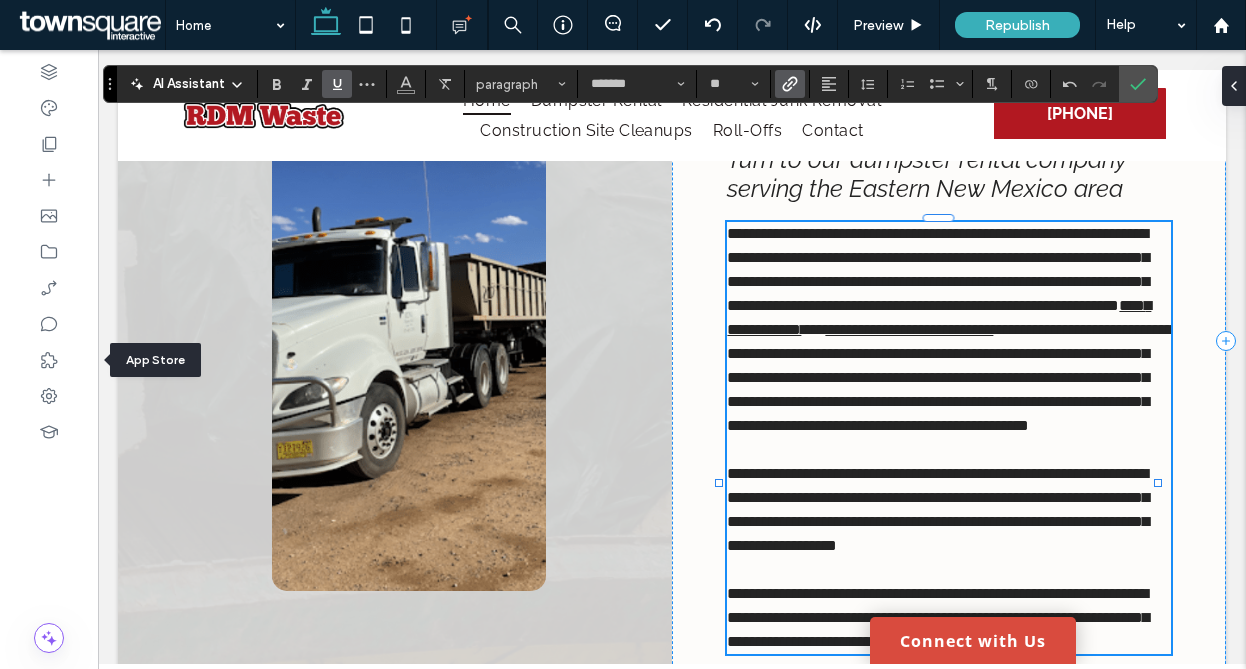 click on "**********" at bounding box center (948, 330) 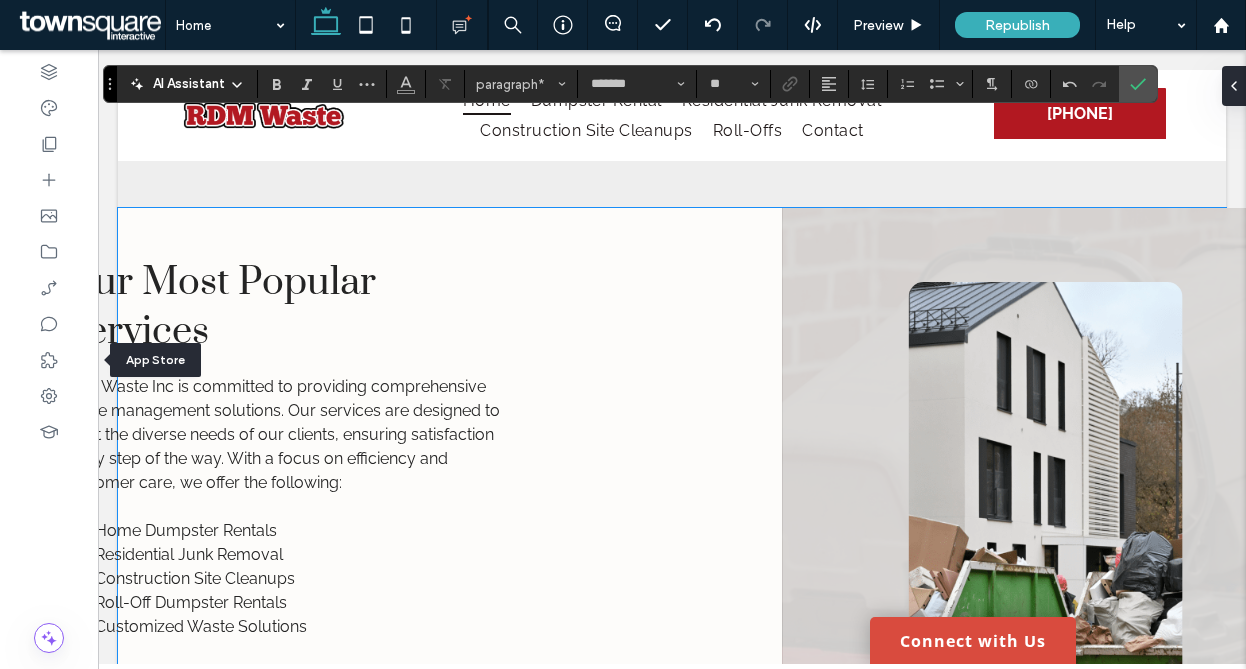 scroll, scrollTop: 2055, scrollLeft: 0, axis: vertical 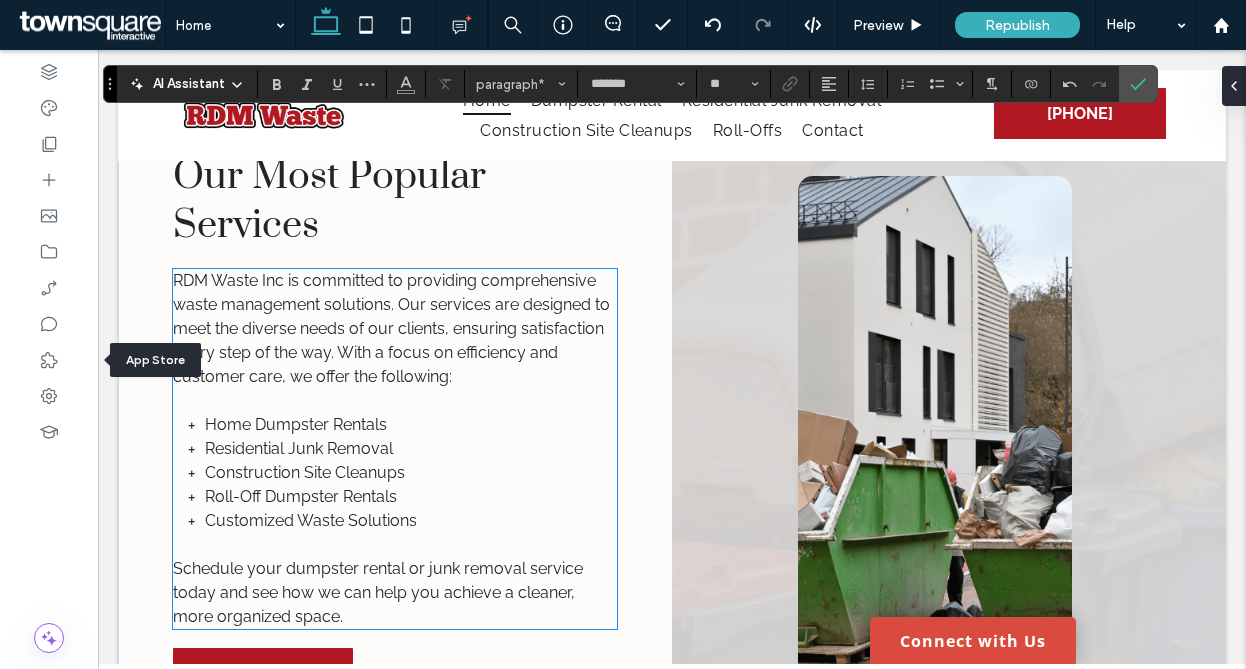 click on "Construction Site Cleanups" at bounding box center [305, 472] 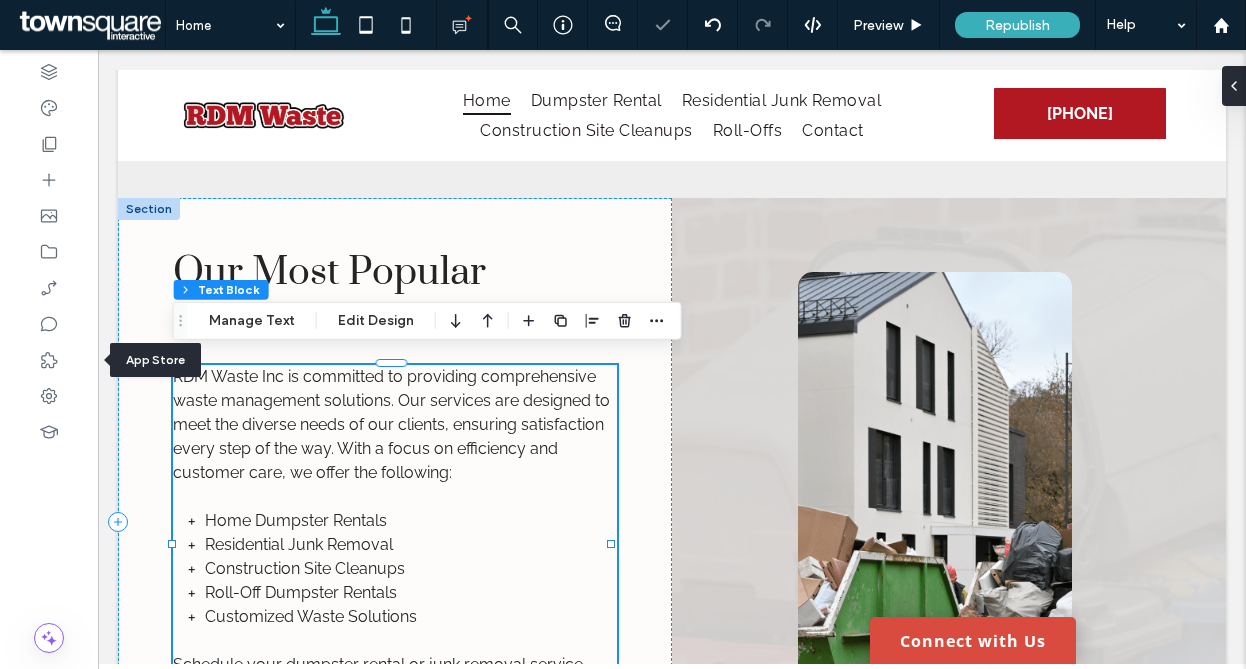 scroll, scrollTop: 2232, scrollLeft: 0, axis: vertical 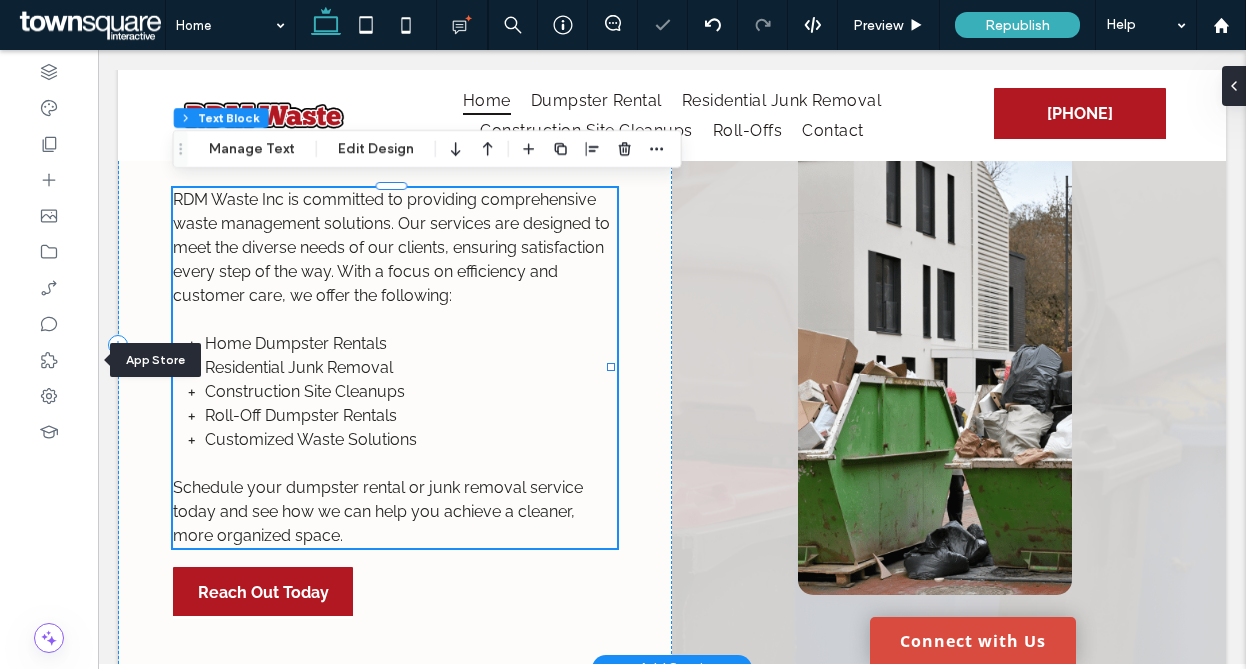 click on "Home Dumpster Rentals" at bounding box center [296, 343] 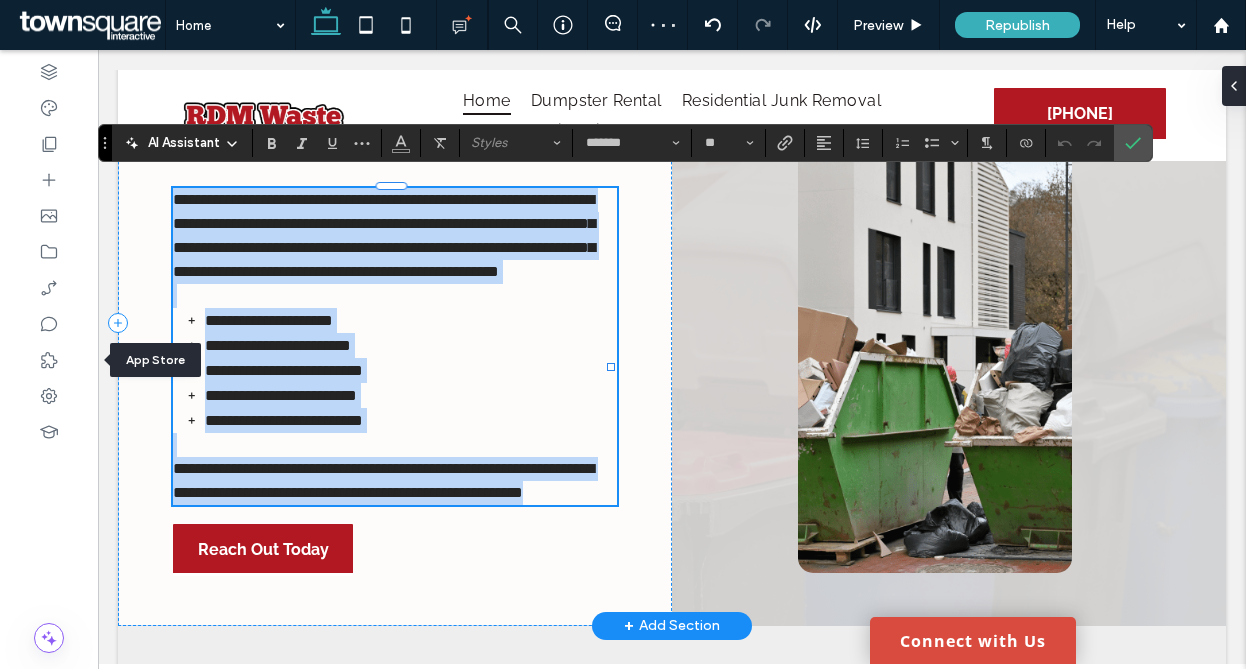 click on "**********" at bounding box center [410, 320] 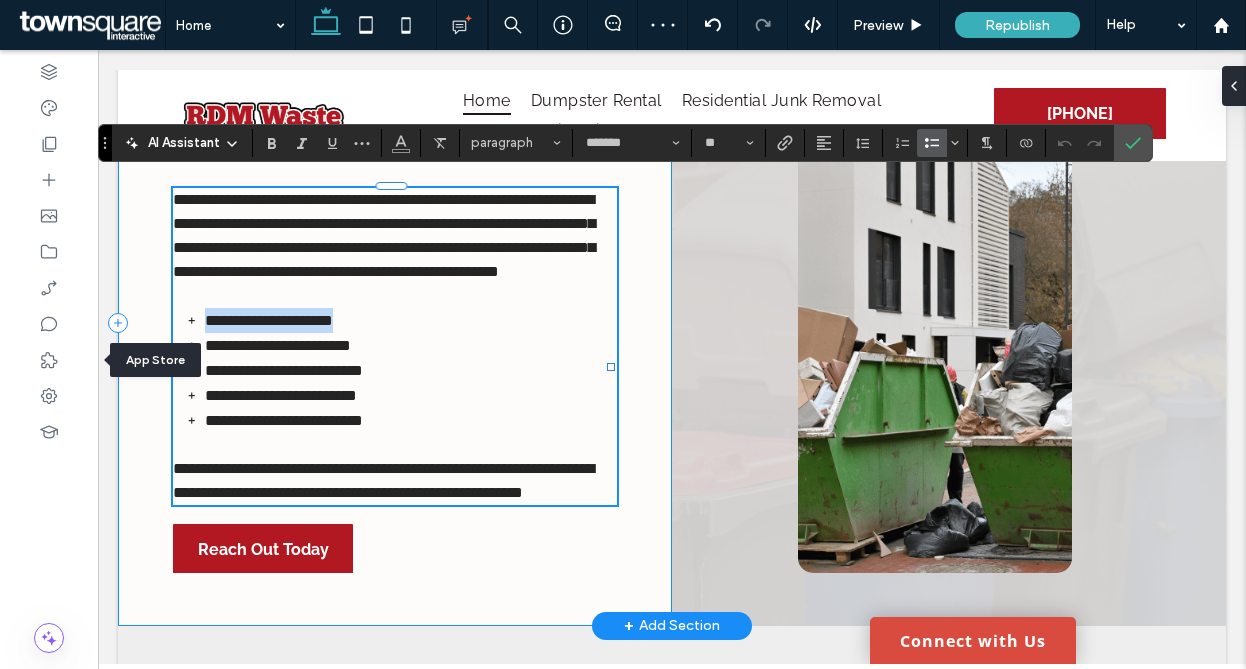 drag, startPoint x: 396, startPoint y: 331, endPoint x: 164, endPoint y: 335, distance: 232.03448 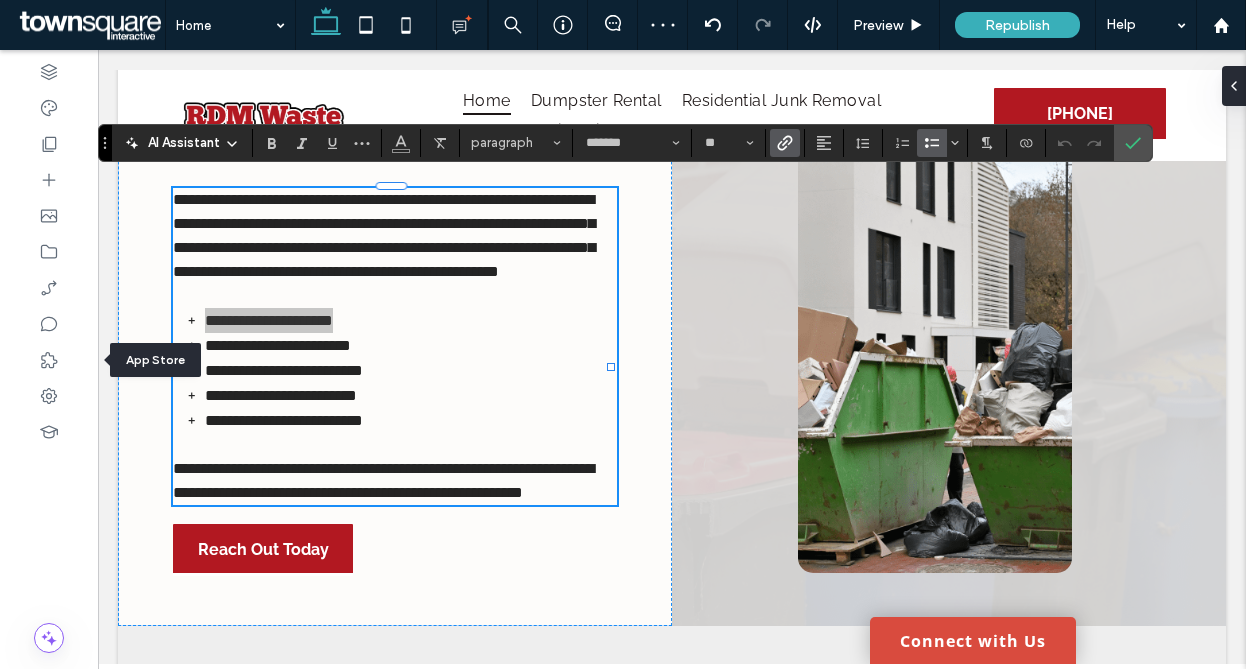 click at bounding box center [785, 143] 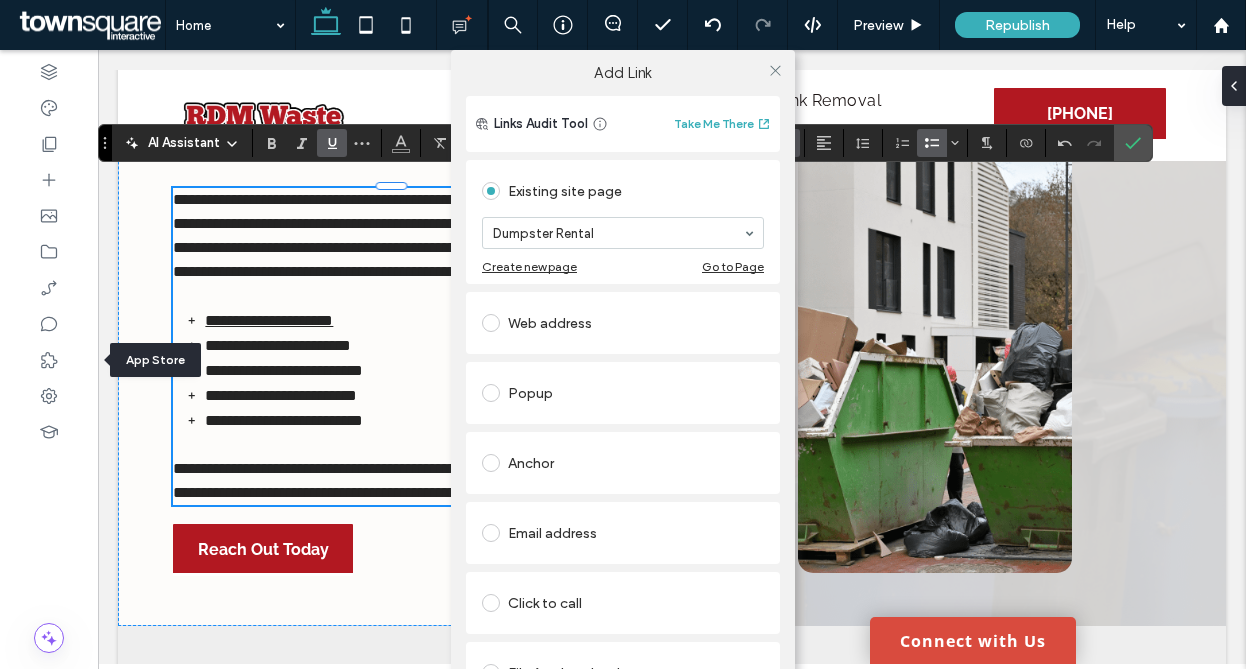 click on "Add Link Links Audit Tool Take Me There Existing site page Dumpster Rental Create new page Go to Page Web address Popup Anchor Email address Click to call File for download Remove link" at bounding box center (623, 384) 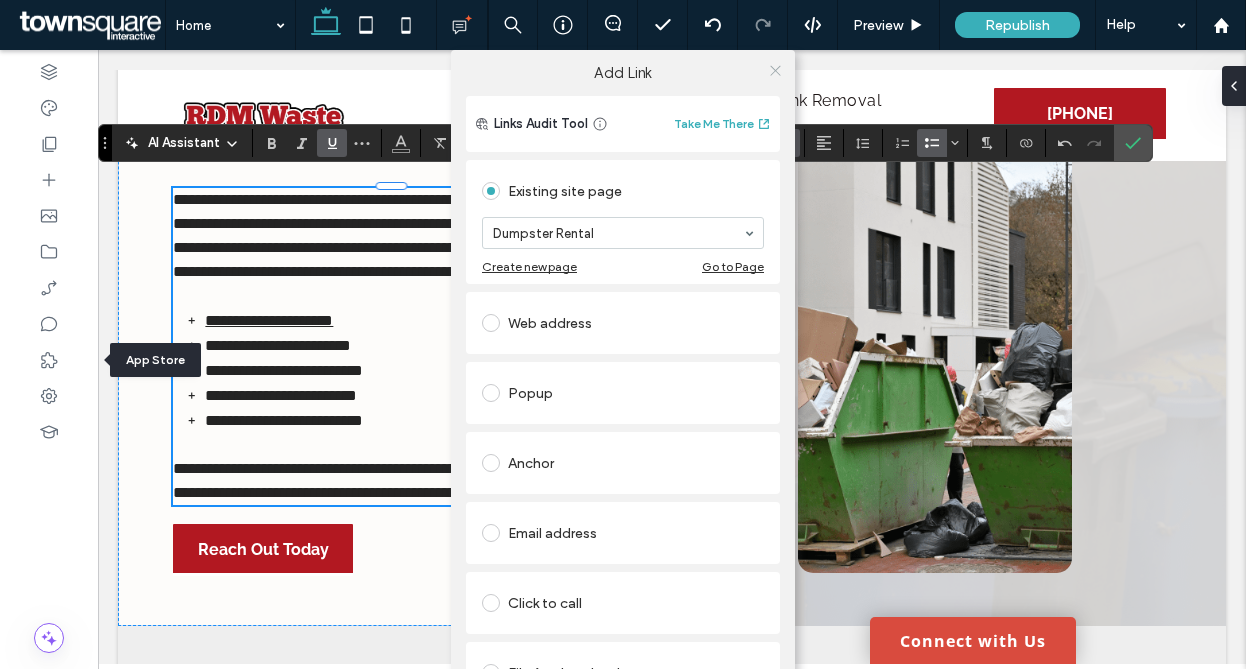 click at bounding box center (775, 70) 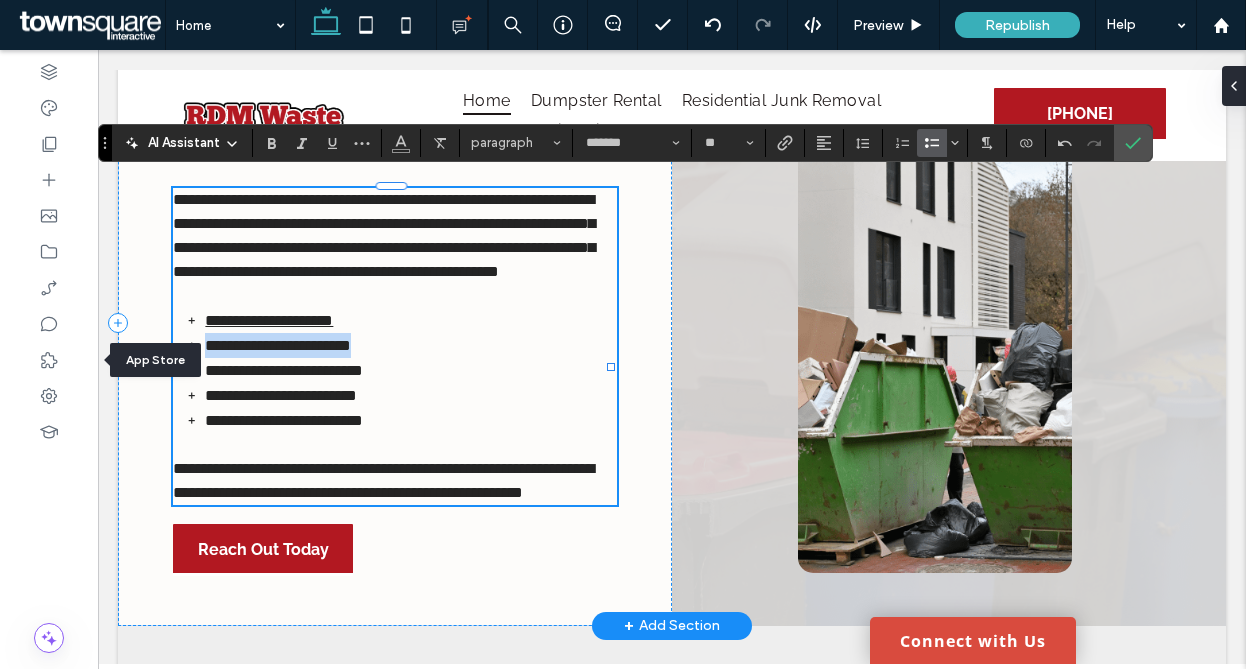 drag, startPoint x: 409, startPoint y: 351, endPoint x: 293, endPoint y: 395, distance: 124.0645 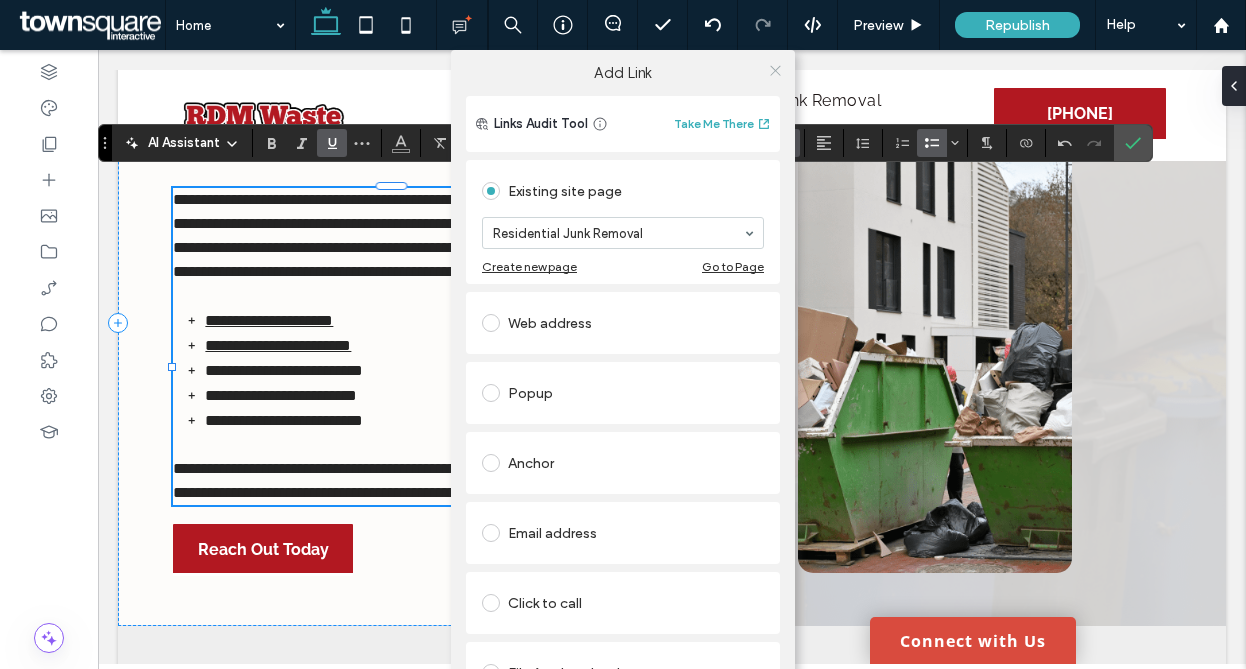 click 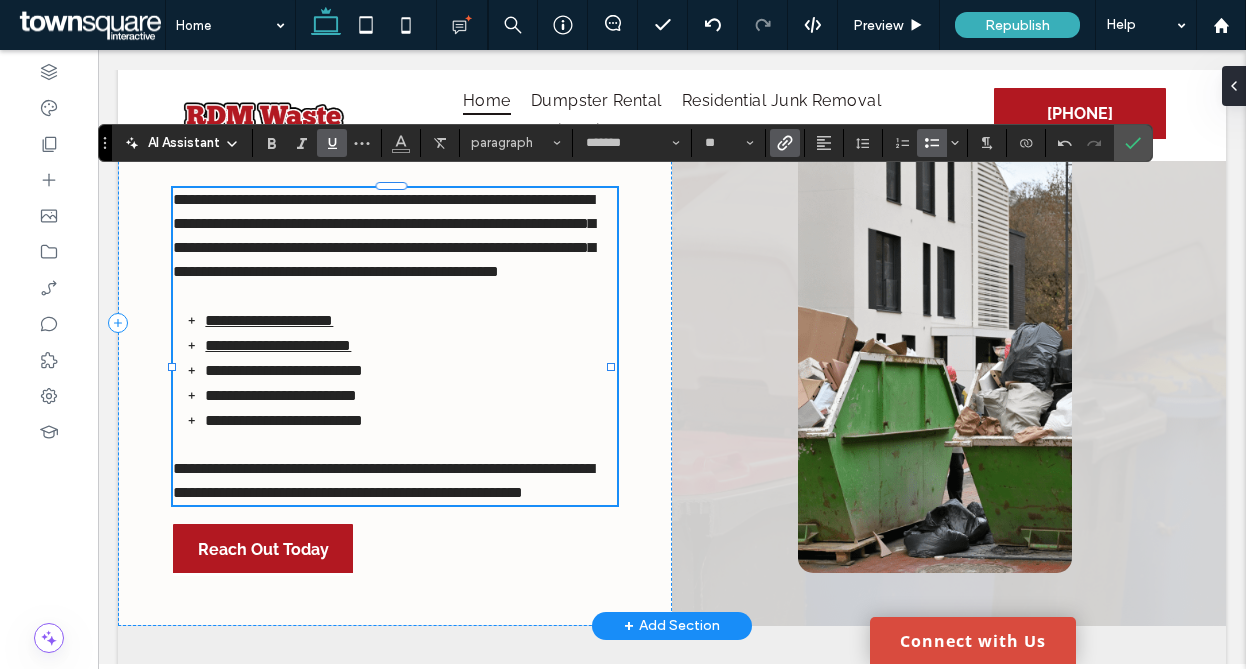 click on "**********" at bounding box center [410, 370] 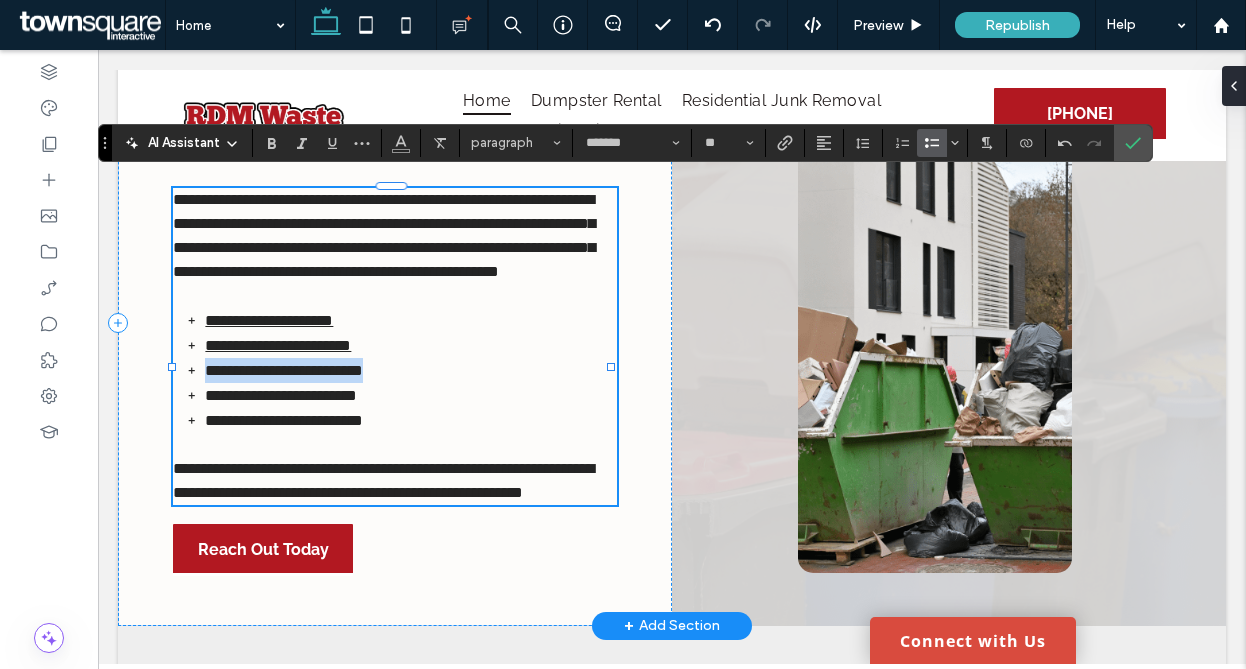 drag, startPoint x: 316, startPoint y: 386, endPoint x: 161, endPoint y: 383, distance: 155.02902 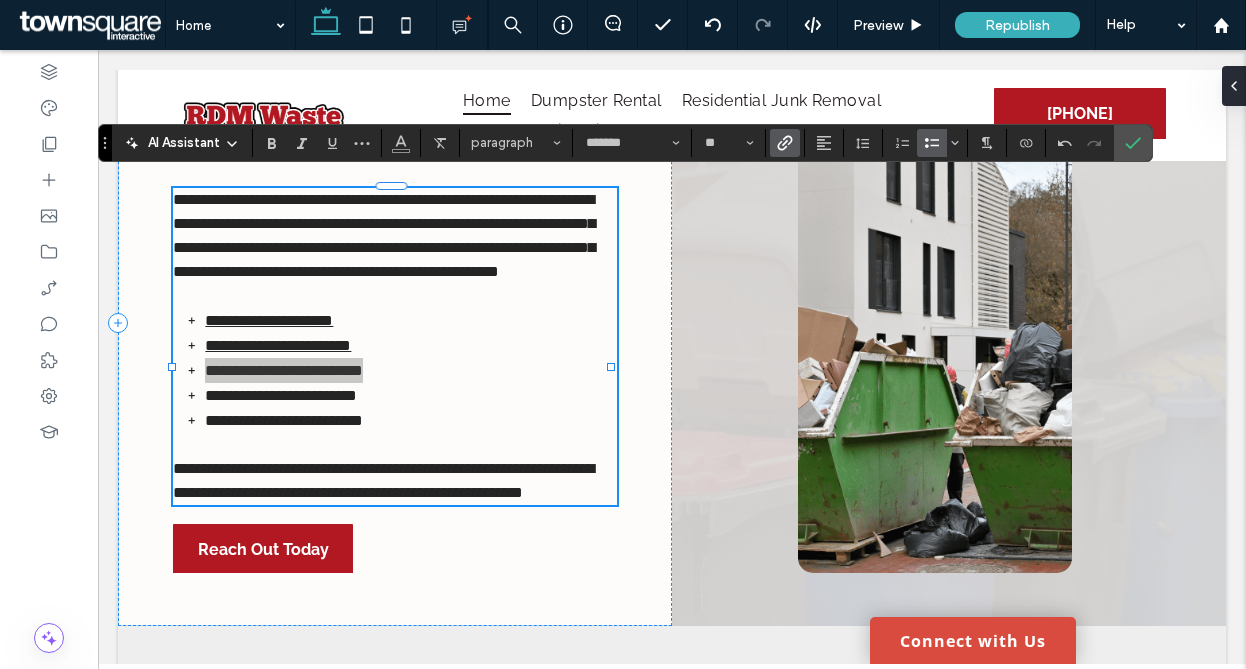 click 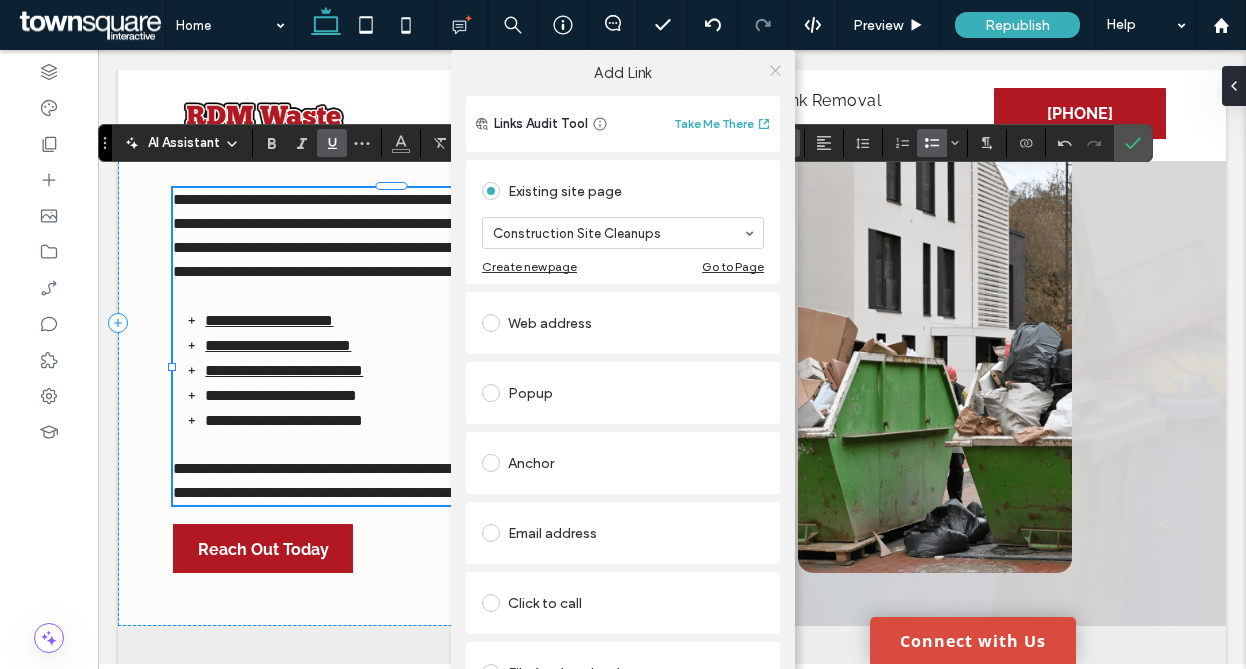 click 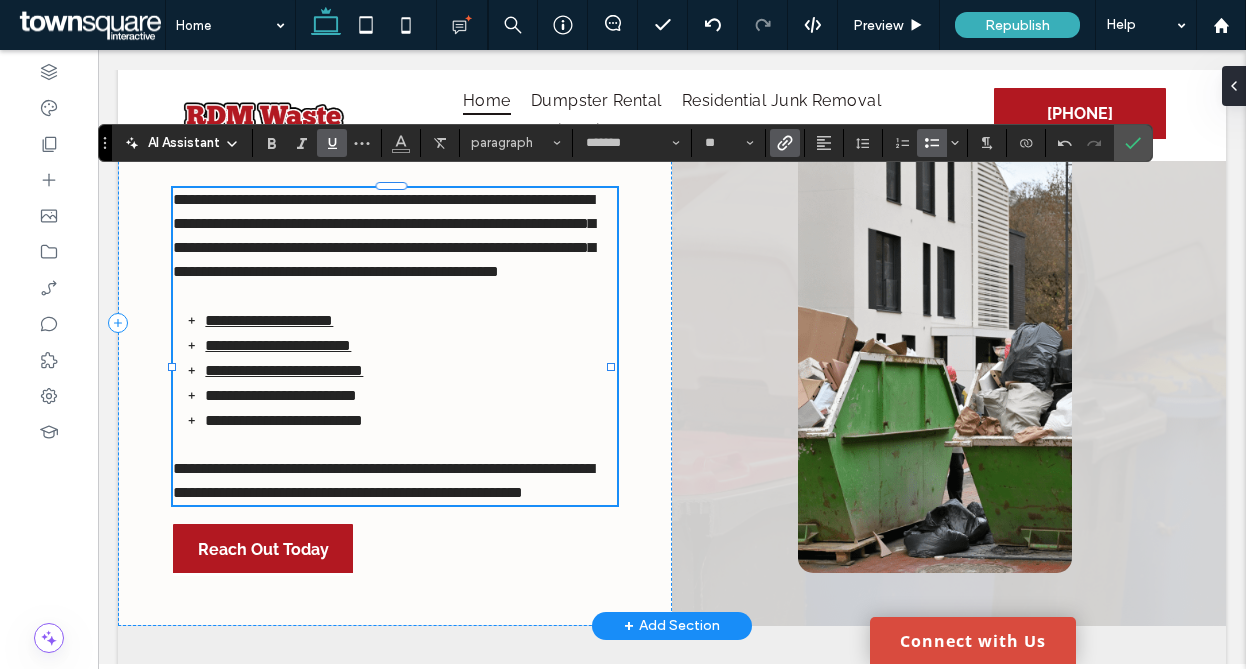 click on "**********" at bounding box center [410, 370] 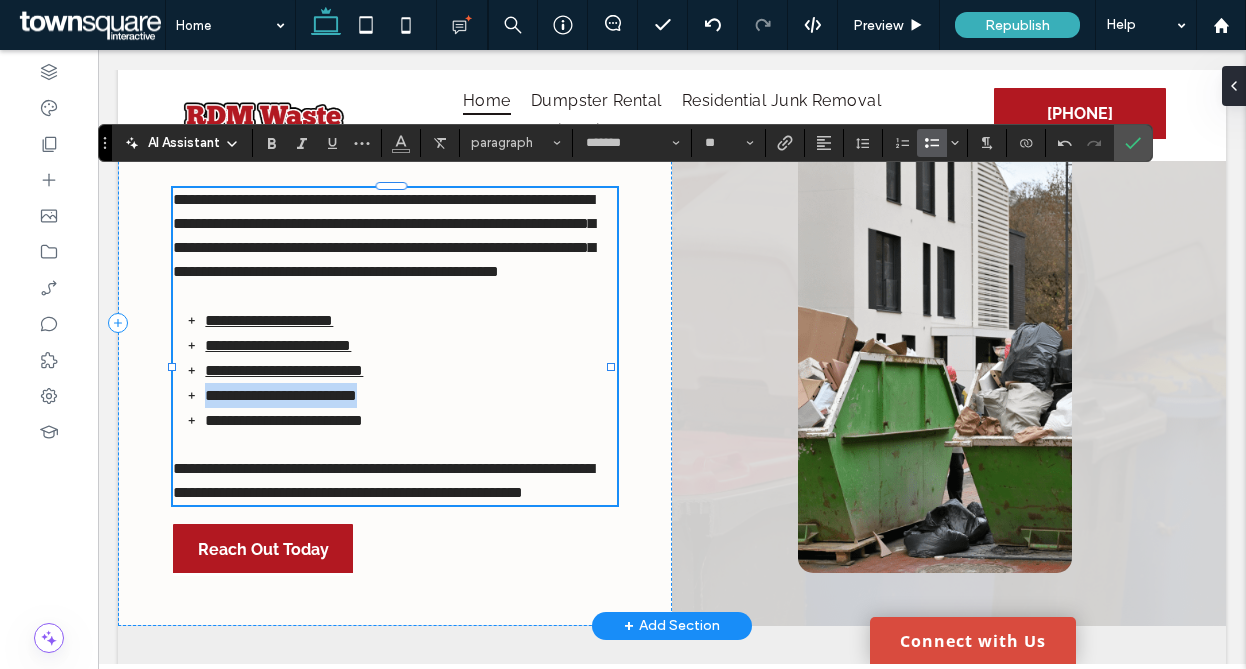 drag, startPoint x: 410, startPoint y: 403, endPoint x: 181, endPoint y: 402, distance: 229.00218 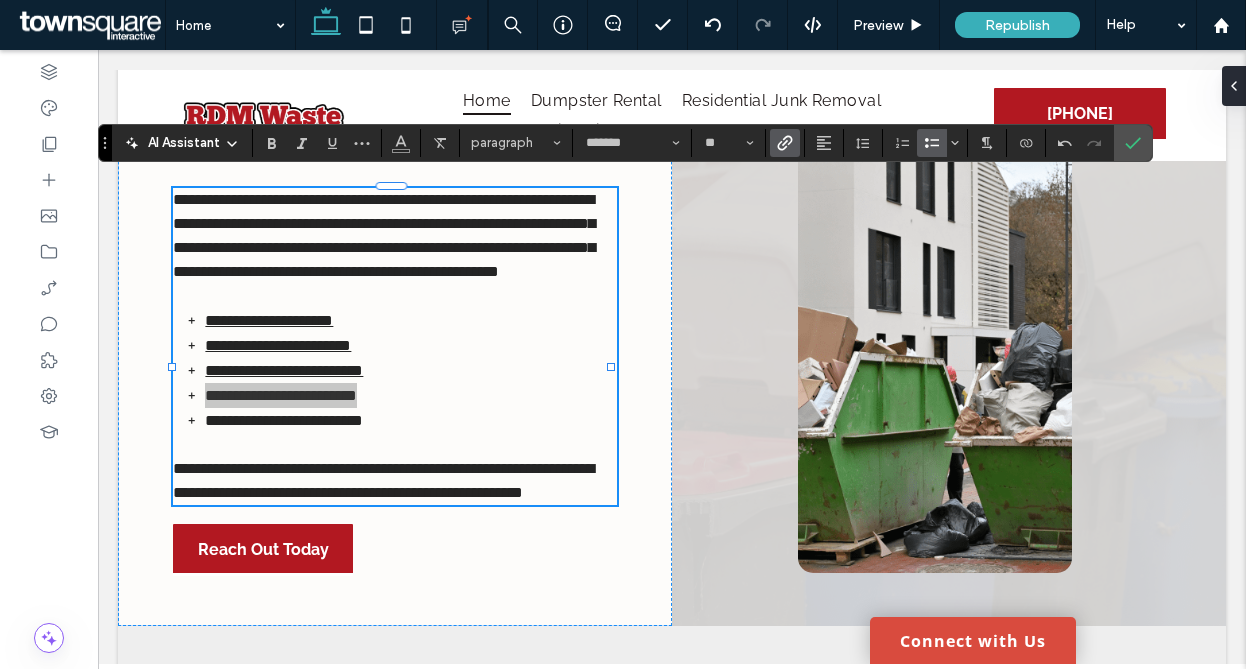 click 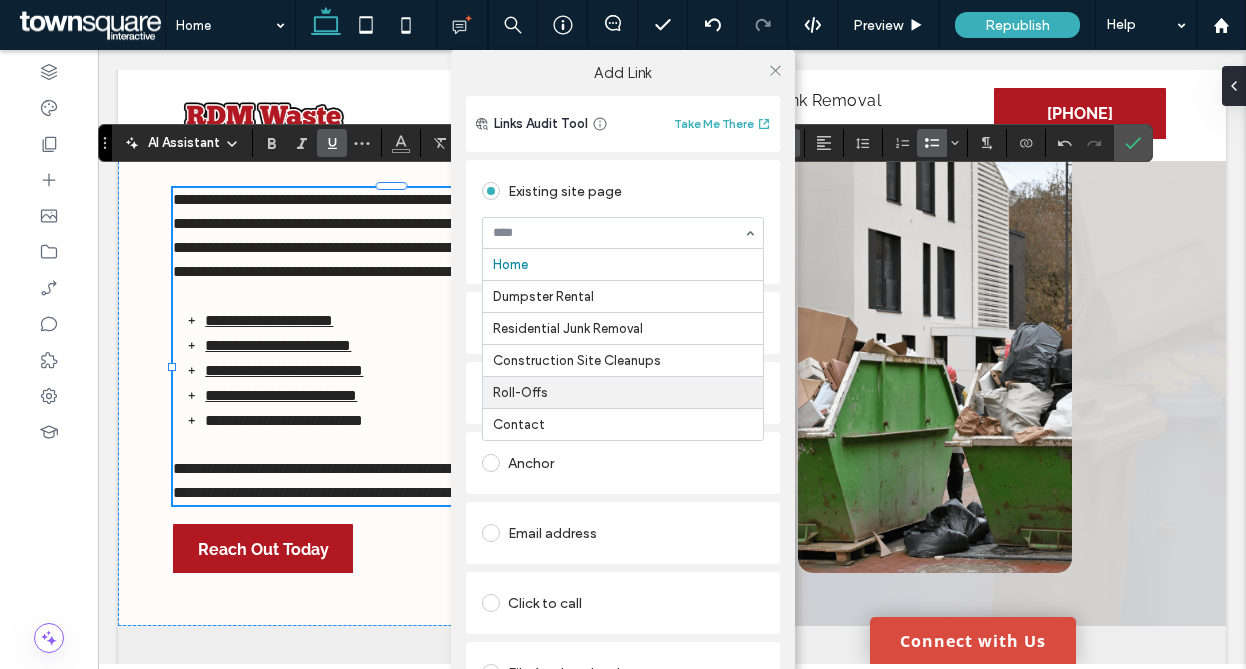 drag, startPoint x: 548, startPoint y: 380, endPoint x: 541, endPoint y: 391, distance: 13.038404 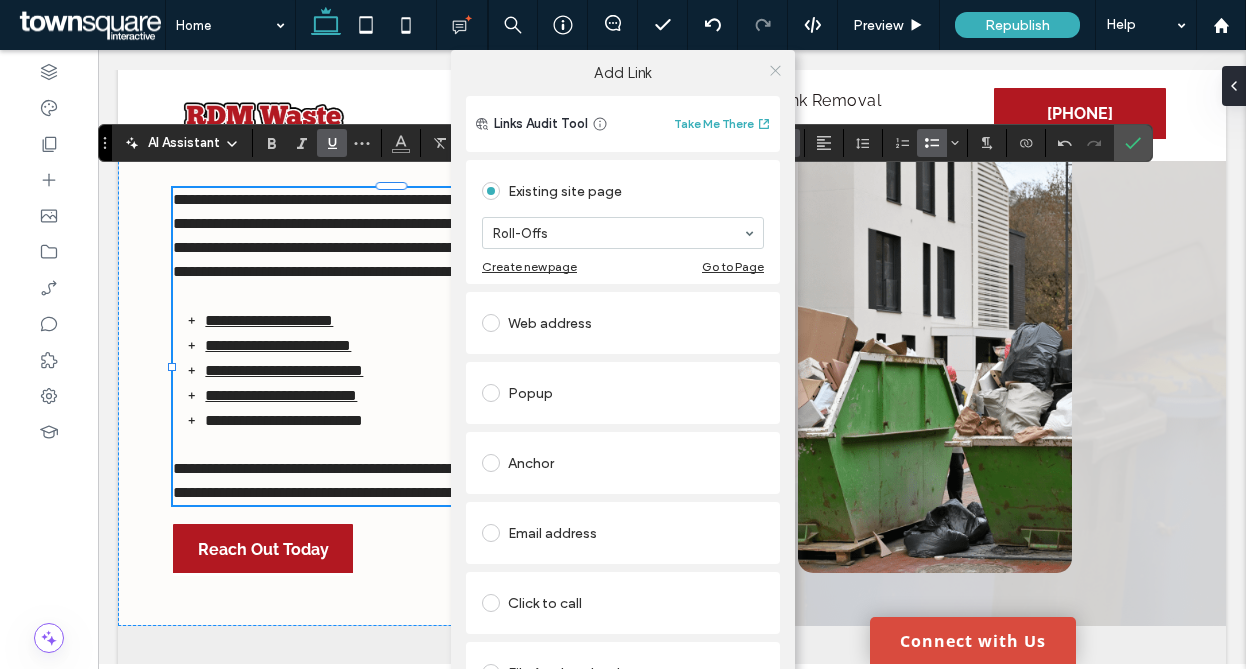 click 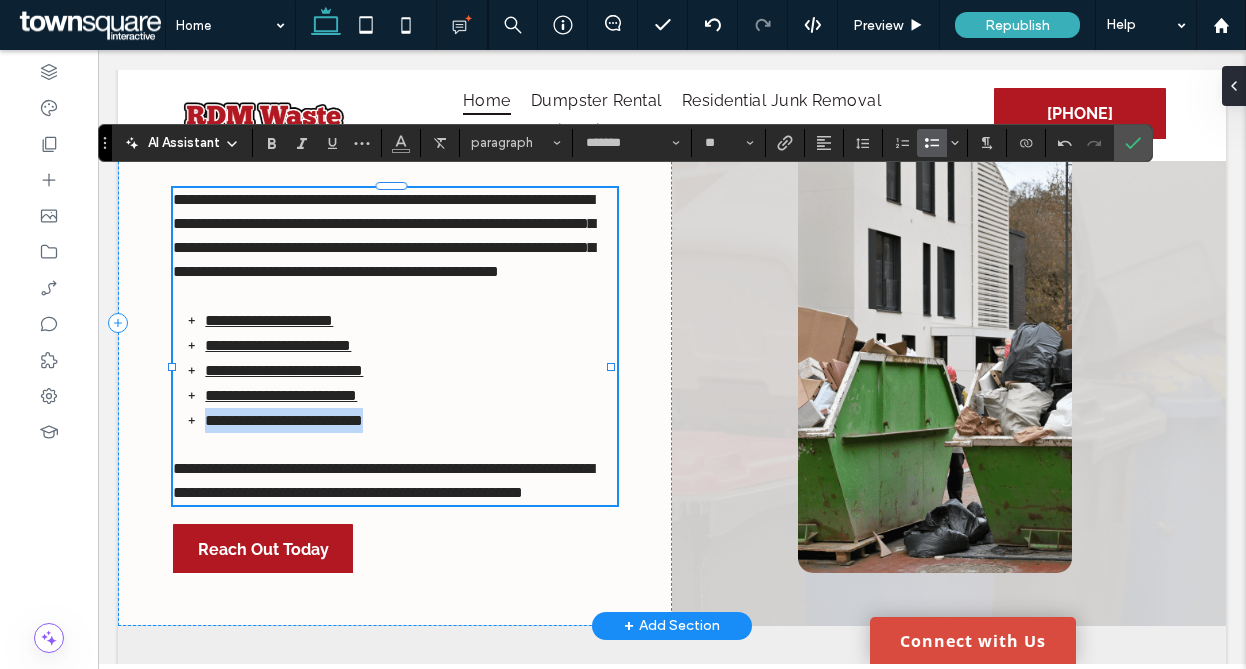 drag, startPoint x: 442, startPoint y: 429, endPoint x: 236, endPoint y: 365, distance: 215.71277 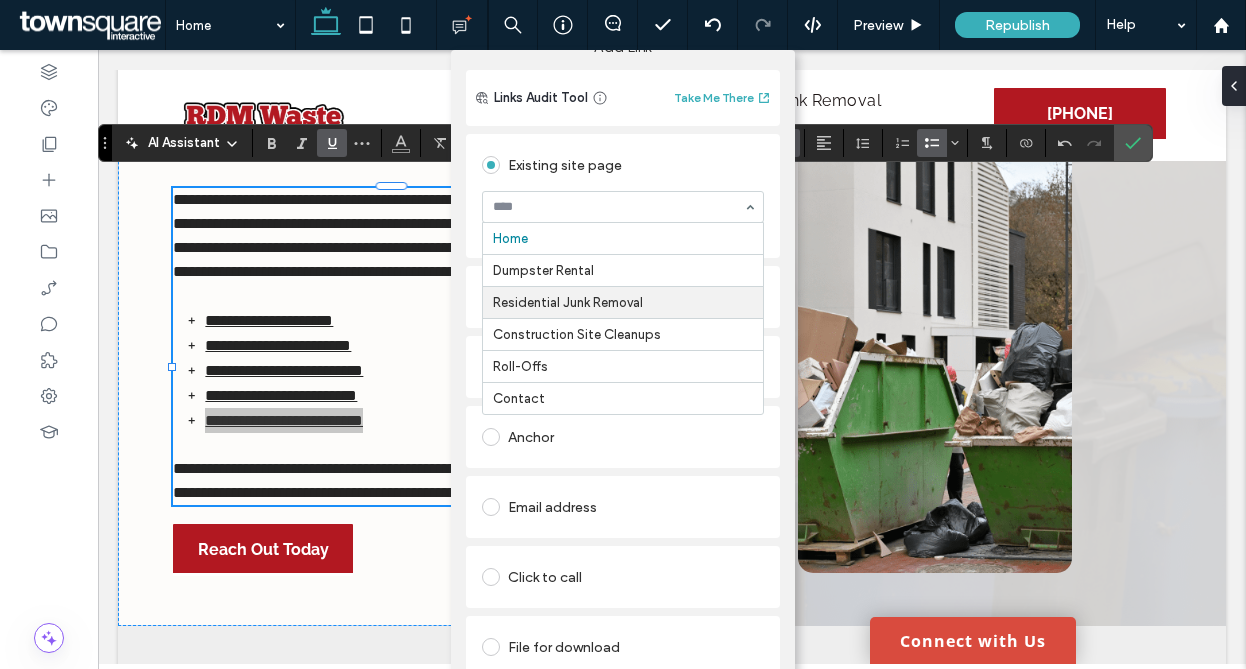 scroll, scrollTop: 41, scrollLeft: 0, axis: vertical 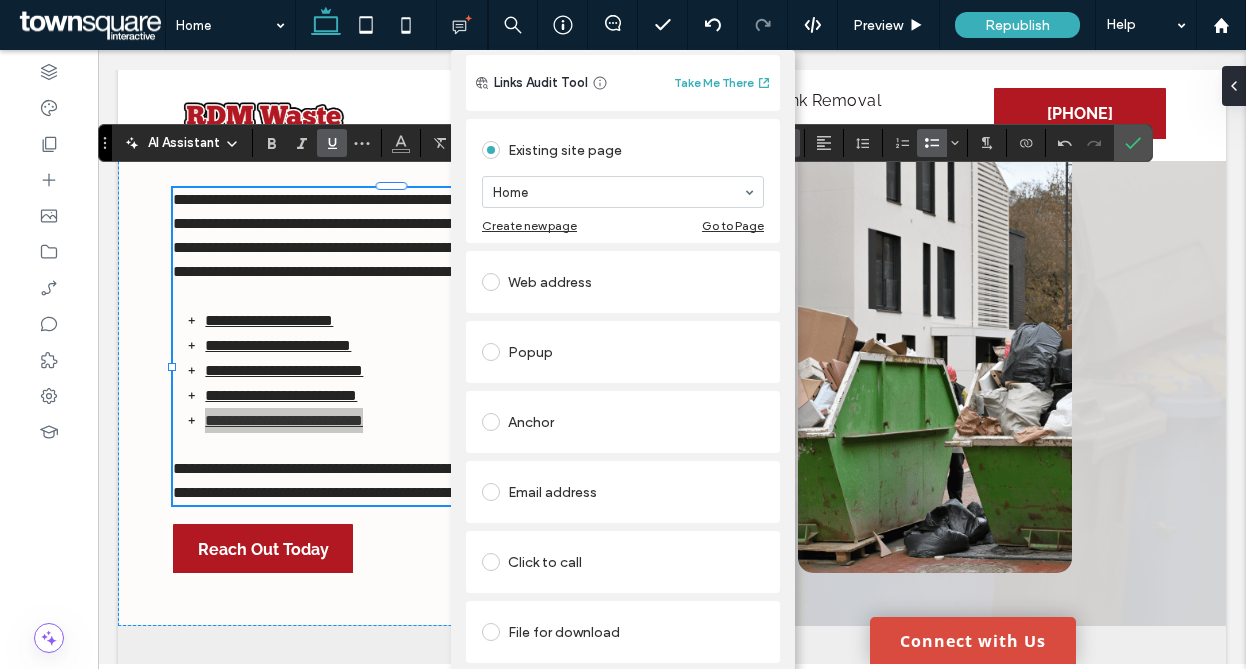 click on "Add Link Links Audit Tool Take Me There Existing site page Home Create new page Go to Page Web address Popup Anchor Email address Click to call File for download Remove link" at bounding box center [623, 384] 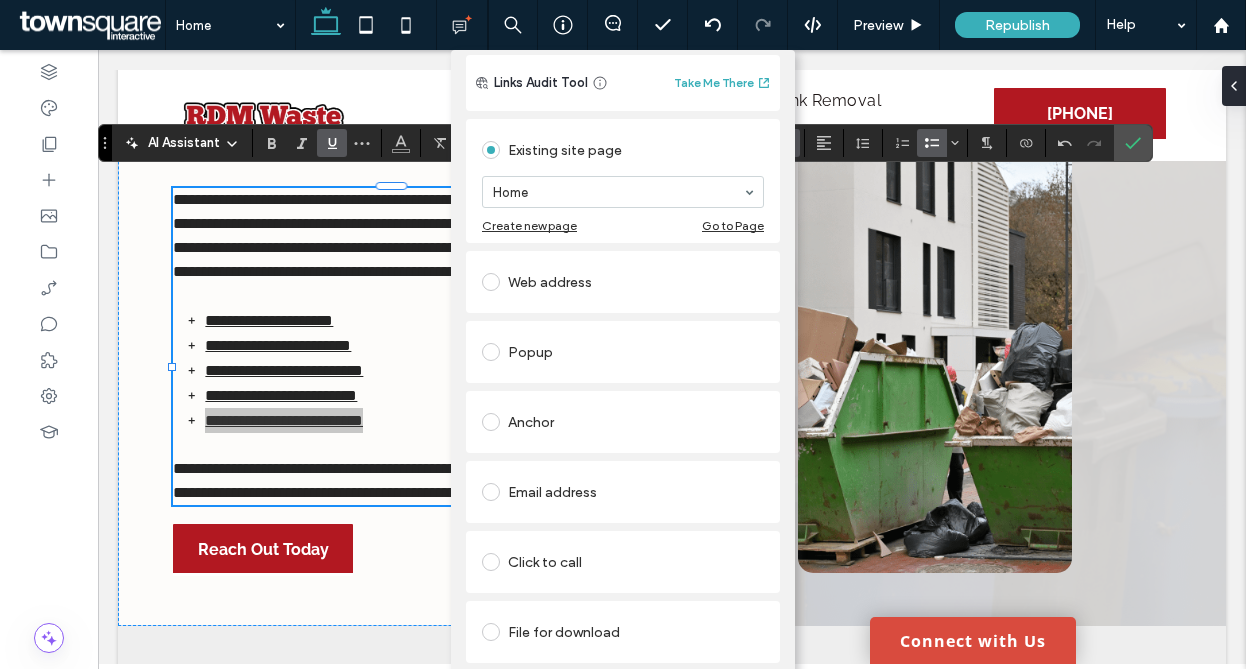 scroll, scrollTop: 0, scrollLeft: 0, axis: both 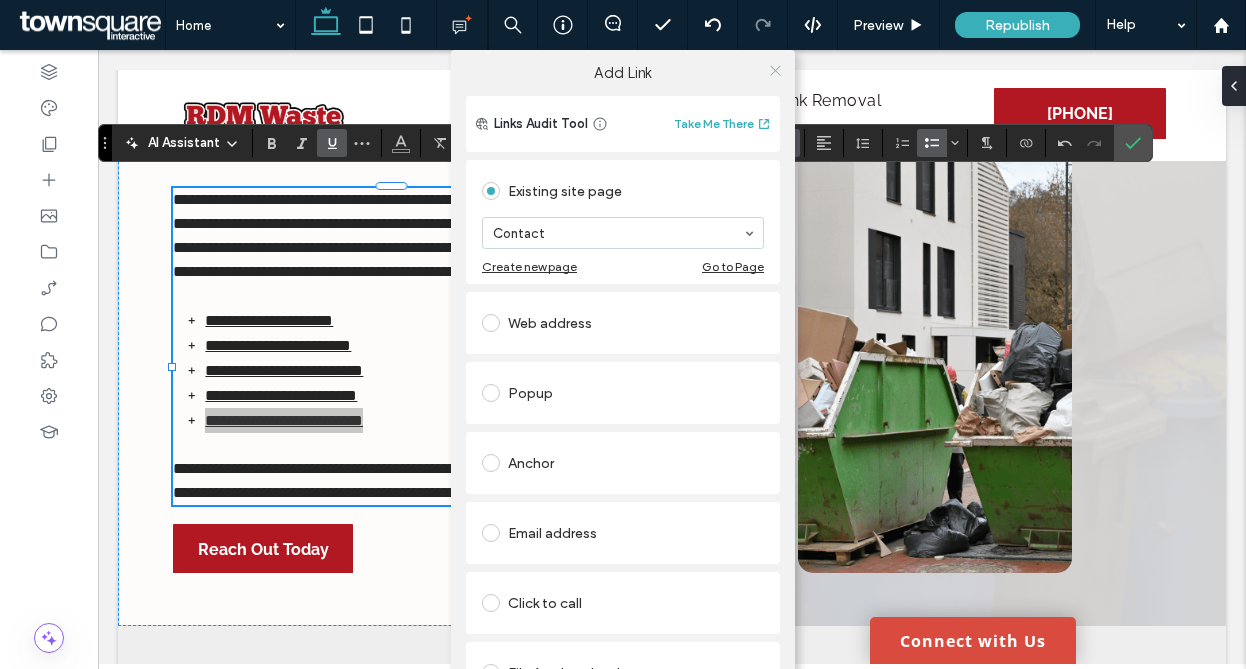 click 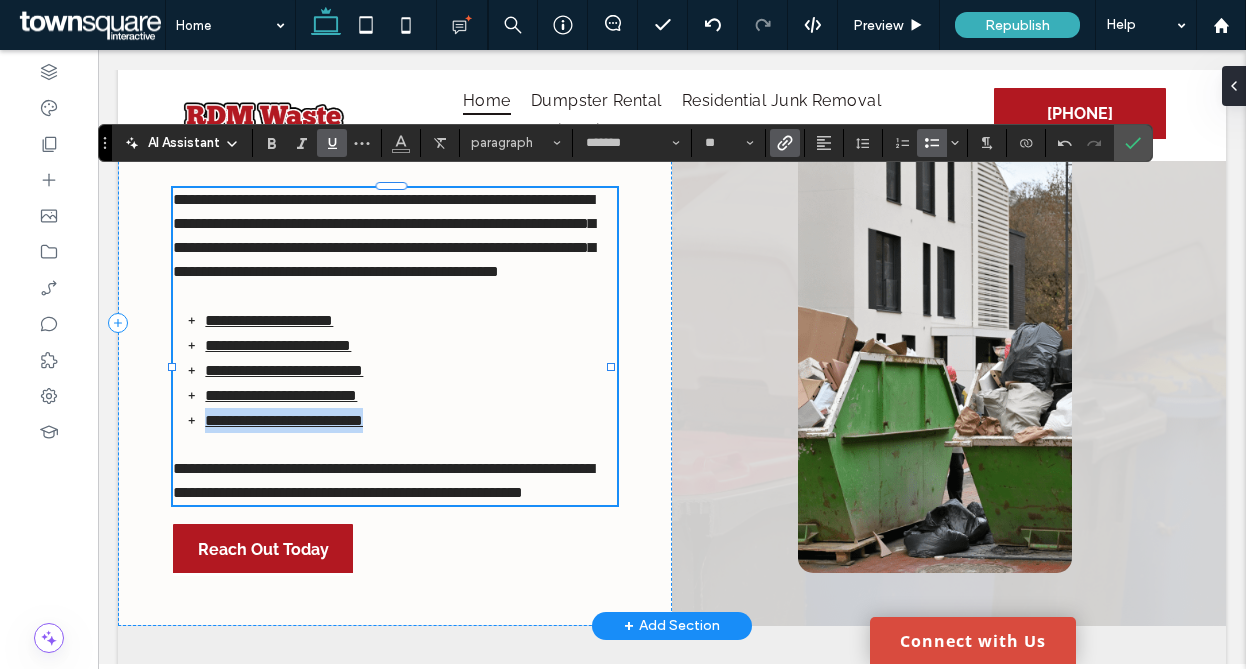 click on "**********" at bounding box center (410, 345) 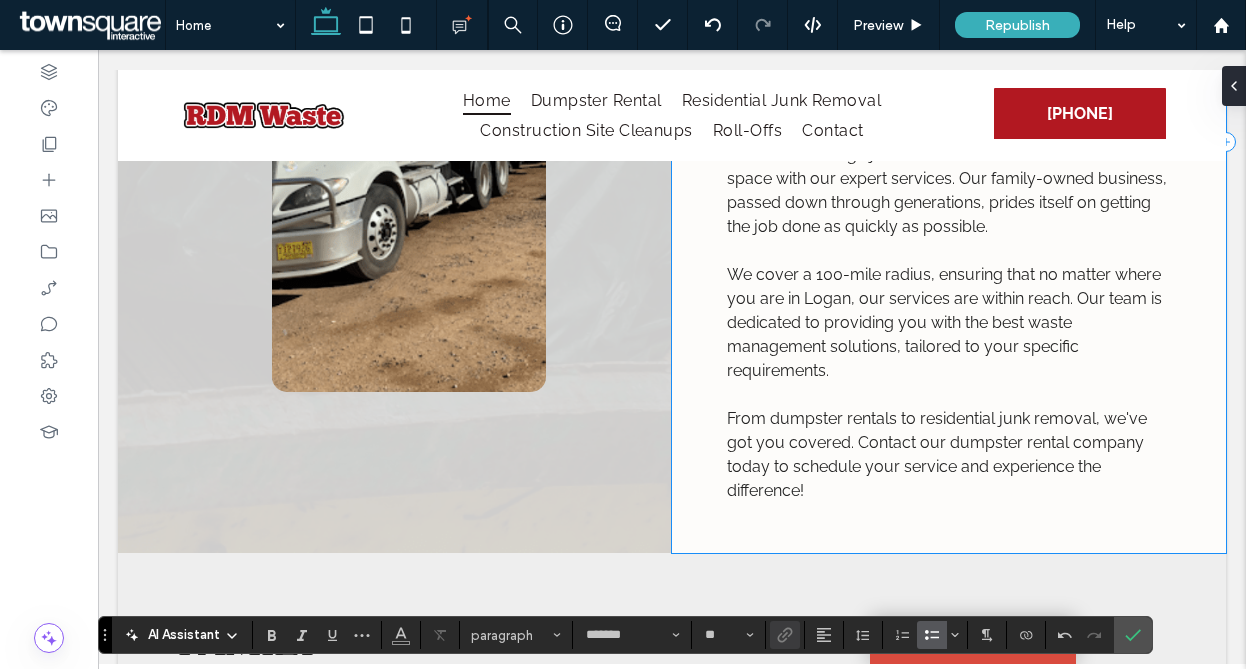 scroll, scrollTop: 938, scrollLeft: 0, axis: vertical 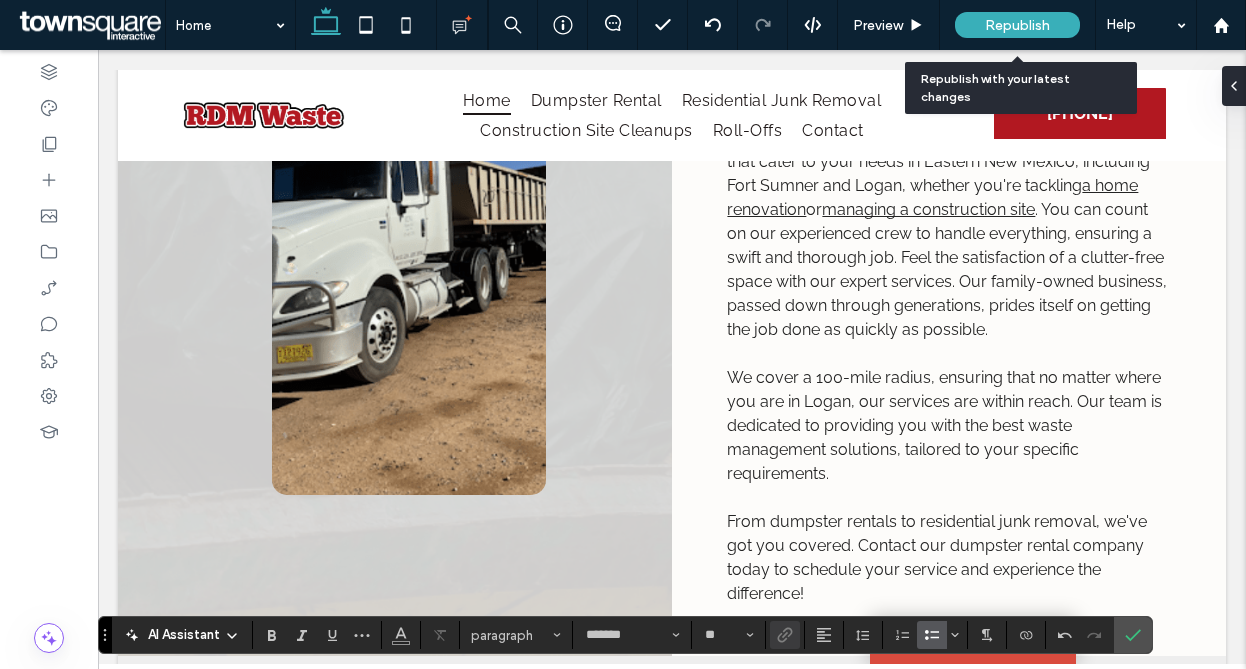 click on "Republish" at bounding box center (1017, 25) 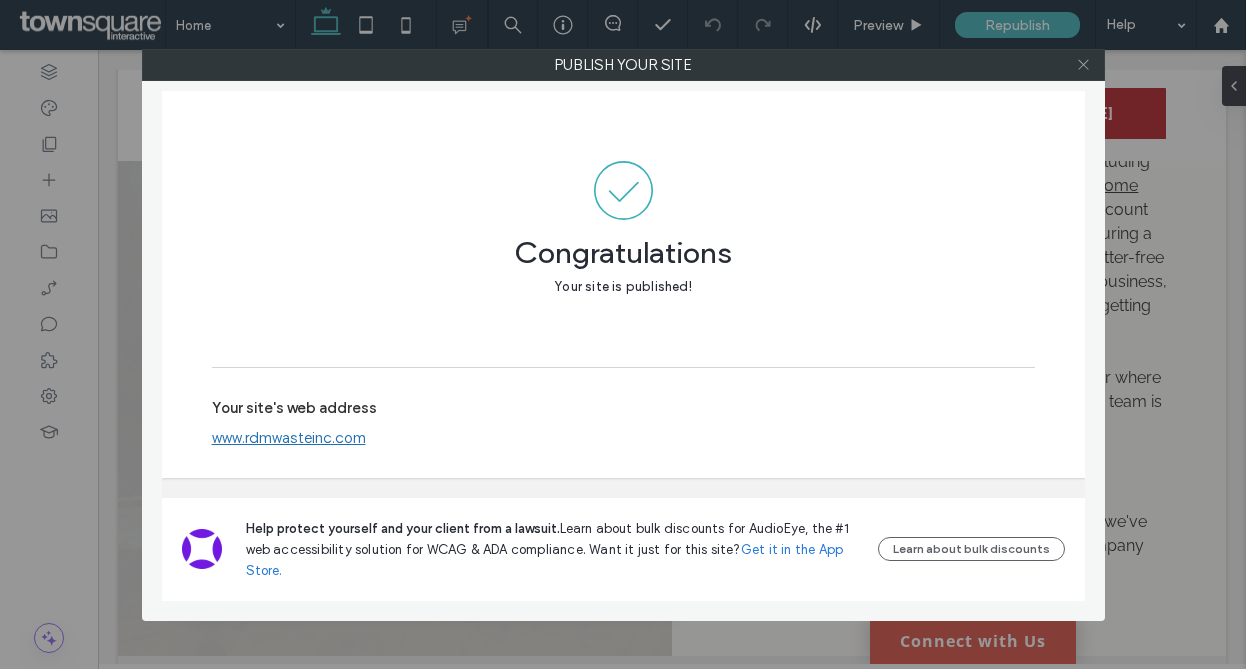 click 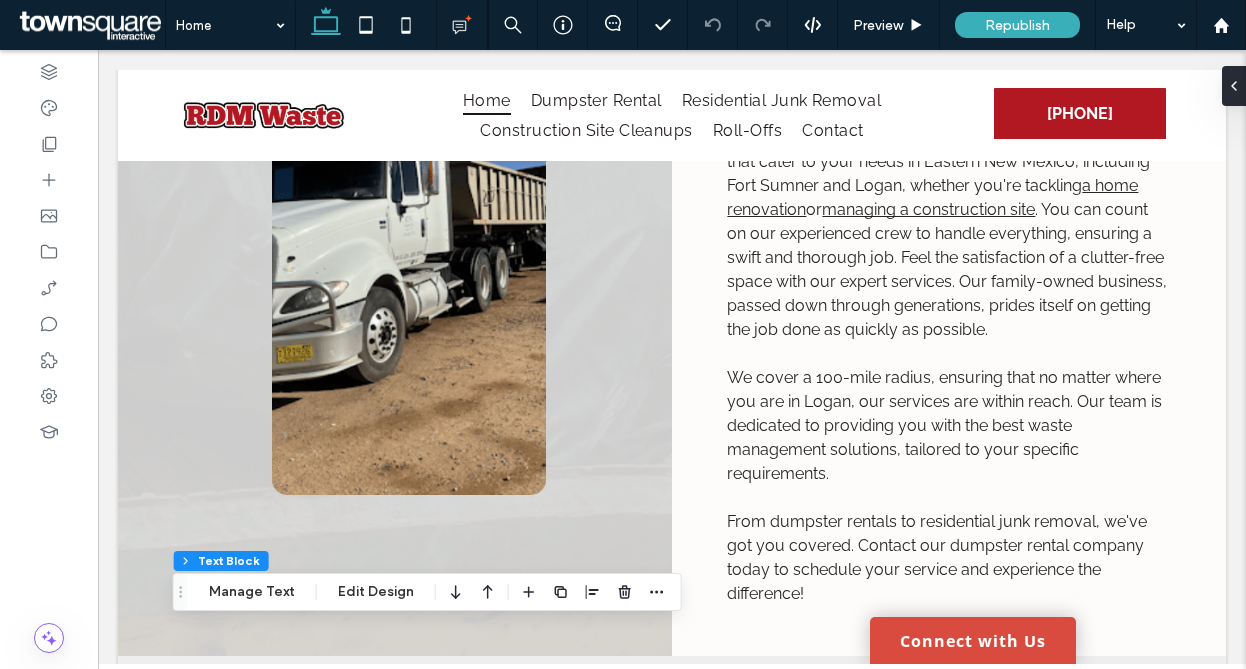 click at bounding box center (90, 25) 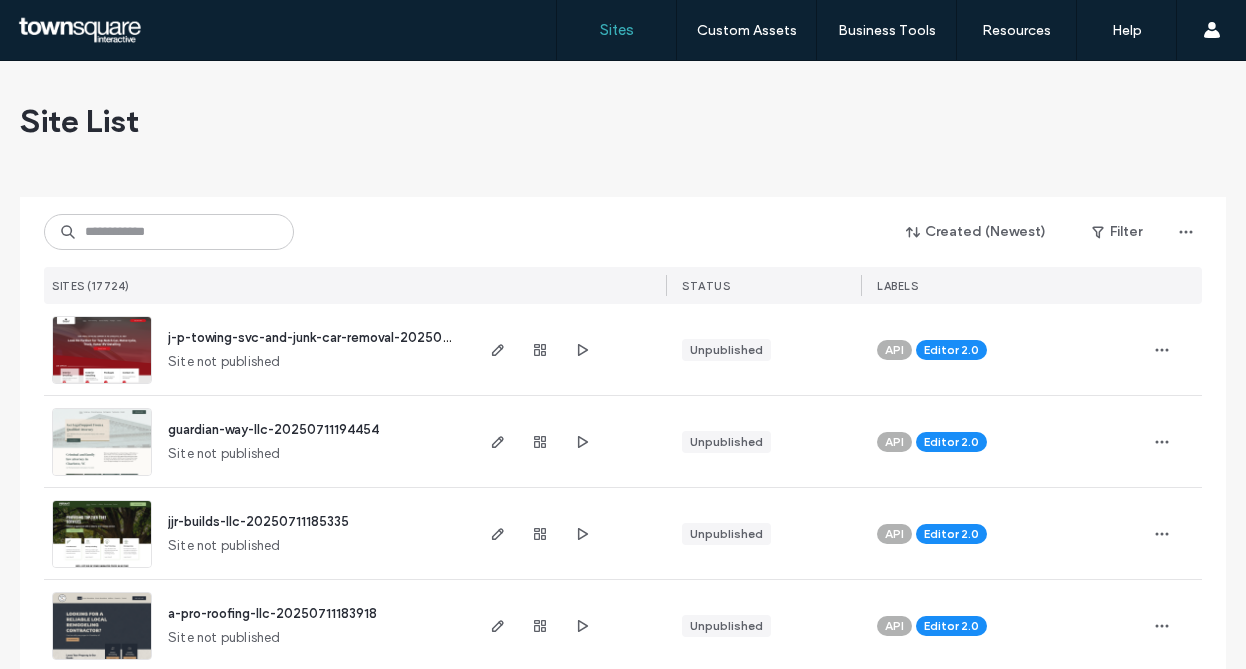 scroll, scrollTop: 0, scrollLeft: 0, axis: both 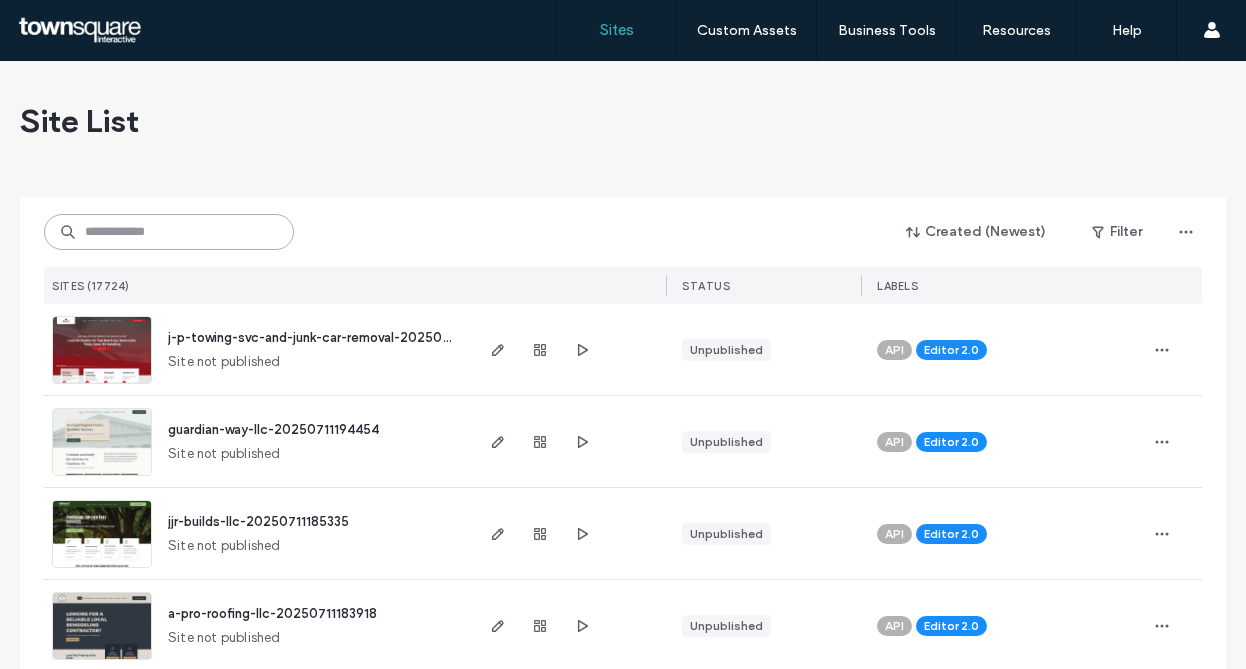 click at bounding box center (169, 232) 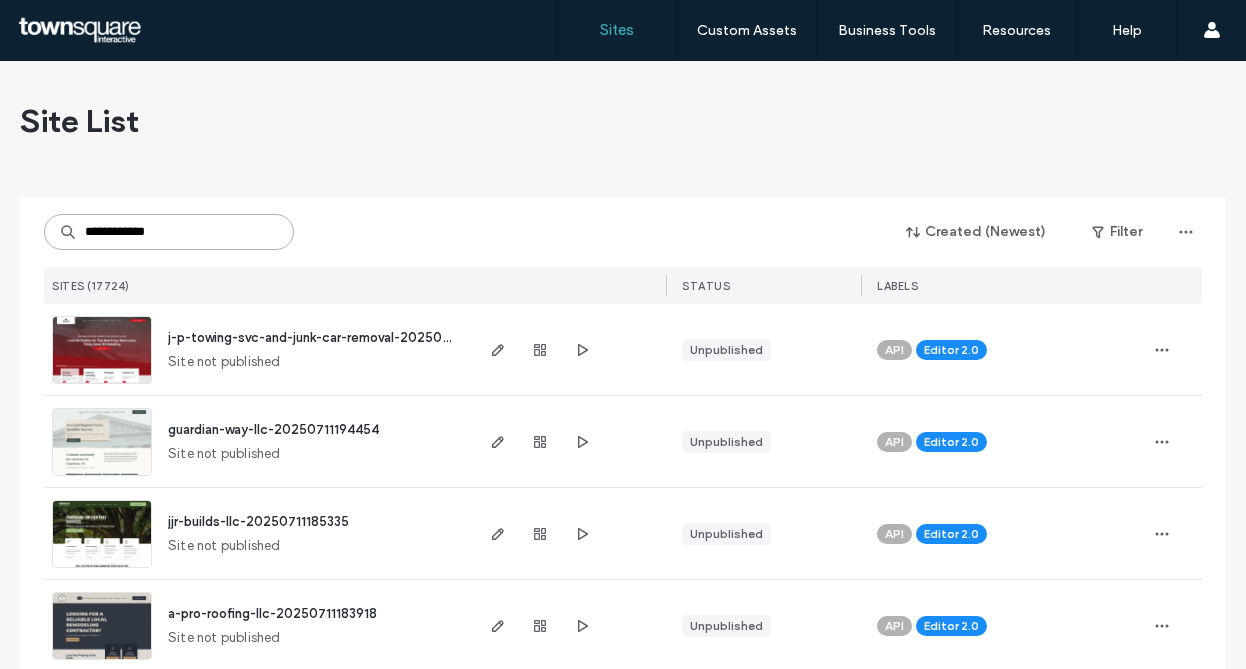 type on "**********" 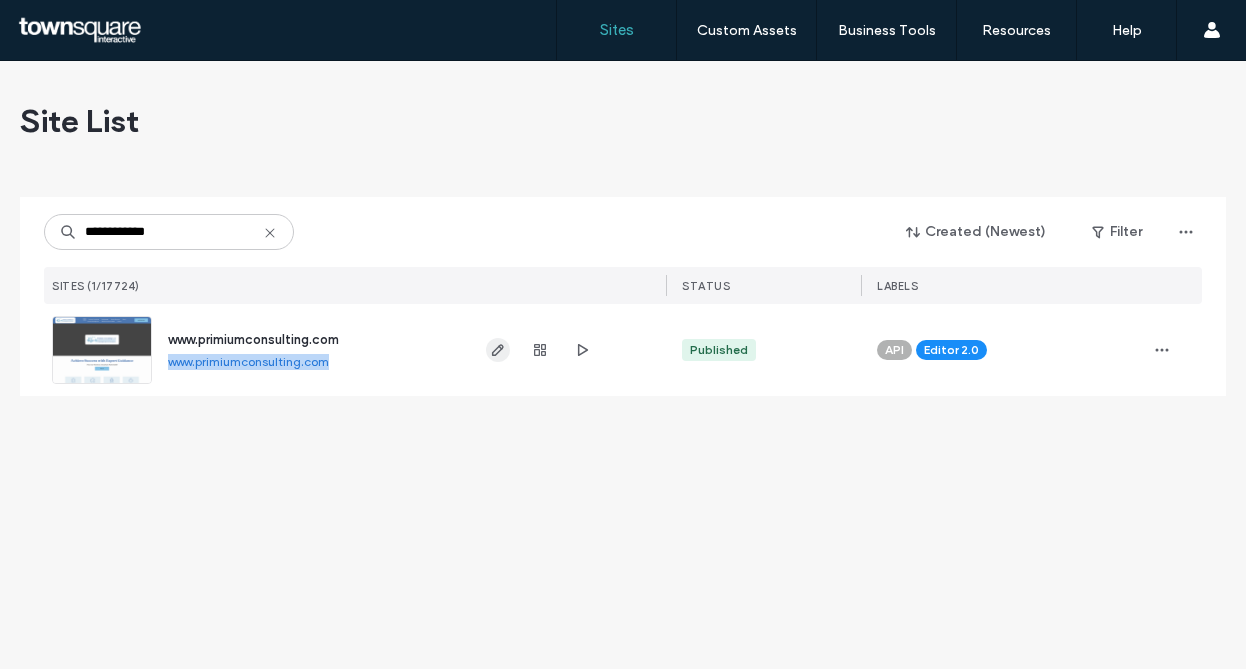 click 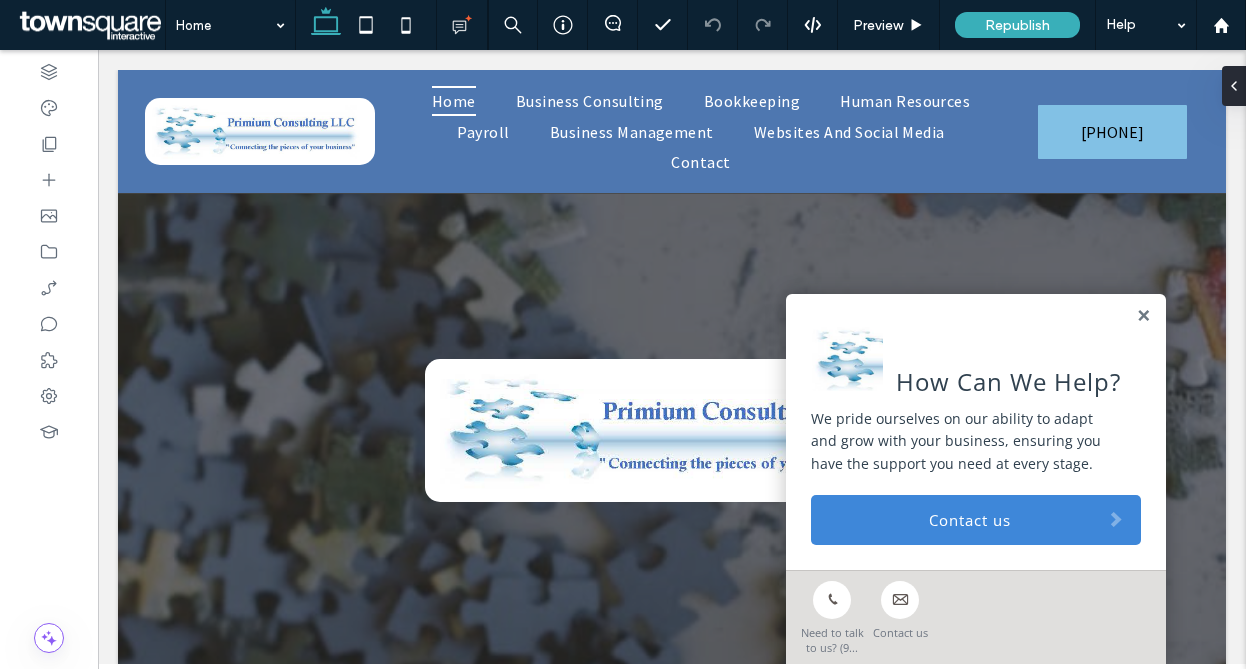 scroll, scrollTop: 0, scrollLeft: 0, axis: both 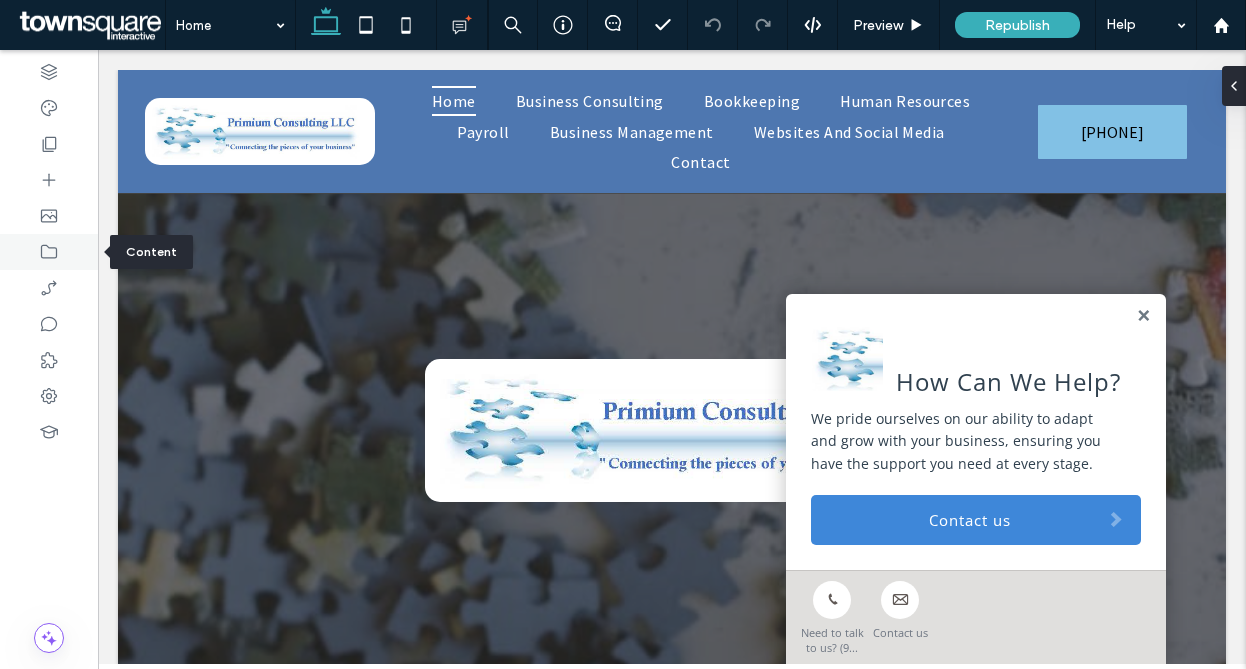 click 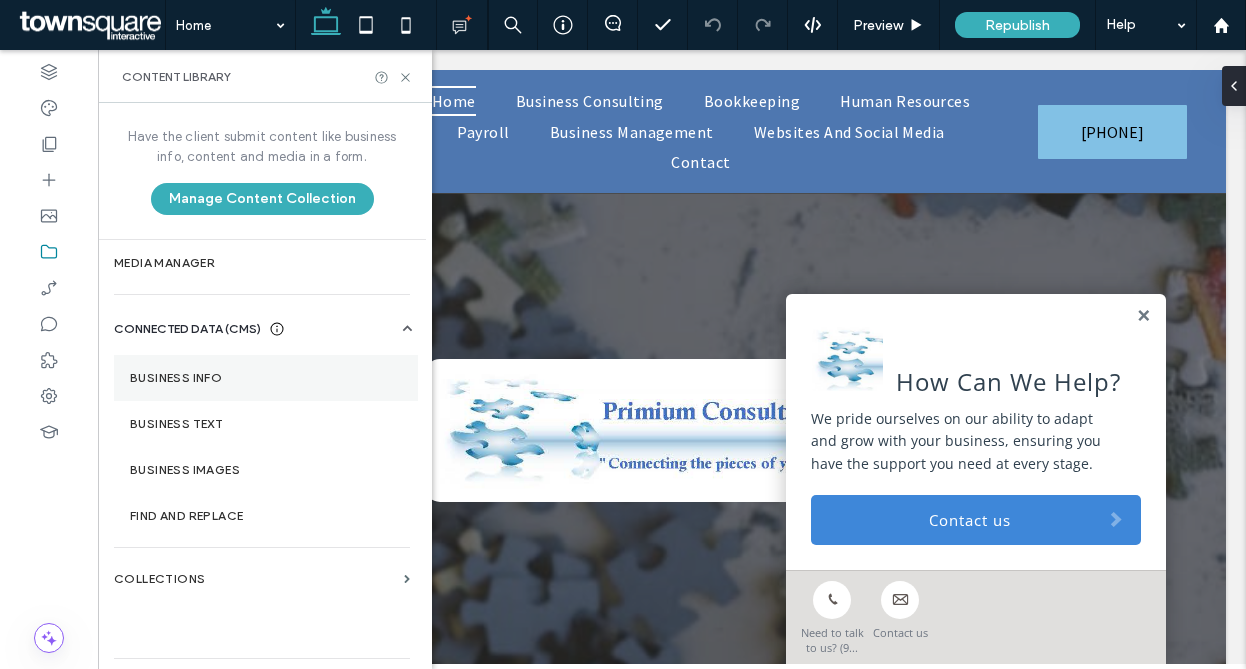 click on "Business Info" at bounding box center [266, 378] 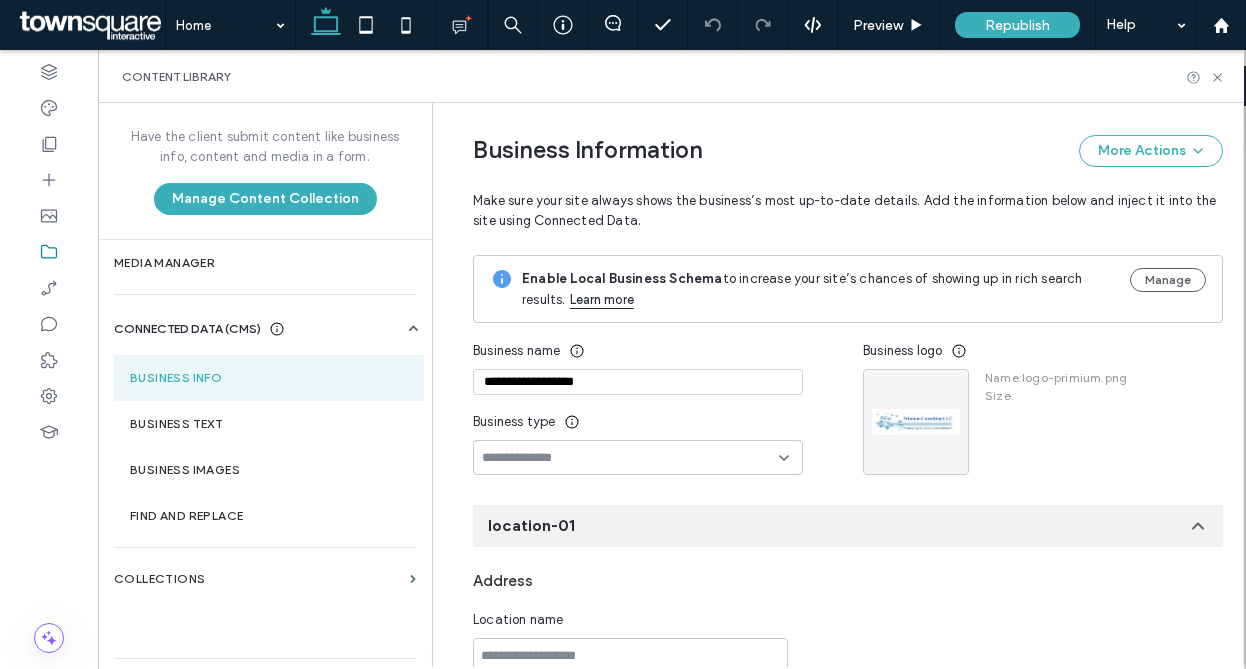 scroll, scrollTop: 66, scrollLeft: 0, axis: vertical 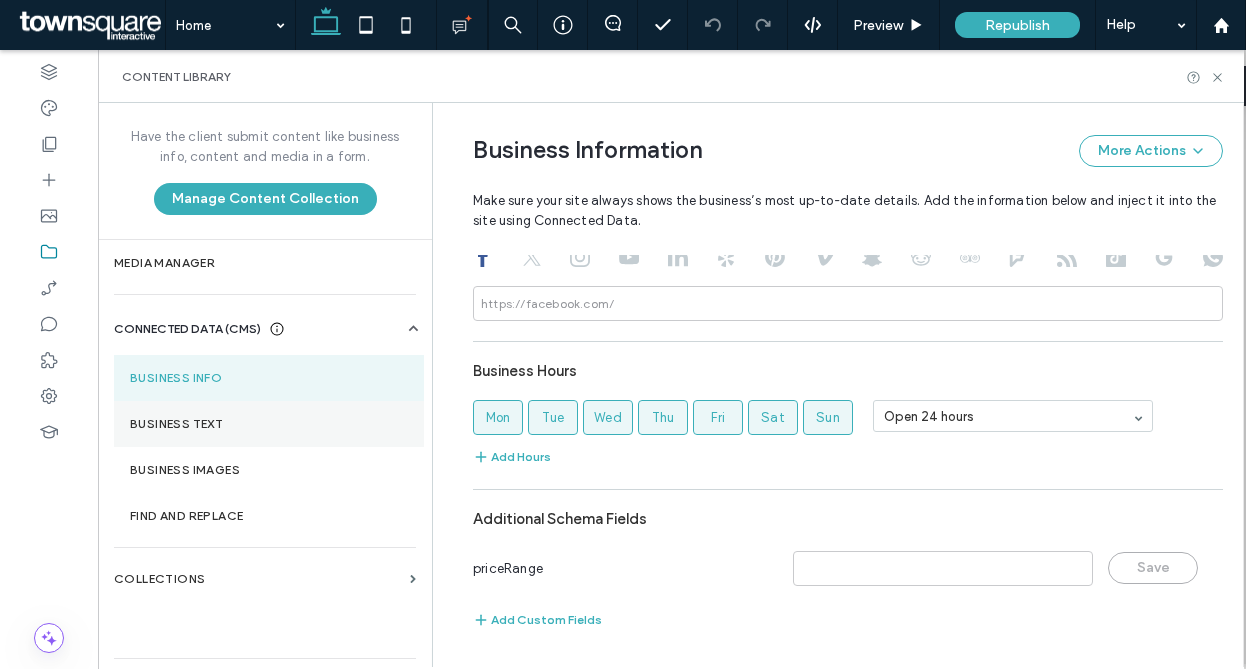 click on "Business Text" at bounding box center (269, 424) 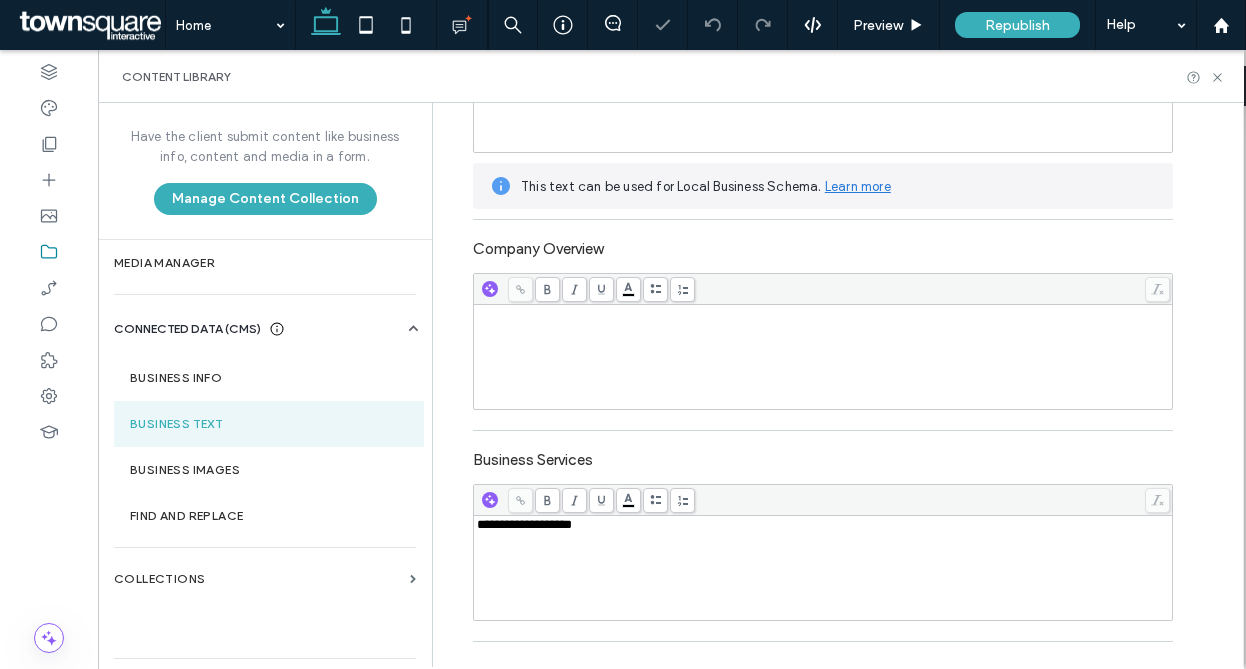 scroll, scrollTop: 0, scrollLeft: 0, axis: both 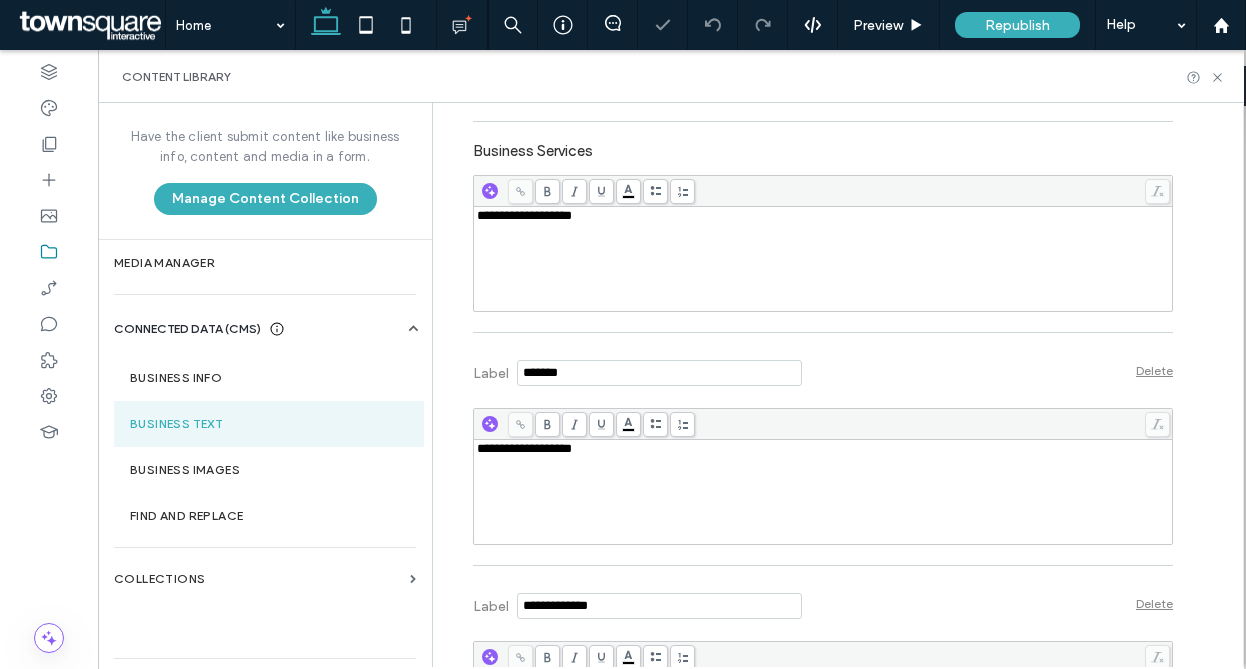 click on "**********" at bounding box center [823, 259] 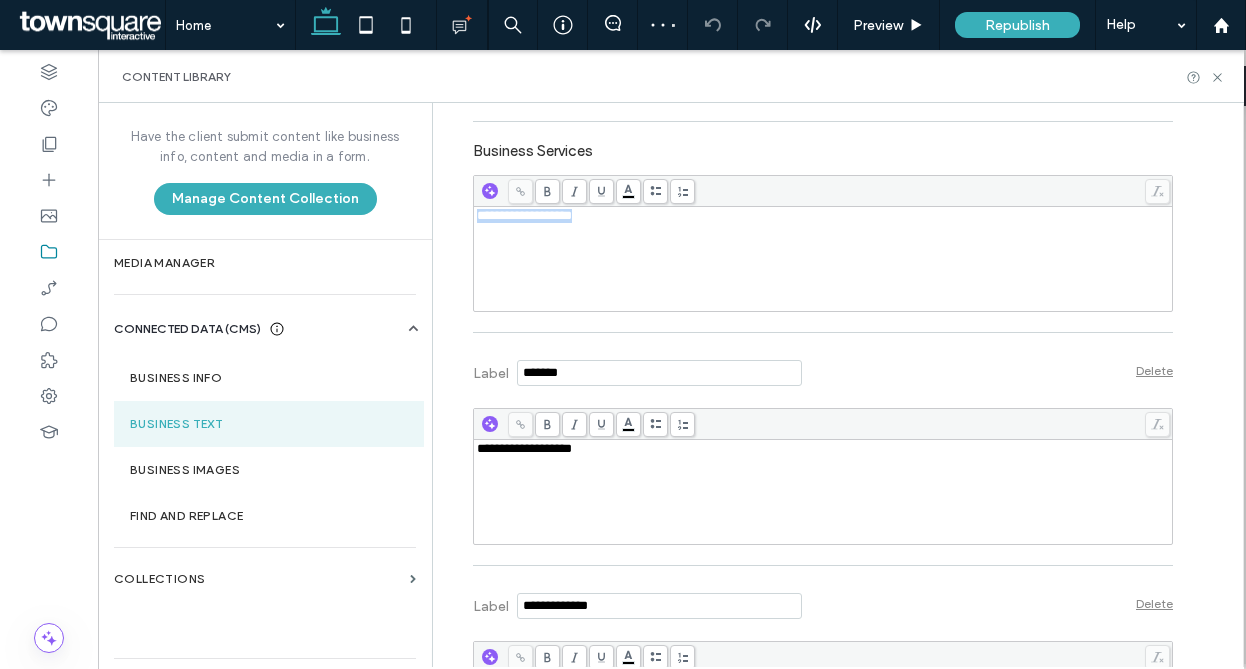 drag, startPoint x: 623, startPoint y: 230, endPoint x: 425, endPoint y: 220, distance: 198.25237 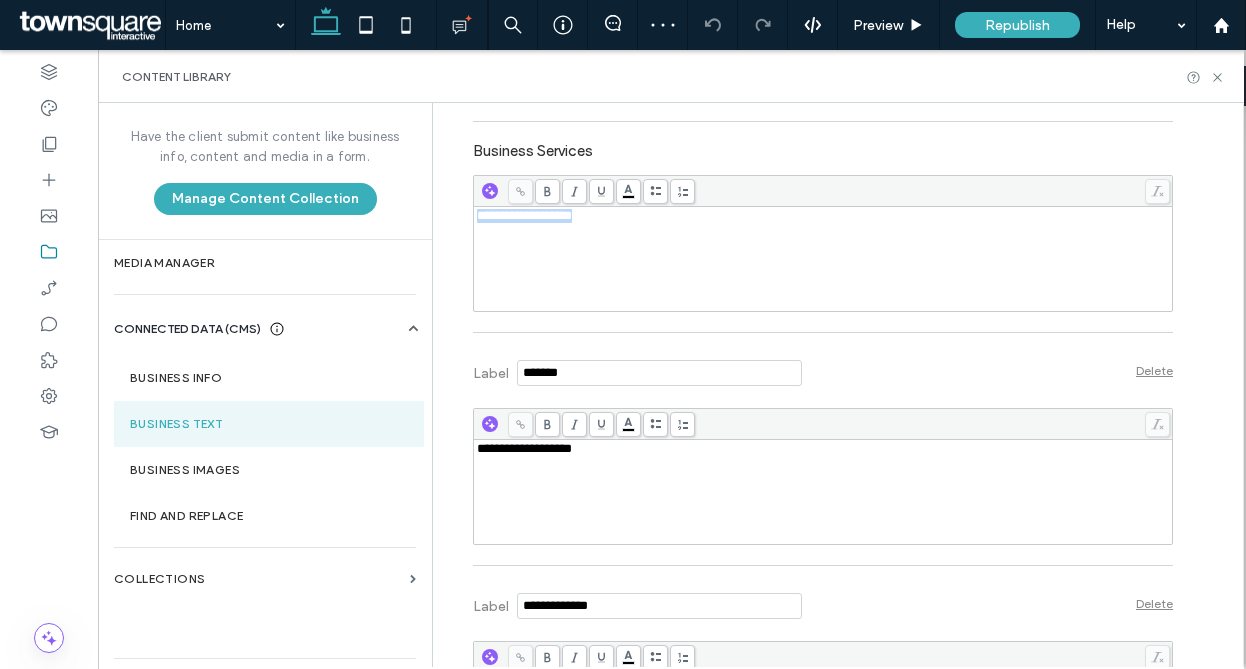 click on "**********" at bounding box center [837, 385] 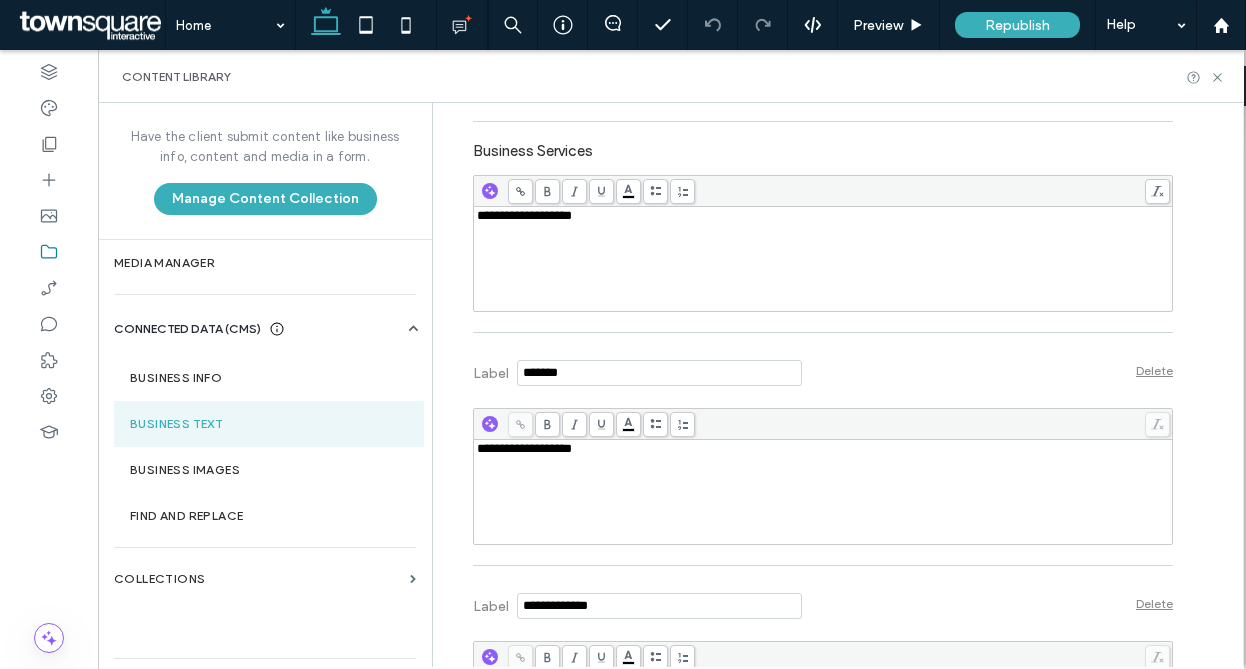 click on "**********" at bounding box center (823, 449) 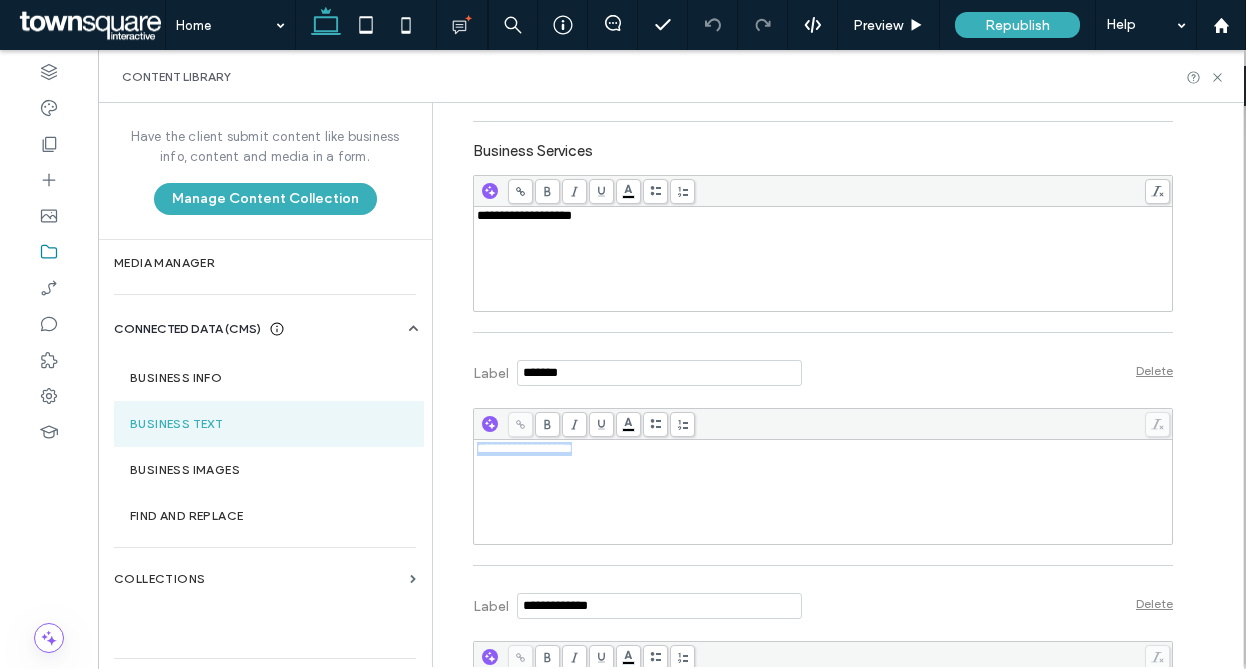 drag, startPoint x: 600, startPoint y: 453, endPoint x: 439, endPoint y: 436, distance: 161.89503 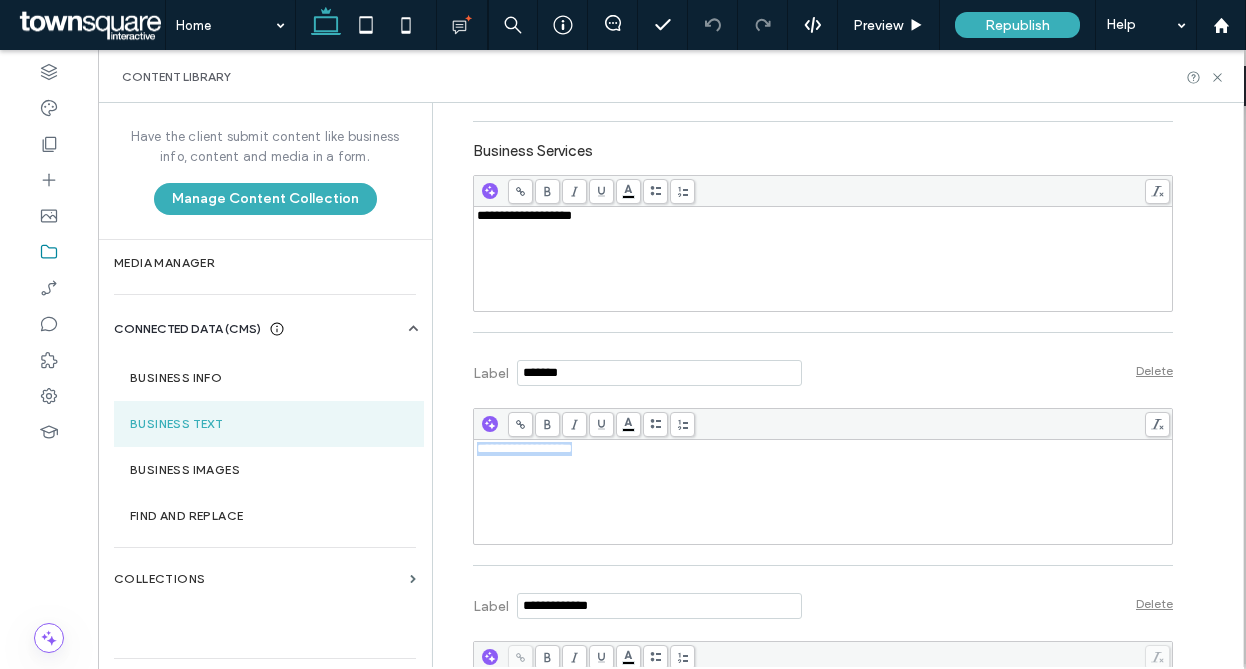 copy on "**********" 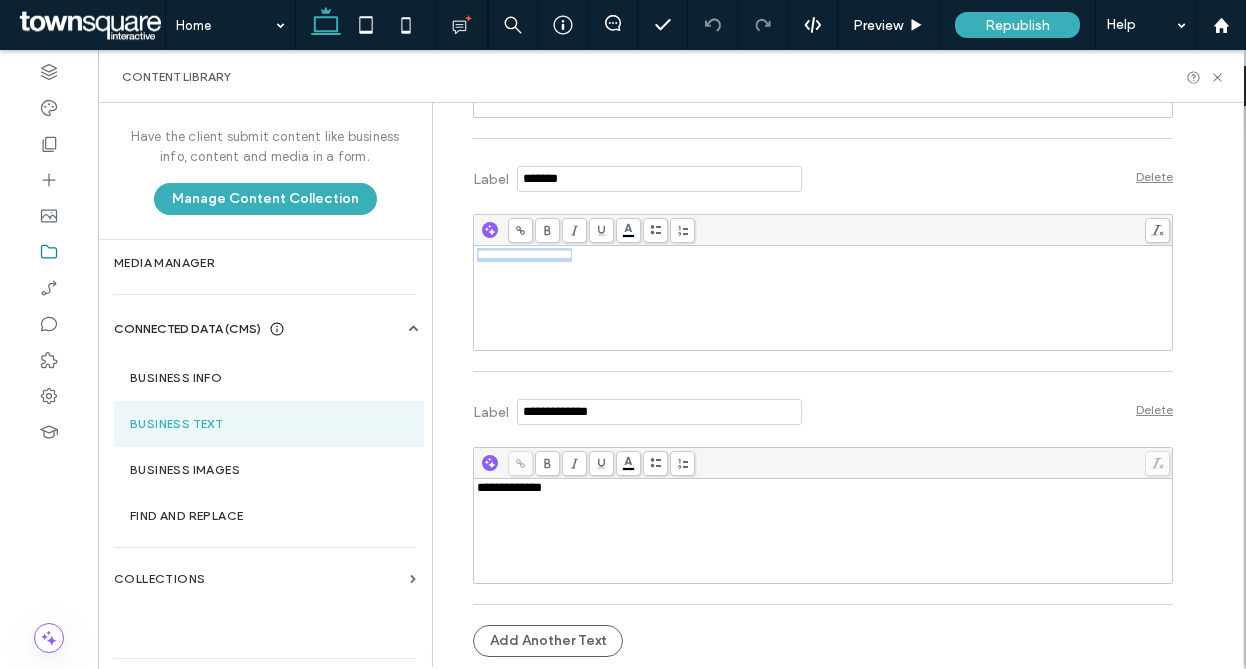 scroll, scrollTop: 0, scrollLeft: 0, axis: both 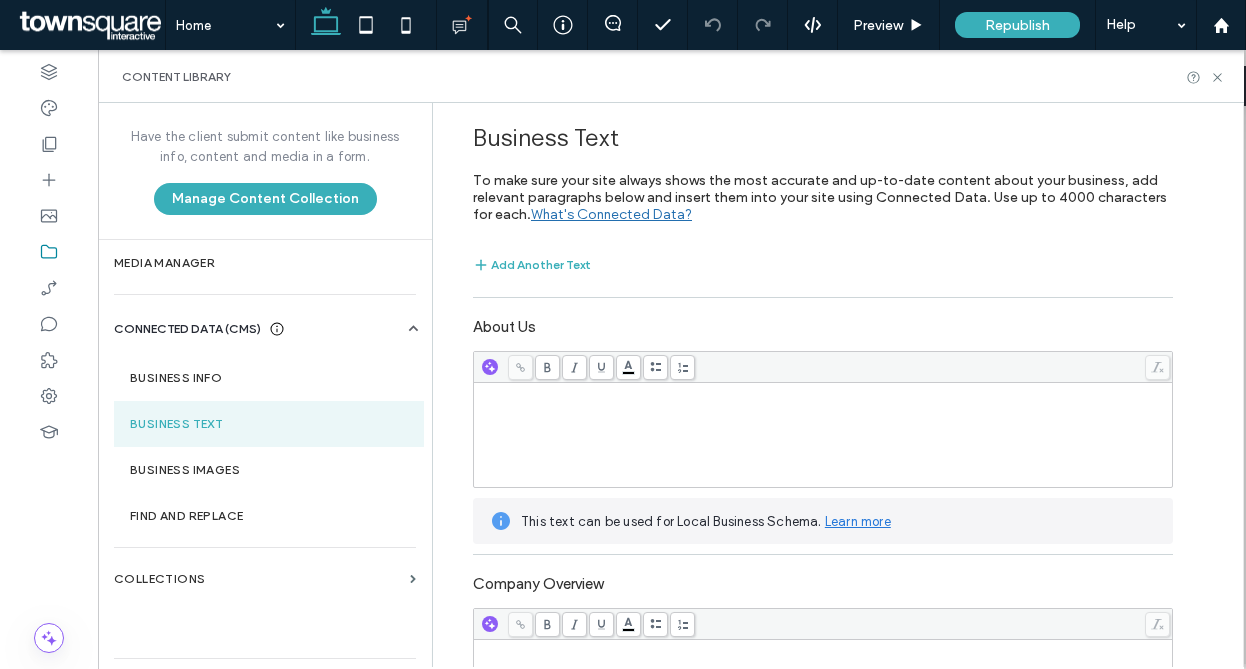 click at bounding box center (823, 435) 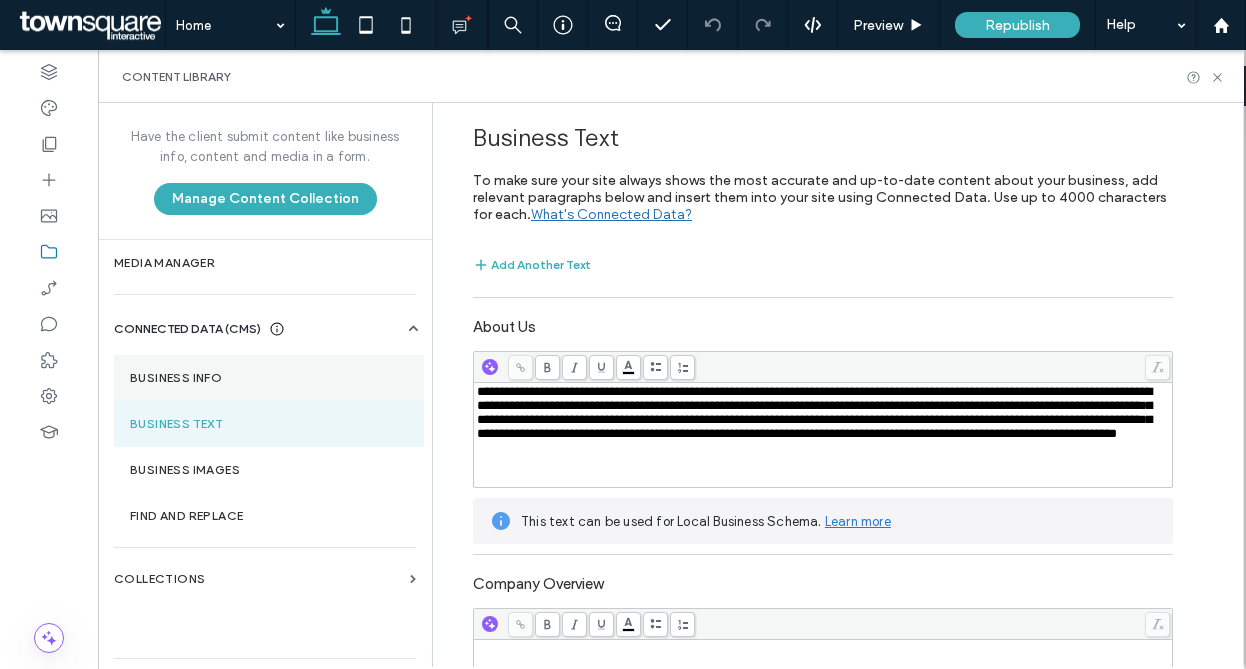 click on "Business Info" at bounding box center [269, 378] 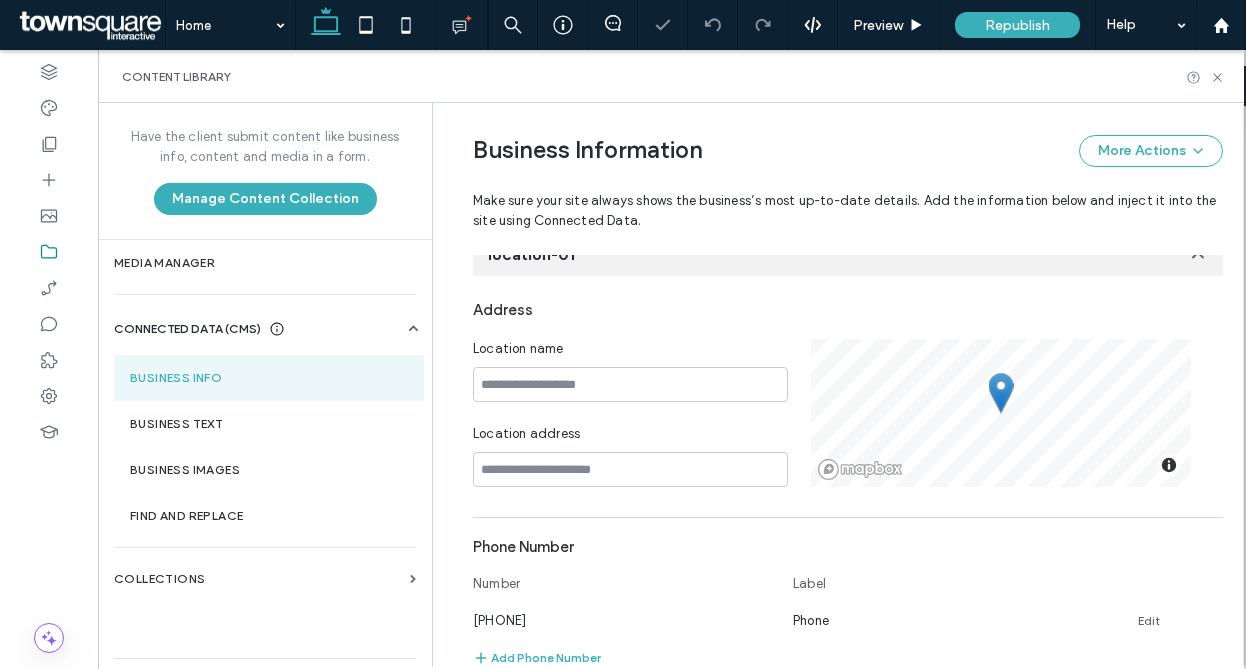 scroll, scrollTop: 303, scrollLeft: 0, axis: vertical 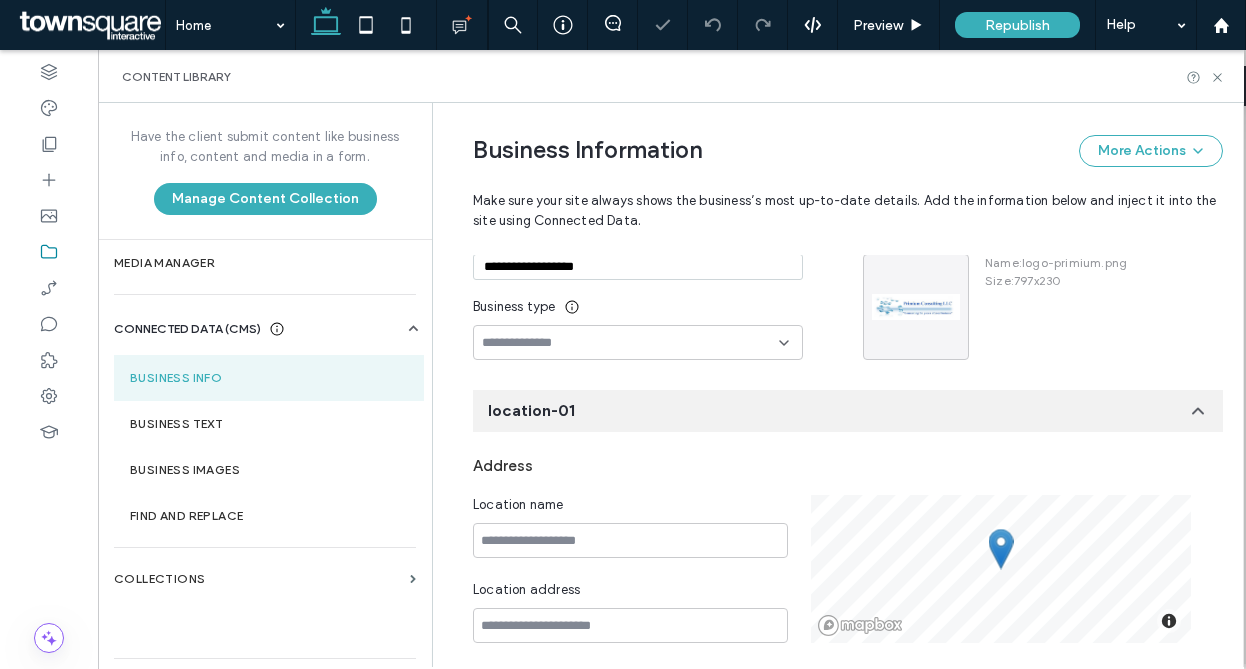 click at bounding box center [630, 343] 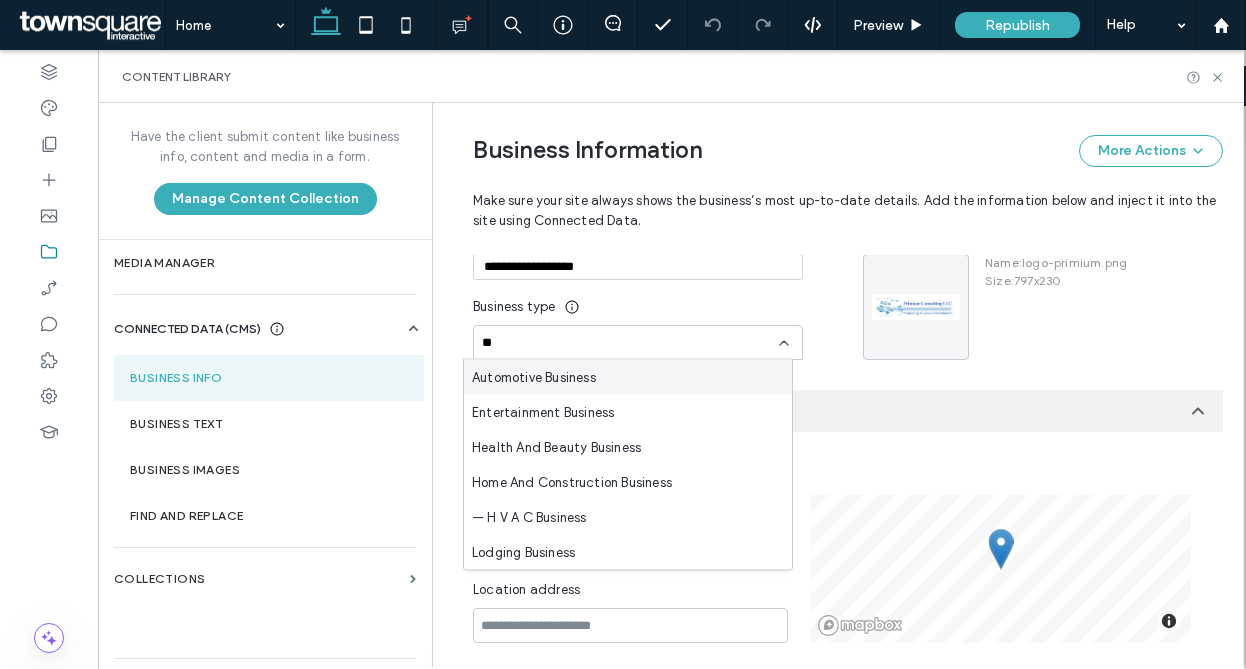 click on "**" at bounding box center (630, 343) 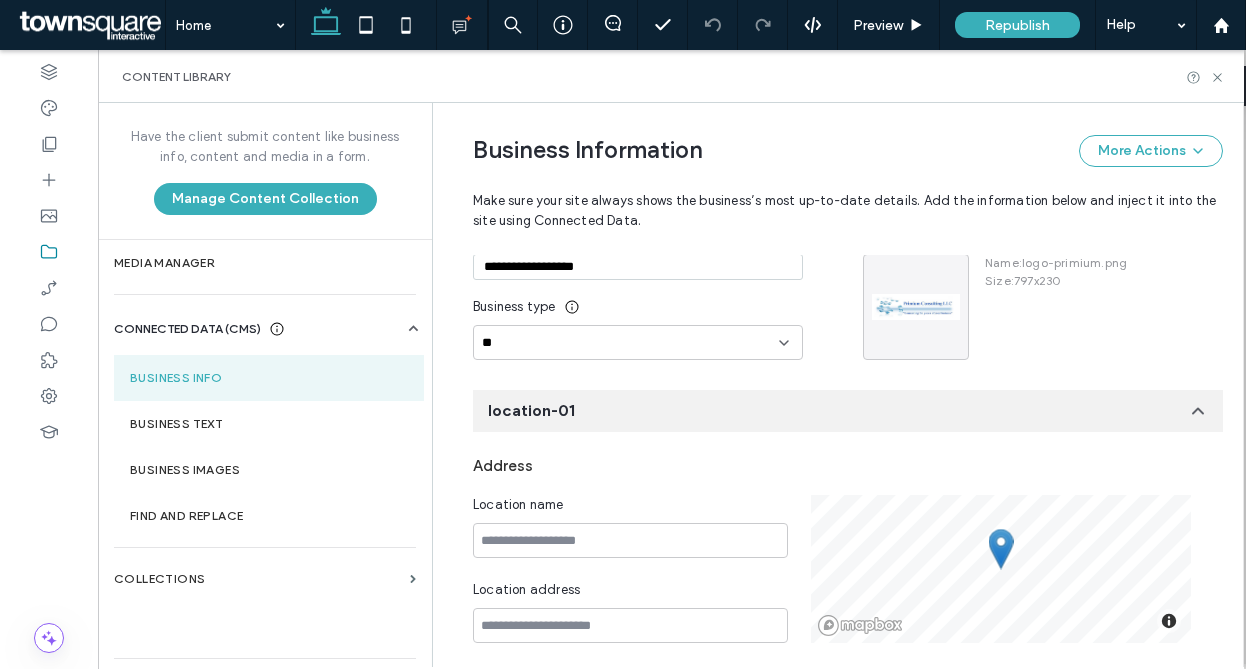 click on "**" at bounding box center [630, 343] 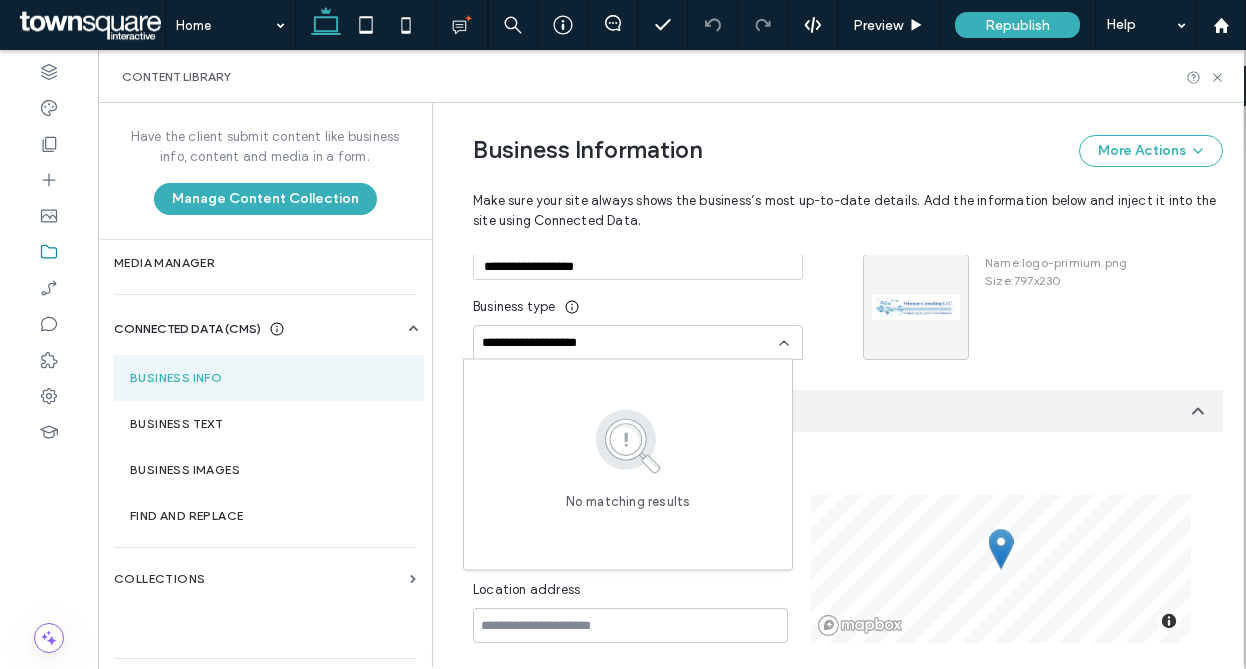 drag, startPoint x: 646, startPoint y: 351, endPoint x: 475, endPoint y: 351, distance: 171 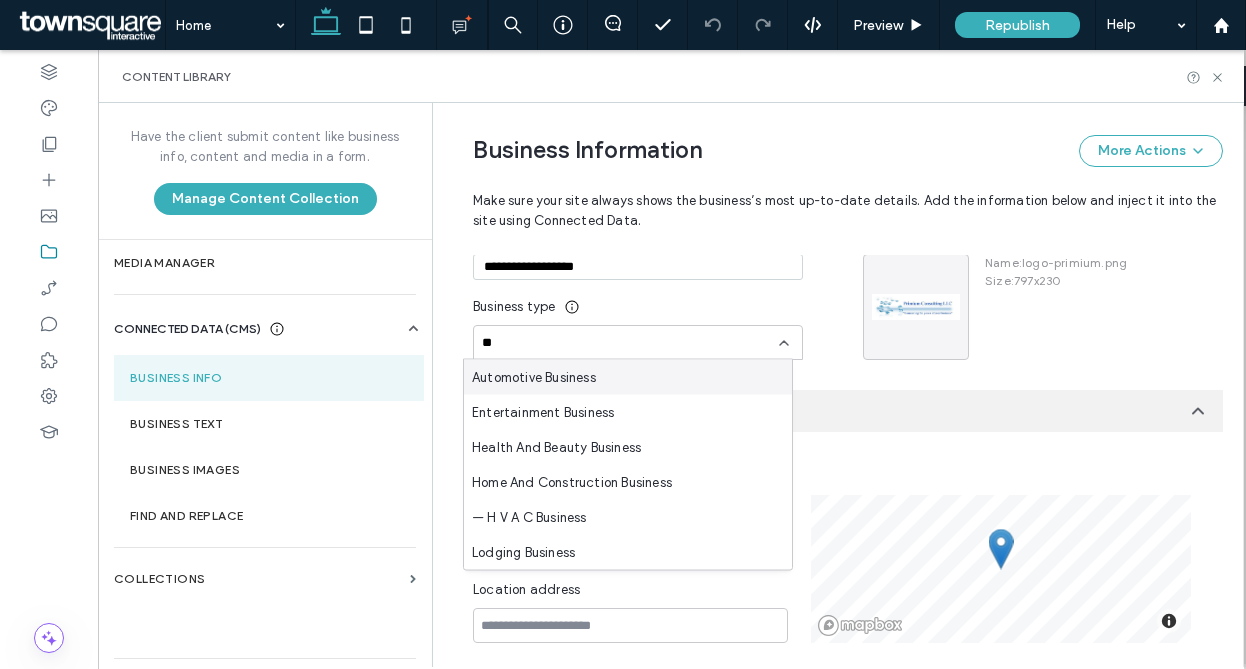 type on "*" 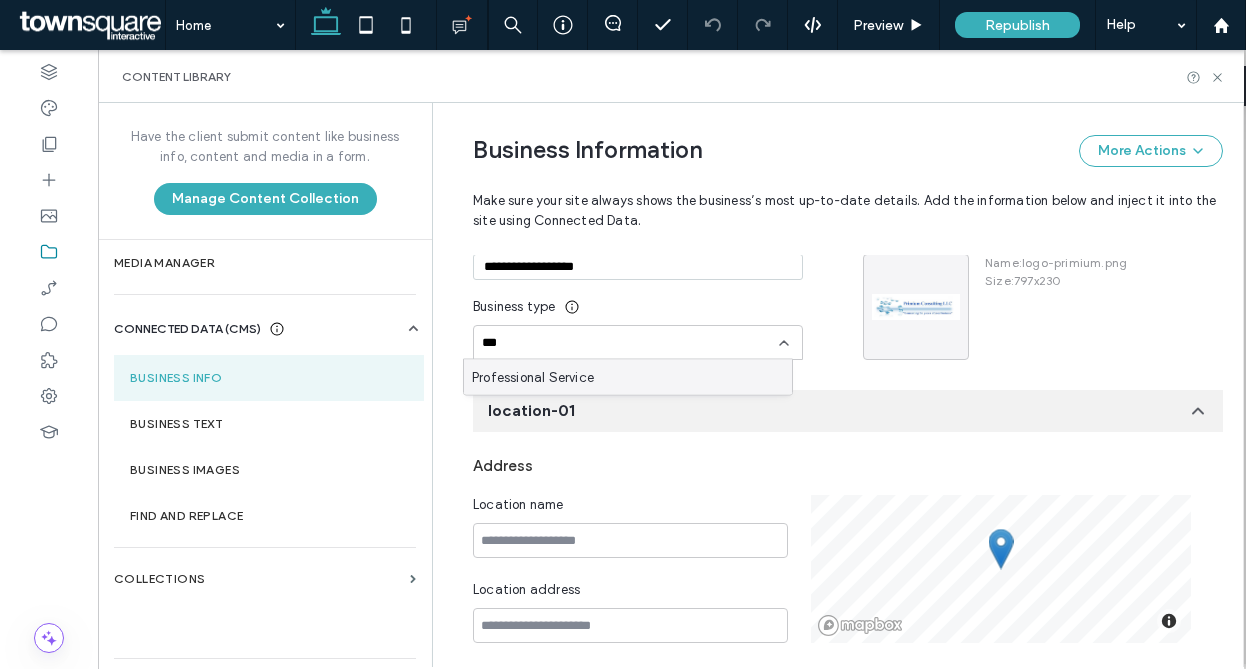 type on "***" 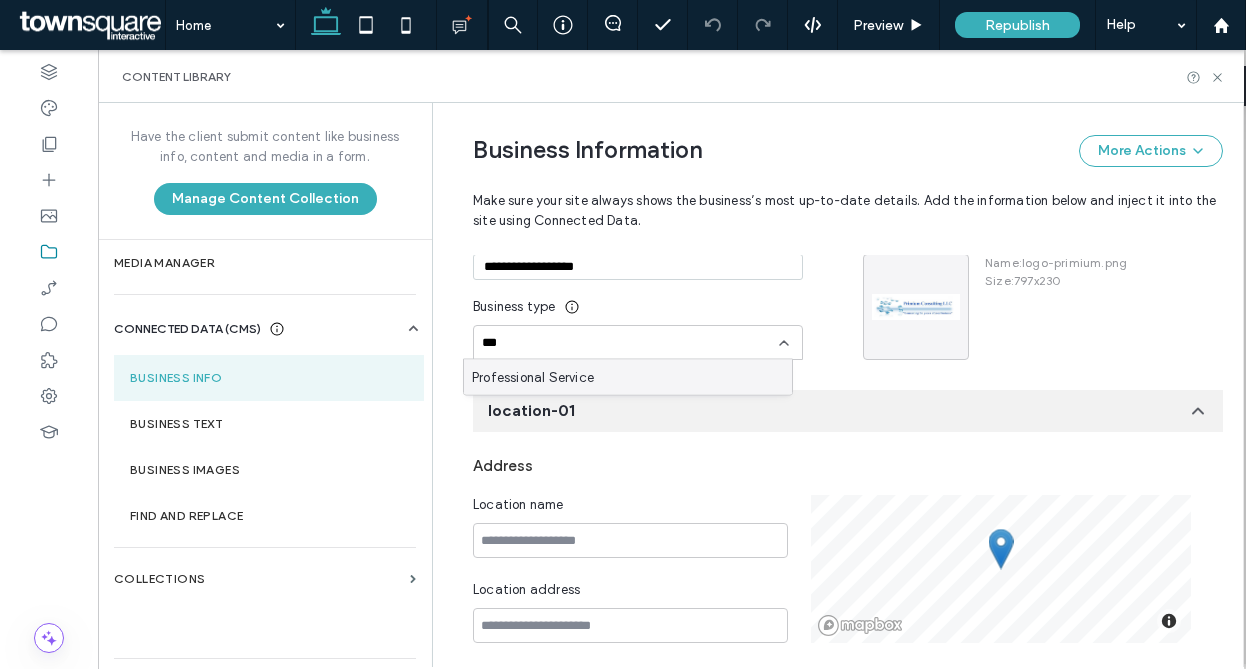 click on "Professional Service" at bounding box center (628, 377) 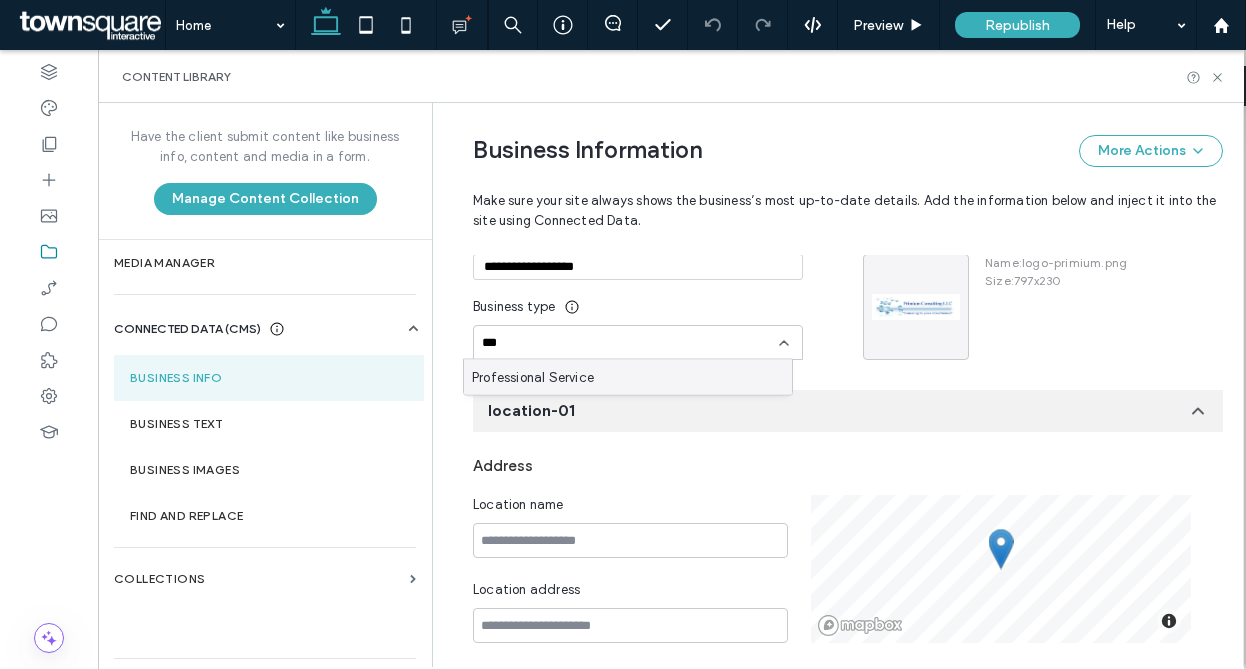 type 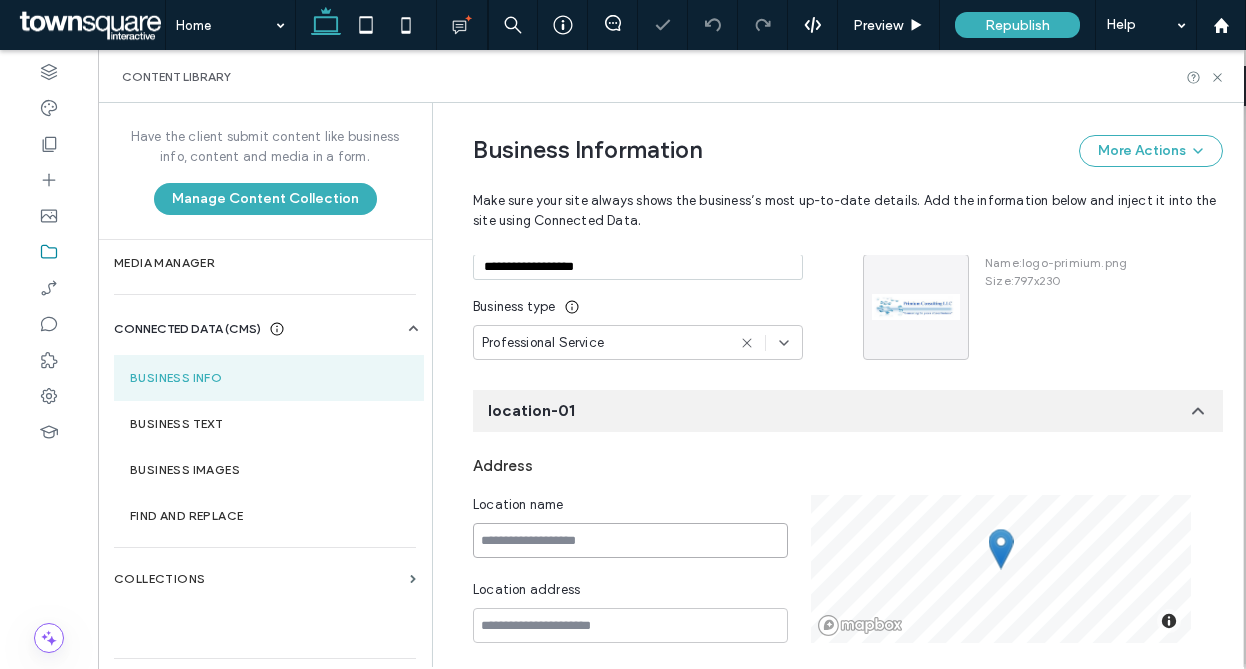click at bounding box center [630, 540] 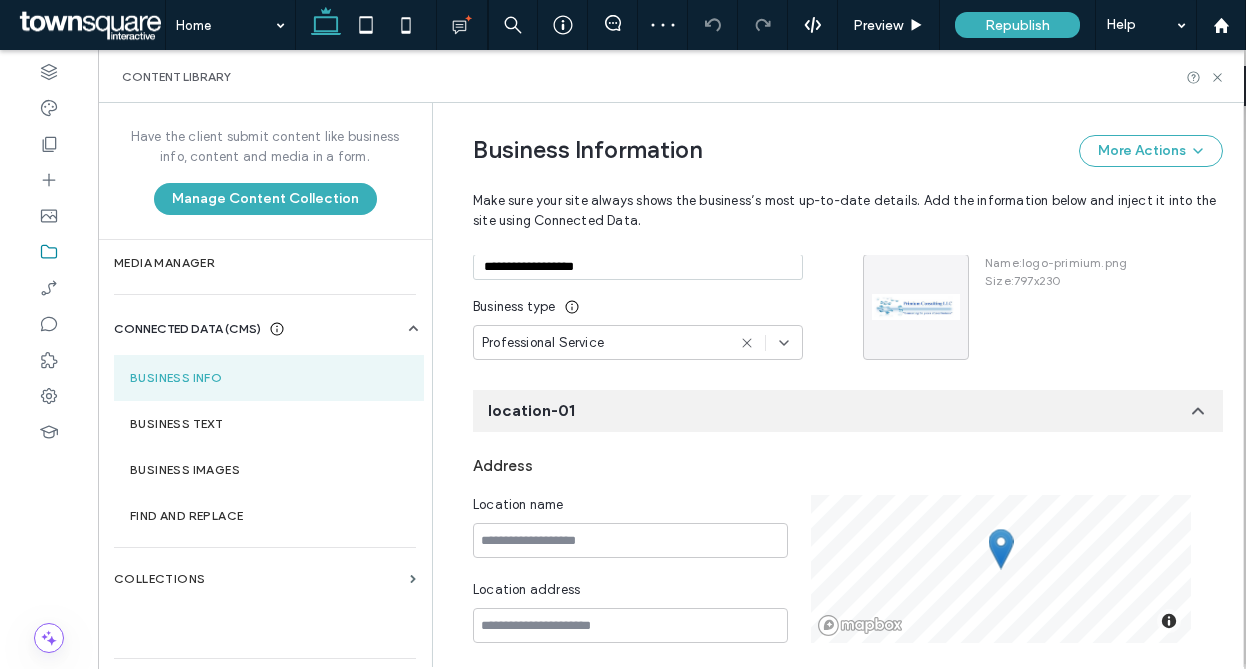 click on "**********" at bounding box center (638, 267) 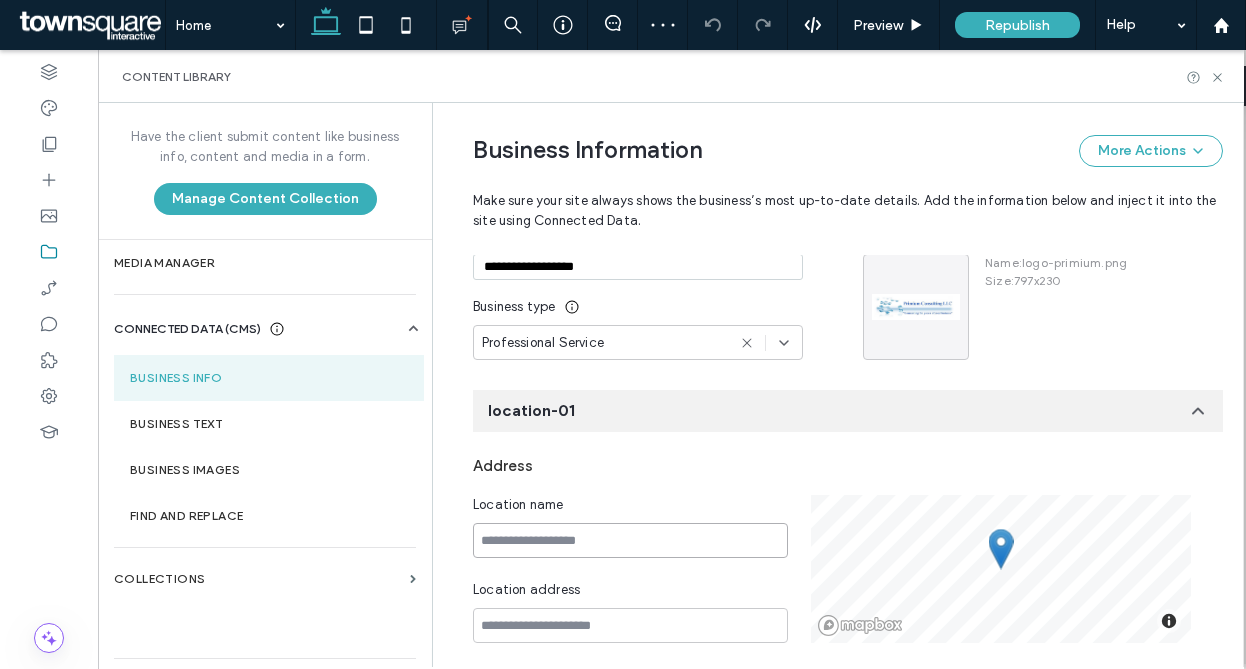 click at bounding box center [630, 540] 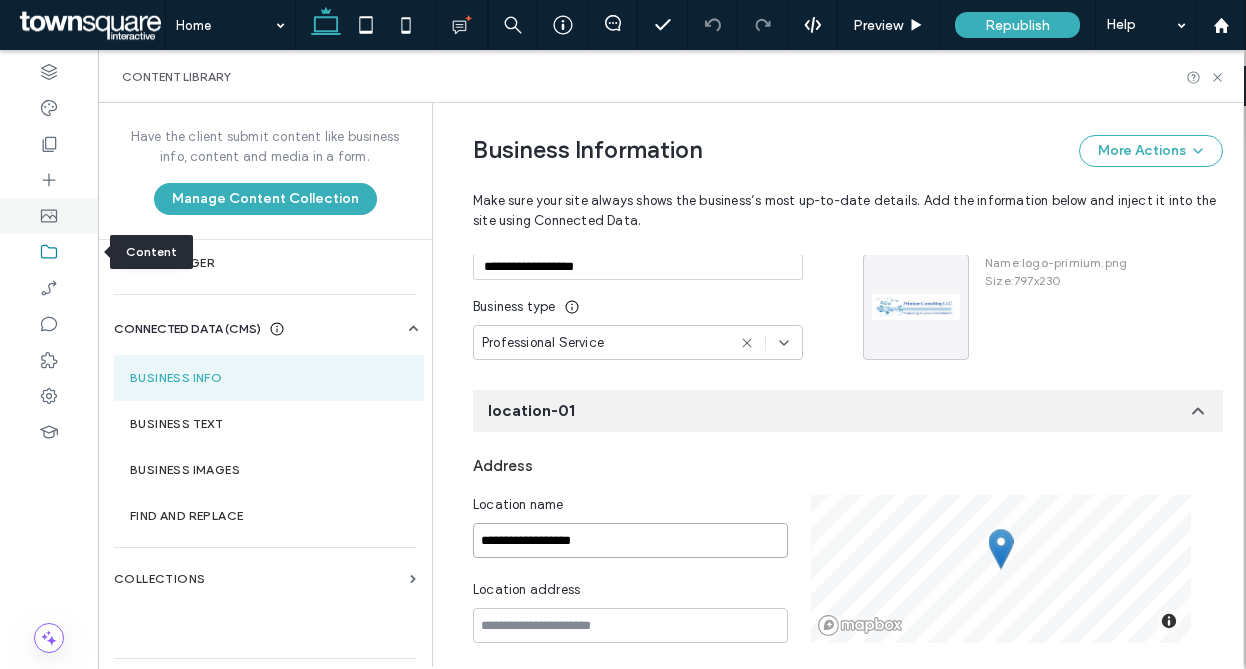 type on "**********" 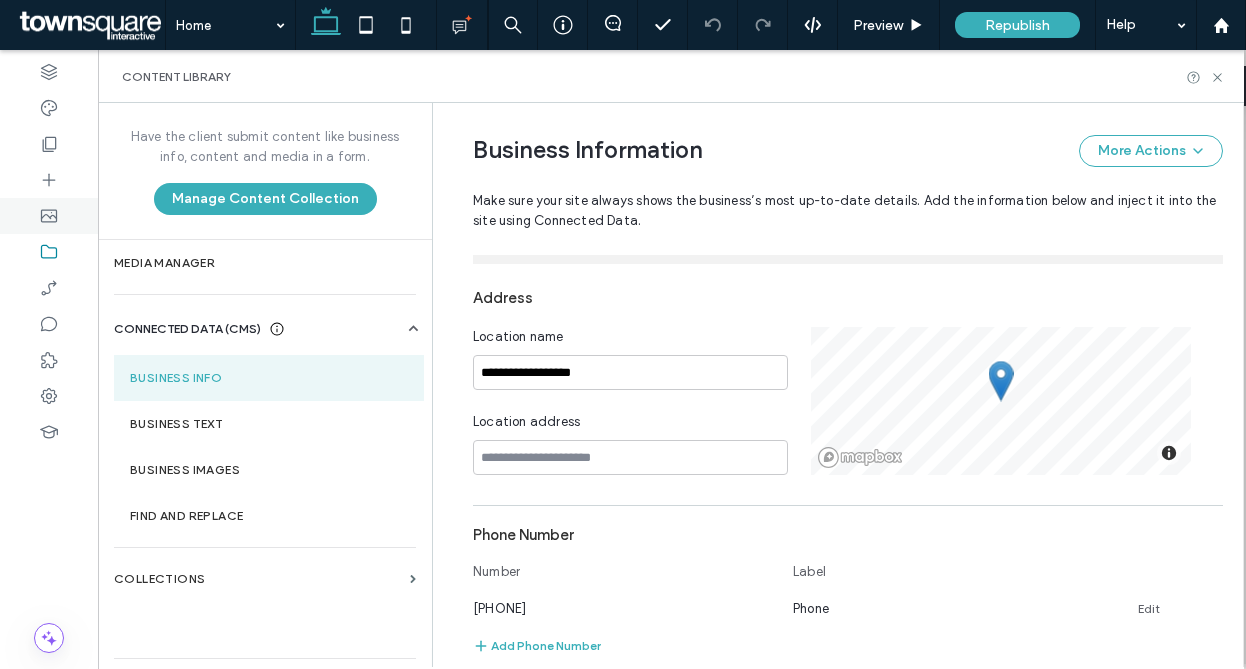 scroll, scrollTop: 303, scrollLeft: 0, axis: vertical 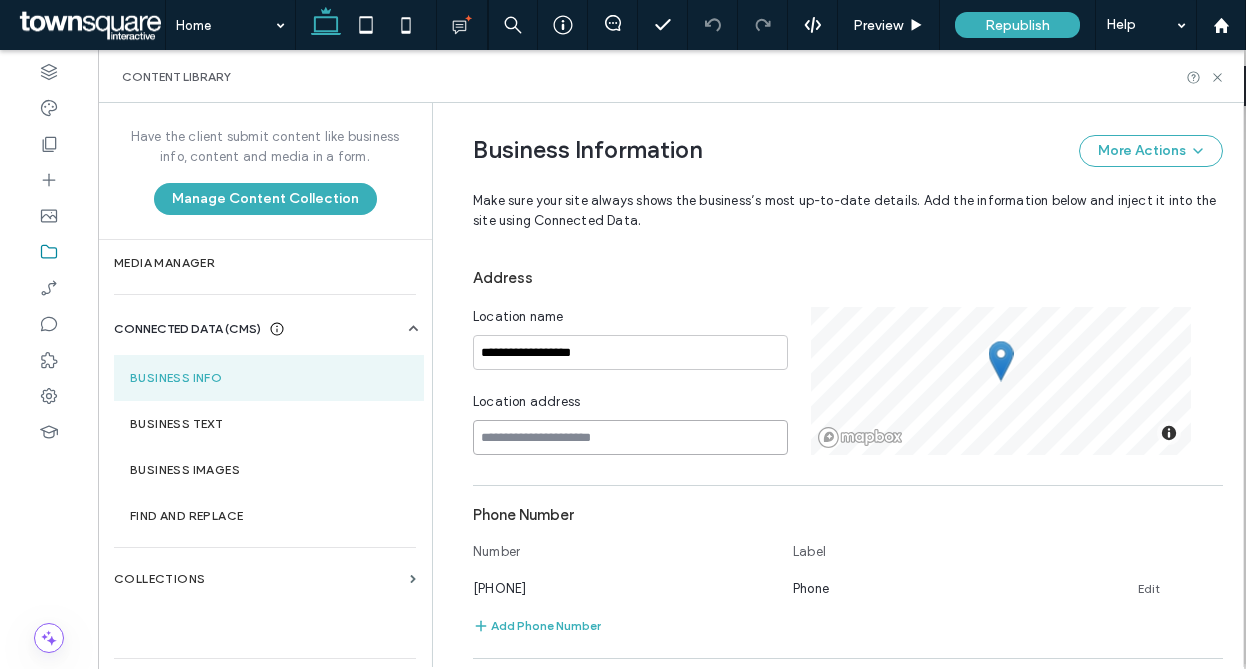 click at bounding box center [630, 437] 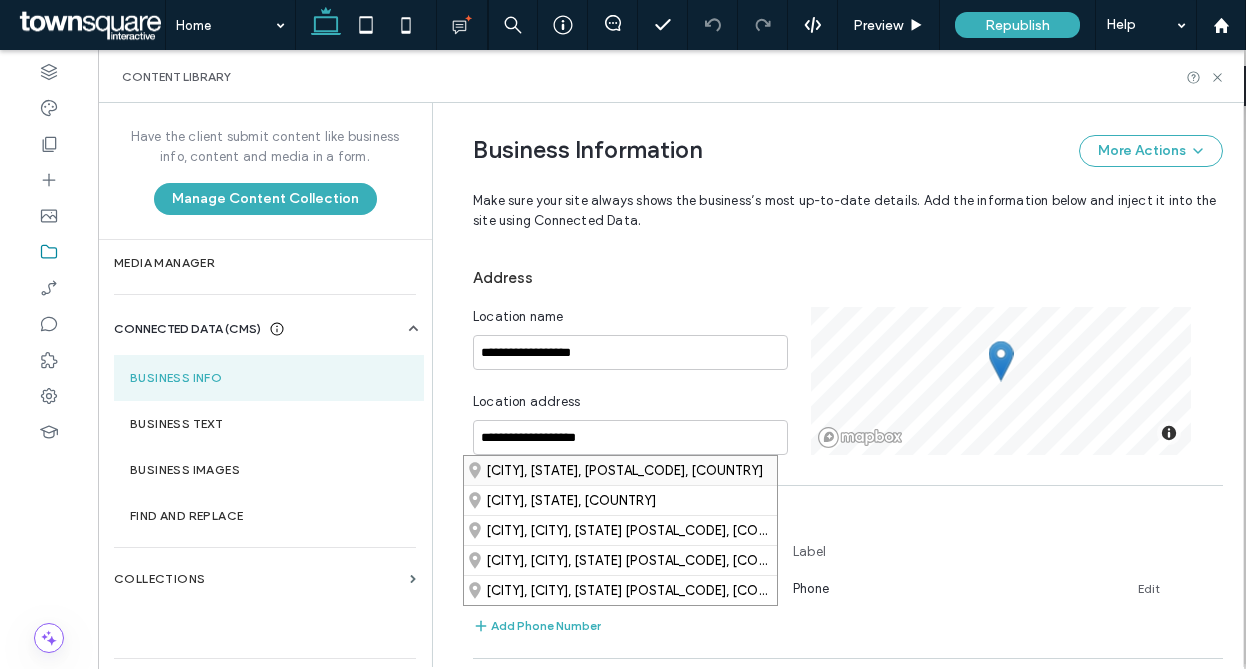 click on "Ludington, Michigan 49431, United States" at bounding box center (620, 470) 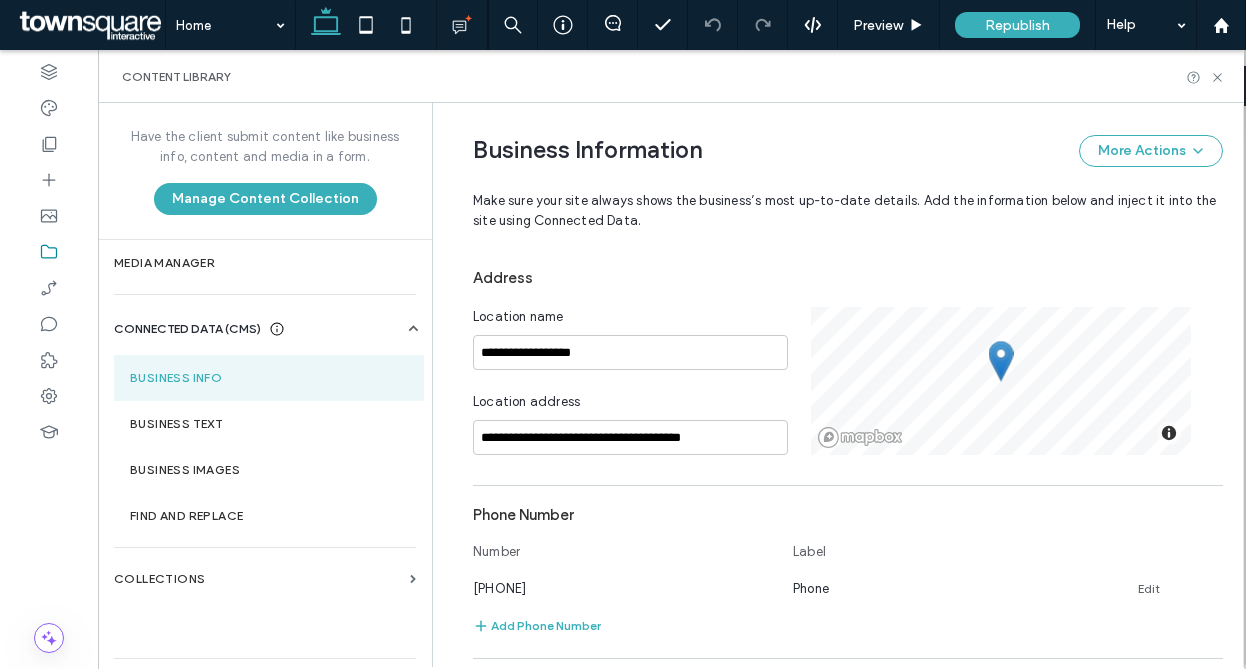 scroll, scrollTop: 0, scrollLeft: 0, axis: both 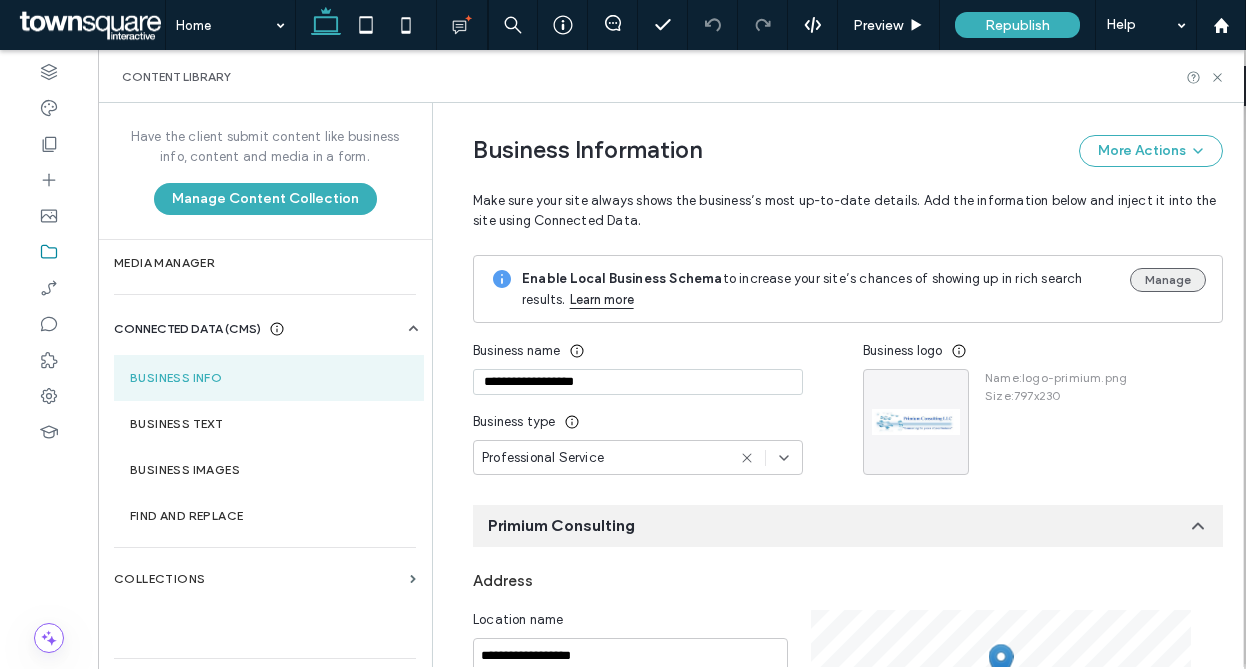 click on "Manage" at bounding box center (1168, 280) 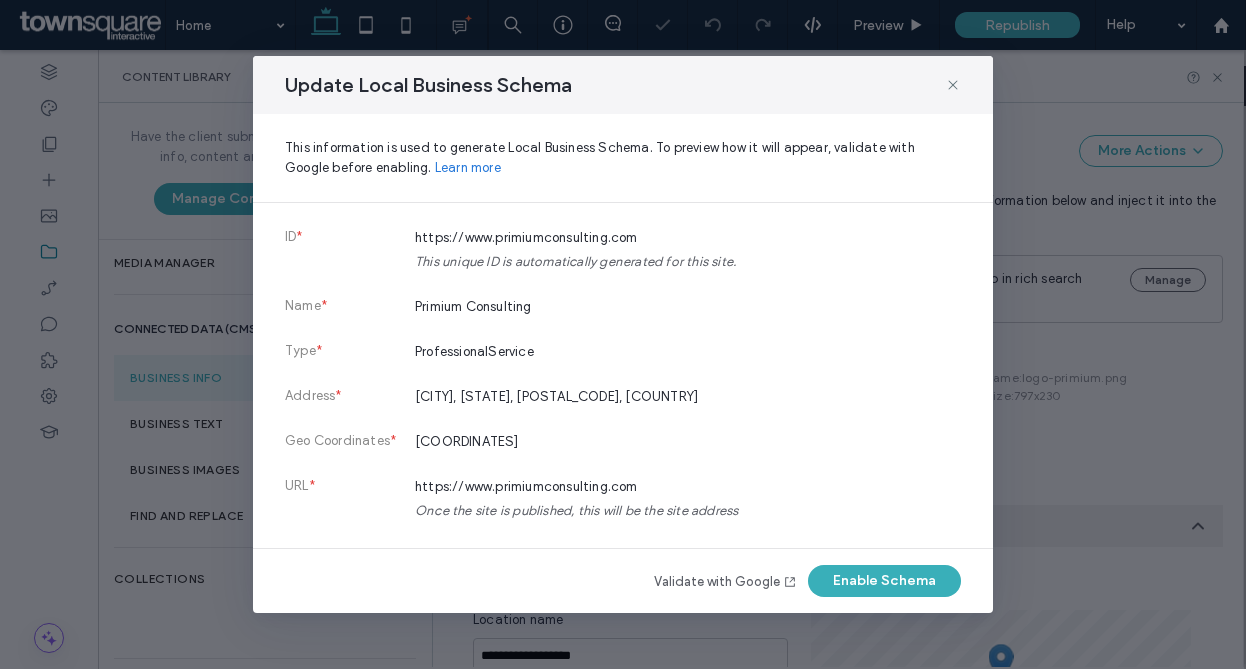 drag, startPoint x: 924, startPoint y: 596, endPoint x: 917, endPoint y: 586, distance: 12.206555 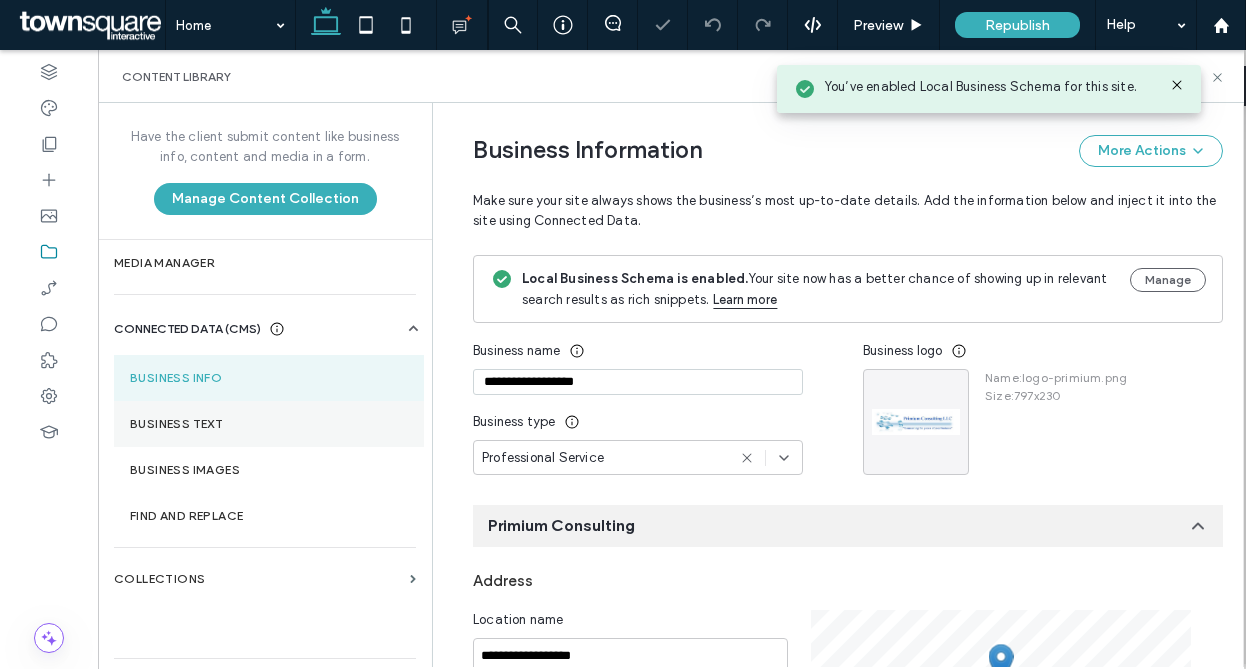click on "Business Text" at bounding box center (269, 424) 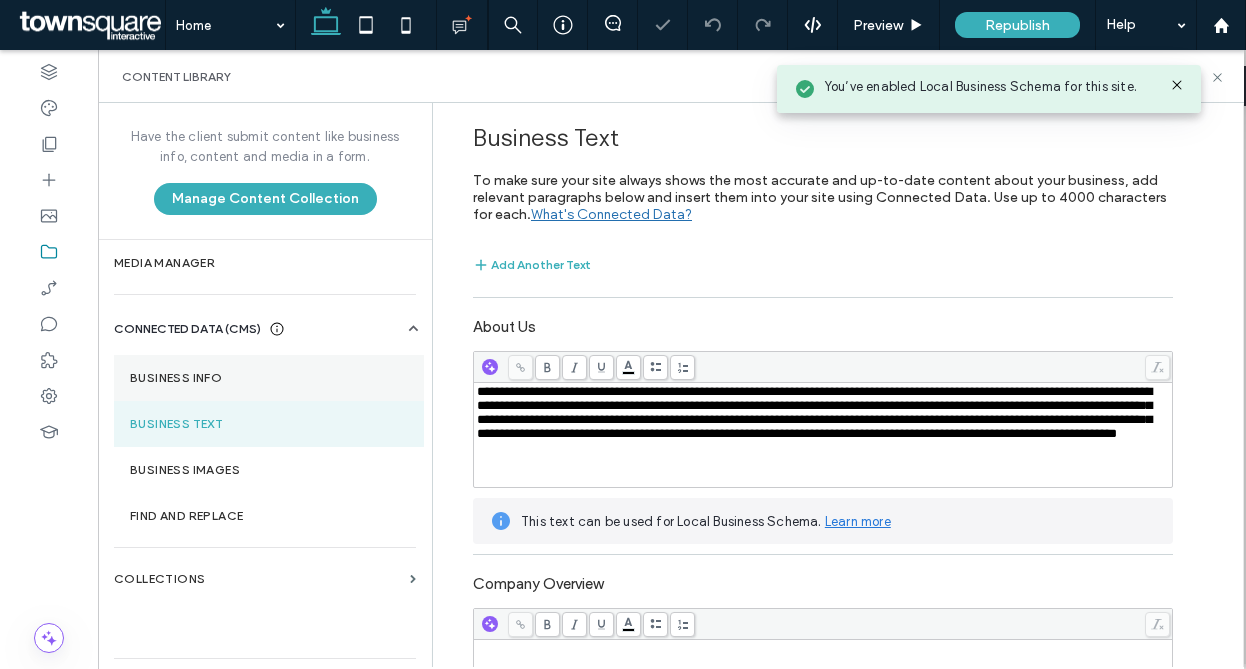 drag, startPoint x: 308, startPoint y: 388, endPoint x: 340, endPoint y: 378, distance: 33.526108 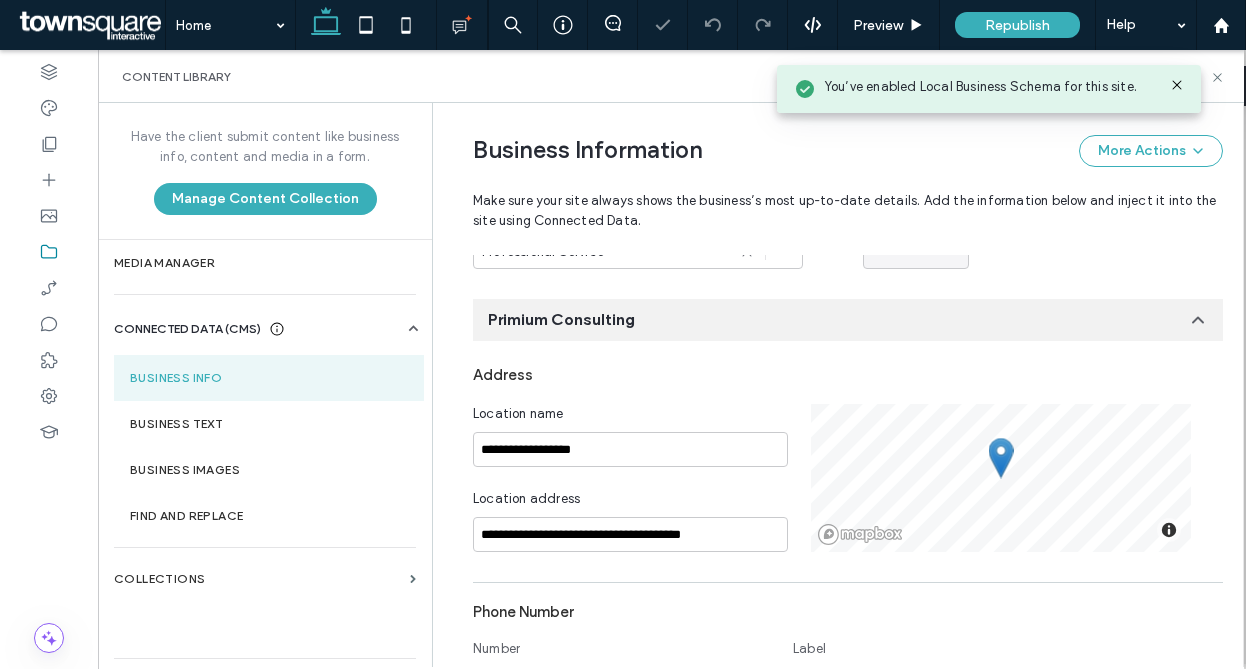 scroll, scrollTop: 281, scrollLeft: 0, axis: vertical 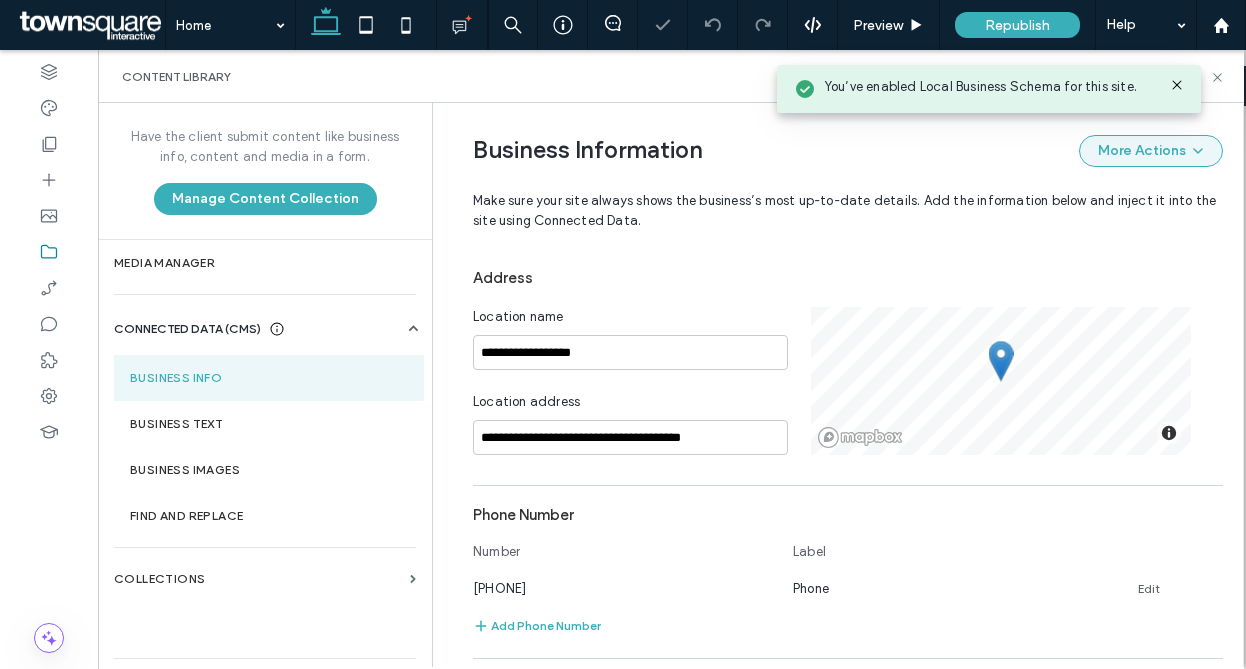 click on "More Actions" at bounding box center (1151, 151) 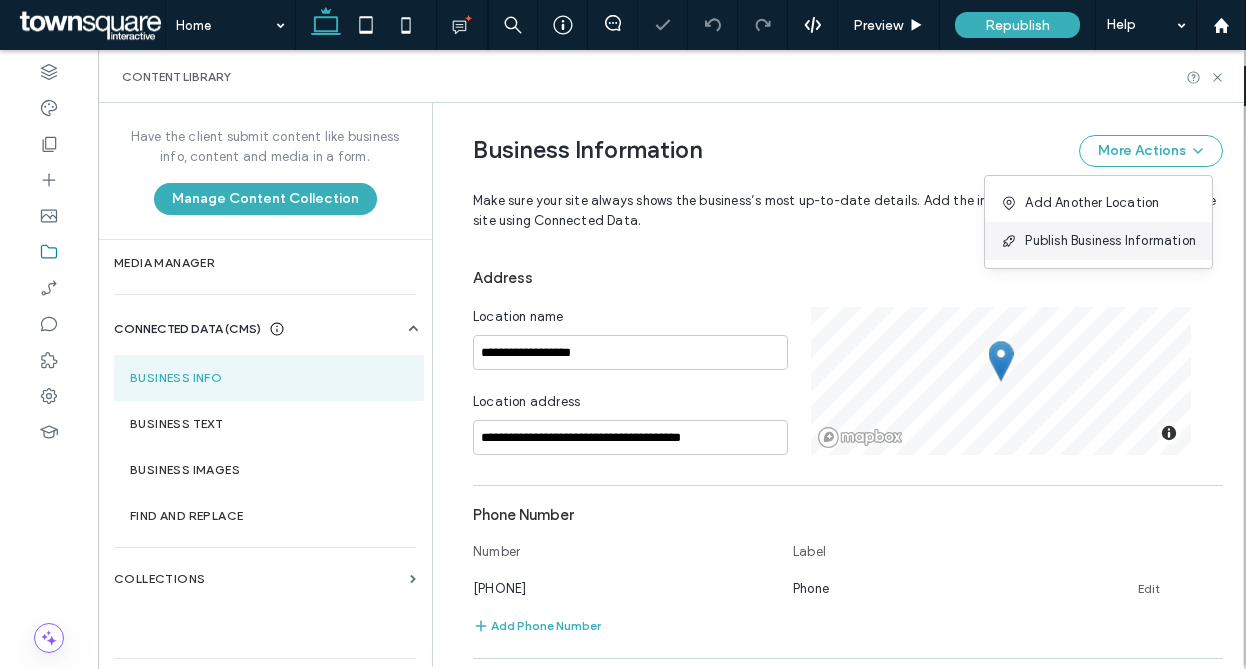 click on "Publish Business Information" at bounding box center (1110, 241) 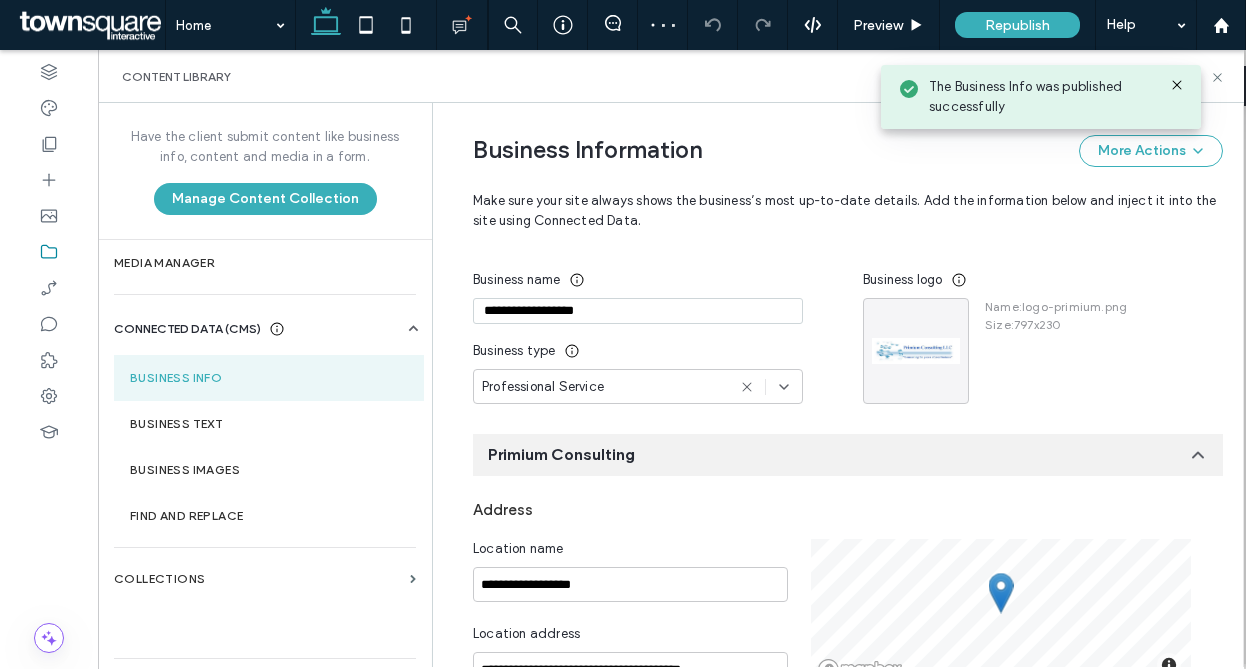 scroll, scrollTop: 0, scrollLeft: 0, axis: both 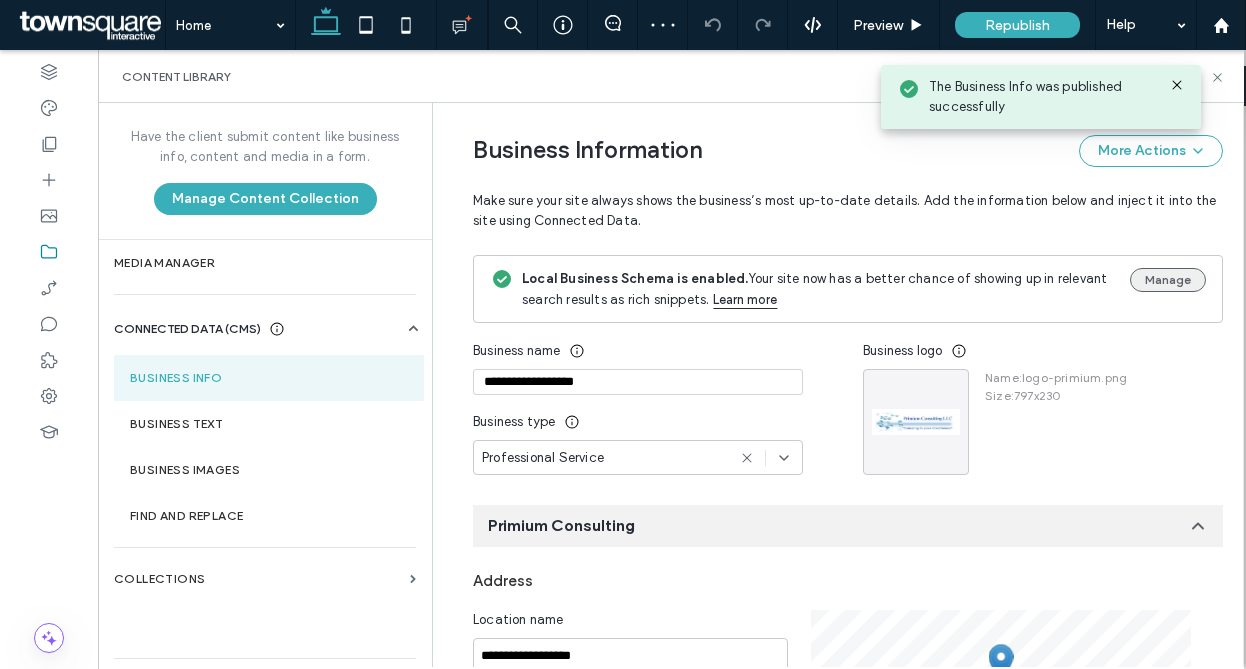 click on "Manage" at bounding box center (1168, 280) 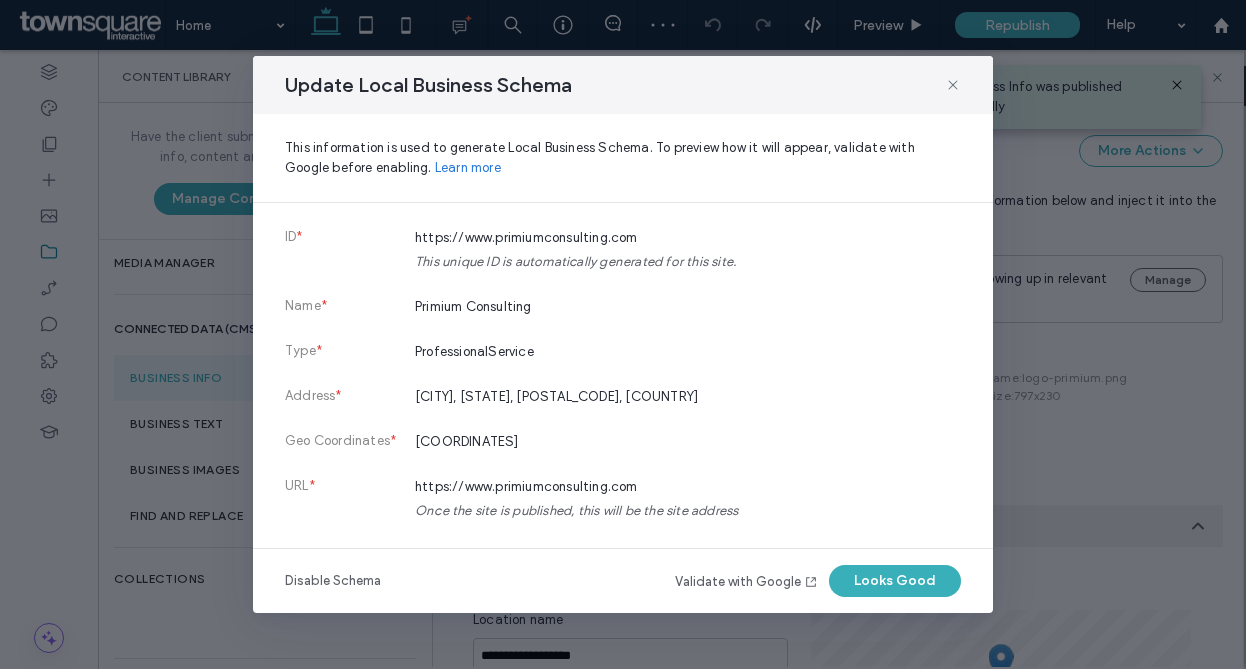 click on "Update Local Business Schema This information is used to generate Local Business Schema. To preview how it will appear, validate with Google before enabling.   Learn more ID  * https://www.primiumconsulting.com This unique ID is automatically generated for this site. Name  * Primium Consulting Type  * ProfessionalService Address  * Ludington, Michigan, 49431, US Geo Coordinates  * 43.95556, -86.447832 URL  * https://www.primiumconsulting.com Once the site is published, this will be the site address Telephone (947) 500-1616 Email michael@primiumconsulting.com Description Logo Business Hours Monday, Tuesday, Wednesday, Thursday, Friday, Saturday, Sunday 00:00-24:00 Images For best Schema results, add images to the Business Images section Price range This is a recommended field. Additional supported fields:  Social Networks. Disable Schema Validate with Google Looks Good" at bounding box center (623, 335) 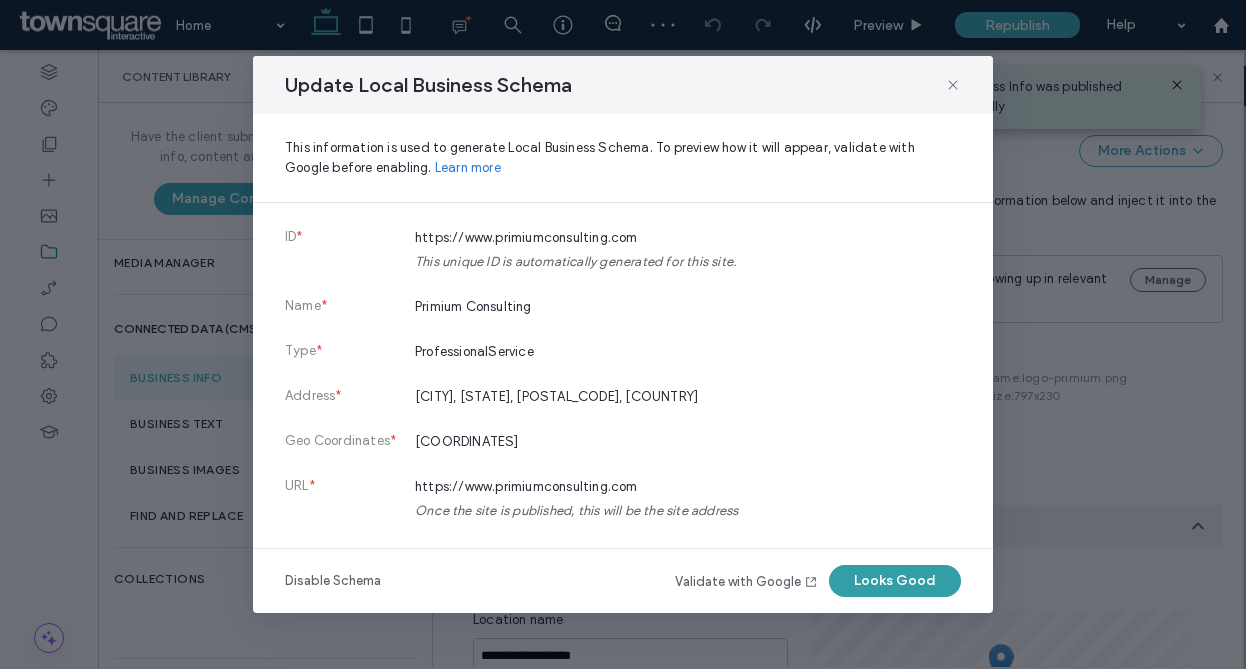 click on "Looks Good" at bounding box center [895, 581] 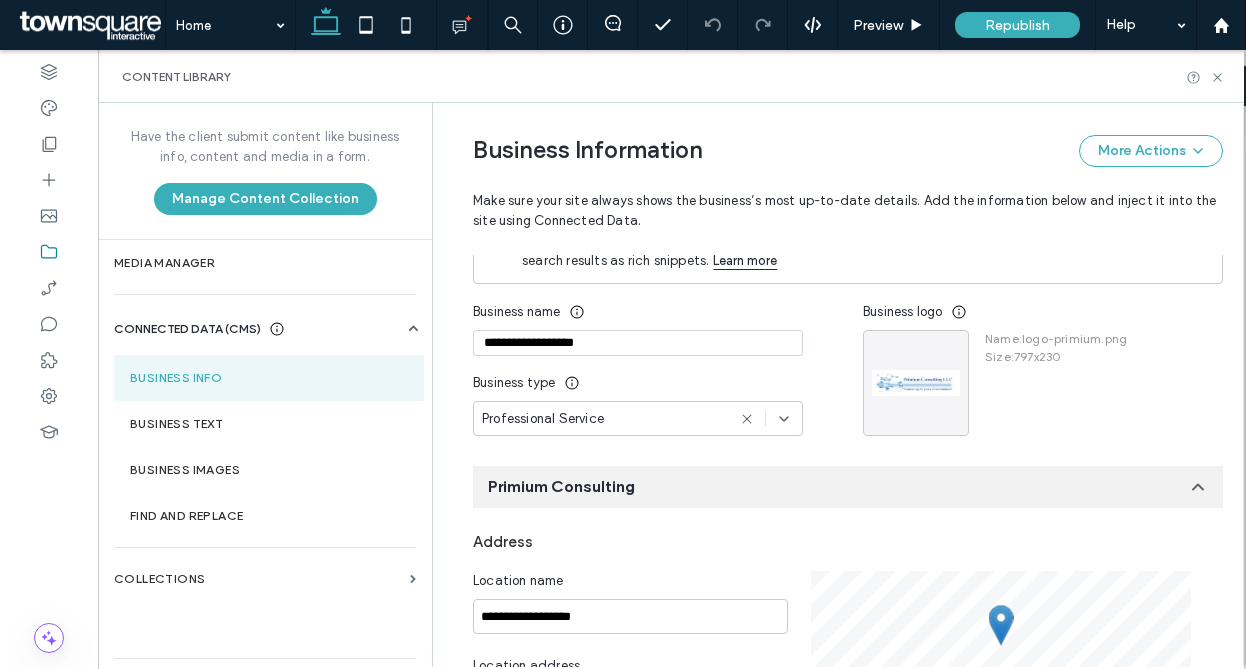 scroll, scrollTop: 59, scrollLeft: 0, axis: vertical 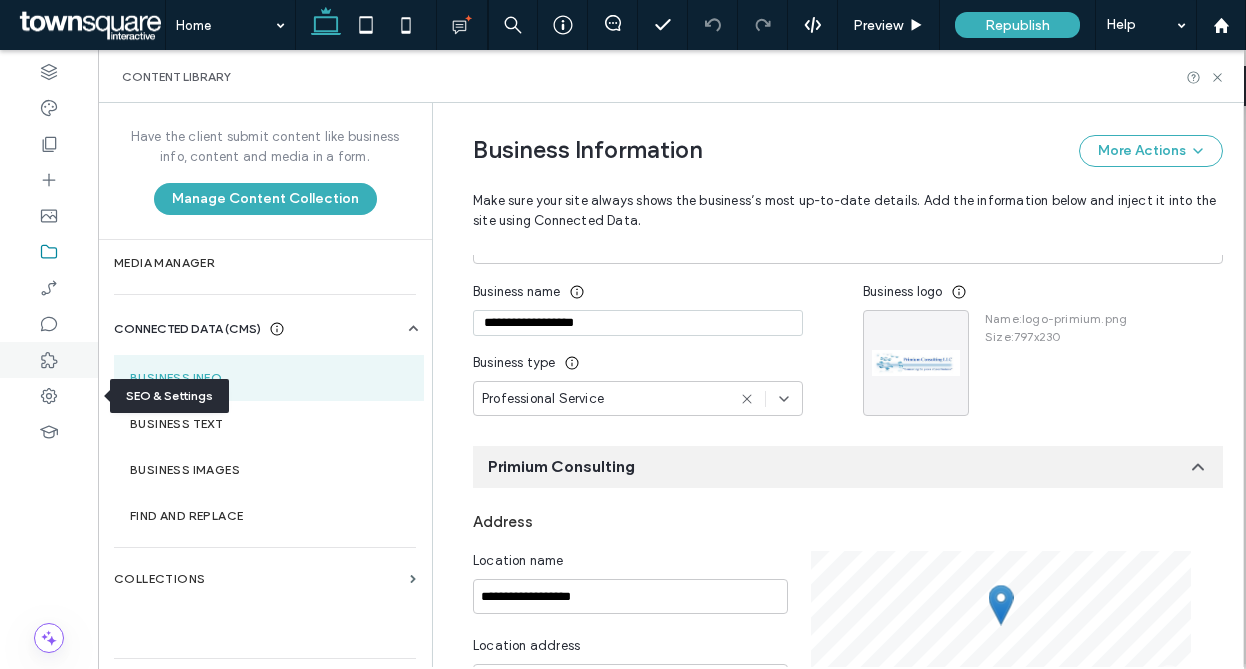 click 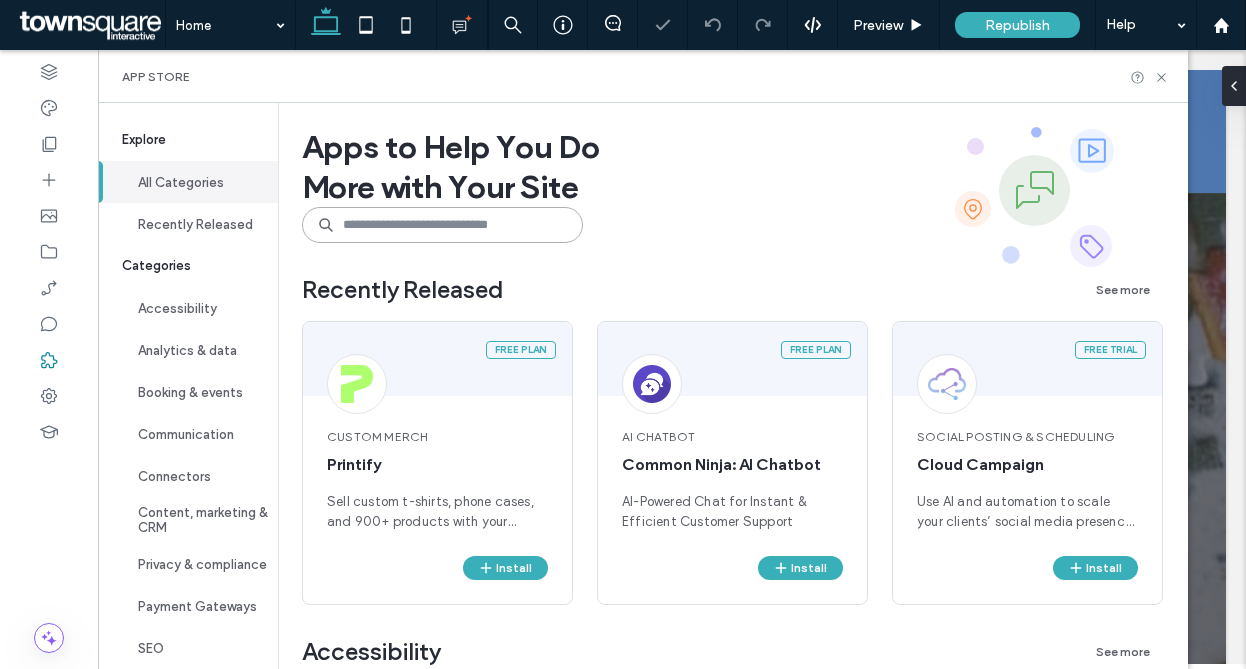 click at bounding box center [442, 225] 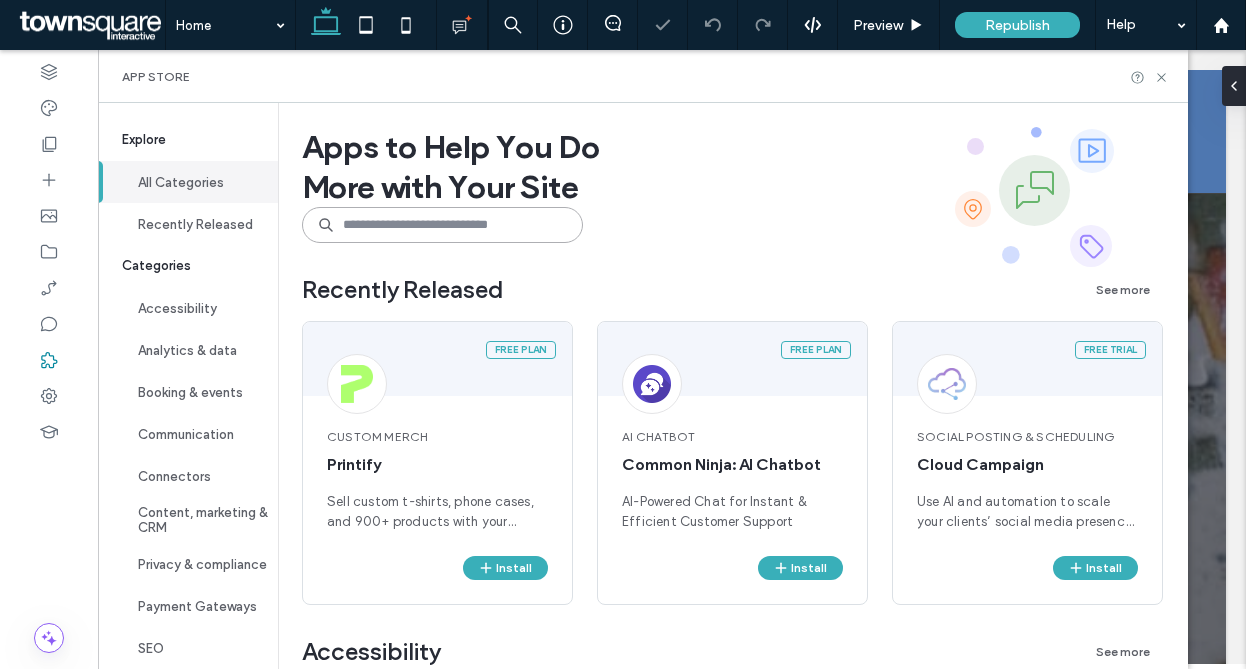scroll, scrollTop: 0, scrollLeft: 0, axis: both 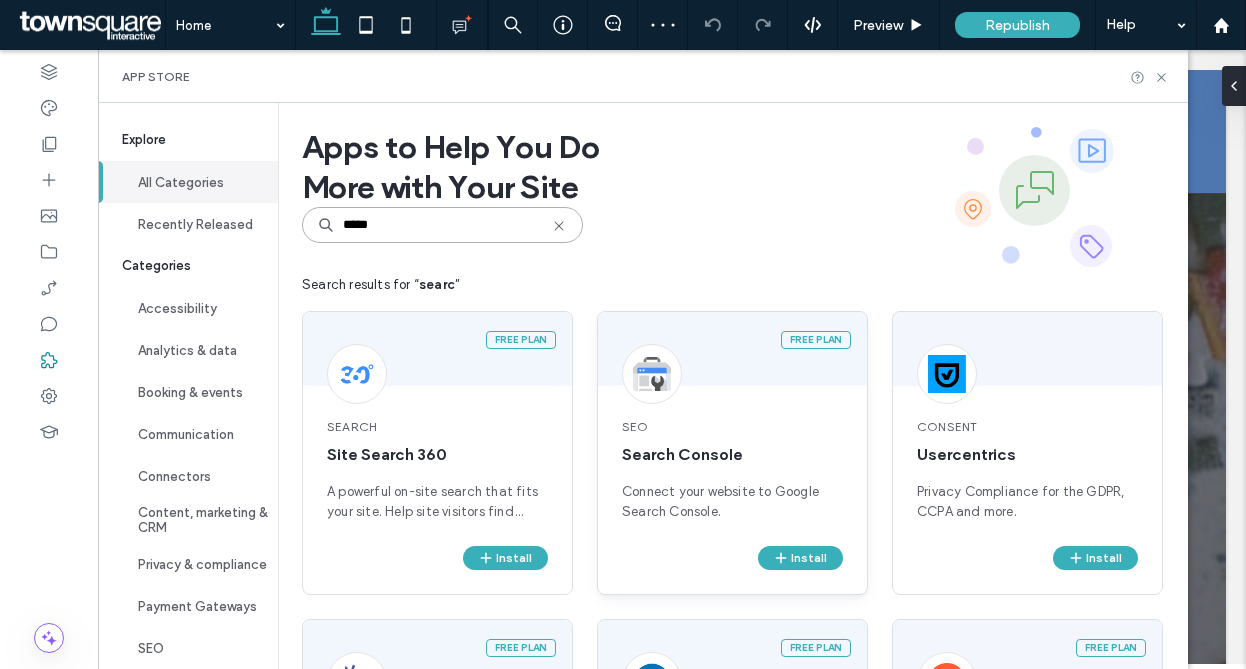 type on "*****" 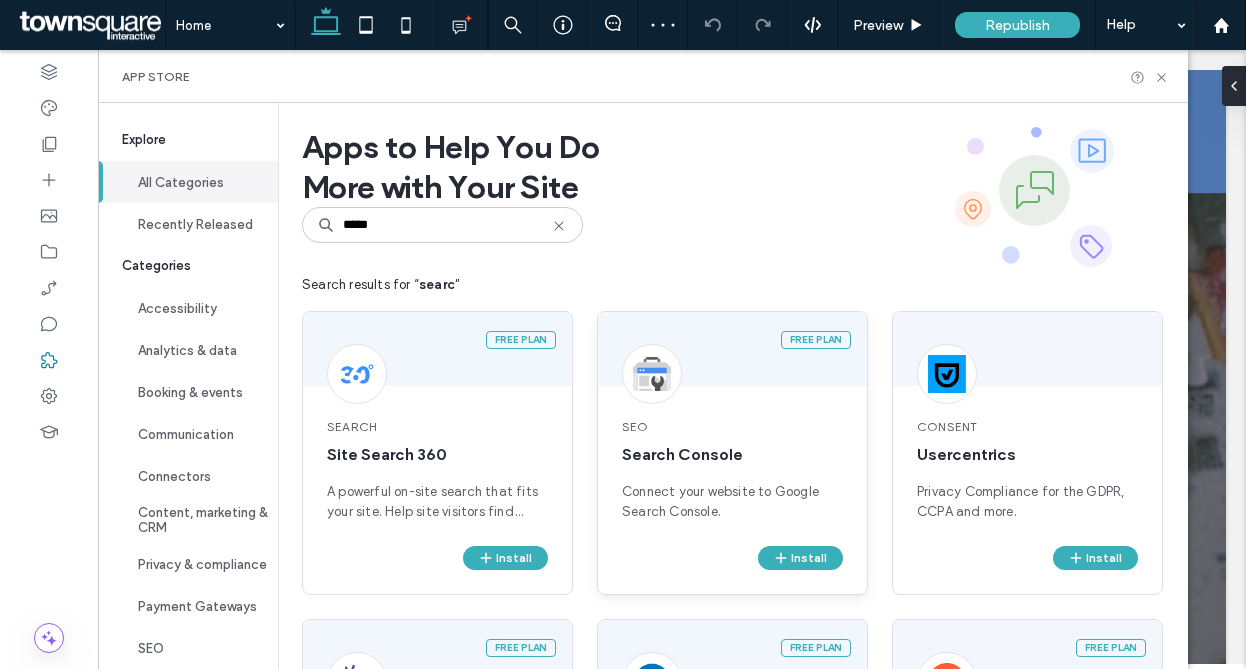 click on "SEO Search Console Connect your website to Google Search Console." at bounding box center [732, 470] 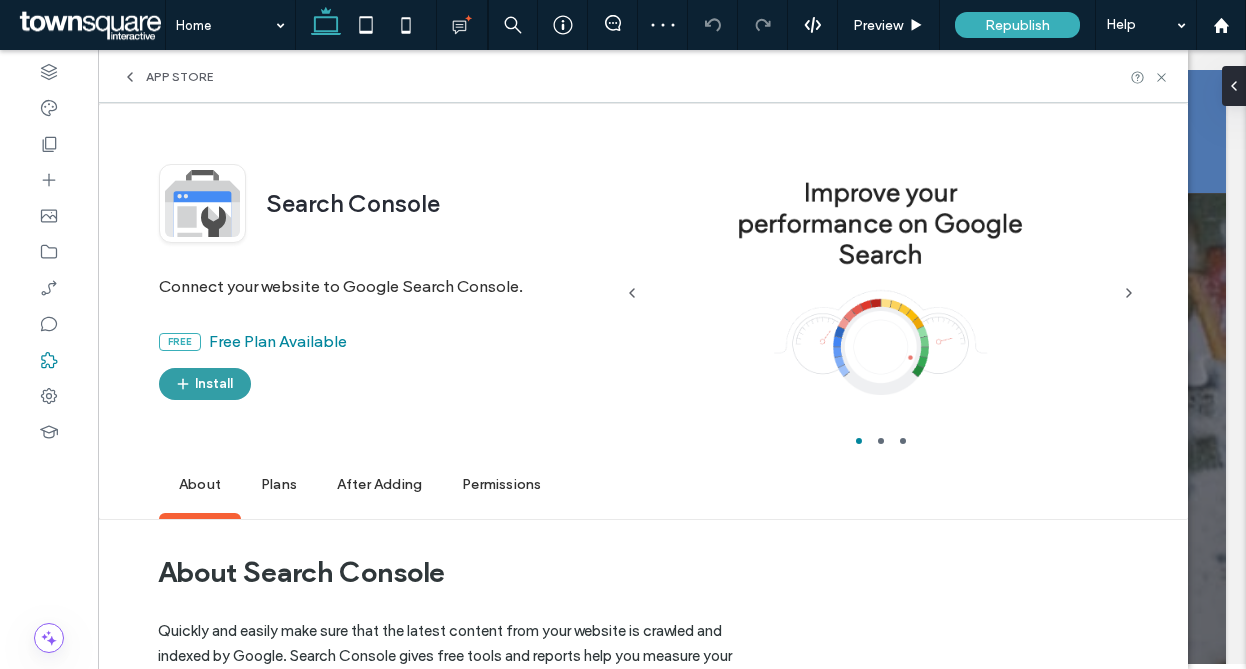 click on "Install" at bounding box center (205, 384) 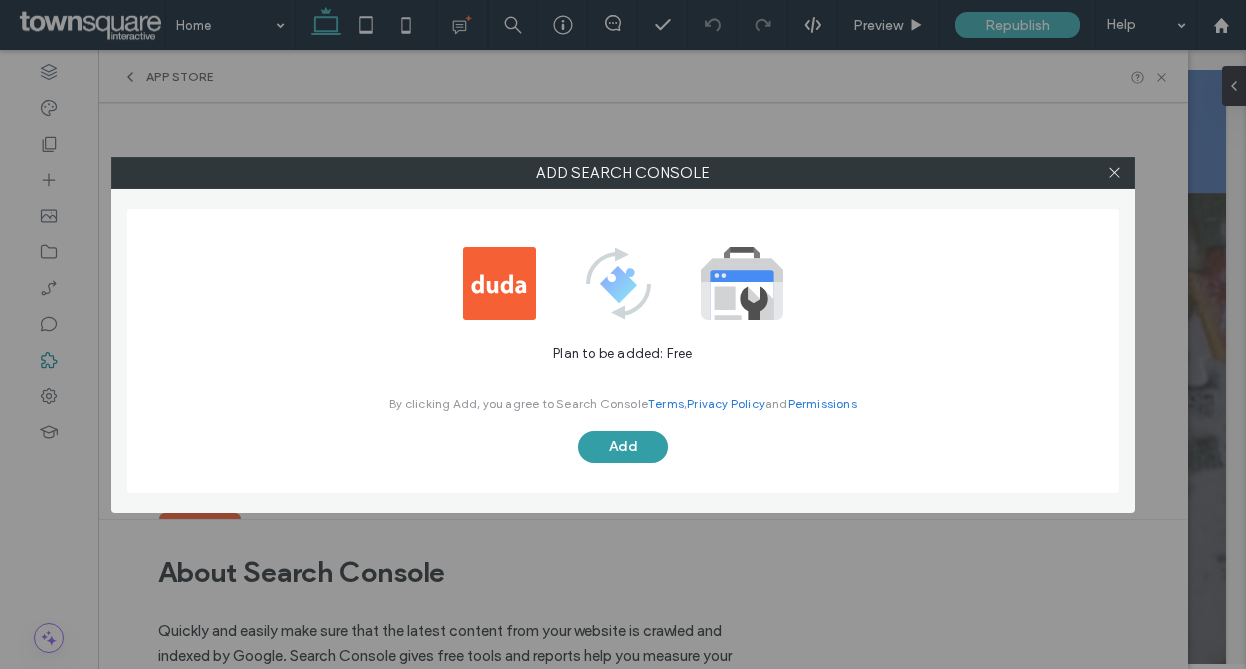 click on "Add" at bounding box center (623, 447) 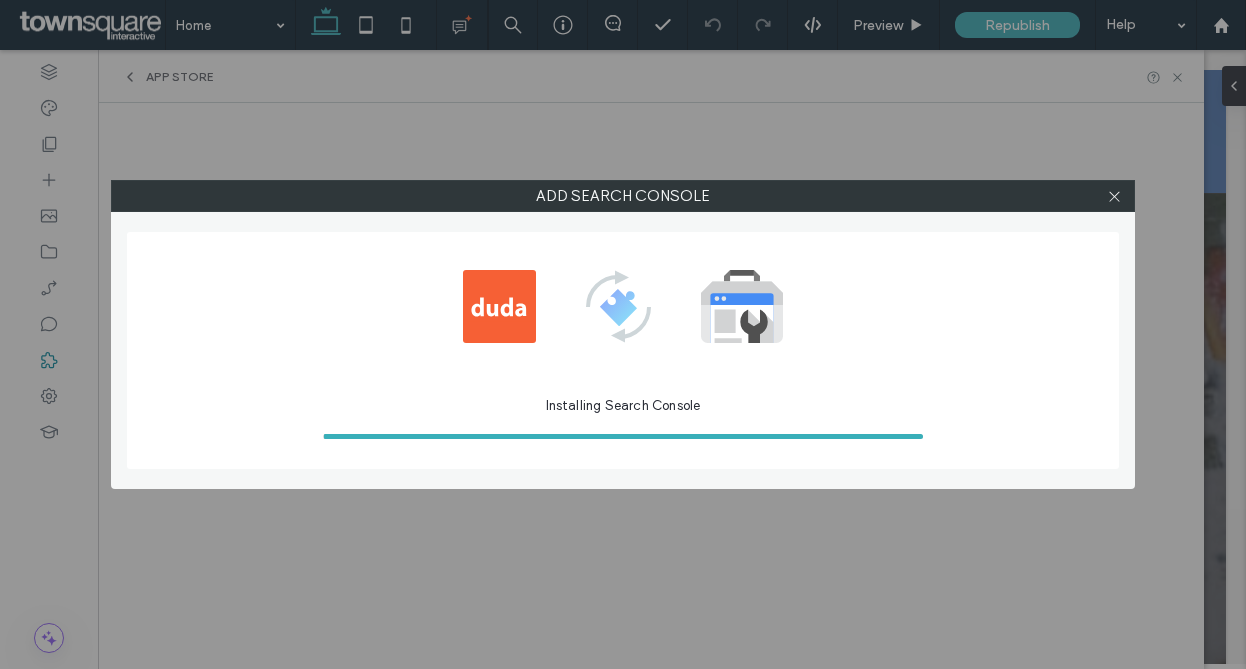scroll, scrollTop: 0, scrollLeft: 0, axis: both 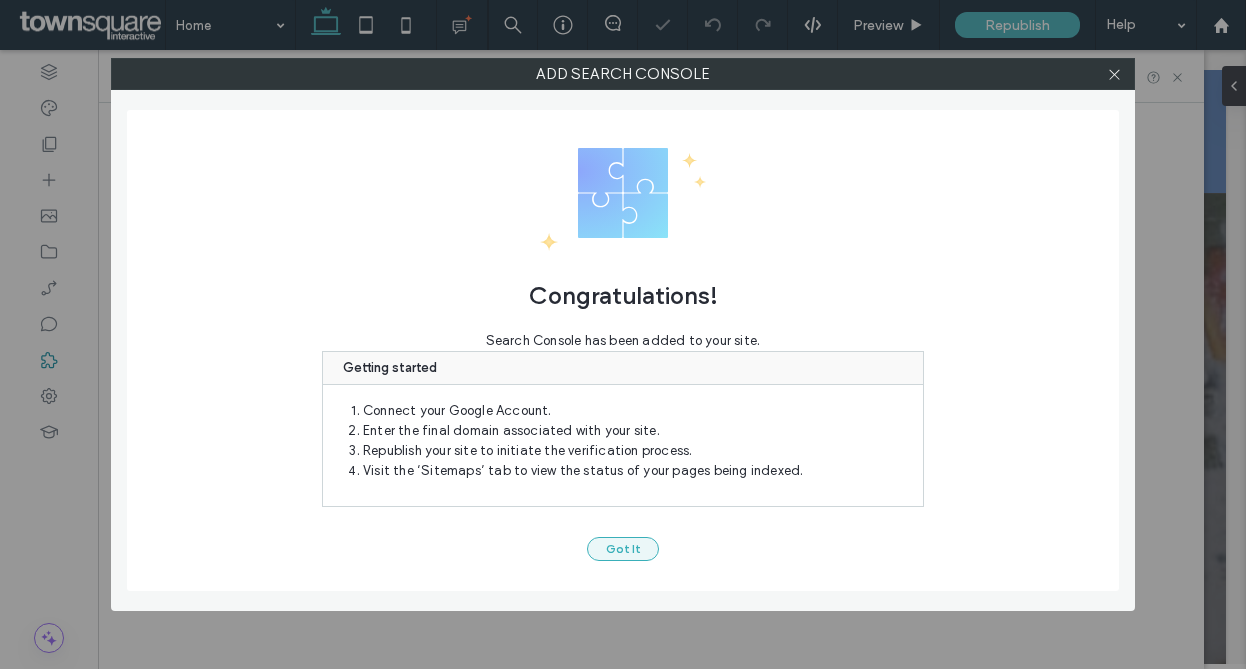 click on "Got It" at bounding box center (623, 549) 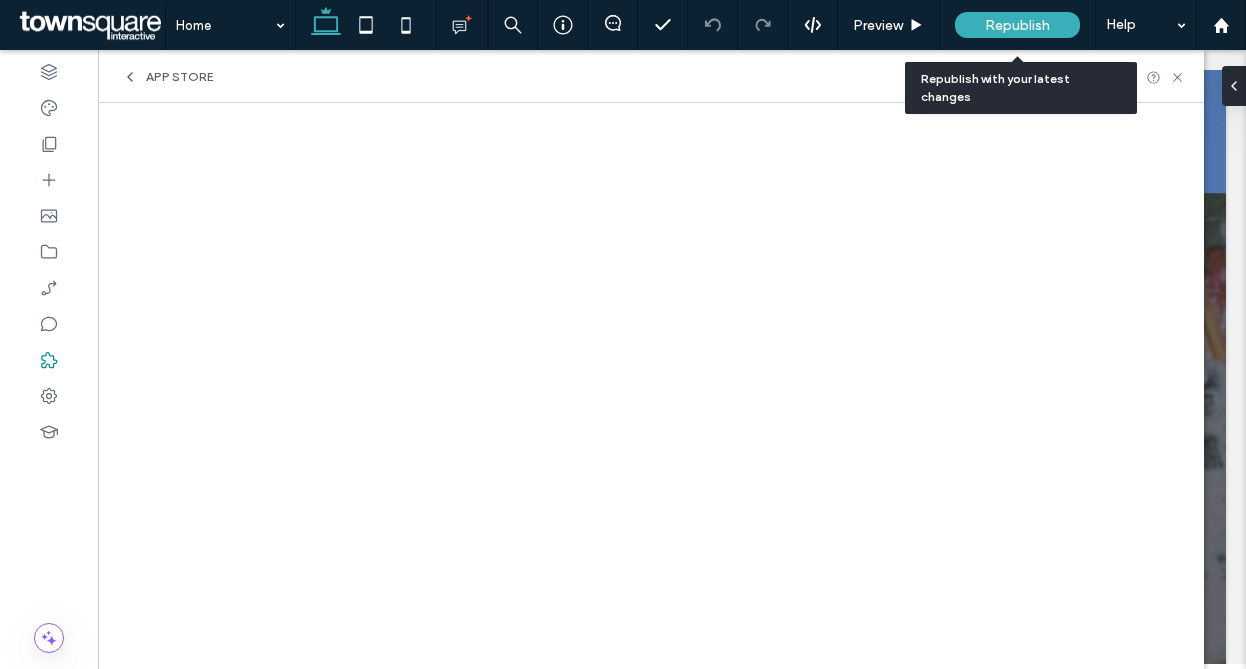 click on "Republish" at bounding box center [1017, 25] 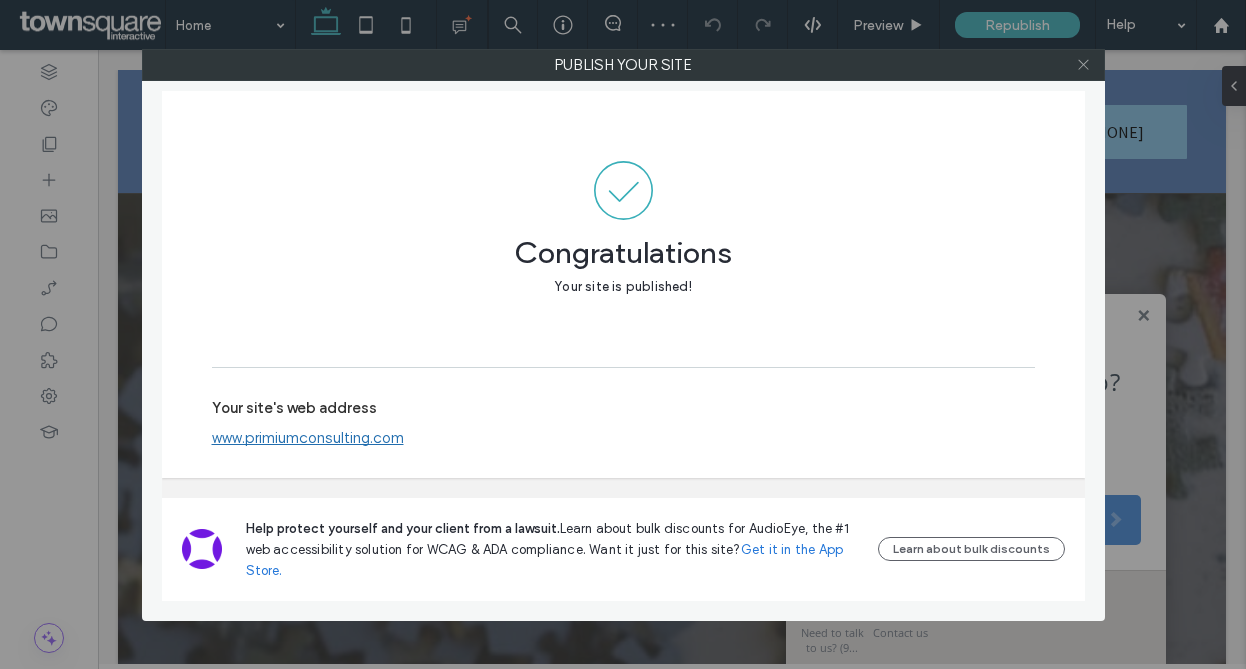 click at bounding box center [1083, 65] 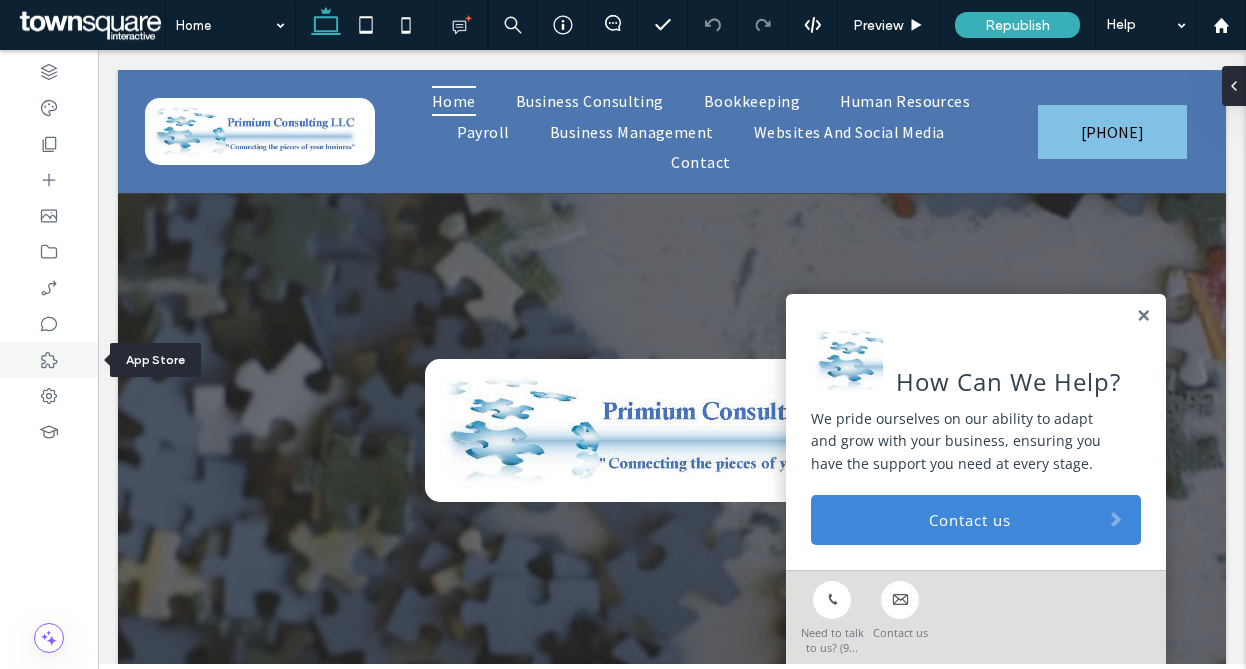 click at bounding box center [49, 360] 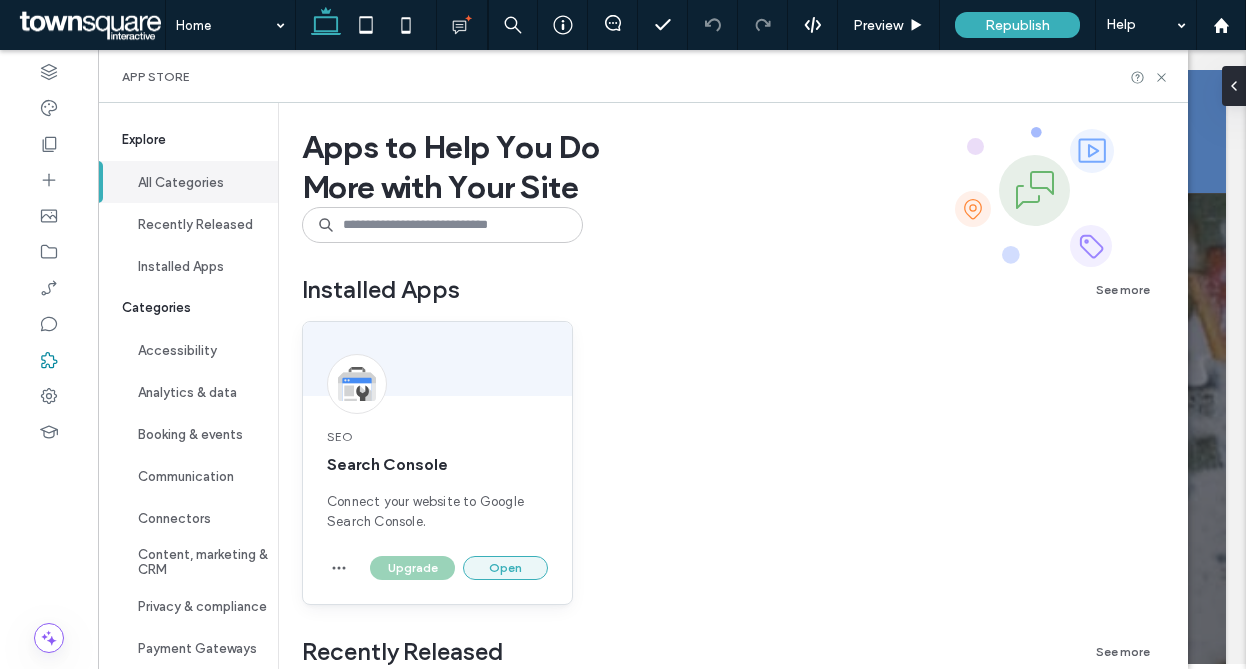 click on "Open" at bounding box center (505, 568) 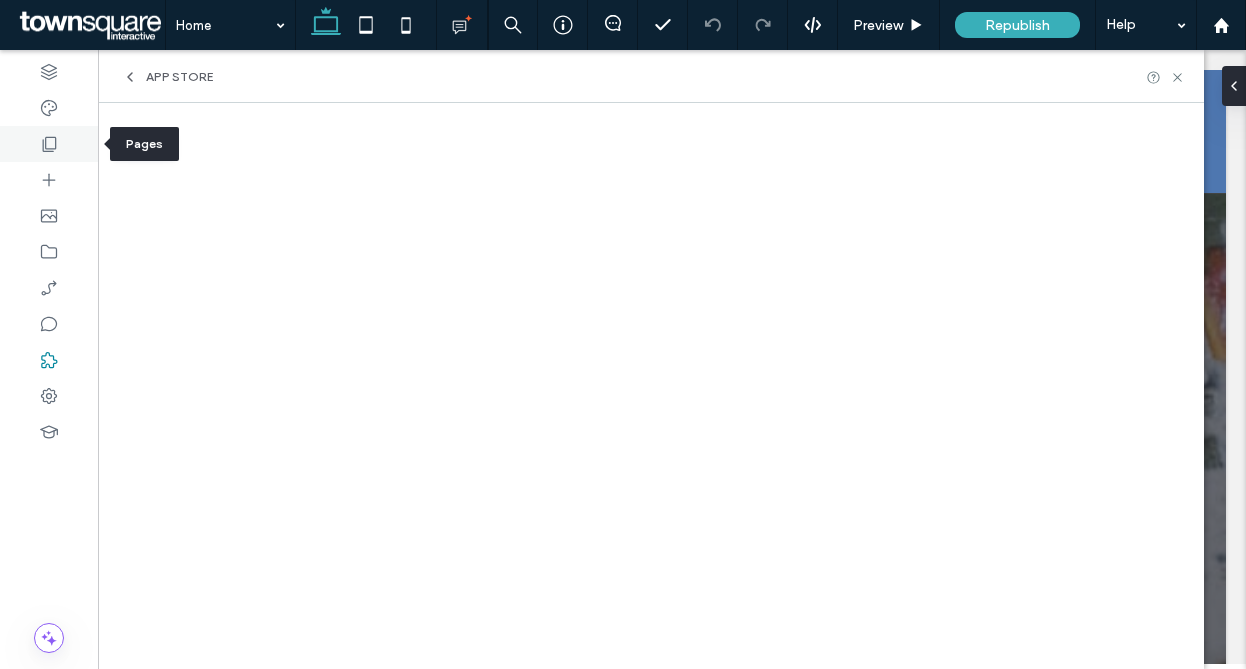 click 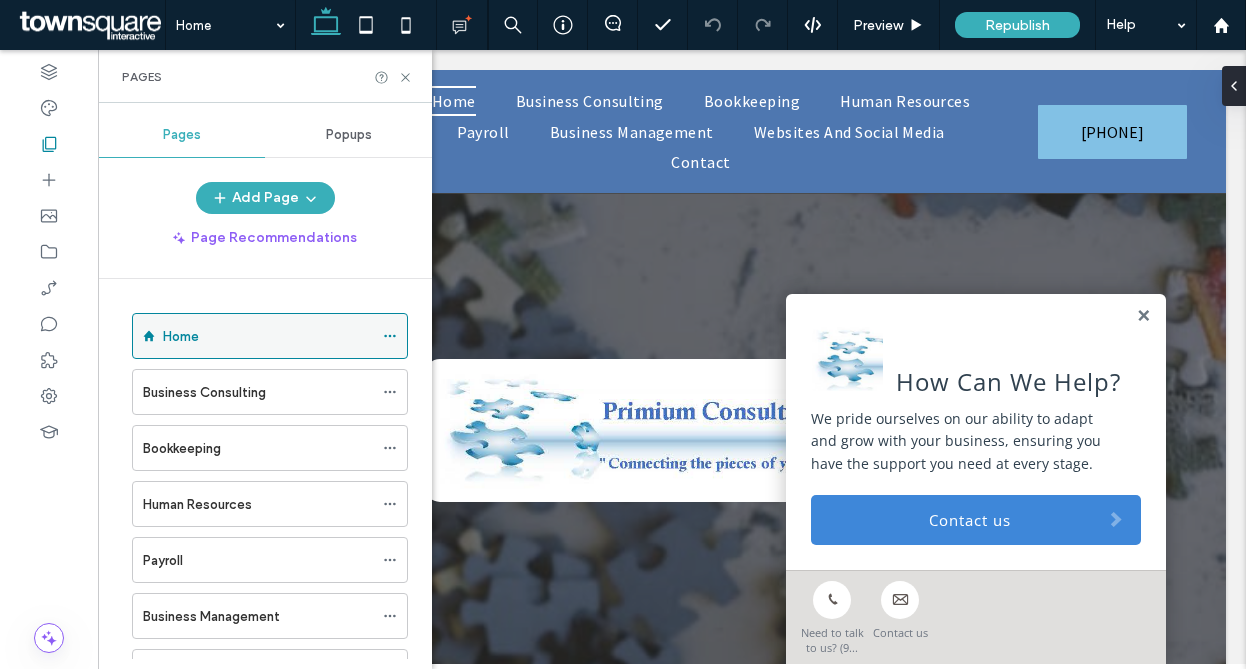click 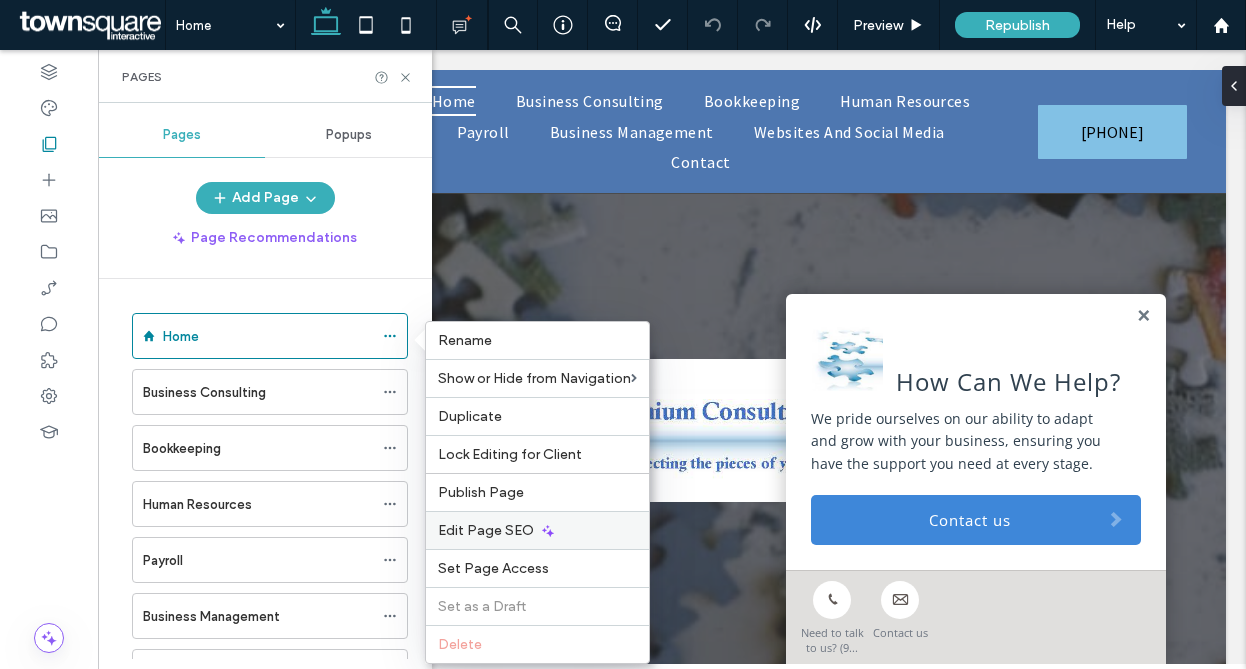 click on "Edit Page SEO" at bounding box center [537, 530] 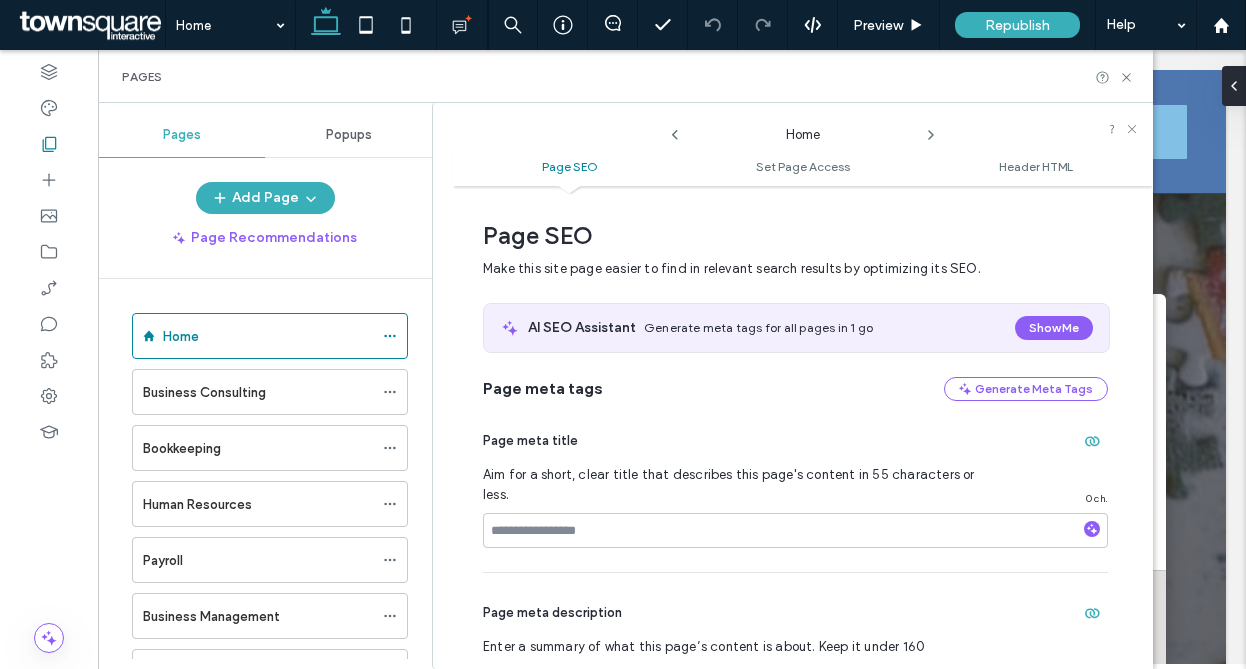 scroll, scrollTop: 10, scrollLeft: 0, axis: vertical 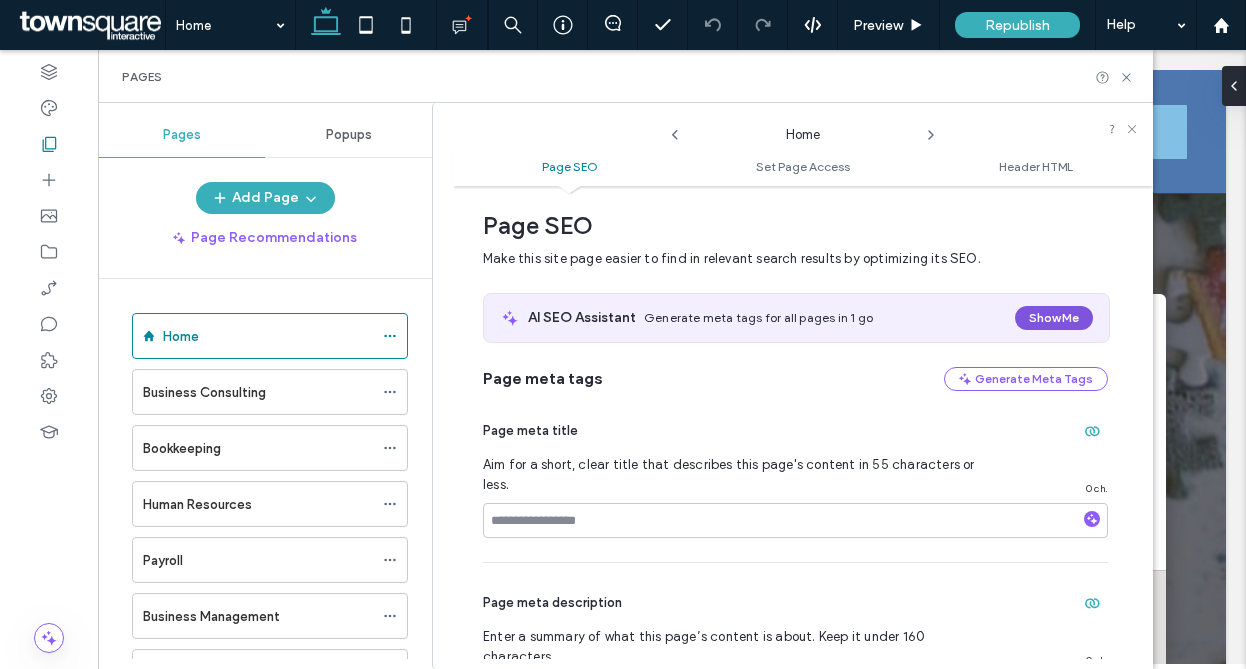 click on "Show Me" at bounding box center (1054, 318) 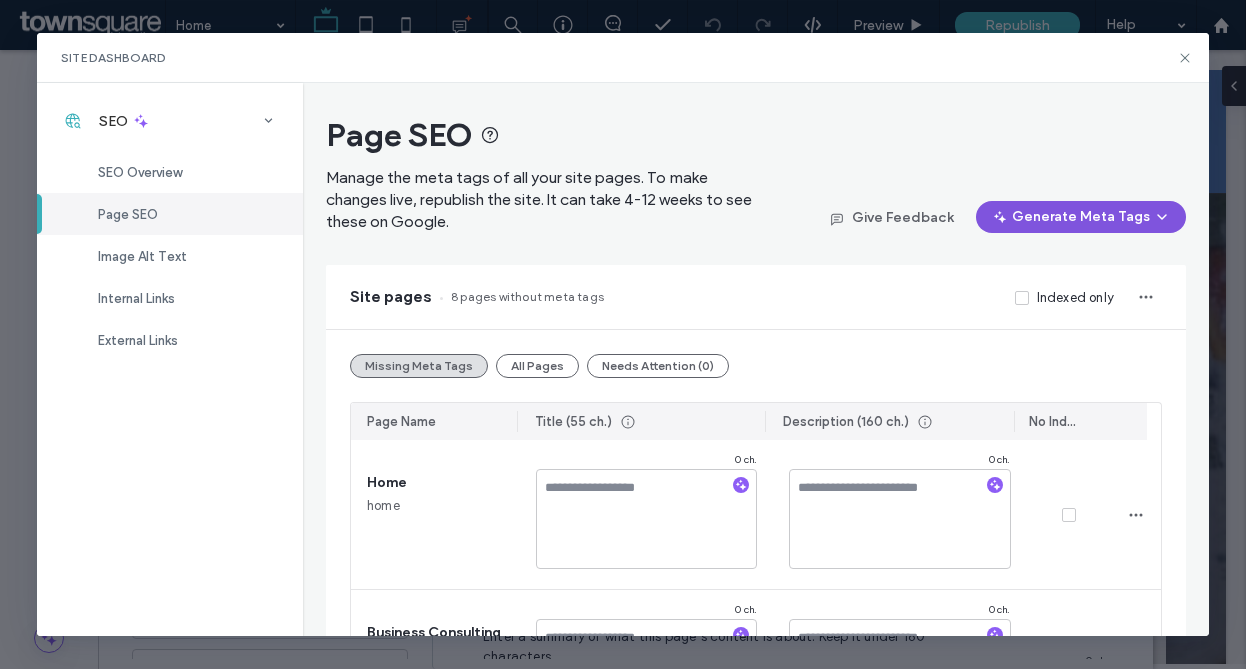 click on "Generate Meta Tags" at bounding box center (1081, 217) 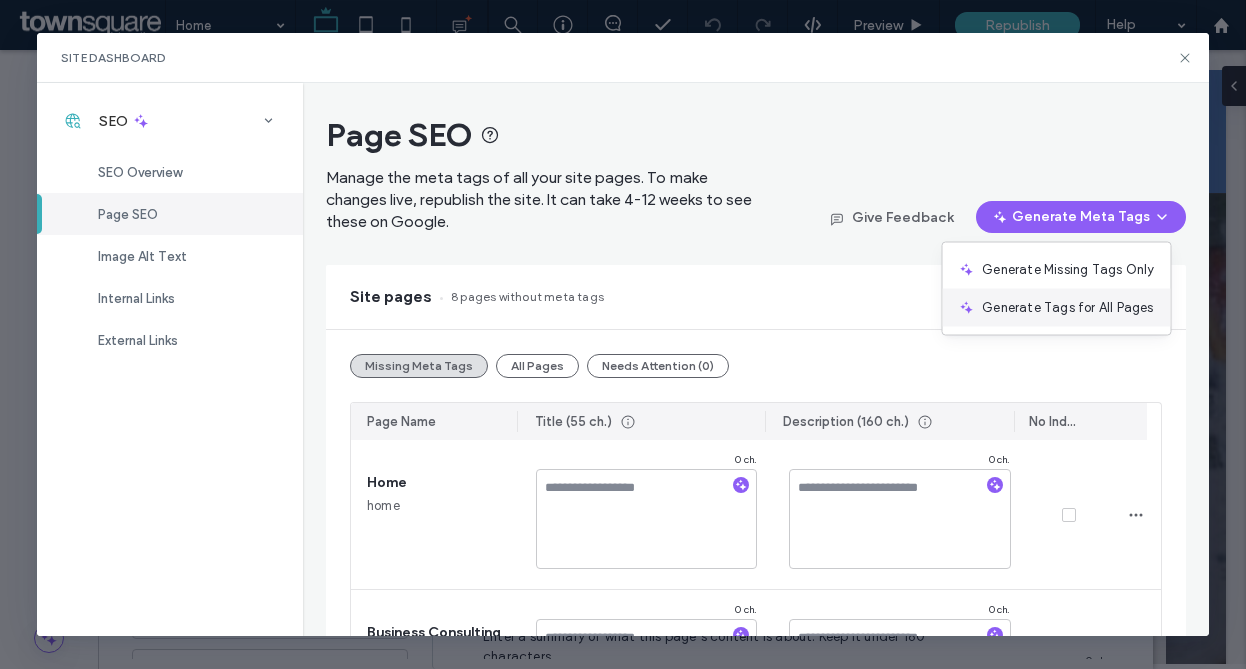 click on "Generate Tags for All Pages" at bounding box center (1056, 308) 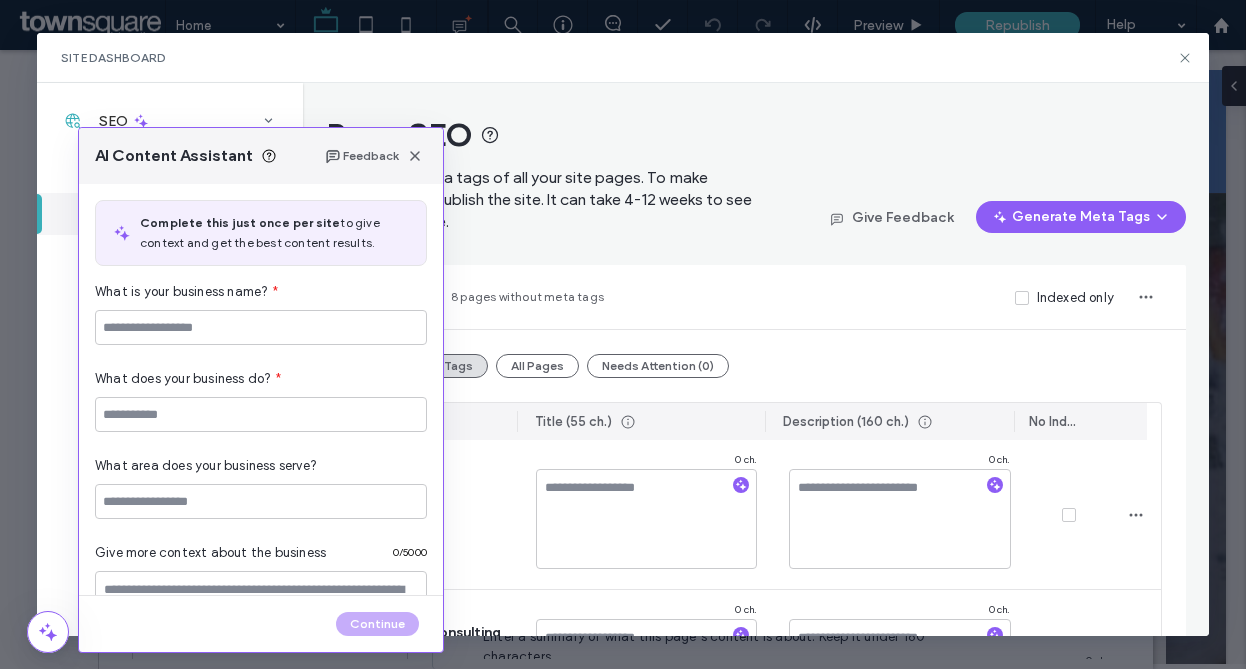 type on "**********" 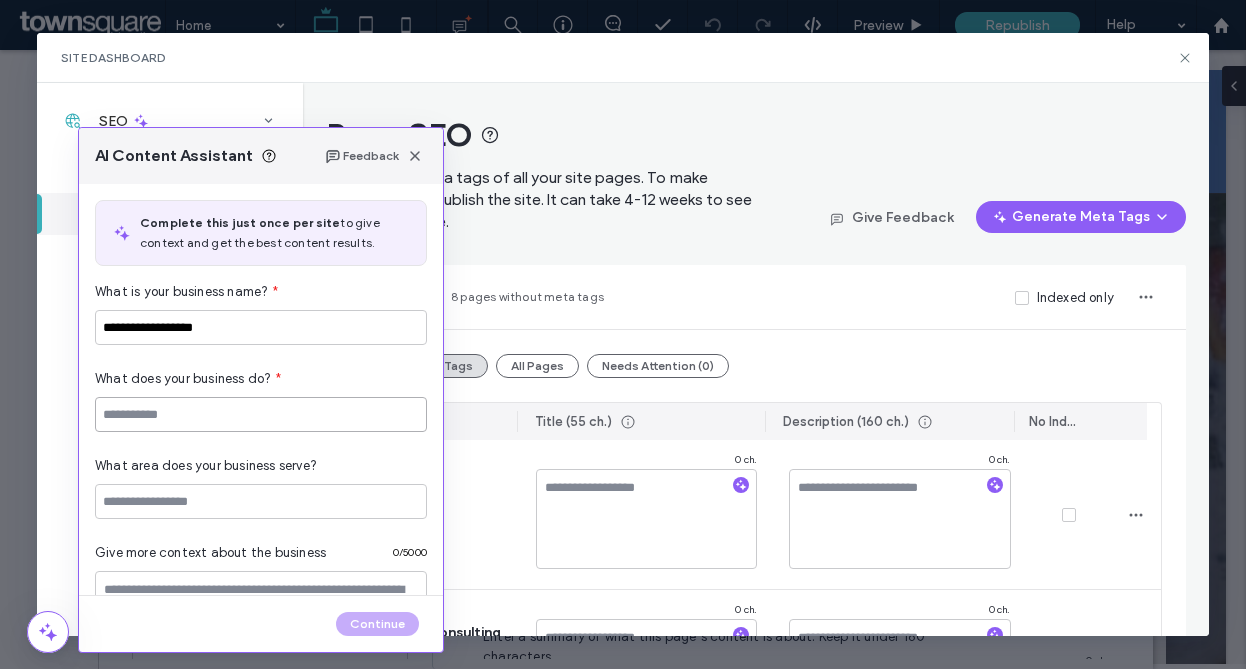 click at bounding box center [261, 414] 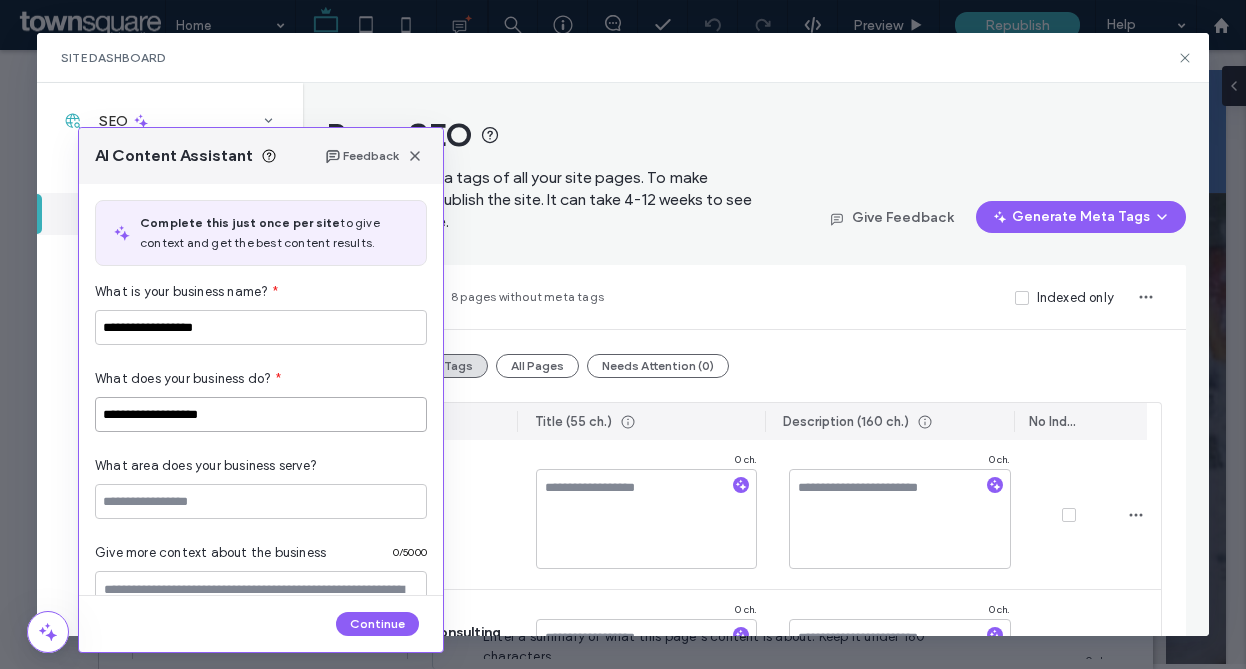 type on "**********" 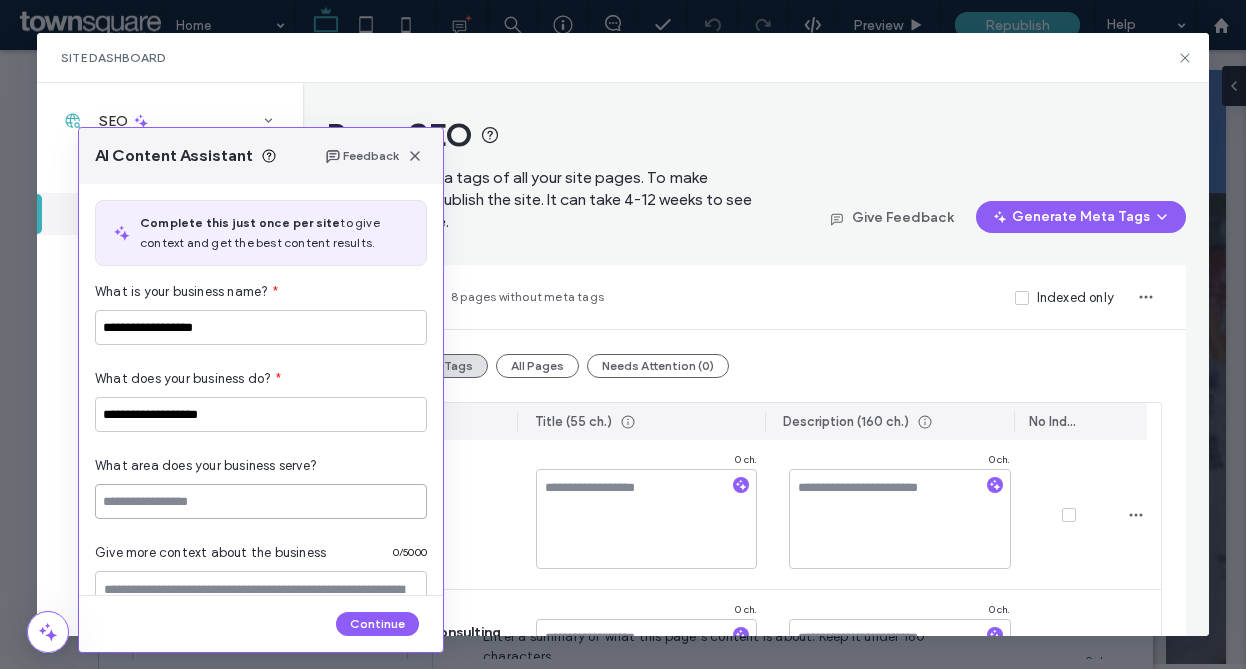 click at bounding box center (261, 501) 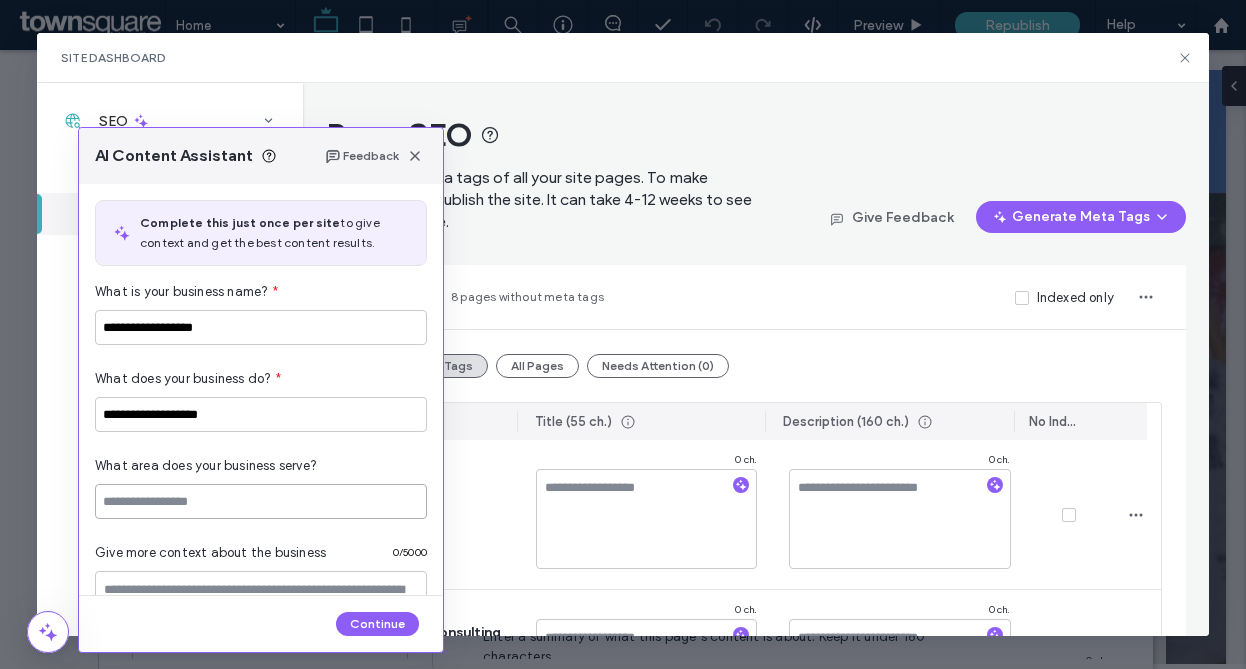 paste on "**********" 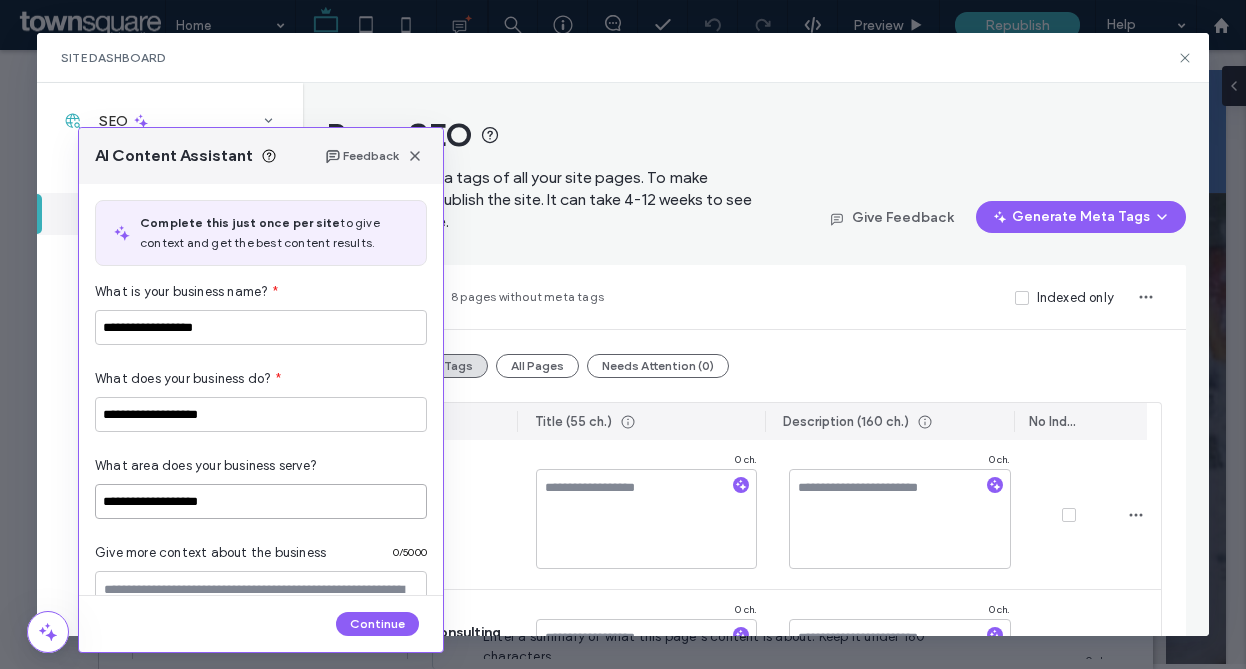 drag, startPoint x: 219, startPoint y: 502, endPoint x: 183, endPoint y: 497, distance: 36.345562 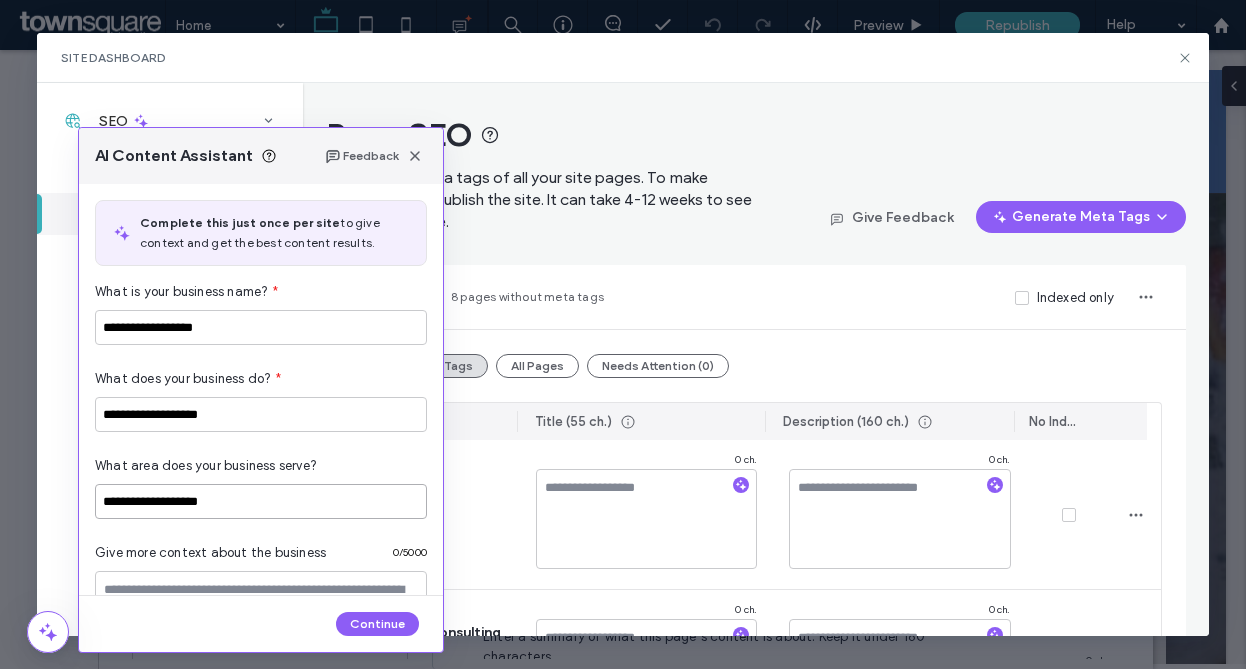 click on "**********" at bounding box center [261, 501] 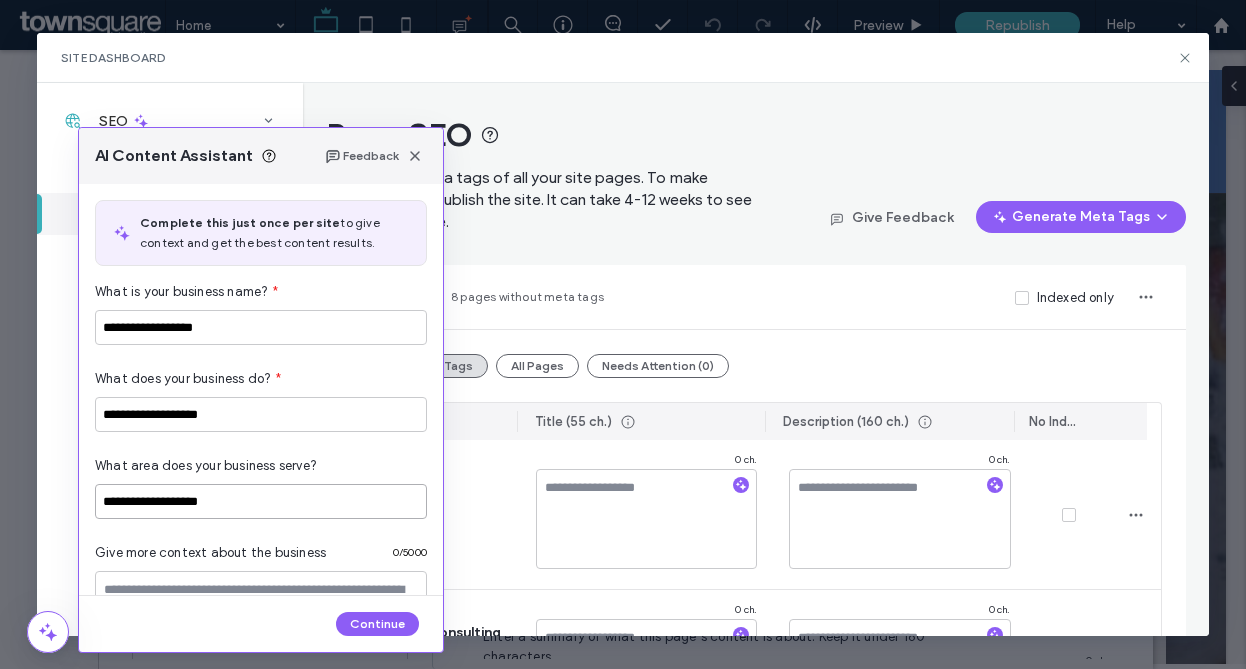 drag, startPoint x: 249, startPoint y: 511, endPoint x: 209, endPoint y: 492, distance: 44.28318 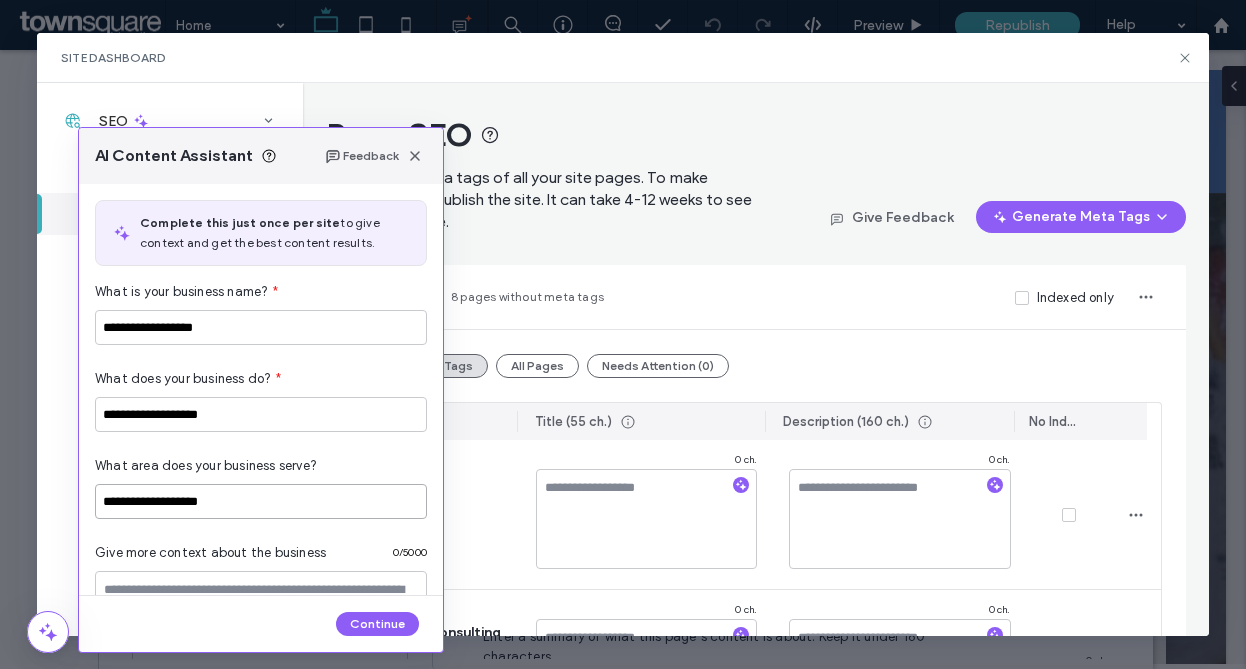 click on "**********" at bounding box center [261, 501] 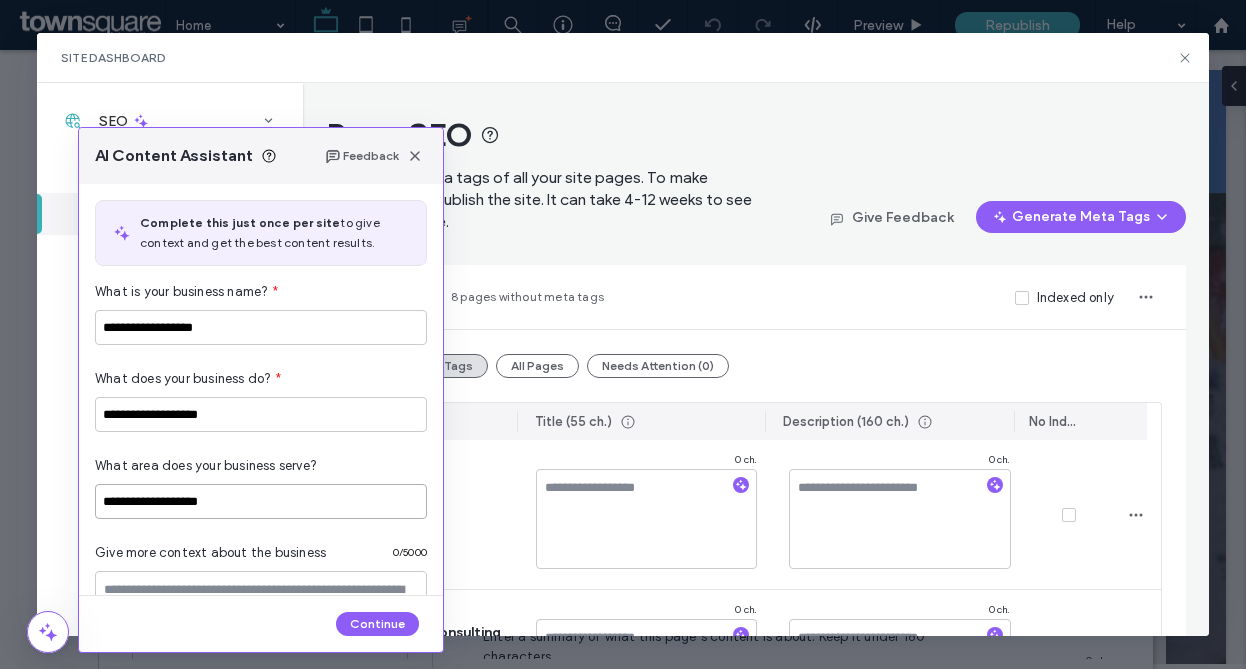 click on "**********" at bounding box center (261, 501) 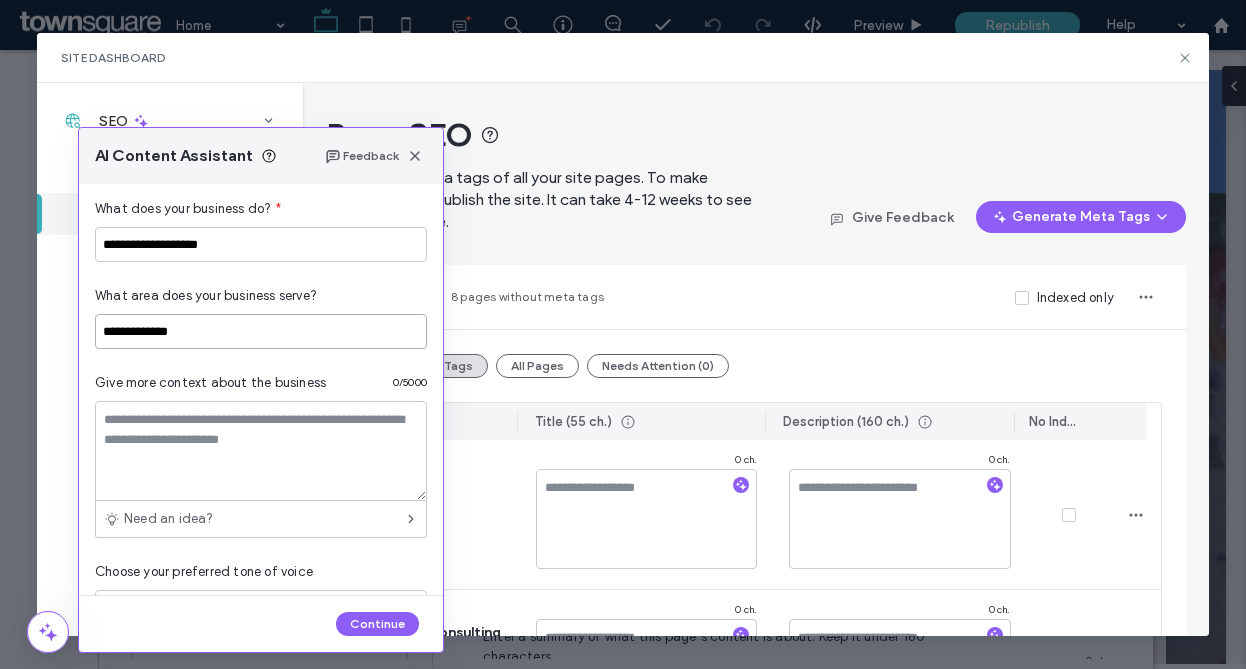 scroll, scrollTop: 225, scrollLeft: 0, axis: vertical 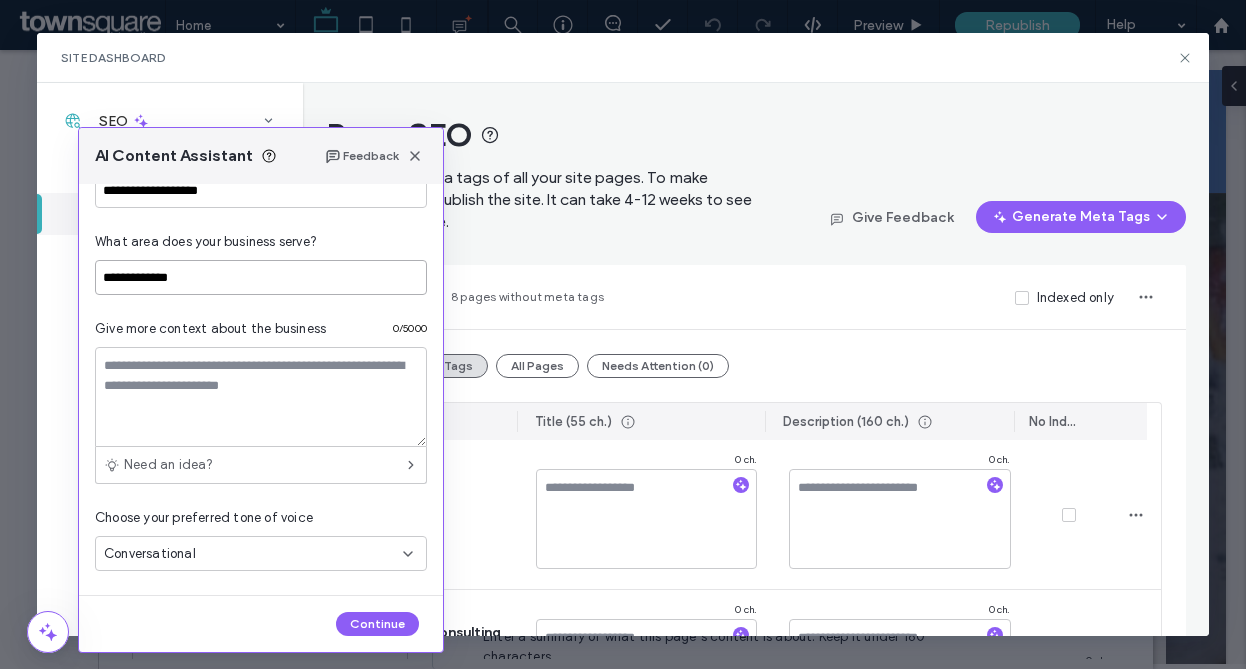 type on "**********" 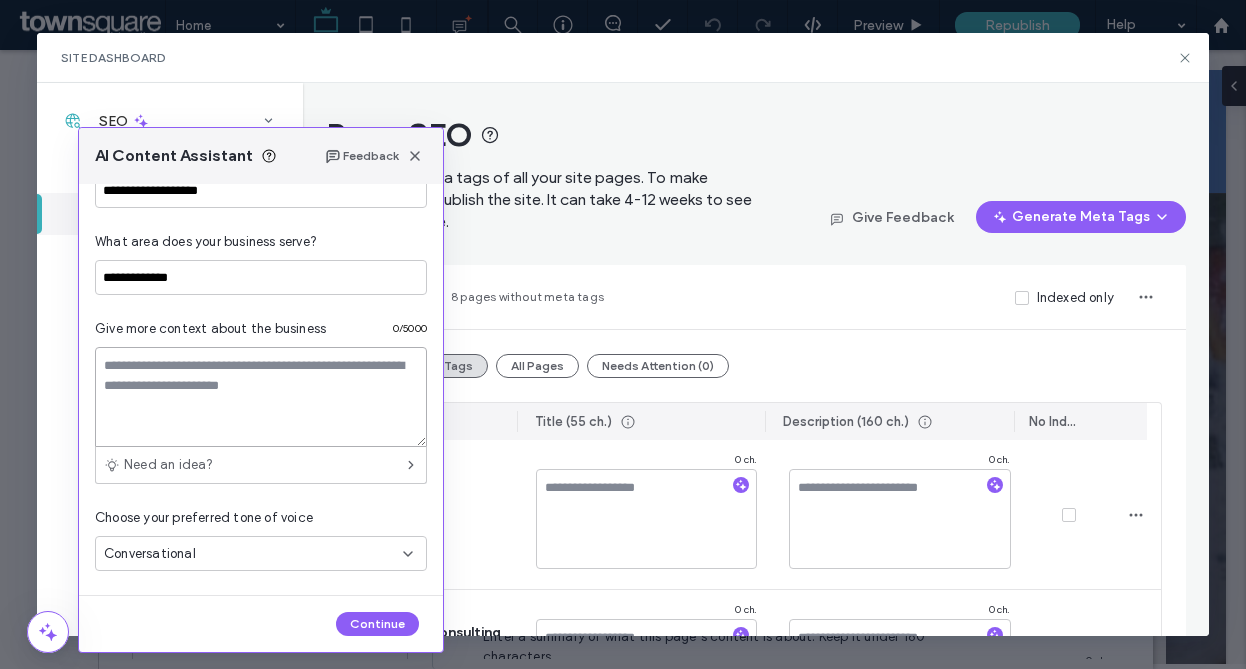 click at bounding box center [261, 397] 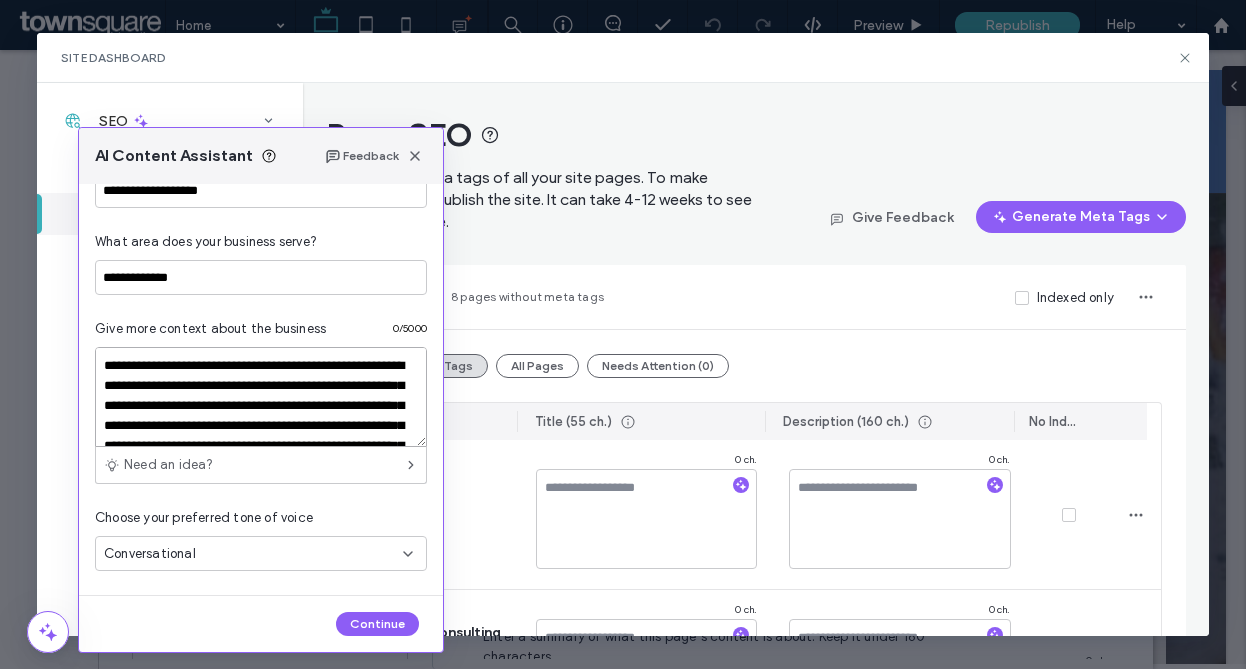 scroll, scrollTop: 148, scrollLeft: 0, axis: vertical 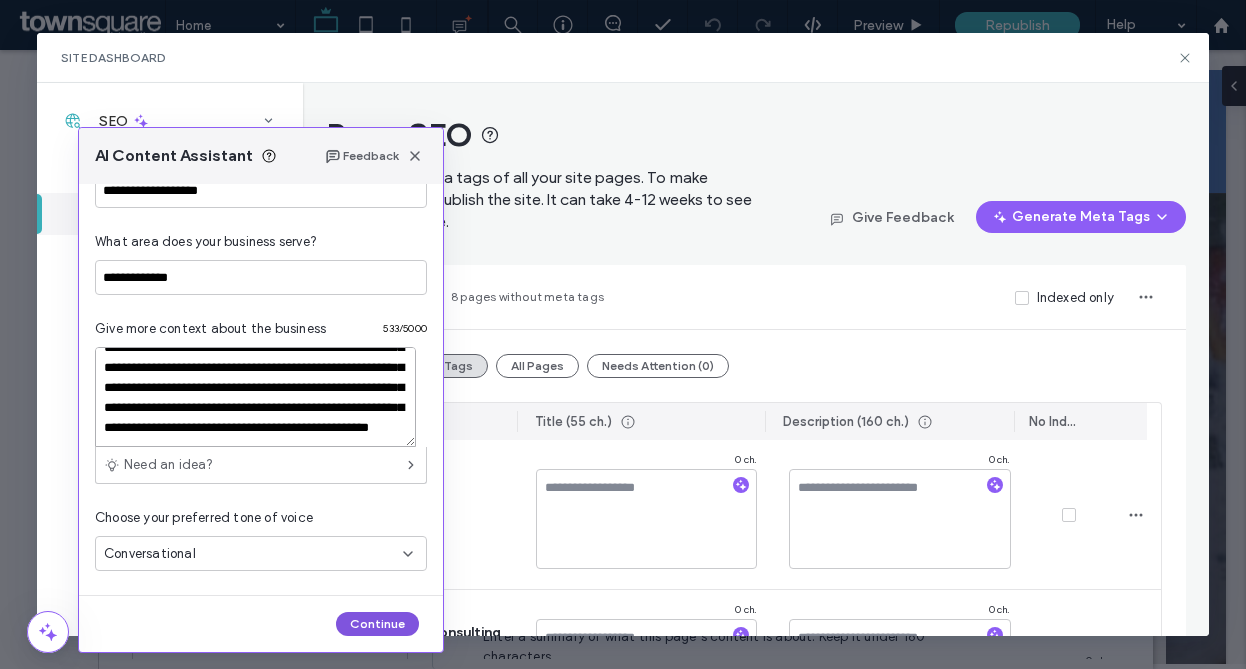 type on "**********" 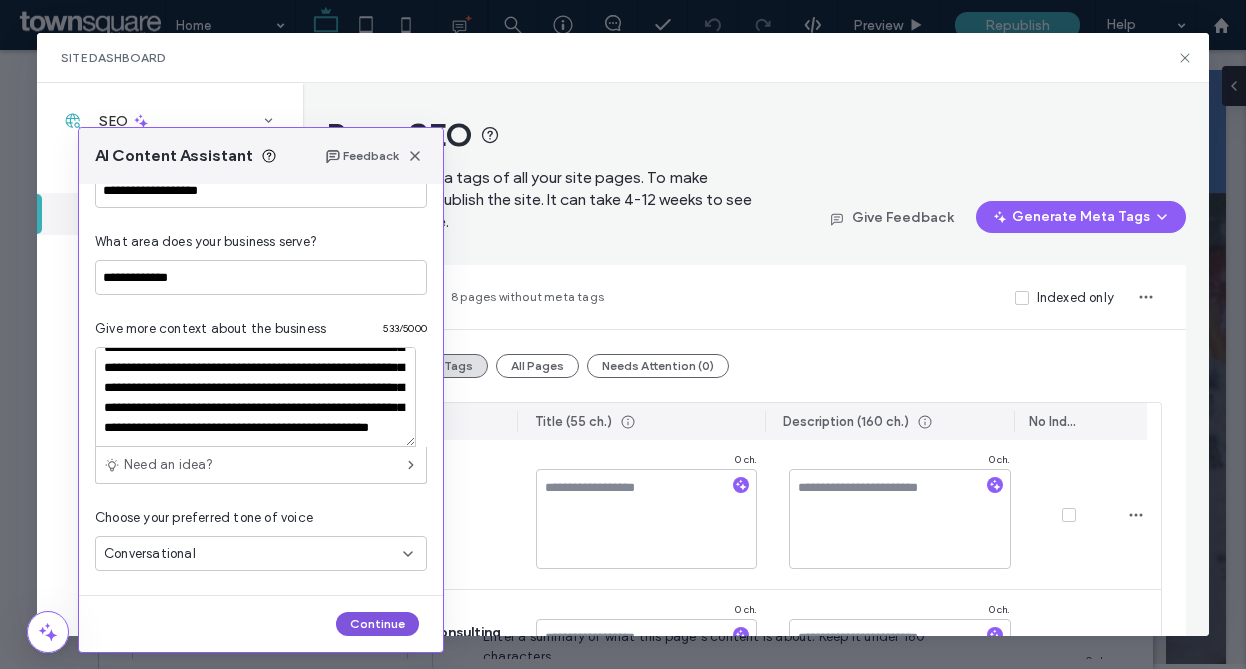 click on "Continue" at bounding box center (377, 624) 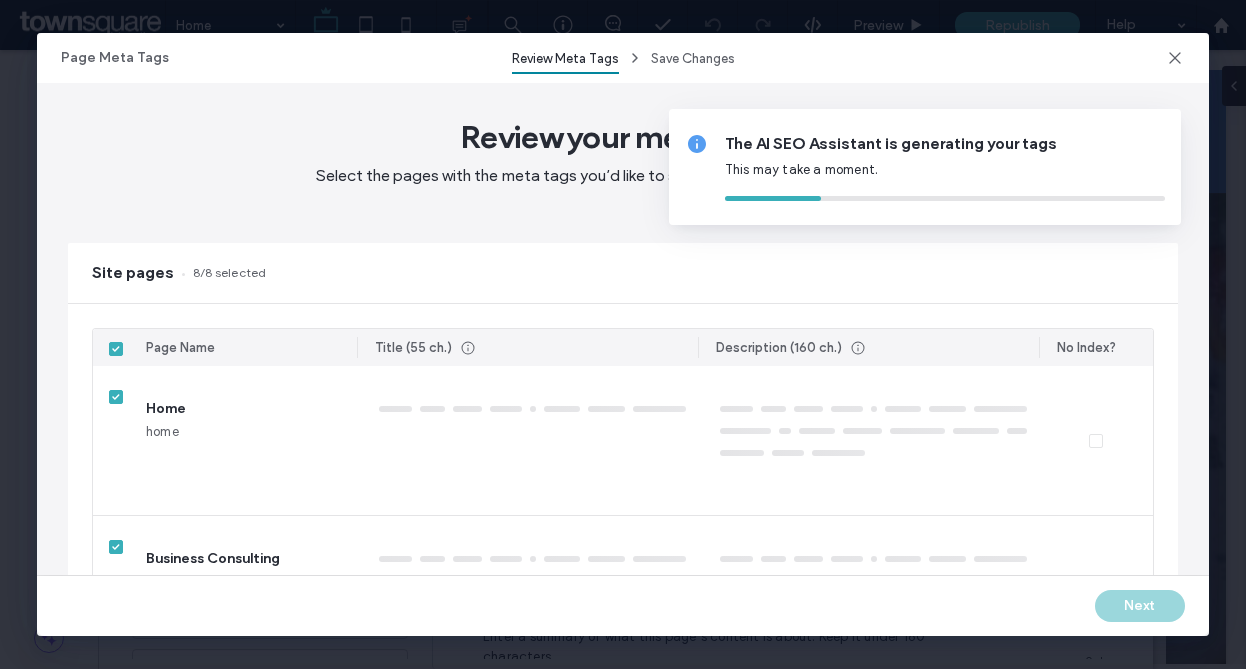 type on "*" 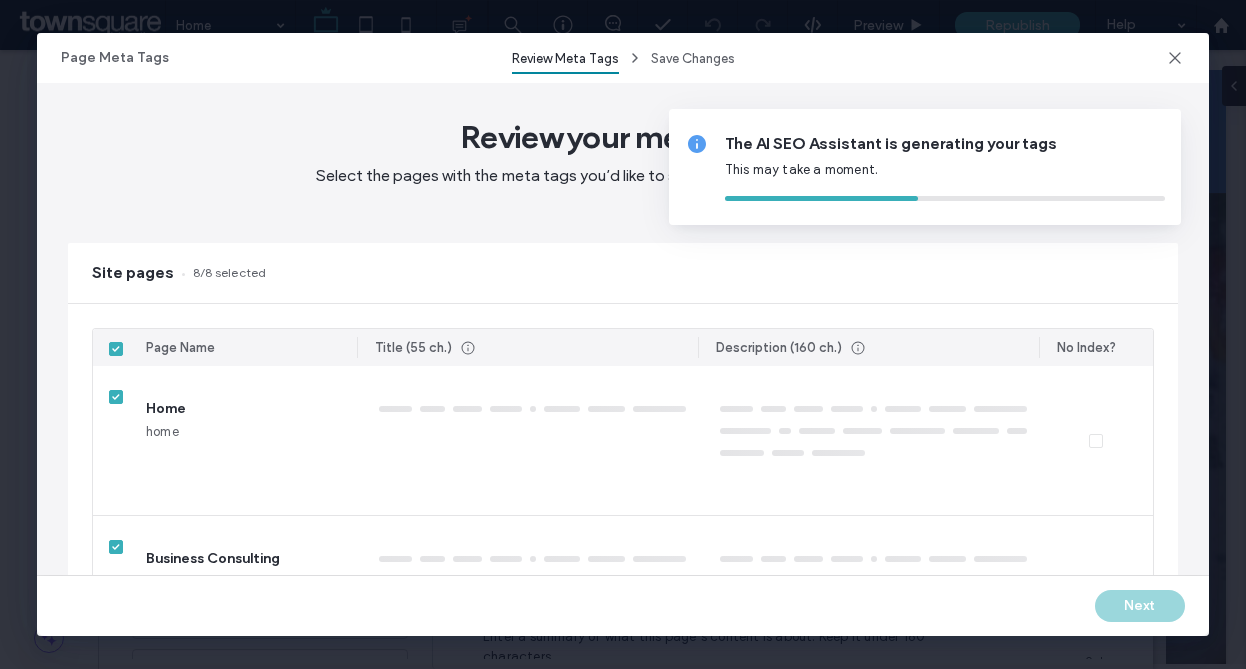 type on "**" 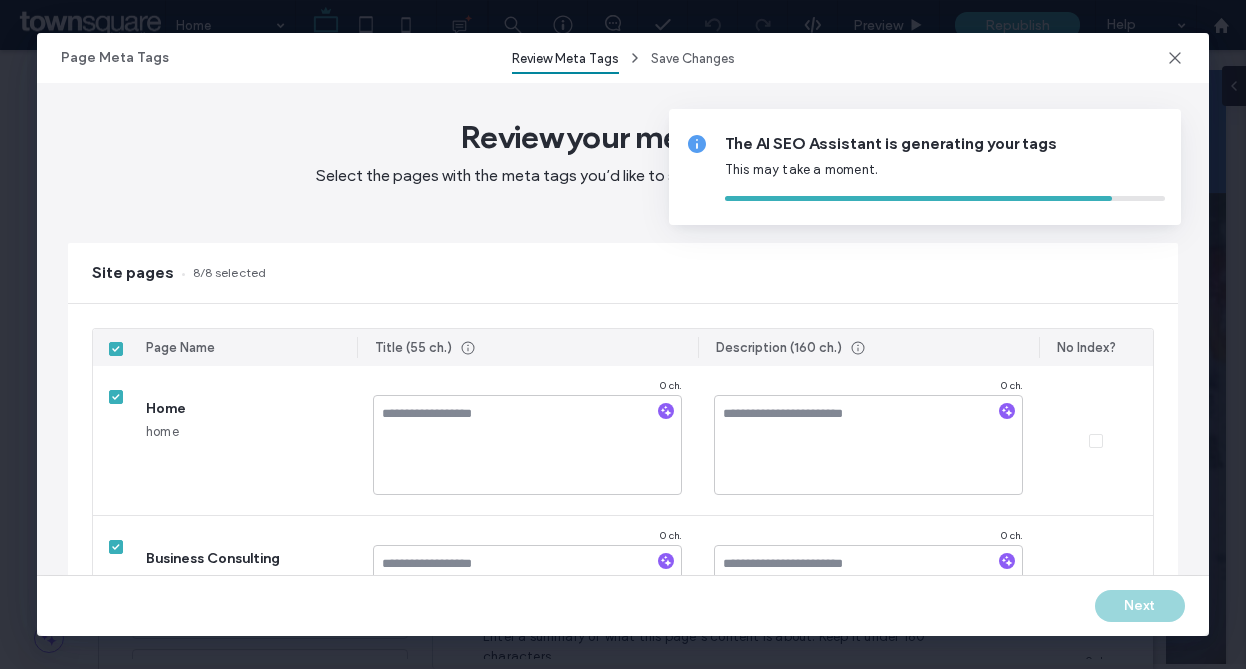 type on "***" 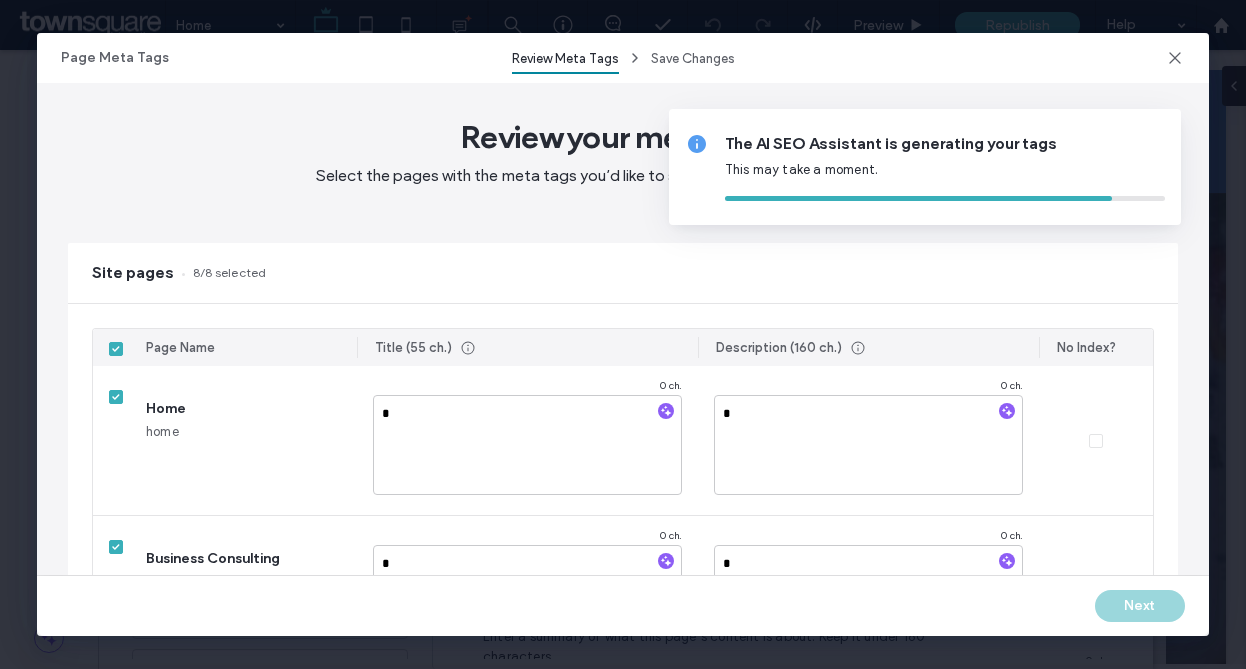 type on "****" 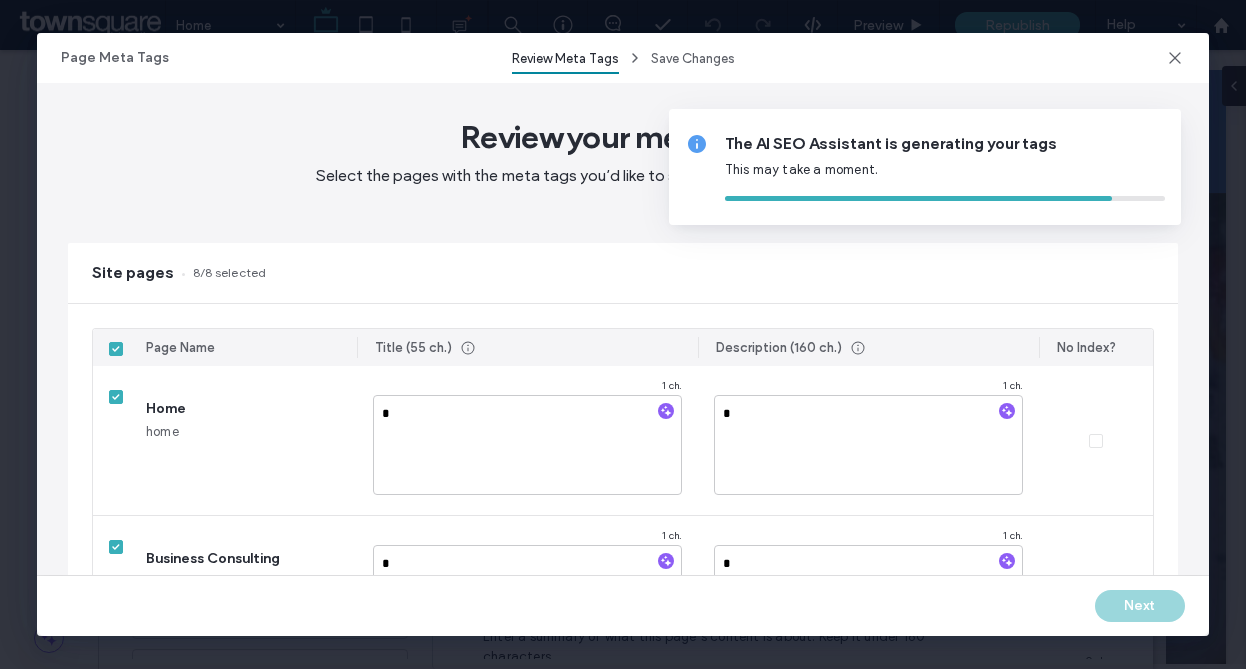 type on "***" 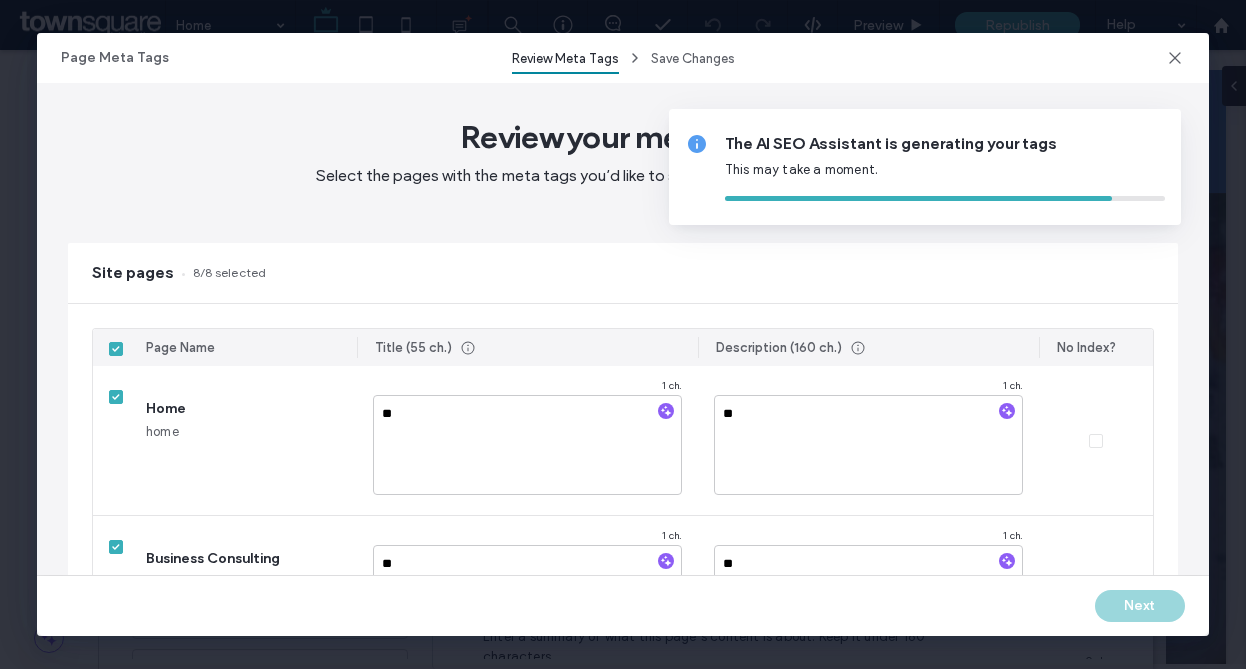 type on "*****" 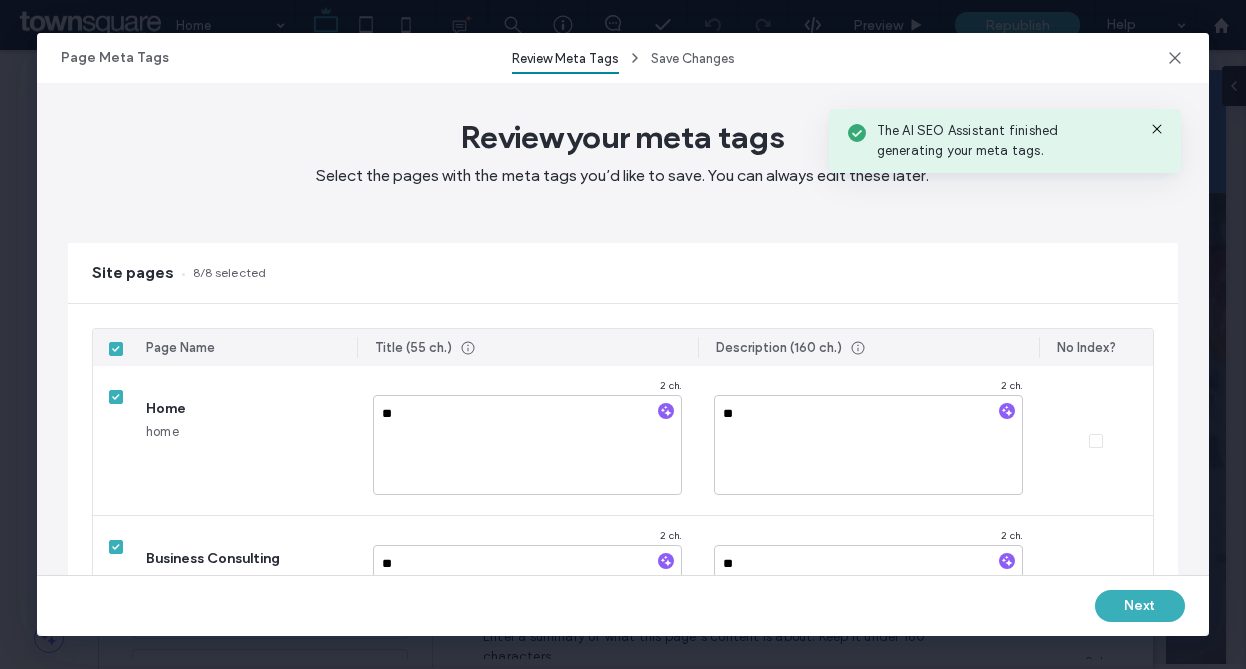 type on "****" 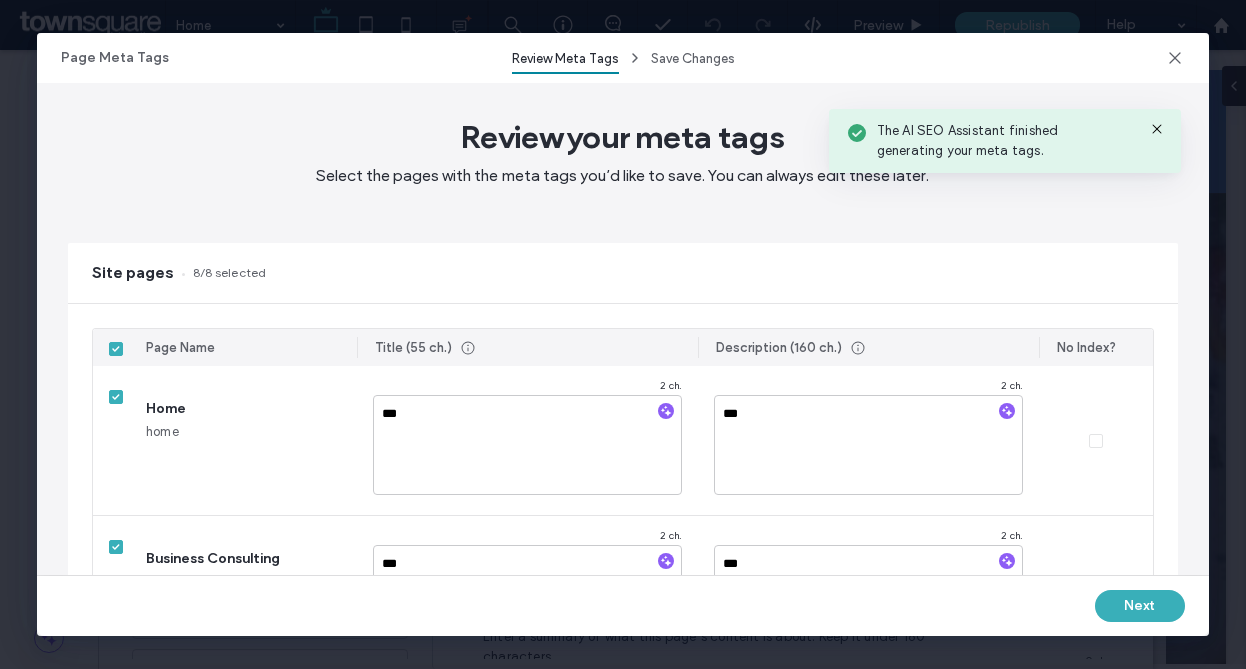 type on "*****" 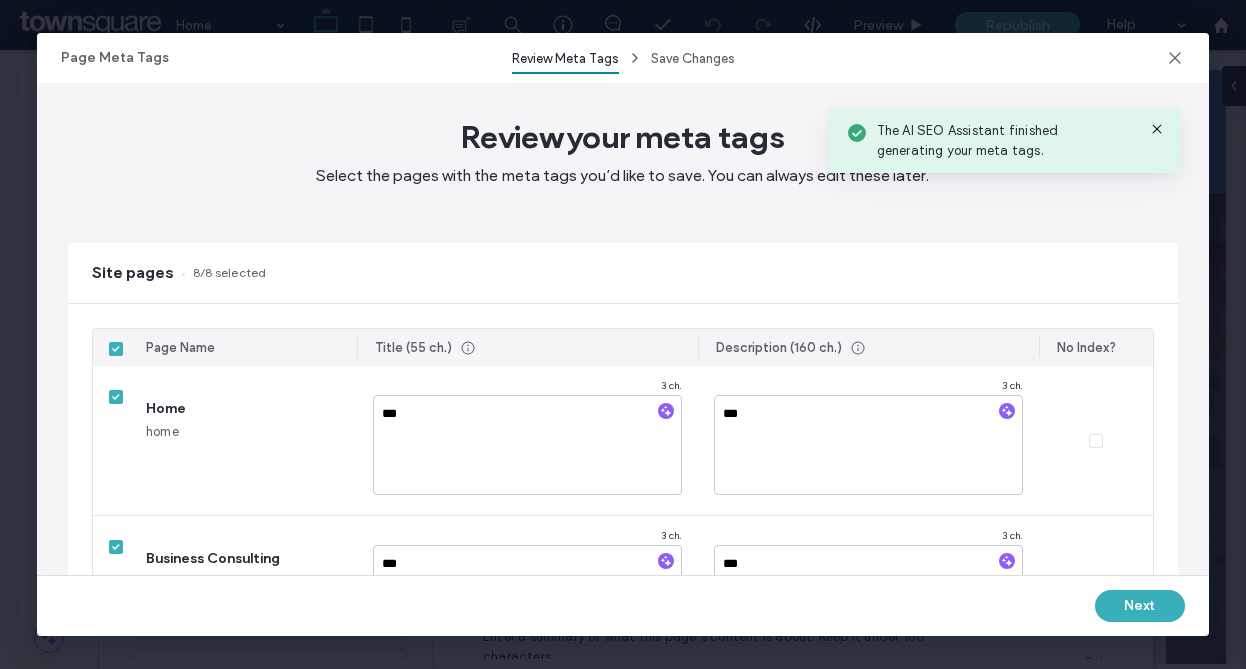 type on "*****" 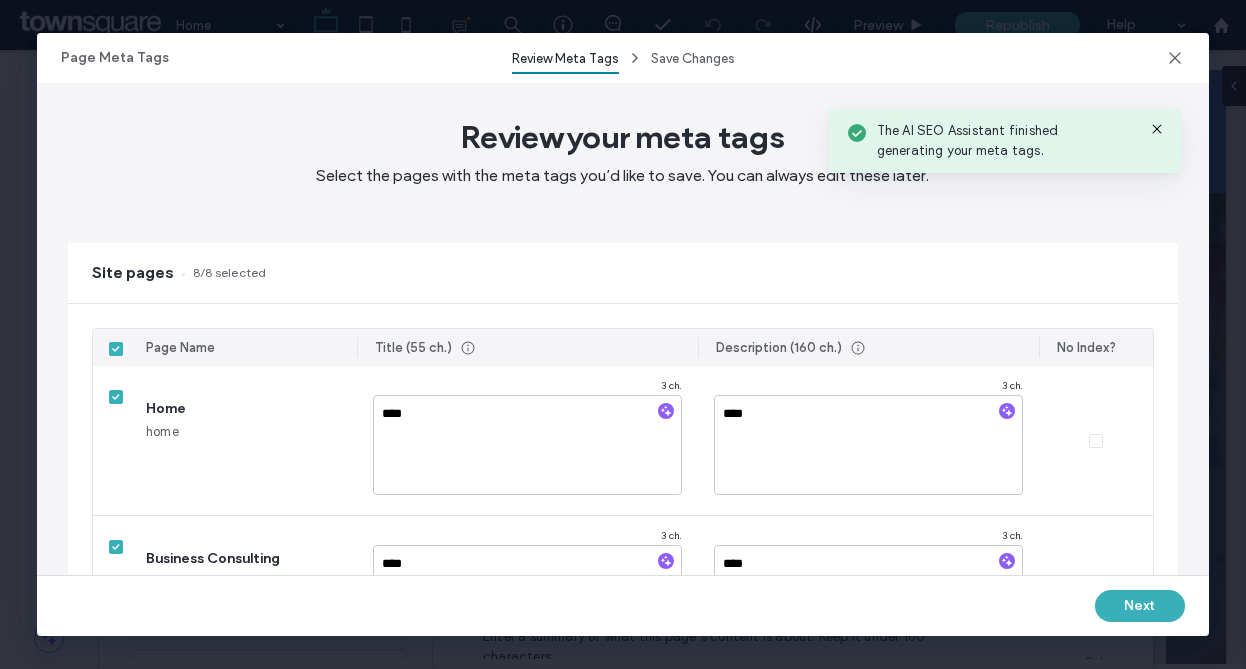 type on "*******" 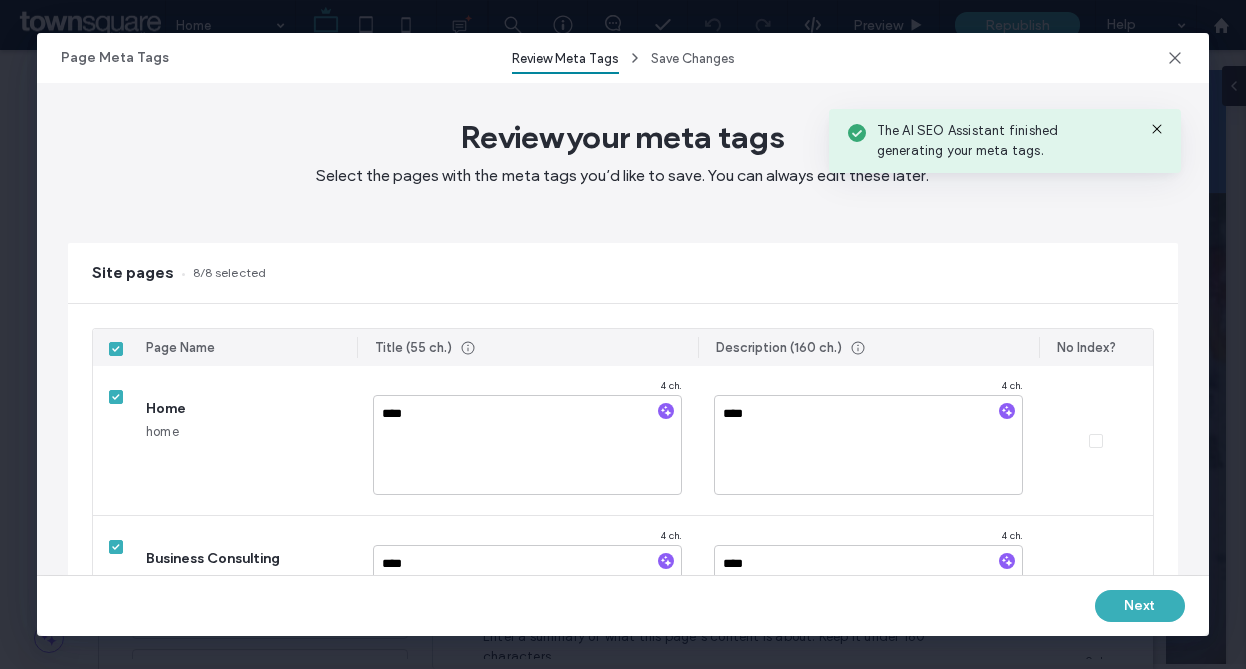 type on "******" 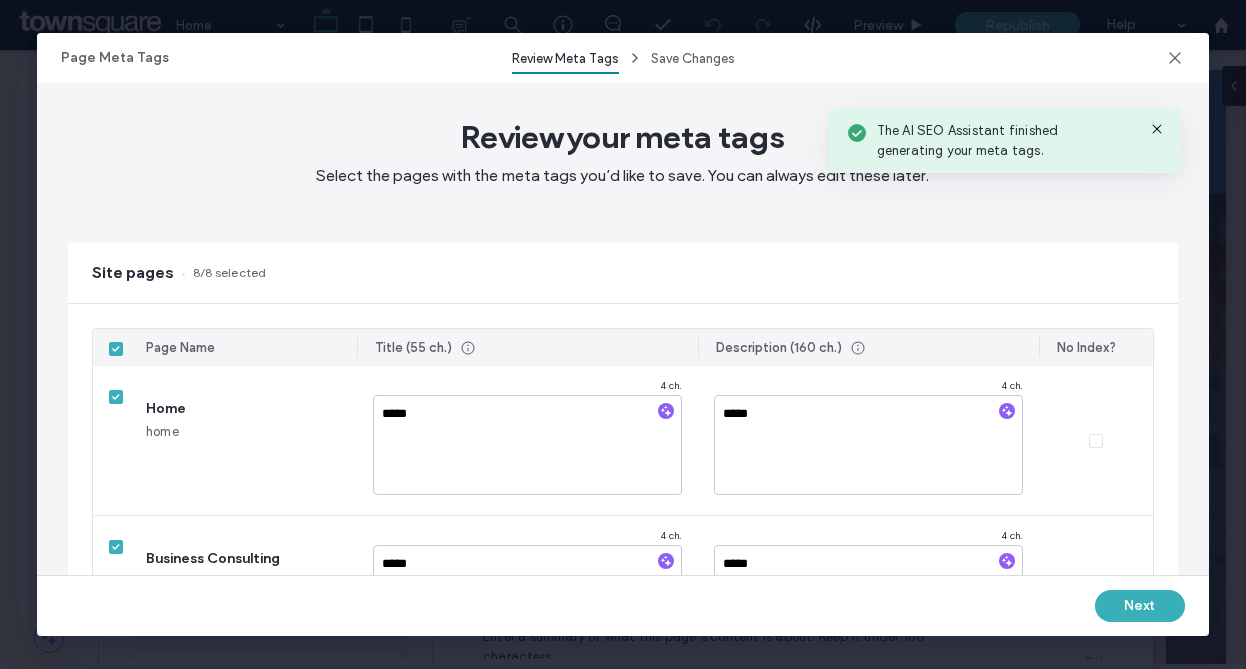 type on "********" 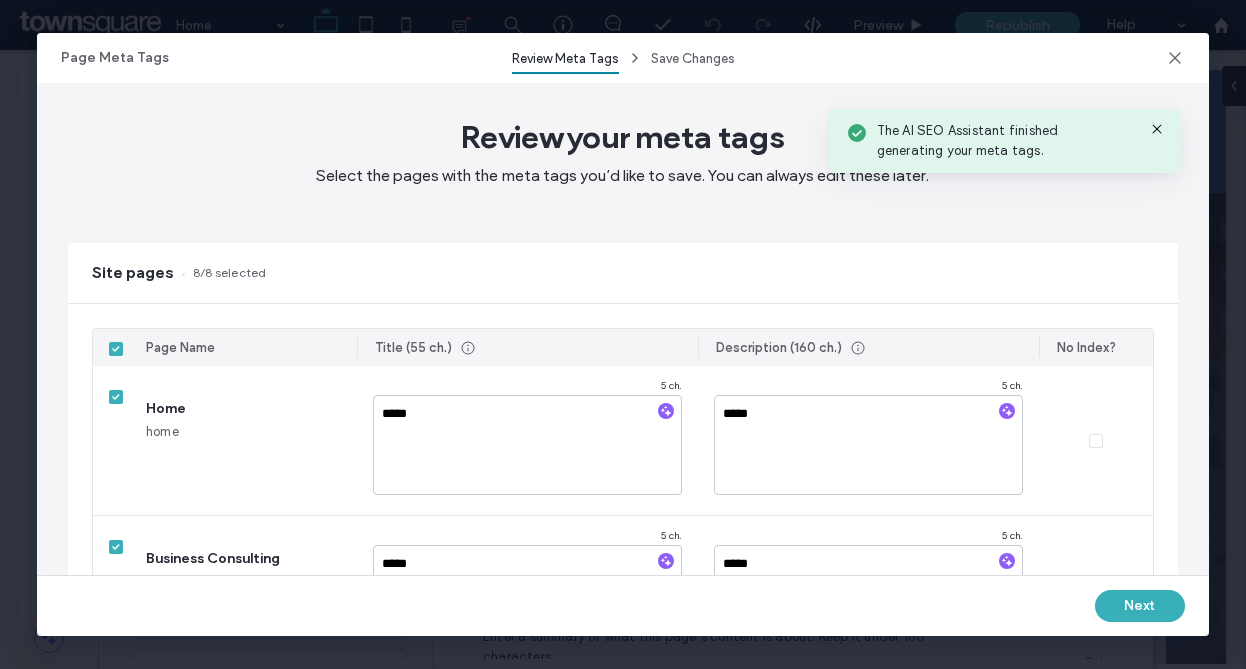 type on "*******" 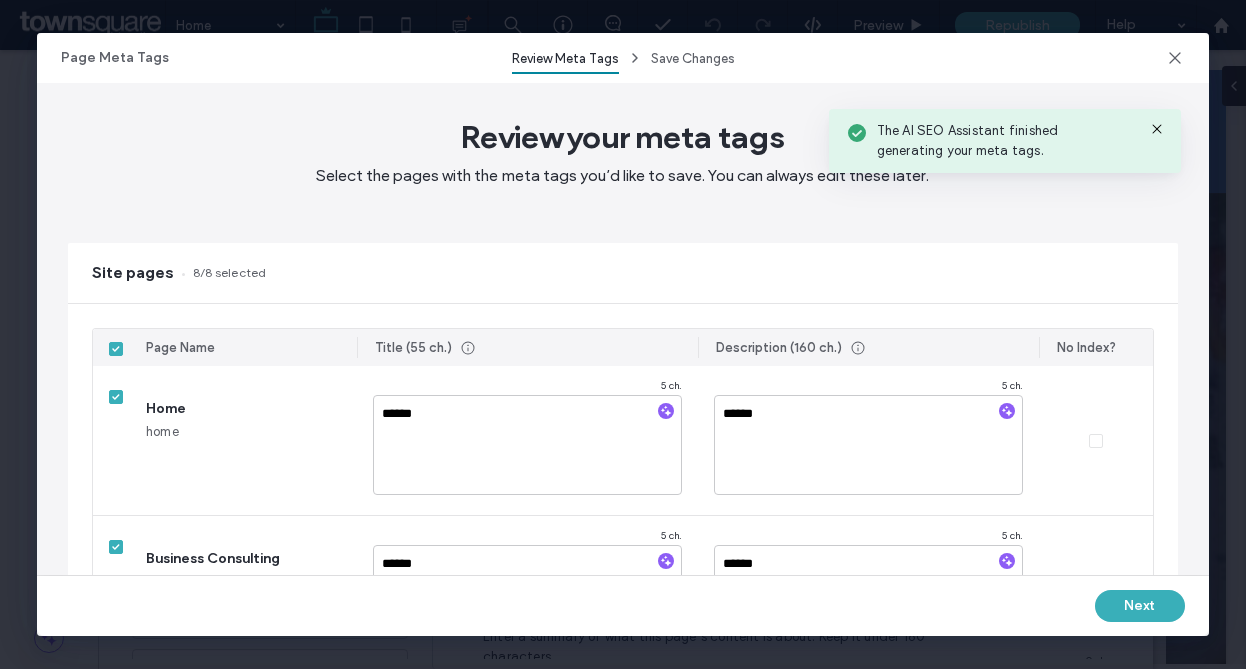 type on "*********" 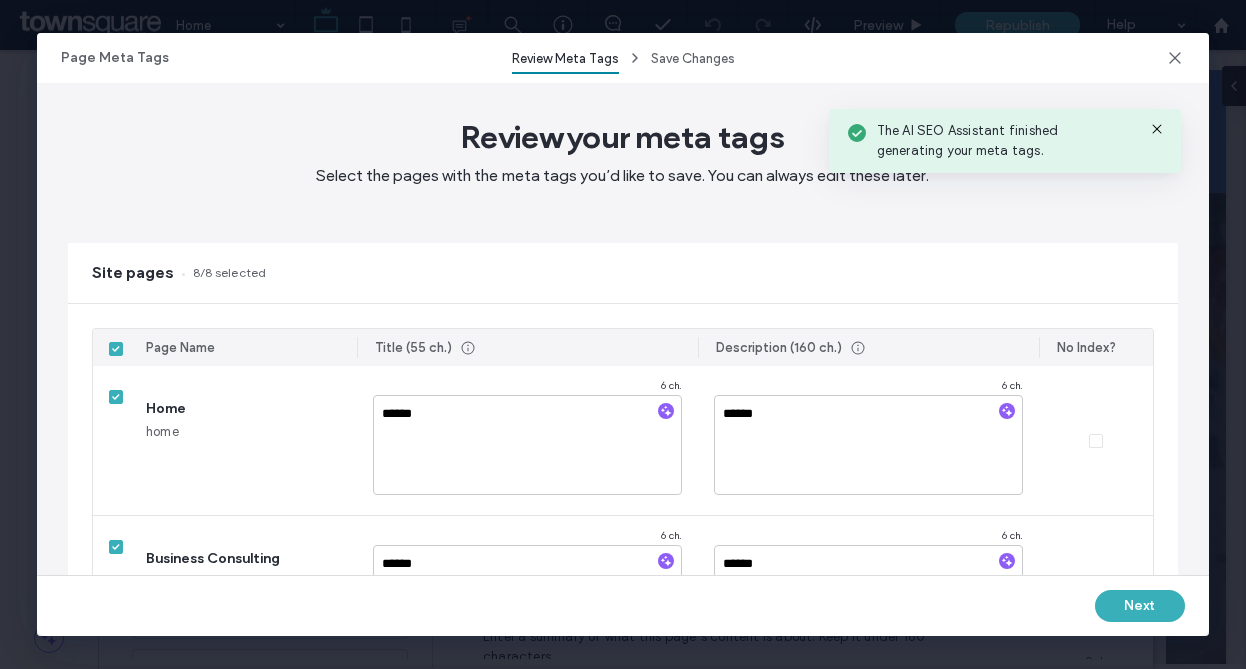 type on "*******" 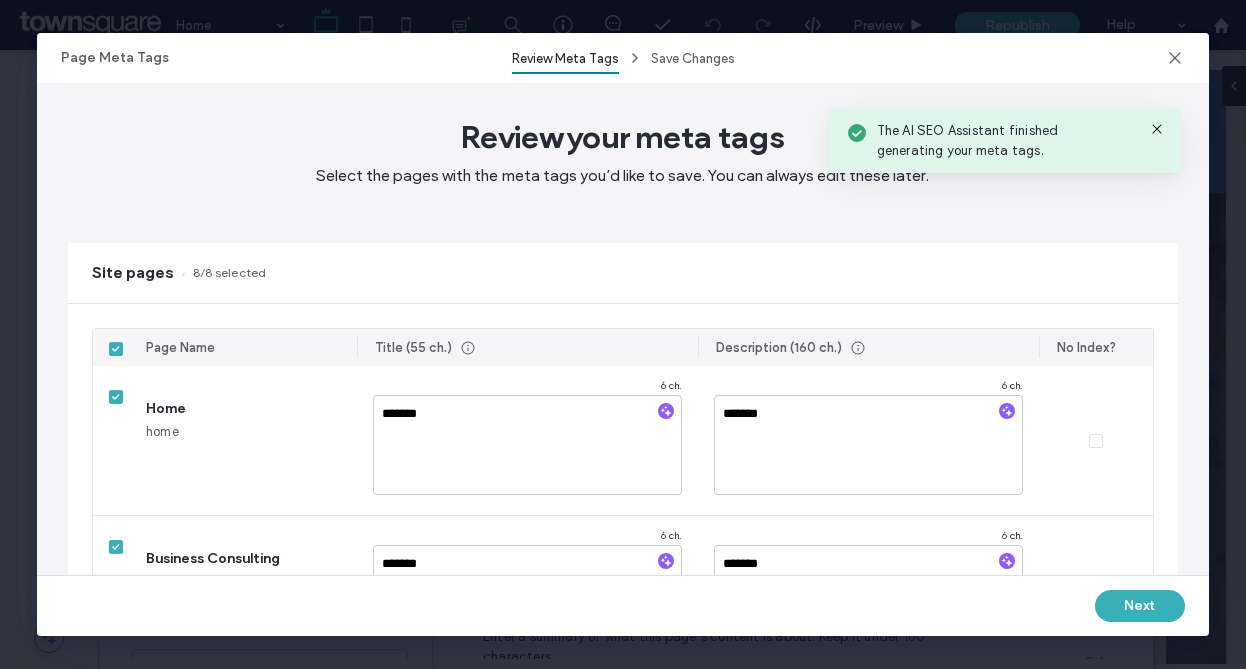 type on "**********" 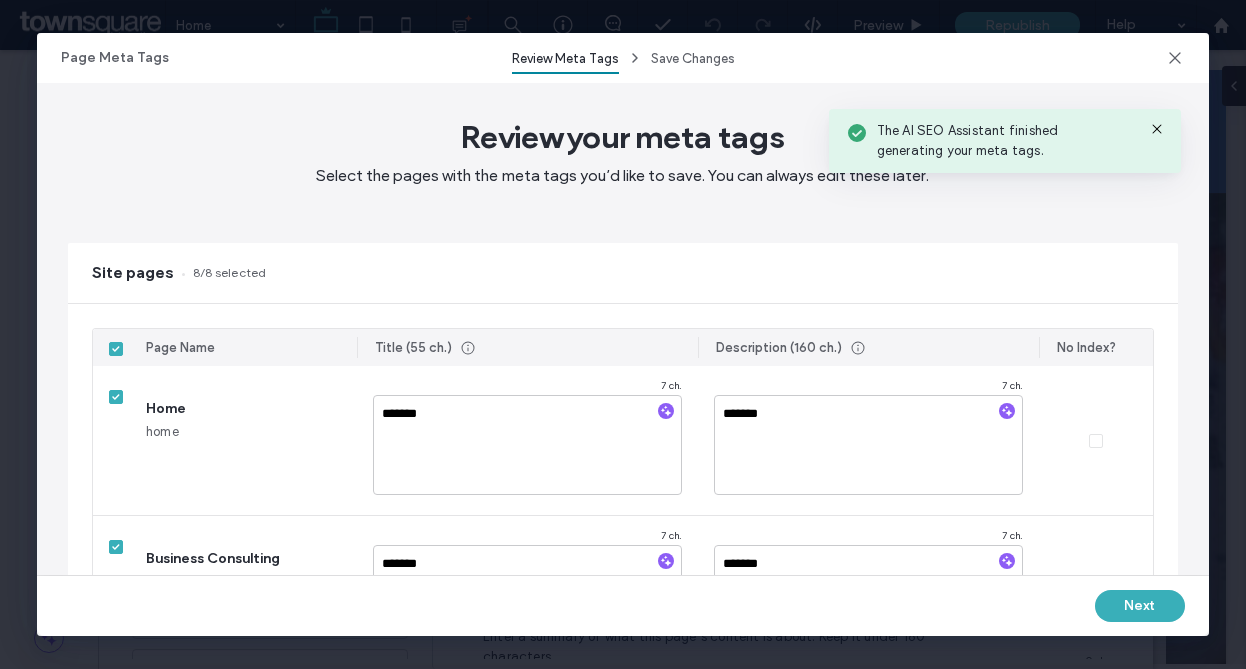 type on "*********" 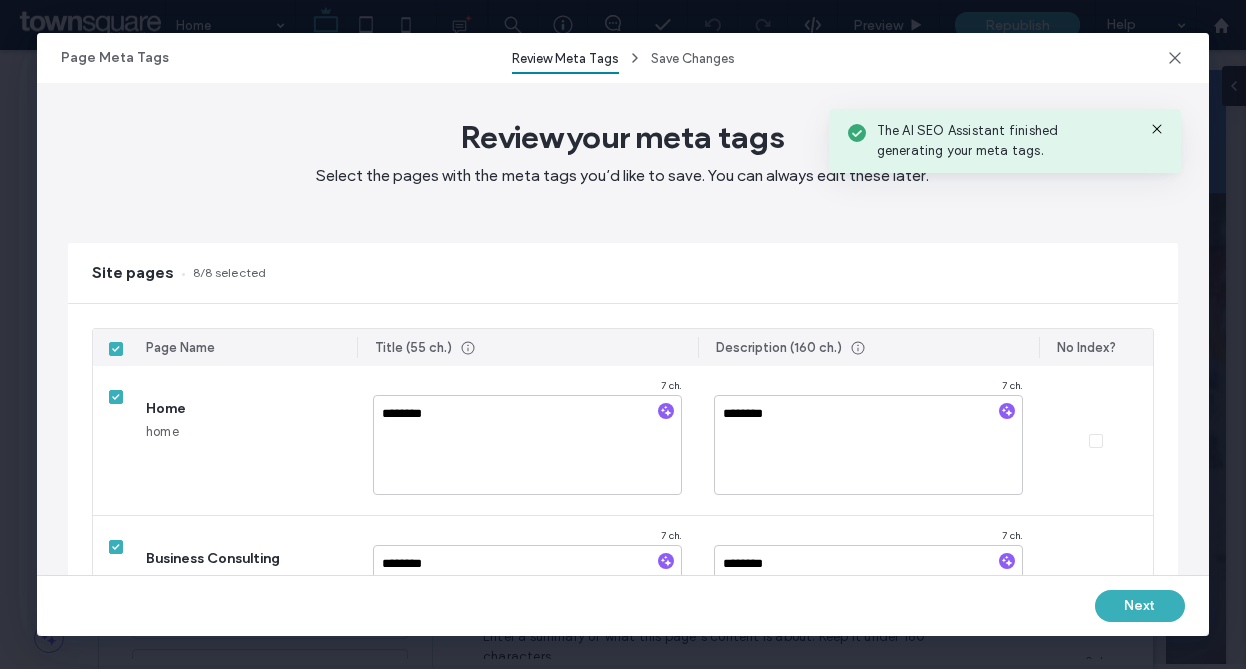 type on "**********" 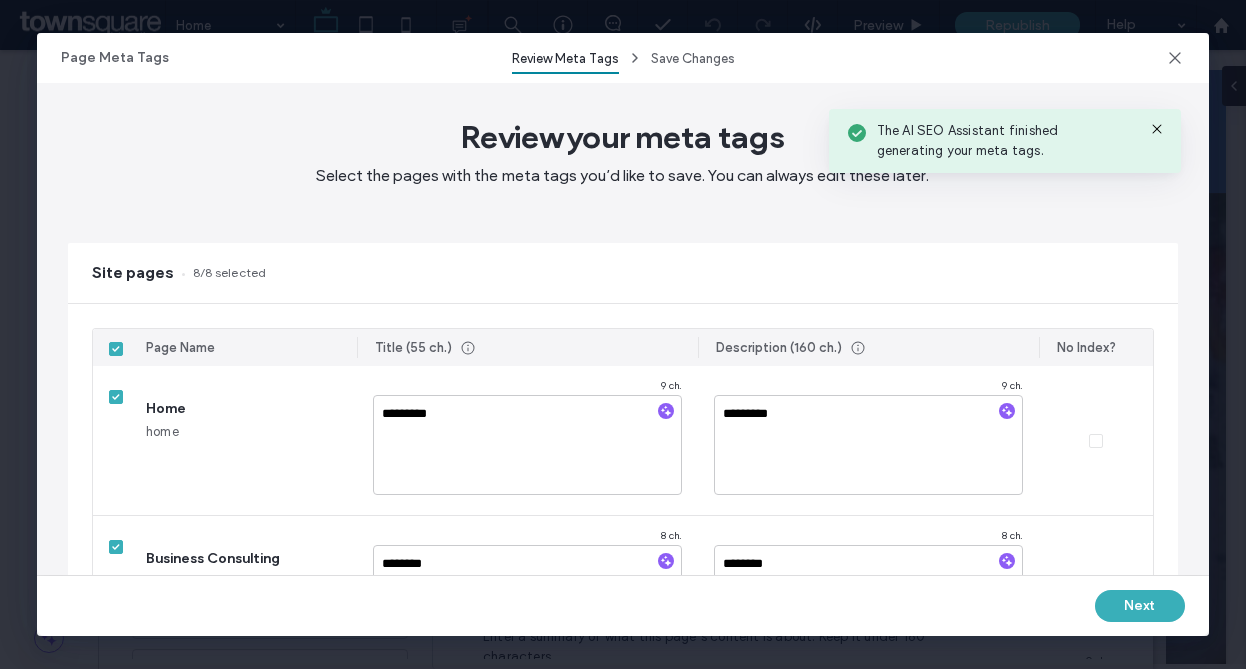 type on "*********" 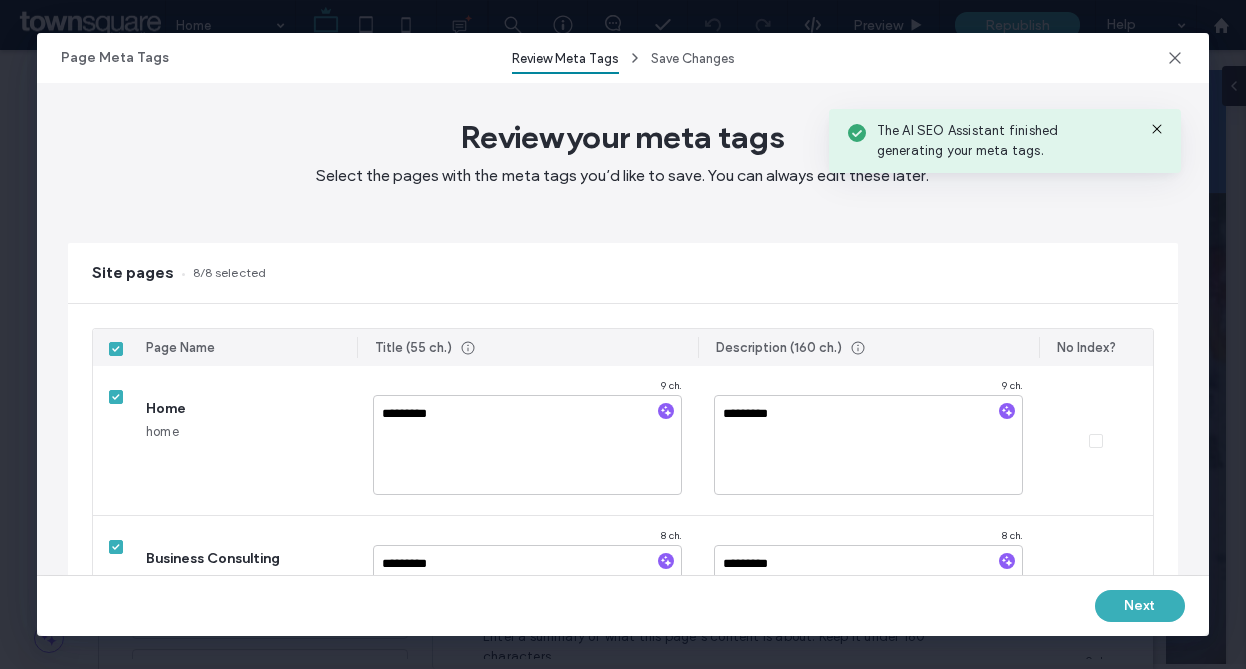 type on "**********" 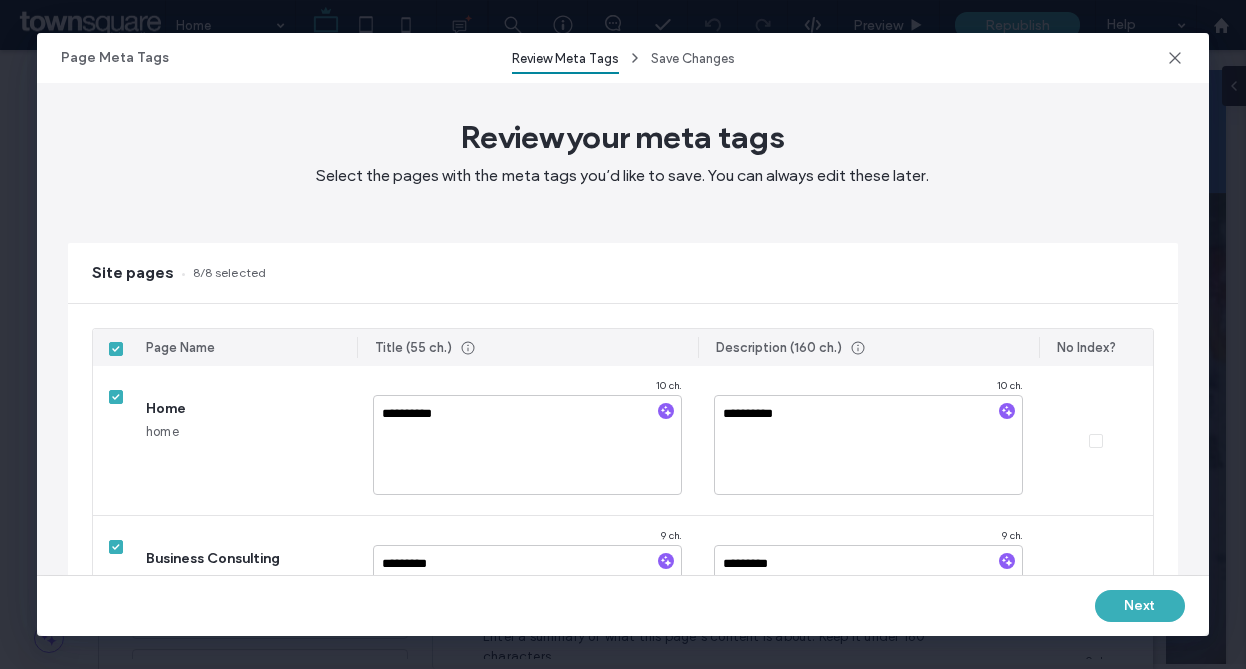 type on "**********" 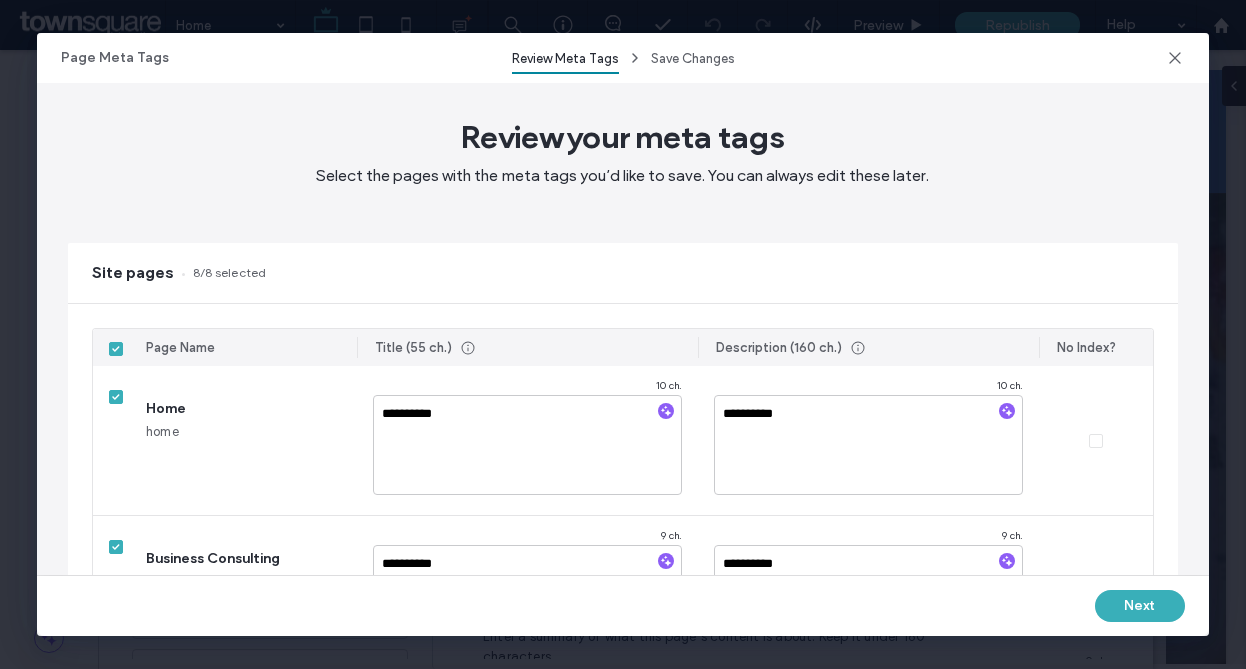 type on "**********" 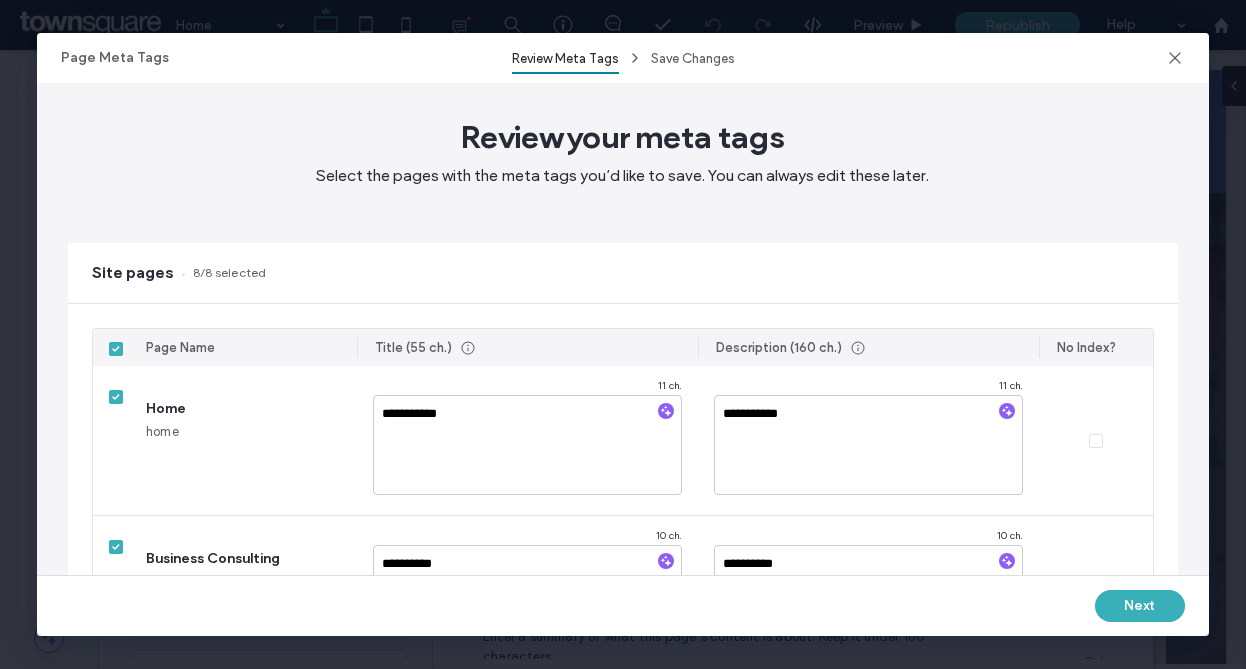 type on "**********" 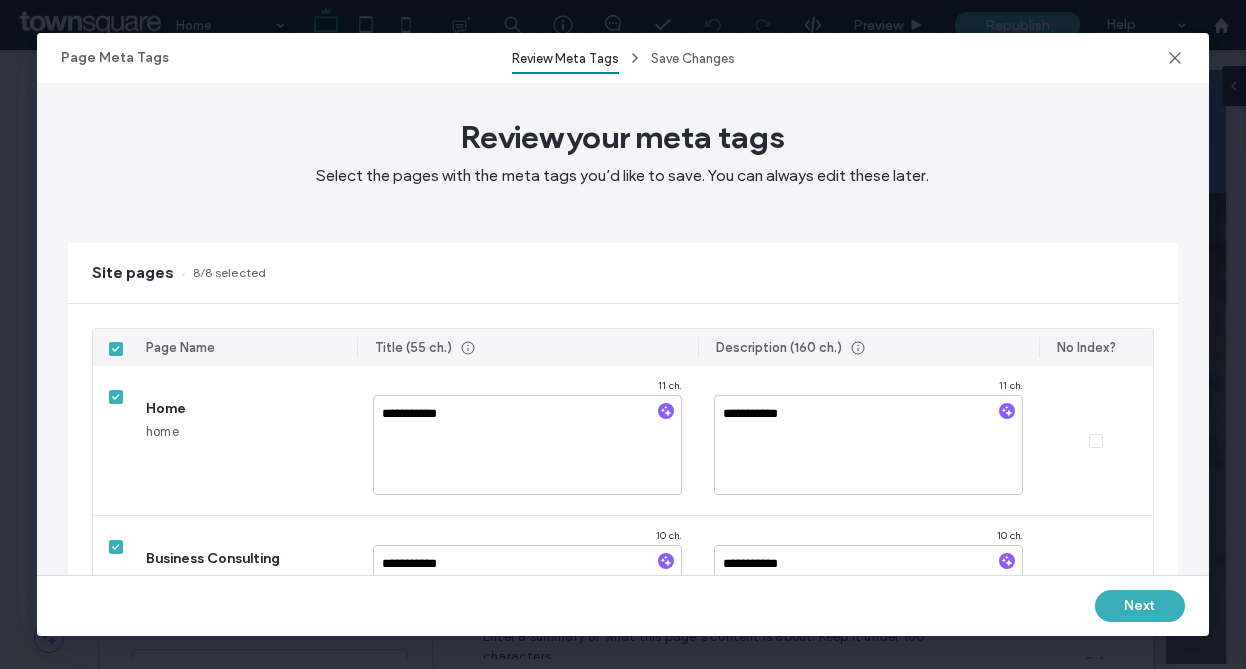 type on "**********" 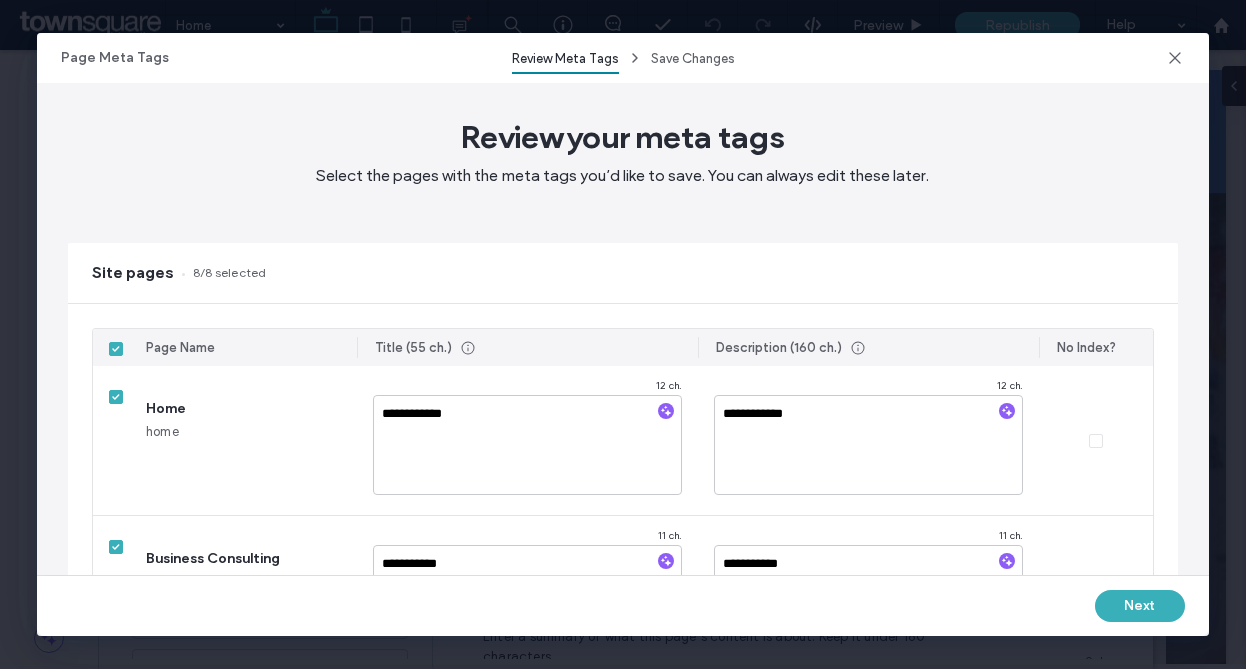 type on "**********" 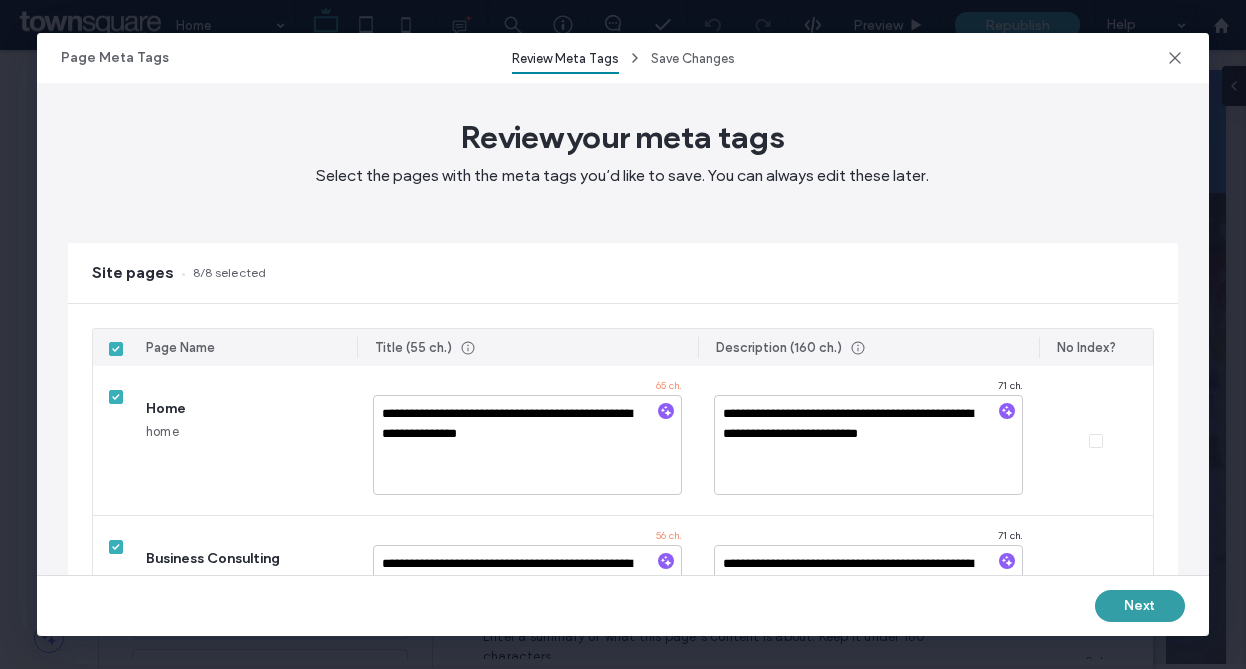 click on "Next" at bounding box center [1140, 606] 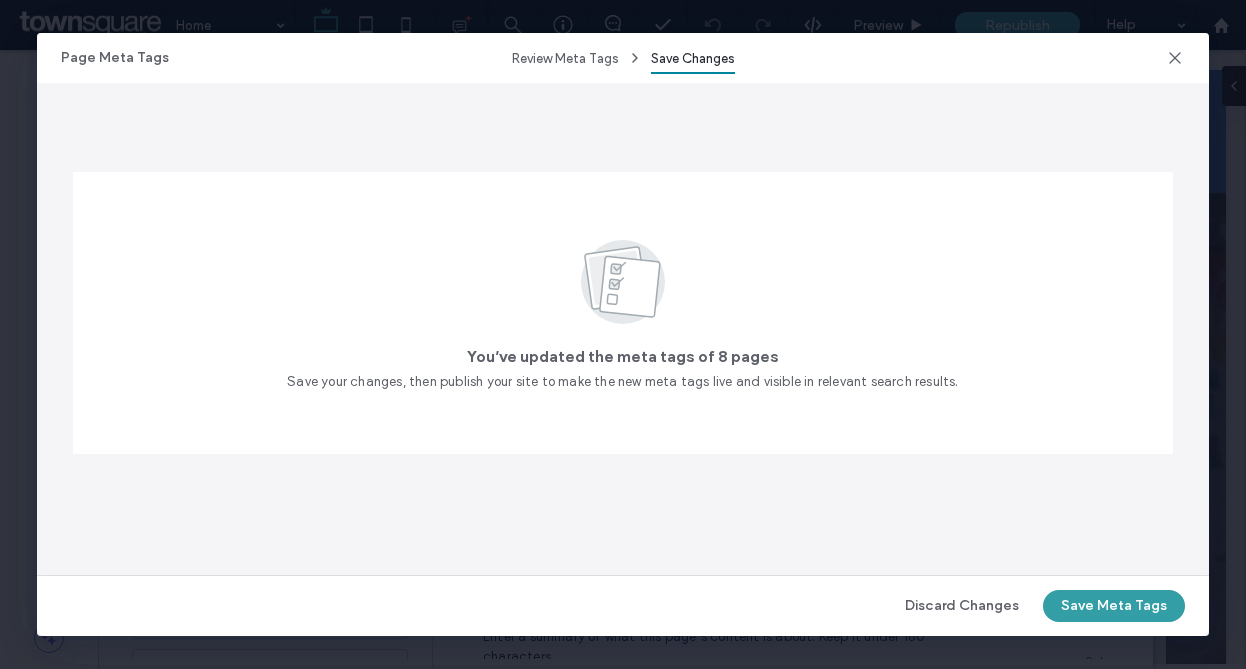 click on "Save Meta Tags" at bounding box center (1114, 606) 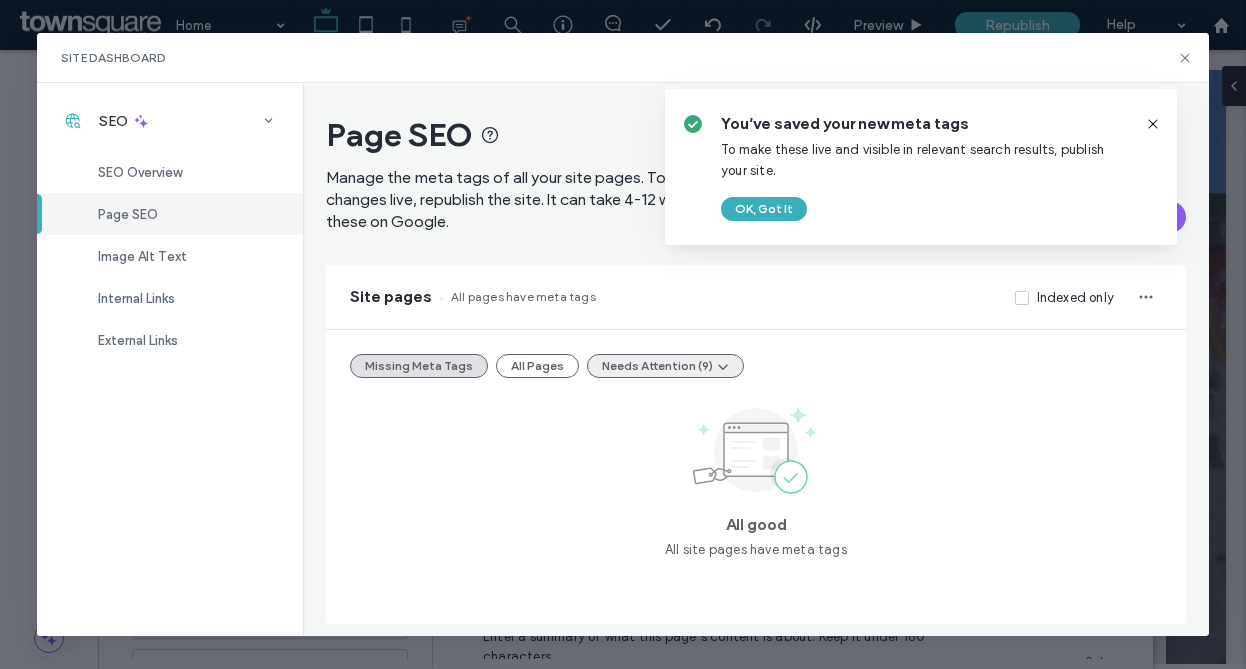 click on "Needs Attention (9)" at bounding box center [665, 366] 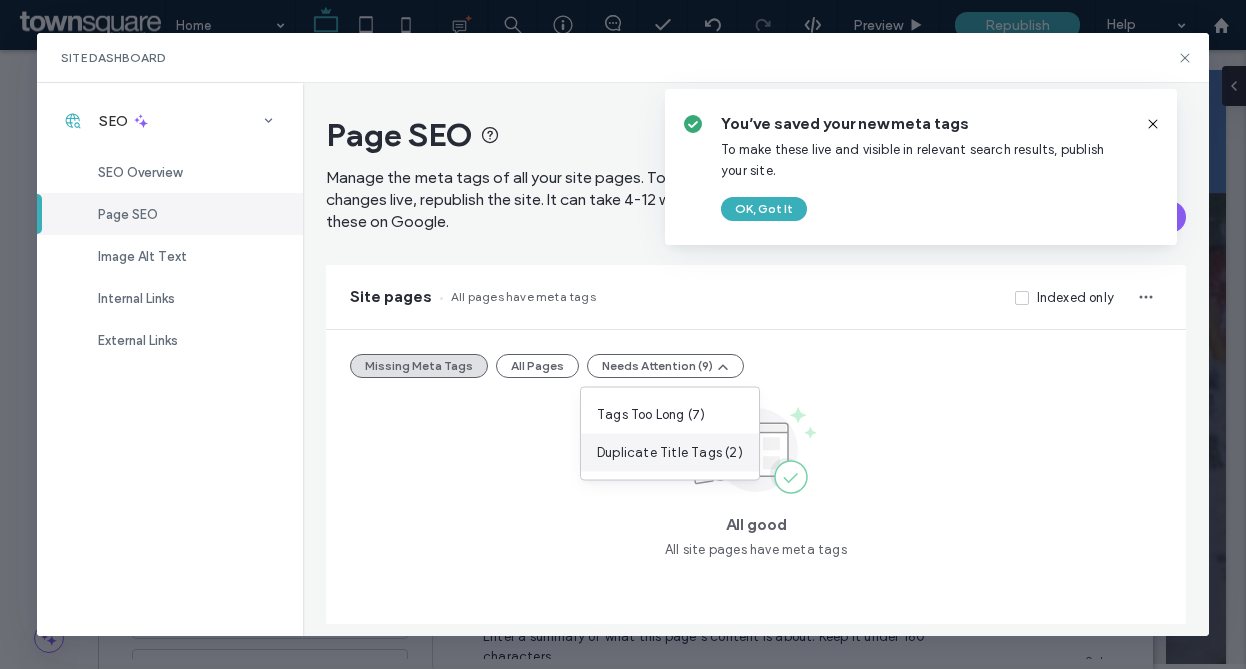 click on "Duplicate Title Tags (2)" at bounding box center [670, 453] 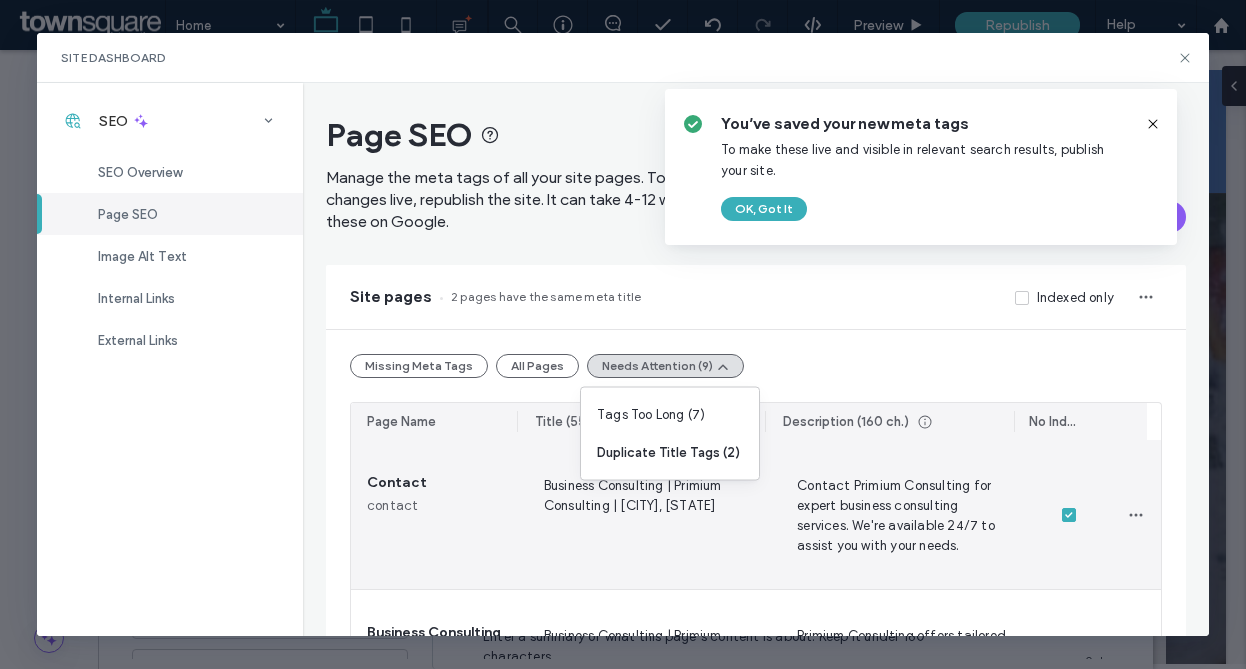scroll, scrollTop: 25, scrollLeft: 0, axis: vertical 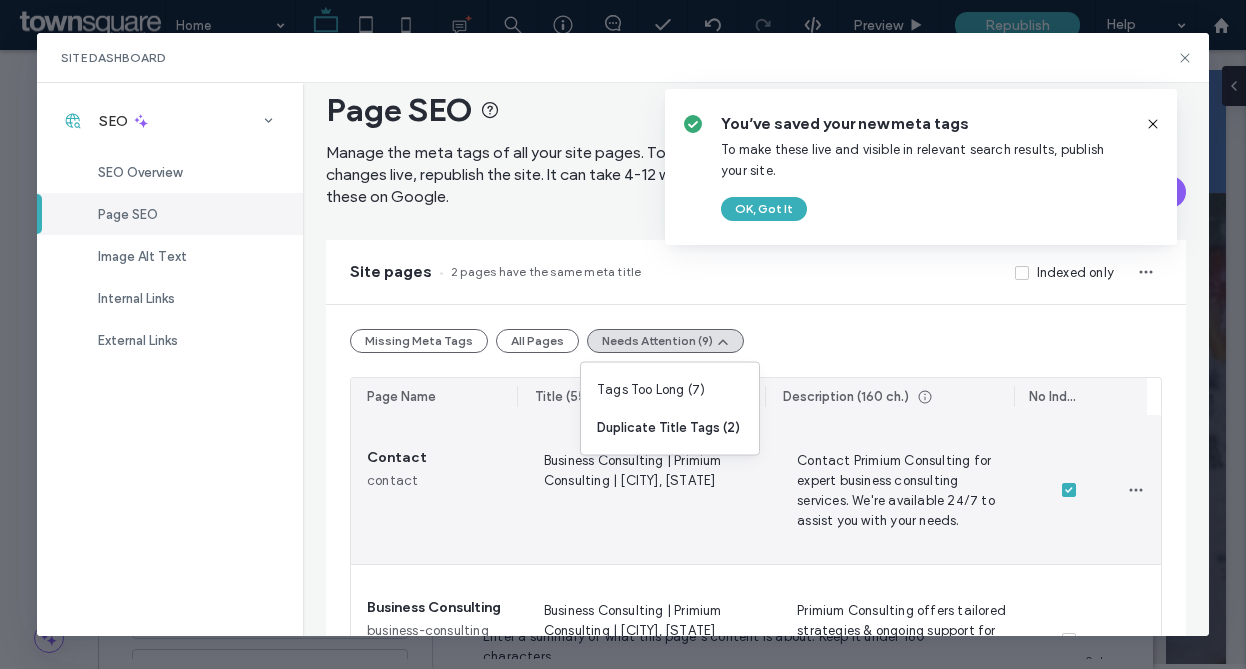 click on "Contact contact" at bounding box center (435, 489) 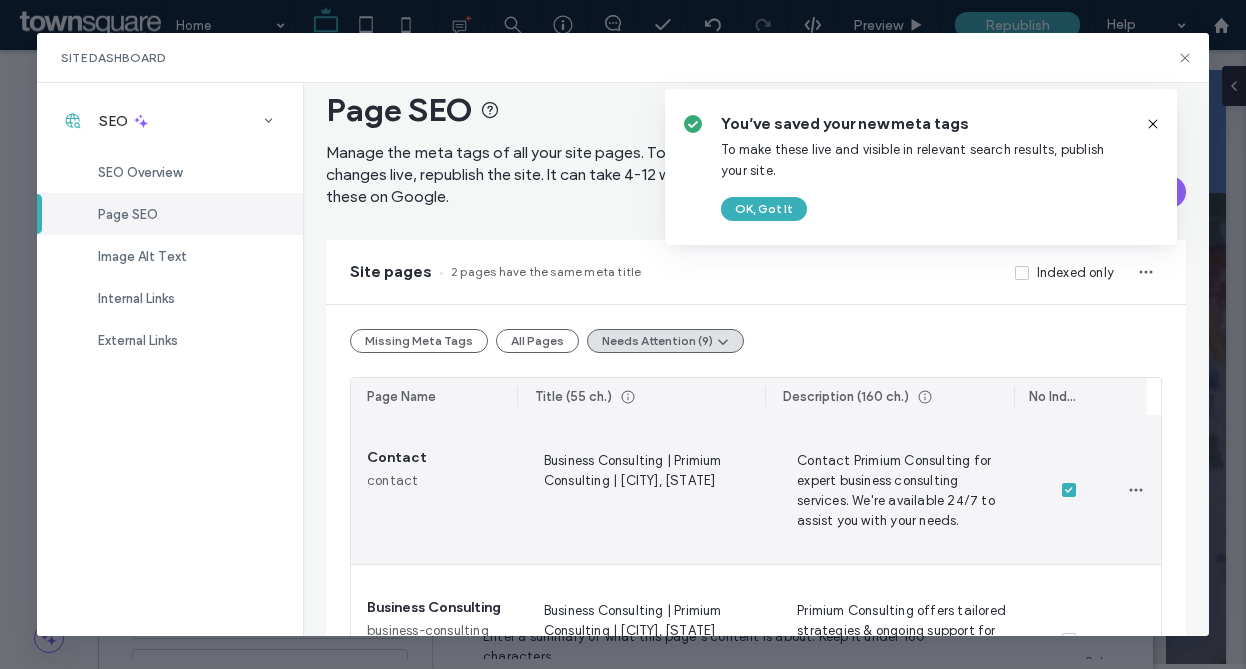 click on "Business Consulting | Primium Consulting | Ludington, MI" at bounding box center [646, 490] 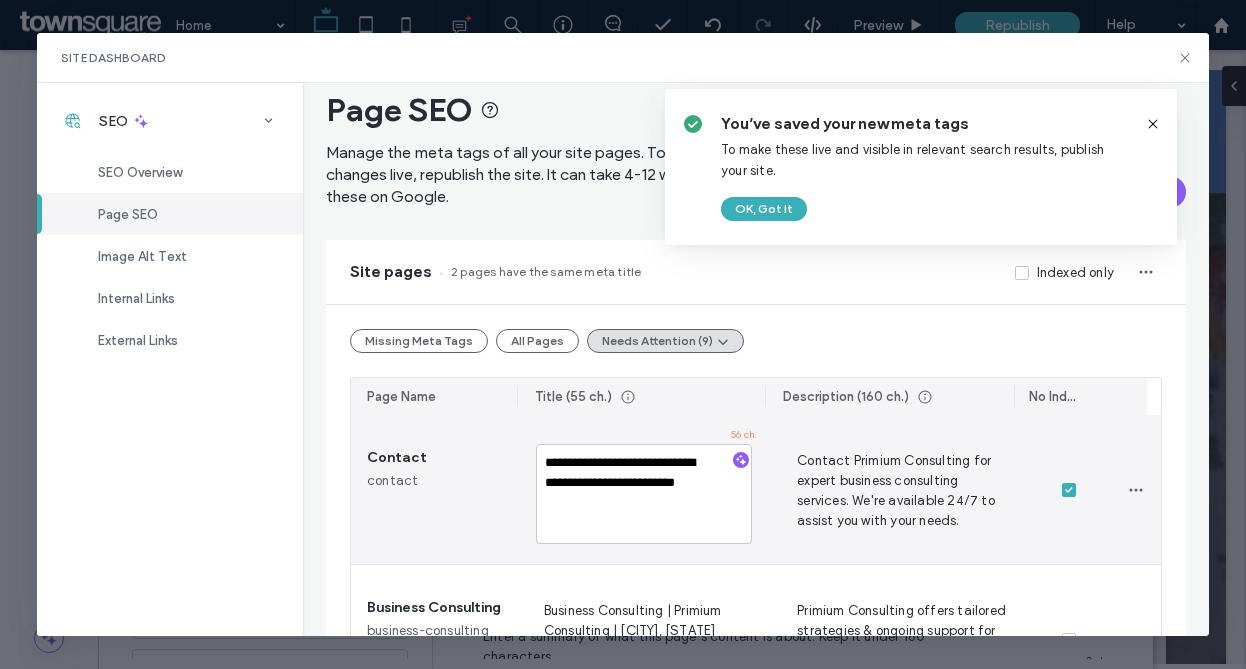click on "**********" at bounding box center [644, 494] 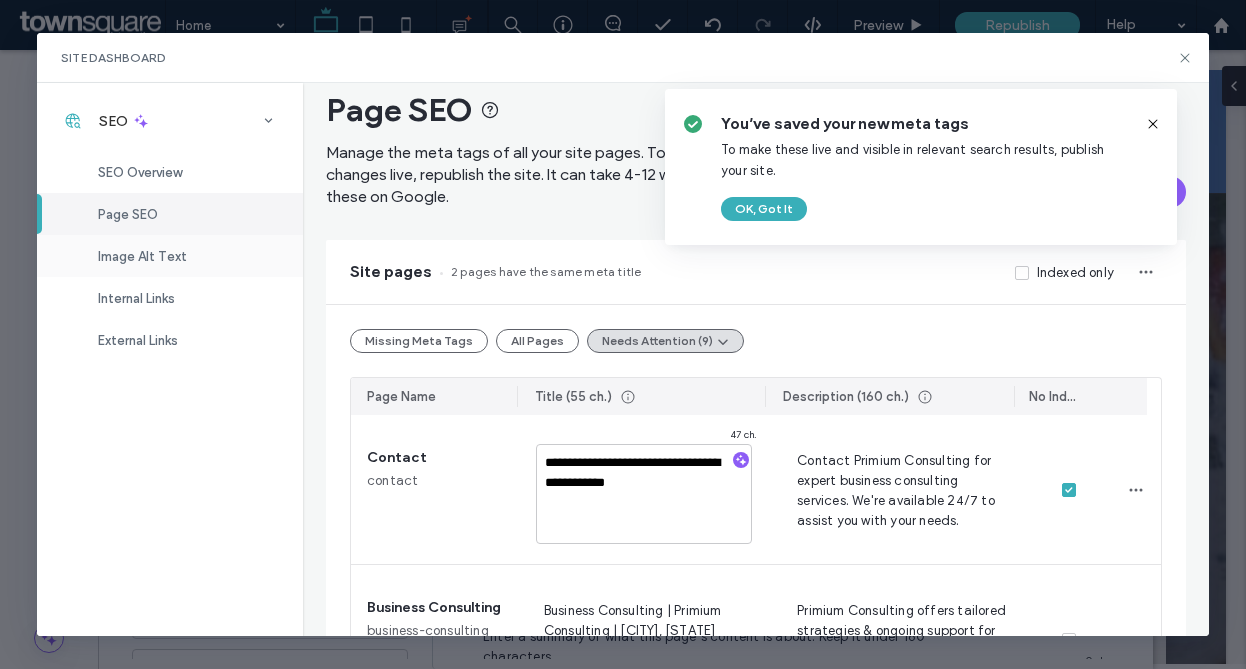 click on "Image Alt Text" at bounding box center [170, 256] 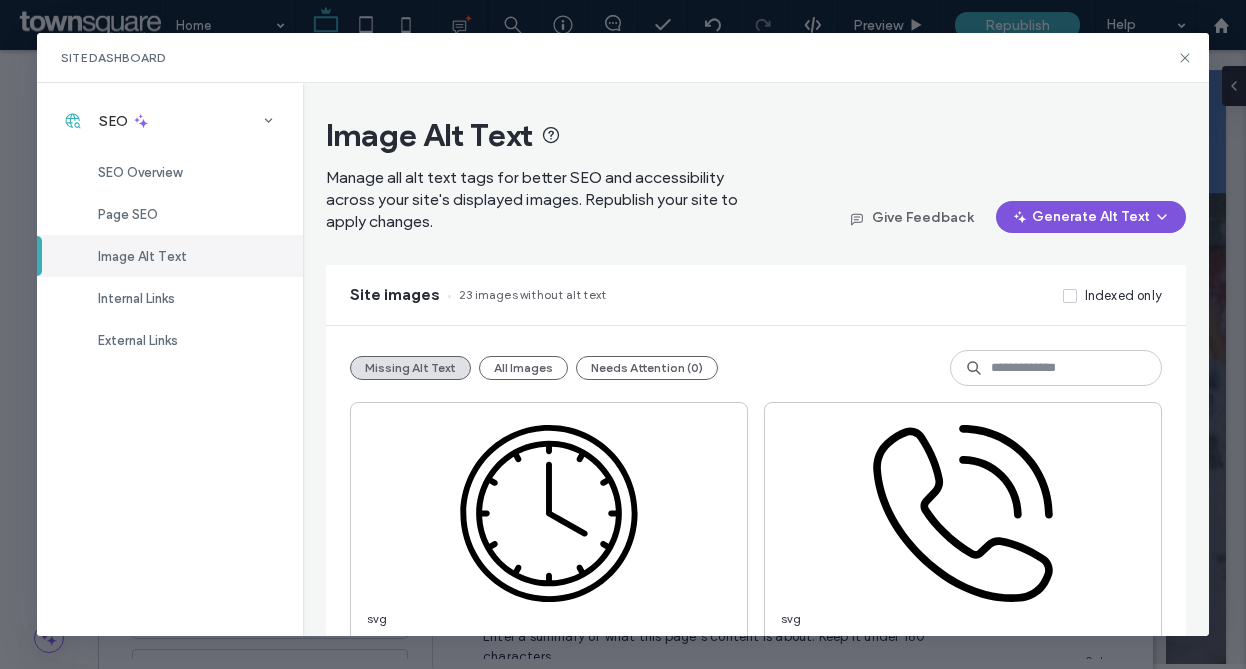 click 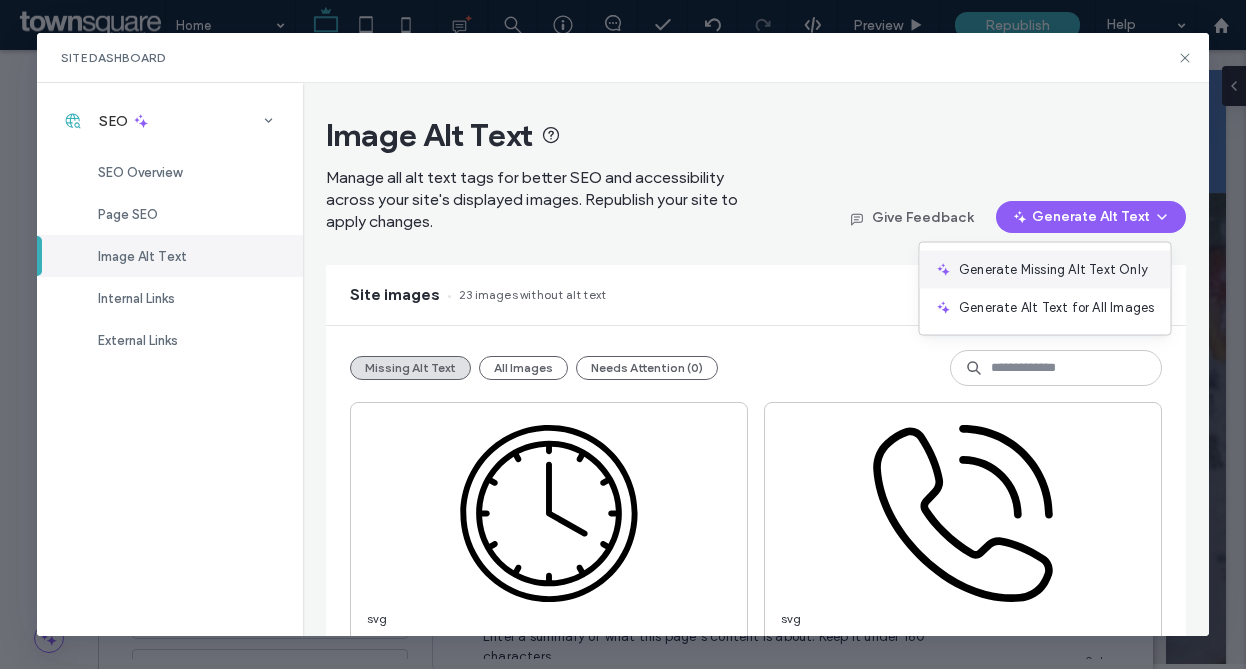 click on "Generate Missing Alt Text Only" at bounding box center [1053, 270] 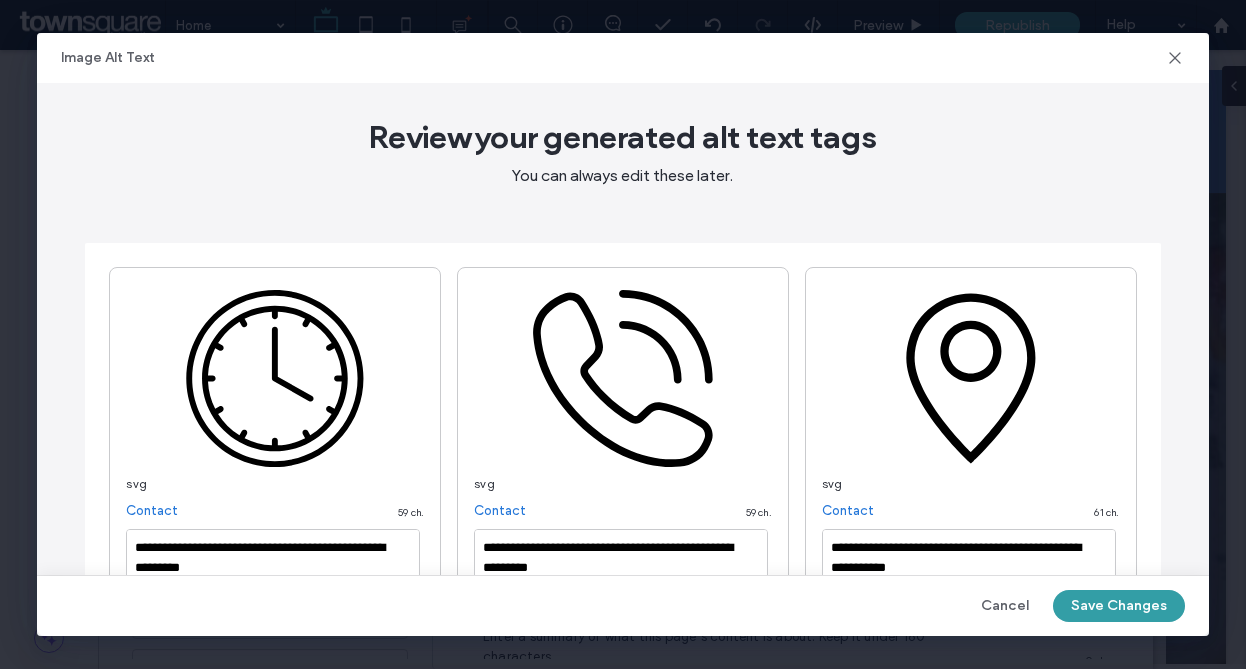 click on "Save Changes" at bounding box center [1119, 606] 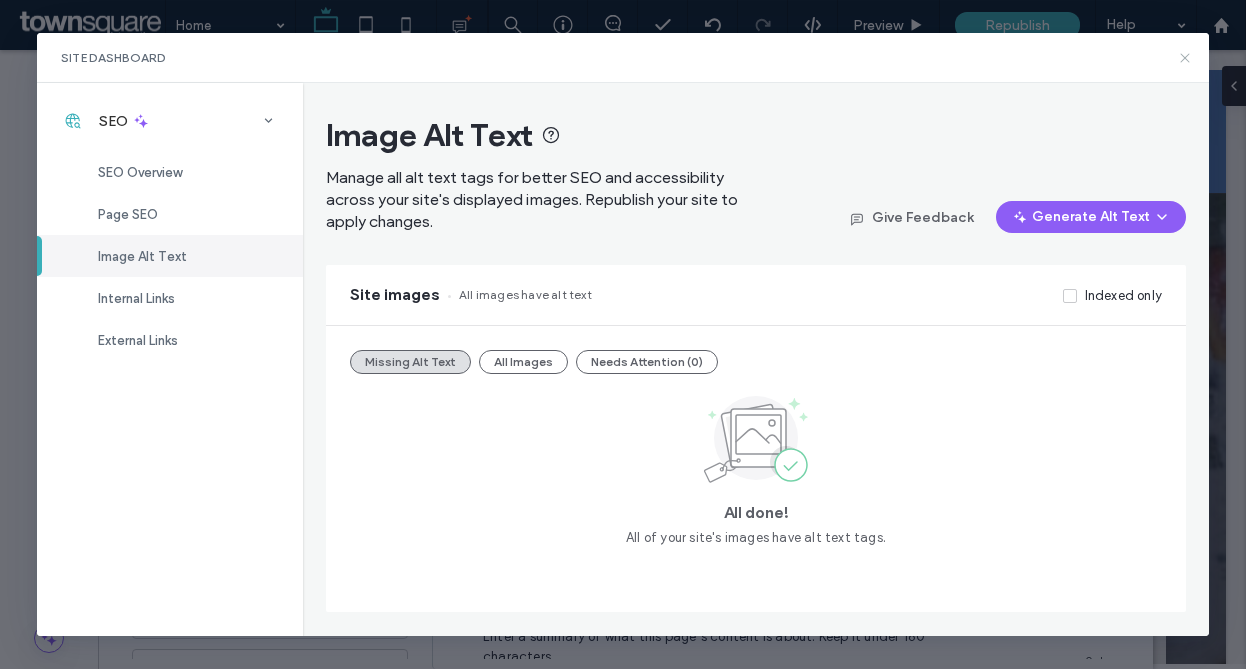 click 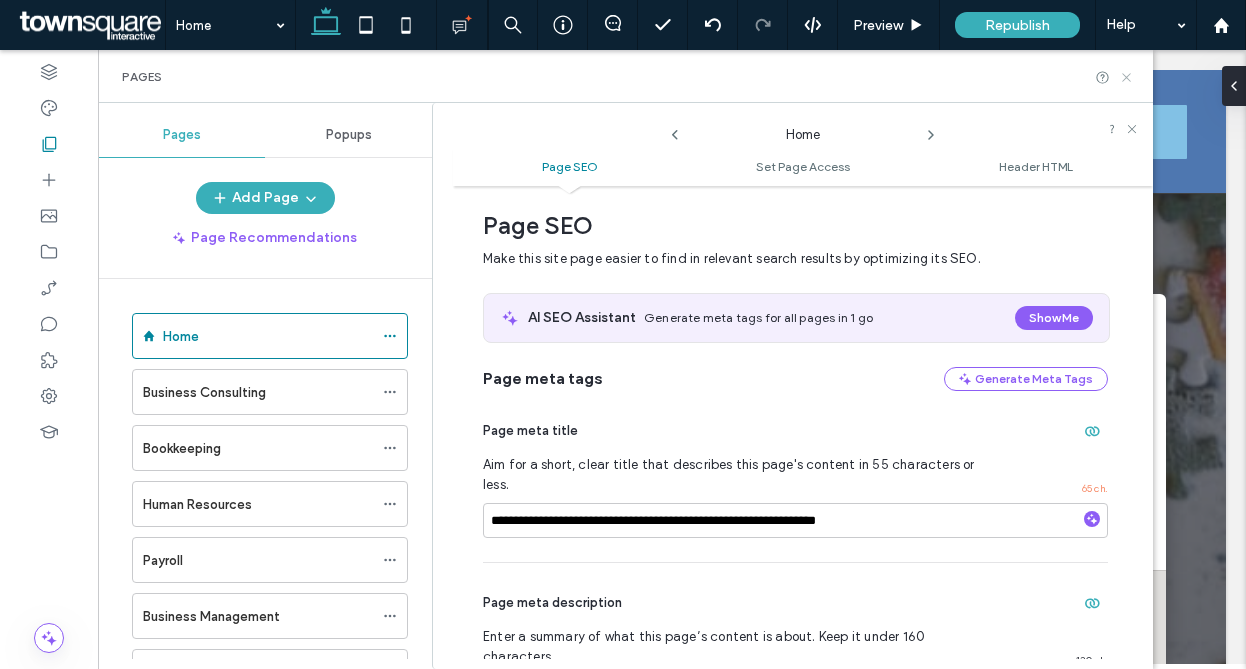 click 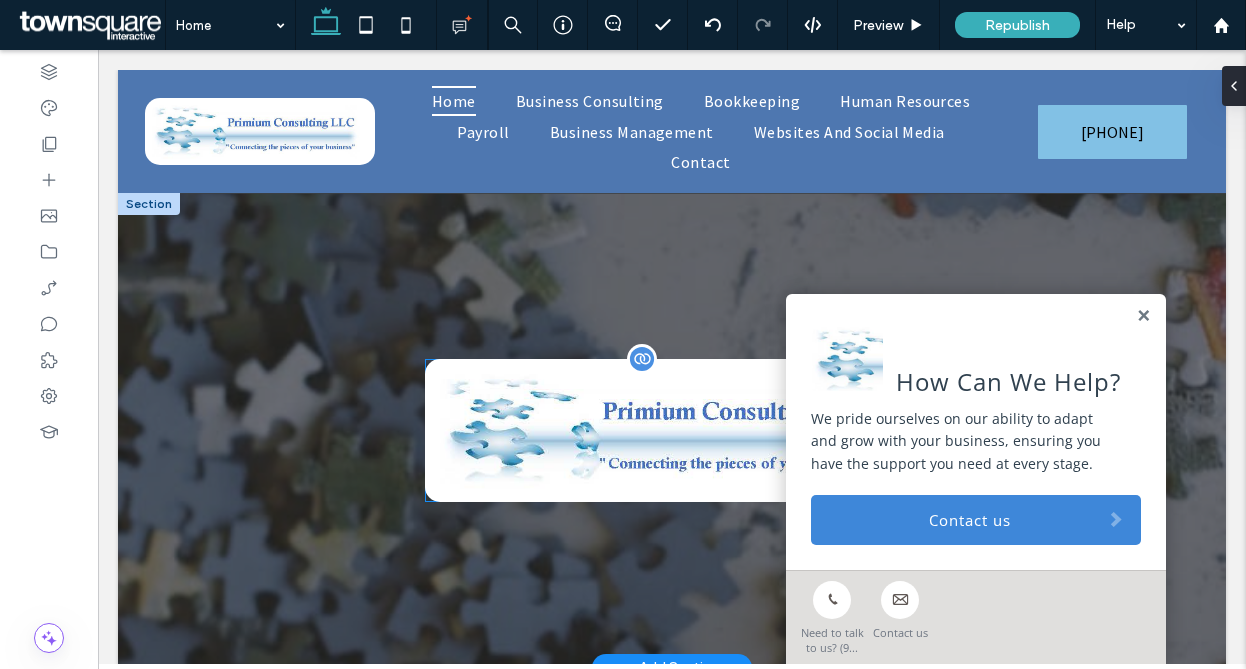 scroll, scrollTop: 305, scrollLeft: 0, axis: vertical 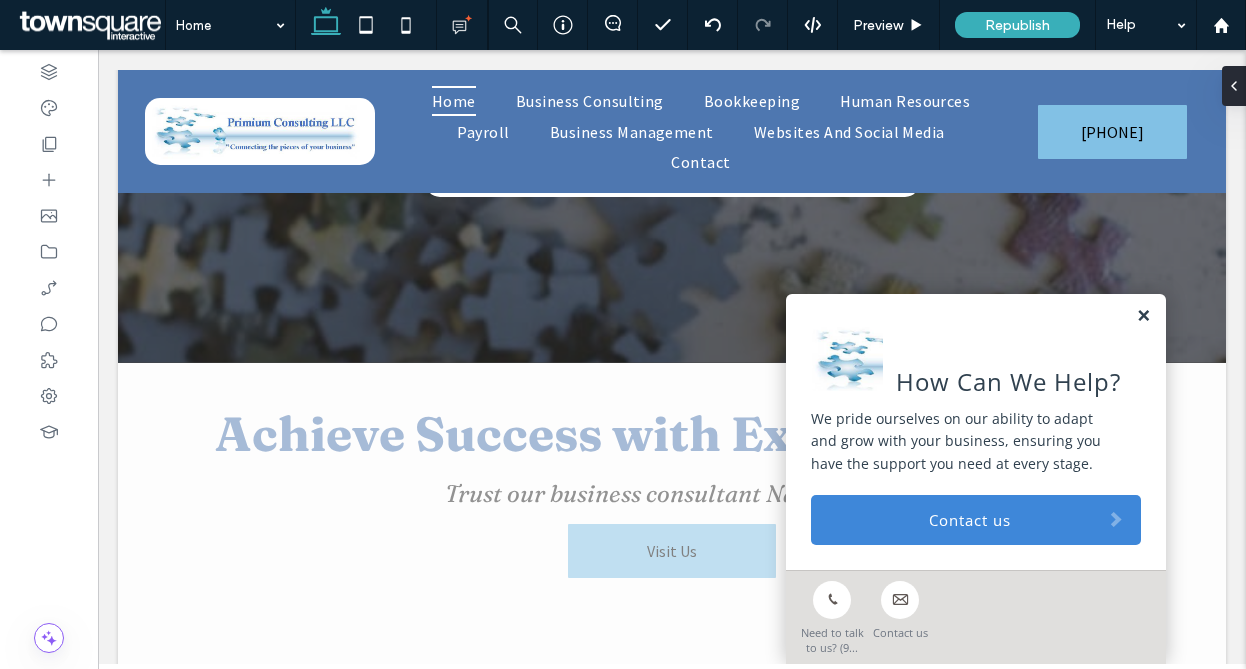 click at bounding box center [1143, 316] 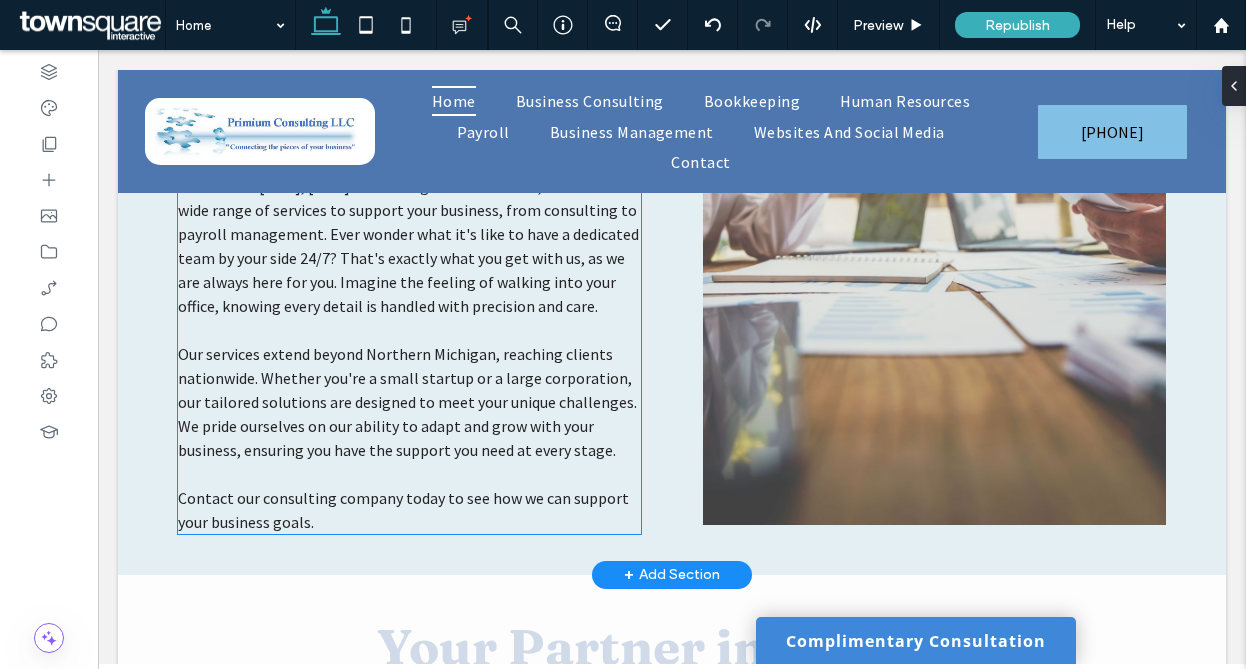 scroll, scrollTop: 1228, scrollLeft: 0, axis: vertical 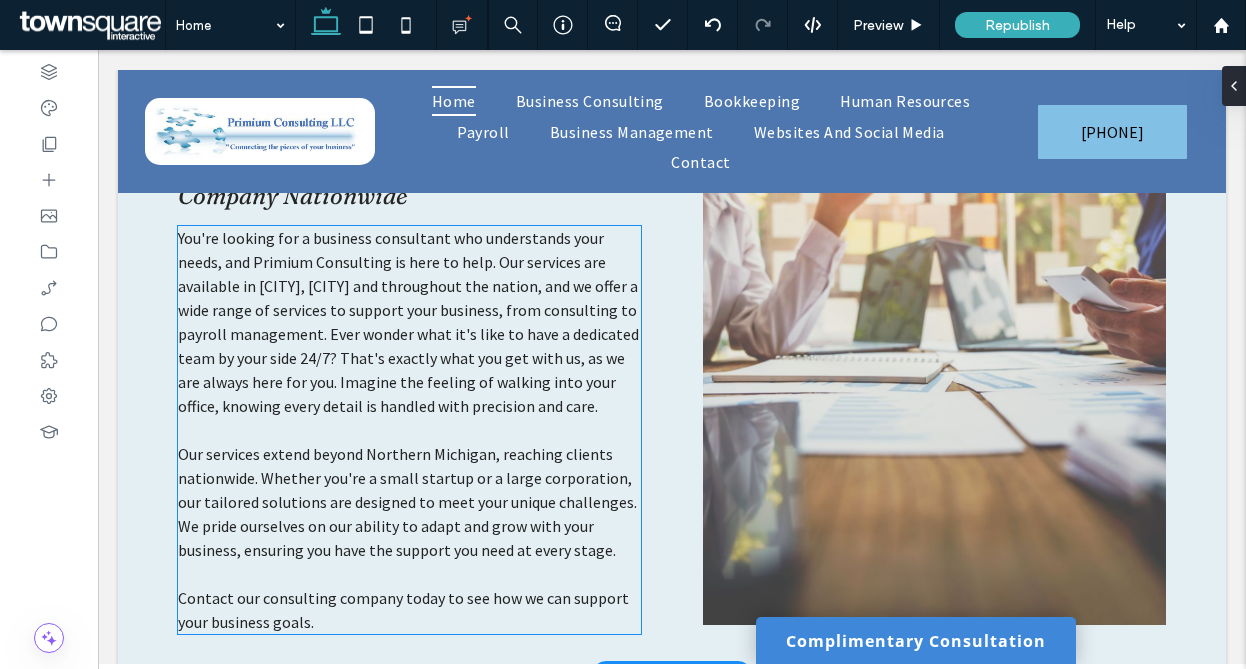 click on "You're looking for a business consultant who understands your needs, and Primium Consulting is here to help. Our services are available in Ludington, Manistee and throughout the nation, and we offer a wide range of services to support your business, from consulting to payroll management. Ever wonder what it's like to have a dedicated team by your side 24/7? That's exactly what you get with us, as we are always here for you. Imagine the feeling of walking into your office, knowing every detail is handled with precision and care." at bounding box center [408, 322] 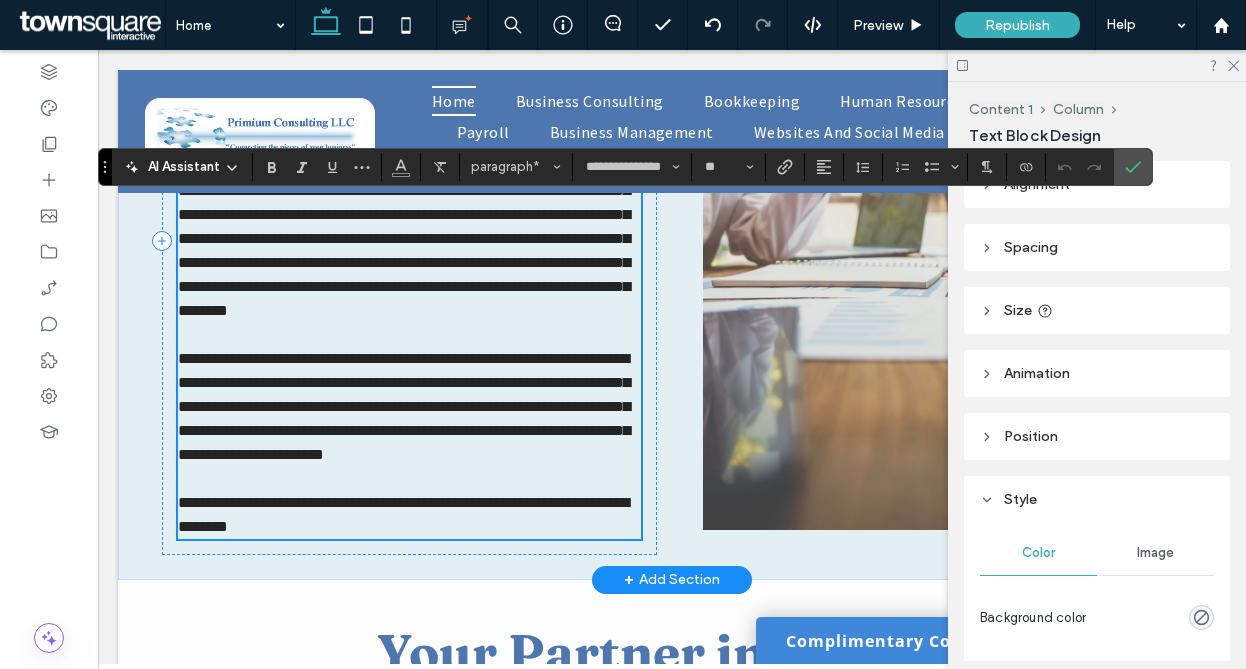 scroll, scrollTop: 1256, scrollLeft: 0, axis: vertical 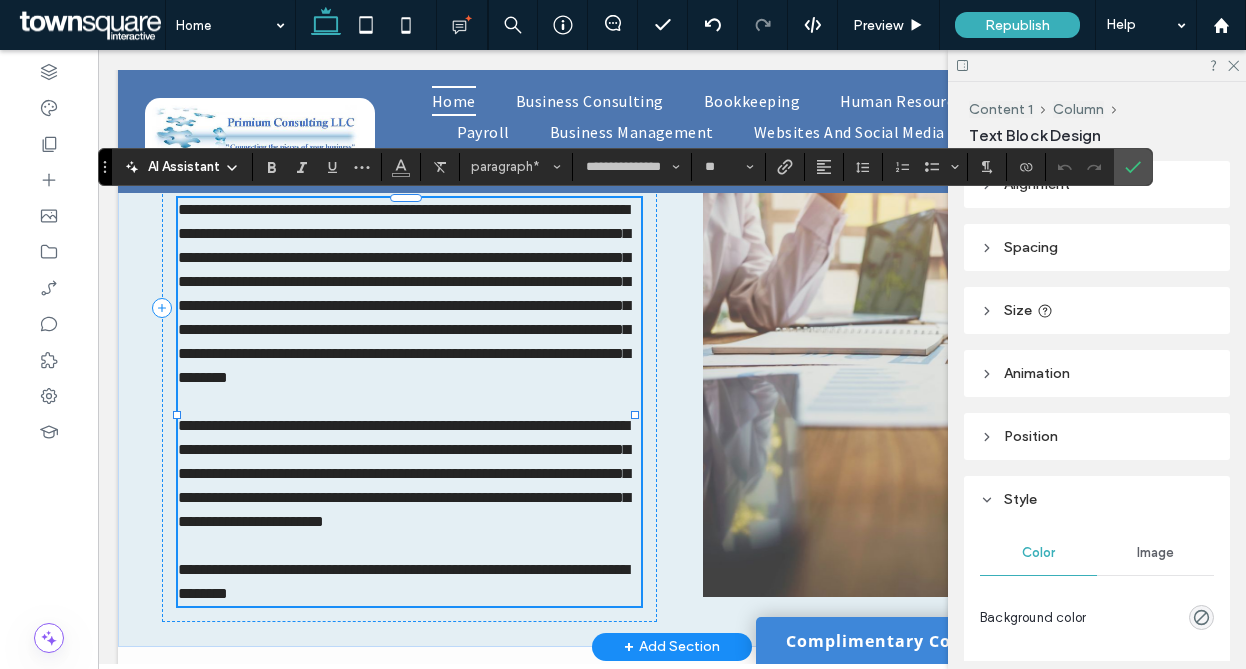 click on "**********" at bounding box center [404, 293] 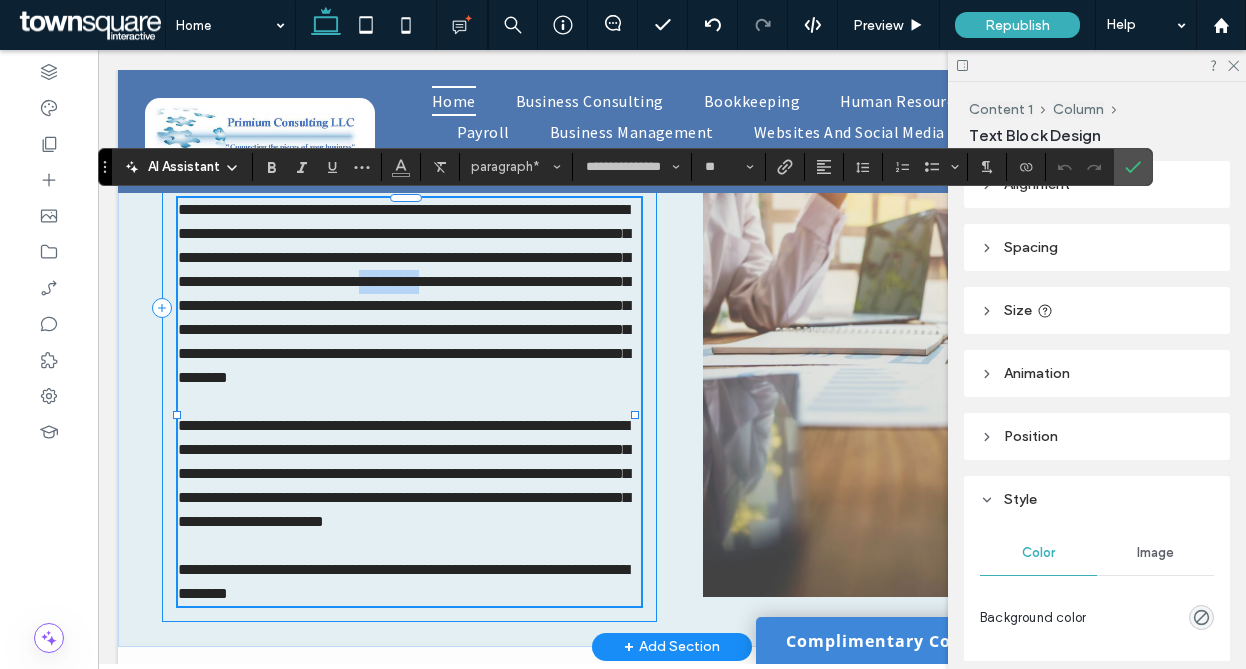 drag, startPoint x: 246, startPoint y: 307, endPoint x: 168, endPoint y: 307, distance: 78 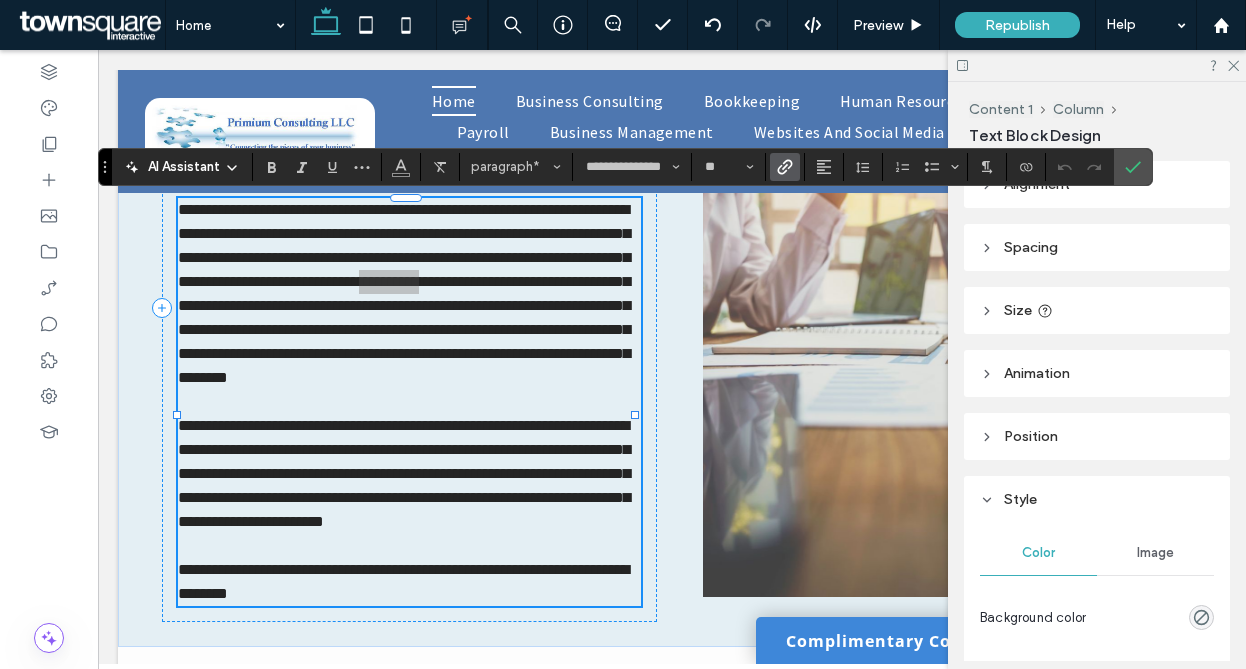 click 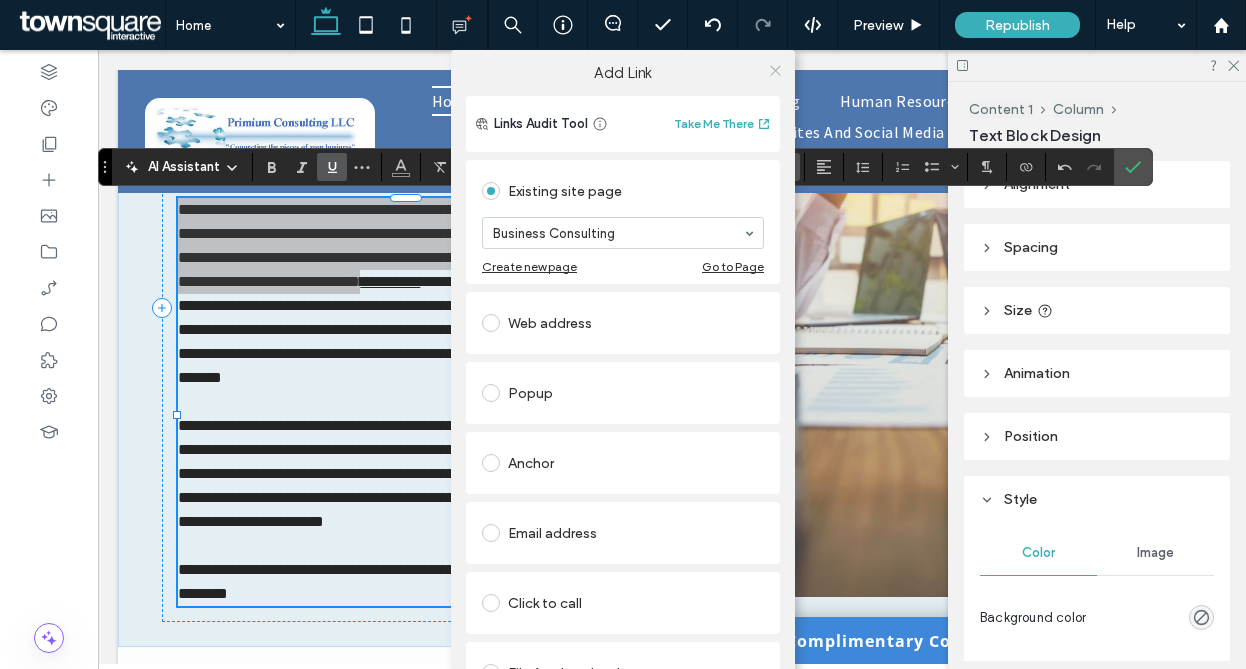 click 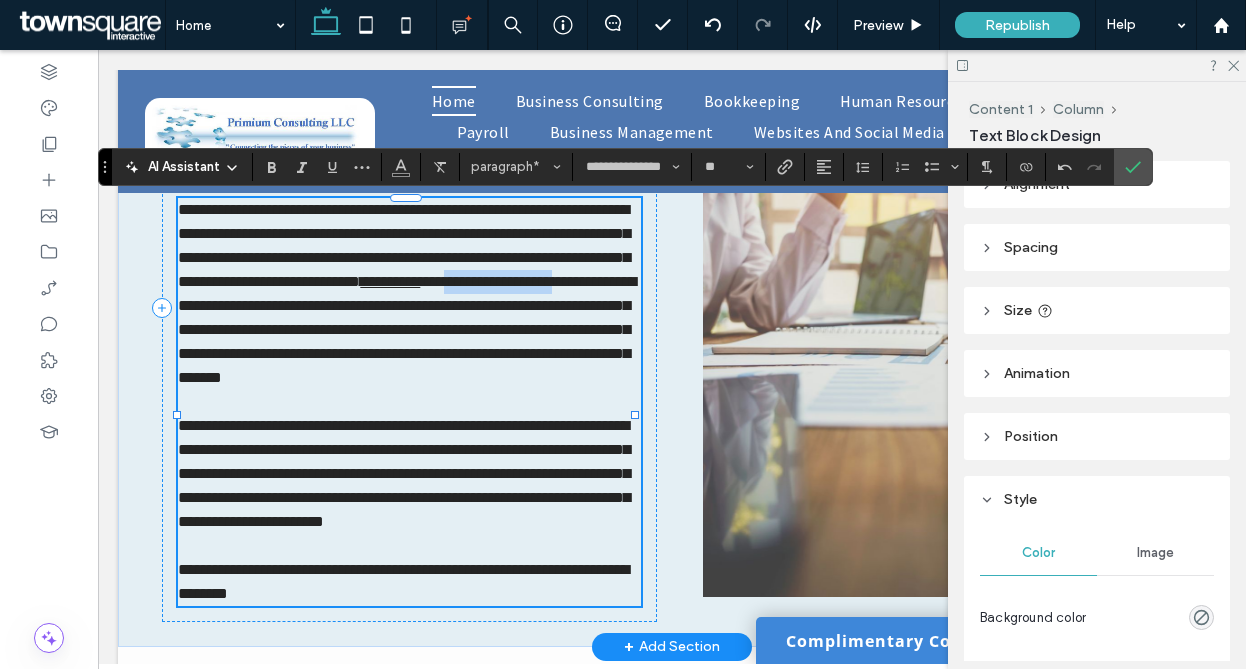 drag, startPoint x: 407, startPoint y: 311, endPoint x: 268, endPoint y: 317, distance: 139.12944 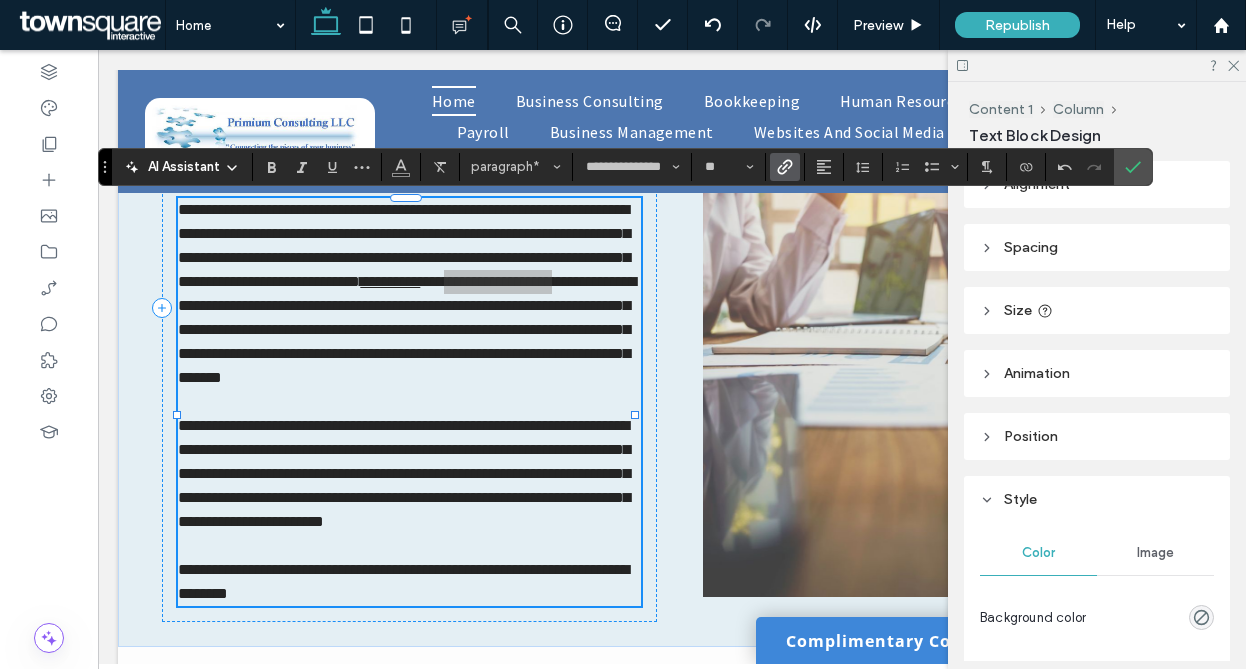 click 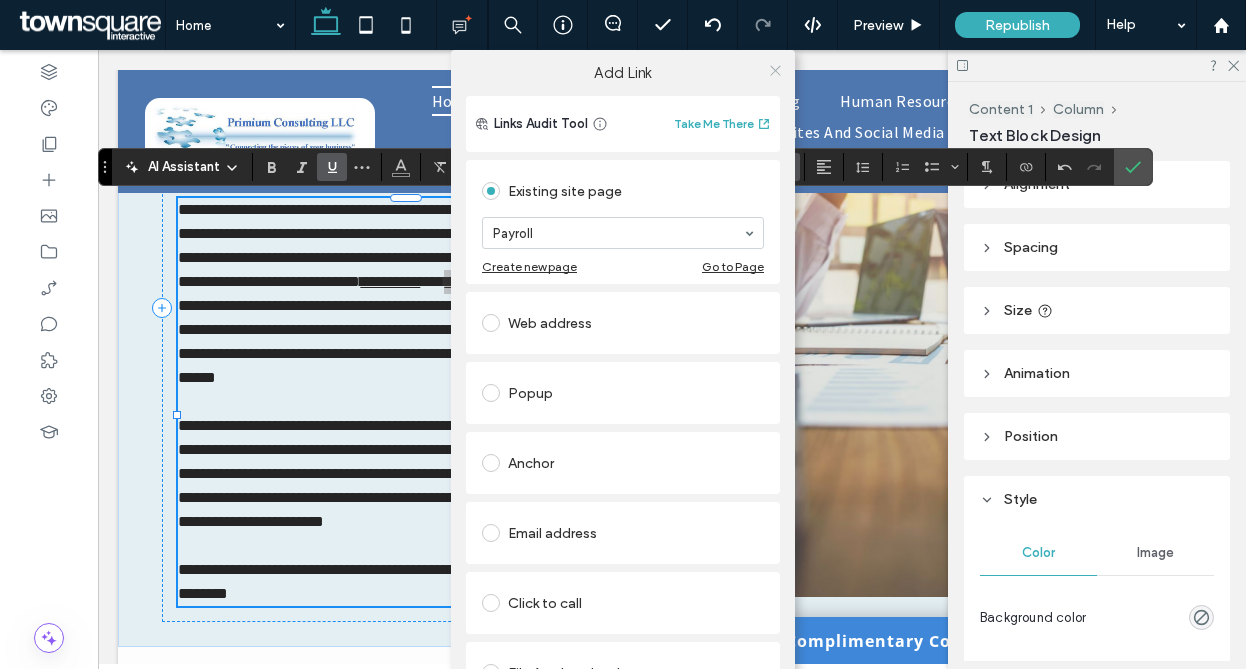 click at bounding box center (775, 70) 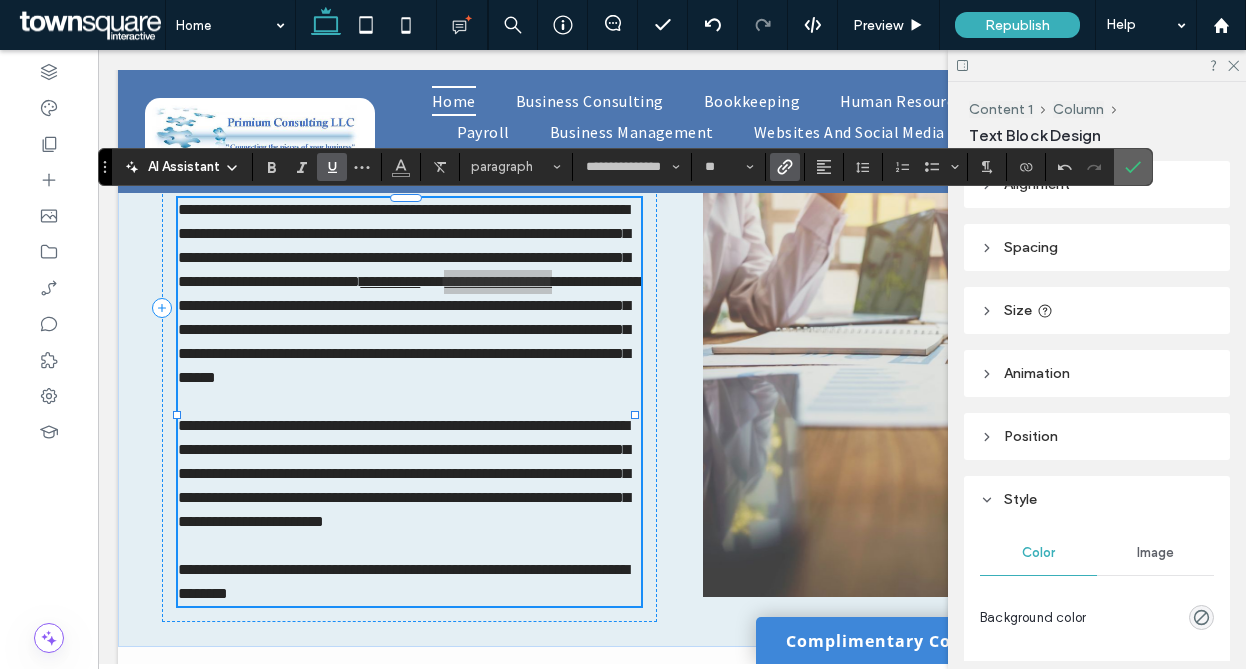 click at bounding box center [1133, 167] 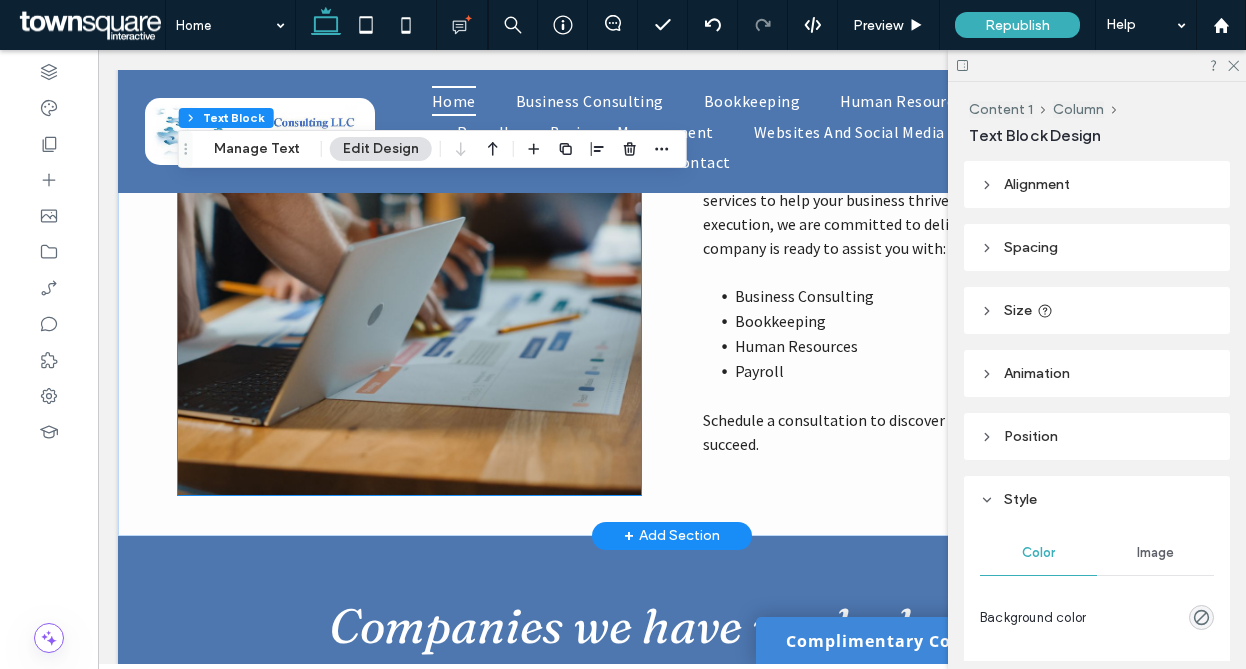 scroll, scrollTop: 2191, scrollLeft: 0, axis: vertical 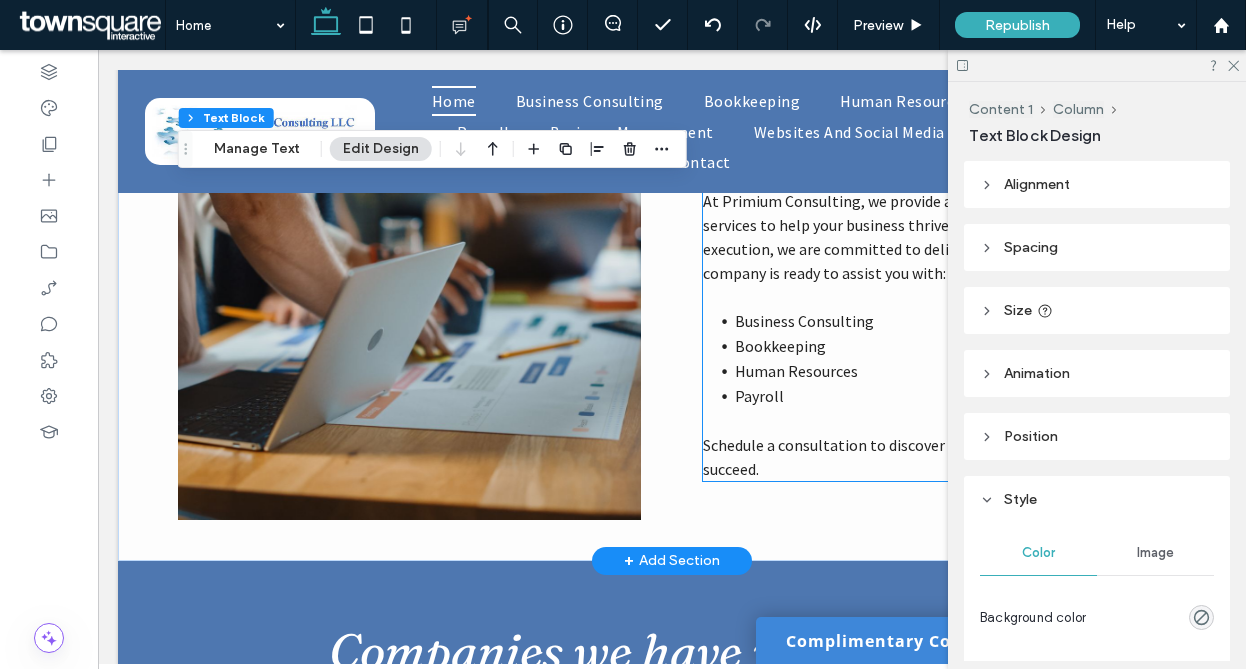click on "Bookkeeping" at bounding box center (780, 346) 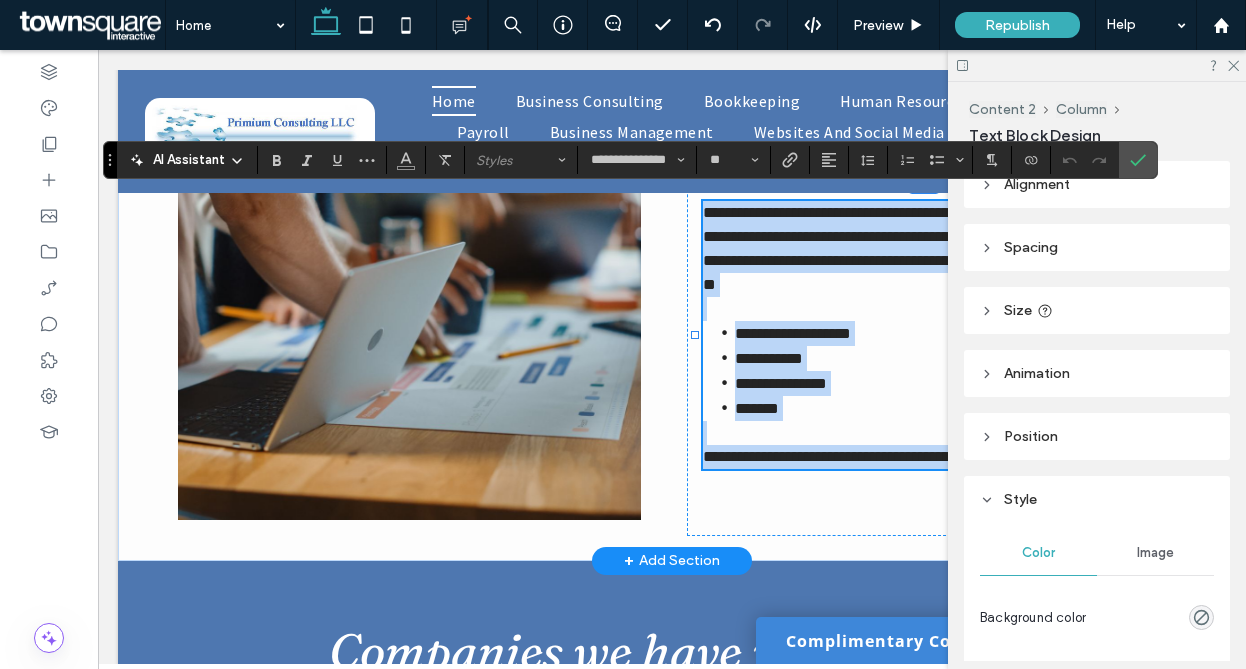 click on "**********" at bounding box center (950, 333) 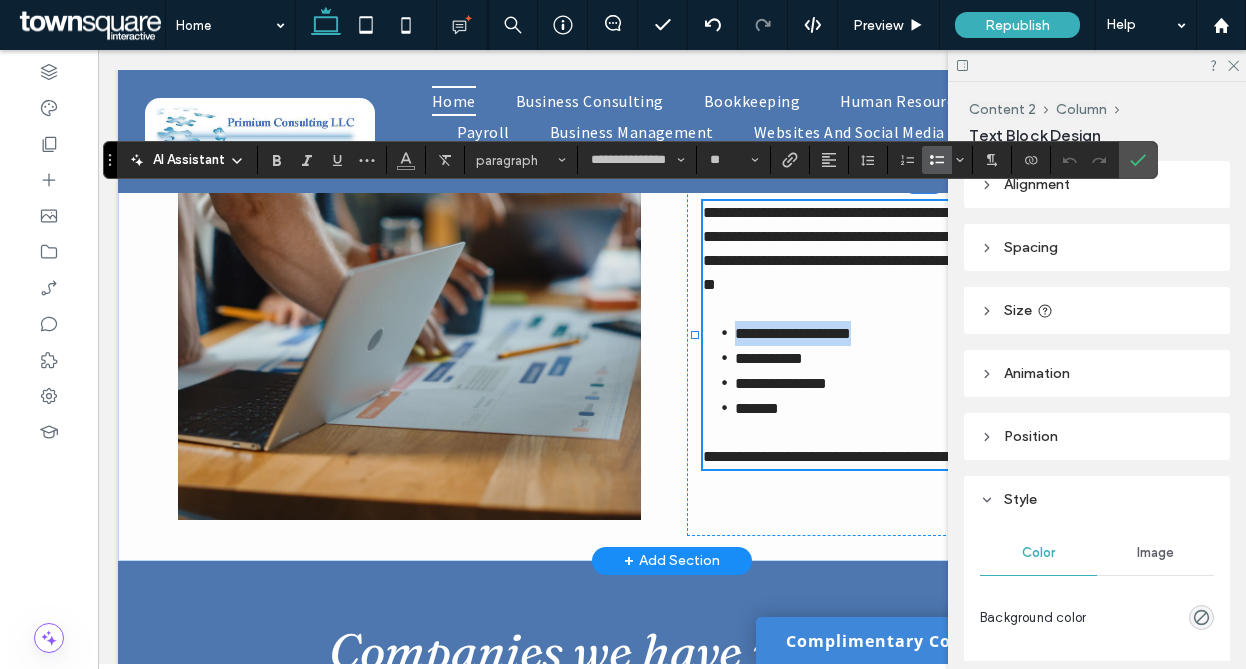 drag, startPoint x: 870, startPoint y: 330, endPoint x: 698, endPoint y: 330, distance: 172 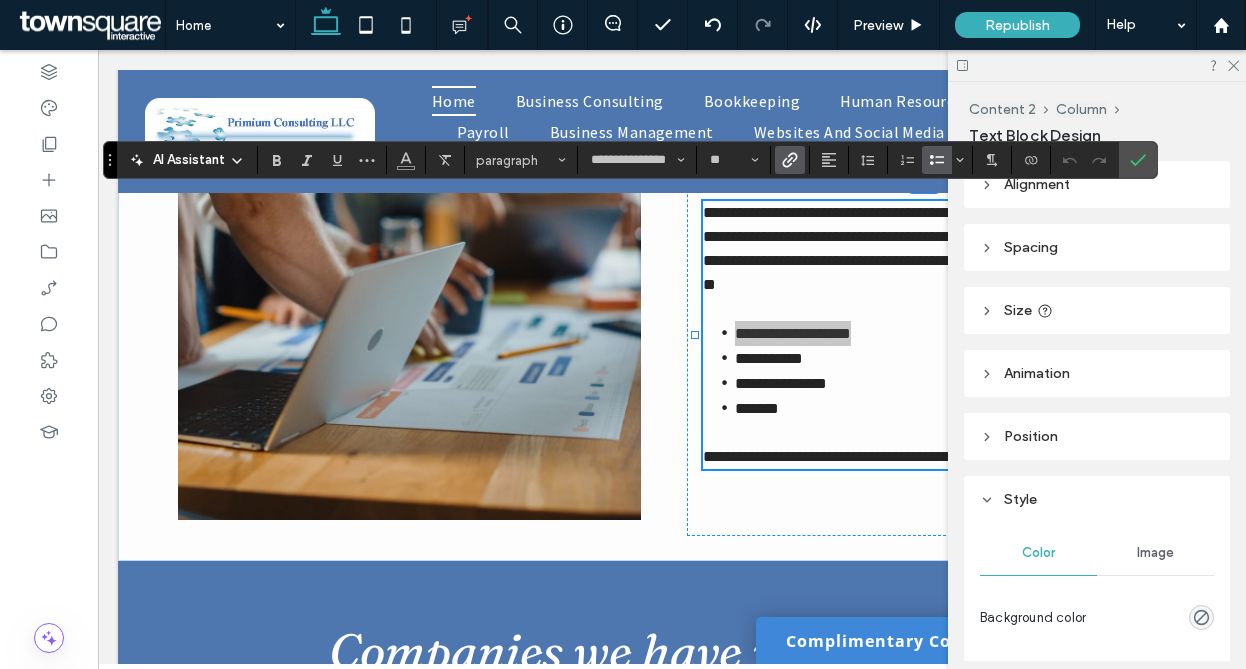 click 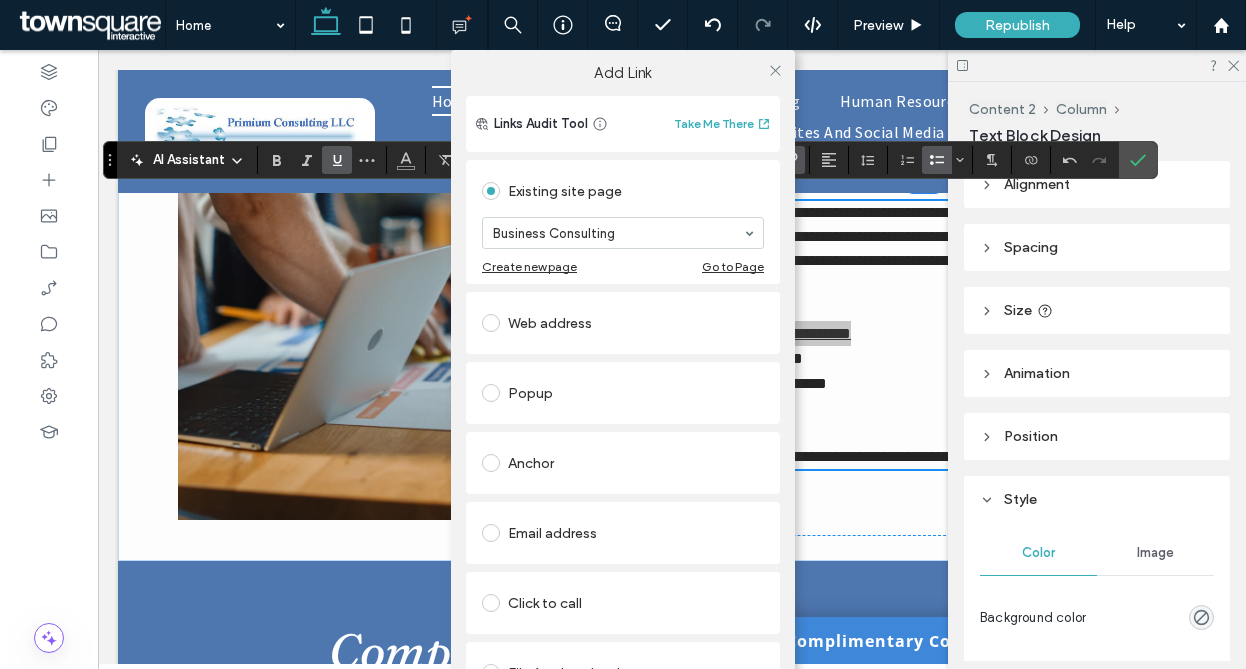 click on "Add Link Links Audit Tool Take Me There Existing site page Business Consulting Create new page Go to Page Web address Popup Anchor Email address Click to call File for download Remove link" at bounding box center (623, 384) 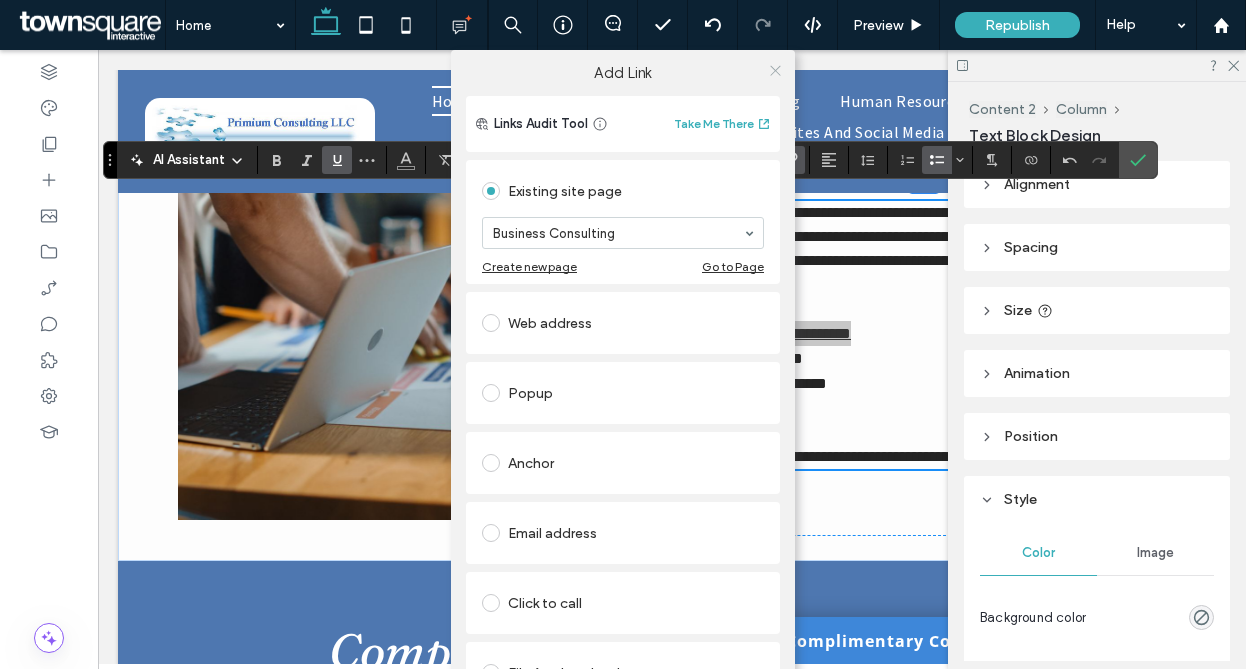 click 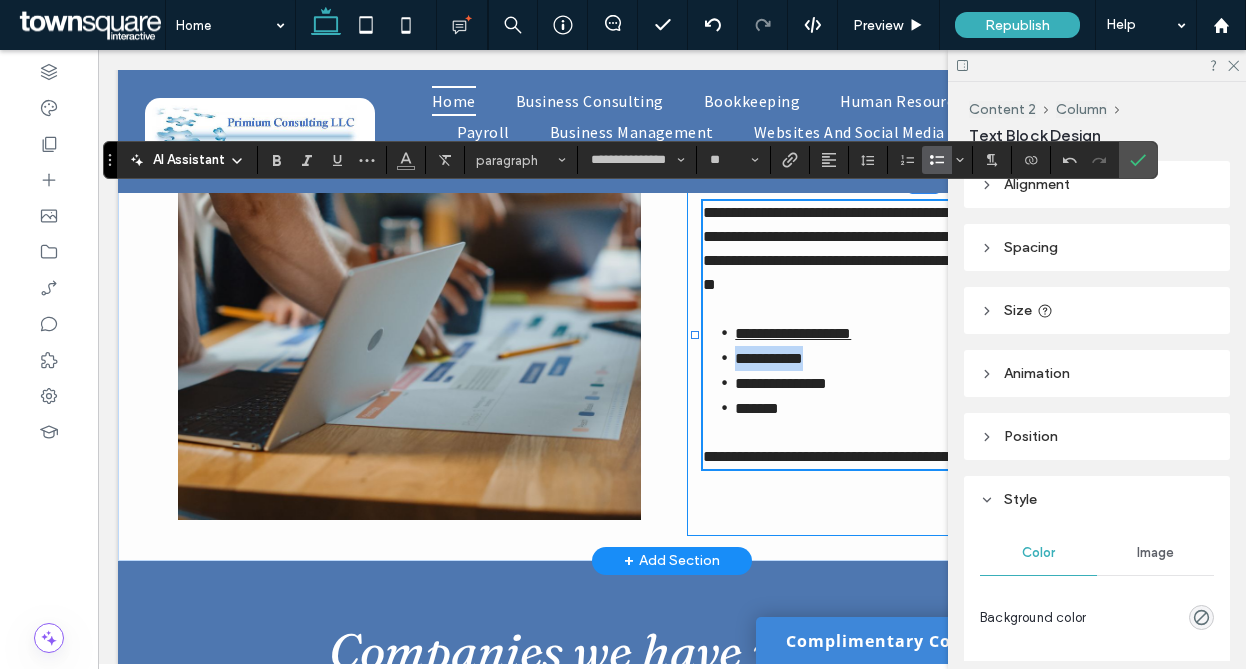 drag, startPoint x: 938, startPoint y: 392, endPoint x: 670, endPoint y: 339, distance: 273.1904 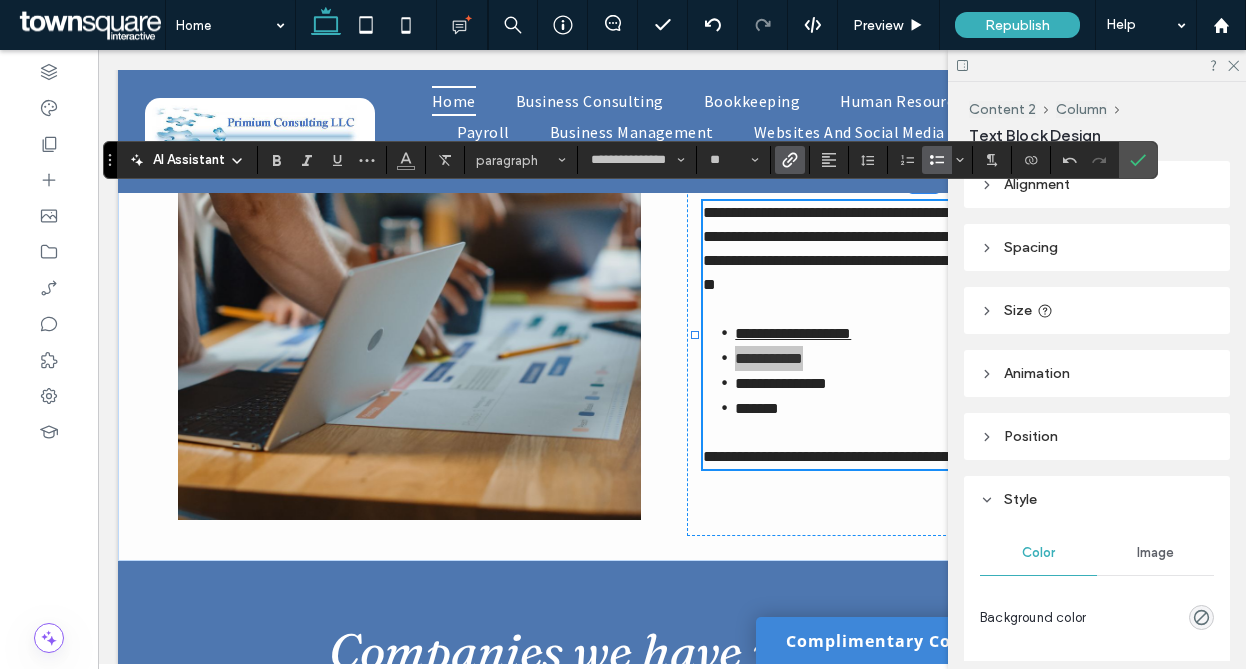 click at bounding box center [790, 160] 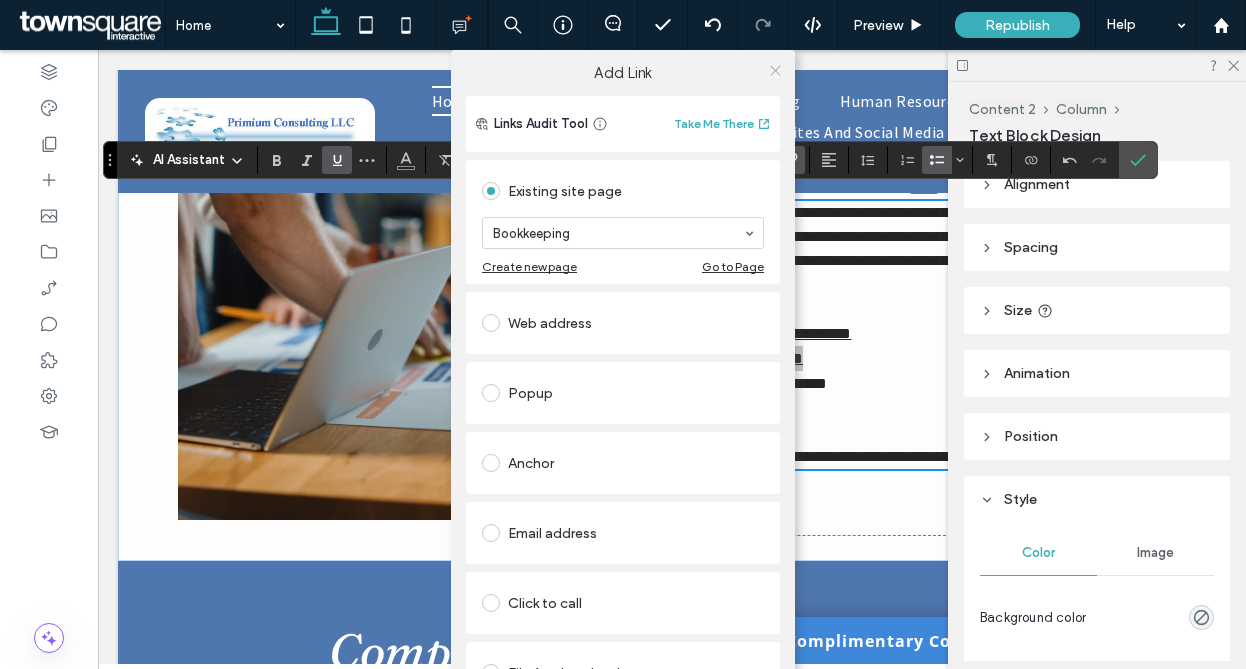 click 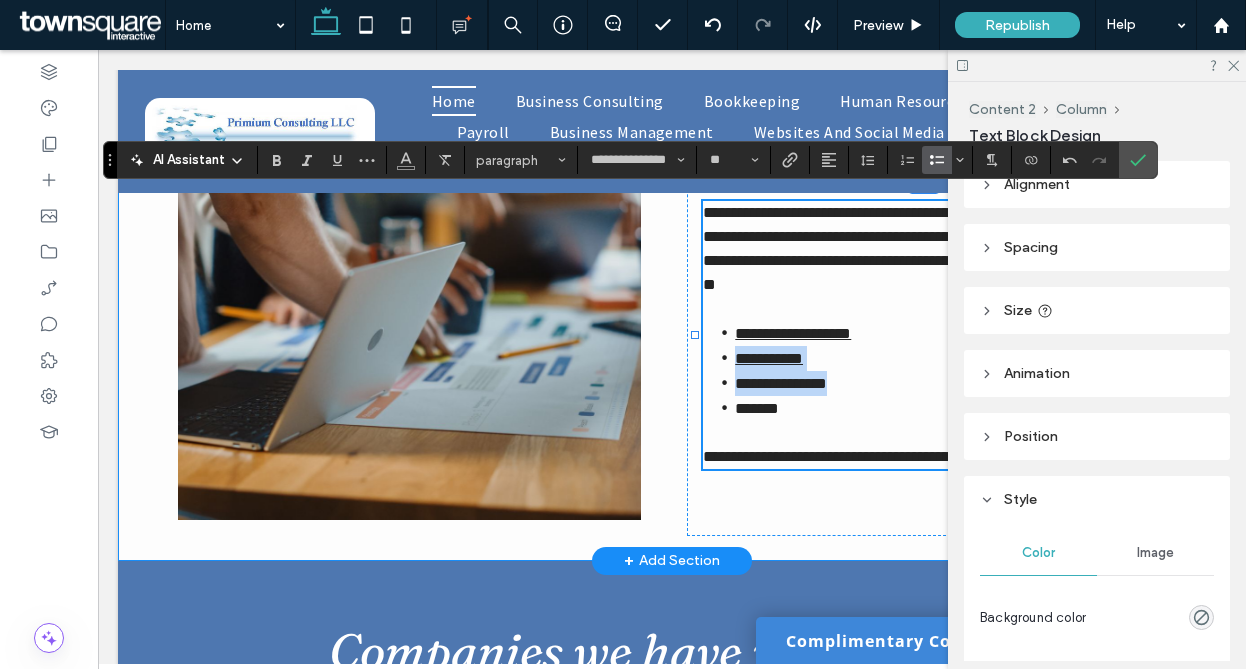 drag, startPoint x: 848, startPoint y: 370, endPoint x: 653, endPoint y: 360, distance: 195.25624 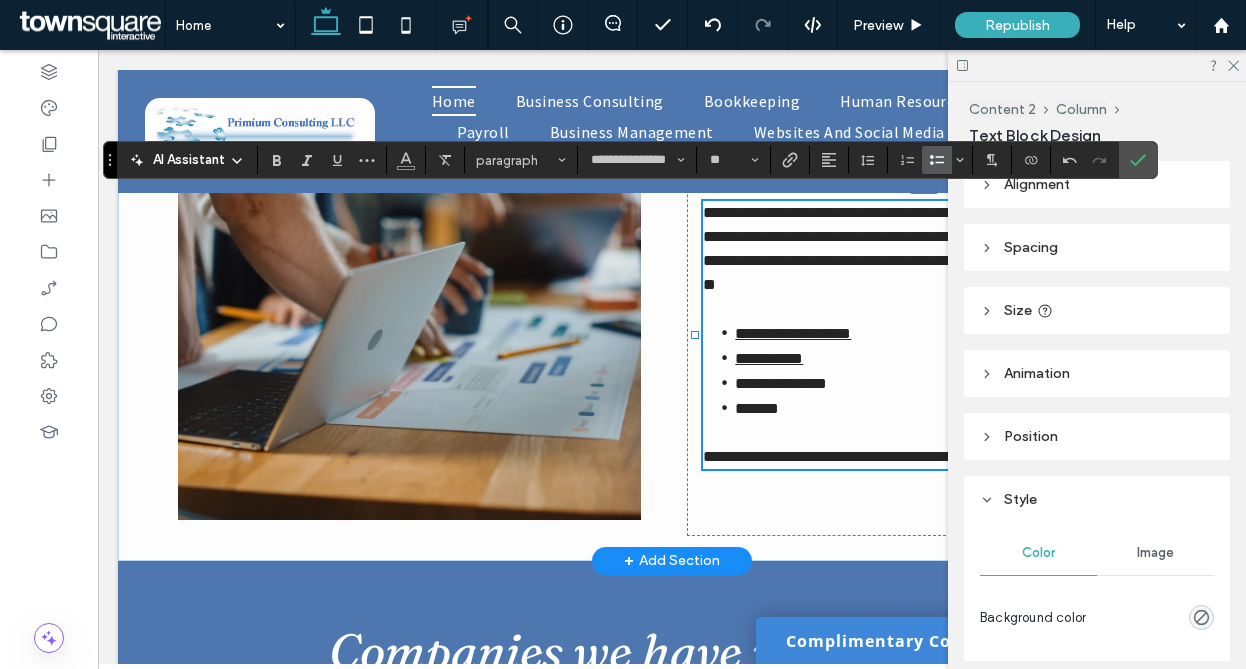 click on "**********" at bounding box center (950, 383) 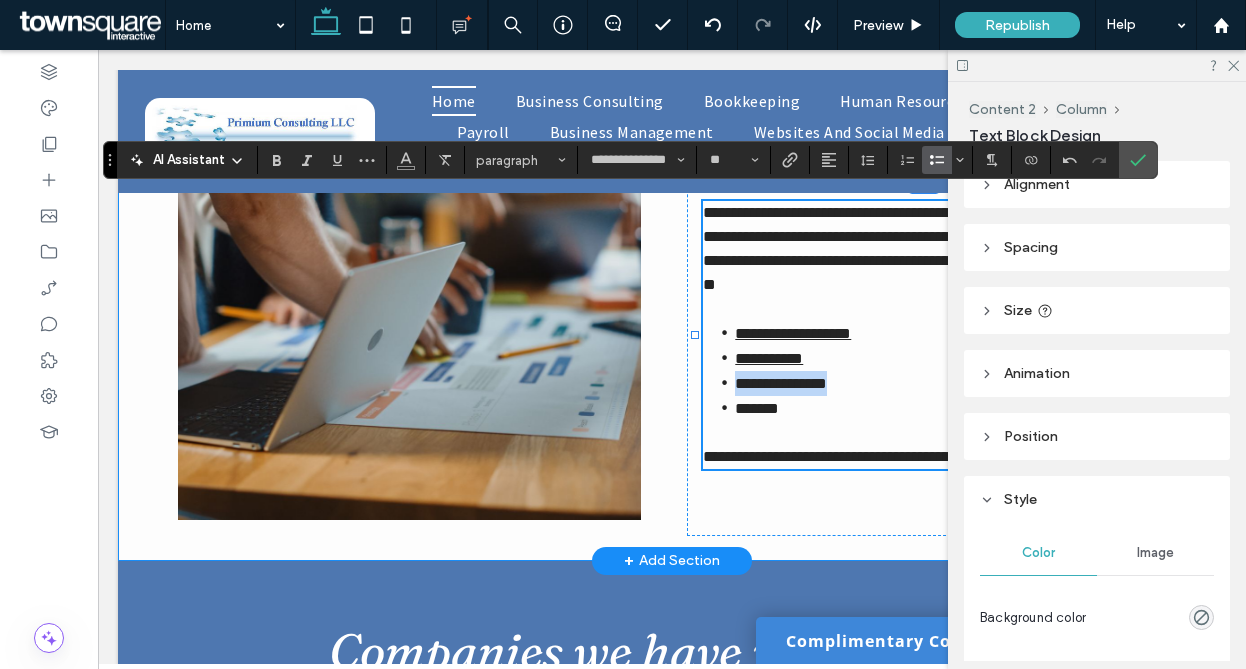 drag, startPoint x: 786, startPoint y: 376, endPoint x: 676, endPoint y: 371, distance: 110.11358 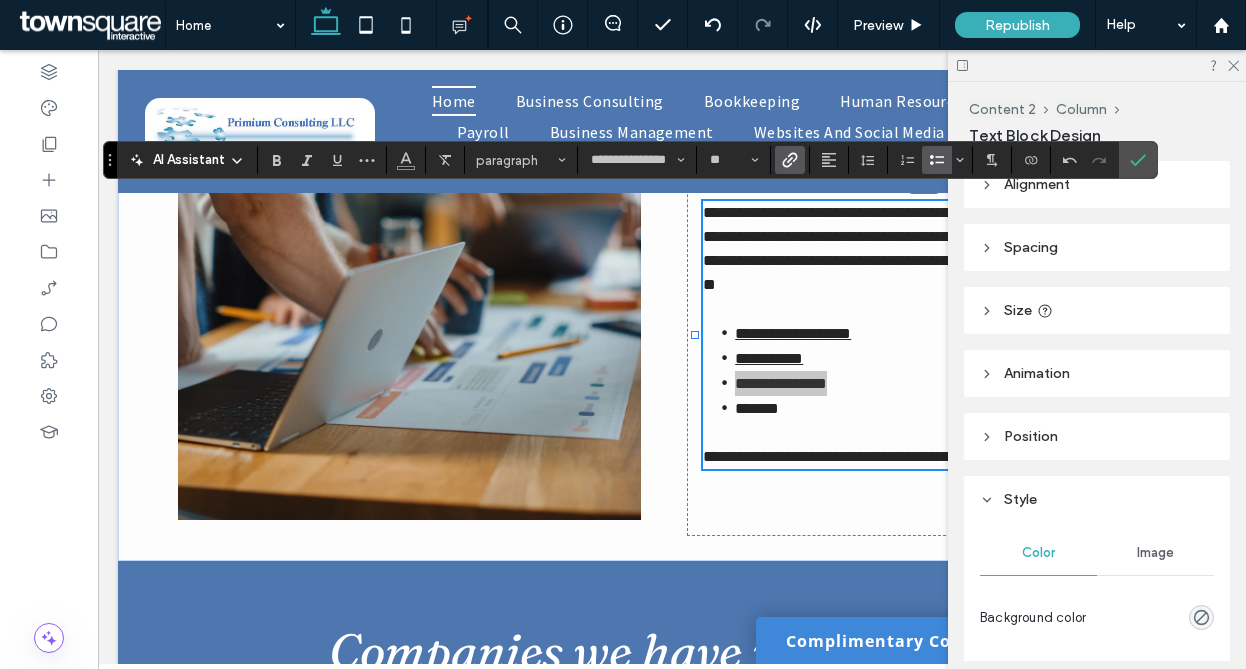 click at bounding box center [786, 160] 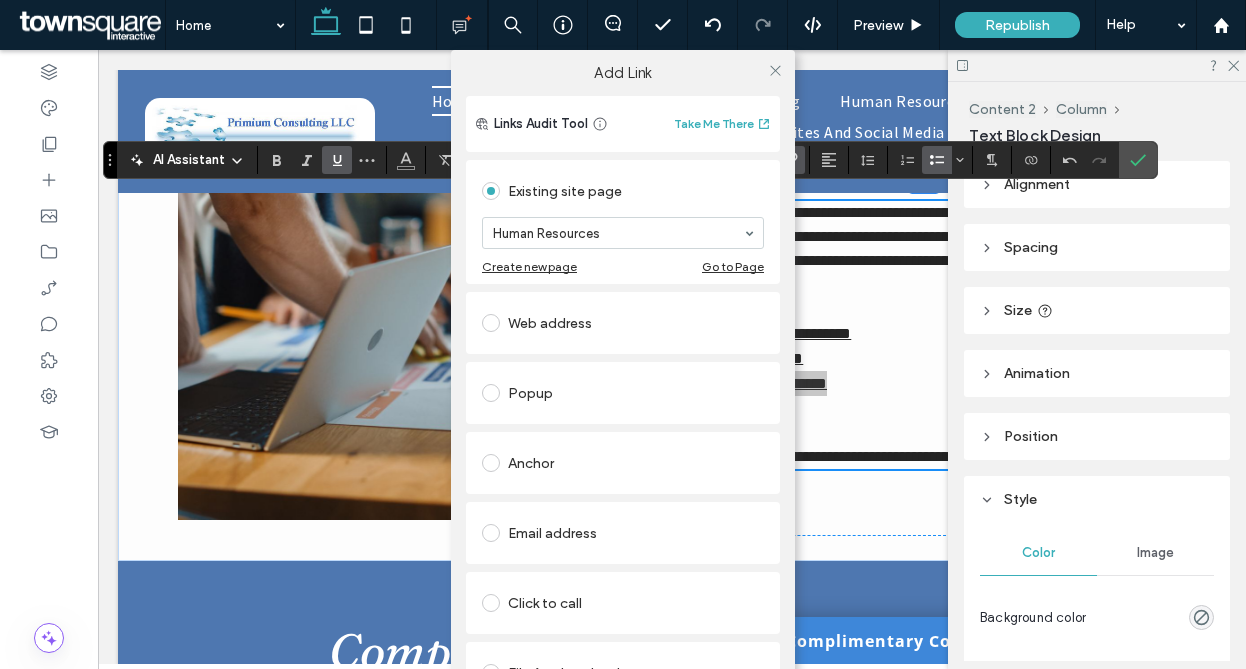 drag, startPoint x: 775, startPoint y: 65, endPoint x: 760, endPoint y: 94, distance: 32.649654 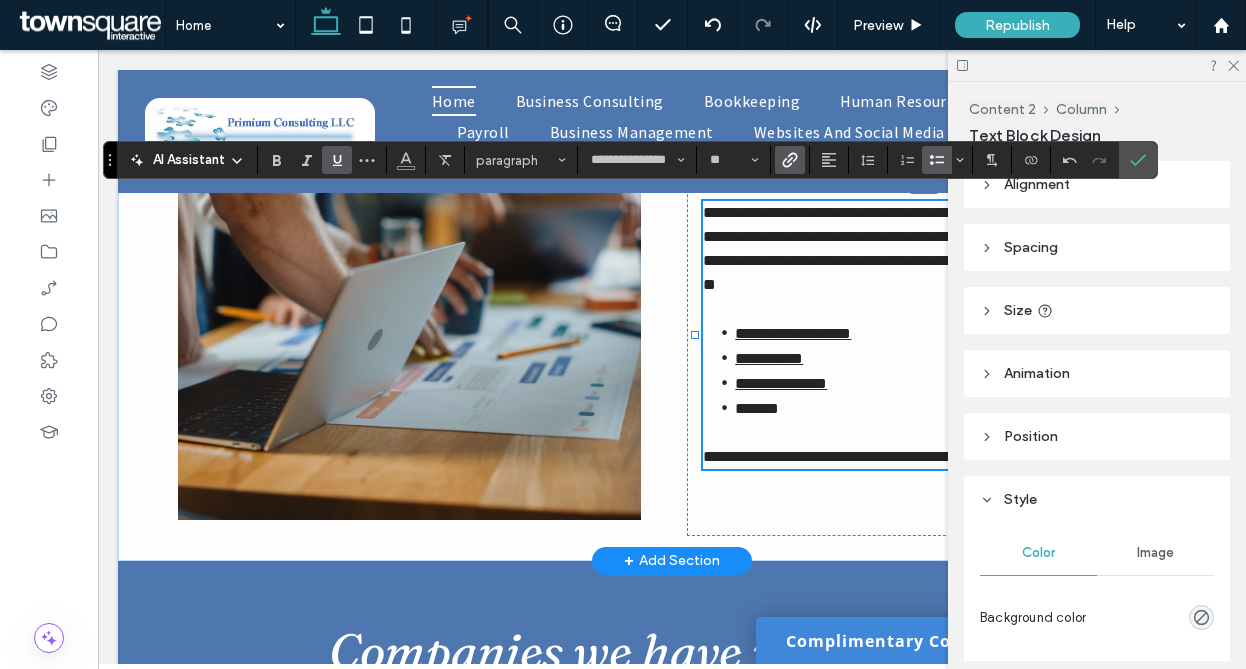 click on "*******" at bounding box center [950, 408] 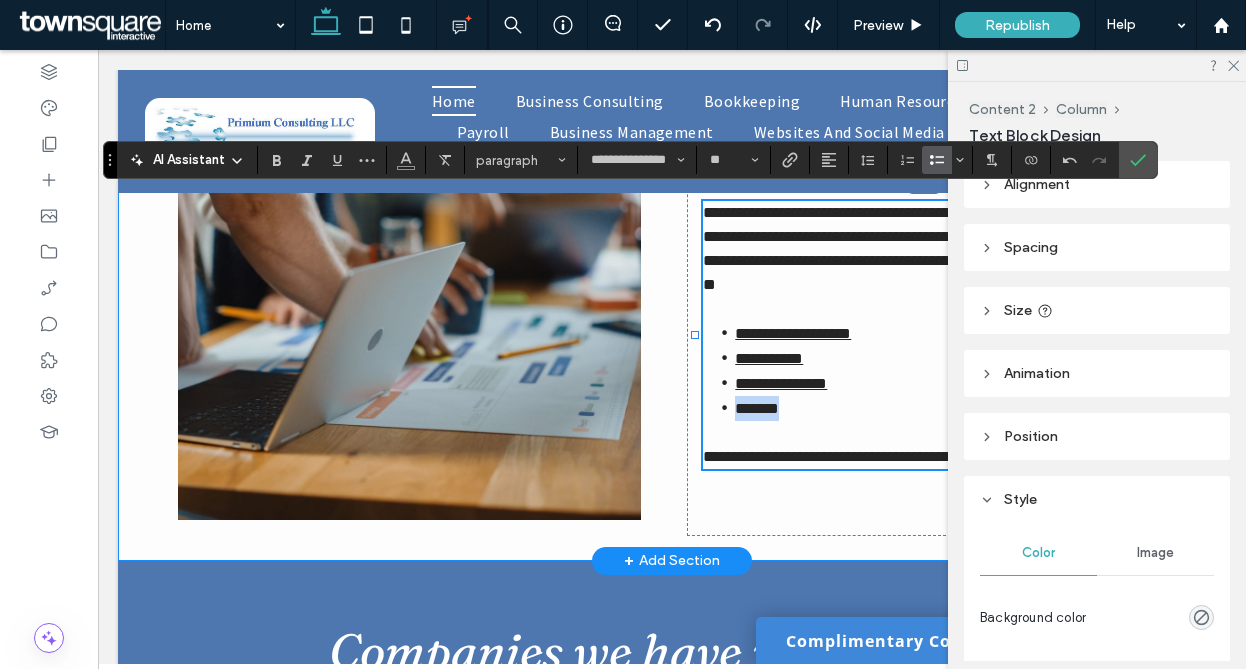 drag, startPoint x: 776, startPoint y: 401, endPoint x: 674, endPoint y: 399, distance: 102.01961 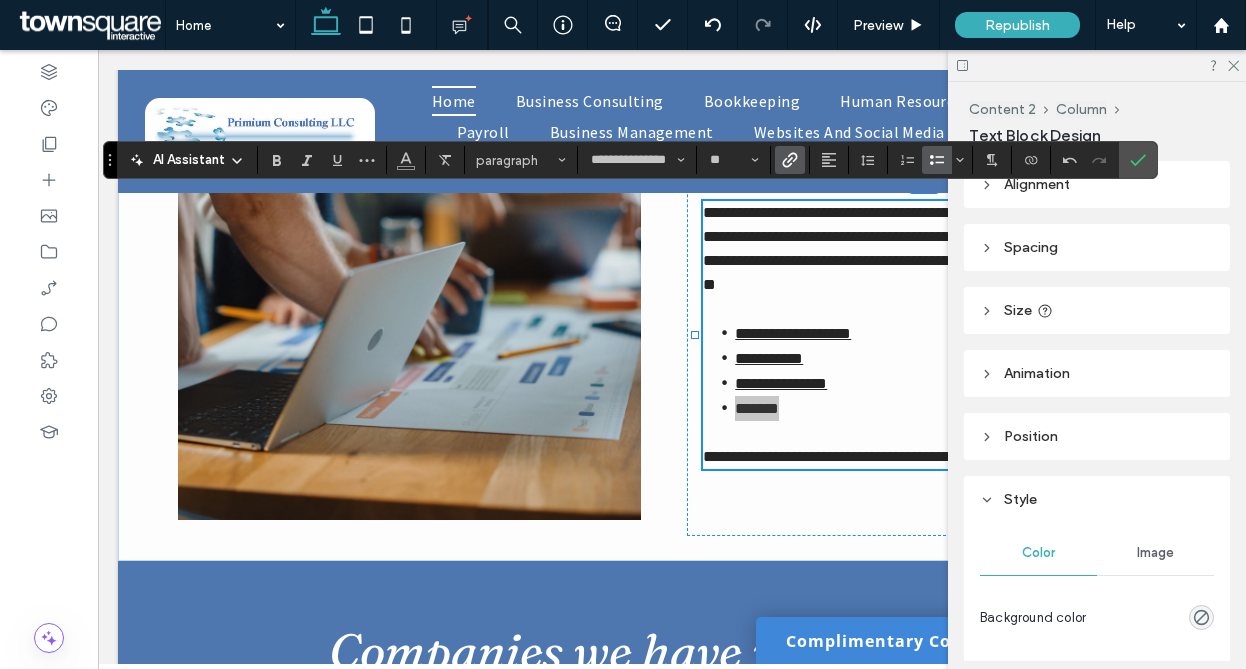 click 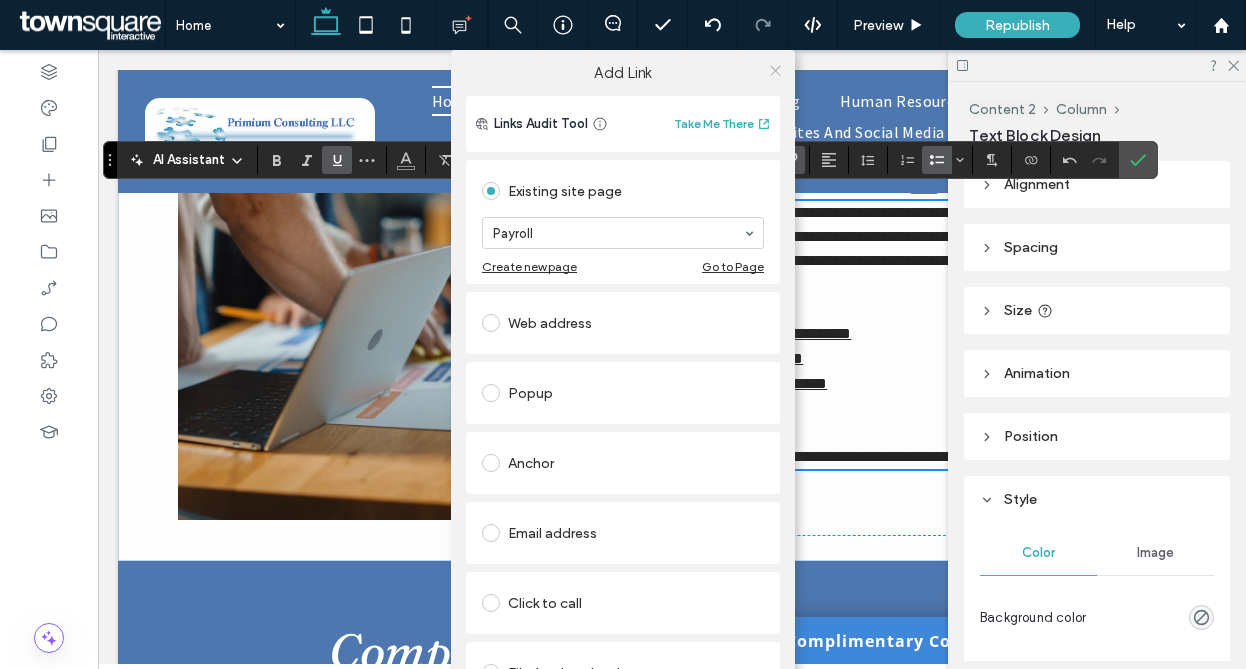 click 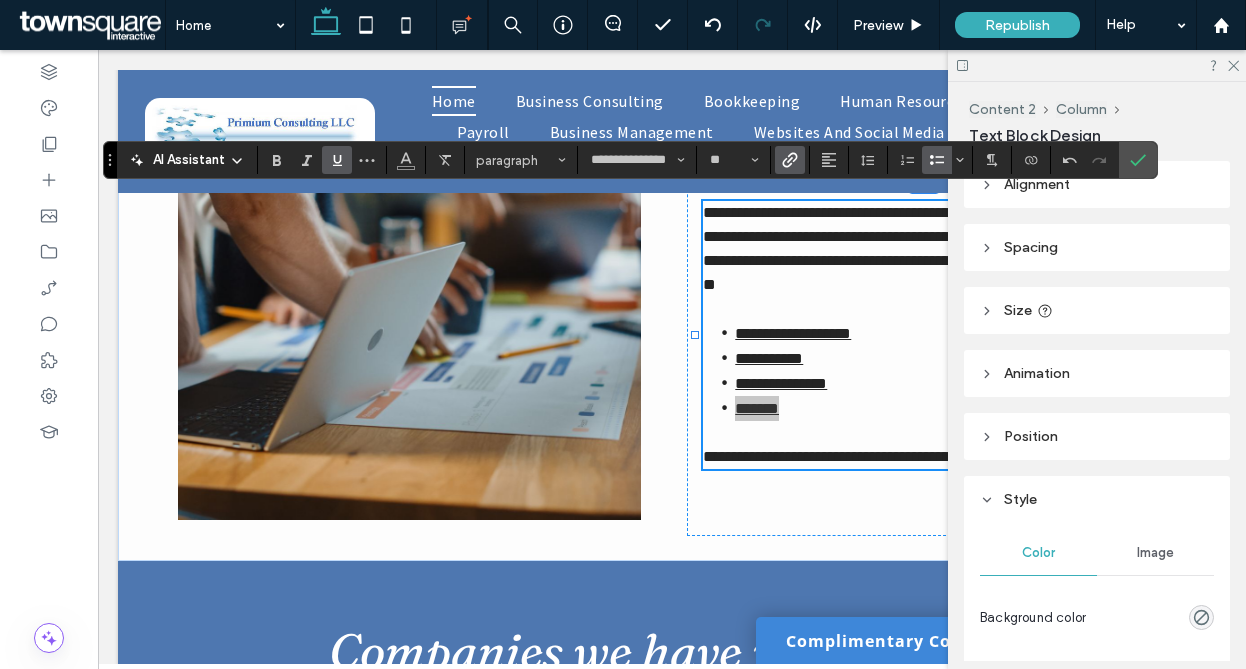 drag, startPoint x: 1146, startPoint y: 167, endPoint x: 780, endPoint y: 37, distance: 388.40186 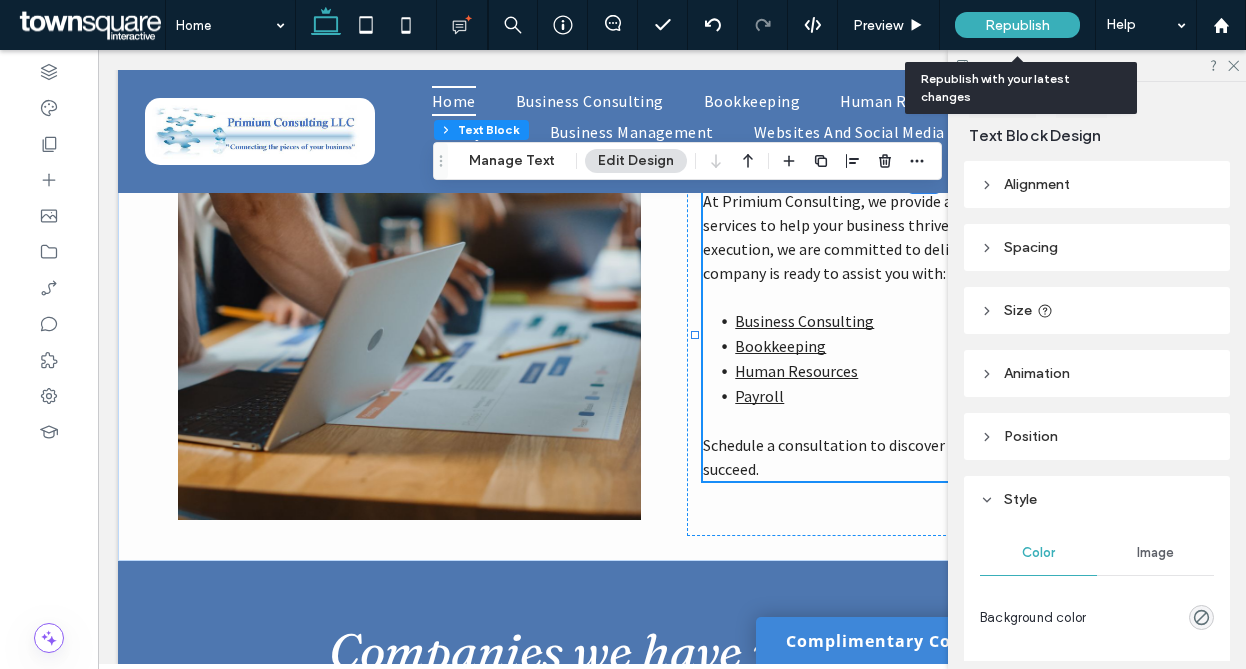 click on "Republish" at bounding box center (1017, 25) 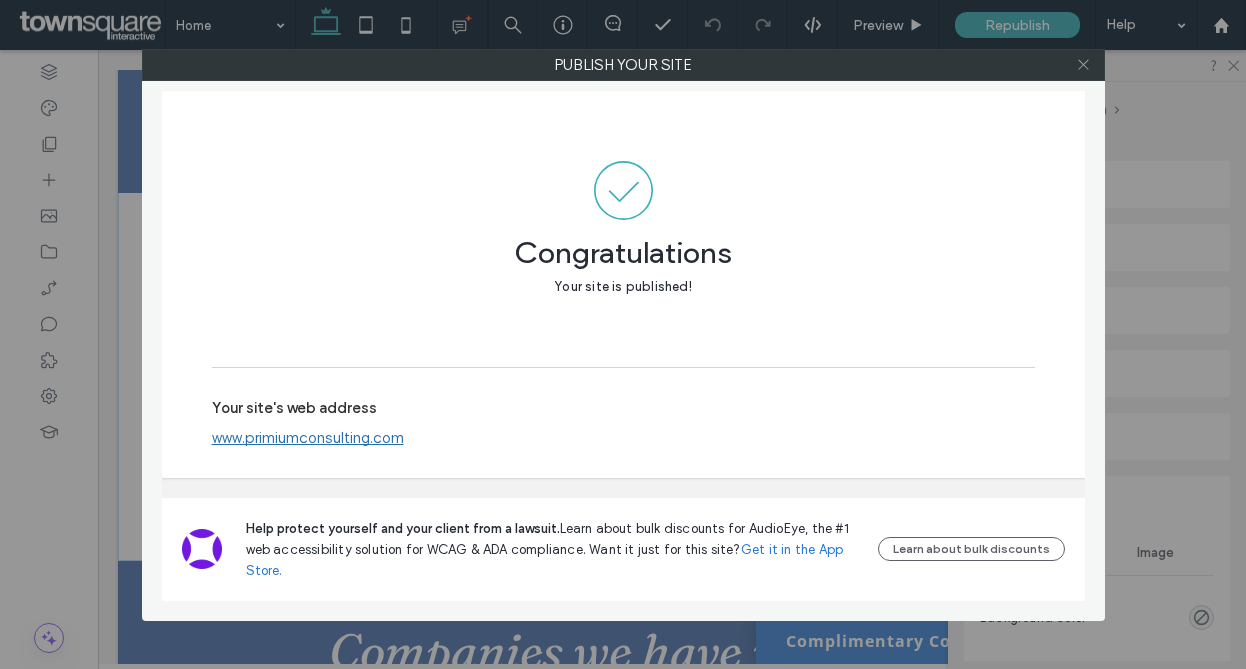 click 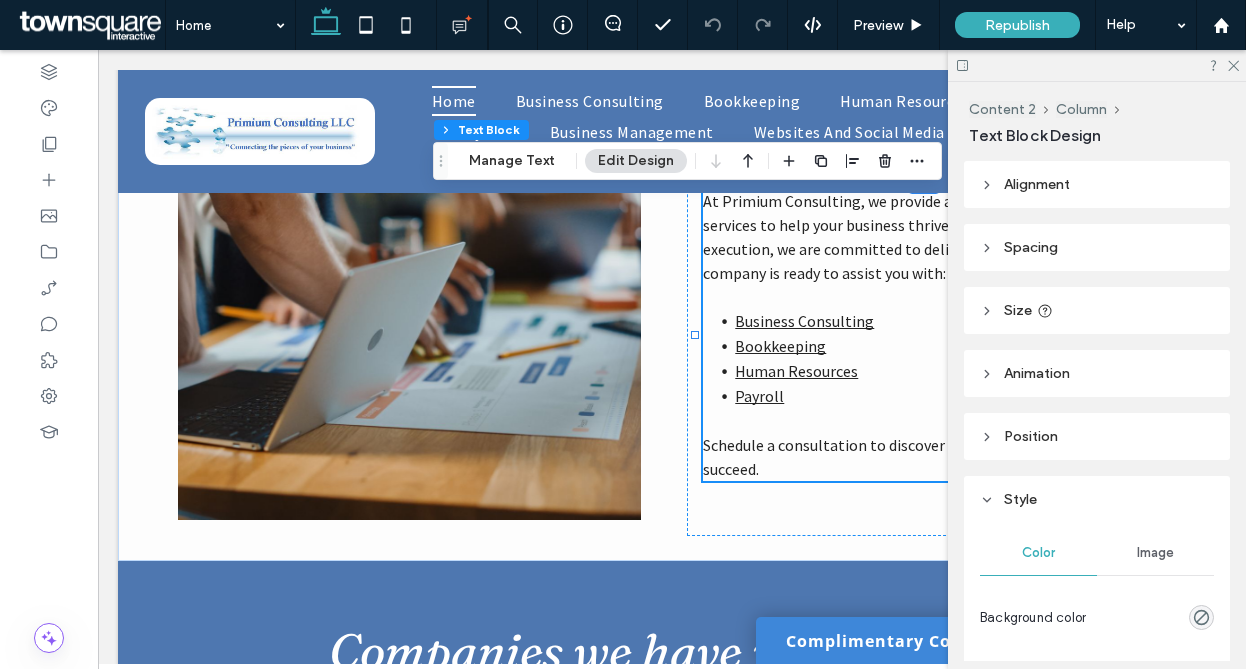 click at bounding box center [90, 25] 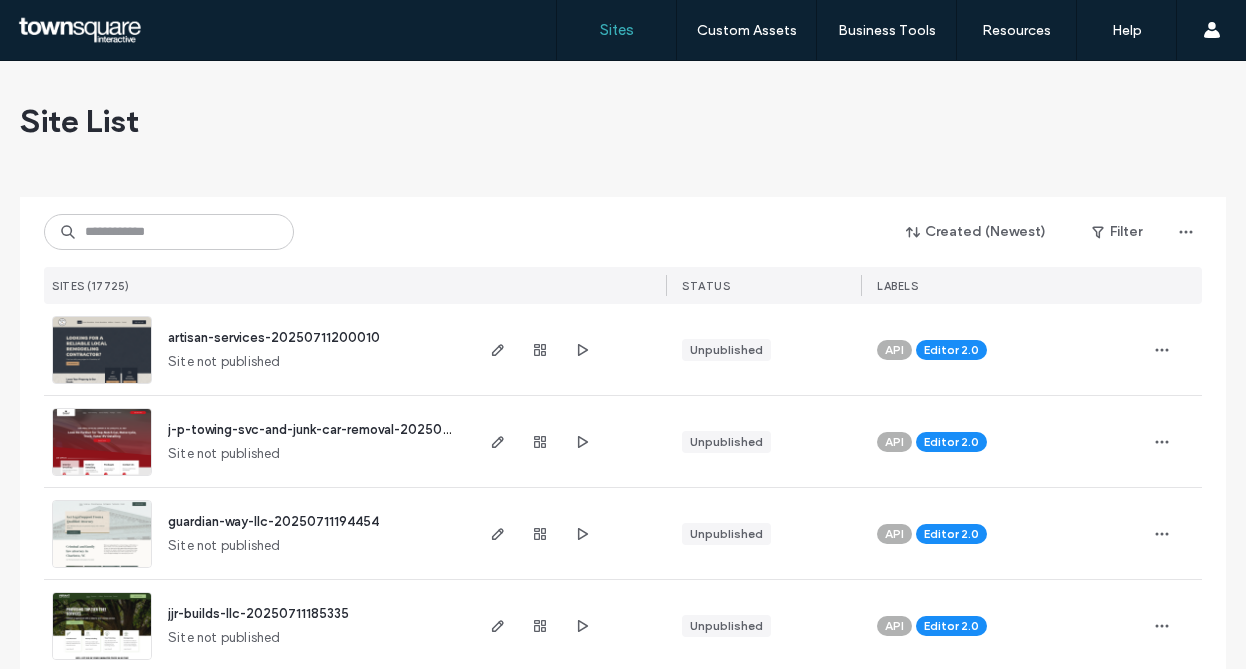 scroll, scrollTop: 0, scrollLeft: 0, axis: both 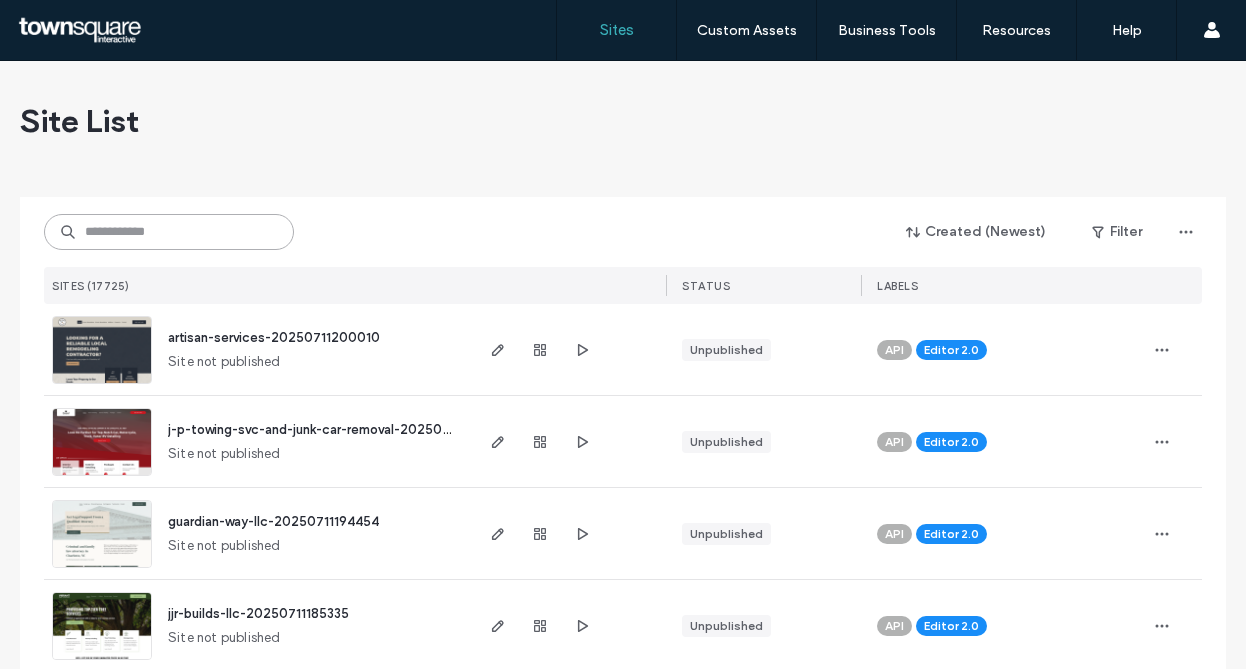 click at bounding box center [169, 232] 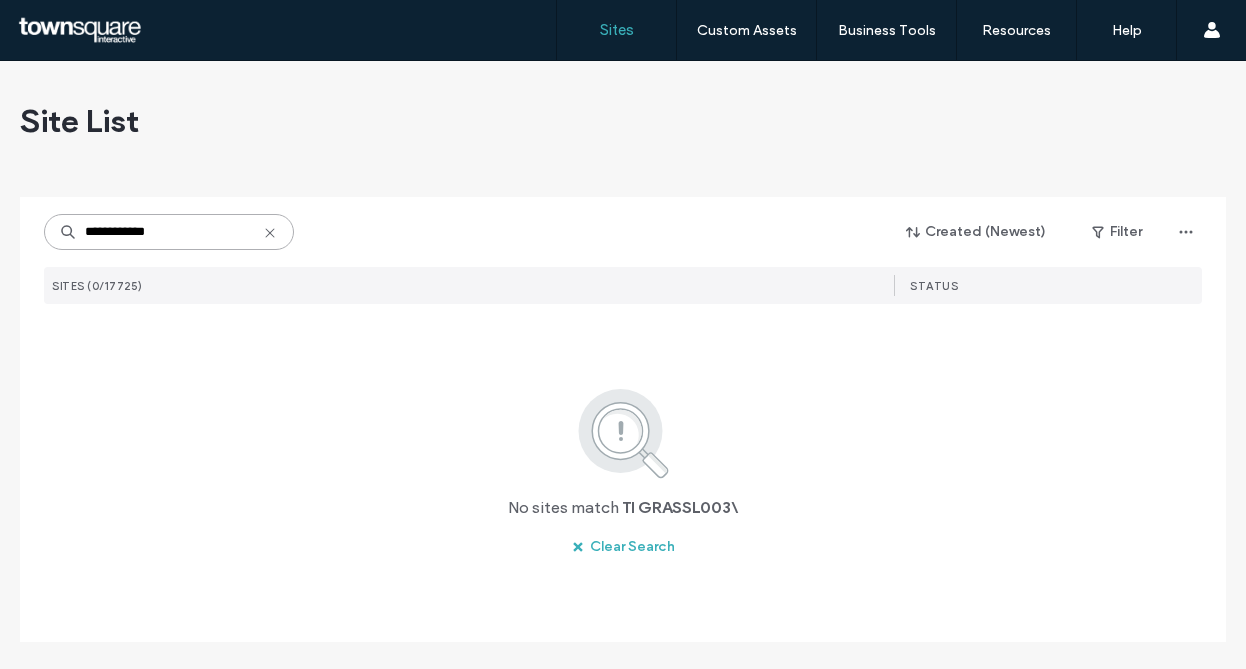 type on "**********" 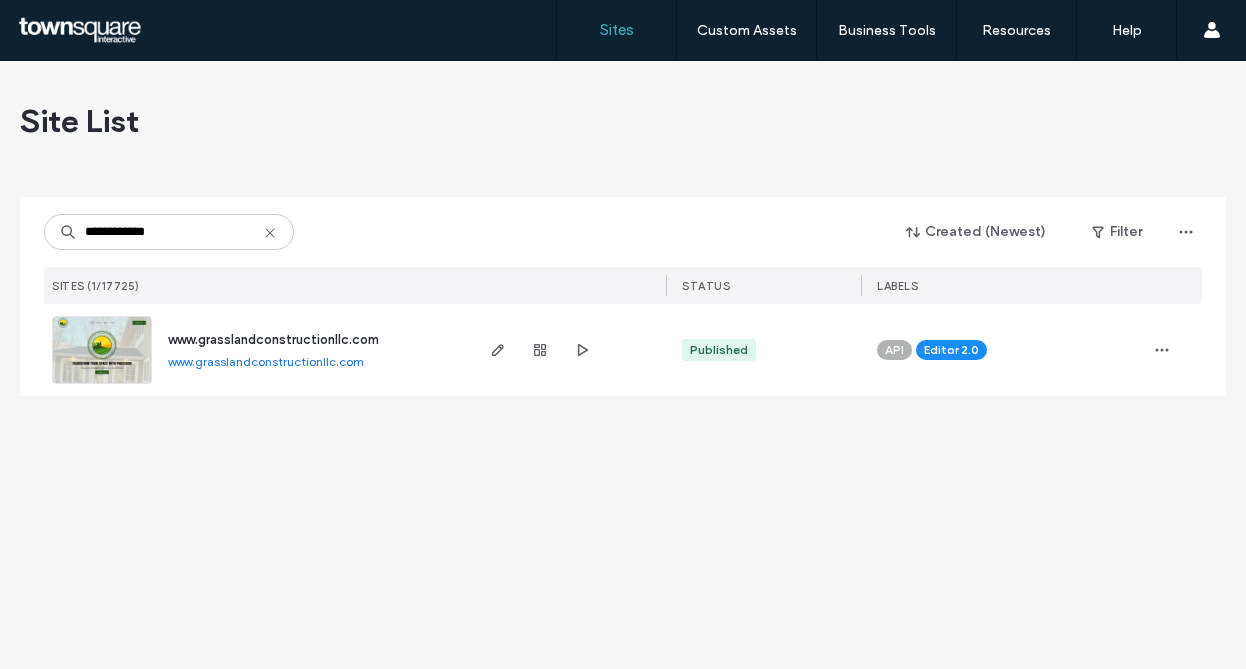 click on "www.grasslandconstructionllc.com" at bounding box center [266, 361] 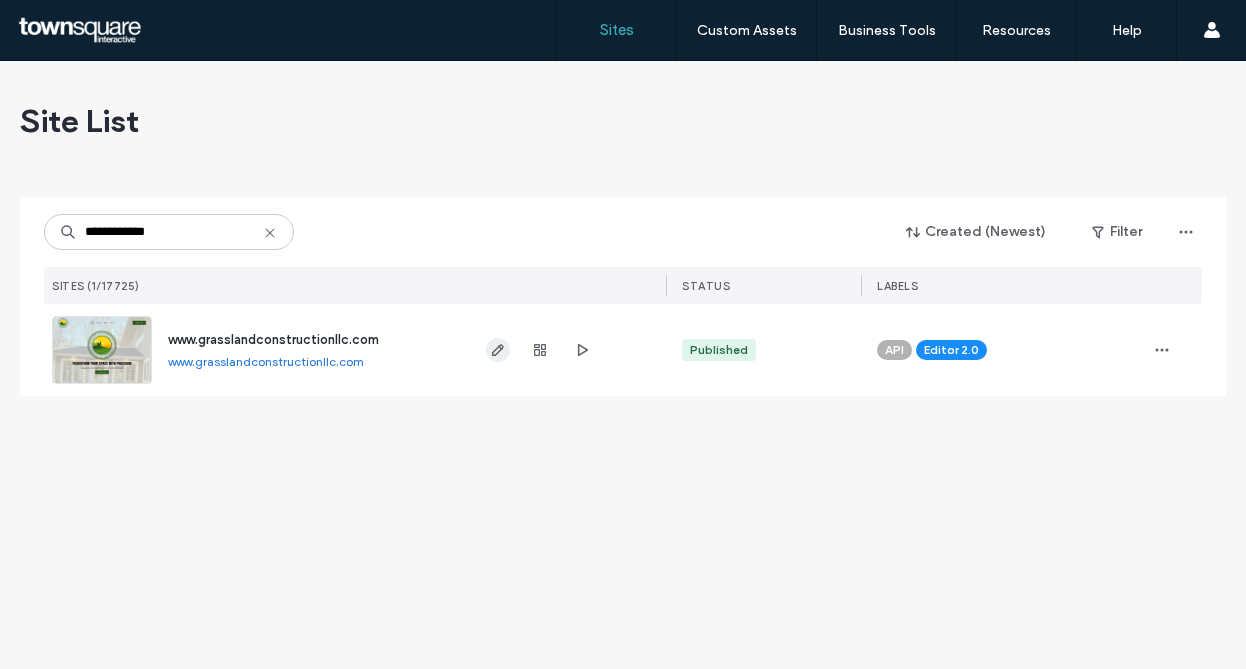 click 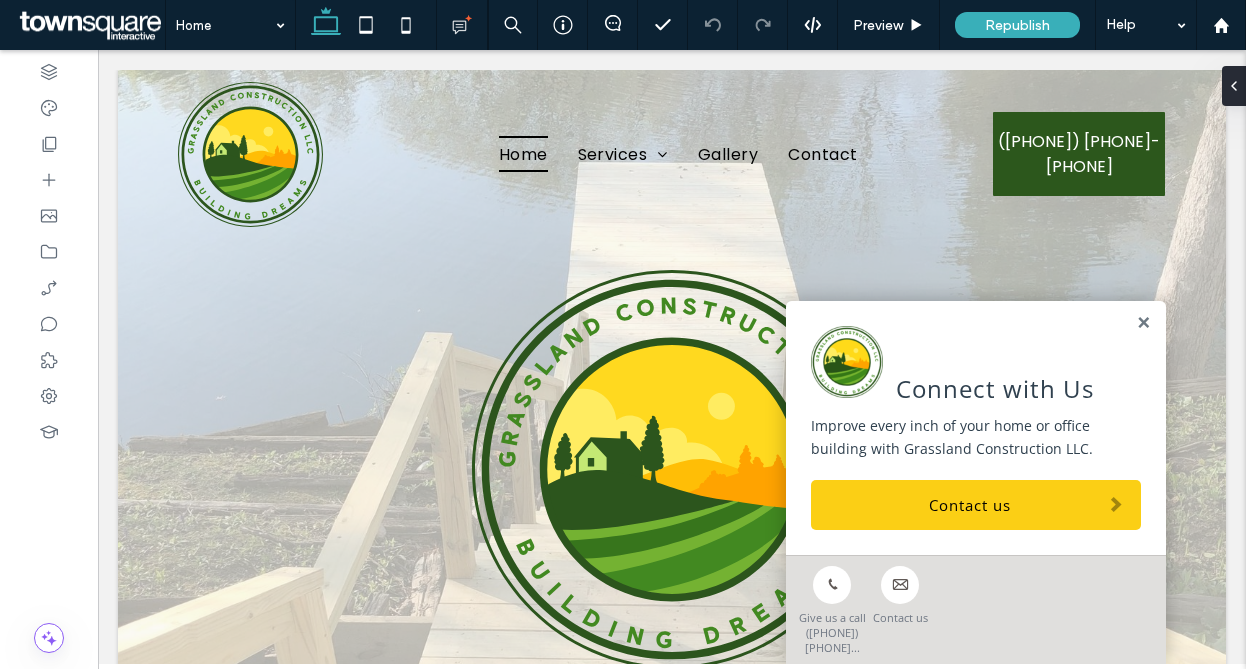scroll, scrollTop: 0, scrollLeft: 0, axis: both 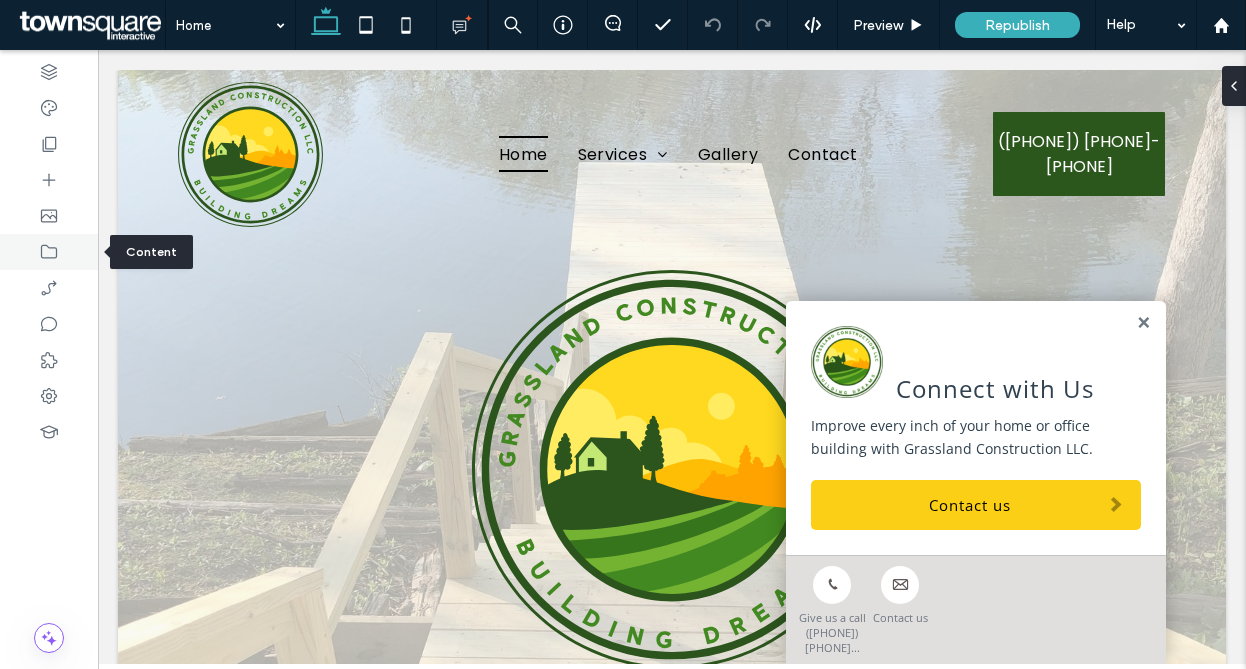 click 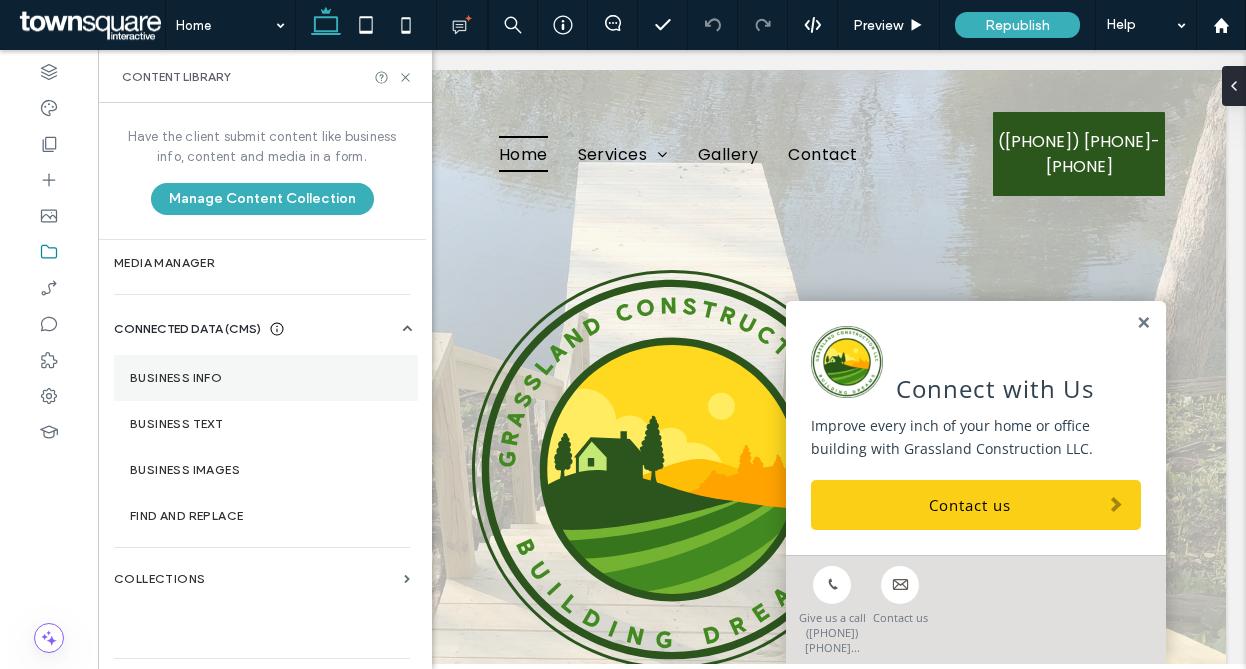 click on "Business Info" at bounding box center (266, 378) 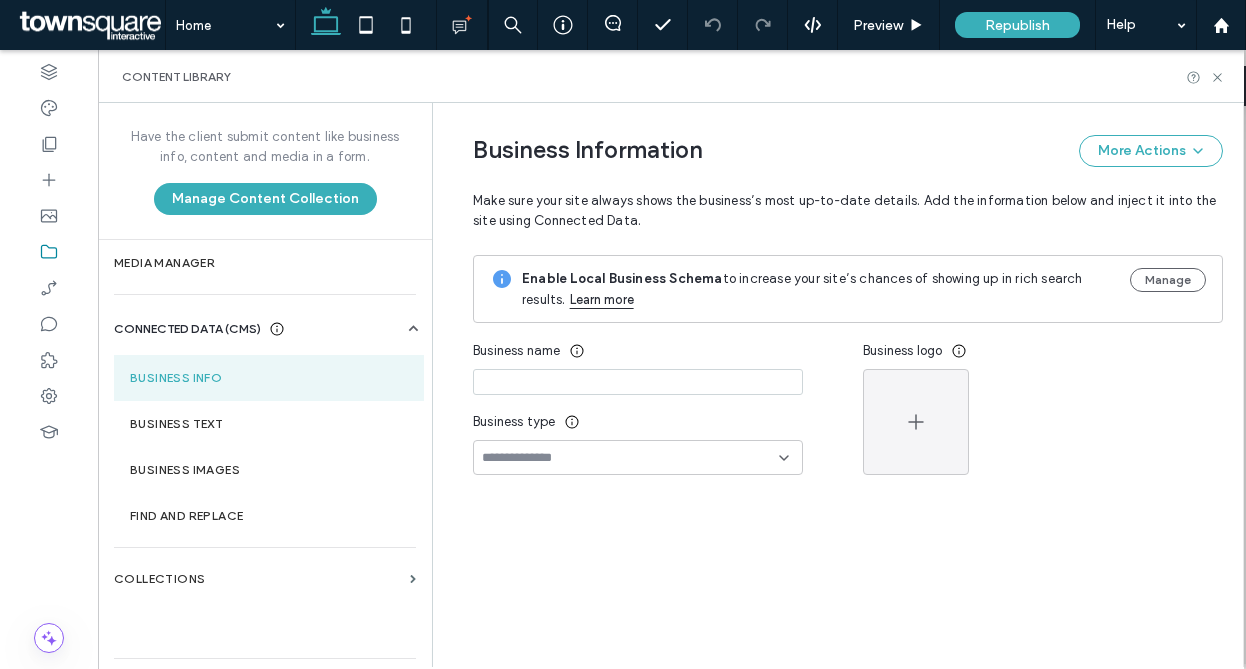 type on "**********" 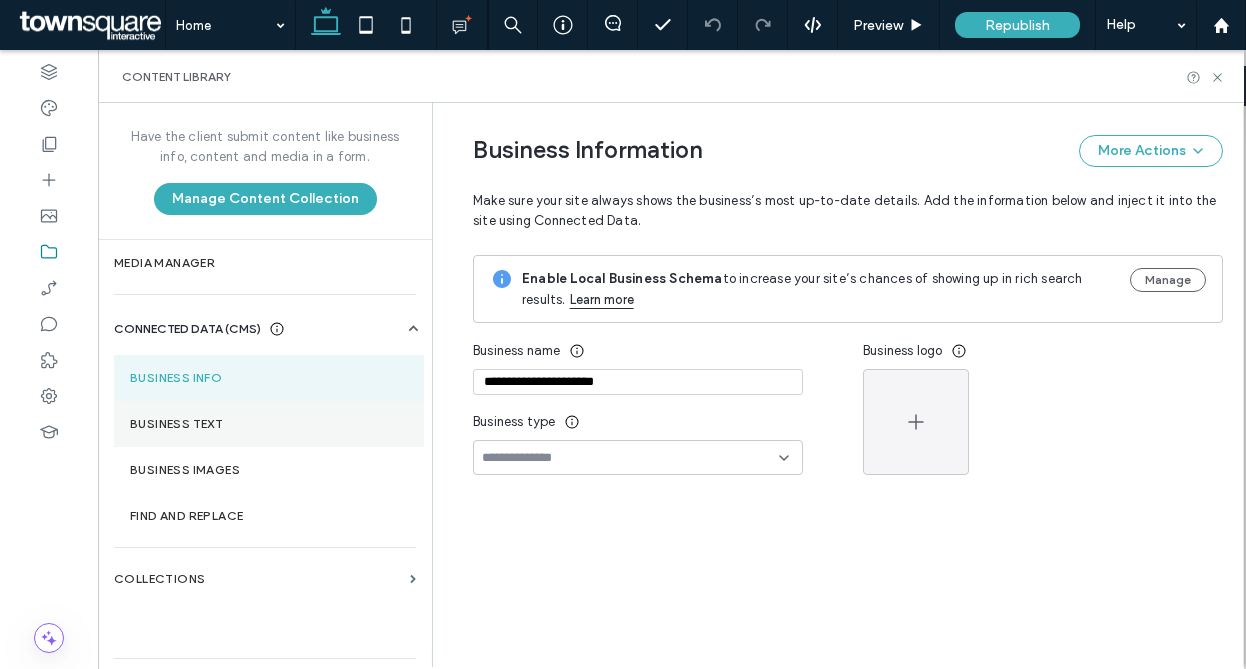scroll, scrollTop: 66, scrollLeft: 0, axis: vertical 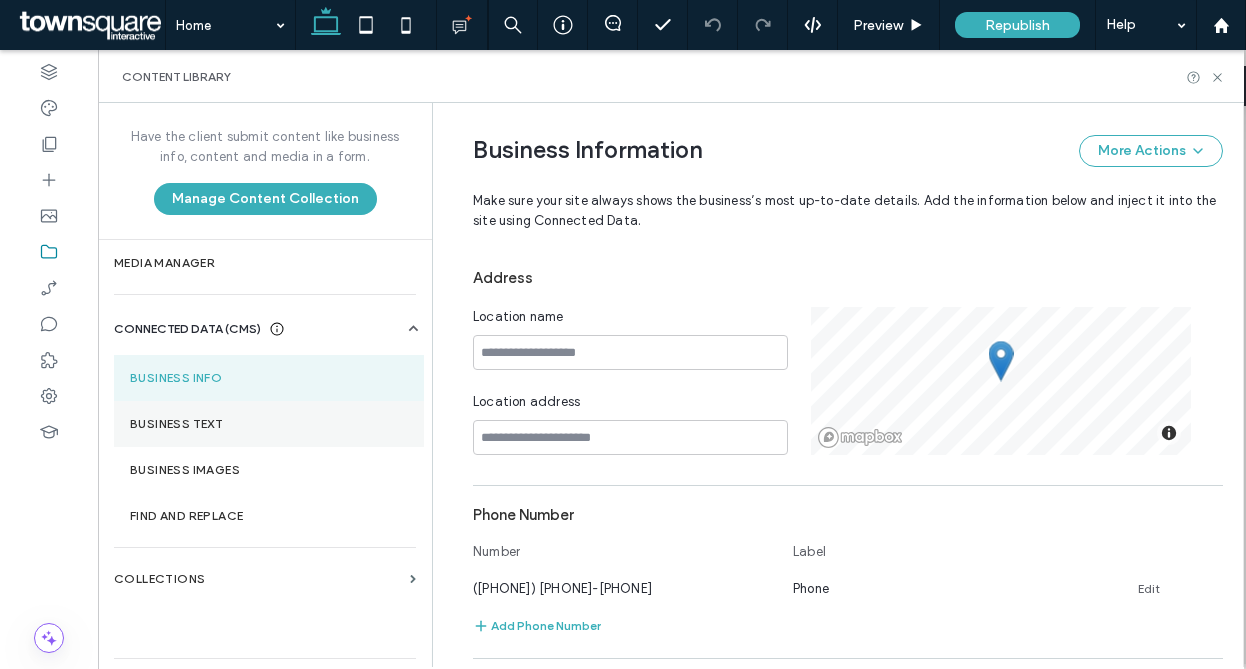click on "Business Text" at bounding box center [269, 424] 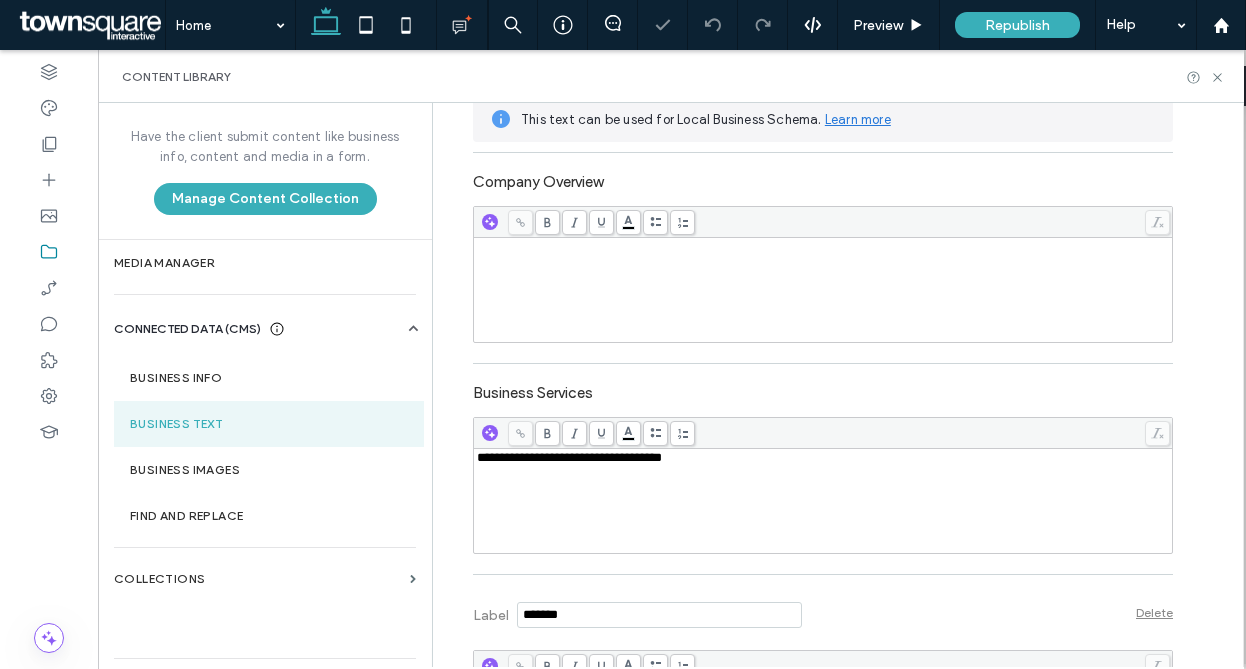 scroll, scrollTop: 428, scrollLeft: 0, axis: vertical 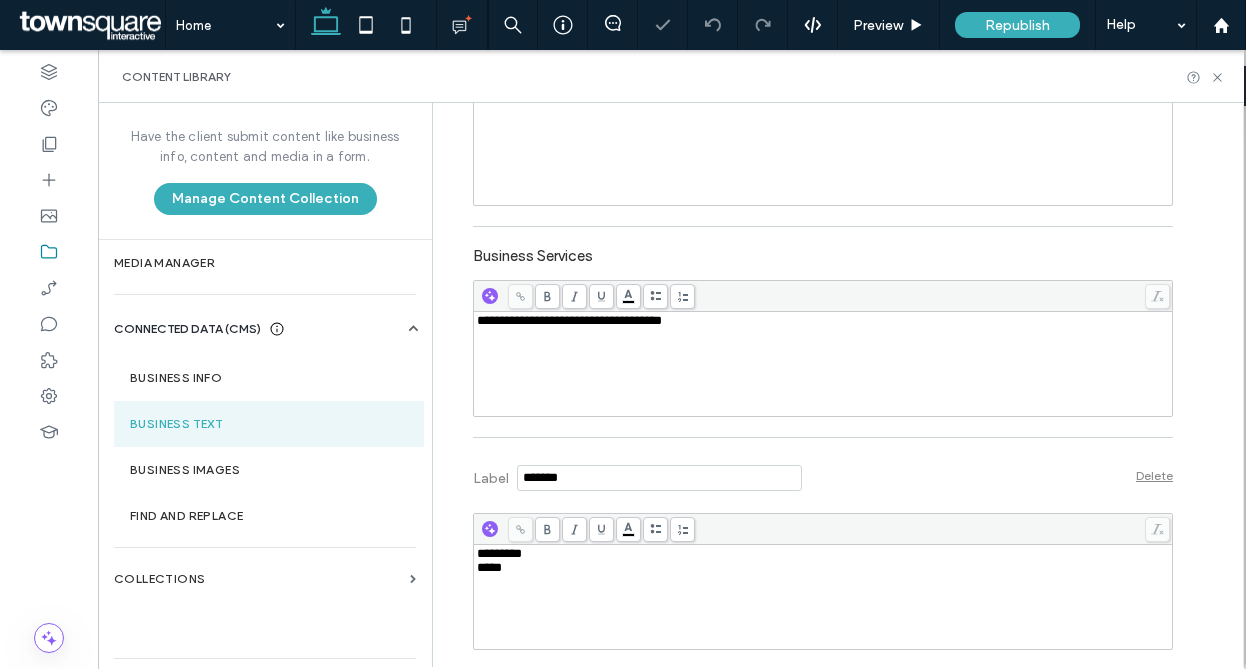 click on "**********" at bounding box center [823, 364] 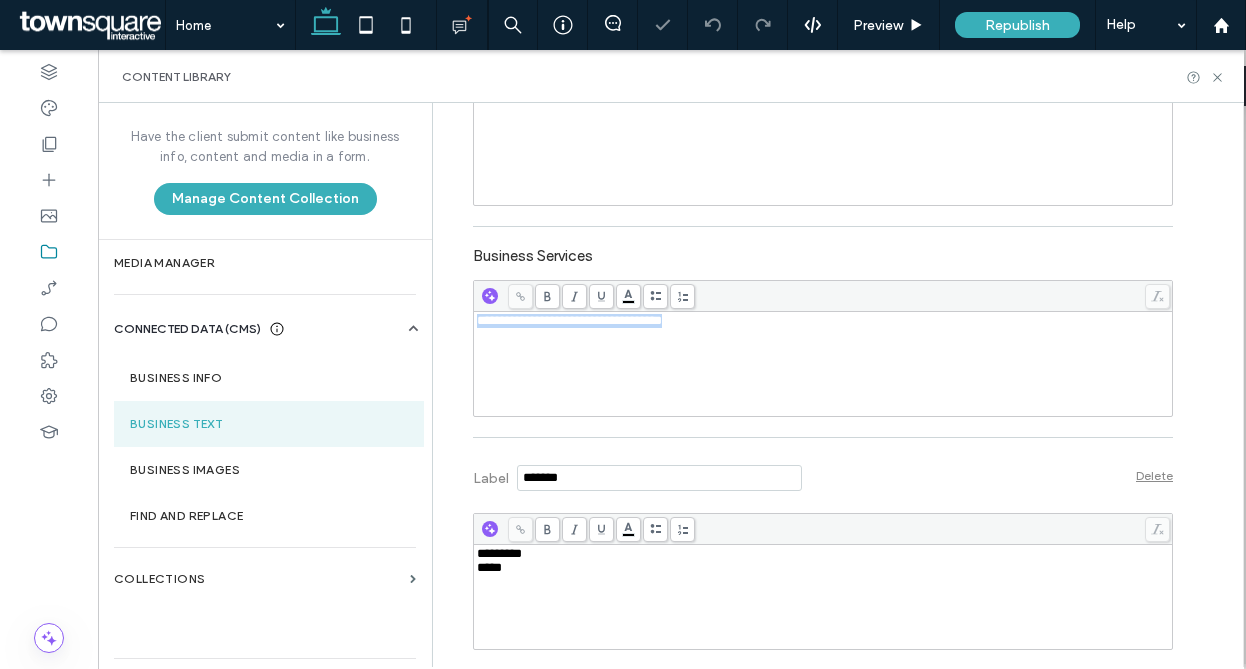 drag, startPoint x: 717, startPoint y: 324, endPoint x: 416, endPoint y: 310, distance: 301.3254 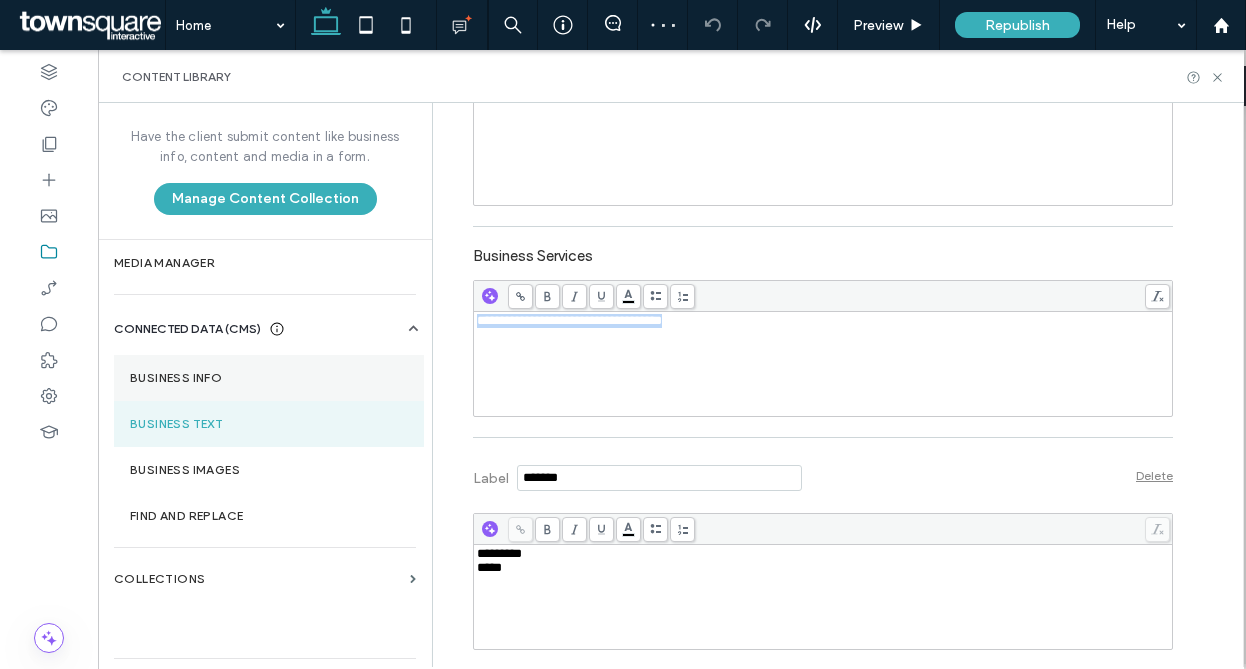copy on "**********" 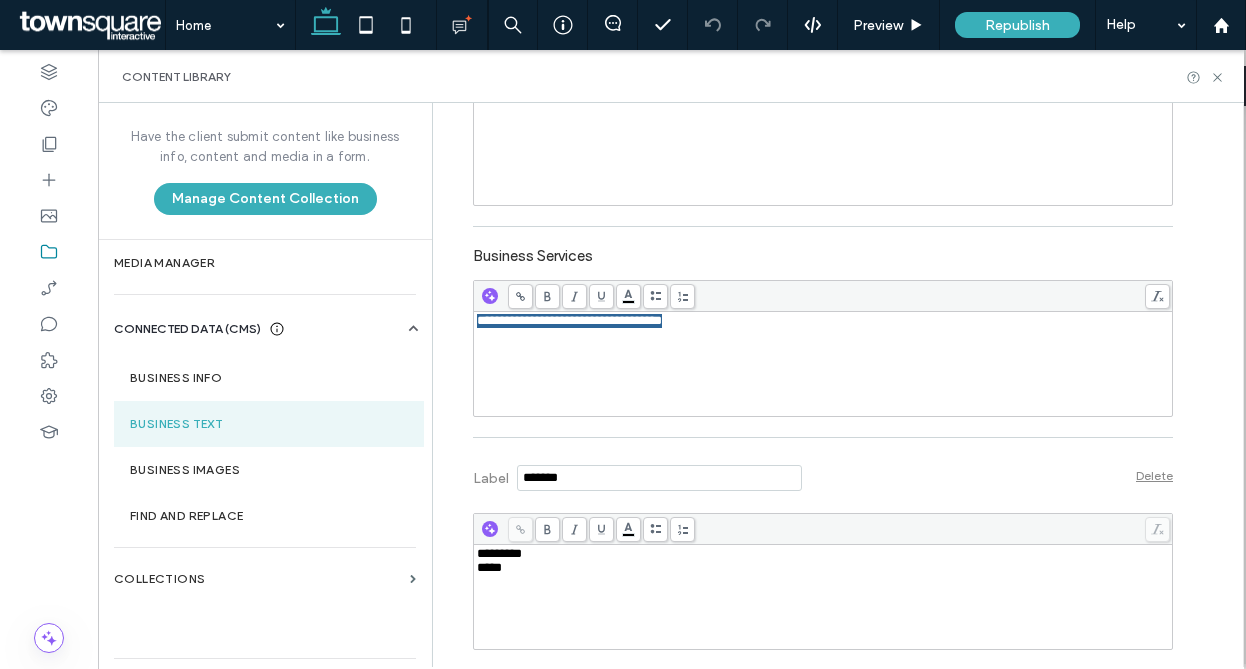 scroll, scrollTop: 565, scrollLeft: 0, axis: vertical 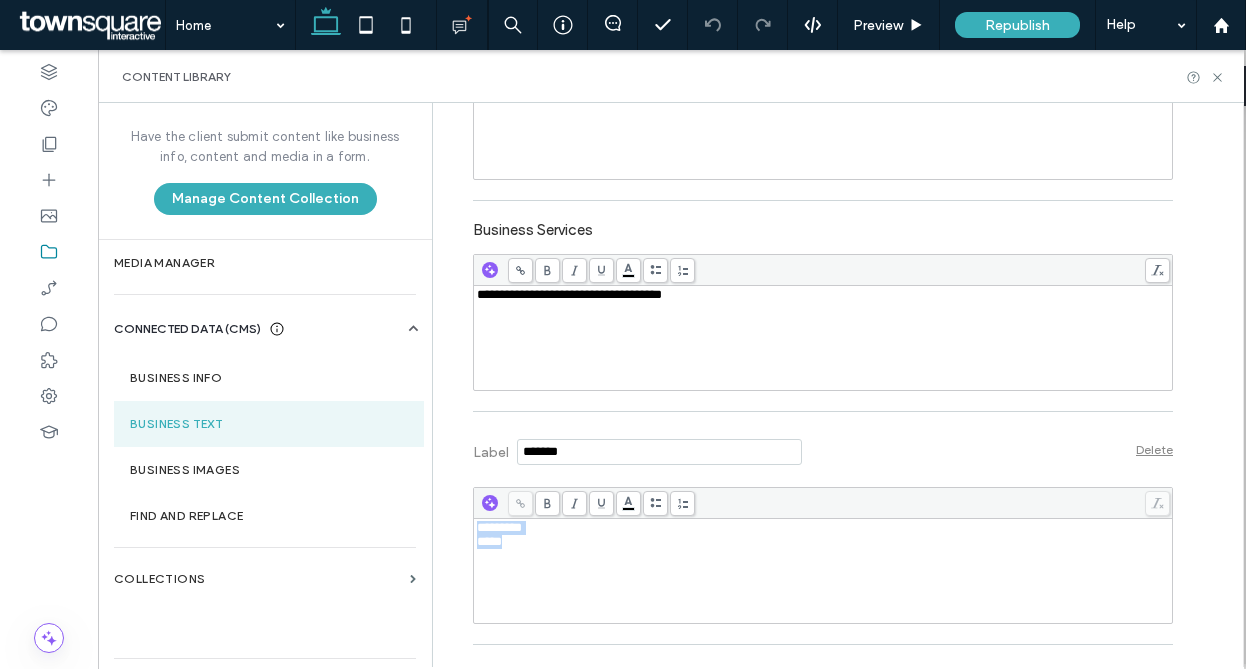 drag, startPoint x: 485, startPoint y: 539, endPoint x: 450, endPoint y: 529, distance: 36.40055 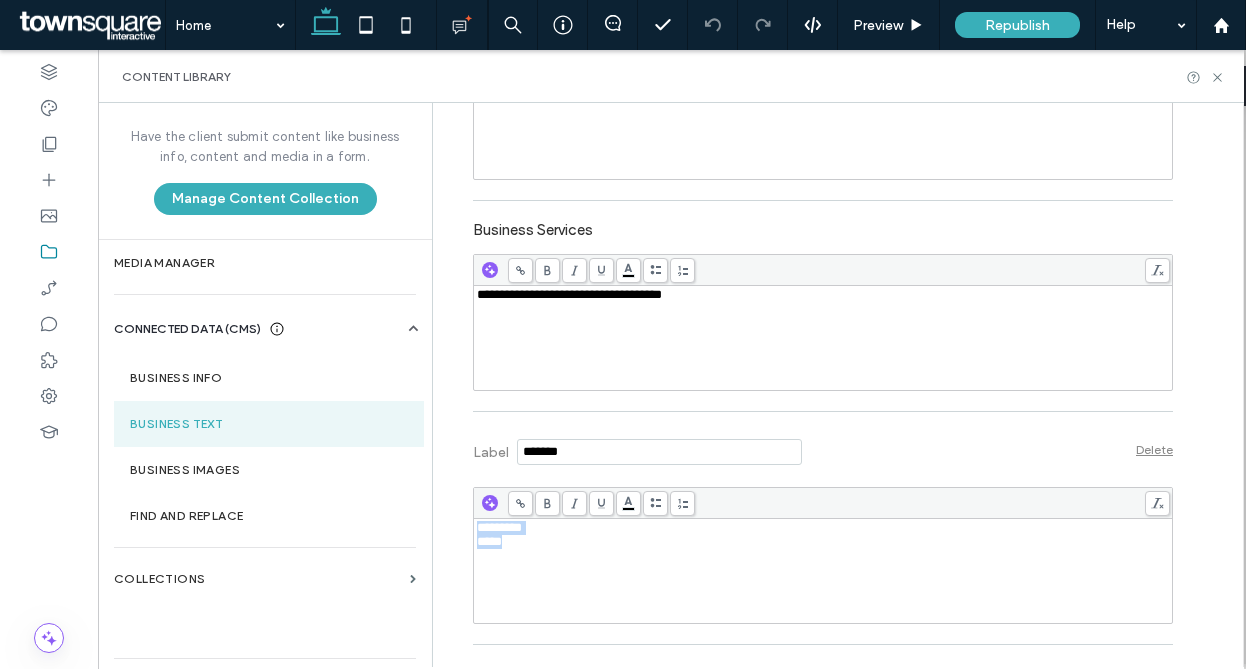 copy on "********* *****" 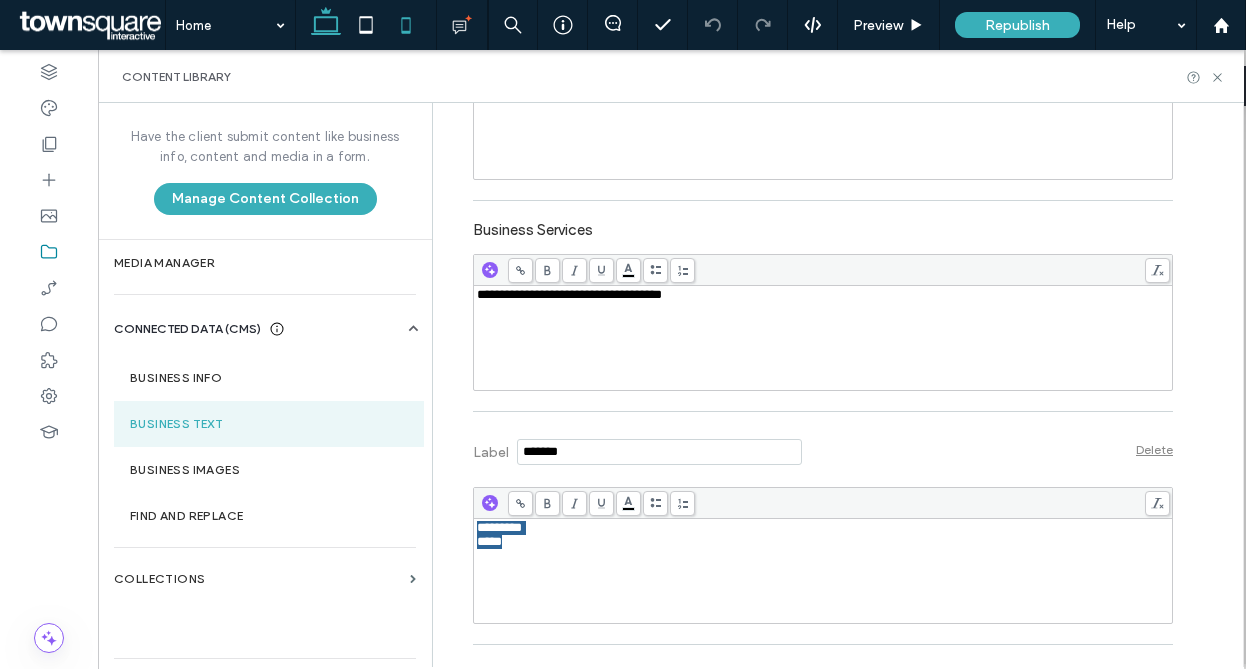 scroll, scrollTop: 161, scrollLeft: 0, axis: vertical 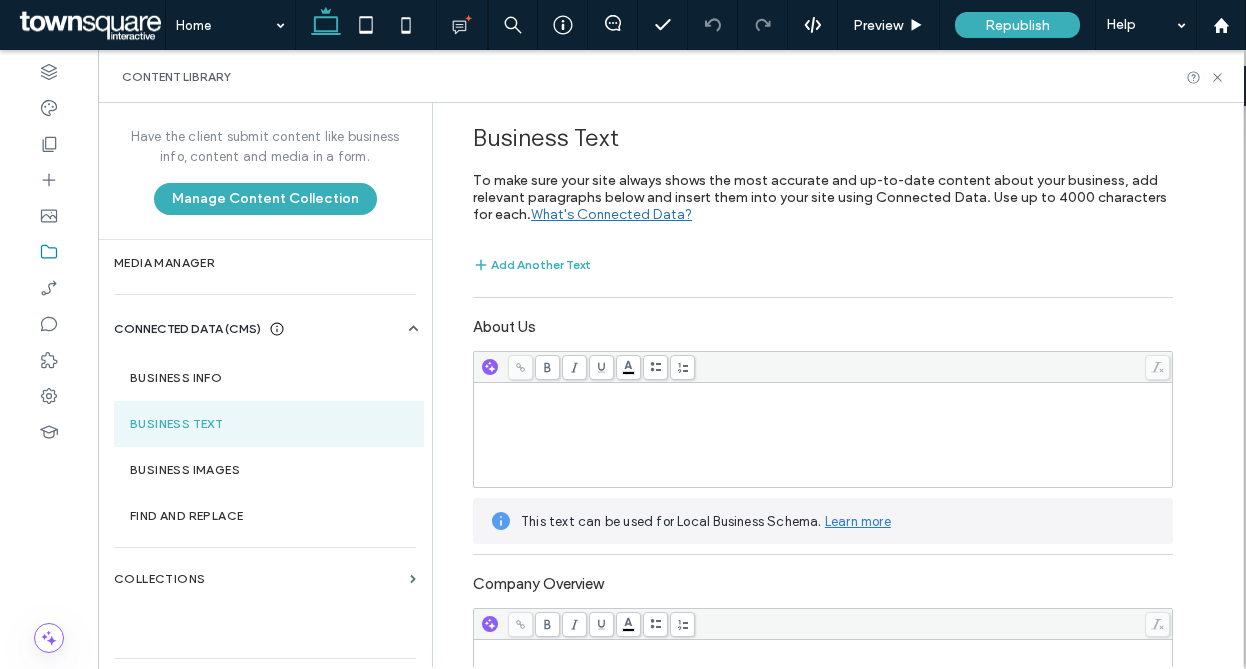 click at bounding box center [823, 392] 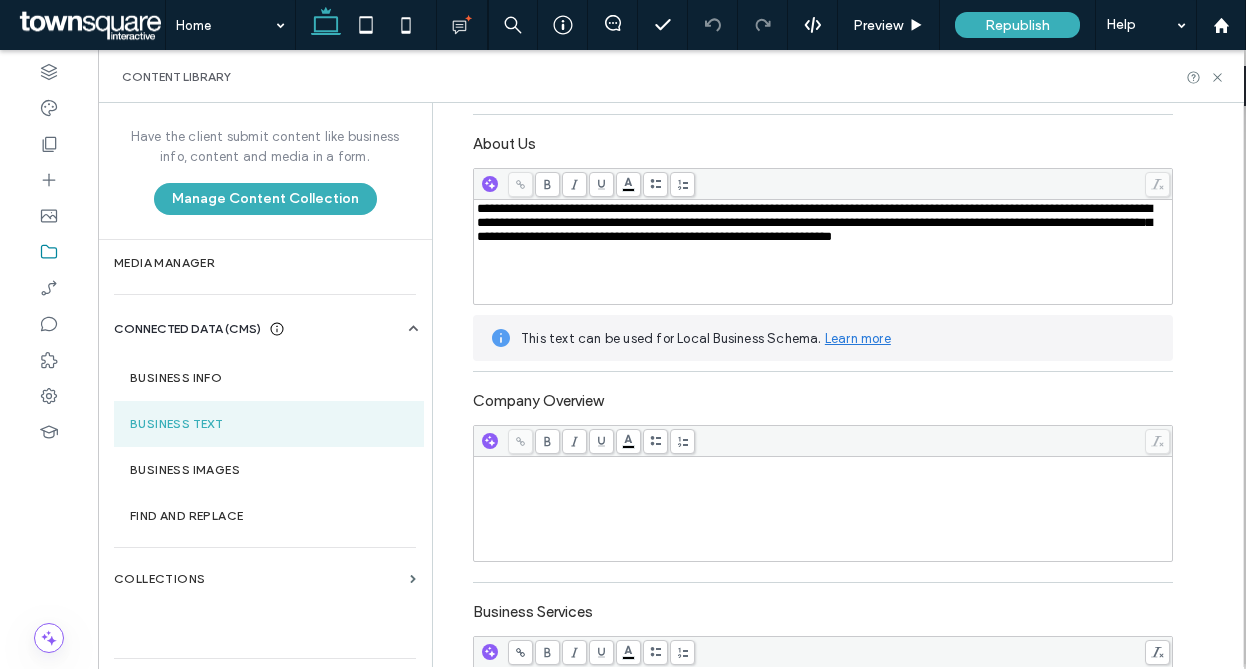 scroll, scrollTop: 388, scrollLeft: 0, axis: vertical 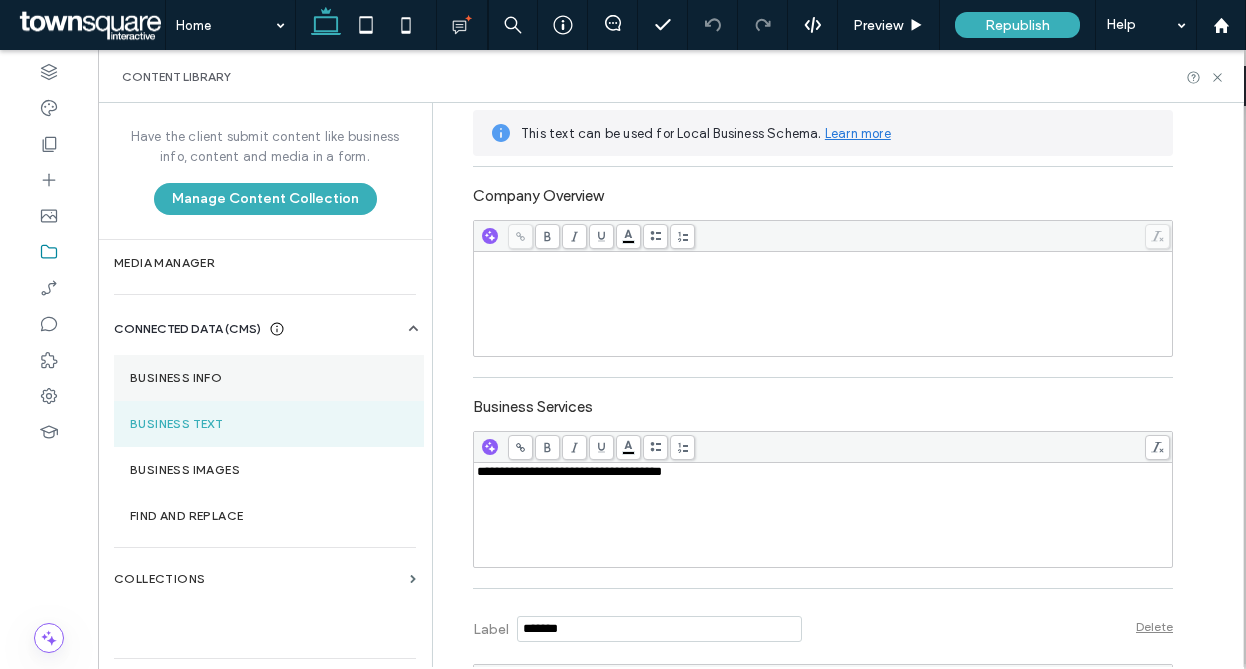 click on "Business Info" at bounding box center [269, 378] 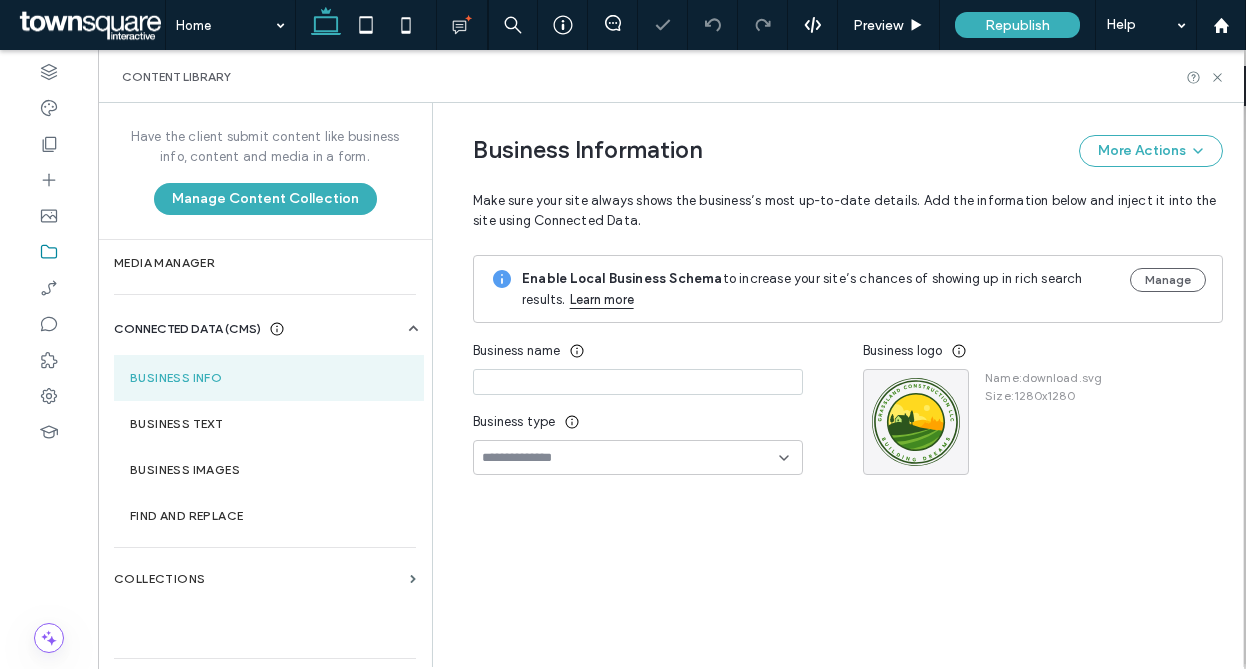 type on "**********" 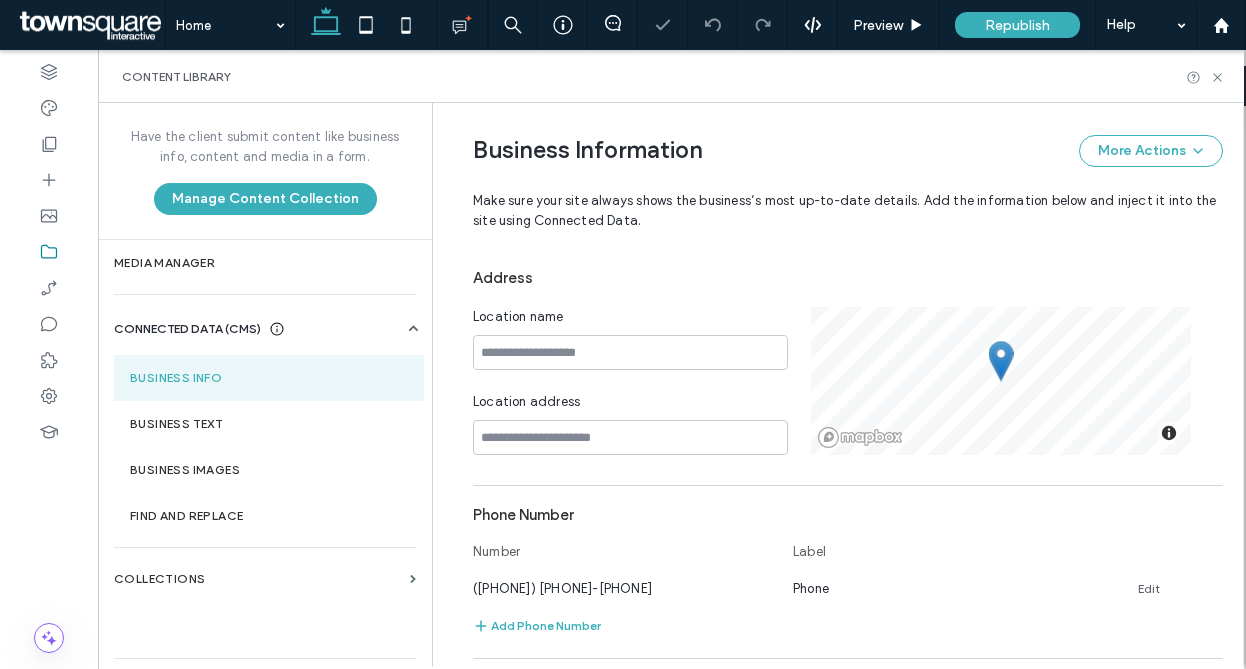 scroll, scrollTop: 236, scrollLeft: 0, axis: vertical 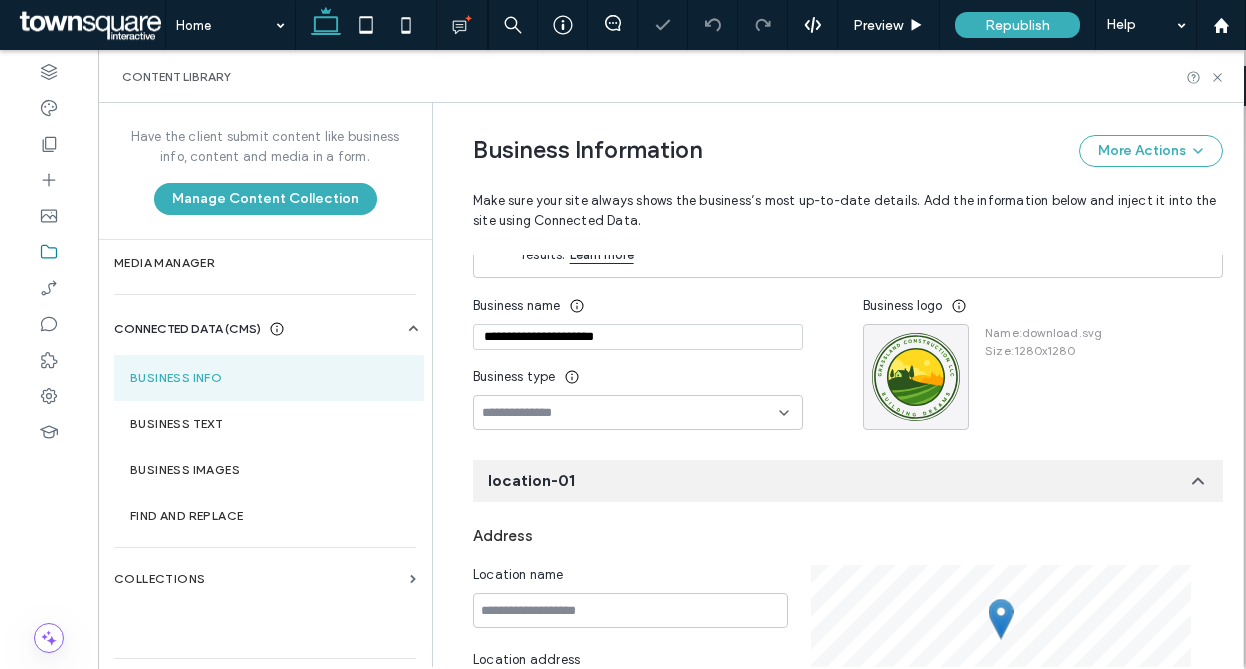 click at bounding box center [630, 413] 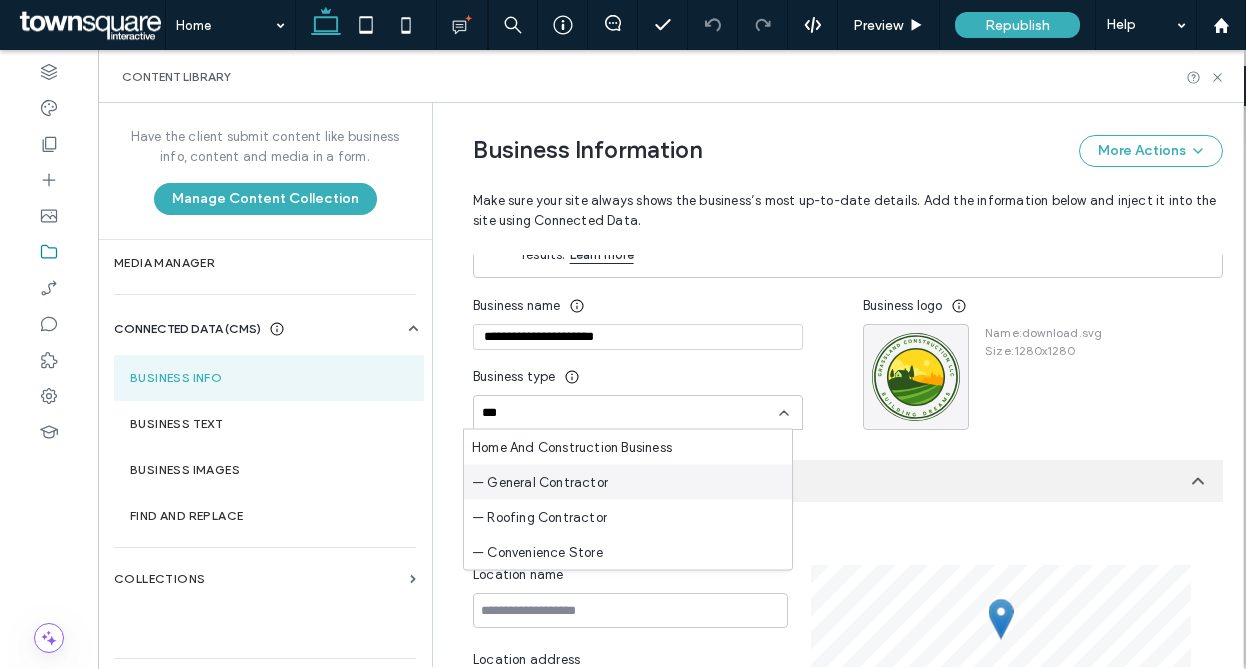type on "***" 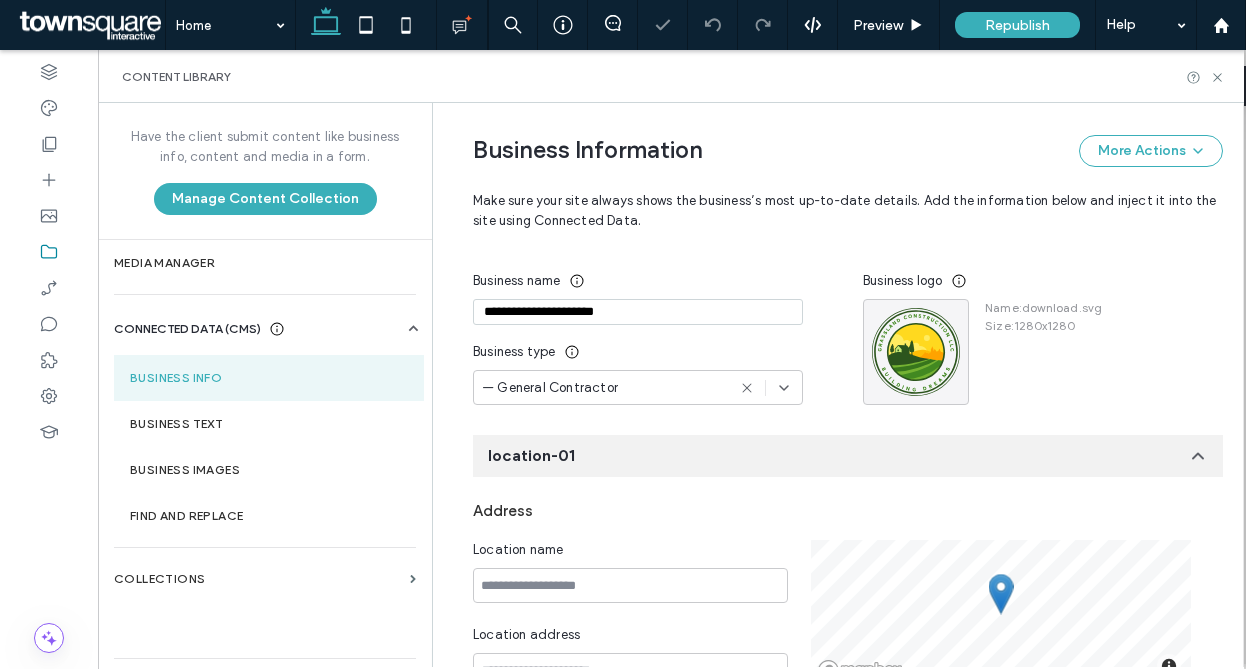 scroll, scrollTop: 83, scrollLeft: 0, axis: vertical 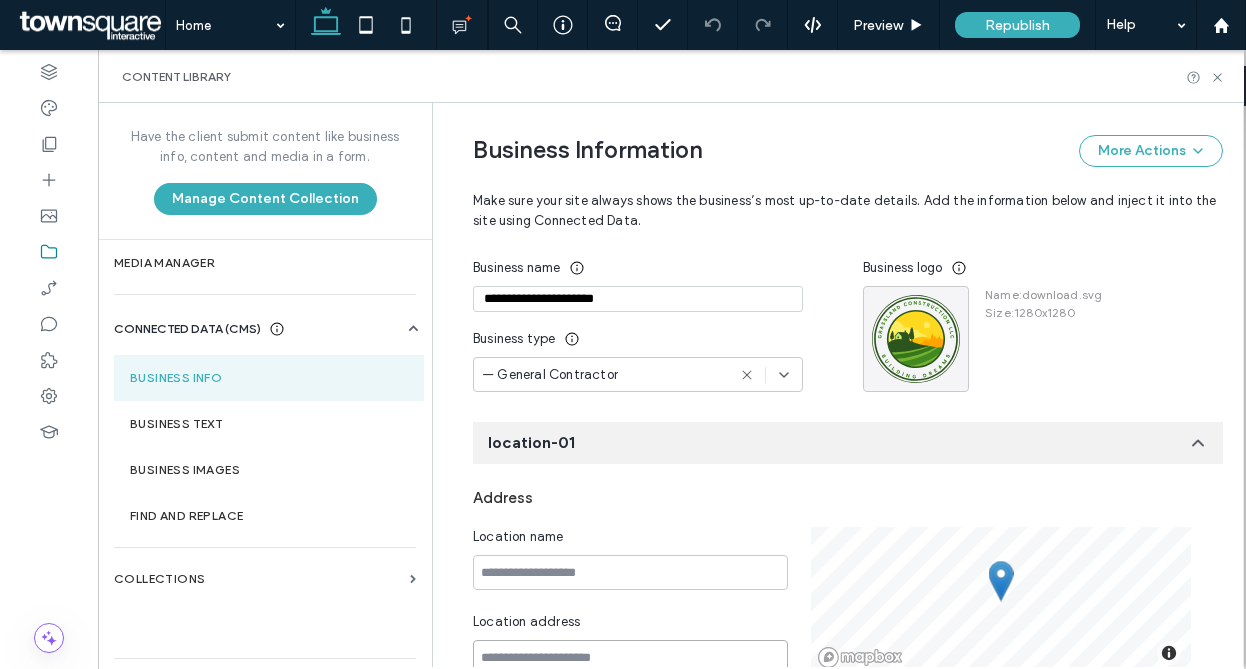 click at bounding box center (630, 657) 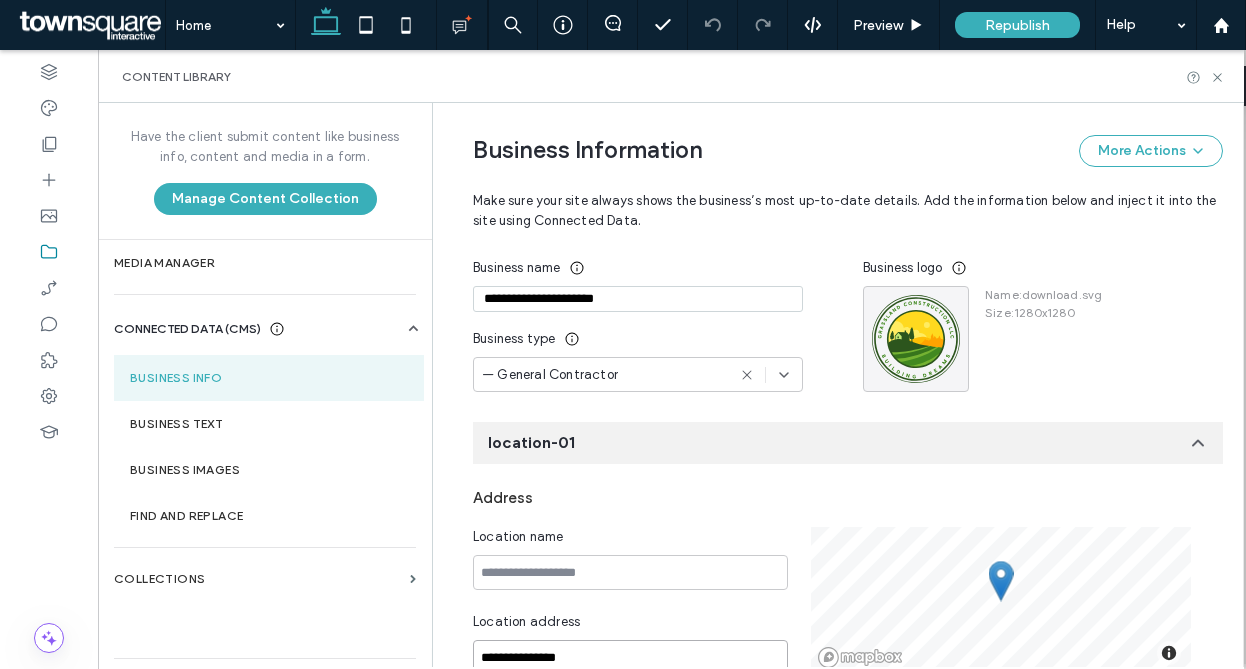 type on "**********" 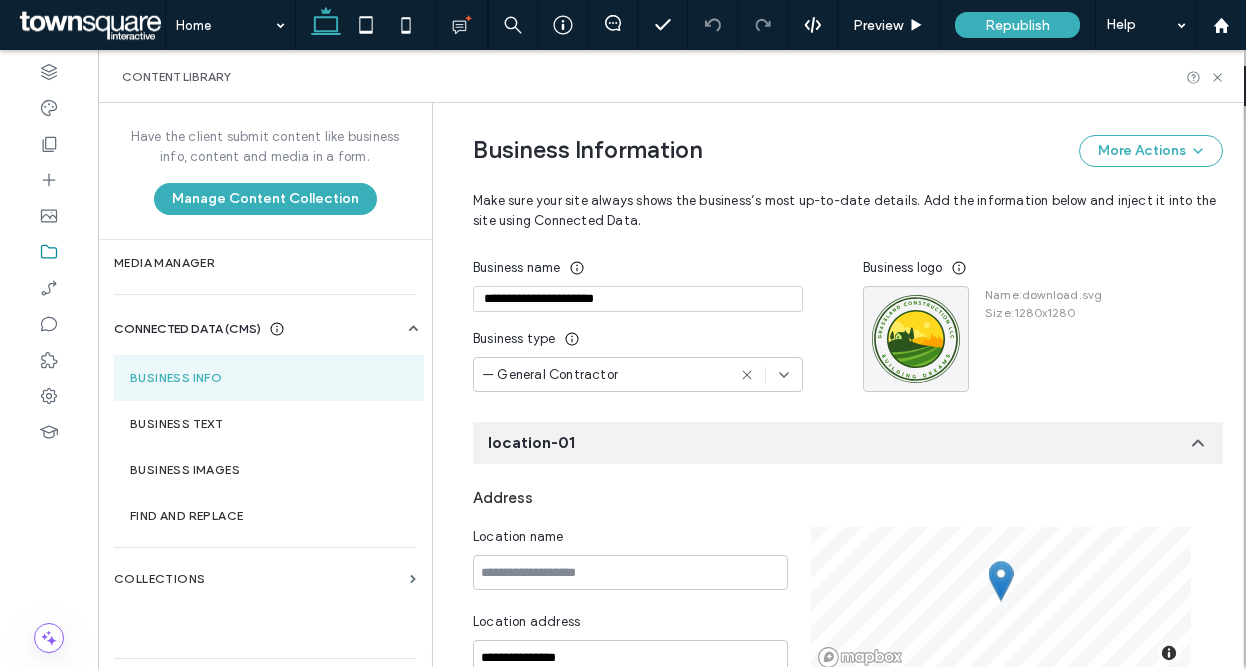 click on "Business type" at bounding box center [638, 339] 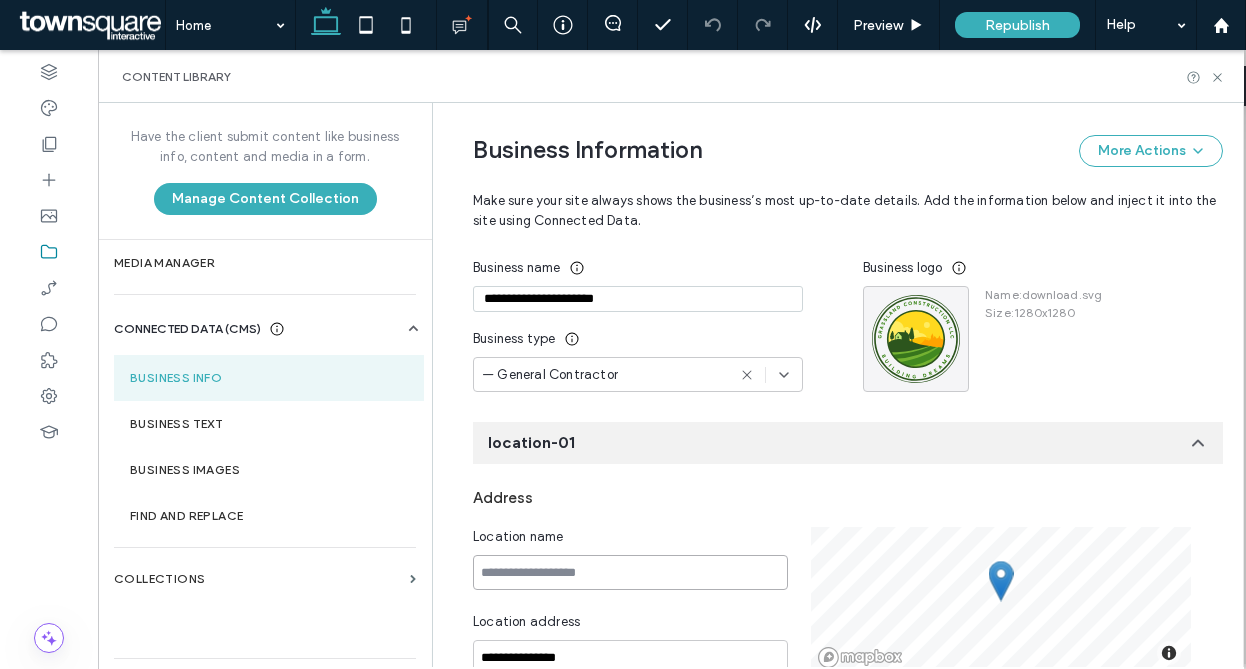 click at bounding box center [630, 572] 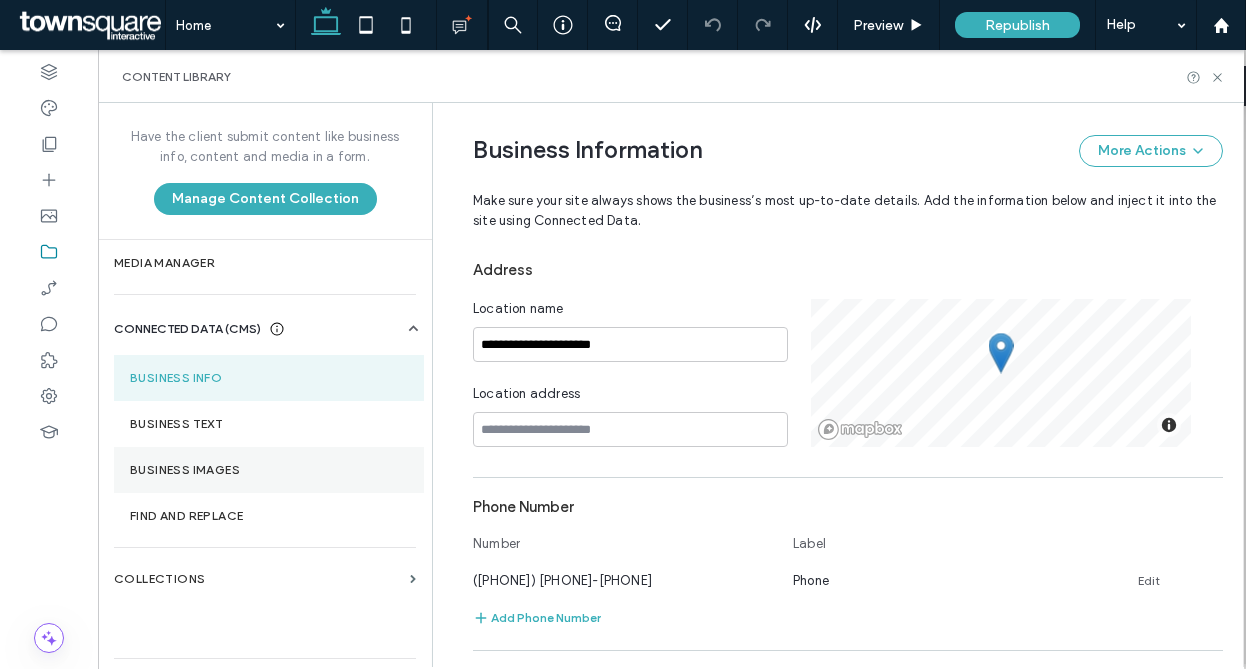 scroll, scrollTop: 303, scrollLeft: 0, axis: vertical 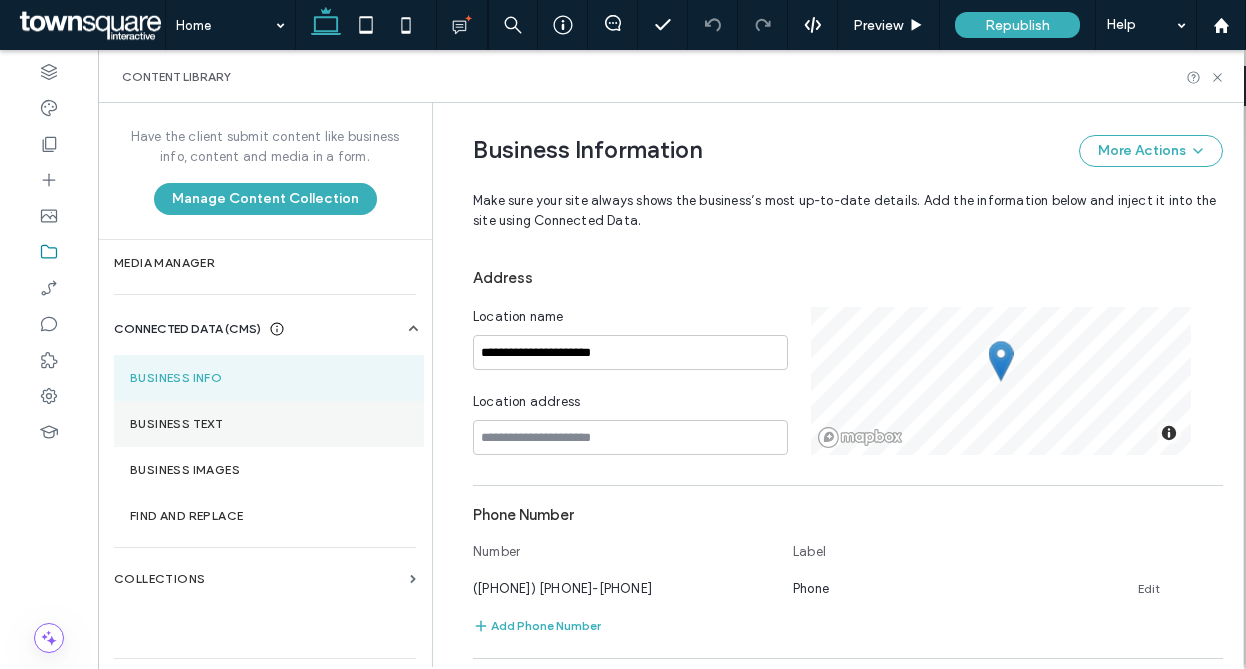 click on "Business Text" at bounding box center (269, 424) 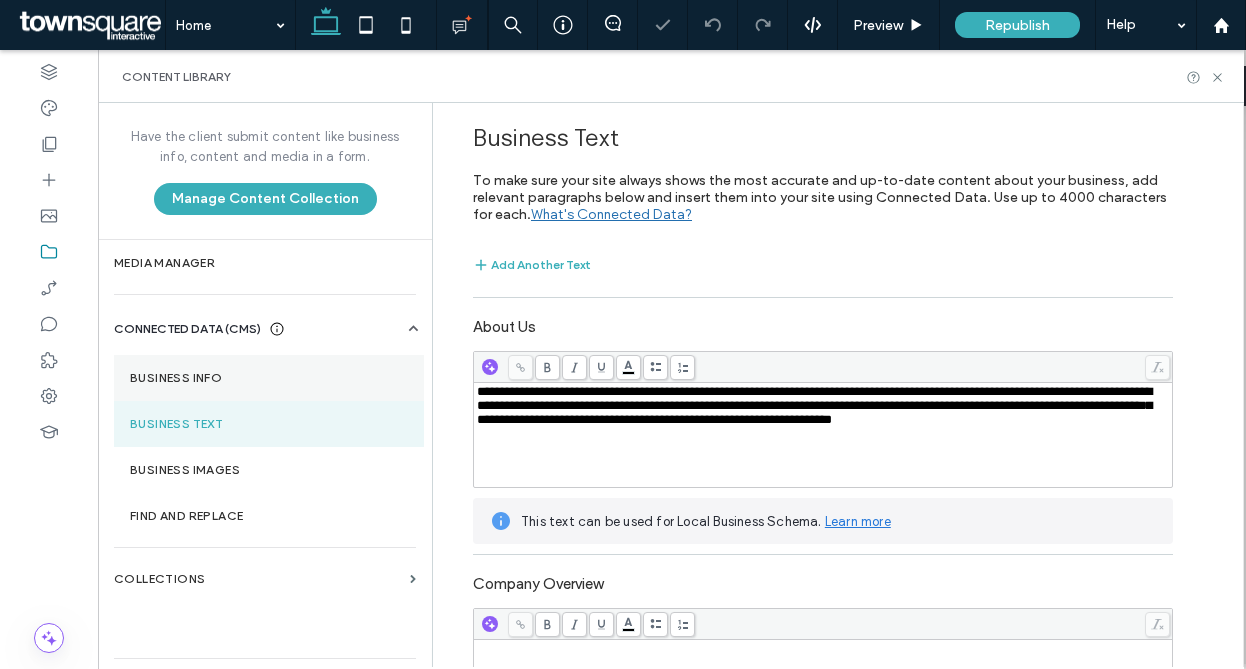 scroll, scrollTop: 0, scrollLeft: 0, axis: both 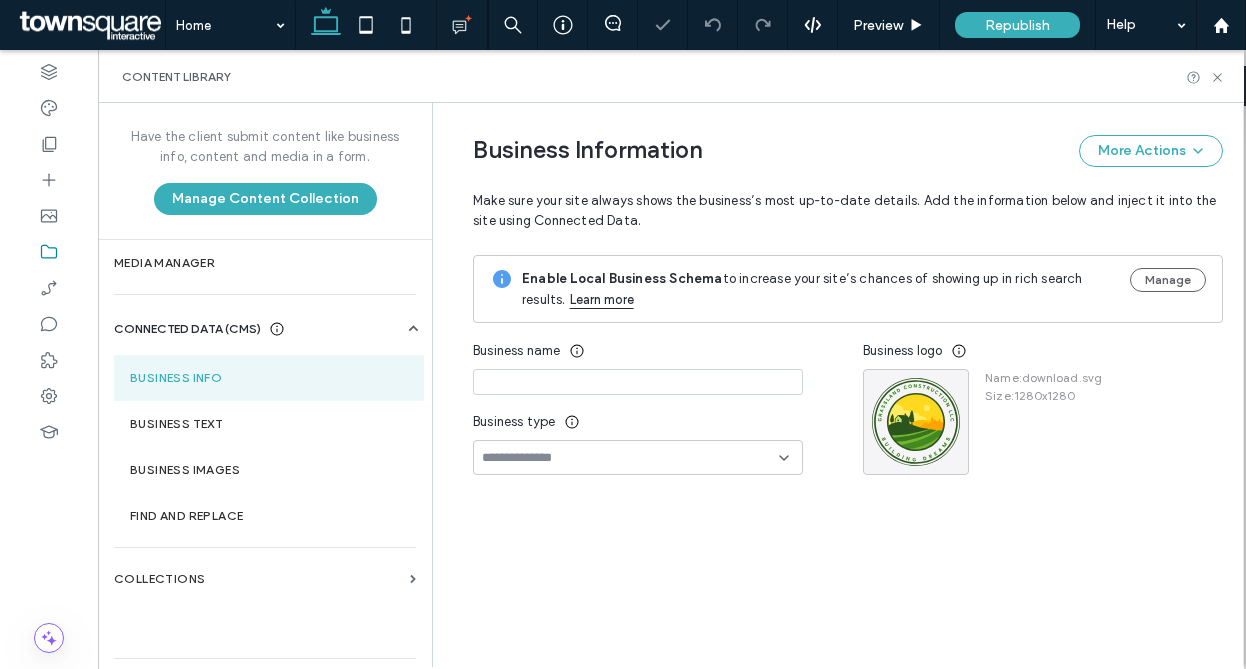 type on "**********" 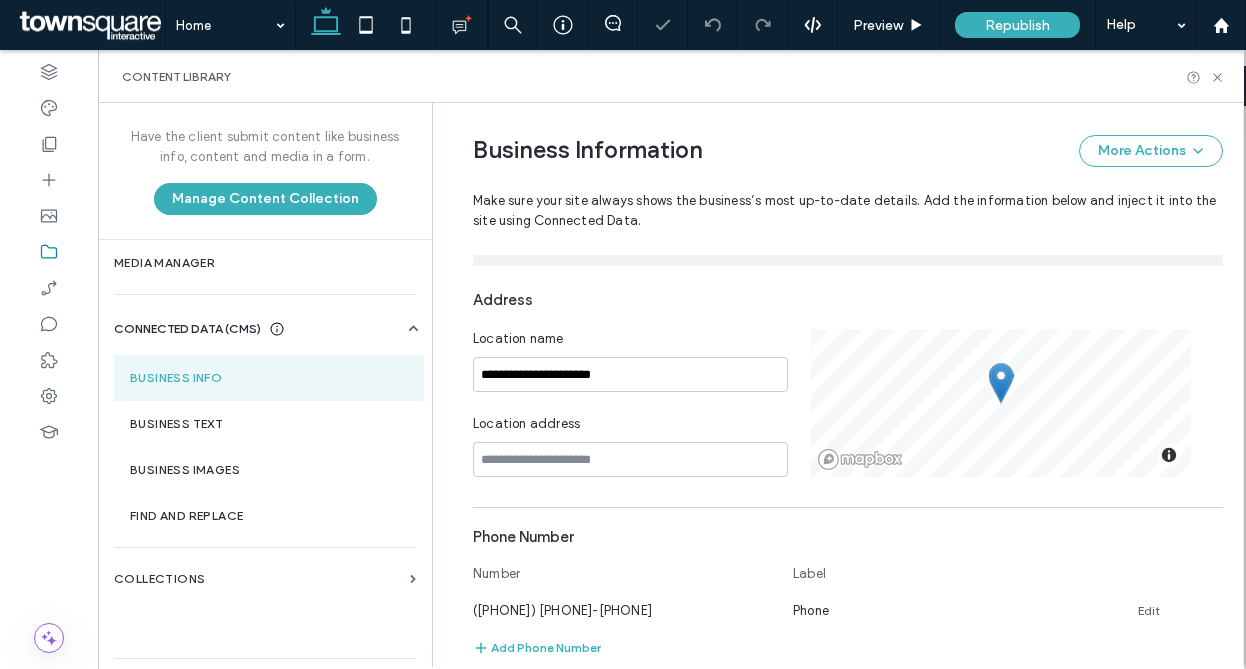scroll, scrollTop: 303, scrollLeft: 0, axis: vertical 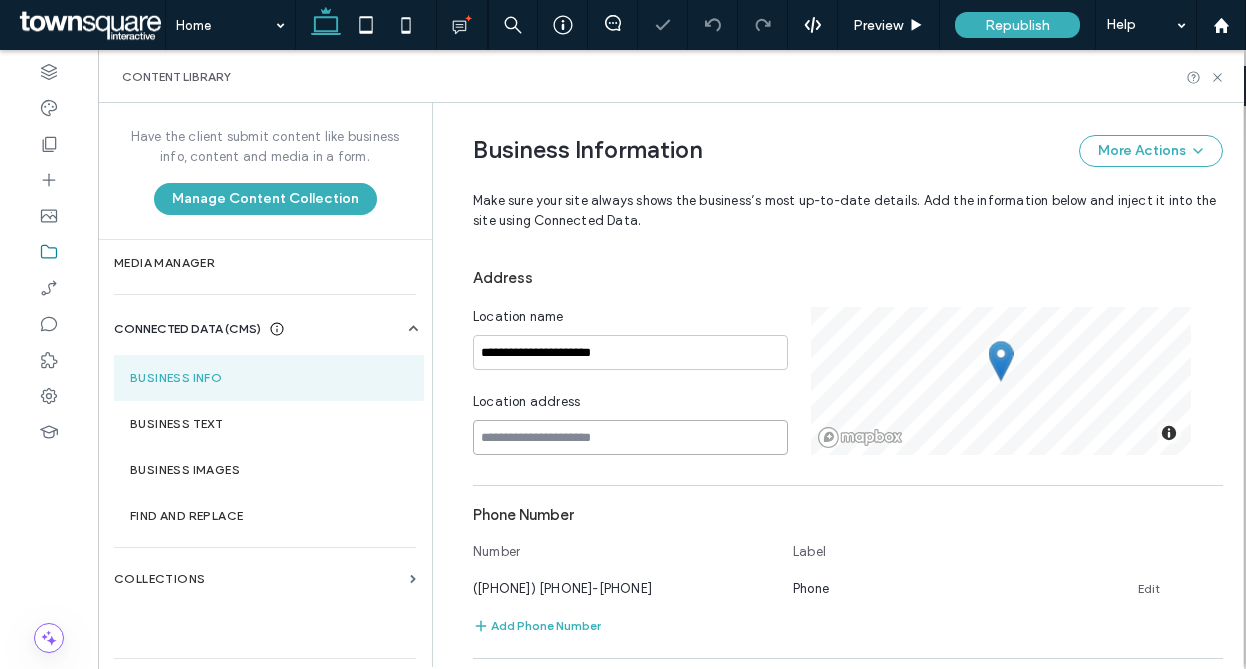 click at bounding box center (630, 437) 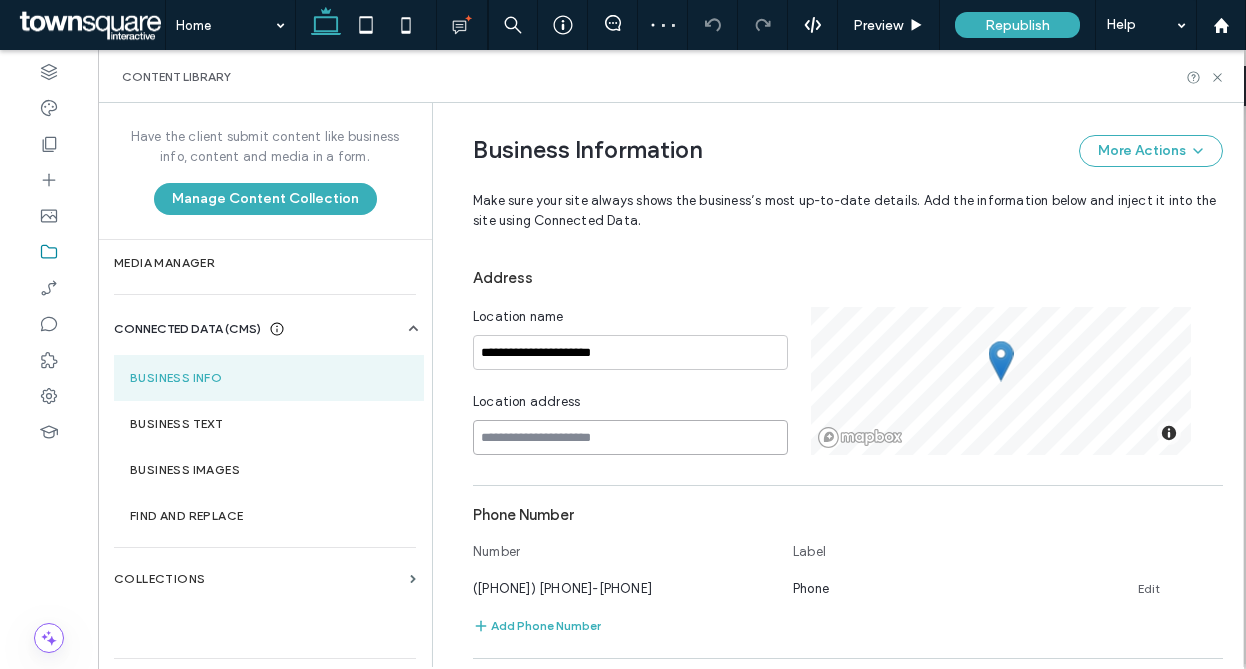 paste on "**********" 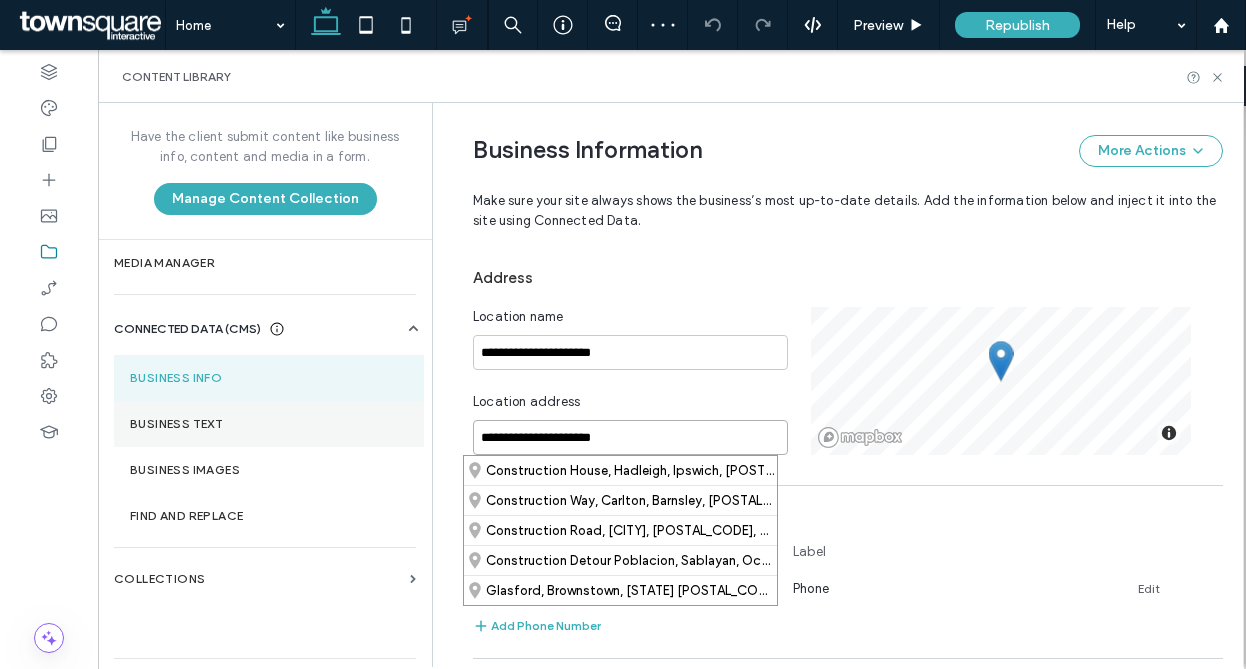 drag, startPoint x: 631, startPoint y: 437, endPoint x: 405, endPoint y: 422, distance: 226.49724 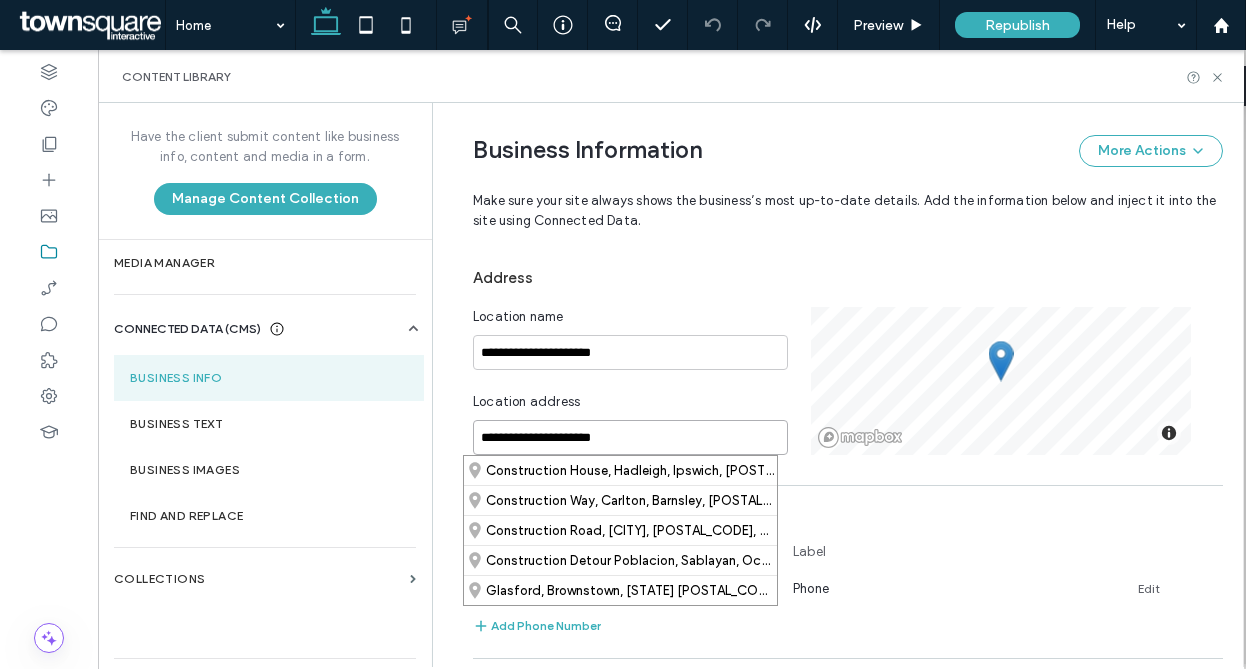 paste 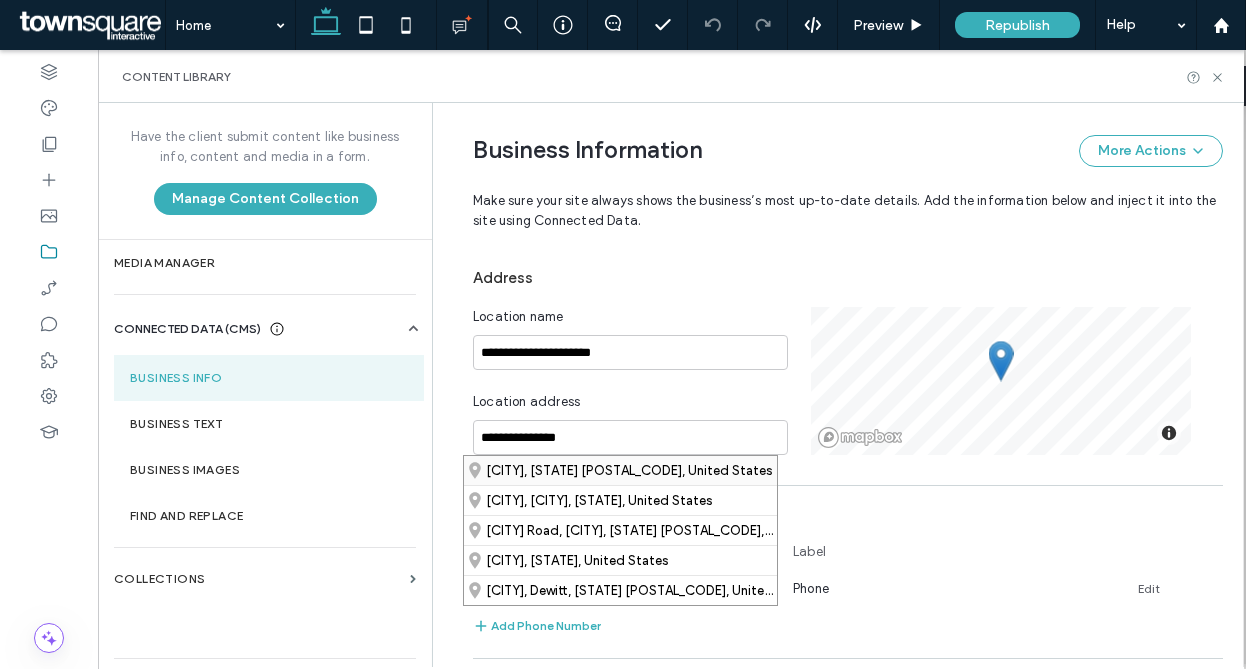 click on "[CITY], [STATE] [POSTAL_CODE], United States" at bounding box center [620, 470] 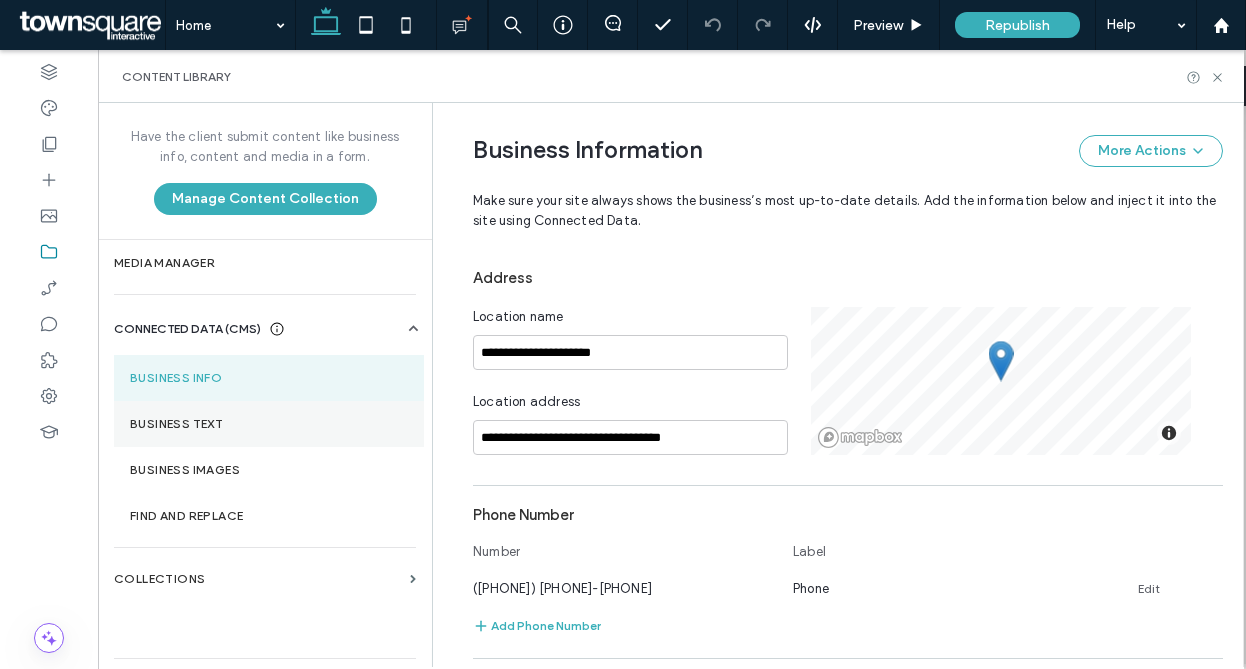 click on "Business Text" at bounding box center (269, 424) 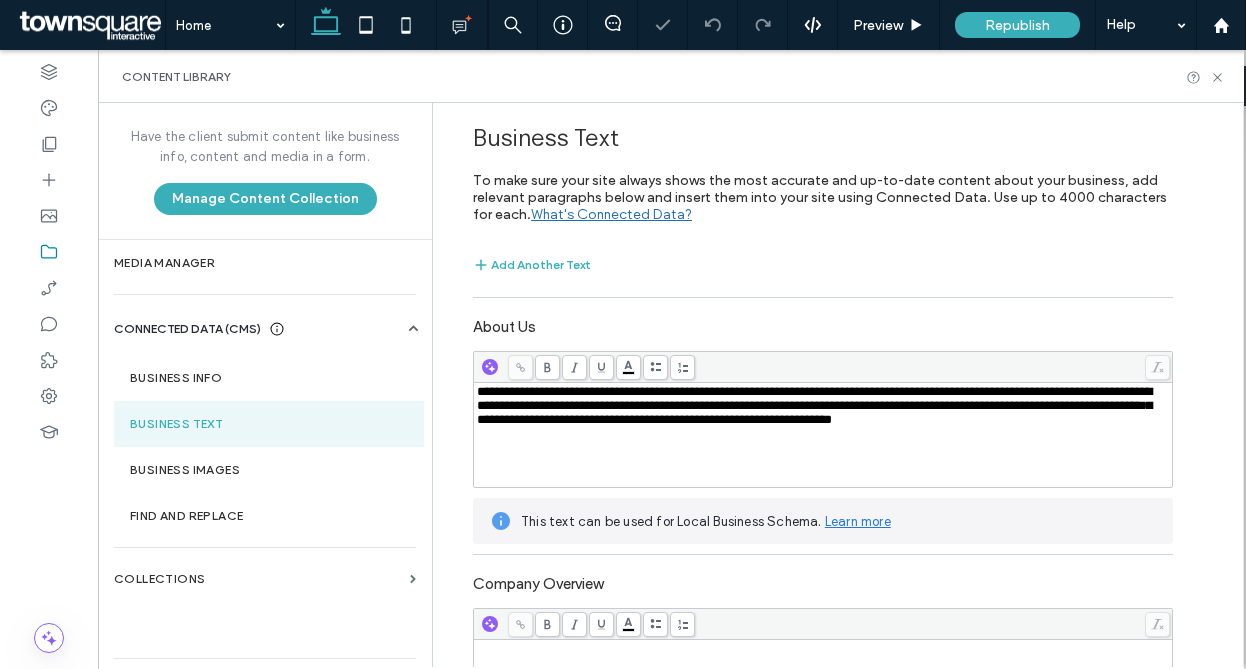 scroll, scrollTop: 0, scrollLeft: 0, axis: both 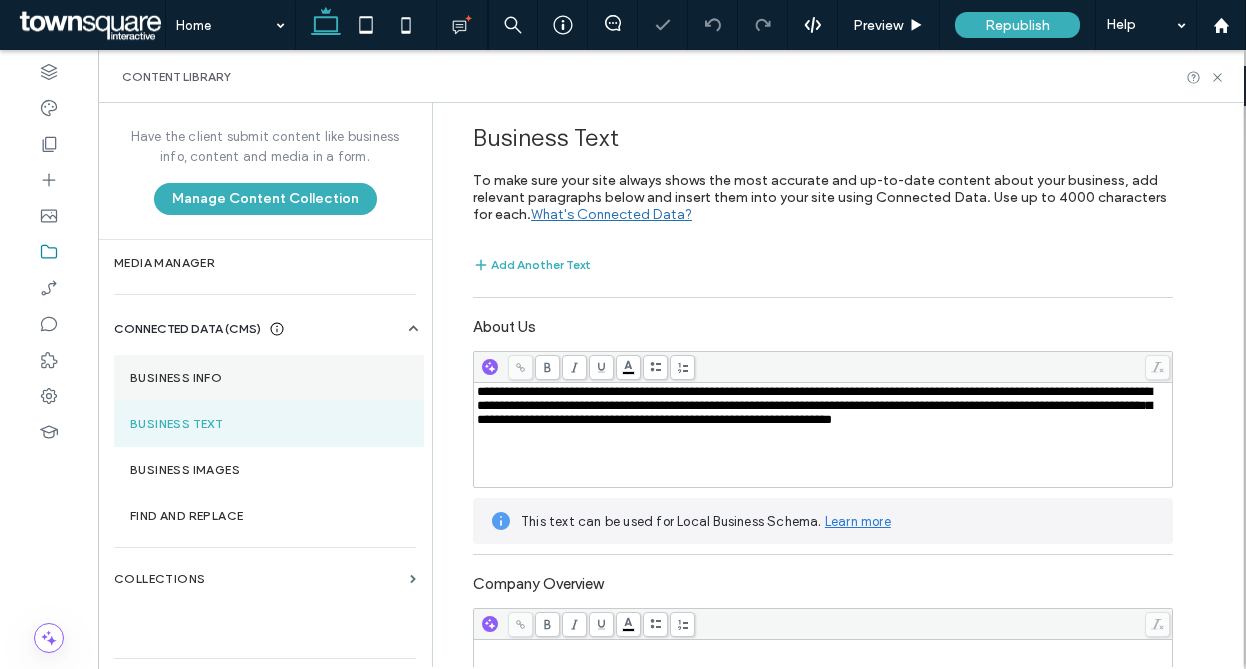 click on "Business Info" at bounding box center (269, 378) 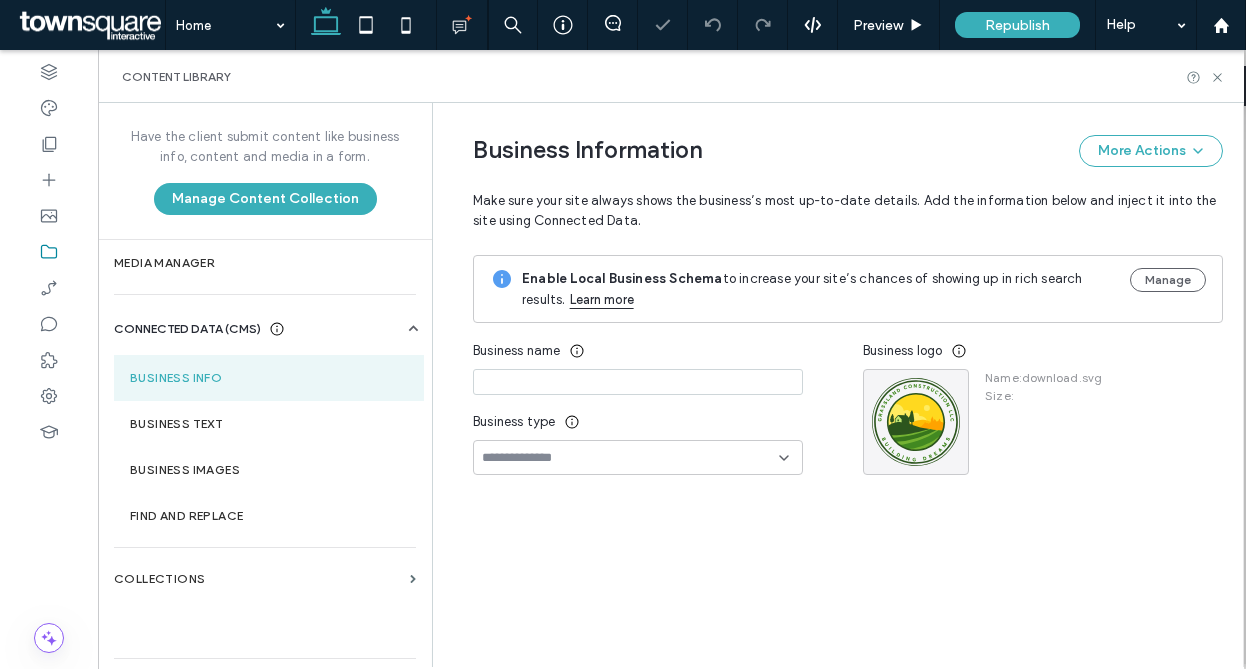 type on "**********" 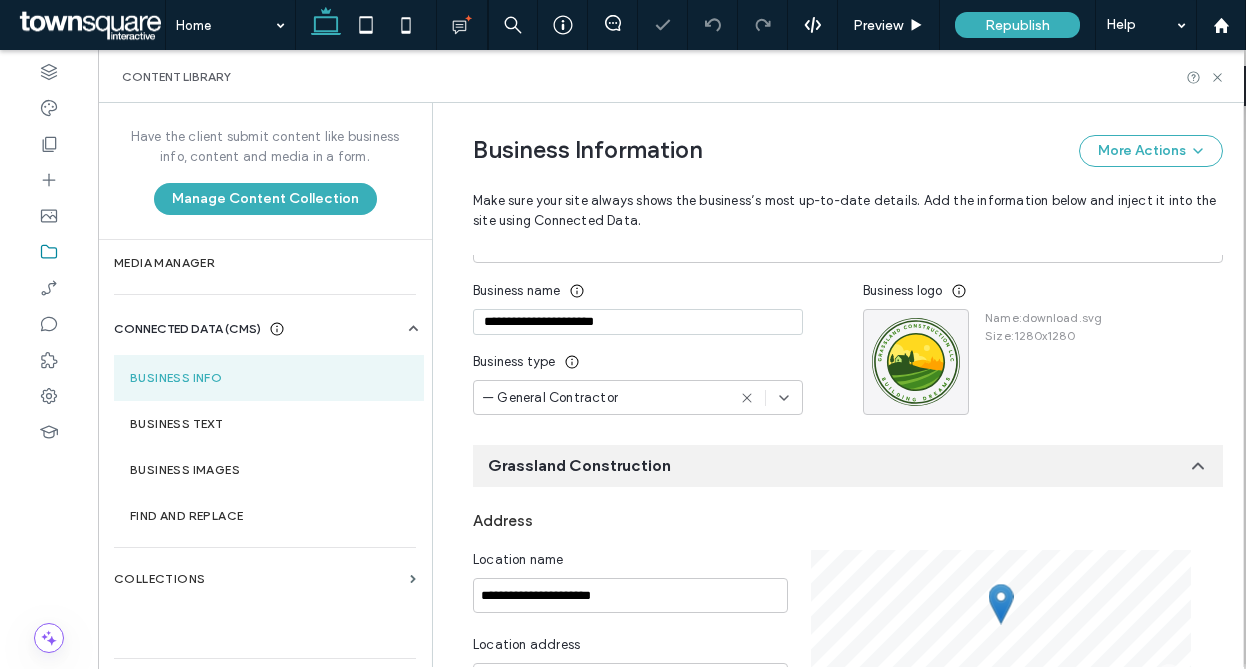 scroll, scrollTop: 0, scrollLeft: 0, axis: both 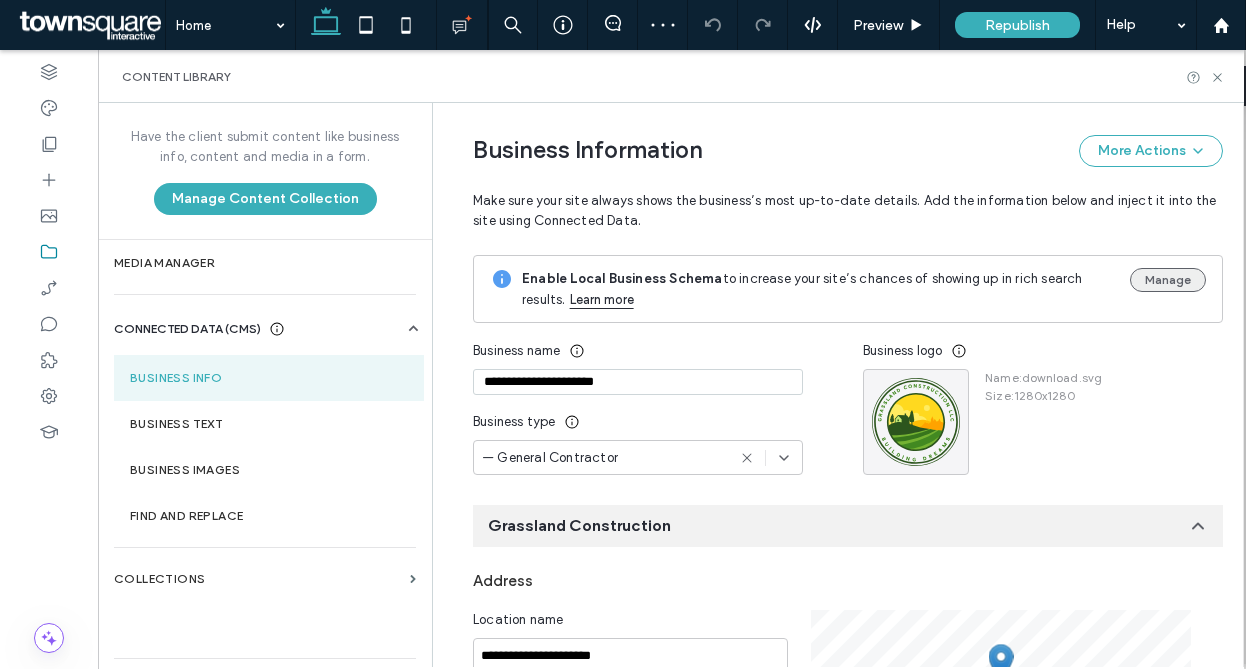 click on "Manage" at bounding box center (1168, 280) 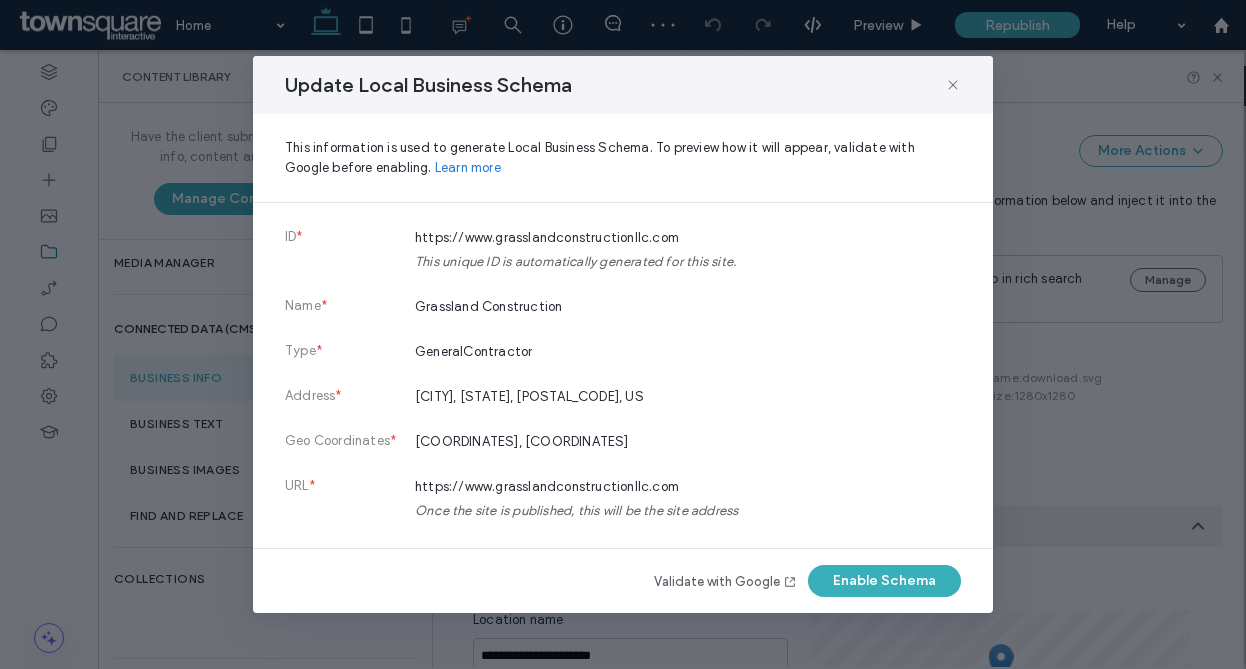 click on "Update Local Business Schema This information is used to generate Local Business Schema. To preview how it will appear, validate with Google before enabling.   Learn more ID  * https://www.grasslandconstructionllc.com This unique ID is automatically generated for this site. Name  * Grassland Construction Type  * GeneralContractor Address  * [CITY], [STATE], [POSTAL_CODE], US Geo Coordinates  * [COORDINATES], [COORDINATES] URL  * https://www.grasslandconstructionllc.com Once the site is published, this will be the site address Telephone ([PHONE]) [PHONE]-[PHONE] Email [EMAIL] Description With over 22 years of experience, you can expect exceptional craftsmanship and attention to detail in every project. Grassland Construction LLC provides both residential and commercial remodeling and construction services. Whether you're considering a kitchen upgrade or a full home addition, we're dedicated to bringing your vision to life. Logo Social Networks https://facebook.com/ Business Hours Images Price range" at bounding box center [623, 335] 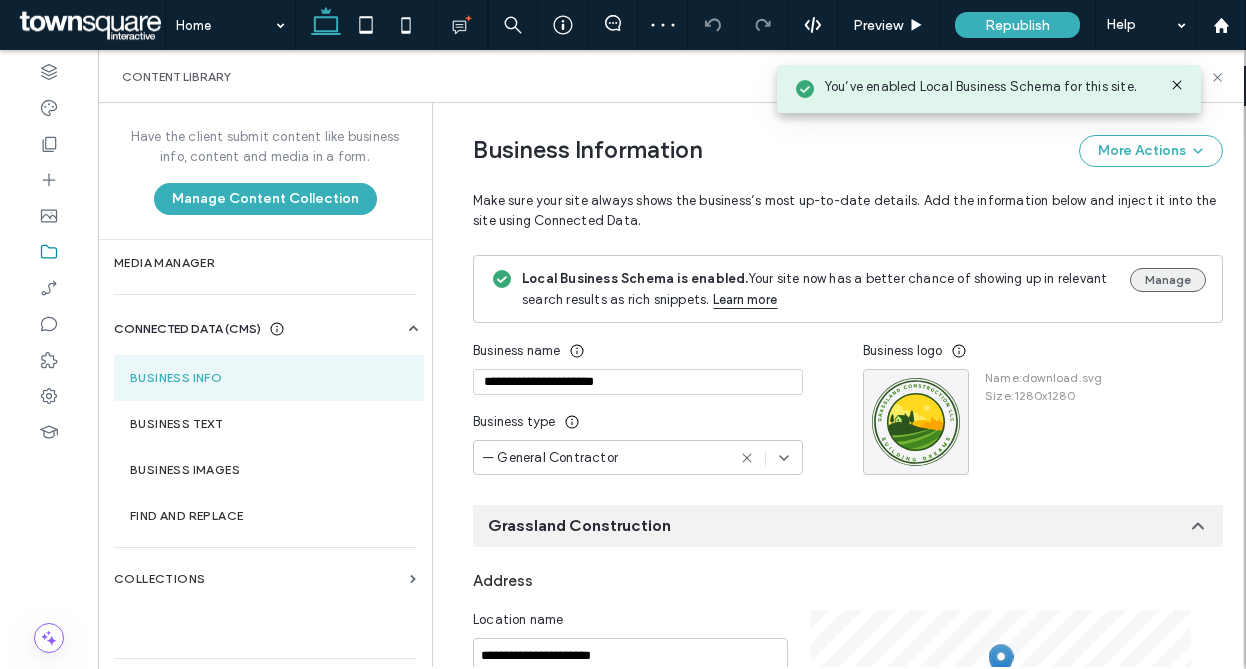 click on "Manage" at bounding box center (1168, 280) 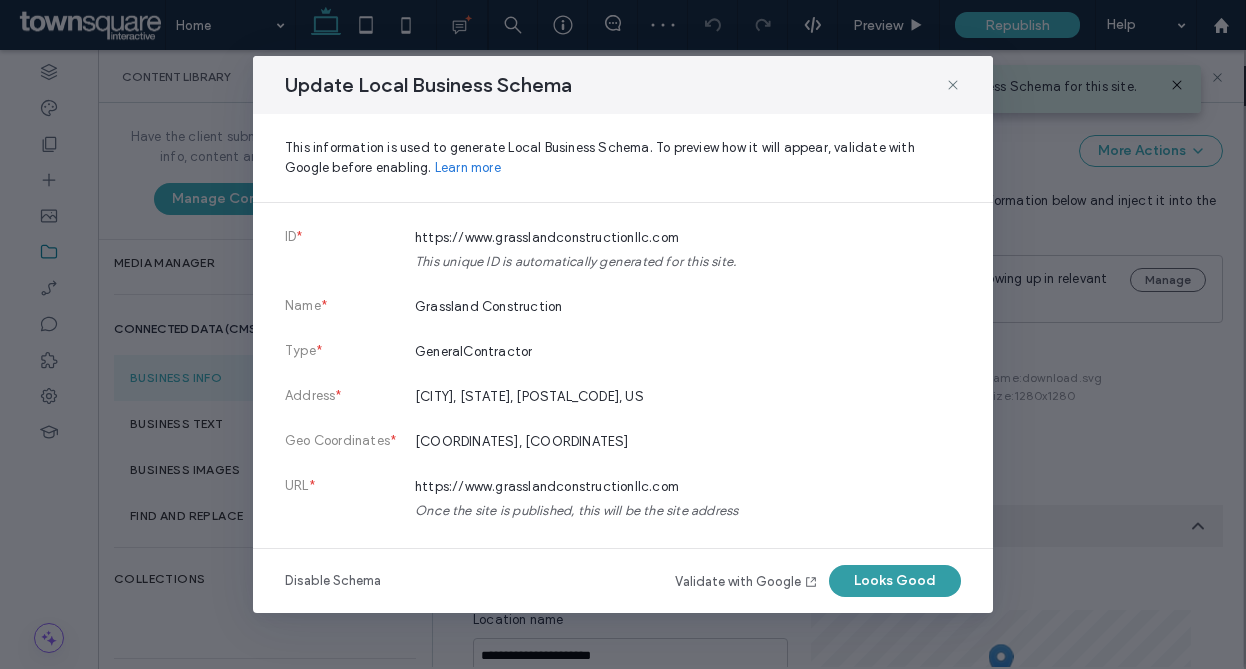 click on "Looks Good" at bounding box center [895, 581] 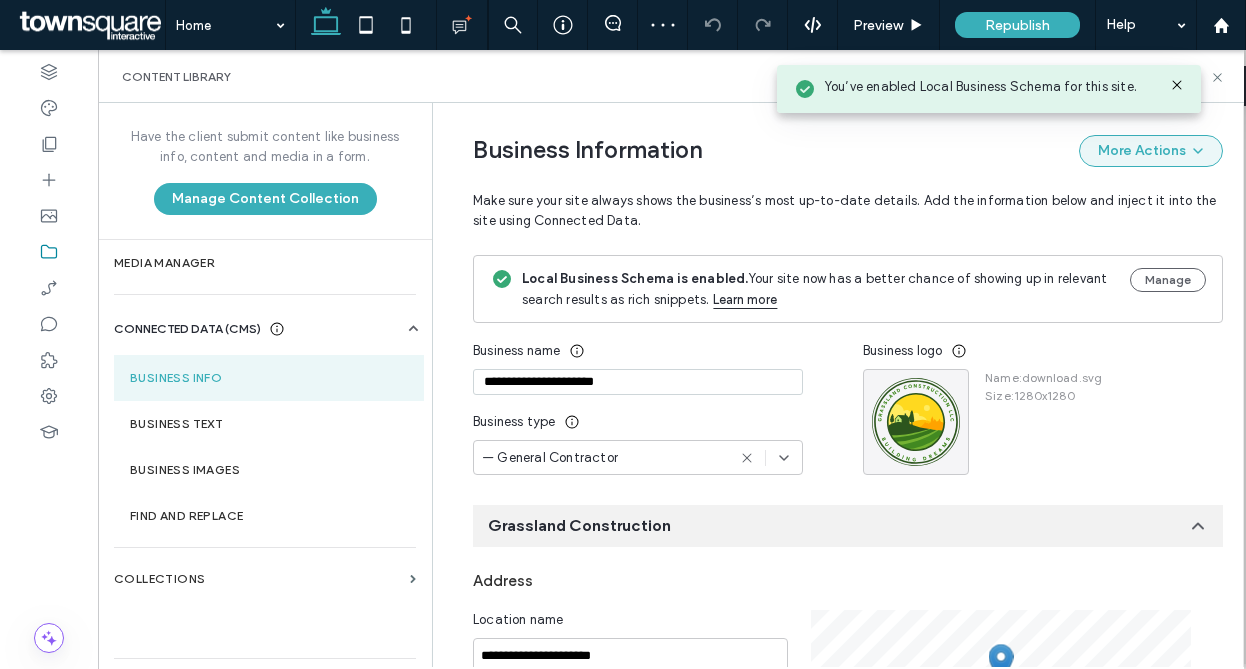 click on "More Actions" at bounding box center [1151, 151] 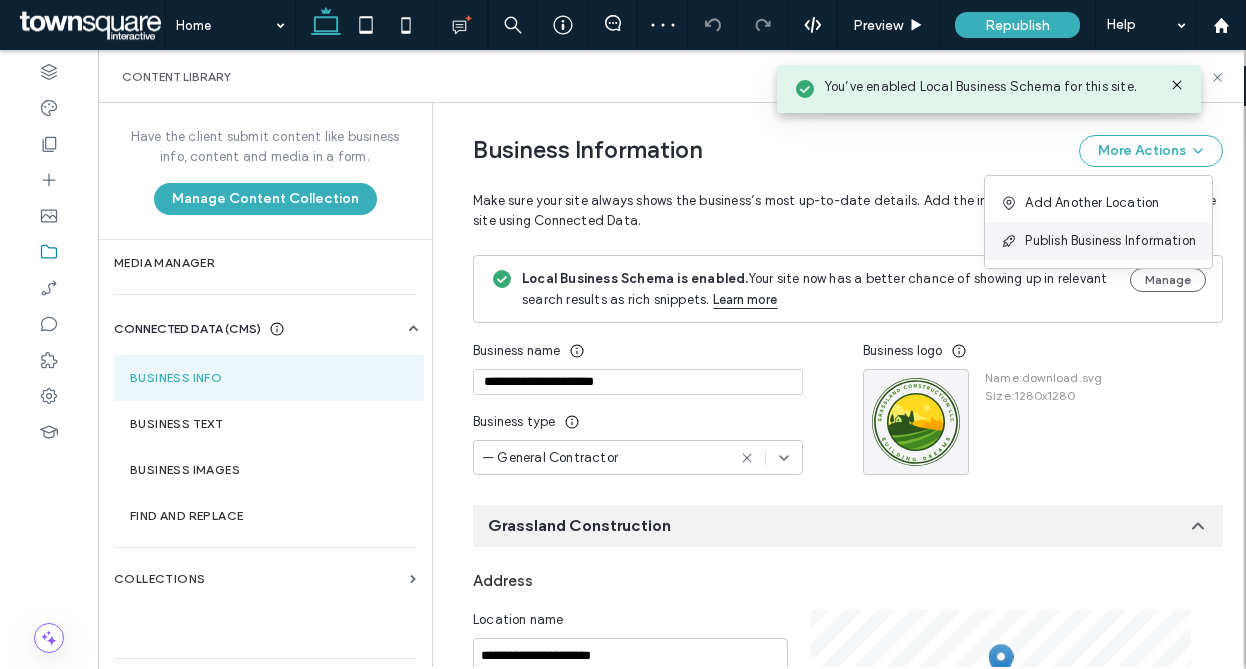 click on "Publish Business Information" at bounding box center [1098, 241] 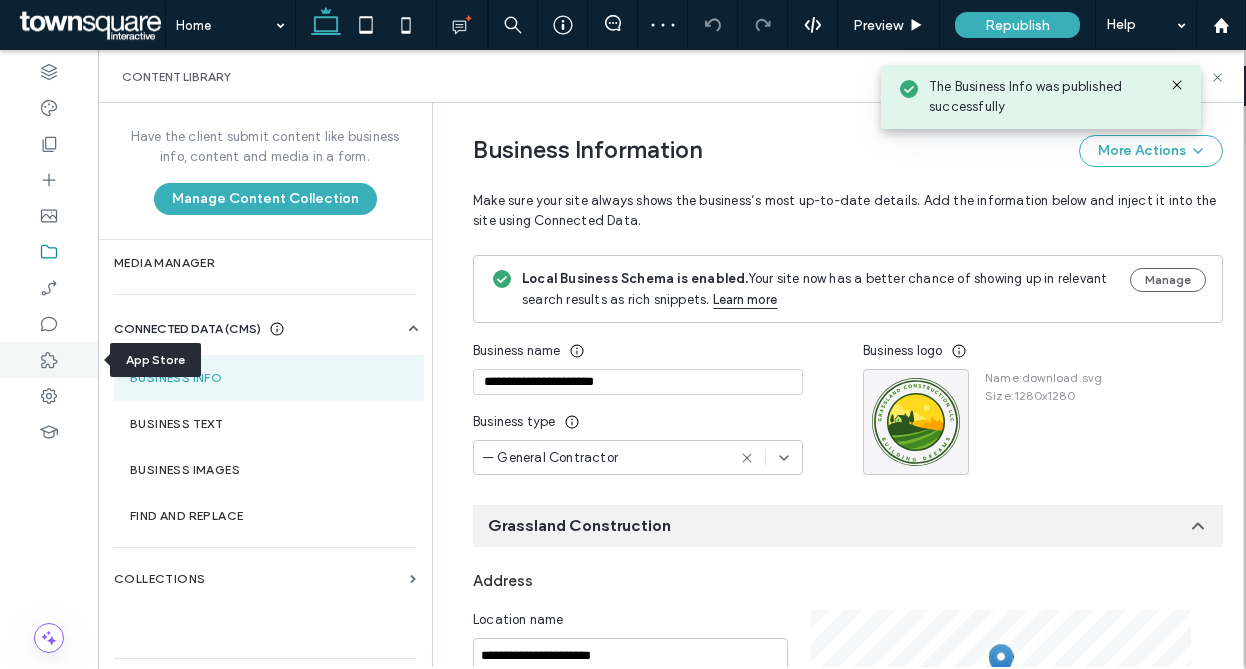 click 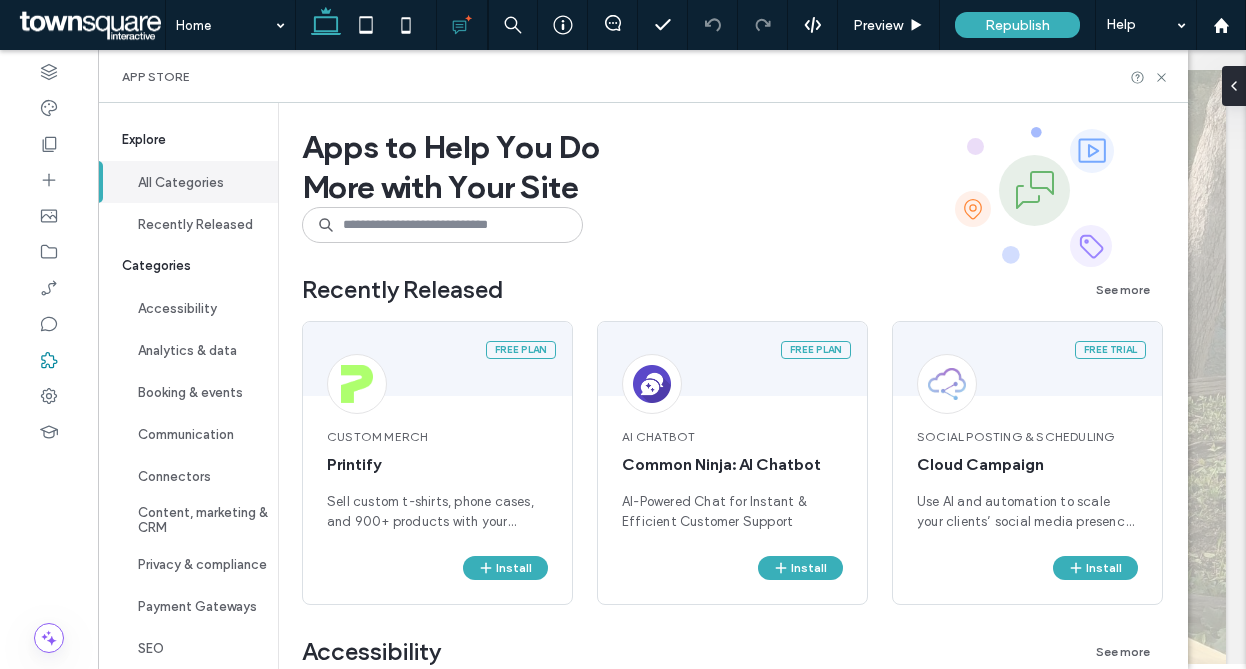 scroll, scrollTop: 0, scrollLeft: 0, axis: both 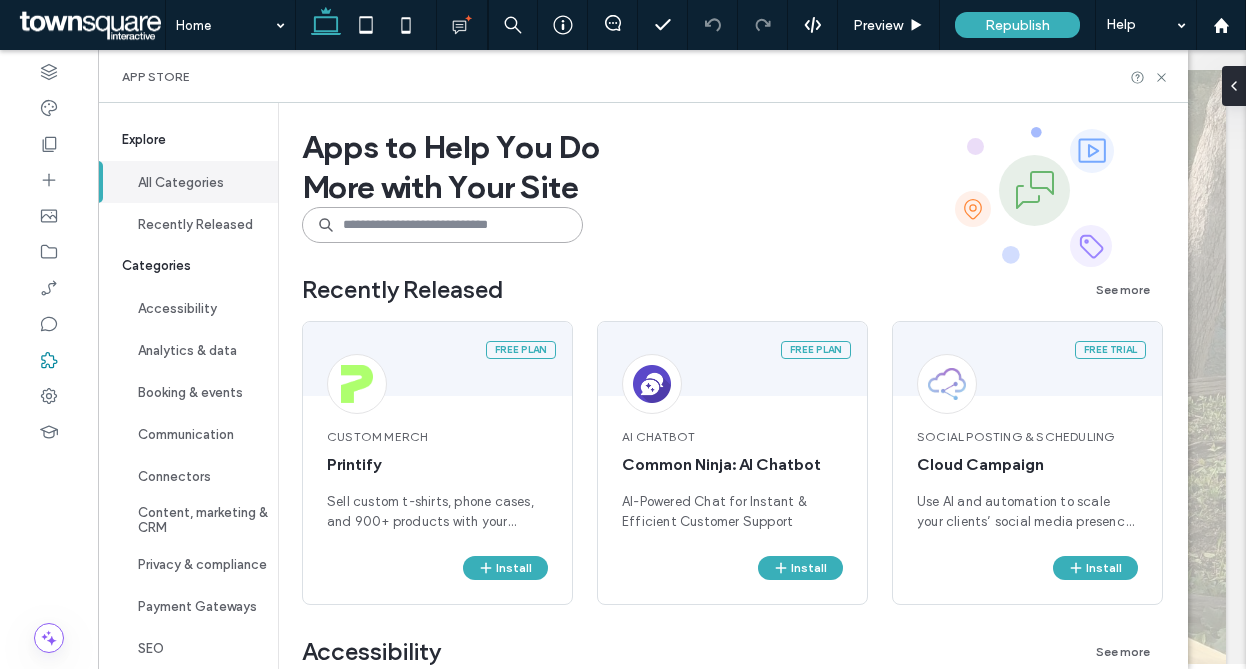 click at bounding box center (442, 225) 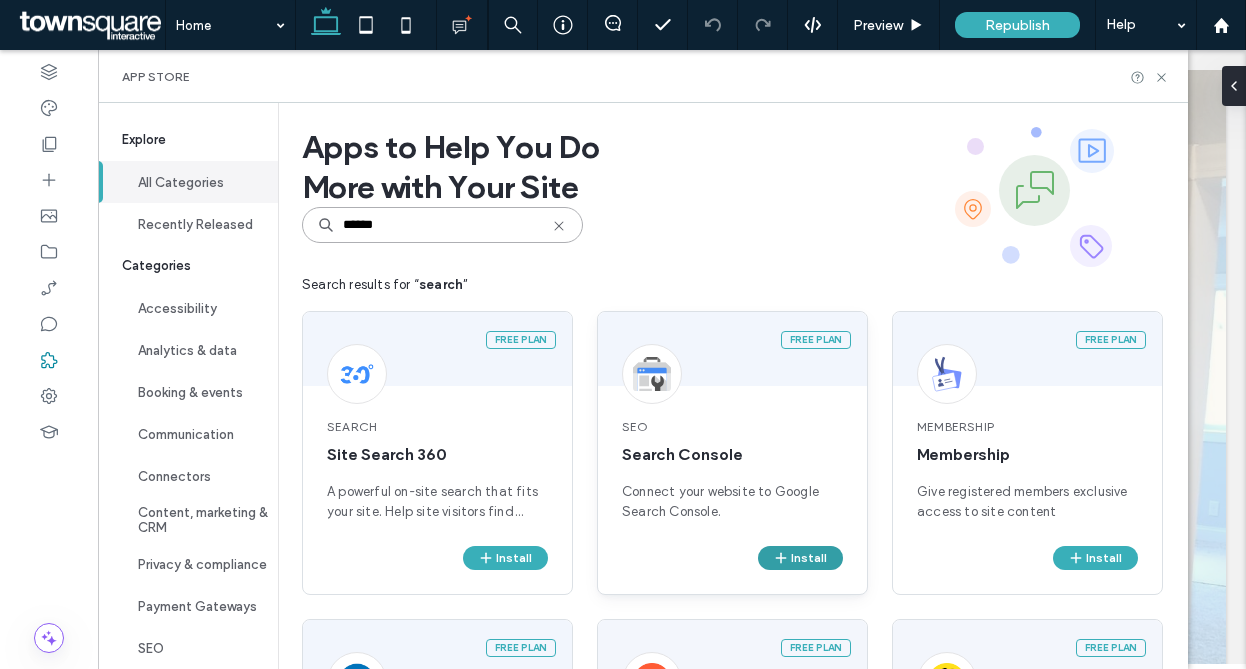 type on "******" 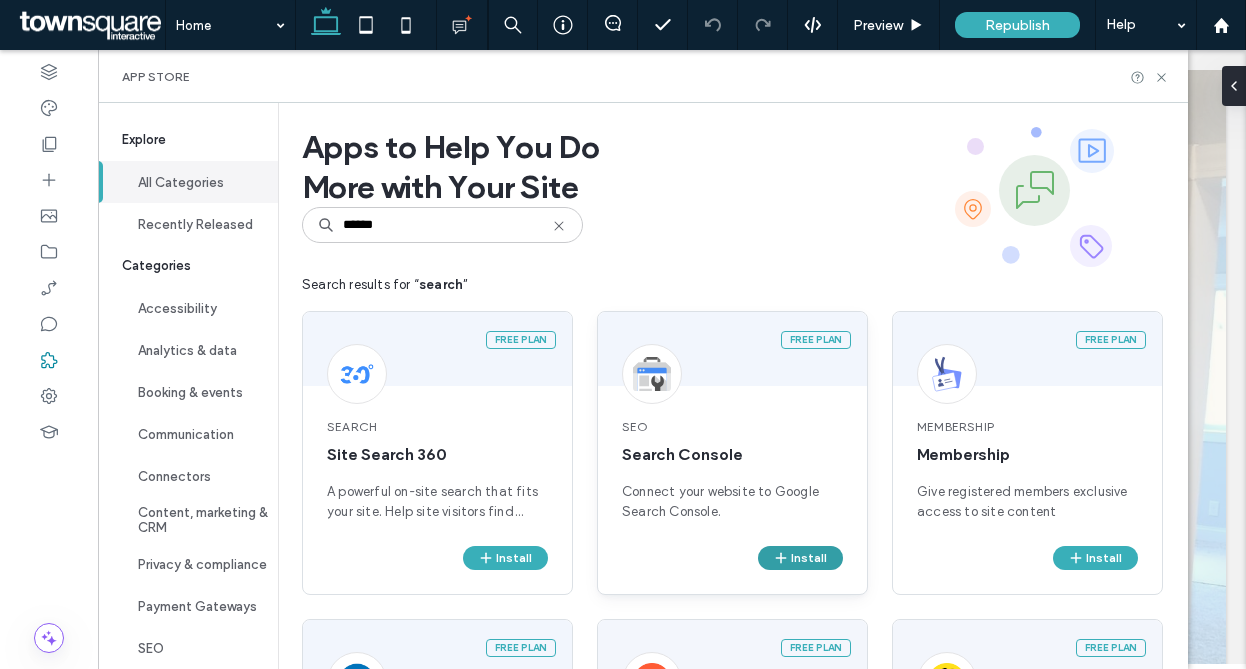 click on "Install" at bounding box center [800, 558] 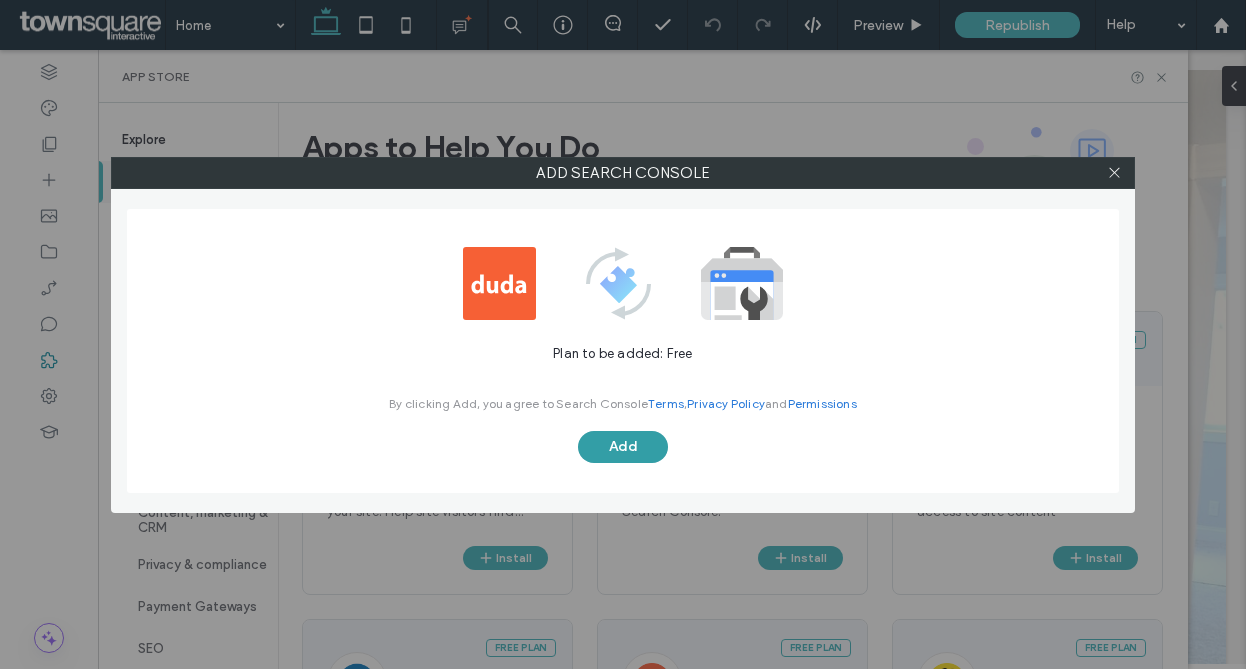 click on "Add" at bounding box center [623, 447] 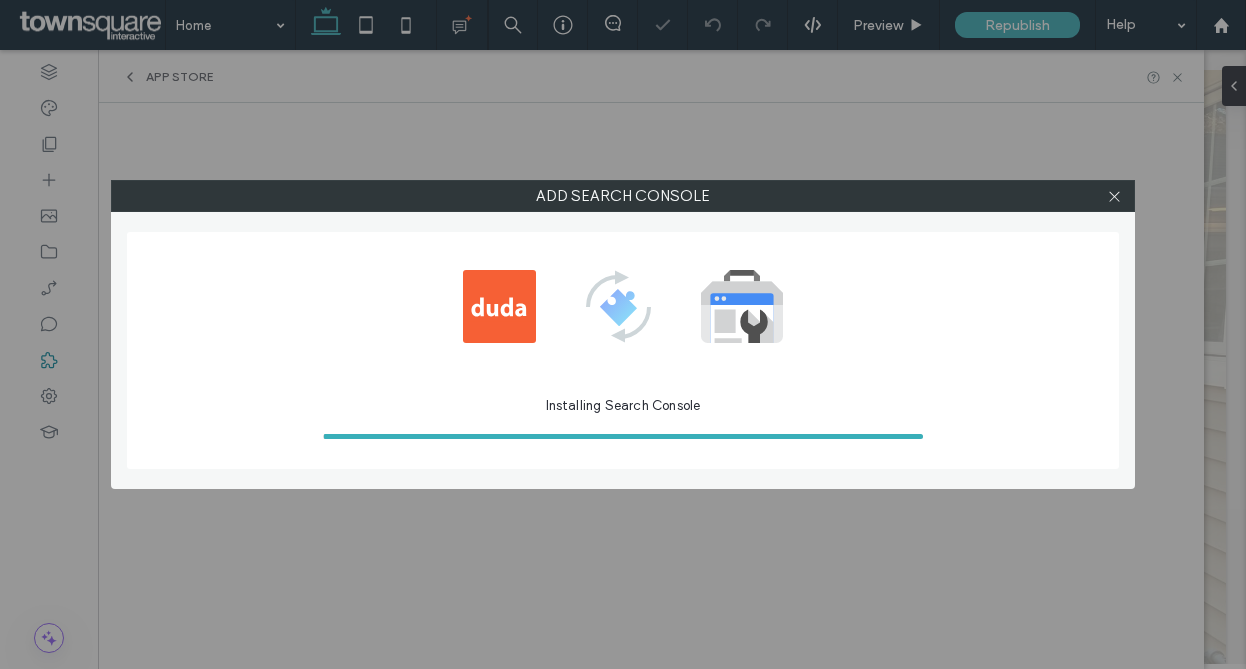 scroll, scrollTop: 0, scrollLeft: 0, axis: both 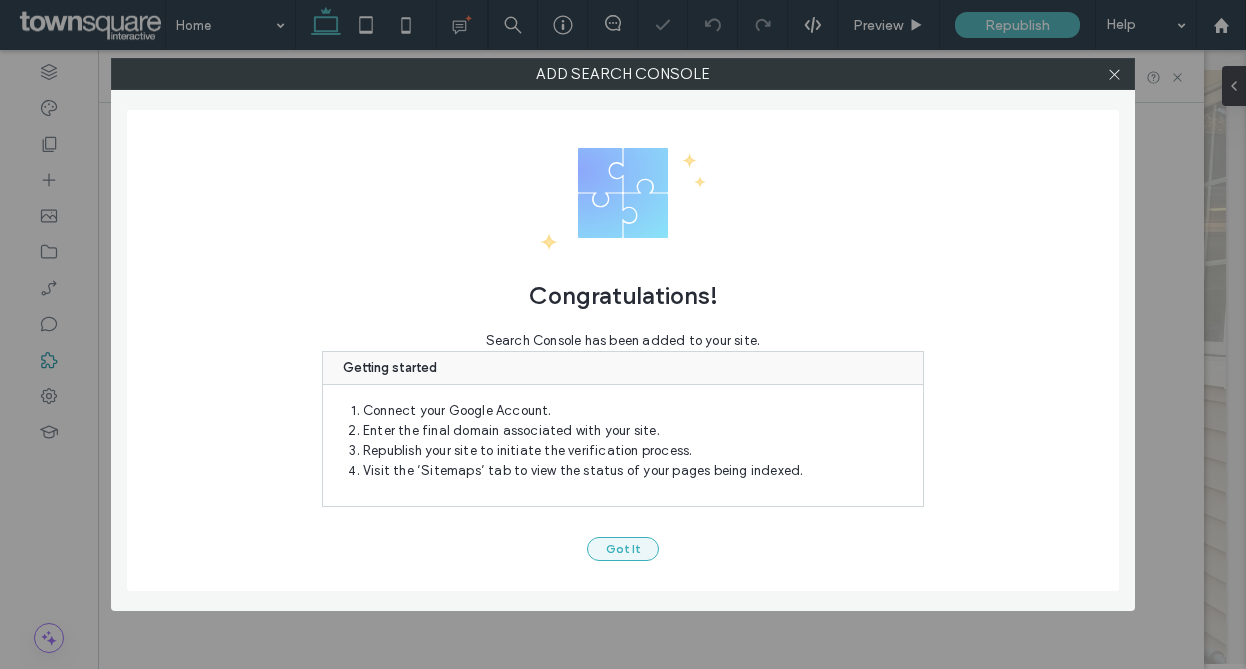 click on "Got It" at bounding box center (623, 549) 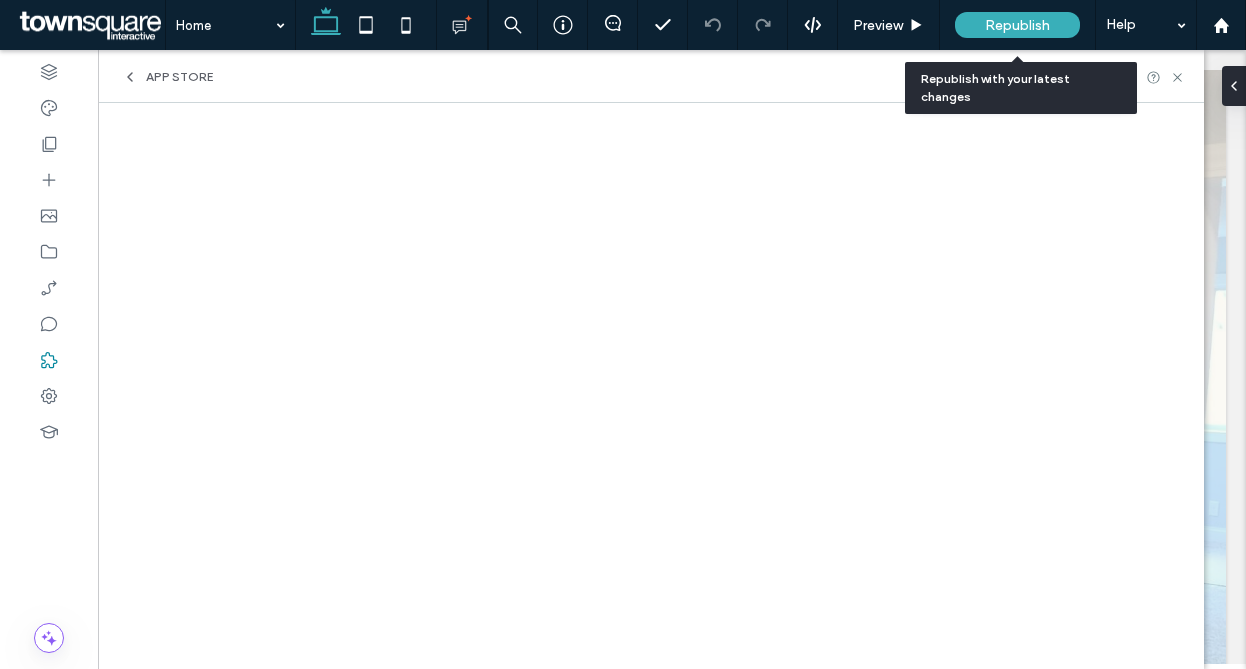 click on "Republish" at bounding box center [1017, 25] 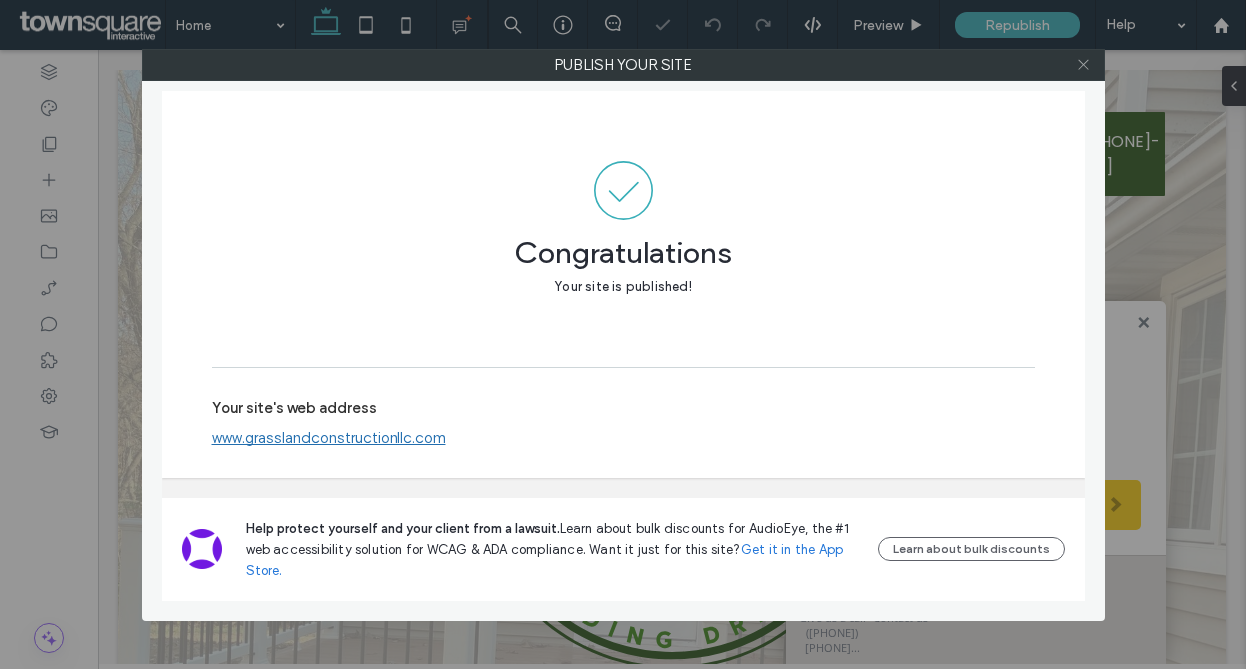 click 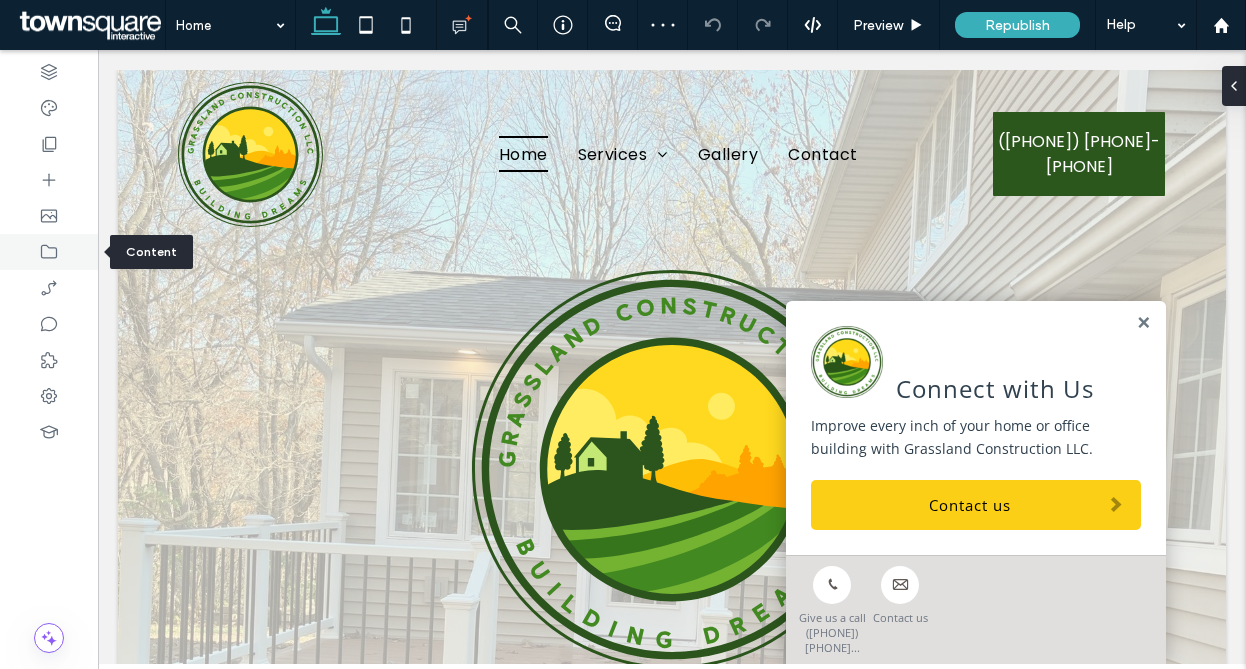 click at bounding box center (49, 252) 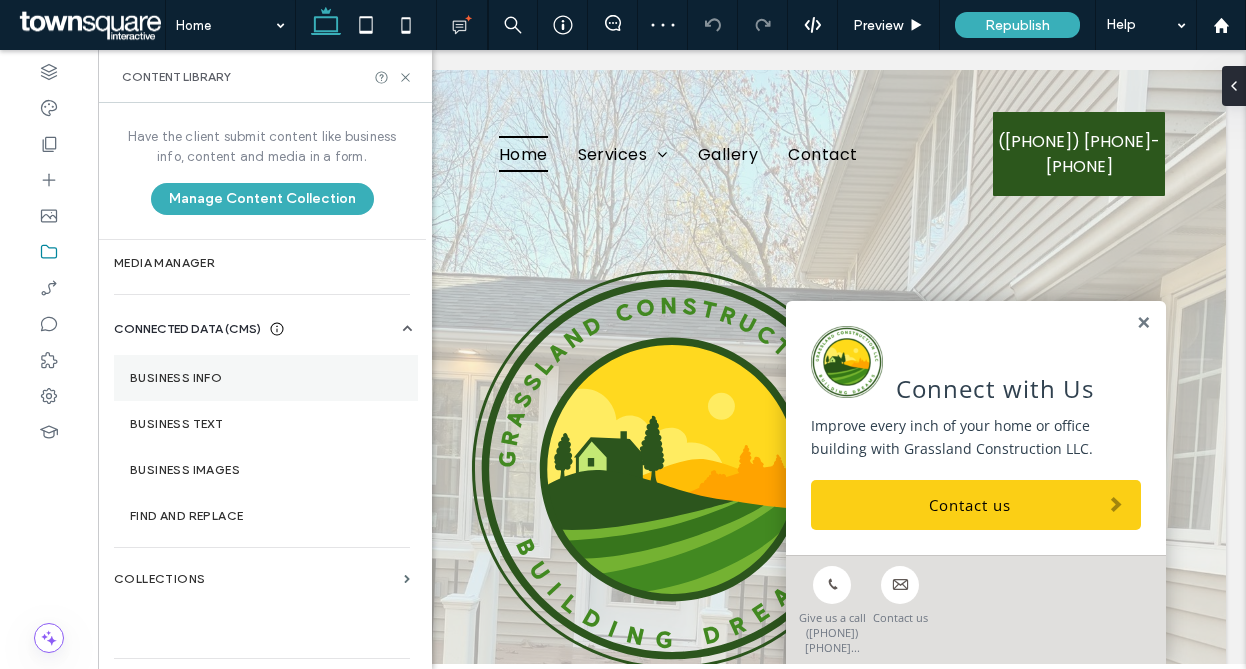 click on "Business Info" at bounding box center [266, 378] 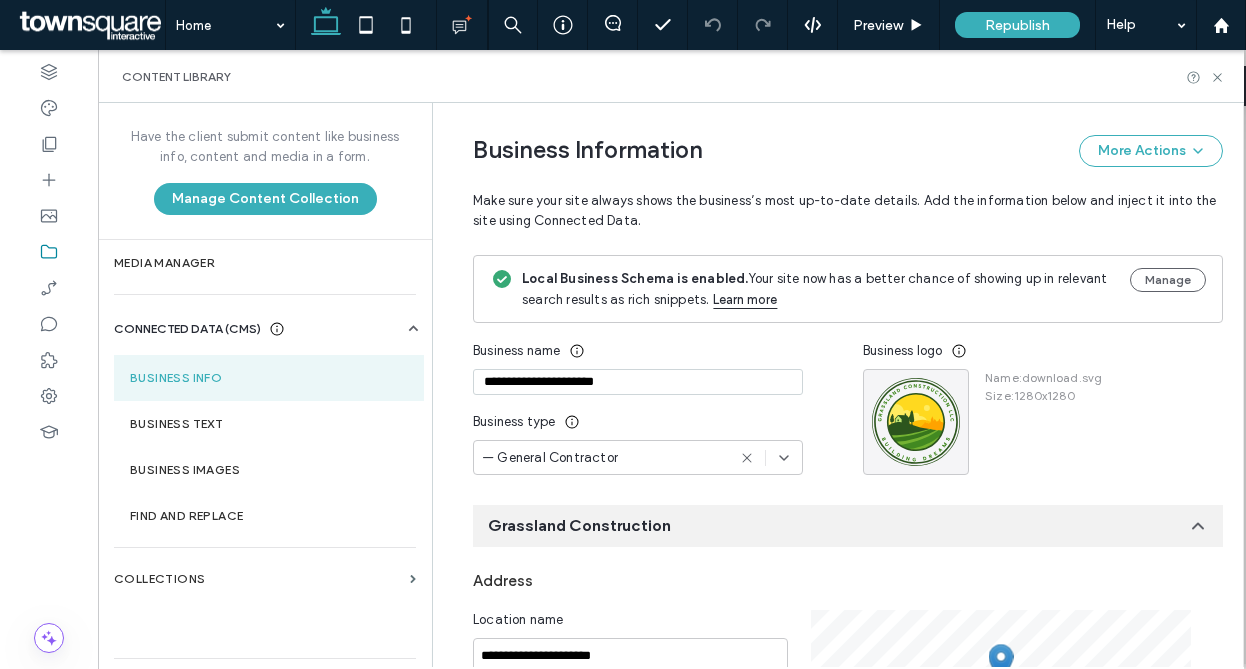 scroll, scrollTop: 0, scrollLeft: 0, axis: both 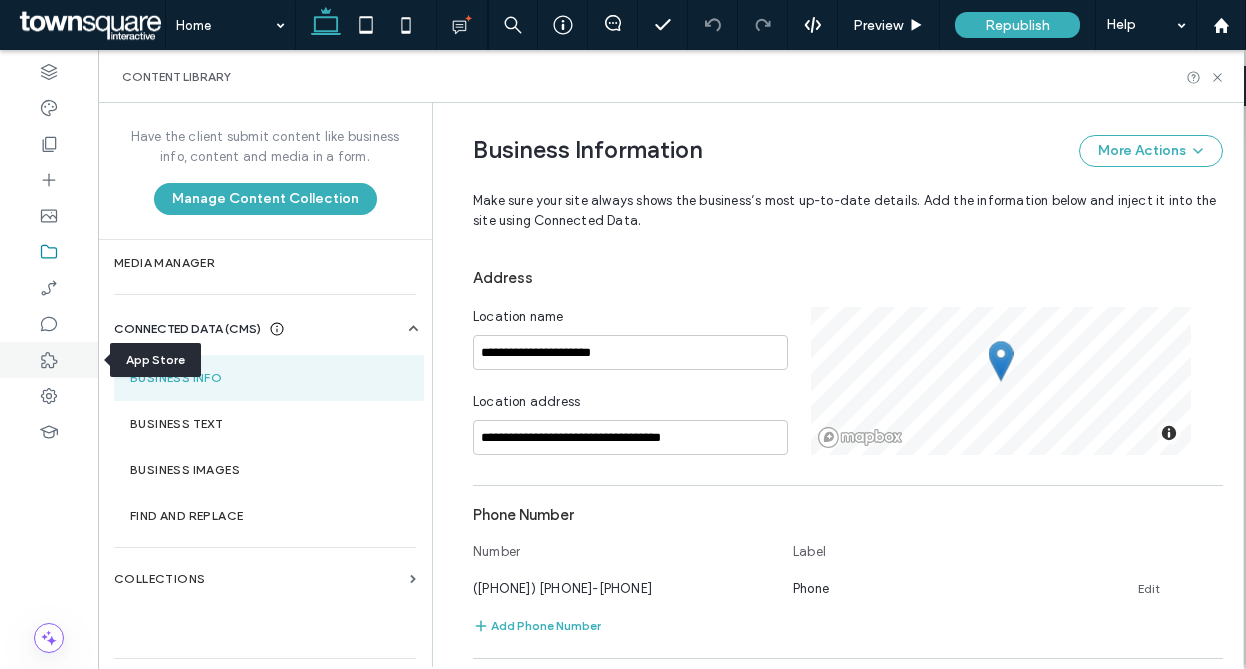 click 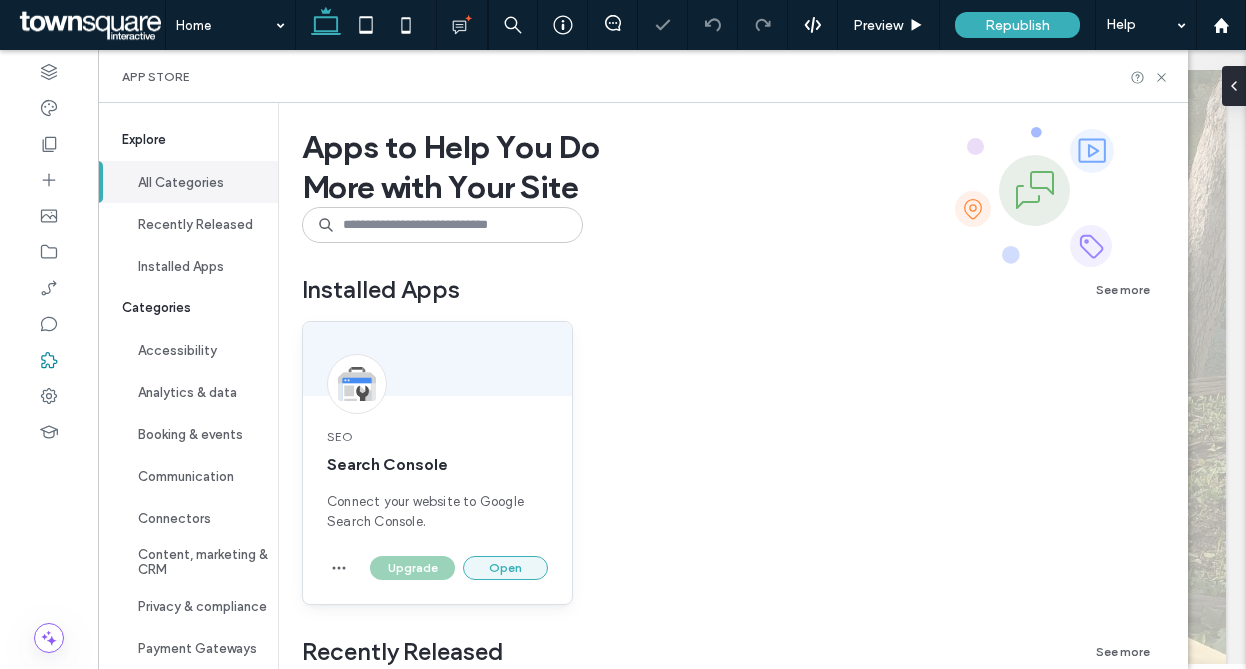 click on "Open" at bounding box center (505, 568) 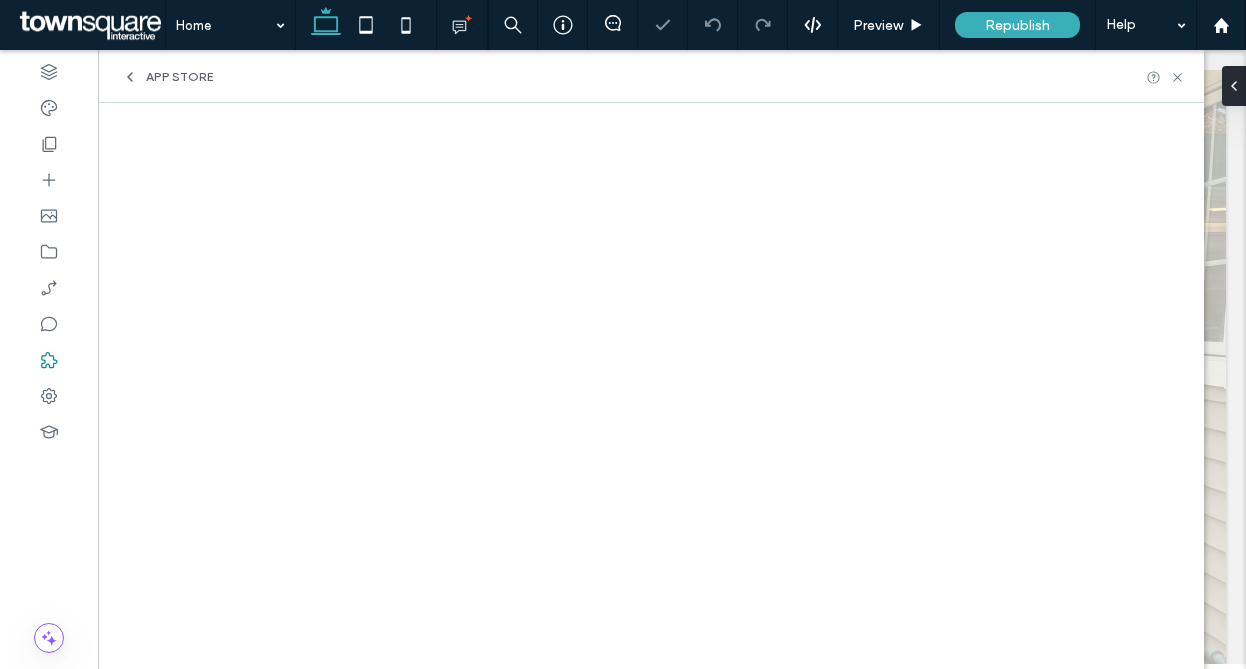 scroll, scrollTop: 0, scrollLeft: 0, axis: both 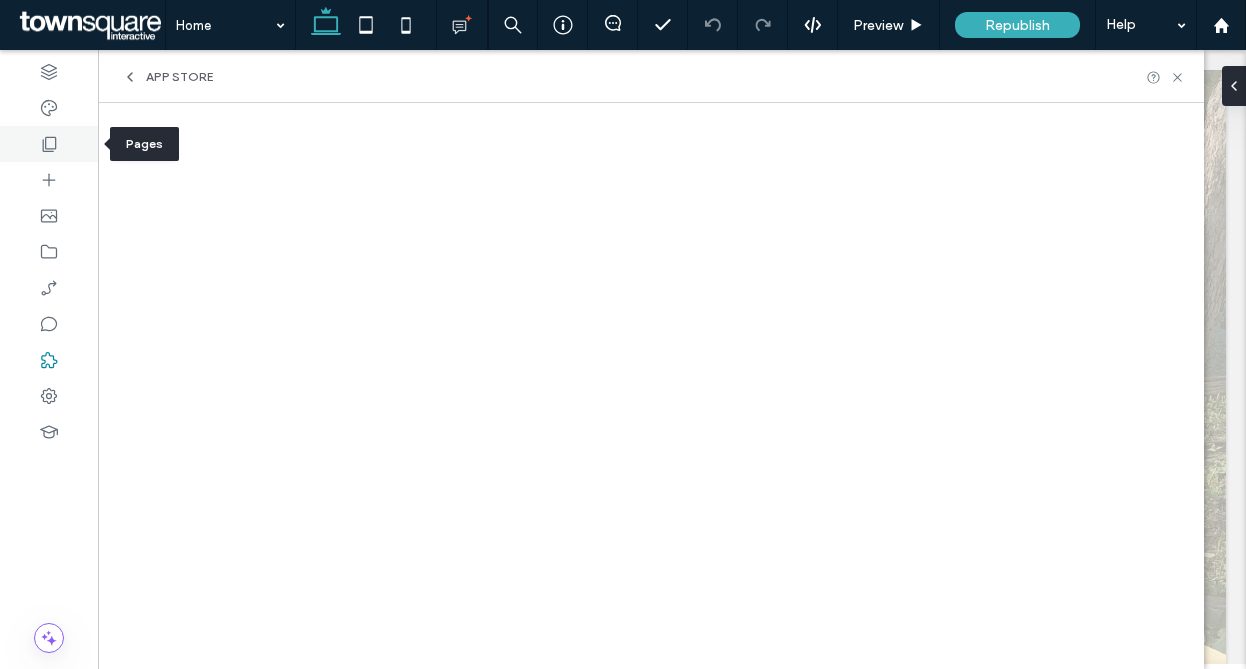 click 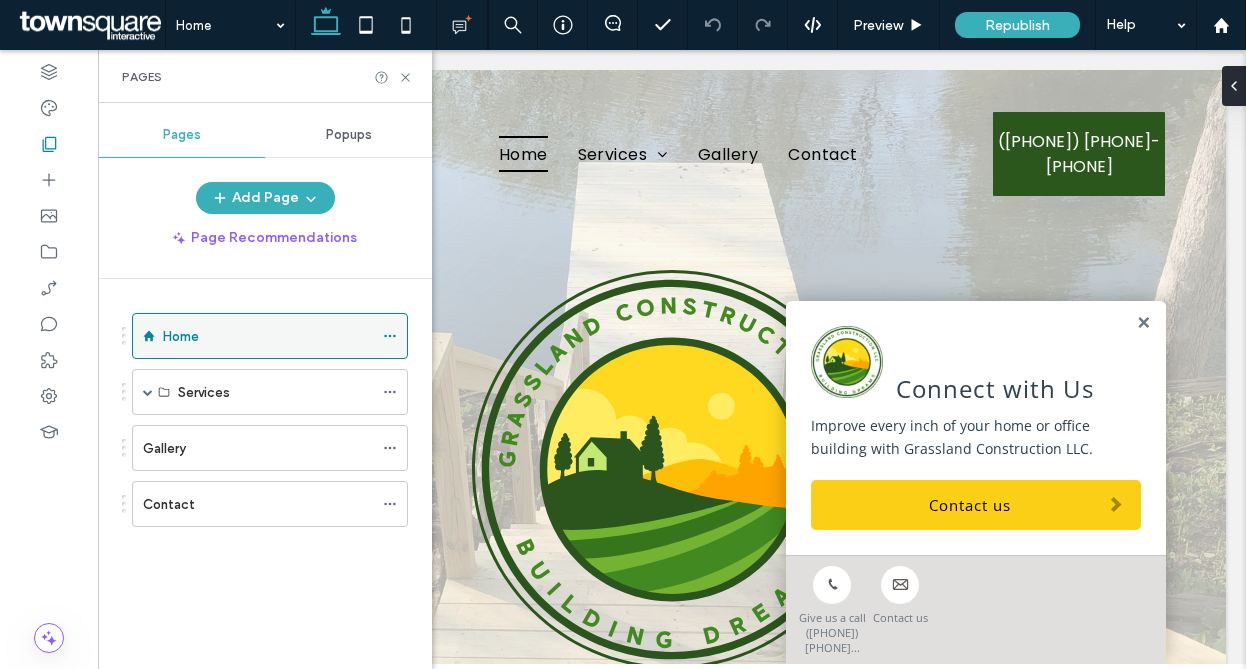 click 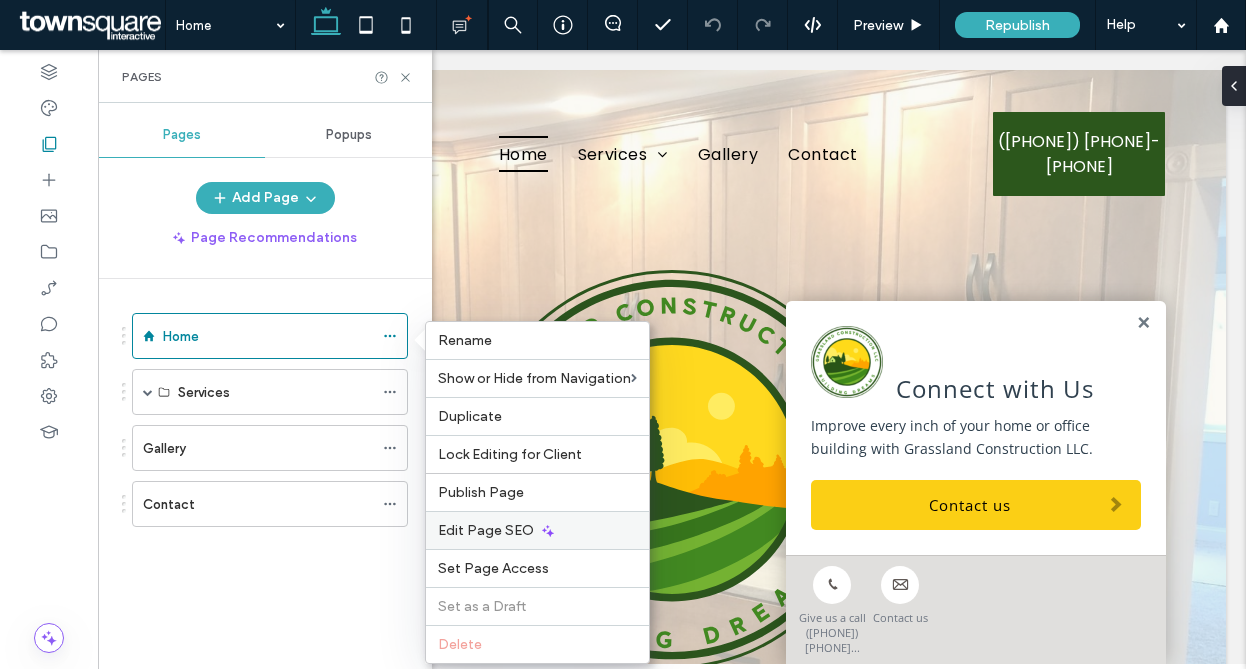 click 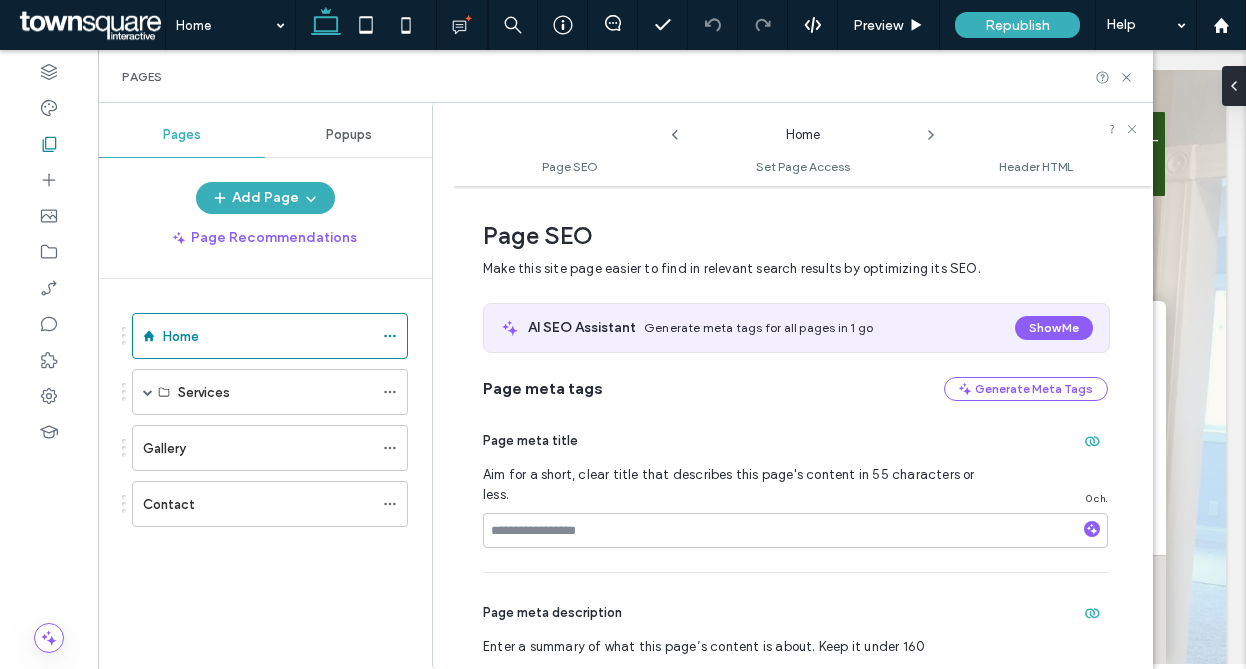 scroll, scrollTop: 10, scrollLeft: 0, axis: vertical 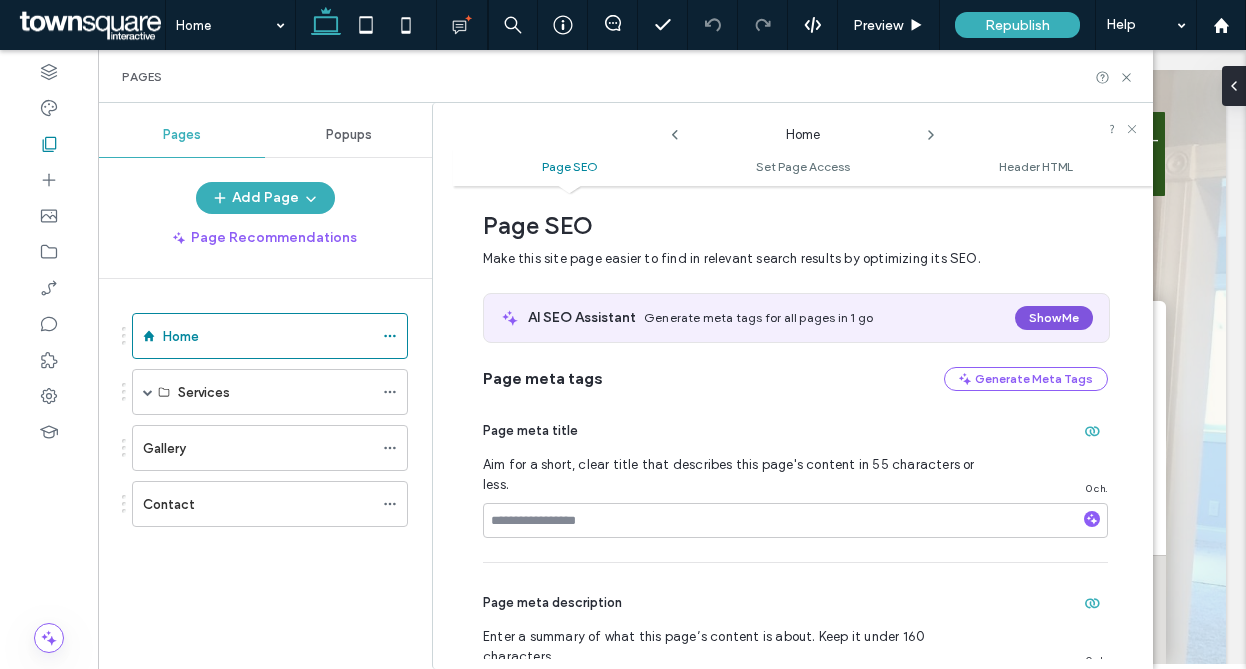 click on "Show Me" at bounding box center [1054, 318] 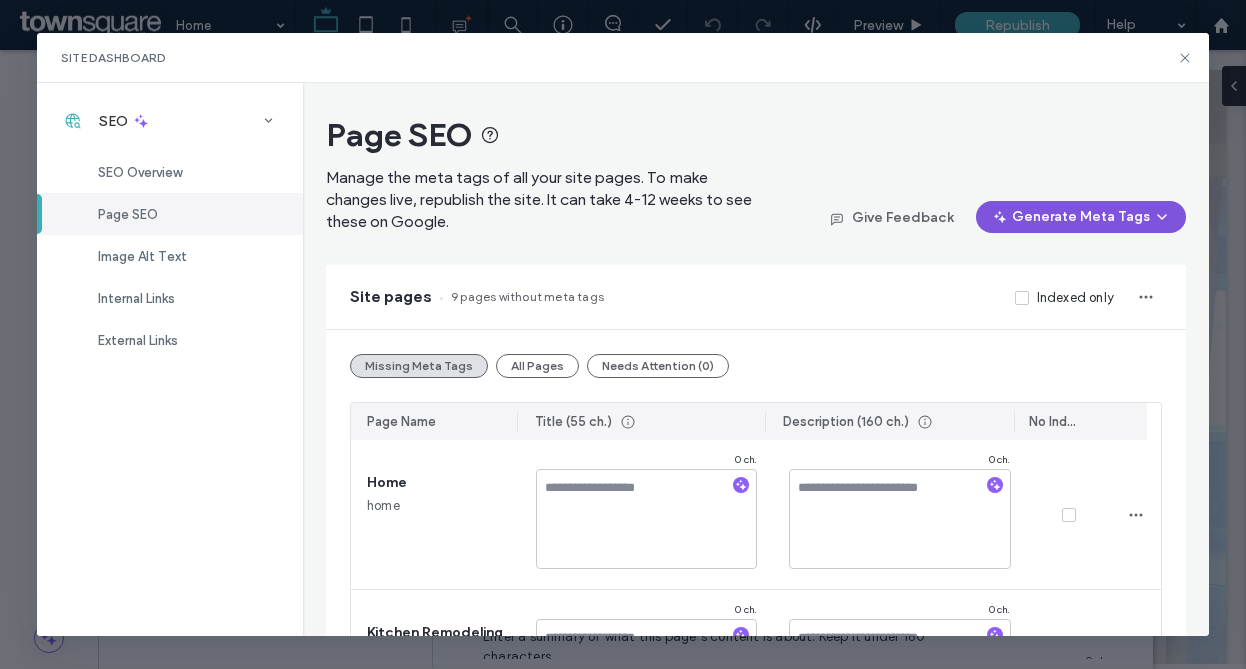 click on "Generate Meta Tags" at bounding box center (1081, 217) 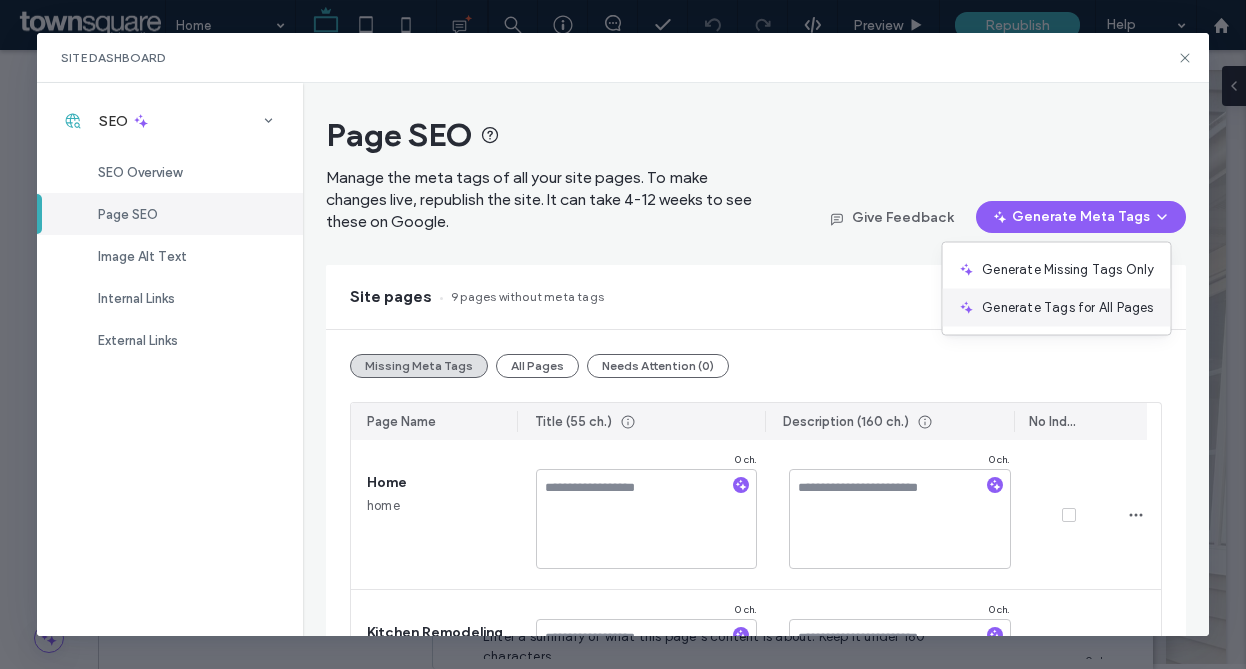 click on "Generate Tags for All Pages" at bounding box center [1056, 308] 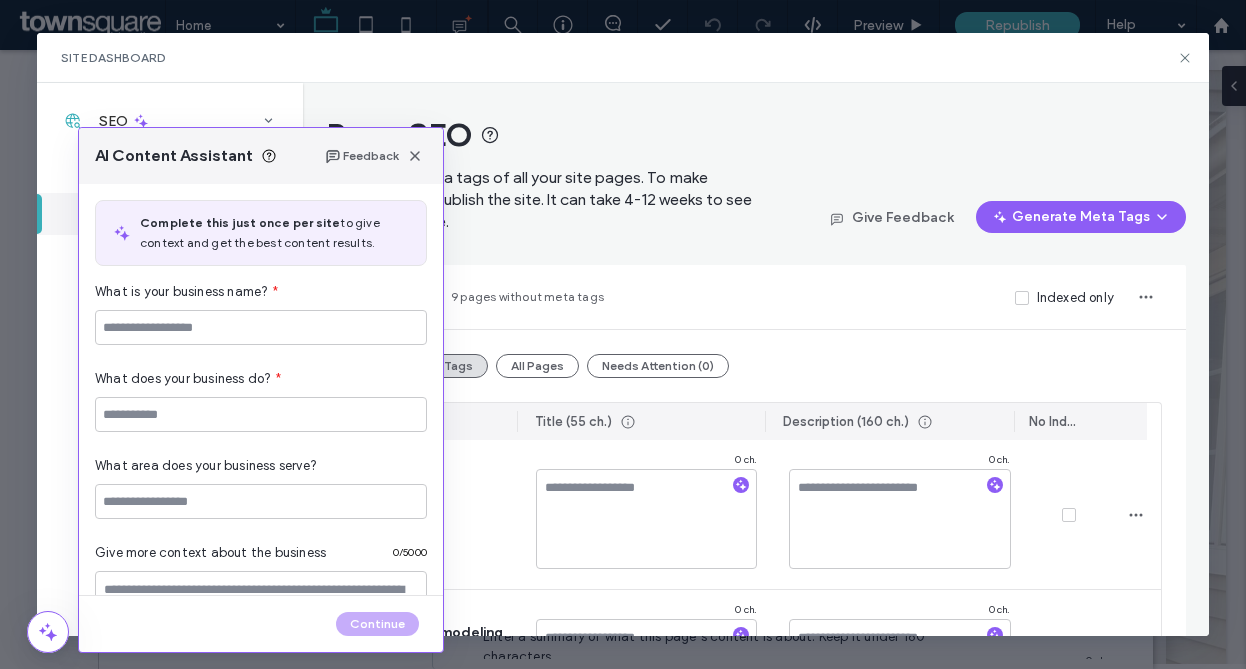 type on "**********" 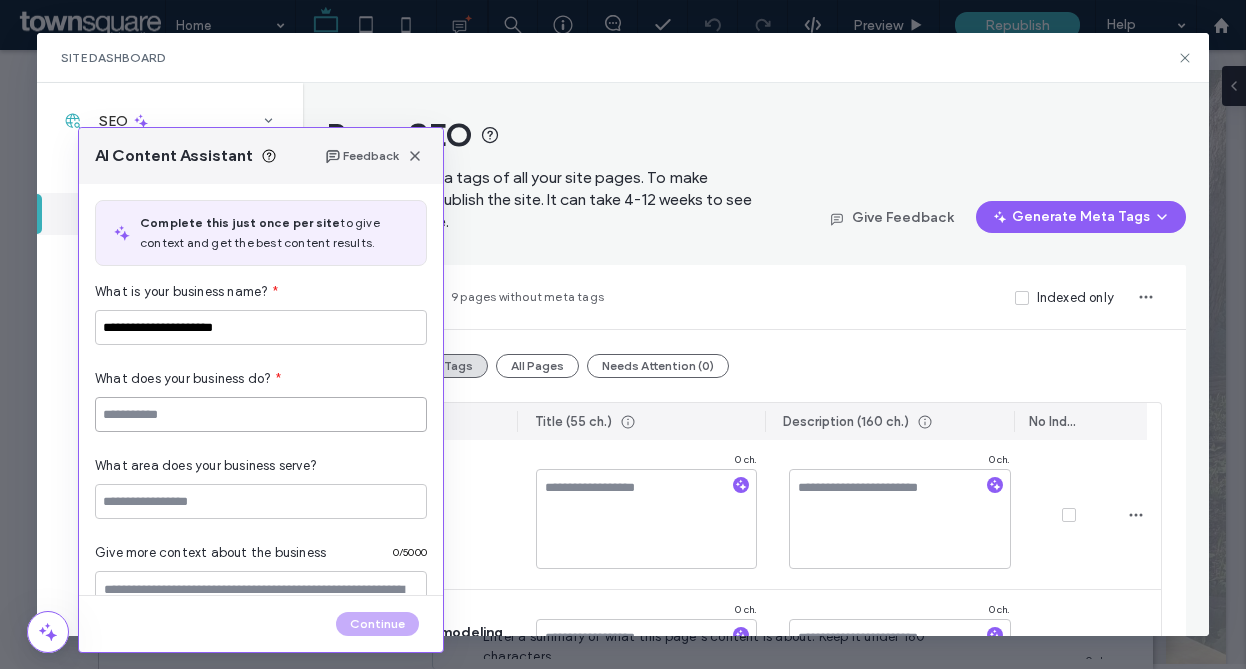 click at bounding box center [261, 414] 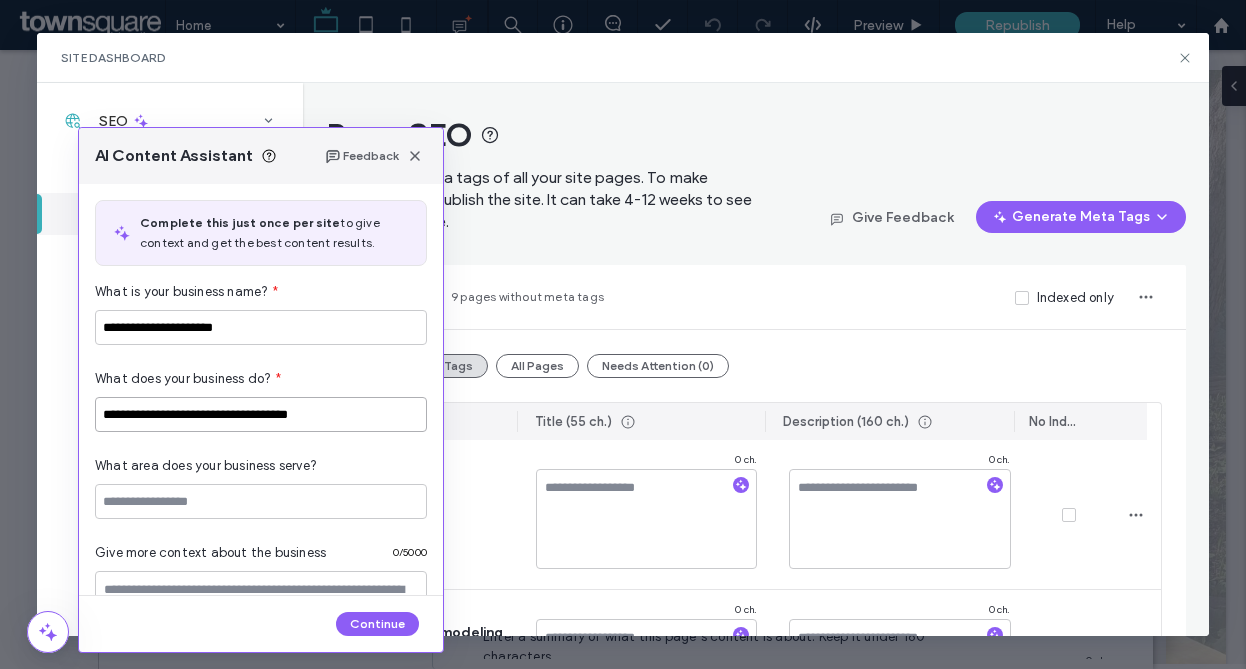 type on "**********" 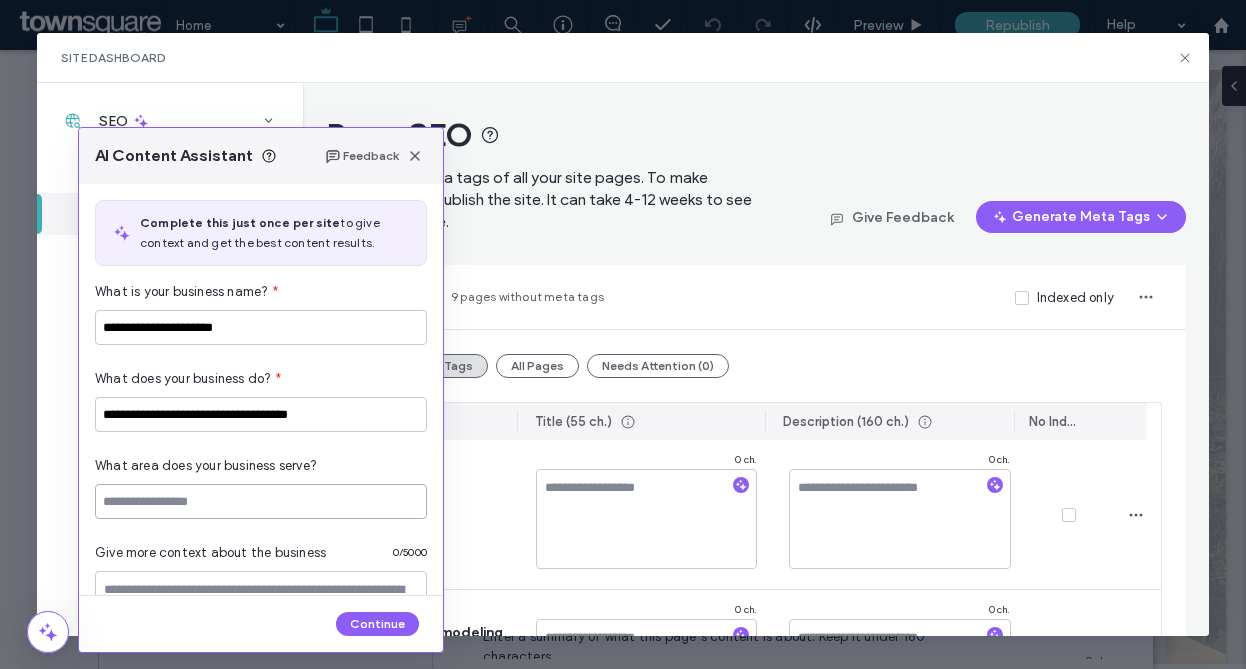 click at bounding box center (261, 501) 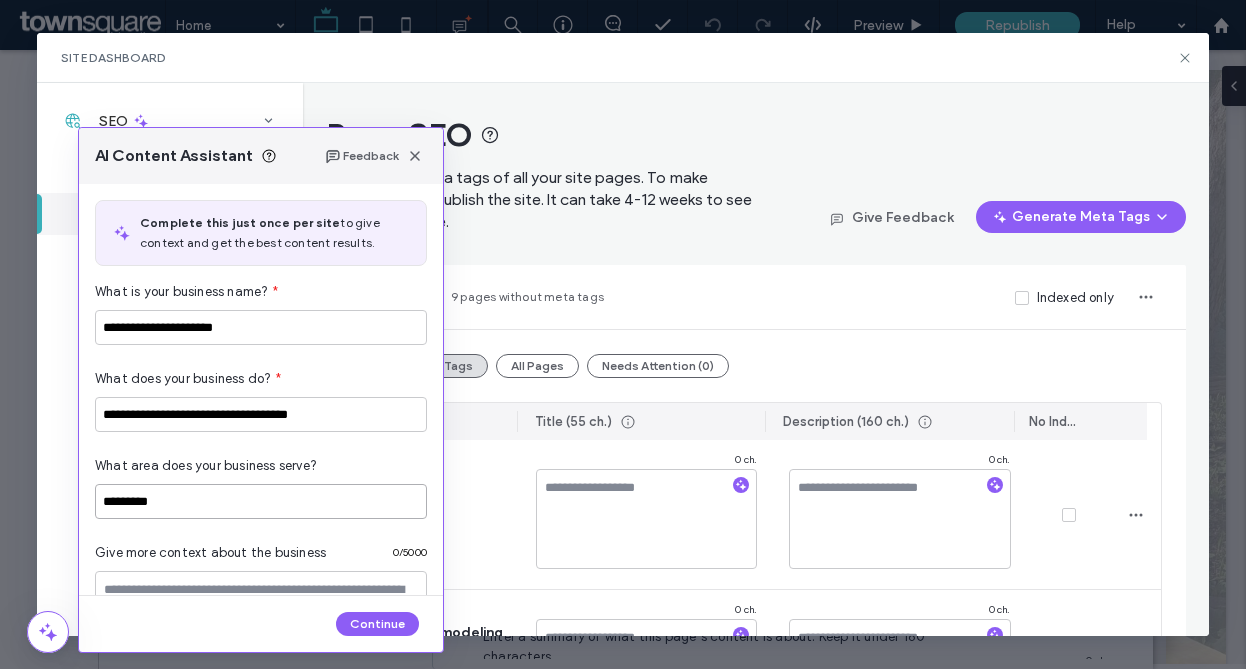 type on "*********" 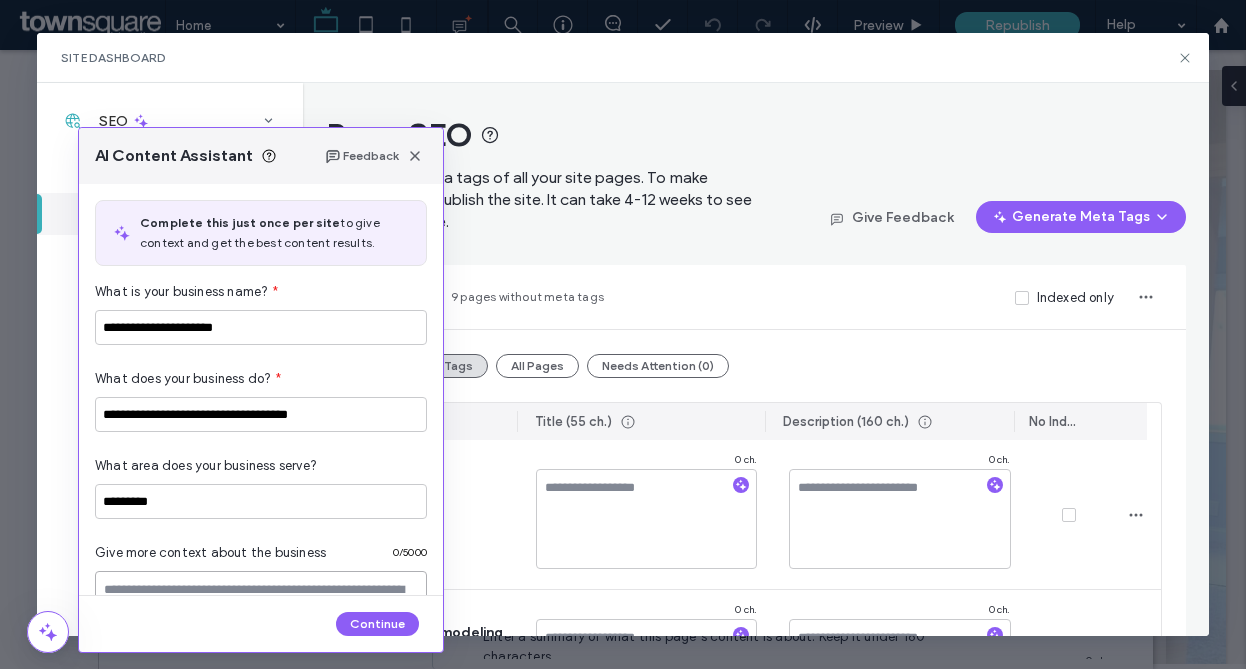 click at bounding box center (261, 621) 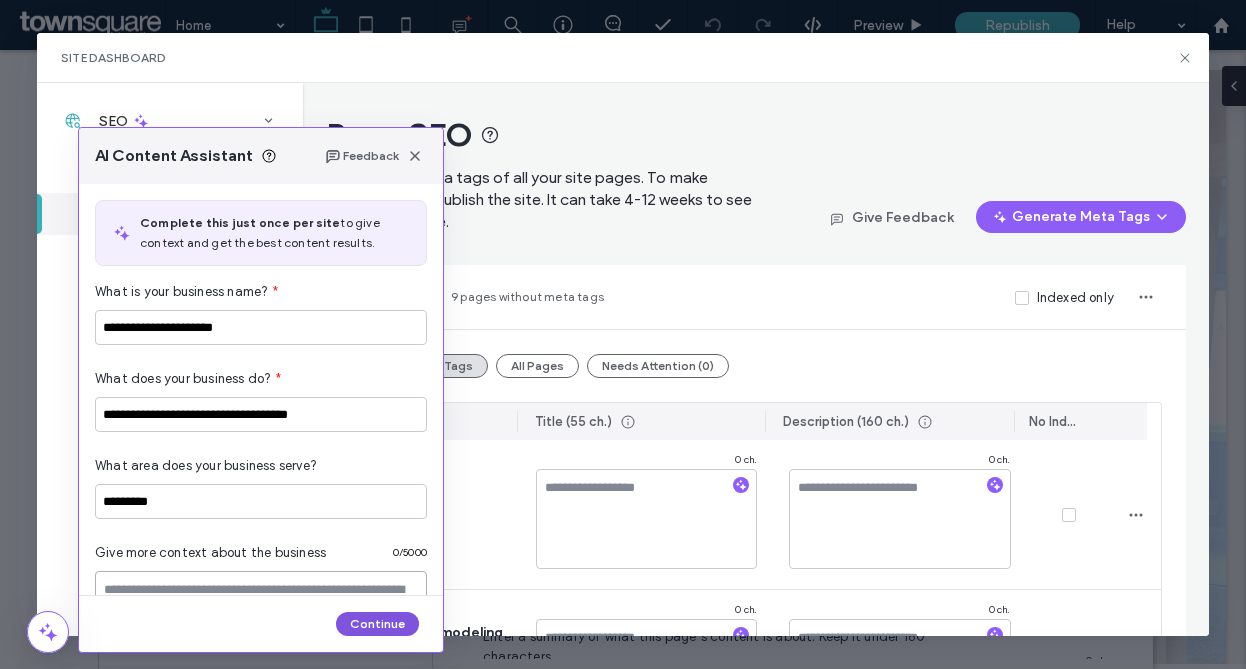 paste on "**********" 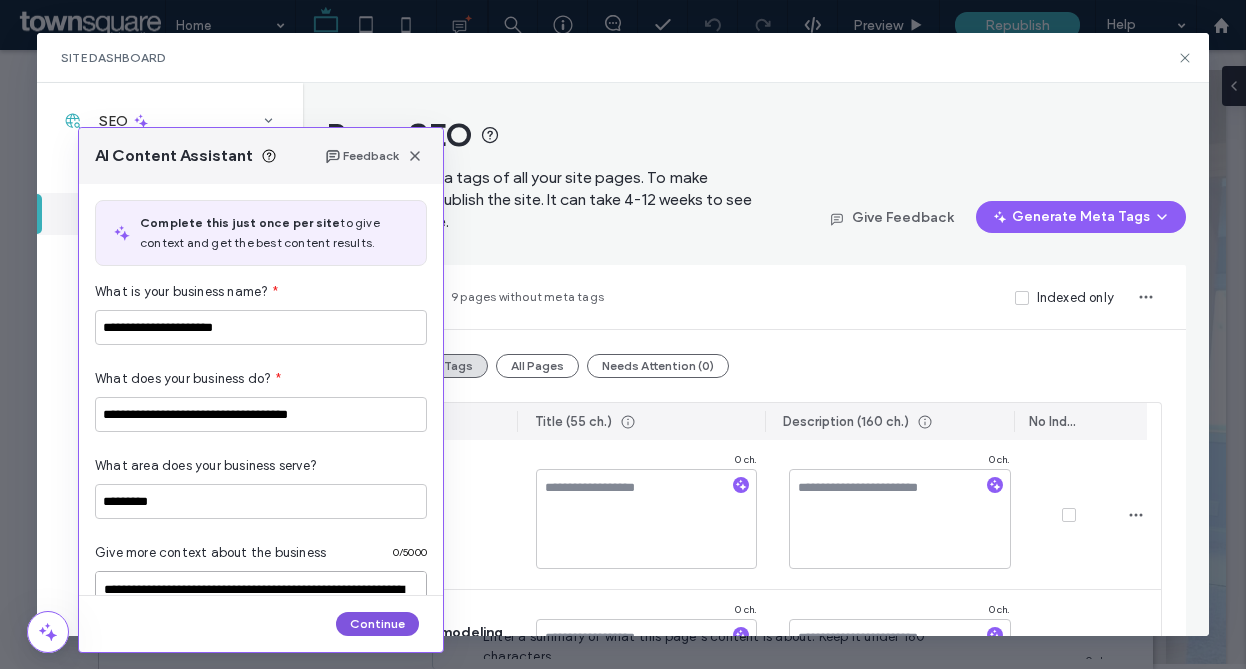 scroll, scrollTop: 68, scrollLeft: 0, axis: vertical 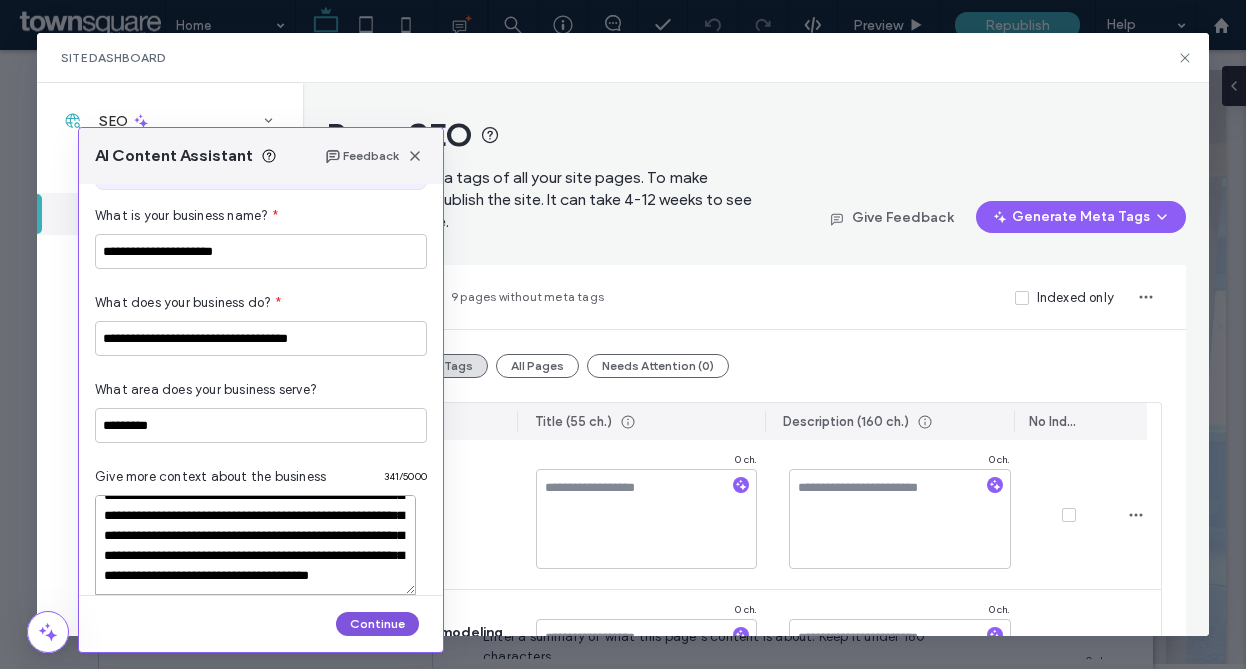 type on "**********" 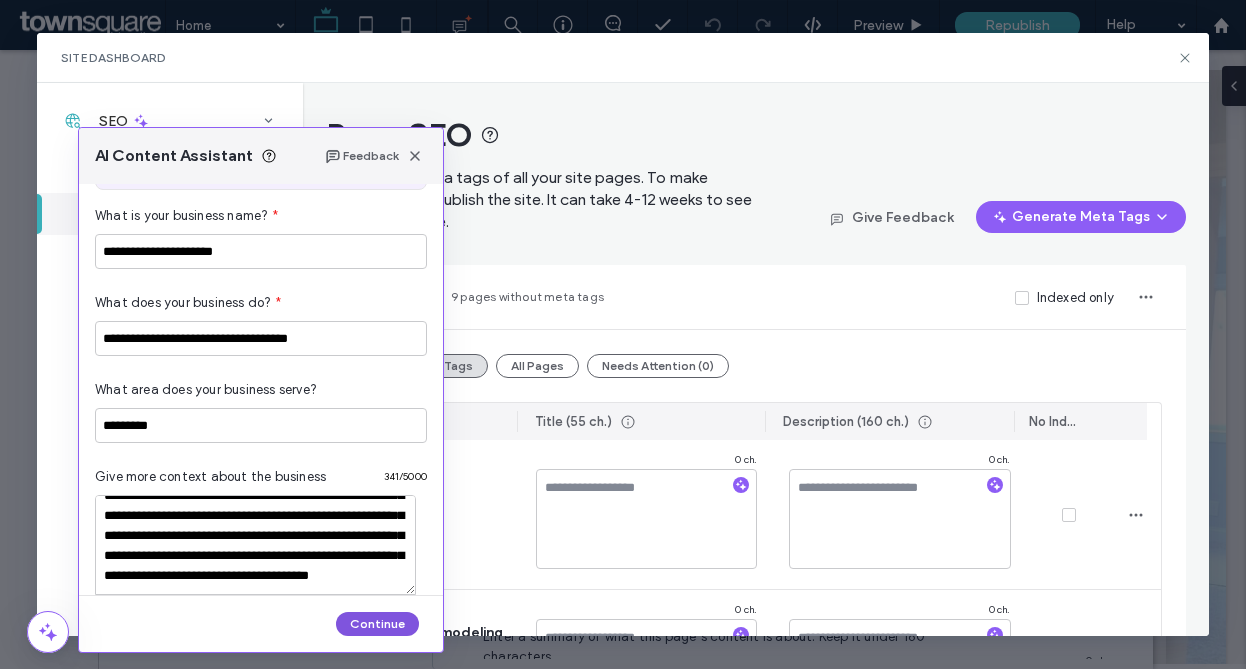 click on "Continue" at bounding box center [377, 624] 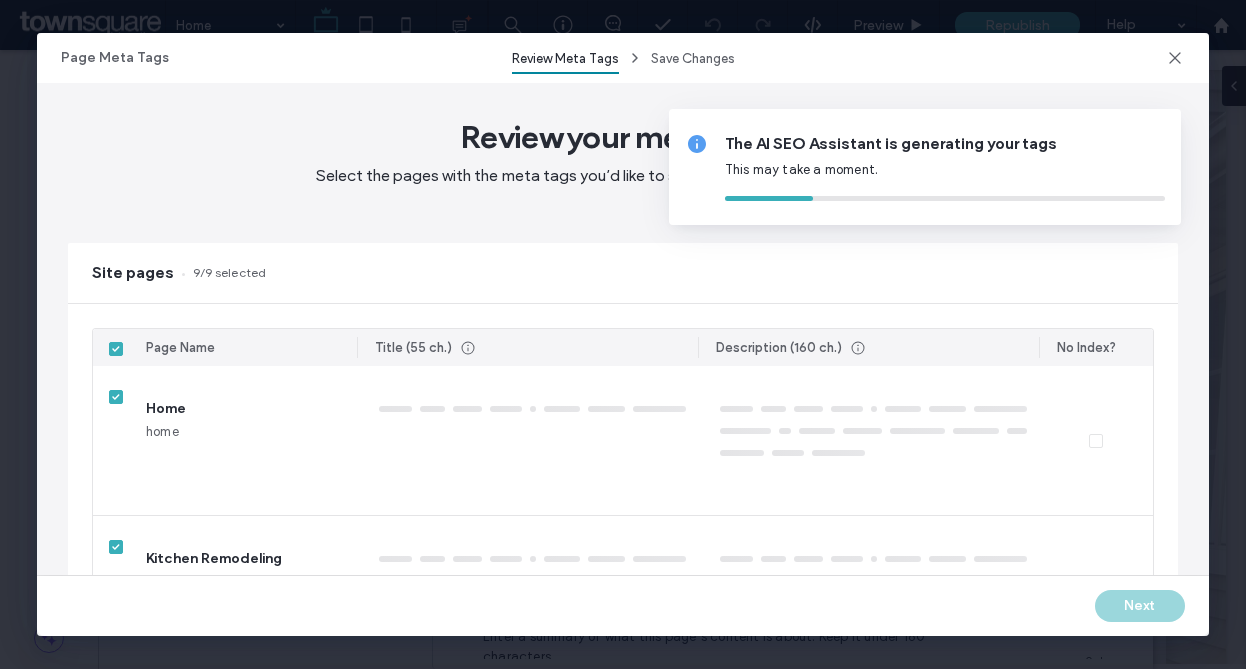 type on "***" 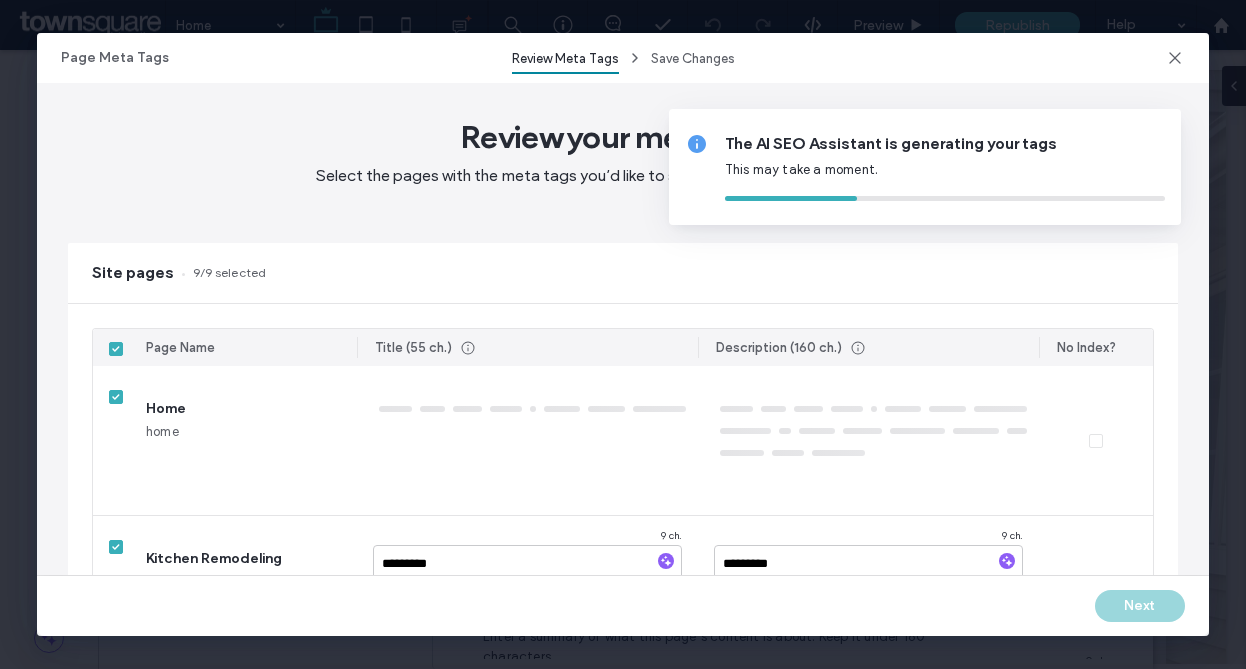 type on "**********" 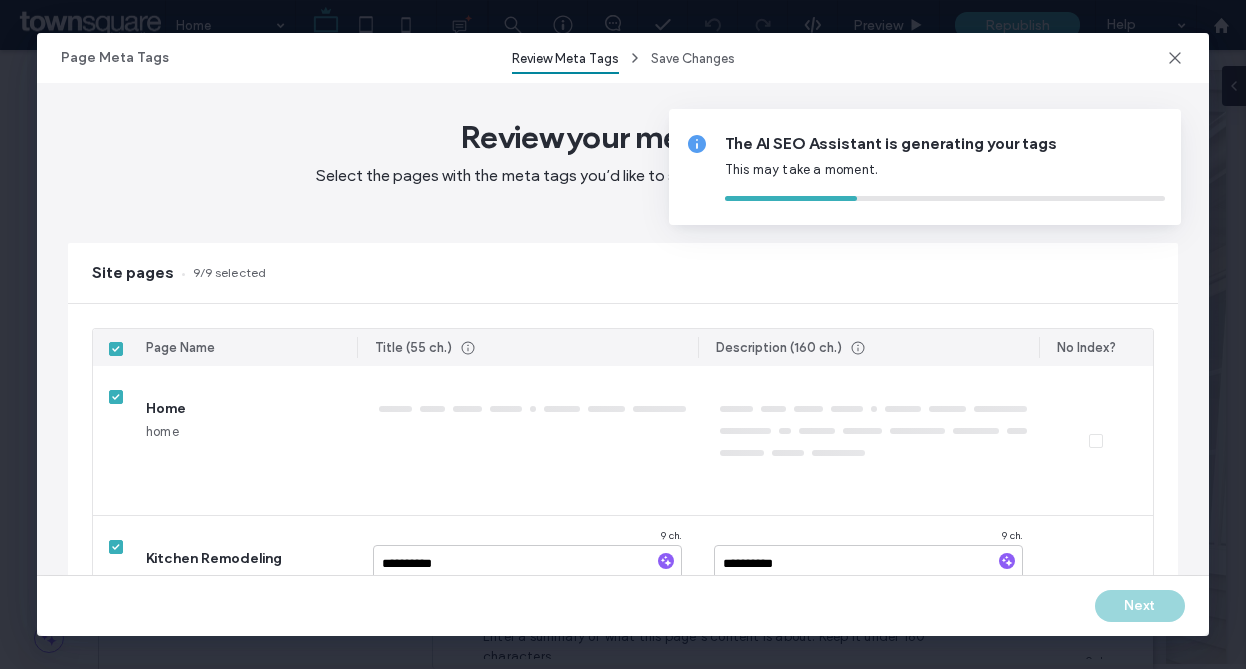 type on "**********" 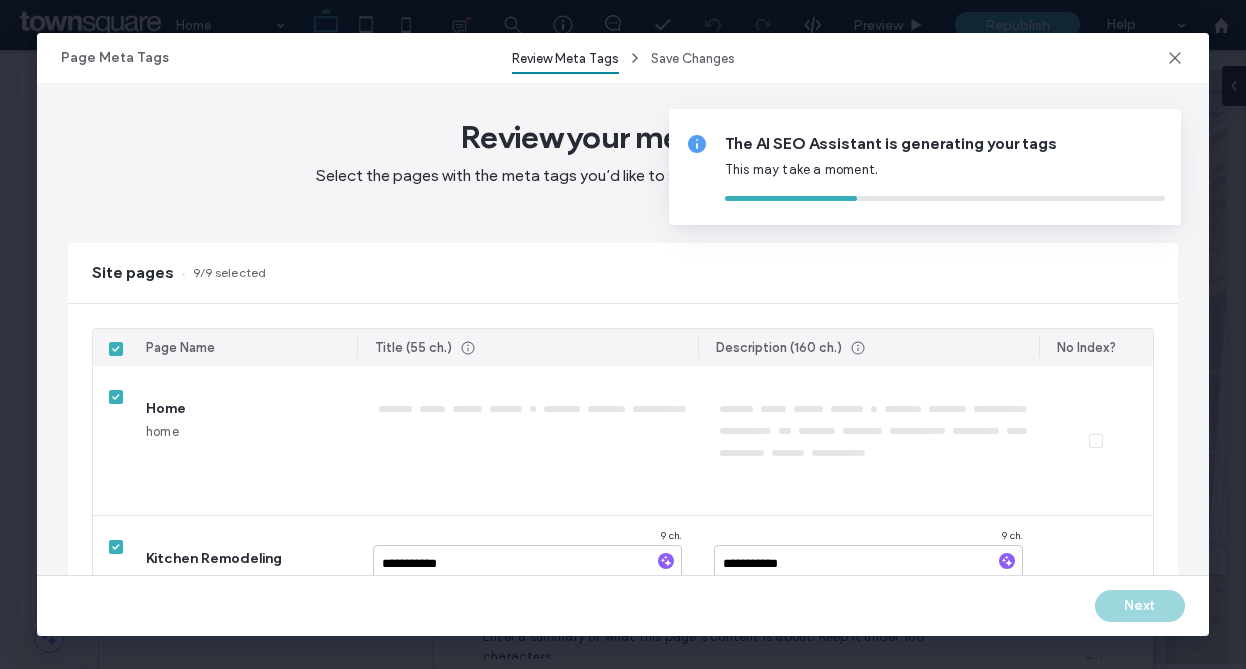 type on "**********" 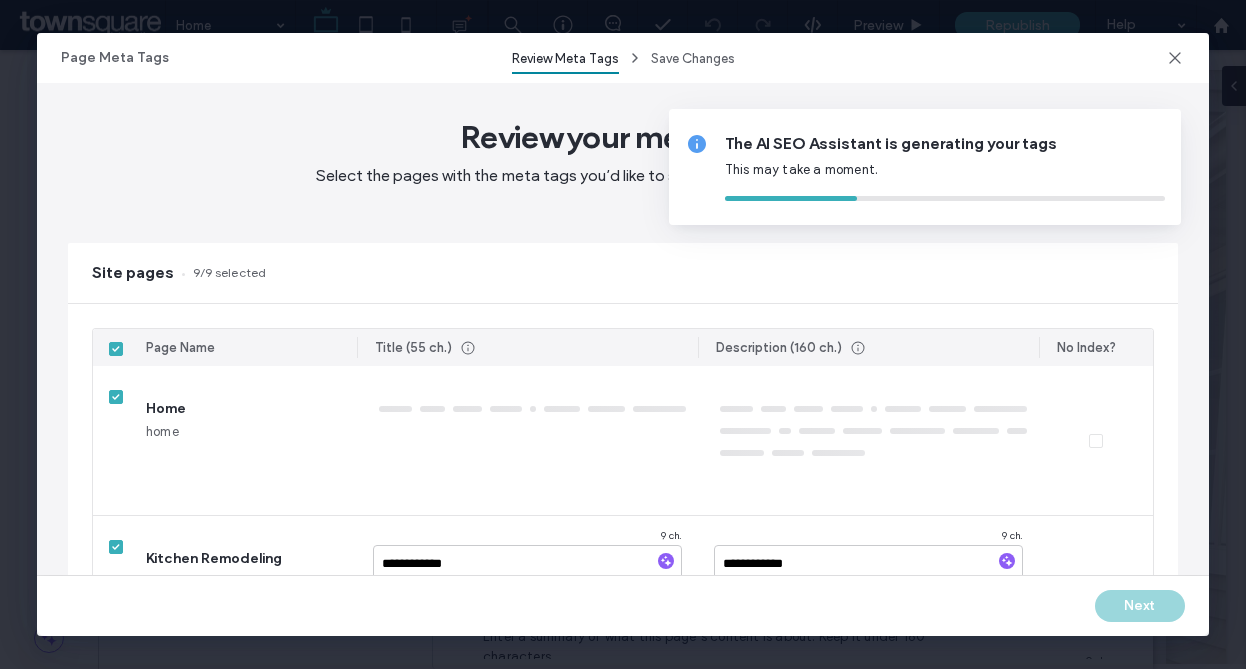 type on "**********" 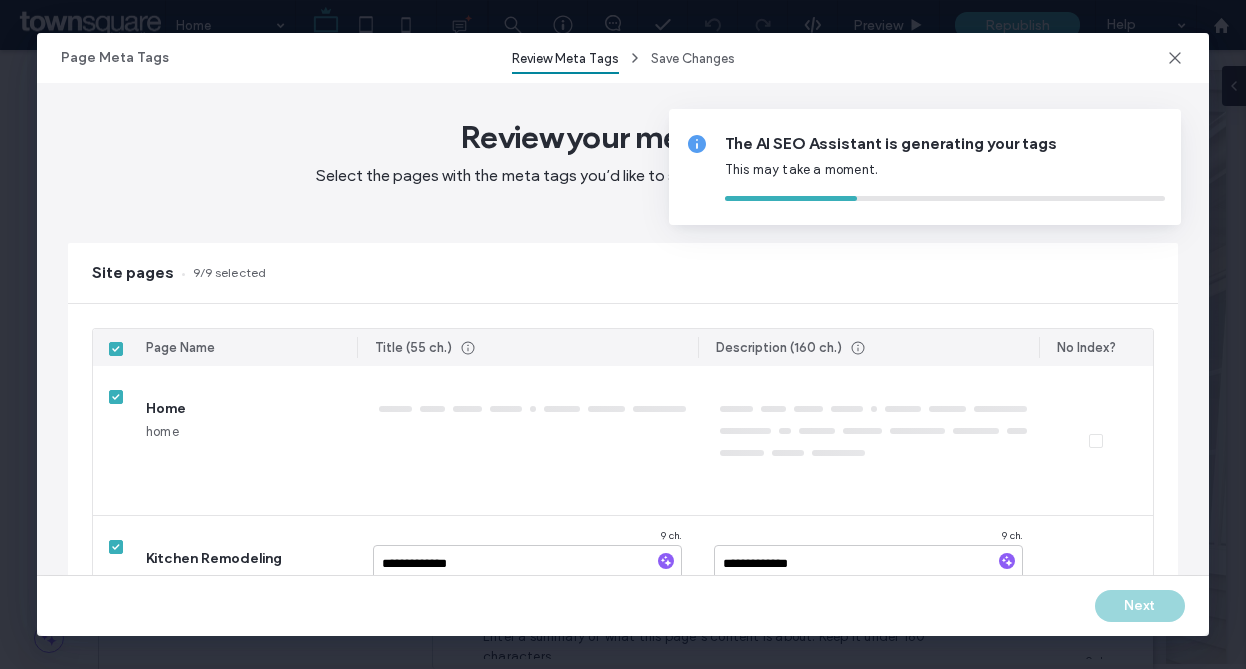 type on "**********" 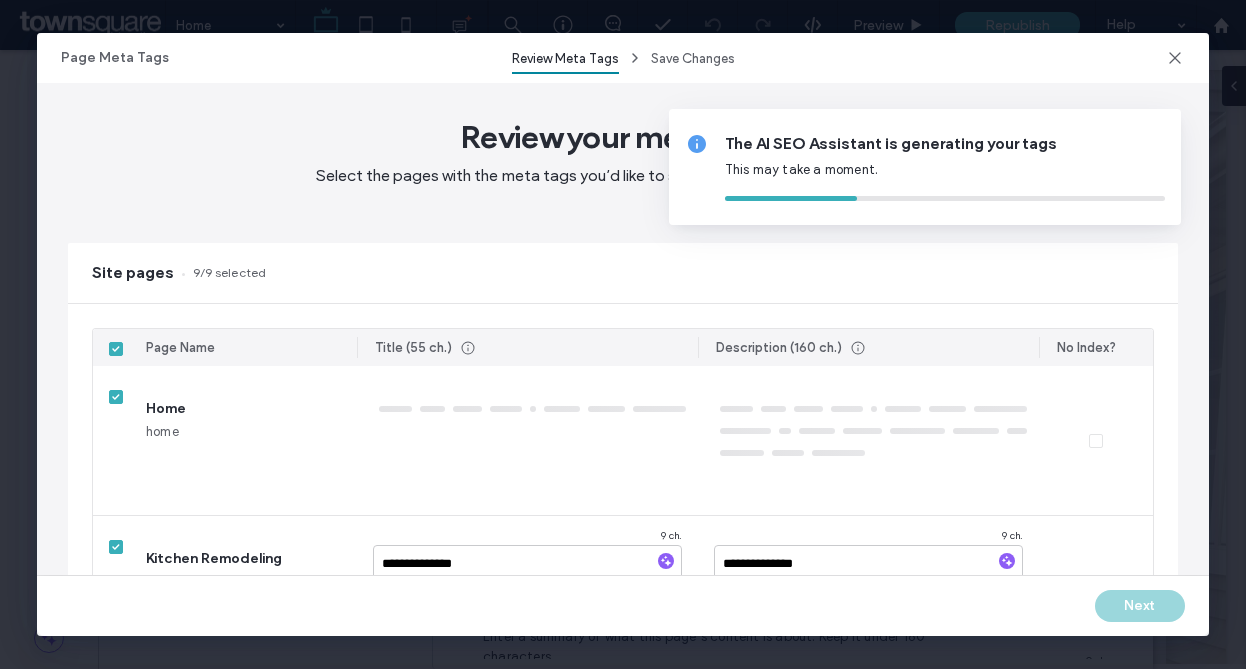 type on "**********" 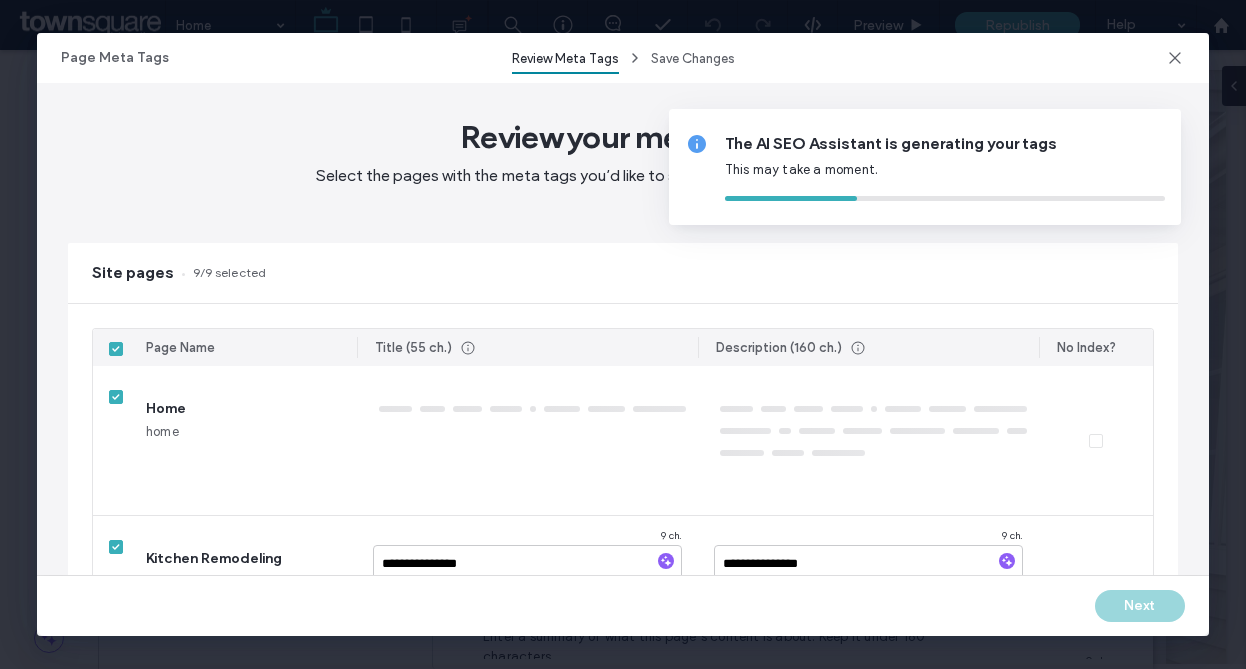type on "**********" 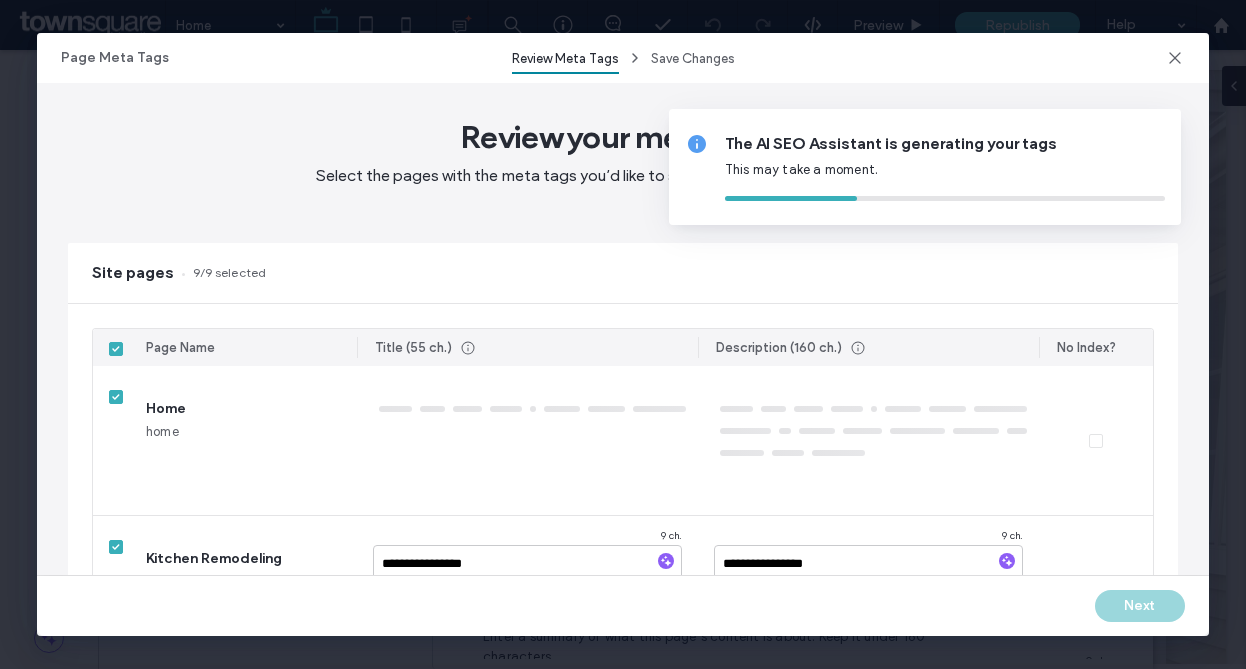 type on "**********" 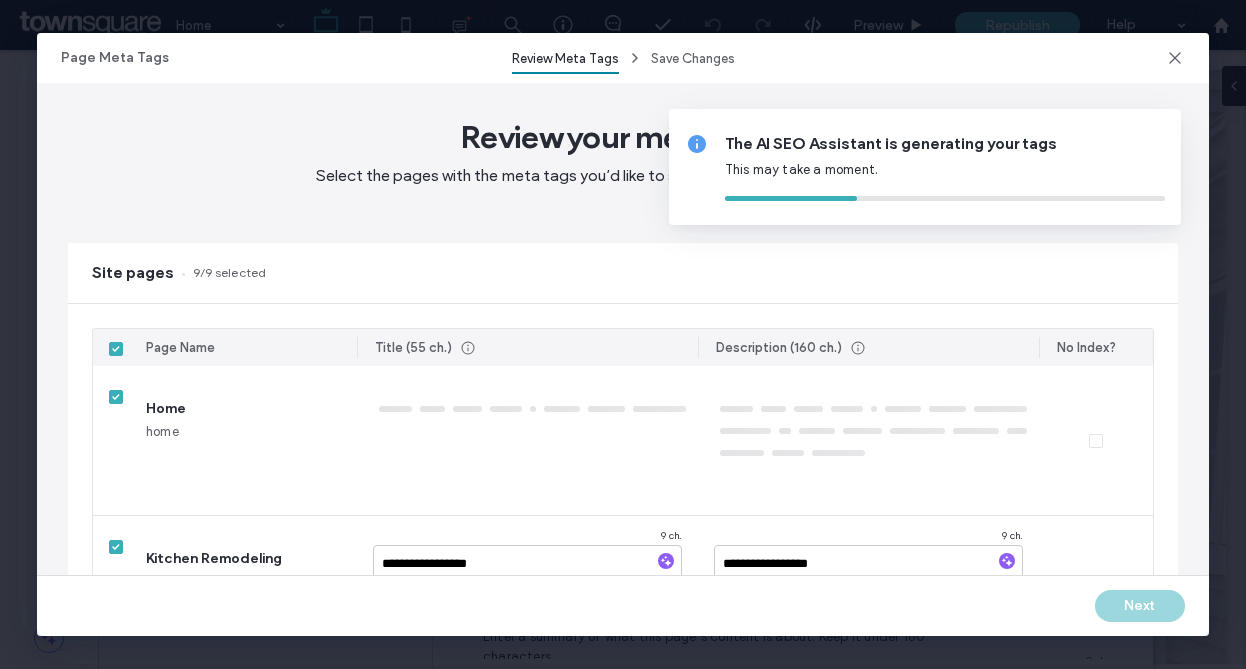type on "**********" 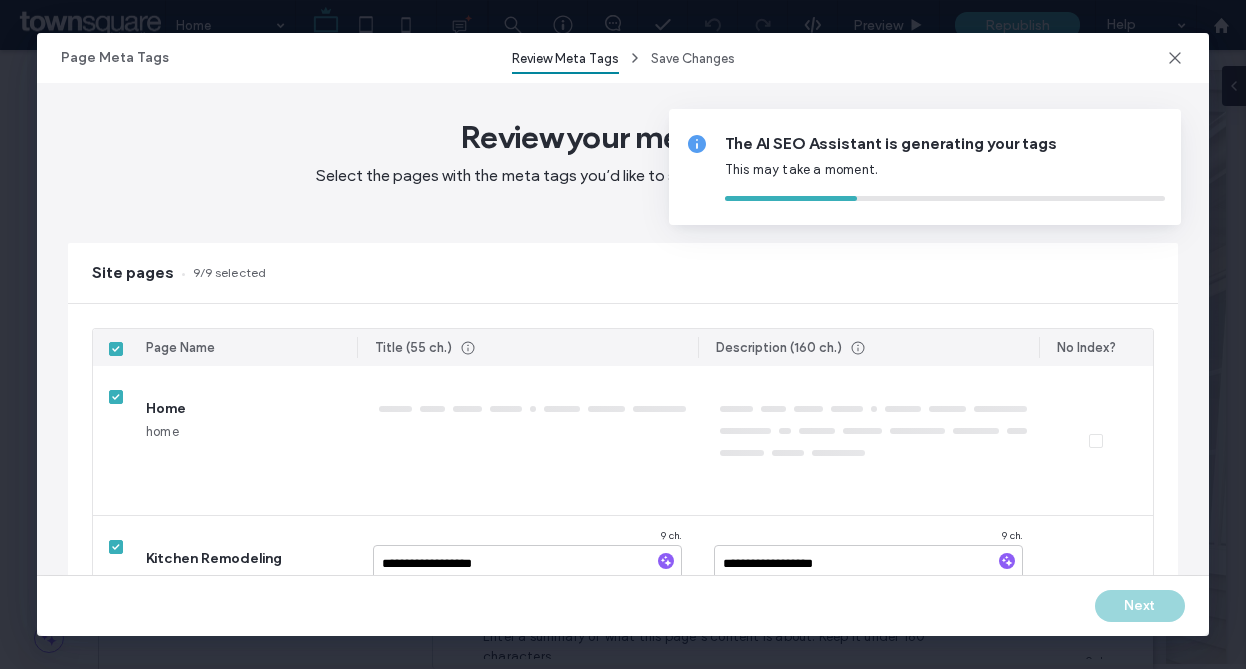 type on "**********" 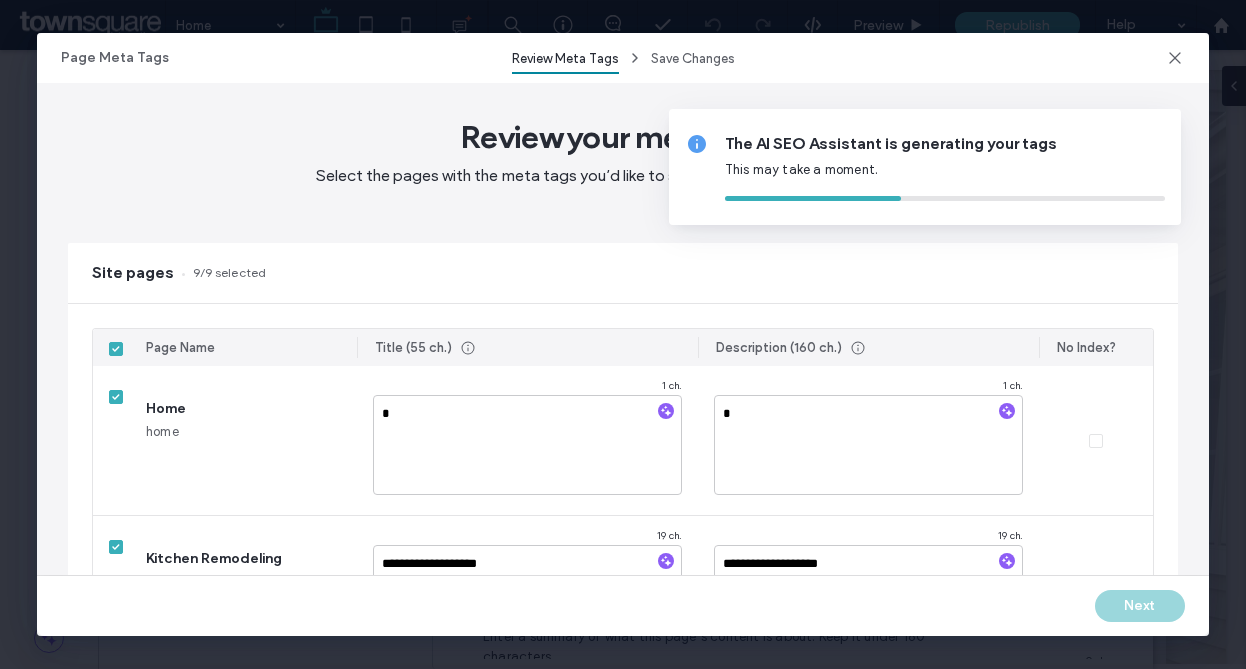 type on "**********" 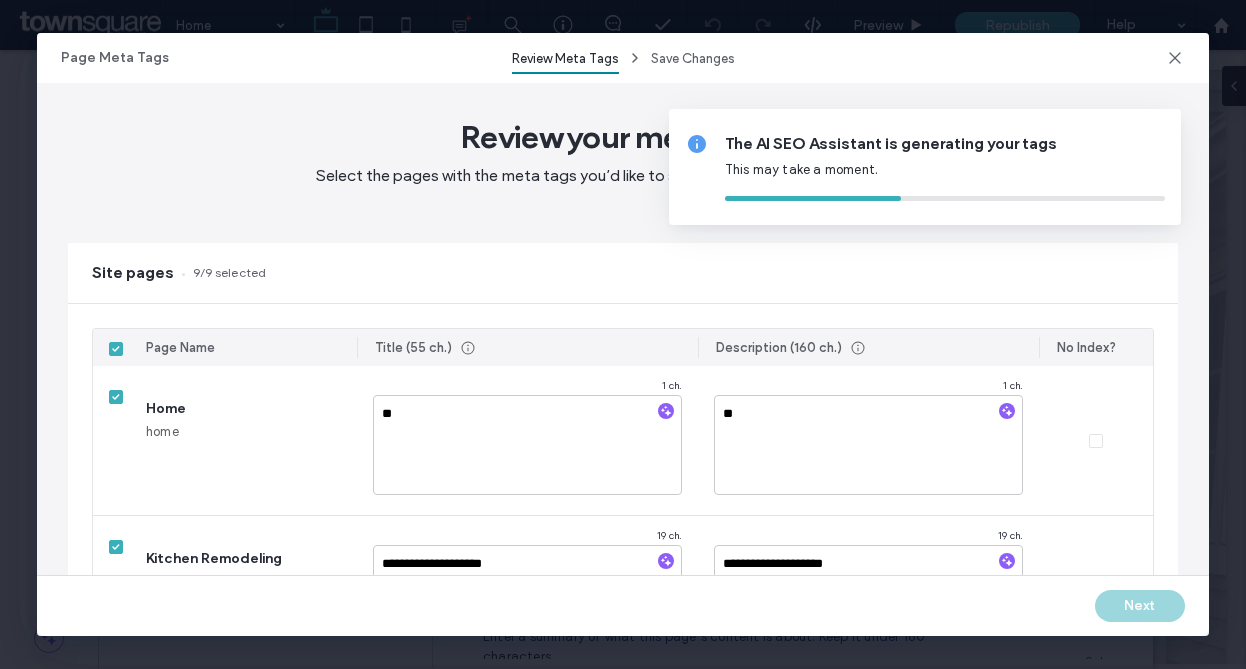 type on "**********" 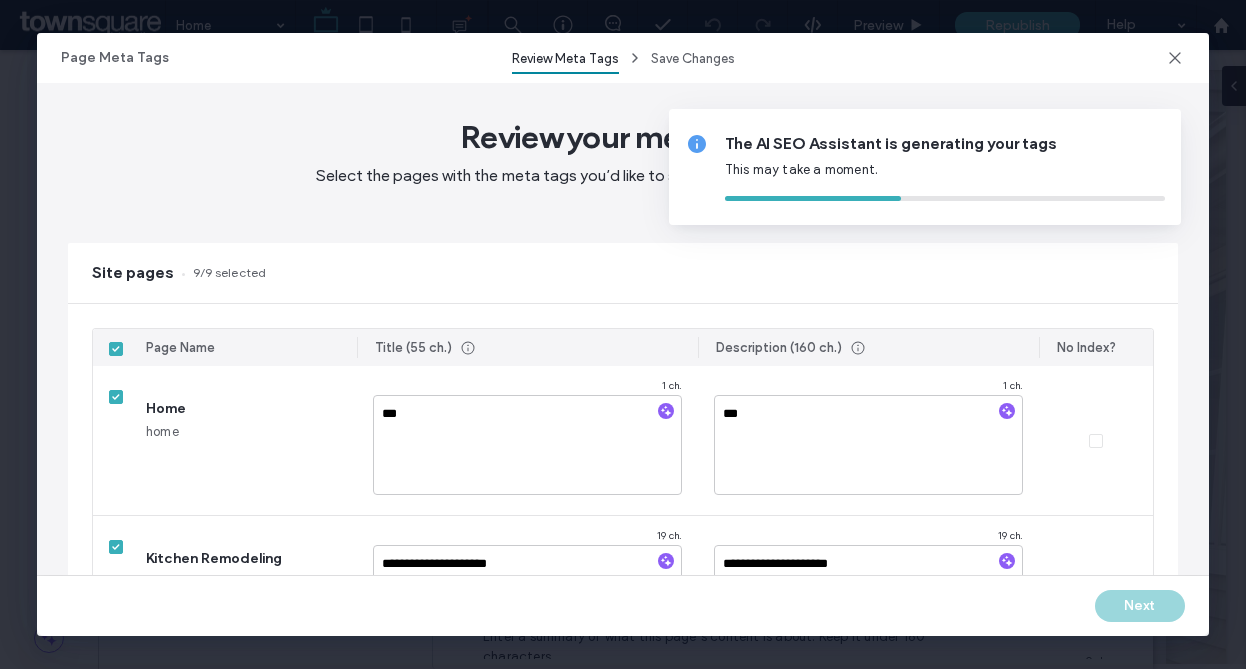type on "**********" 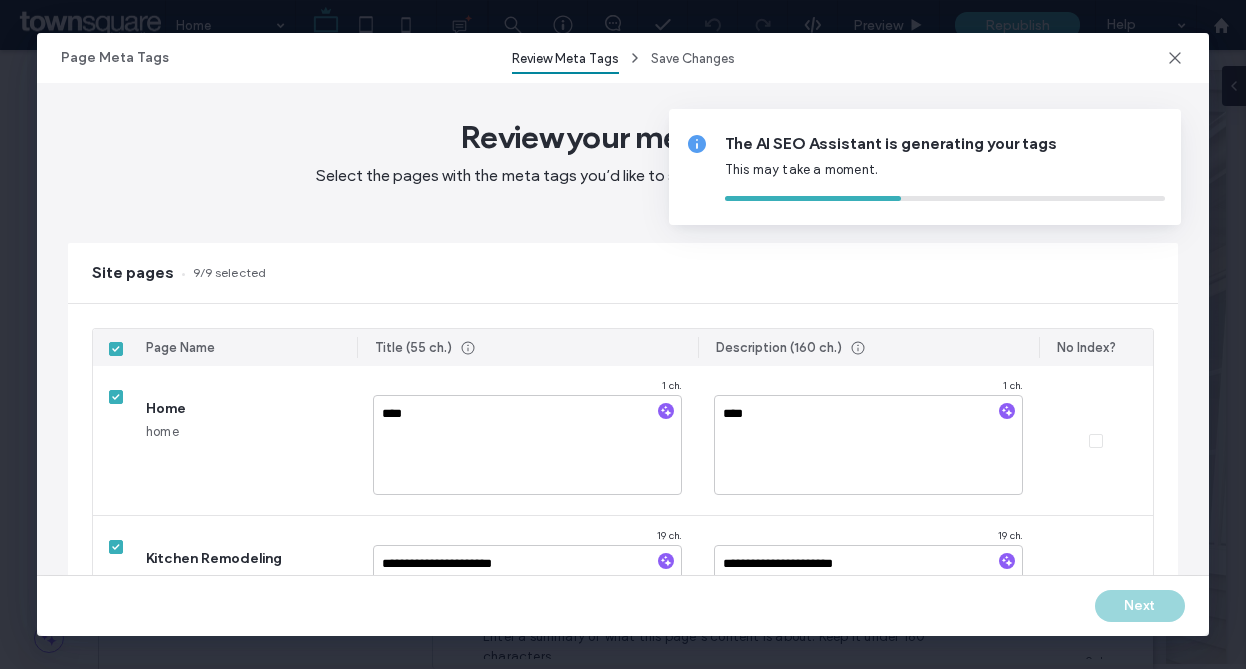 type on "**********" 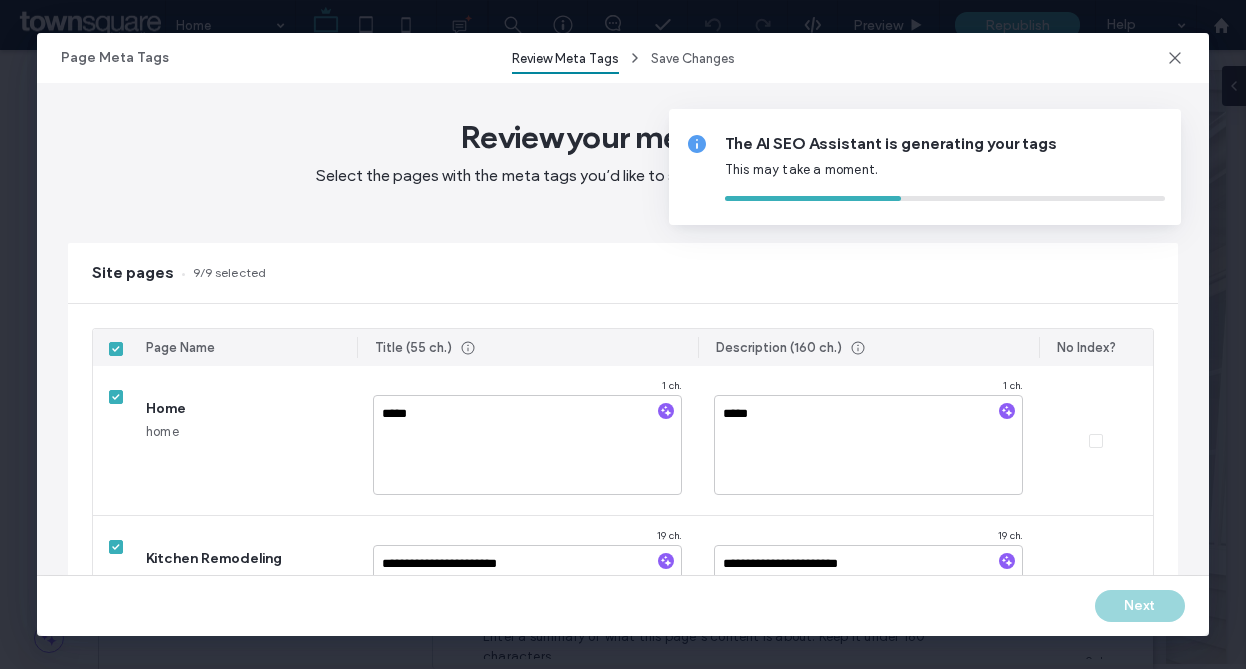 type on "**********" 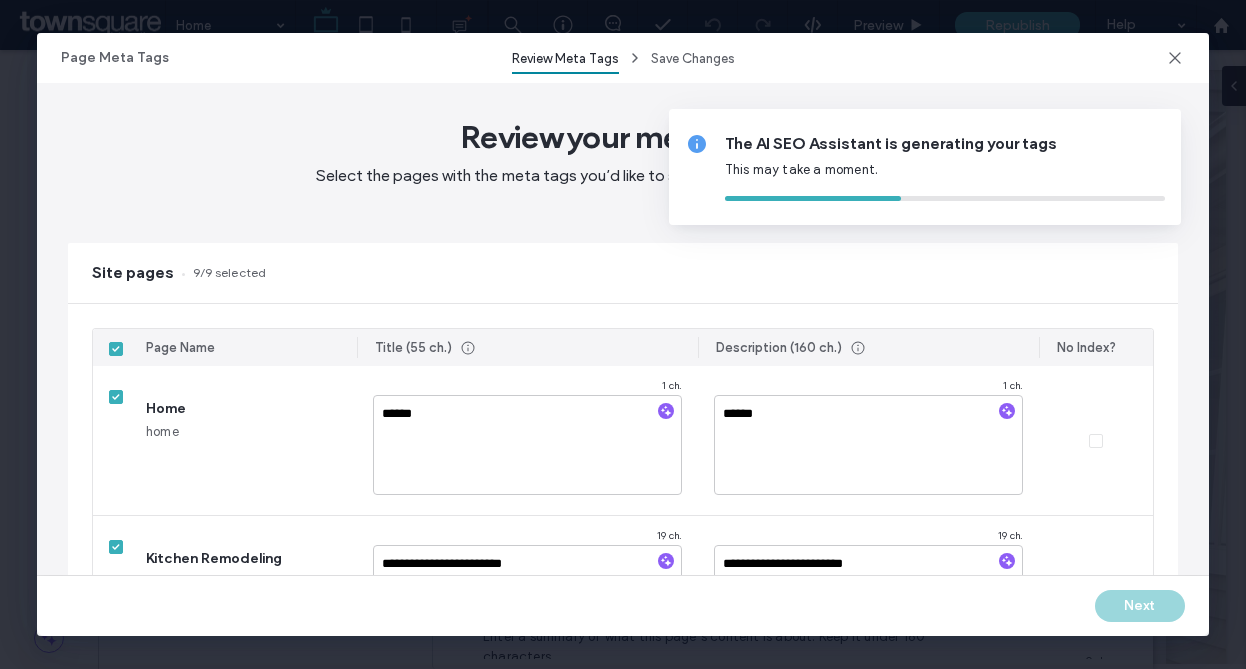 type on "**********" 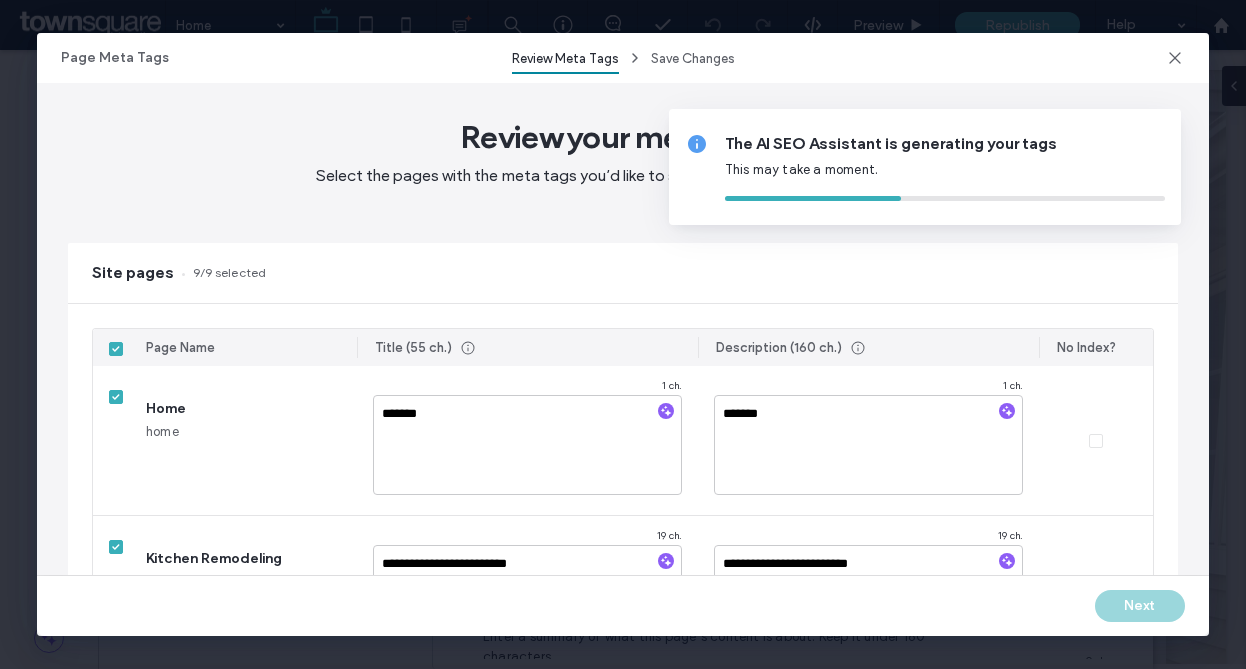 type on "**********" 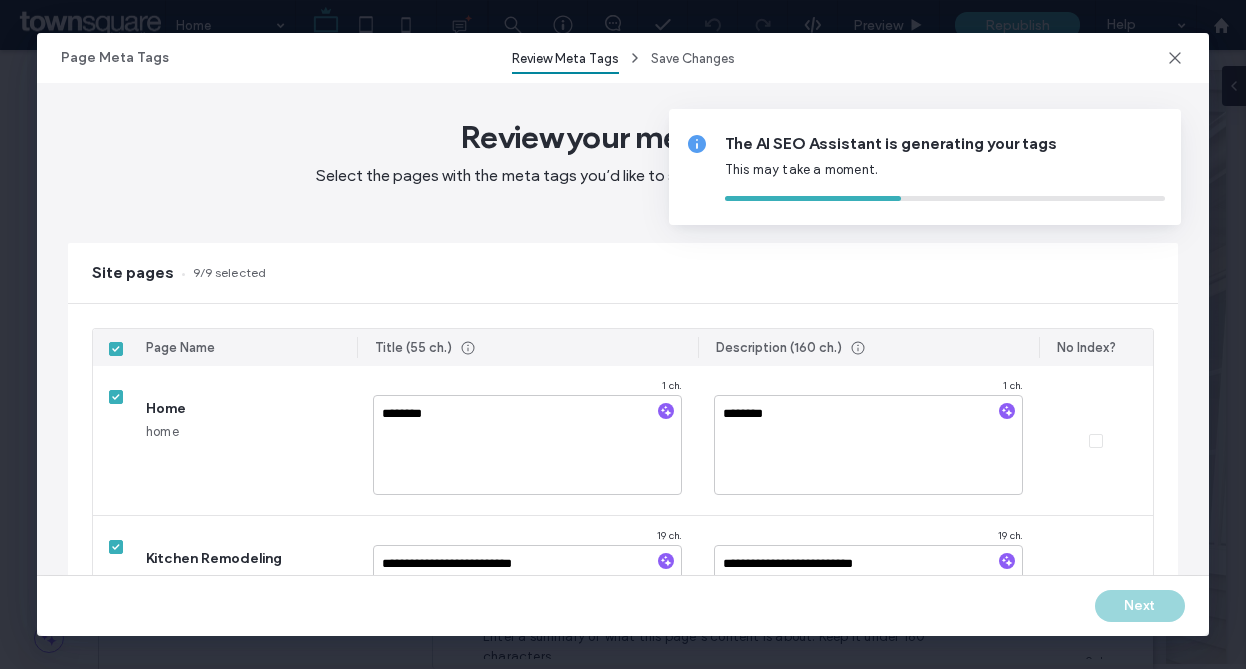 type on "**********" 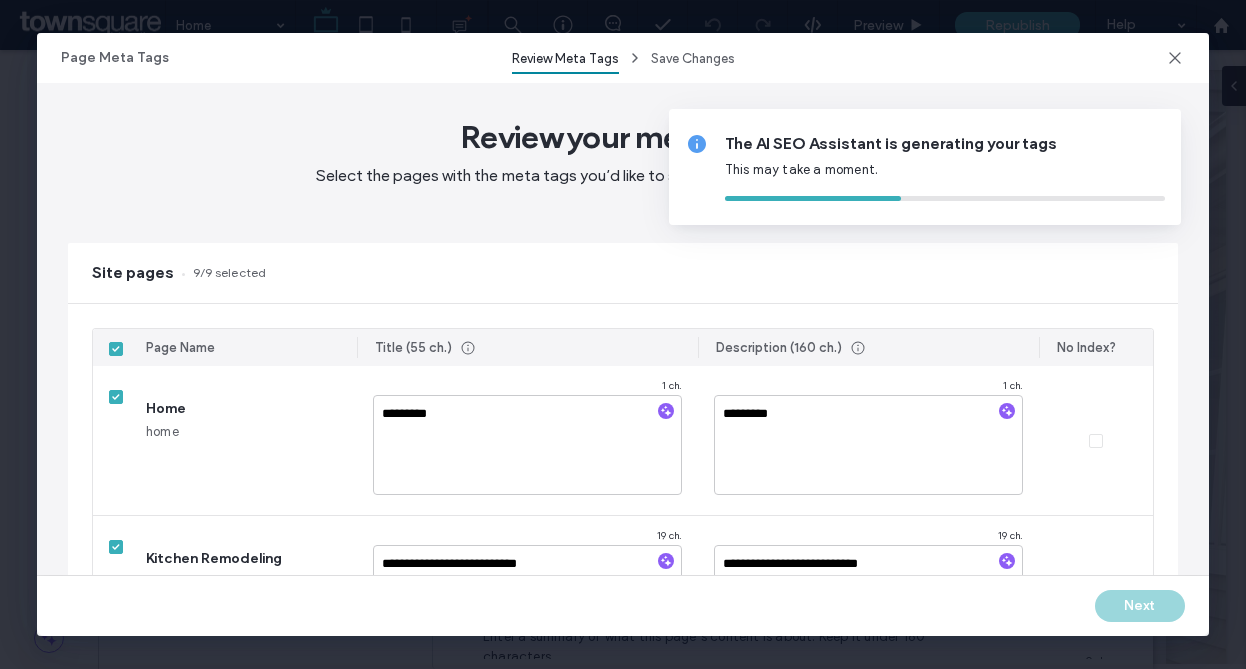 type on "**********" 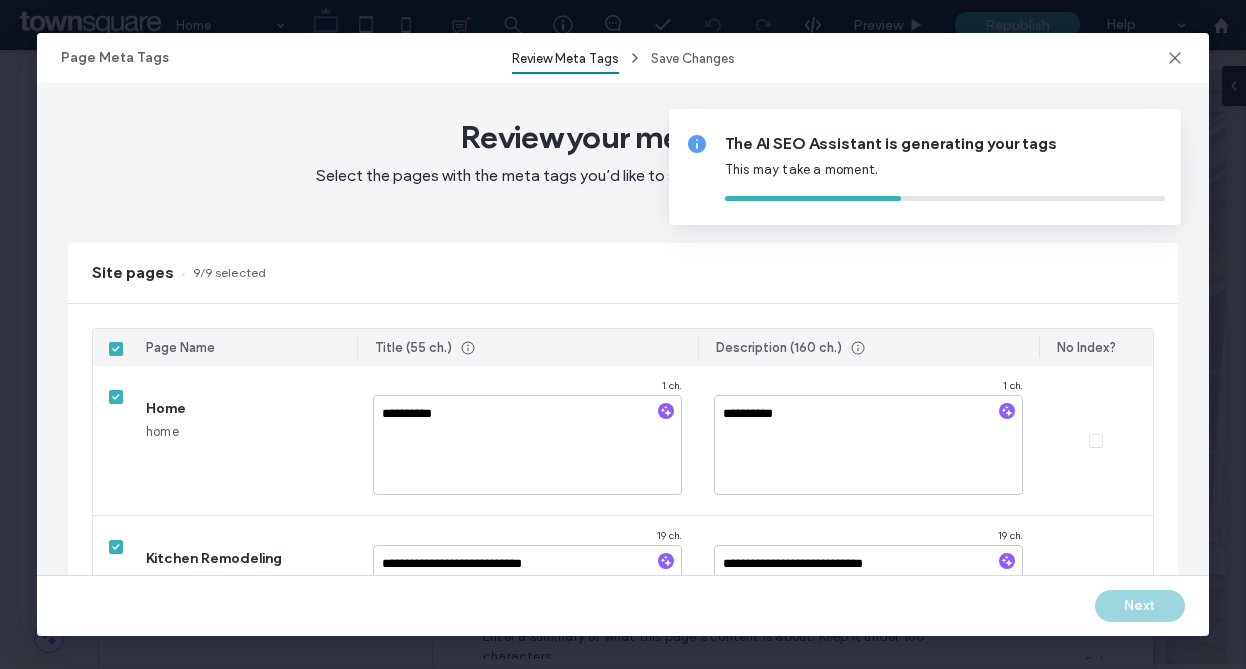 type on "**********" 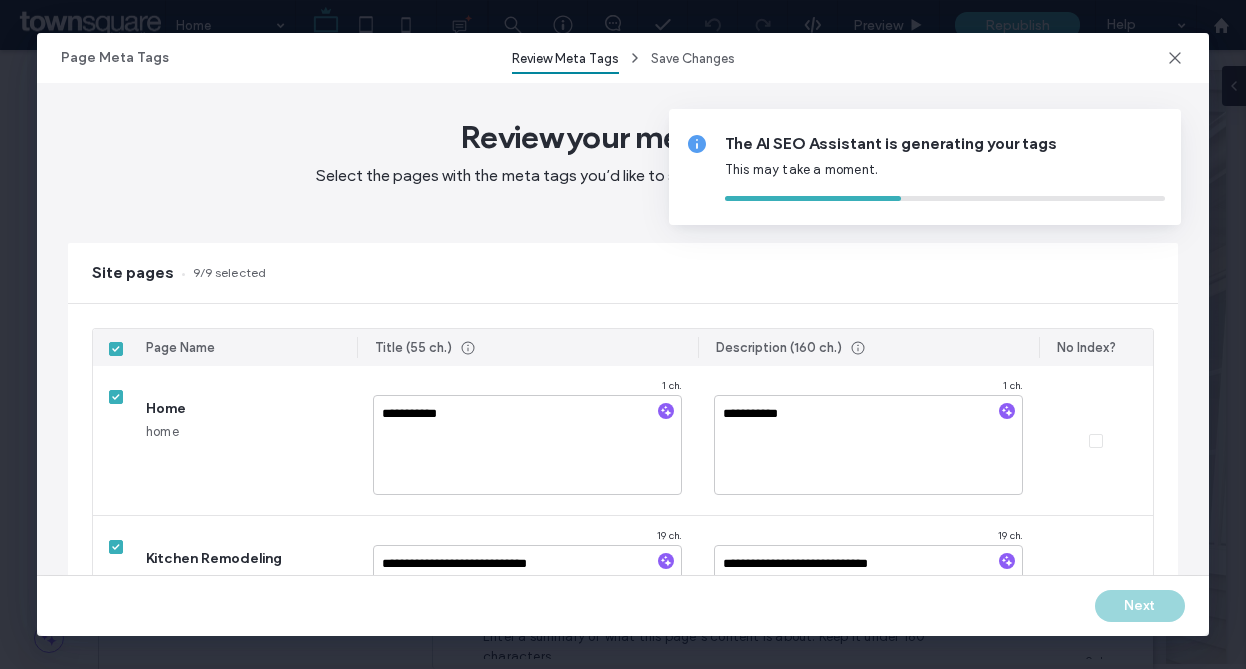 type on "**********" 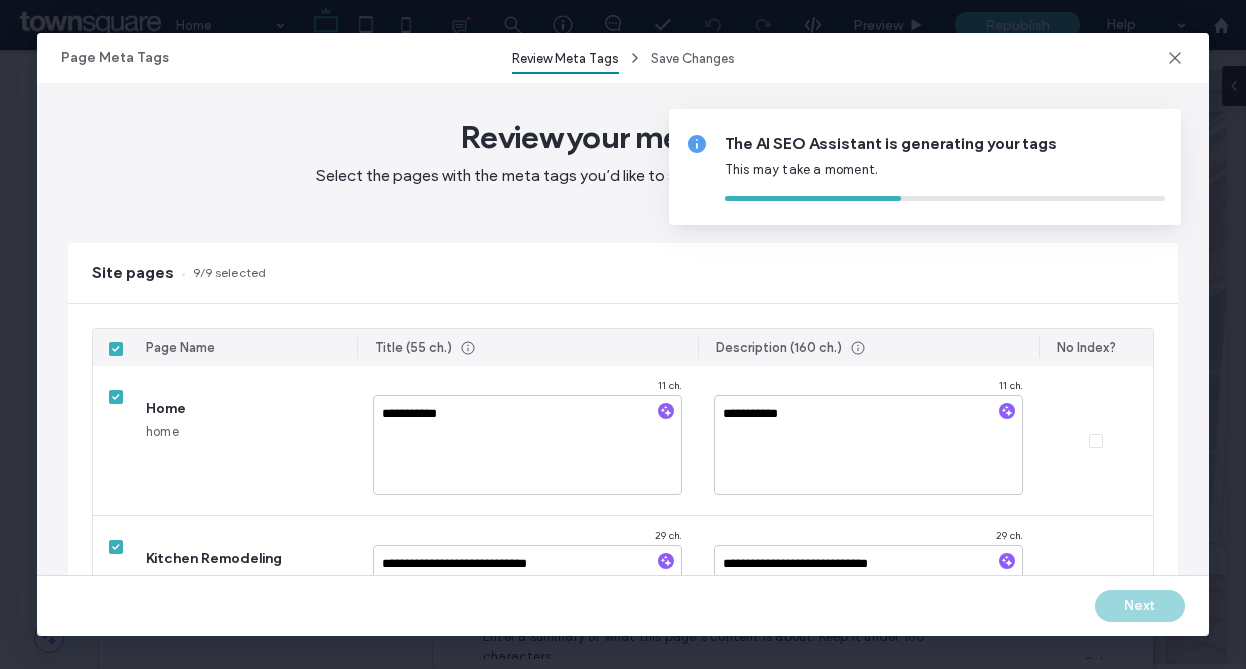 type on "**********" 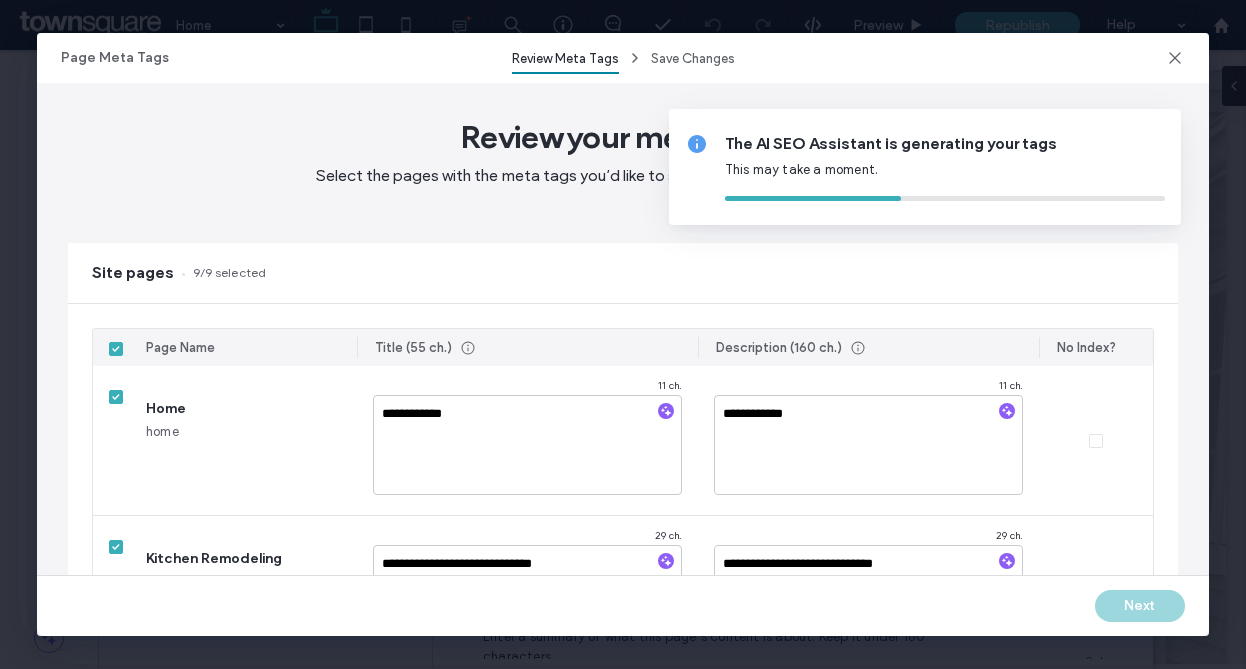 type on "**********" 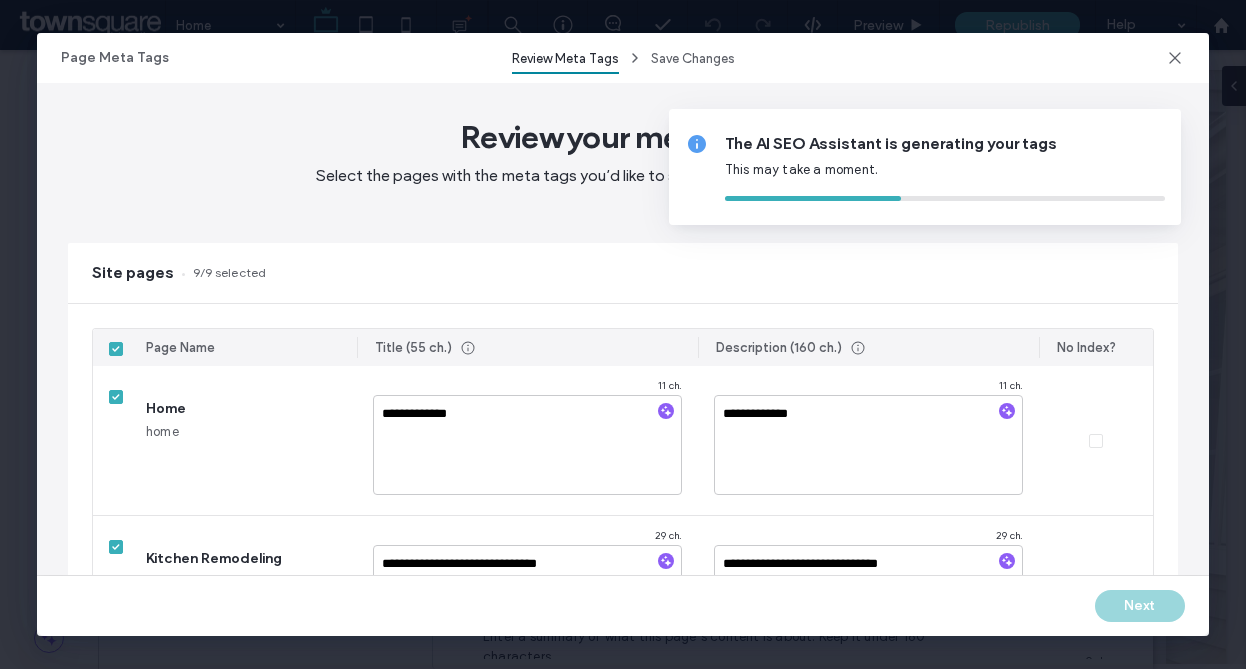 type on "**********" 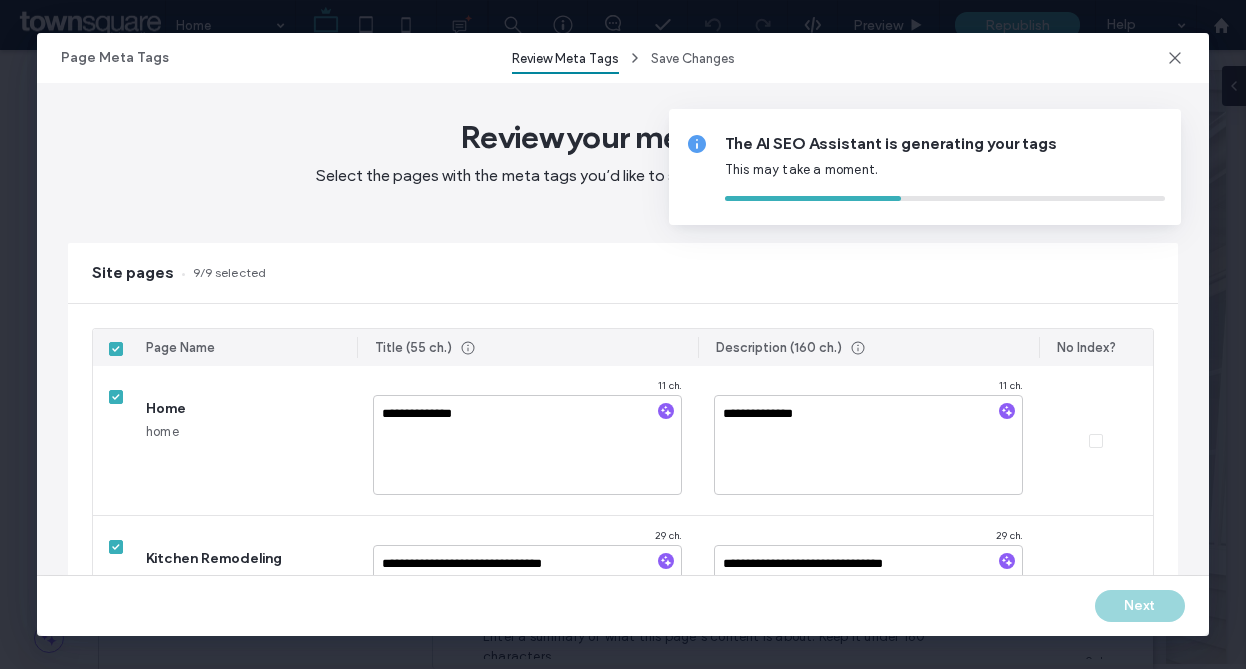 type on "**********" 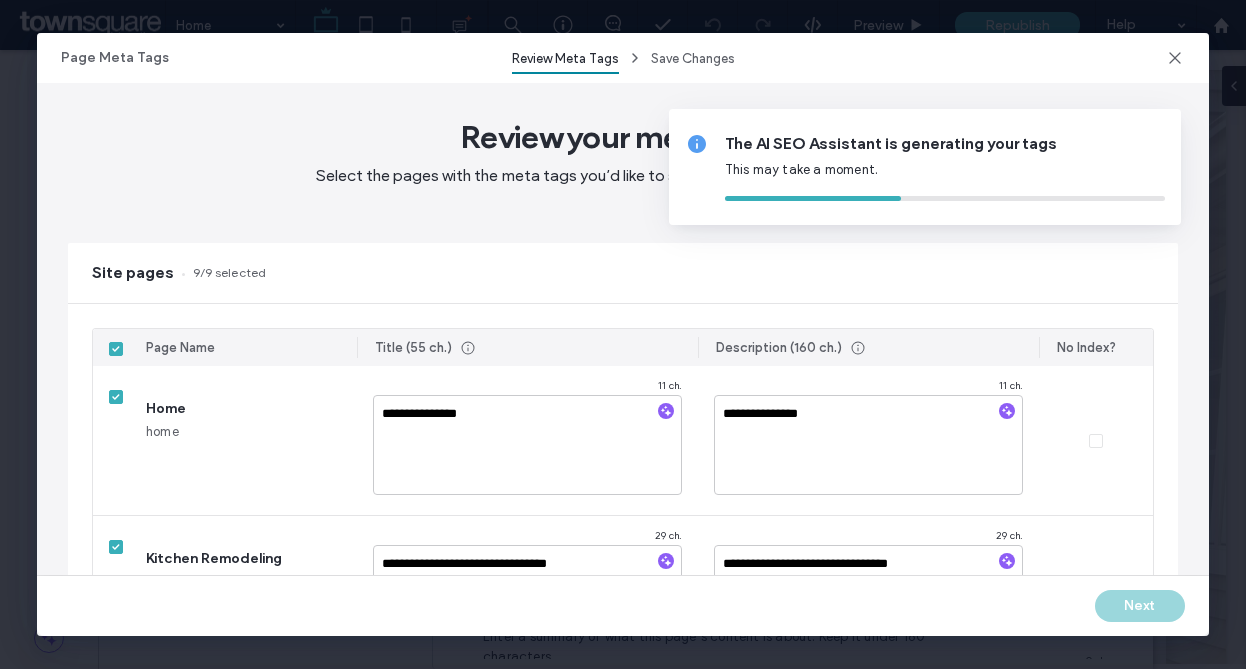 type on "**********" 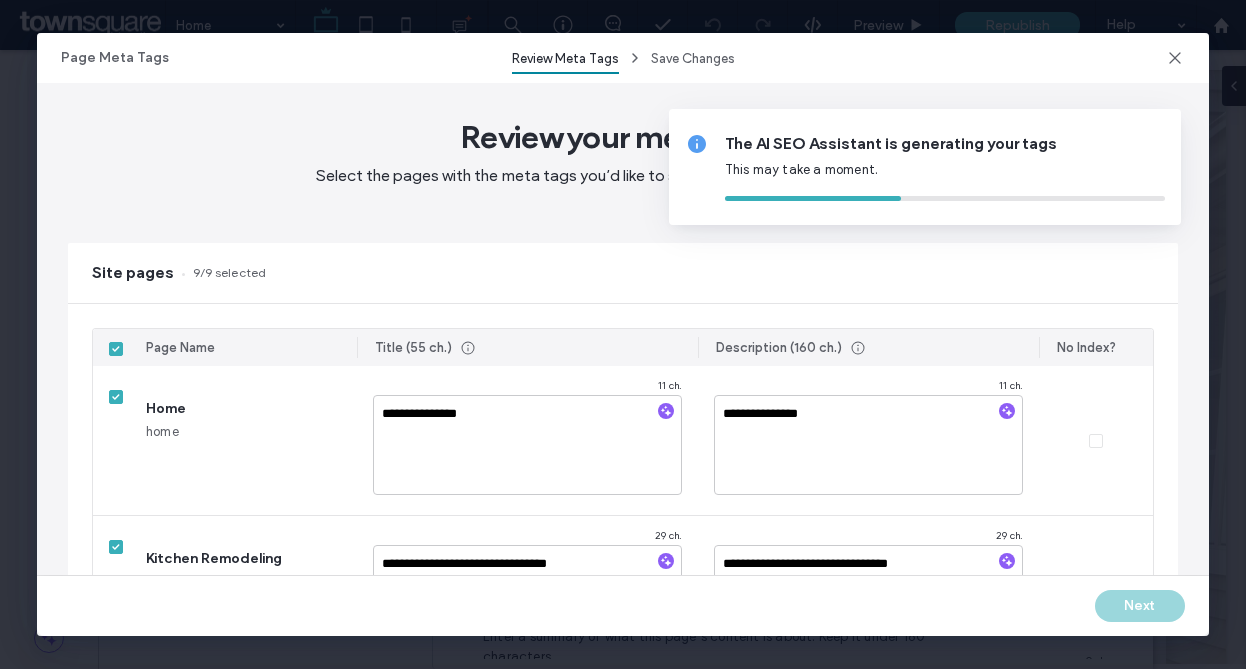 type on "**********" 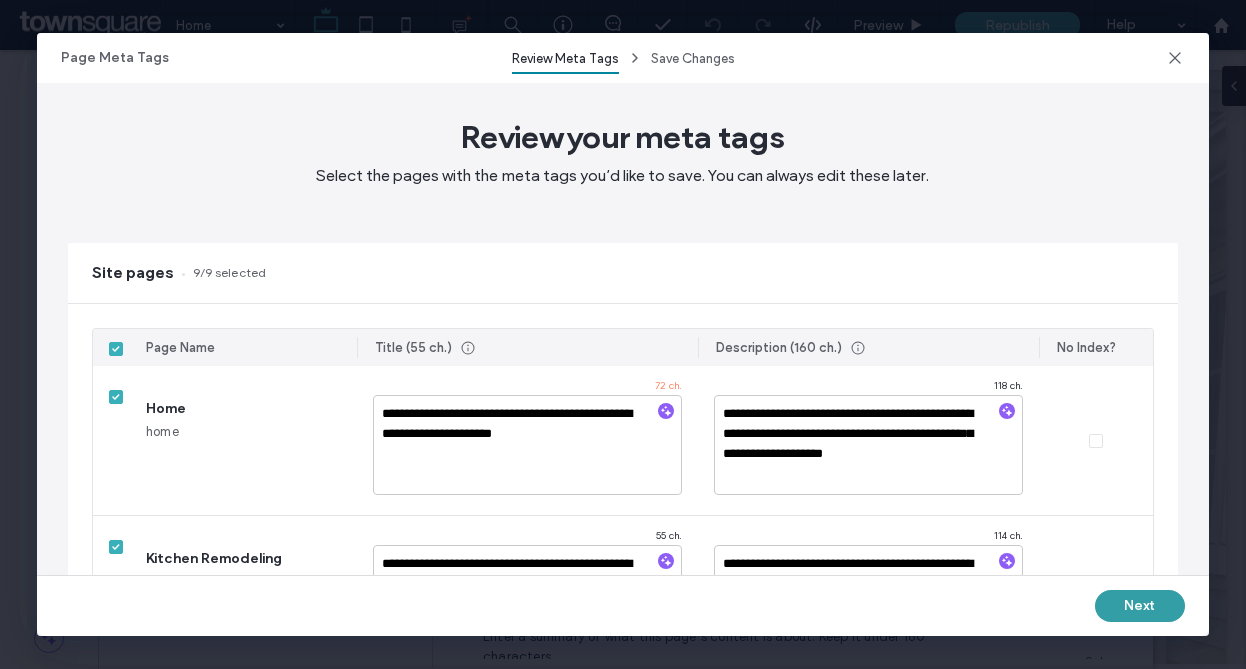 click on "Next" at bounding box center (1140, 606) 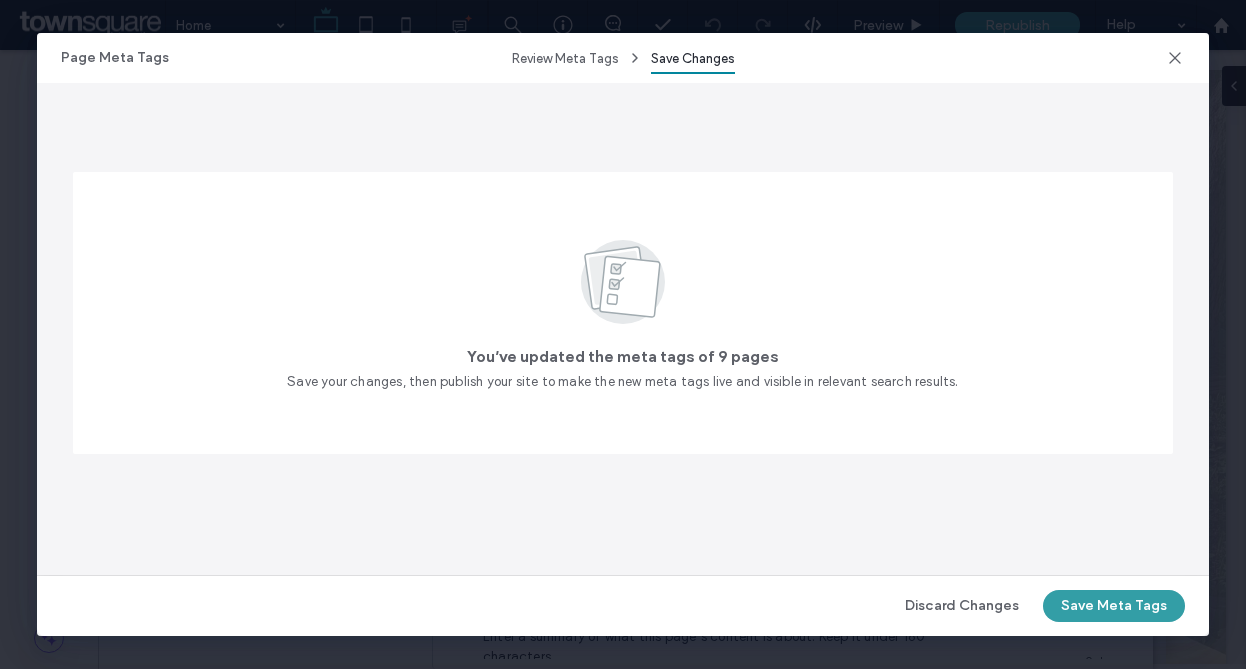 click on "Save Meta Tags" at bounding box center (1114, 606) 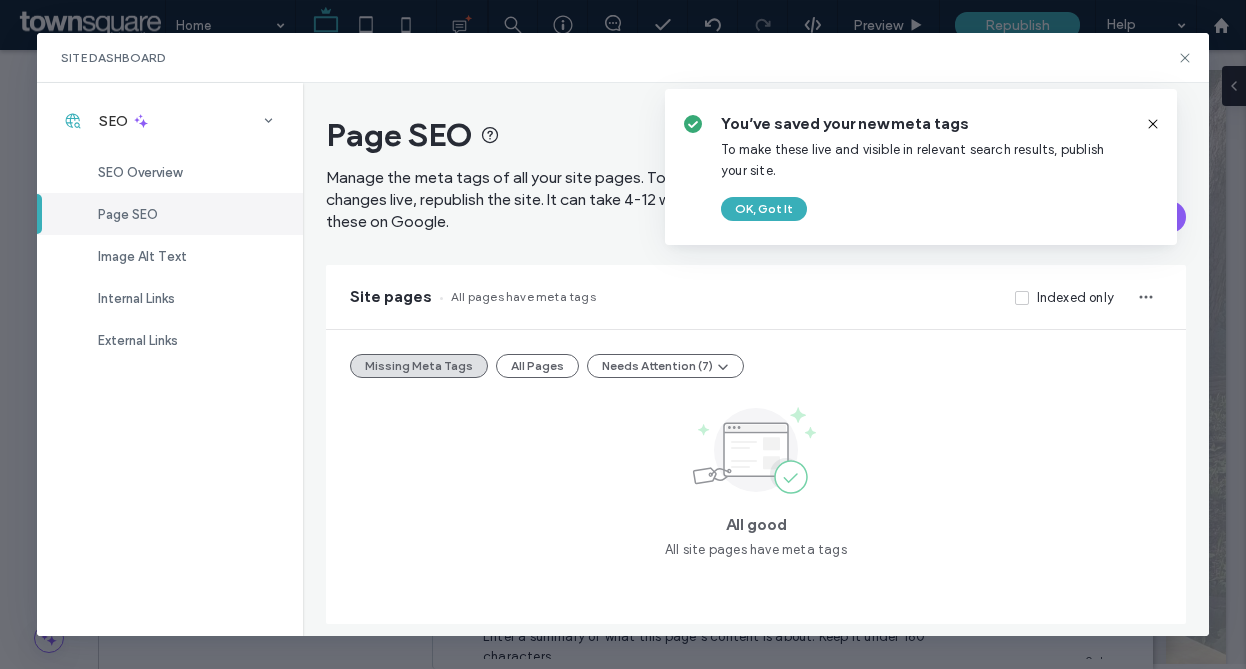 click on "Missing Meta Tags All Pages Needs Attention (7) All good All site pages have meta tags" at bounding box center [756, 477] 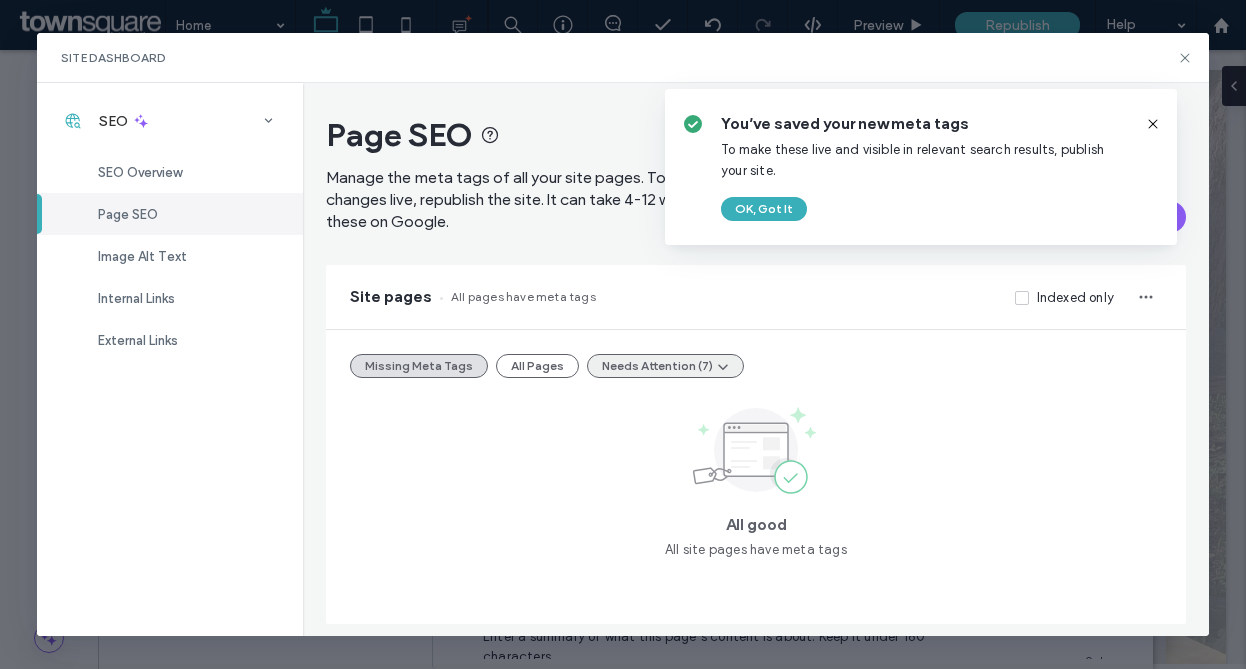 click on "Needs Attention (7)" at bounding box center (665, 366) 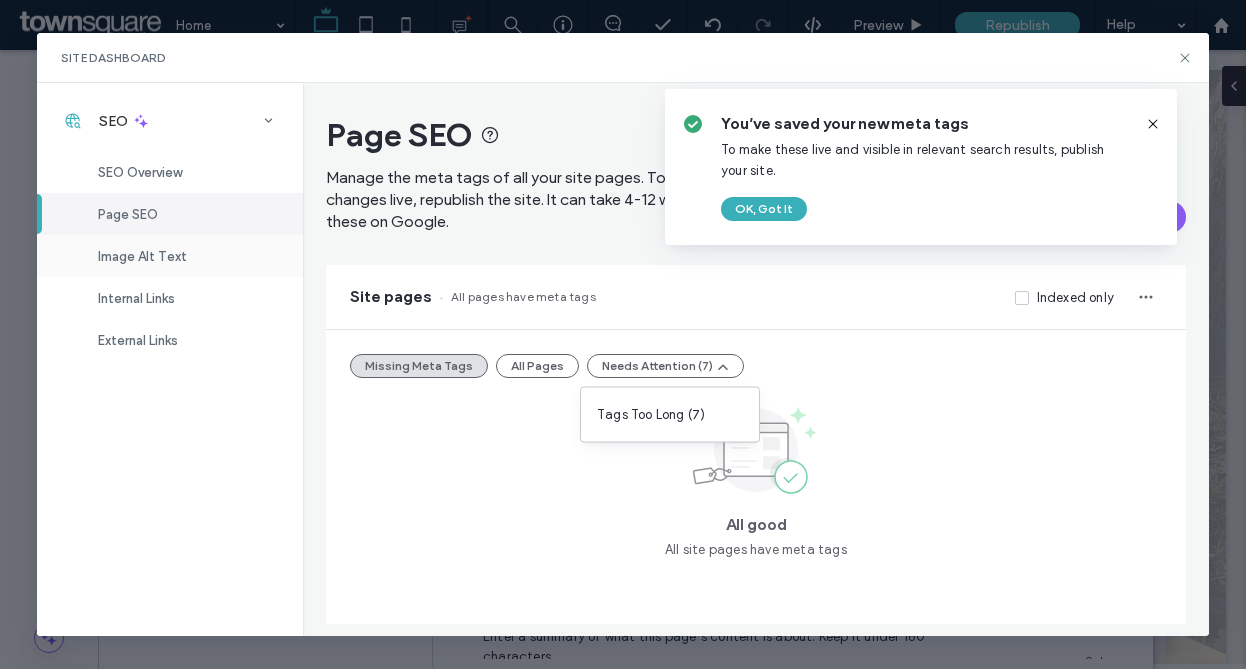 click on "Image Alt Text" at bounding box center (170, 256) 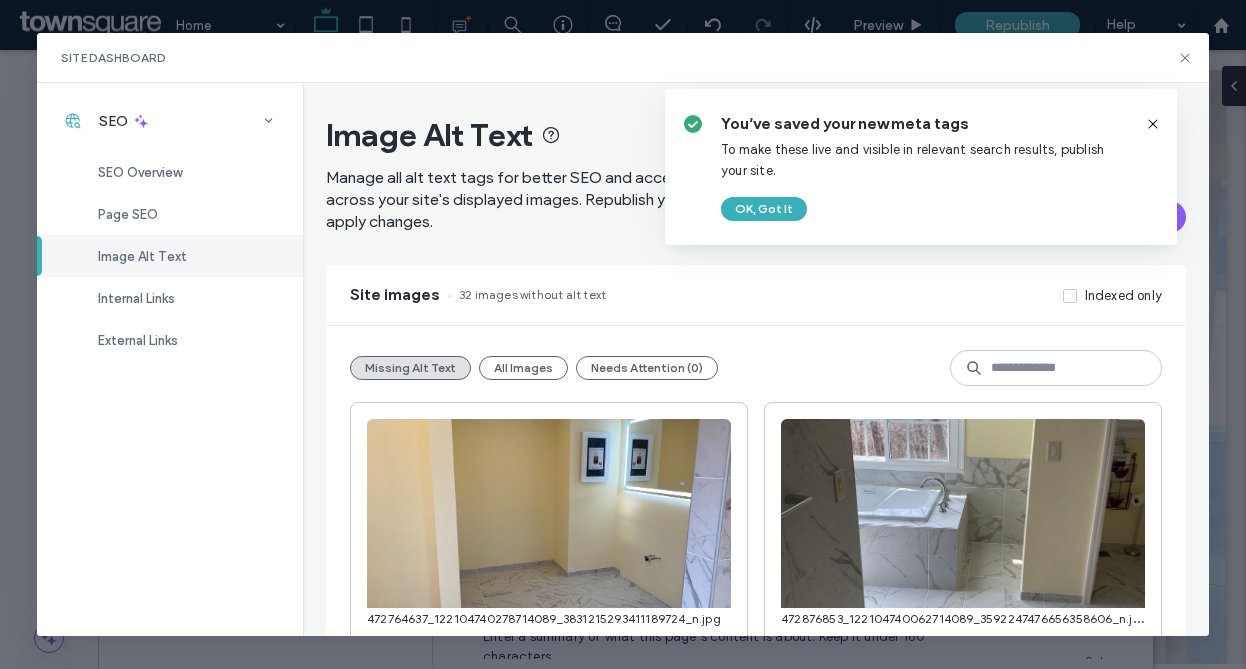 click on "You’ve saved your new meta tags To make these live and visible in relevant search results, publish your site.  OK, Got It" at bounding box center (925, 167) 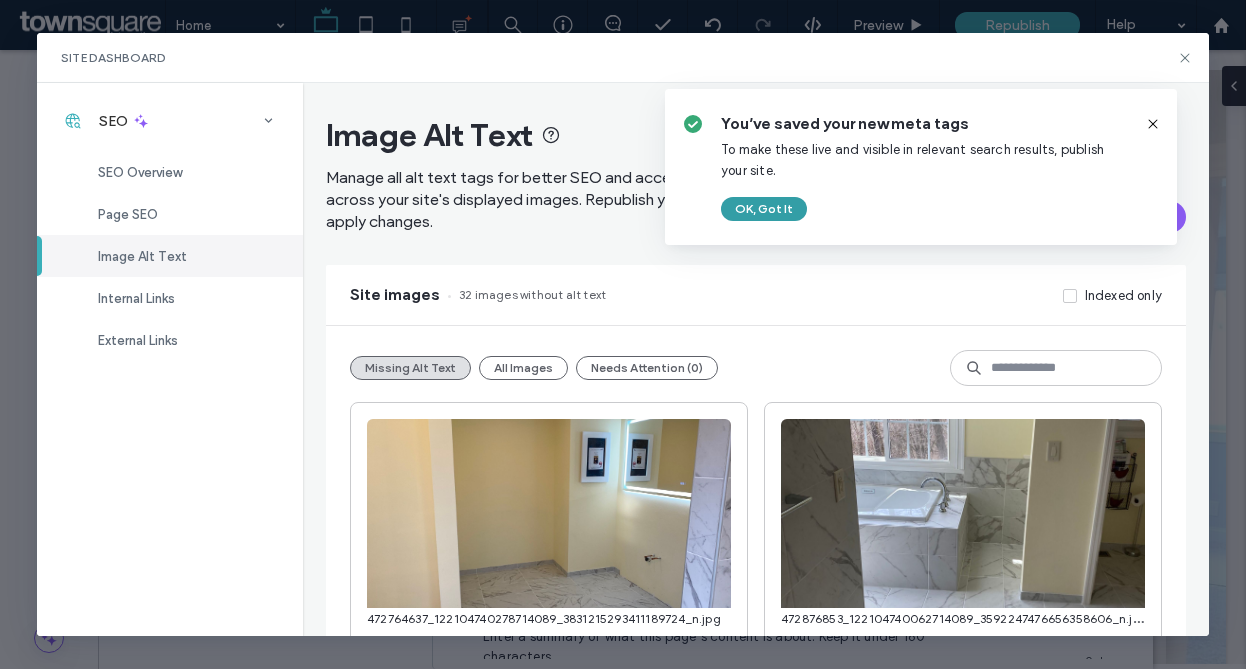 click on "OK, Got It" at bounding box center [764, 209] 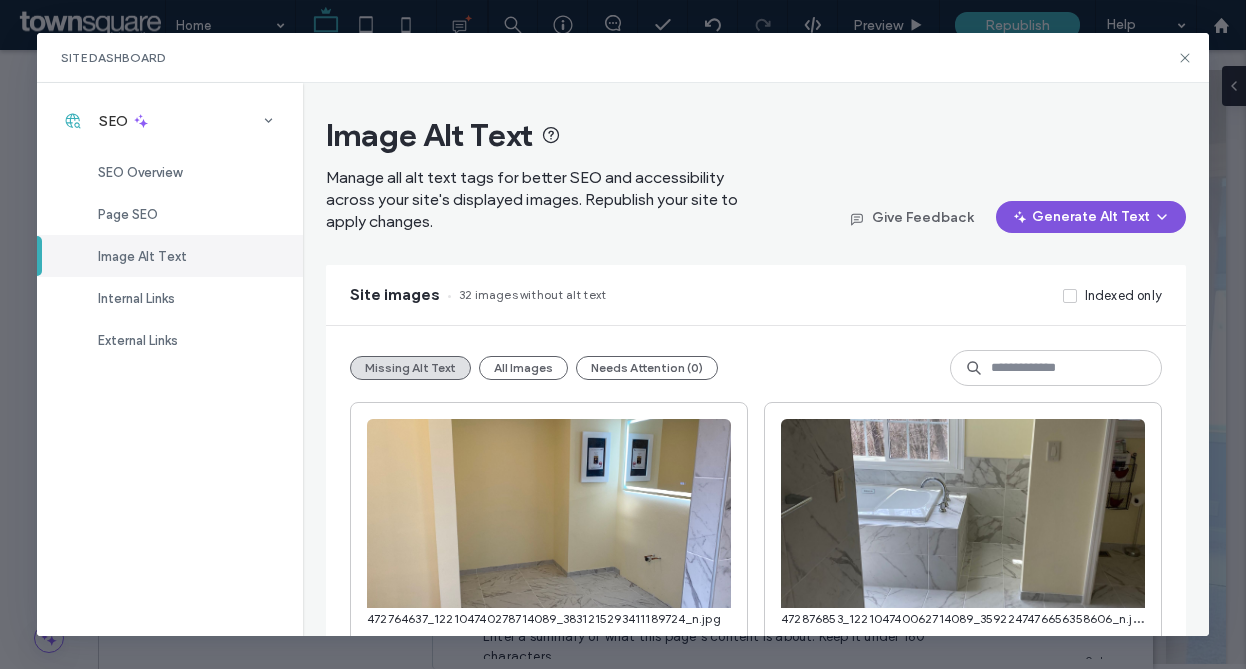 click on "Generate Alt Text" at bounding box center (1091, 217) 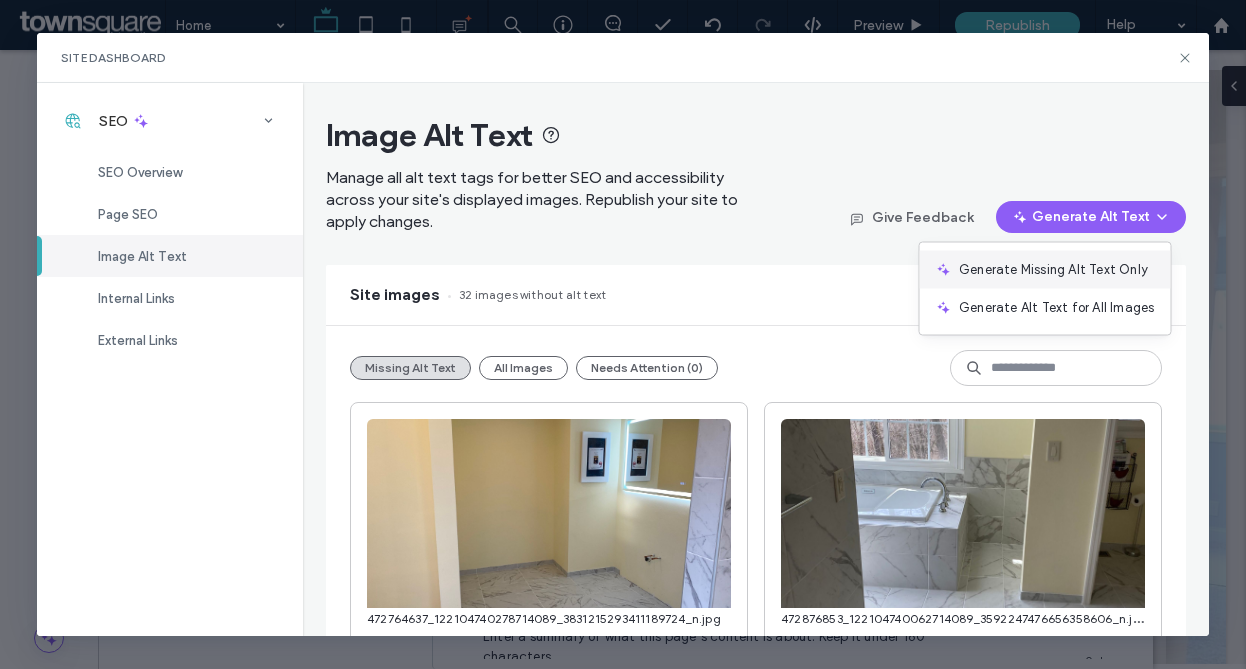 click on "Generate Missing Alt Text Only" at bounding box center [1053, 270] 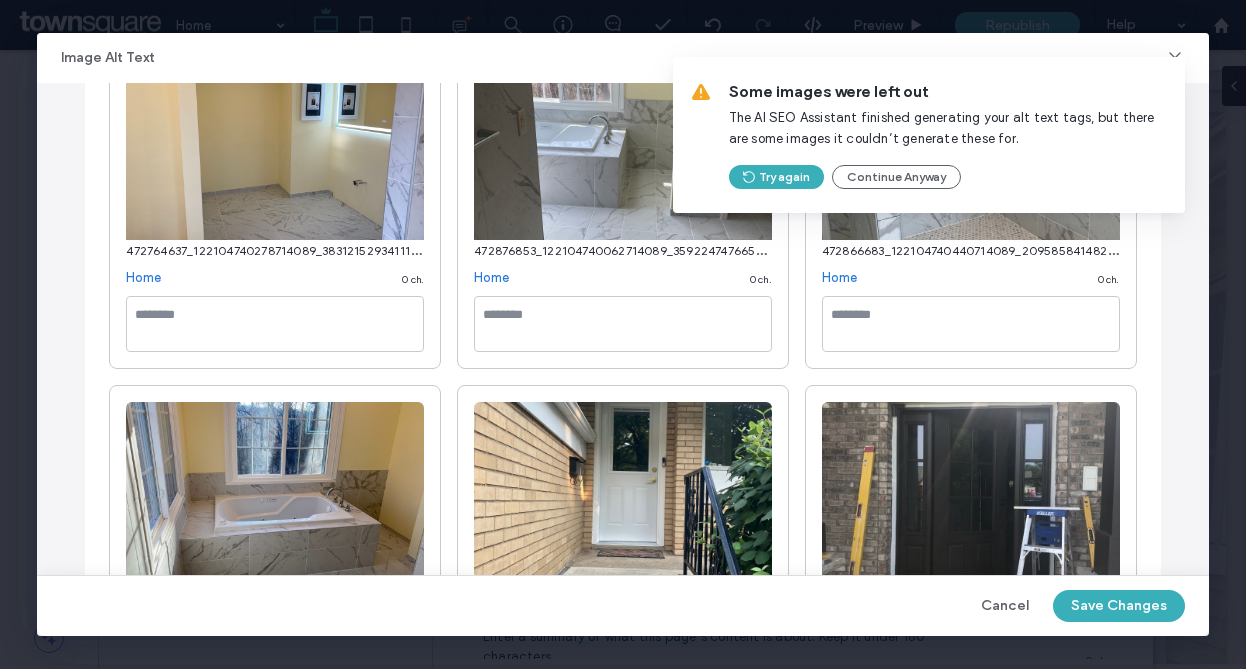 scroll, scrollTop: 0, scrollLeft: 0, axis: both 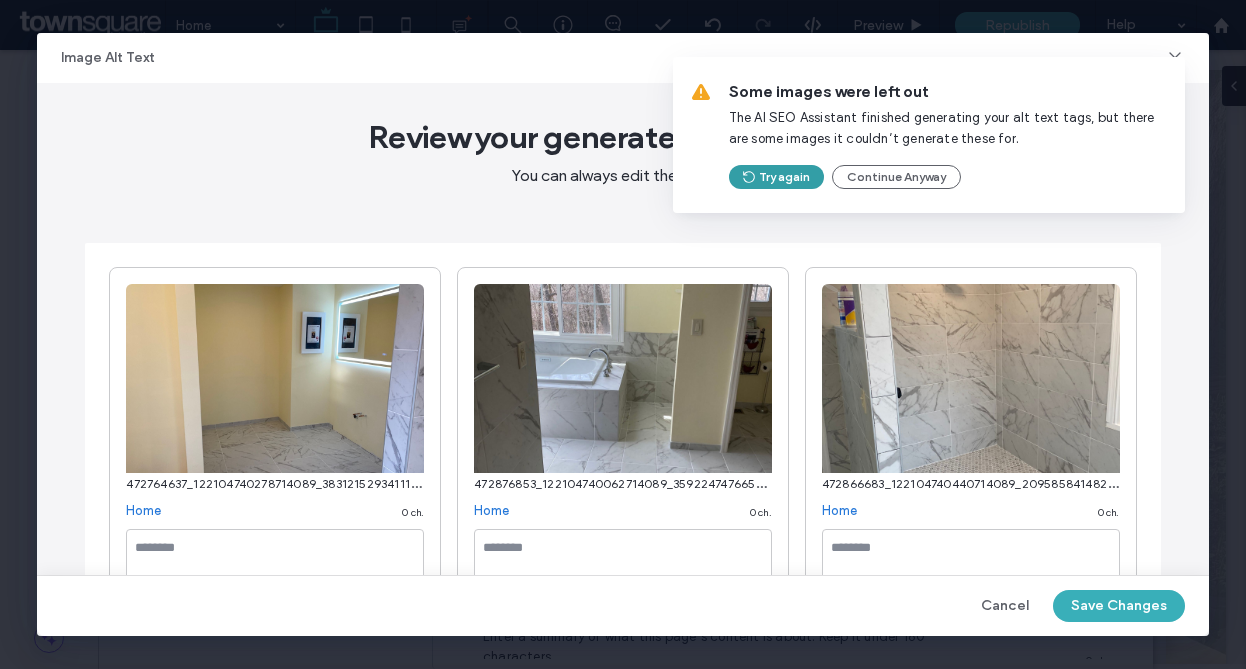 click on "Try again" at bounding box center [776, 177] 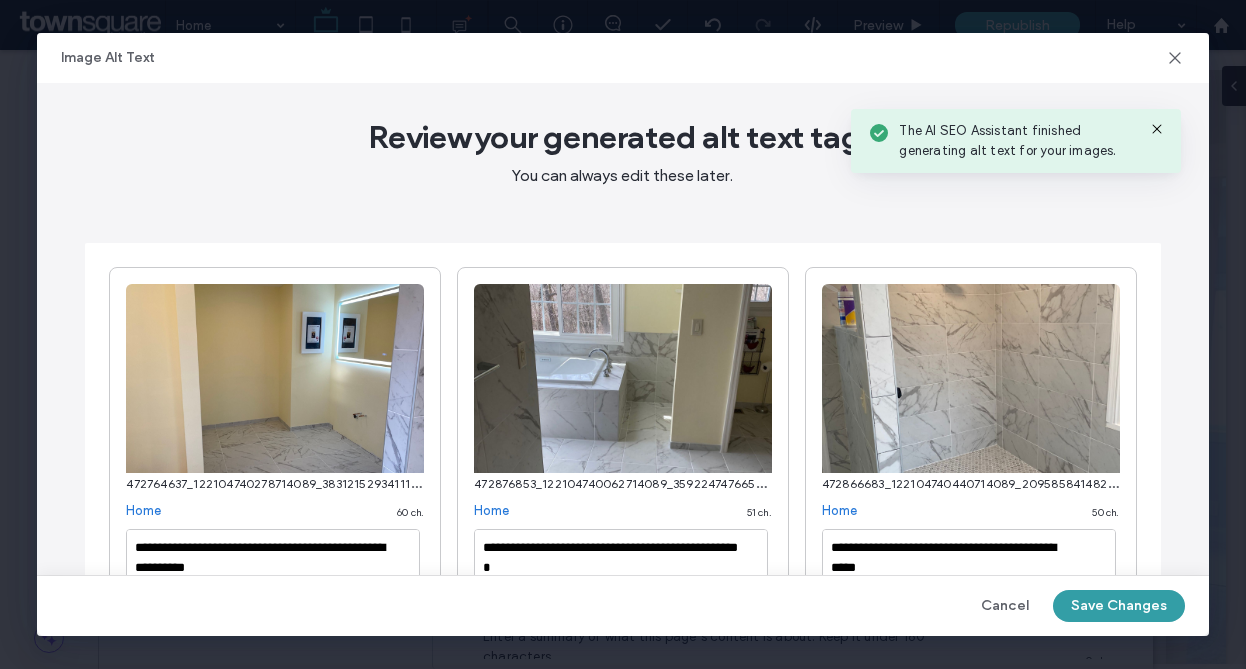 click on "Save Changes" at bounding box center [1119, 606] 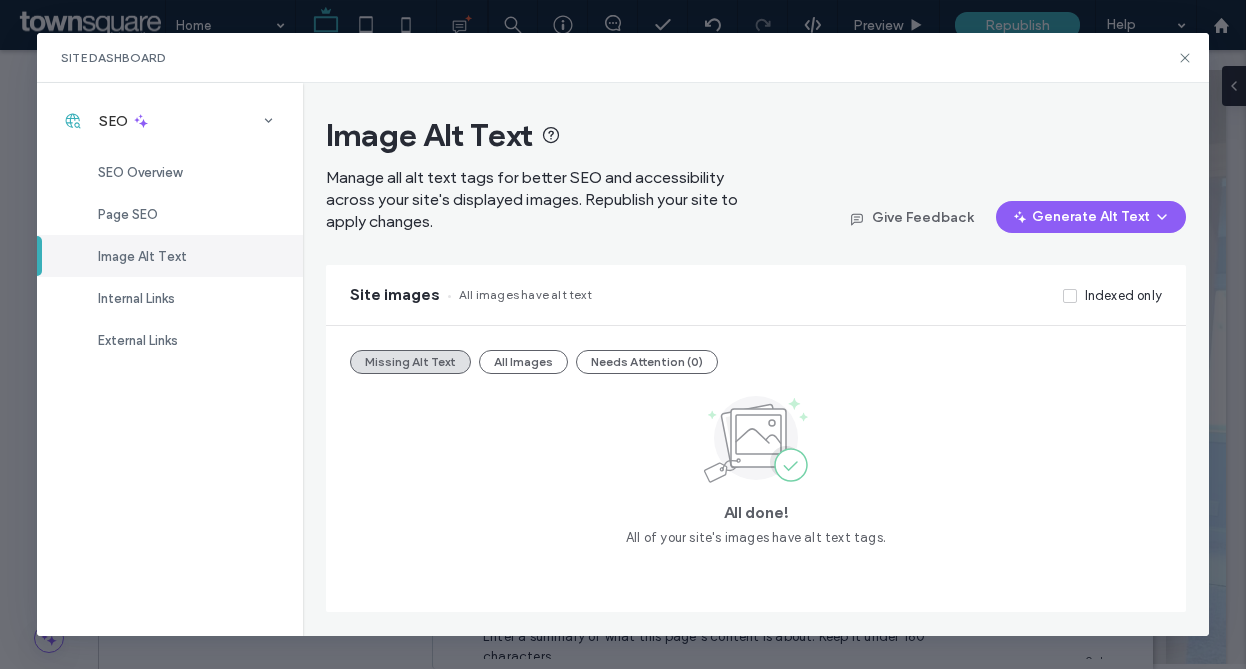 click on "Site Dashboard" at bounding box center [622, 58] 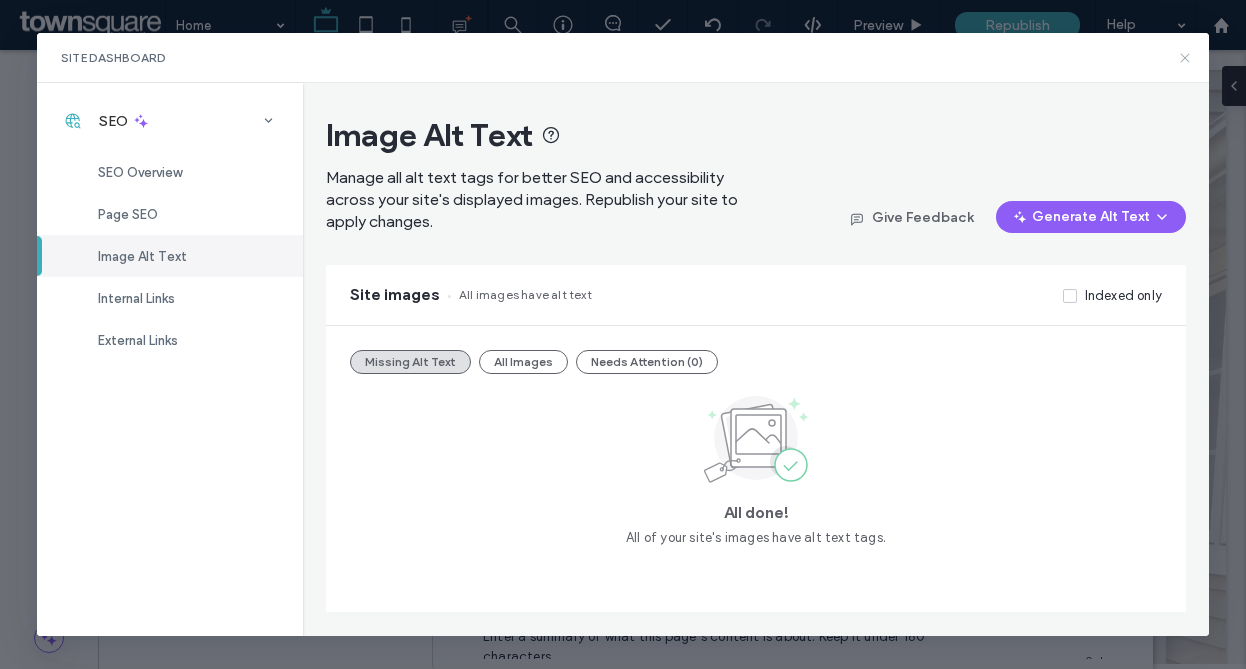 click 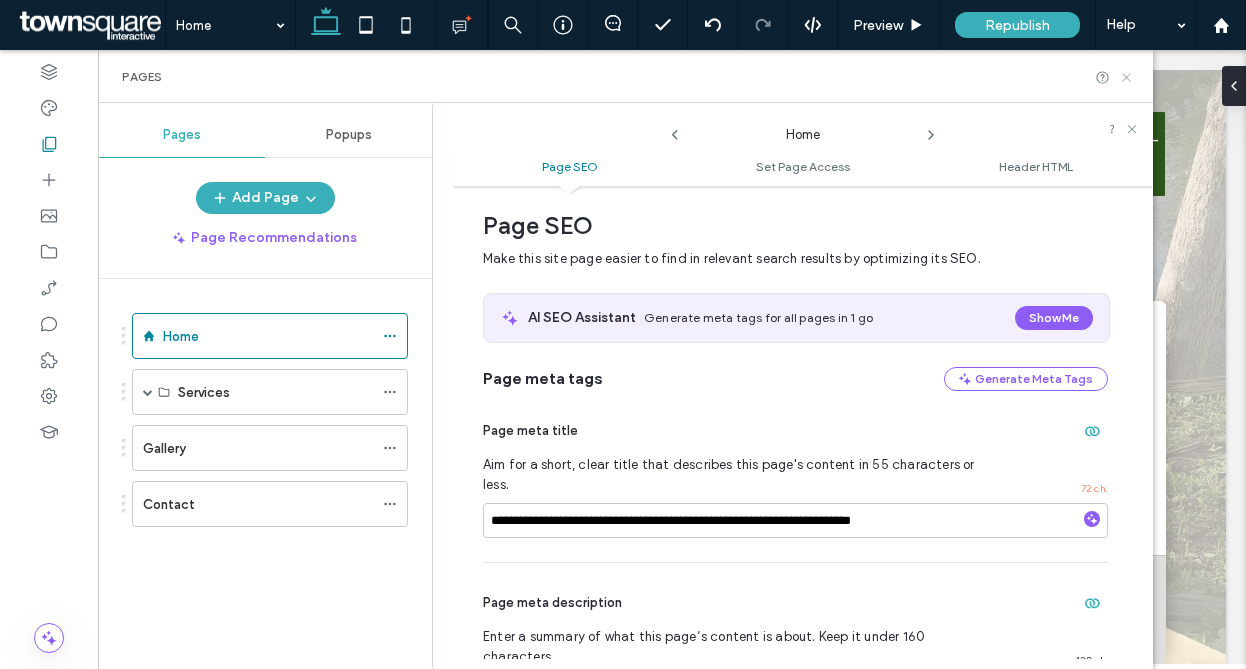 click 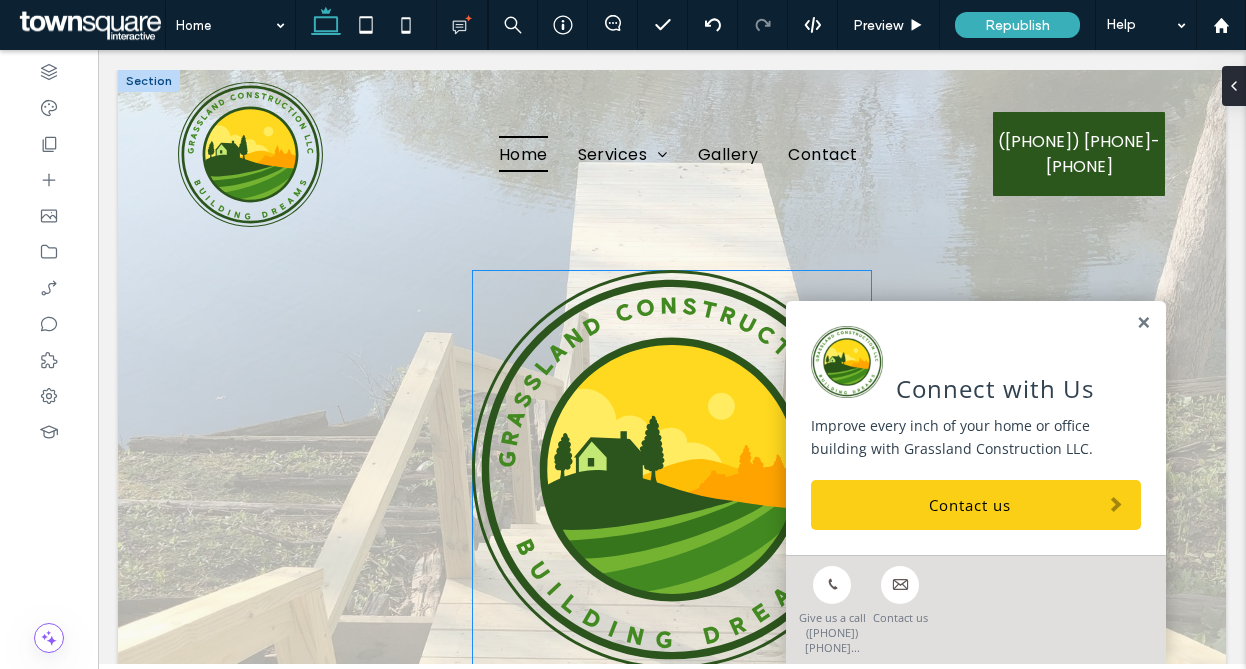 scroll, scrollTop: 234, scrollLeft: 0, axis: vertical 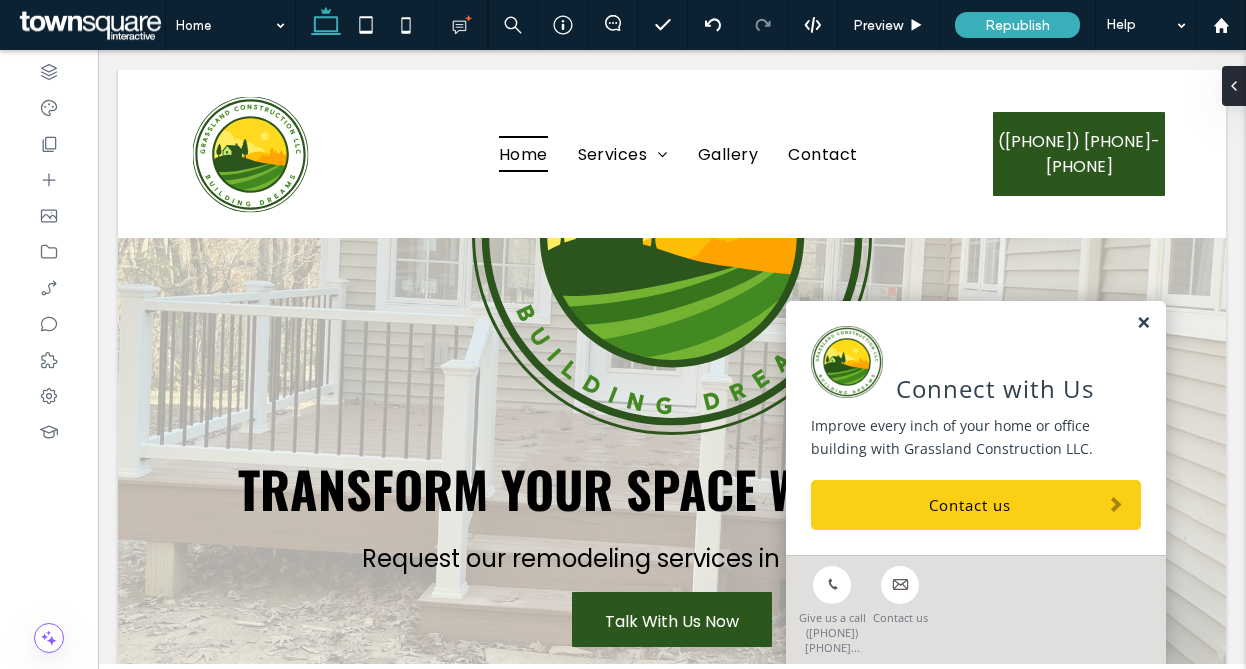click at bounding box center [1143, 323] 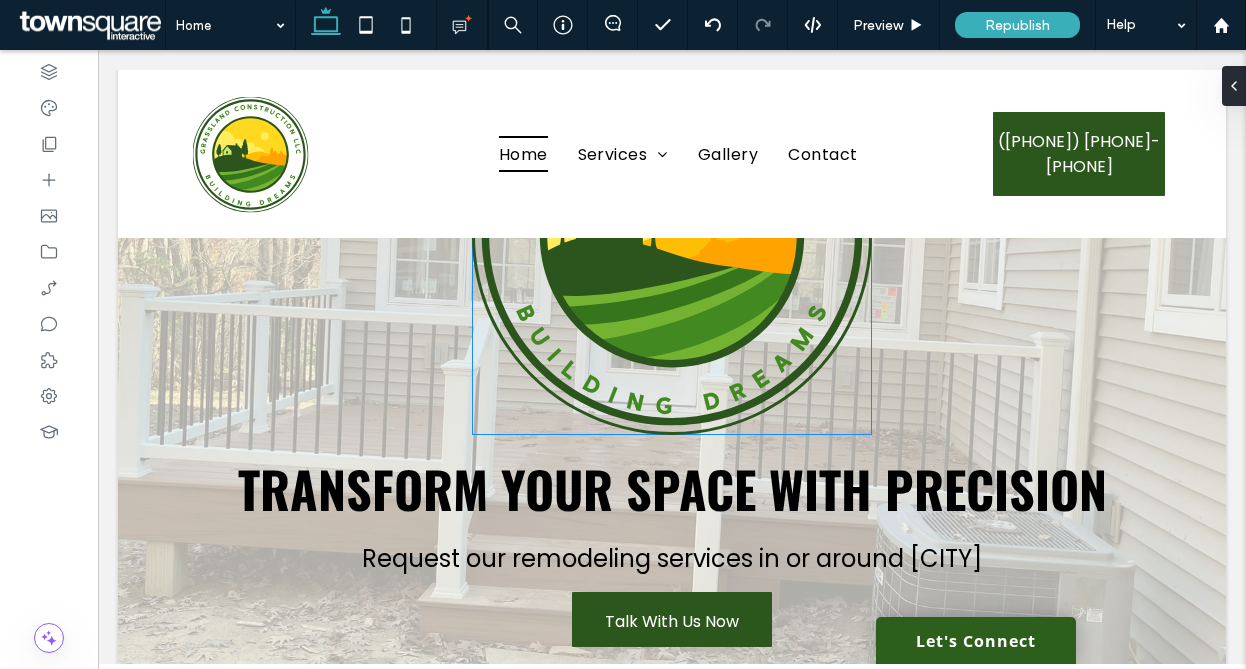 scroll, scrollTop: 260, scrollLeft: 0, axis: vertical 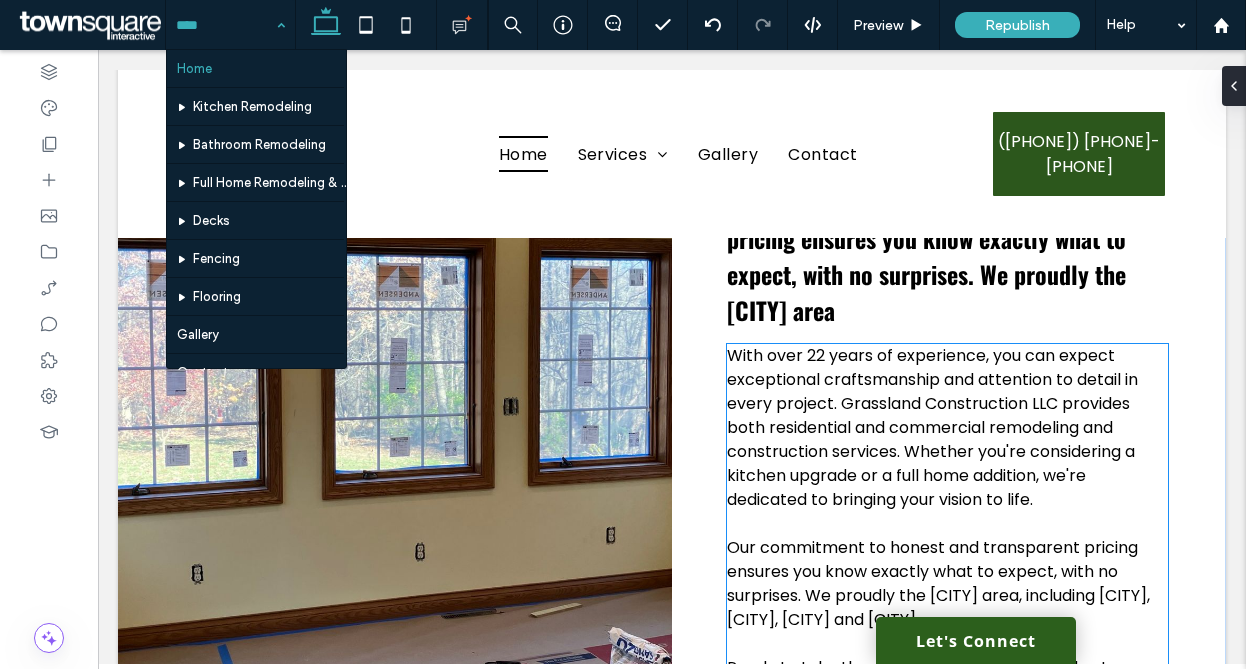 click on "With over 22 years of experience, you can expect exceptional craftsmanship and attention to detail in every project. Grassland Construction LLC provides both residential and commercial remodeling and construction services. Whether you're considering a kitchen upgrade or a full home addition, we're dedicated to bringing your vision to life." at bounding box center [932, 427] 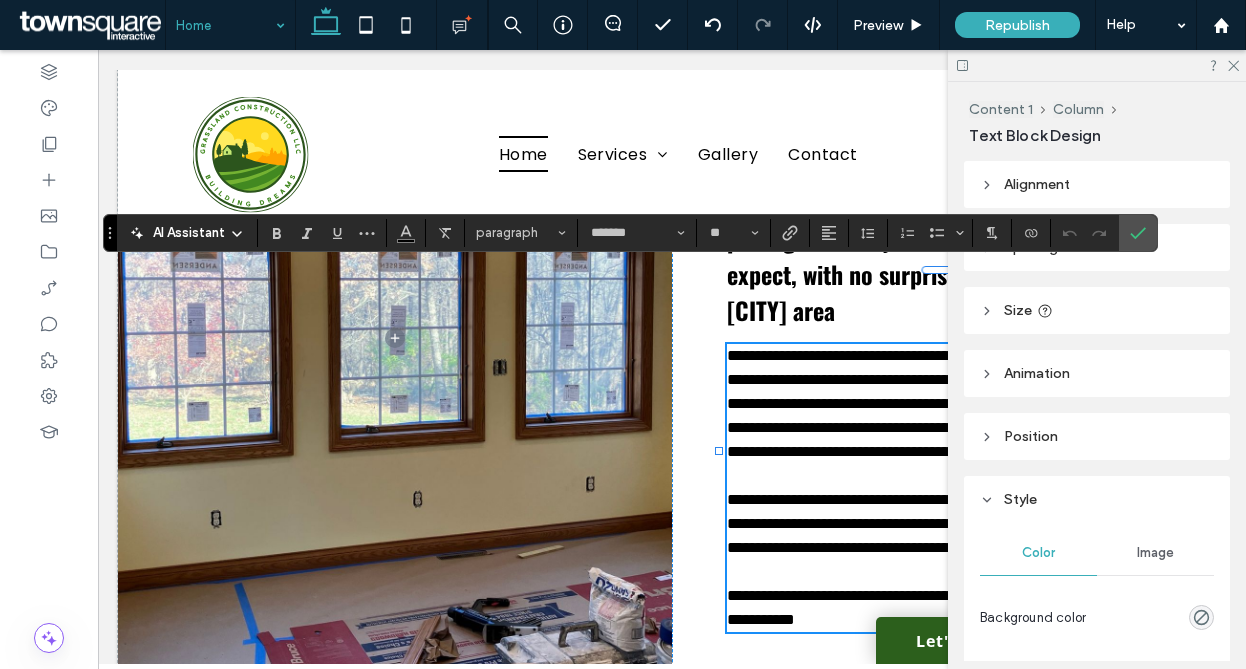 click on "**********" at bounding box center [938, 403] 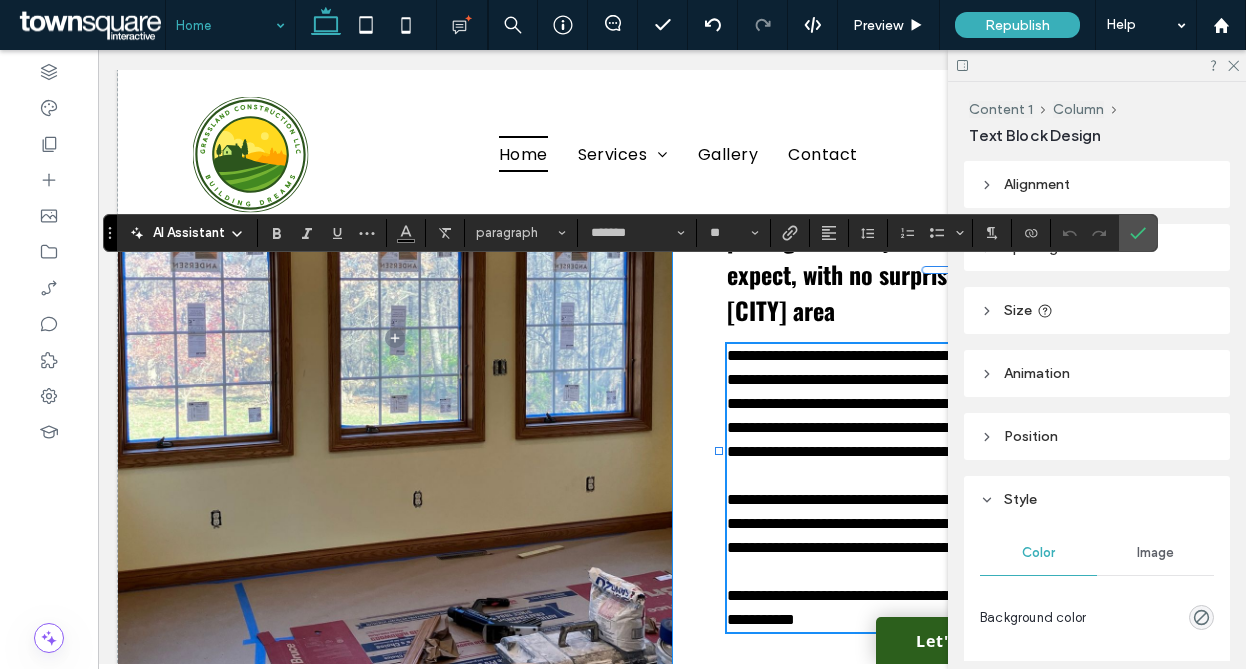 drag, startPoint x: 849, startPoint y: 399, endPoint x: 714, endPoint y: 402, distance: 135.03333 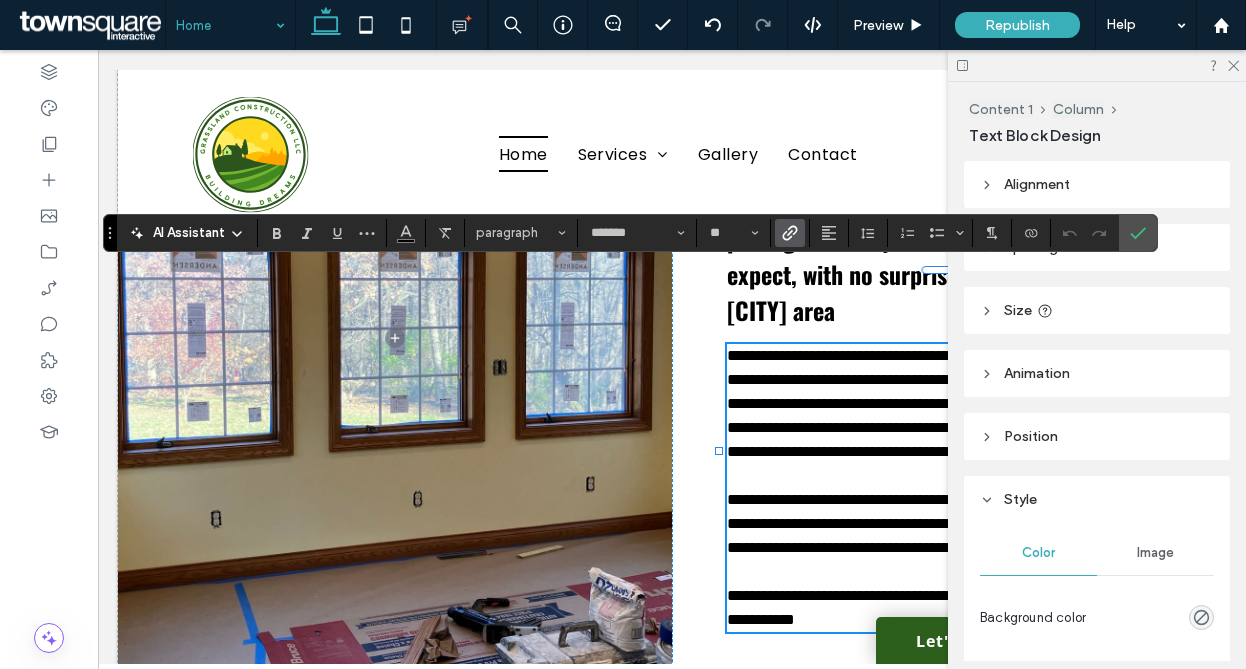 click 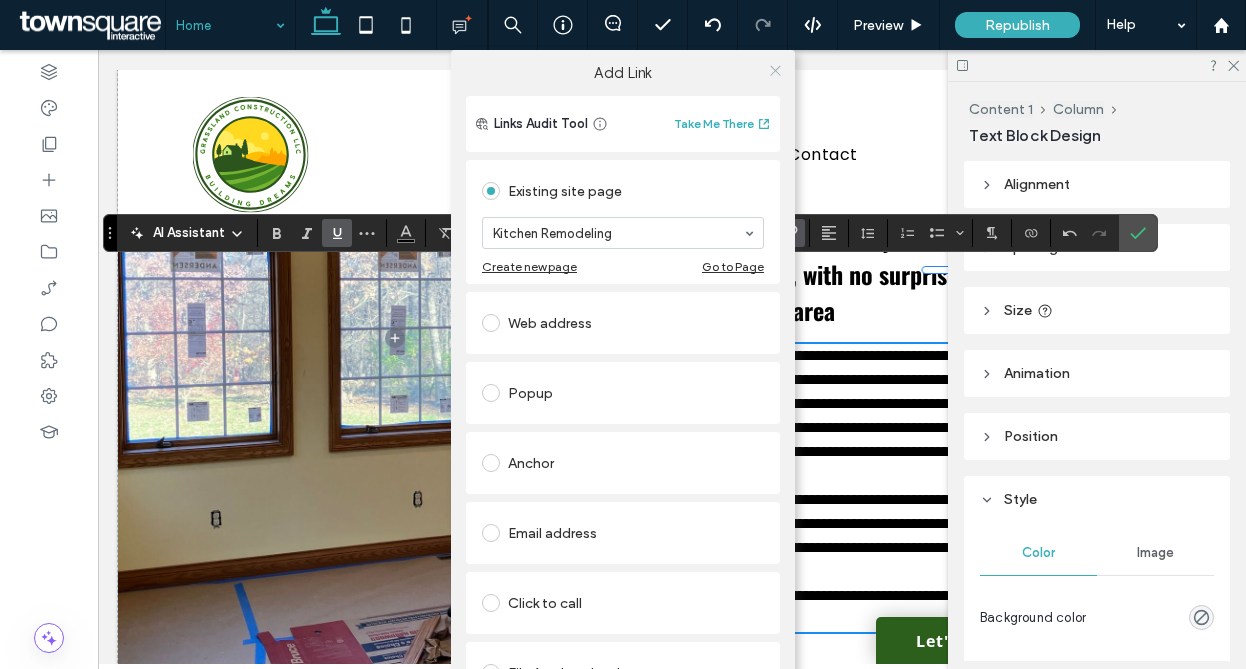 click 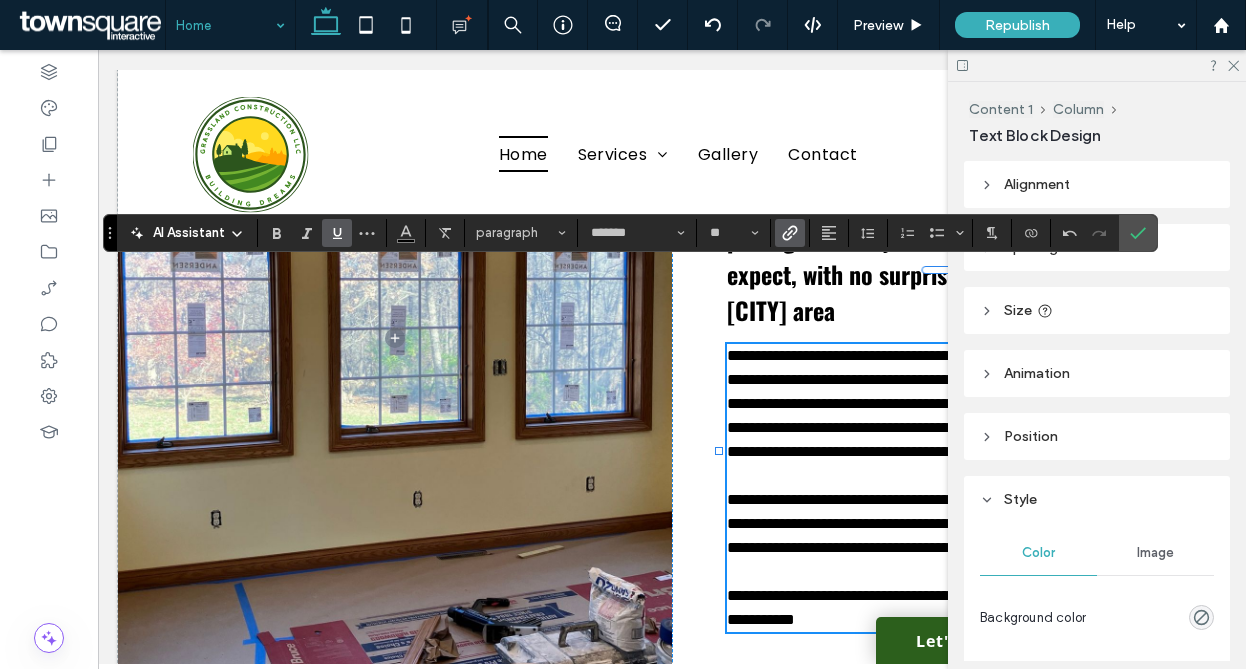 click at bounding box center [1097, 65] 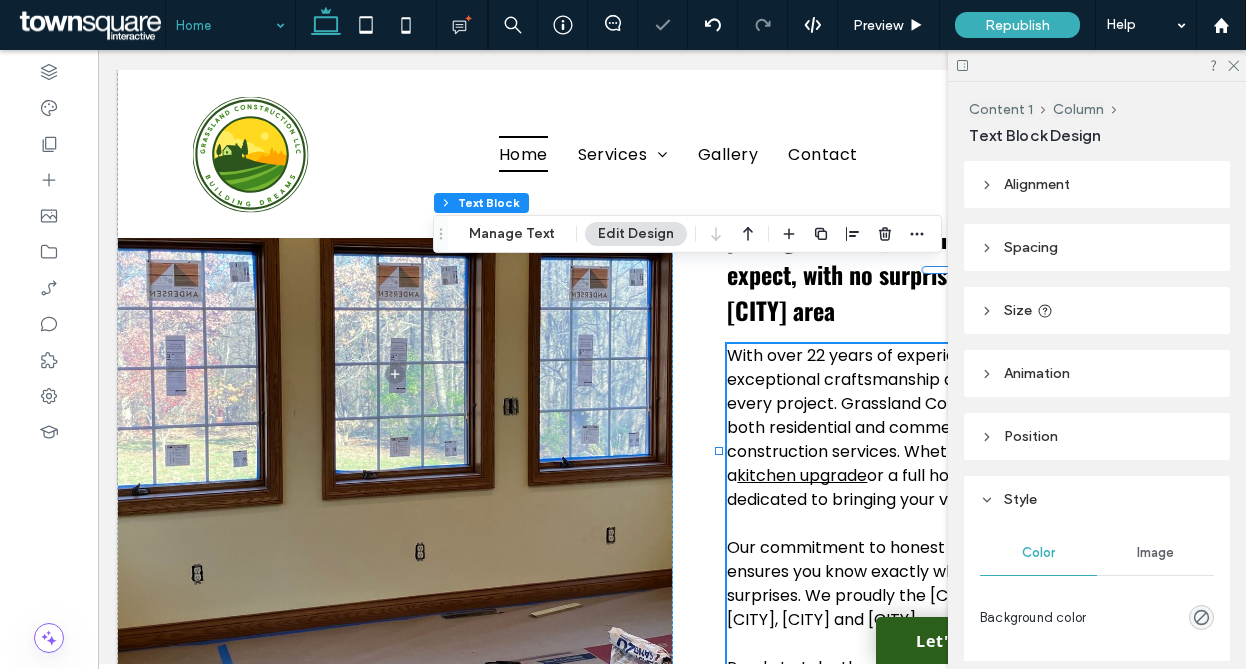 click at bounding box center [1097, 65] 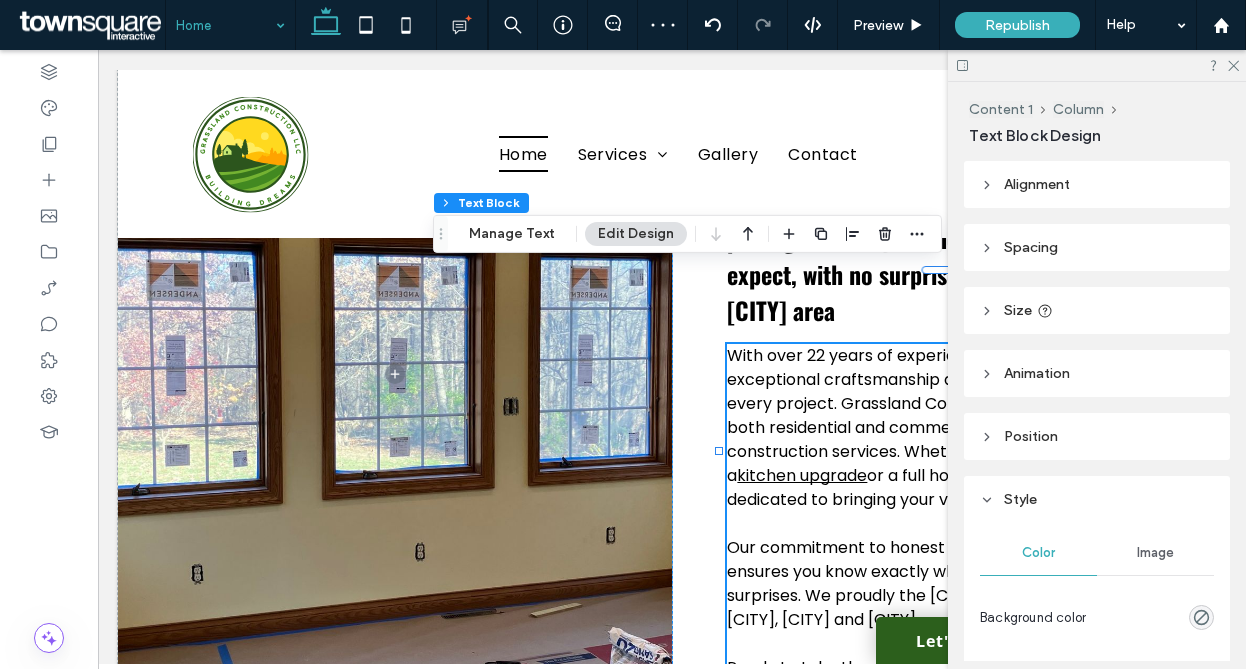 click at bounding box center [1097, 65] 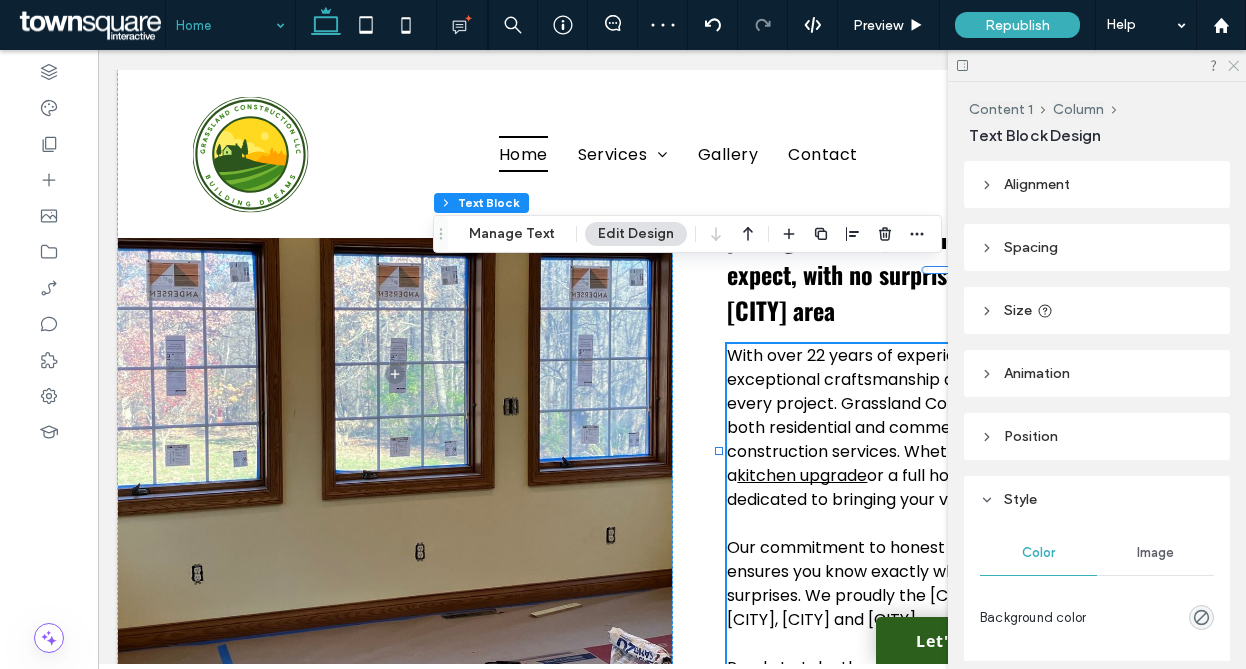 click 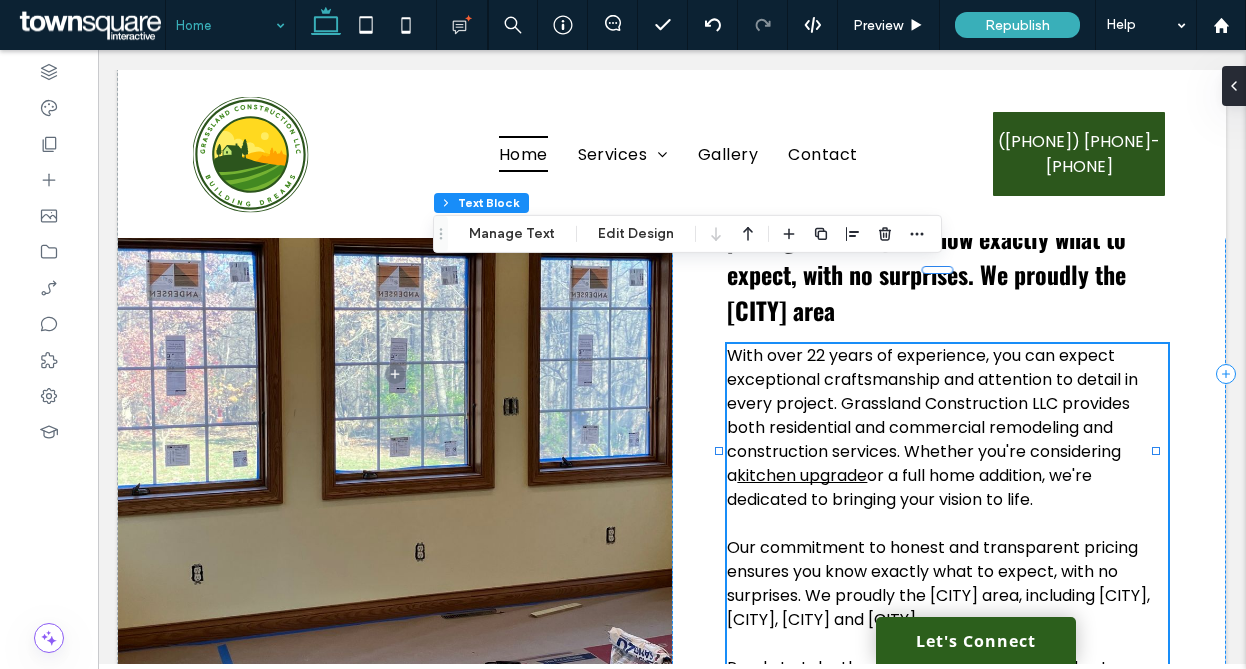 click on "or a full home addition, we're dedicated to bringing your vision to life." at bounding box center (909, 487) 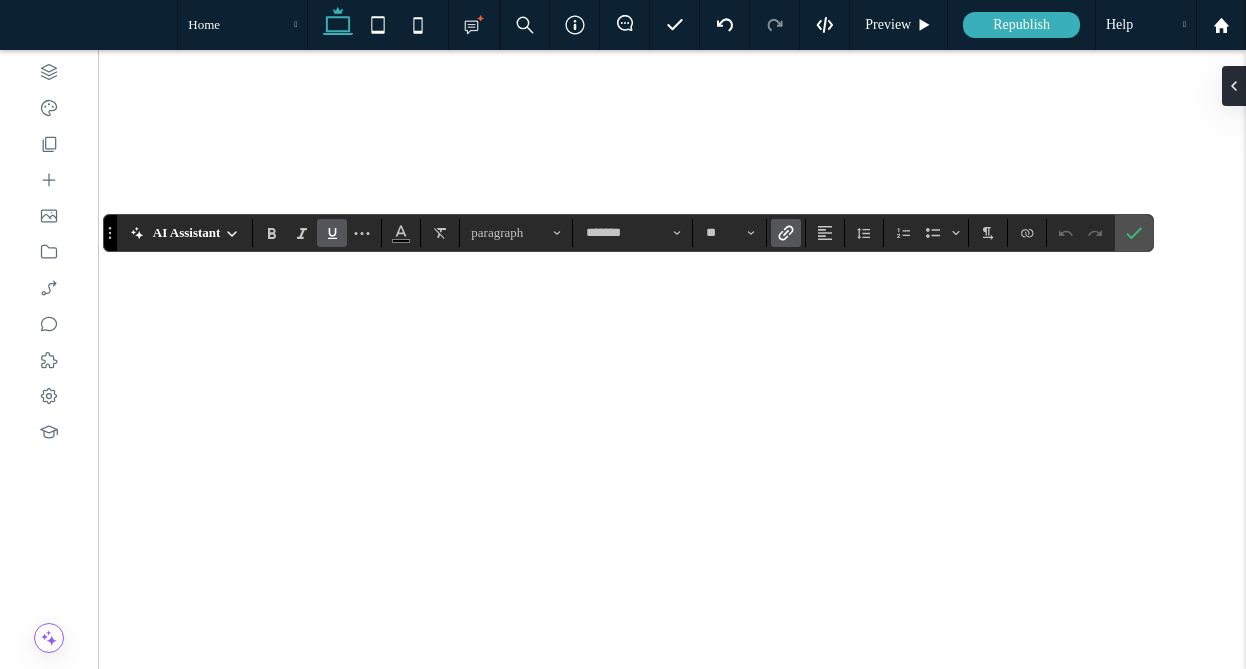scroll, scrollTop: 0, scrollLeft: 0, axis: both 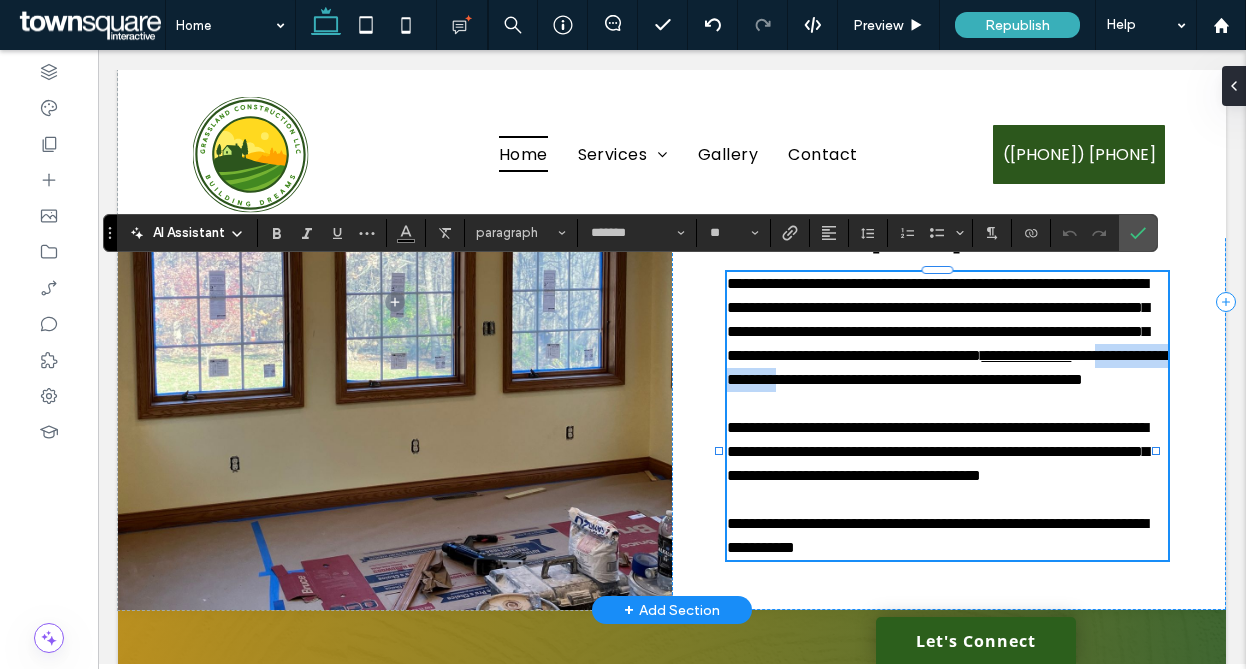 drag, startPoint x: 98, startPoint y: 50, endPoint x: 876, endPoint y: 402, distance: 853.92505 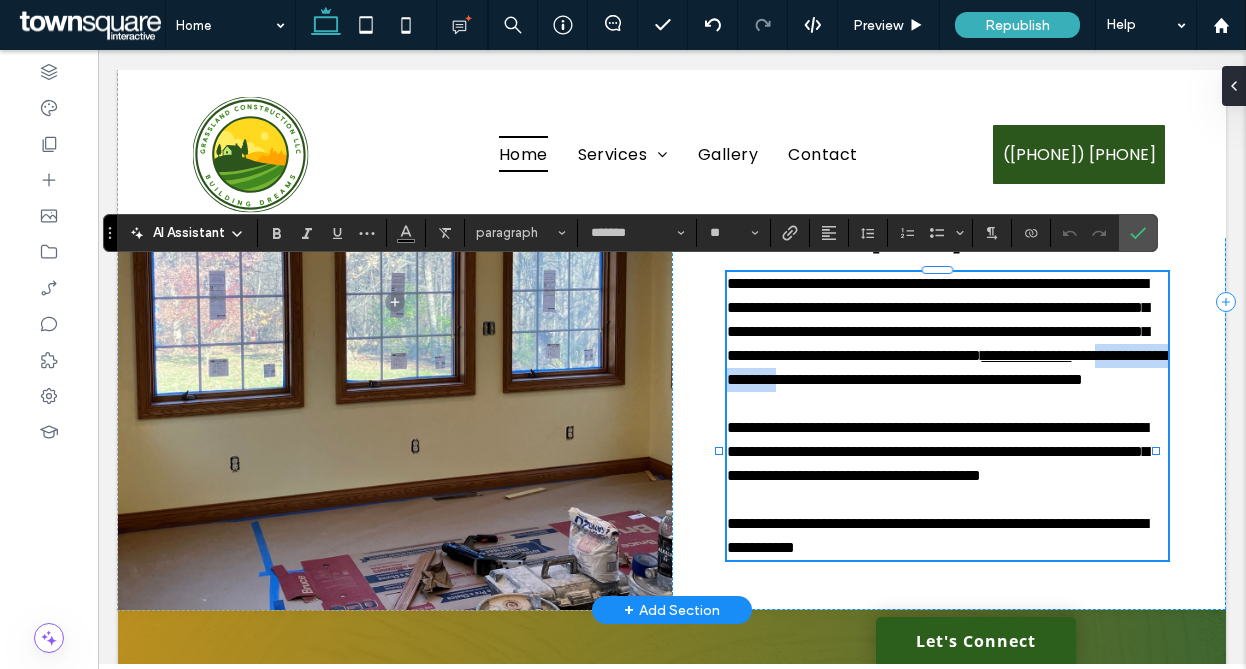 click on "**********" at bounding box center [947, 367] 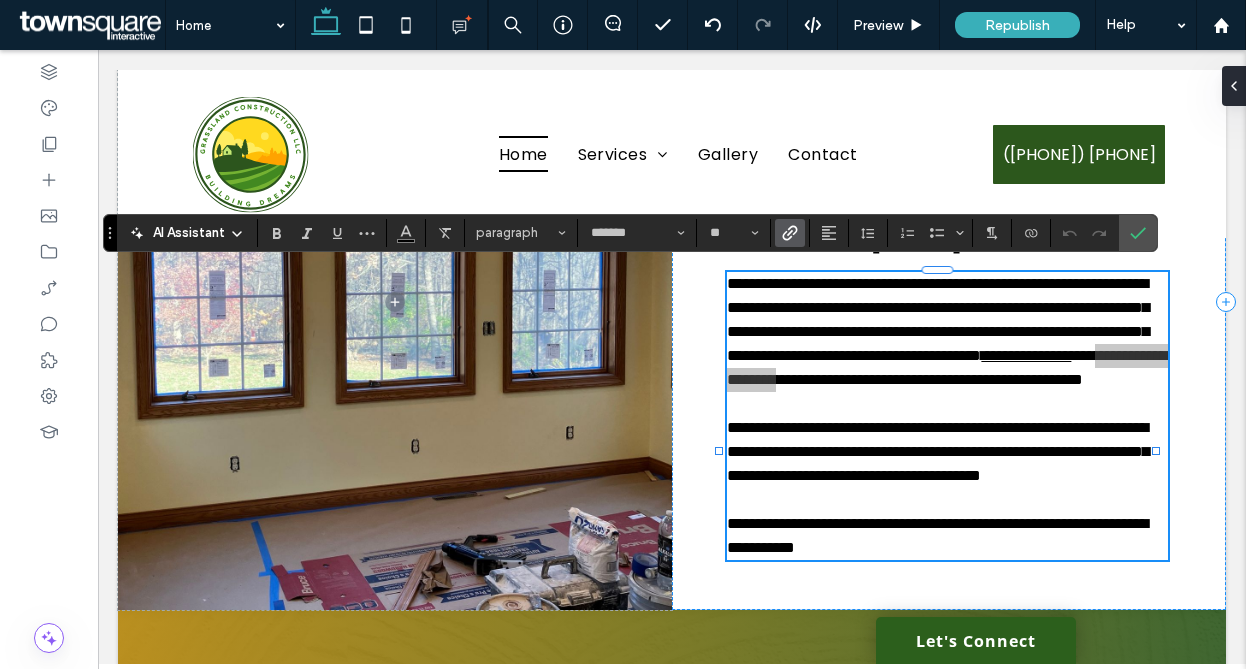 click 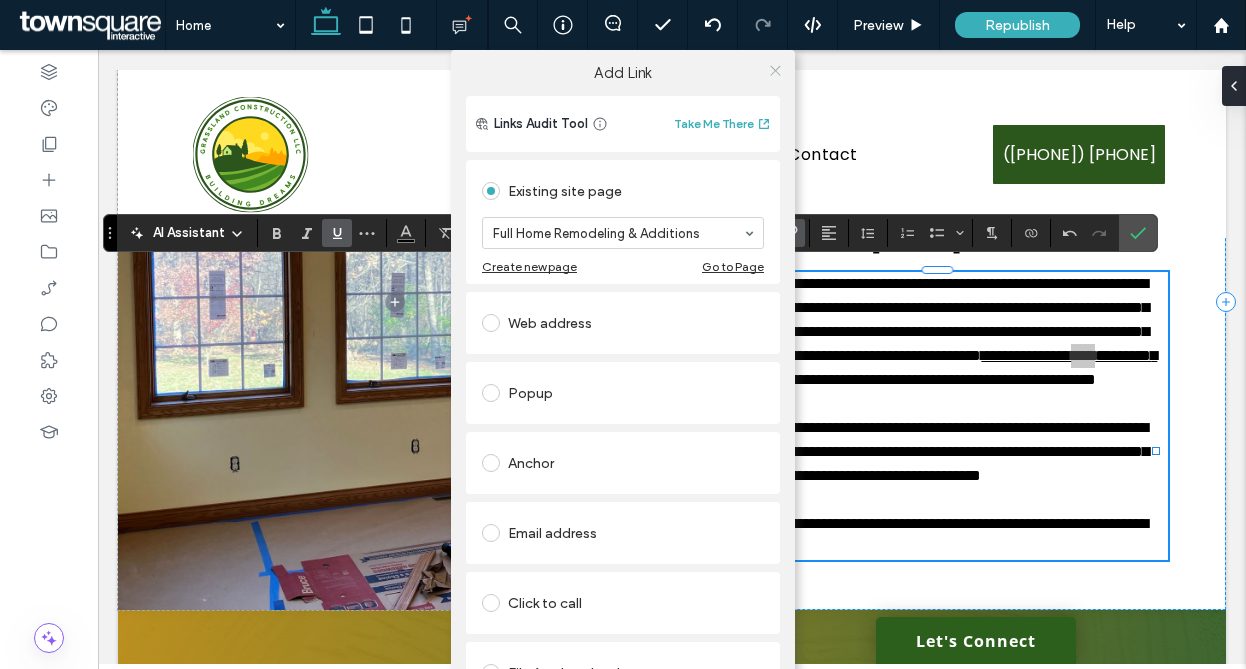 click 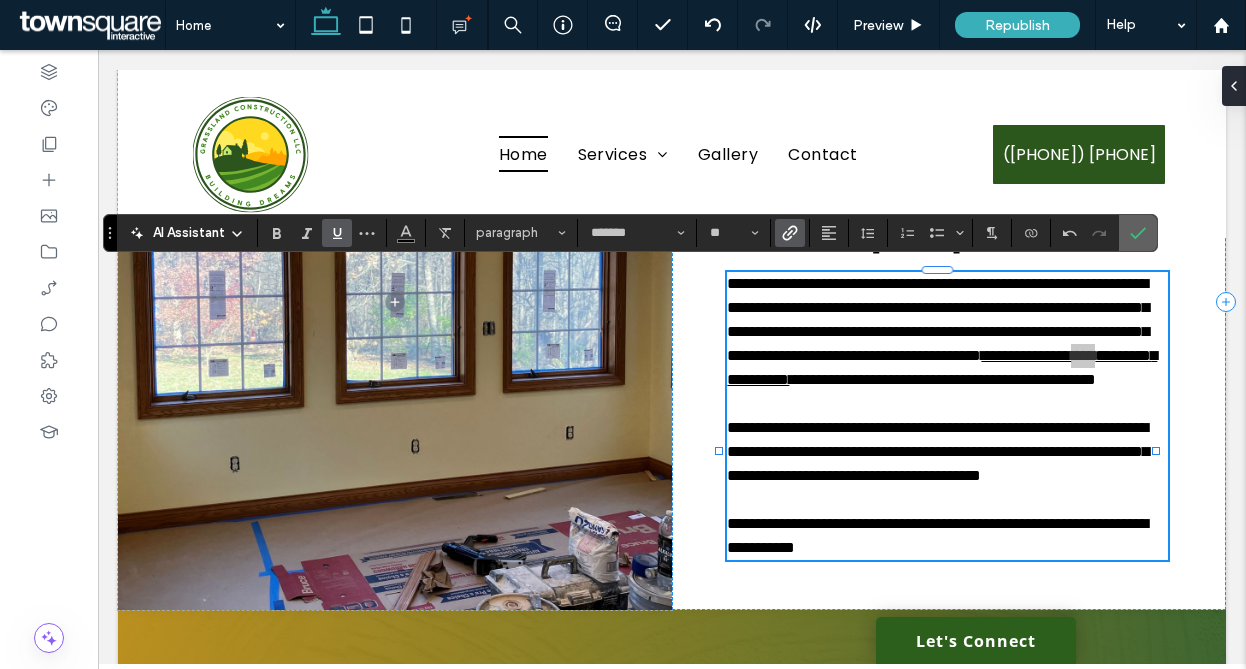 click 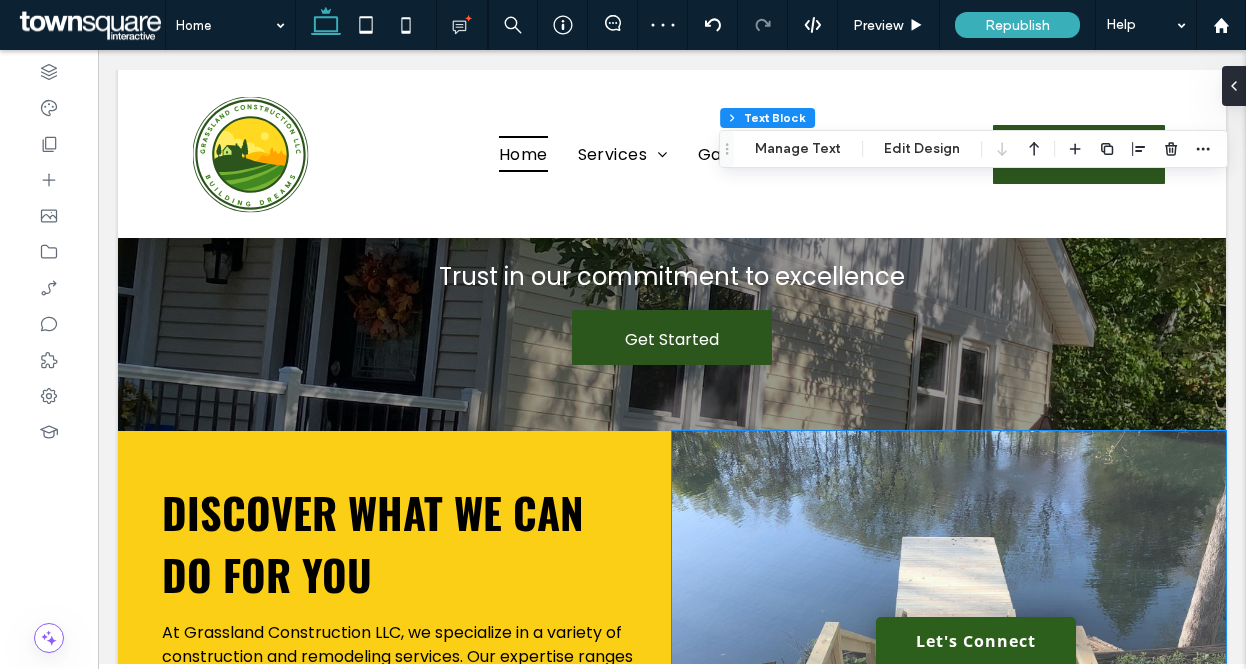 scroll, scrollTop: 2889, scrollLeft: 0, axis: vertical 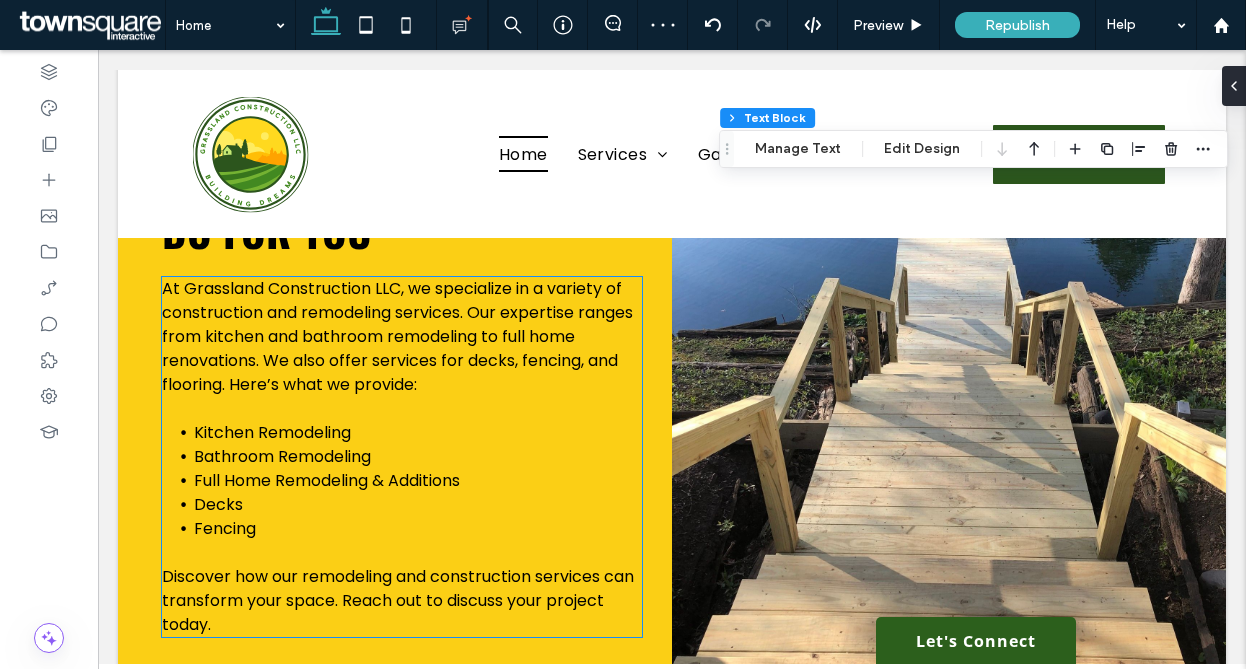 click on "Bathroom Remodeling" at bounding box center [282, 456] 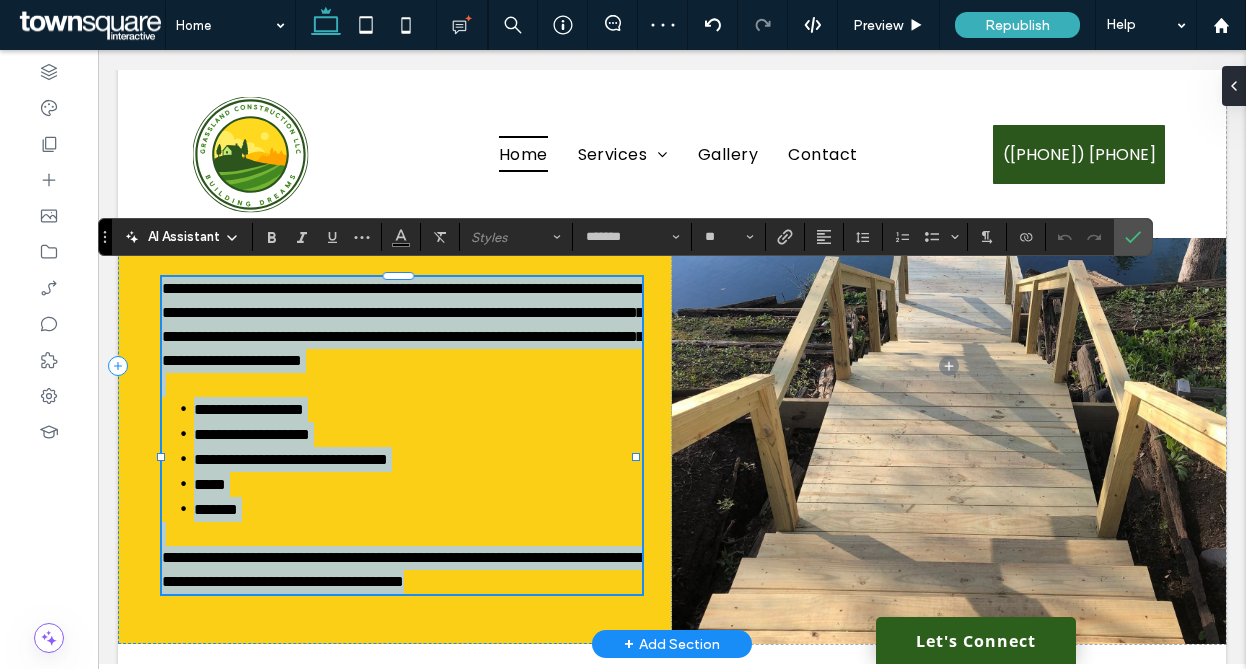 click on "**********" at bounding box center (417, 409) 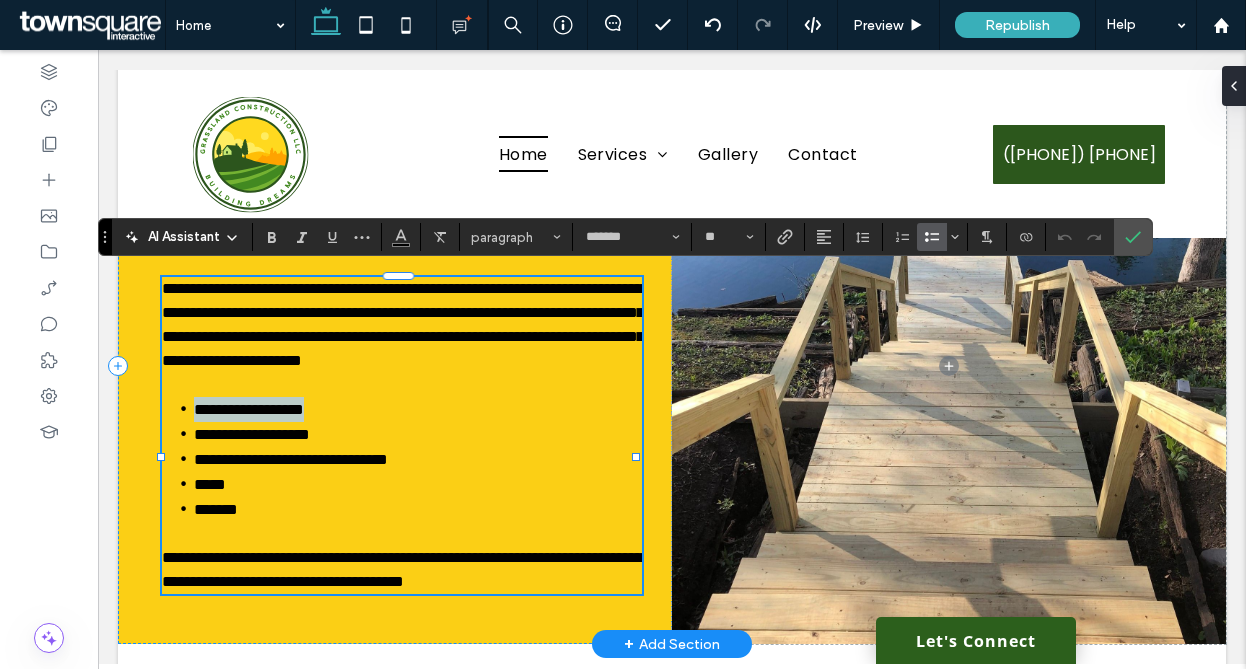 drag, startPoint x: 292, startPoint y: 436, endPoint x: 182, endPoint y: 423, distance: 110.76552 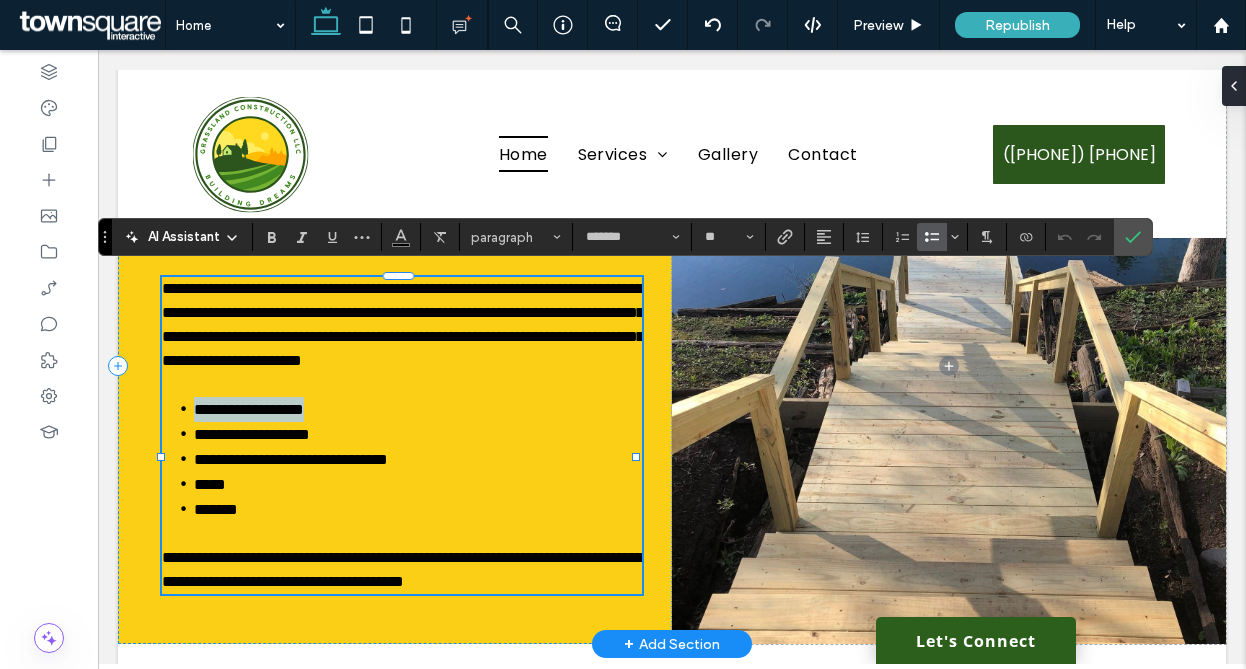 click on "**********" at bounding box center (417, 409) 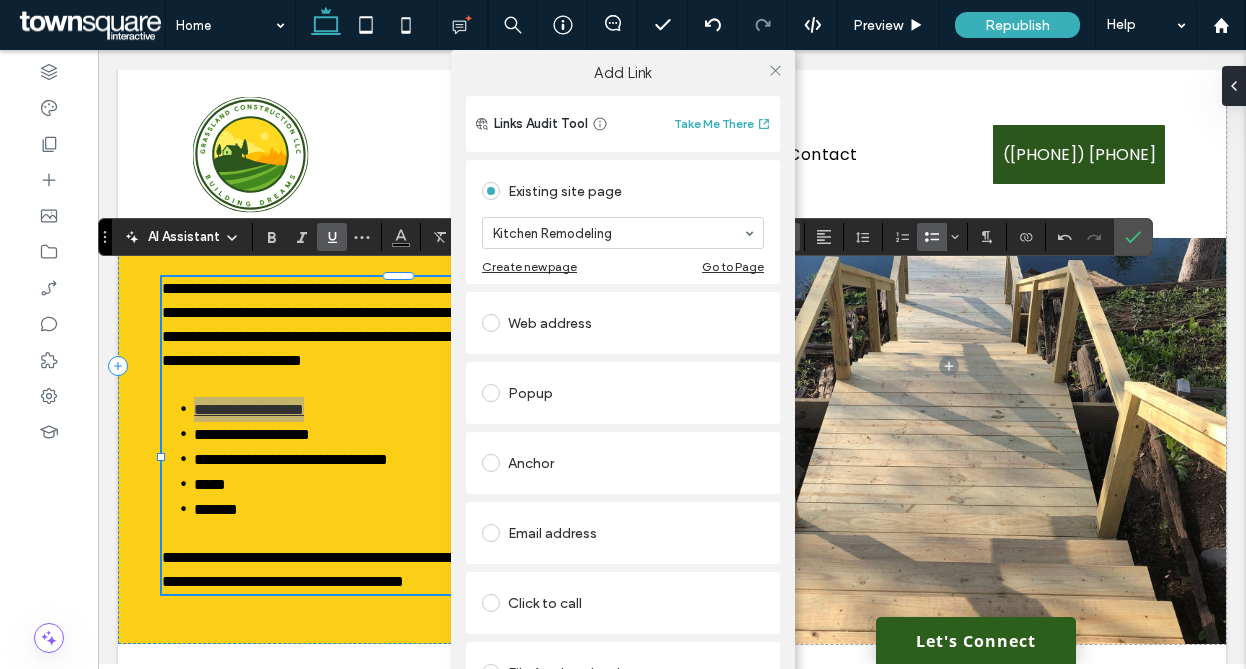 drag, startPoint x: 284, startPoint y: 432, endPoint x: 306, endPoint y: 439, distance: 23.086792 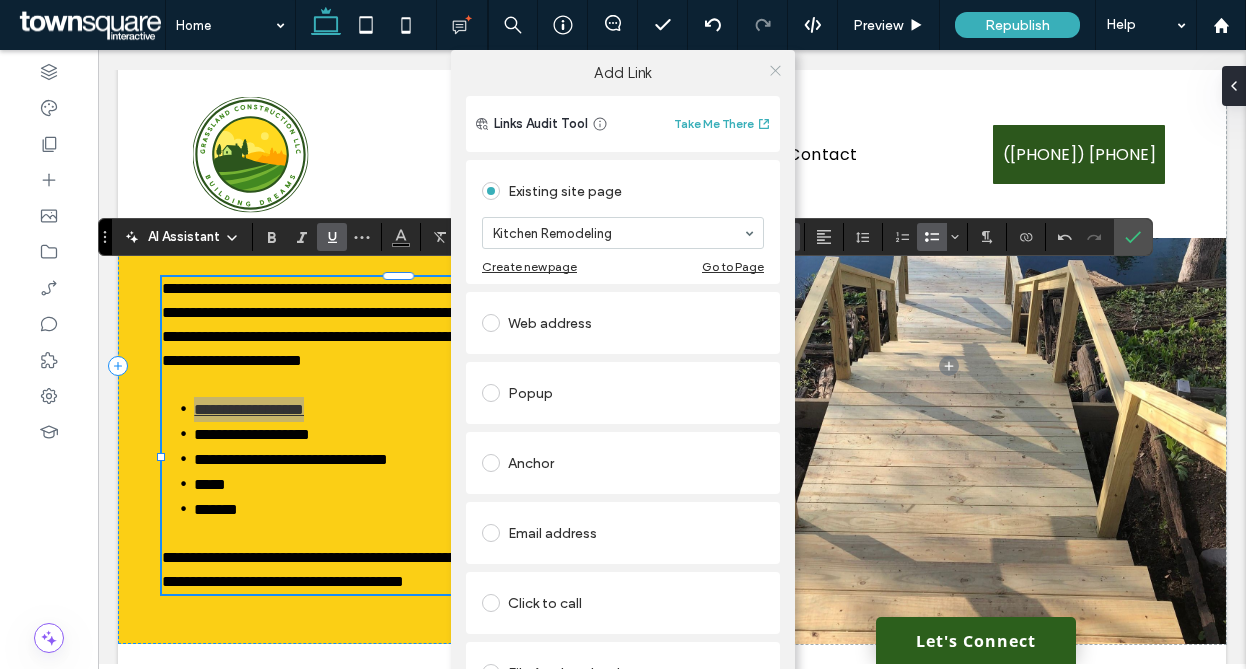 click 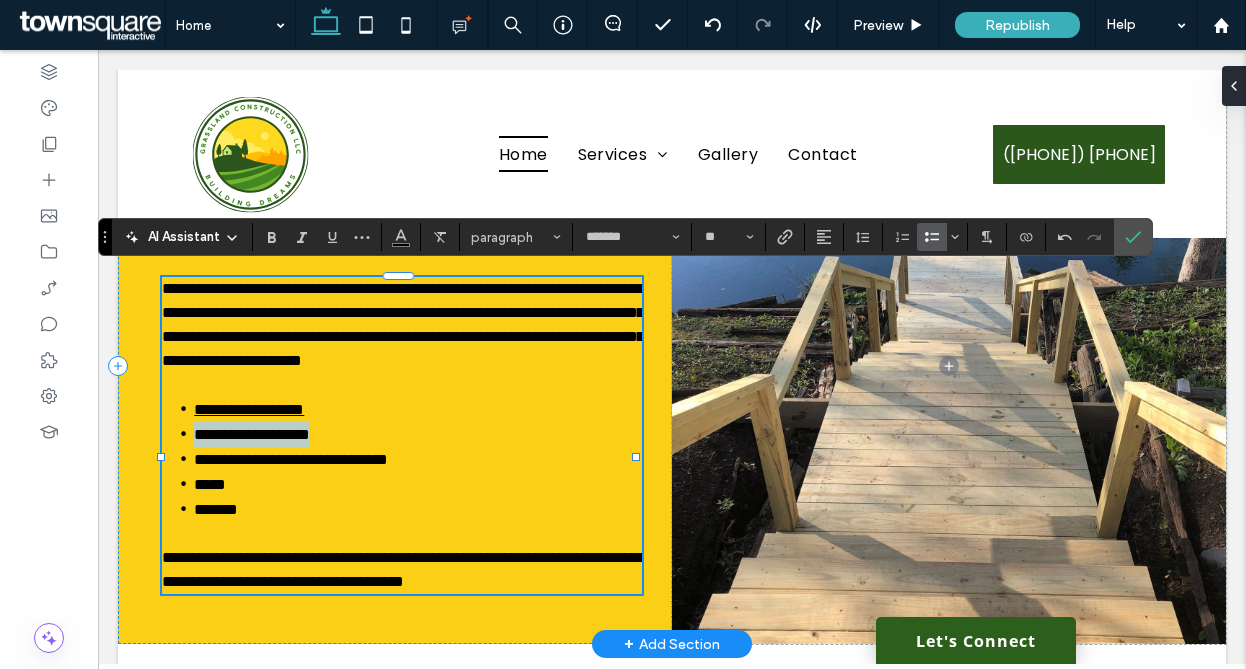 drag, startPoint x: 338, startPoint y: 469, endPoint x: 173, endPoint y: 454, distance: 165.68042 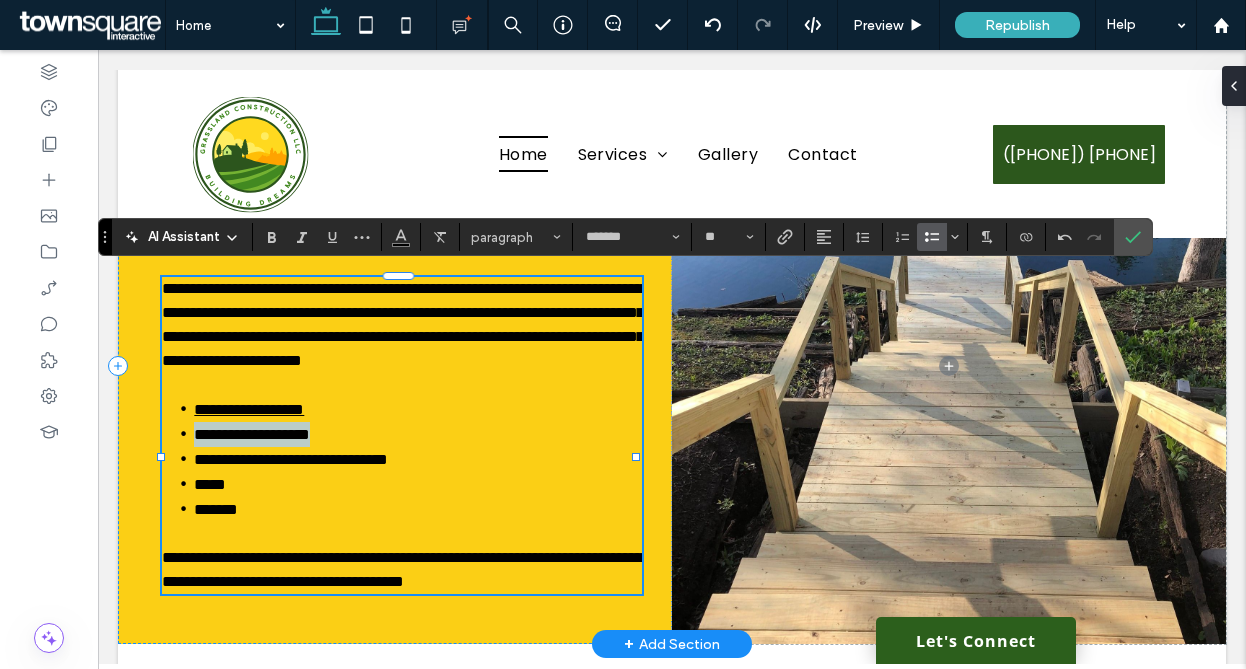 click on "**********" at bounding box center (417, 434) 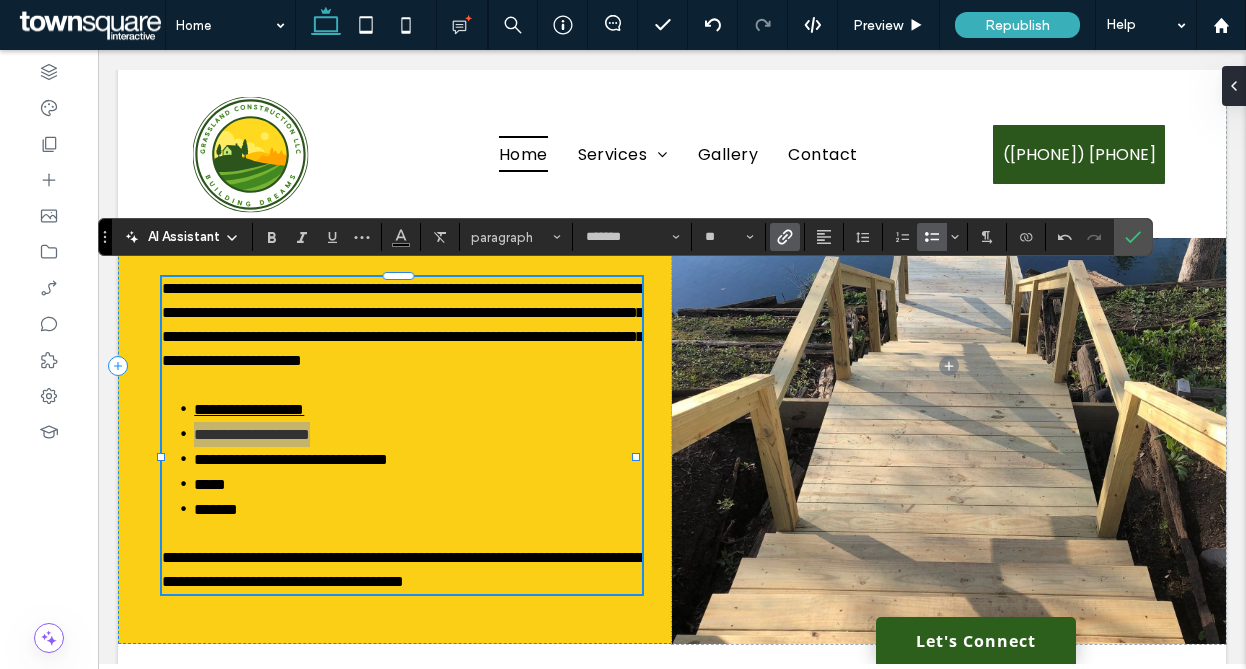 click at bounding box center [785, 237] 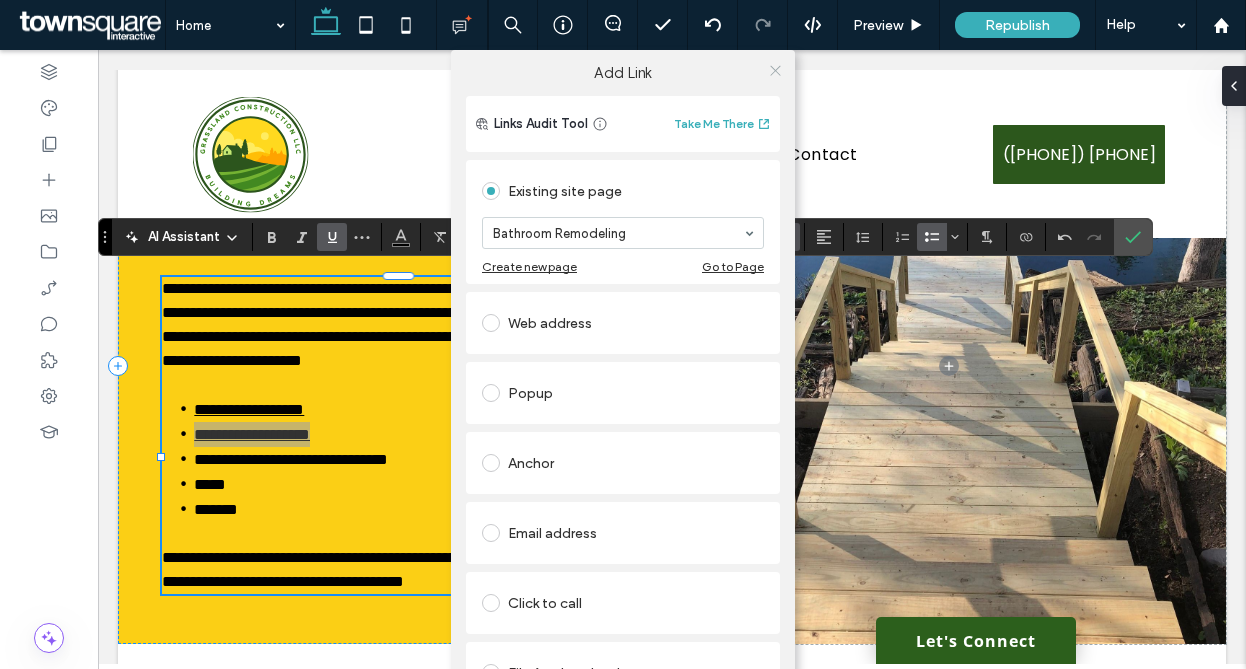 click at bounding box center [775, 70] 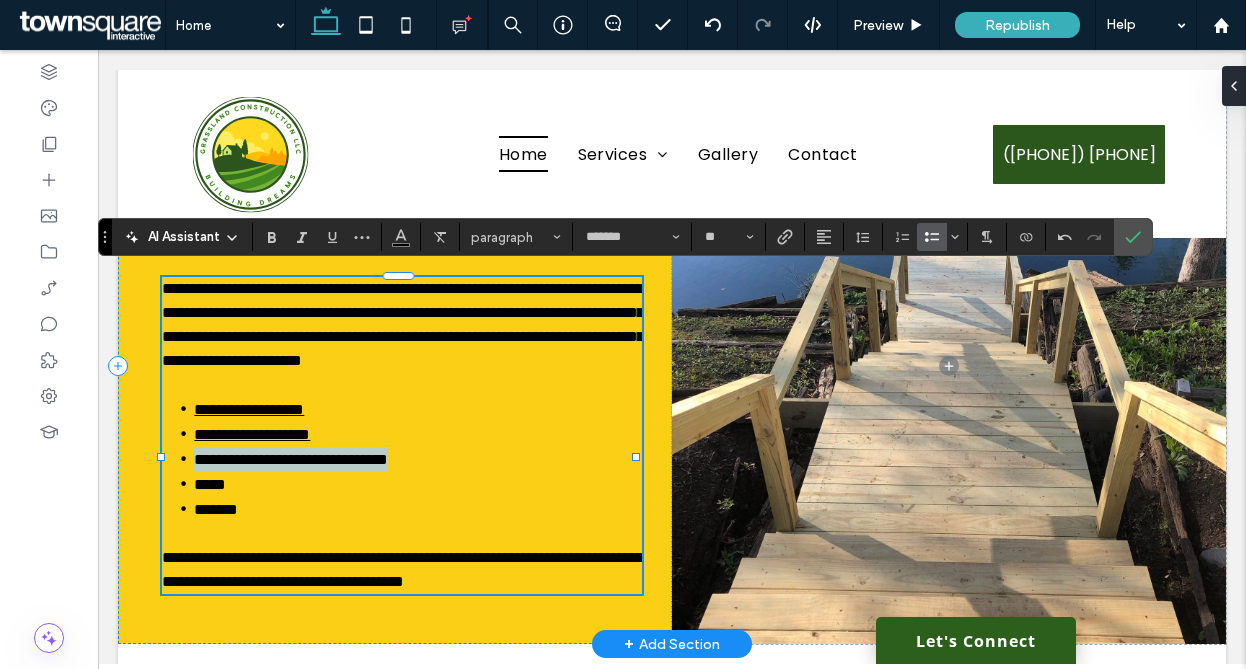 drag, startPoint x: 480, startPoint y: 481, endPoint x: 168, endPoint y: 472, distance: 312.1298 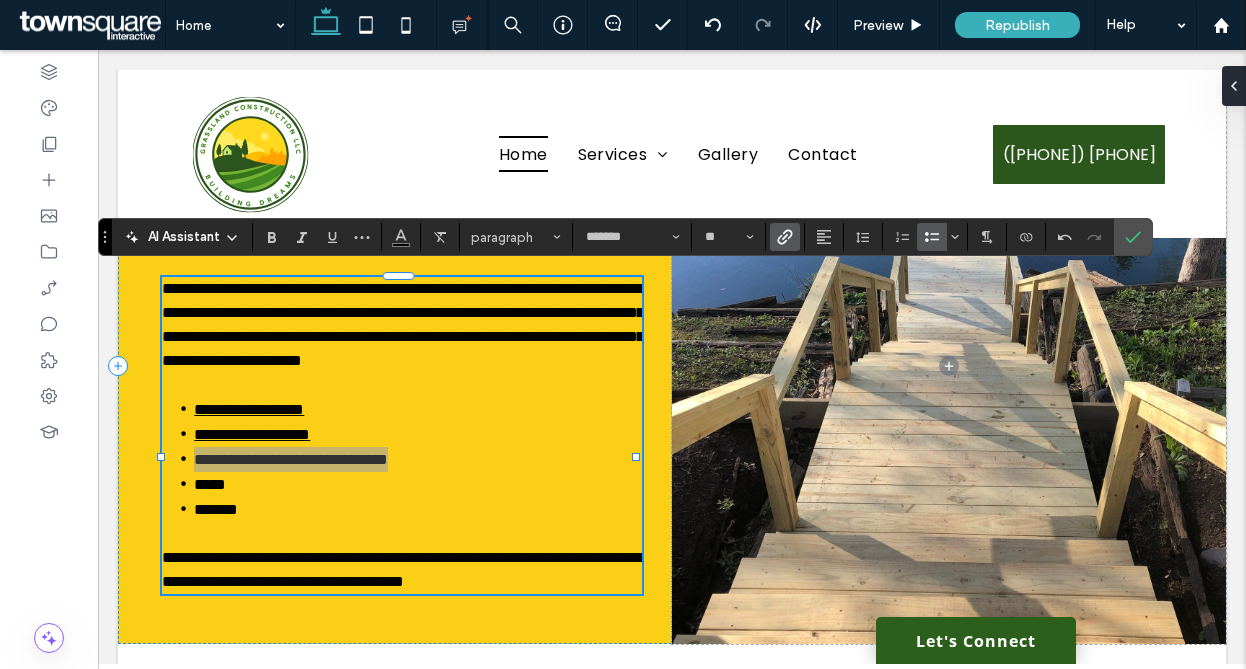 click 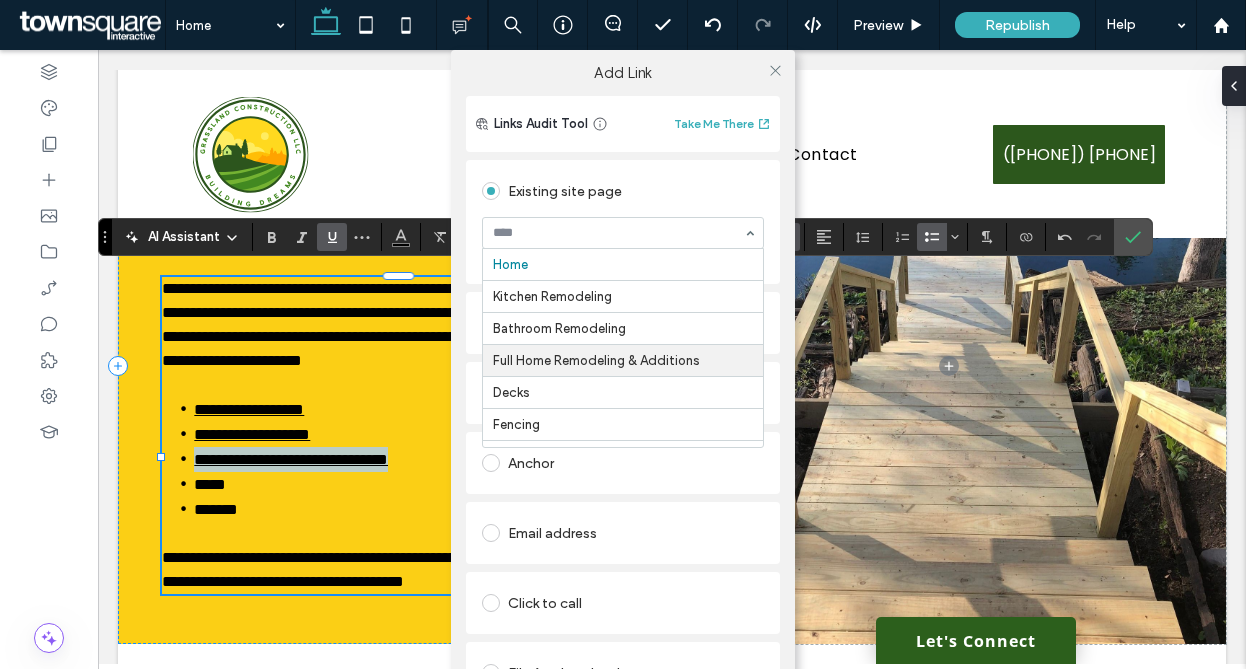 drag, startPoint x: 579, startPoint y: 356, endPoint x: 601, endPoint y: 310, distance: 50.990196 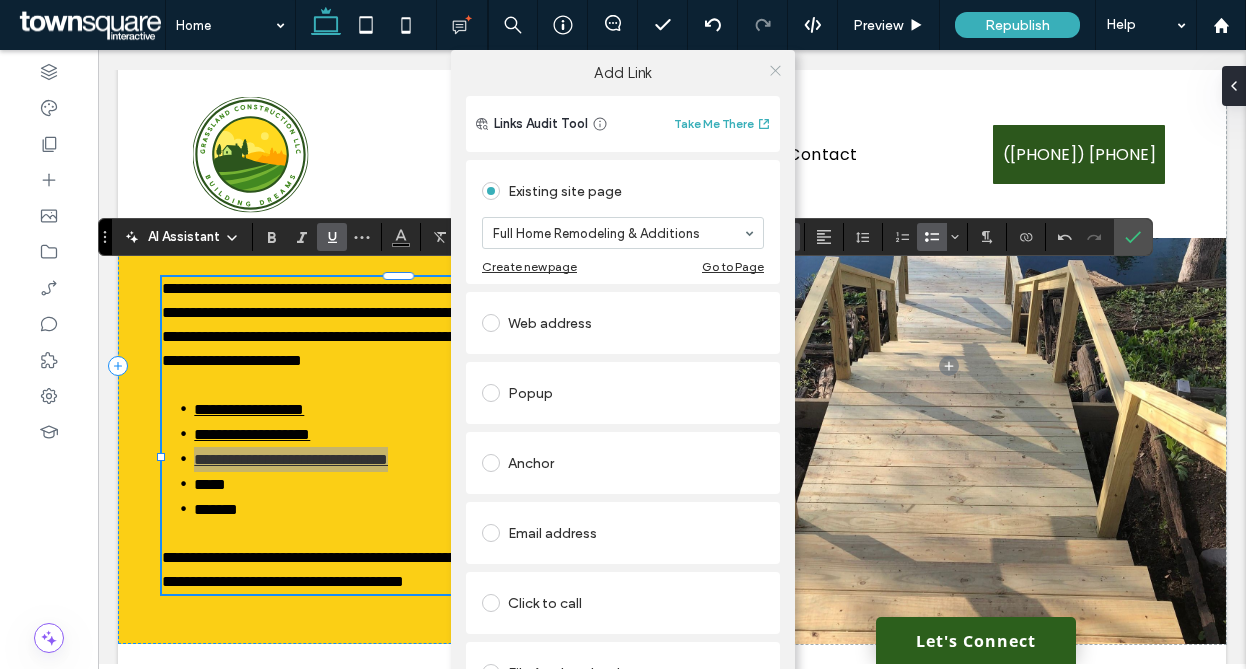 click 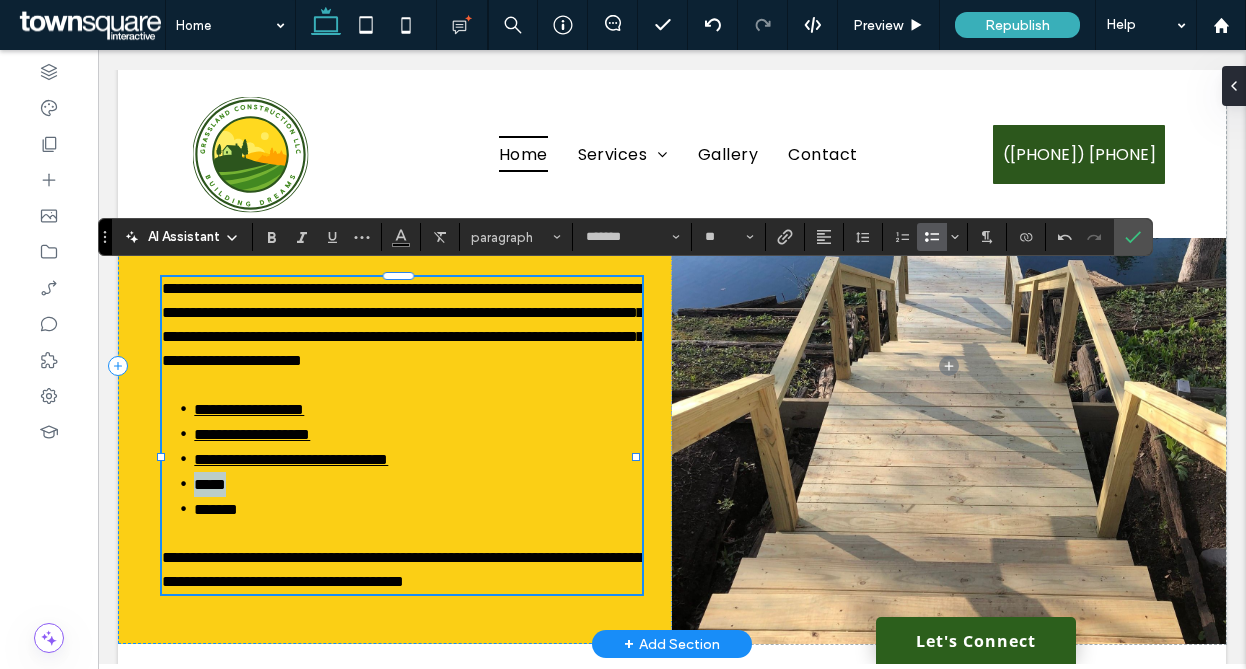 drag, startPoint x: 180, startPoint y: 504, endPoint x: 121, endPoint y: 496, distance: 59.5399 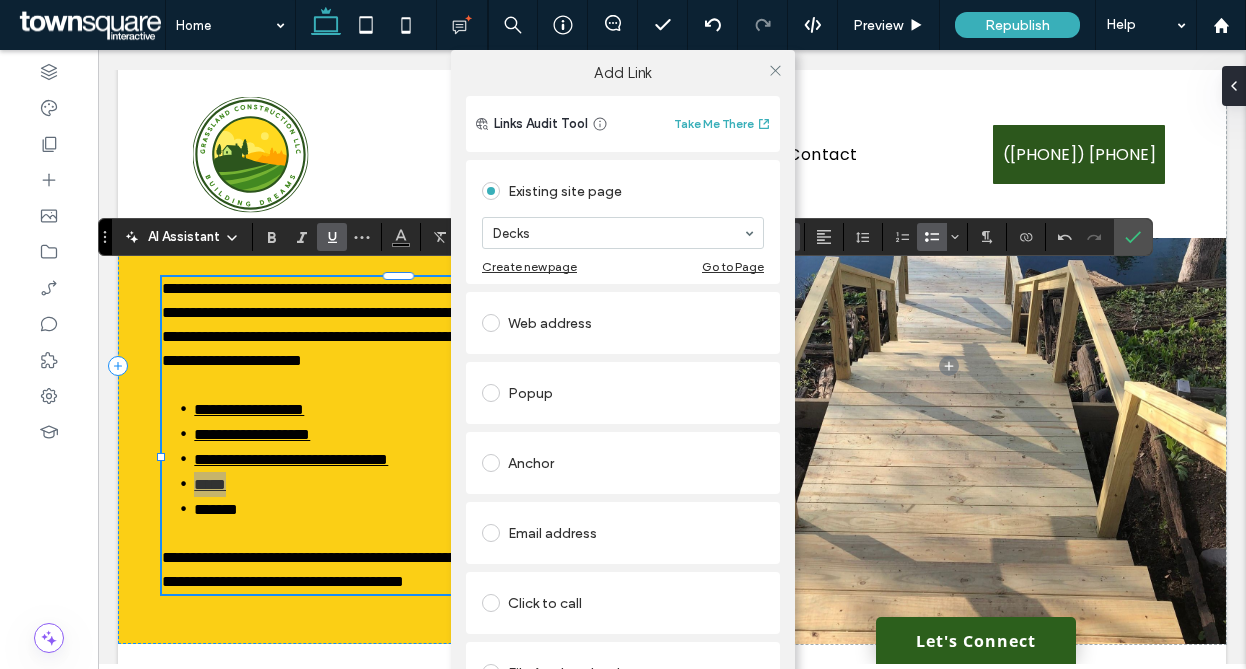 click at bounding box center (775, 70) 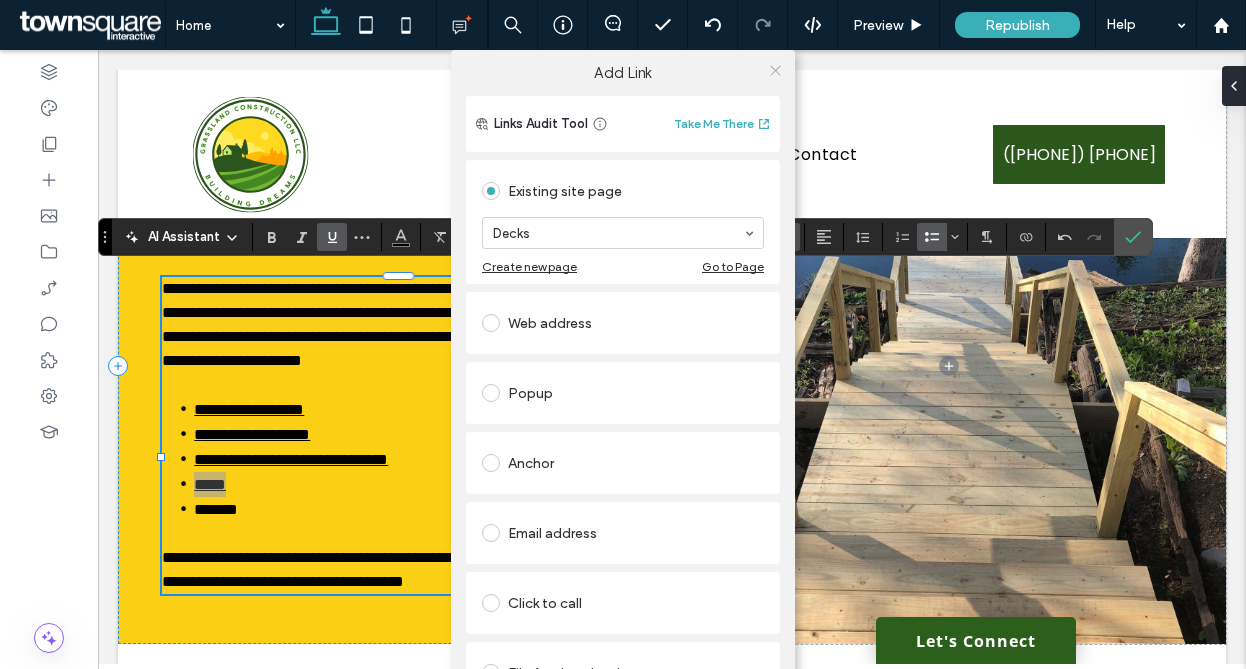 click 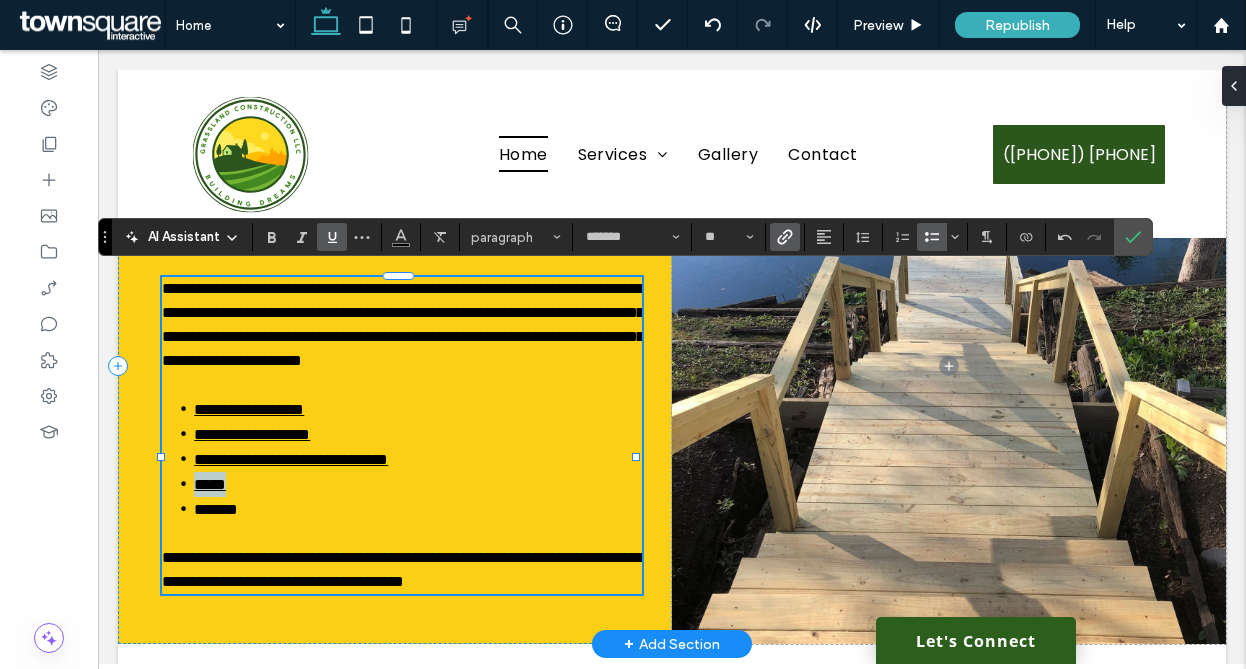 click at bounding box center (401, 534) 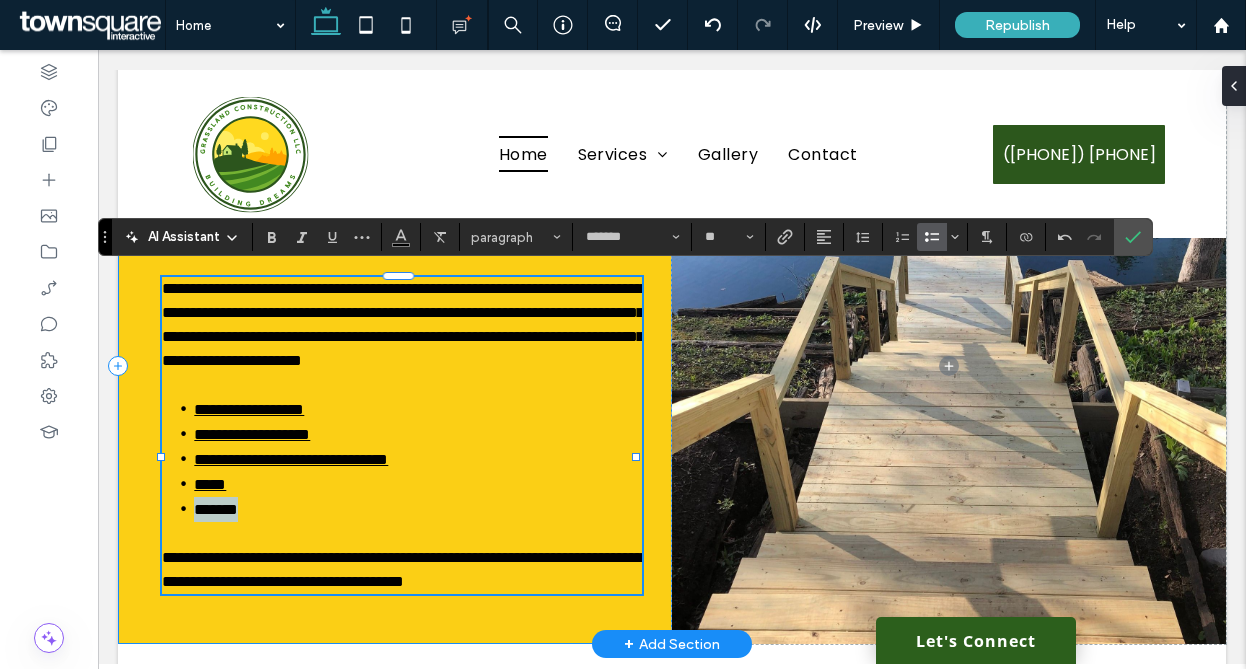 drag, startPoint x: 253, startPoint y: 527, endPoint x: 152, endPoint y: 518, distance: 101.4002 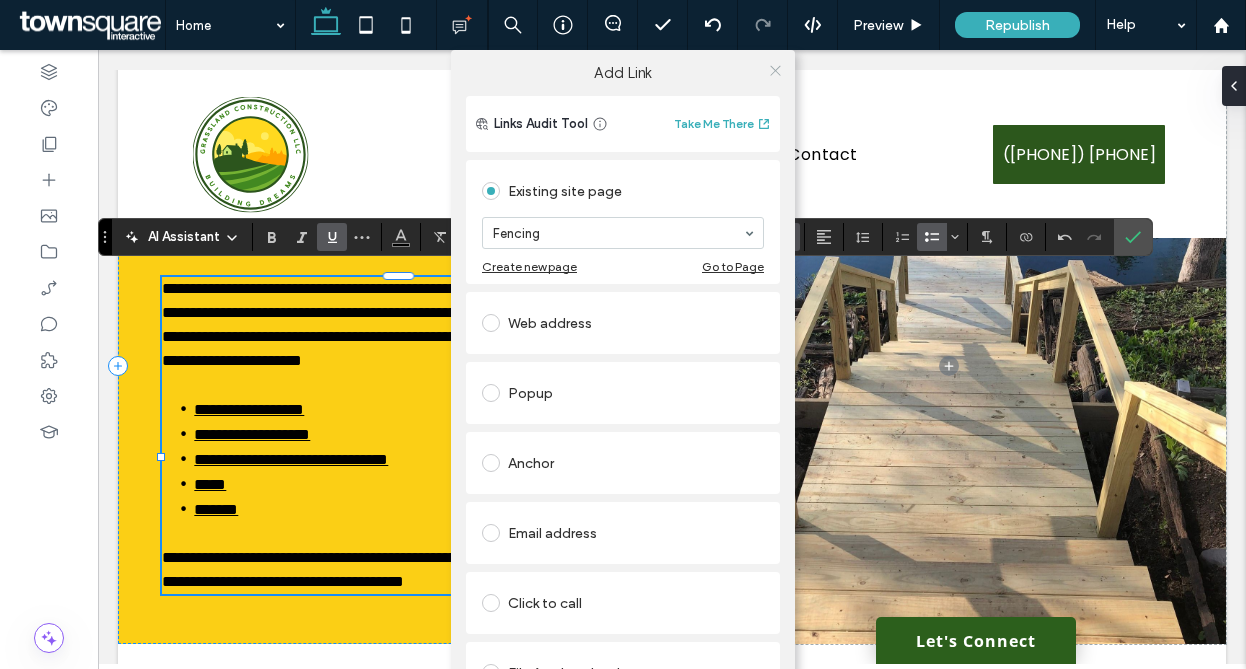 click 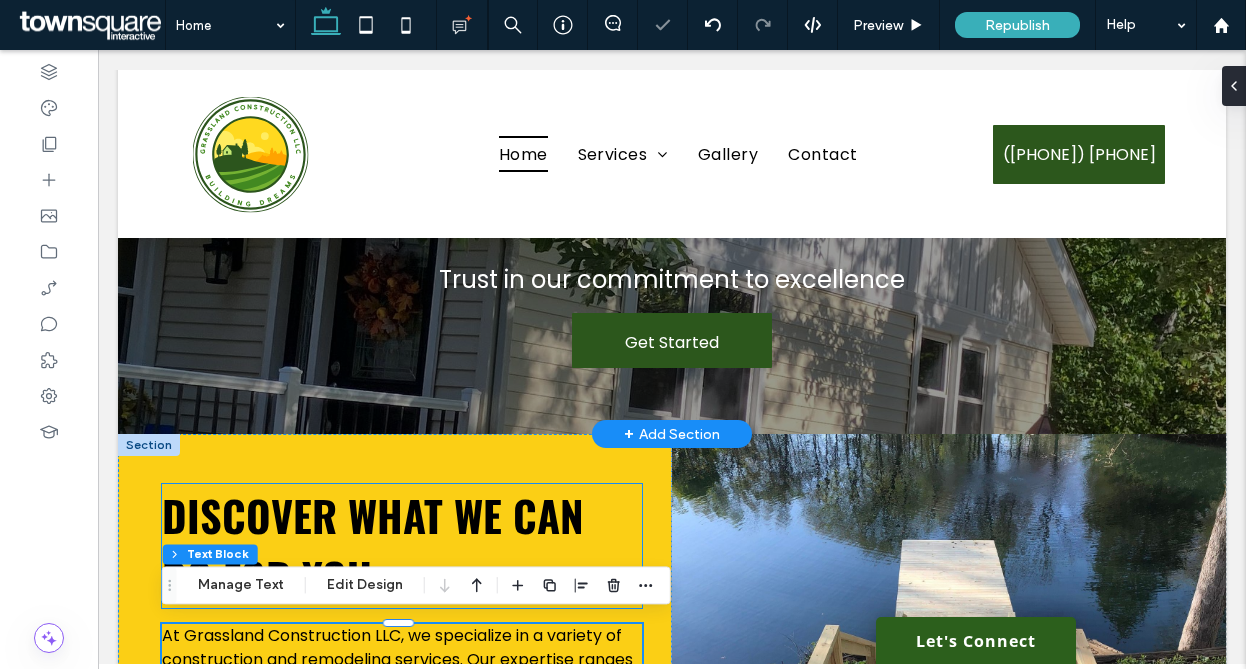 scroll, scrollTop: 2516, scrollLeft: 0, axis: vertical 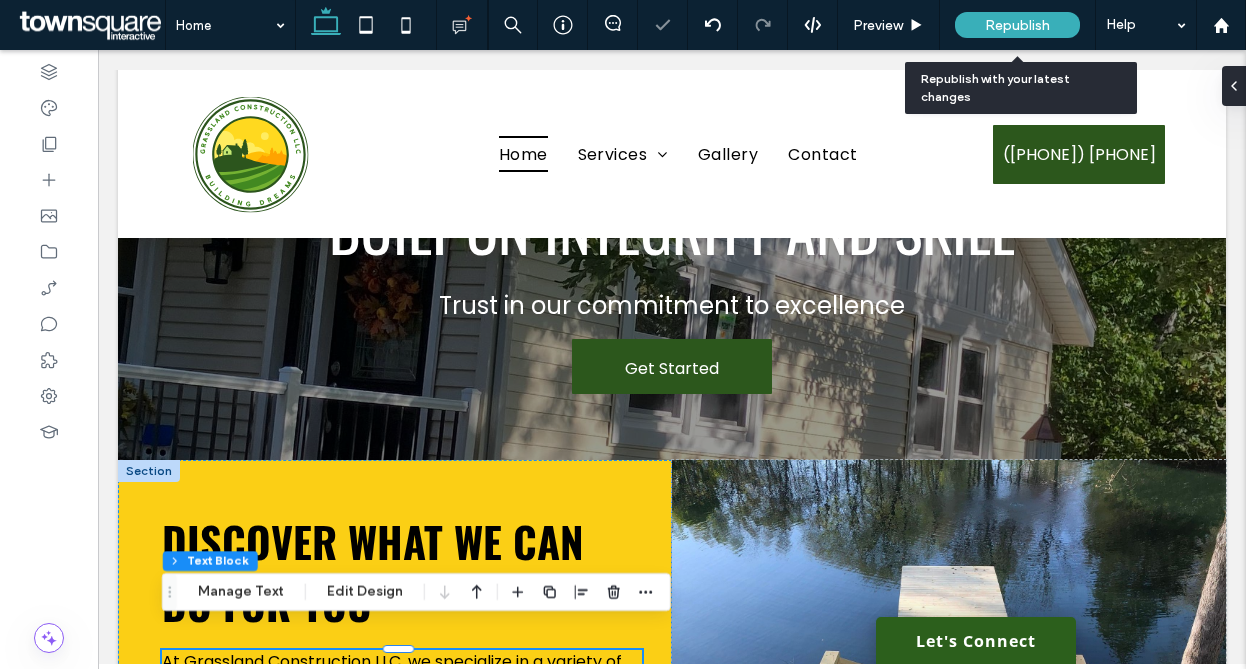 click on "Republish" at bounding box center [1017, 25] 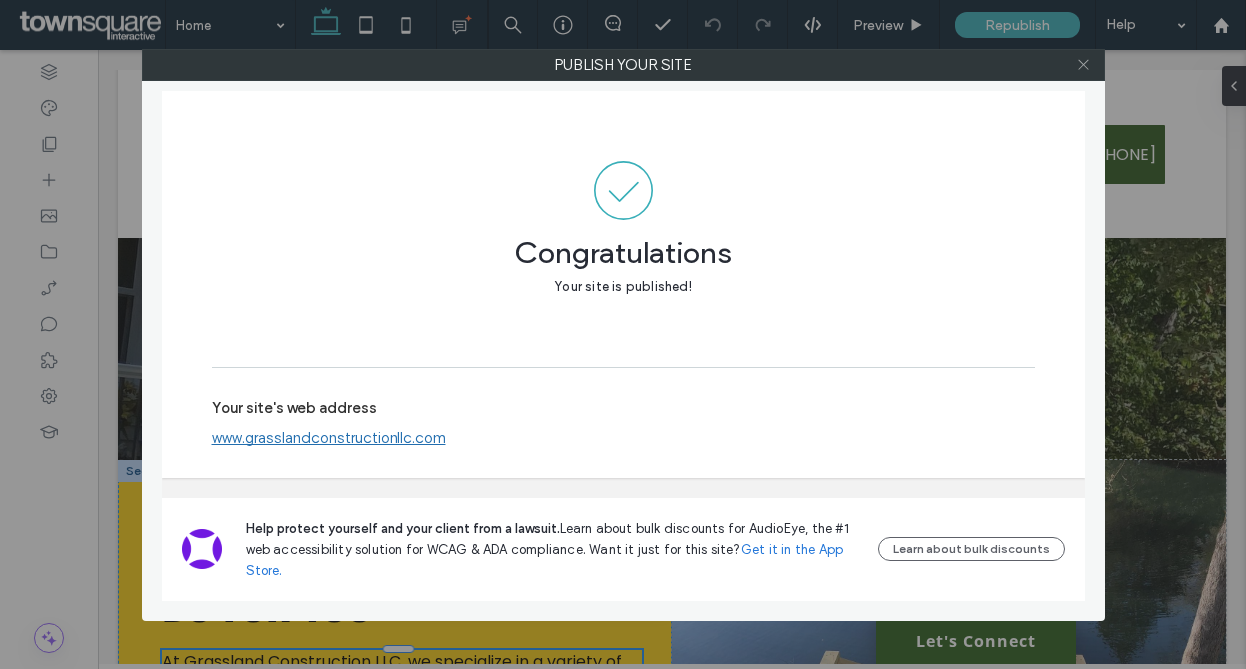 click 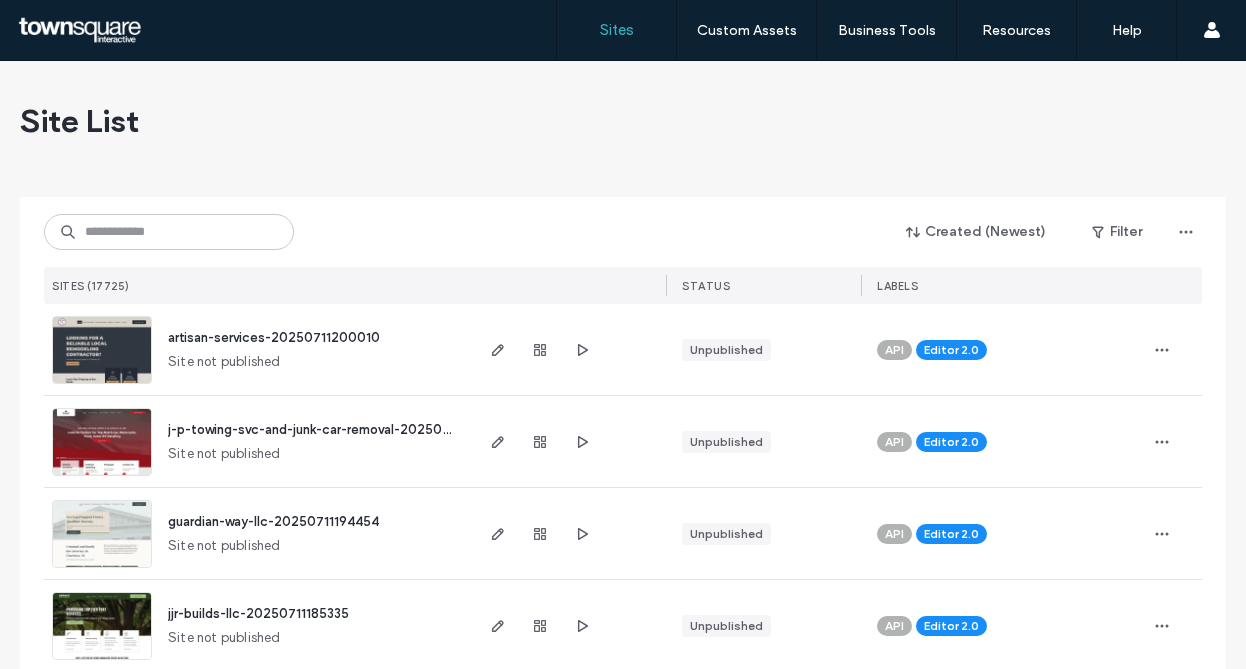 scroll, scrollTop: 0, scrollLeft: 0, axis: both 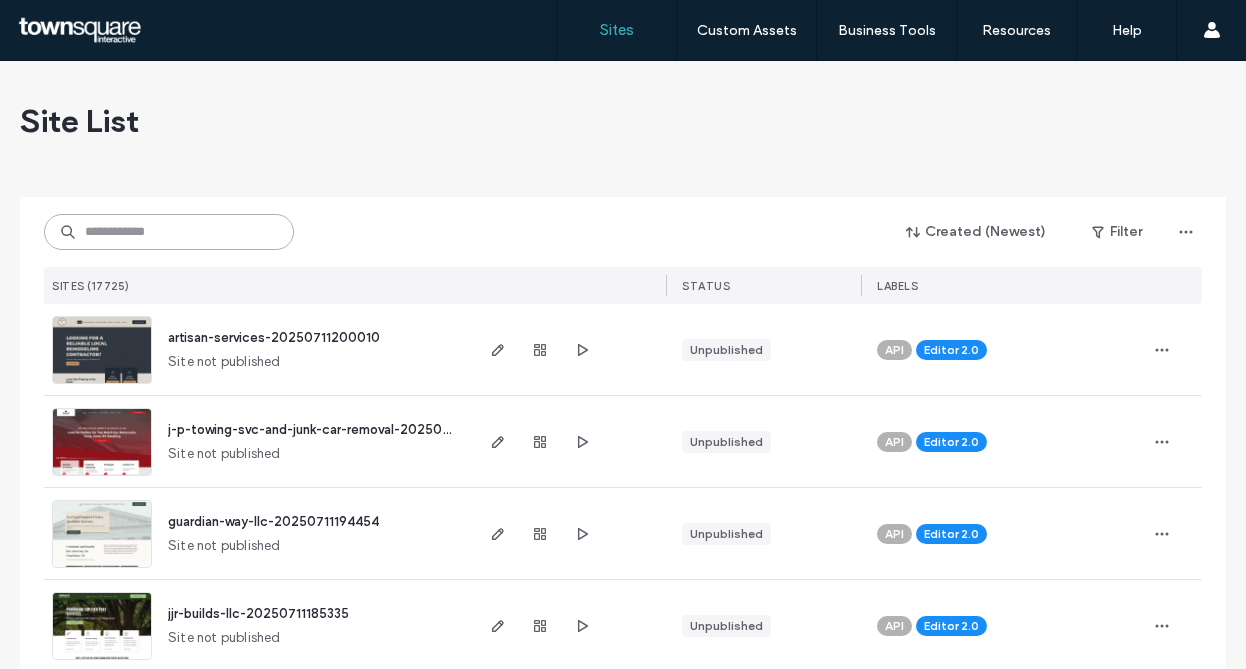 click at bounding box center [169, 232] 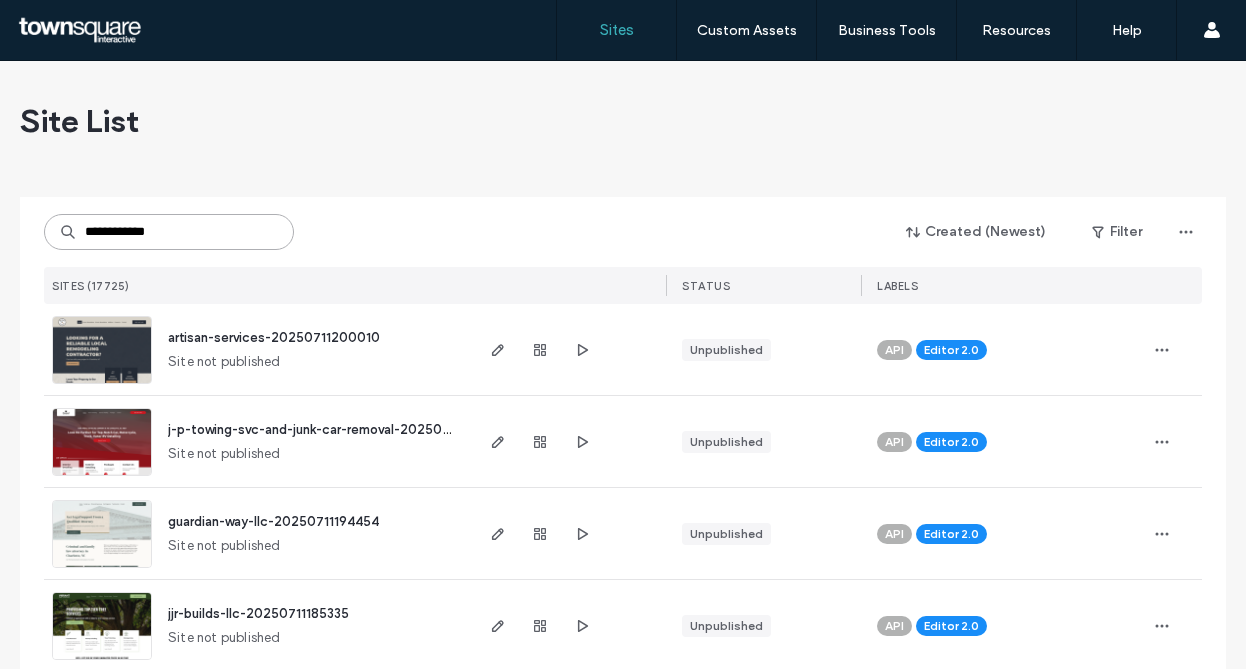 type on "**********" 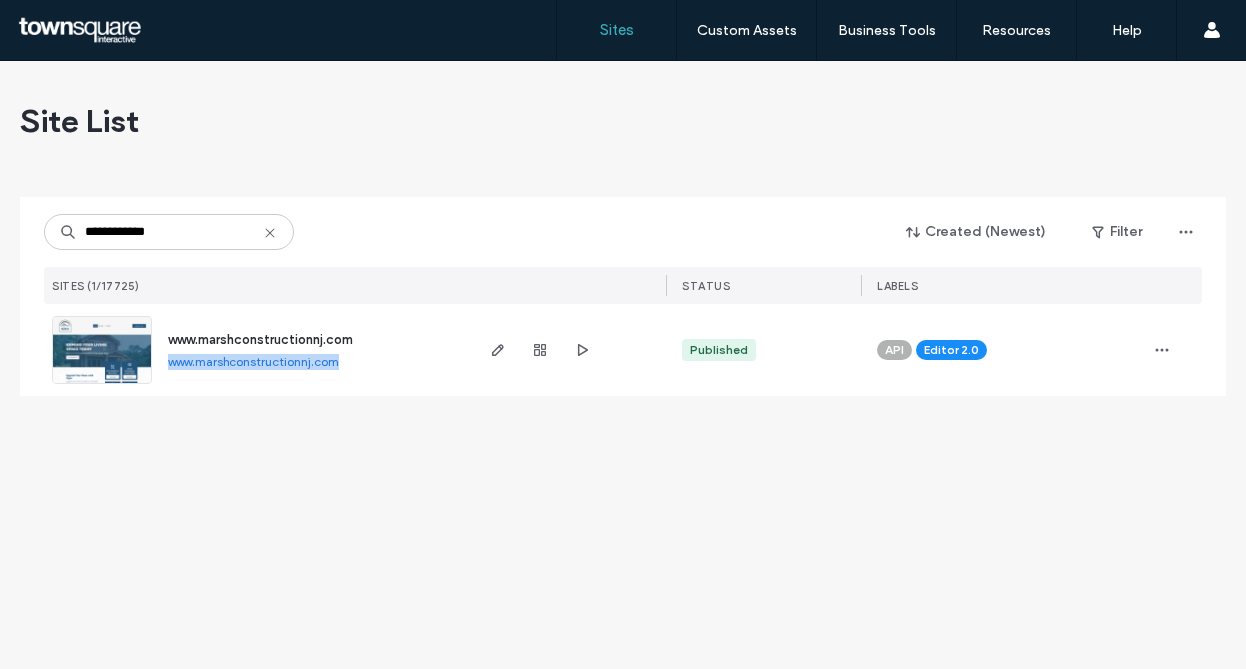 click on "www.marshconstructionnj.com" at bounding box center (253, 361) 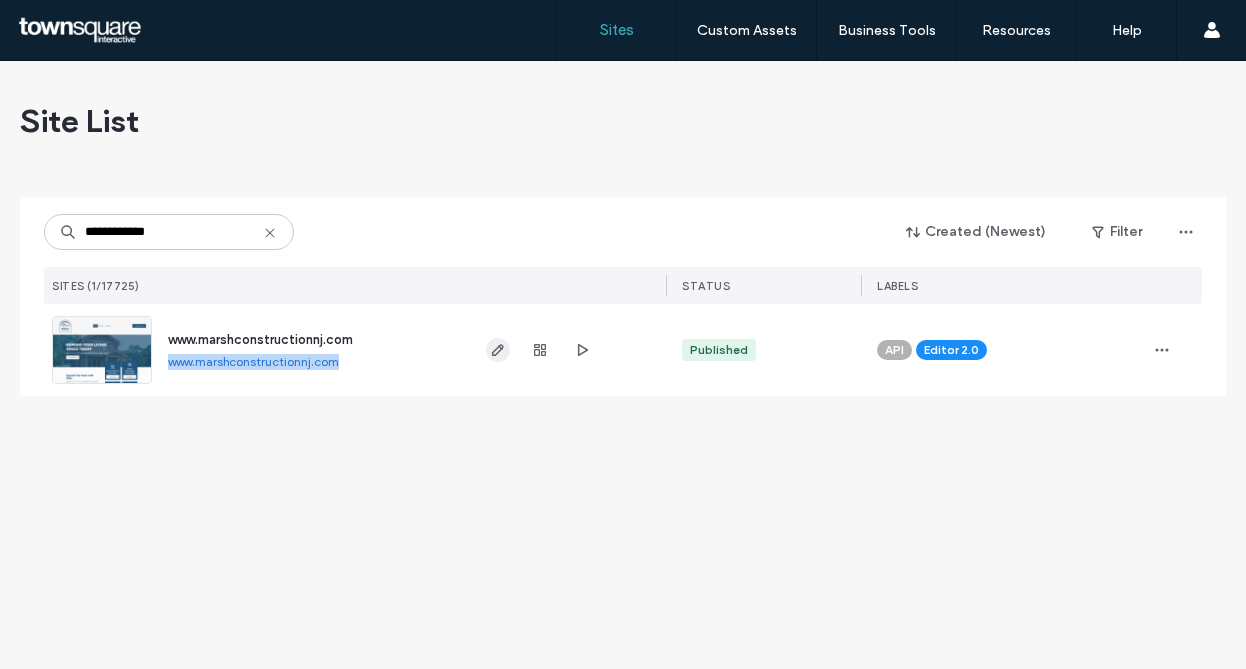 click 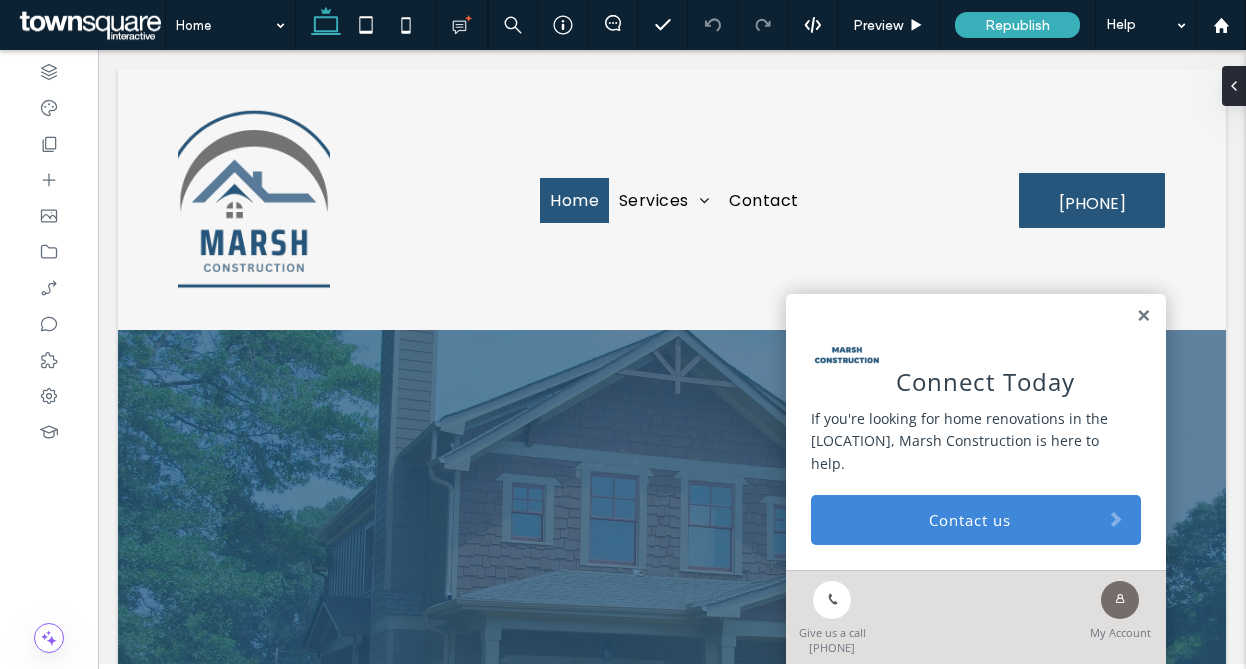 scroll, scrollTop: 0, scrollLeft: 0, axis: both 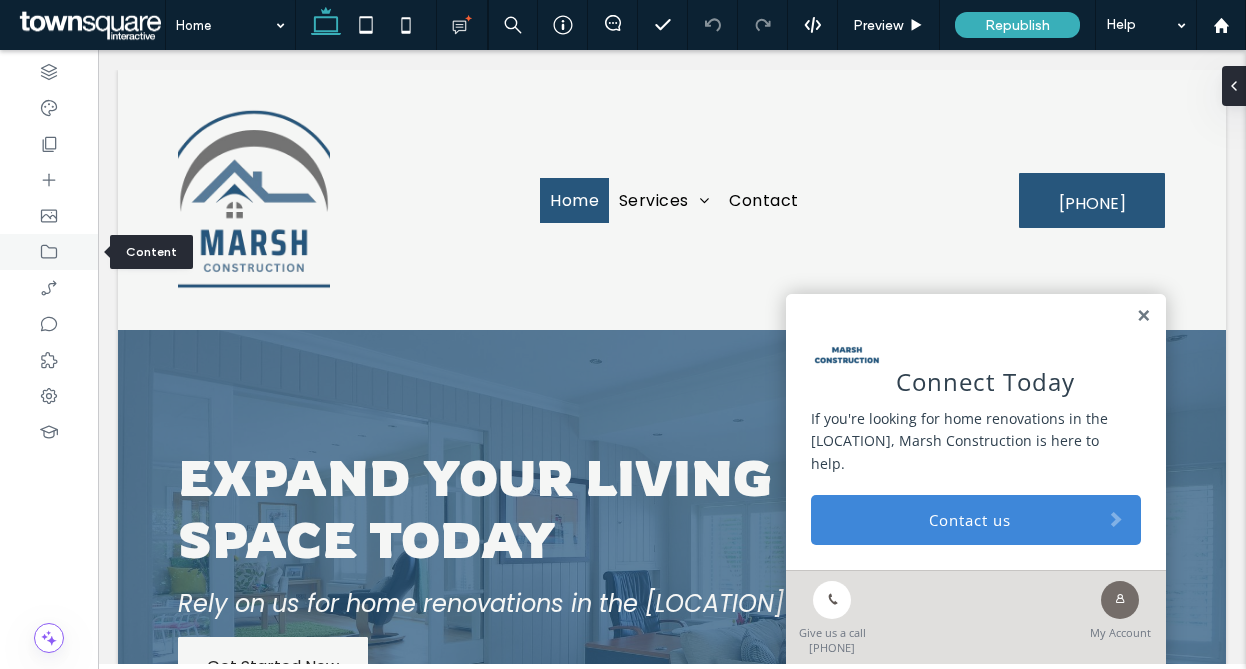 click 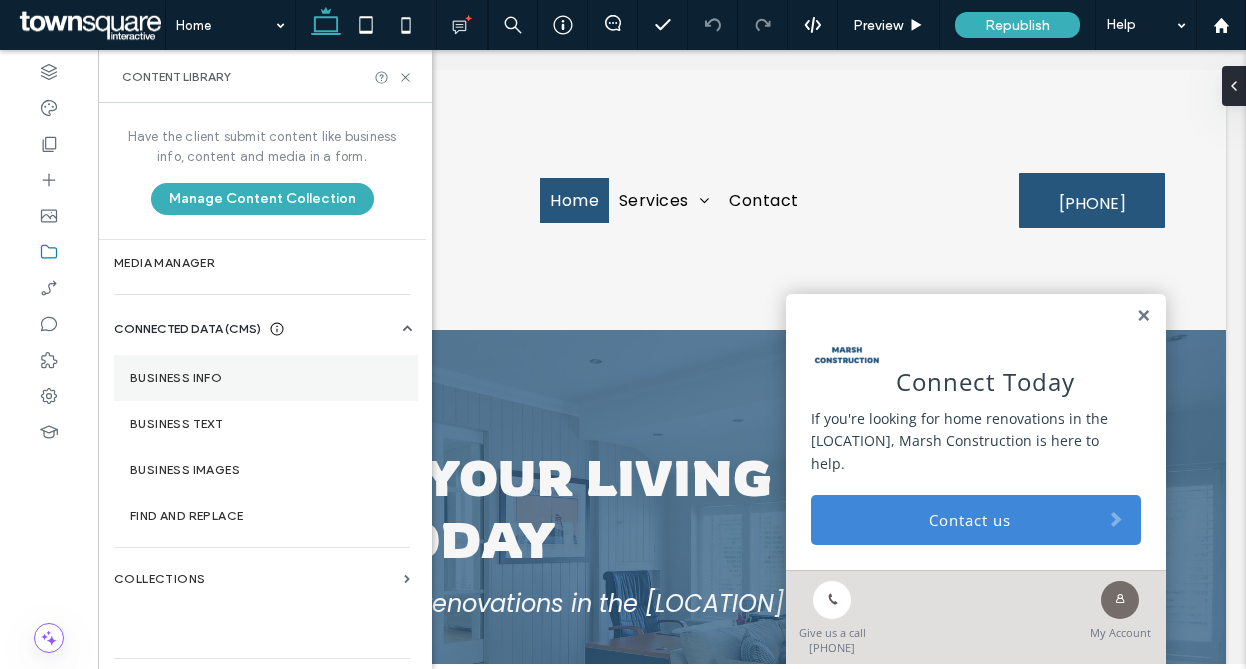click on "Business Info" at bounding box center [266, 378] 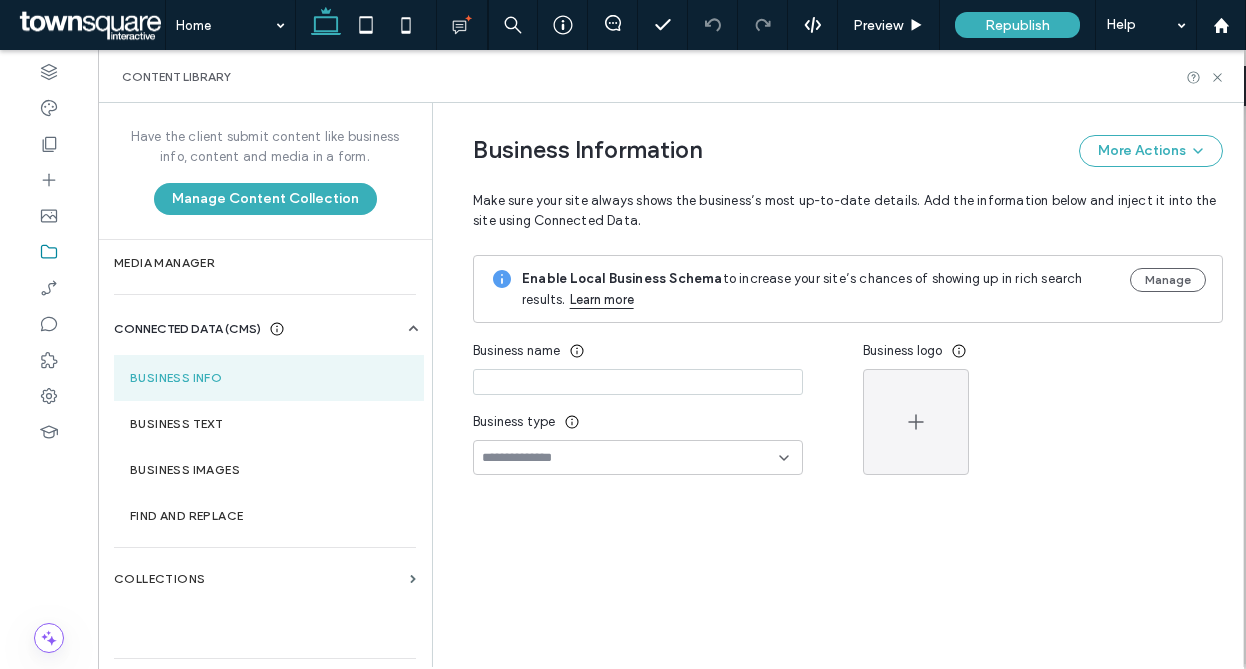 type on "**********" 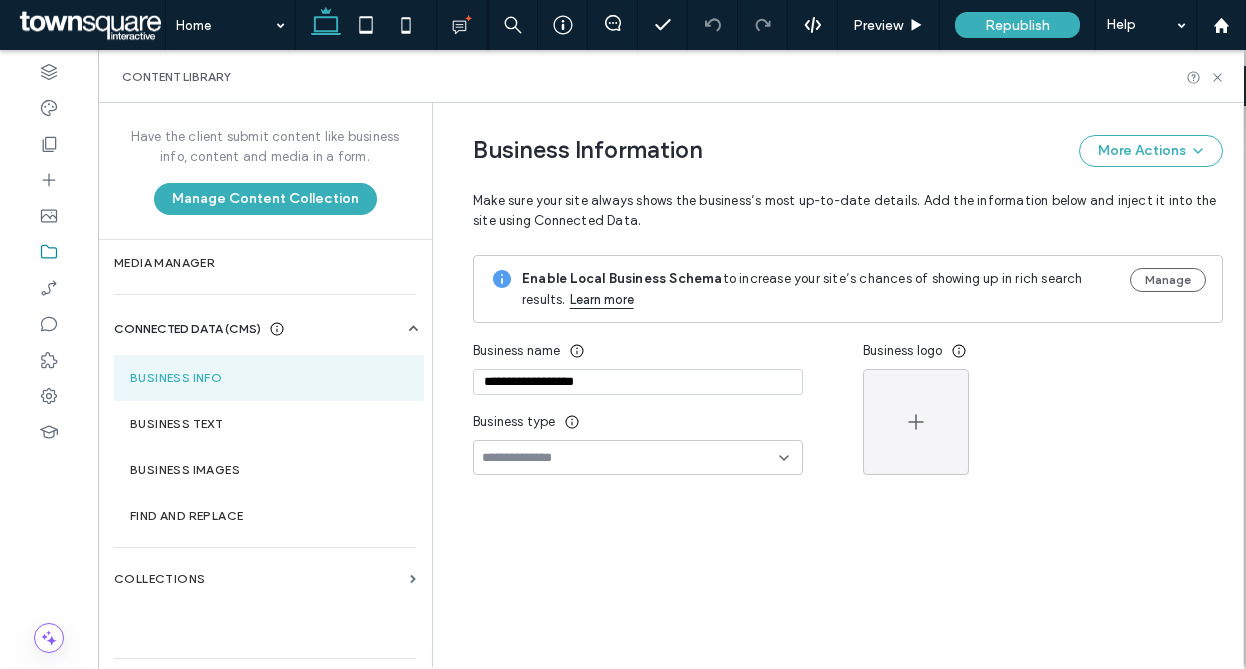 scroll, scrollTop: 84, scrollLeft: 0, axis: vertical 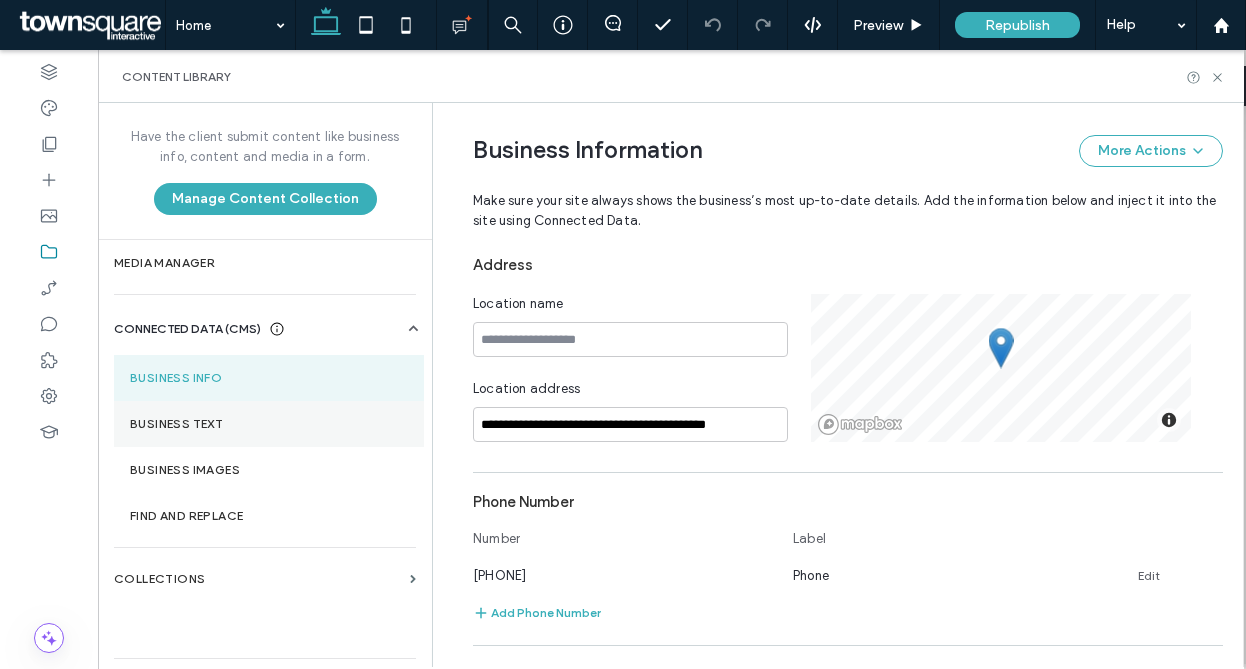 click on "Business Text" at bounding box center [269, 424] 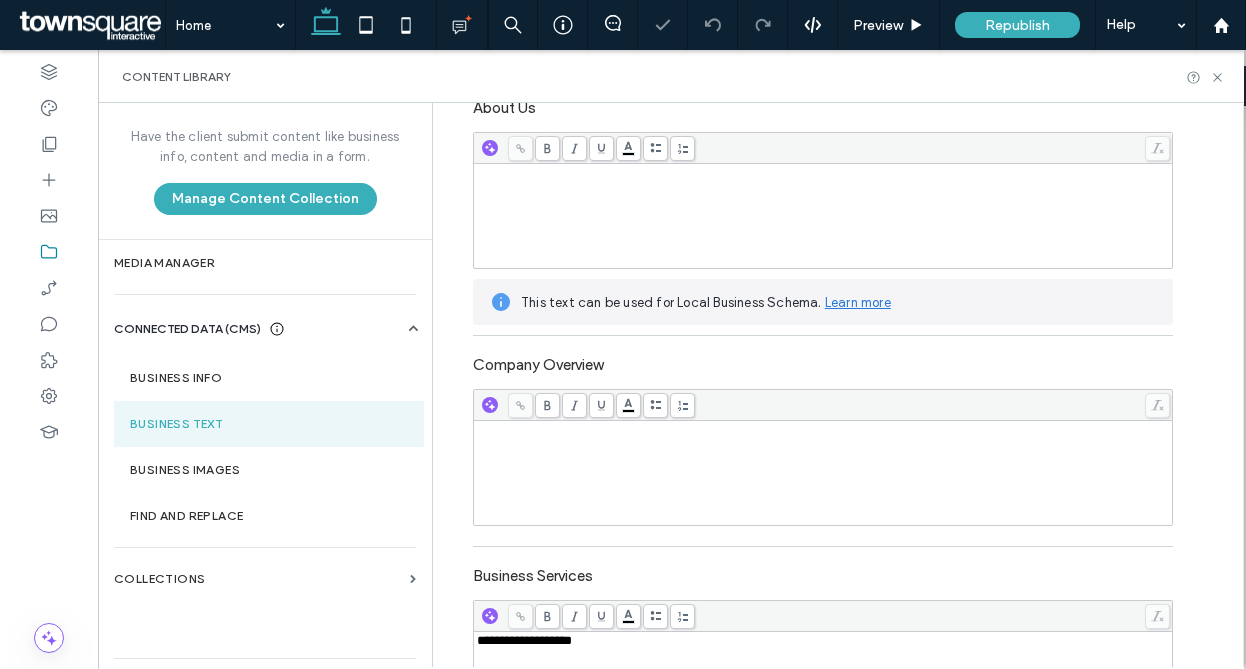 scroll, scrollTop: 0, scrollLeft: 0, axis: both 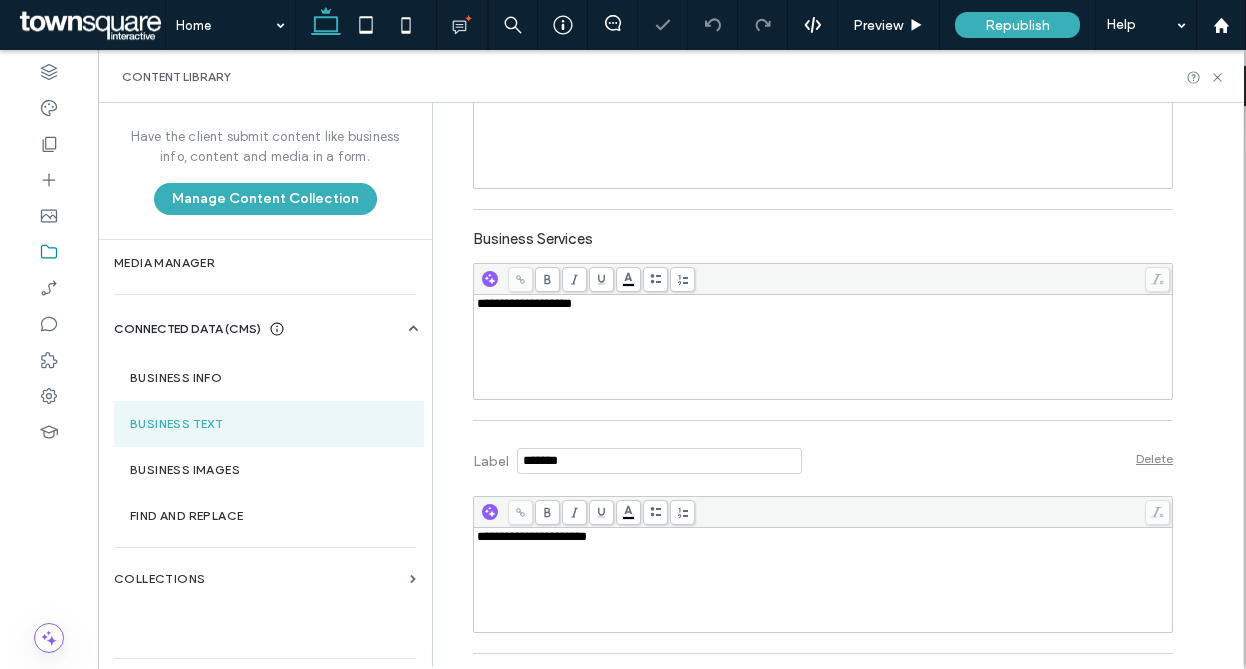 click on "**********" at bounding box center [823, 347] 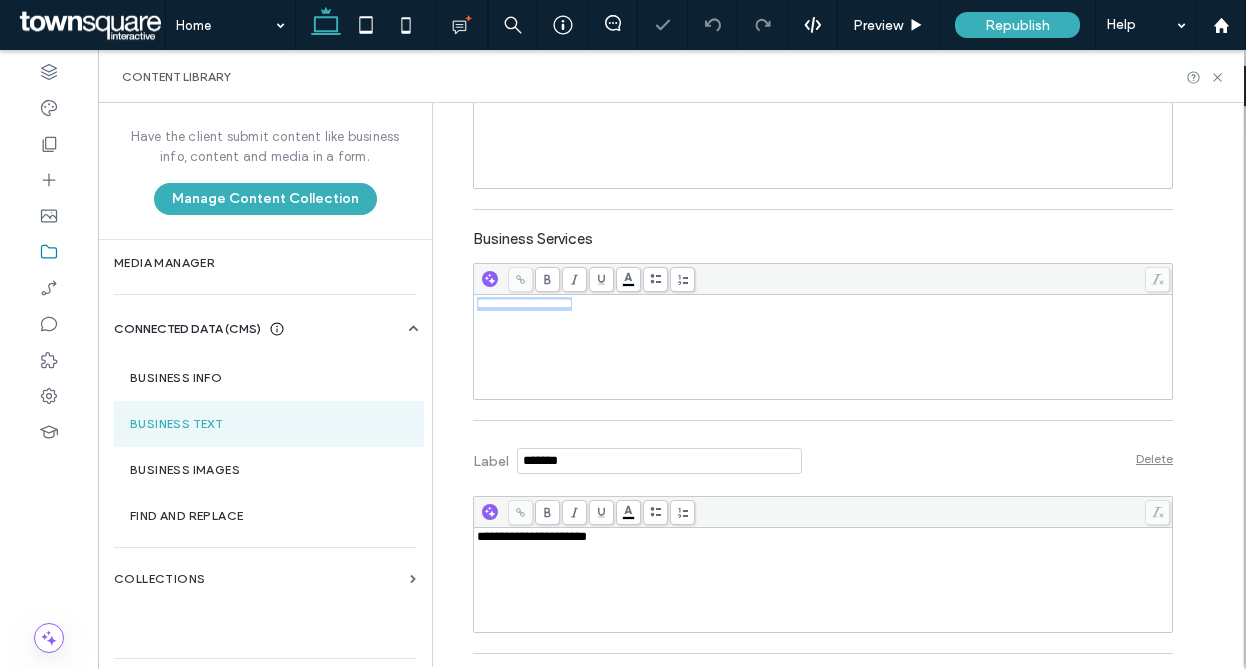 drag, startPoint x: 602, startPoint y: 317, endPoint x: 382, endPoint y: 301, distance: 220.58105 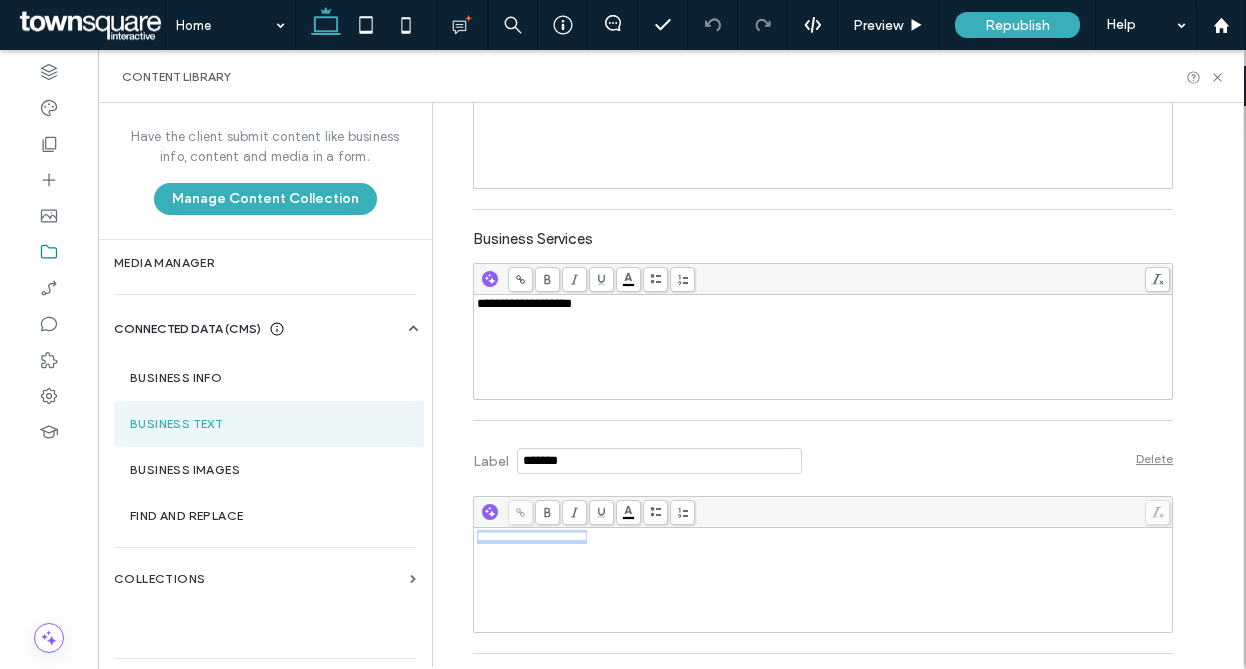 drag, startPoint x: 580, startPoint y: 546, endPoint x: 436, endPoint y: 533, distance: 144.58562 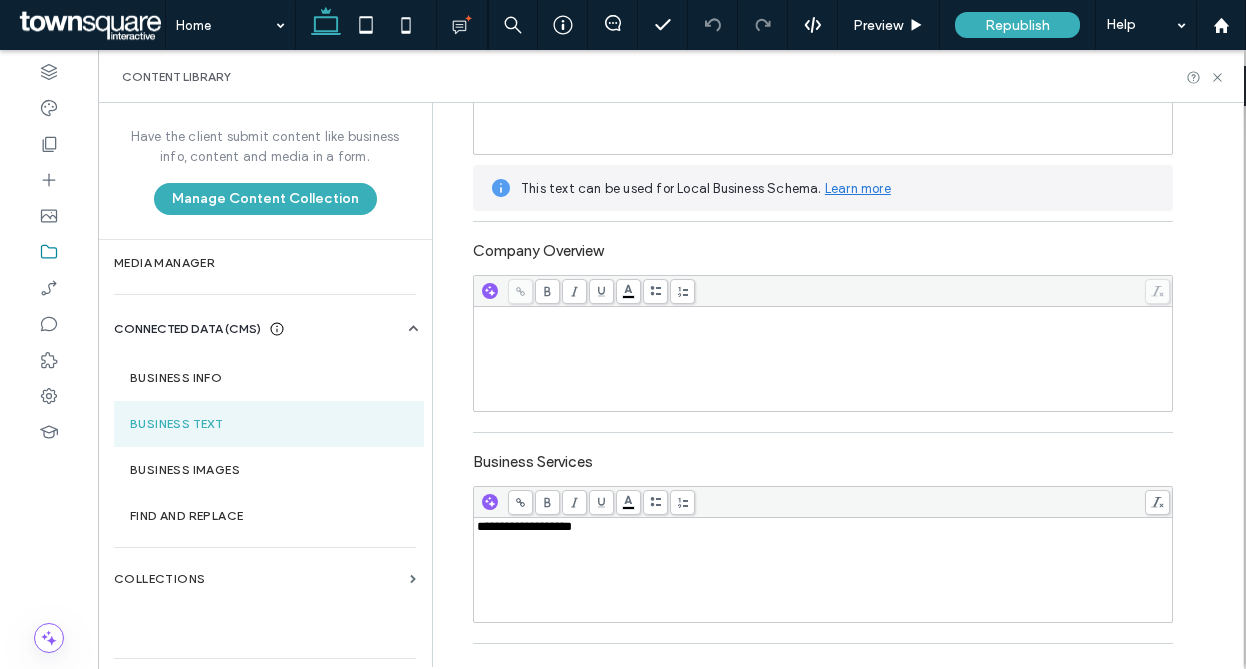 scroll, scrollTop: 0, scrollLeft: 0, axis: both 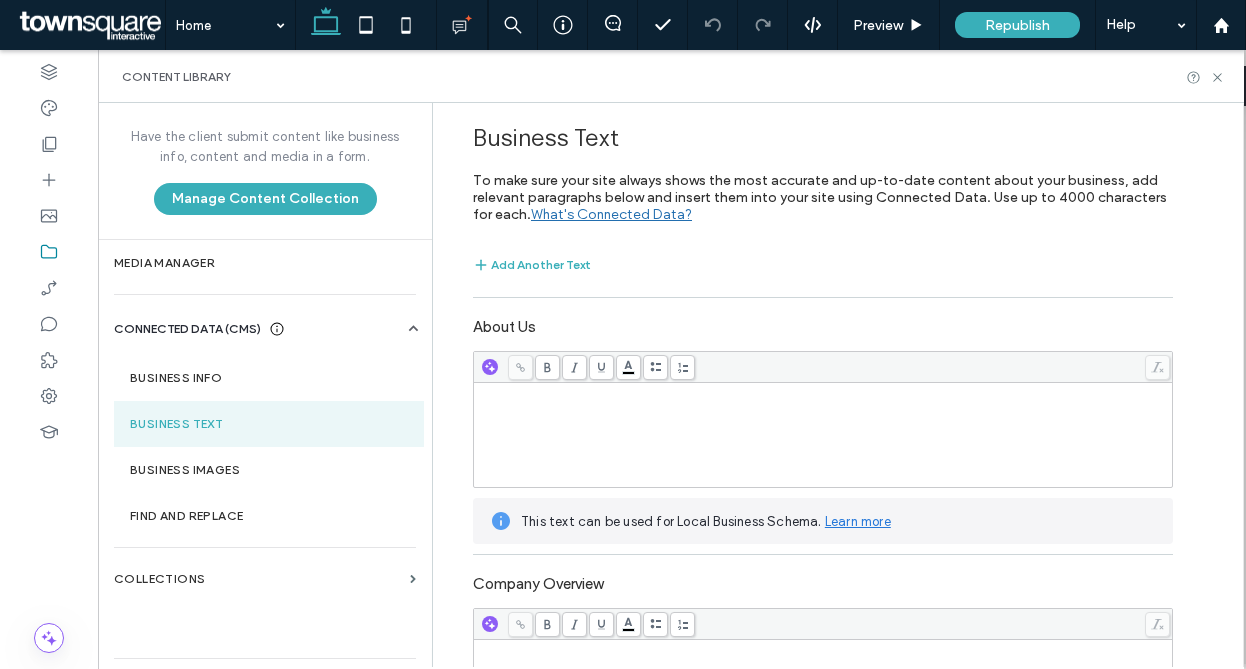 click at bounding box center (823, 392) 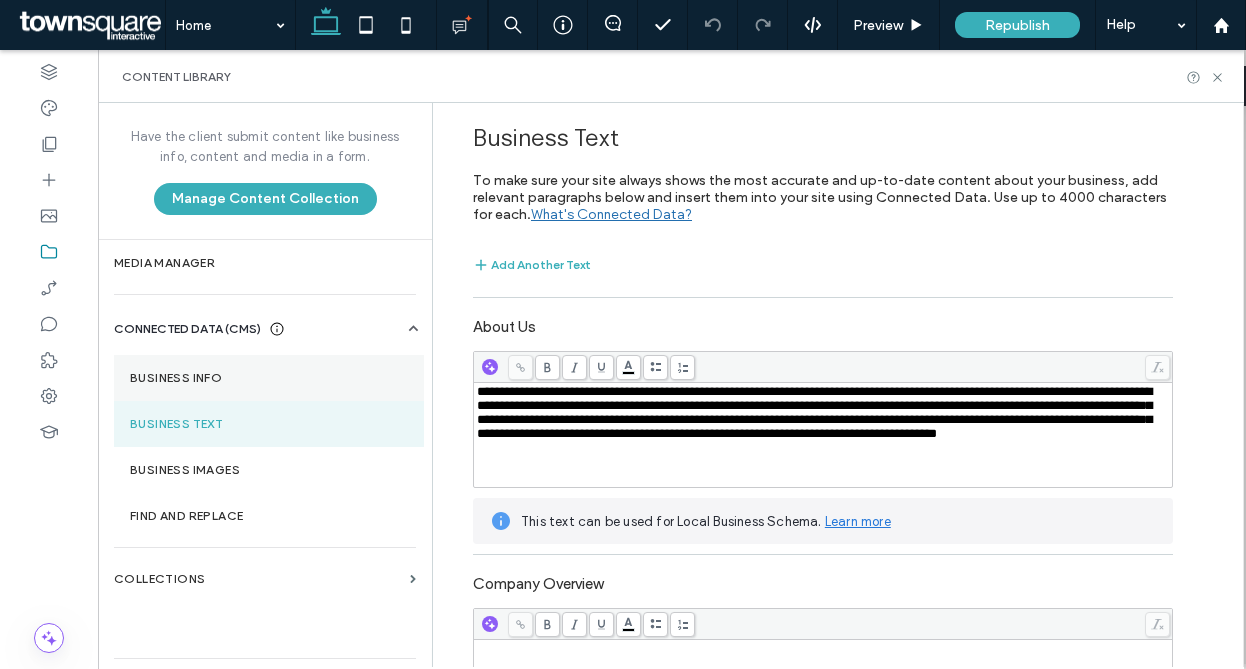 click on "Business Info" at bounding box center (269, 378) 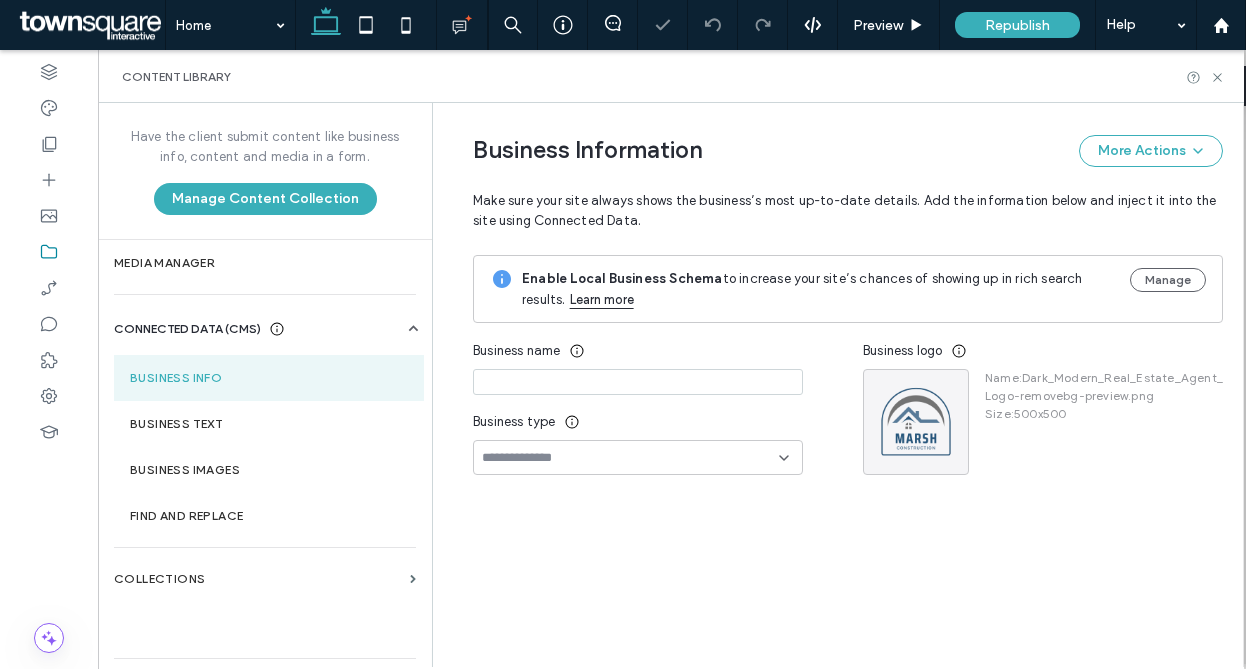 type on "**********" 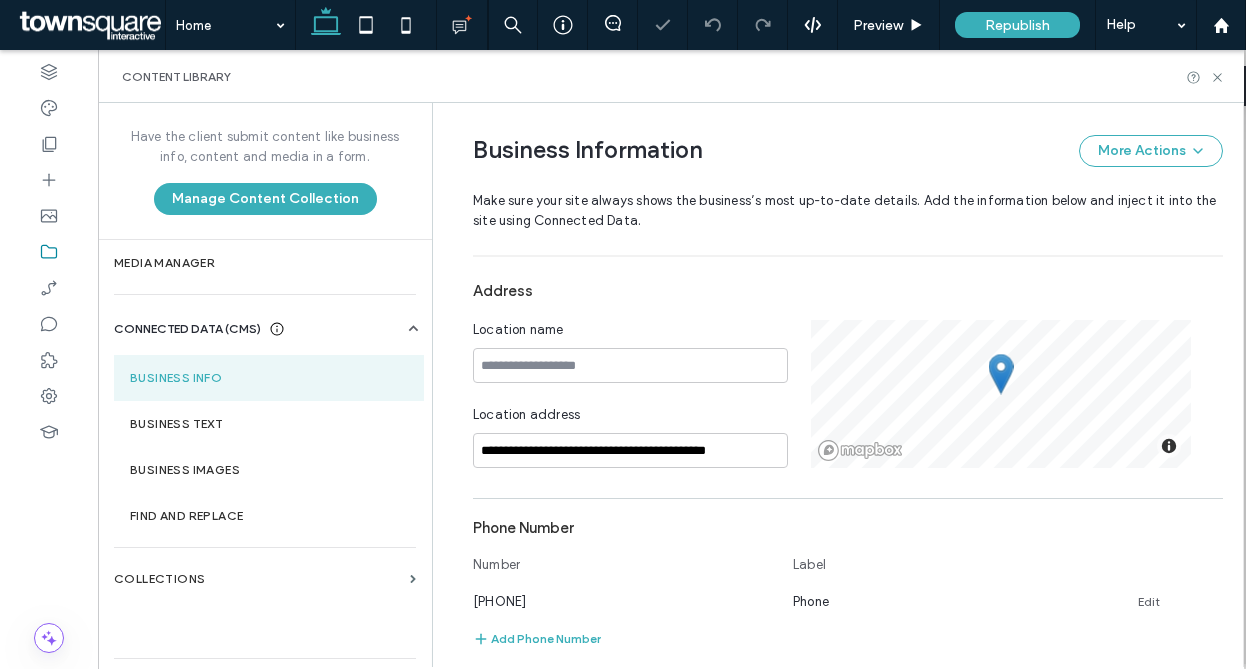 scroll, scrollTop: 303, scrollLeft: 0, axis: vertical 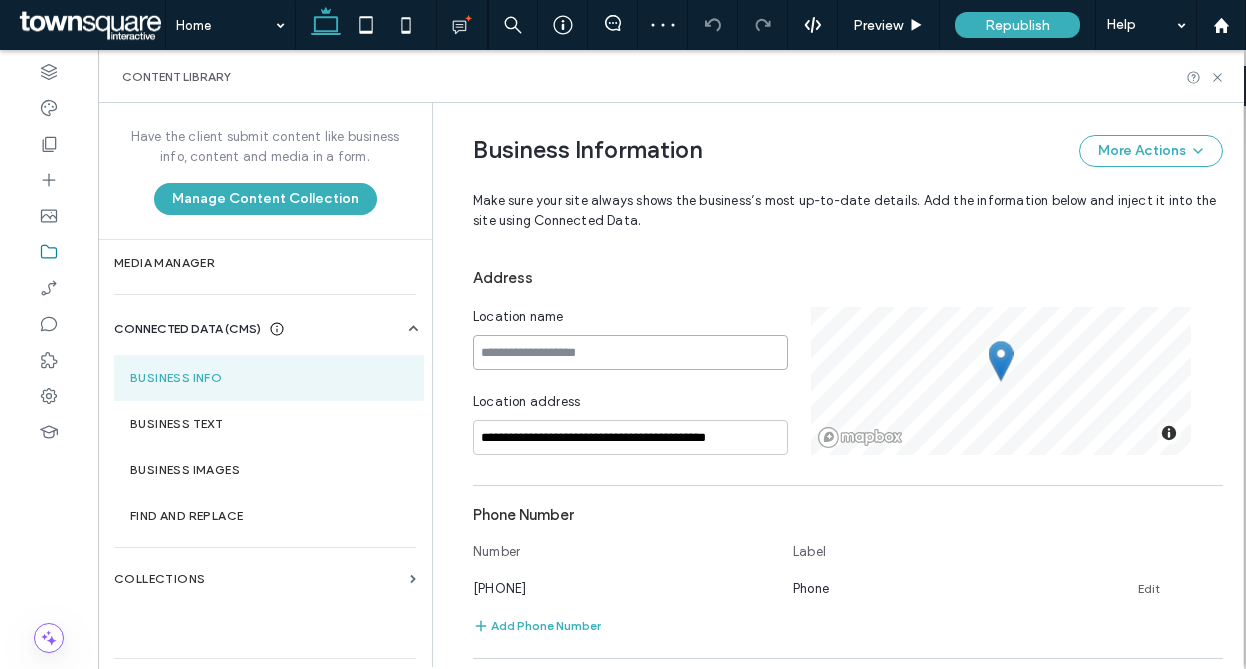 click at bounding box center (630, 352) 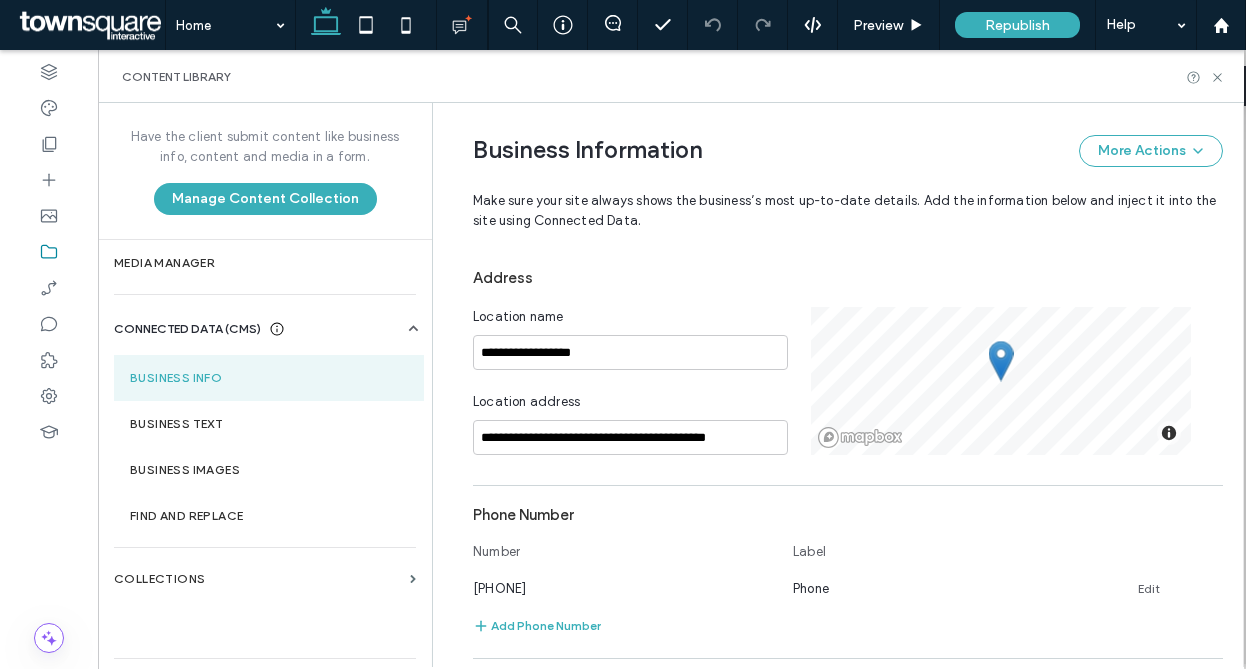 scroll, scrollTop: 86, scrollLeft: 0, axis: vertical 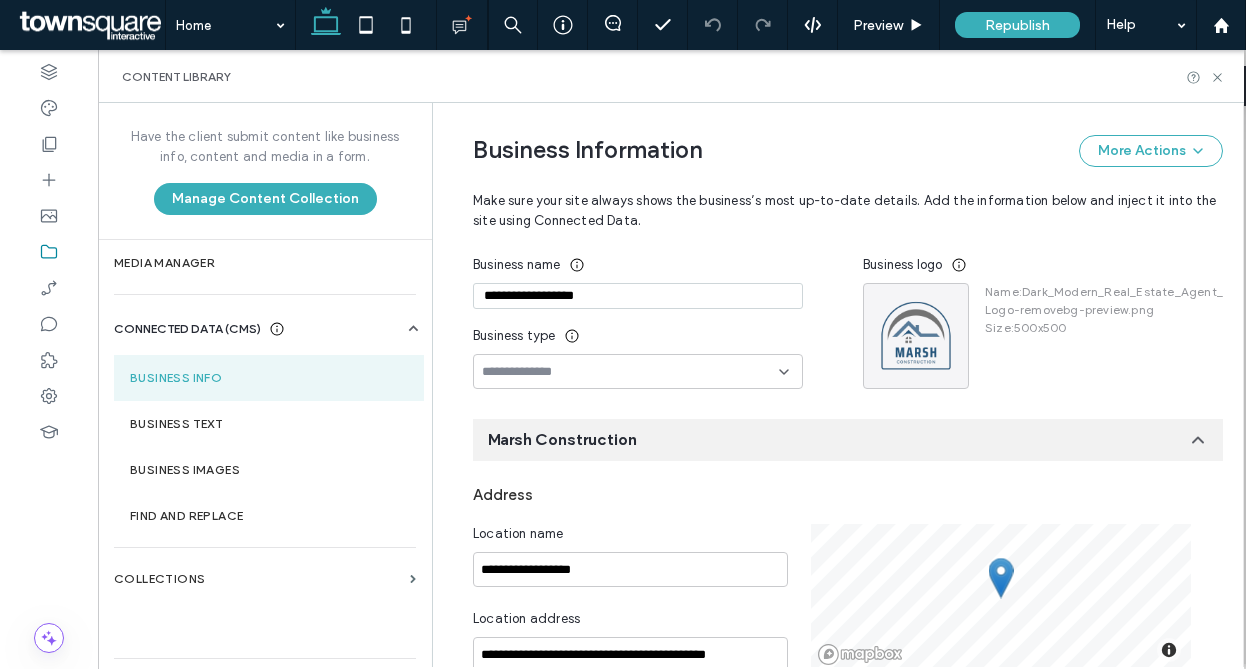 click at bounding box center (638, 371) 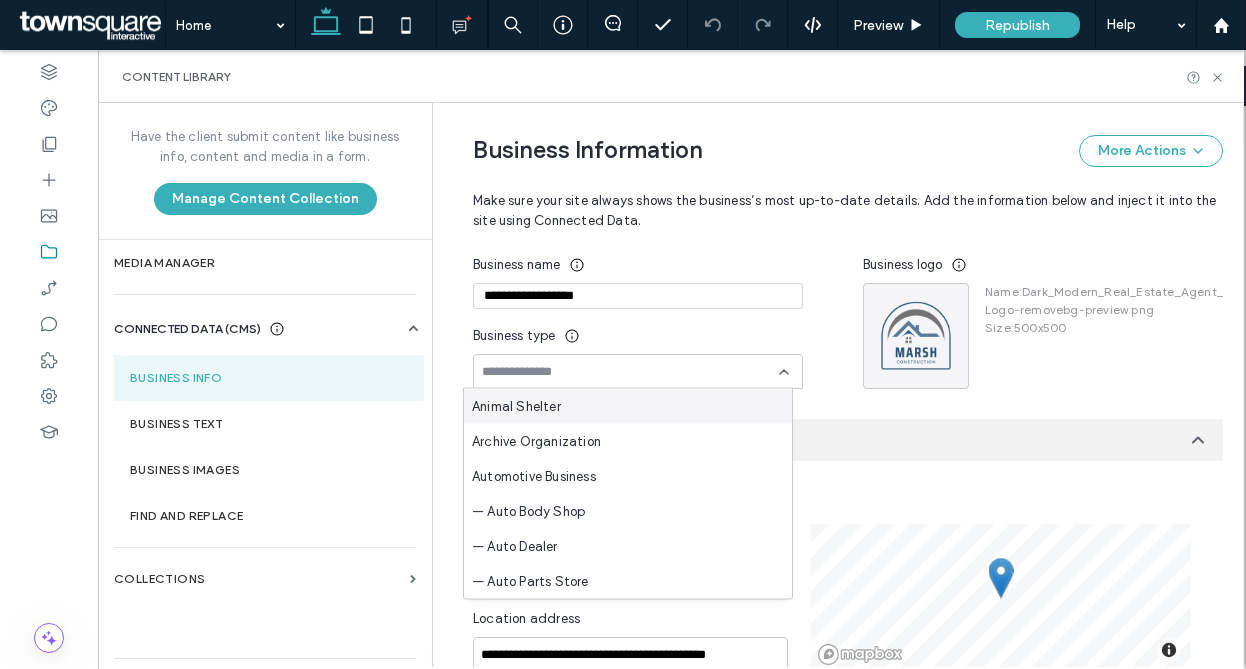 click on "Animal Shelter" at bounding box center (628, 406) 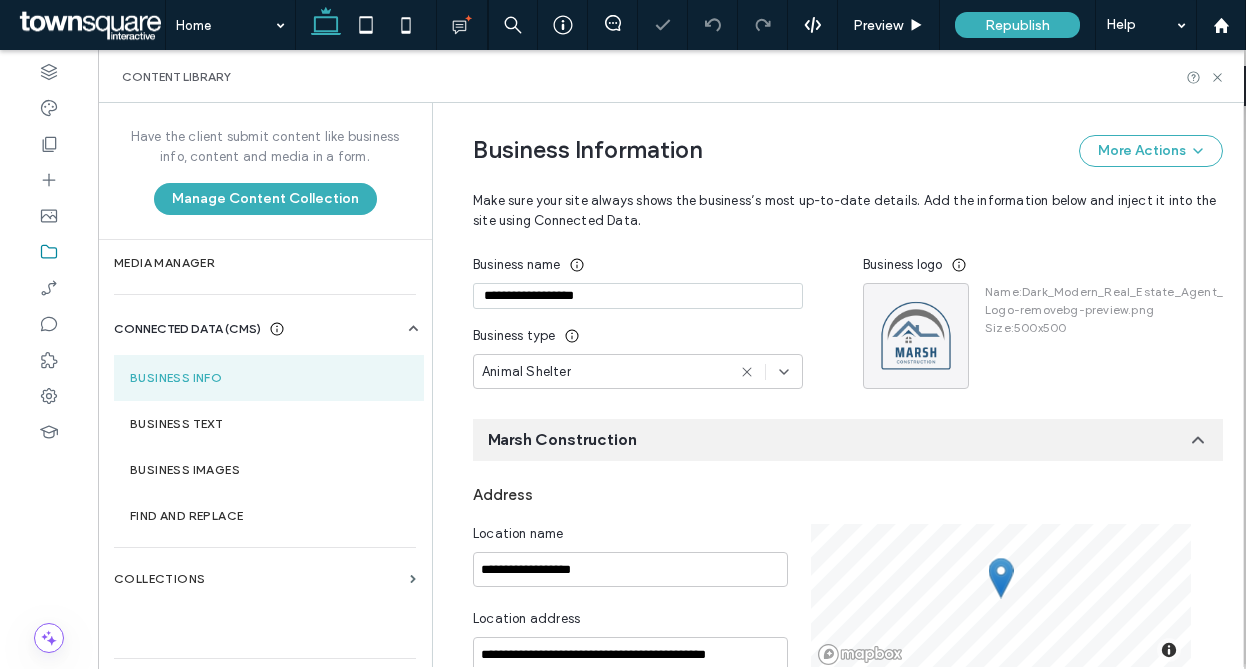 click on "Animal Shelter" at bounding box center [526, 372] 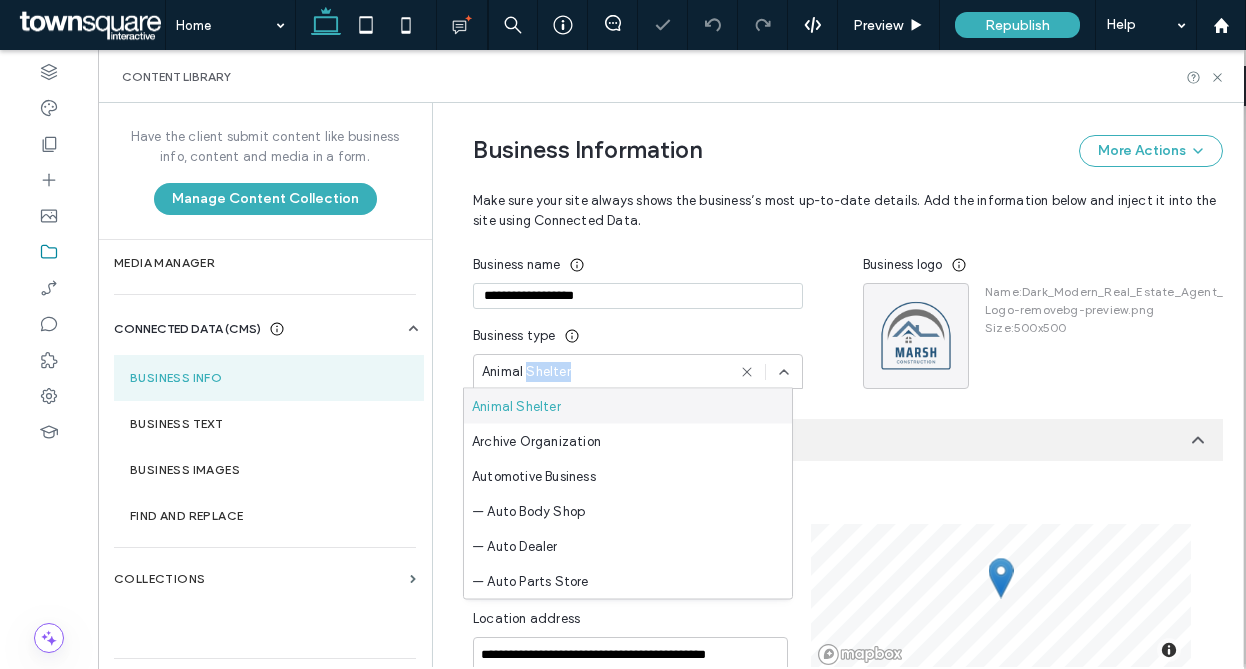 click on "Animal Shelter" at bounding box center [526, 372] 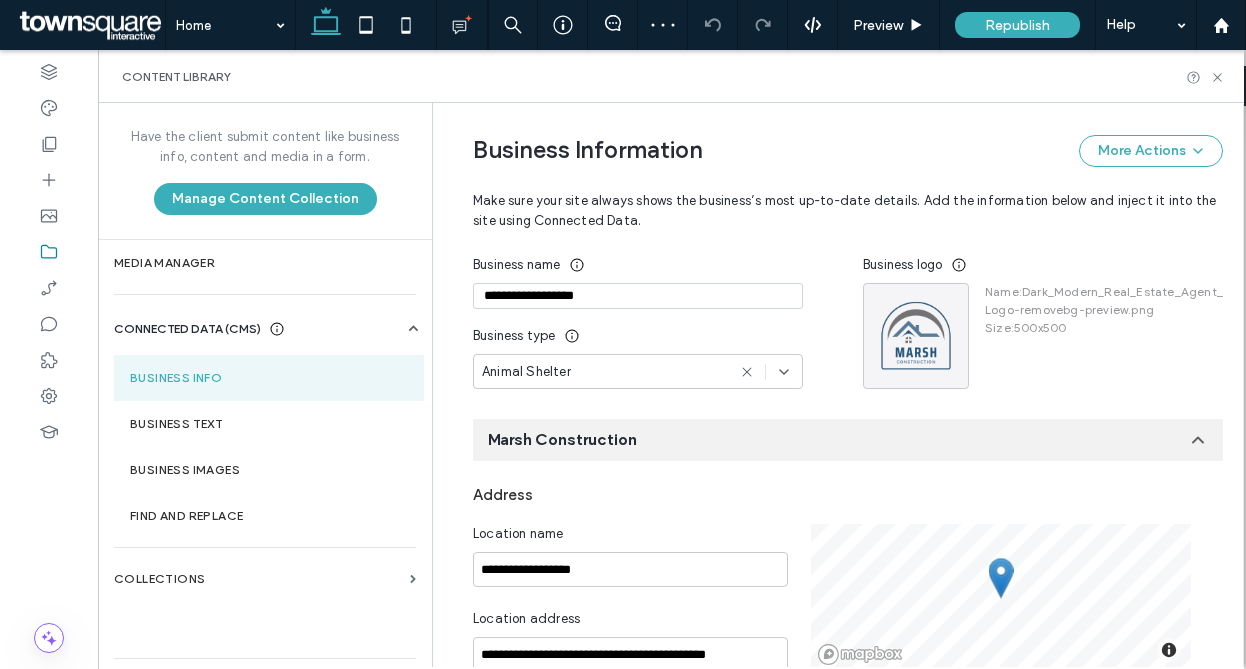 click on "Animal Shelter" at bounding box center [526, 372] 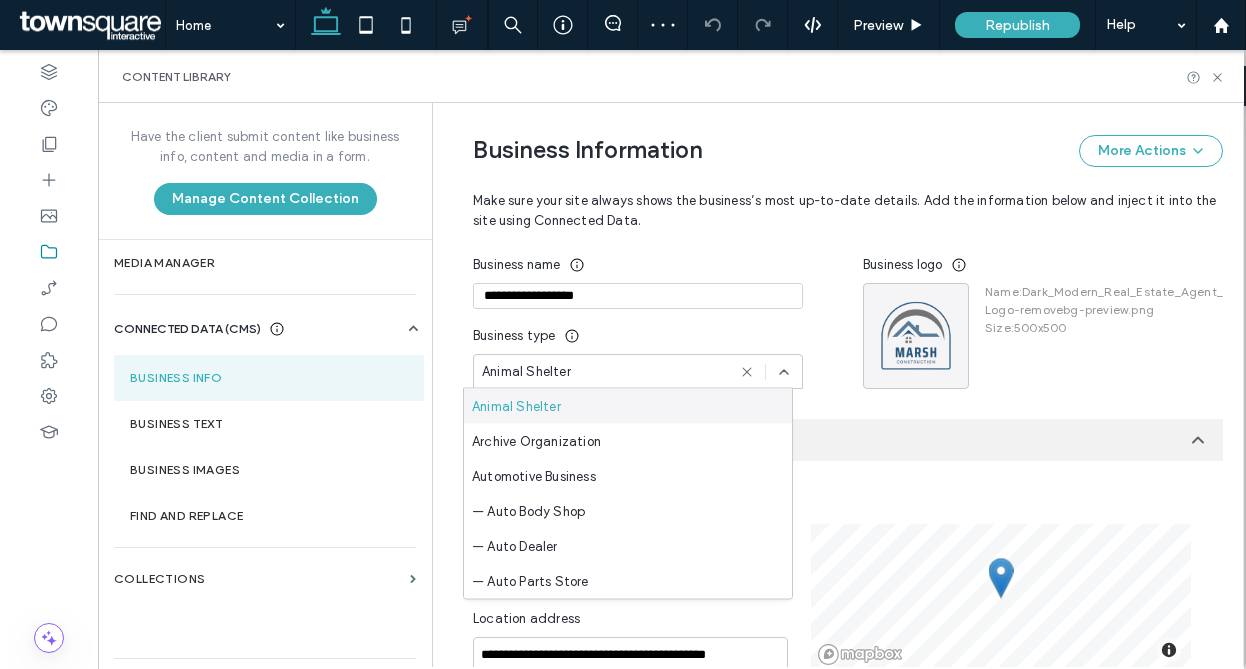 click 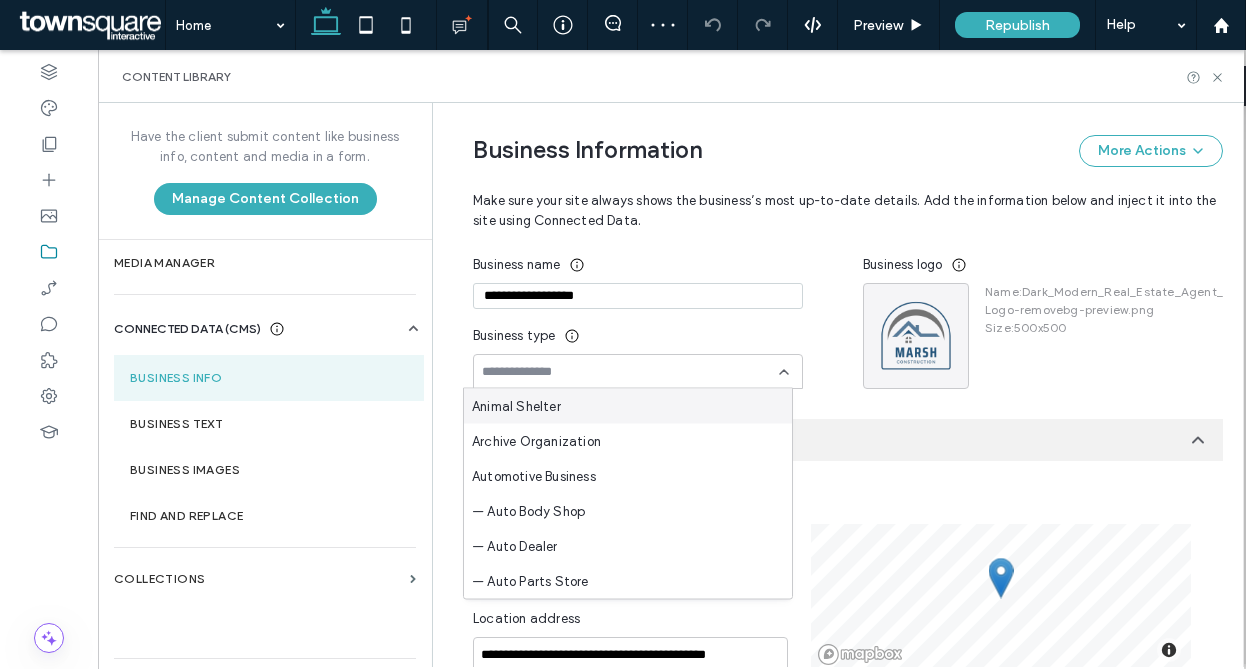 click at bounding box center [630, 372] 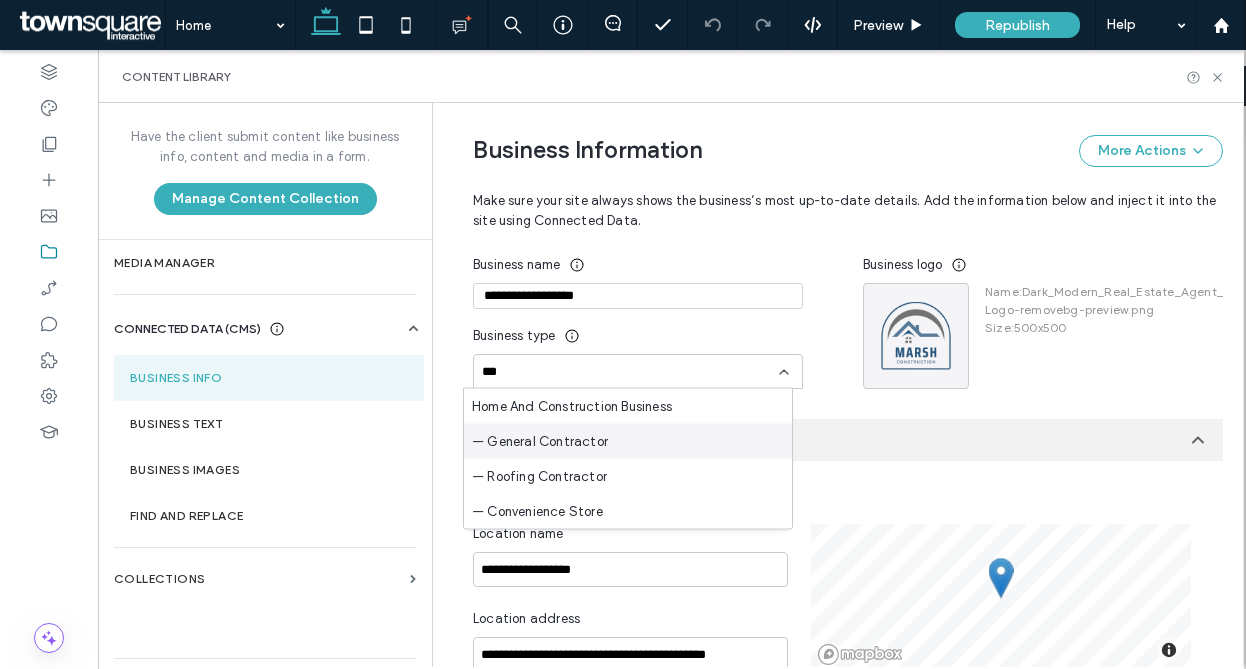 type on "***" 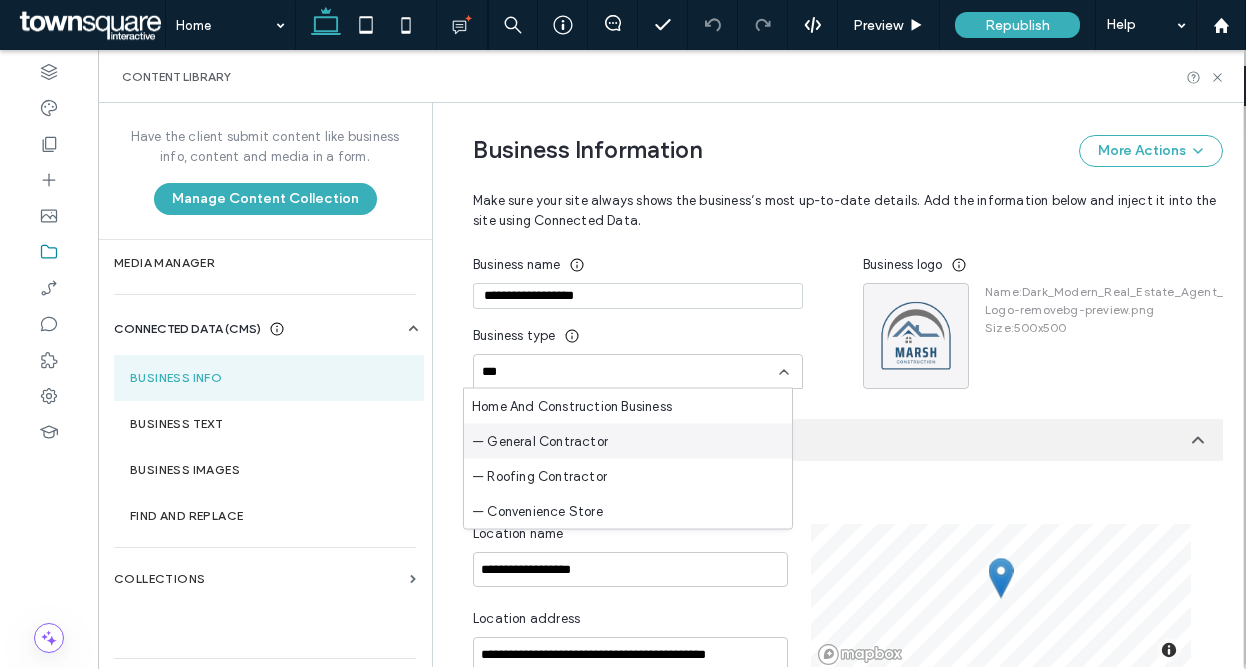 click on "— General Contractor" at bounding box center (628, 441) 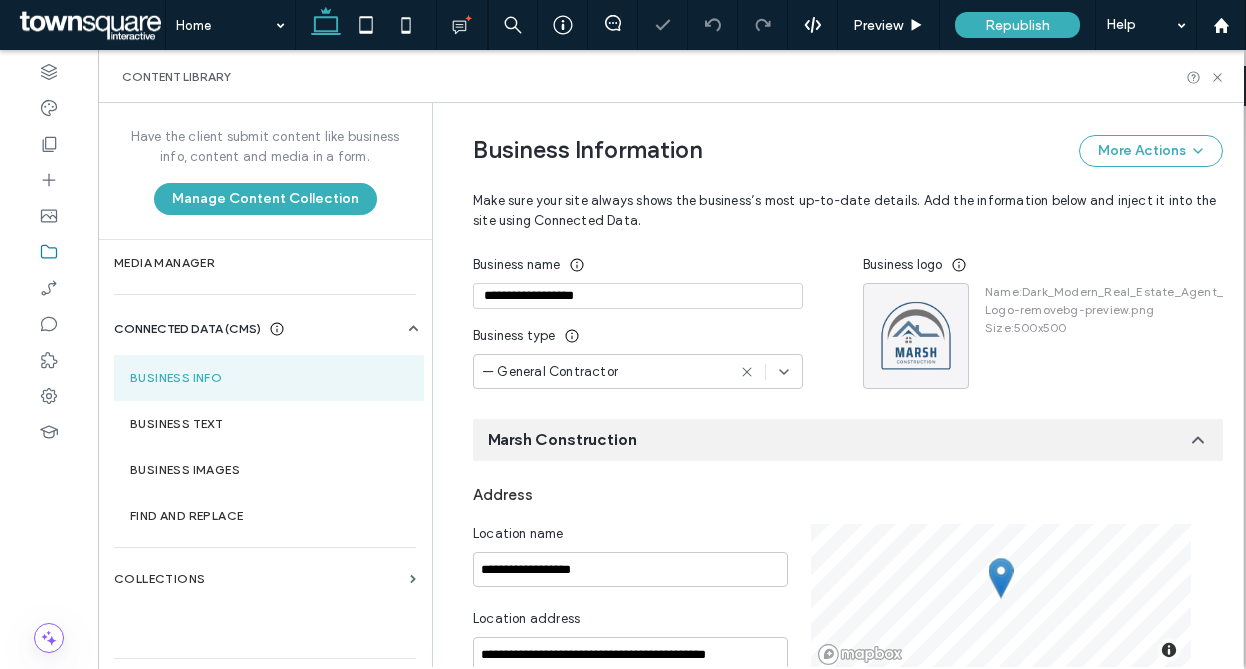 scroll, scrollTop: 0, scrollLeft: 0, axis: both 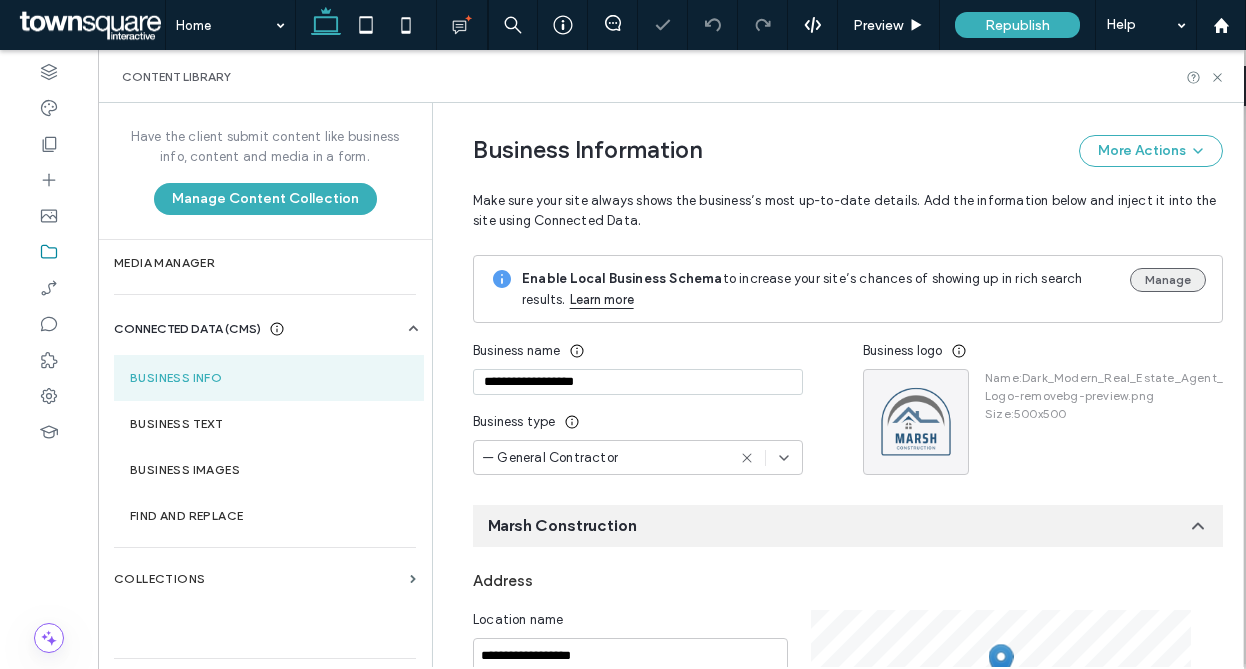 click on "Manage" at bounding box center [1168, 280] 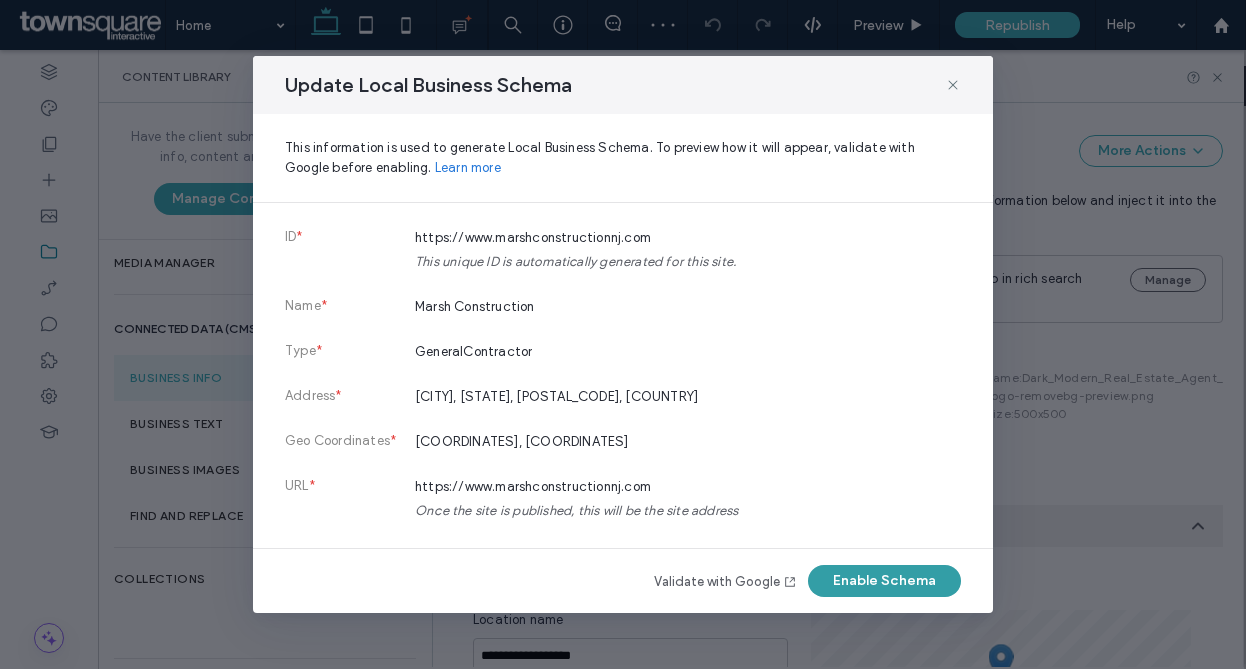 click on "Enable Schema" at bounding box center [884, 581] 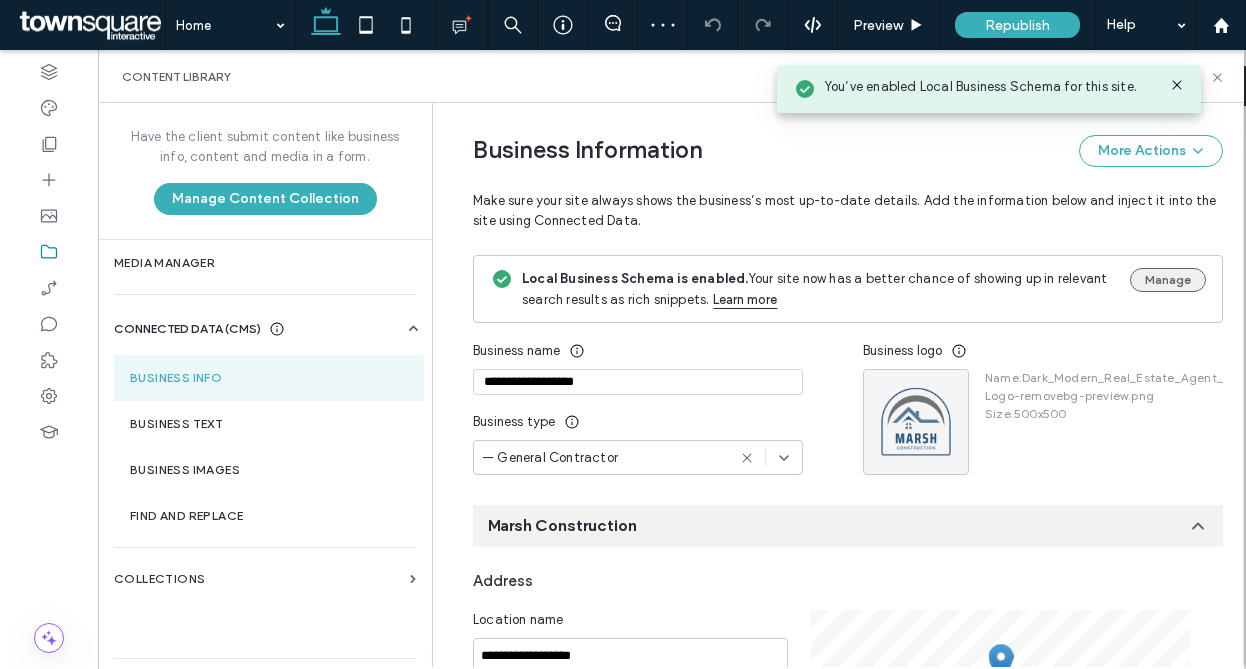 click on "Manage" at bounding box center [1168, 280] 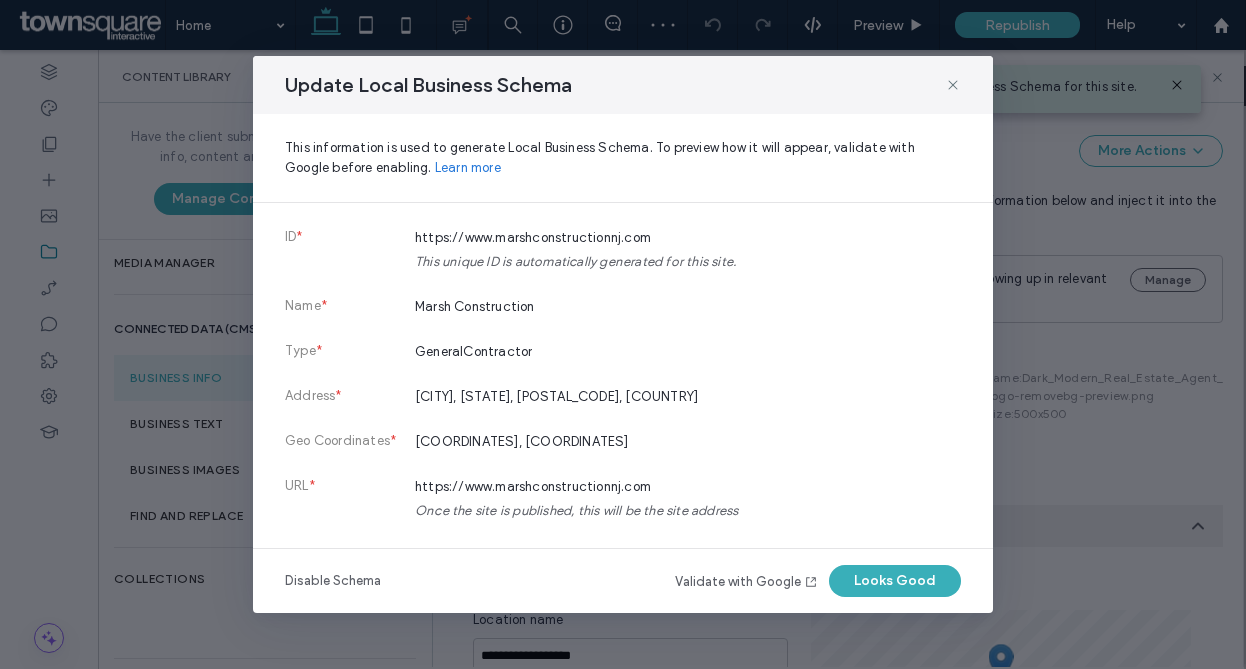 drag, startPoint x: 926, startPoint y: 571, endPoint x: 947, endPoint y: 517, distance: 57.939625 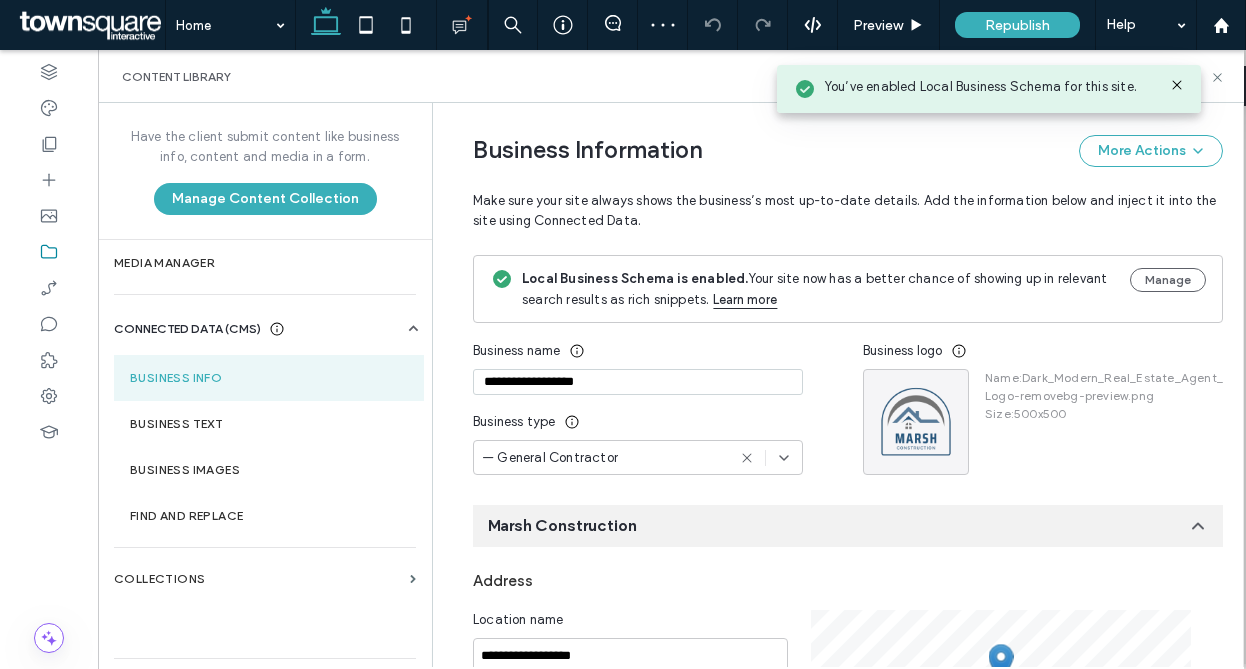 click on "Make sure your site always shows the business’s most up-to-date details.
Add the information below and inject it into the site using Connected Data." at bounding box center (848, 199) 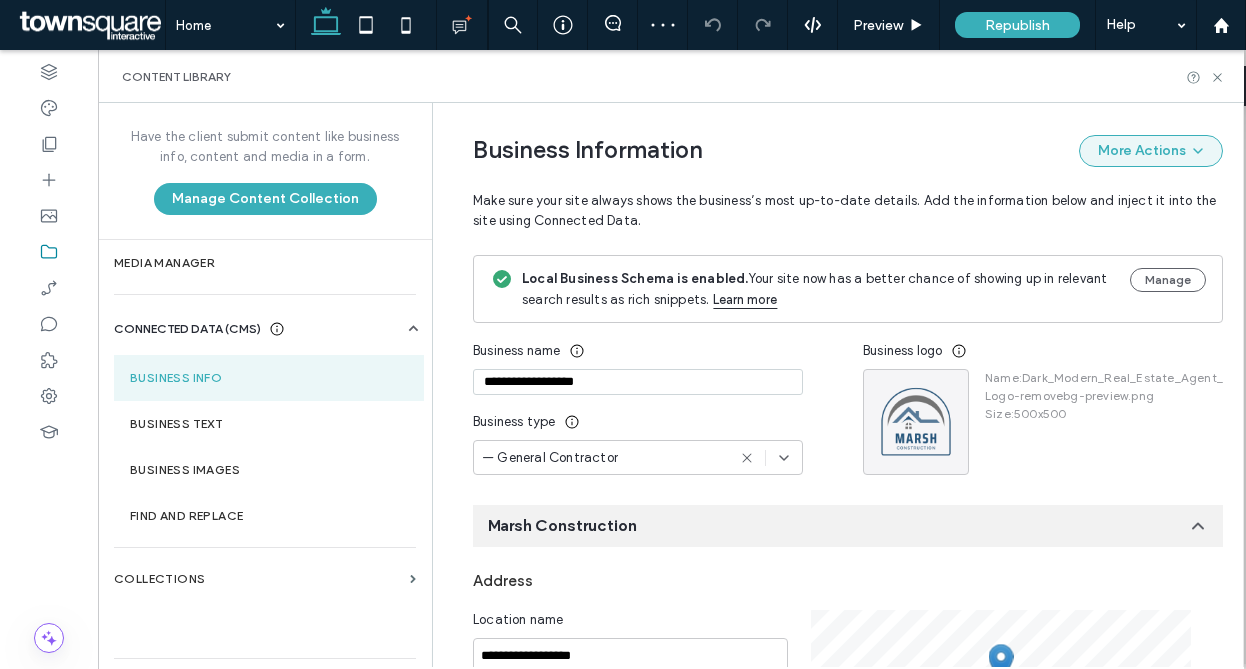 click on "More Actions" at bounding box center (1151, 151) 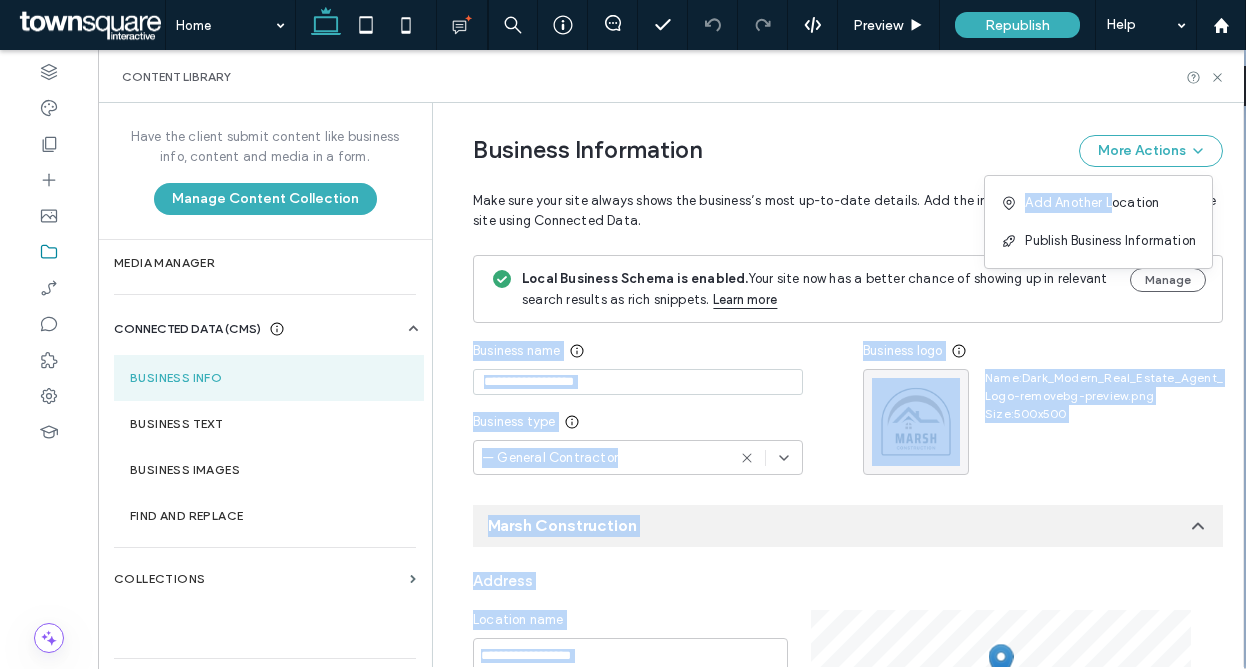 drag, startPoint x: 1104, startPoint y: 203, endPoint x: 1073, endPoint y: 314, distance: 115.24756 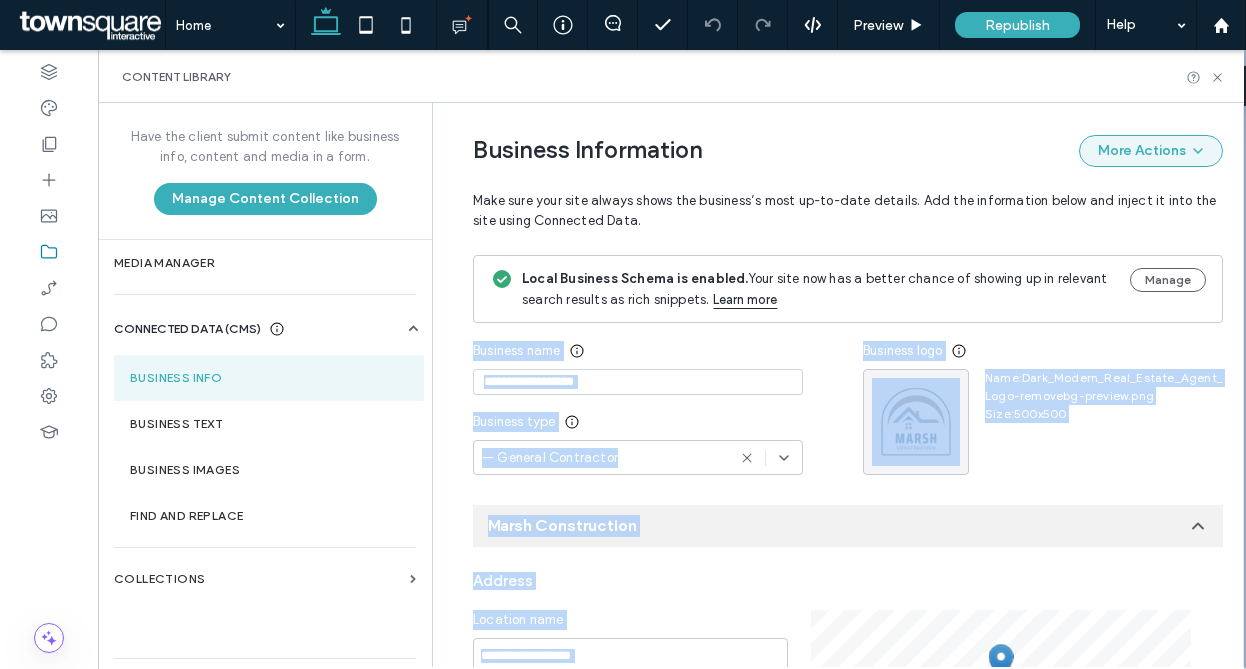 click on "More Actions" at bounding box center (1151, 151) 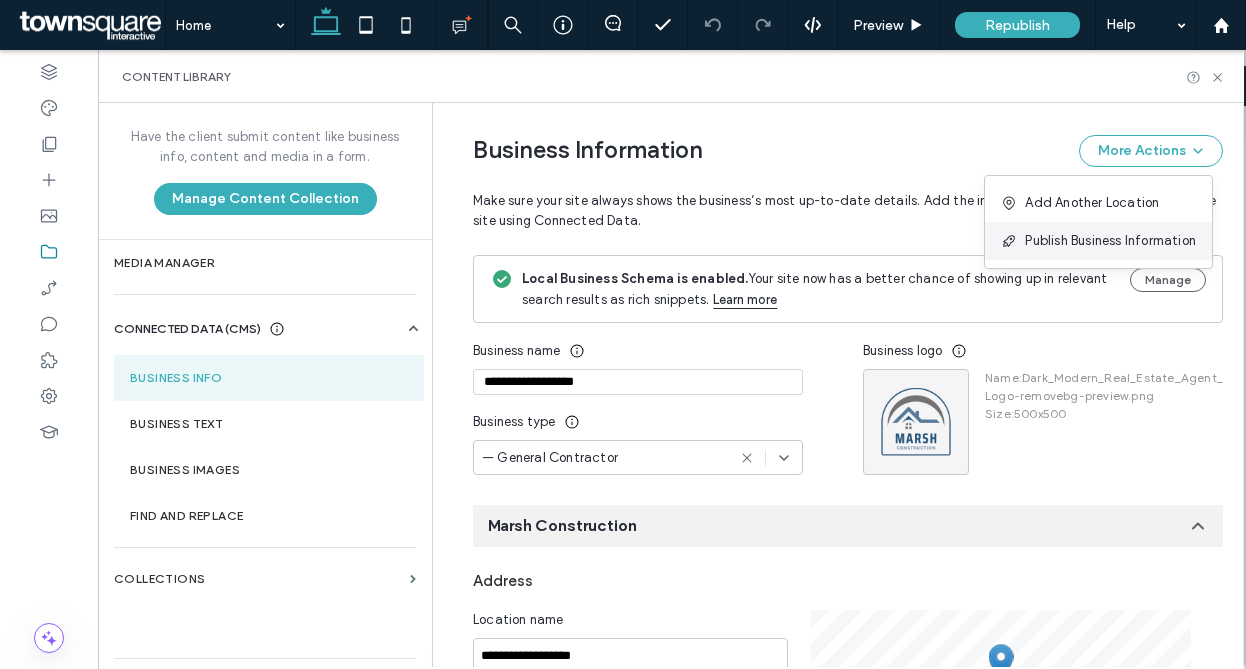 click on "Publish Business Information" at bounding box center [1110, 241] 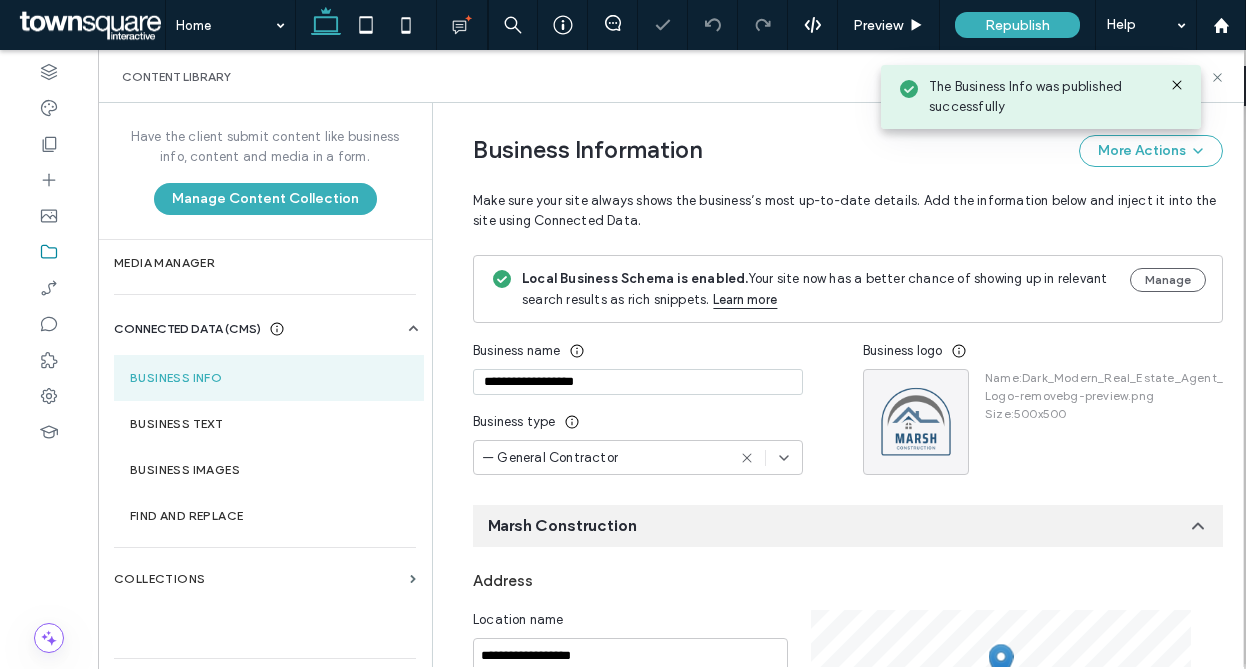 click on "Make sure your site always shows the business’s most up-to-date details.
Add the information below and inject it into the site using Connected Data." at bounding box center (848, 199) 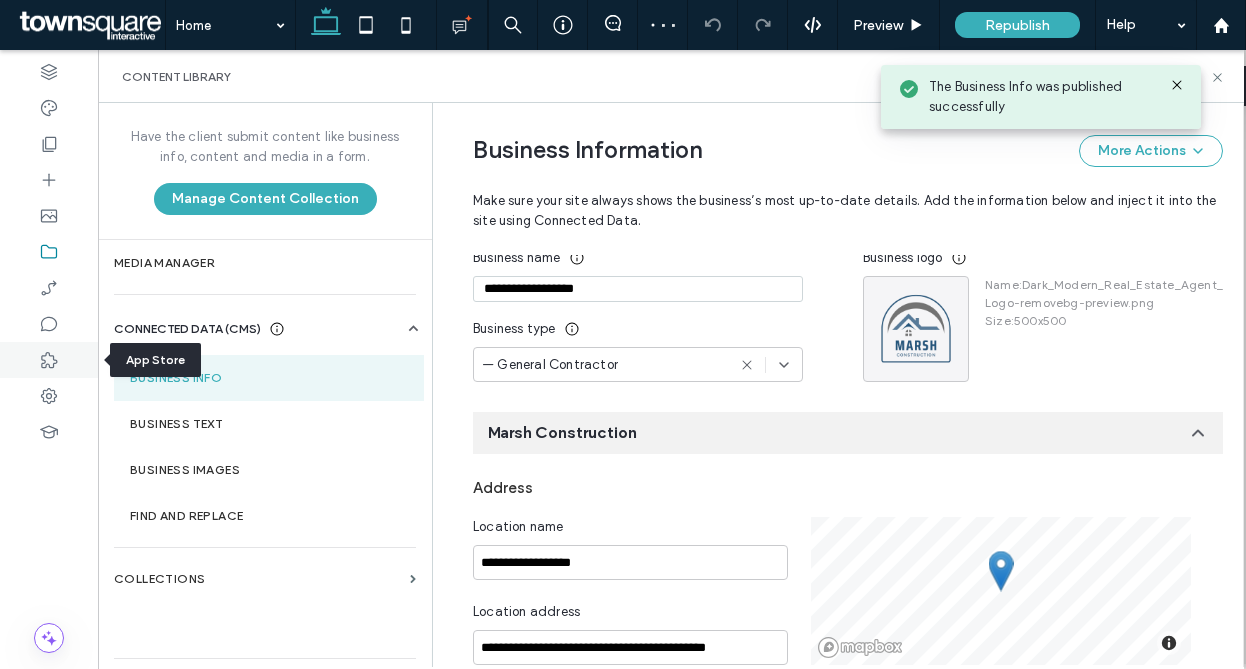 click 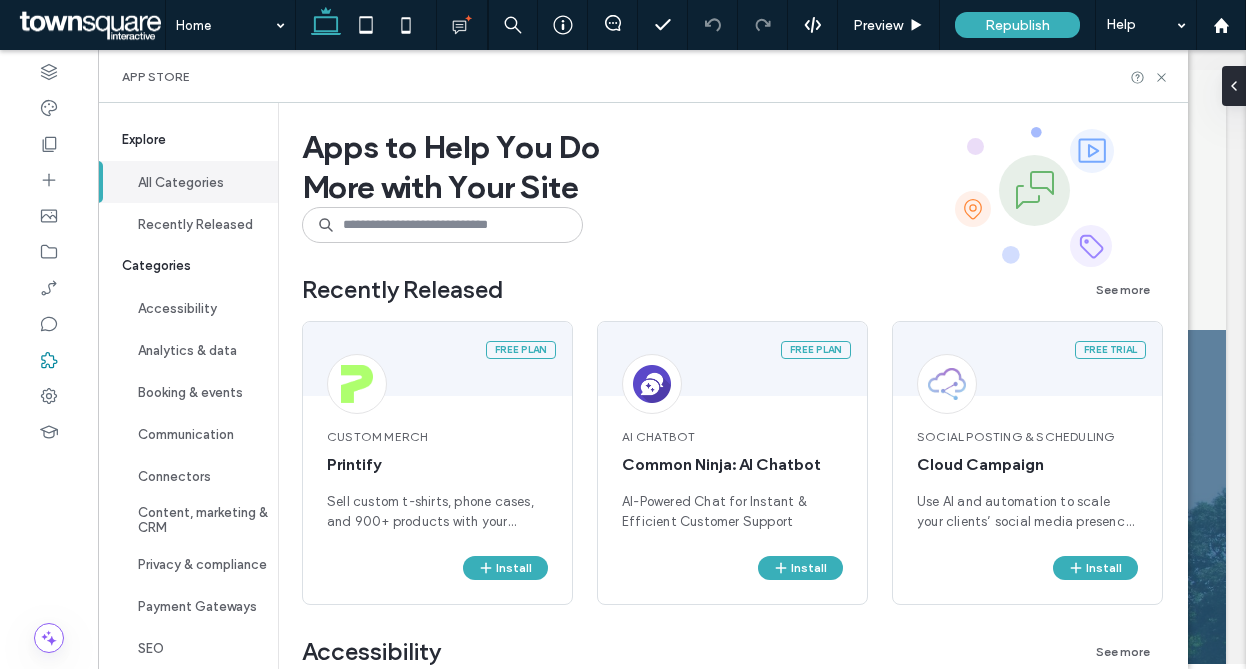 scroll, scrollTop: 0, scrollLeft: 0, axis: both 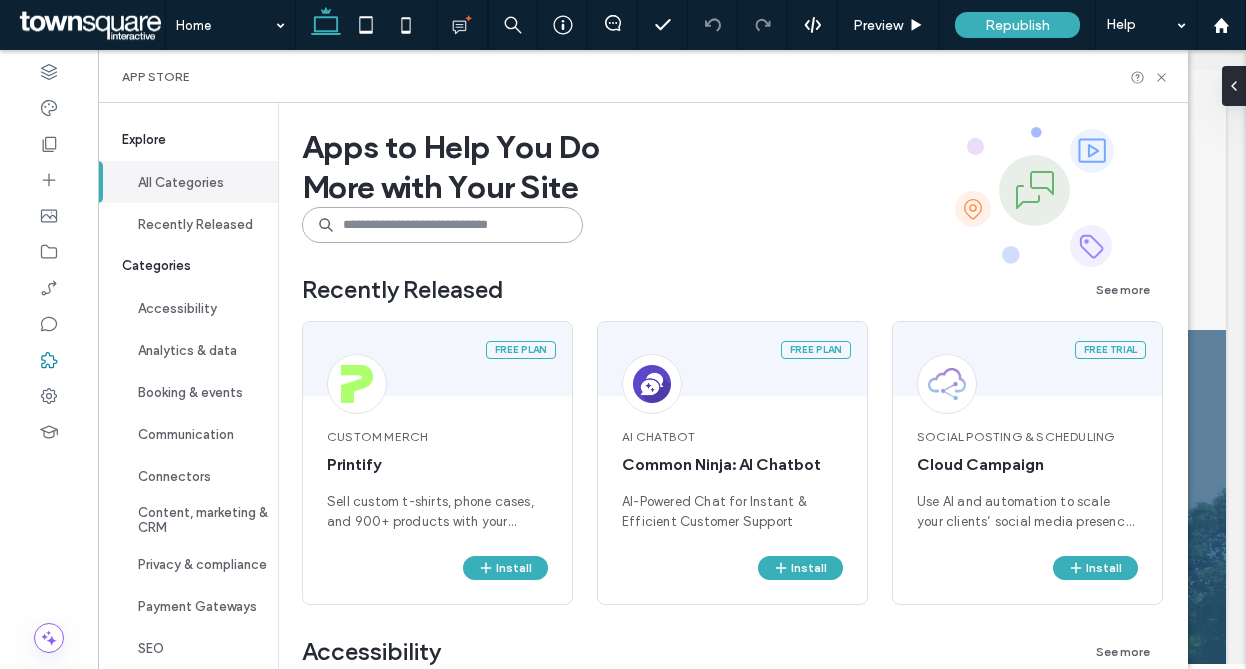 click at bounding box center [442, 225] 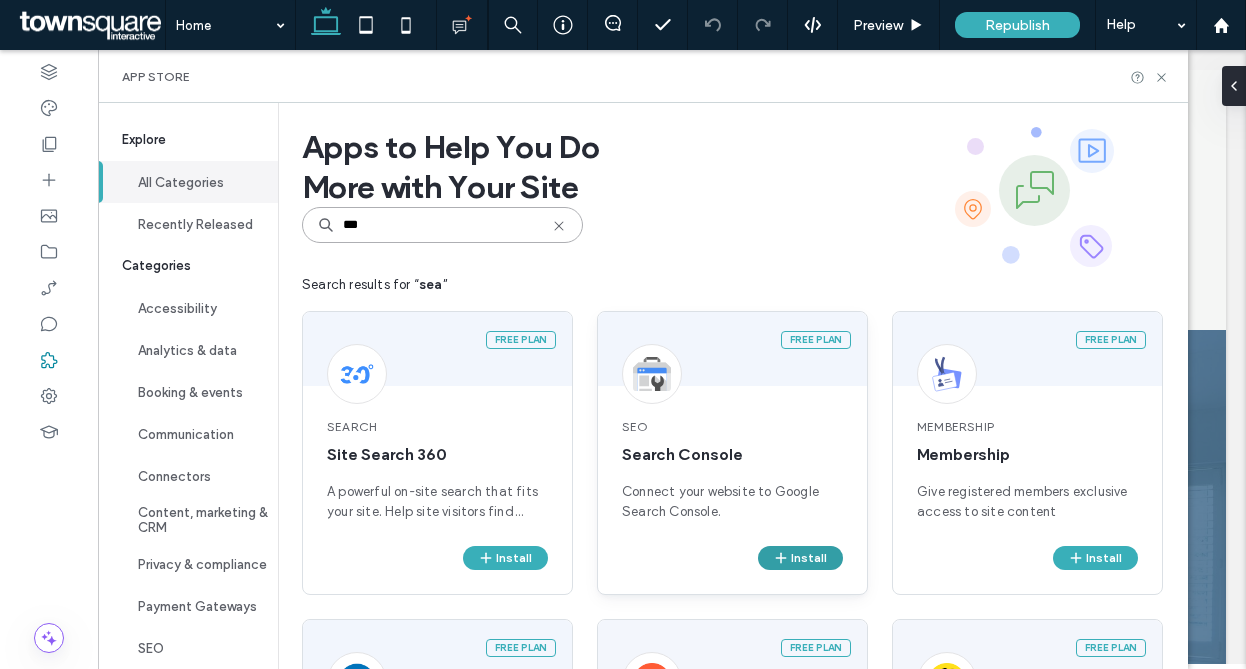type on "***" 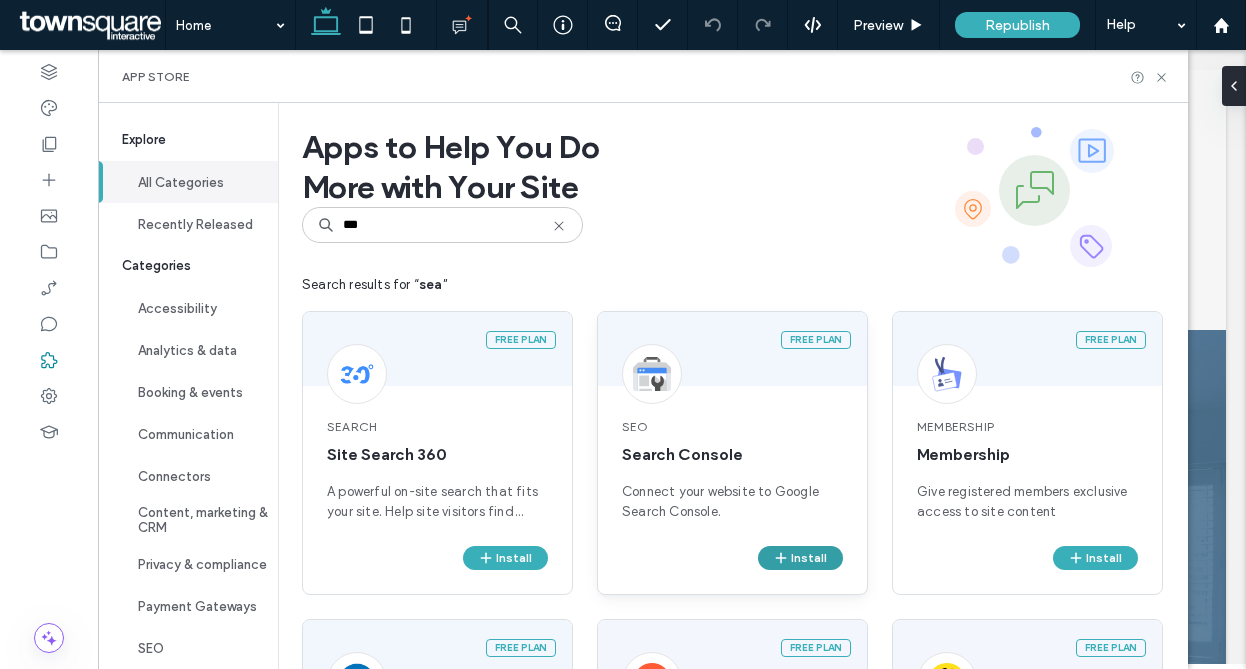 click on "Install" at bounding box center [800, 558] 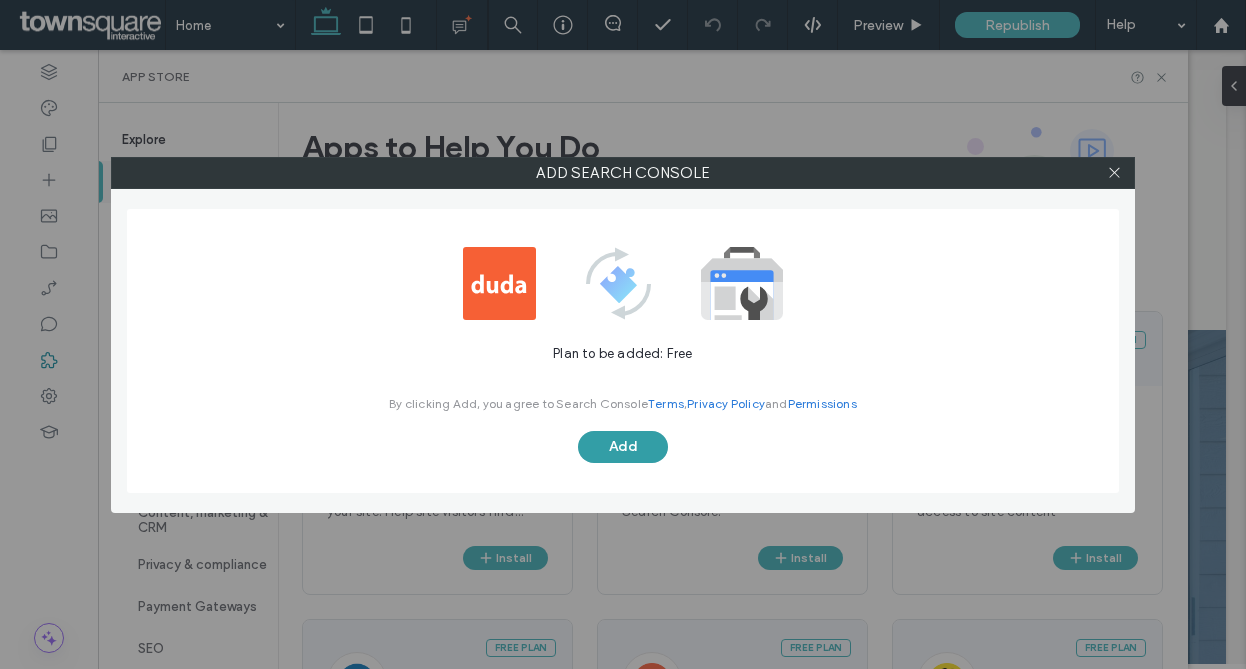 click on "Add" at bounding box center (623, 447) 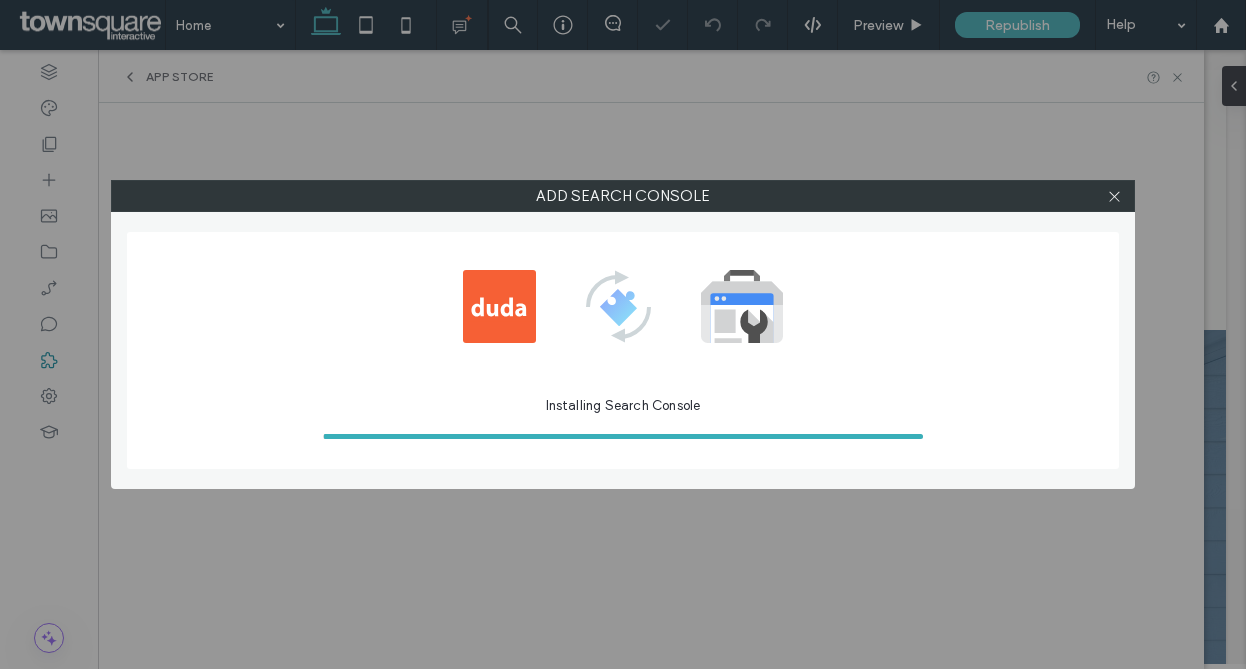 scroll, scrollTop: 0, scrollLeft: 0, axis: both 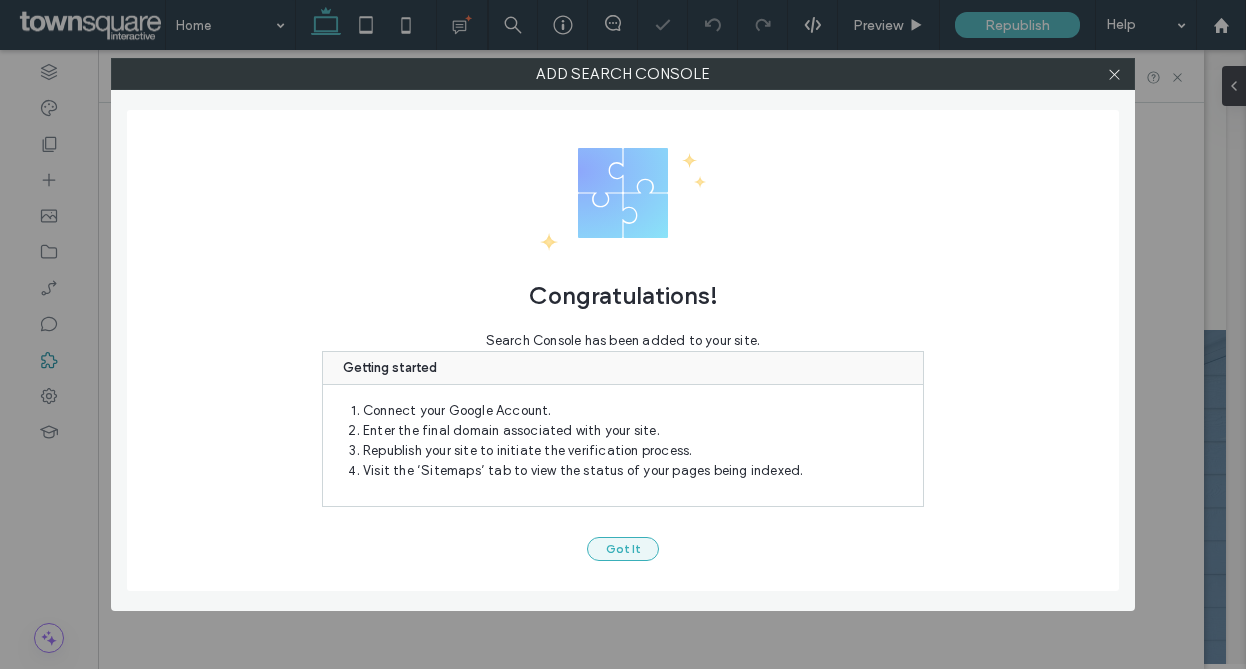 click on "Got It" at bounding box center [623, 549] 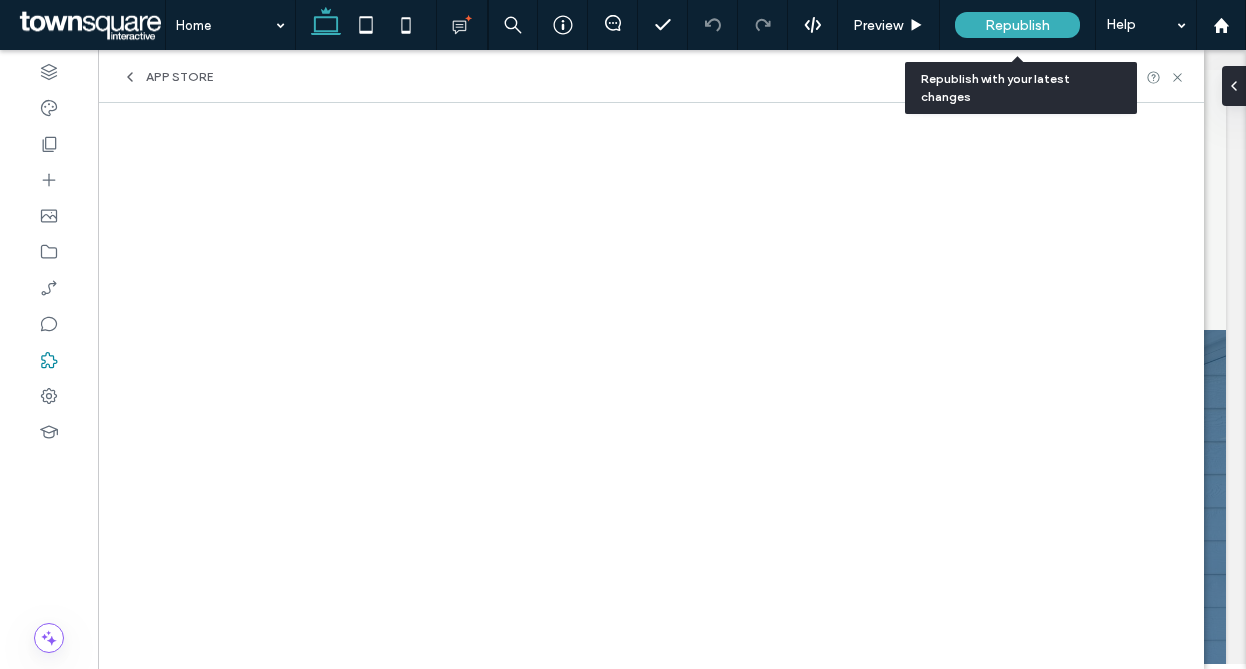 click on "Republish" at bounding box center (1017, 25) 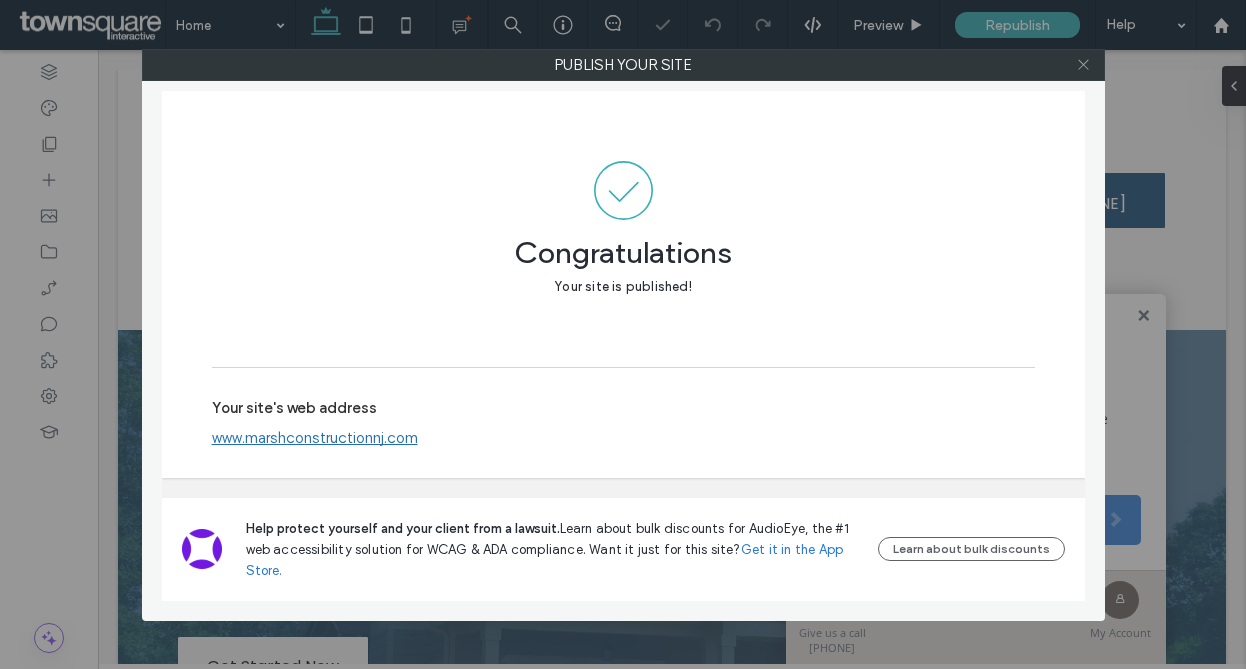 click 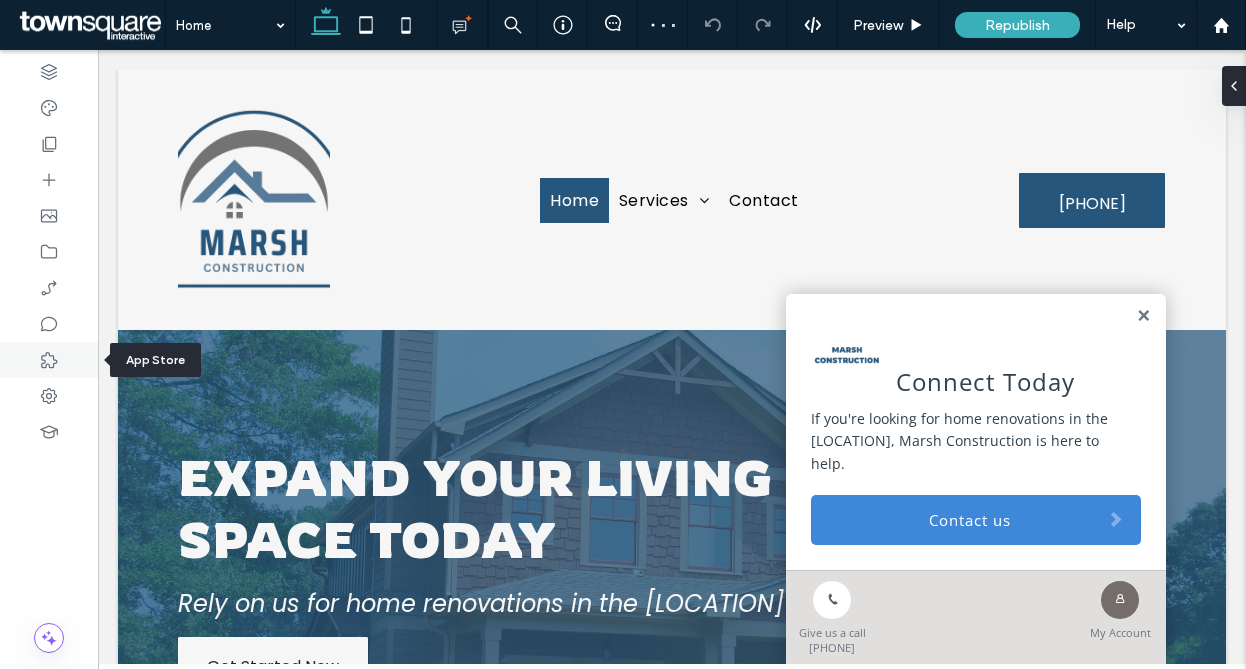 drag, startPoint x: 31, startPoint y: 363, endPoint x: 54, endPoint y: 369, distance: 23.769728 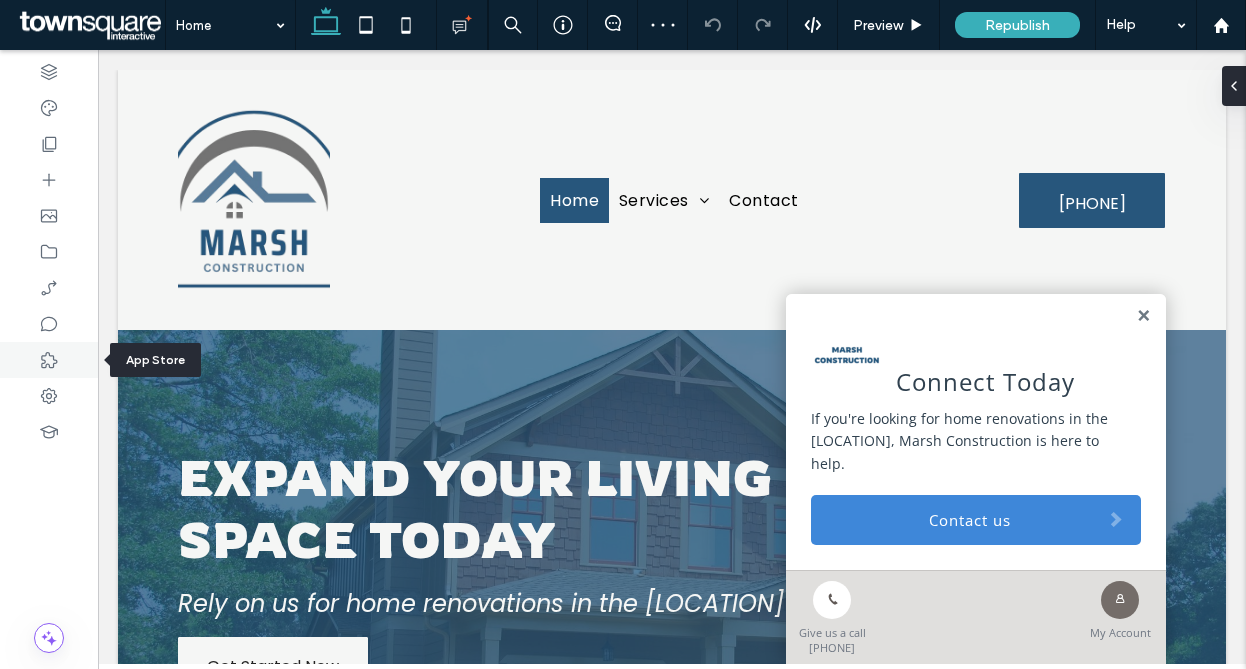 click at bounding box center [49, 360] 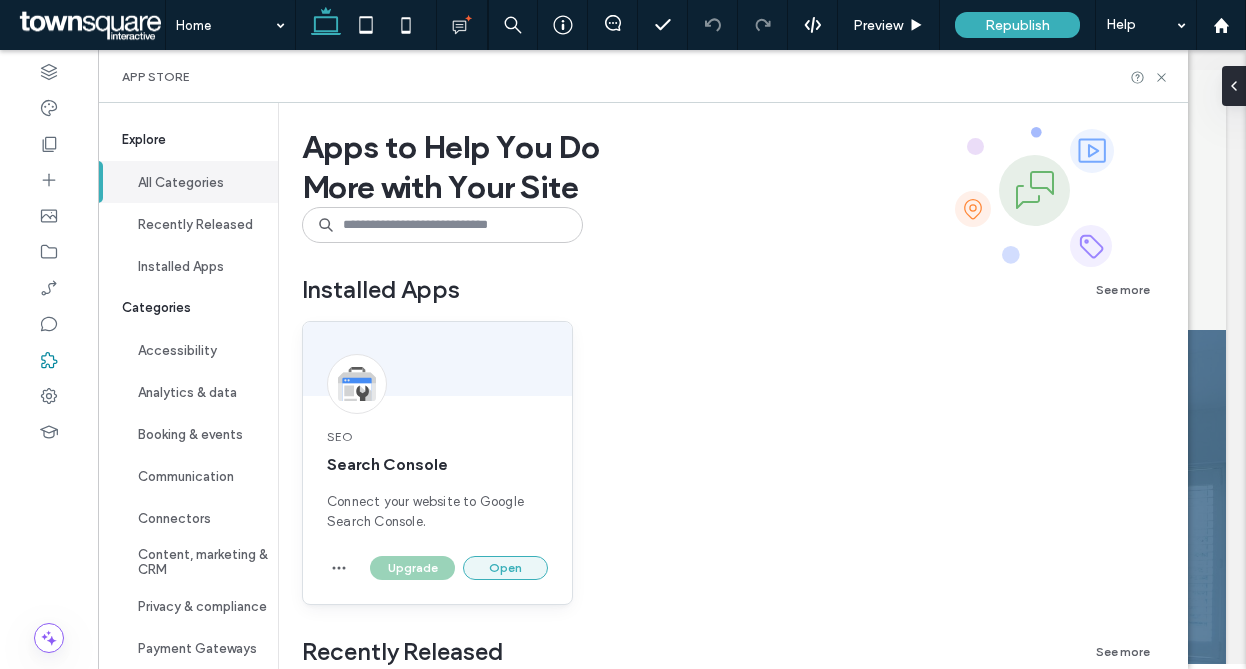 click on "Open" at bounding box center (505, 568) 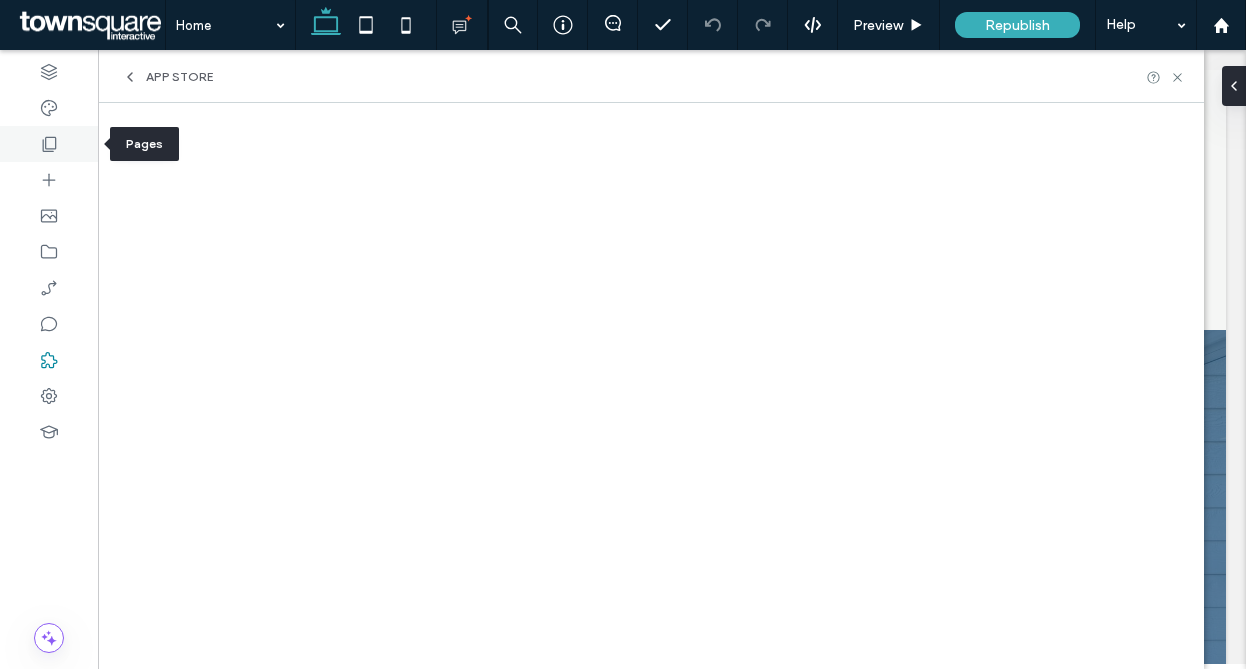click 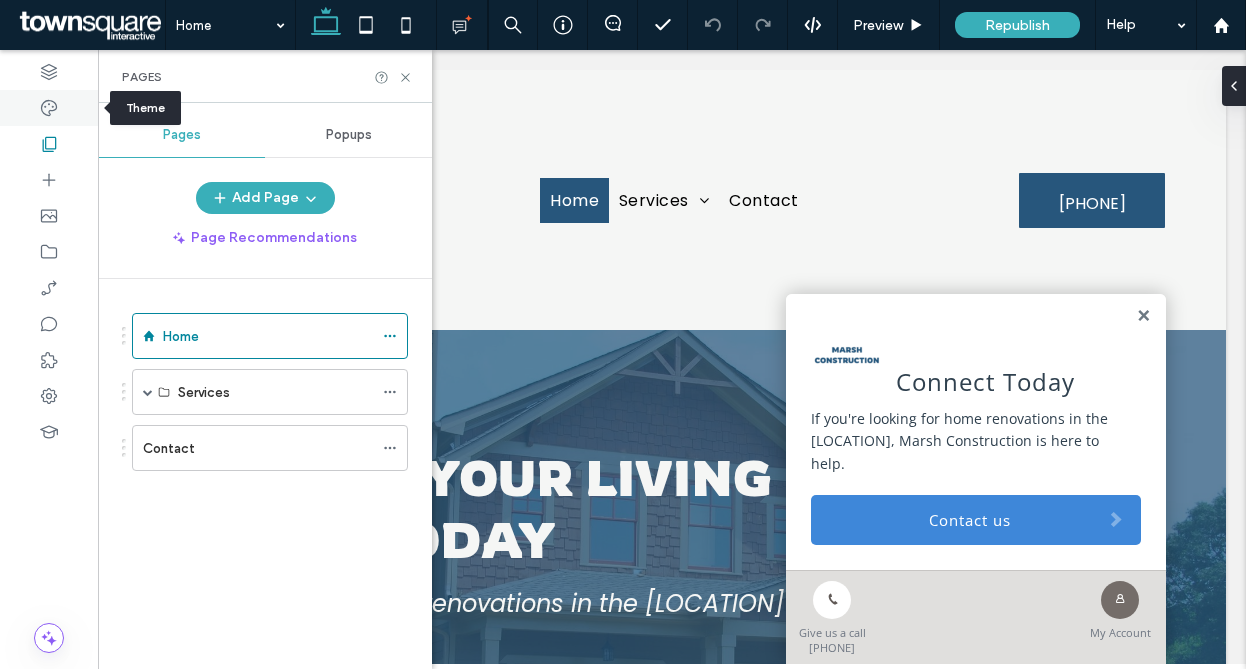 click 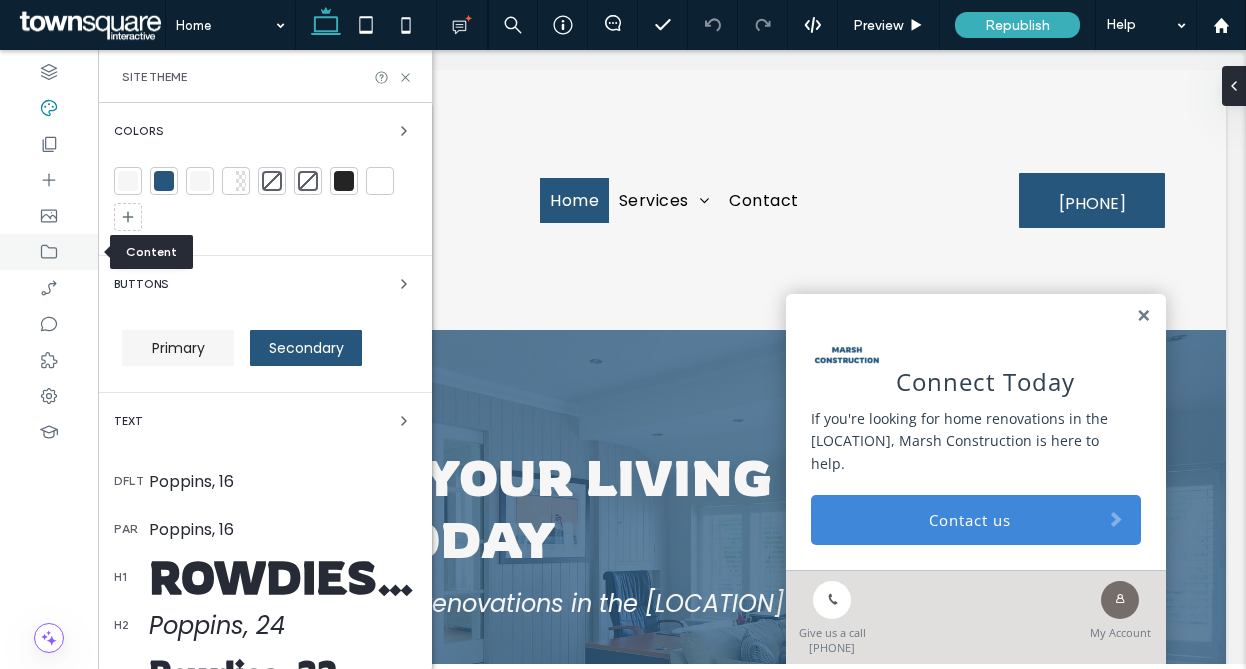click at bounding box center (49, 252) 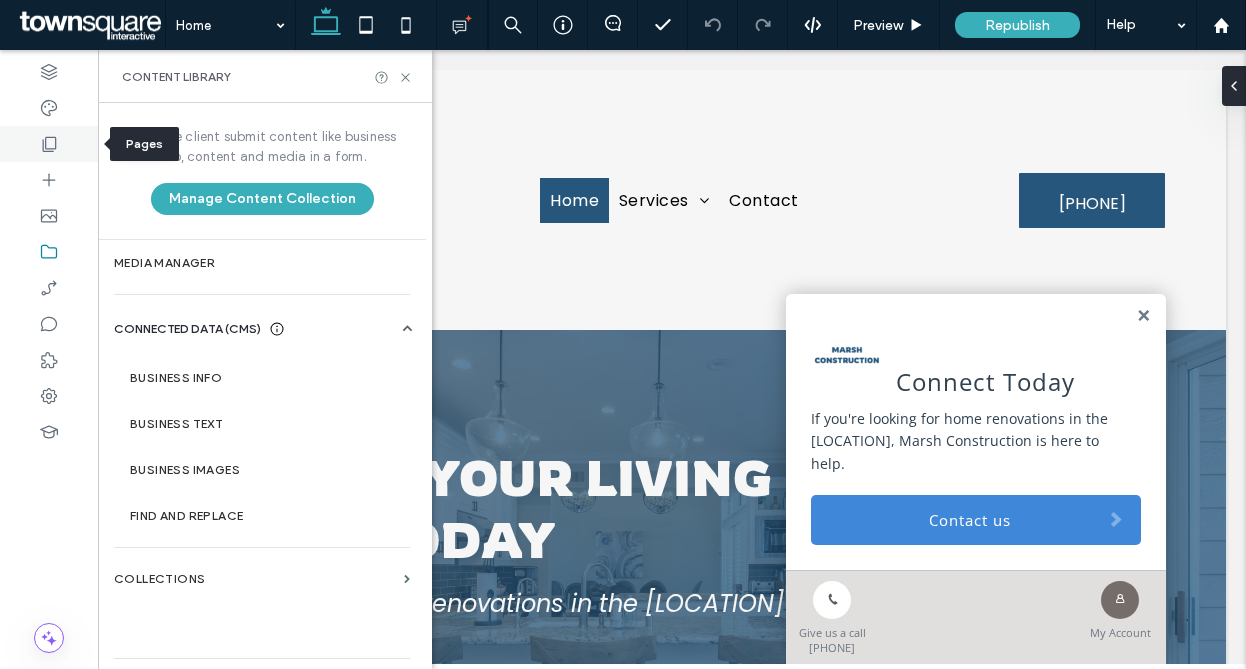 click at bounding box center [49, 144] 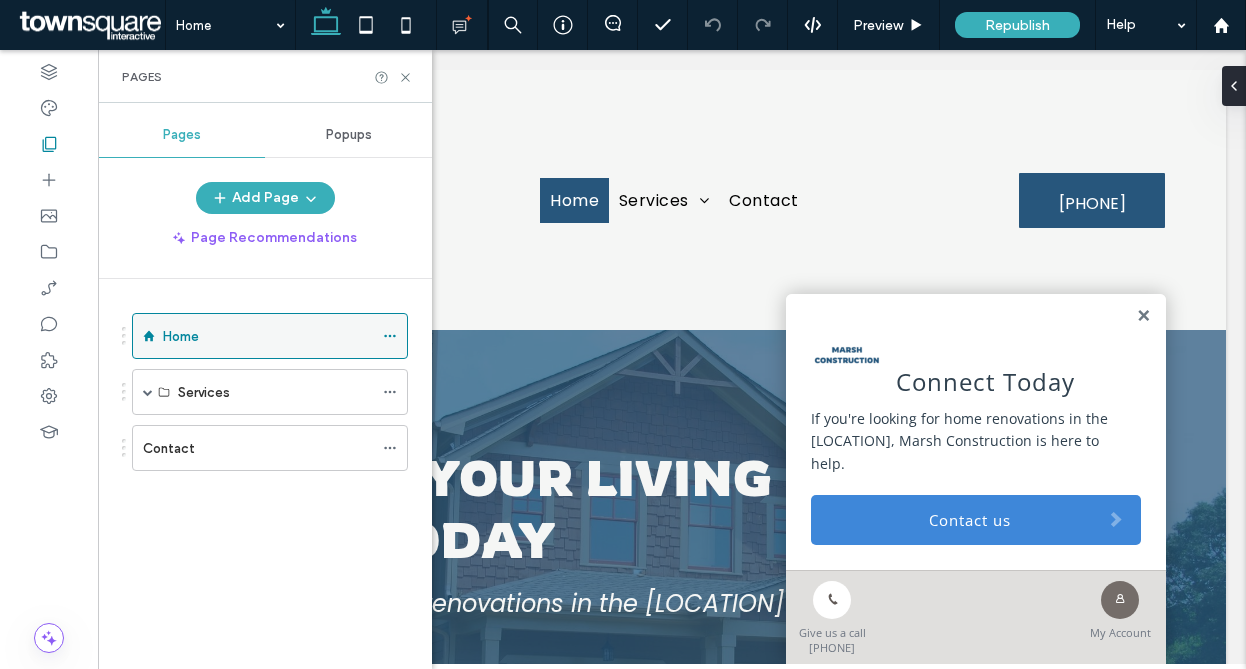 click at bounding box center (390, 336) 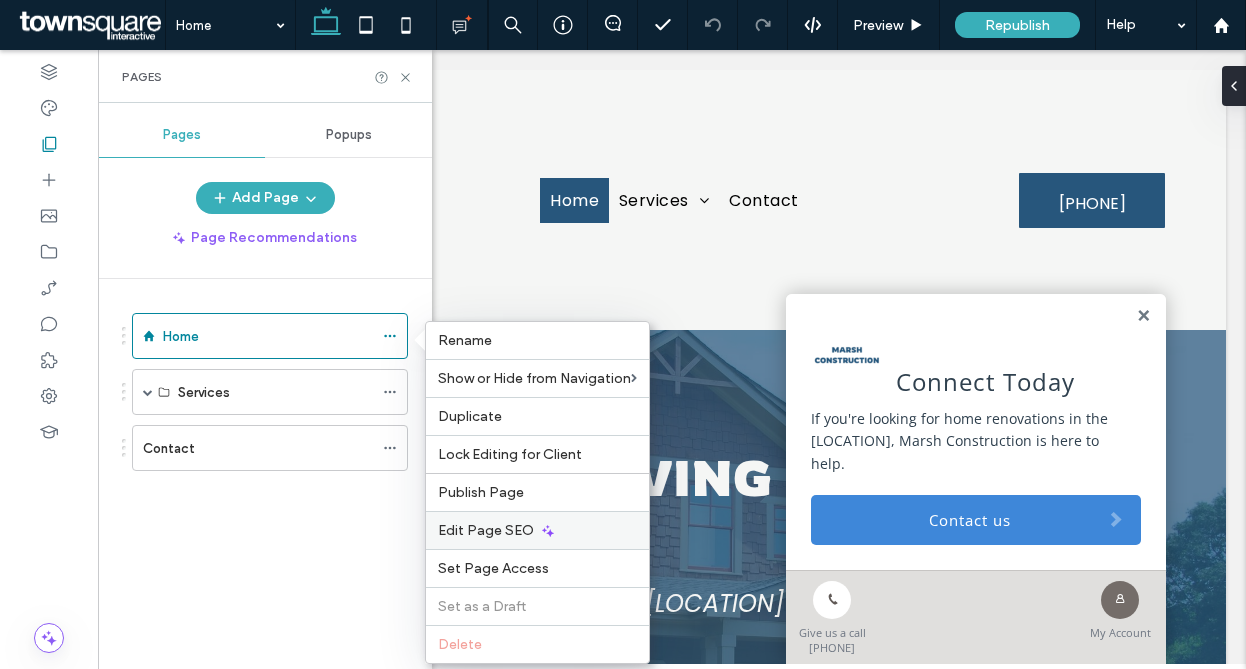click on "Edit Page SEO" at bounding box center (486, 530) 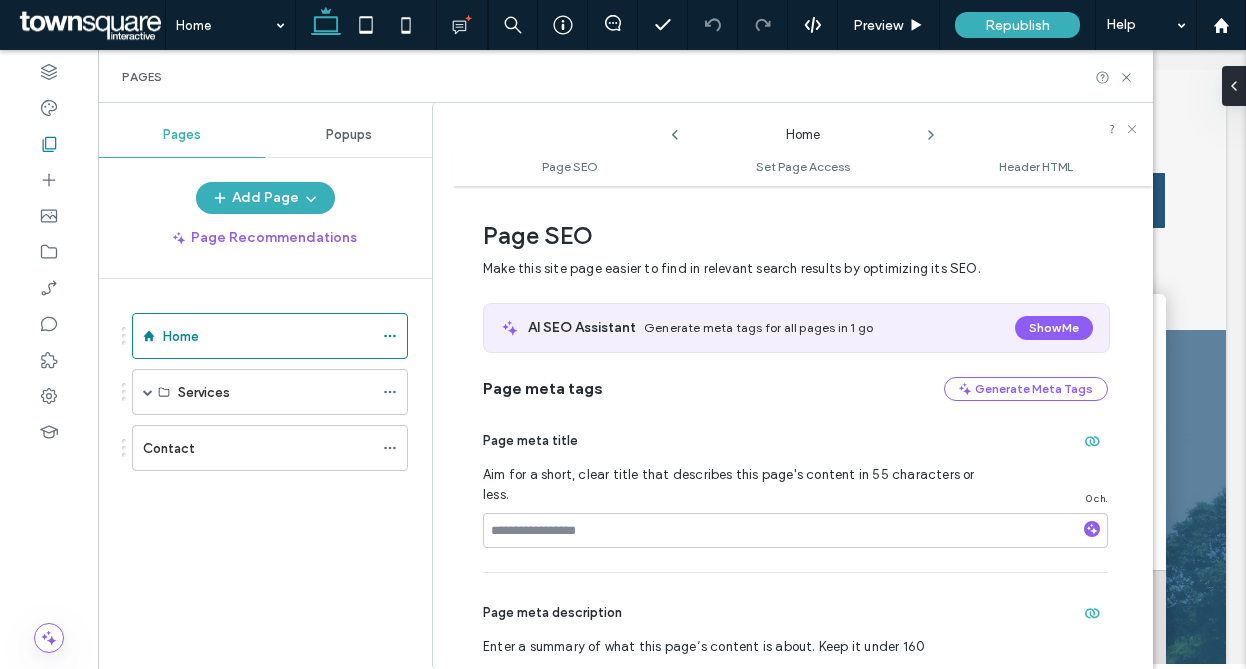 scroll, scrollTop: 10, scrollLeft: 0, axis: vertical 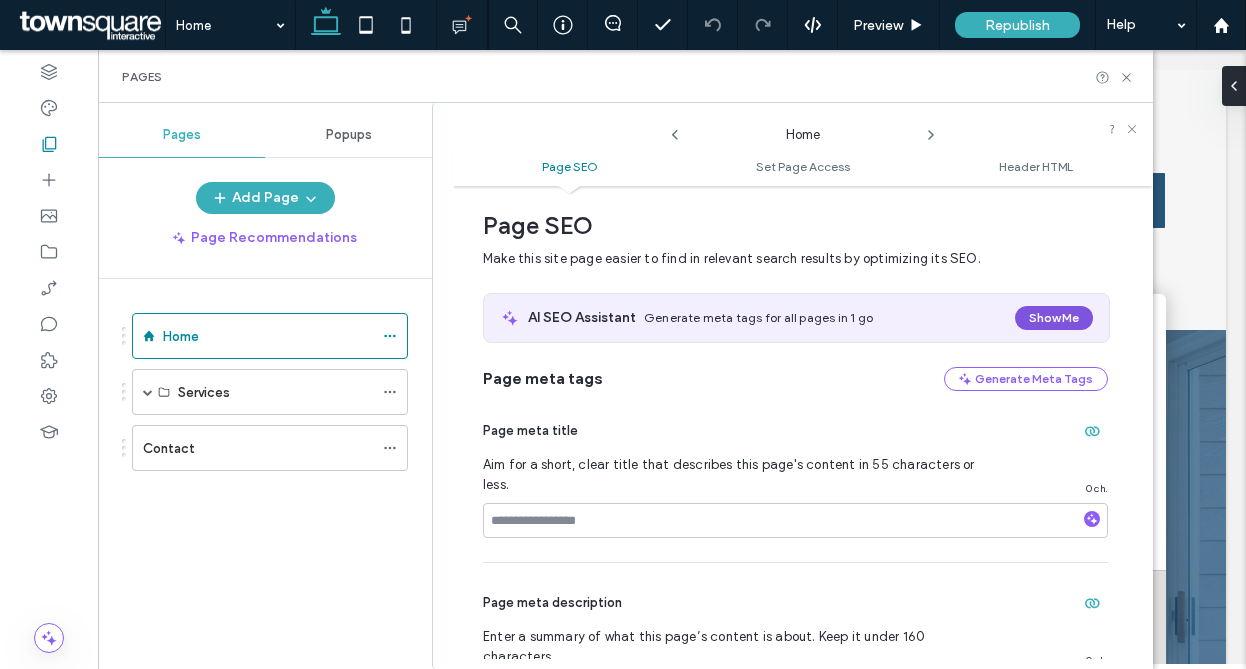 click on "Show Me" at bounding box center [1054, 318] 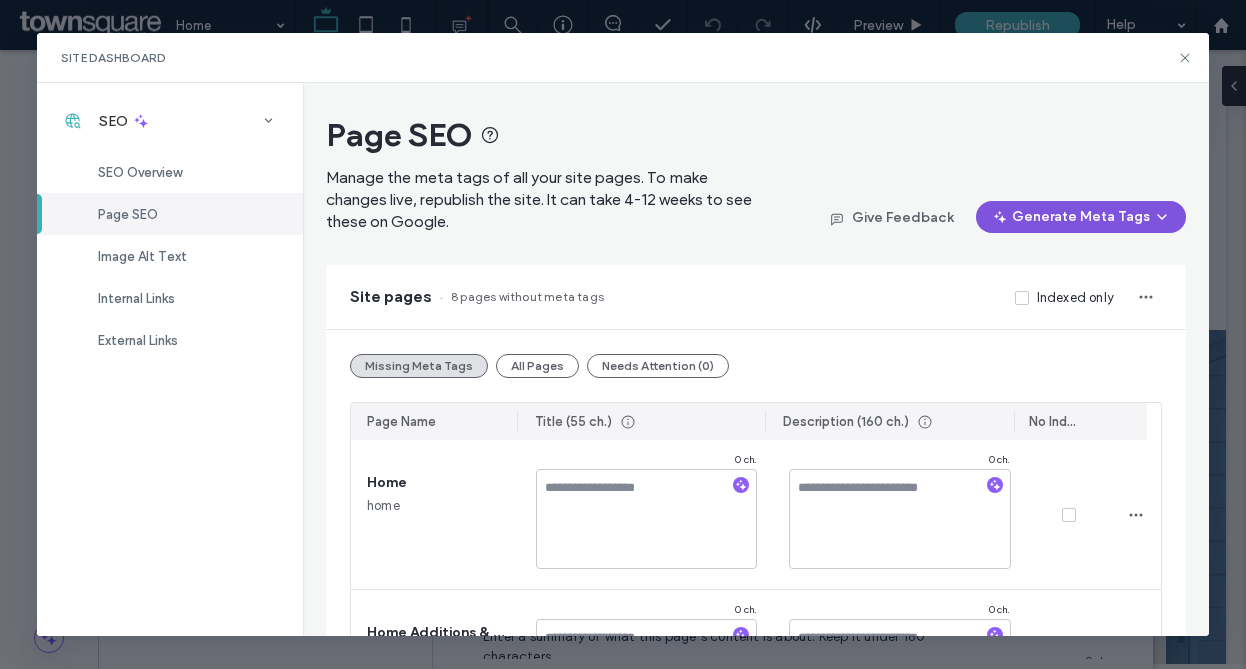 click on "Generate Meta Tags" at bounding box center [1081, 217] 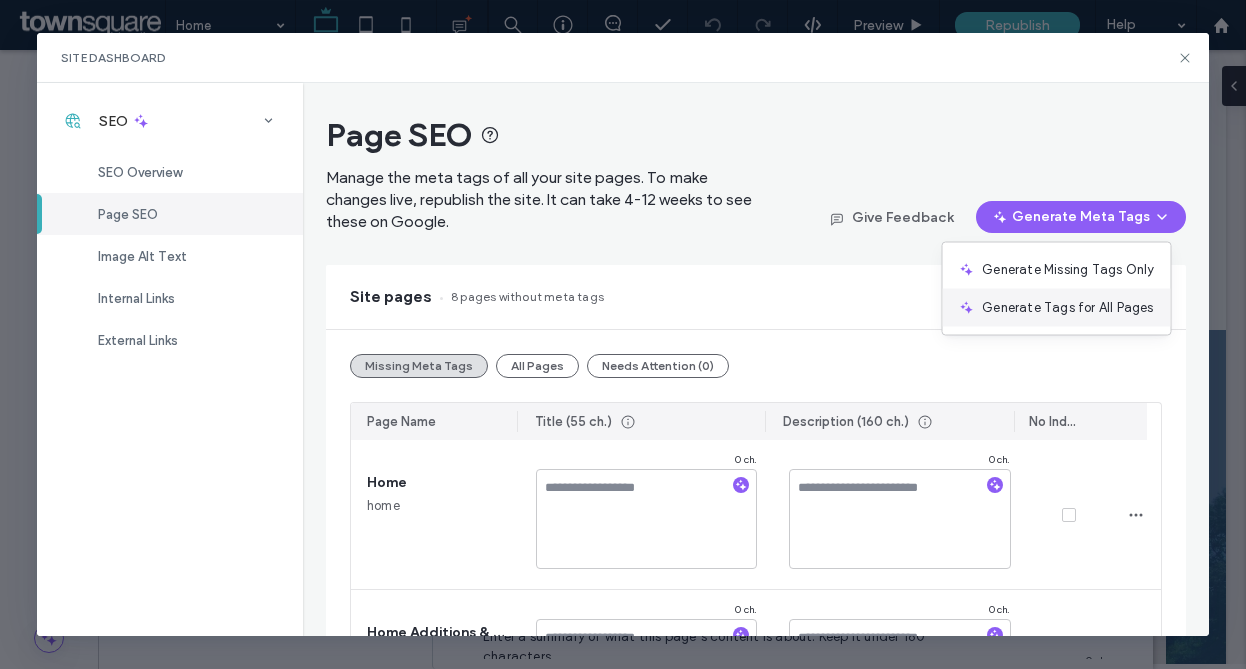 click on "Generate Tags for All Pages" at bounding box center [1067, 308] 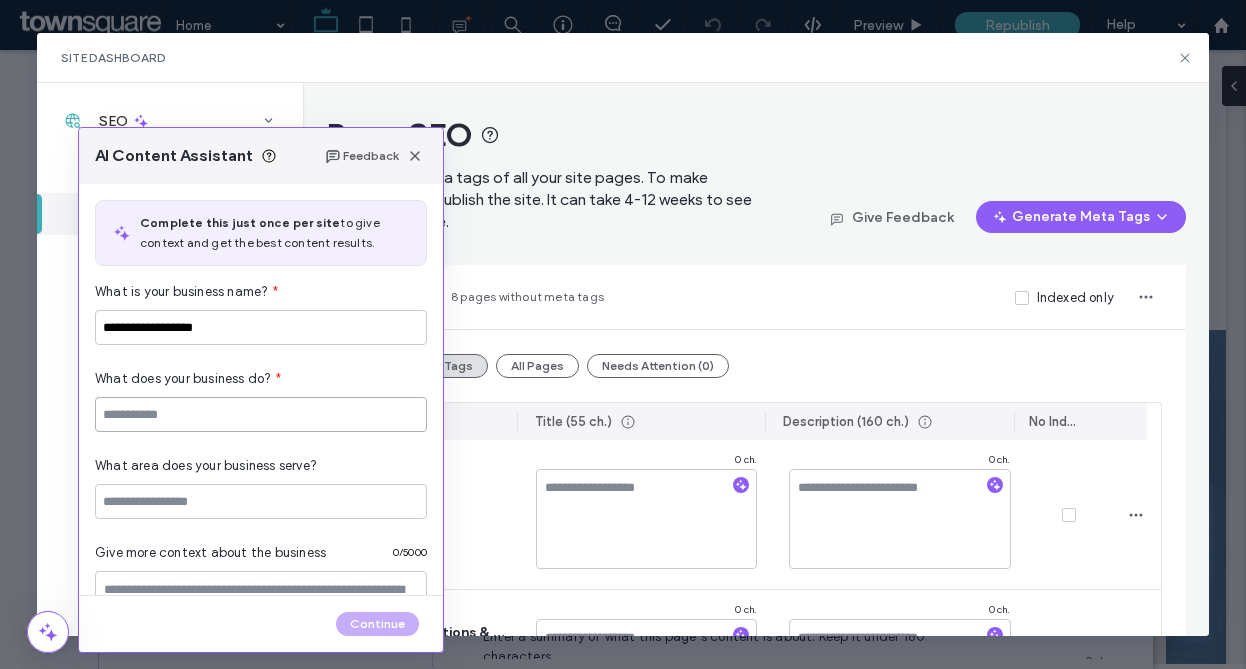 click at bounding box center [261, 414] 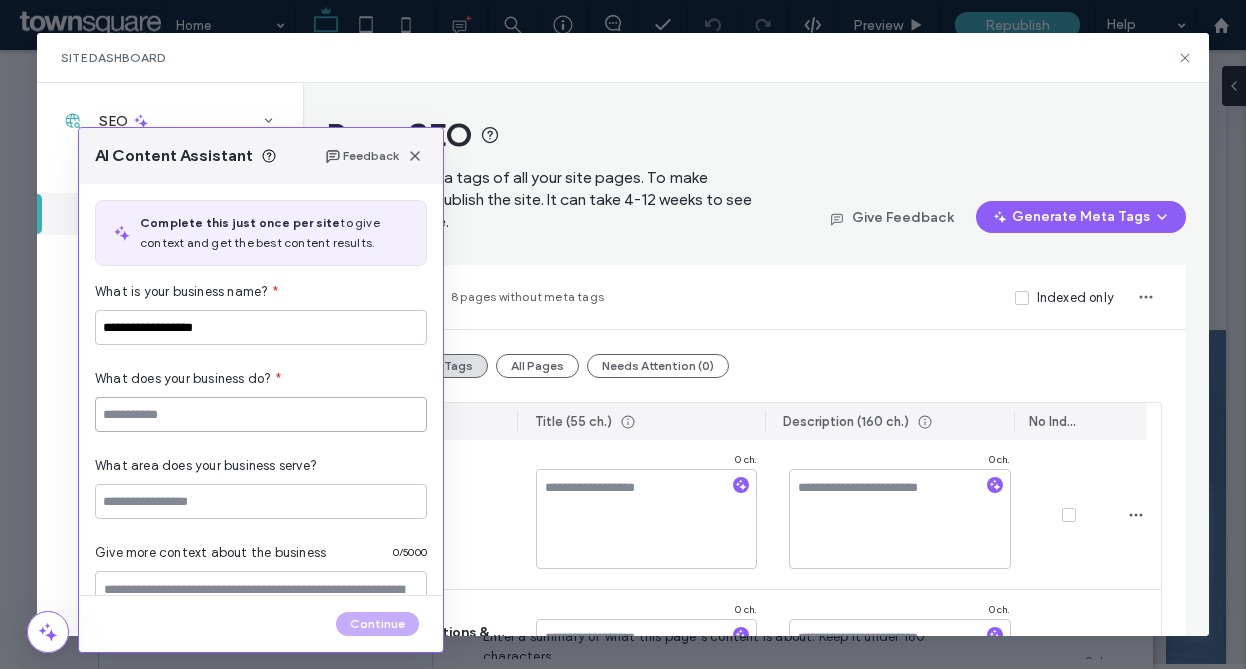 paste on "**********" 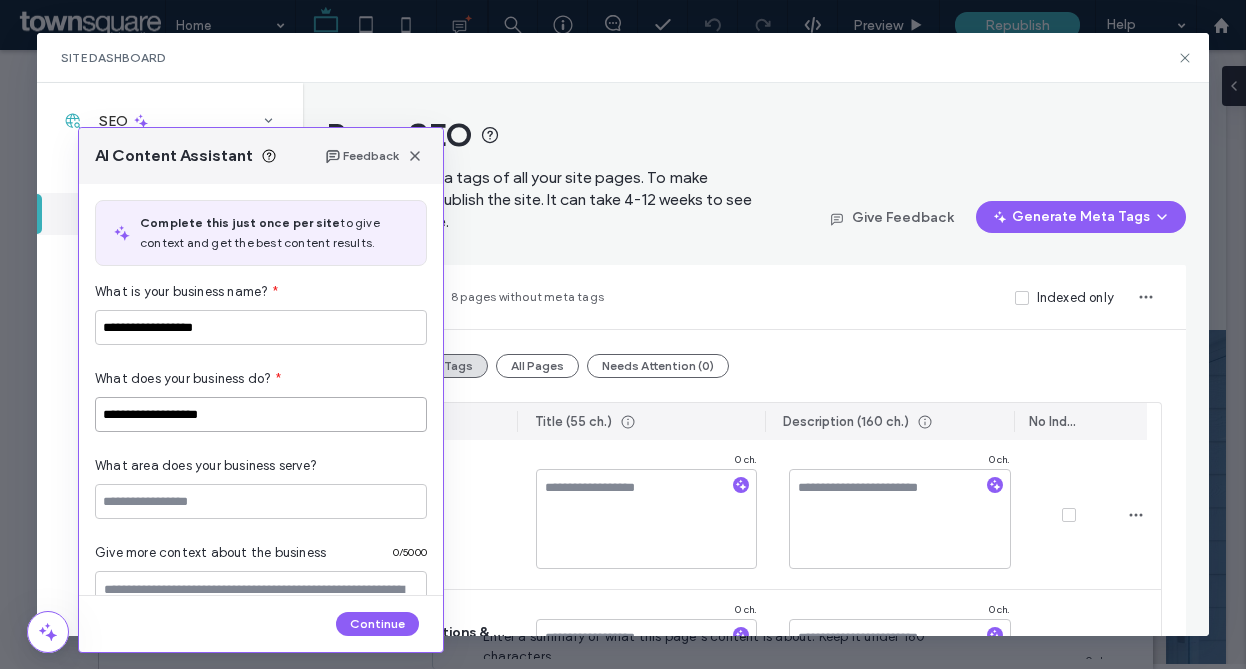 type on "**********" 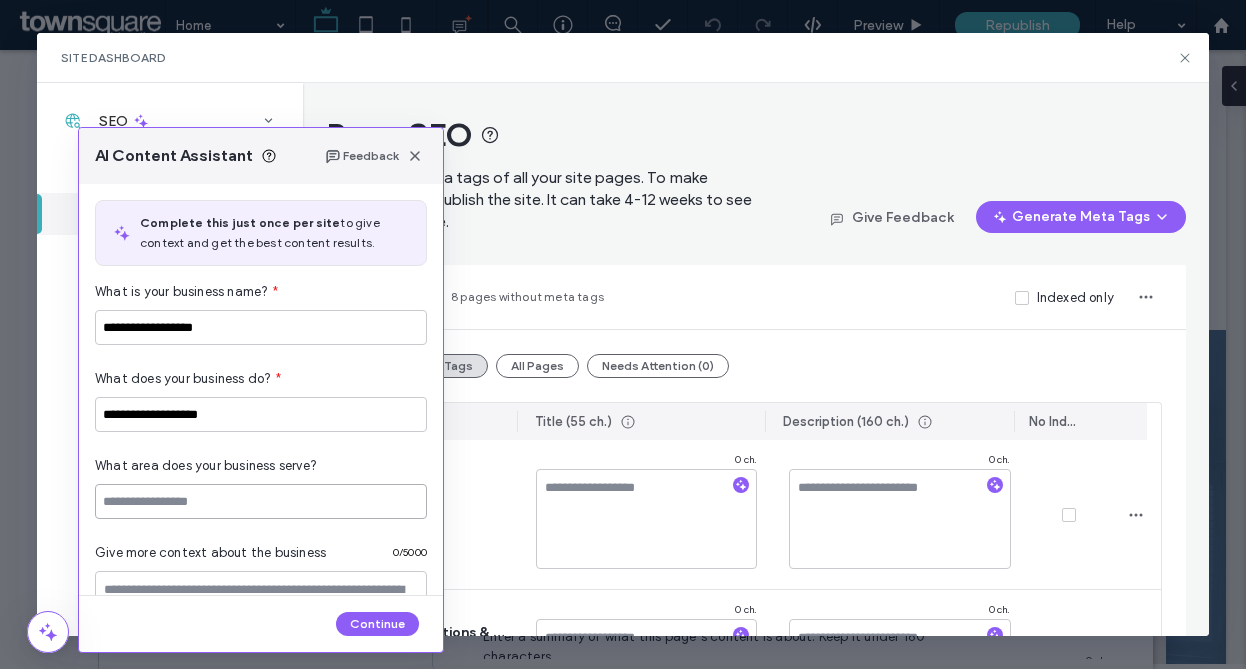 click at bounding box center [261, 501] 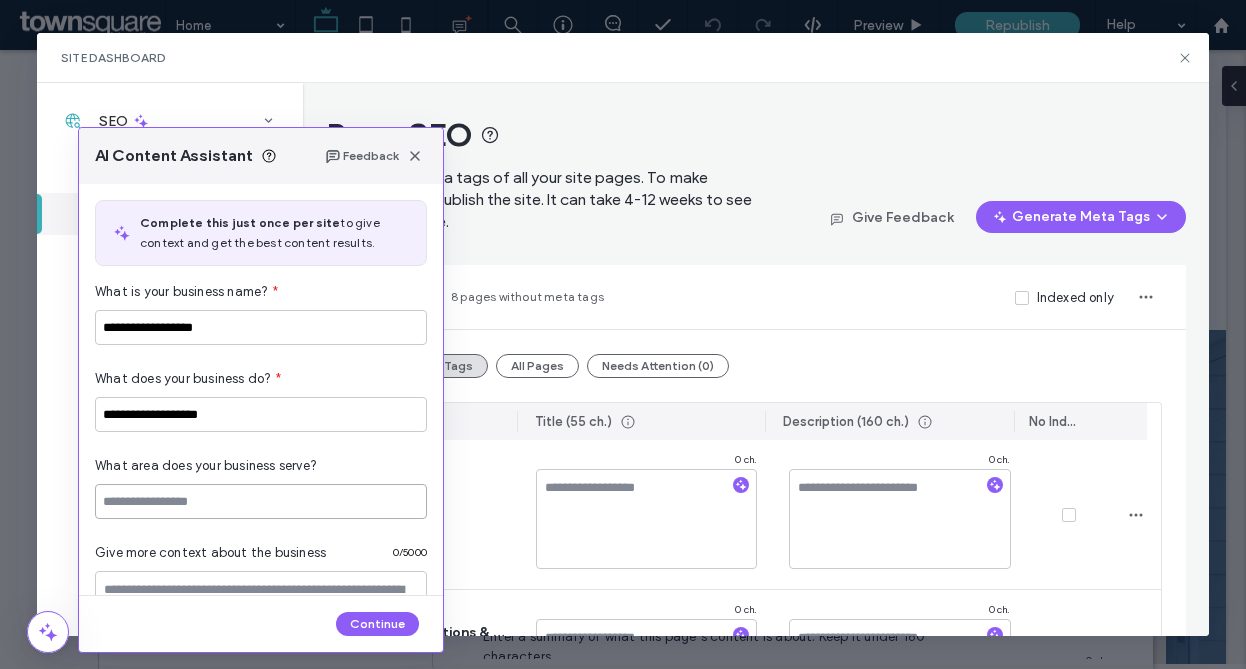 paste on "**********" 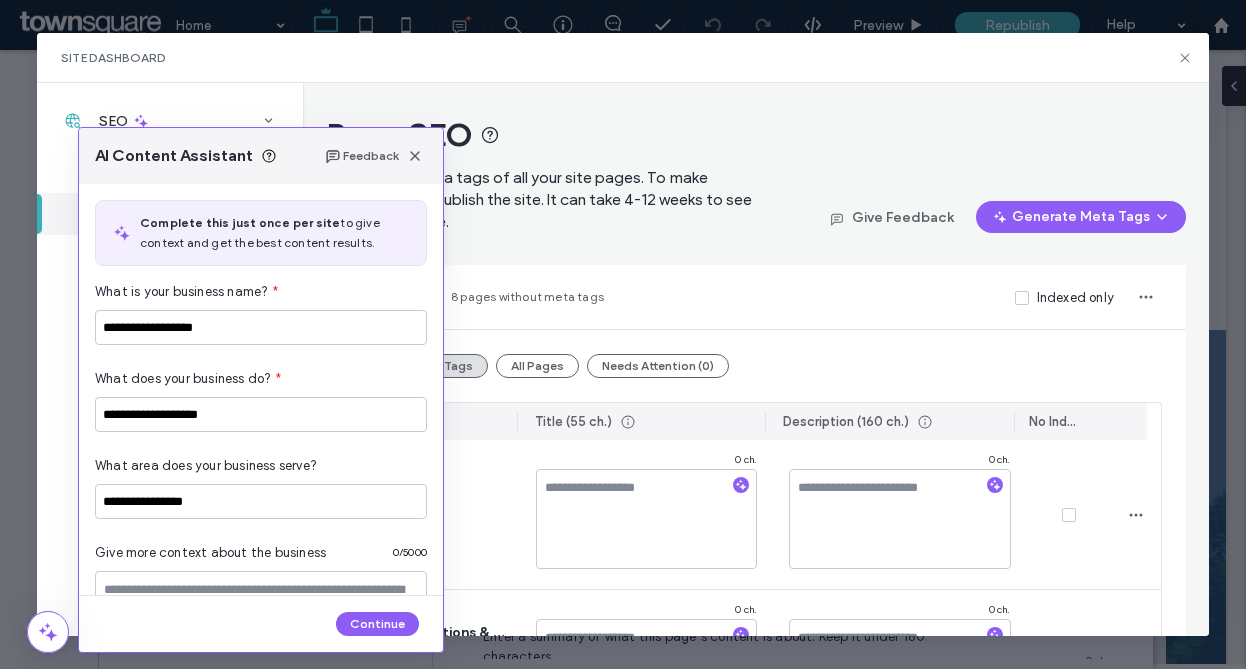 scroll, scrollTop: 91, scrollLeft: 0, axis: vertical 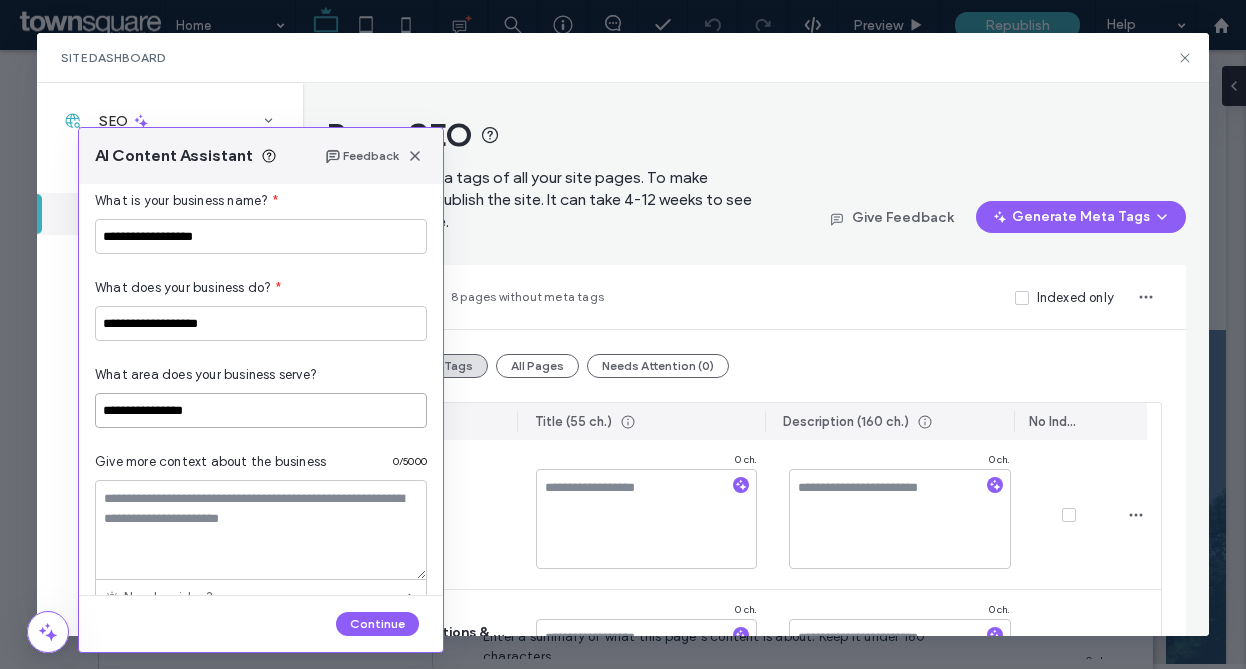 paste on "**********" 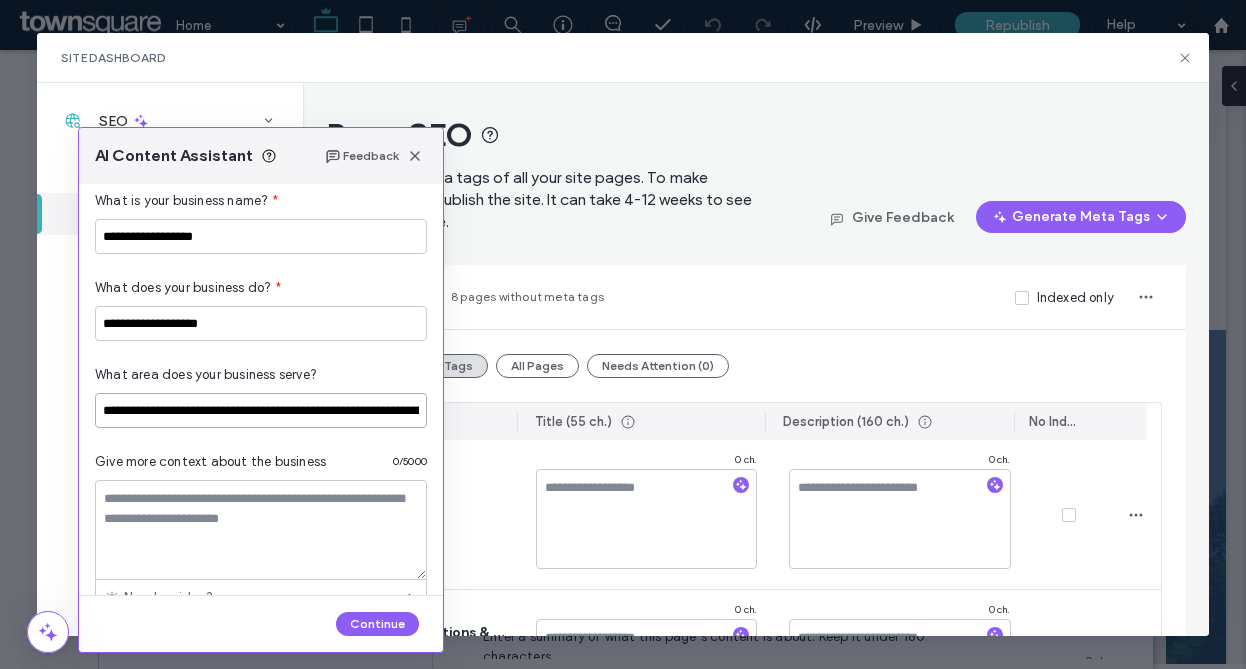 scroll, scrollTop: 0, scrollLeft: 2656, axis: horizontal 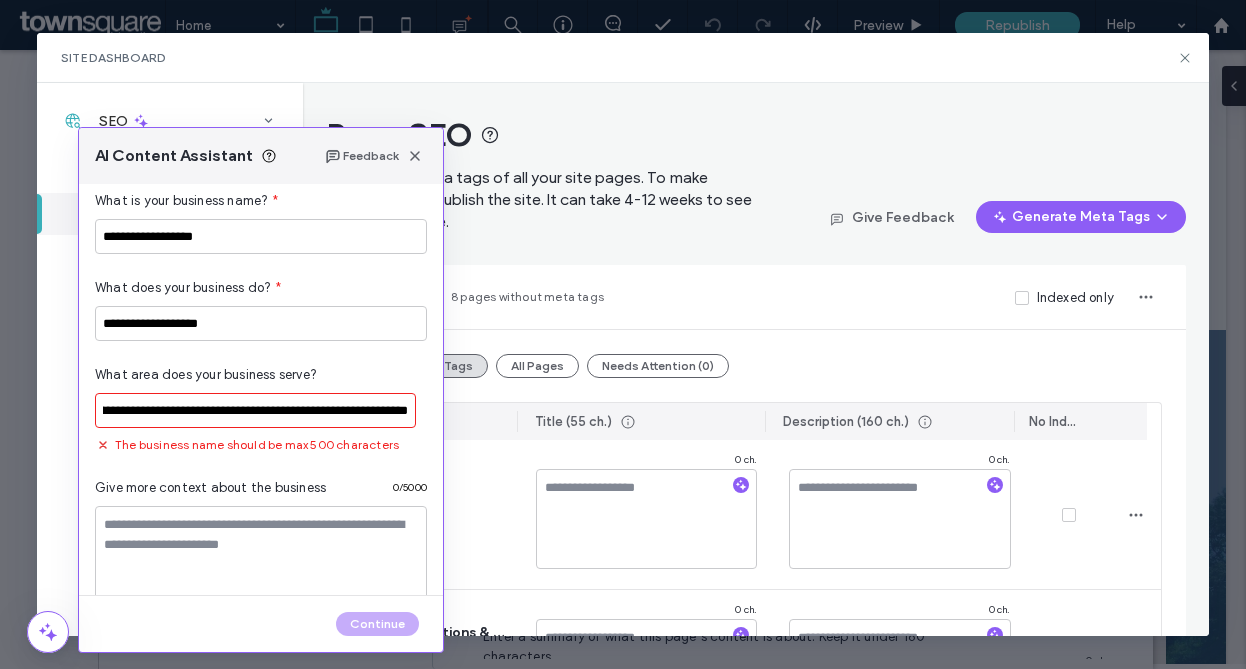 type on "**********" 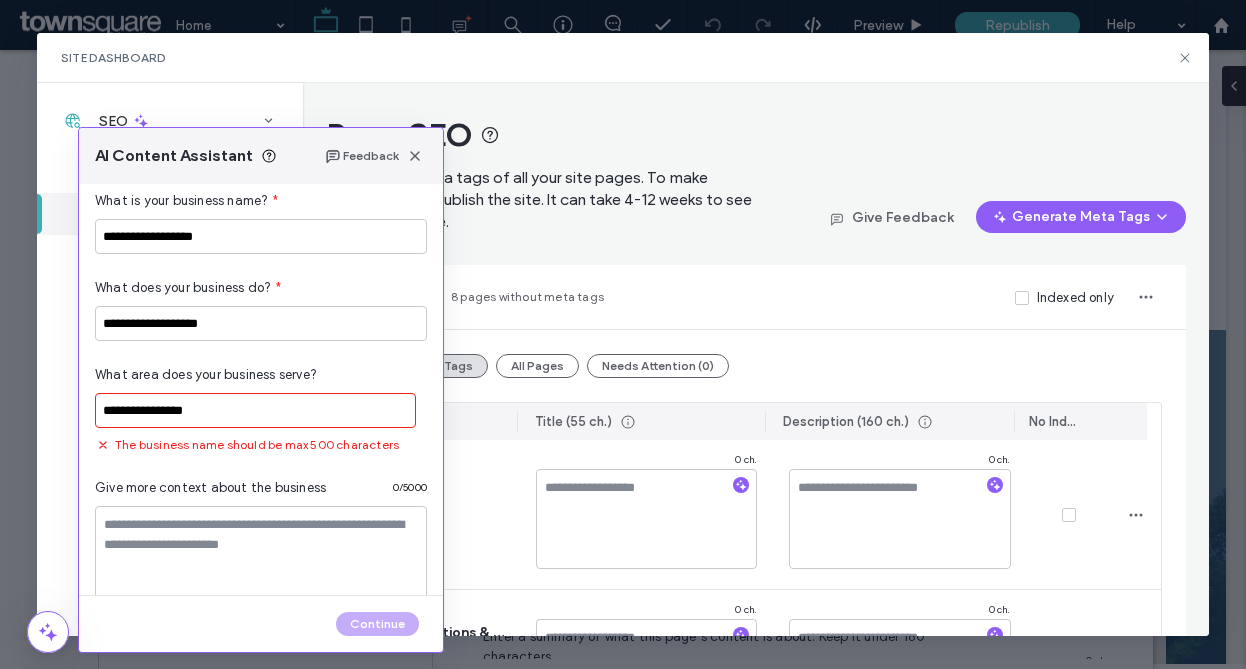 scroll, scrollTop: 0, scrollLeft: 0, axis: both 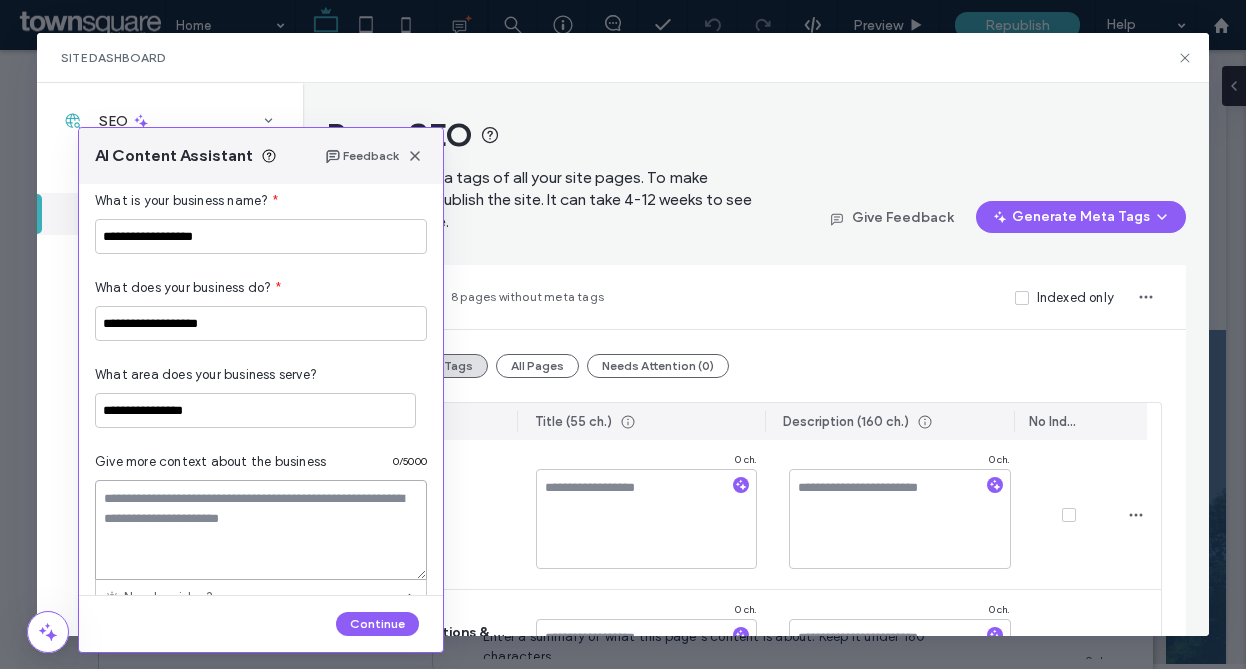 click at bounding box center (261, 530) 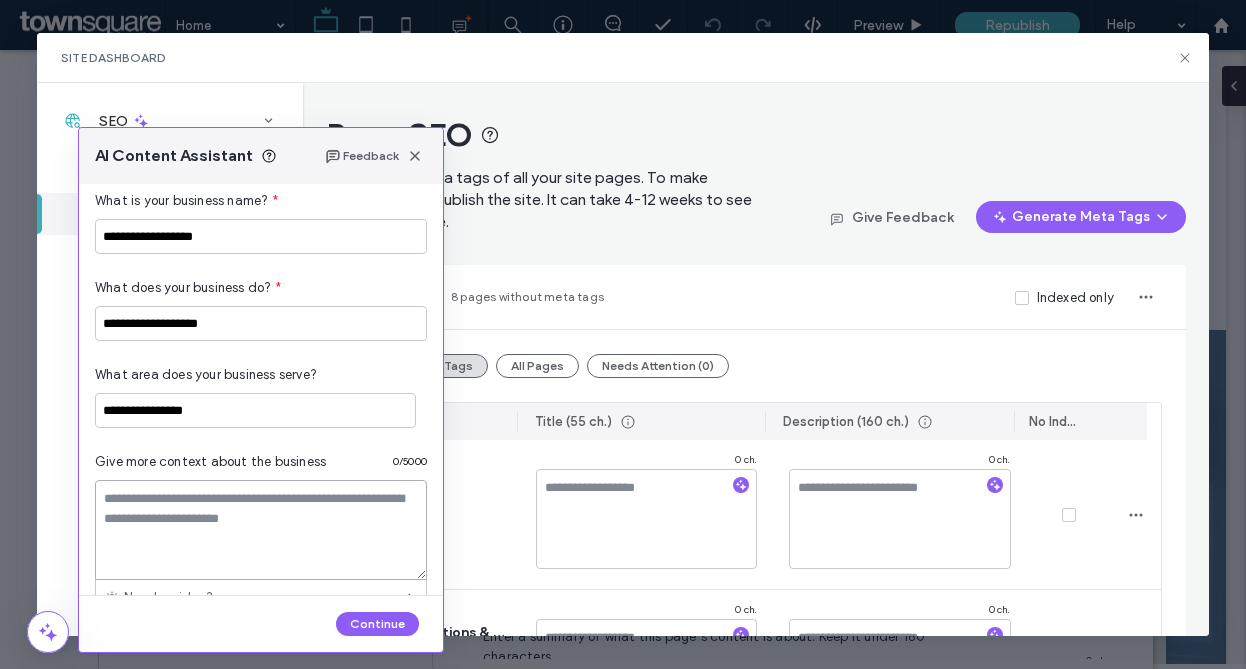 paste on "**********" 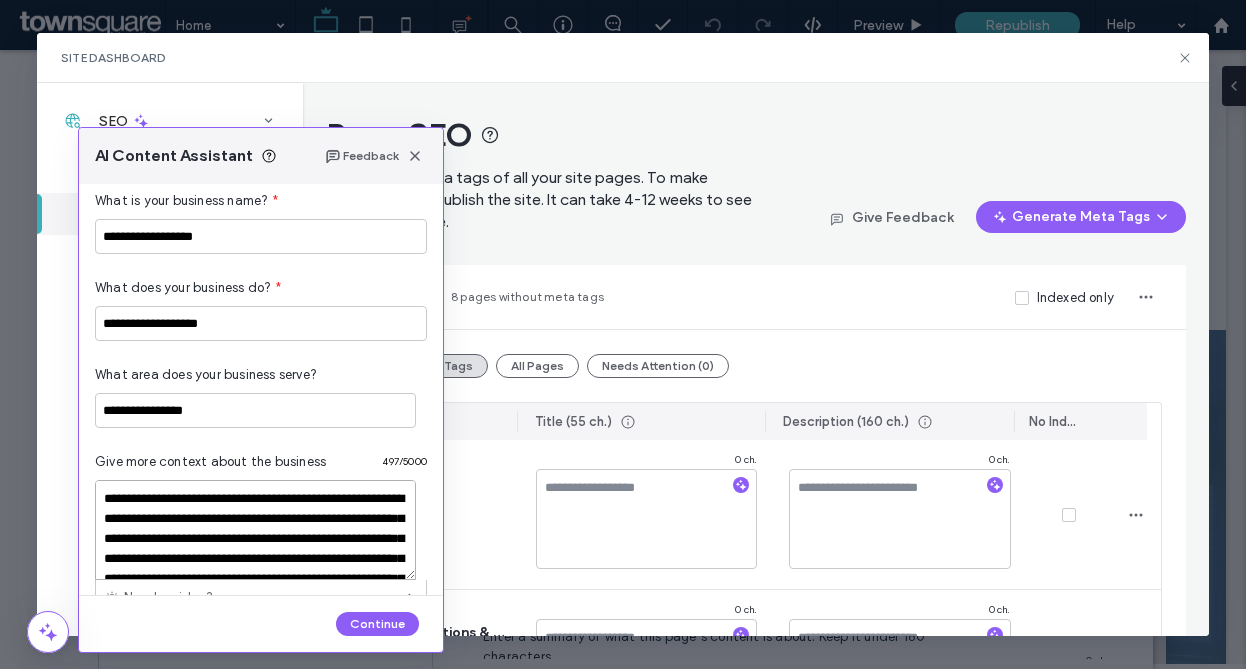 scroll, scrollTop: 148, scrollLeft: 0, axis: vertical 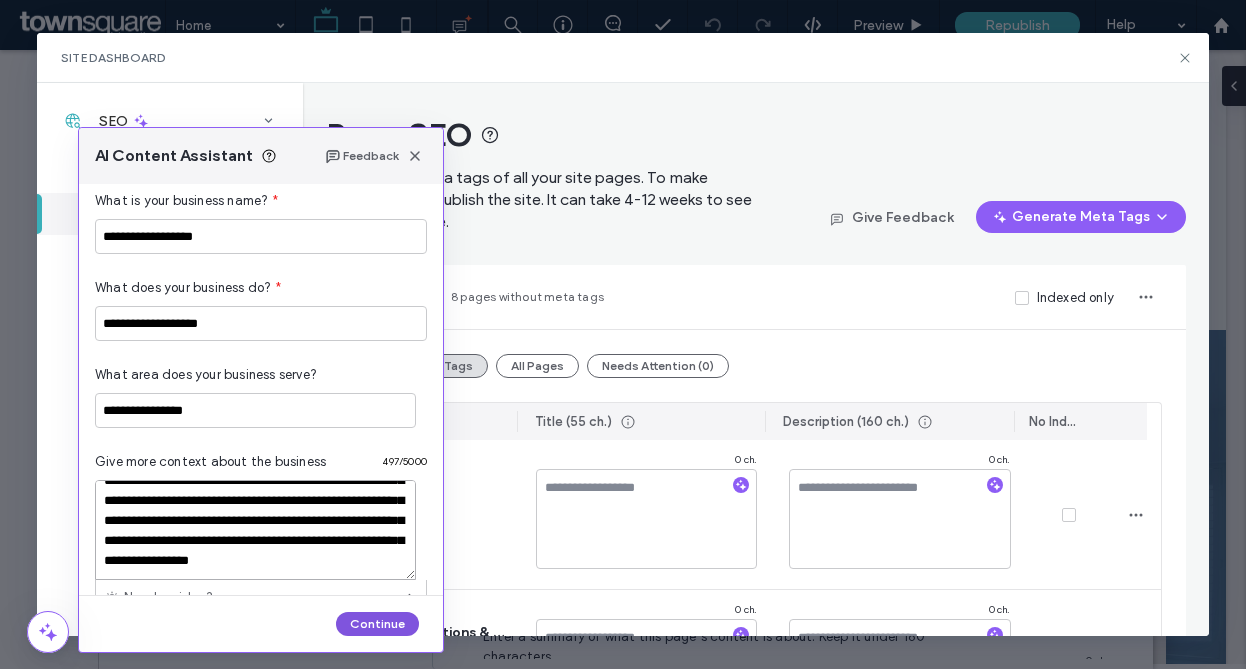 type on "**********" 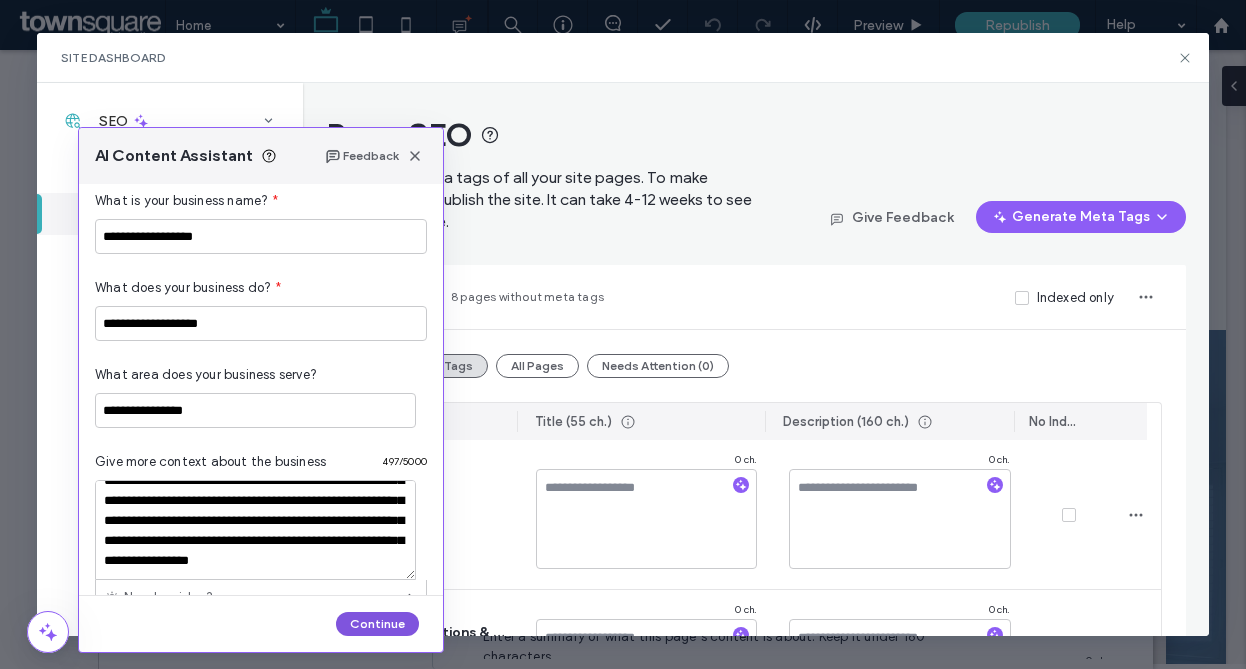 click on "Continue" at bounding box center [377, 624] 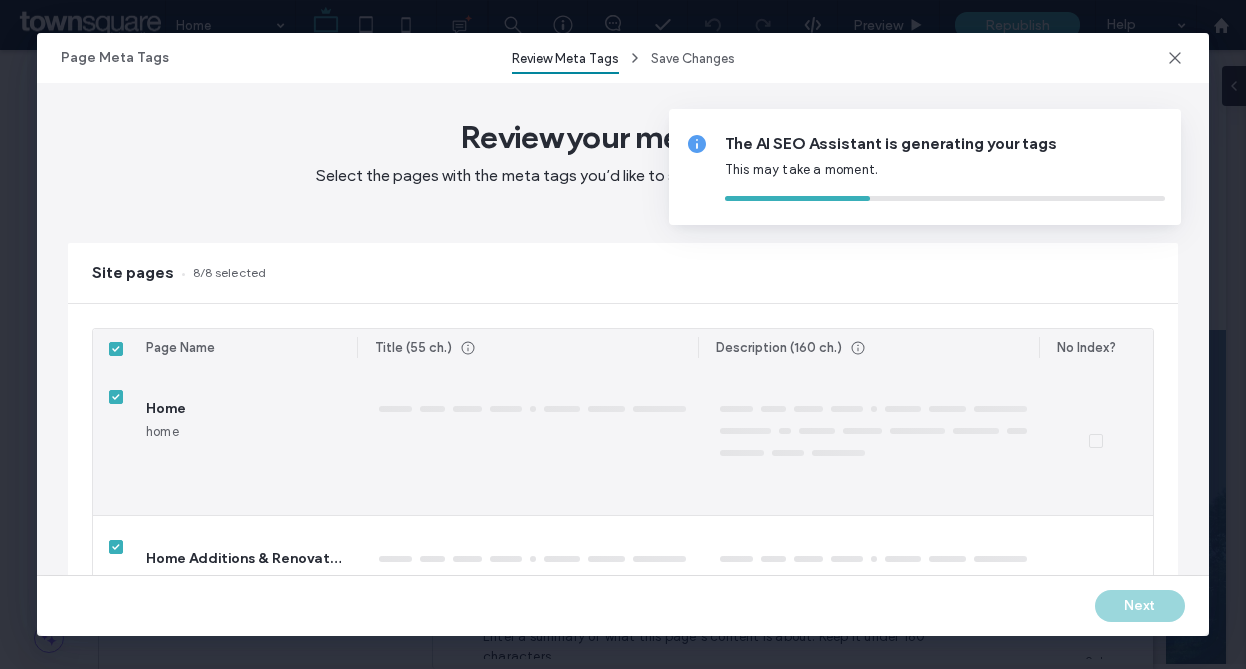 type on "*" 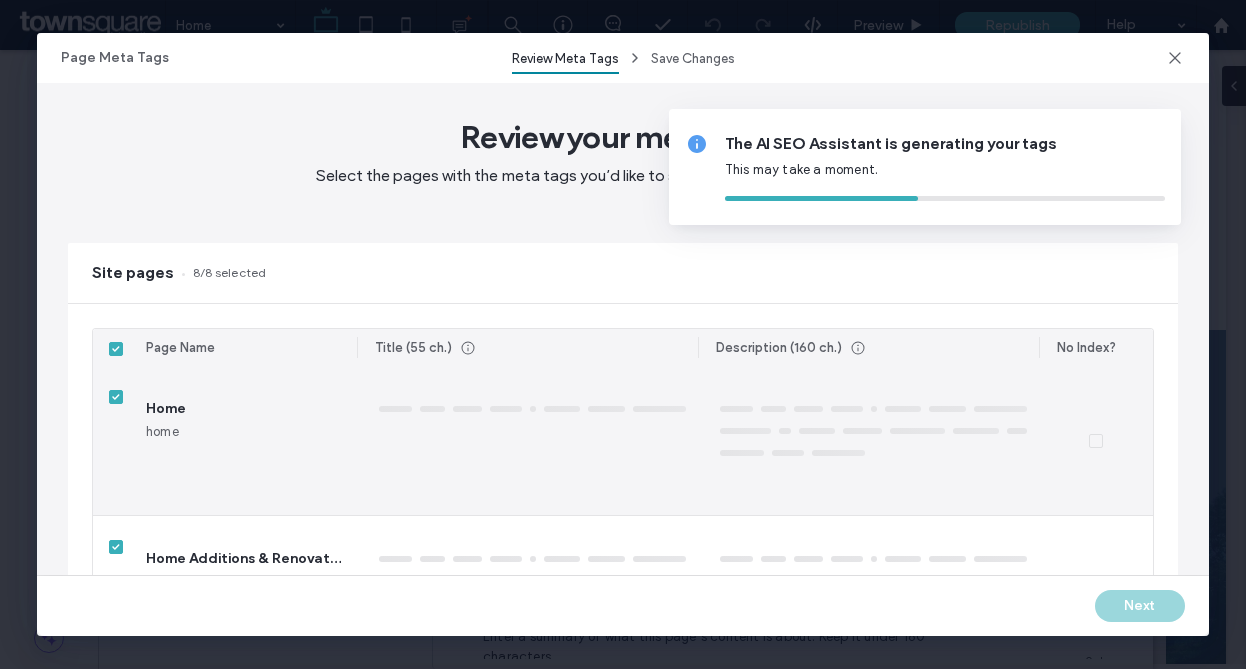 type on "**********" 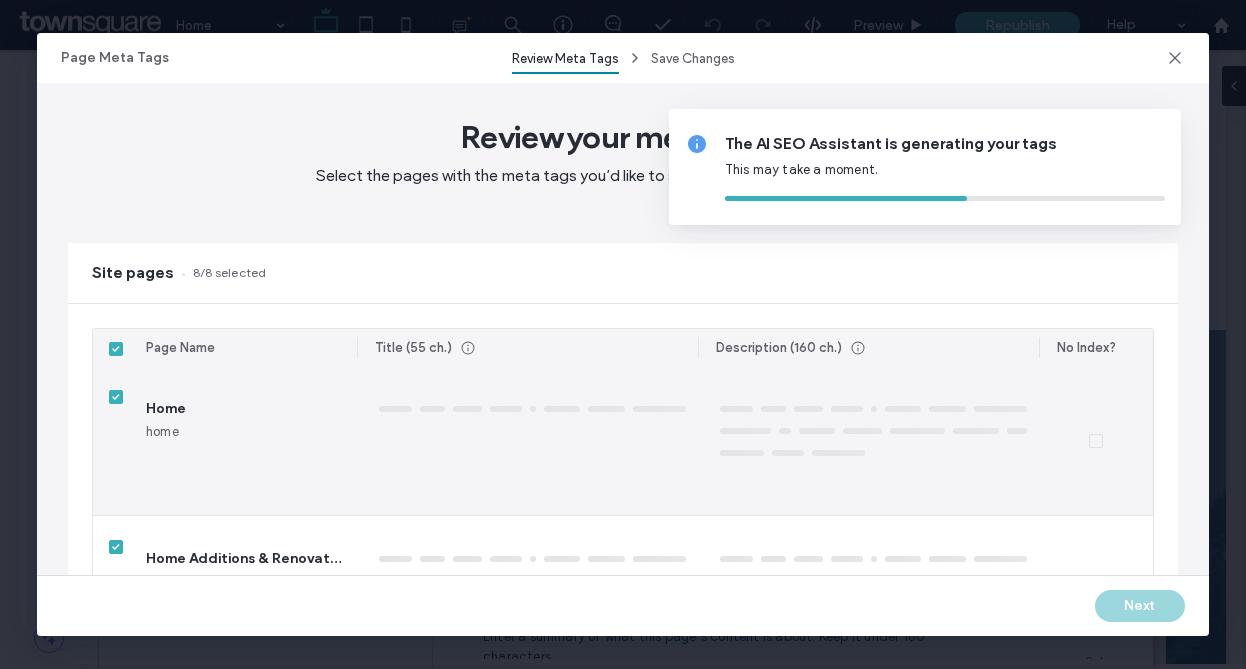type on "*********" 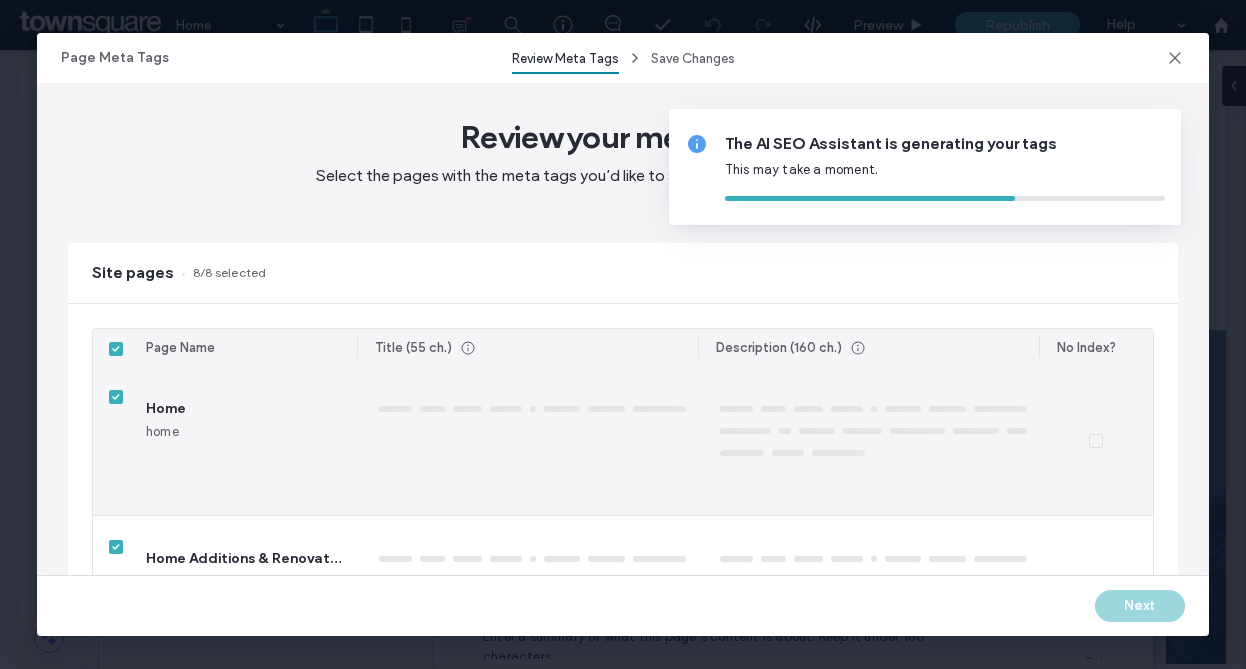 type on "**********" 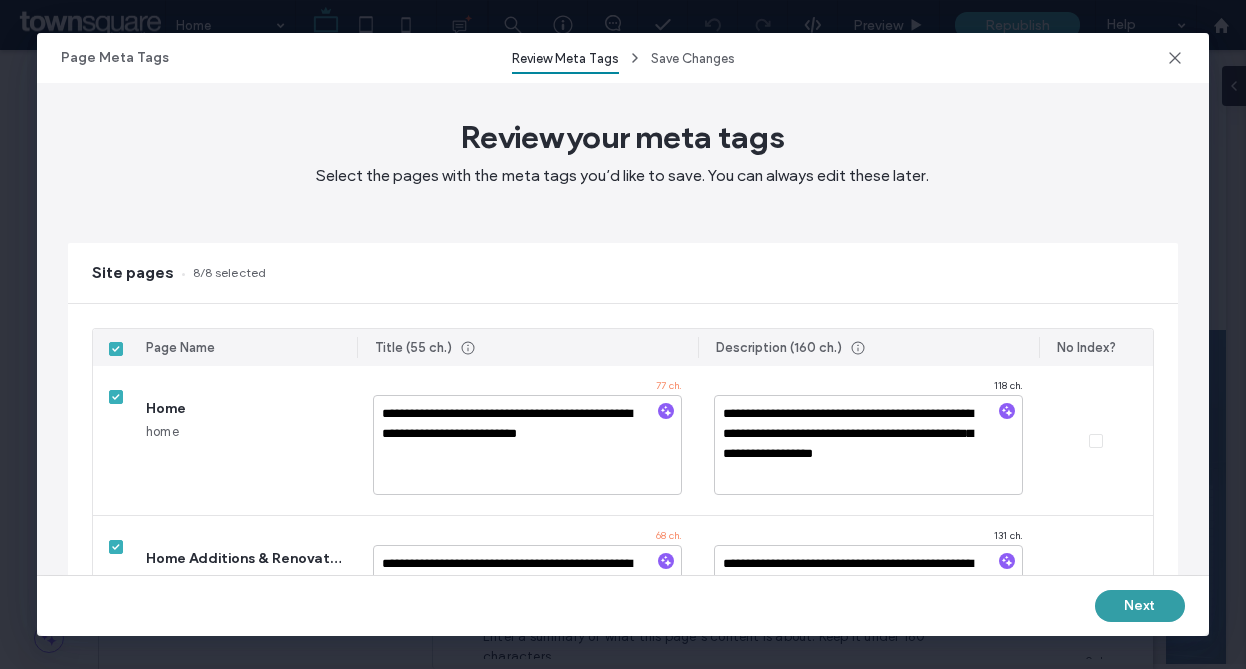click on "Next" at bounding box center [1140, 606] 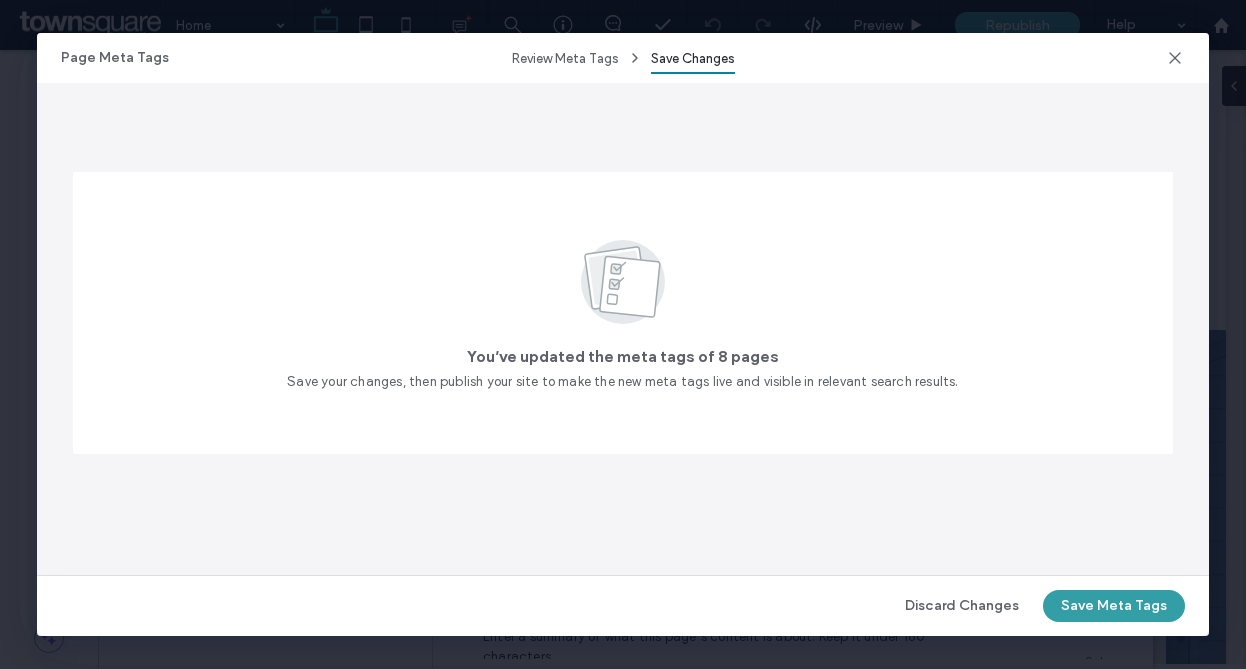 click on "Save Meta Tags" at bounding box center (1114, 606) 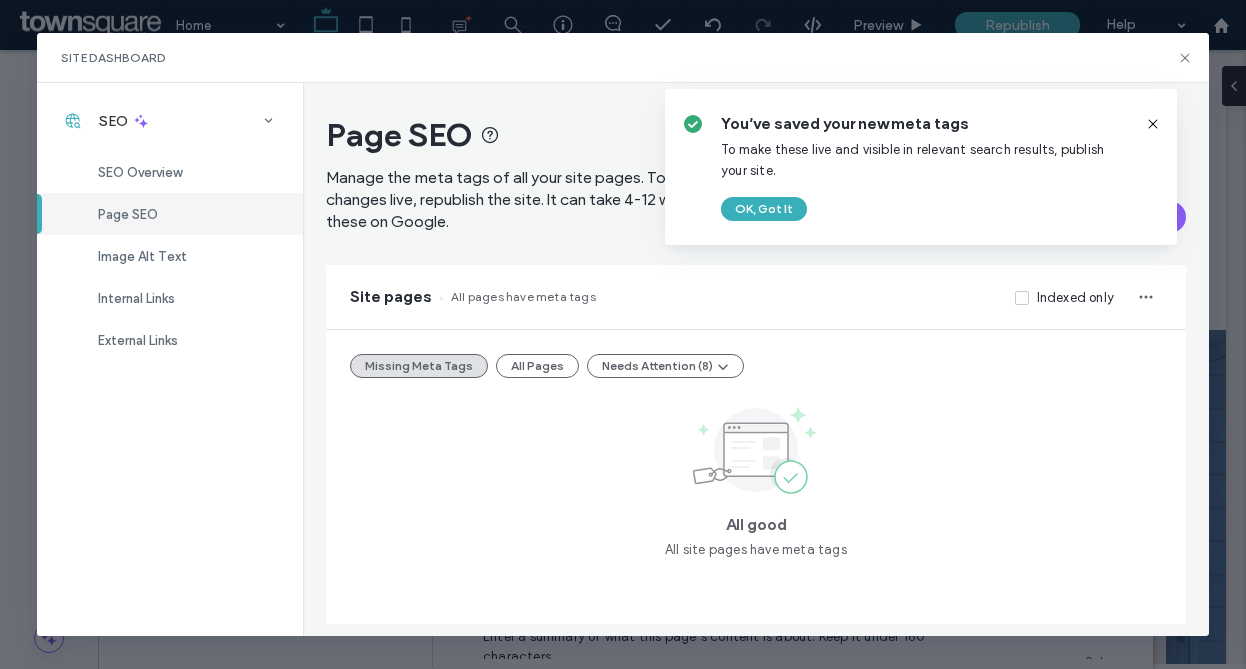 click on "Missing Meta Tags All Pages Needs Attention (8) All good All site pages have meta tags" at bounding box center (756, 477) 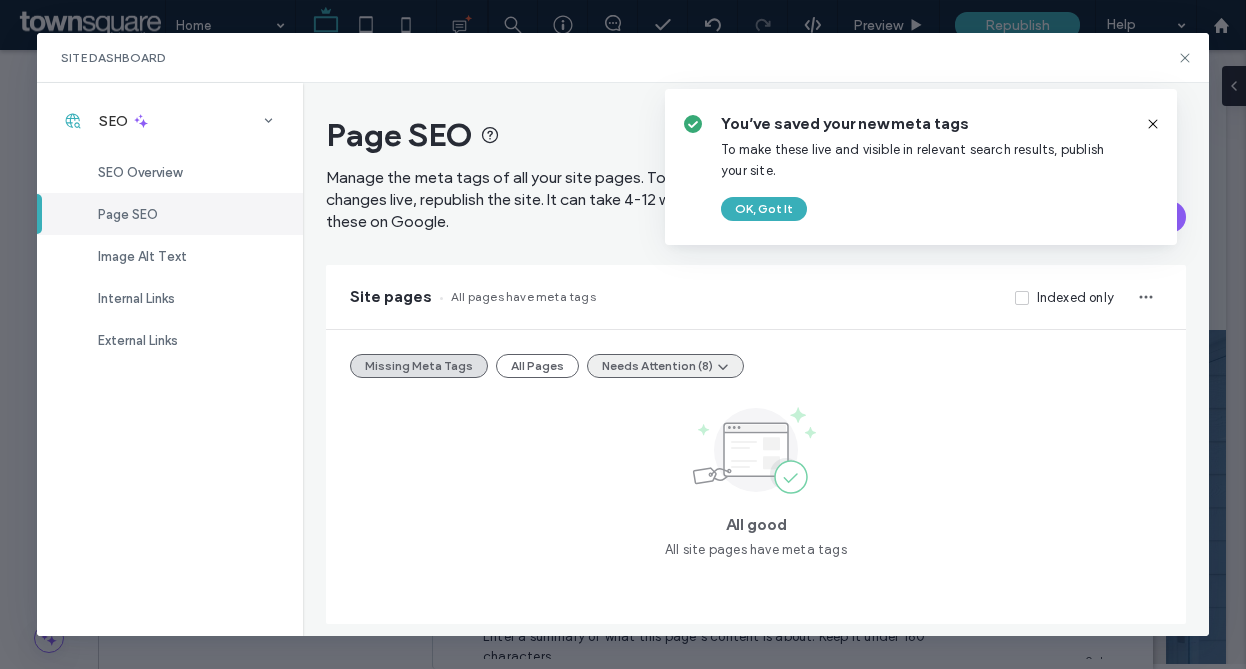 click on "Needs Attention (8)" at bounding box center [665, 366] 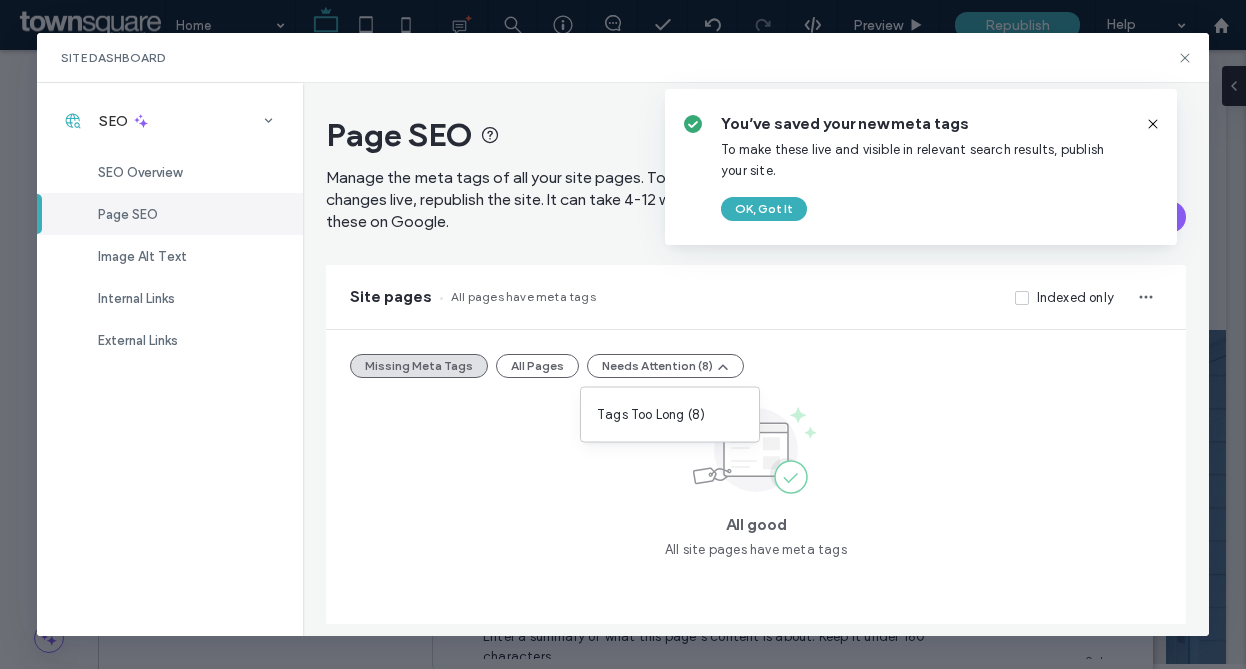 click on "All good All site pages have meta tags" at bounding box center (756, 481) 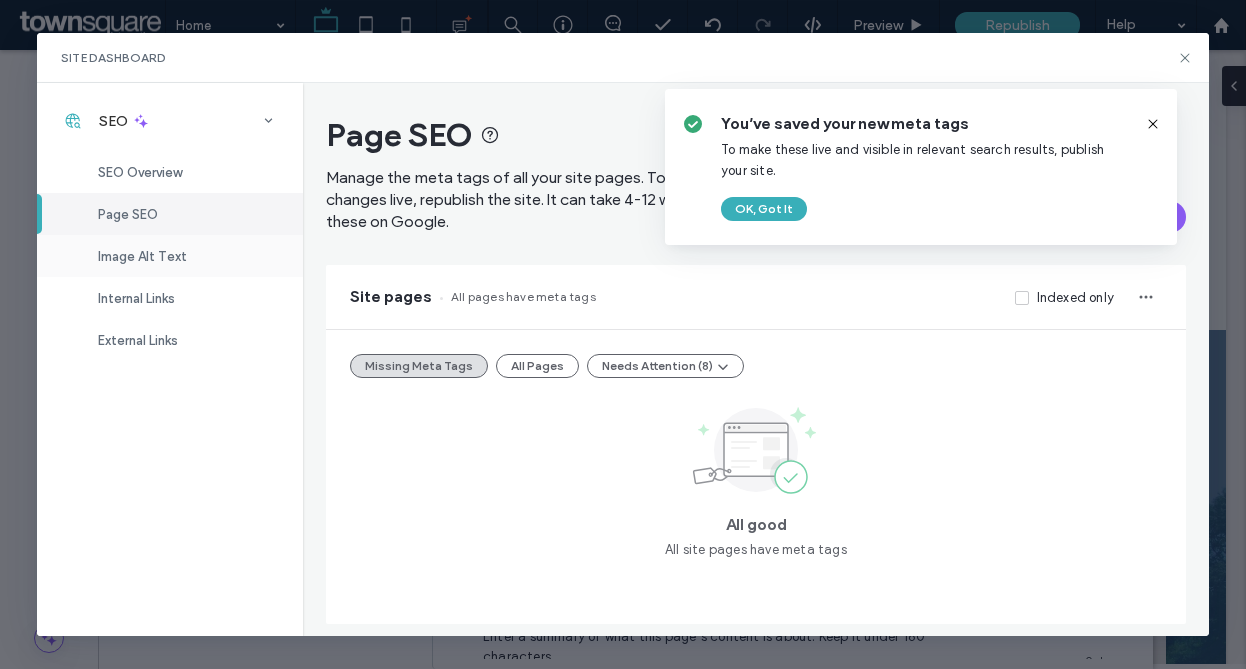 click on "Image Alt Text" at bounding box center [170, 256] 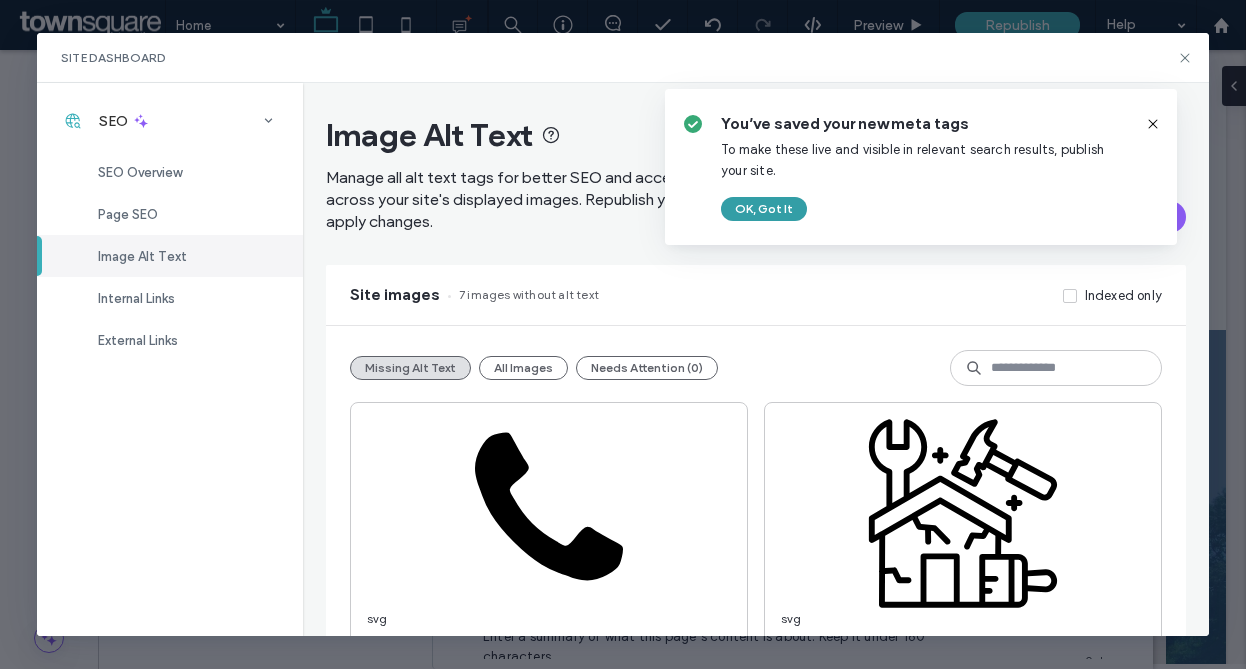 click on "OK, Got It" at bounding box center (764, 209) 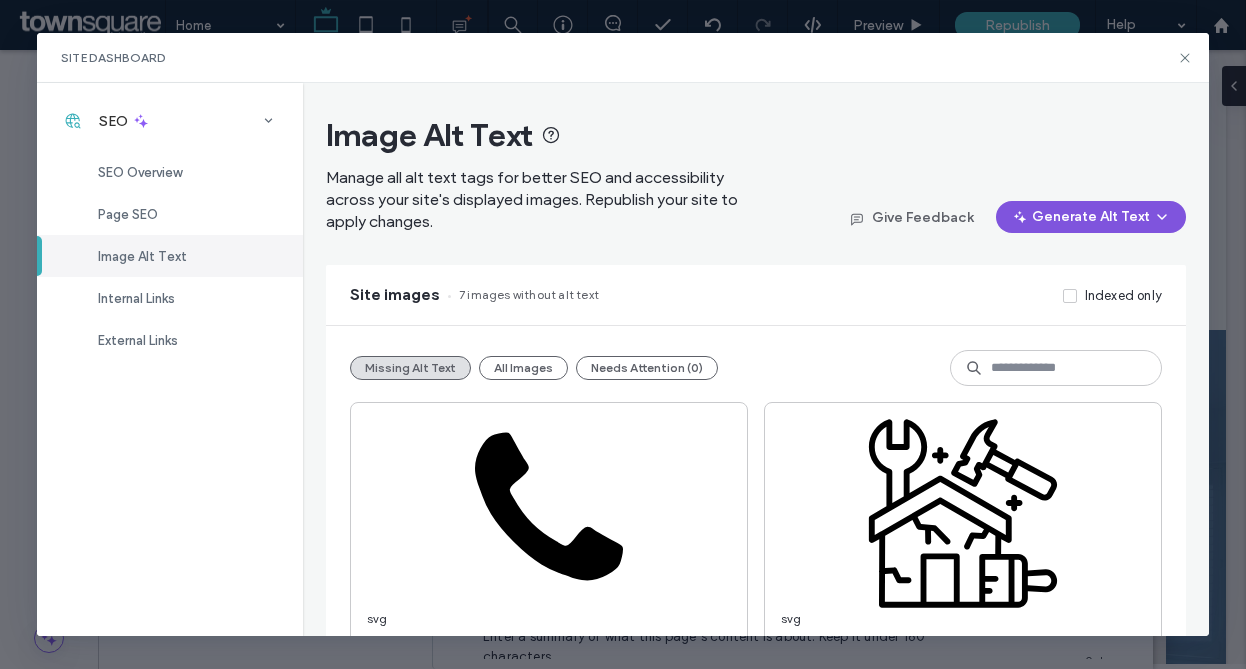 click on "Generate Alt Text" at bounding box center (1091, 217) 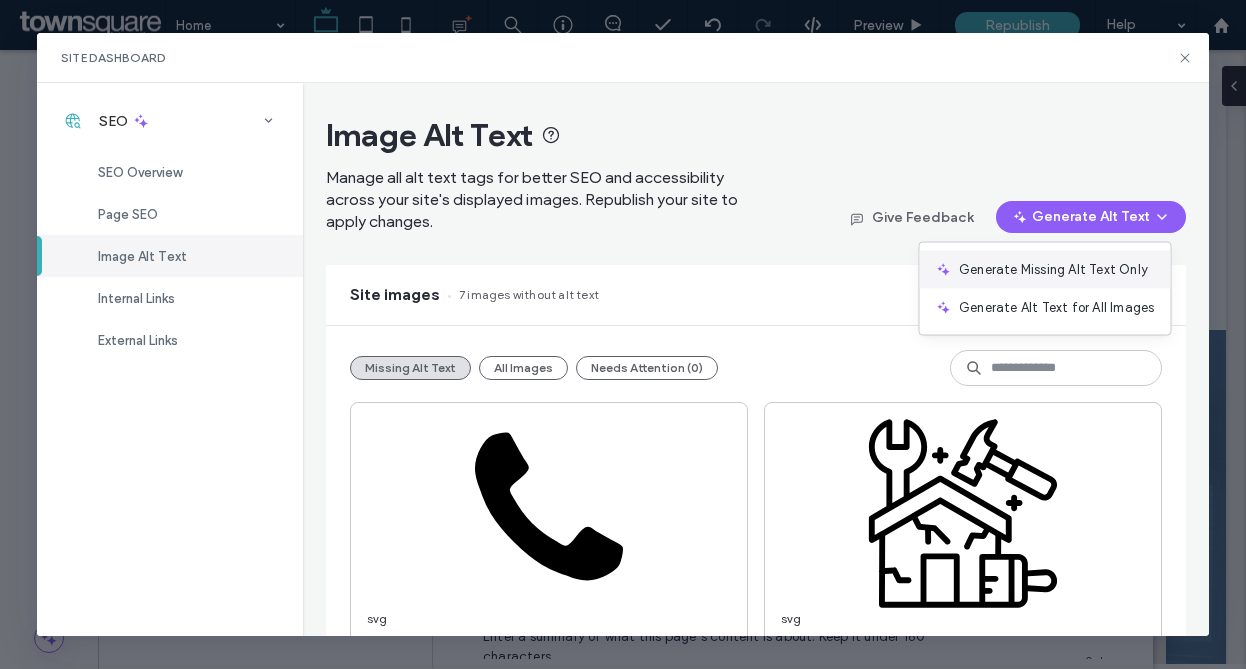 click on "Generate Missing Alt Text Only" at bounding box center (1053, 270) 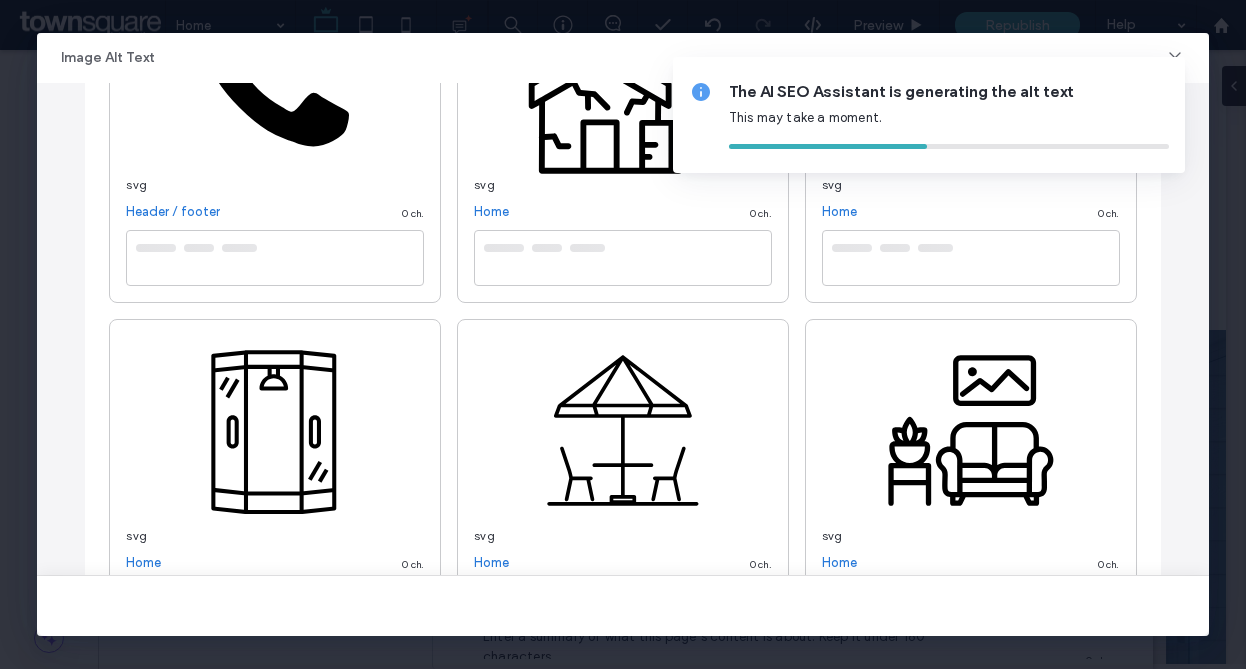 scroll, scrollTop: 0, scrollLeft: 0, axis: both 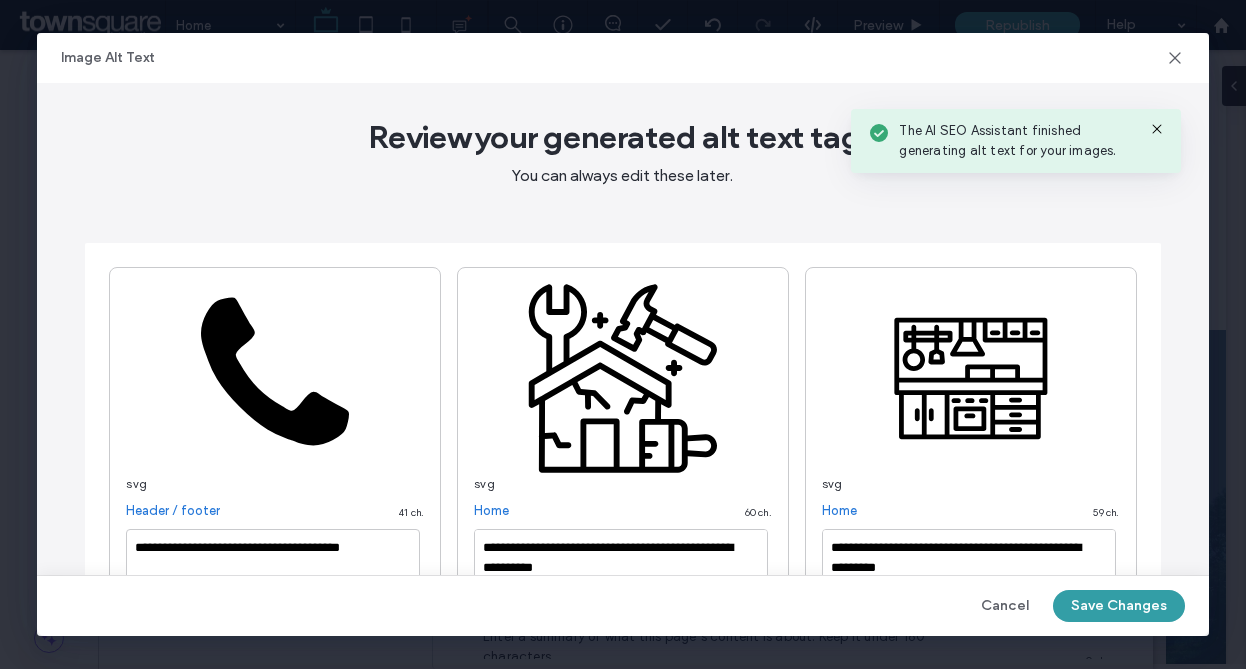 click on "Save Changes" at bounding box center [1119, 606] 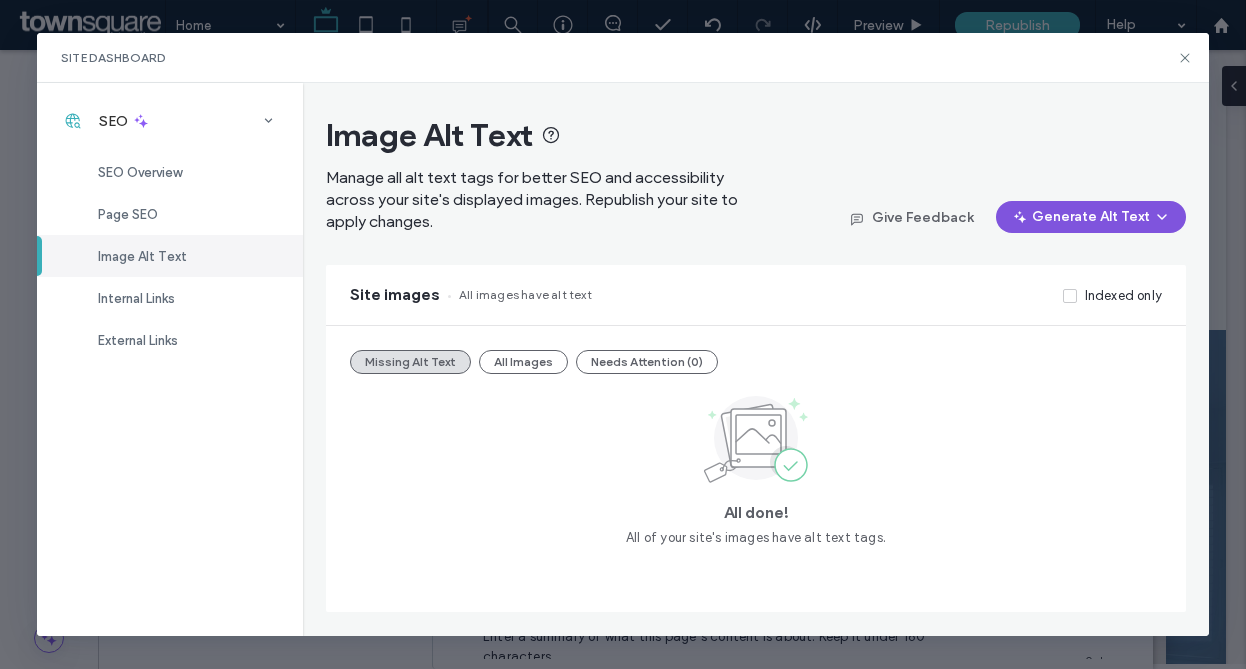 click on "Generate Alt Text" at bounding box center [1091, 217] 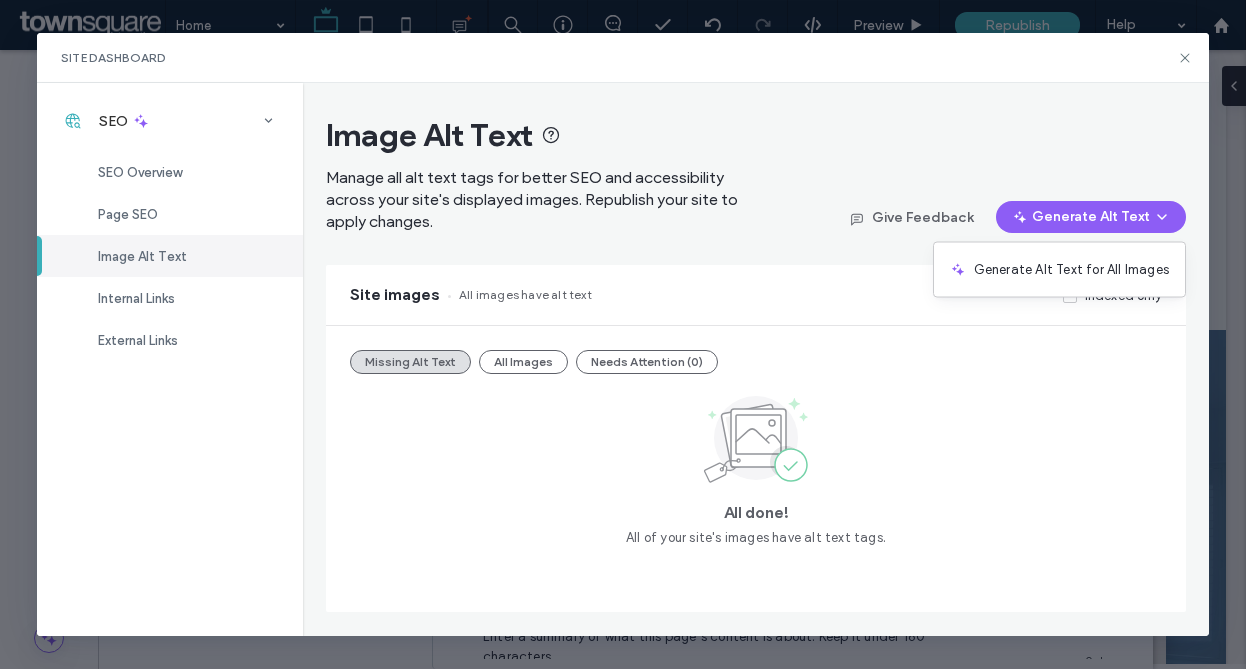 click on "Image Alt Text Manage all alt text tags for better SEO and accessibility across your site's displayed images. Republish your site to apply changes. Give Feedback Generate Alt Text" at bounding box center [756, 174] 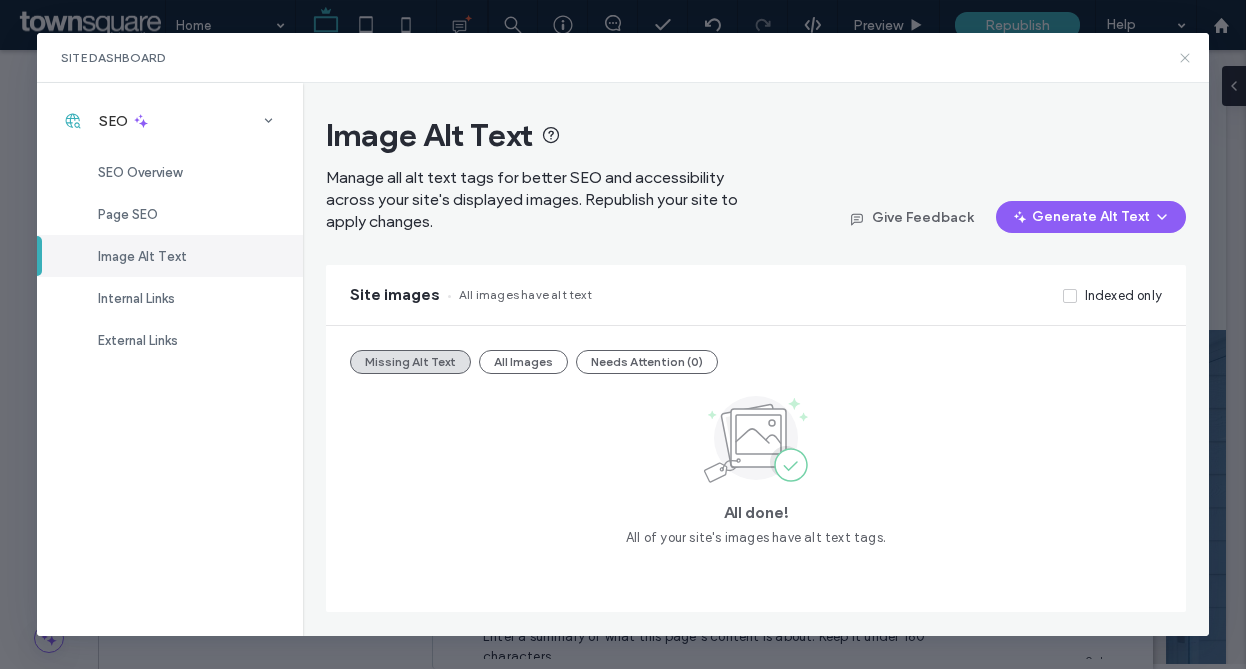 click 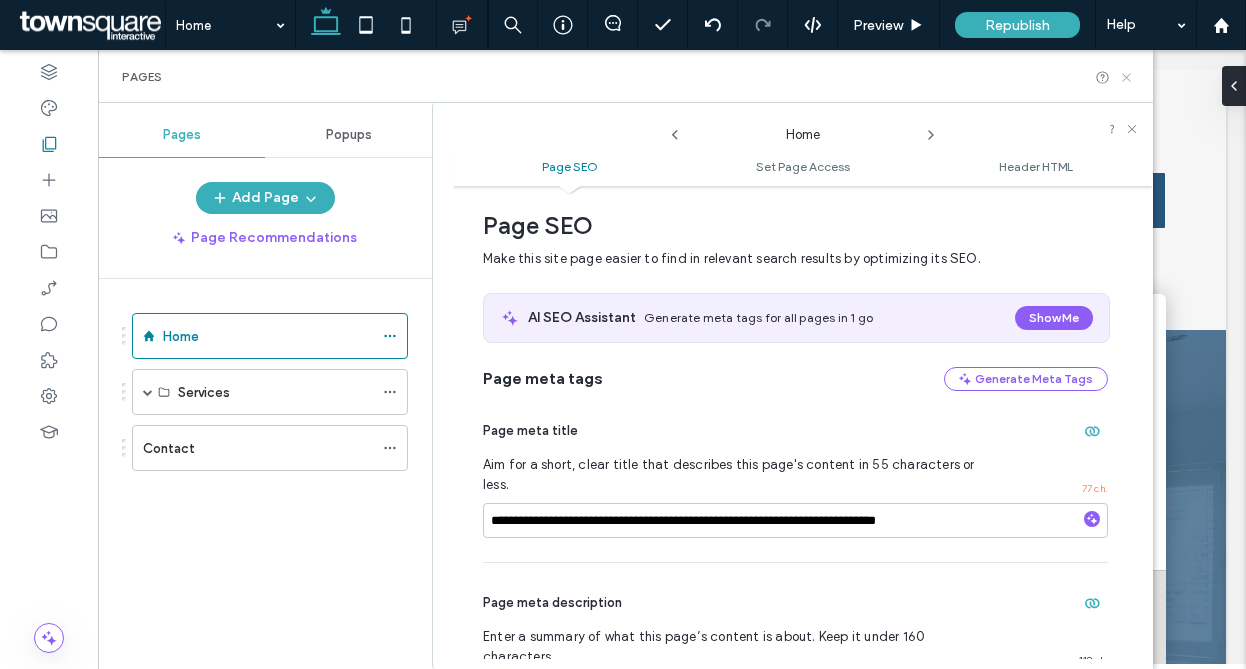 click 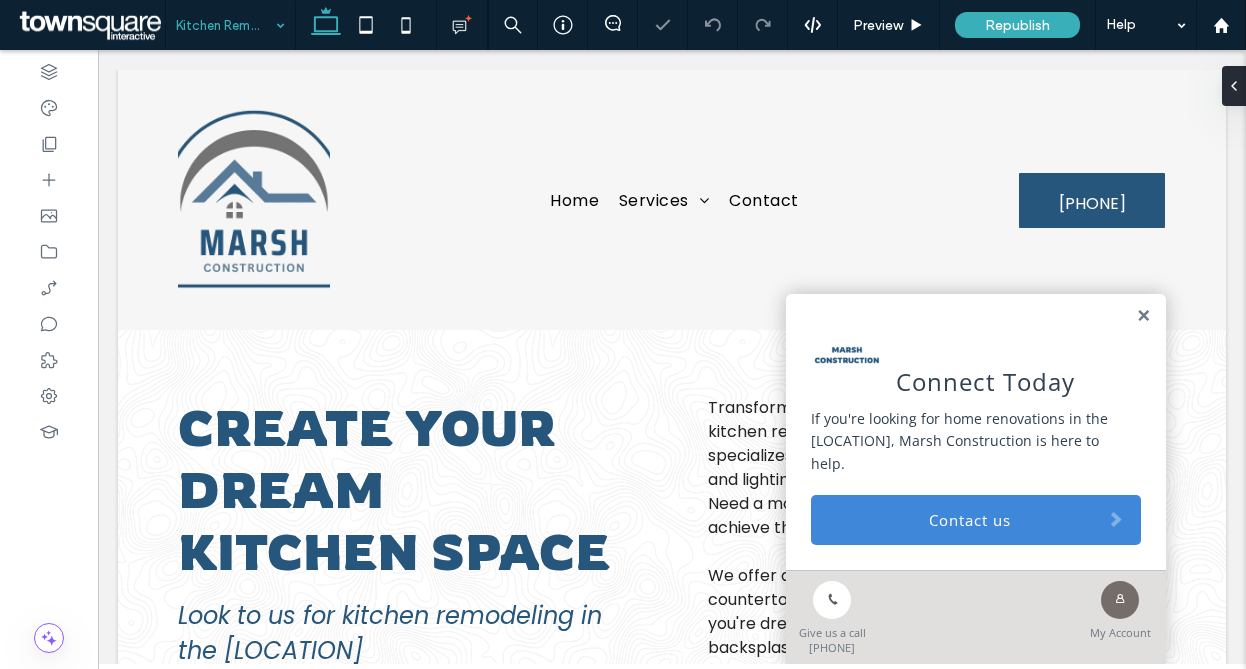 scroll, scrollTop: 0, scrollLeft: 0, axis: both 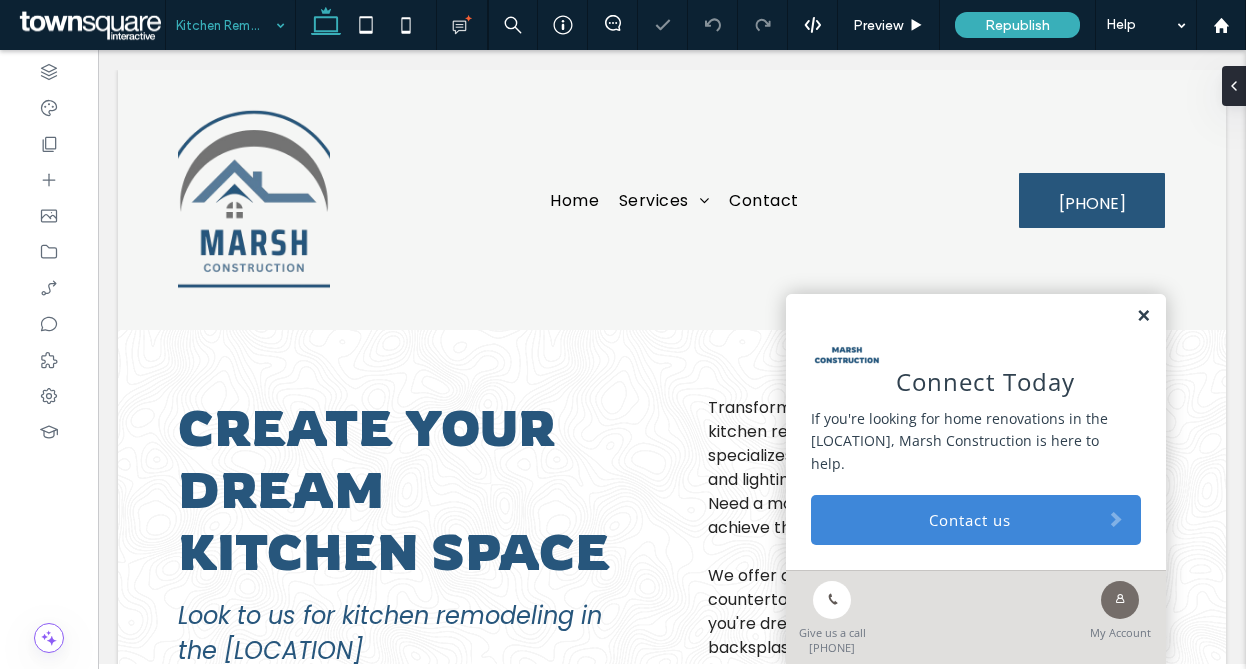 click at bounding box center [1143, 316] 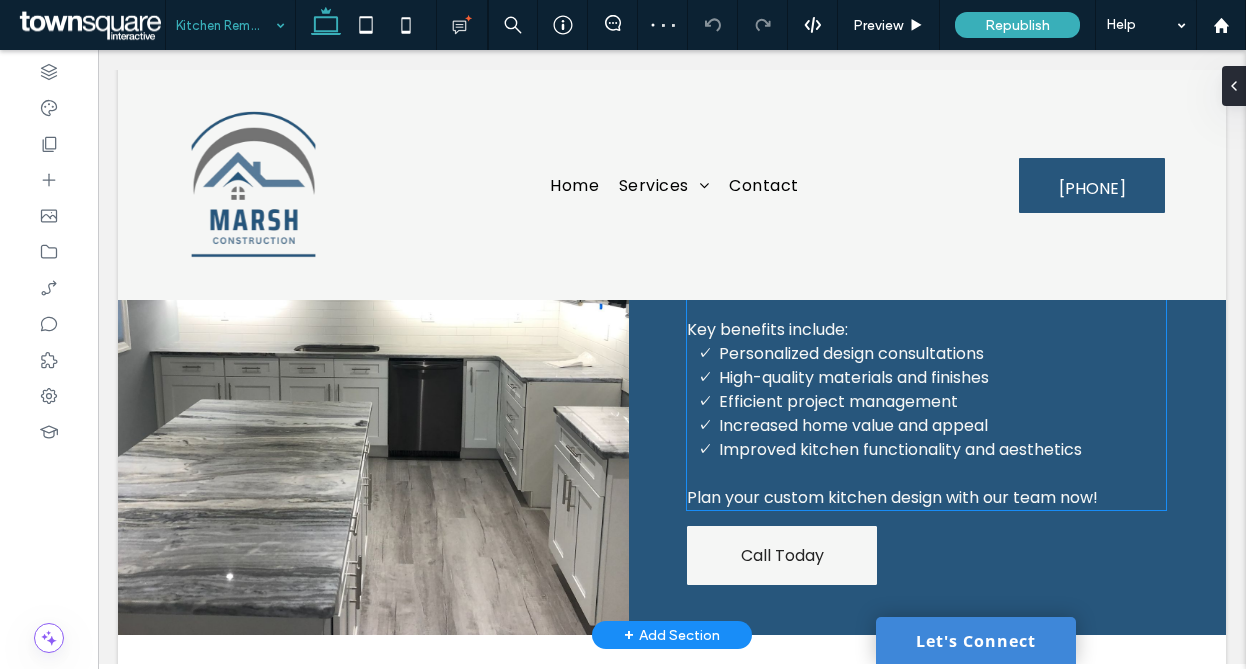 scroll, scrollTop: 779, scrollLeft: 0, axis: vertical 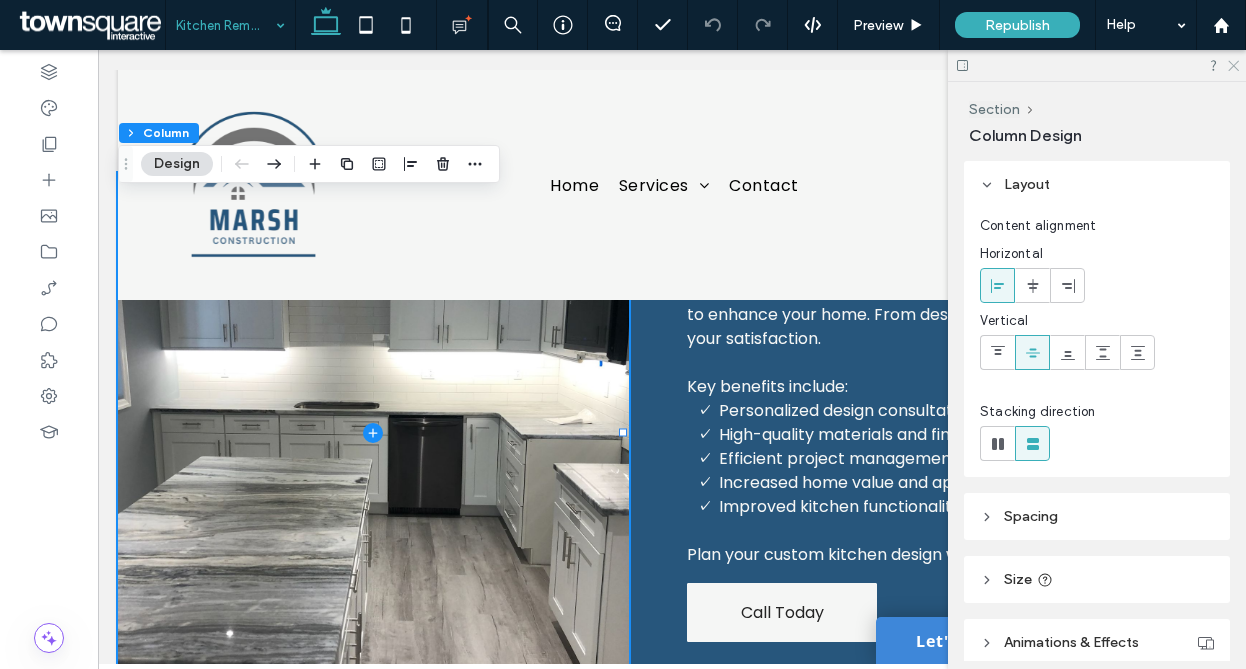 click 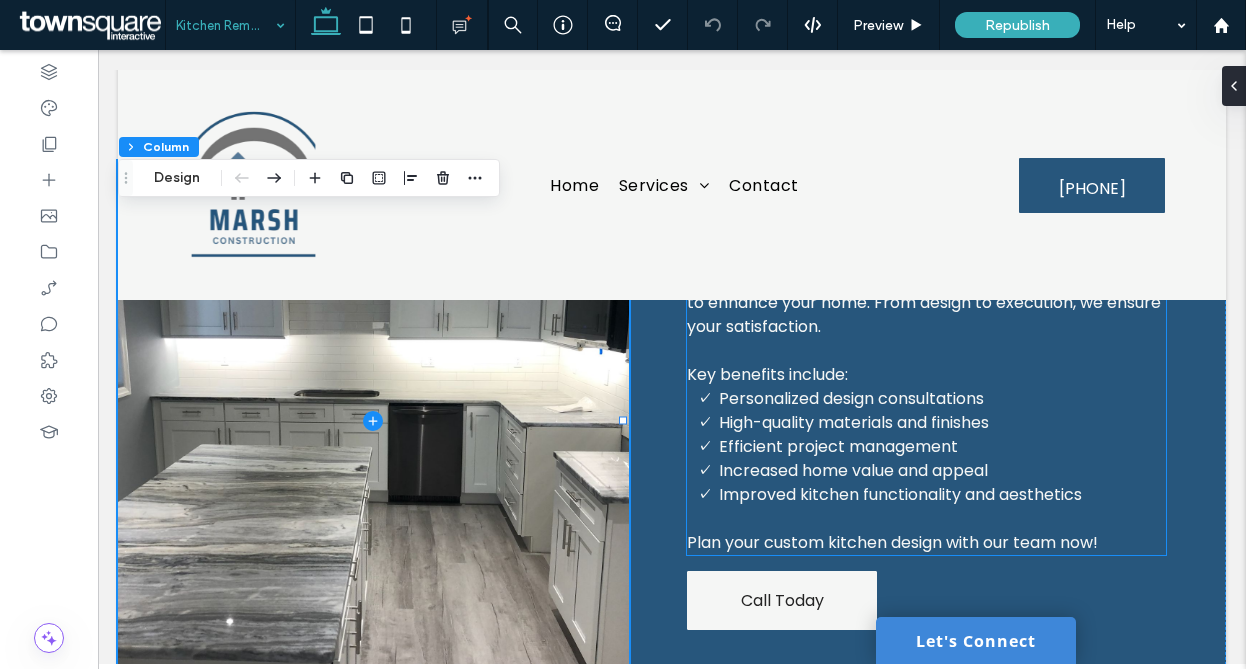 scroll, scrollTop: 571, scrollLeft: 0, axis: vertical 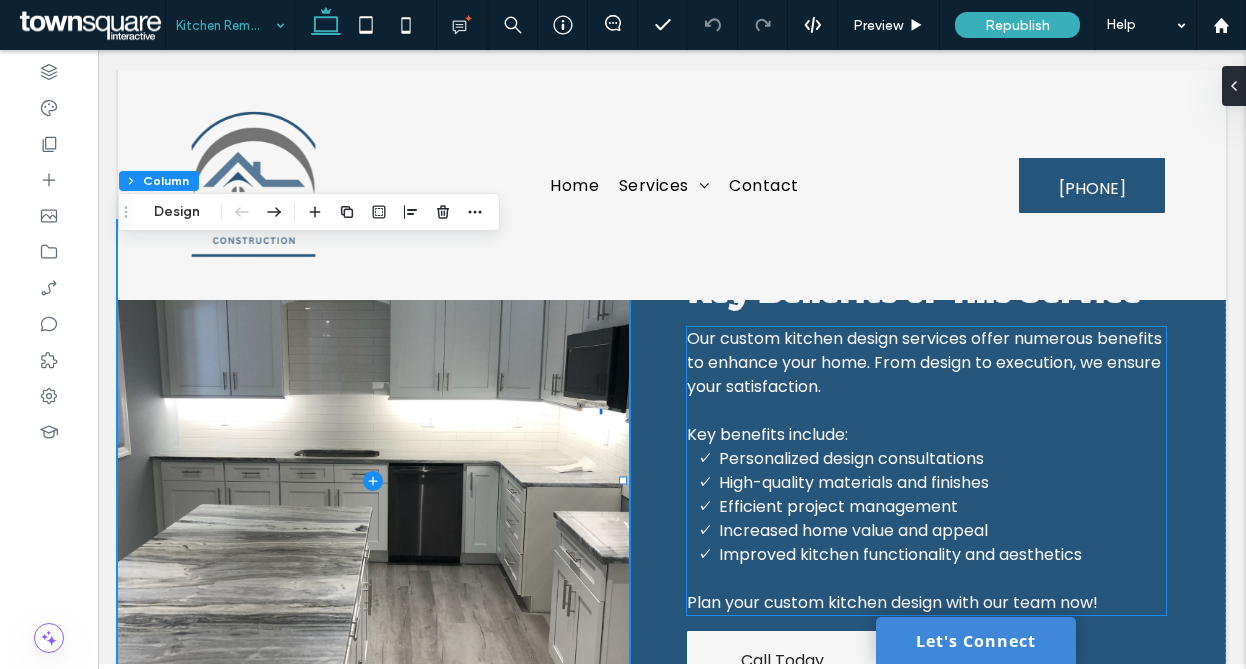 click on "Personalized design consultations" at bounding box center (851, 458) 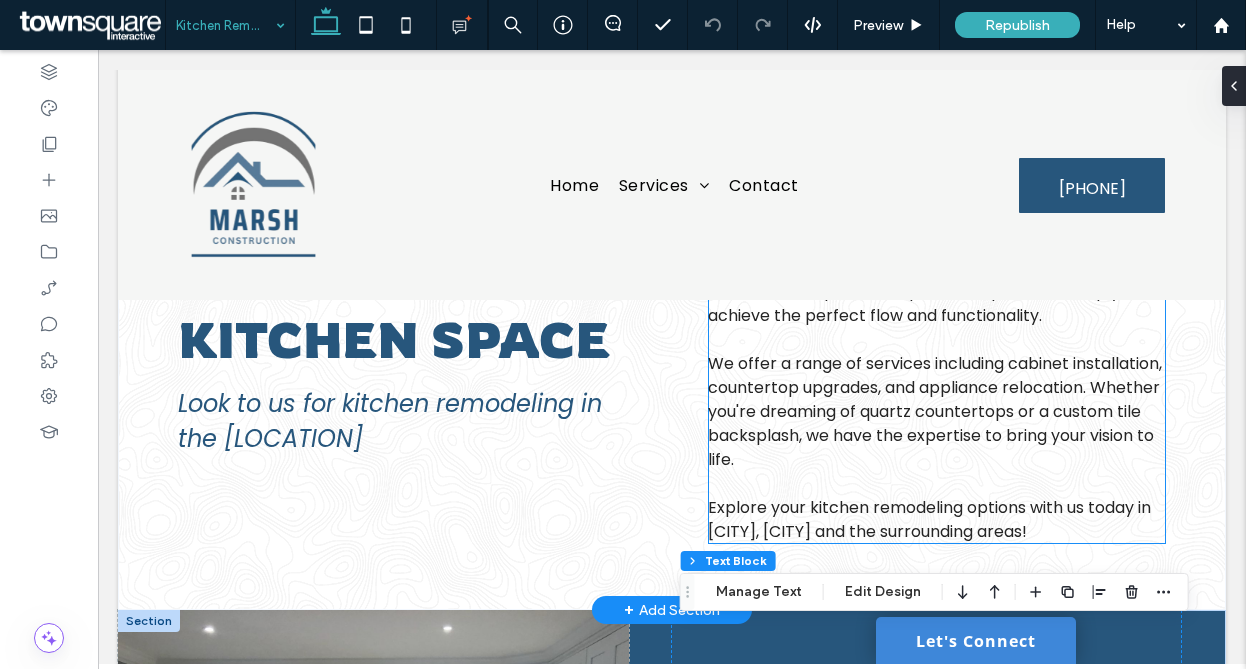 scroll, scrollTop: 92, scrollLeft: 0, axis: vertical 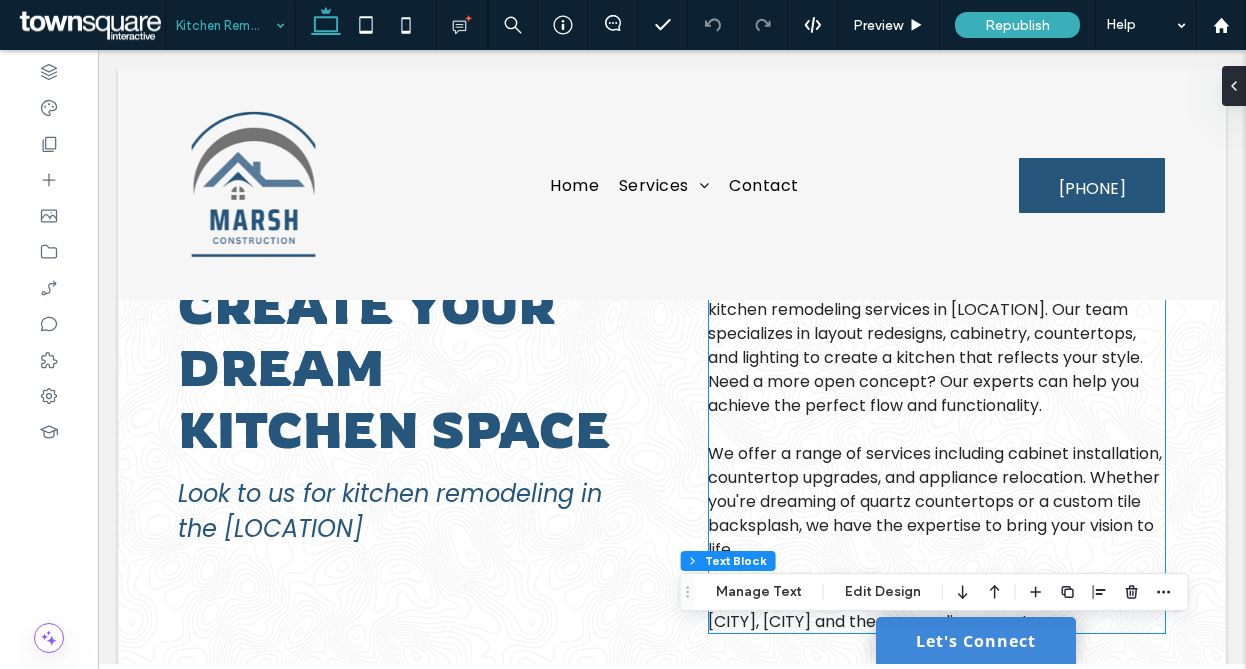 click at bounding box center (936, 430) 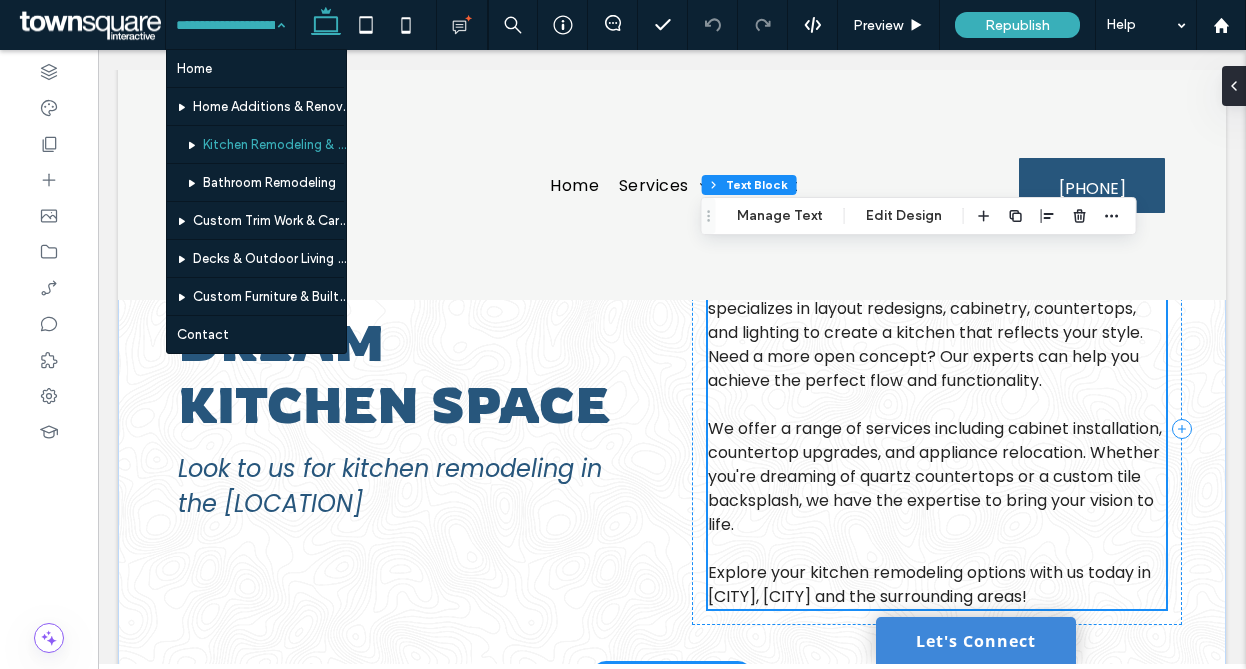 scroll, scrollTop: 130, scrollLeft: 0, axis: vertical 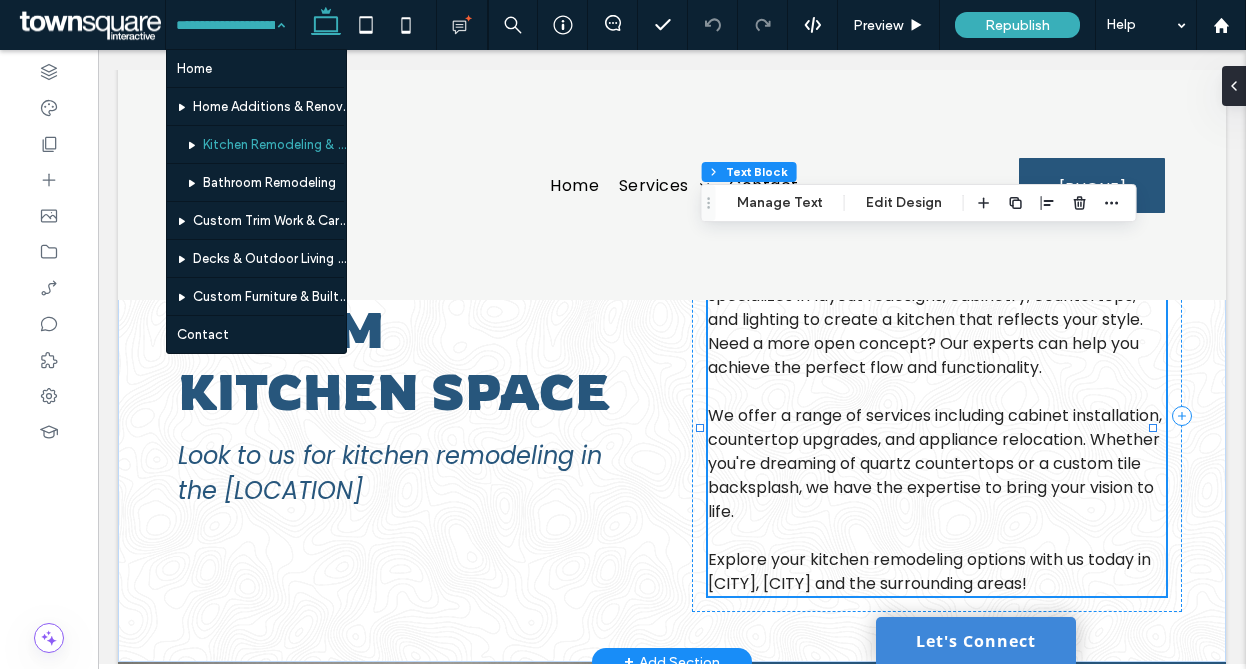 click on "We offer a range of services including cabinet installation, countertop upgrades, and appliance relocation. Whether you're dreaming of quartz countertops or a custom tile backsplash, we have the expertise to bring your vision to life." at bounding box center [935, 463] 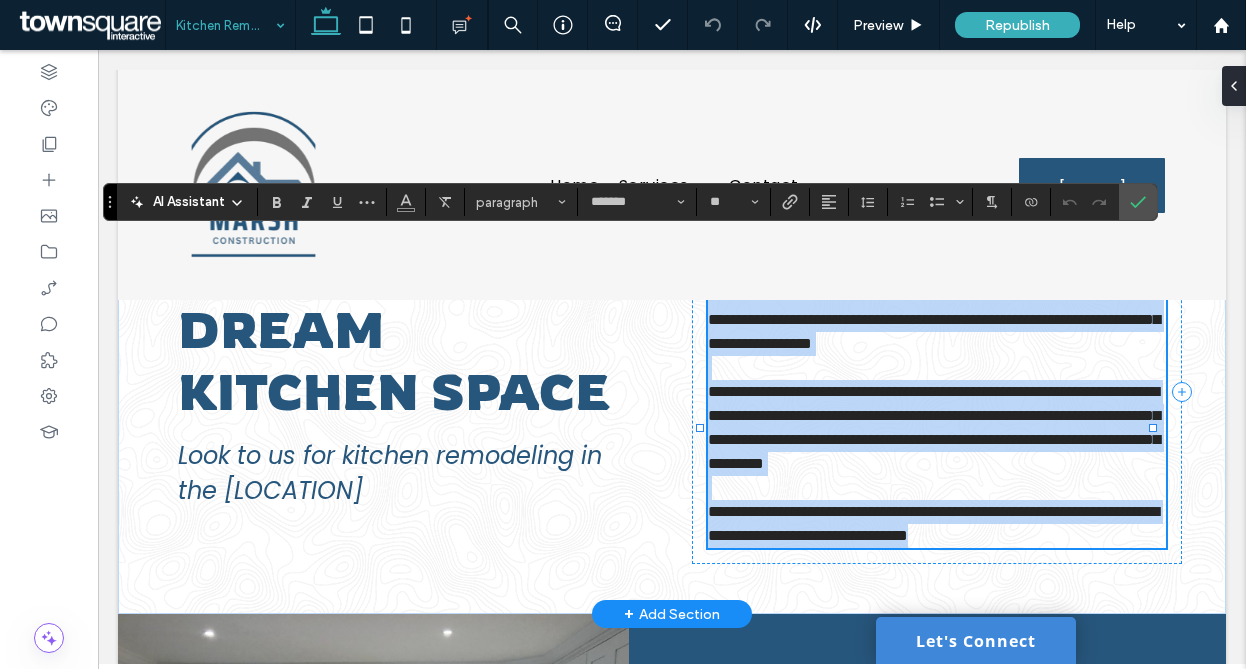 click on "**********" at bounding box center (934, 427) 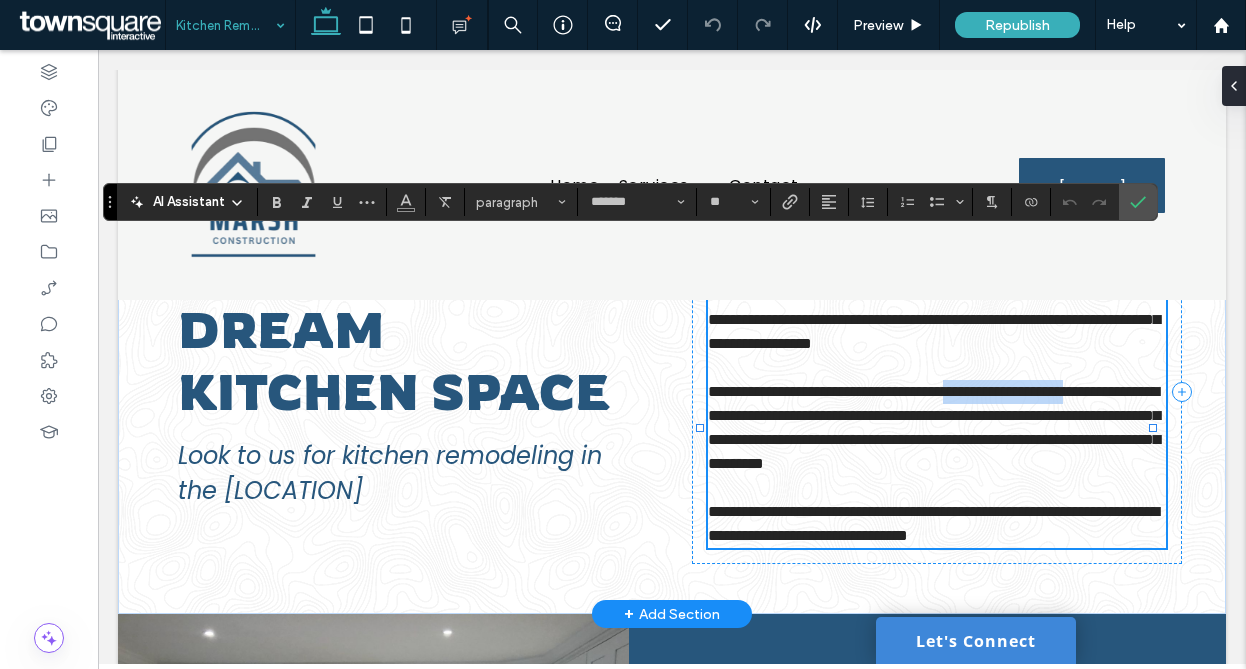 drag, startPoint x: 1008, startPoint y: 439, endPoint x: 786, endPoint y: 457, distance: 222.72853 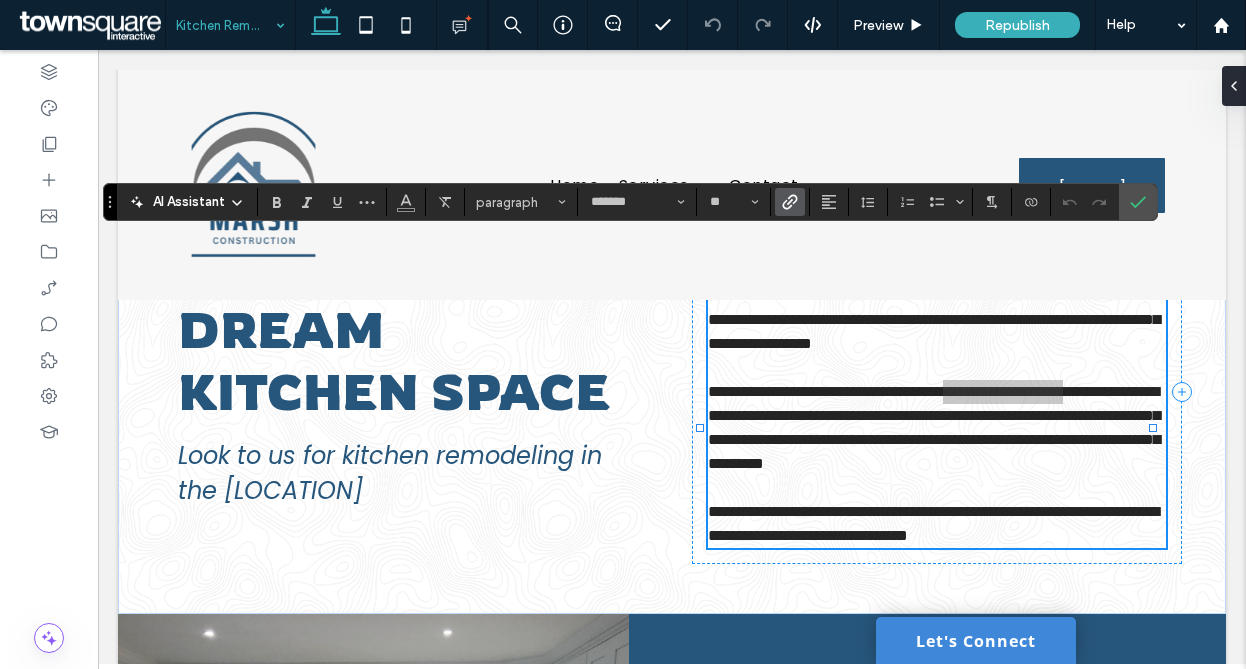 click at bounding box center (790, 202) 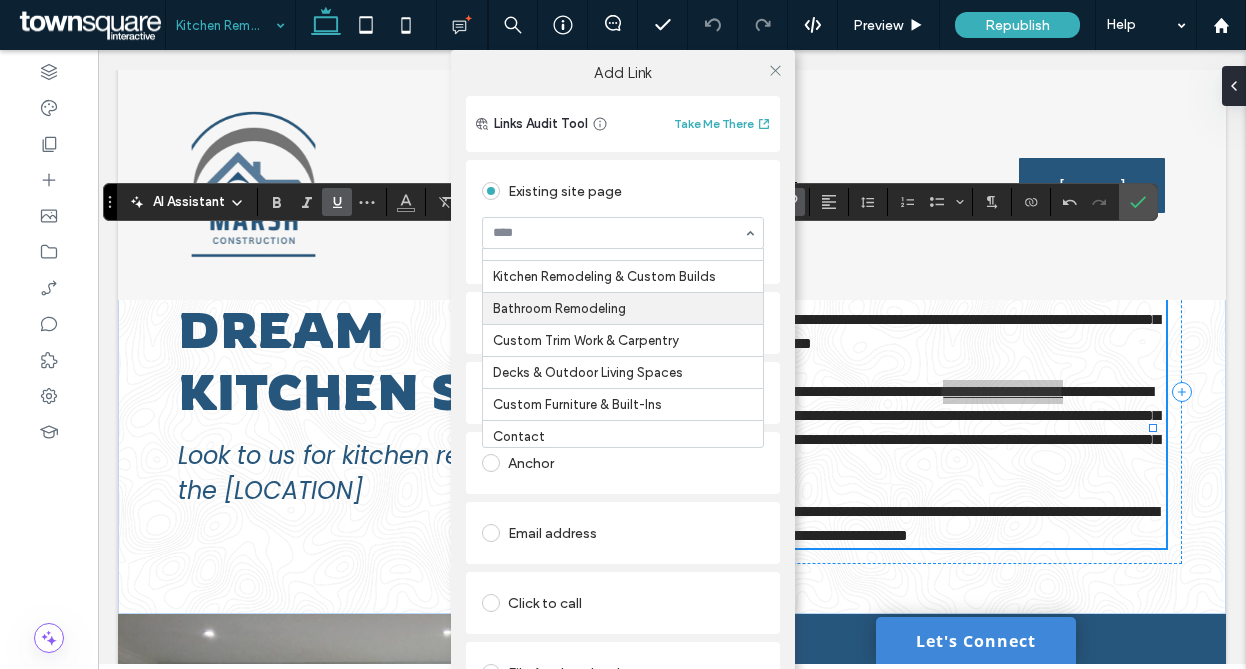 scroll, scrollTop: 65, scrollLeft: 0, axis: vertical 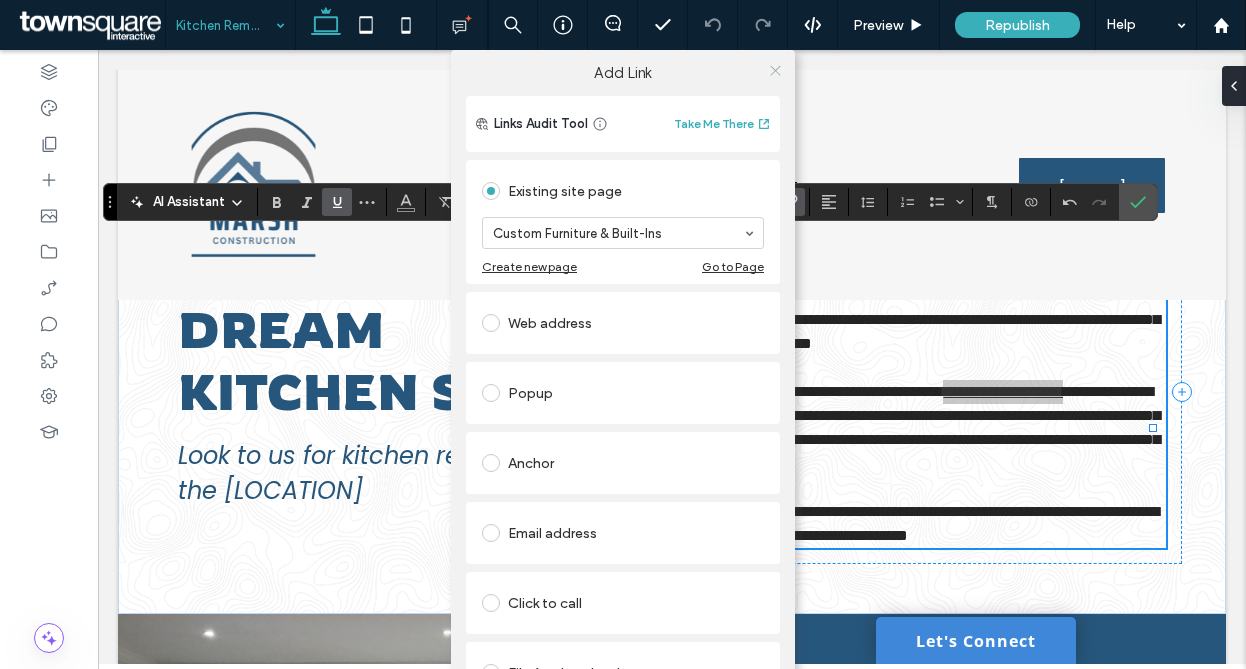 click 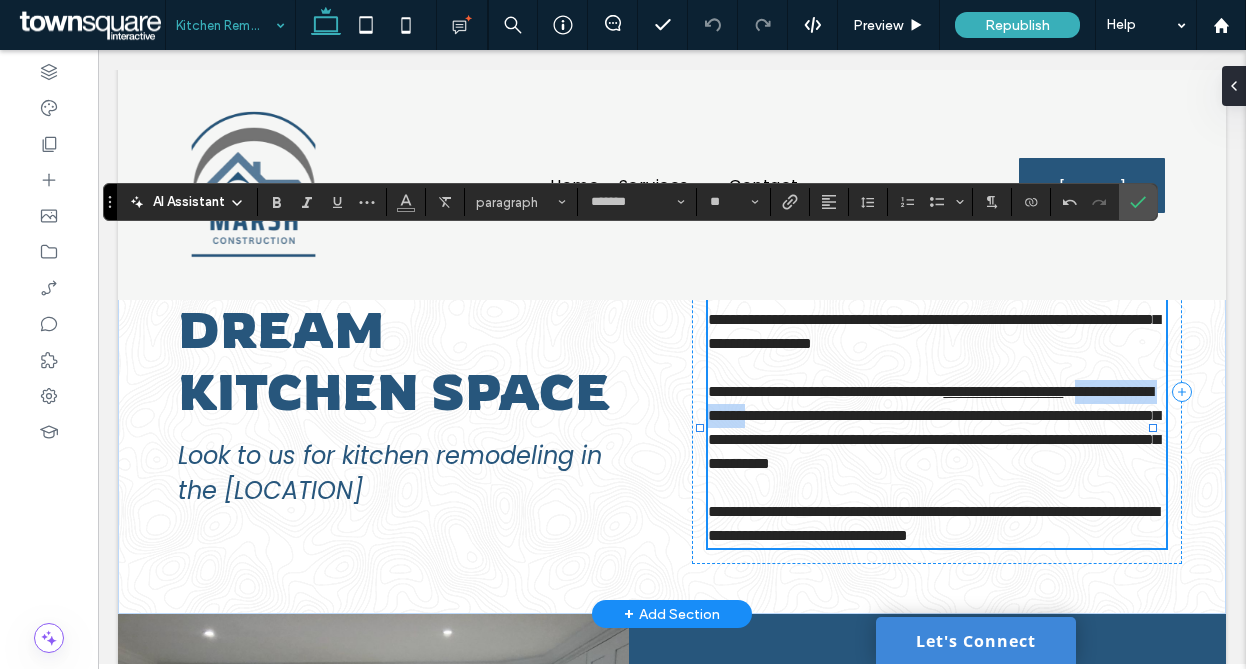 drag, startPoint x: 799, startPoint y: 460, endPoint x: 965, endPoint y: 453, distance: 166.14752 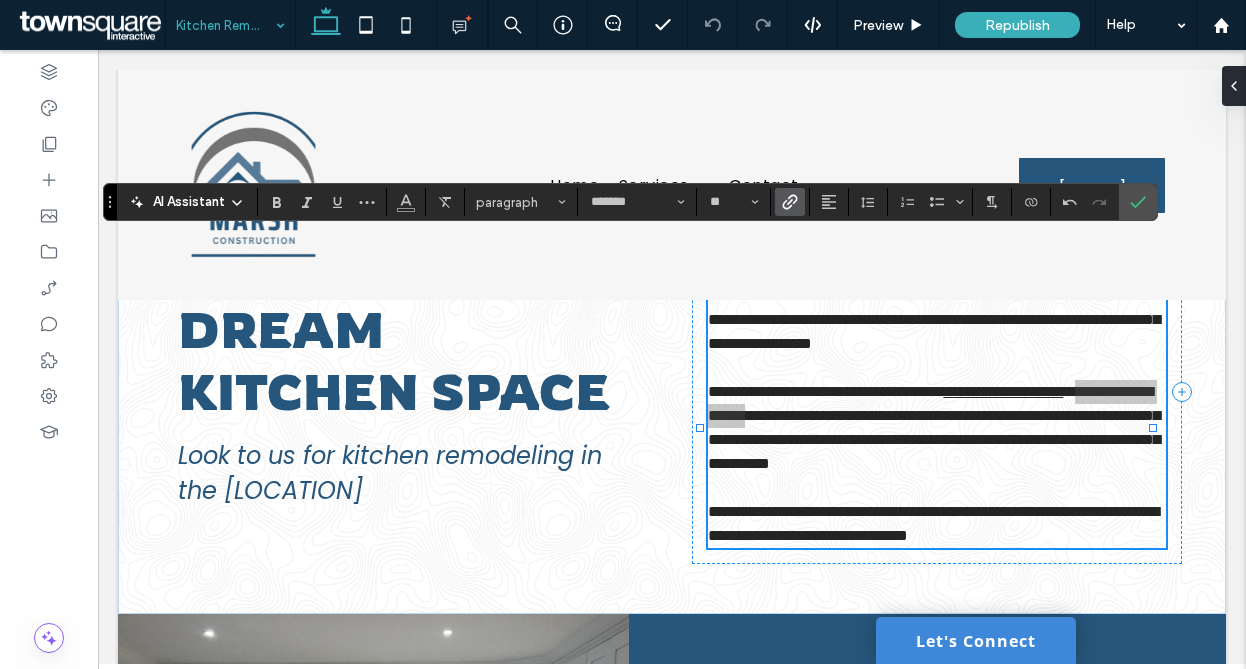 click 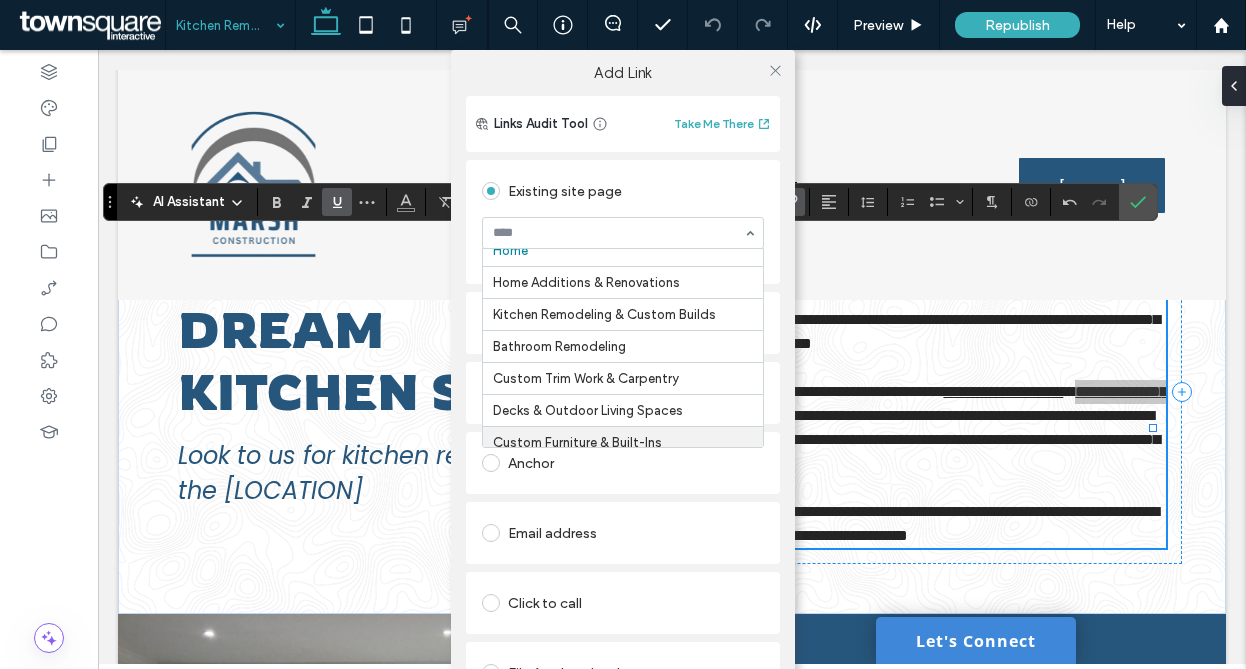 scroll, scrollTop: 1, scrollLeft: 0, axis: vertical 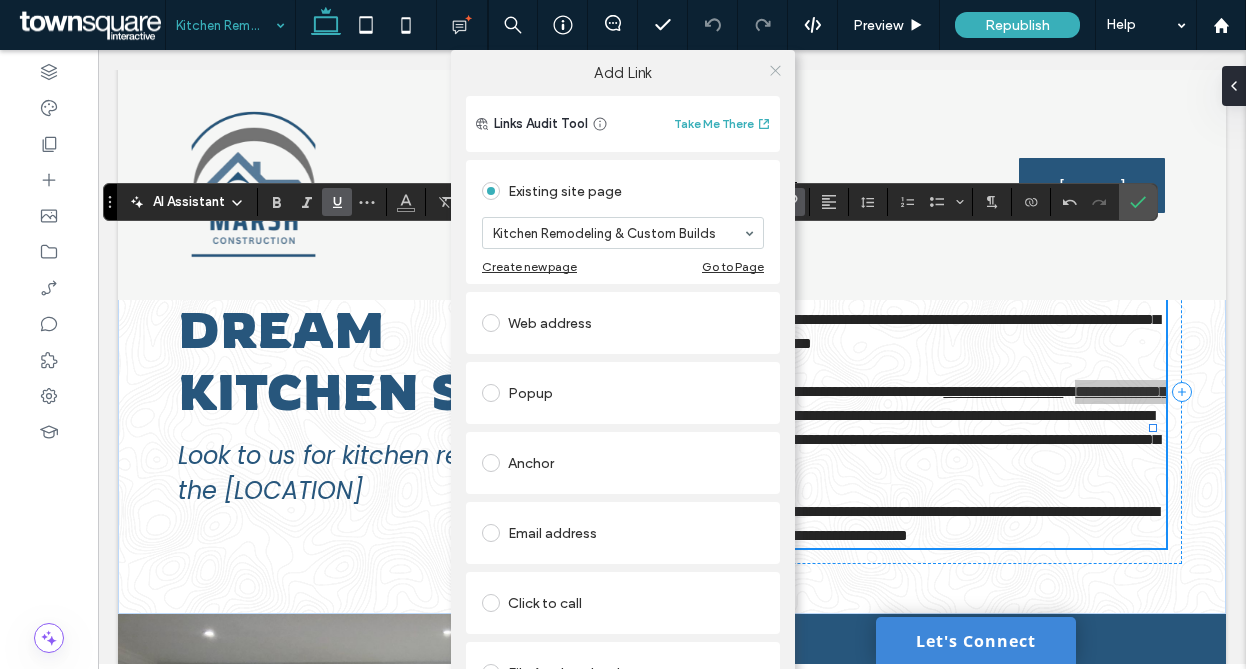 click 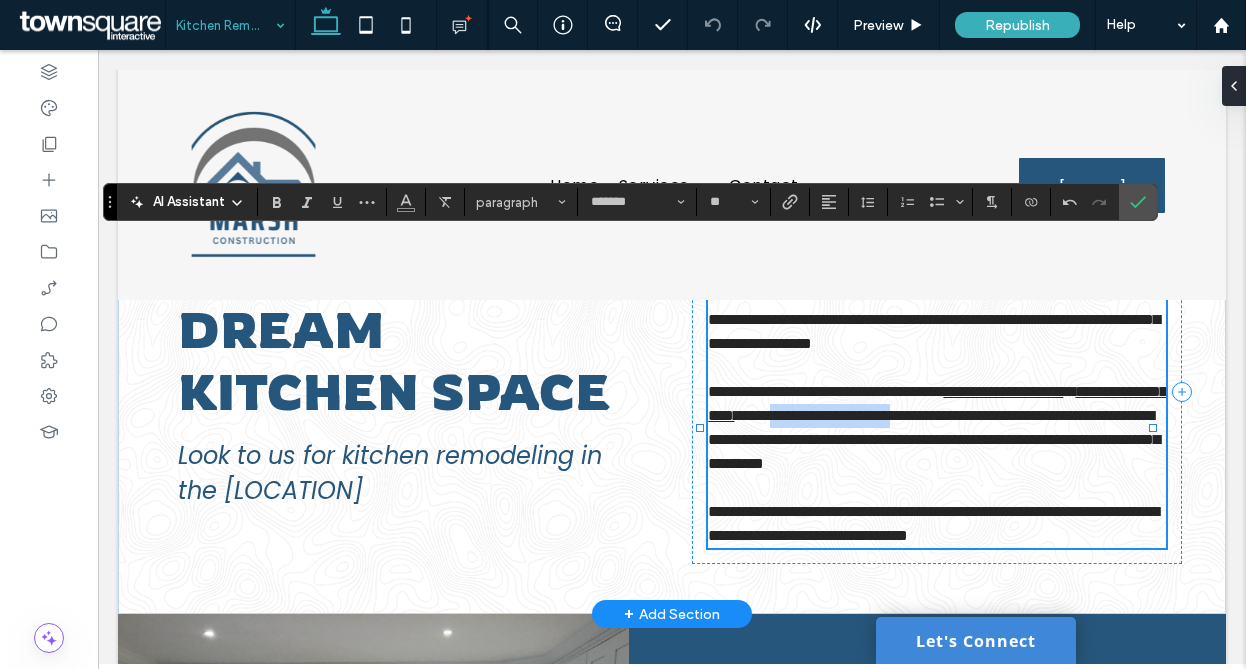 drag, startPoint x: 1011, startPoint y: 460, endPoint x: 780, endPoint y: 483, distance: 232.1422 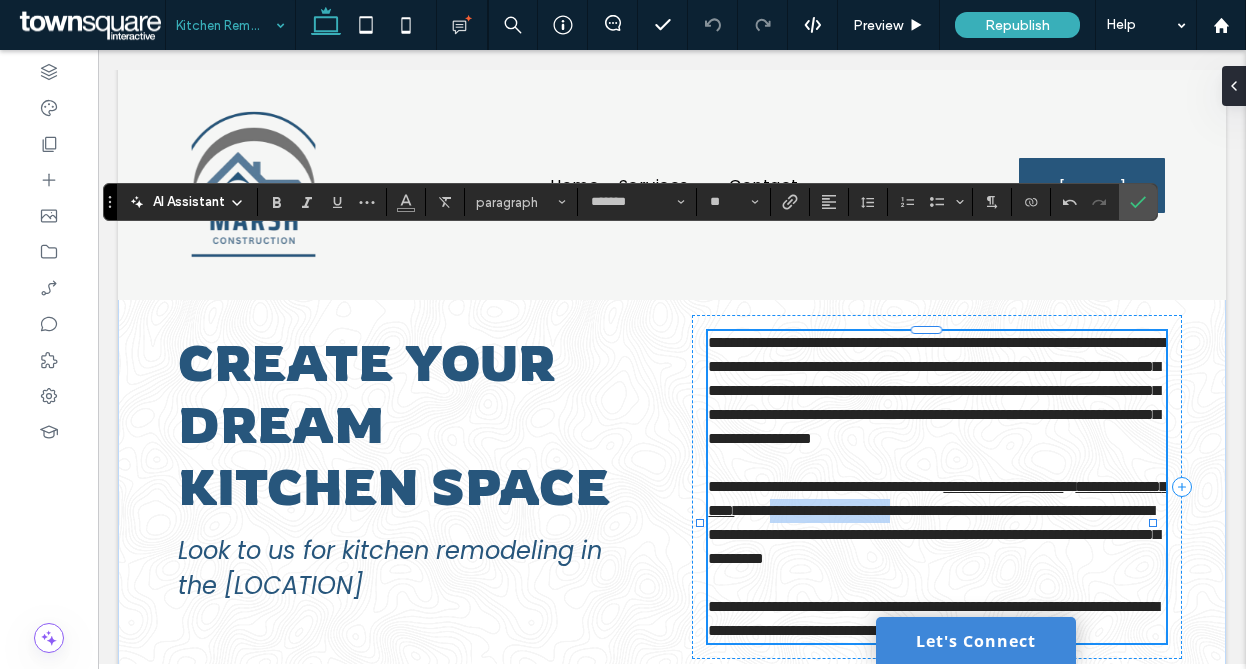 scroll, scrollTop: 0, scrollLeft: 0, axis: both 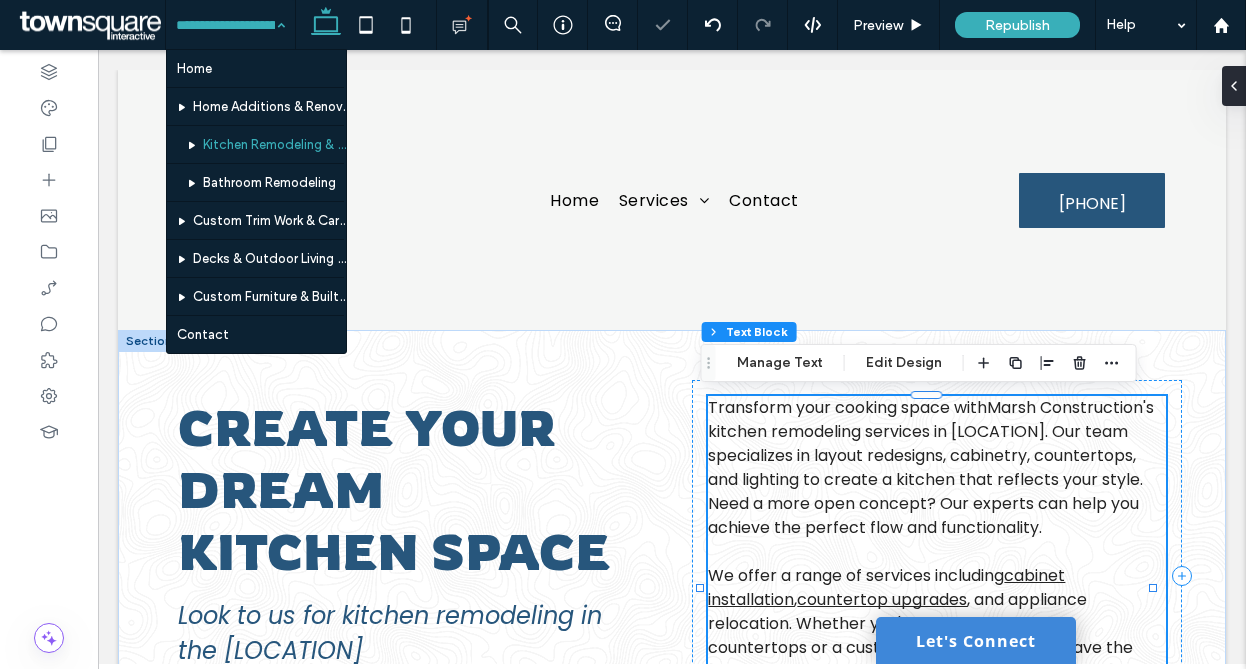 click on "'s kitchen remodeling services in Jersey Shore. Our team specializes in layout redesigns, cabinetry, countertops, and lighting to create a kitchen that reflects your style. Need a more open concept? Our experts can help you achieve the perfect flow and functionality." at bounding box center (931, 467) 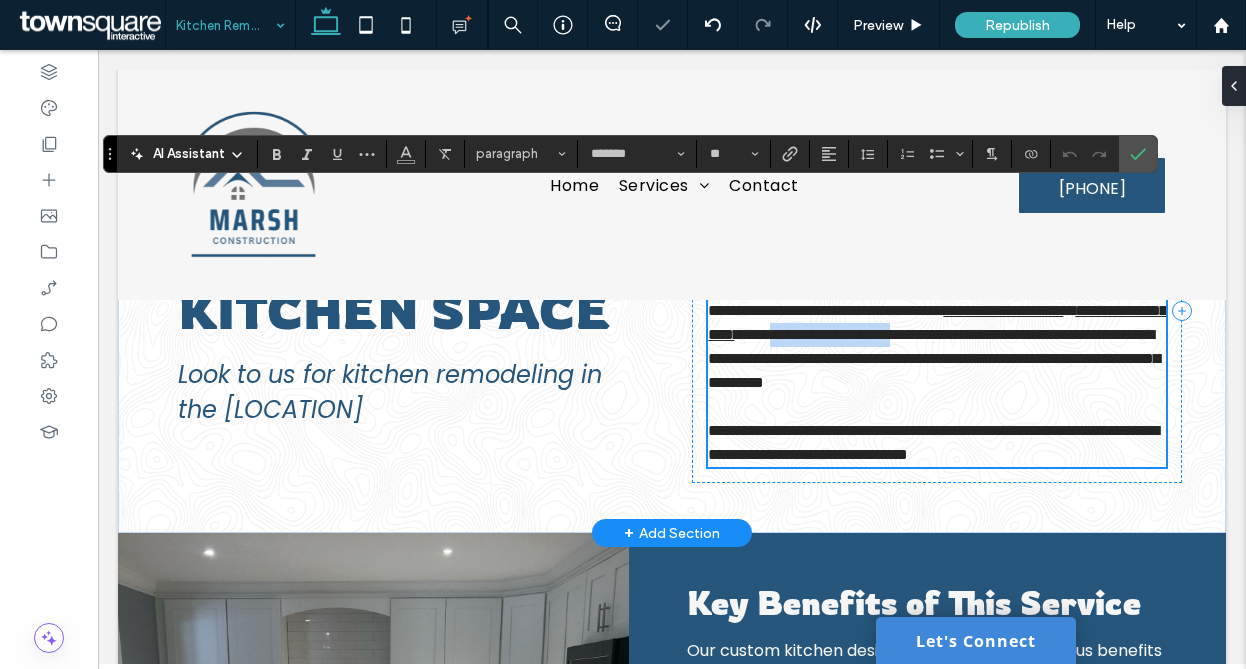 scroll, scrollTop: 208, scrollLeft: 0, axis: vertical 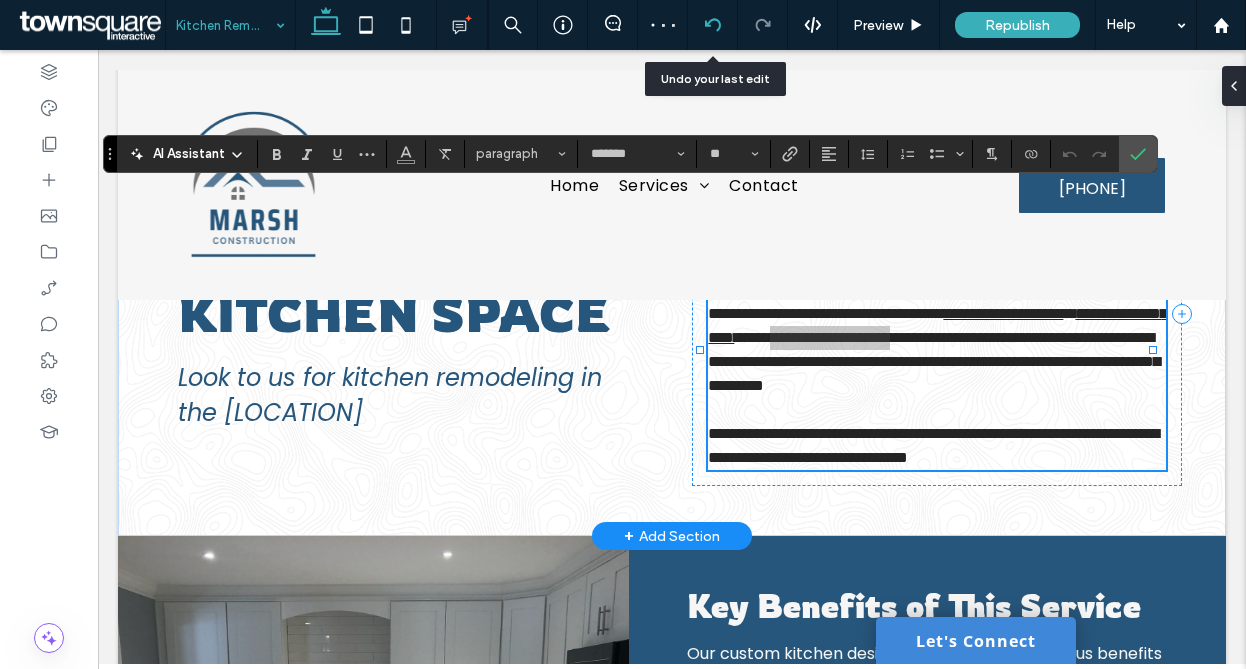 click 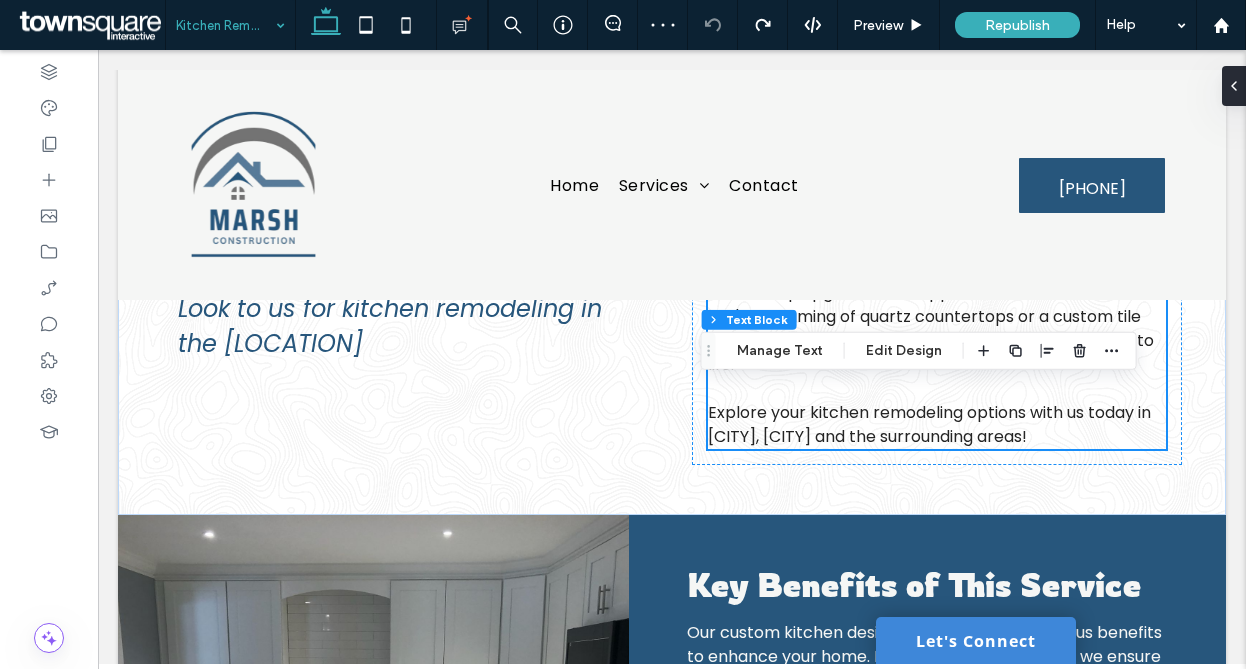 scroll, scrollTop: 249, scrollLeft: 0, axis: vertical 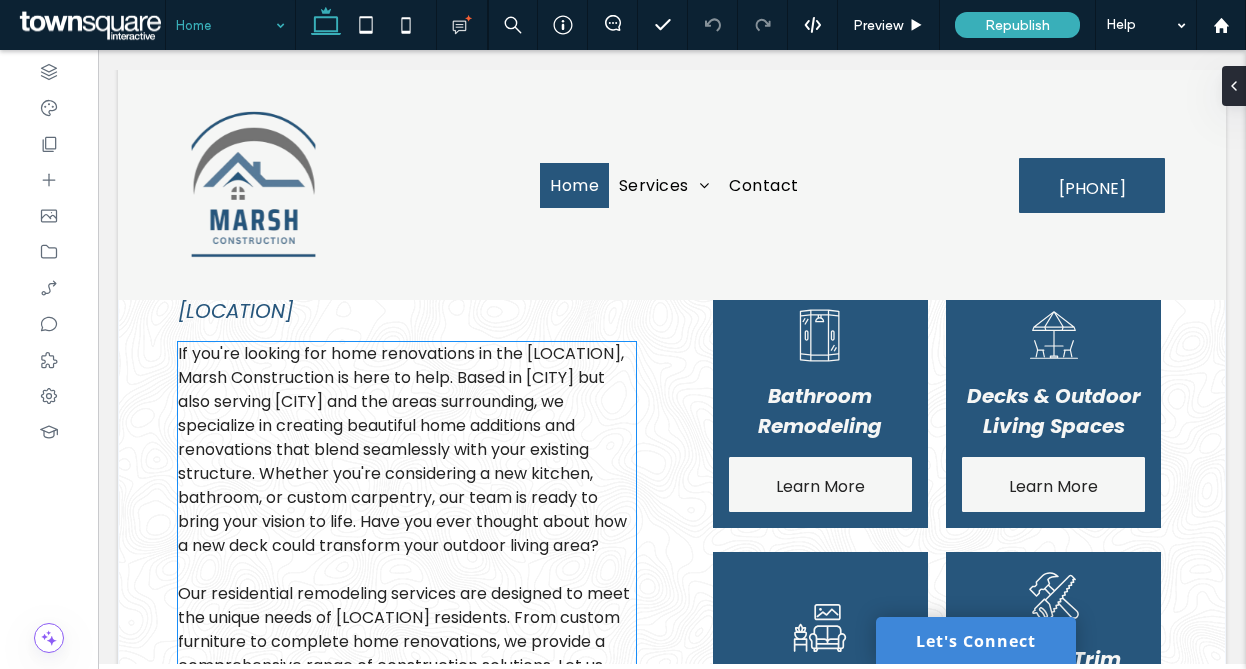 click on "If you're looking for home renovations in the Jersey Shore, Marsh Construction is here to help. Based in Forked River but also serving Toms River and the areas surrounding, we specialize in creating beautiful home additions and renovations that blend seamlessly with your existing structure. Whether you're considering a new kitchen, bathroom, or custom carpentry, our team is ready to bring your vision to life. Have you ever thought about how a new deck could transform your outdoor living area?" at bounding box center [402, 449] 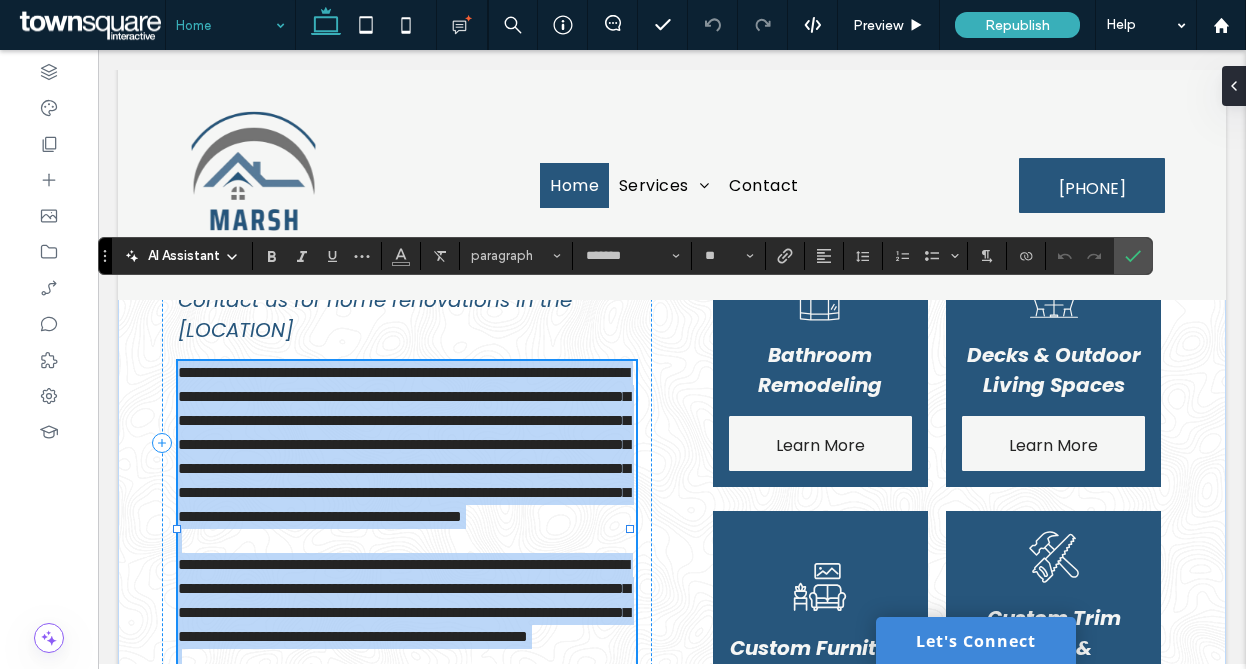 scroll, scrollTop: 713, scrollLeft: 0, axis: vertical 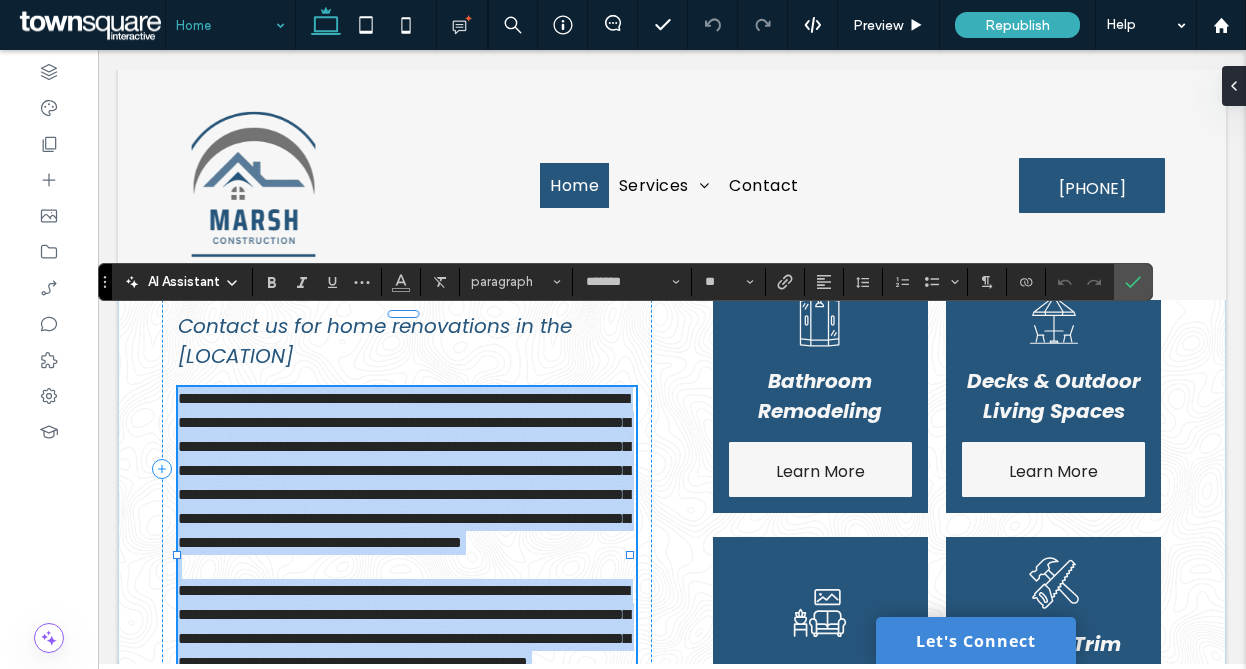 click on "**********" at bounding box center (404, 470) 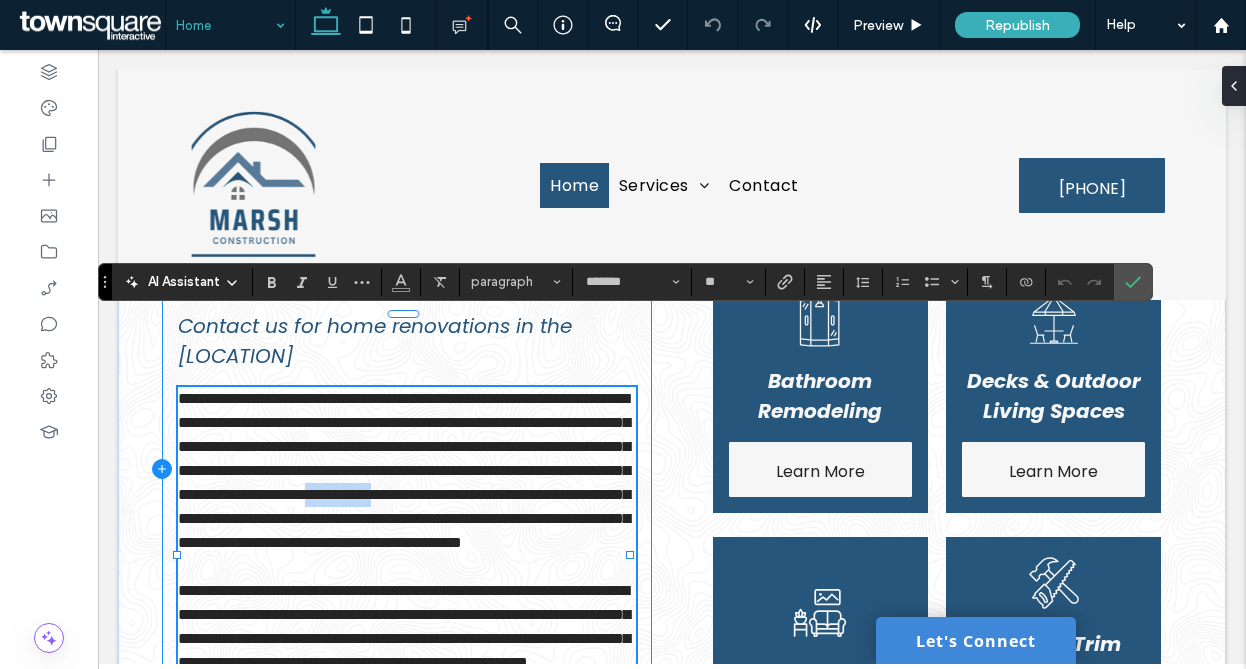 drag, startPoint x: 272, startPoint y: 472, endPoint x: 160, endPoint y: 467, distance: 112.11155 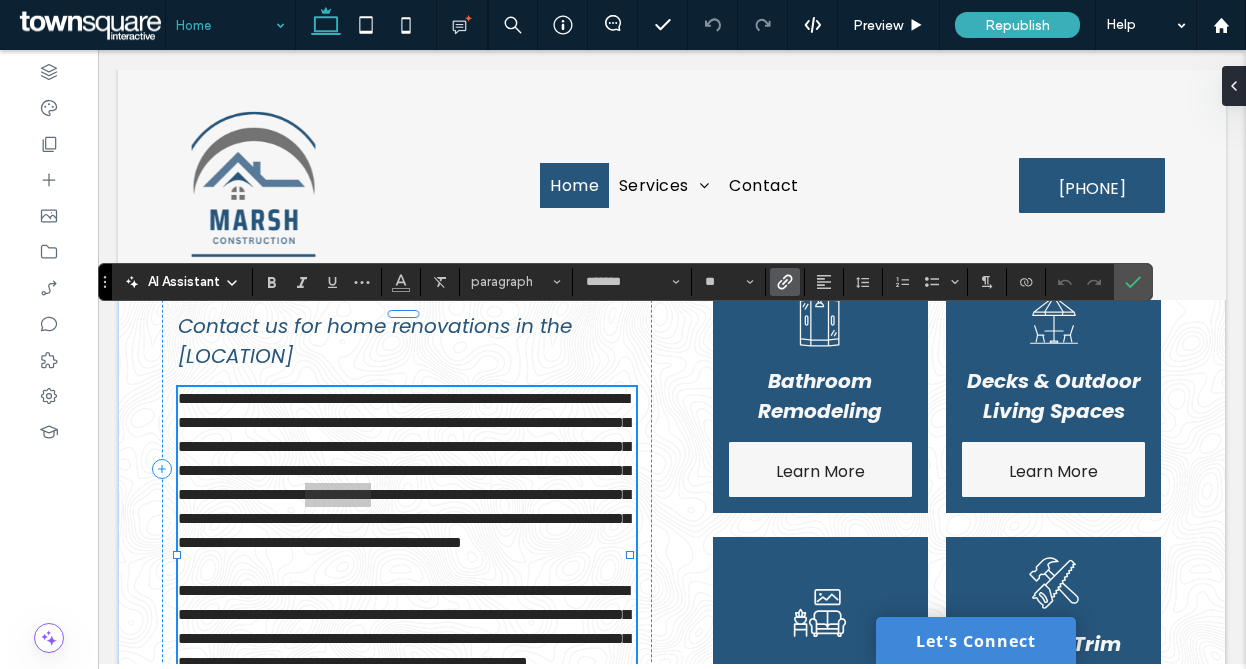 click at bounding box center [781, 282] 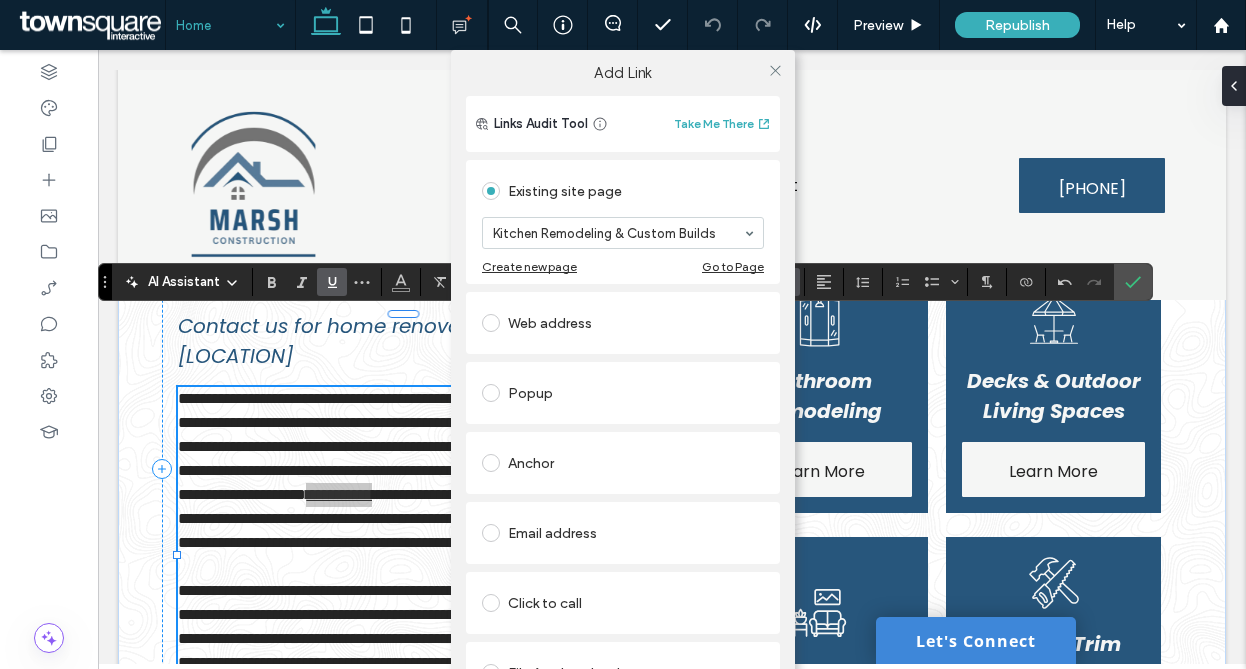 click on "Add Link Links Audit Tool Take Me There Existing site page Kitchen Remodeling & Custom Builds Create new page Go to Page Web address Popup Anchor Email address Click to call File for download Remove link" at bounding box center (623, 384) 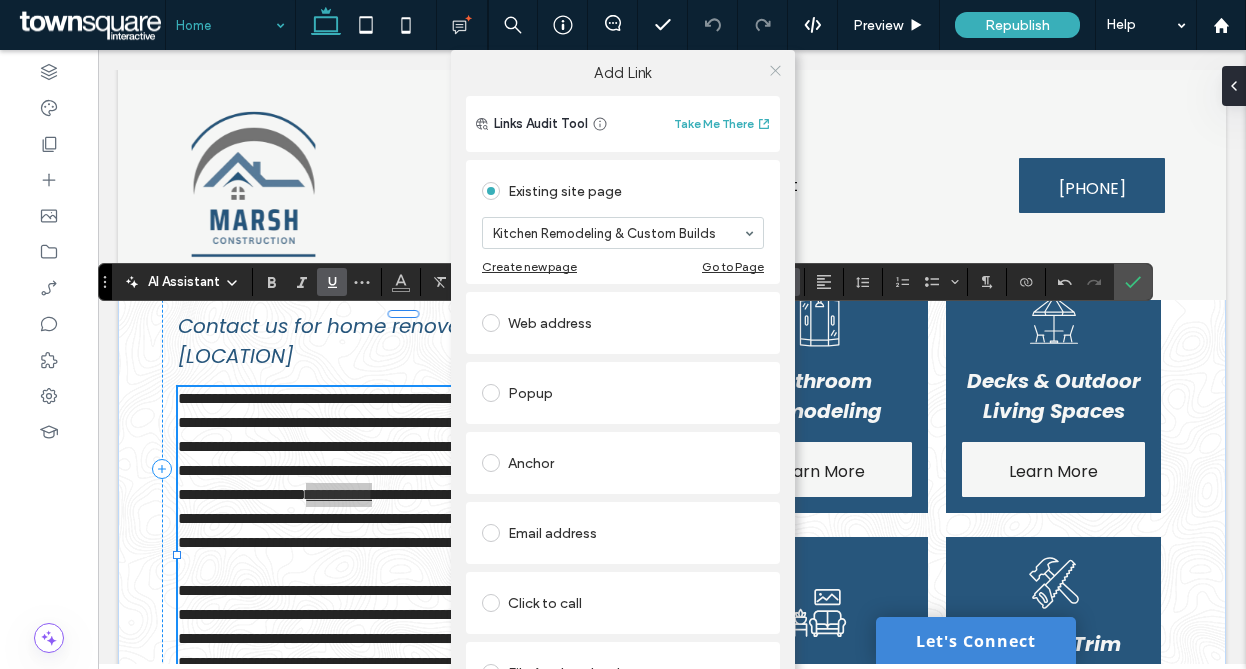 click at bounding box center [775, 70] 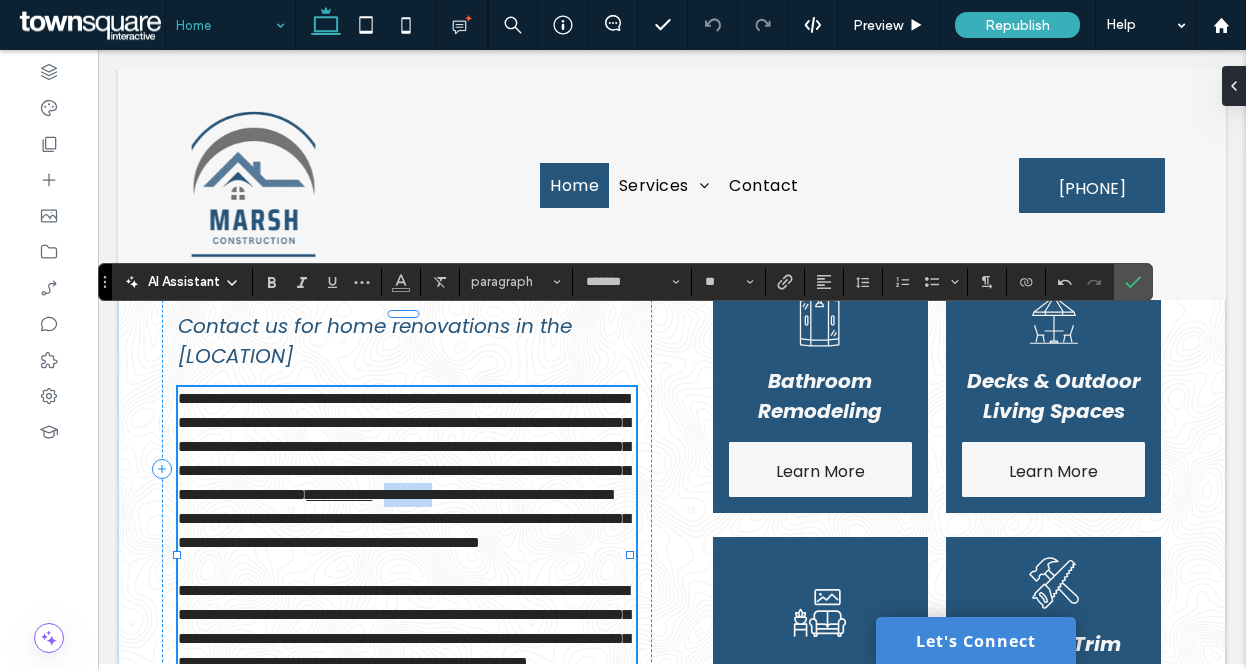 drag, startPoint x: 361, startPoint y: 466, endPoint x: 283, endPoint y: 463, distance: 78.05767 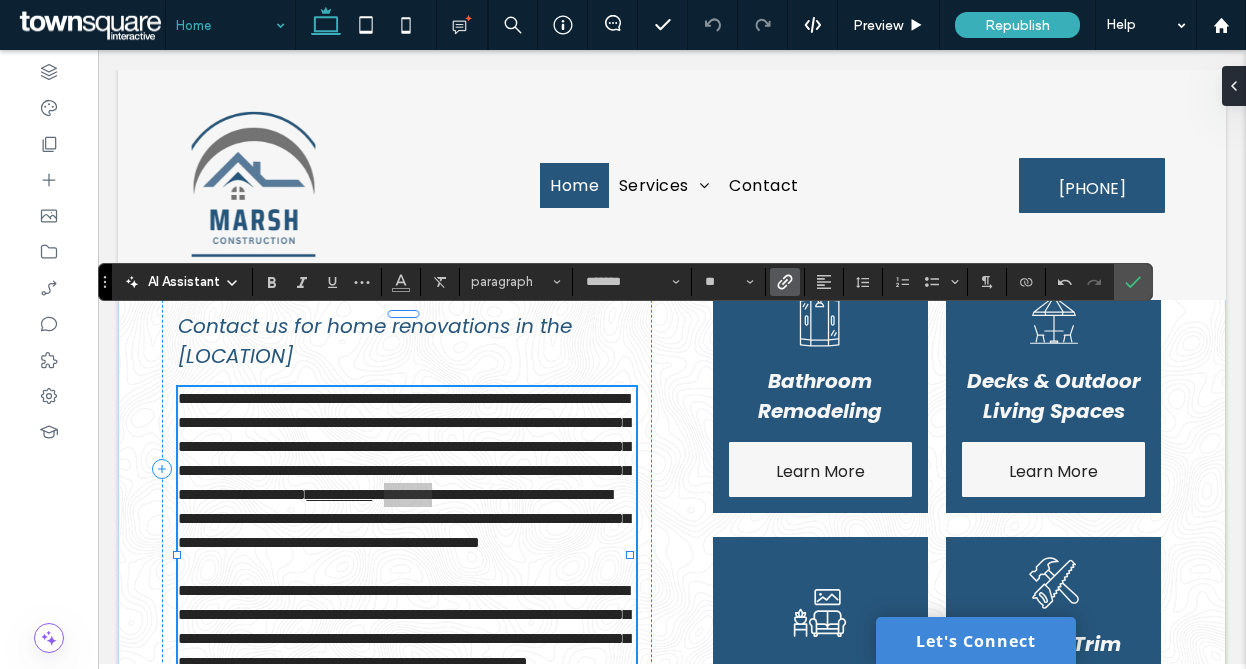 click 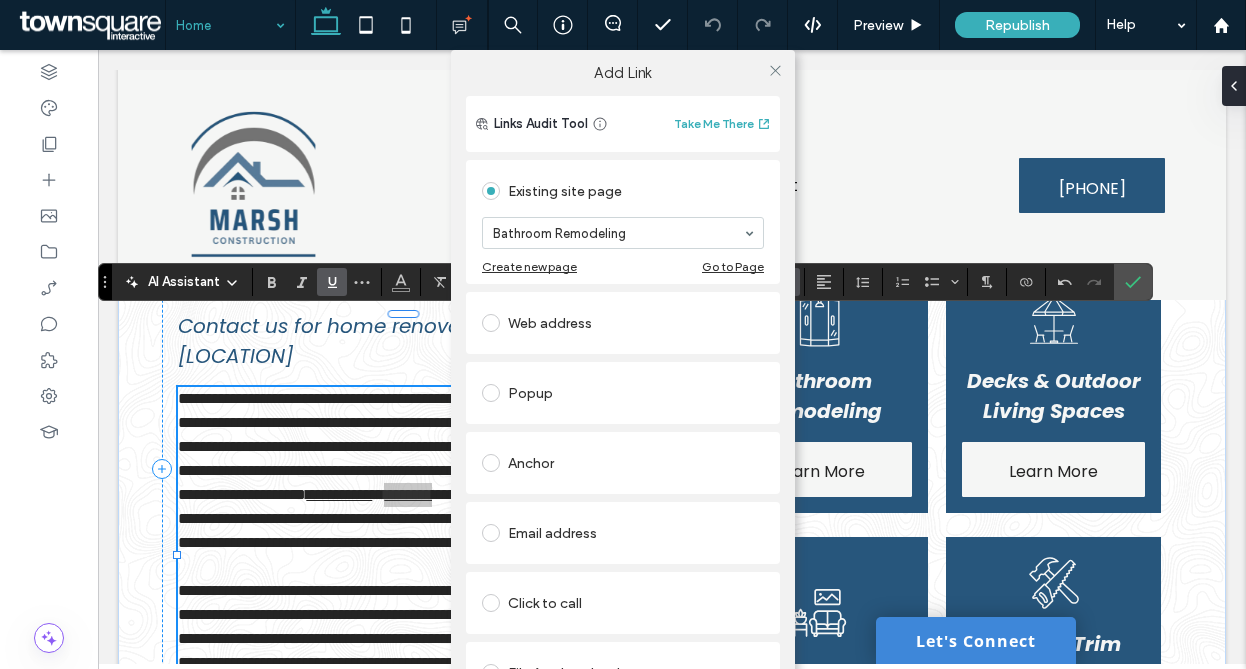 drag, startPoint x: 771, startPoint y: 70, endPoint x: 756, endPoint y: 79, distance: 17.492855 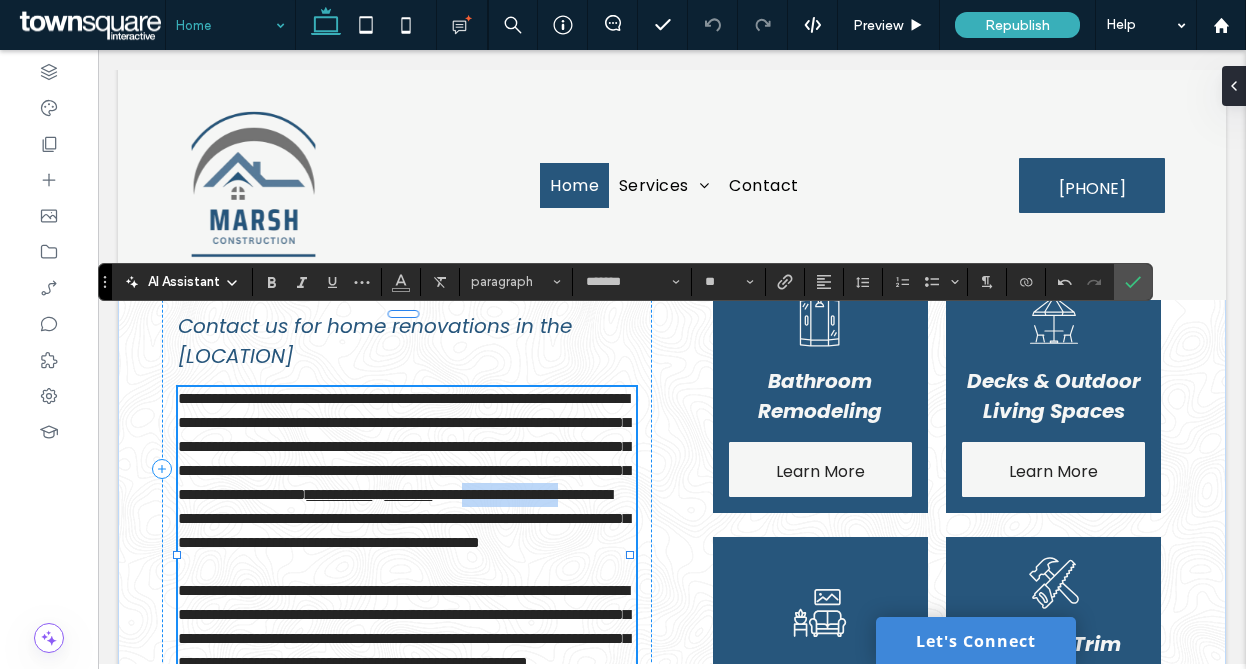 drag, startPoint x: 529, startPoint y: 474, endPoint x: 393, endPoint y: 474, distance: 136 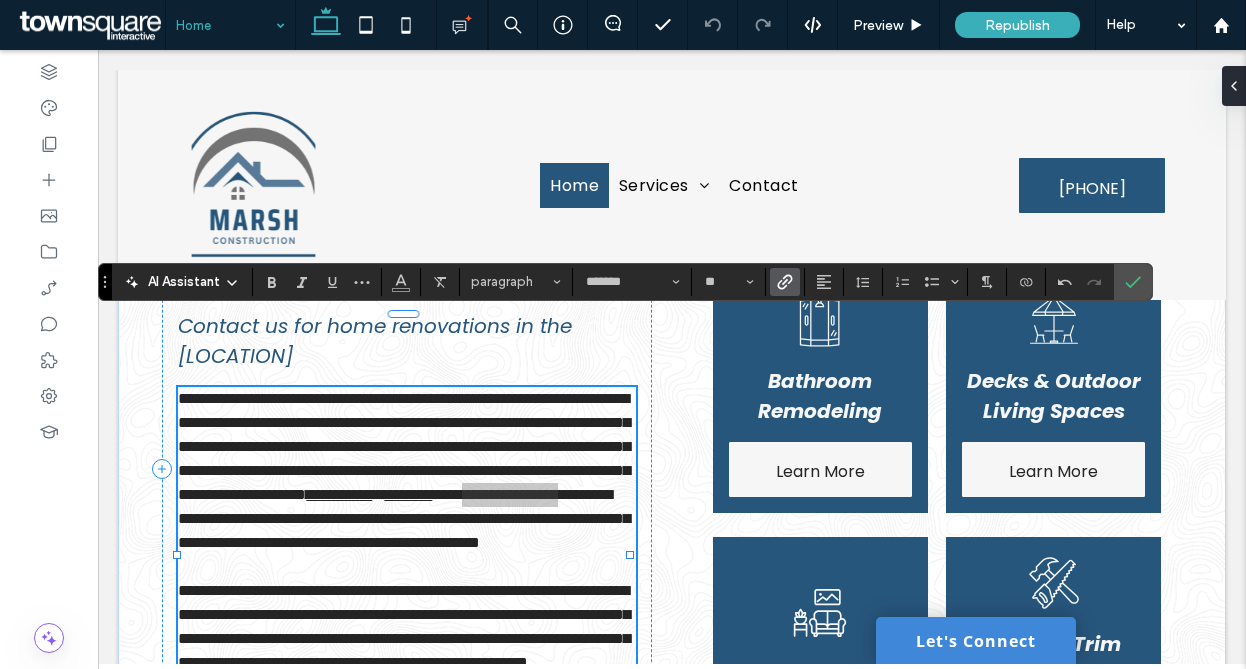 click at bounding box center (785, 282) 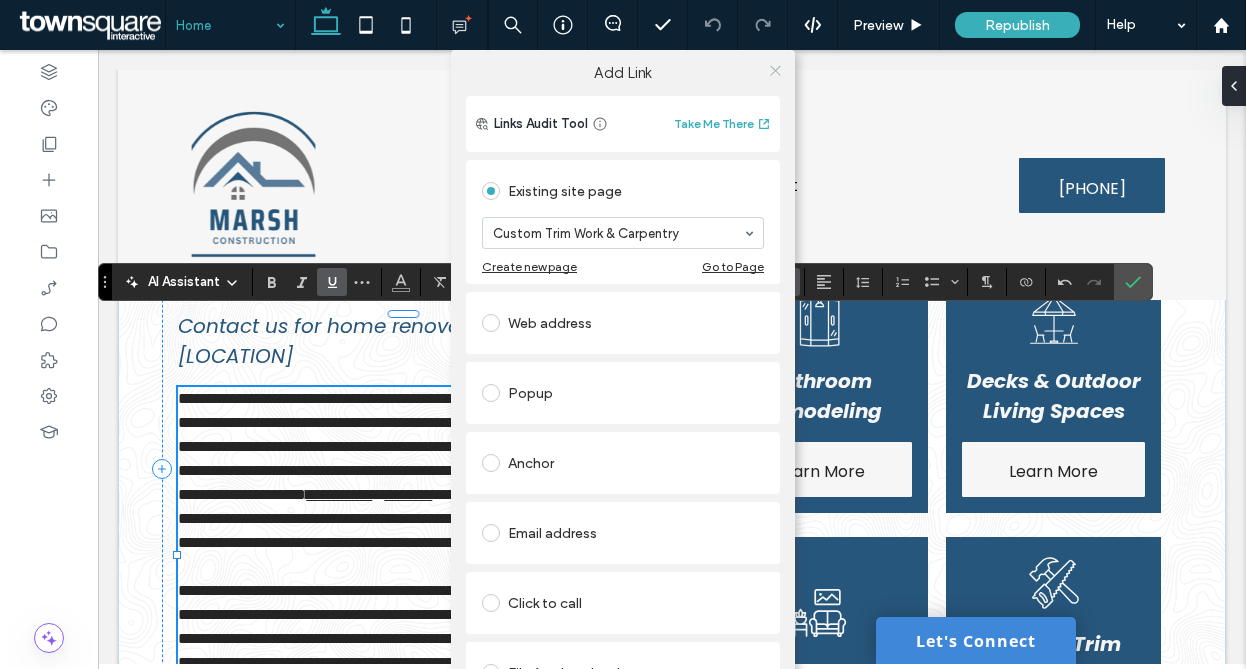 click 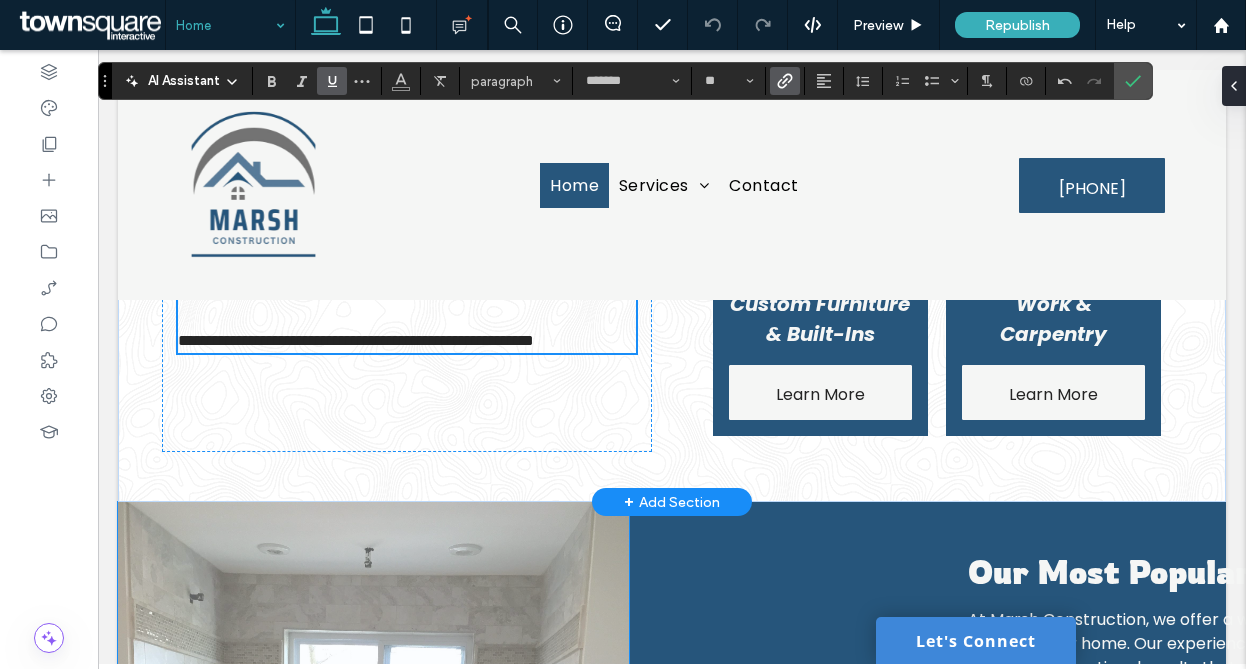 scroll, scrollTop: 1383, scrollLeft: 0, axis: vertical 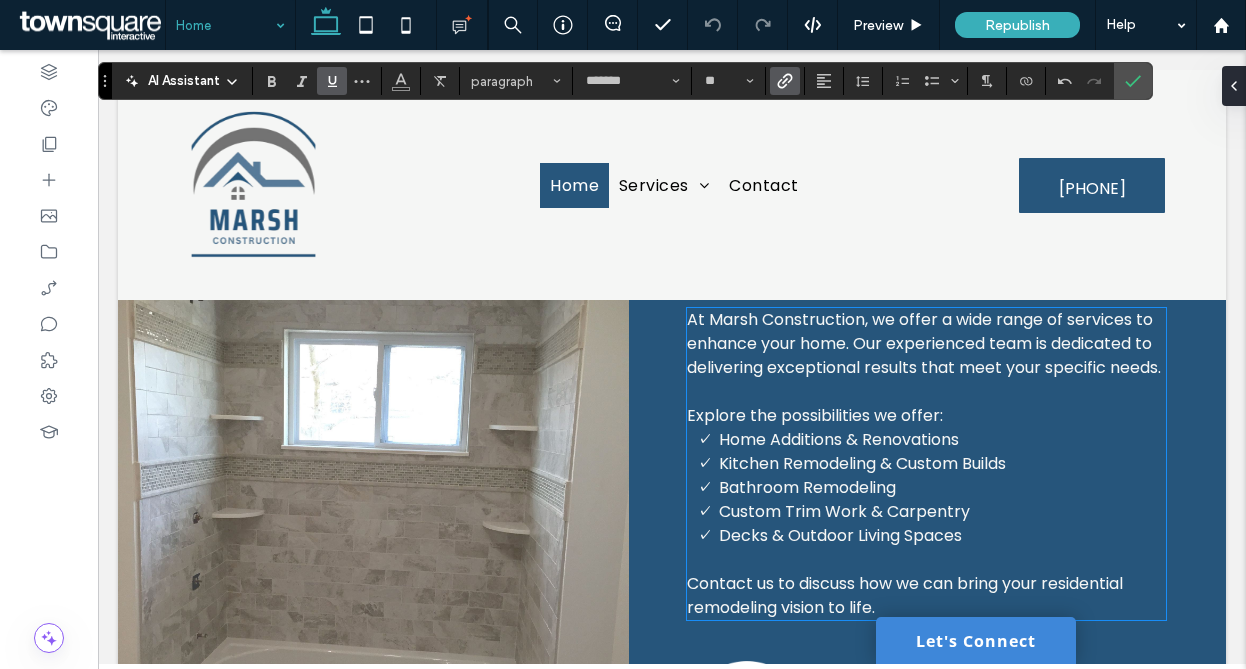 click on "Home Additions & Renovations" at bounding box center (839, 439) 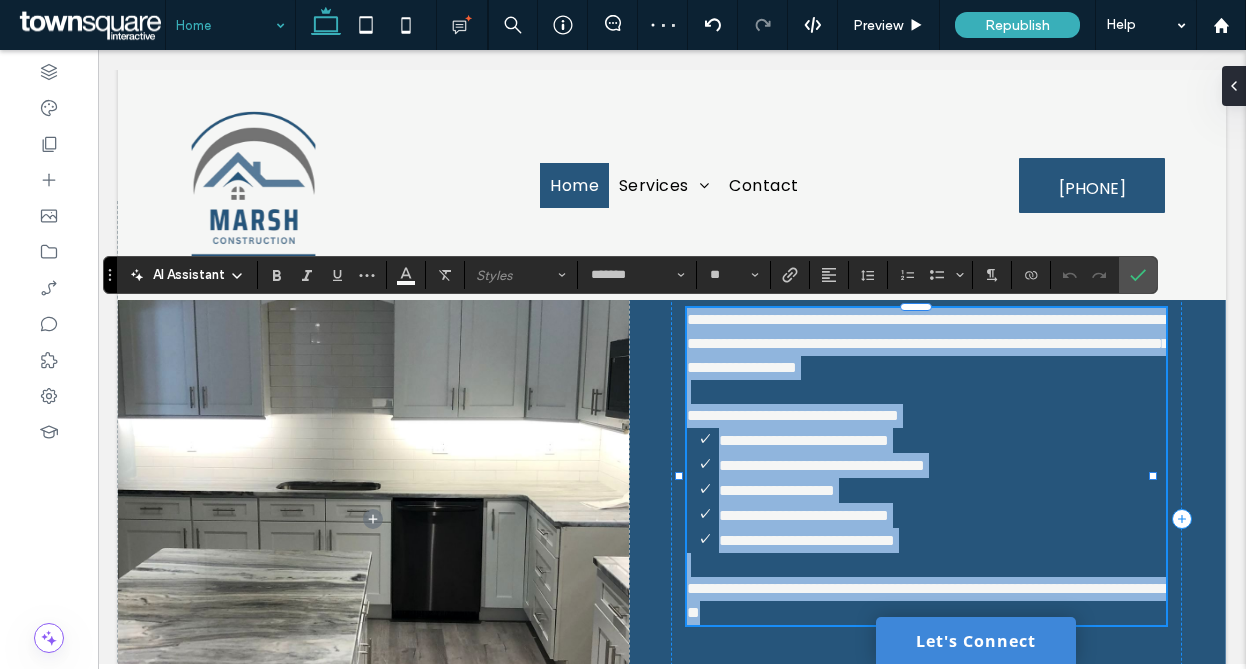 click on "**********" at bounding box center [804, 440] 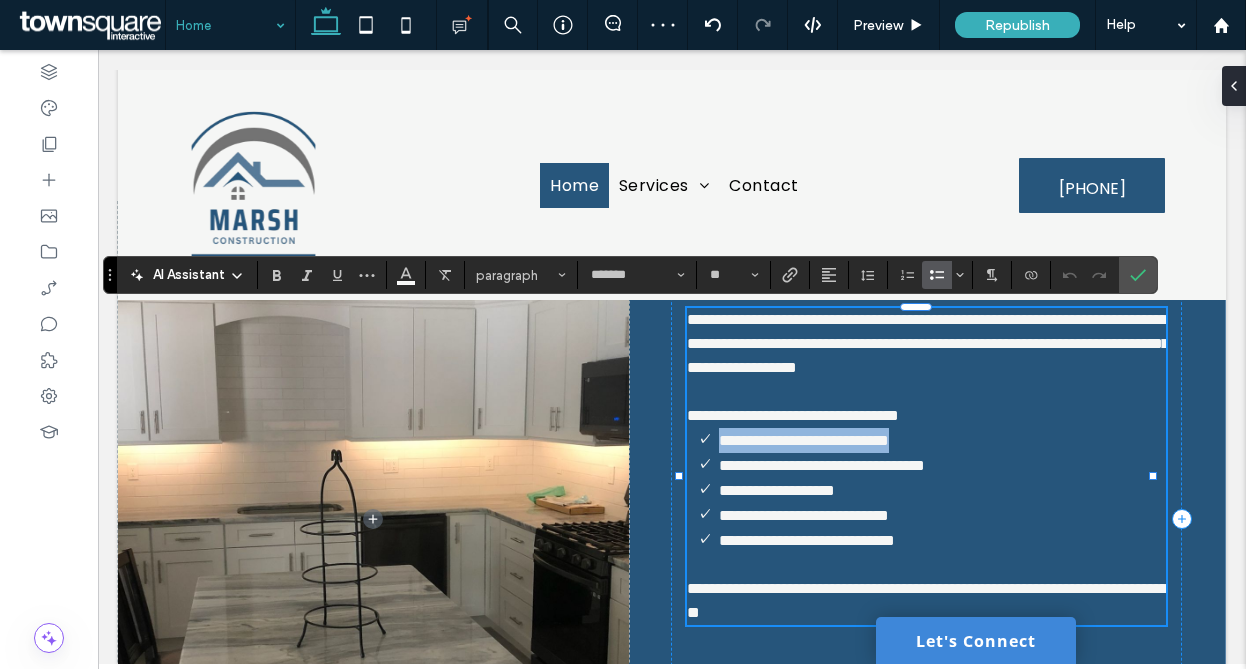 drag, startPoint x: 959, startPoint y: 454, endPoint x: 703, endPoint y: 465, distance: 256.2362 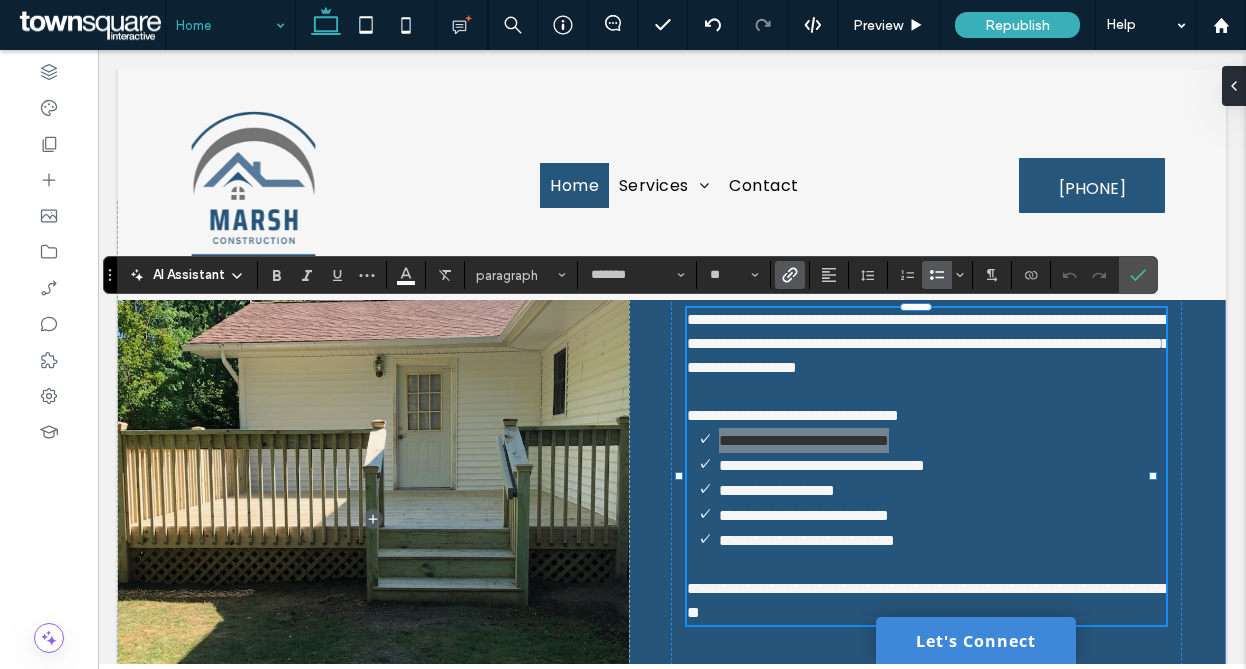 click 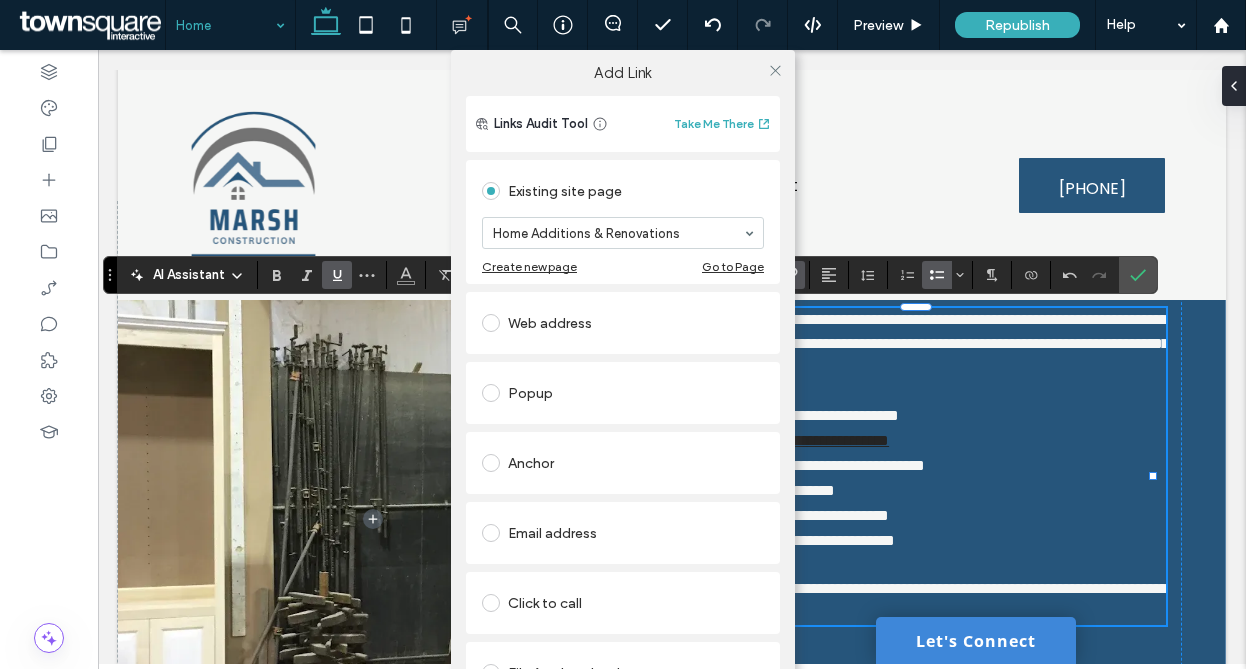 click on "Add Link Links Audit Tool Take Me There Existing site page Home Additions & Renovations Create new page Go to Page Web address Popup Anchor Email address Click to call File for download Remove link" at bounding box center [623, 384] 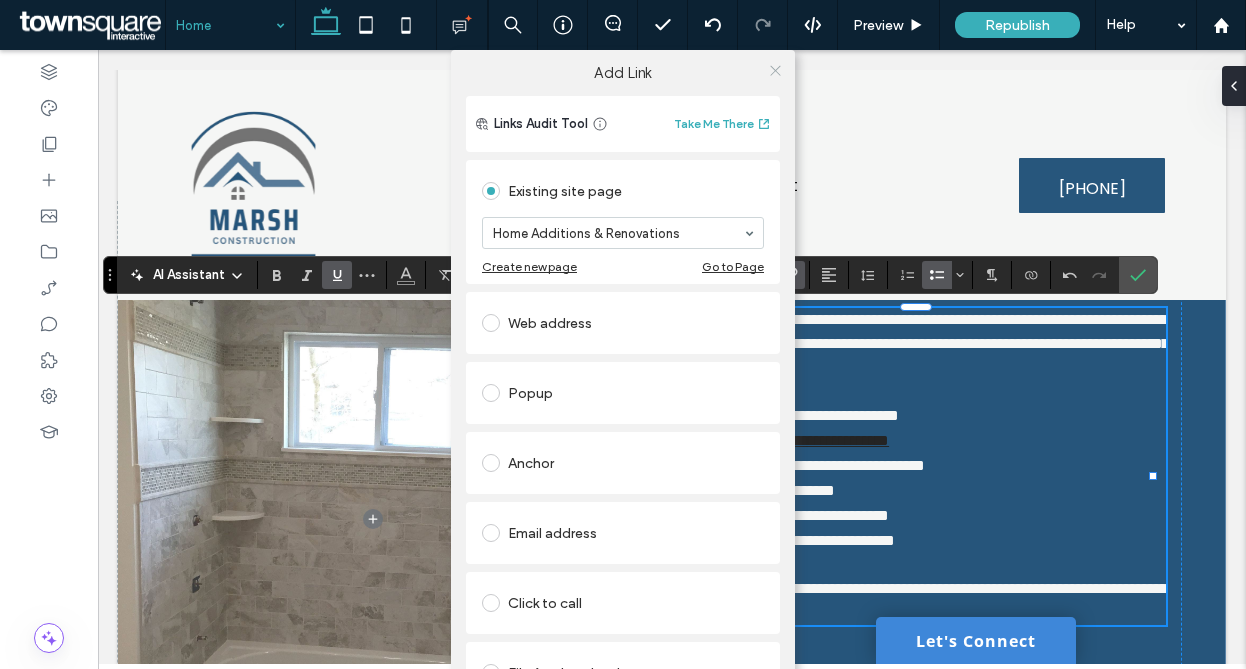 click 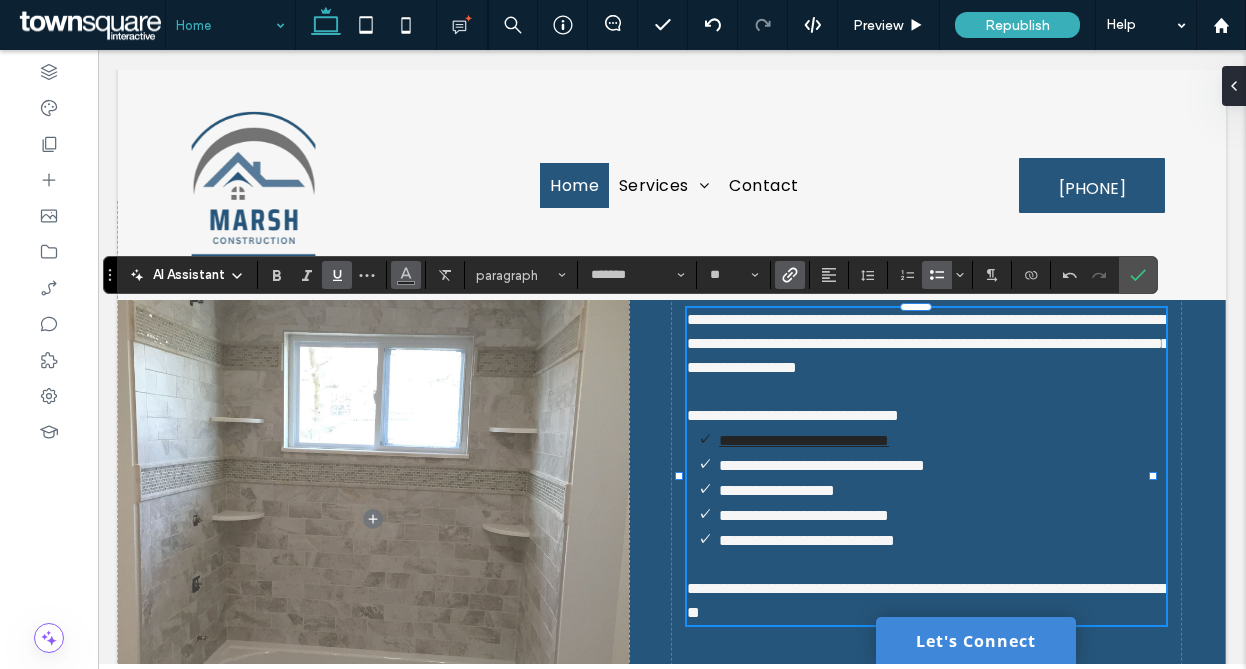click at bounding box center (406, 275) 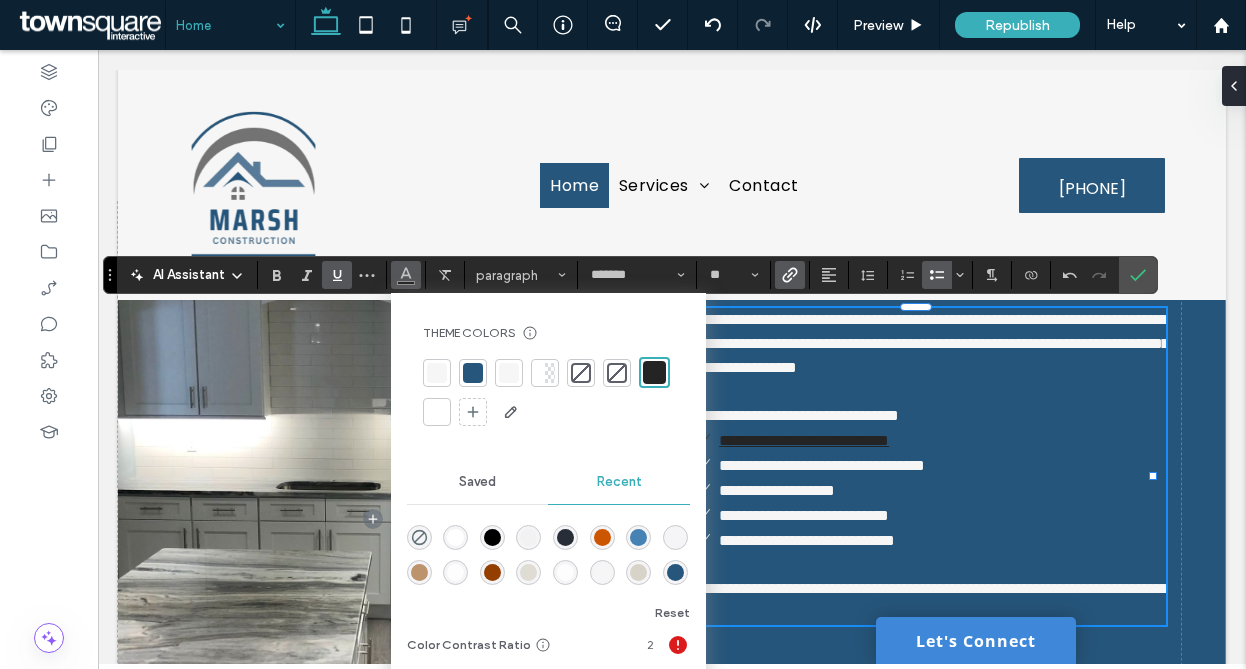 click at bounding box center (437, 373) 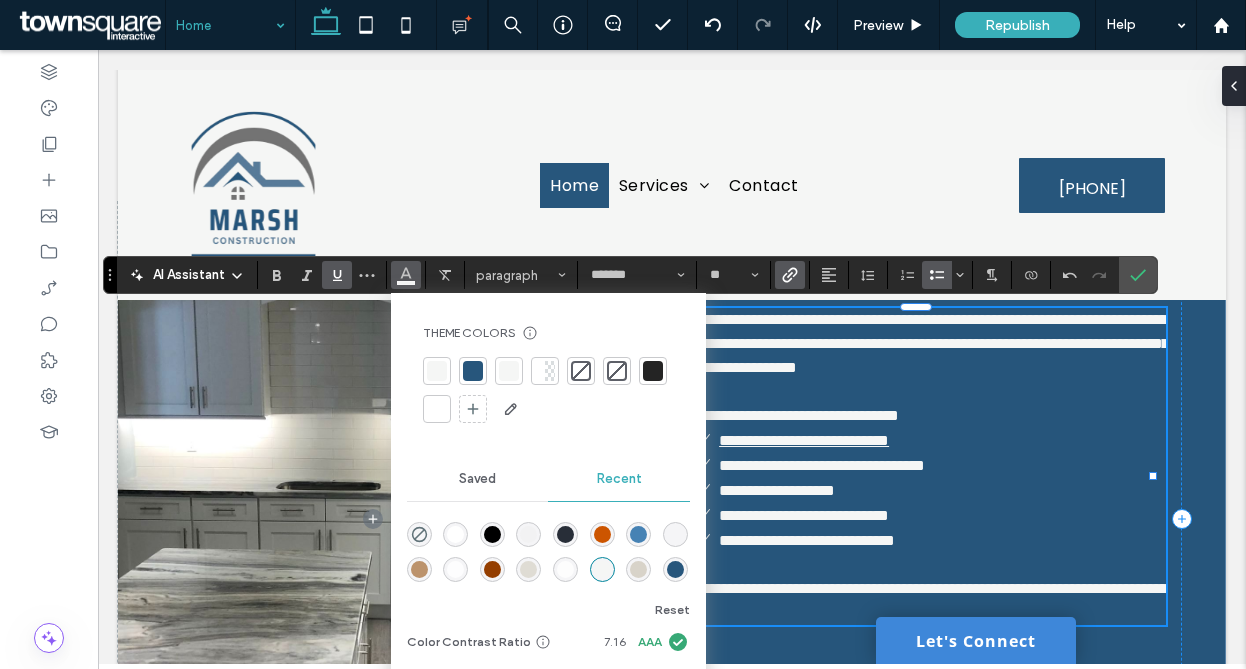 click on "**********" at bounding box center (804, 440) 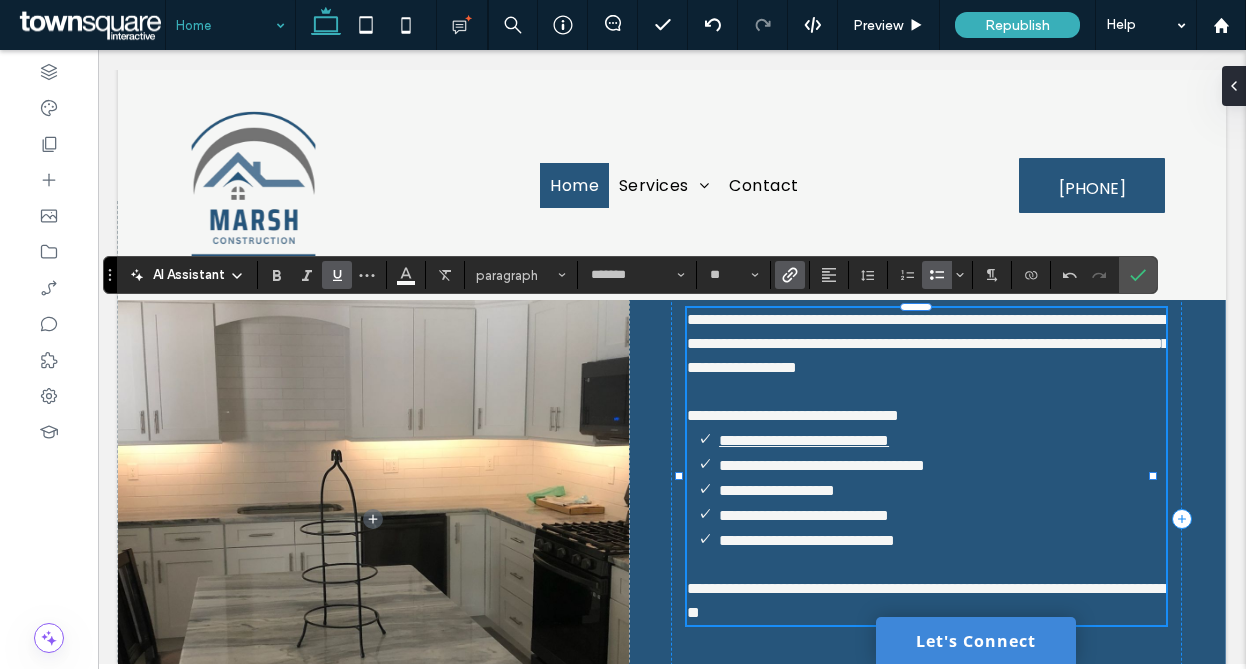 click on "**********" at bounding box center (942, 465) 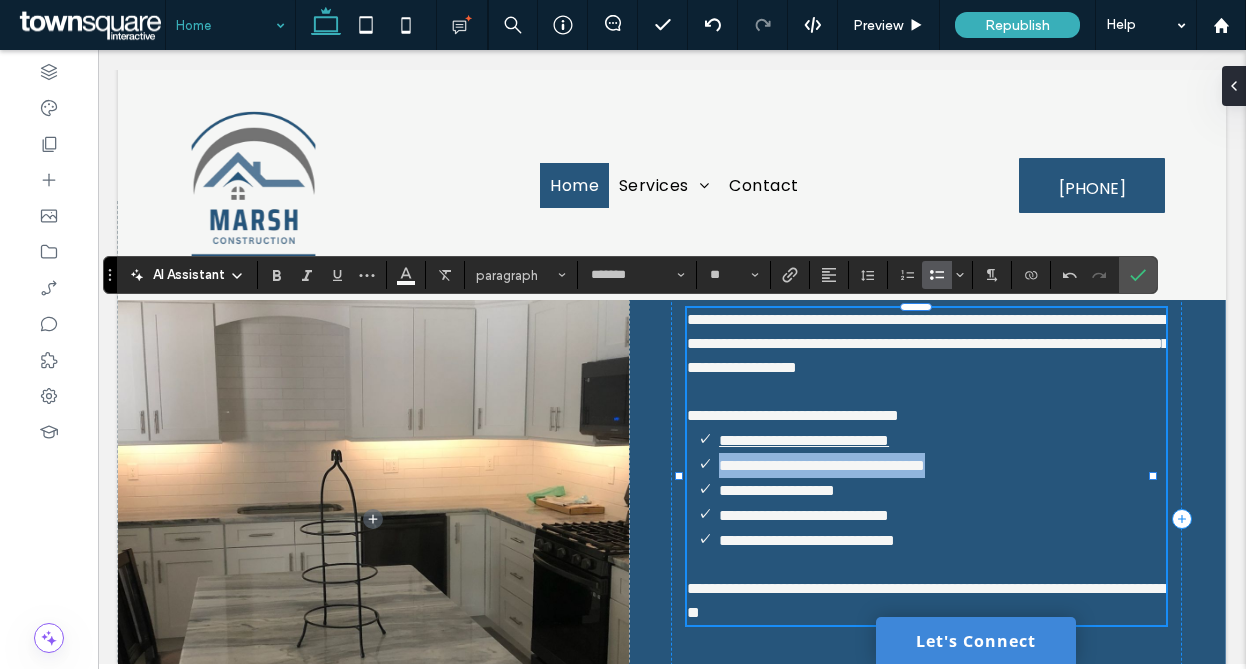 drag, startPoint x: 894, startPoint y: 486, endPoint x: 705, endPoint y: 488, distance: 189.01057 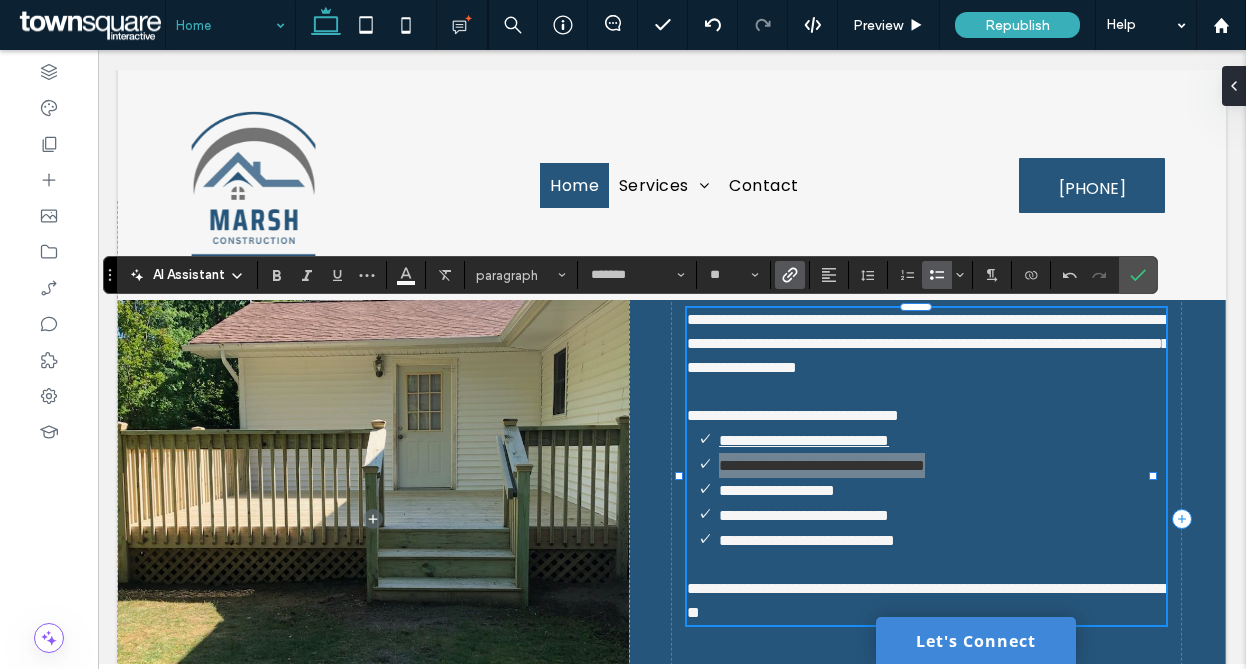 click 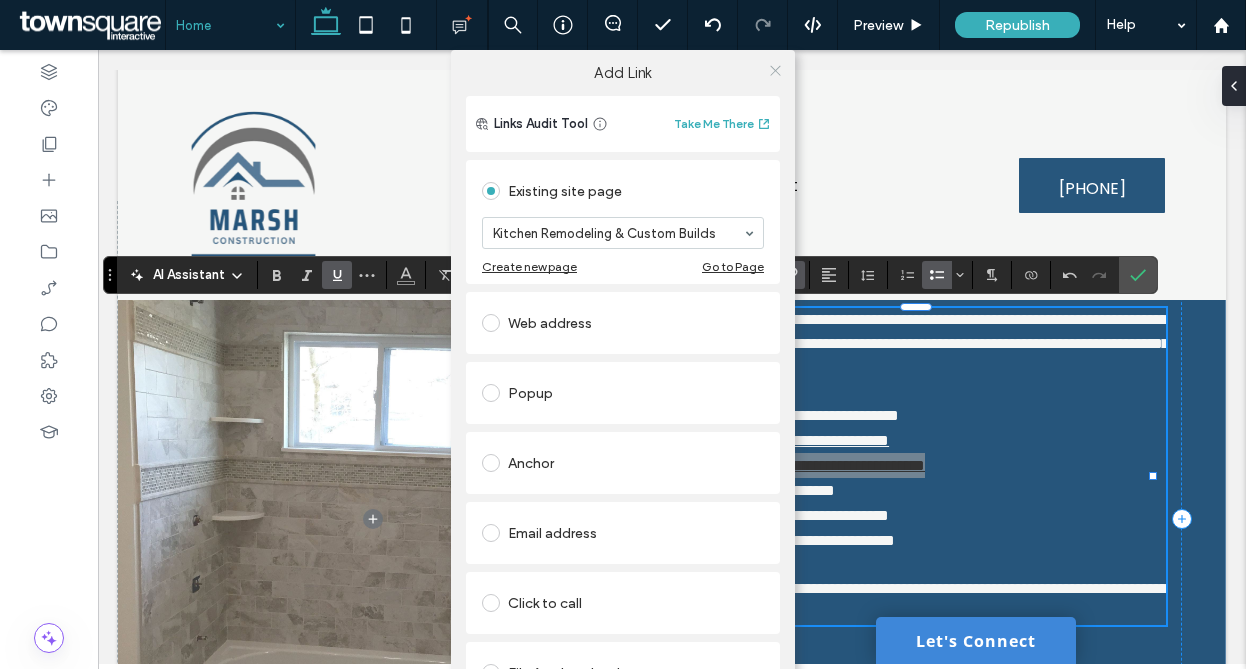 click at bounding box center [775, 70] 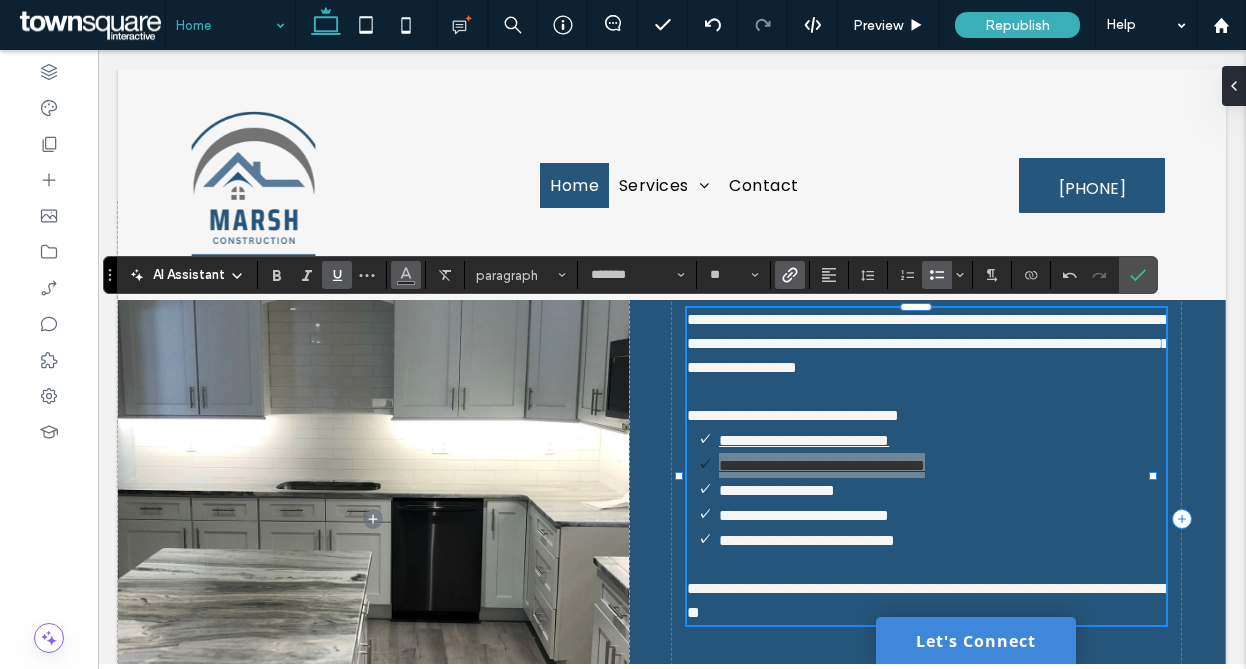 click 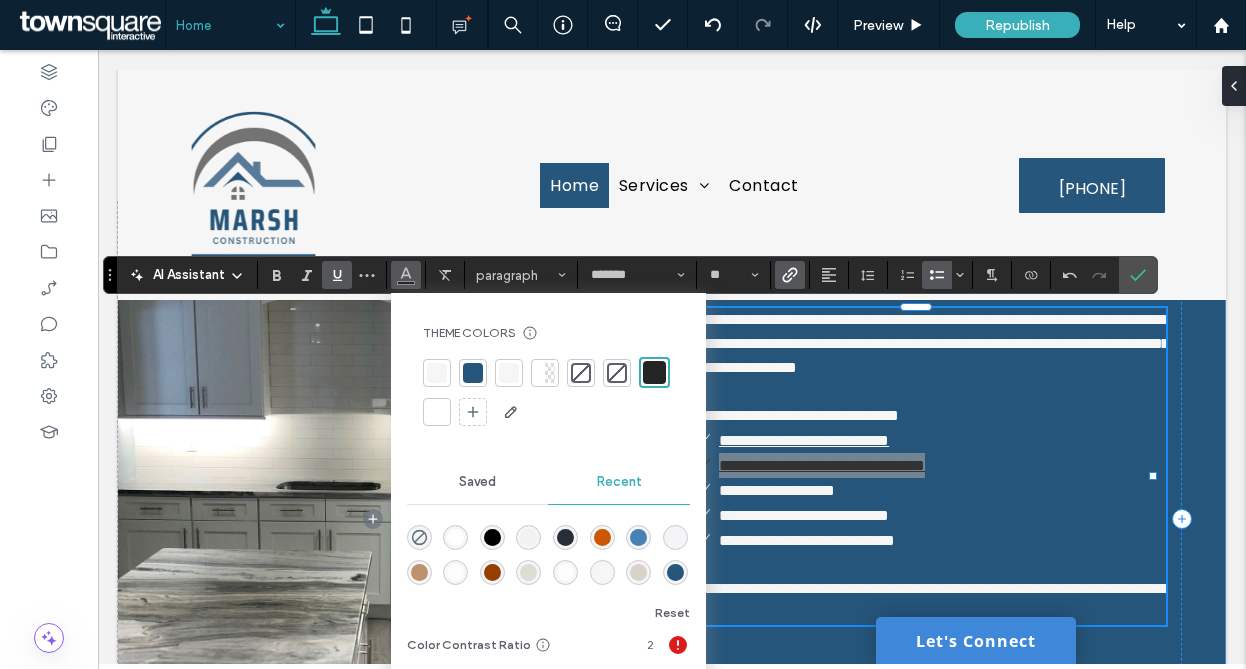 drag, startPoint x: 438, startPoint y: 367, endPoint x: 453, endPoint y: 374, distance: 16.552946 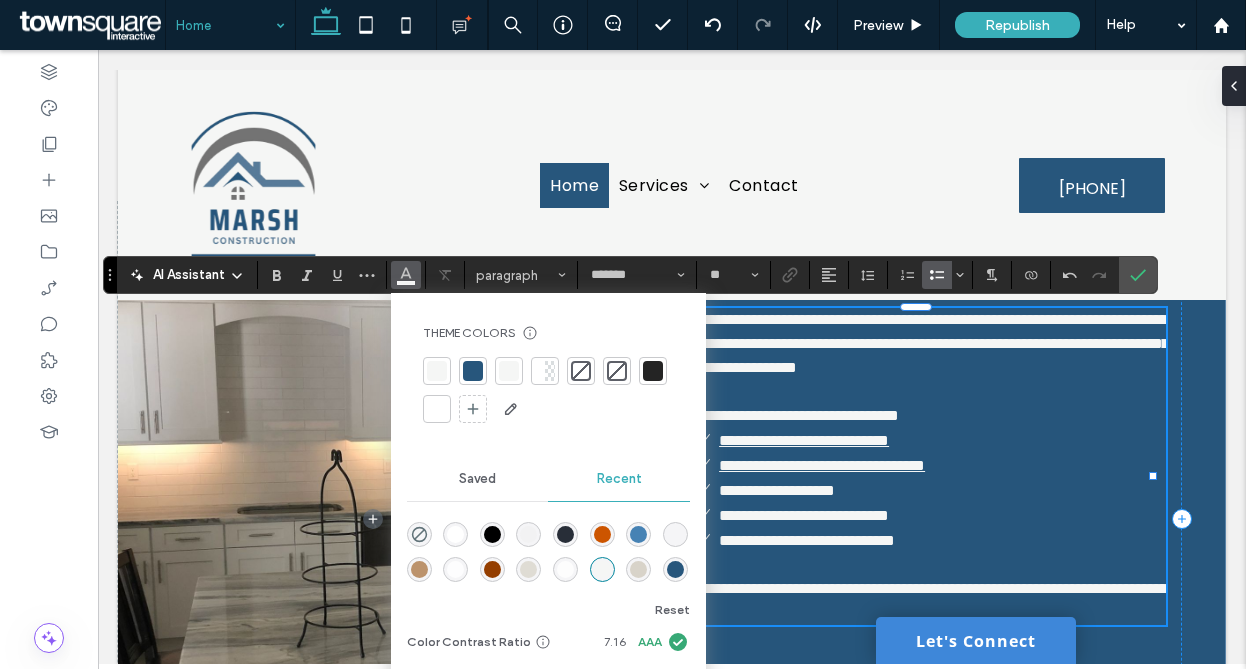 click on "**********" at bounding box center [942, 490] 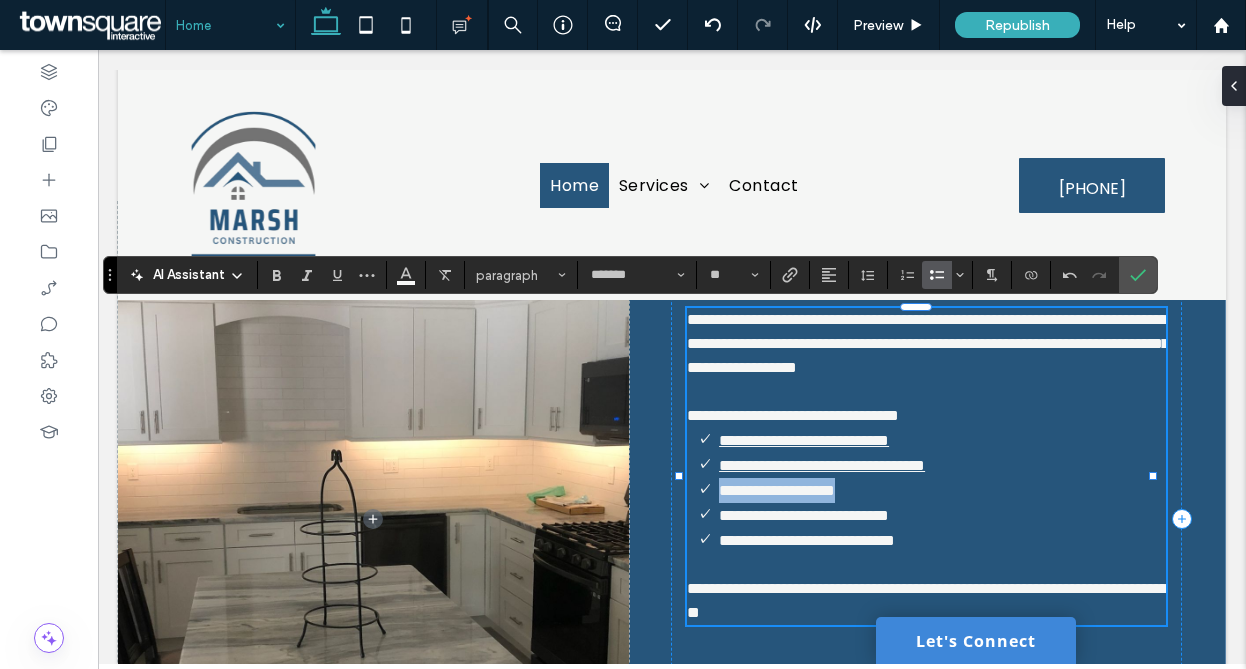 drag, startPoint x: 781, startPoint y: 515, endPoint x: 630, endPoint y: 396, distance: 192.25504 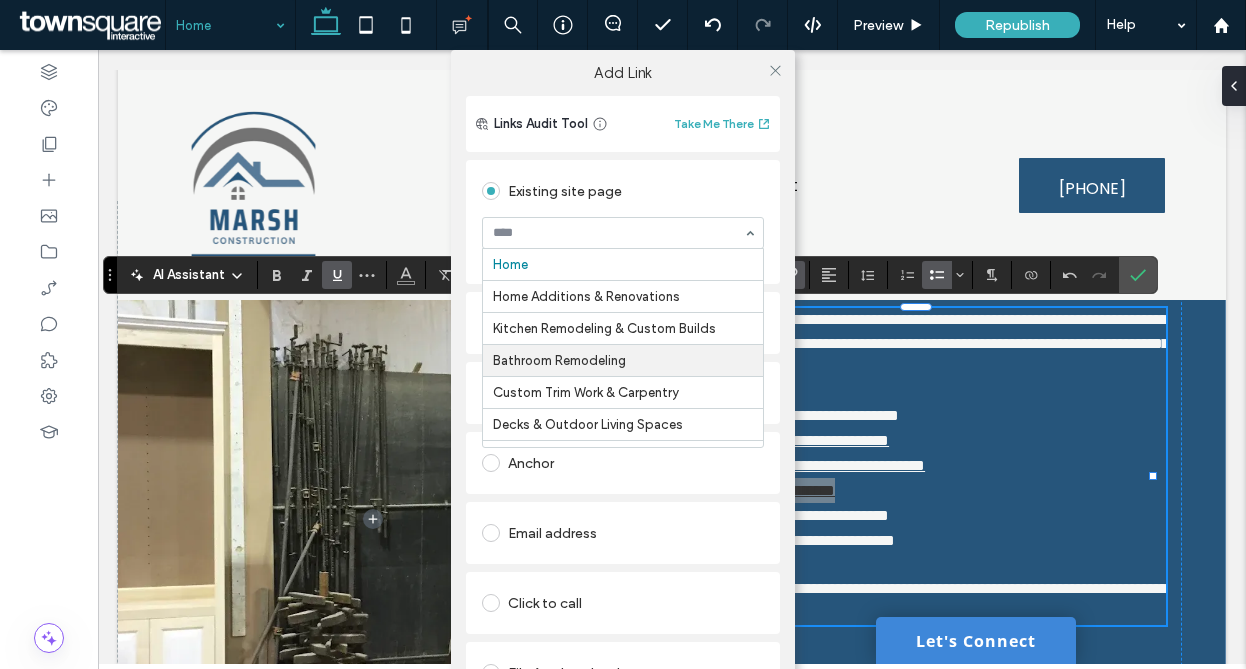 drag, startPoint x: 546, startPoint y: 347, endPoint x: 545, endPoint y: 358, distance: 11.045361 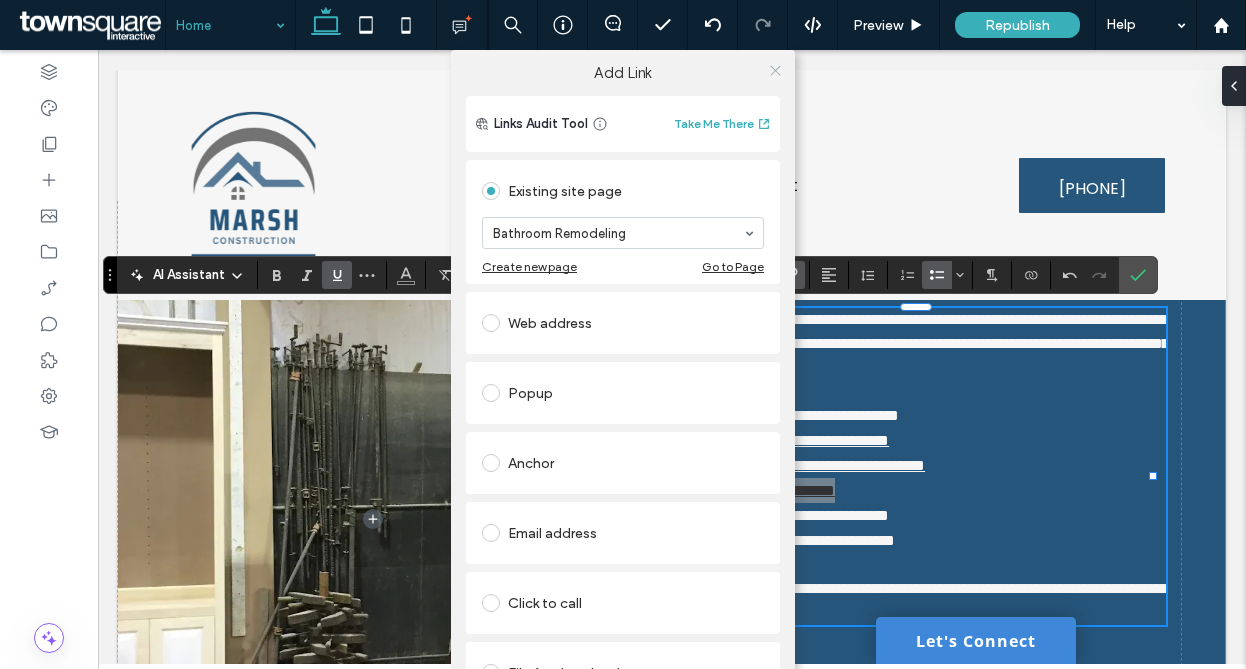 click 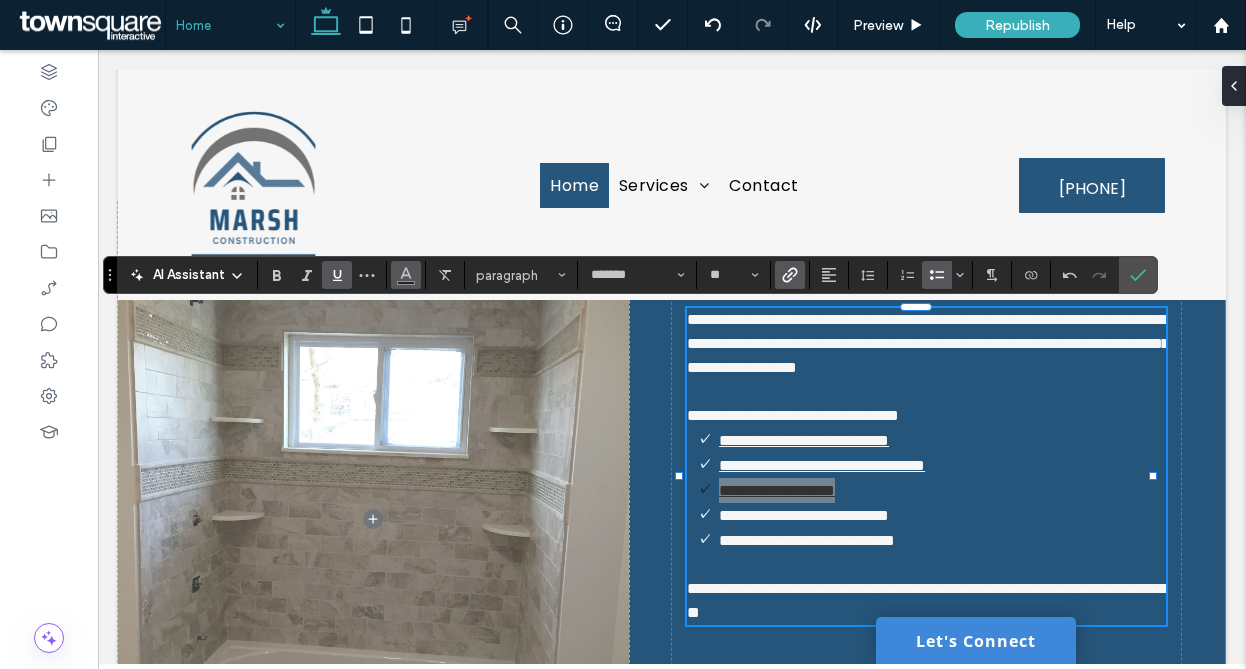 click 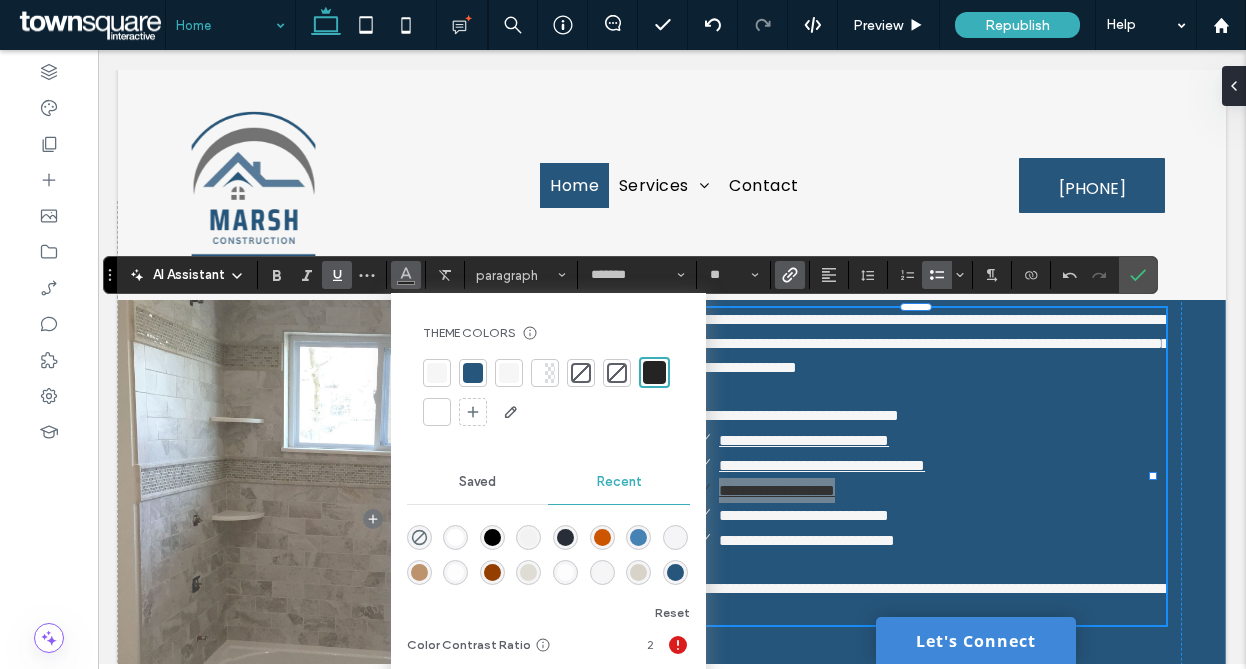 drag, startPoint x: 428, startPoint y: 362, endPoint x: 484, endPoint y: 391, distance: 63.06346 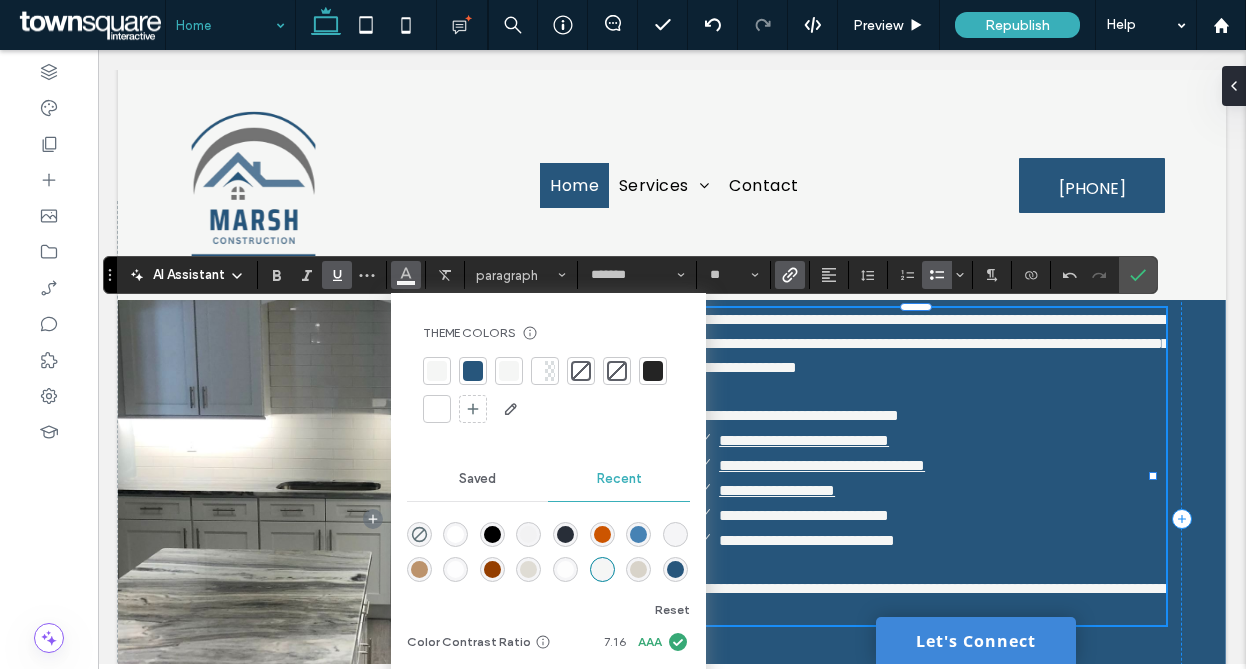 click on "**********" at bounding box center [804, 515] 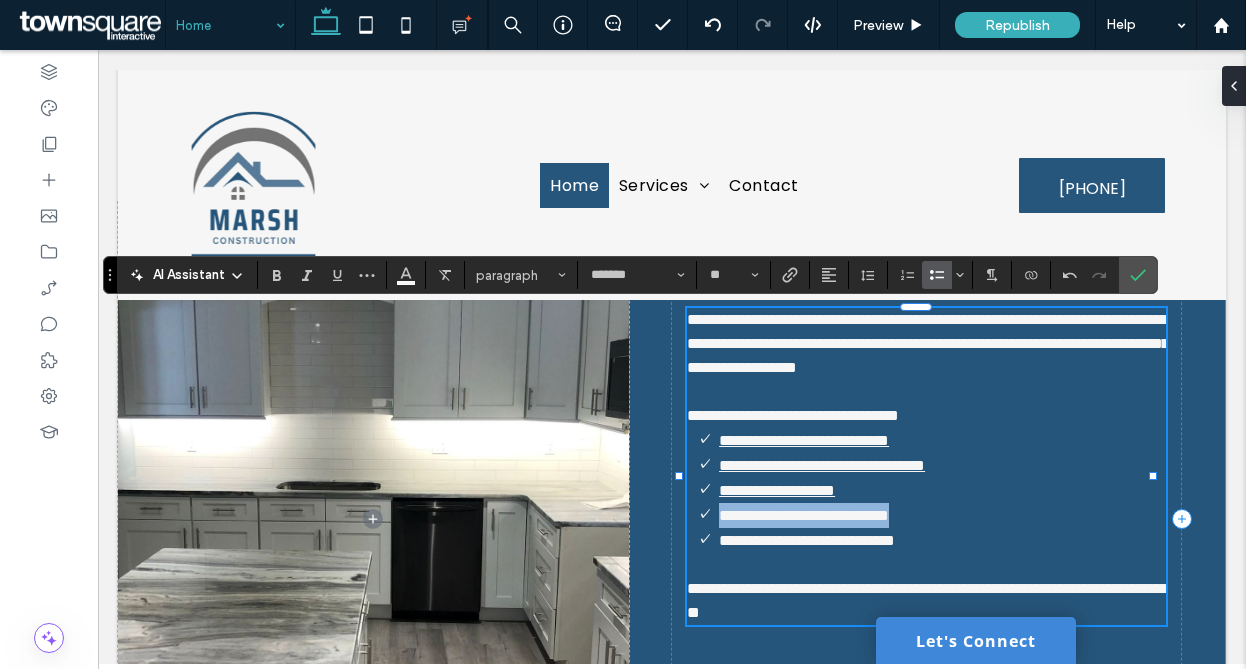 drag, startPoint x: 941, startPoint y: 536, endPoint x: 681, endPoint y: 530, distance: 260.0692 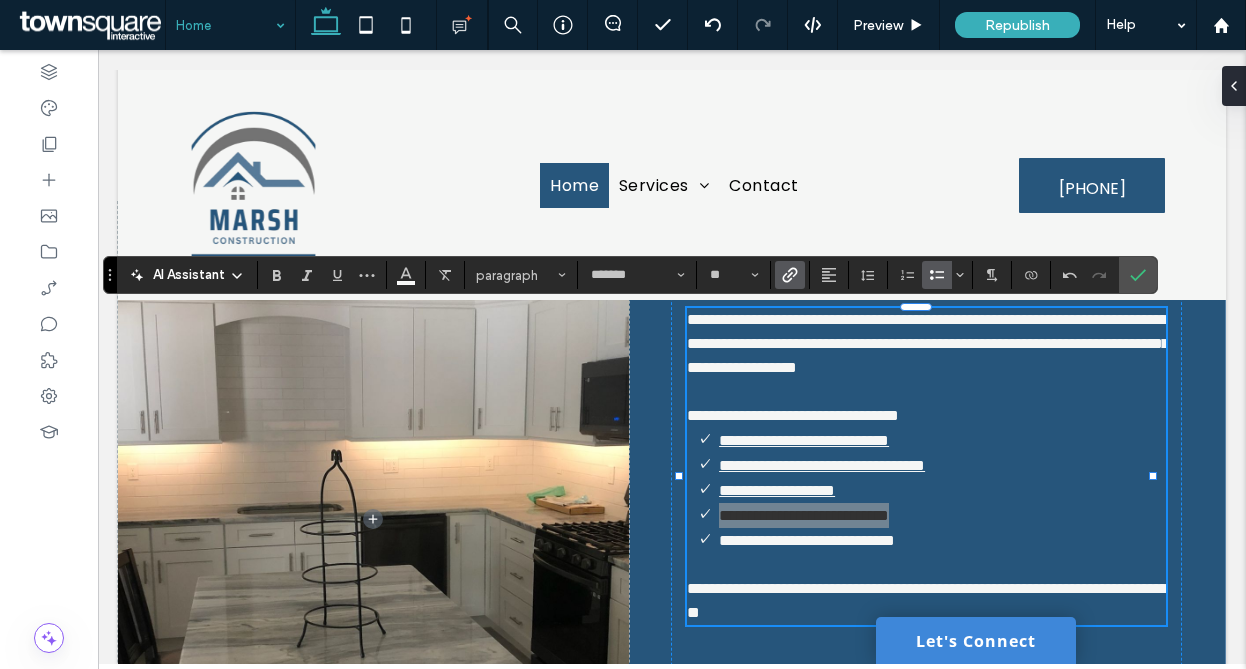 click 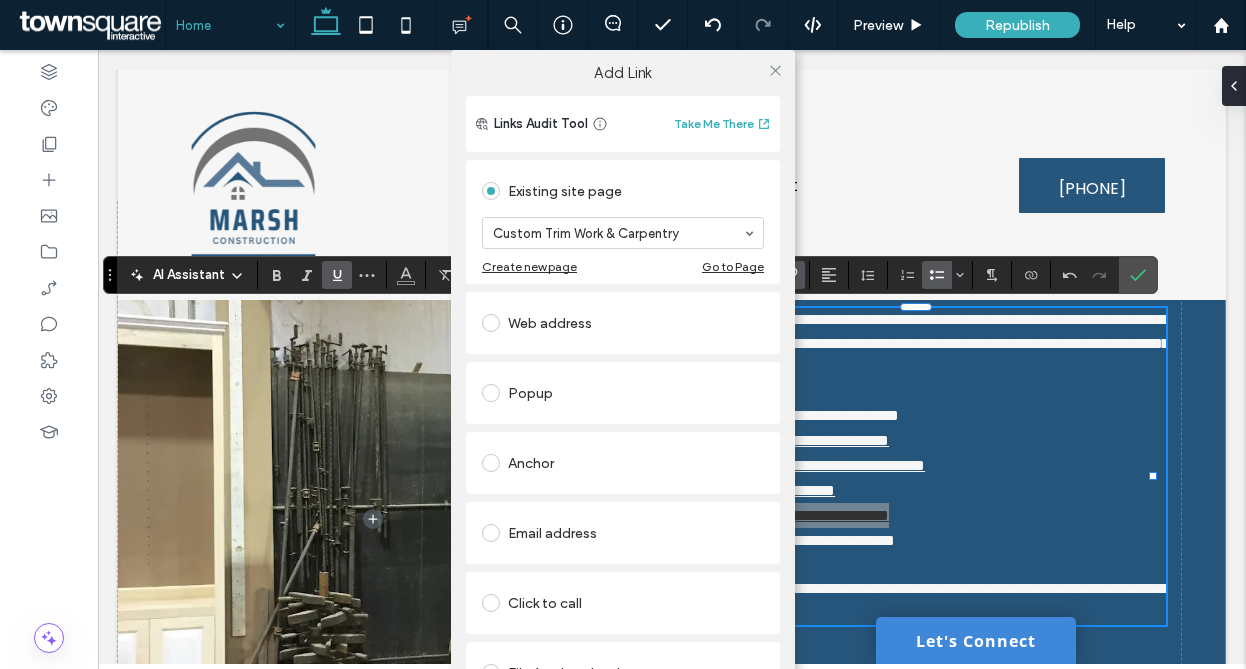click at bounding box center (775, 70) 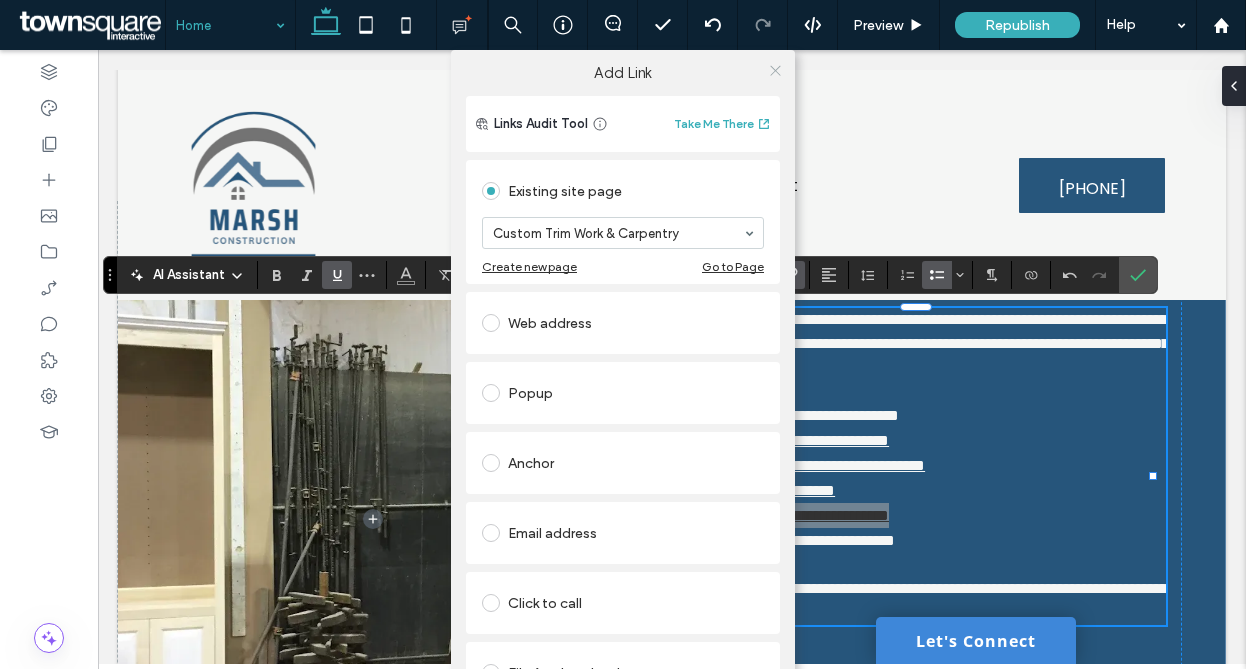 click 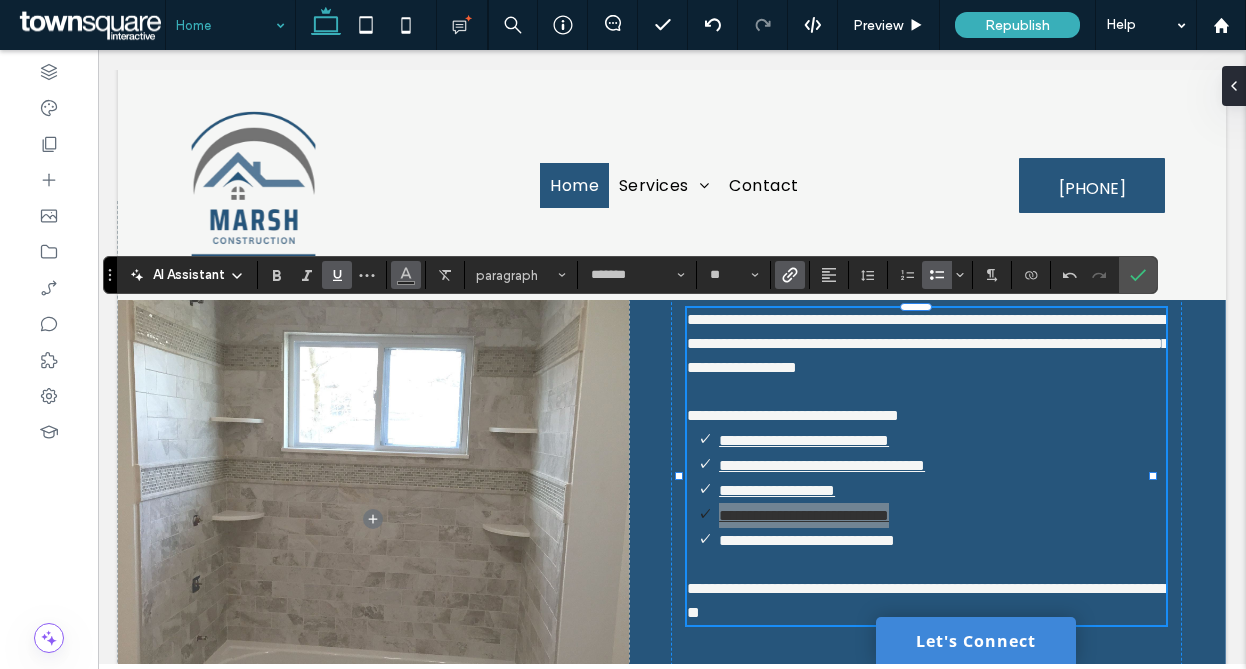 click 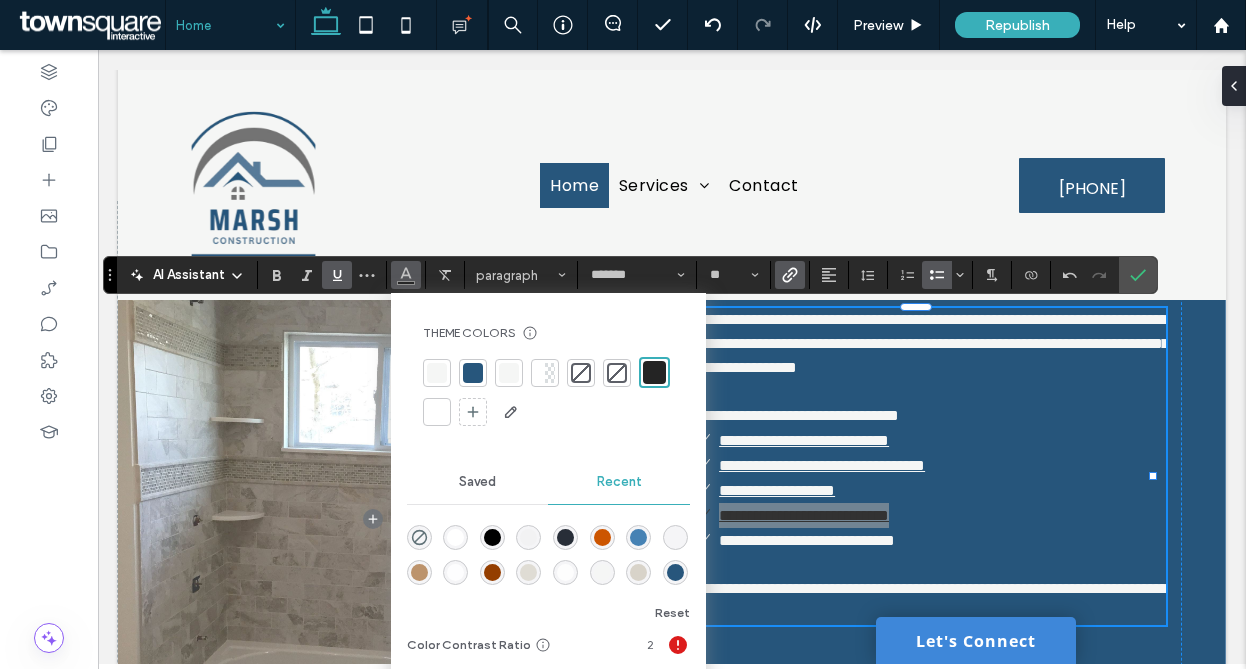 click at bounding box center [437, 373] 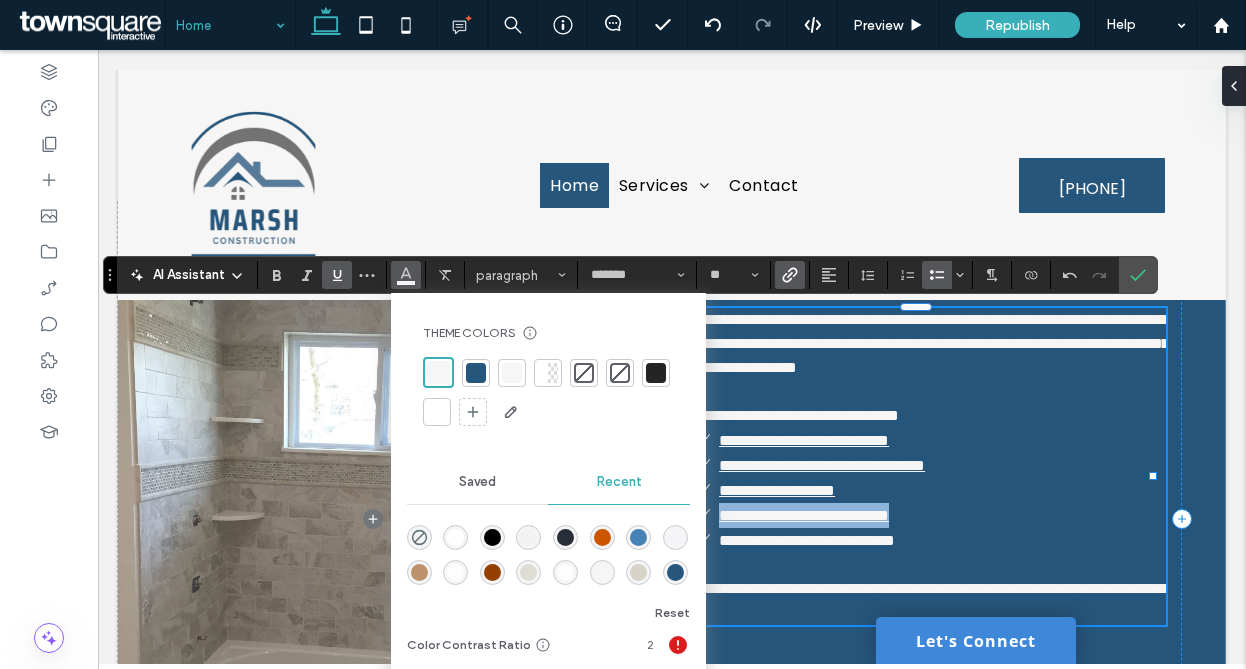 click on "**********" at bounding box center [777, 490] 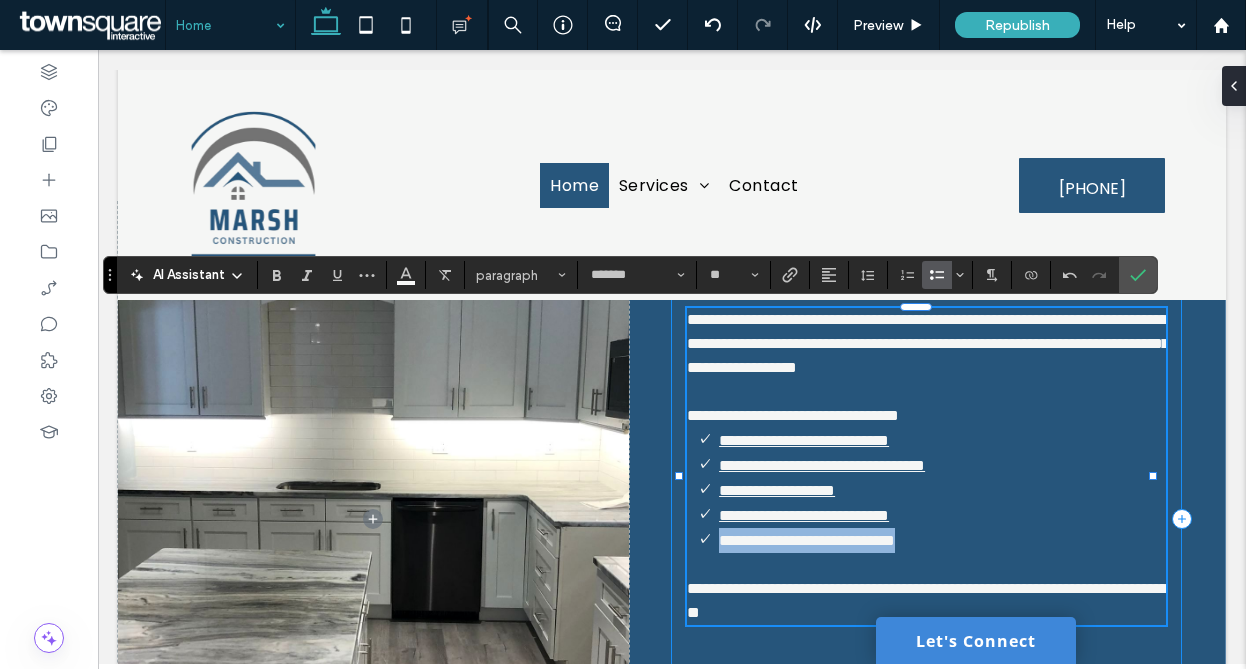 drag, startPoint x: 923, startPoint y: 562, endPoint x: 675, endPoint y: 566, distance: 248.03226 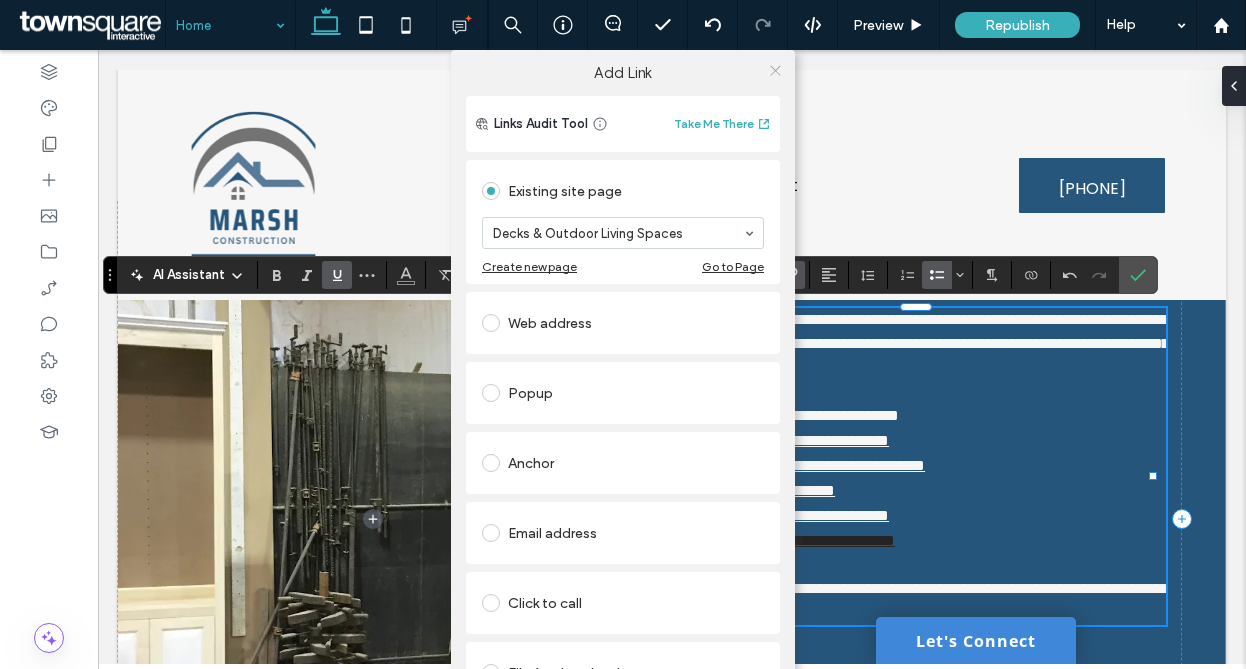 click 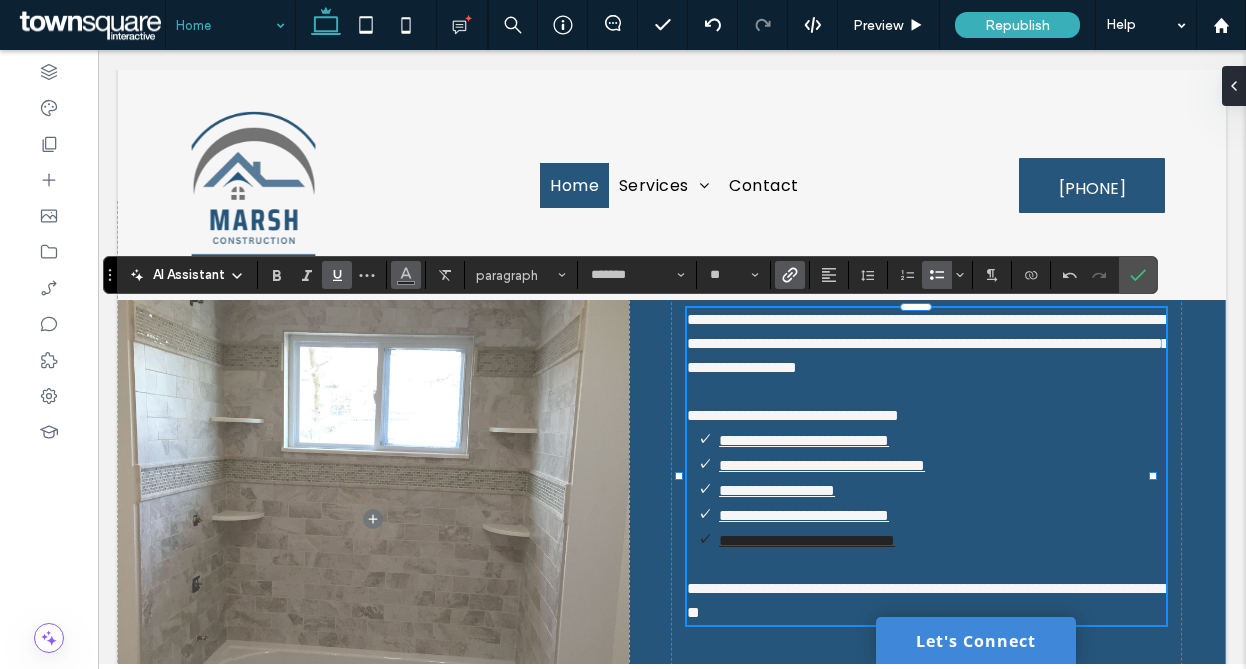 click 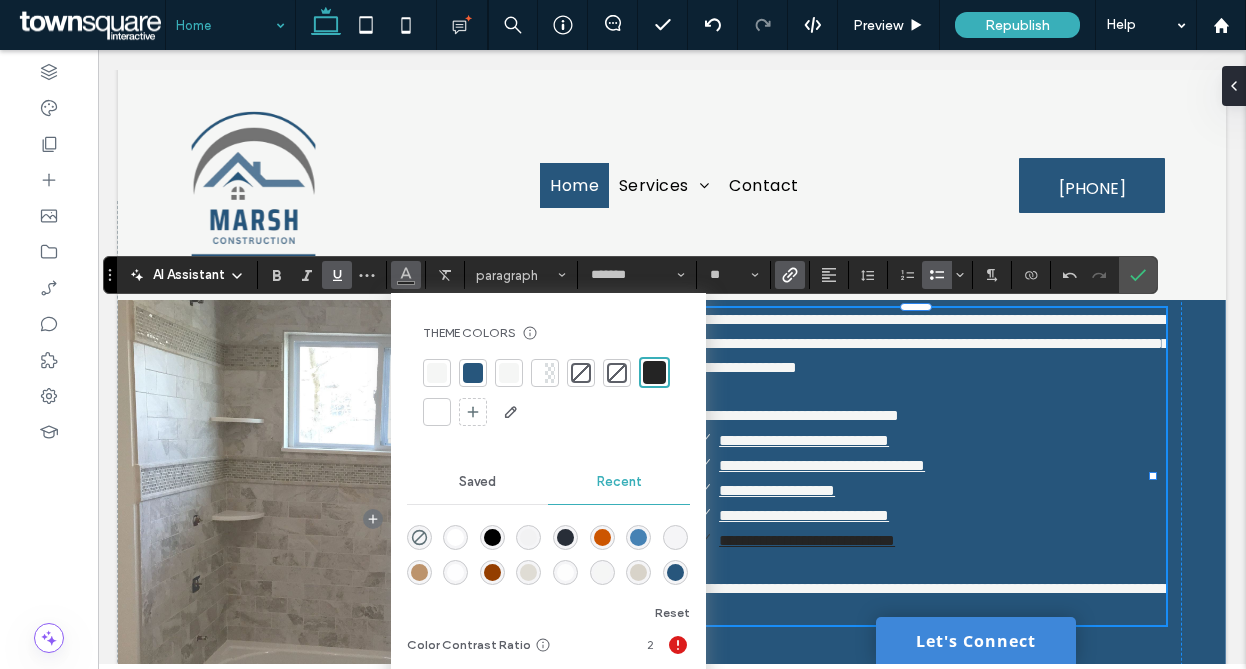 click at bounding box center (437, 373) 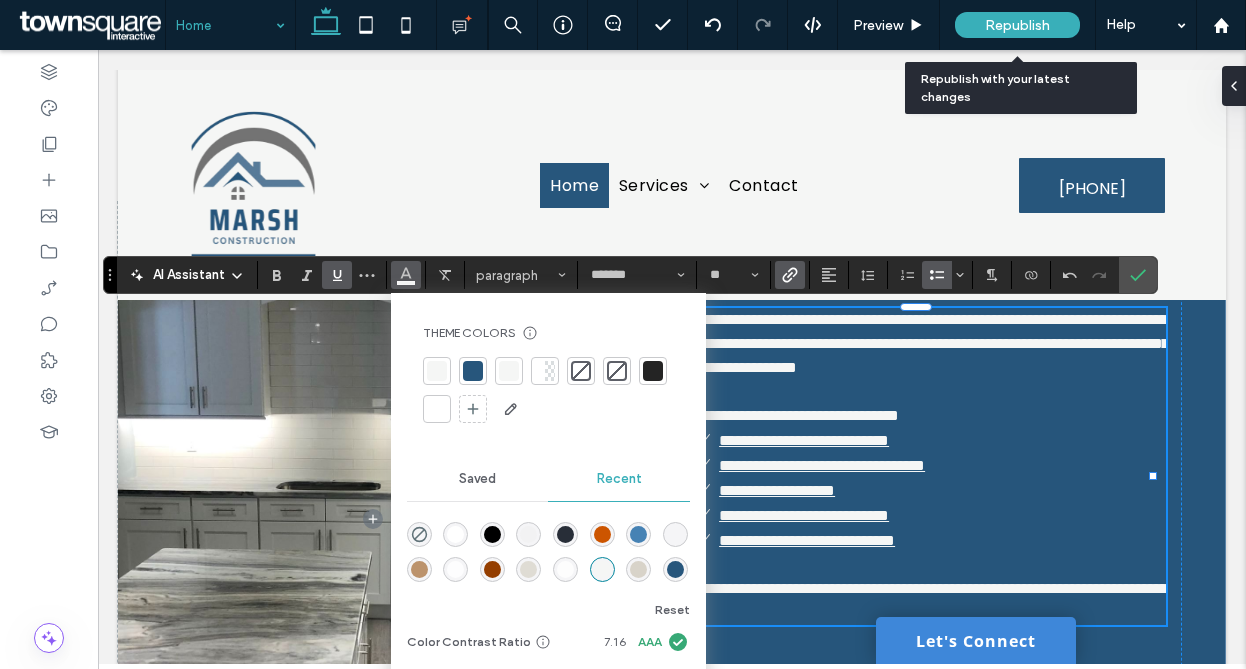 click on "Republish" at bounding box center (1017, 25) 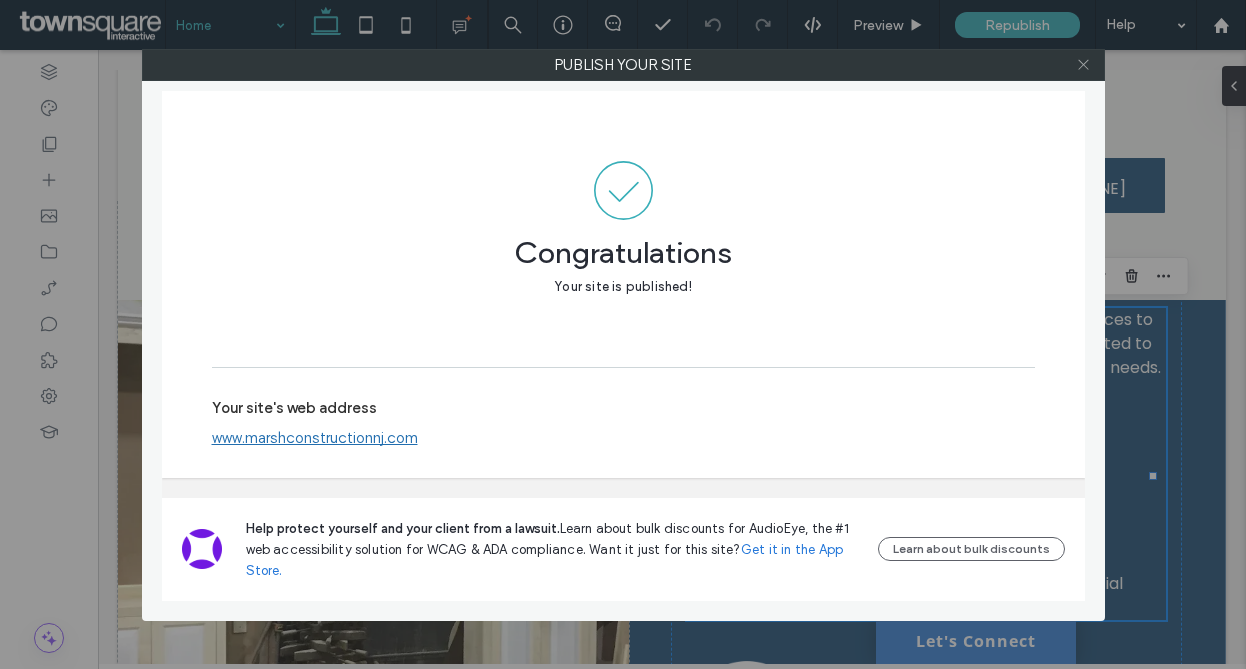 click at bounding box center [1083, 65] 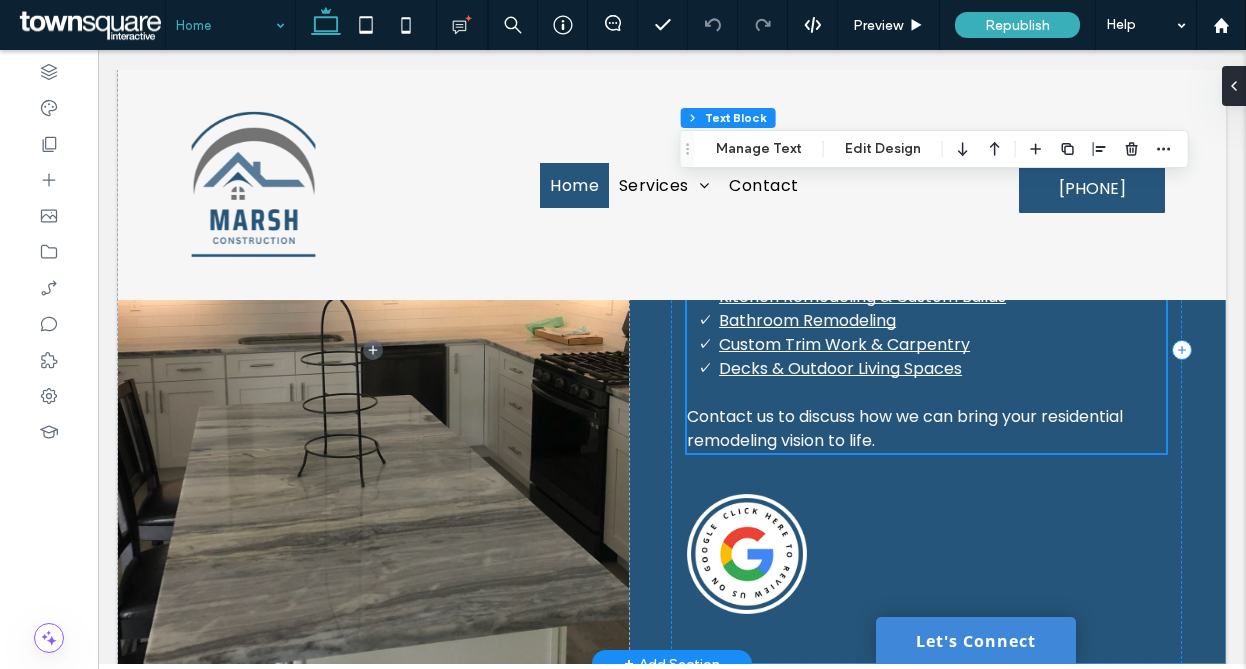 scroll, scrollTop: 1653, scrollLeft: 0, axis: vertical 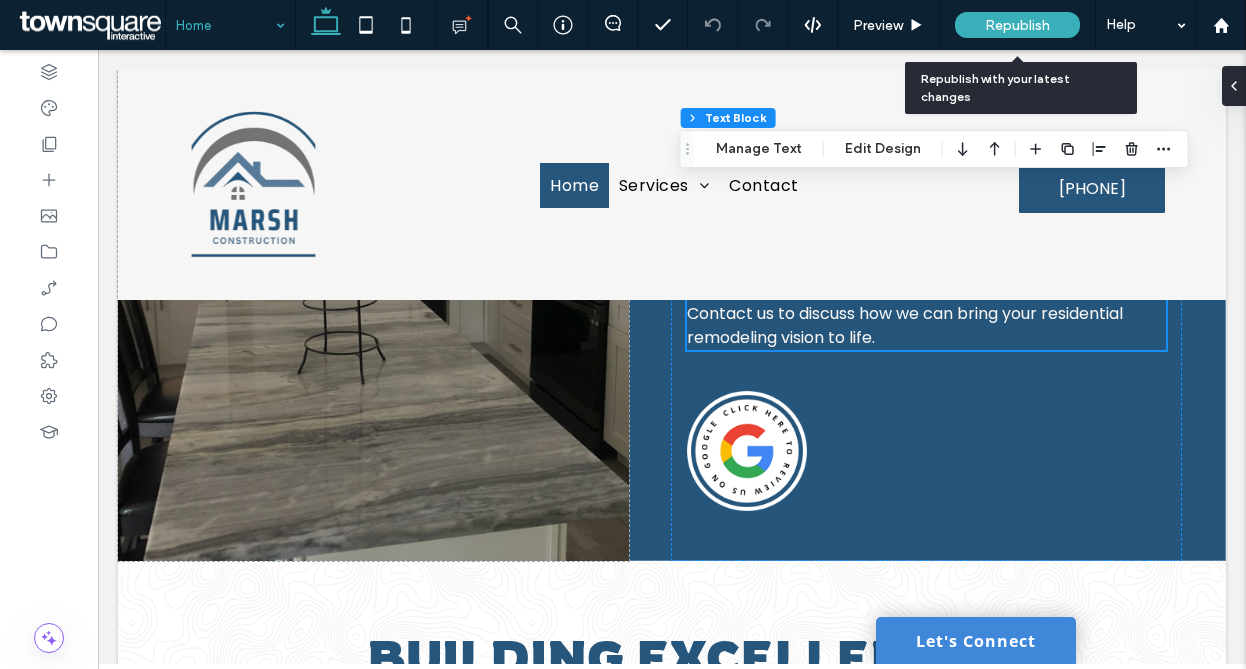 click on "Republish" at bounding box center [1017, 25] 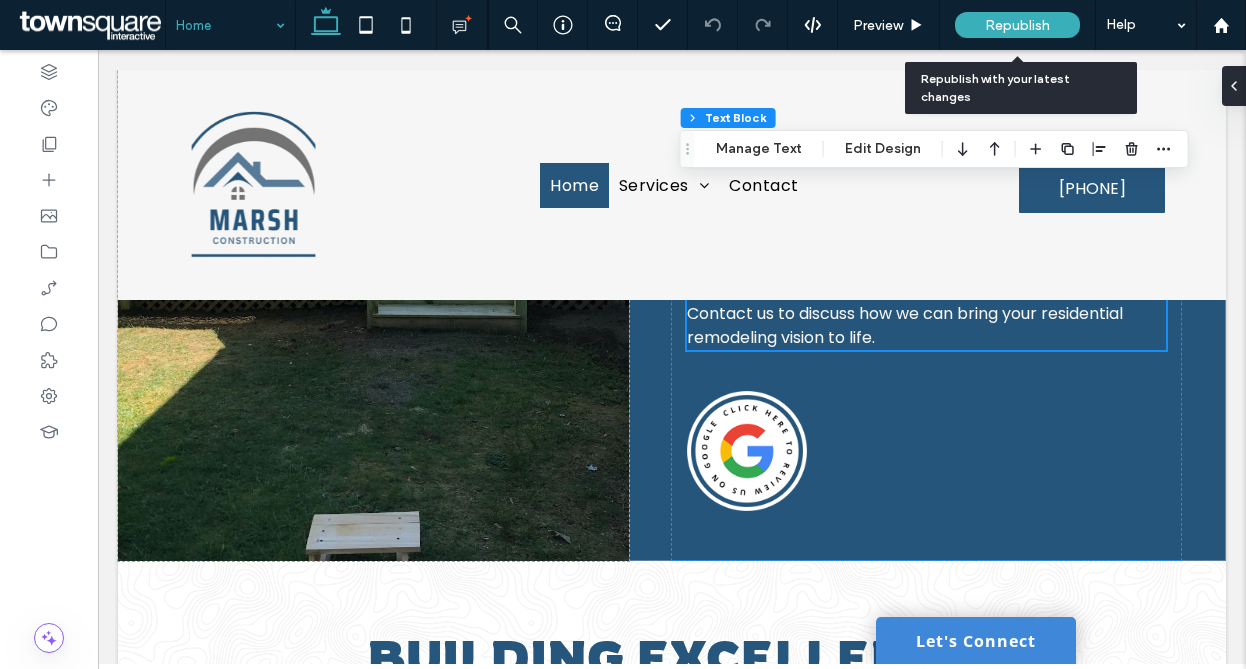 click on "Republish" at bounding box center (1017, 25) 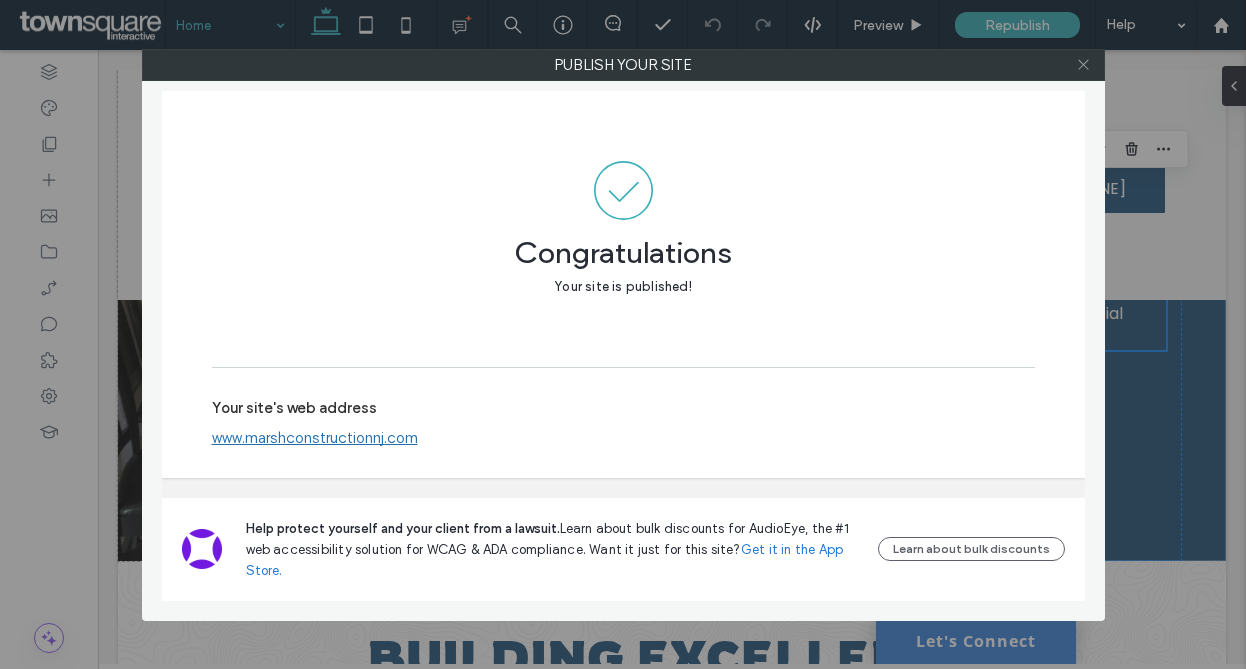 click 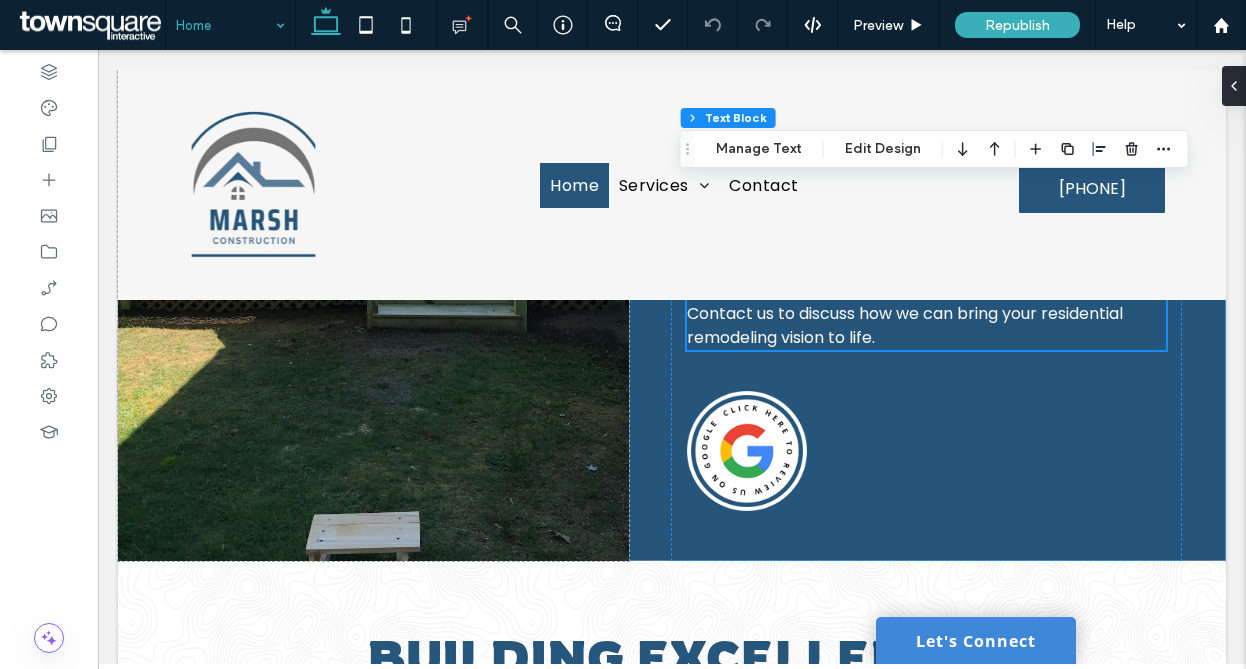 click at bounding box center (90, 25) 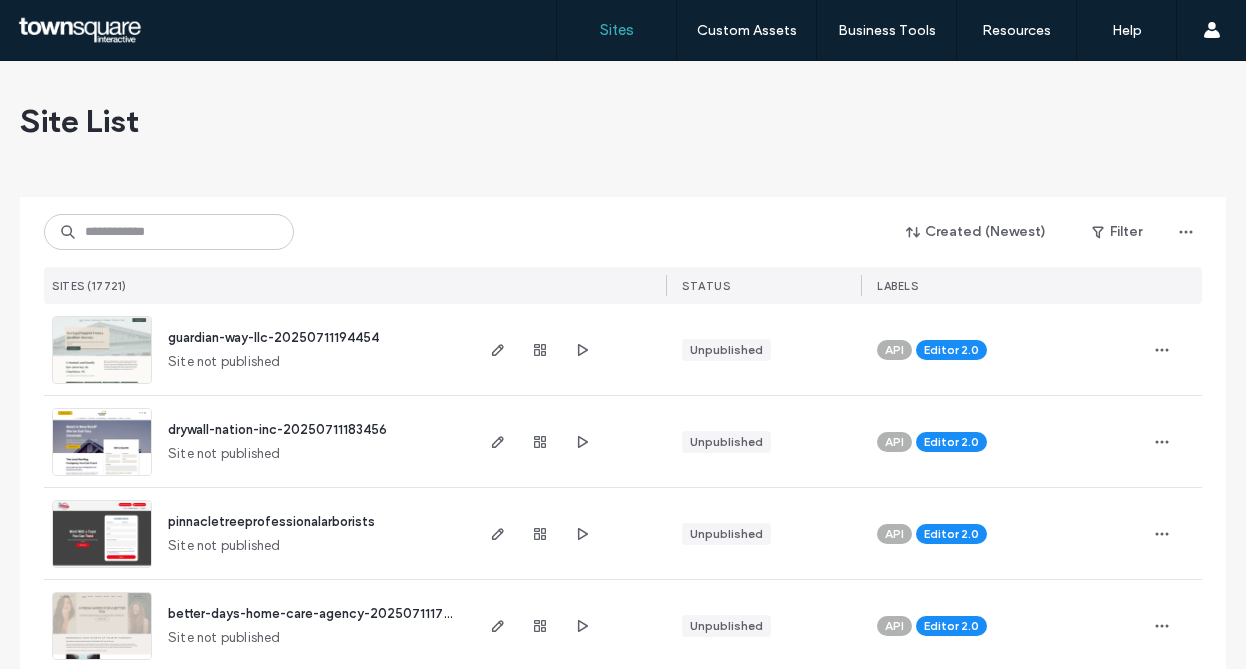 scroll, scrollTop: 0, scrollLeft: 0, axis: both 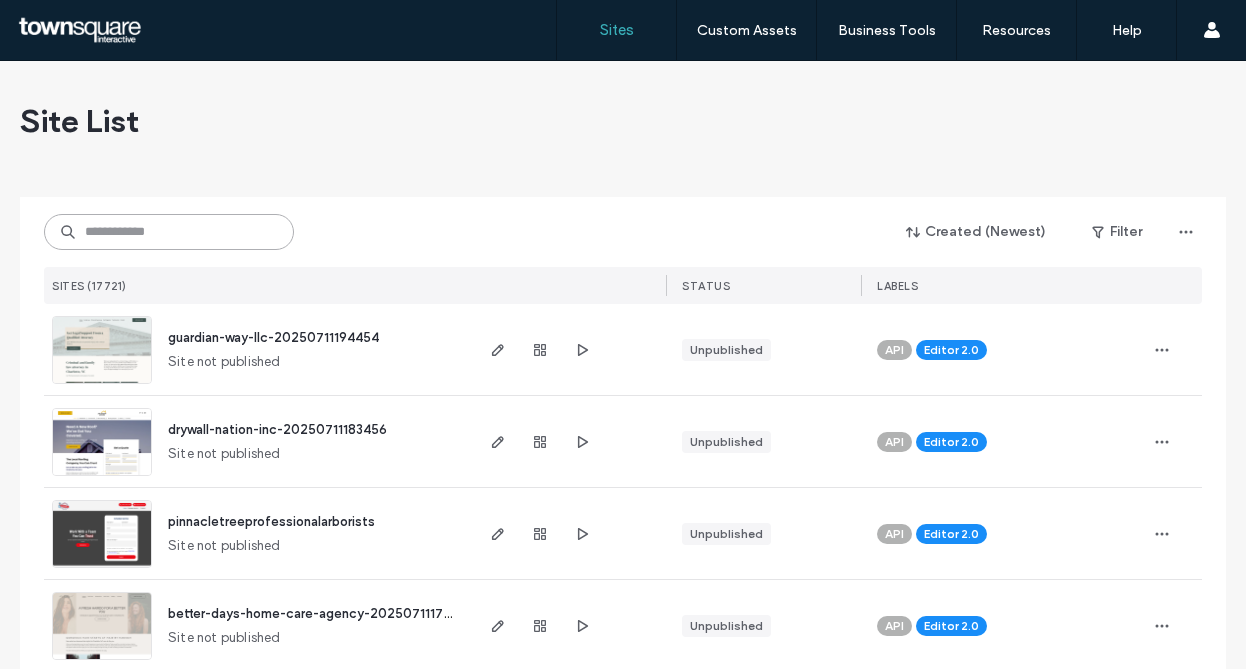 click at bounding box center [169, 232] 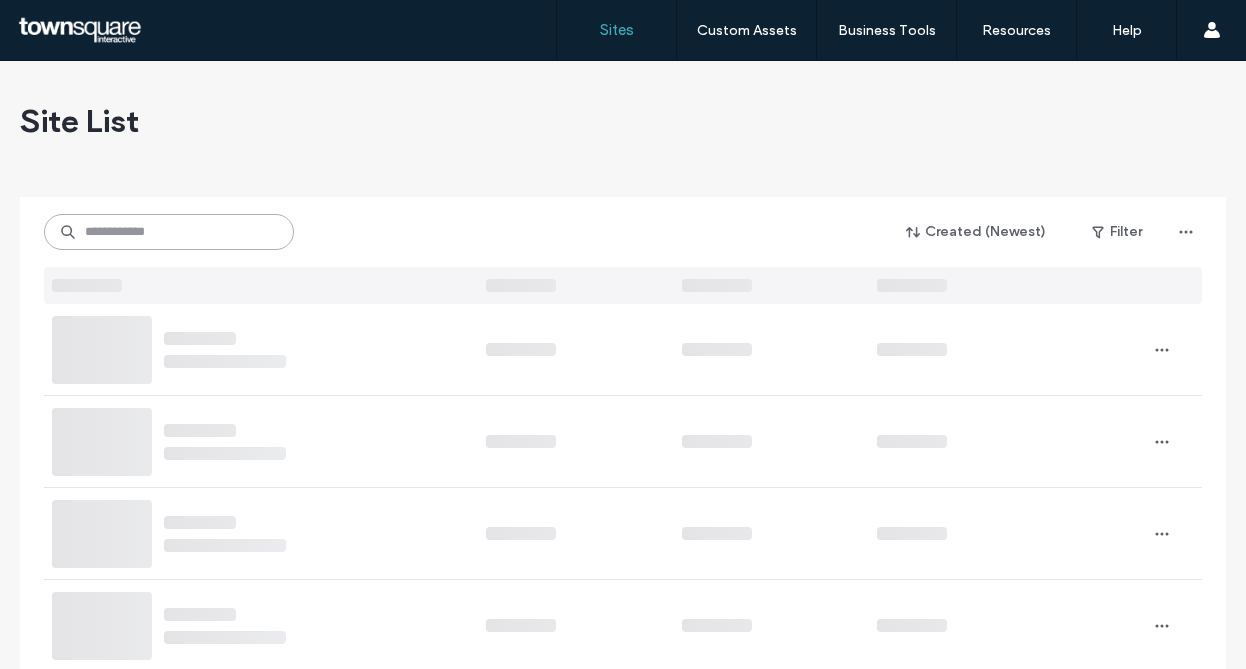 paste on "**********" 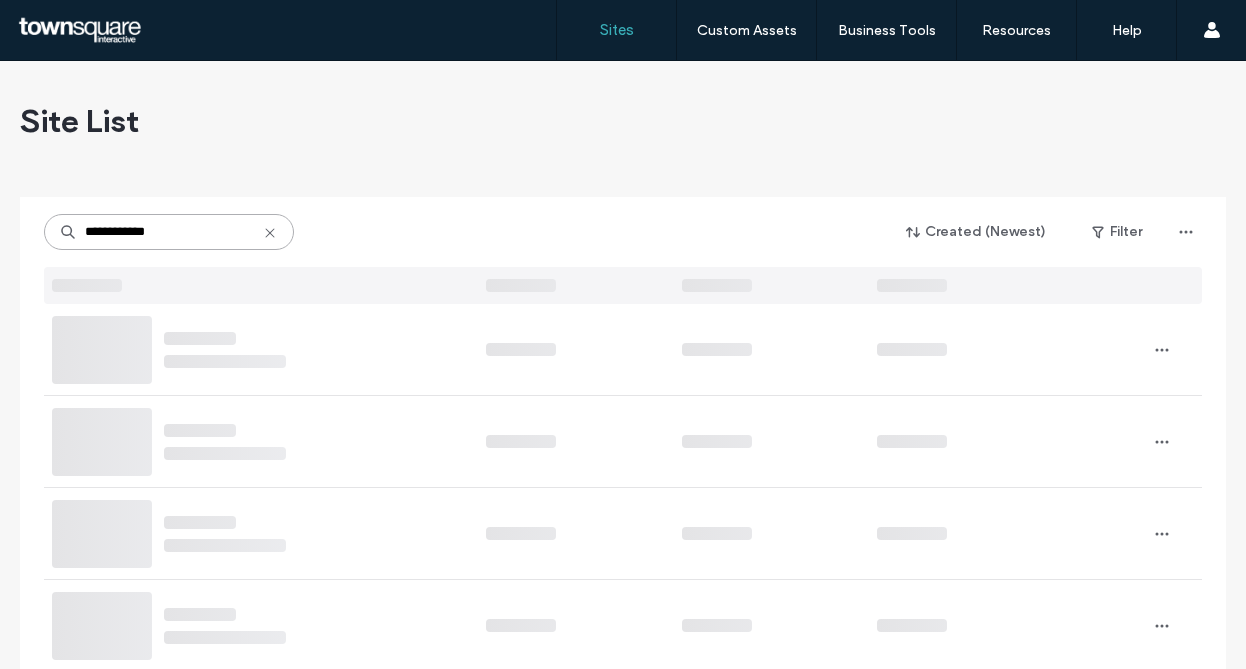 type on "**********" 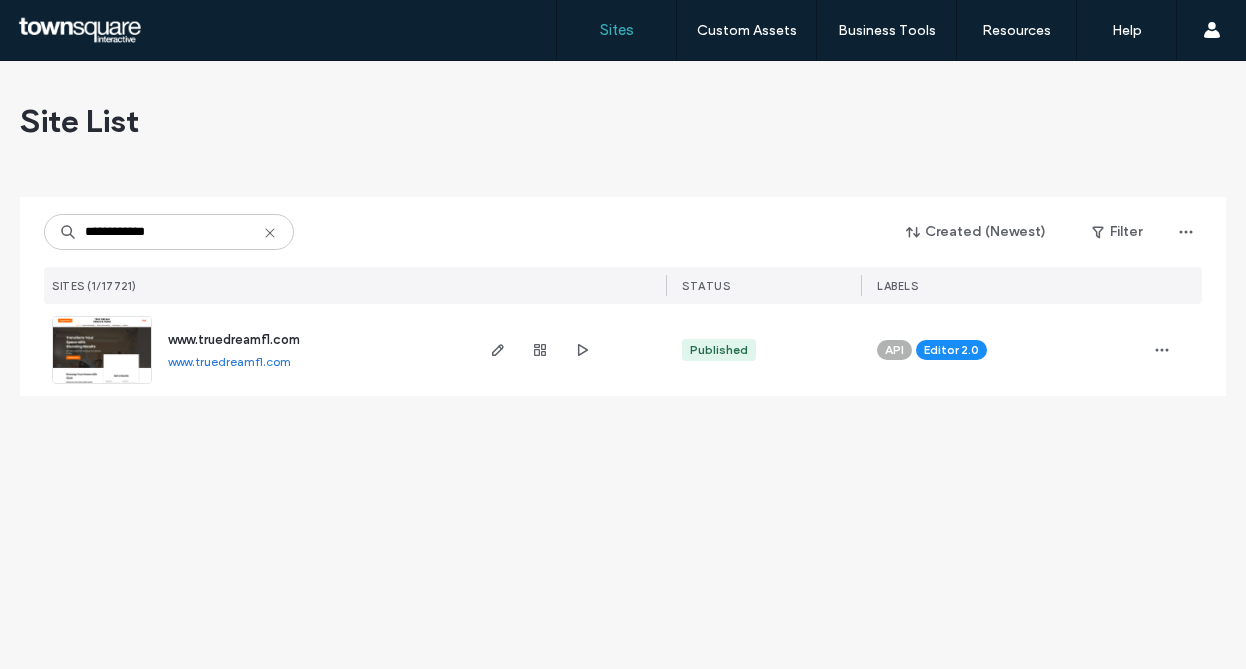 click on "www.truedreamfl.com" at bounding box center [229, 361] 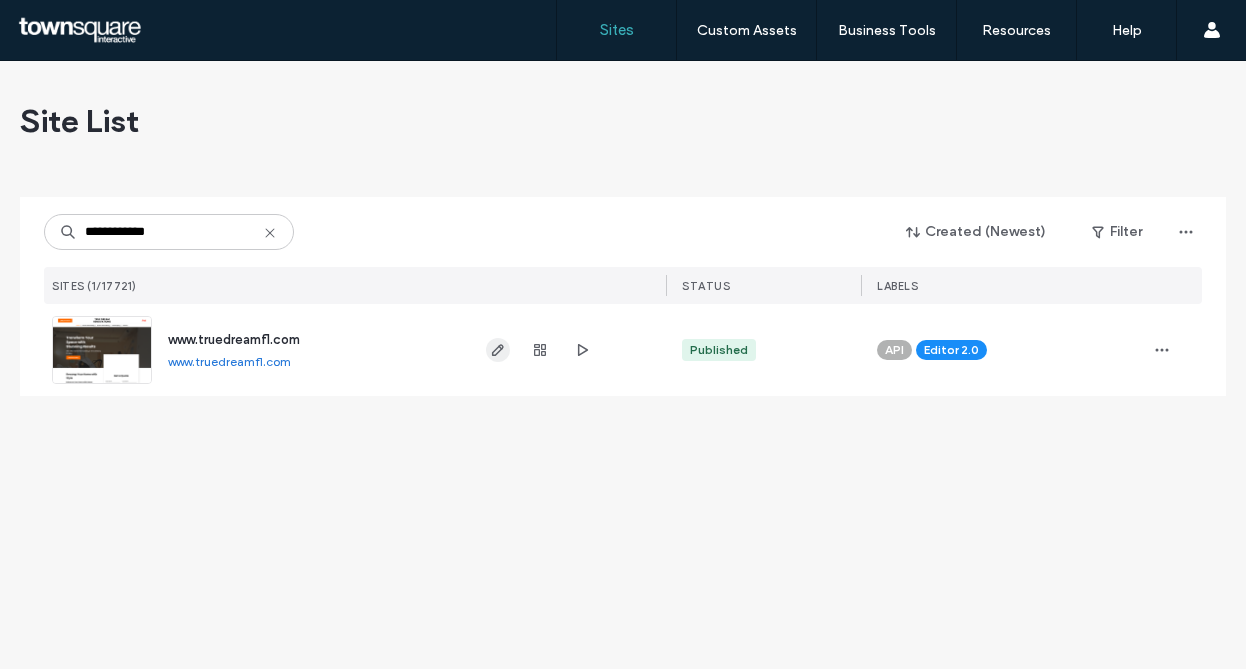 click at bounding box center [498, 350] 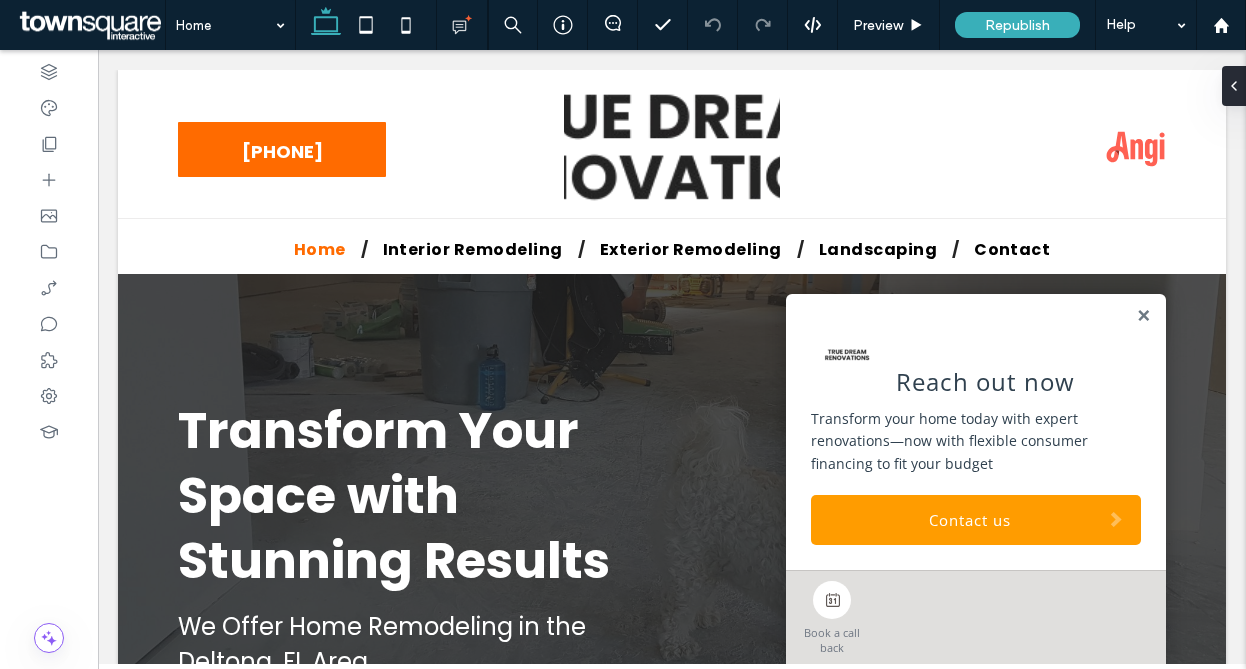 scroll, scrollTop: 0, scrollLeft: 0, axis: both 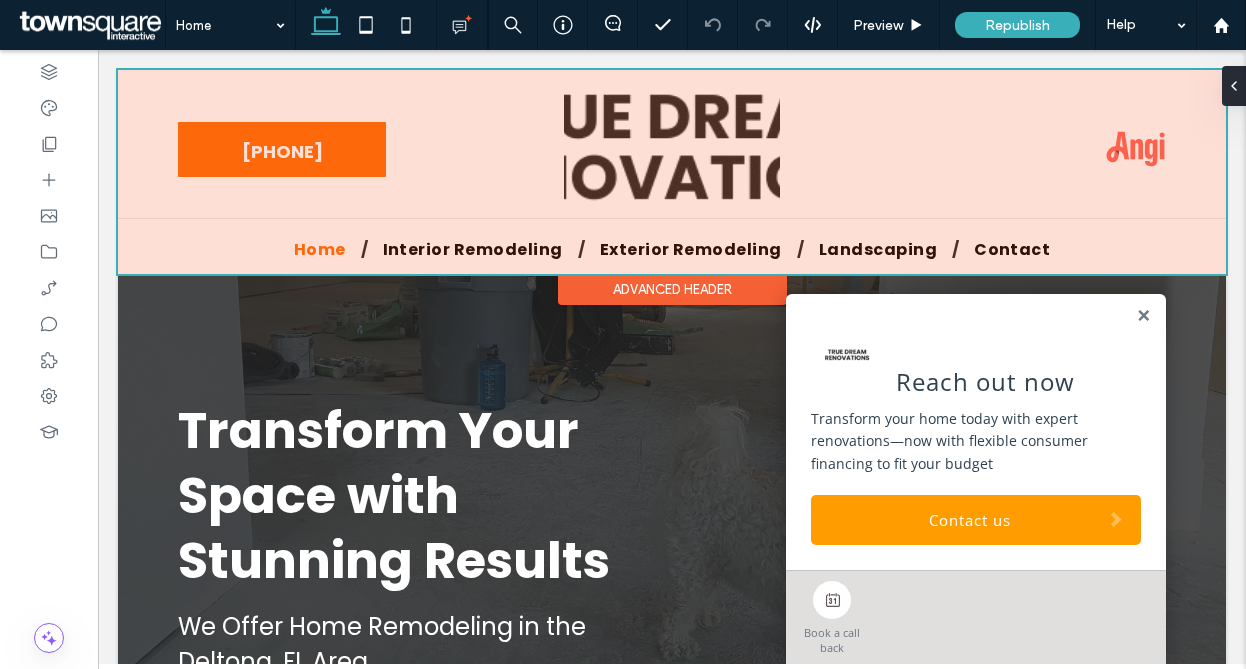 click at bounding box center (672, 172) 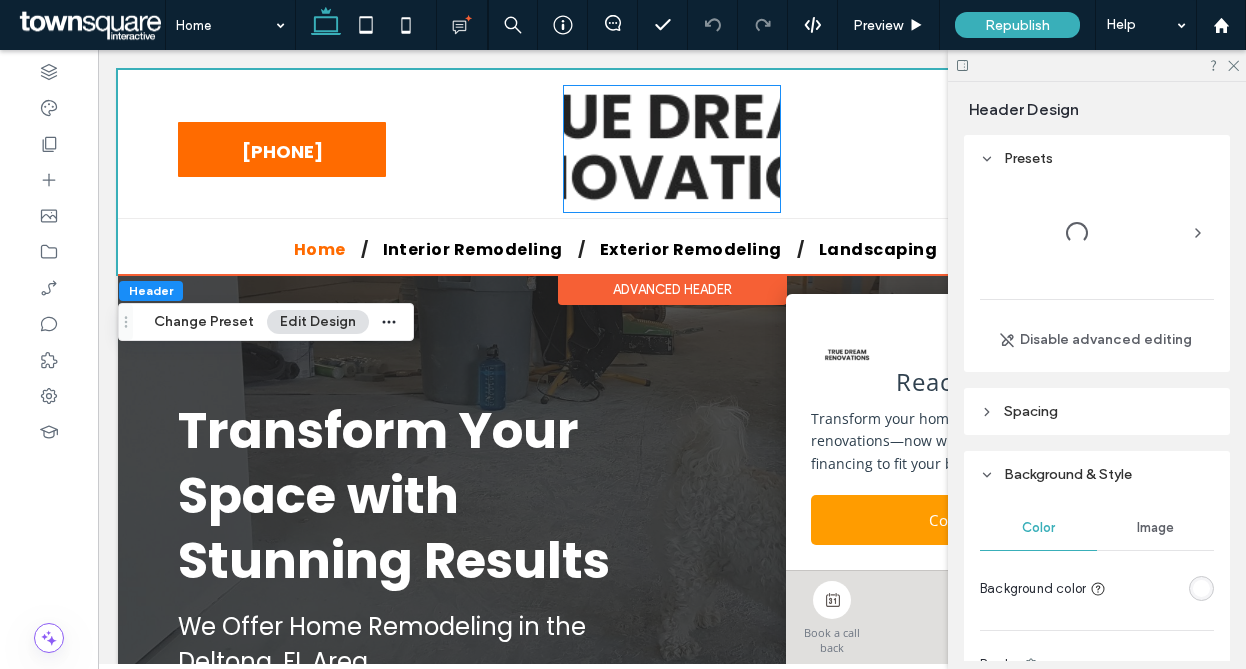 click at bounding box center (672, 149) 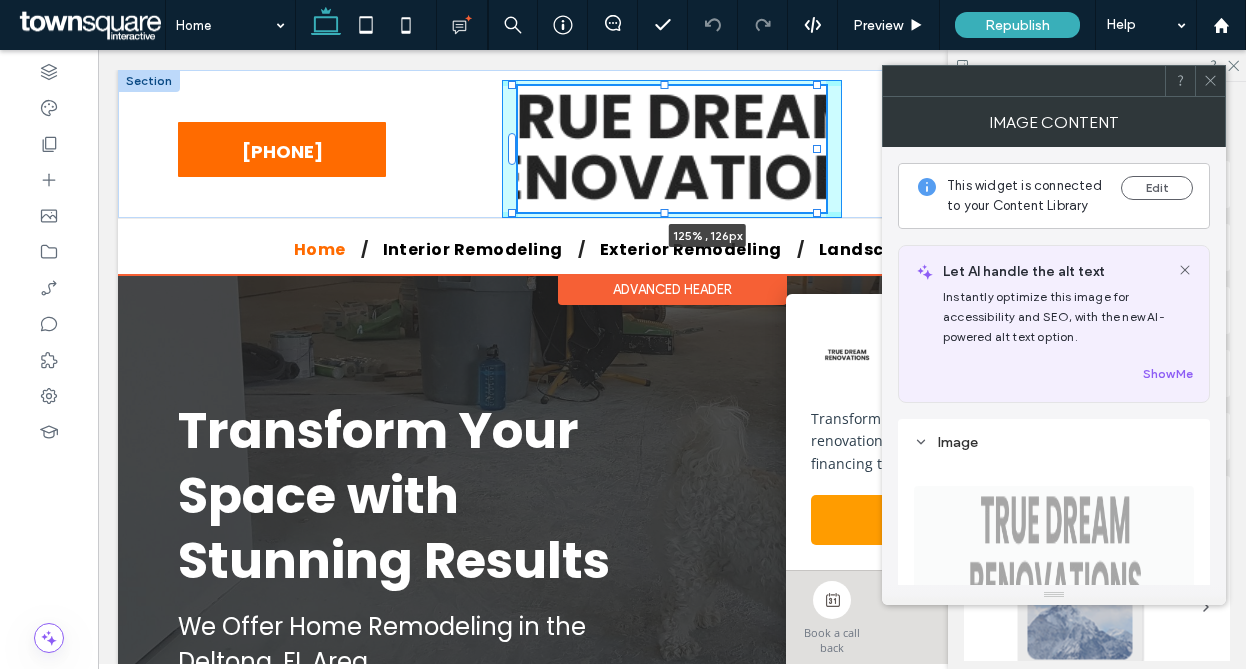 drag, startPoint x: 773, startPoint y: 147, endPoint x: 856, endPoint y: 147, distance: 83 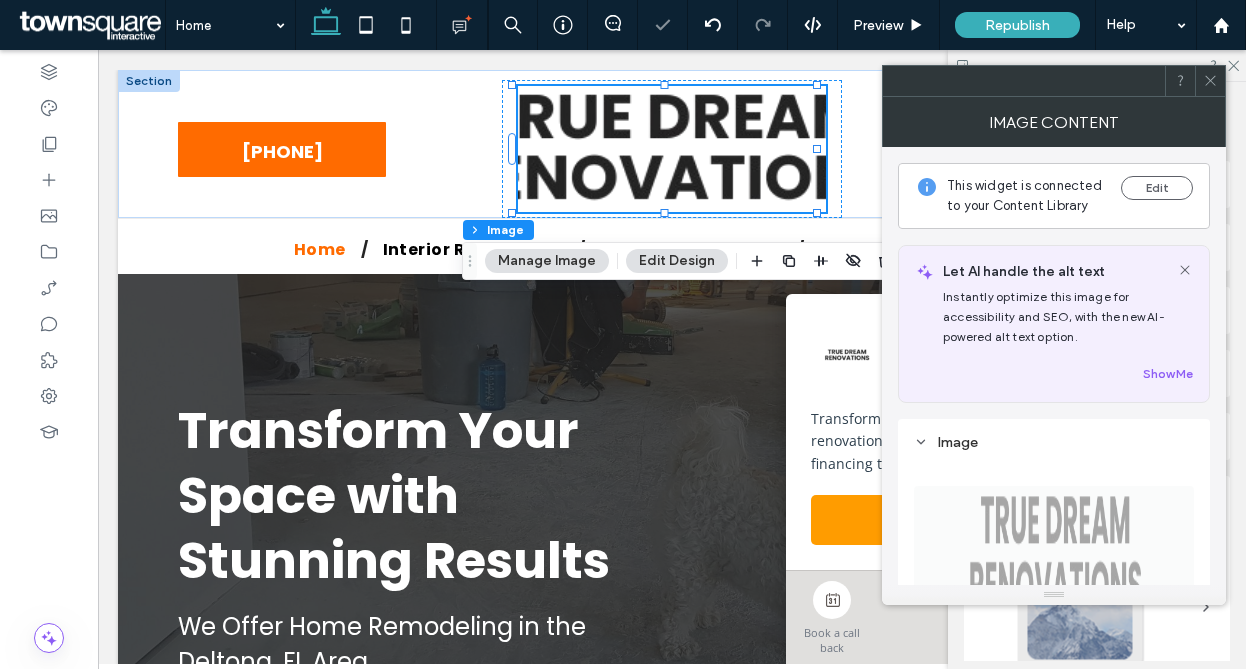 click 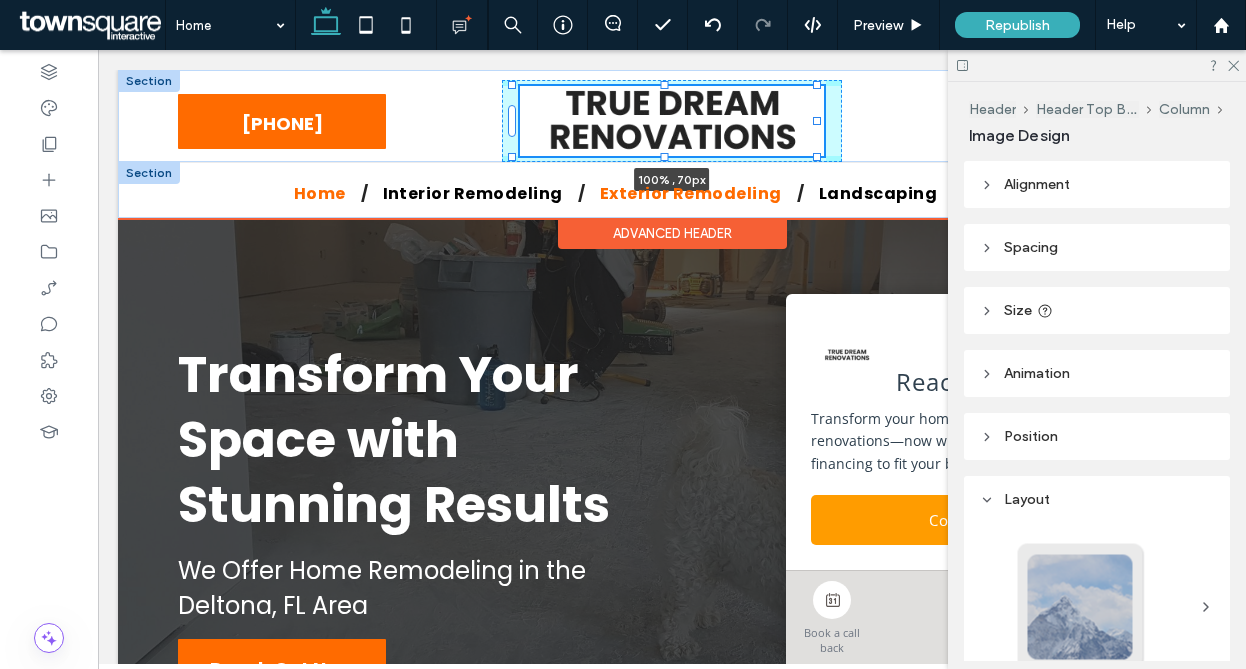 drag, startPoint x: 665, startPoint y: 211, endPoint x: 667, endPoint y: 183, distance: 28.071337 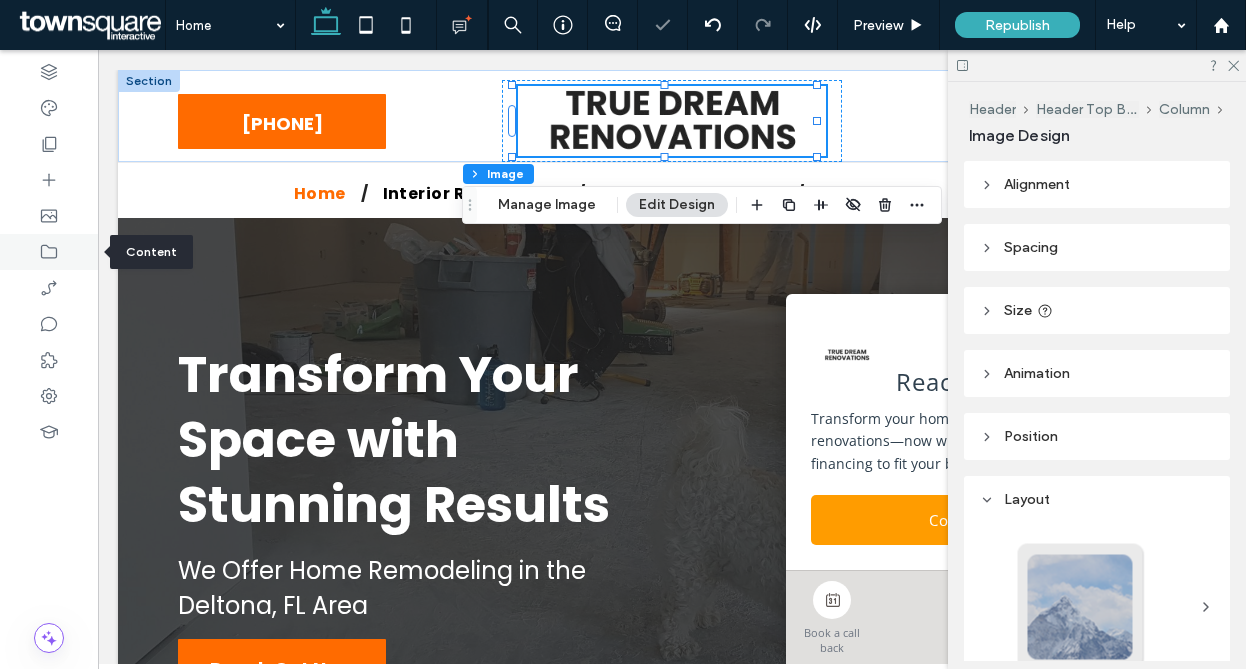 click at bounding box center [49, 252] 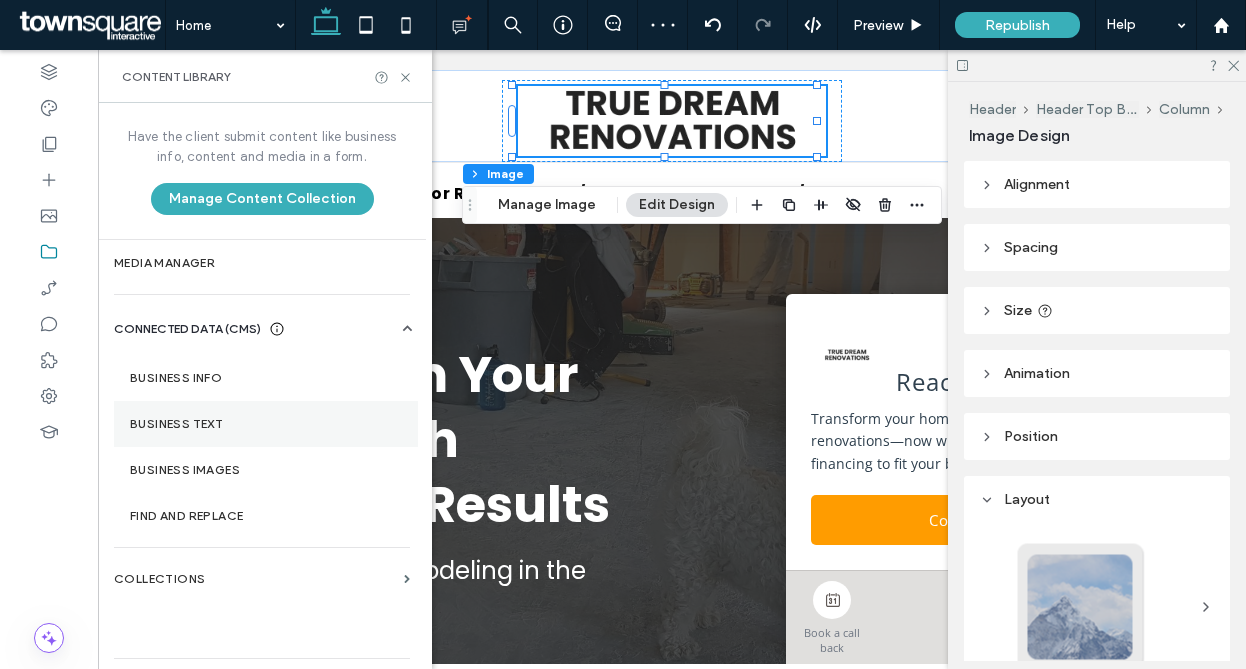click on "Business Text" at bounding box center [266, 424] 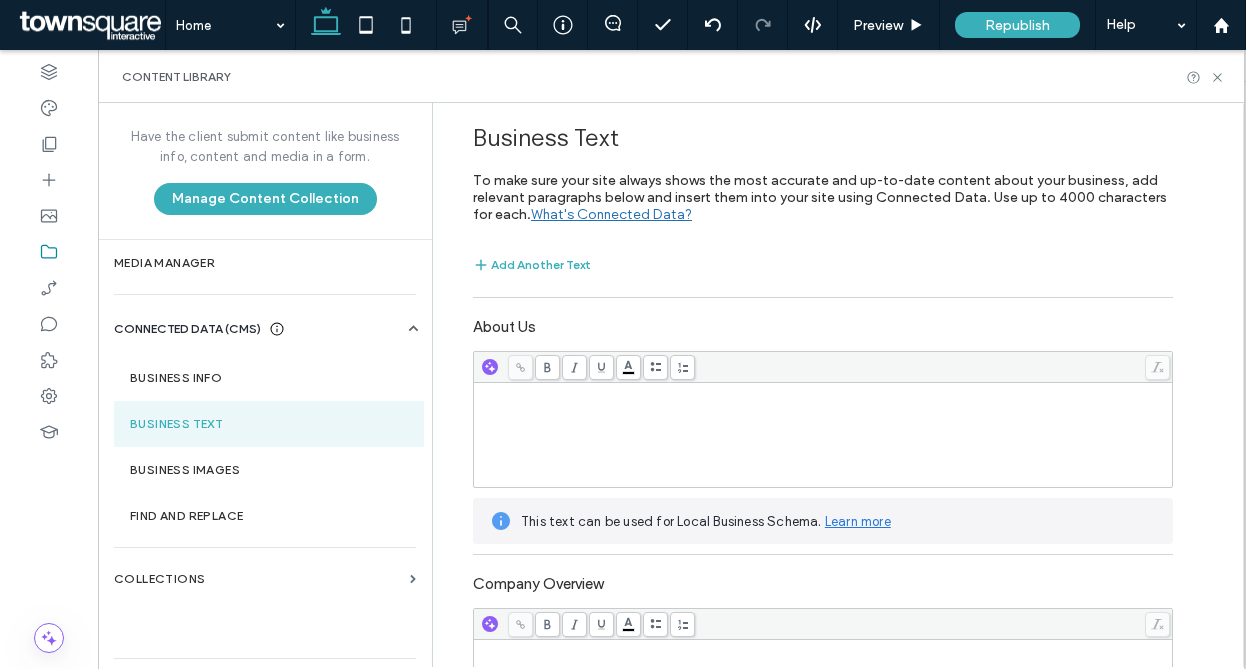 click at bounding box center [823, 435] 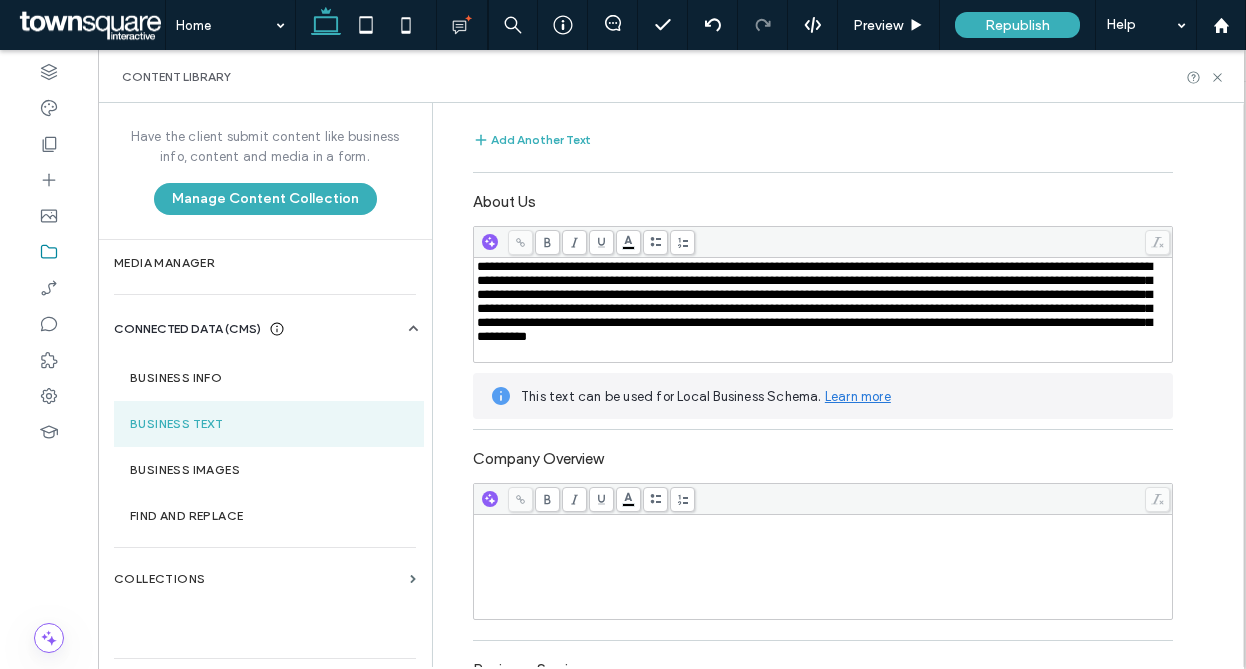 scroll, scrollTop: 458, scrollLeft: 0, axis: vertical 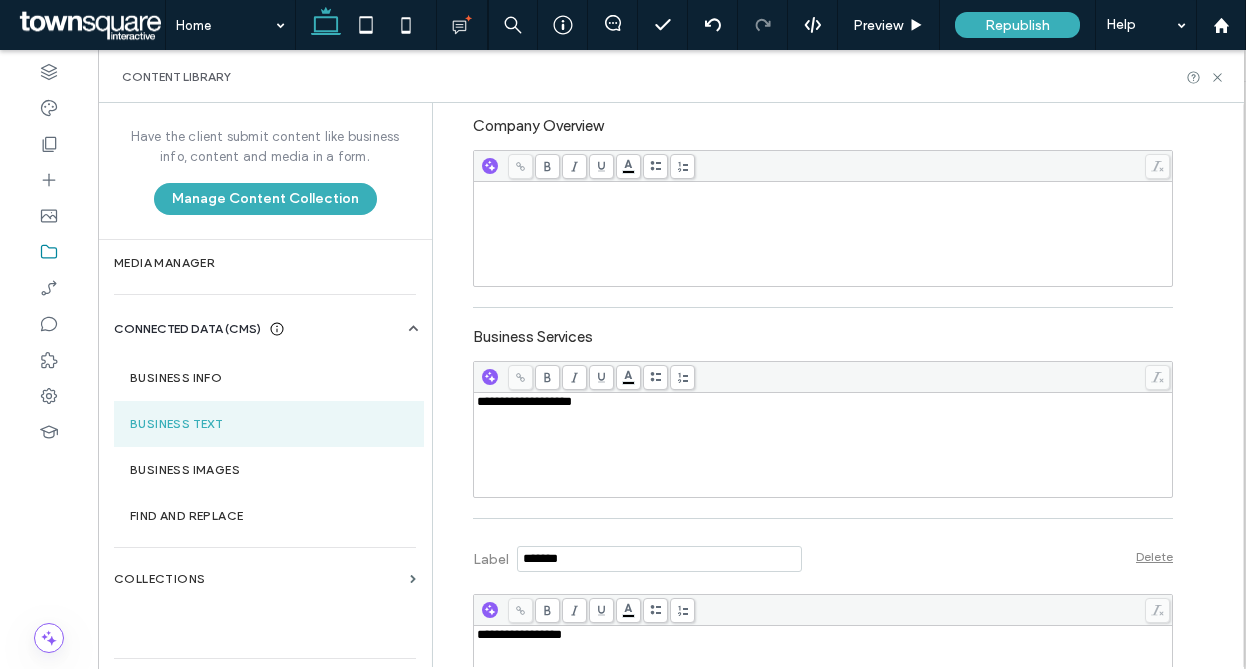 click on "**********" at bounding box center (823, 402) 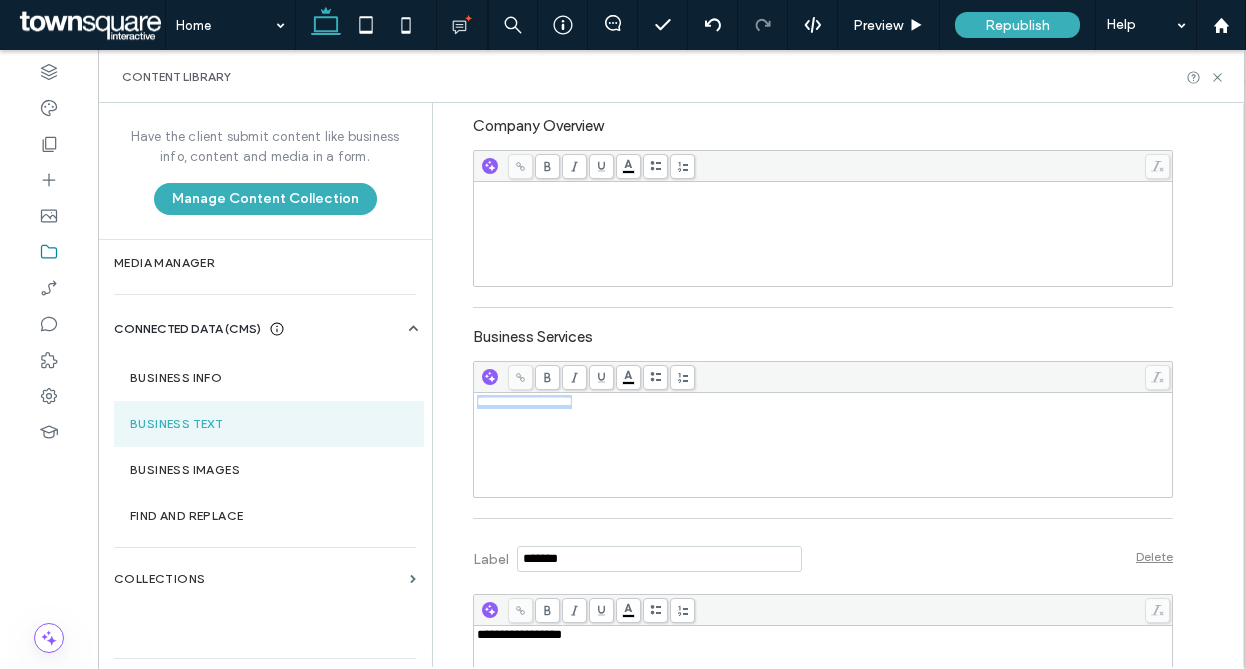 drag, startPoint x: 604, startPoint y: 420, endPoint x: 415, endPoint y: 409, distance: 189.31984 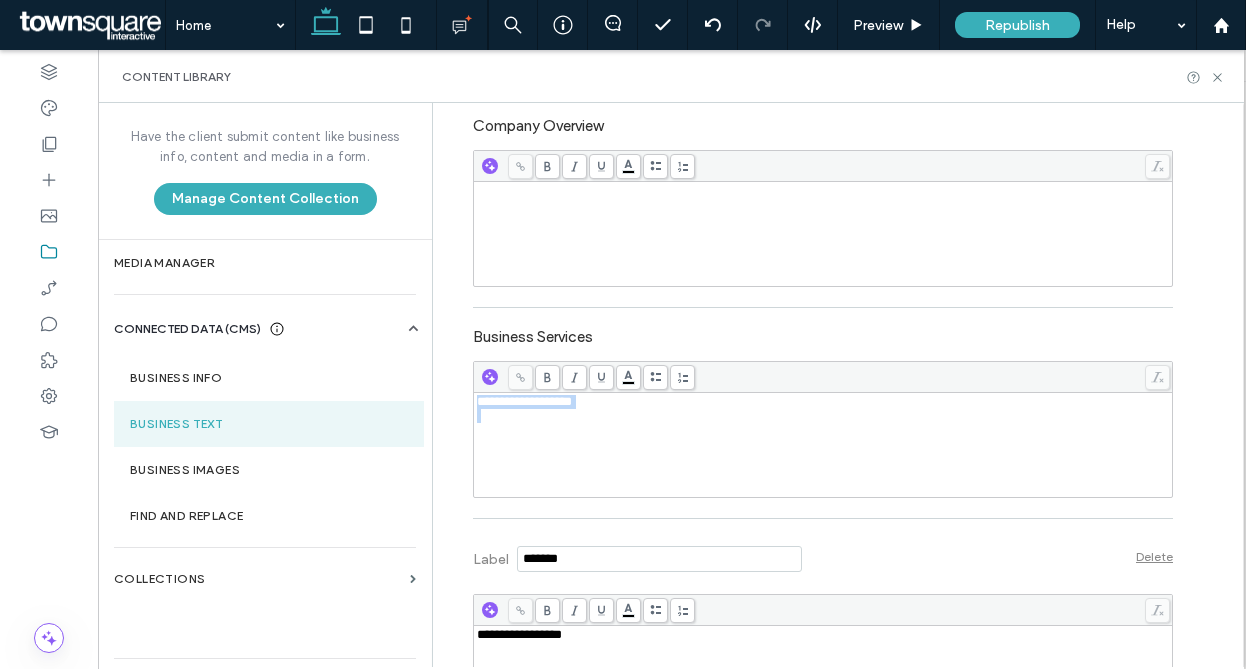 copy on "**********" 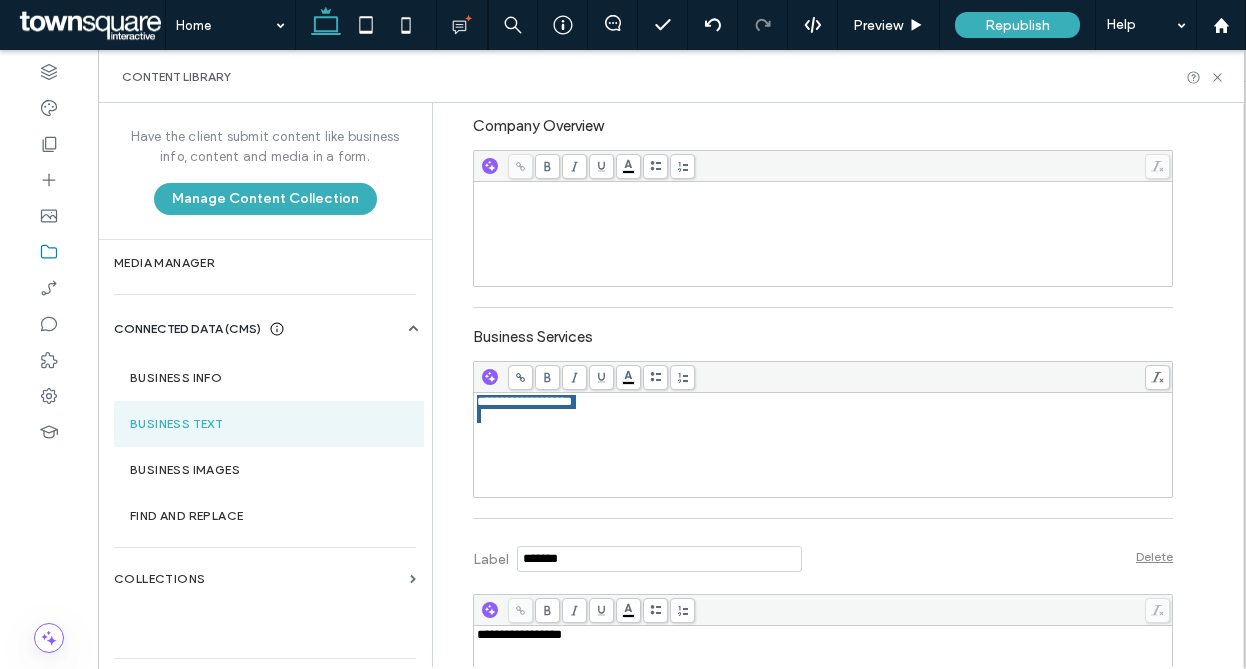 scroll, scrollTop: 552, scrollLeft: 0, axis: vertical 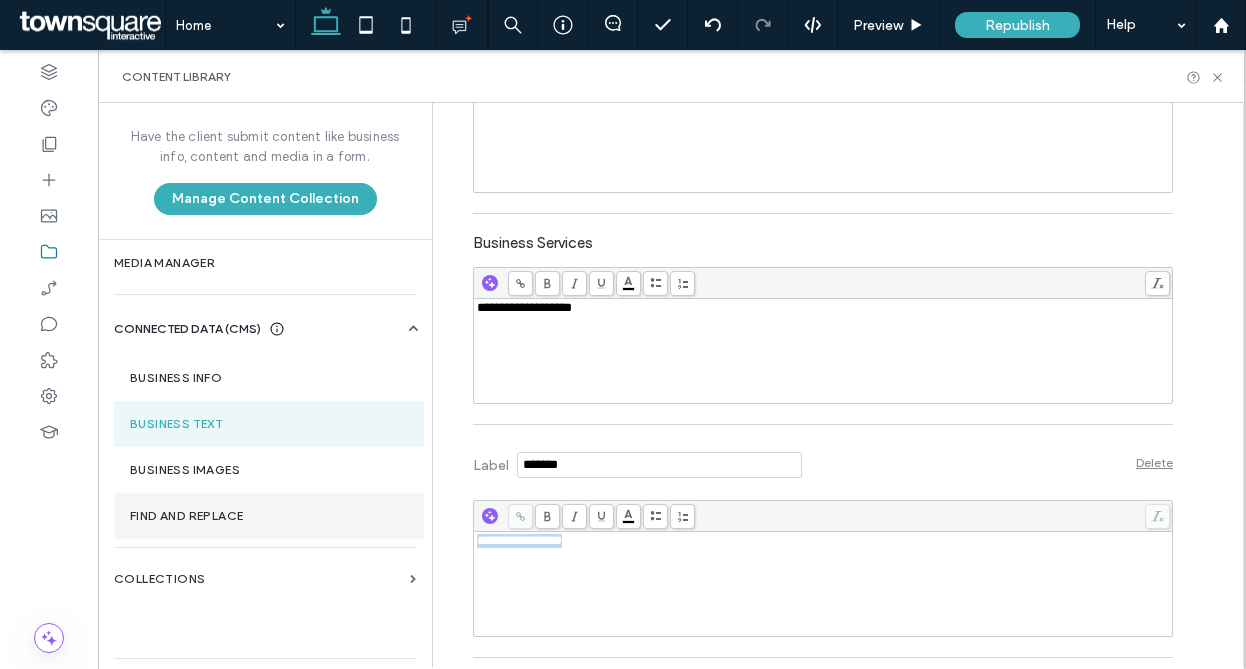 drag, startPoint x: 544, startPoint y: 547, endPoint x: 387, endPoint y: 530, distance: 157.9177 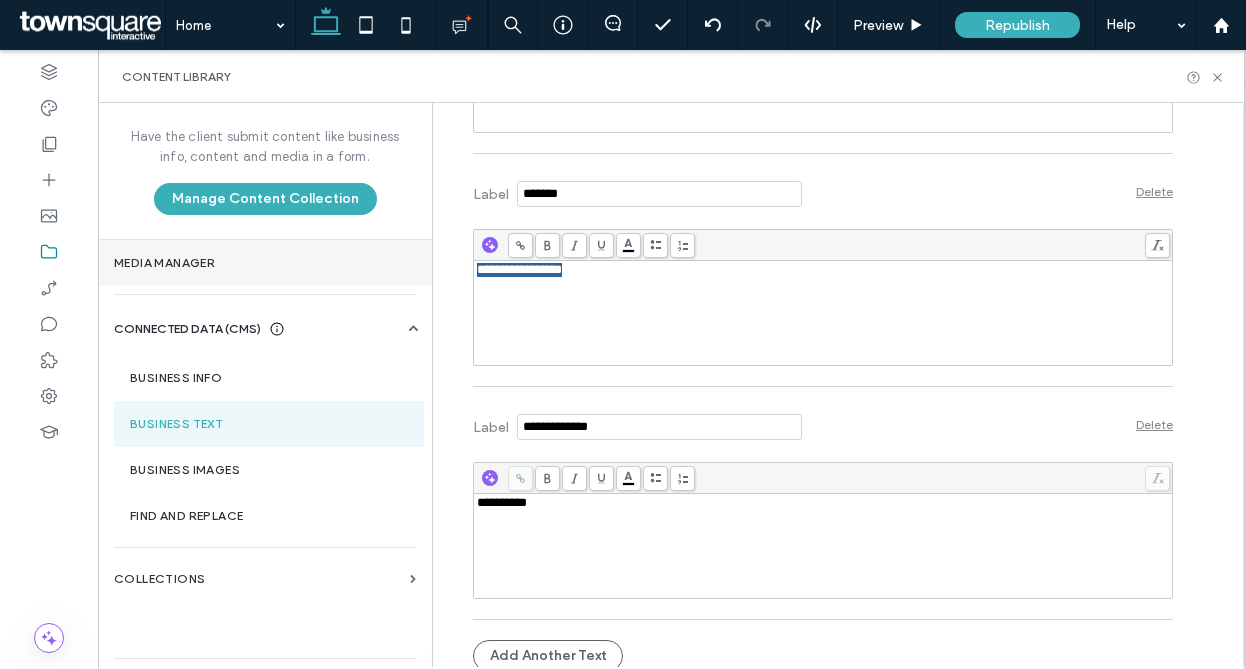 scroll, scrollTop: 851, scrollLeft: 0, axis: vertical 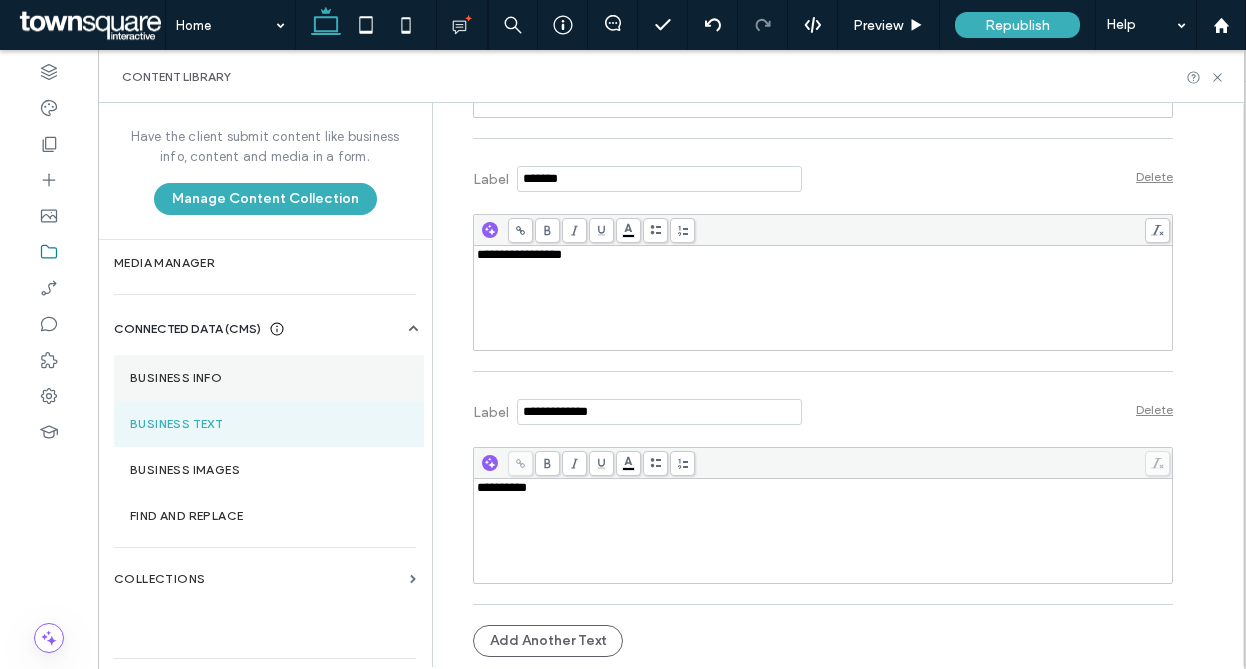 click on "Business Info" at bounding box center [269, 378] 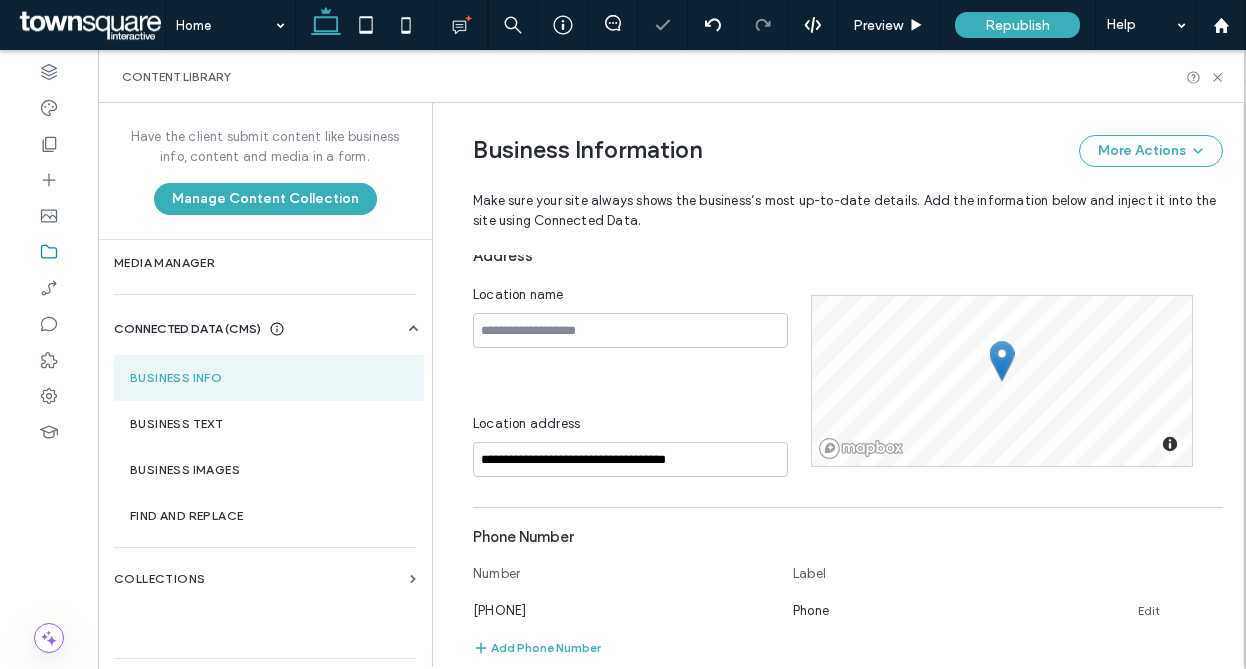 scroll, scrollTop: 0, scrollLeft: 0, axis: both 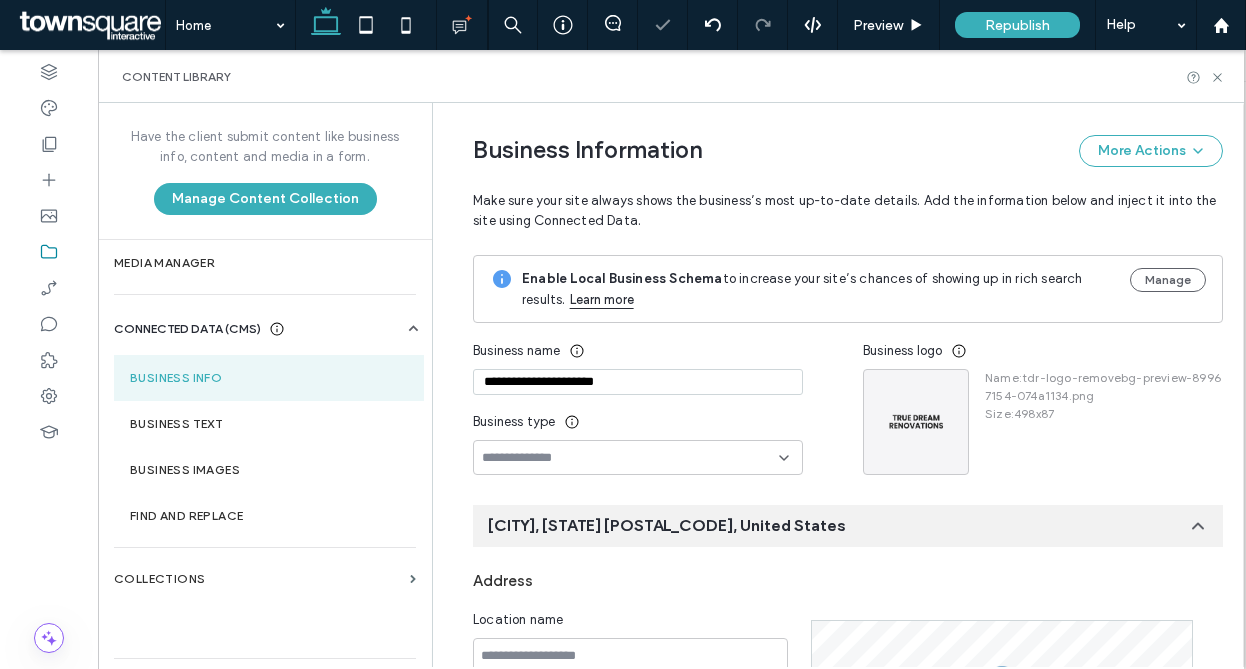 drag, startPoint x: 633, startPoint y: 388, endPoint x: 414, endPoint y: 368, distance: 219.91135 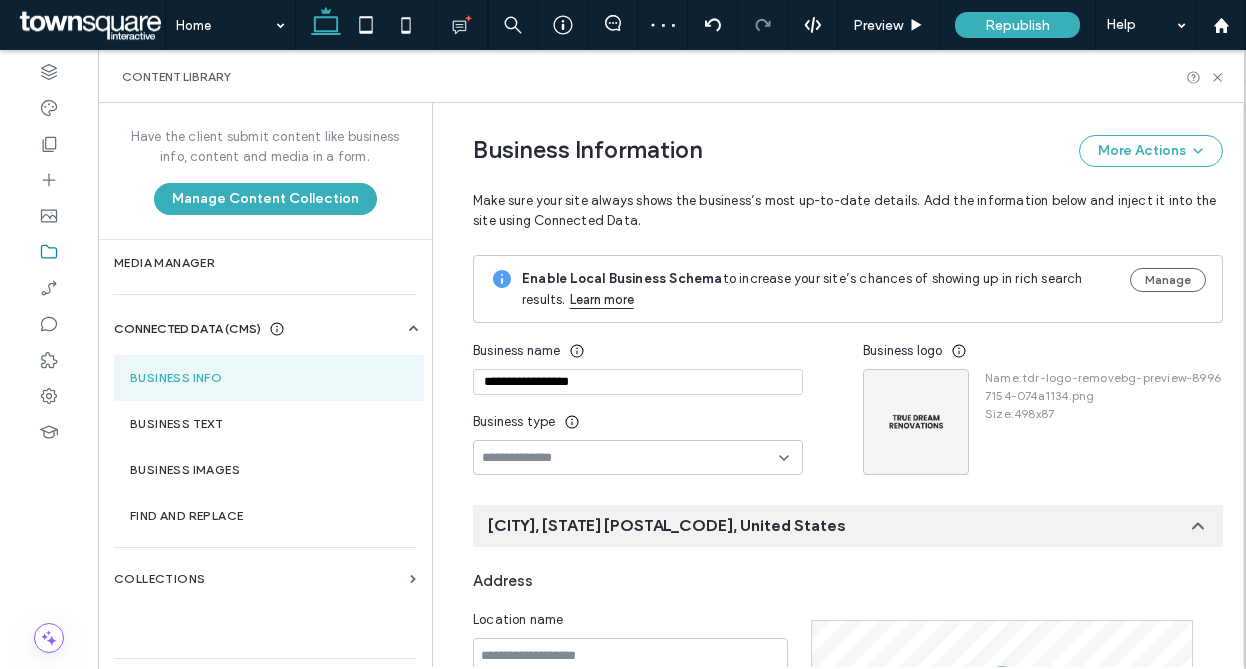 type on "**********" 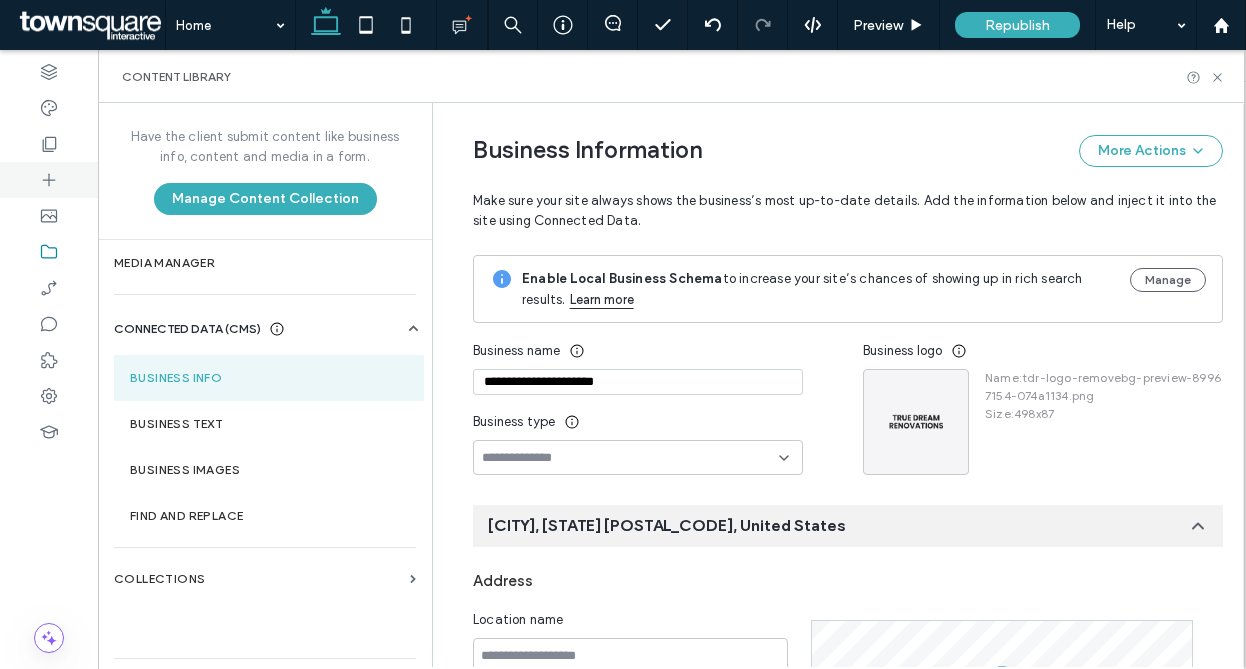 scroll, scrollTop: 246, scrollLeft: 0, axis: vertical 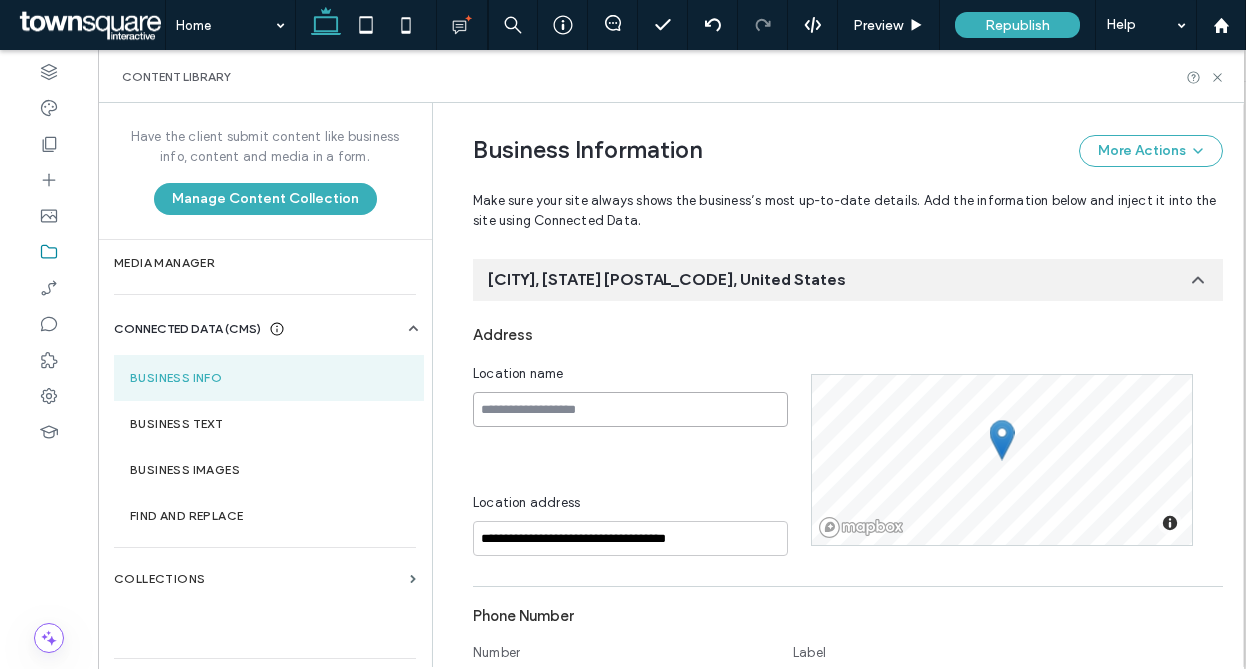 click at bounding box center (630, 409) 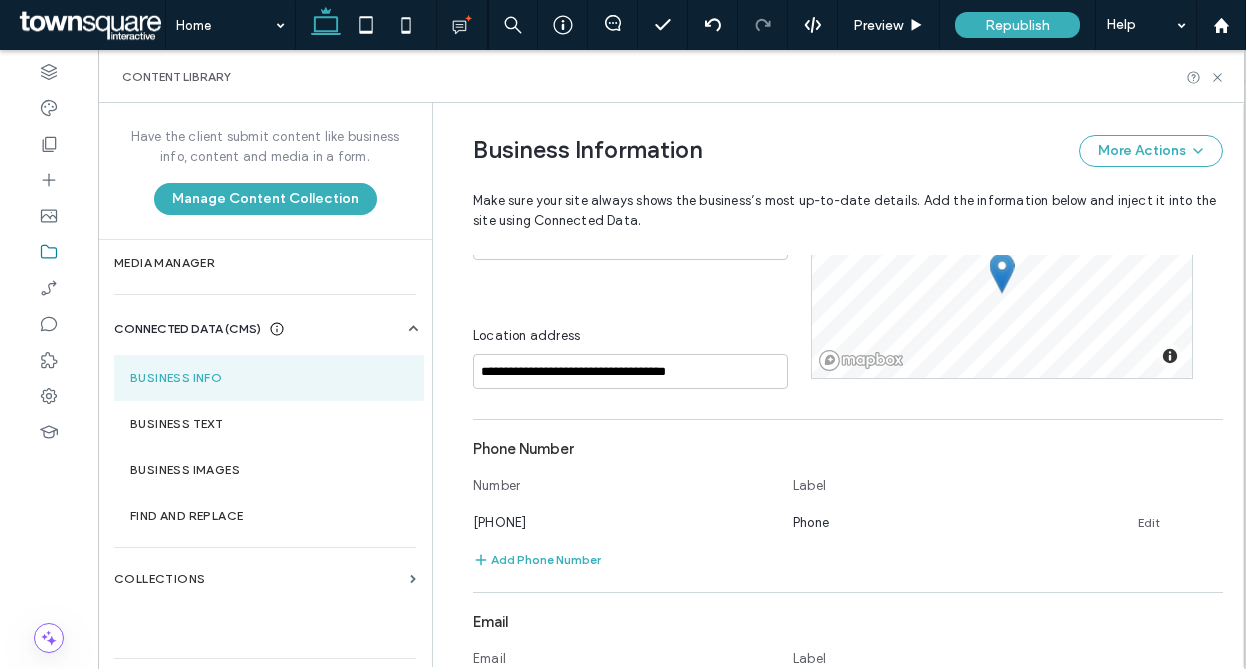 scroll, scrollTop: 325, scrollLeft: 0, axis: vertical 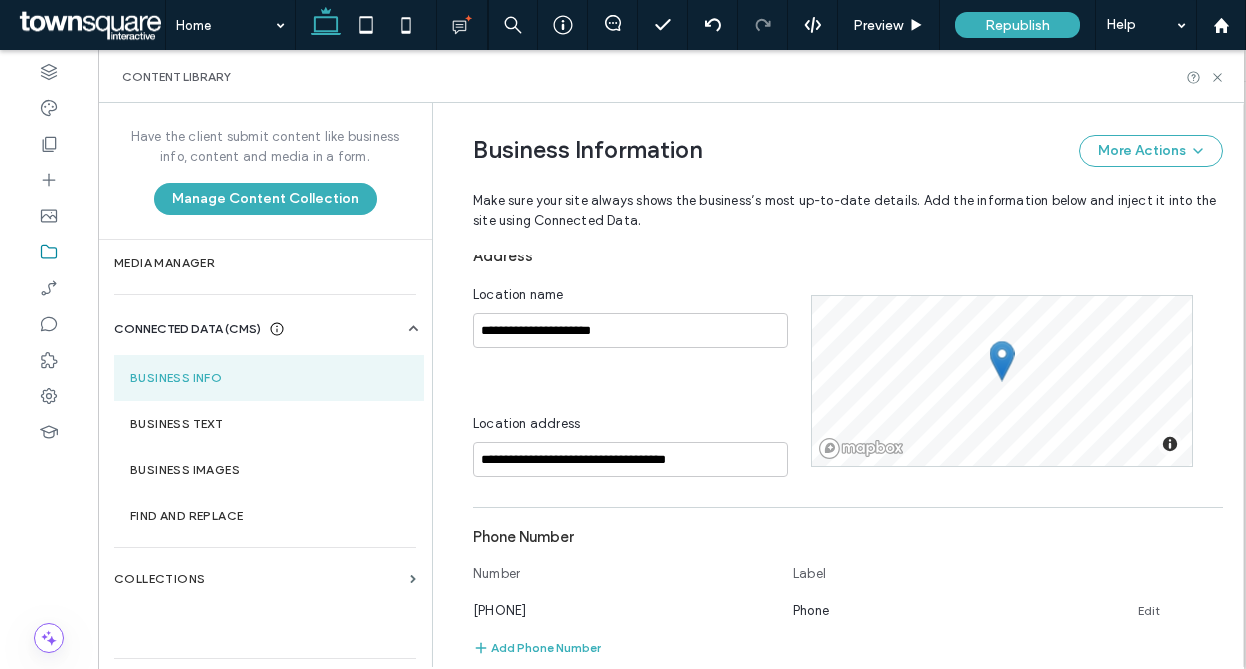 drag, startPoint x: 554, startPoint y: 604, endPoint x: 457, endPoint y: 604, distance: 97 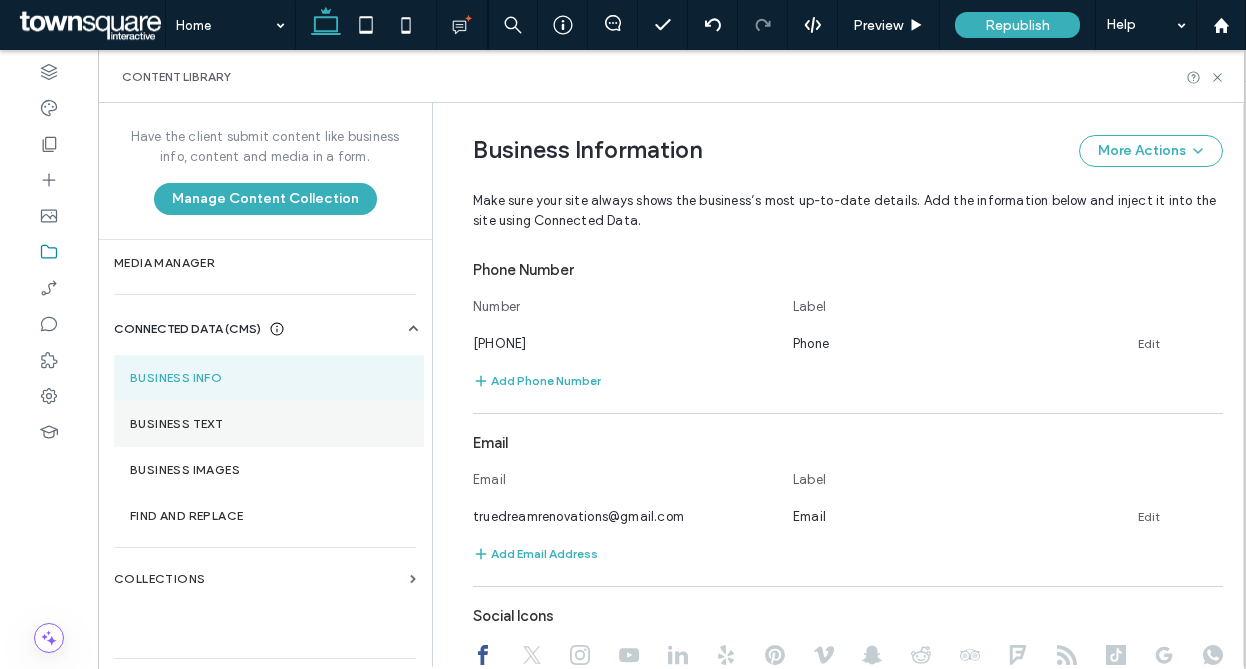 scroll, scrollTop: 247, scrollLeft: 0, axis: vertical 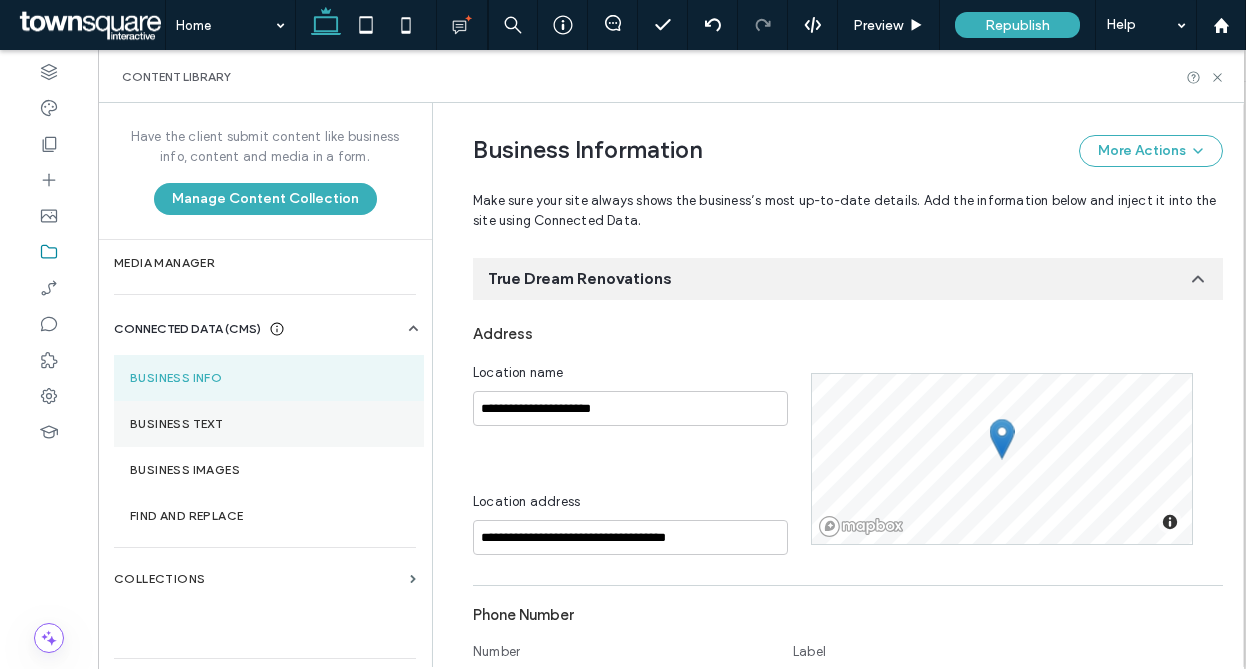 click on "Business Text" at bounding box center [269, 424] 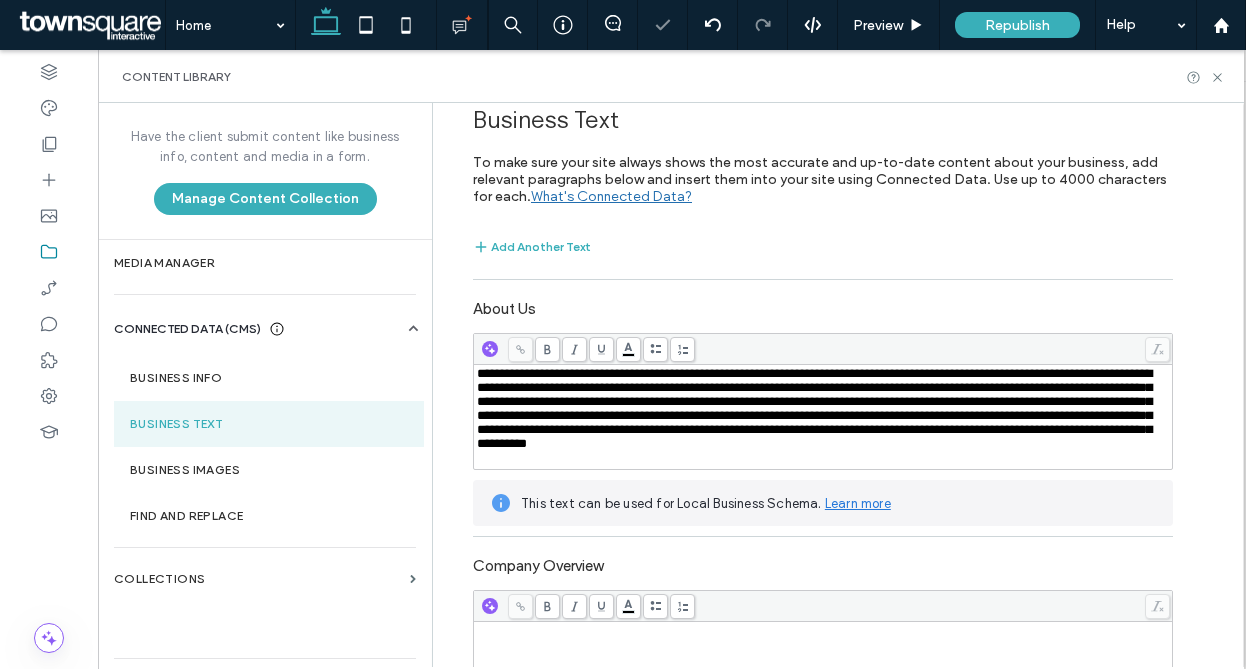 scroll, scrollTop: 0, scrollLeft: 0, axis: both 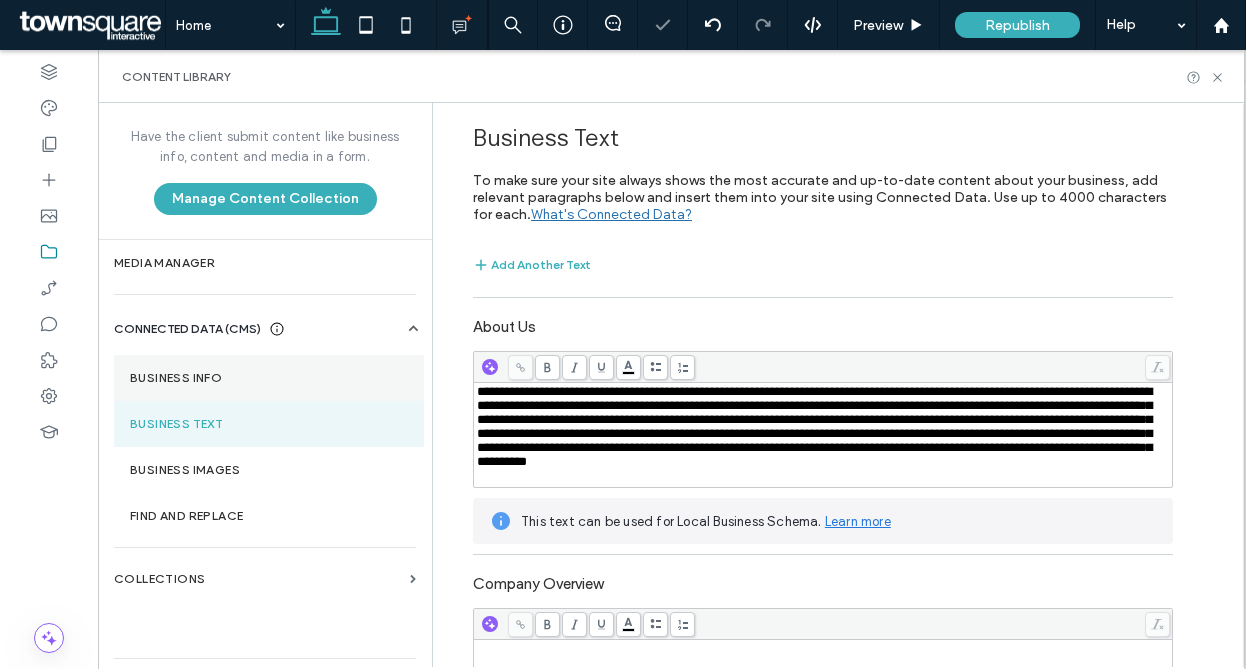 click on "Business Info" at bounding box center (269, 378) 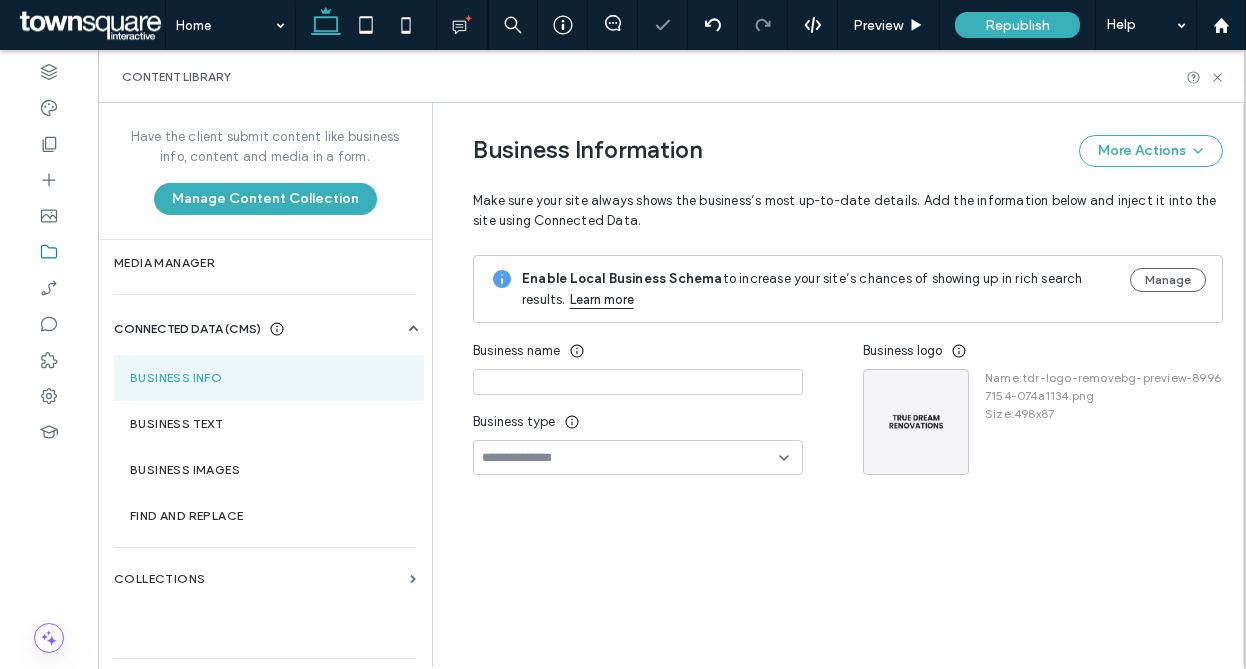 type on "**********" 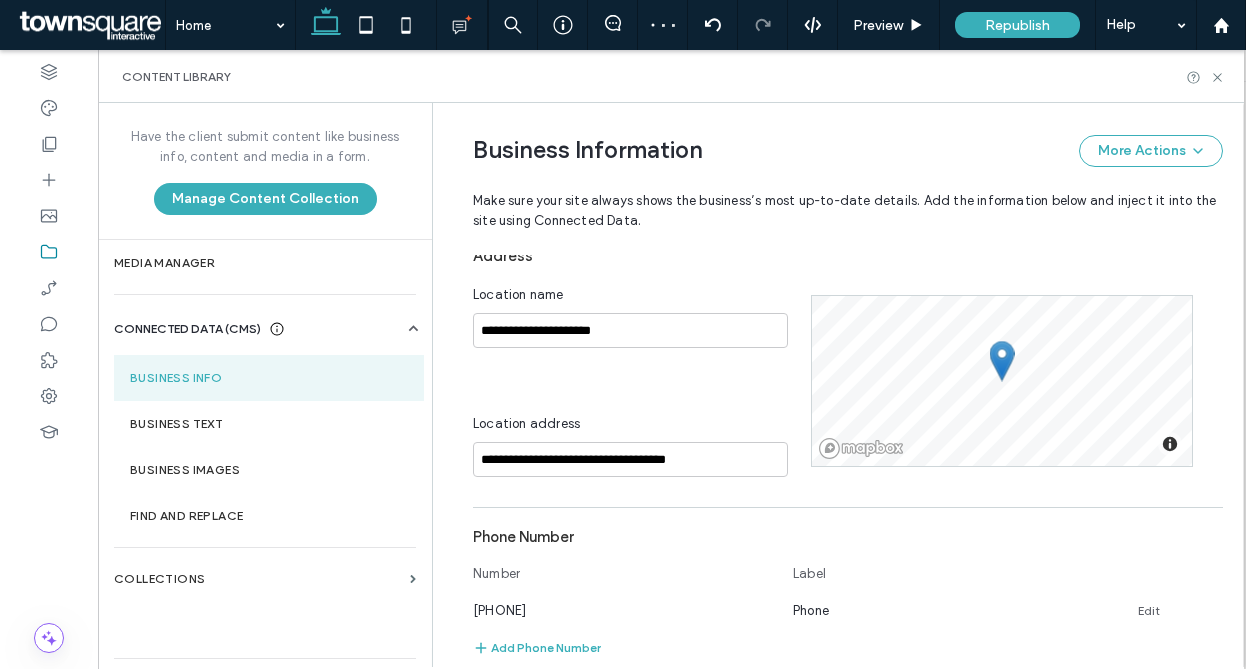 scroll, scrollTop: 0, scrollLeft: 0, axis: both 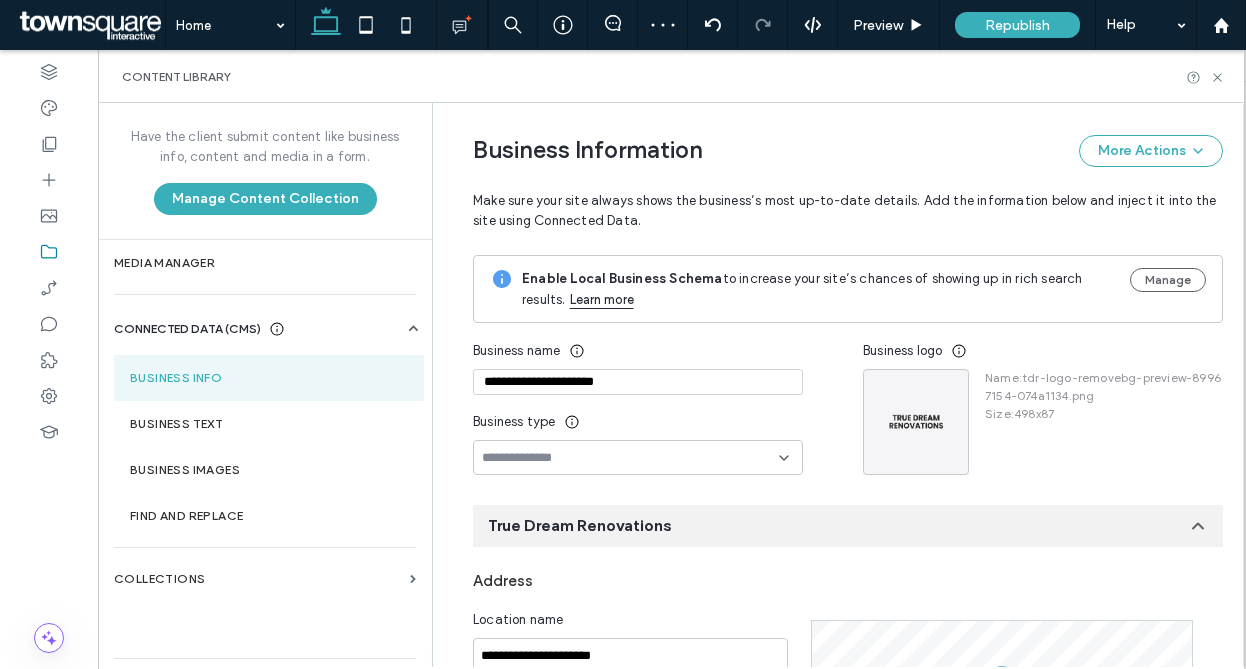 click on "Business type" at bounding box center (638, 422) 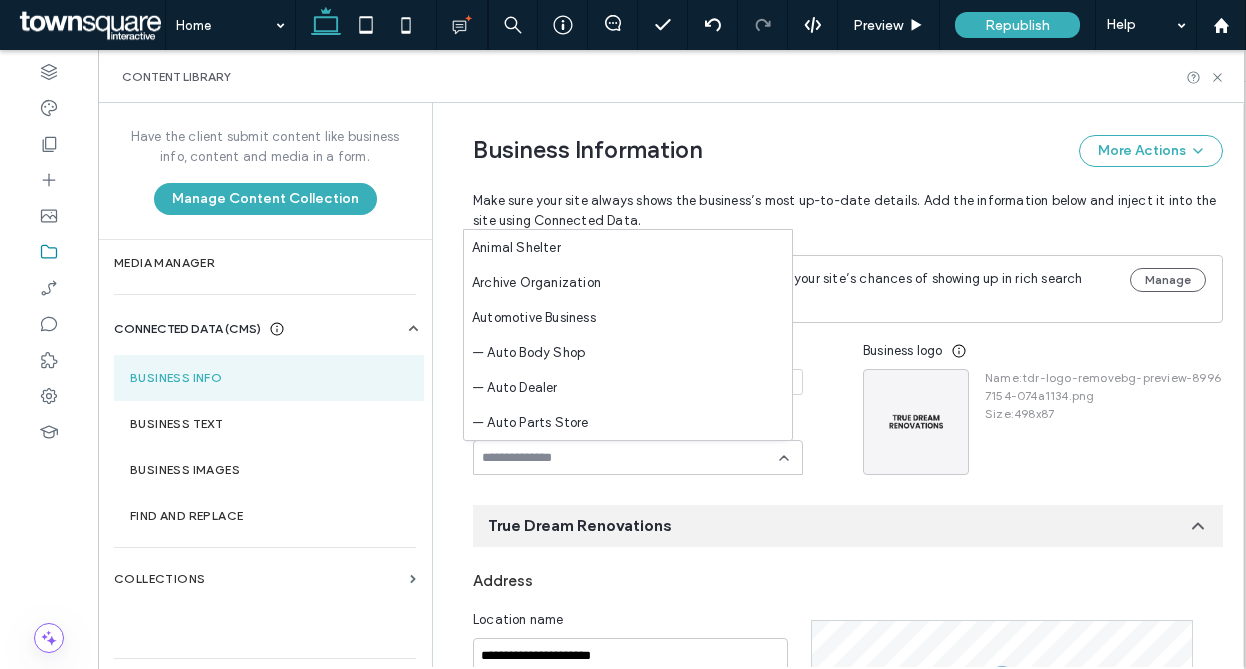 click at bounding box center (630, 458) 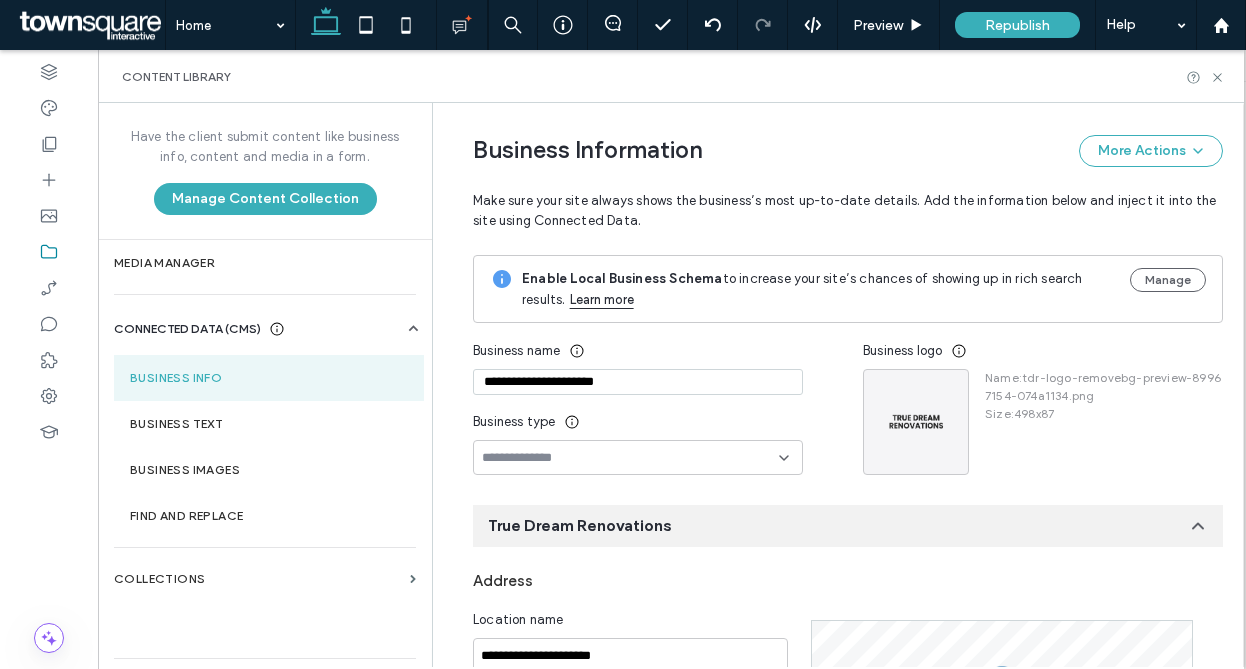 type on "*" 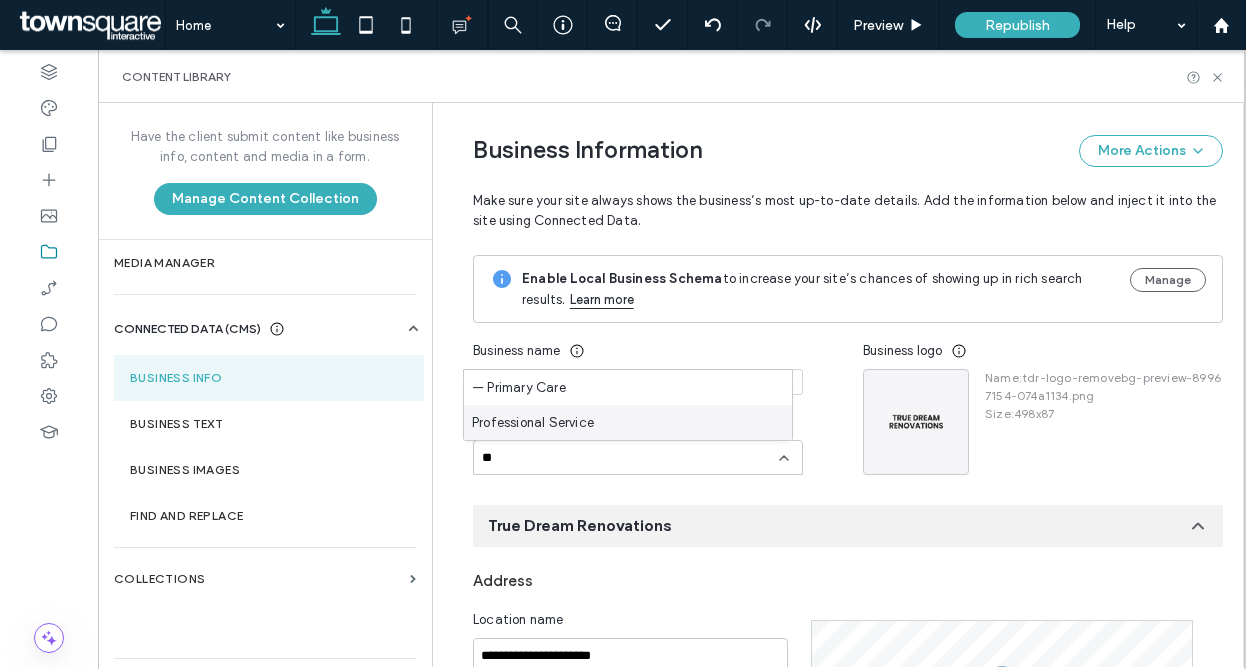 type on "**" 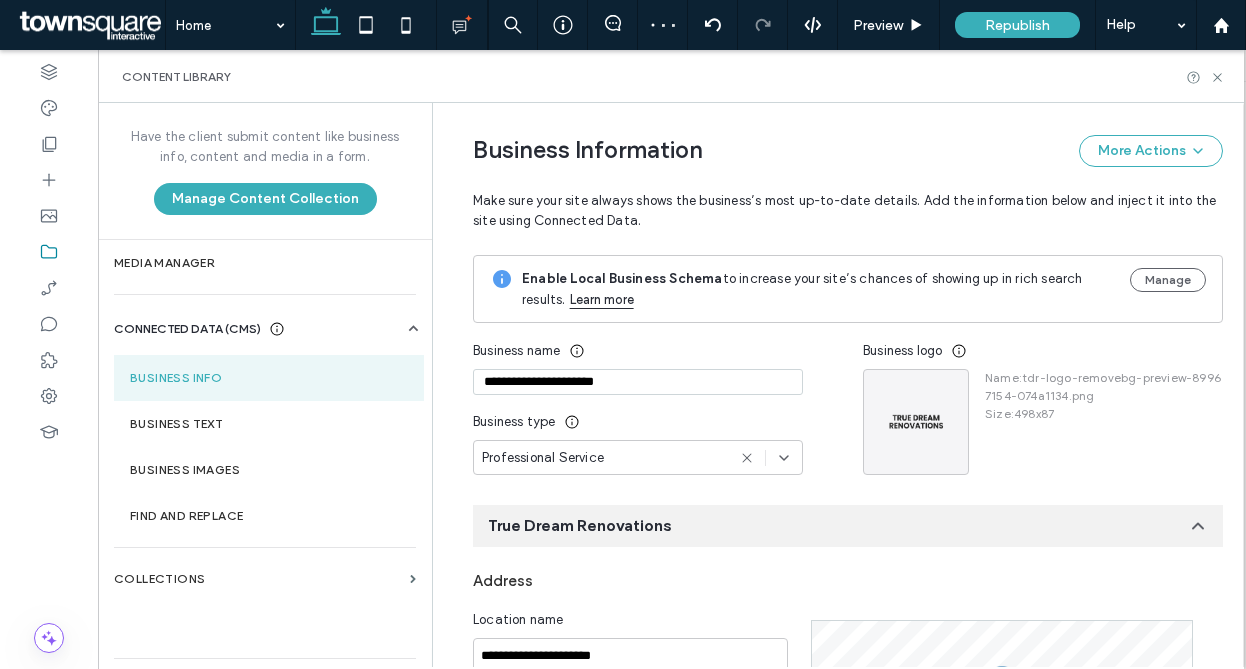scroll, scrollTop: 12, scrollLeft: 0, axis: vertical 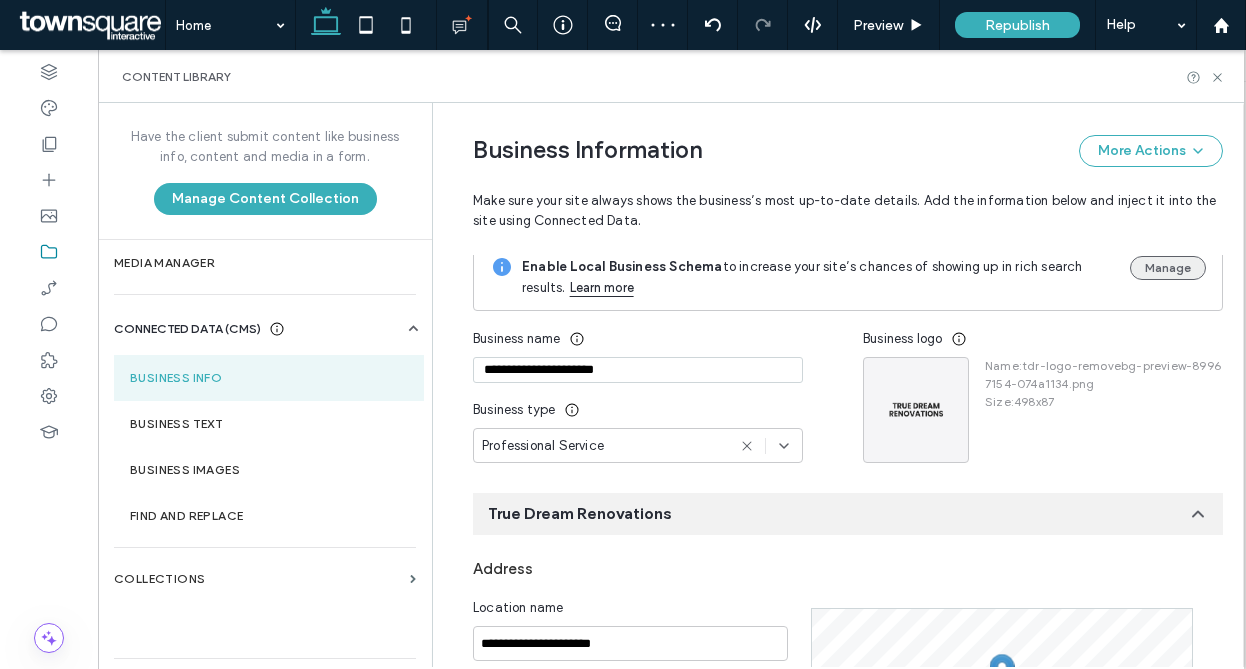 click on "Manage" at bounding box center (1168, 268) 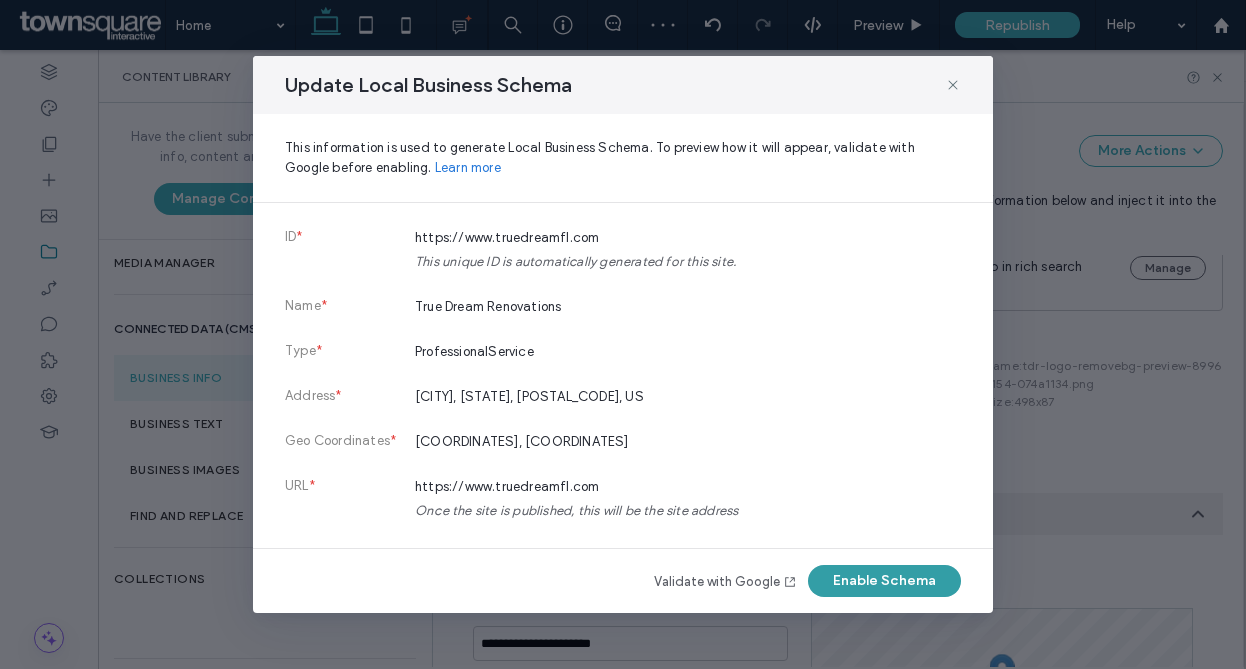 click on "Enable Schema" at bounding box center [884, 581] 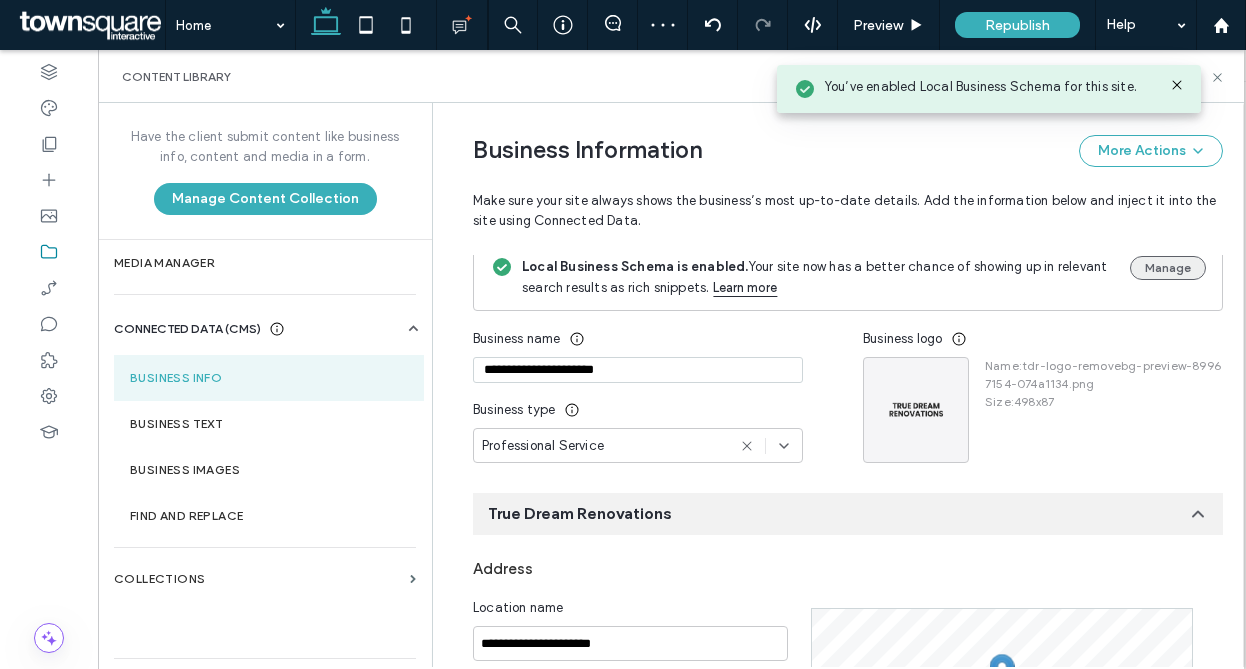 click on "Manage" at bounding box center [1168, 268] 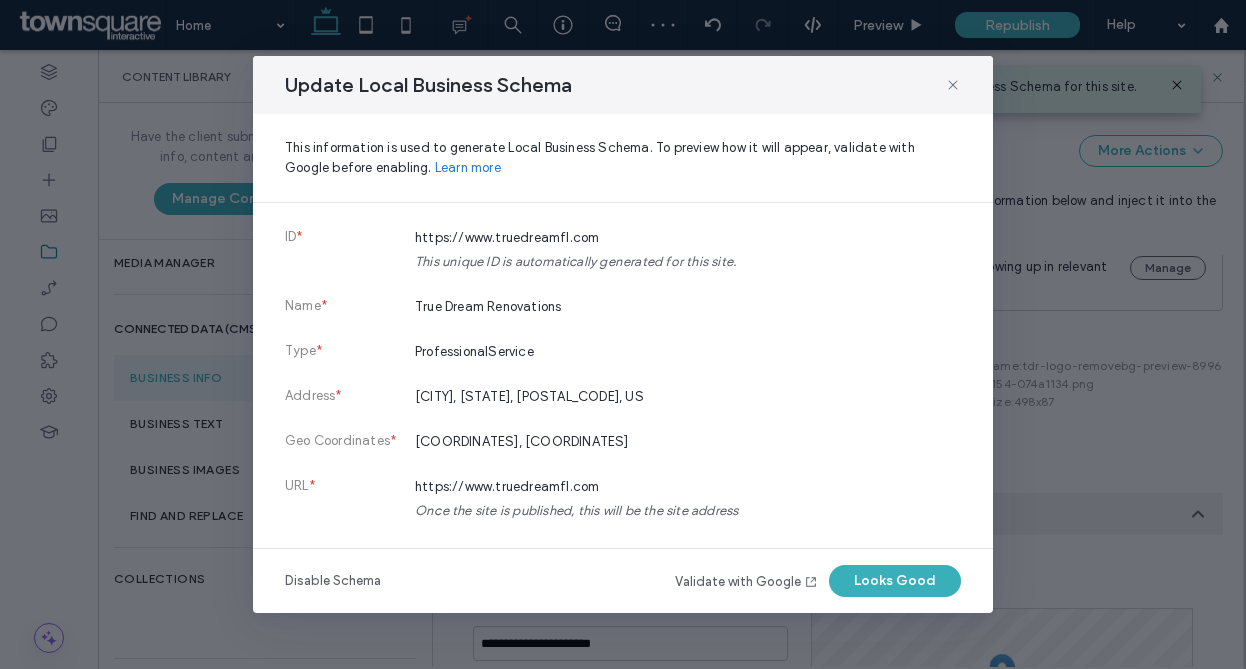 click on "Looks Good" at bounding box center (895, 581) 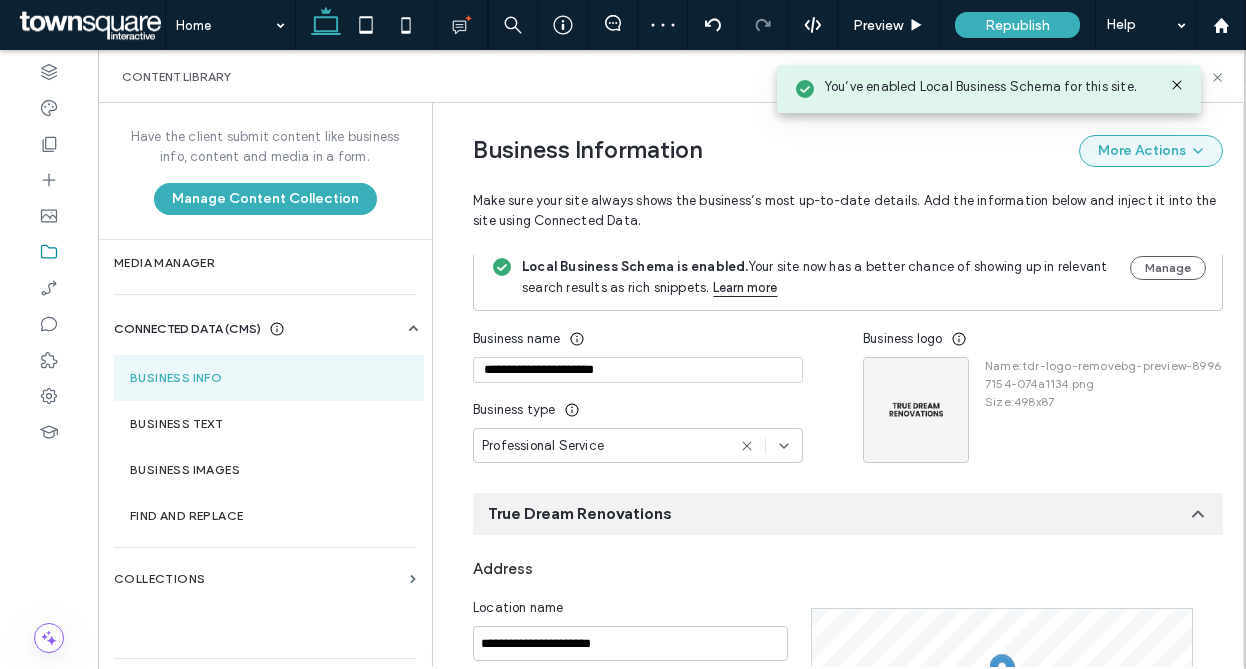 click on "More Actions" at bounding box center [1151, 151] 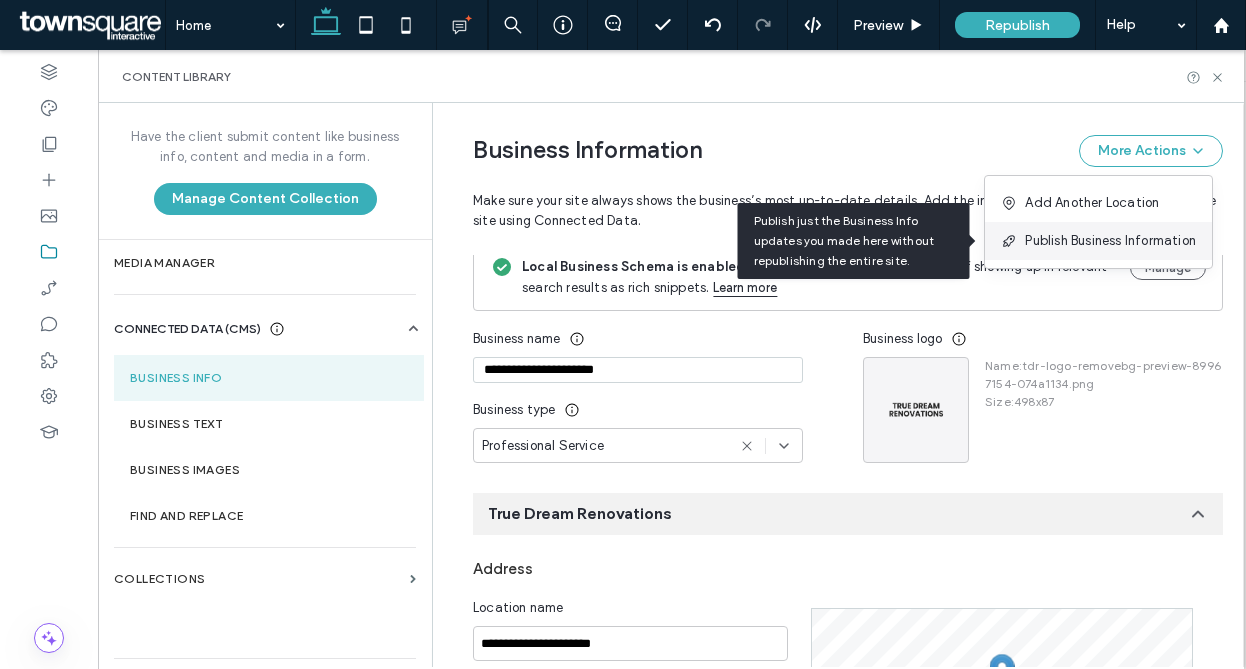 click on "Publish Business Information" at bounding box center (1098, 241) 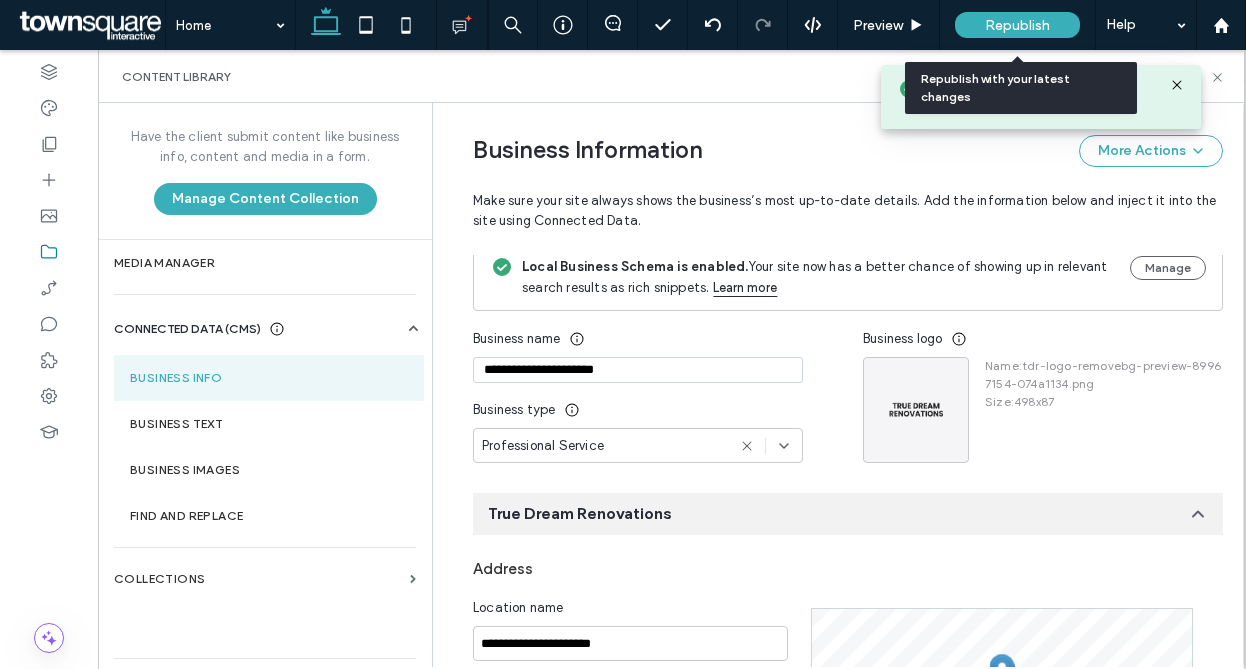 click on "Republish" at bounding box center (1017, 25) 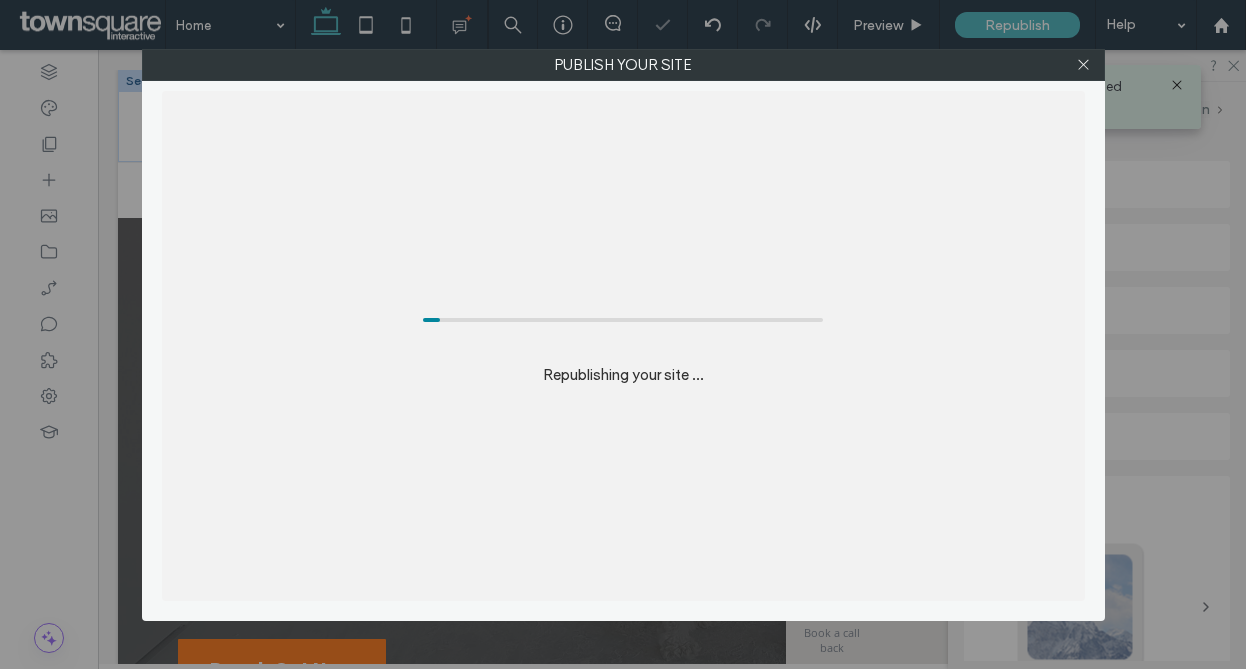 scroll, scrollTop: 0, scrollLeft: 0, axis: both 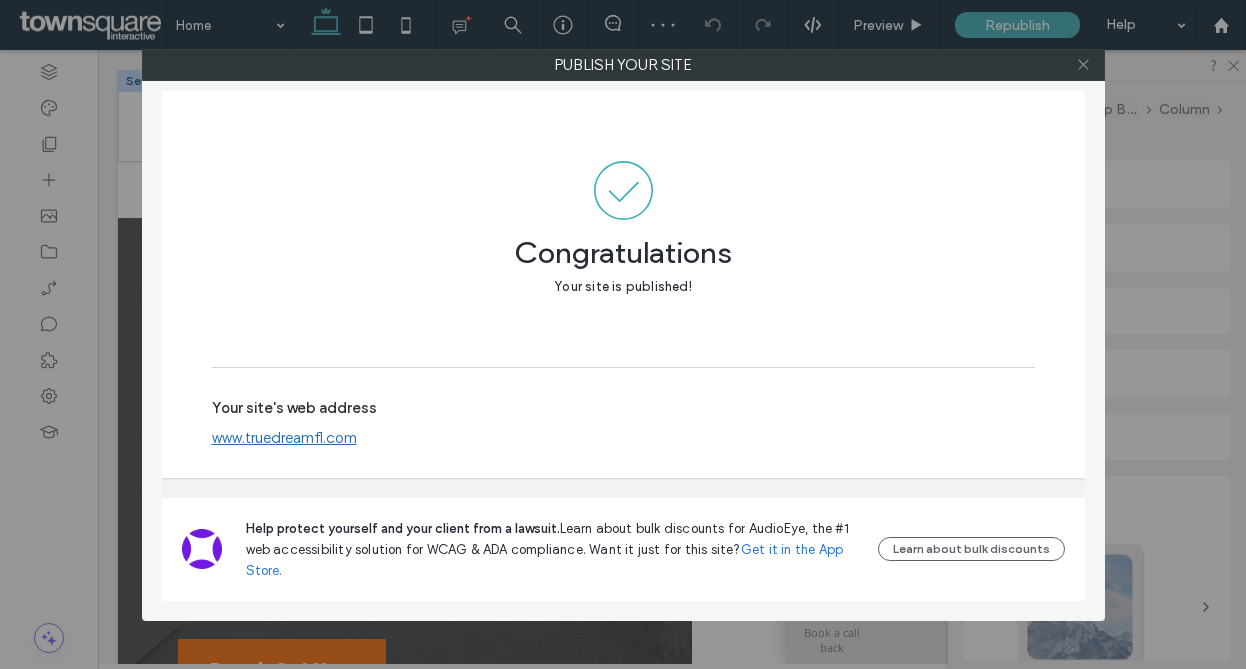 click 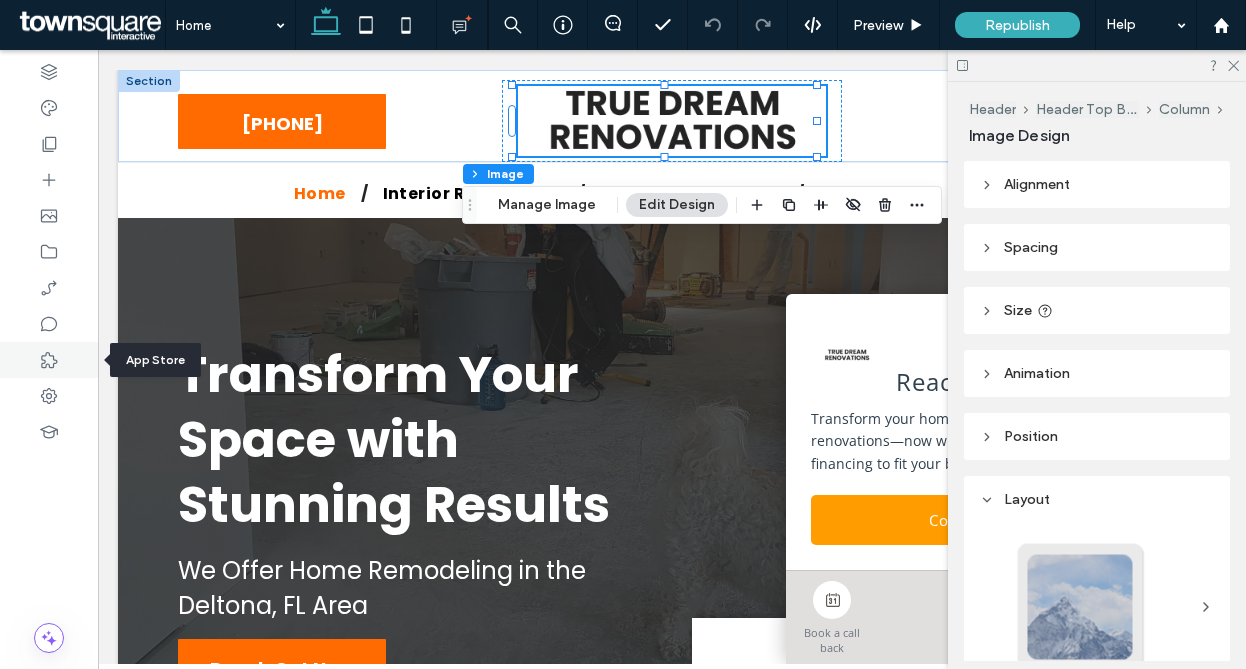 click 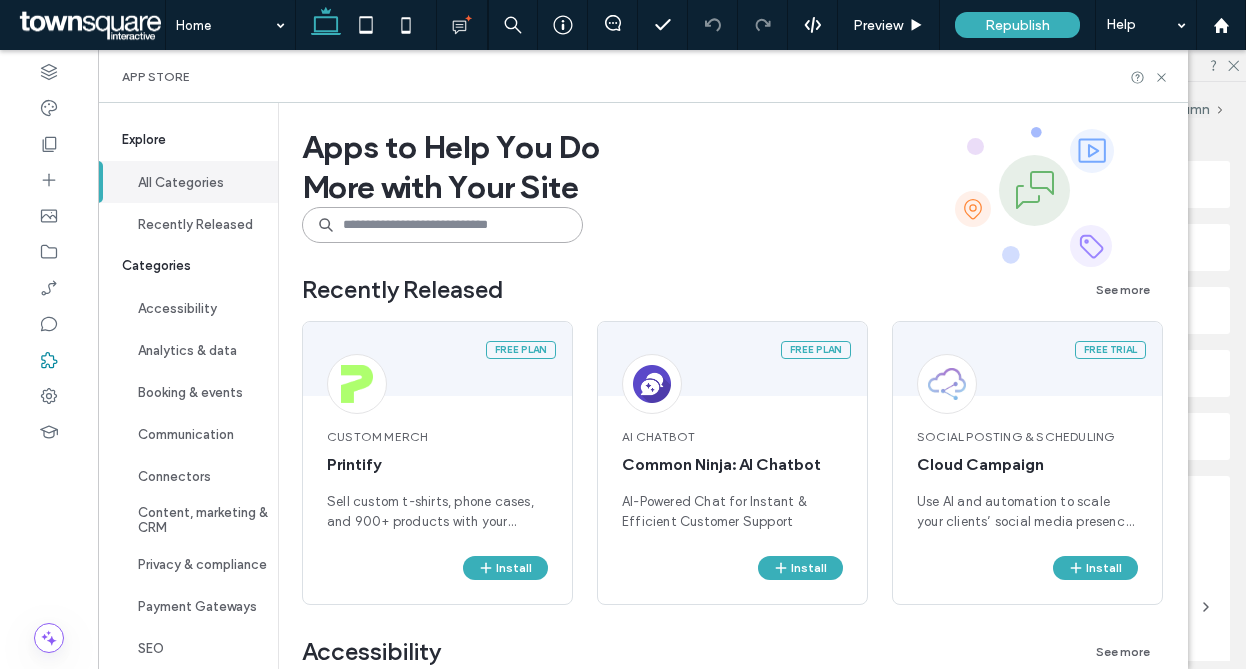 click at bounding box center [442, 225] 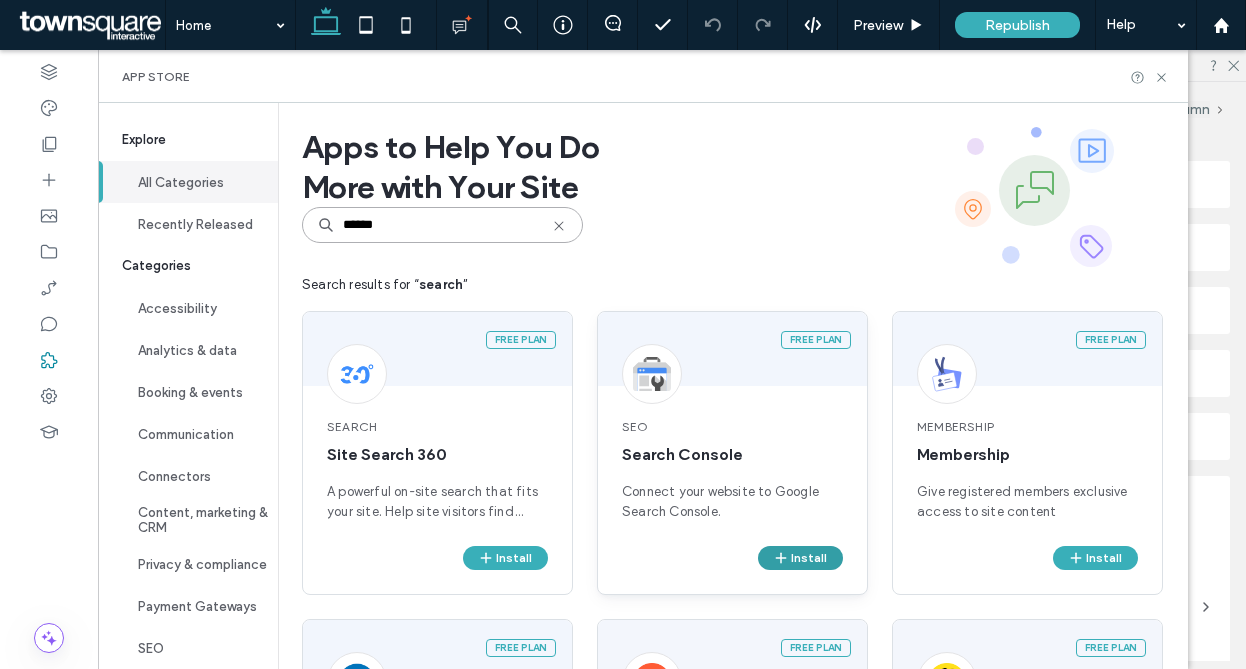 type on "******" 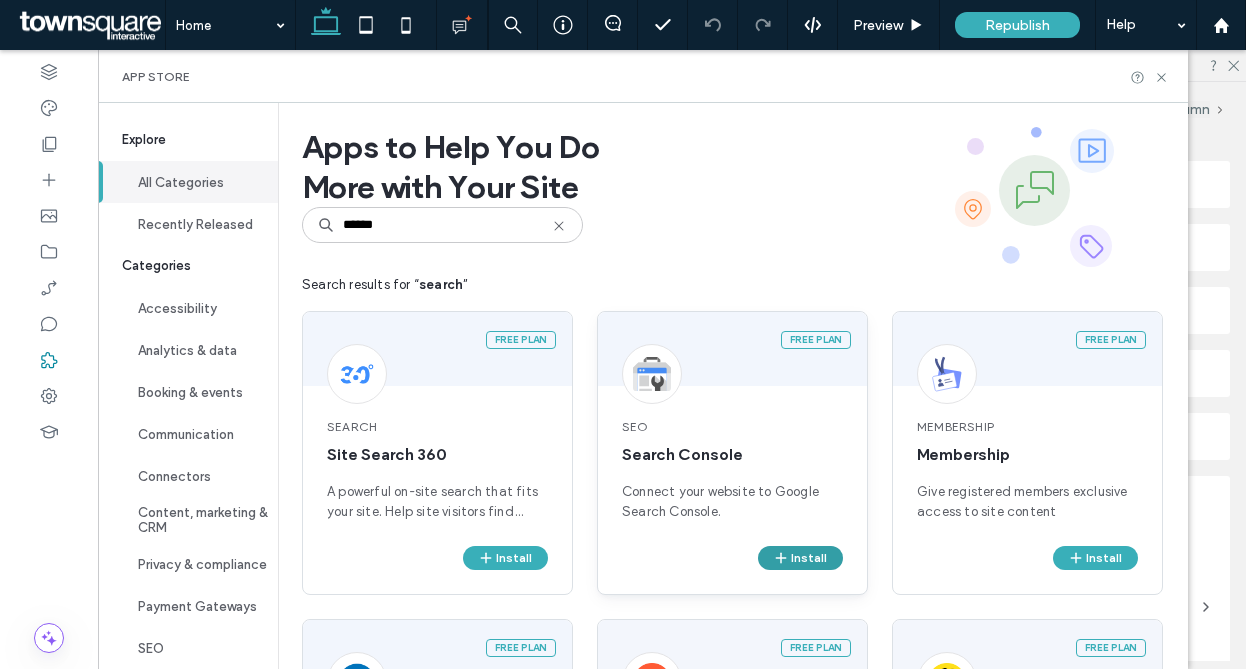 click on "Install" at bounding box center [800, 558] 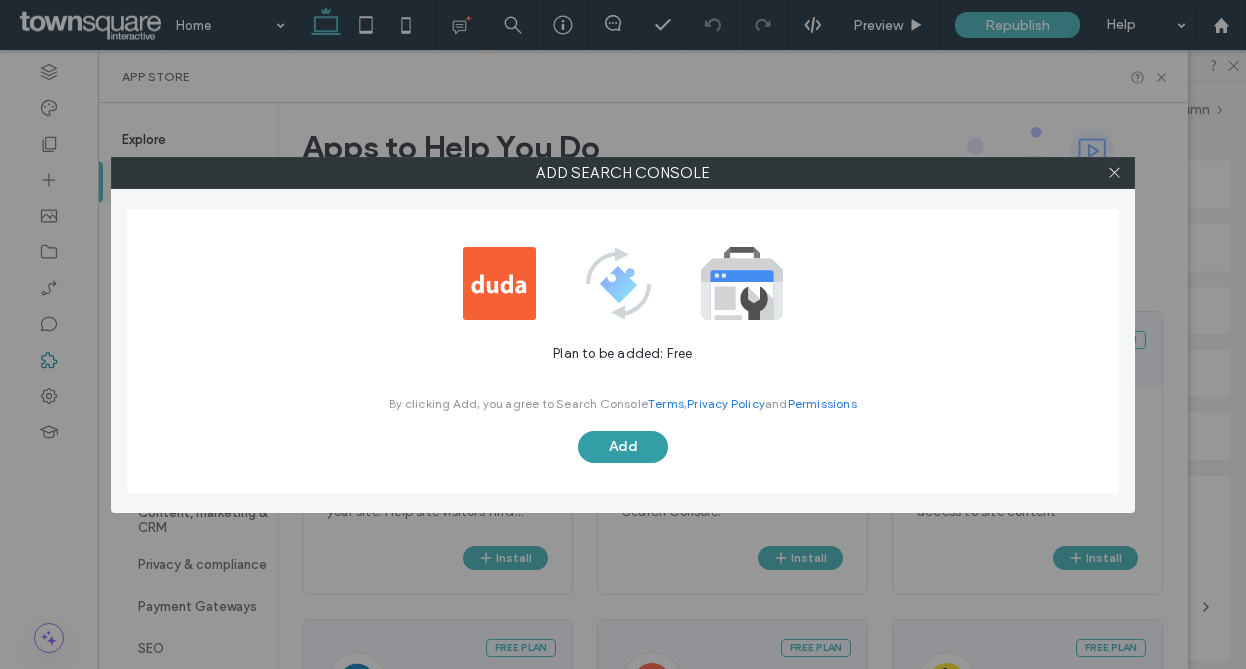 click on "Add" at bounding box center (623, 447) 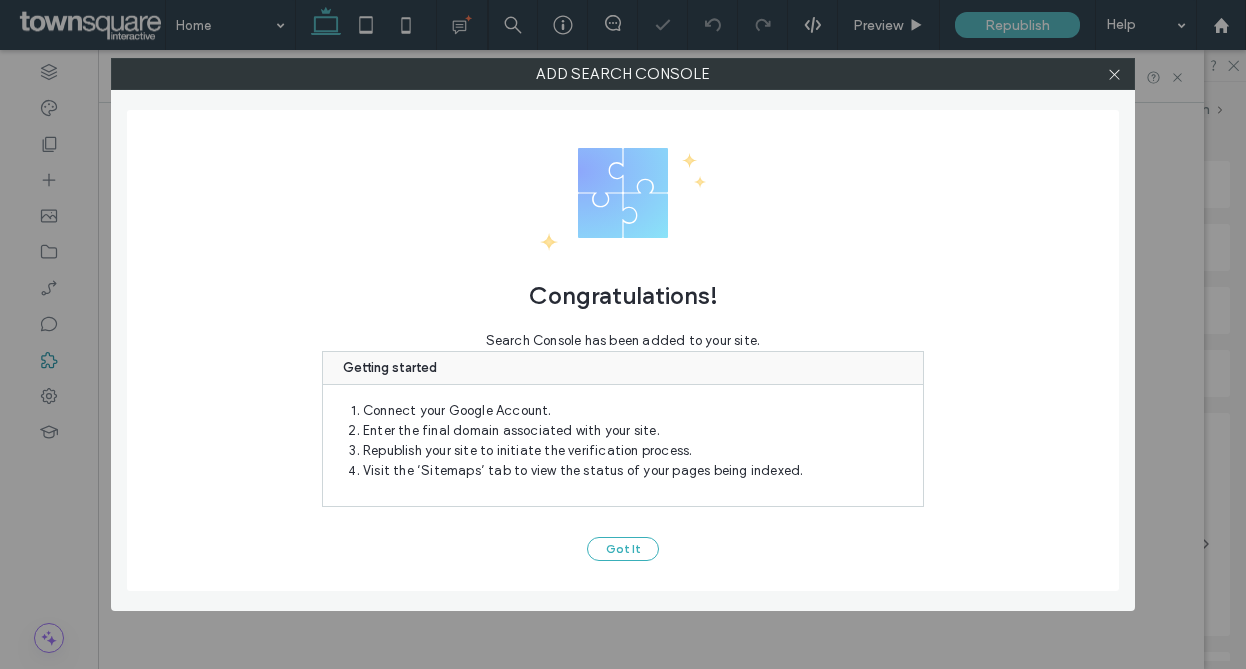 scroll, scrollTop: 0, scrollLeft: 0, axis: both 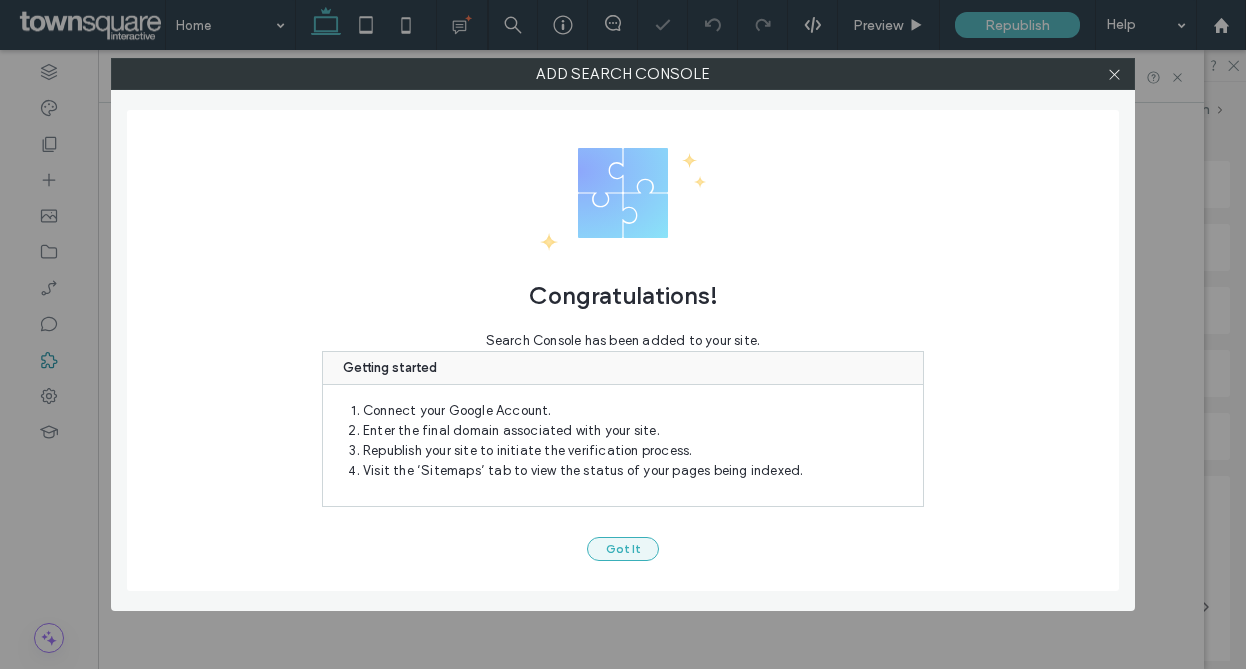 click on "Congratulations! Search Console has been added to your site. Getting started
Connect your Google Account.
Enter the final domain associated with your site.
Republish your site to initiate the verification process.
Visit the ‘Sitemaps’ tab to view the status of your pages being indexed.
Got It" at bounding box center (623, 350) 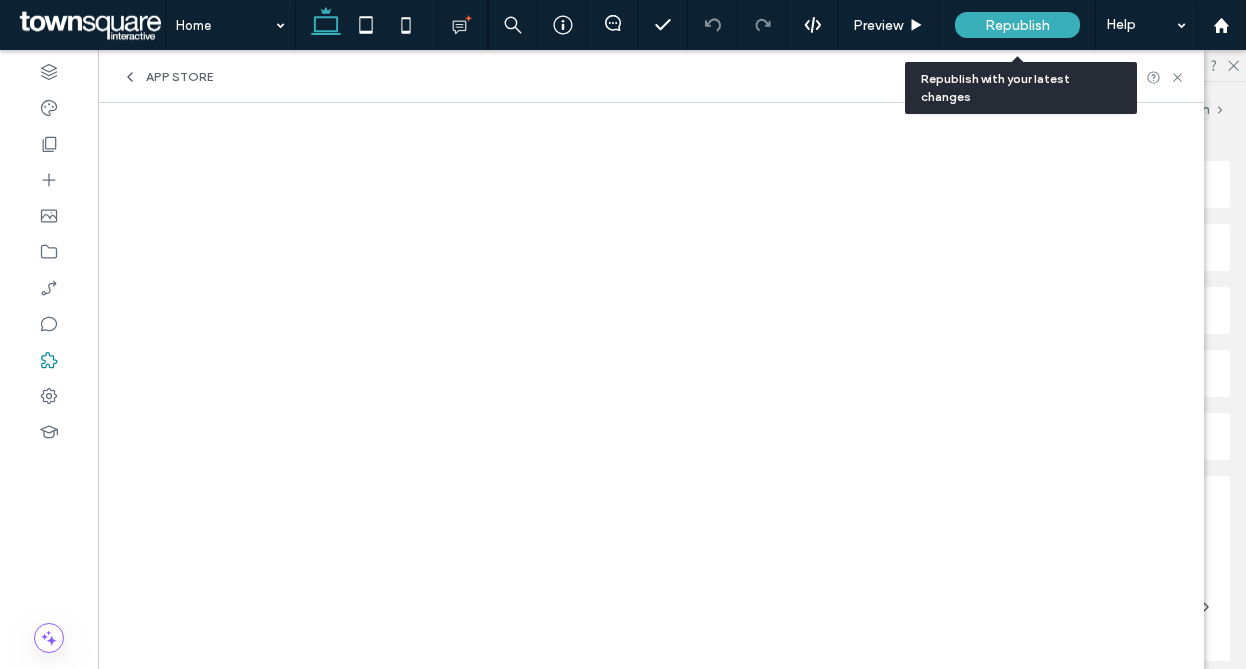 click on "Republish" at bounding box center [1017, 25] 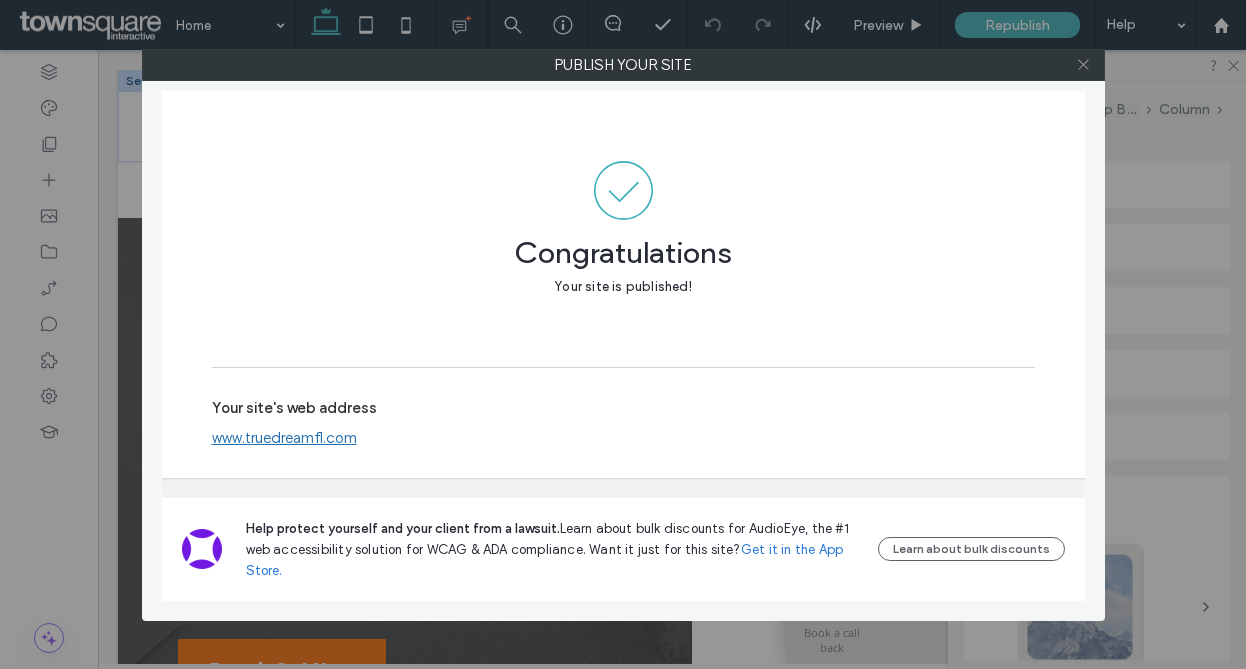 click 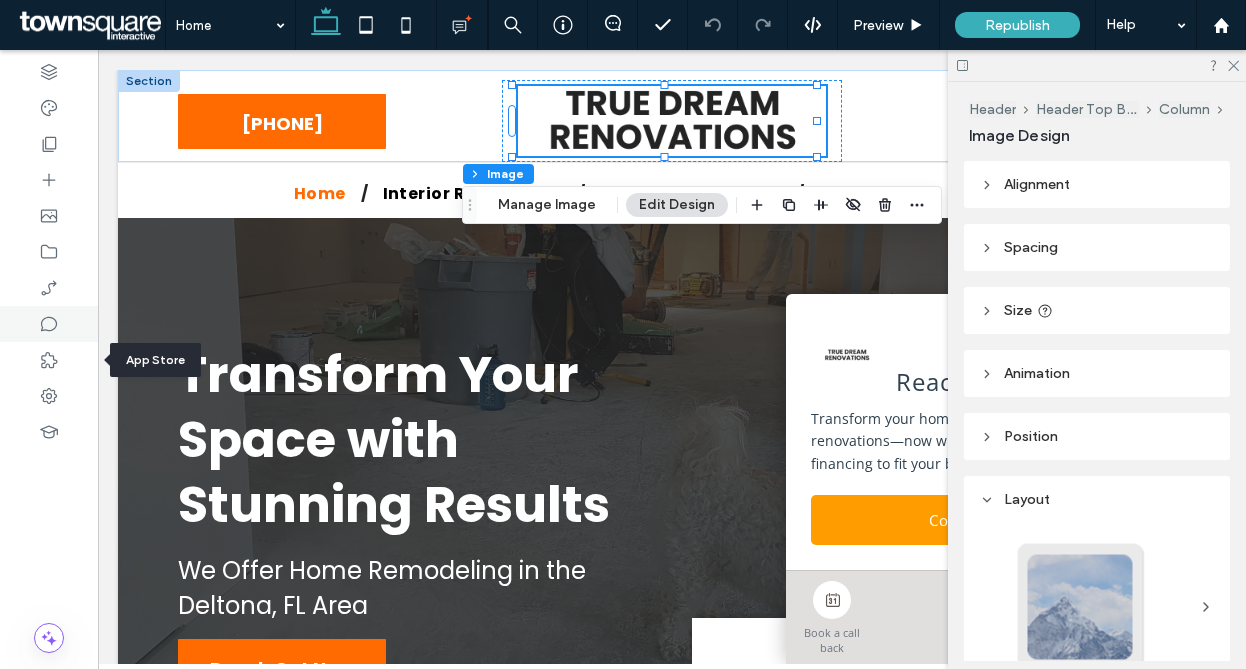 click at bounding box center [49, 324] 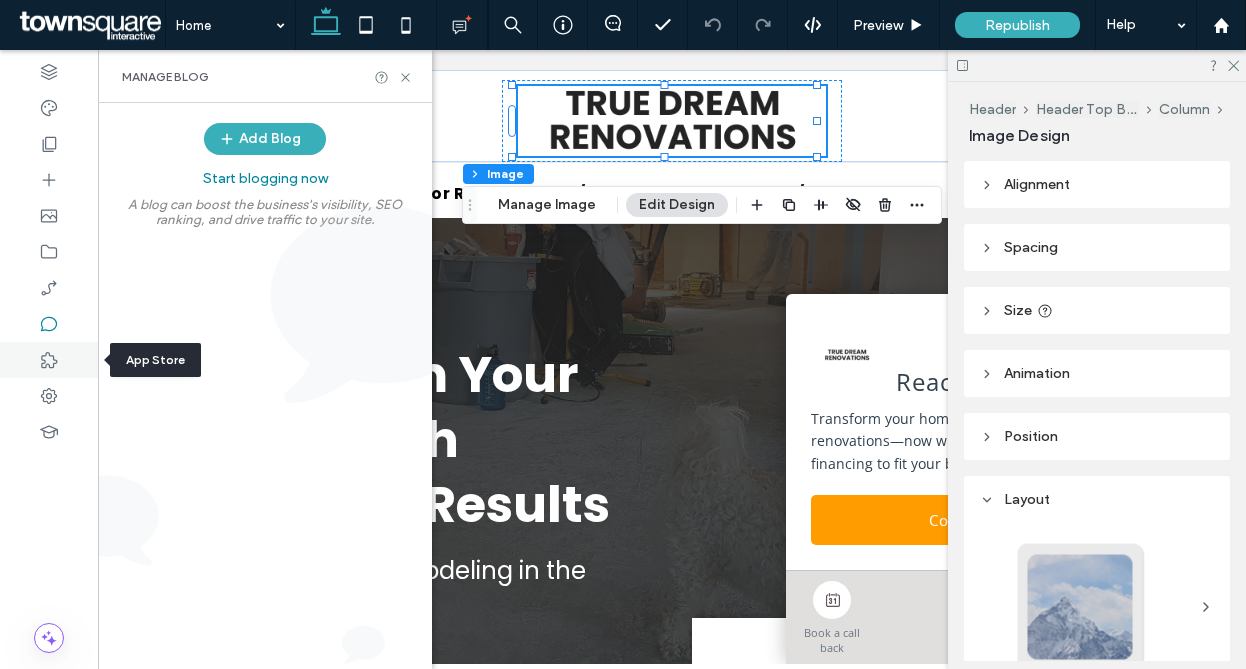 click 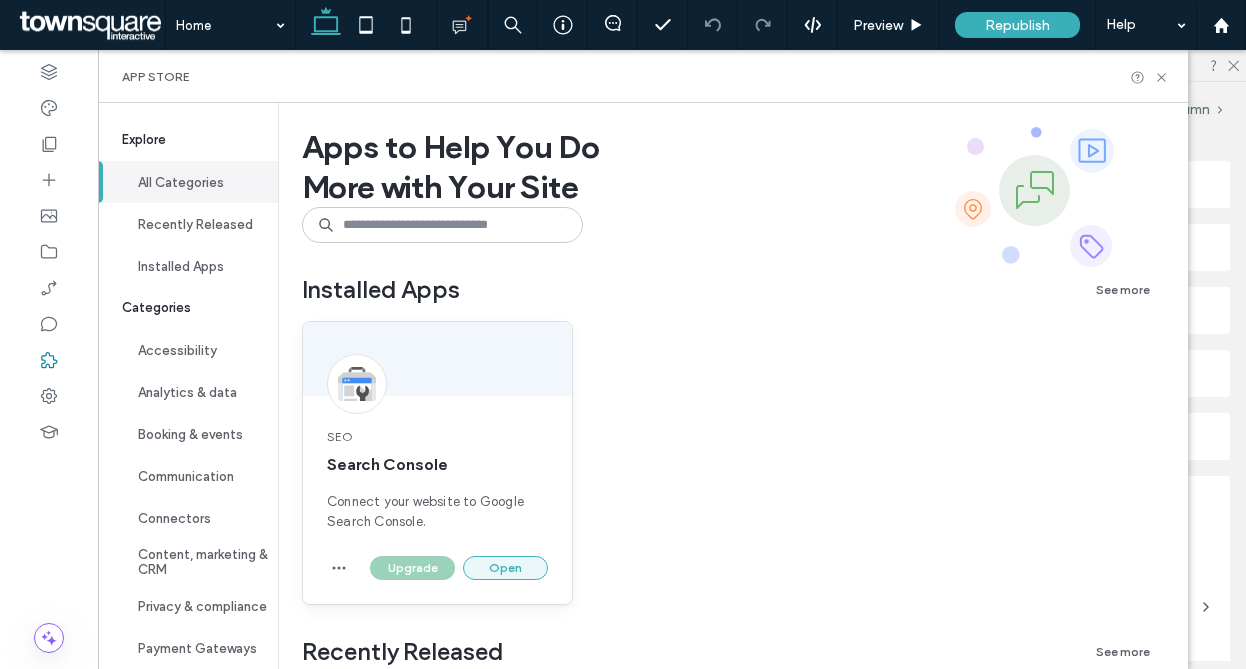 click on "Open" at bounding box center [505, 568] 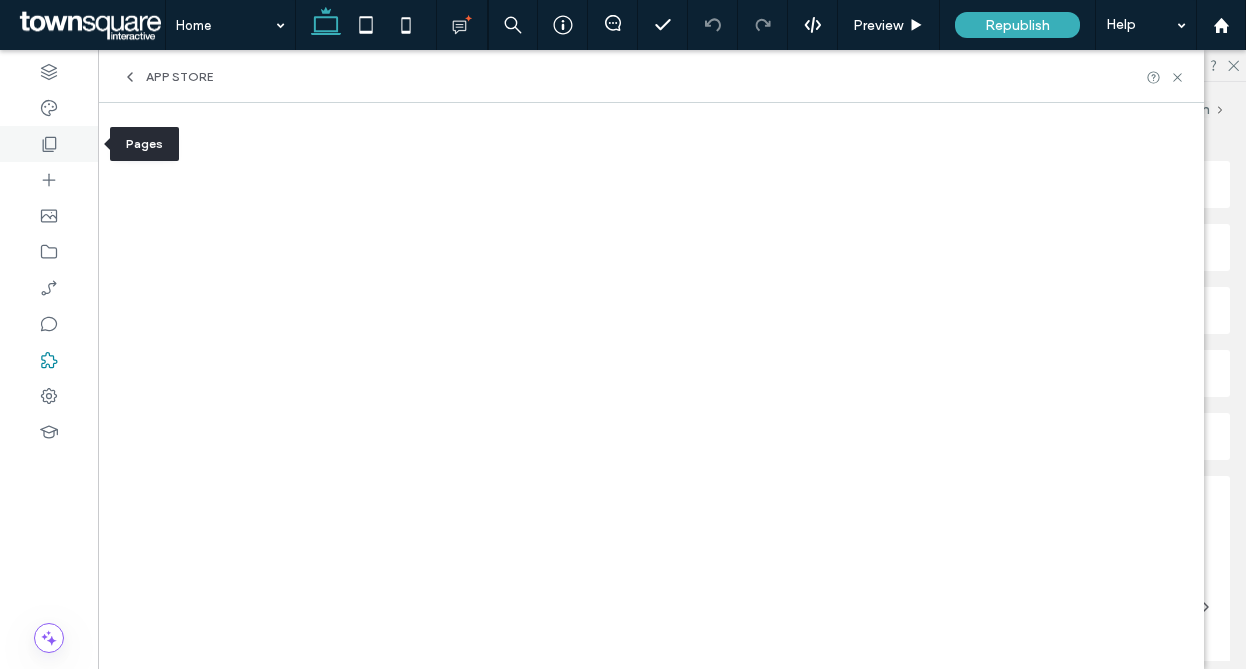 click 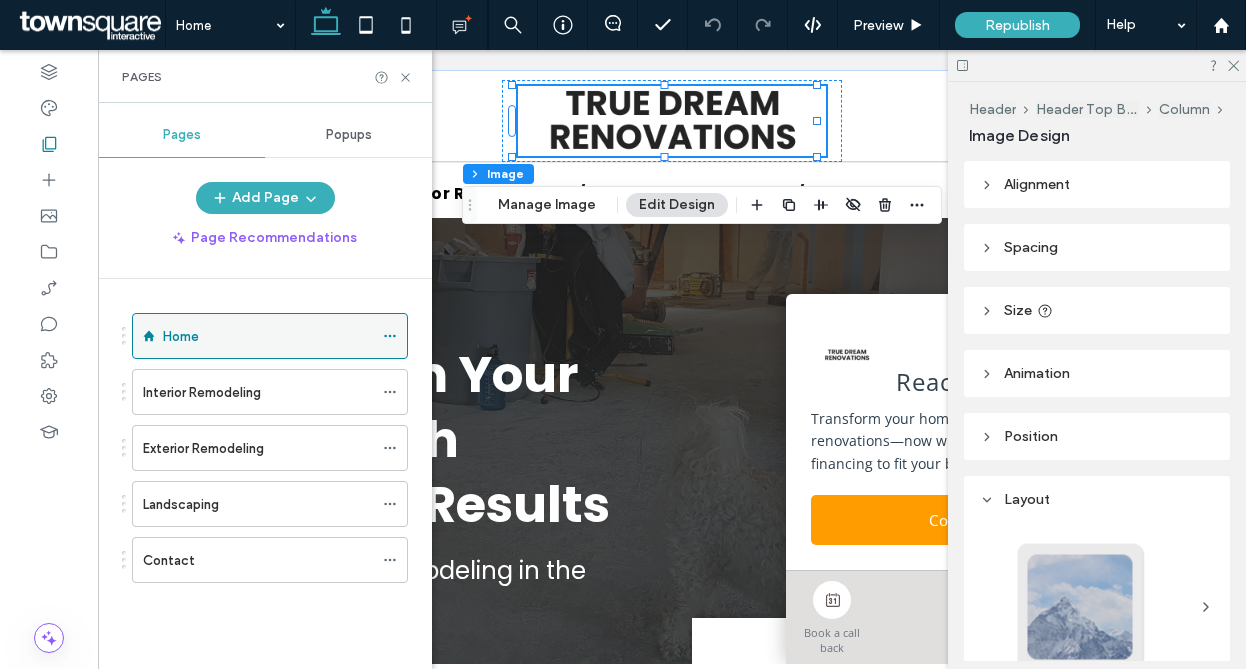 click on "Home" at bounding box center (270, 336) 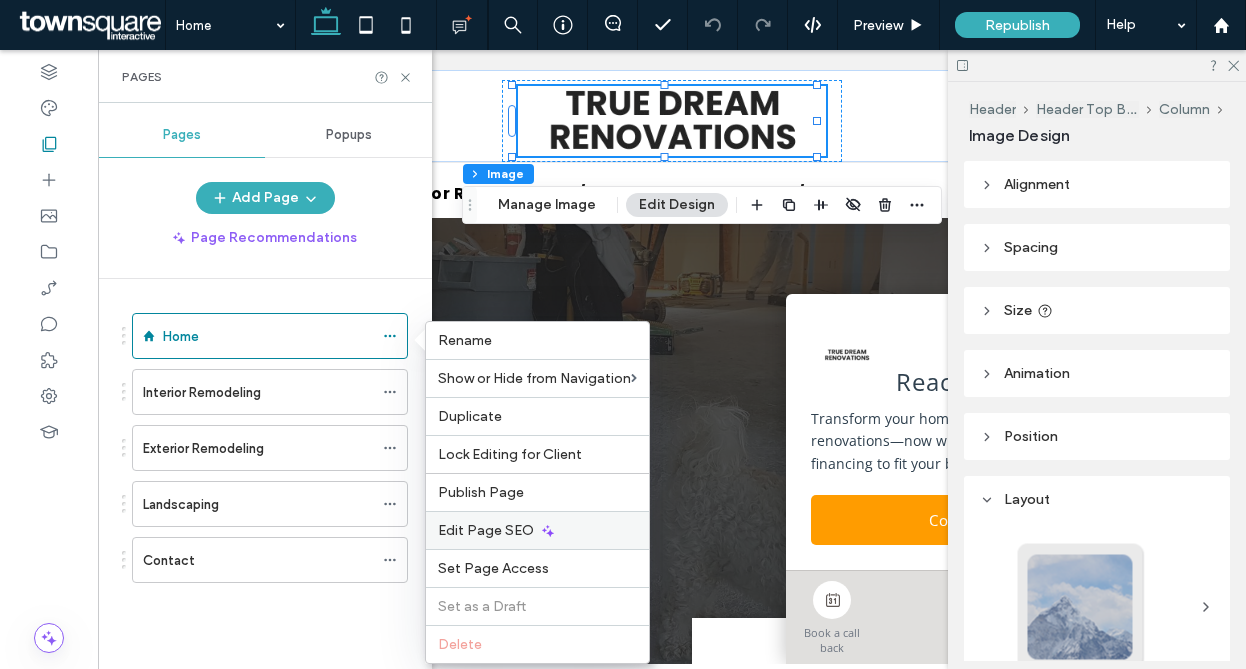 click on "Edit Page SEO" at bounding box center [537, 530] 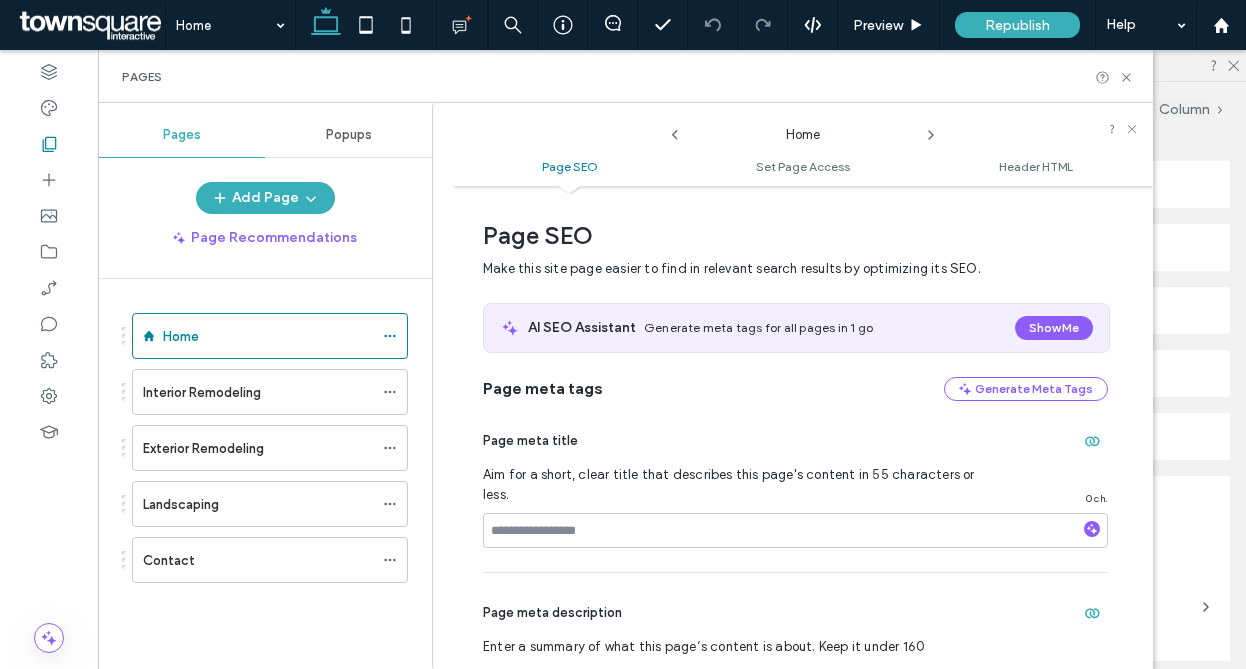 scroll, scrollTop: 10, scrollLeft: 0, axis: vertical 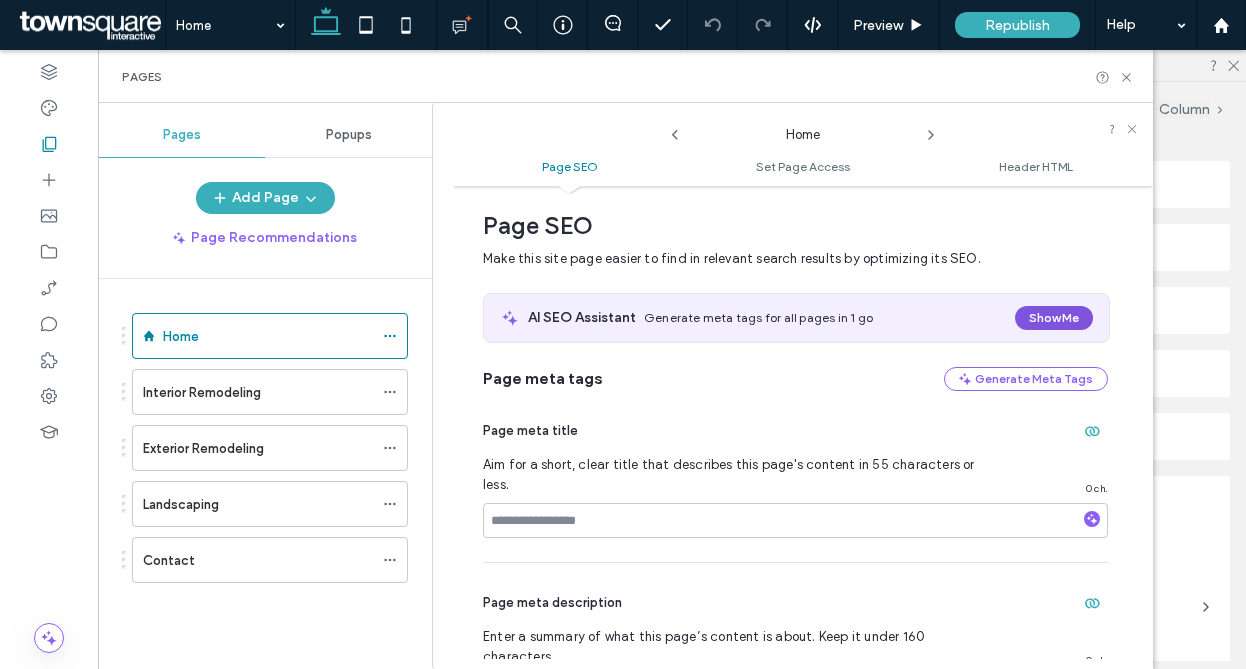 click on "Show Me" at bounding box center (1054, 318) 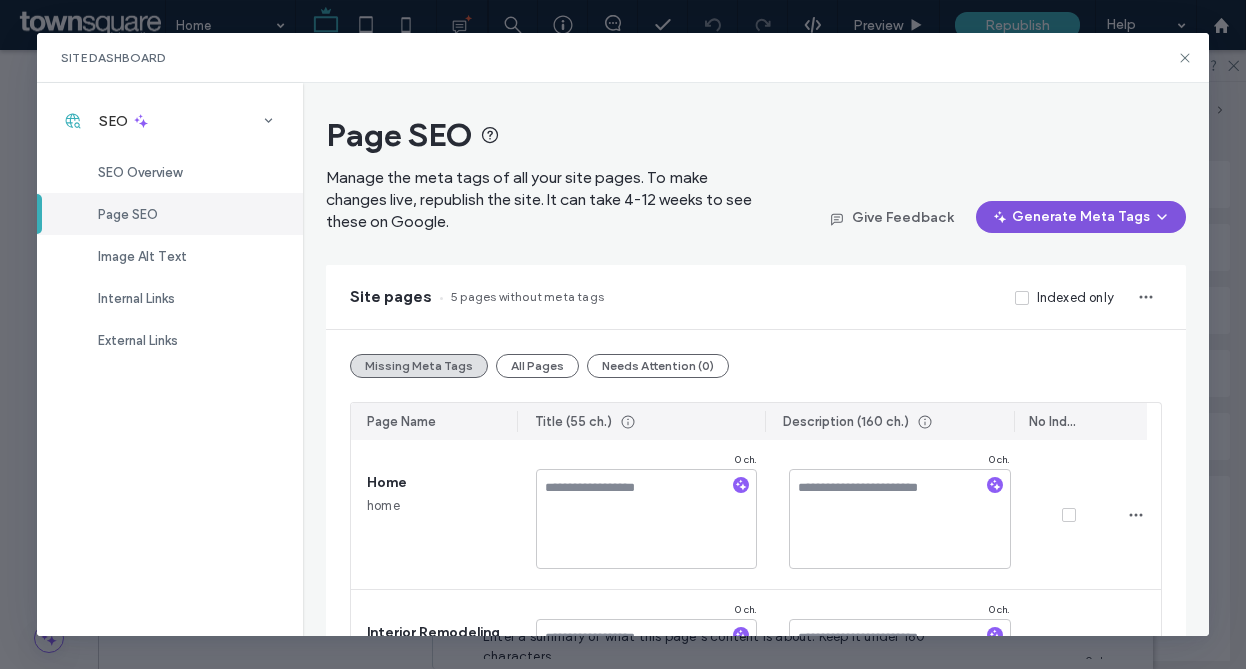 click on "Generate Meta Tags" at bounding box center [1081, 217] 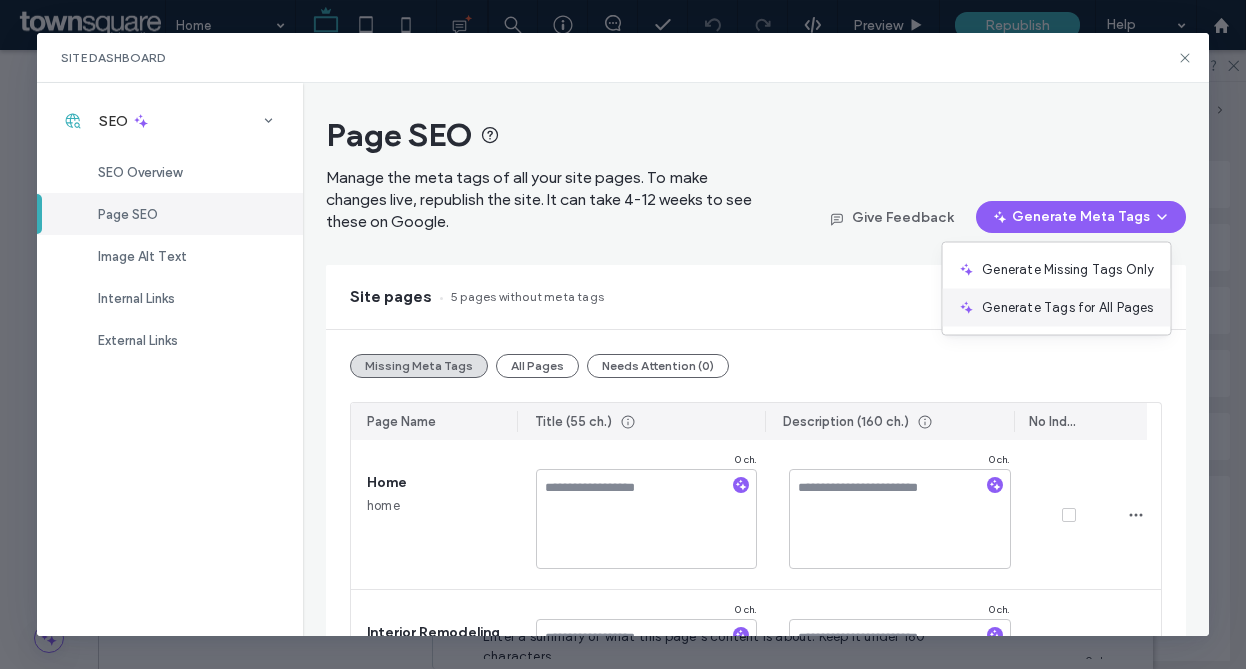click on "Generate Tags for All Pages" at bounding box center [1067, 308] 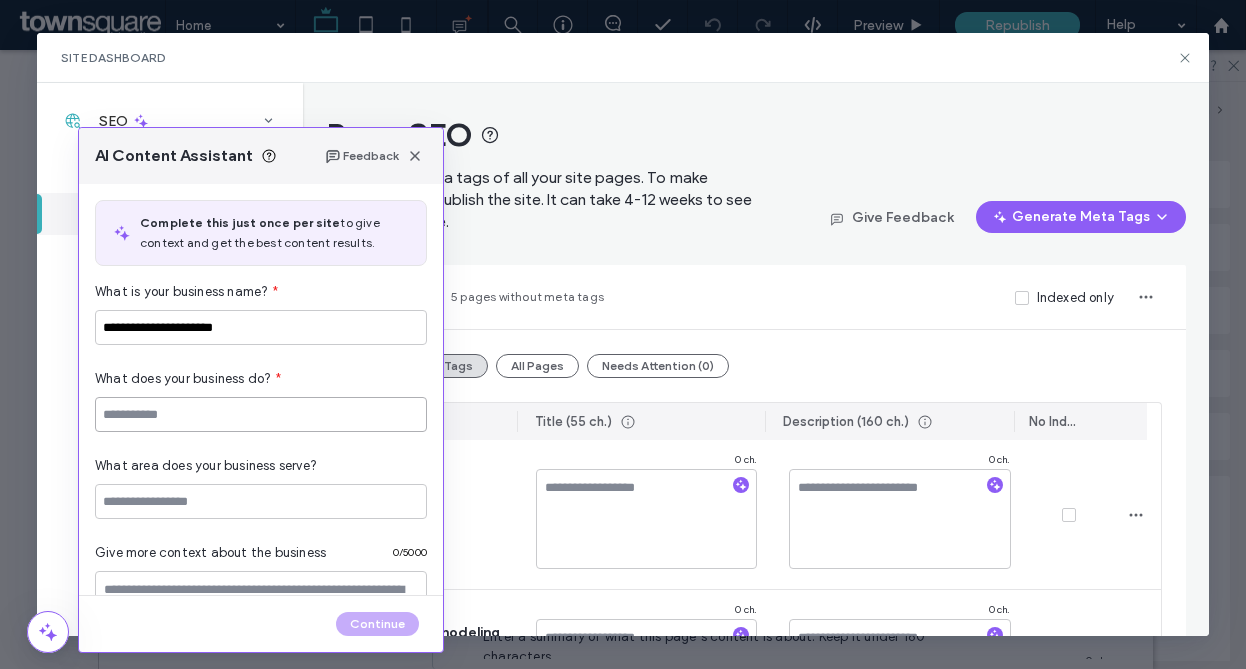 click at bounding box center [261, 414] 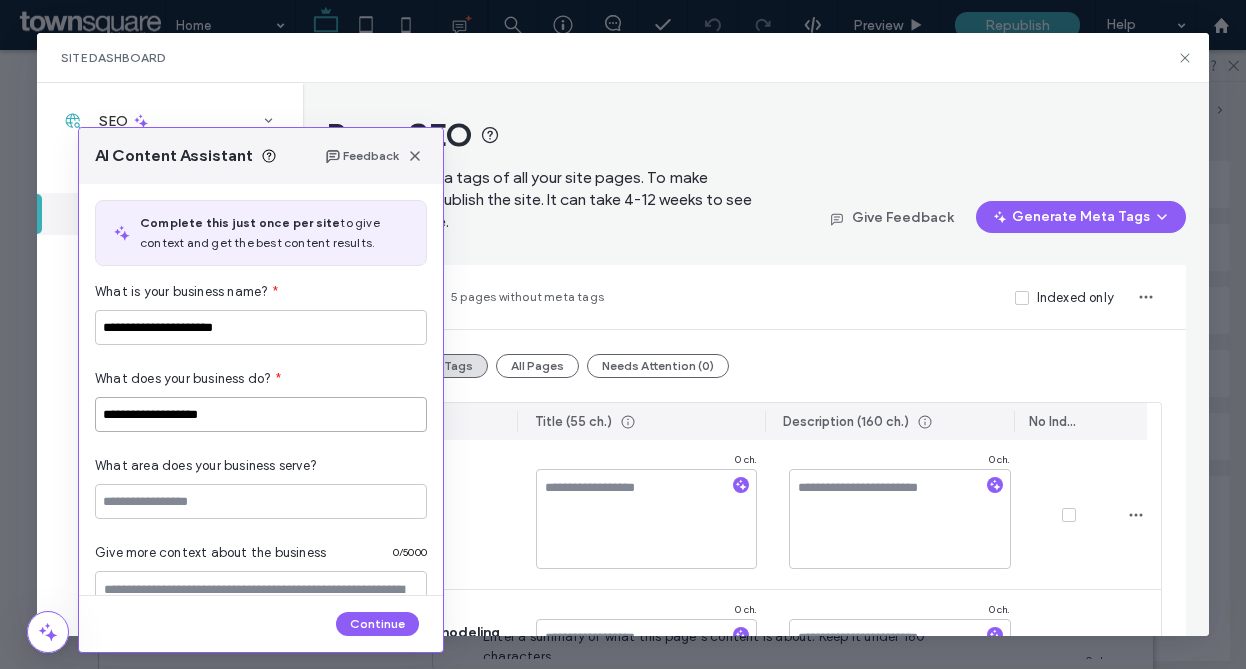 type on "**********" 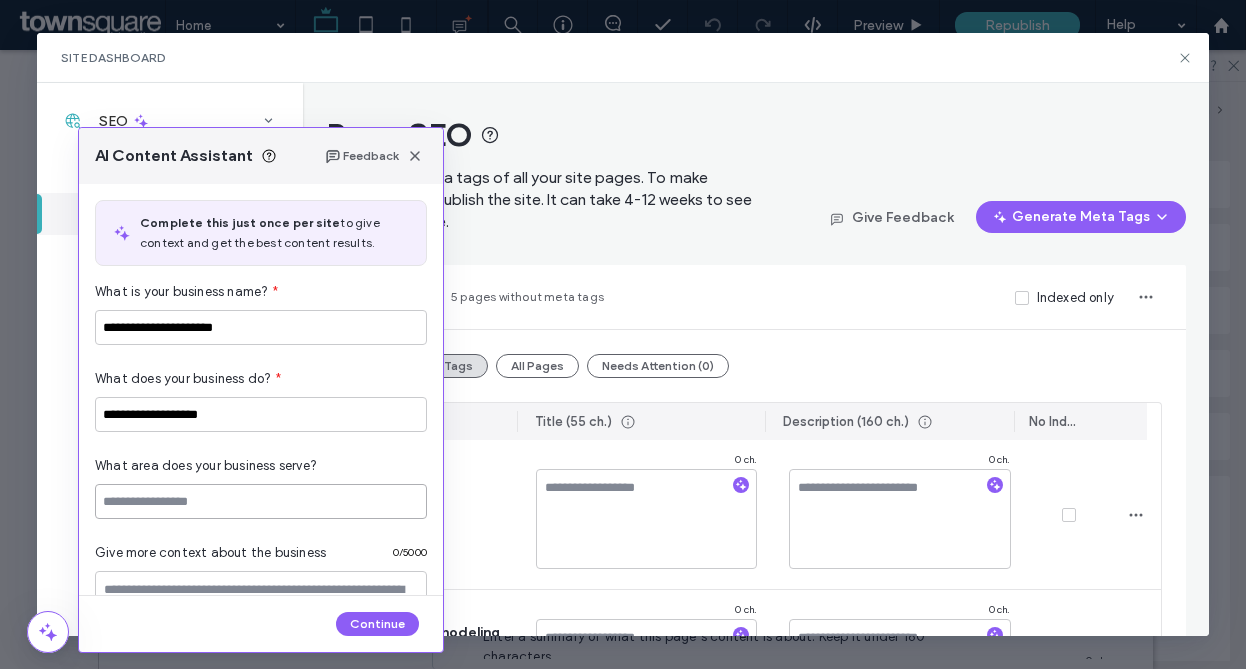 click at bounding box center (261, 501) 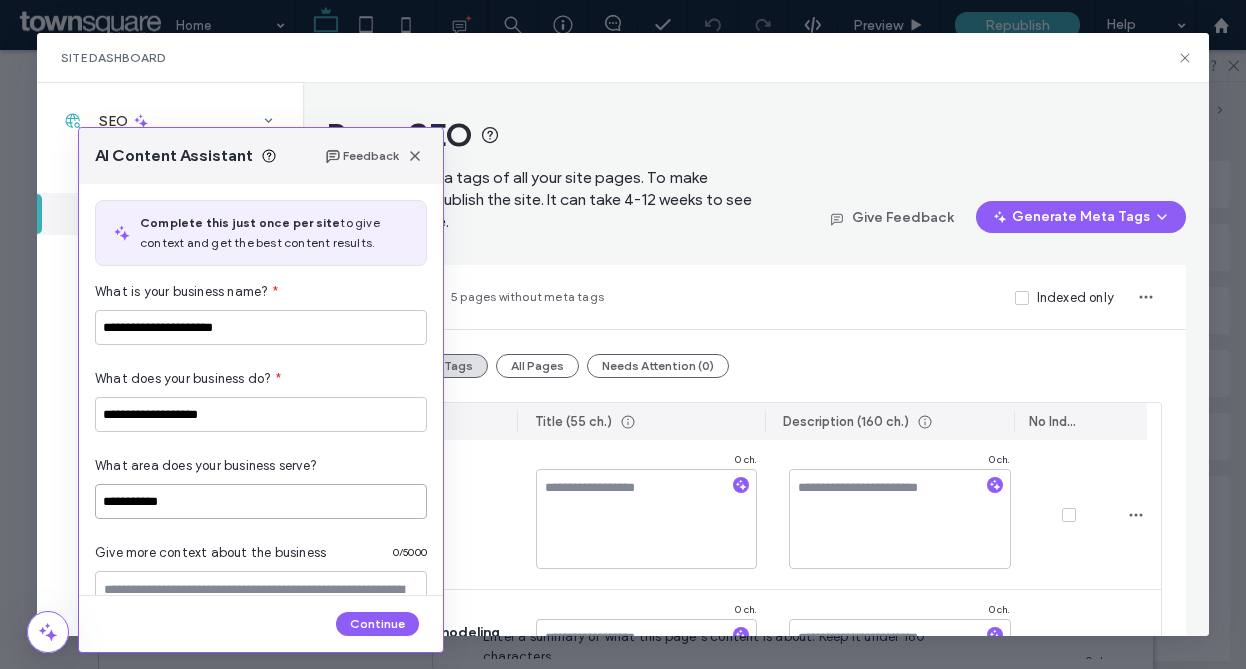 type on "**********" 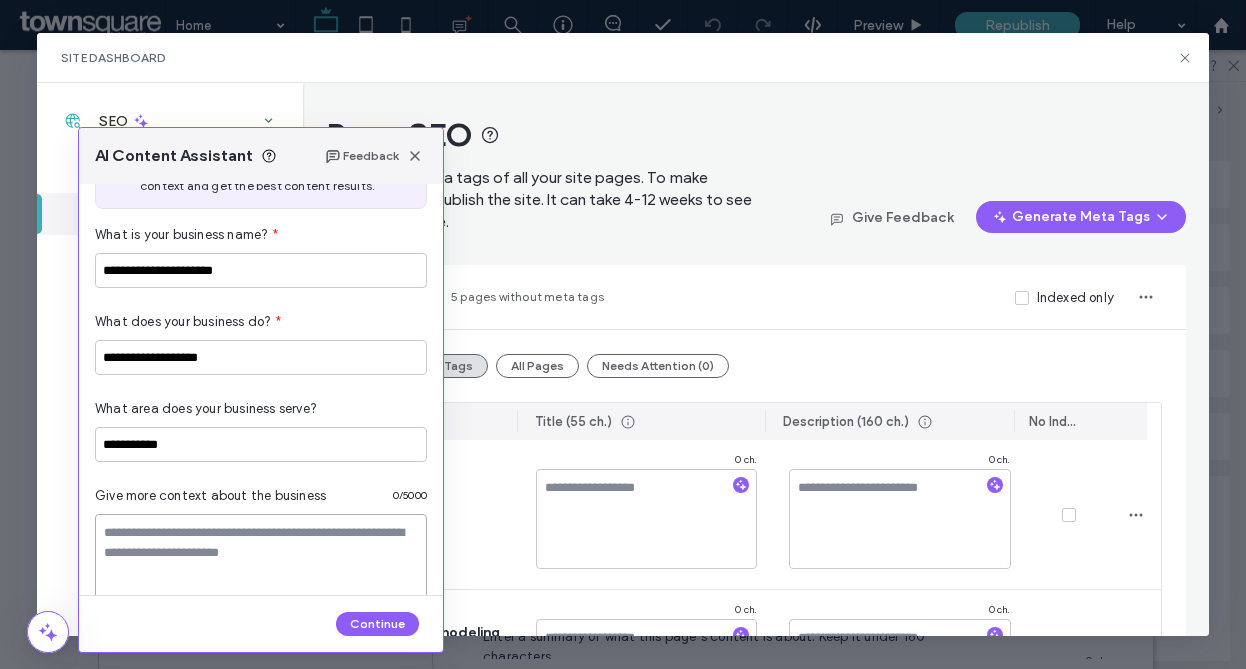 click at bounding box center [261, 564] 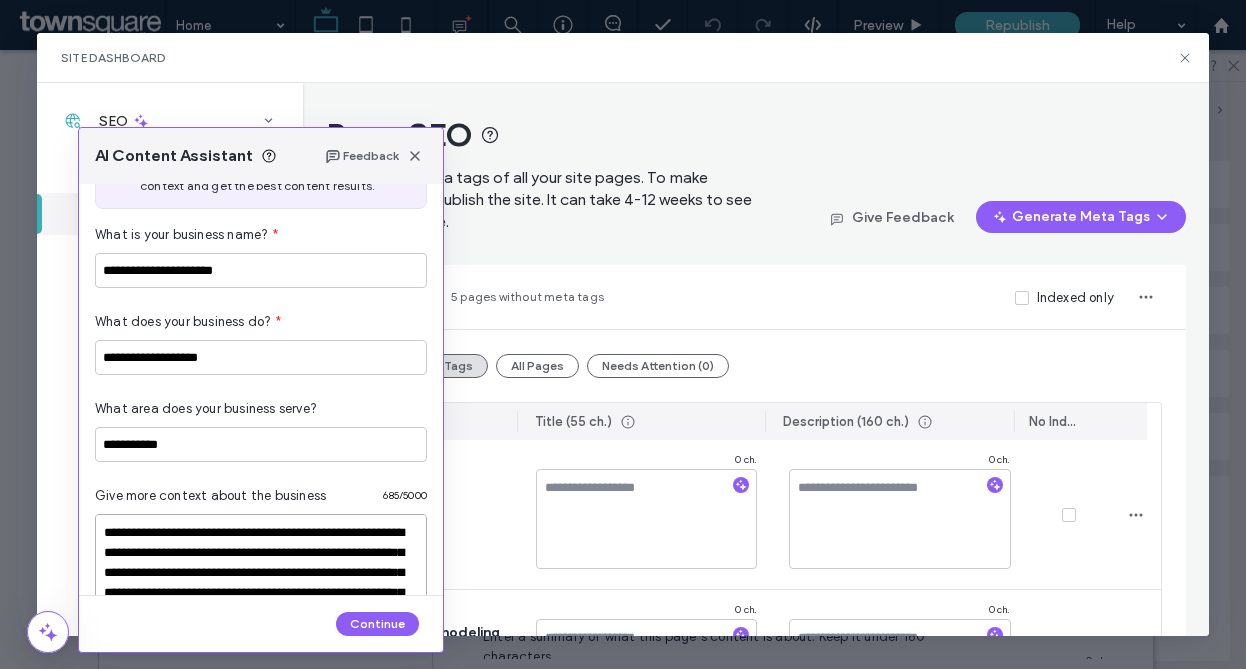 scroll, scrollTop: 228, scrollLeft: 0, axis: vertical 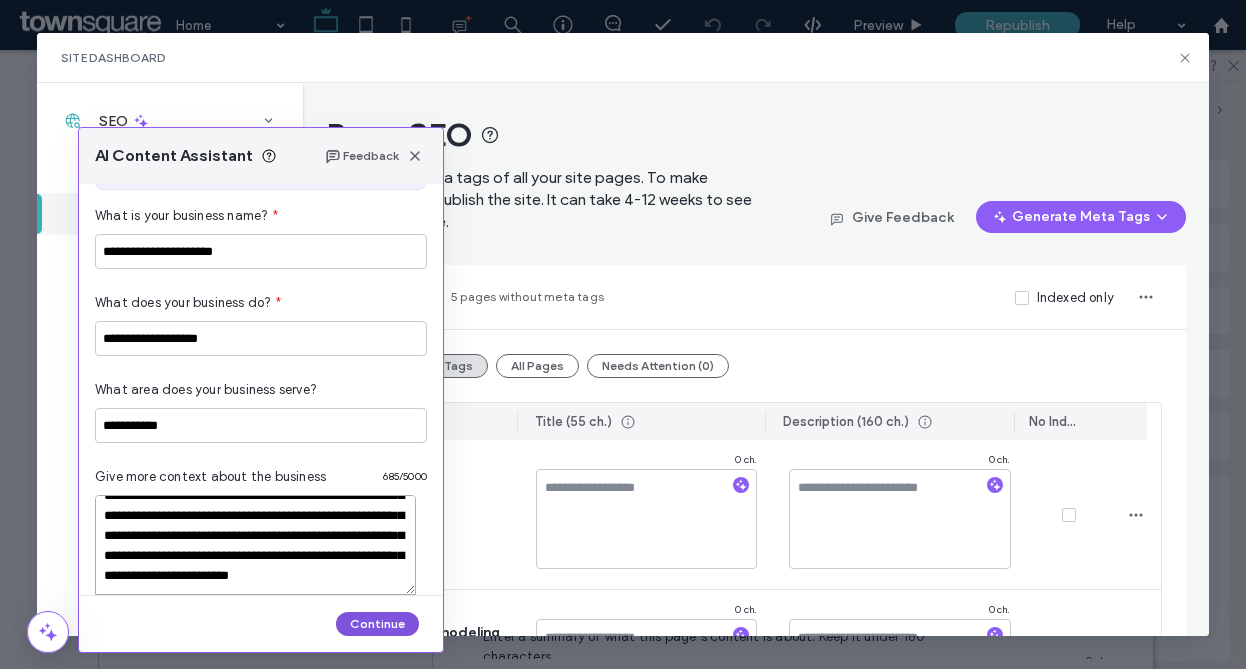 type on "**********" 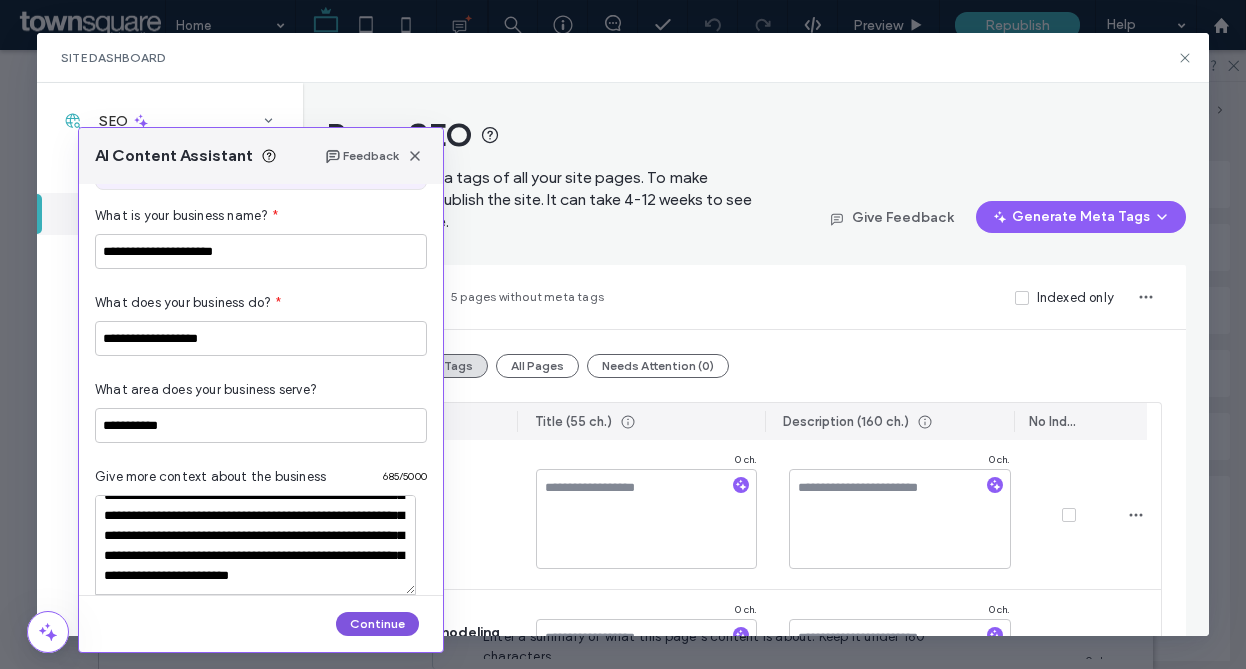 click on "Continue" at bounding box center [377, 624] 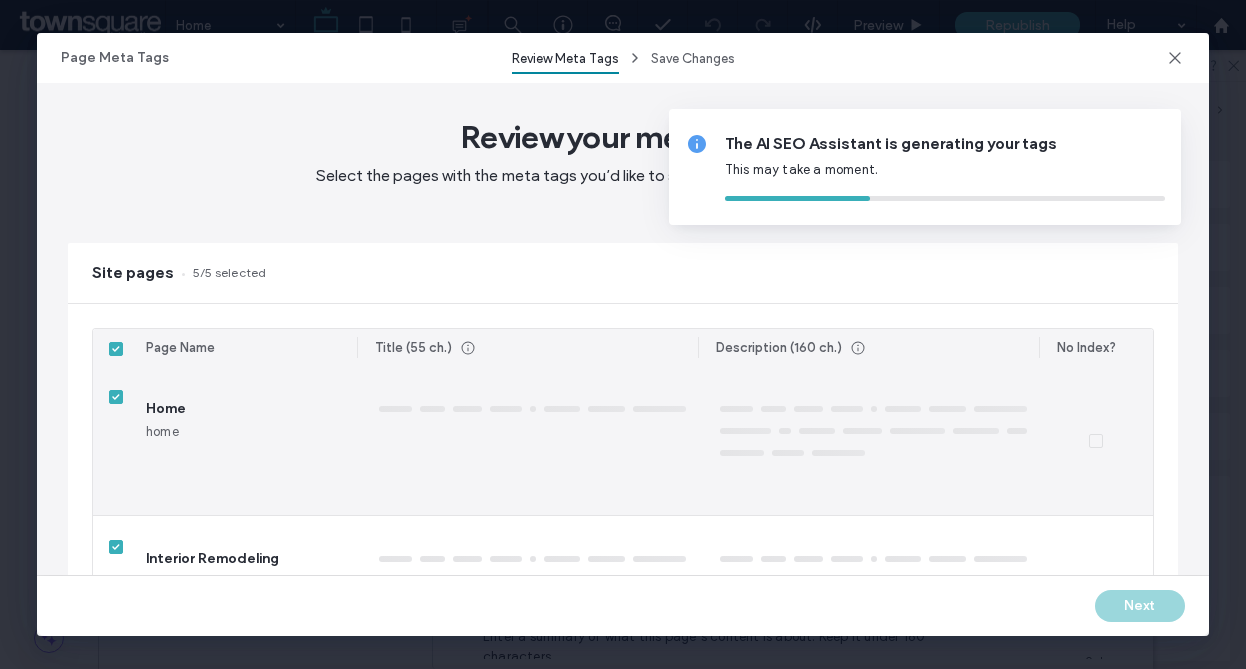 type on "*****" 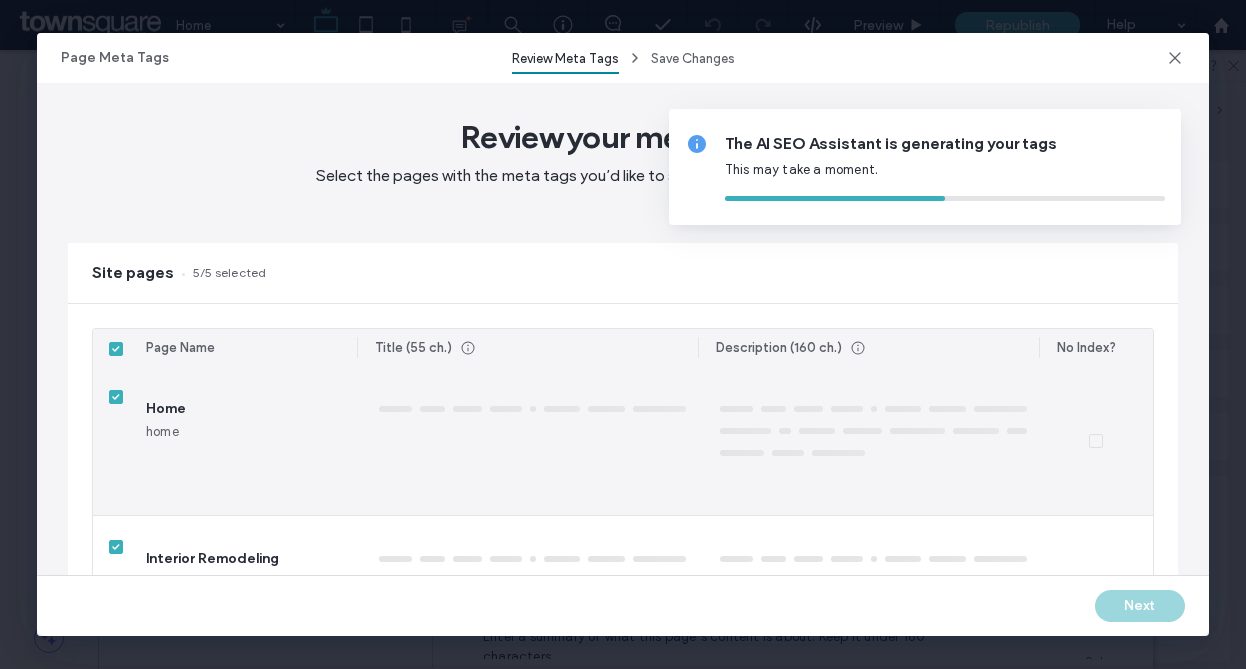 type on "***" 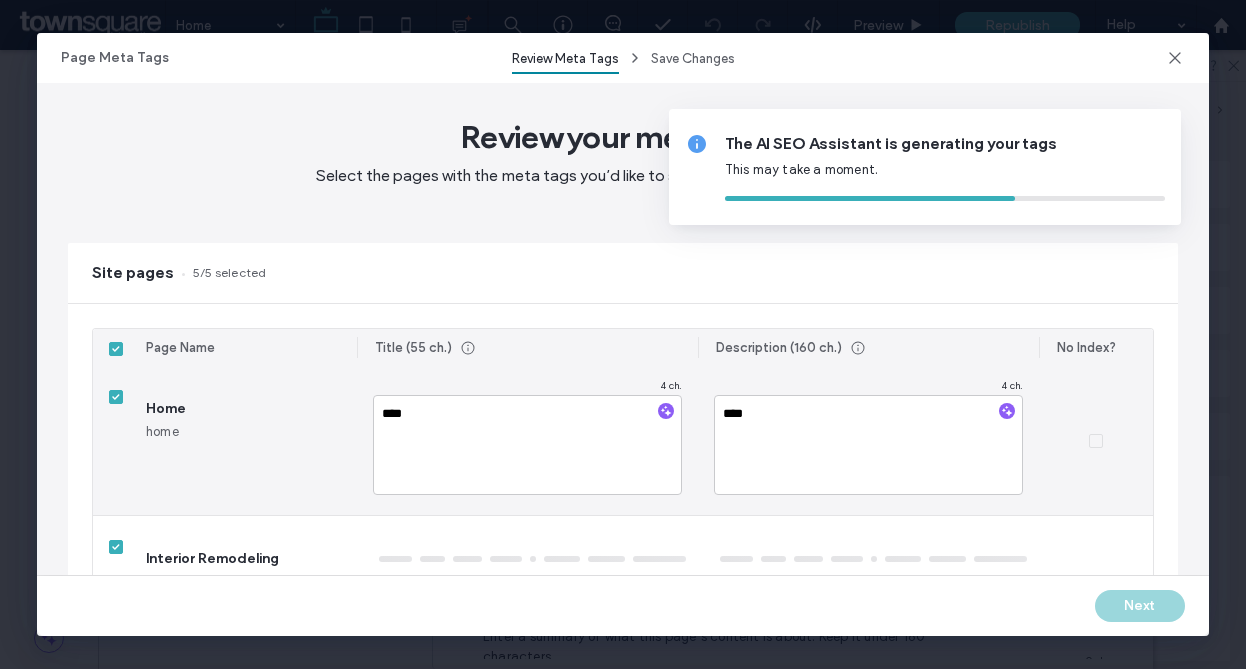 type on "****" 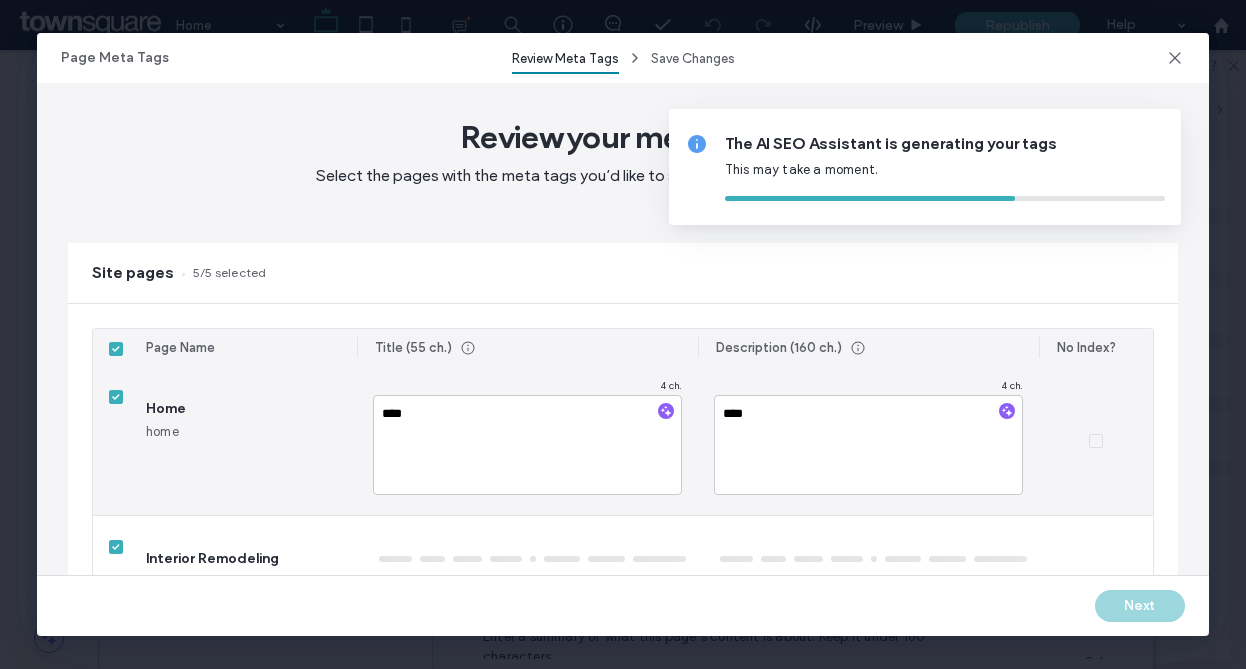 type on "*****" 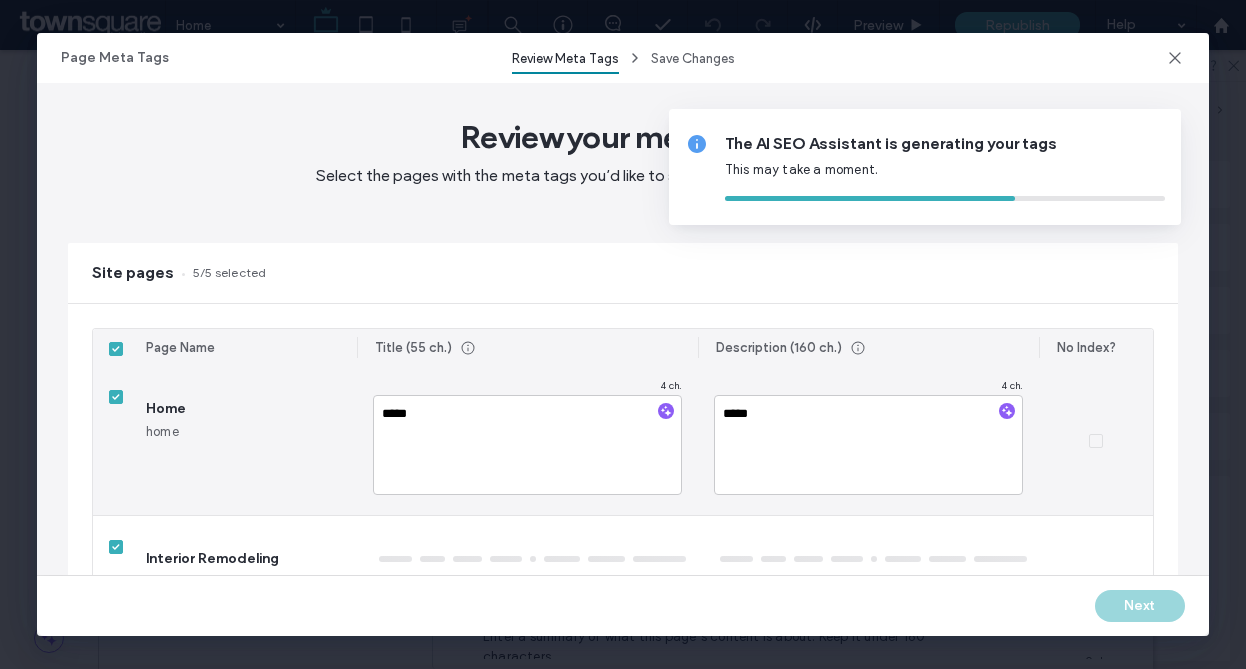 type on "**********" 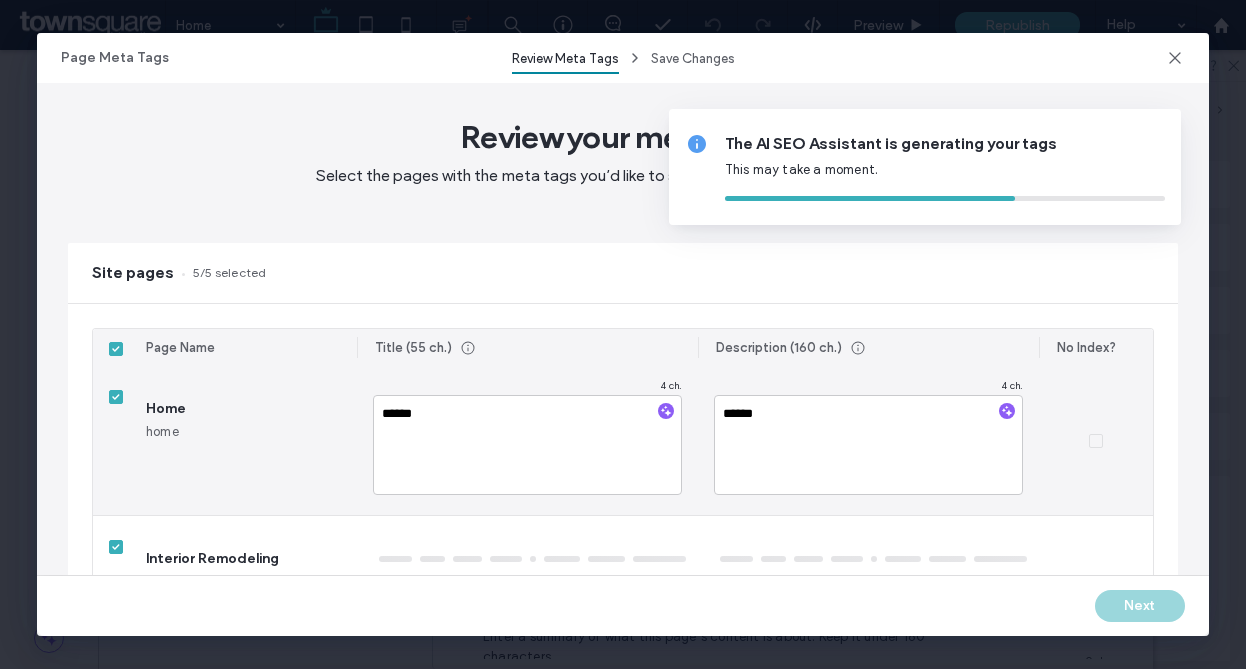 type on "**********" 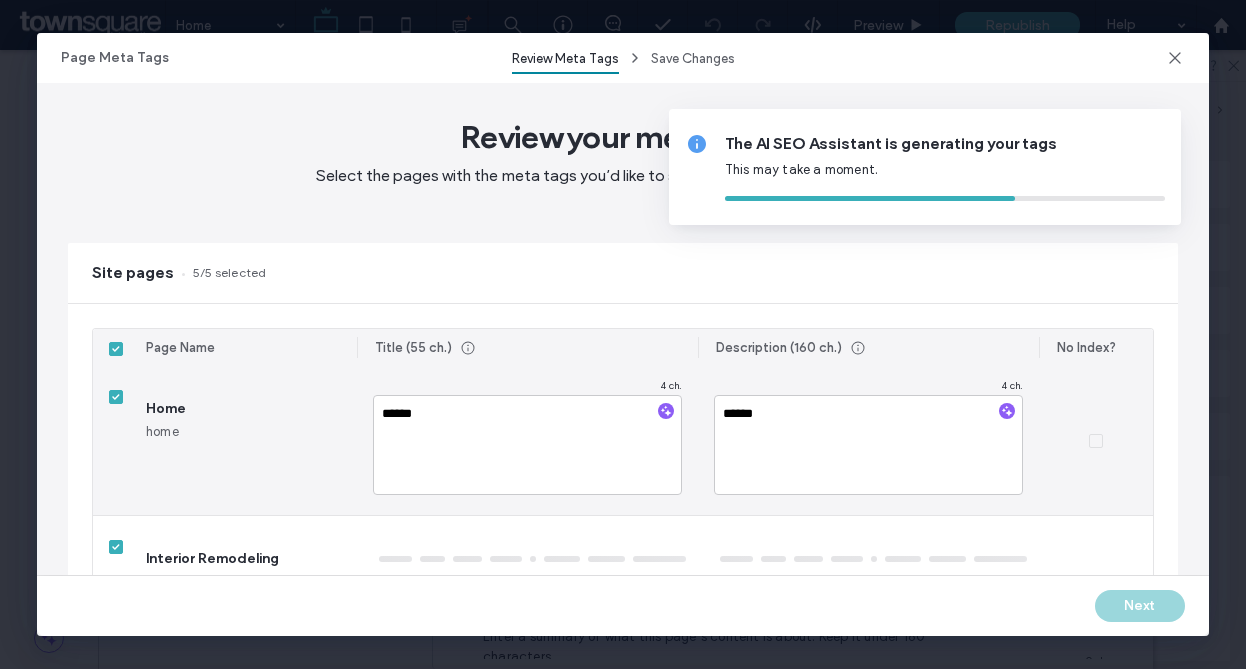 type on "**********" 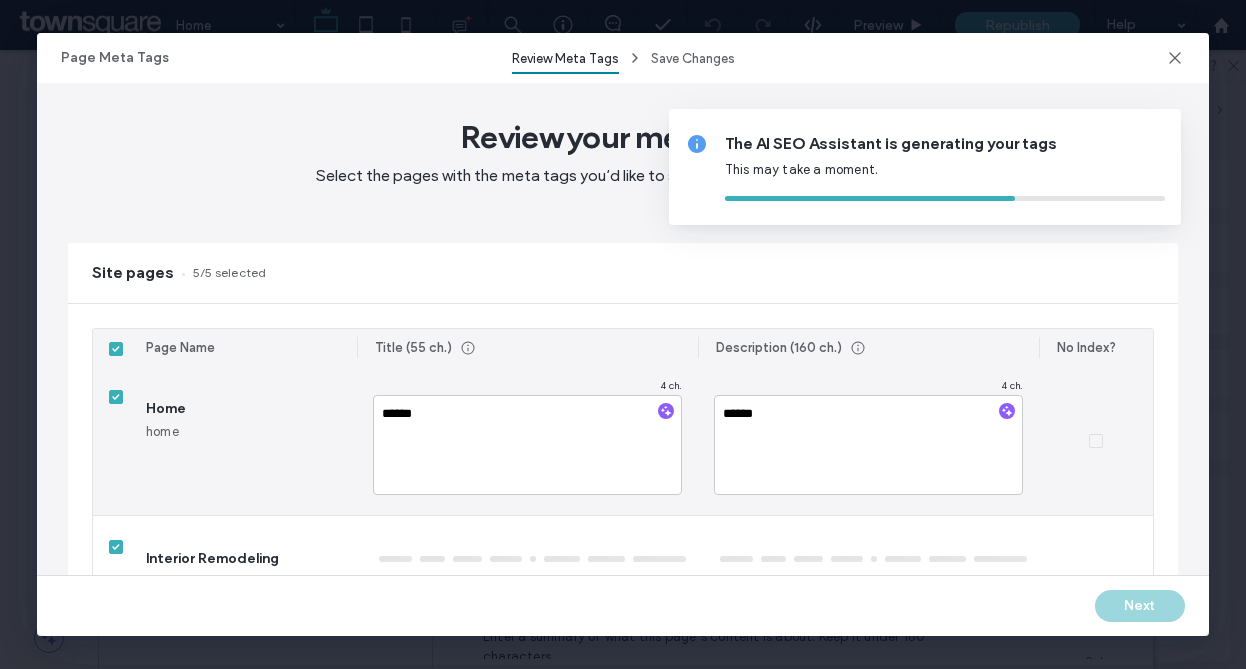 type on "*******" 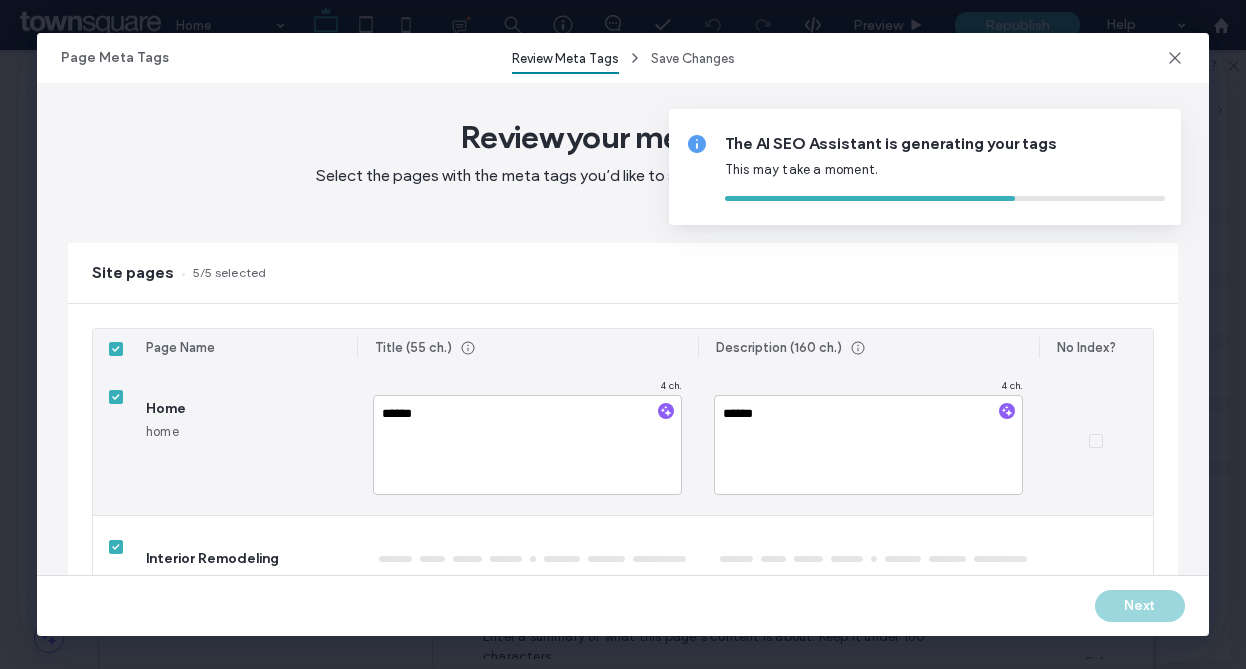 type on "*******" 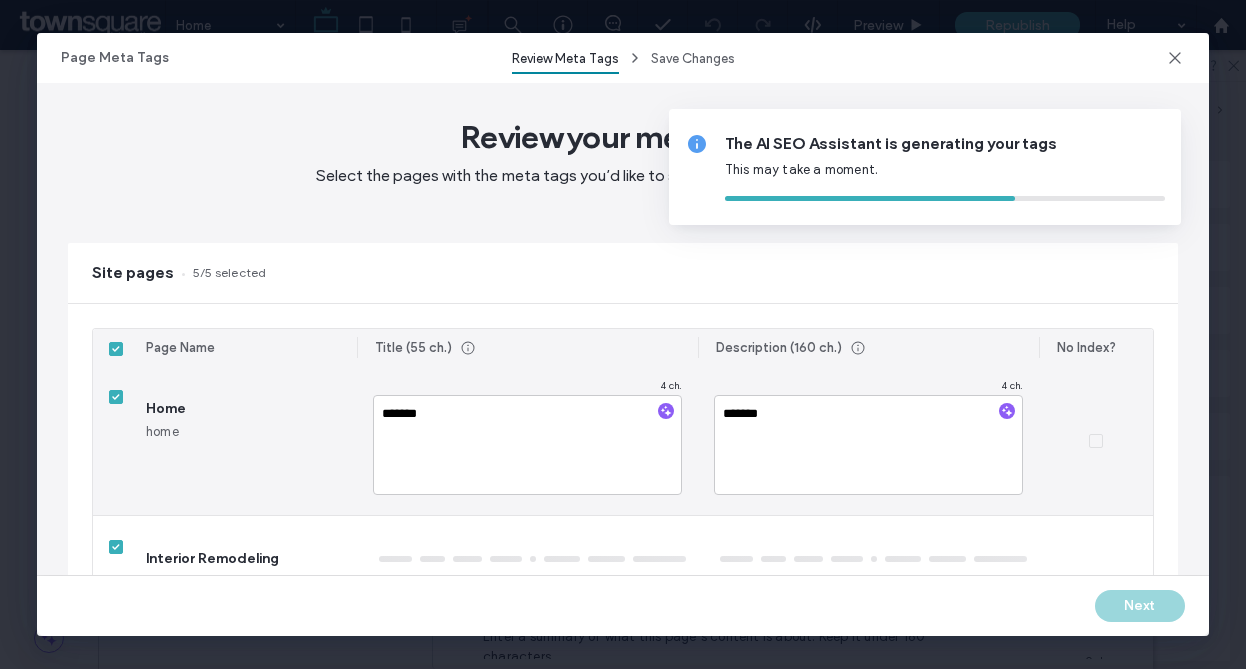 type on "**********" 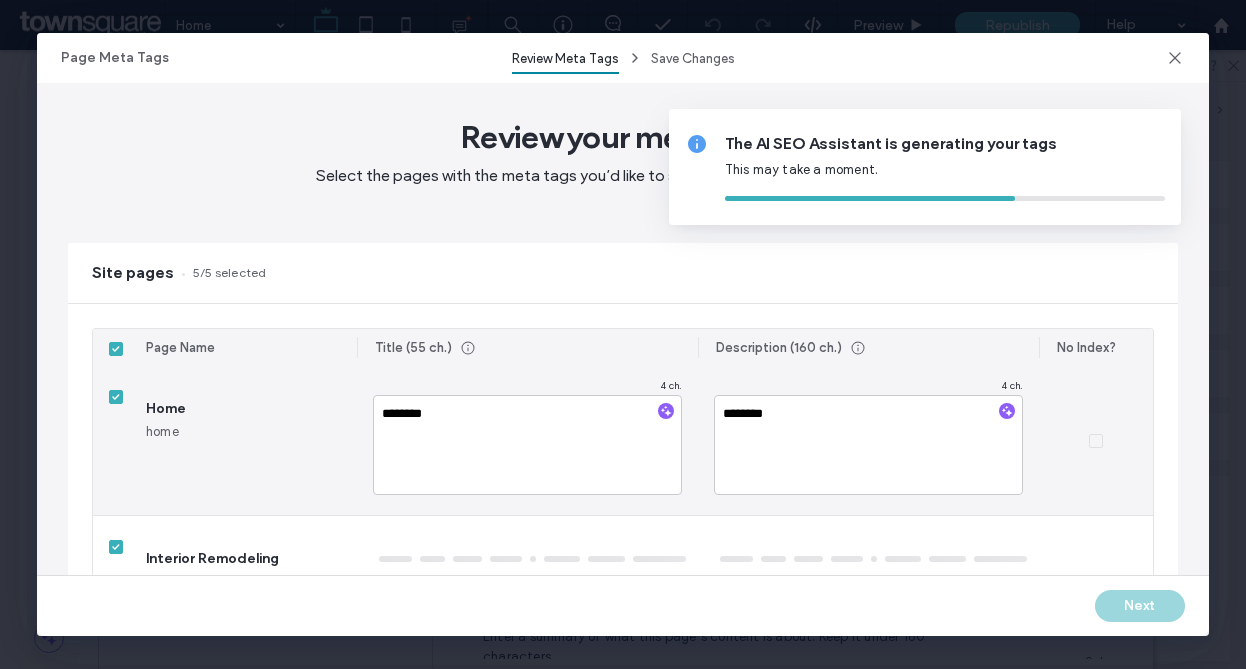 type on "**********" 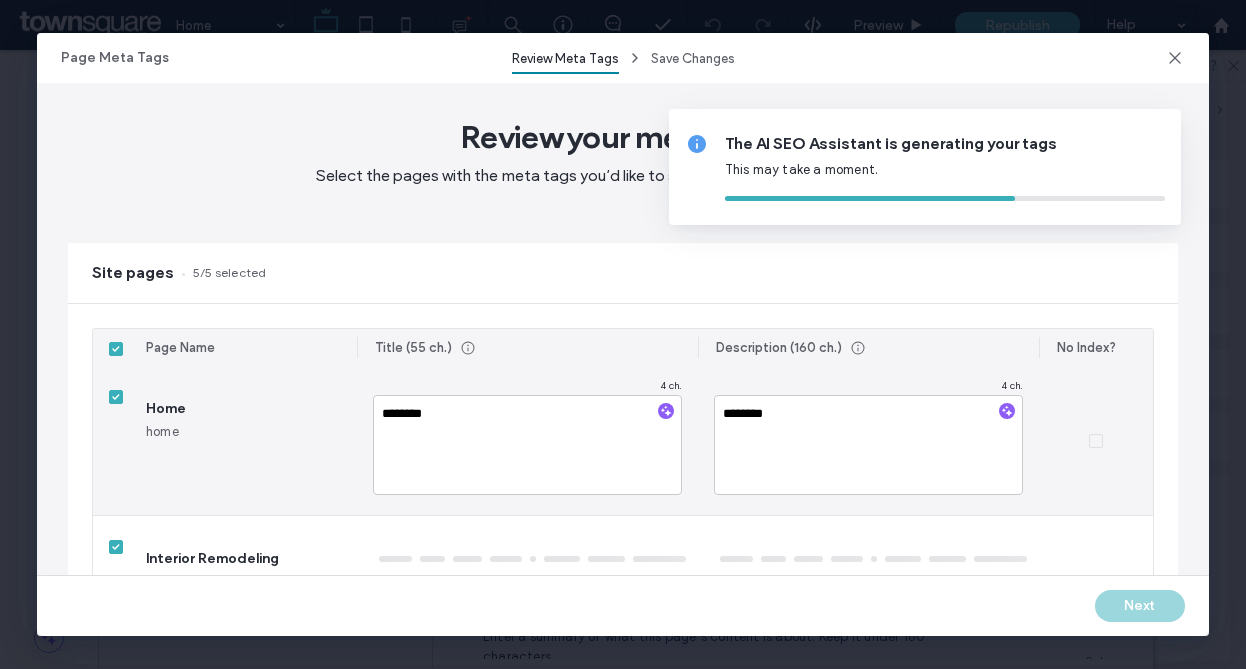 type on "**********" 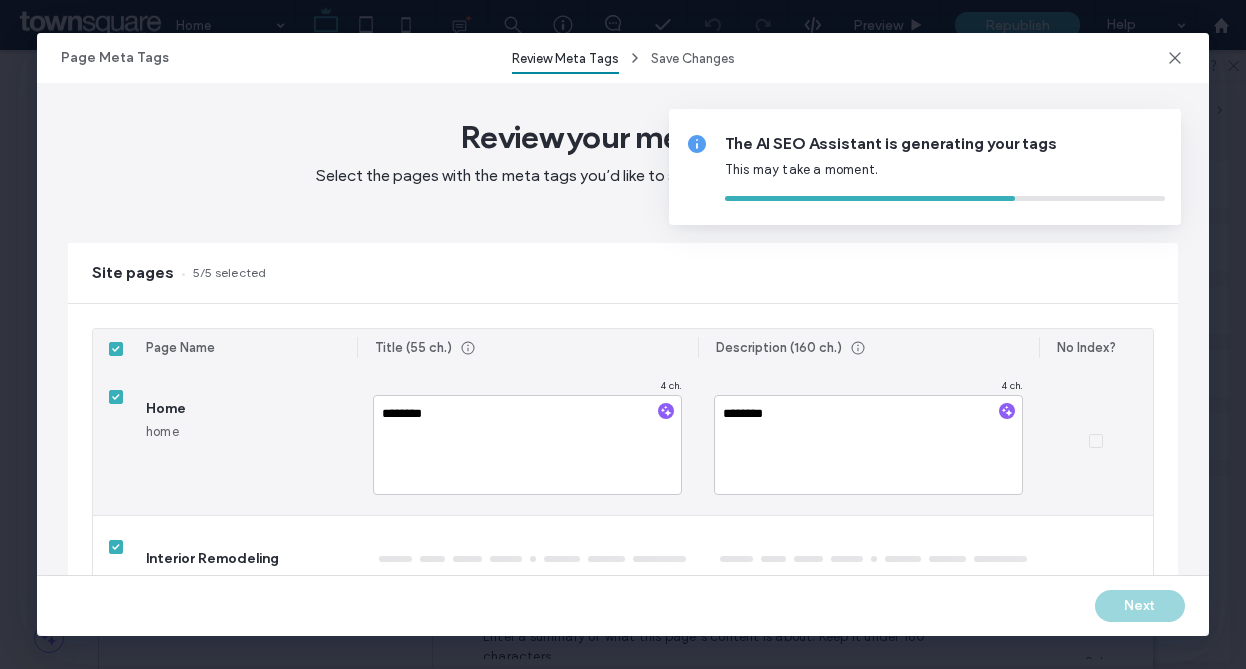 type on "*********" 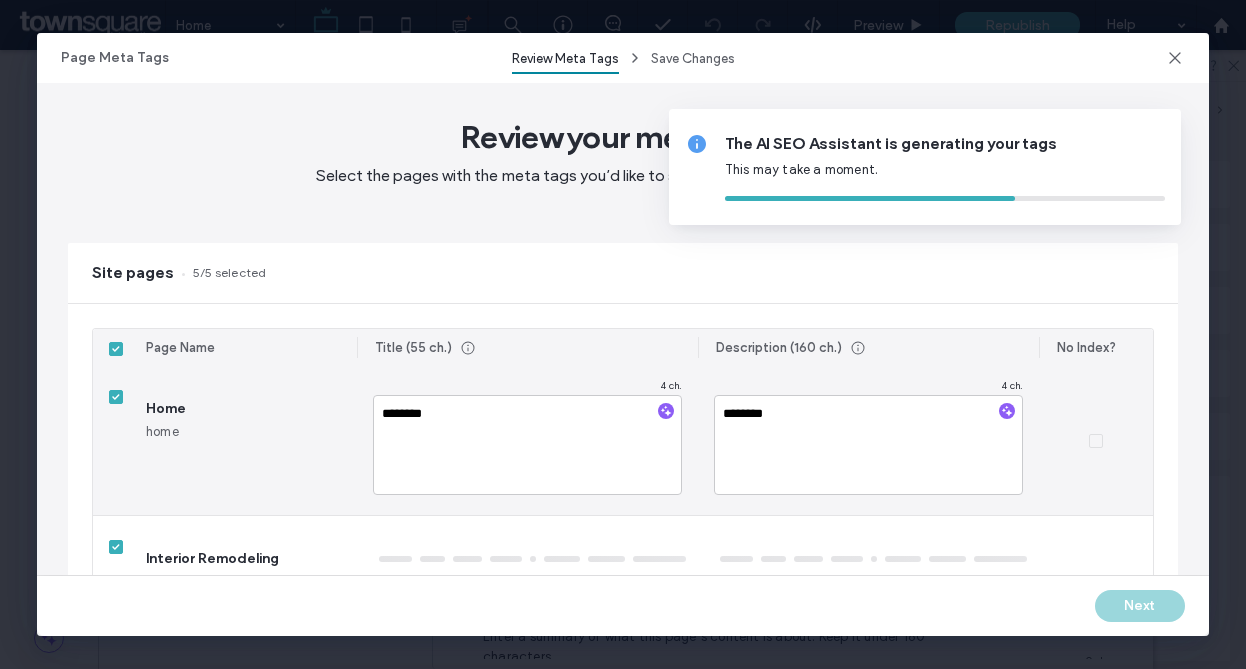 type on "*********" 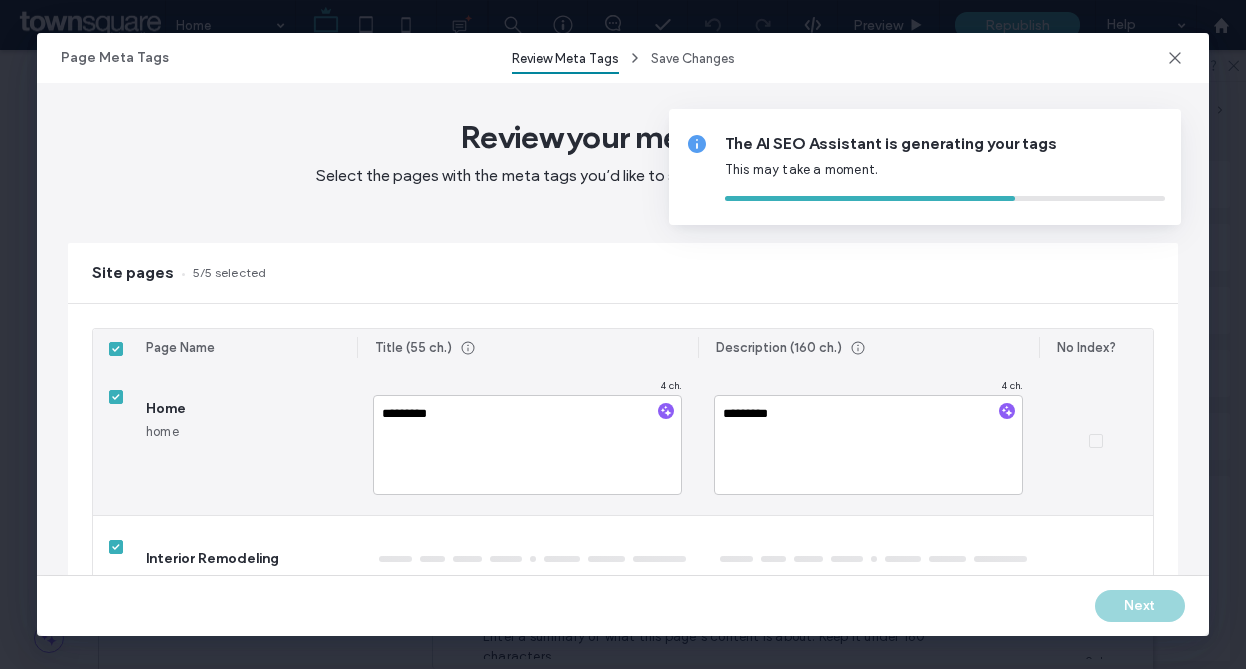 type on "**********" 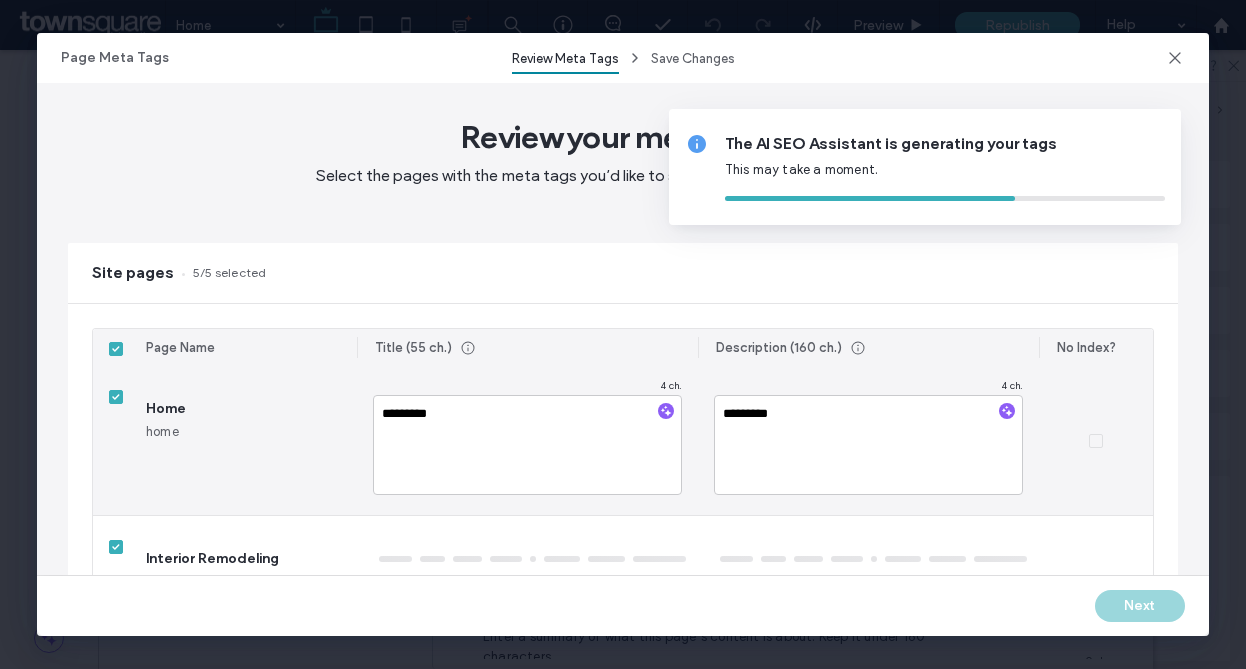 type on "**********" 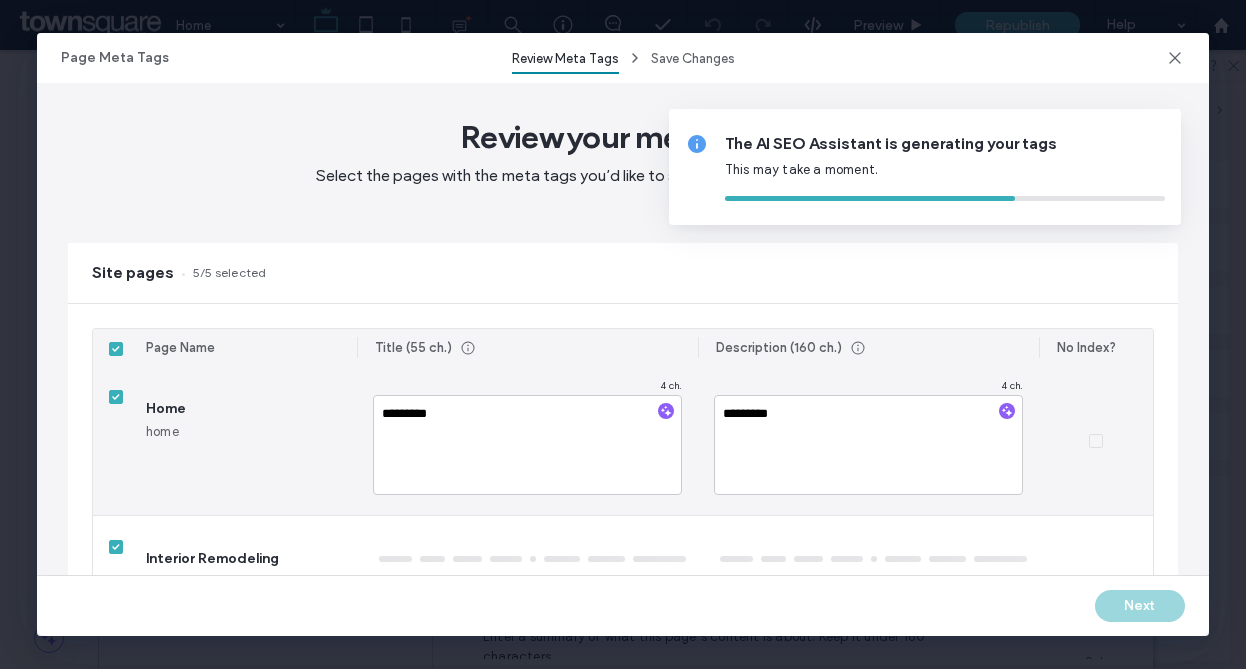 type on "**********" 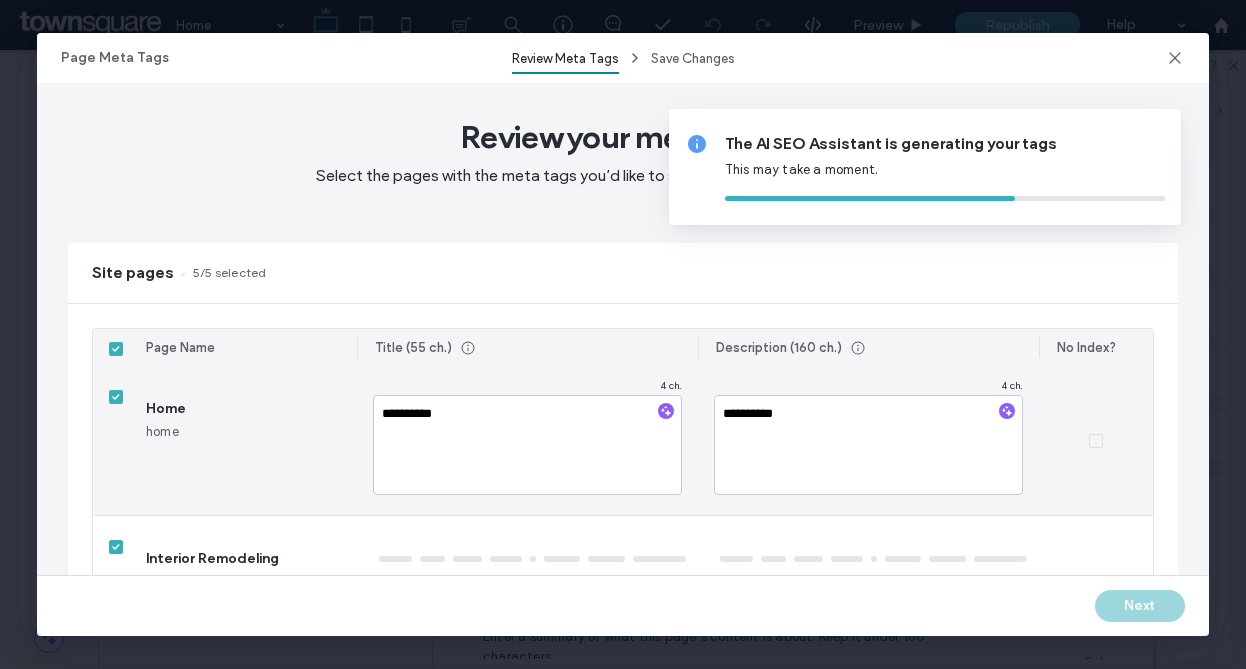 type on "**********" 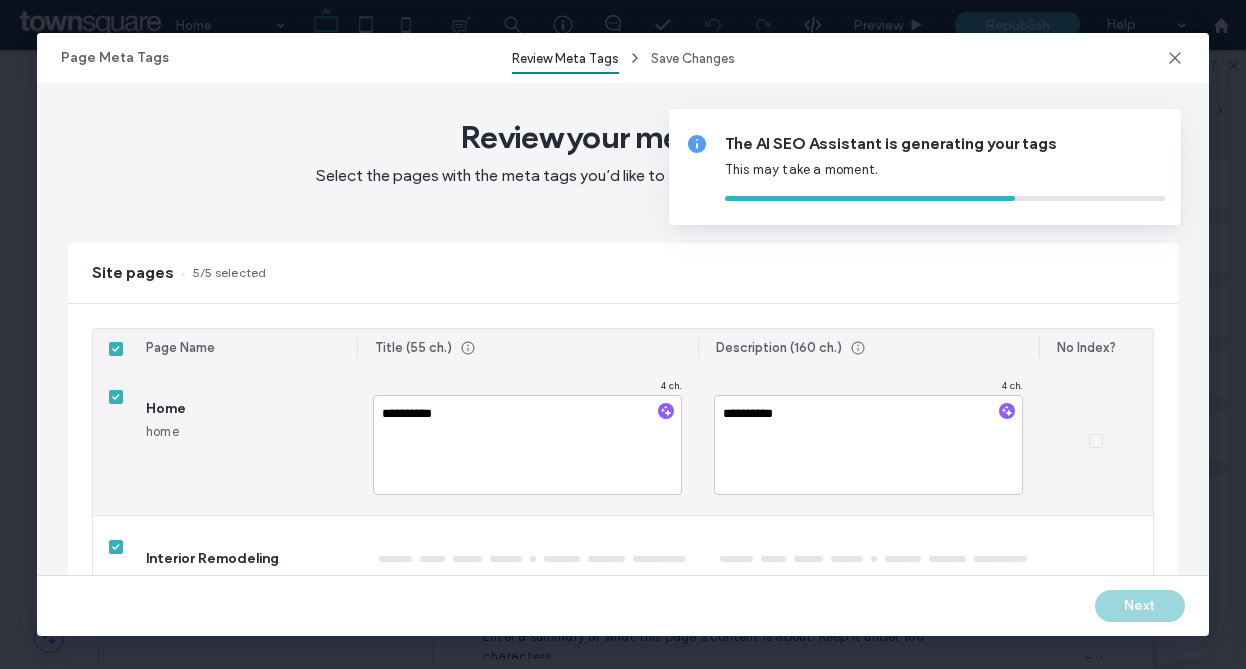 type on "**********" 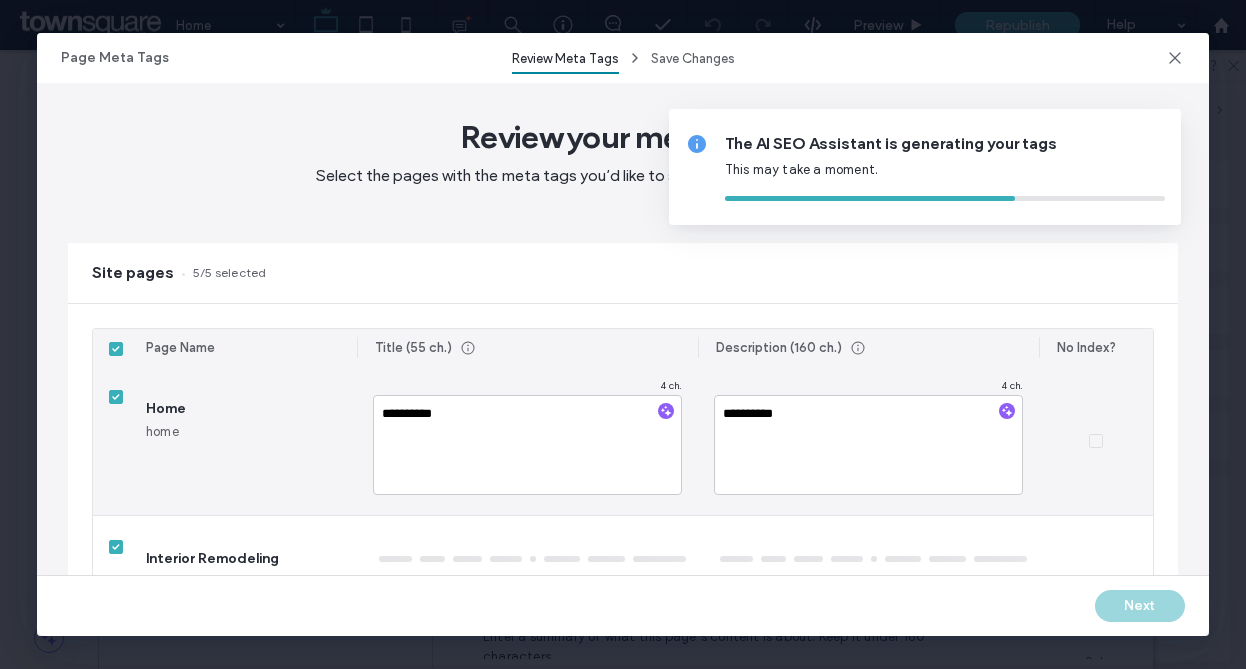 type on "**********" 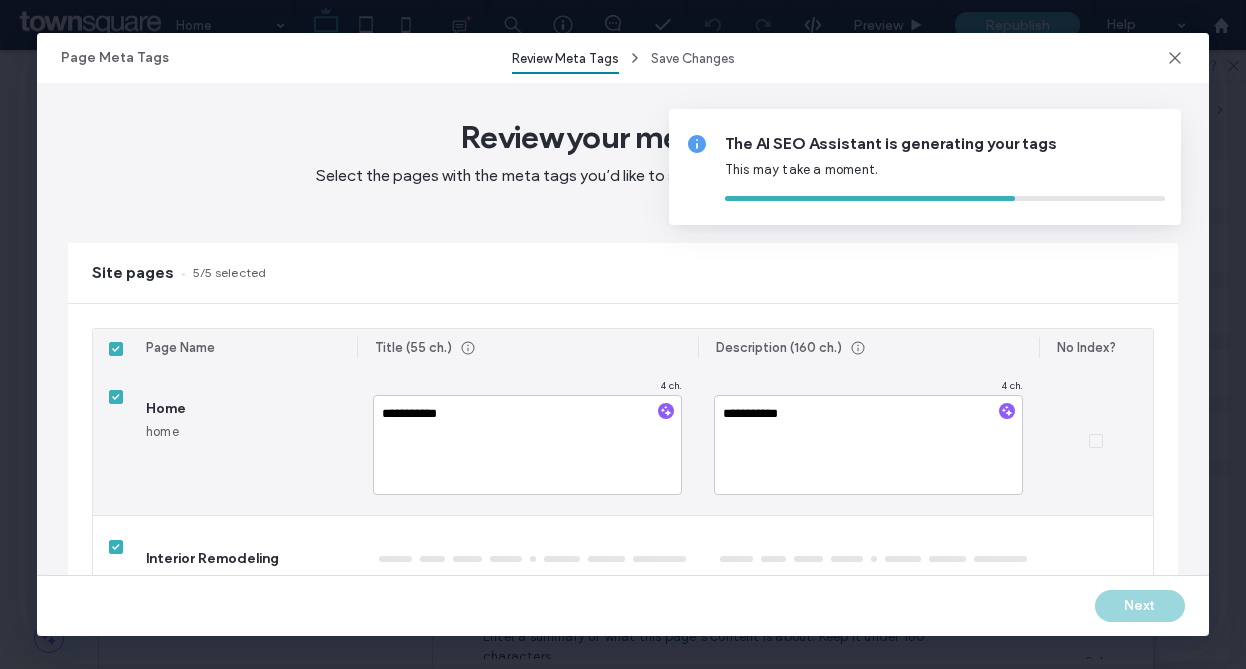 type on "**********" 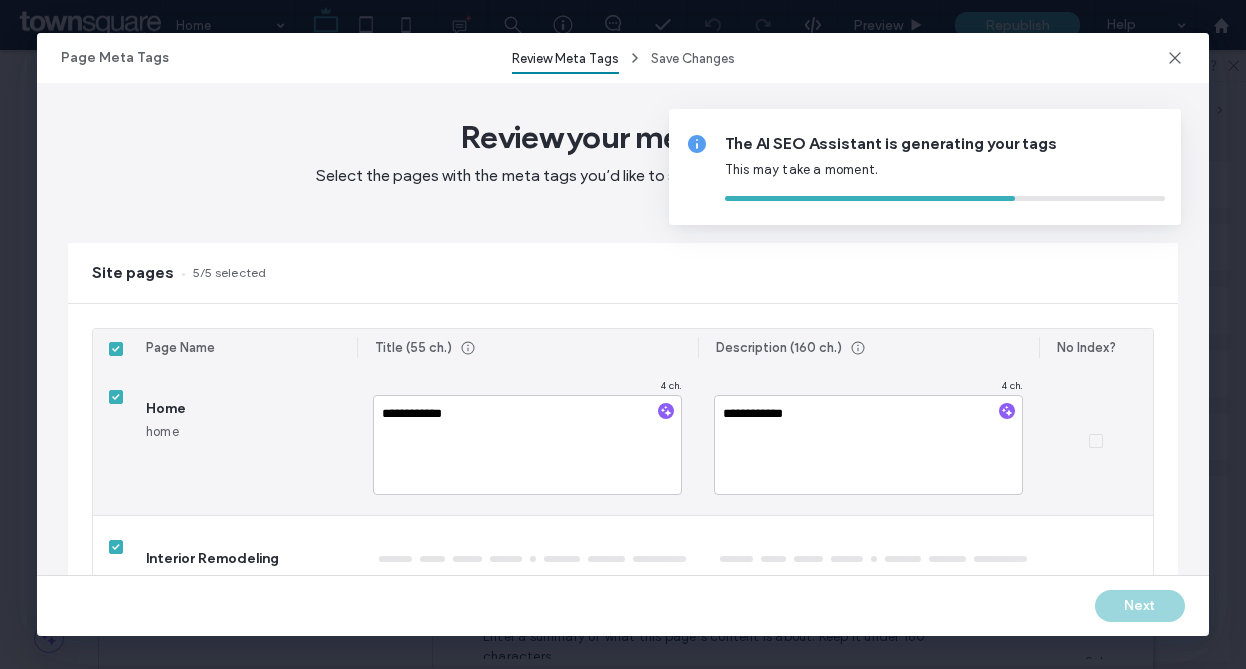 type on "**********" 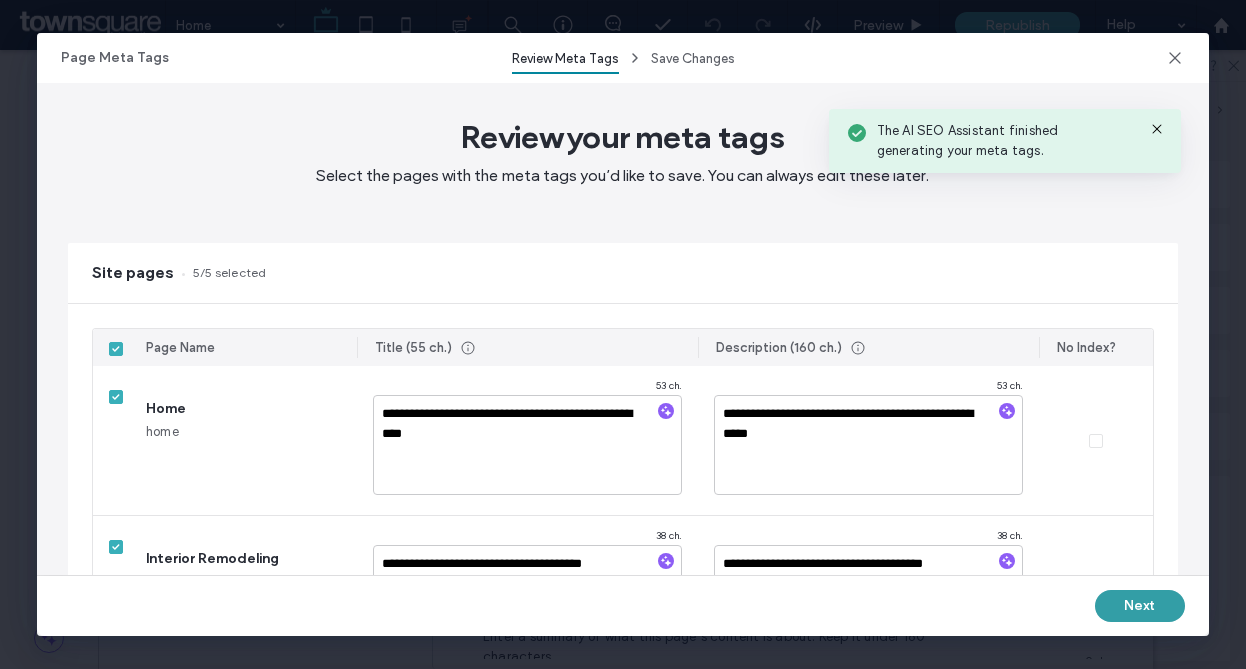 click on "Next" at bounding box center (1140, 606) 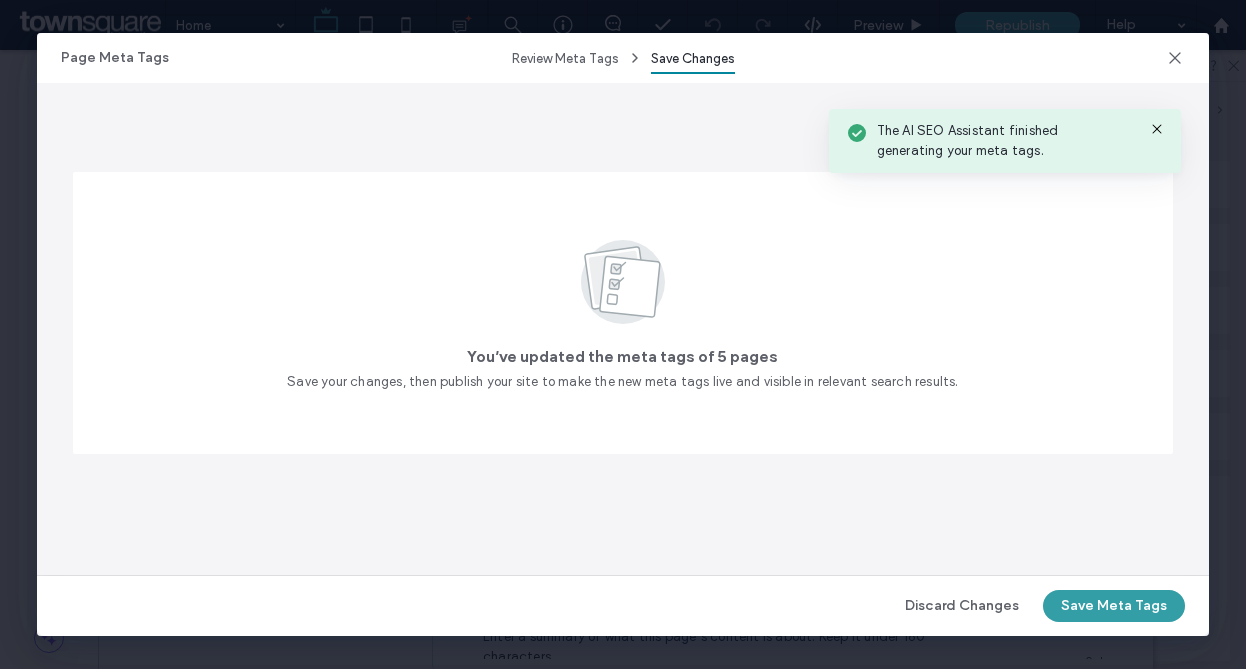 click on "Save Meta Tags" at bounding box center [1114, 606] 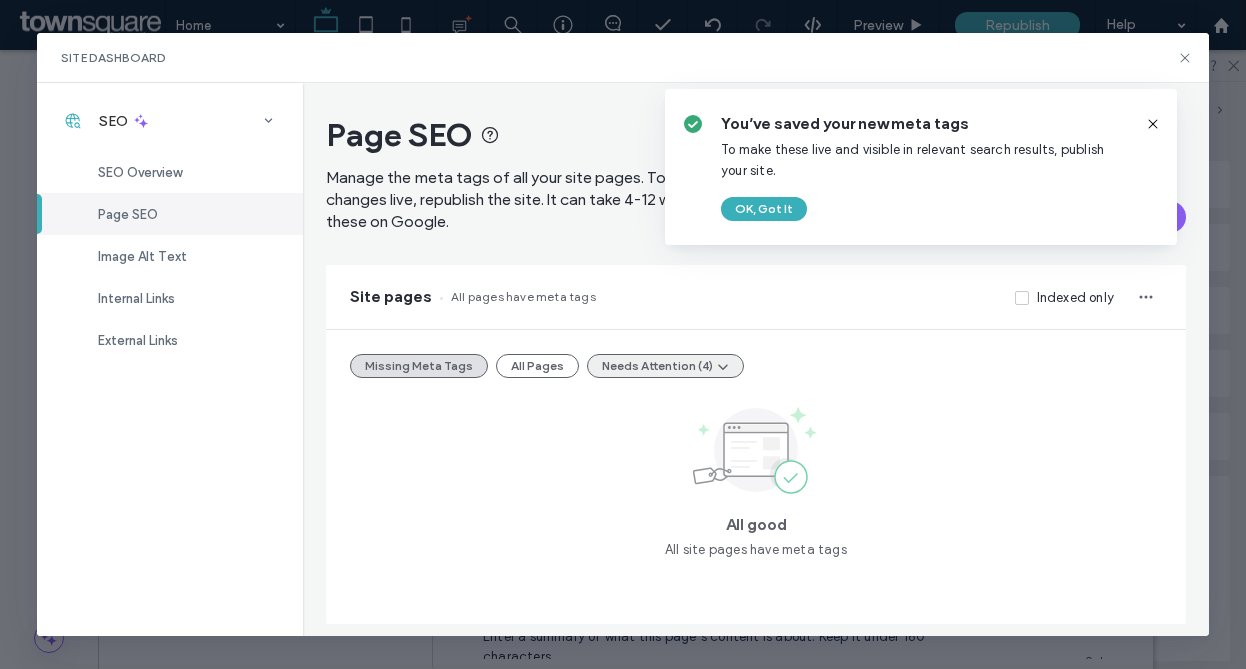click on "Needs Attention (4)" at bounding box center [665, 366] 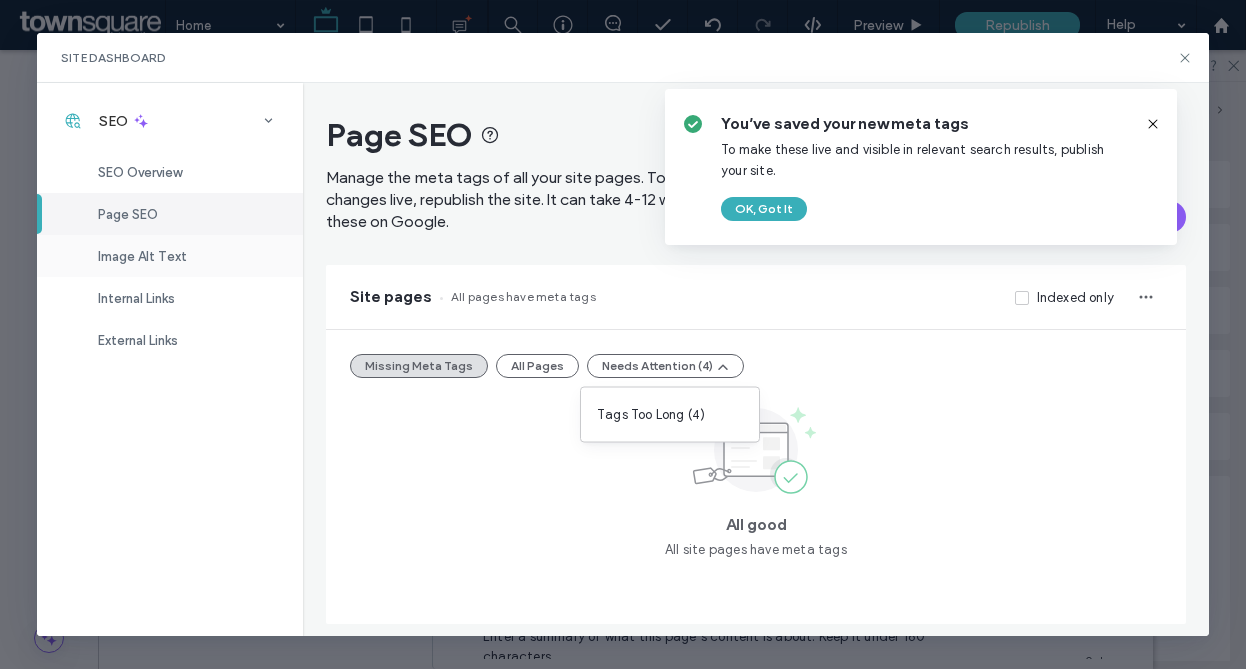 click on "Image Alt Text" at bounding box center [142, 256] 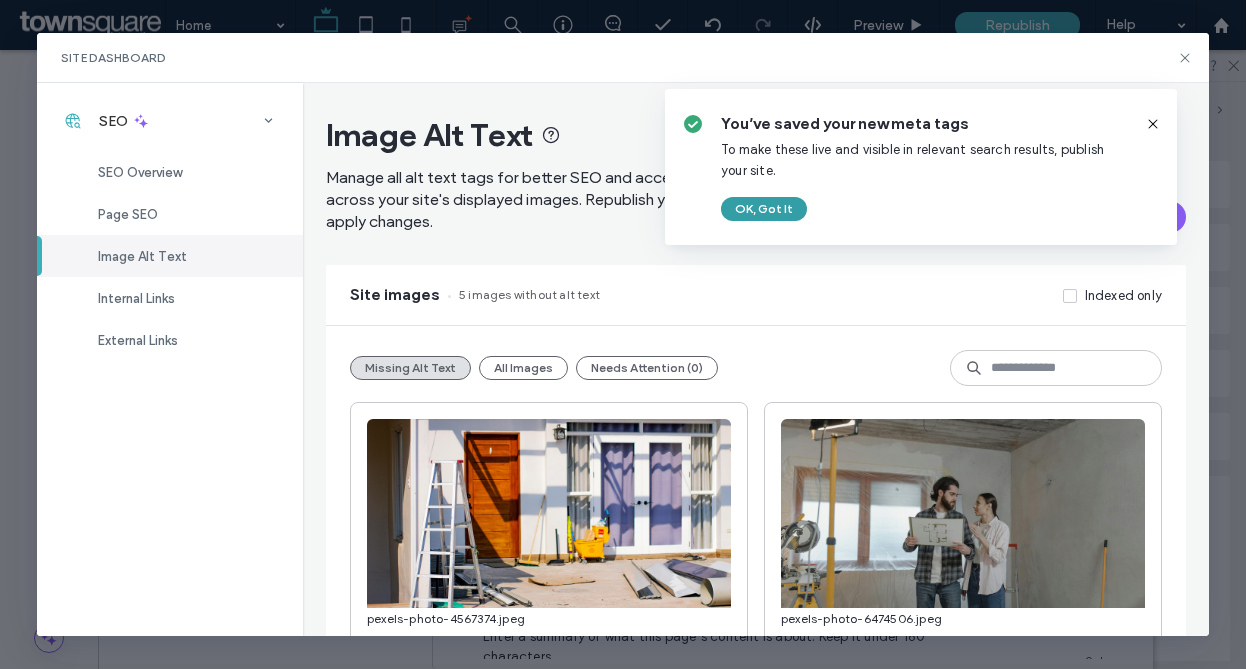 click on "OK, Got It" at bounding box center [764, 209] 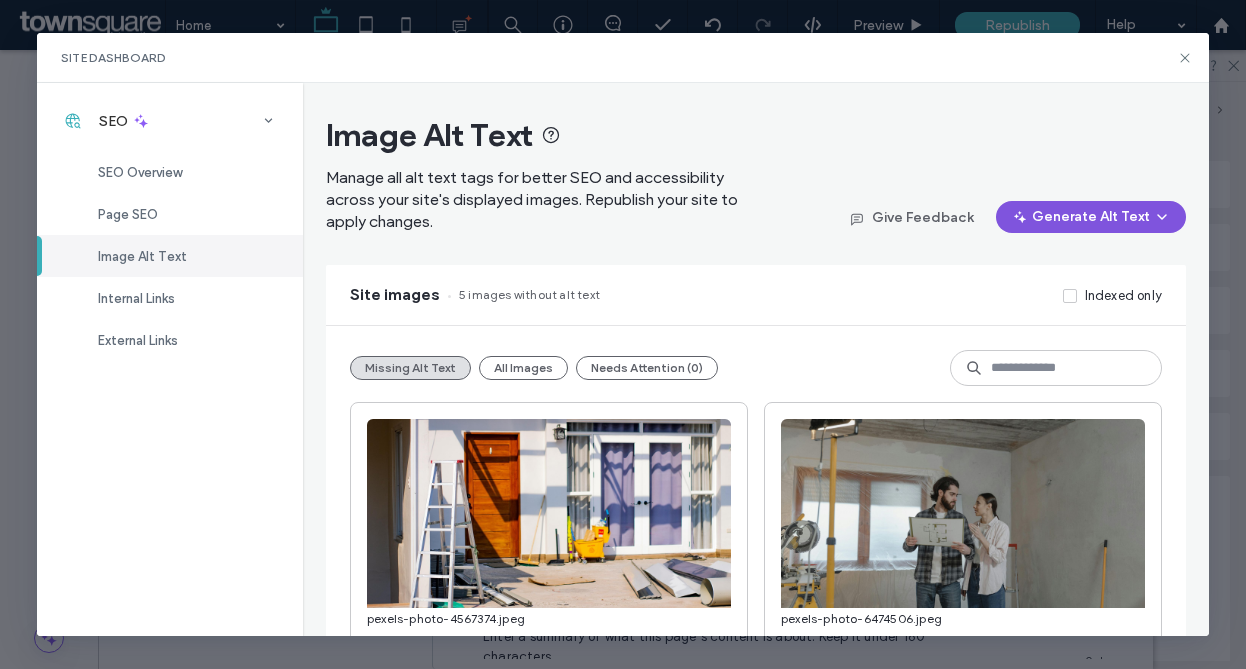 click on "Generate Alt Text" at bounding box center (1091, 217) 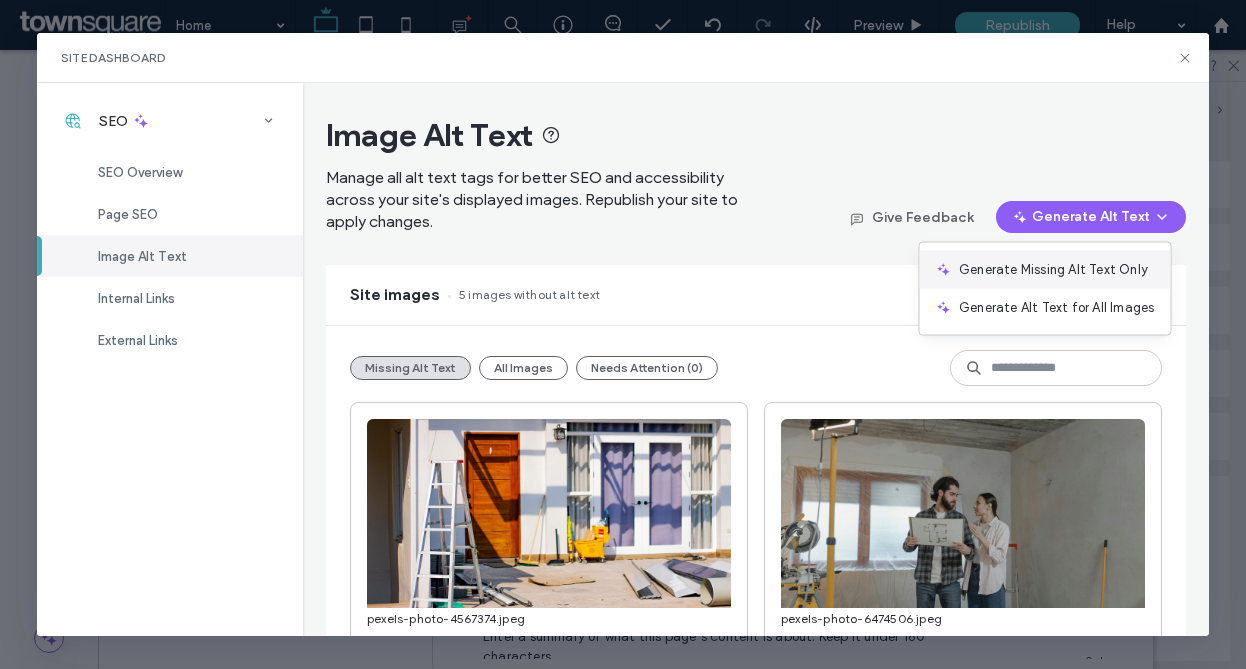 click on "Generate Missing Alt Text Only" at bounding box center [1053, 270] 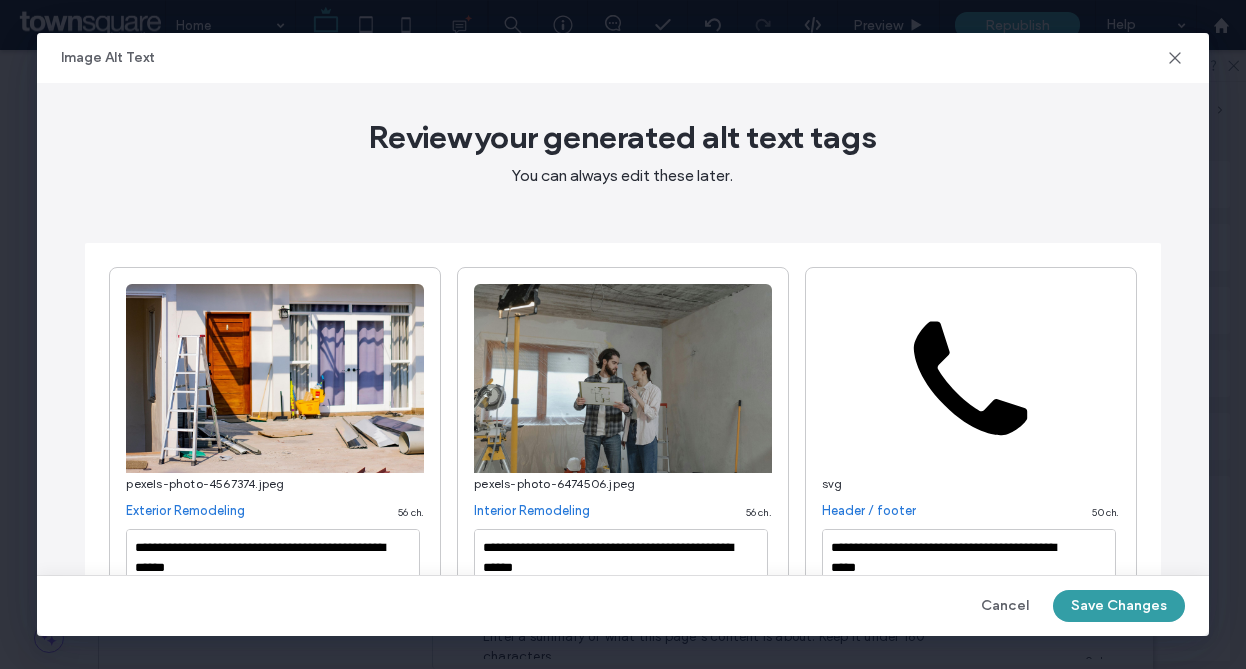 click on "Save Changes" at bounding box center (1119, 606) 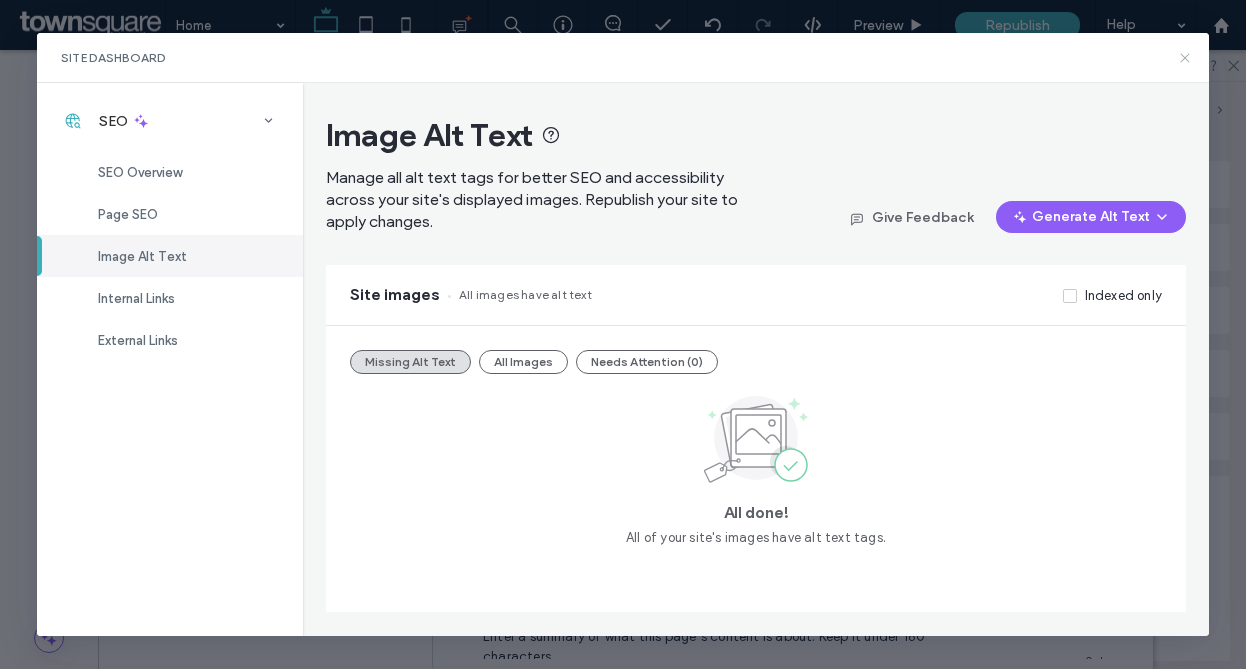 click 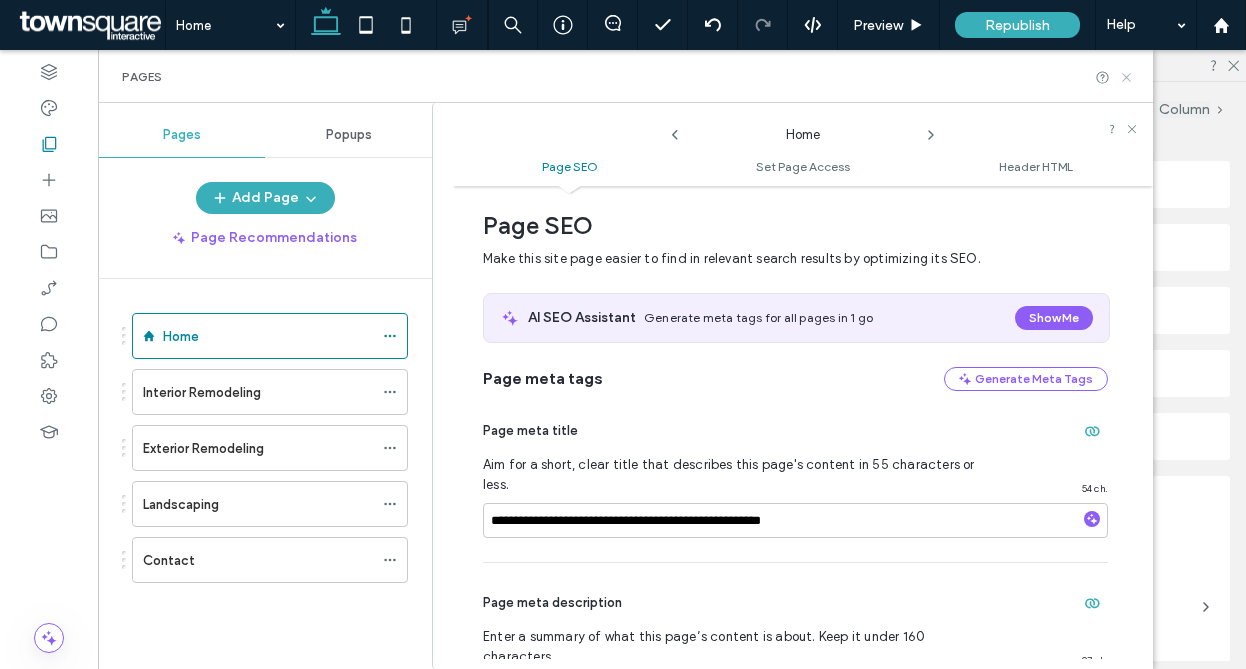 click 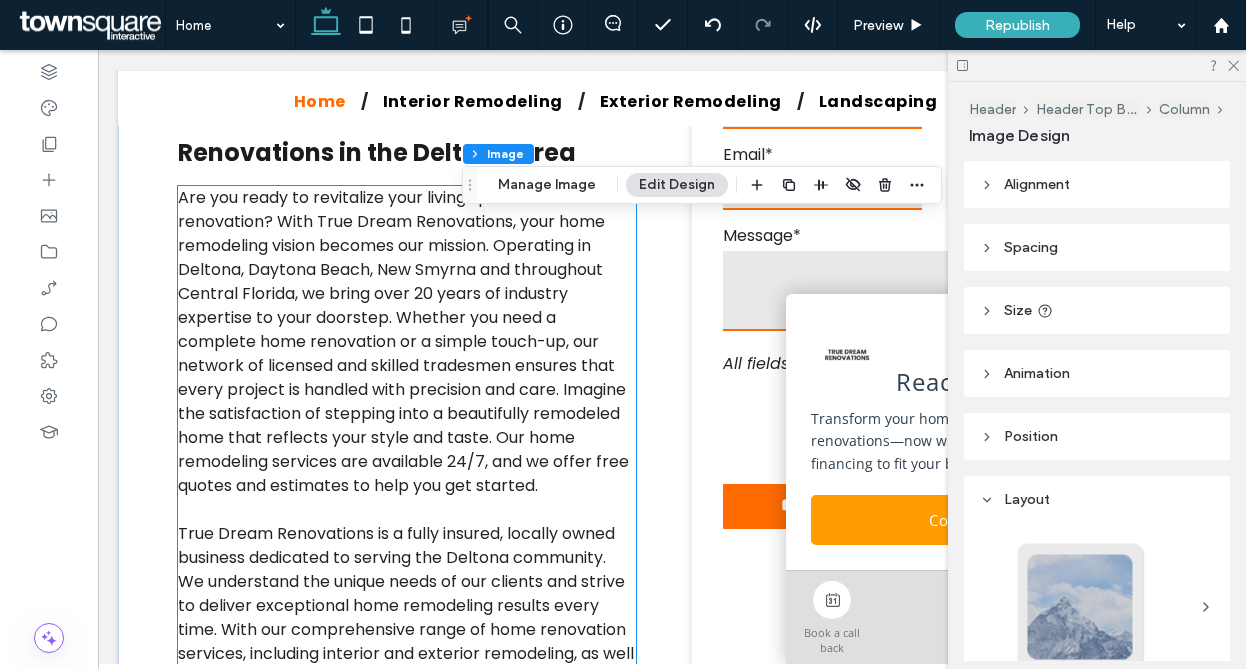 scroll, scrollTop: 968, scrollLeft: 0, axis: vertical 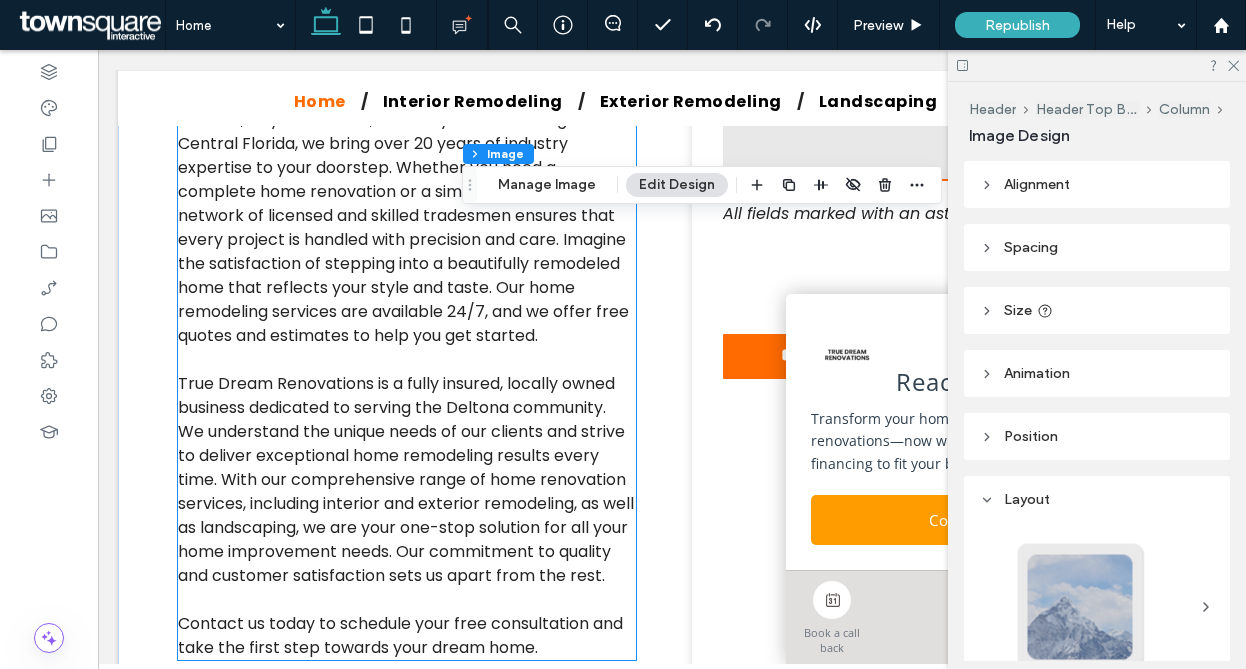 click on "True Dream Renovations is a fully insured, locally owned business dedicated to serving the Deltona community. We understand the unique needs of our clients and strive to deliver exceptional home remodeling results every time. With our comprehensive range of home renovation services, including interior and exterior remodeling, as well as landscaping, we are your one-stop solution for all your home improvement needs. Our commitment to quality and customer satisfaction sets us apart from the rest." at bounding box center [406, 479] 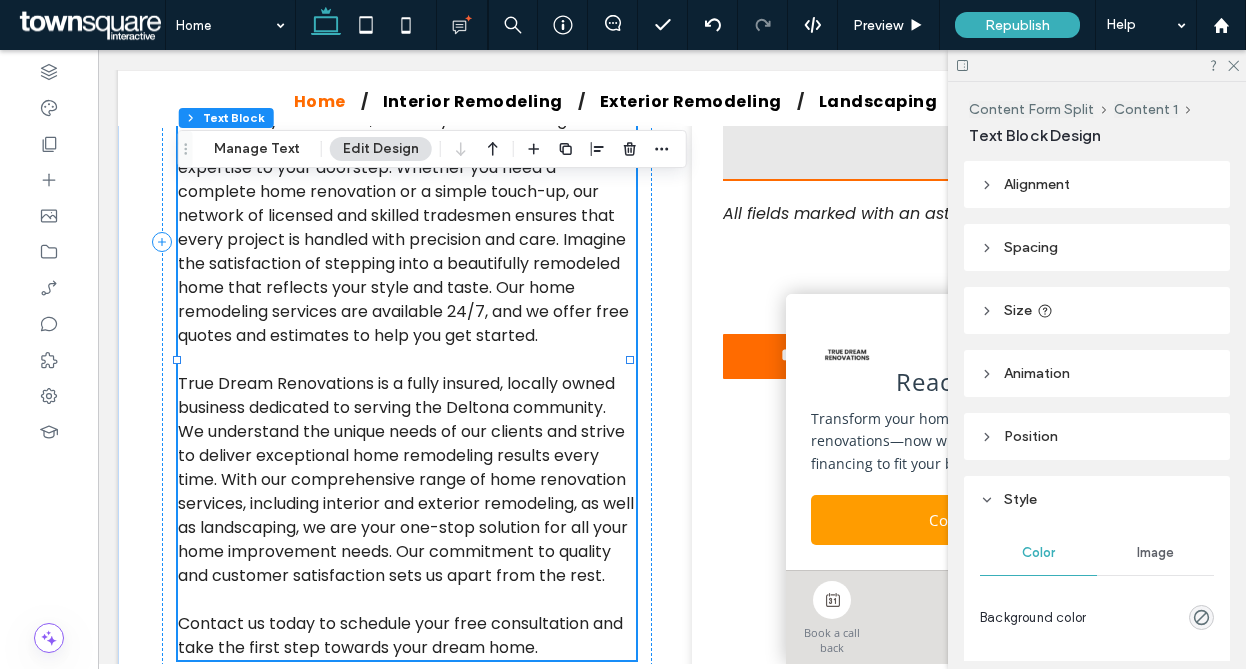 click on "True Dream Renovations is a fully insured, locally owned business dedicated to serving the Deltona community. We understand the unique needs of our clients and strive to deliver exceptional home remodeling results every time. With our comprehensive range of home renovation services, including interior and exterior remodeling, as well as landscaping, we are your one-stop solution for all your home improvement needs. Our commitment to quality and customer satisfaction sets us apart from the rest." at bounding box center (406, 479) 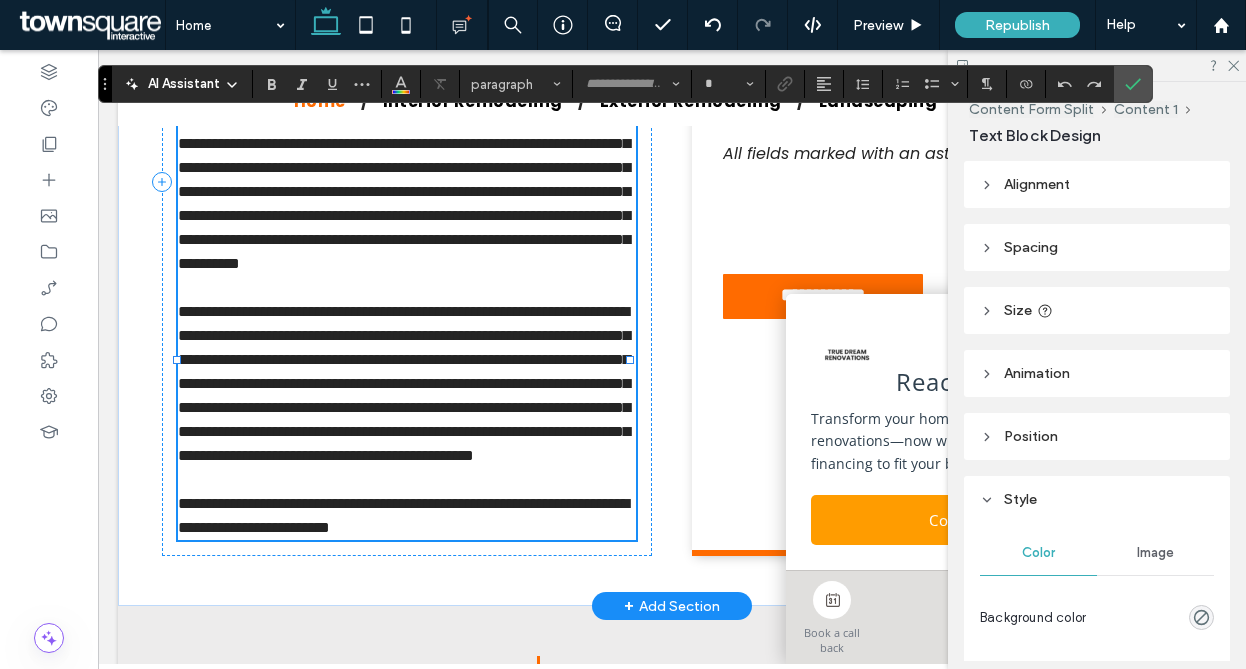 scroll, scrollTop: 953, scrollLeft: 0, axis: vertical 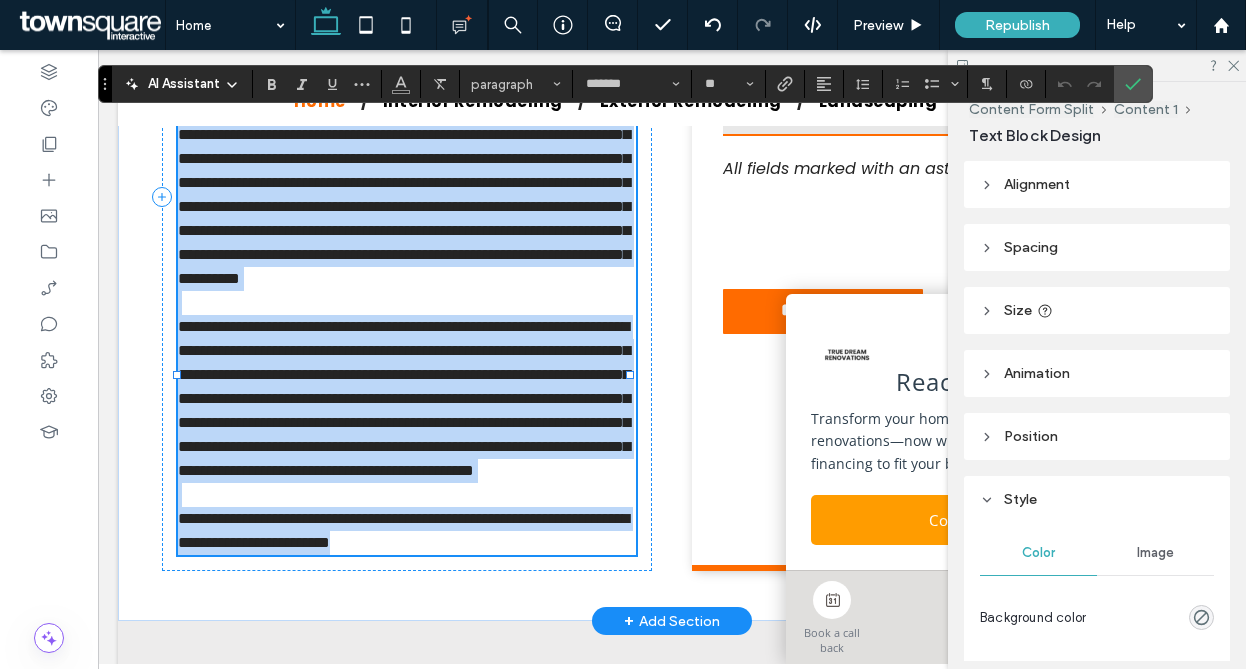 click on "**********" at bounding box center [404, 398] 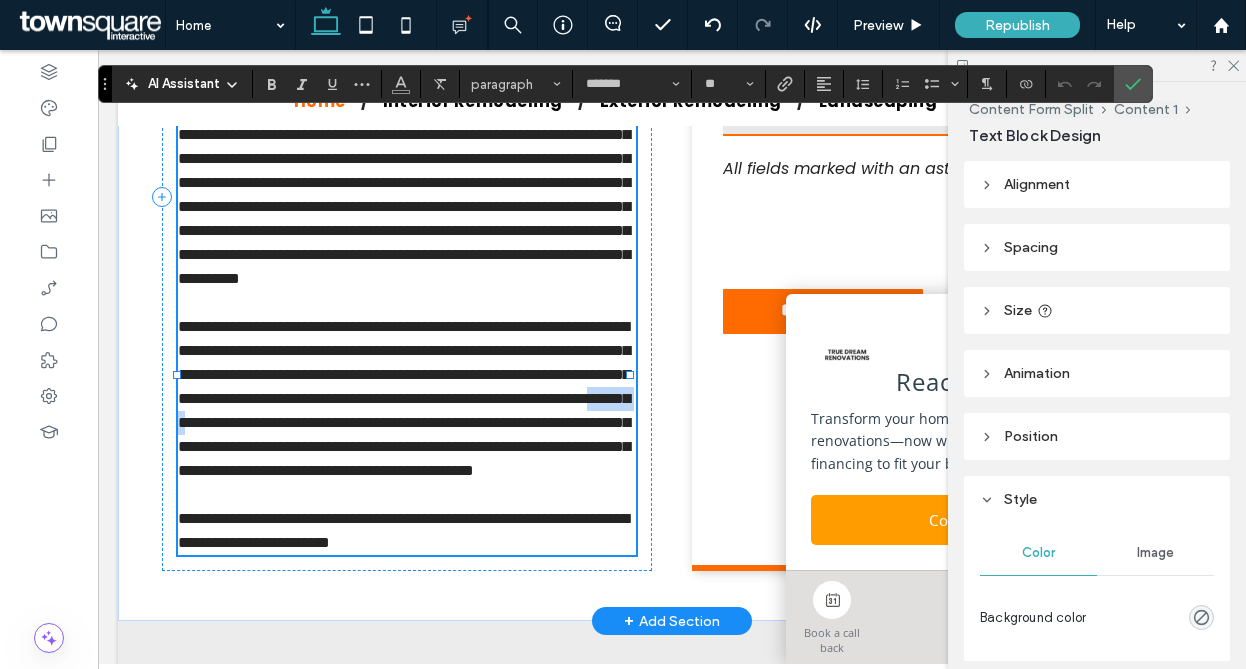 drag, startPoint x: 471, startPoint y: 522, endPoint x: 416, endPoint y: 521, distance: 55.00909 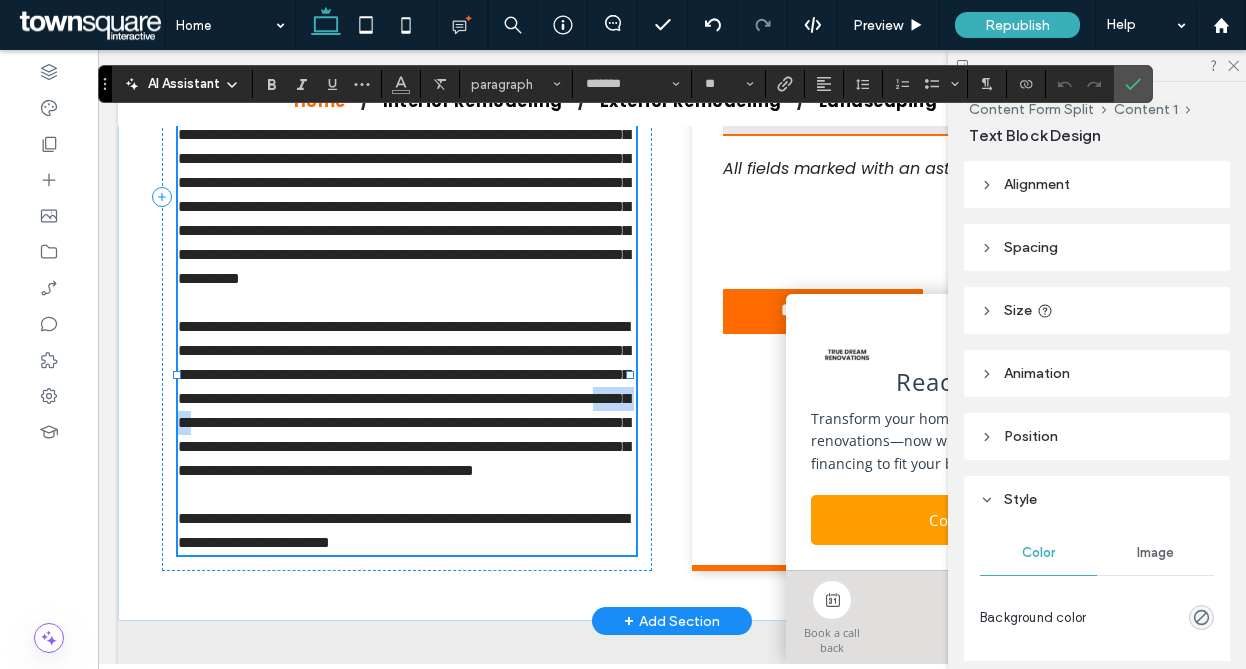 drag, startPoint x: 474, startPoint y: 515, endPoint x: 420, endPoint y: 517, distance: 54.037025 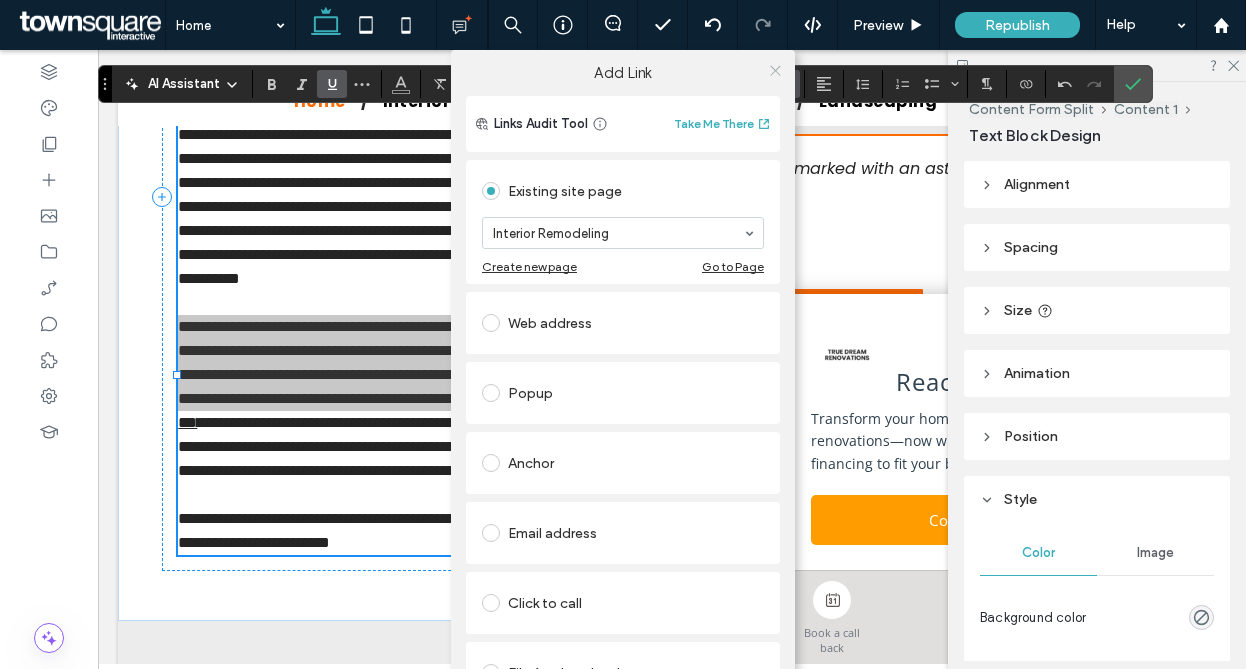 click 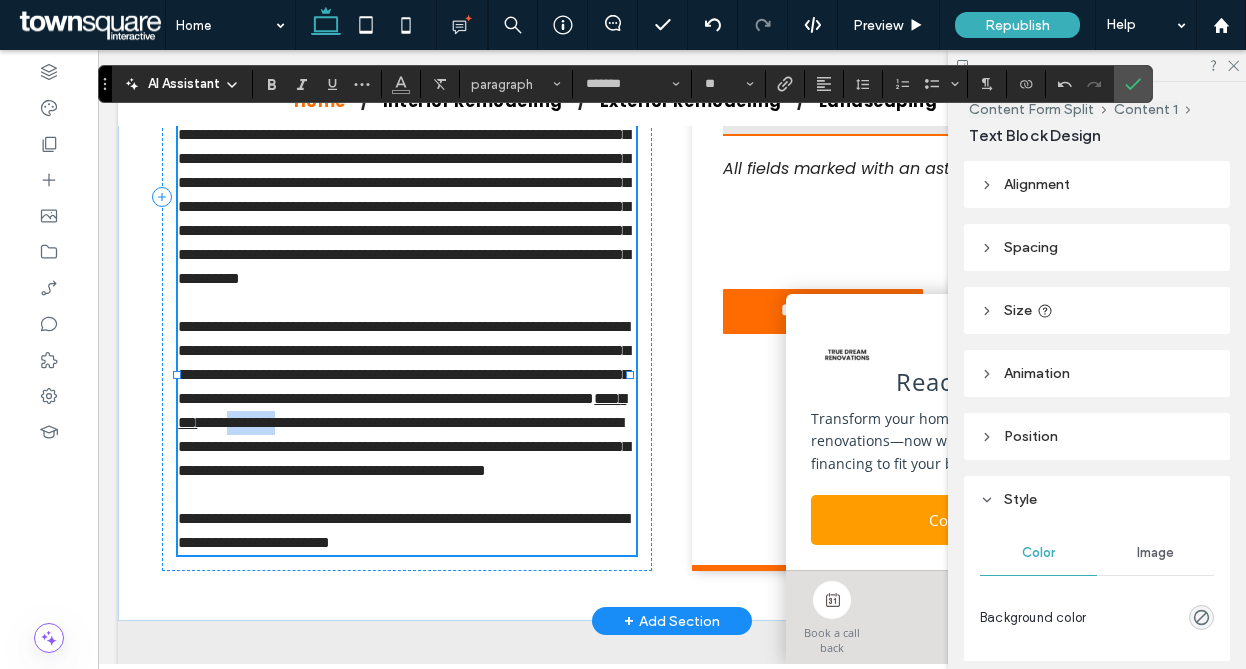 drag, startPoint x: 575, startPoint y: 519, endPoint x: 502, endPoint y: 518, distance: 73.00685 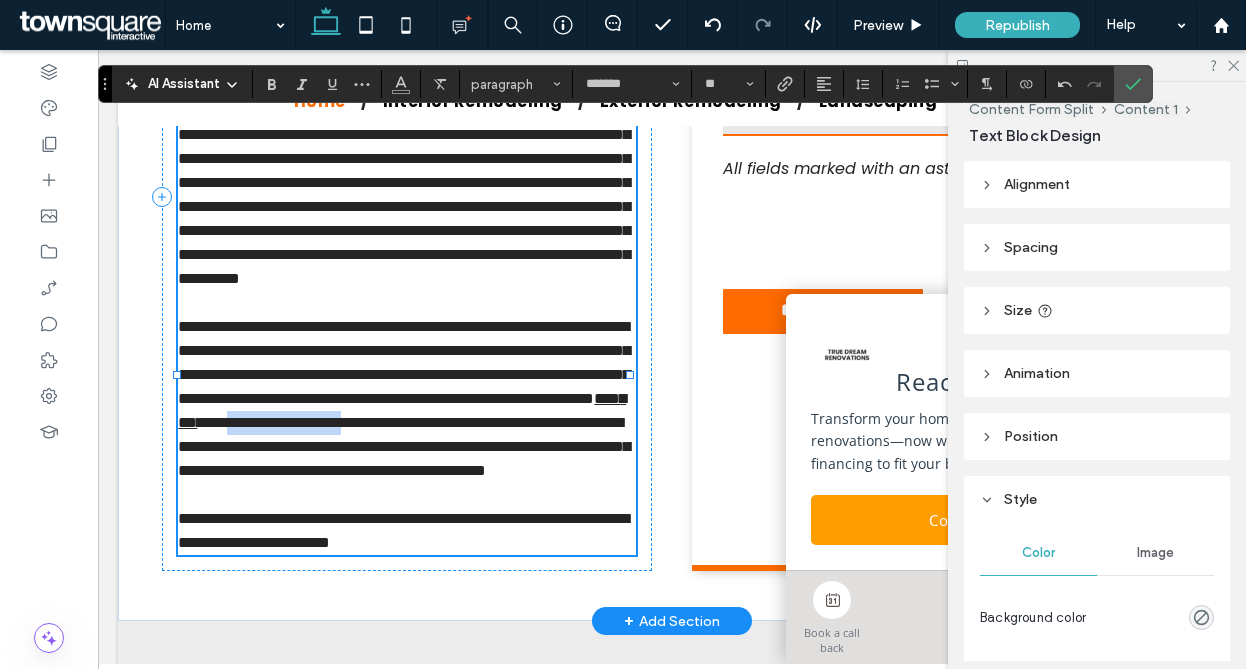 drag, startPoint x: 269, startPoint y: 546, endPoint x: 517, endPoint y: 509, distance: 250.74489 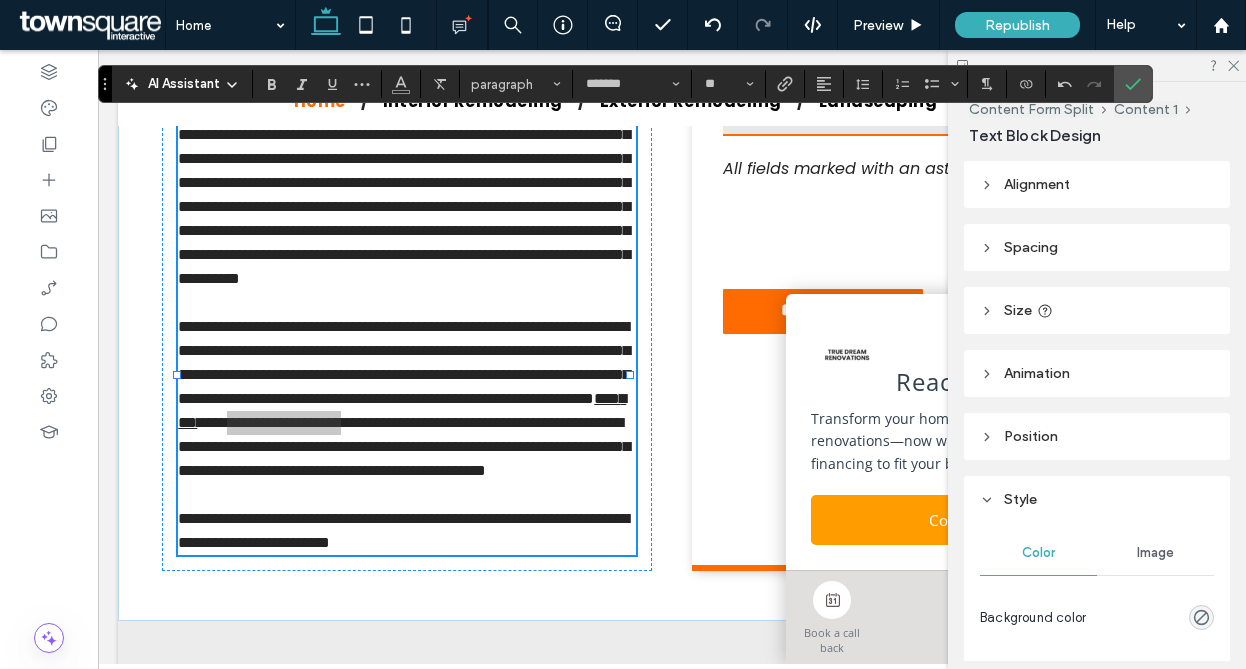 click on "AI Assistant paragraph ******* **" at bounding box center [625, 84] 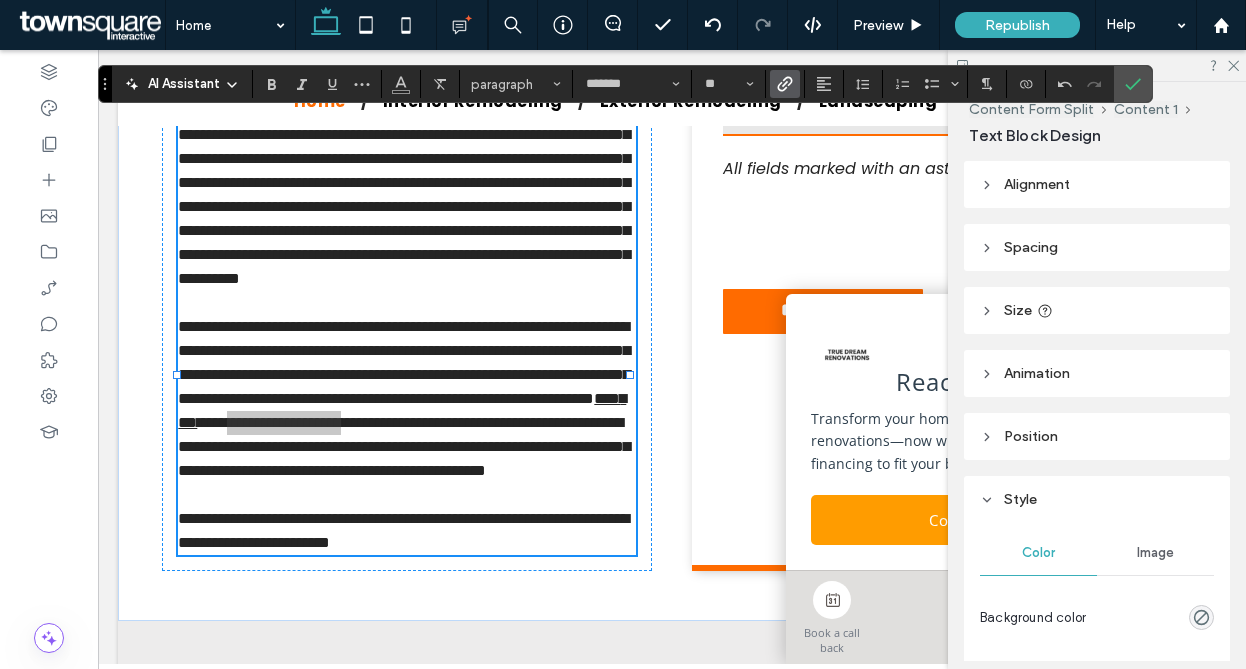 click at bounding box center (785, 84) 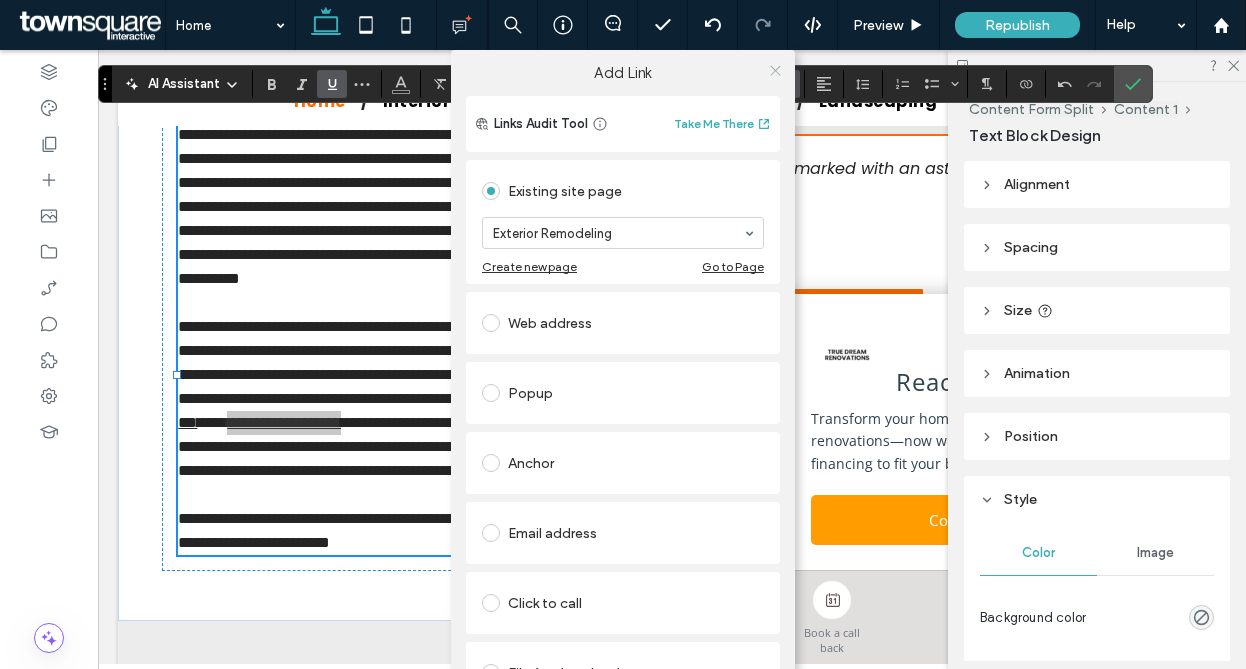click 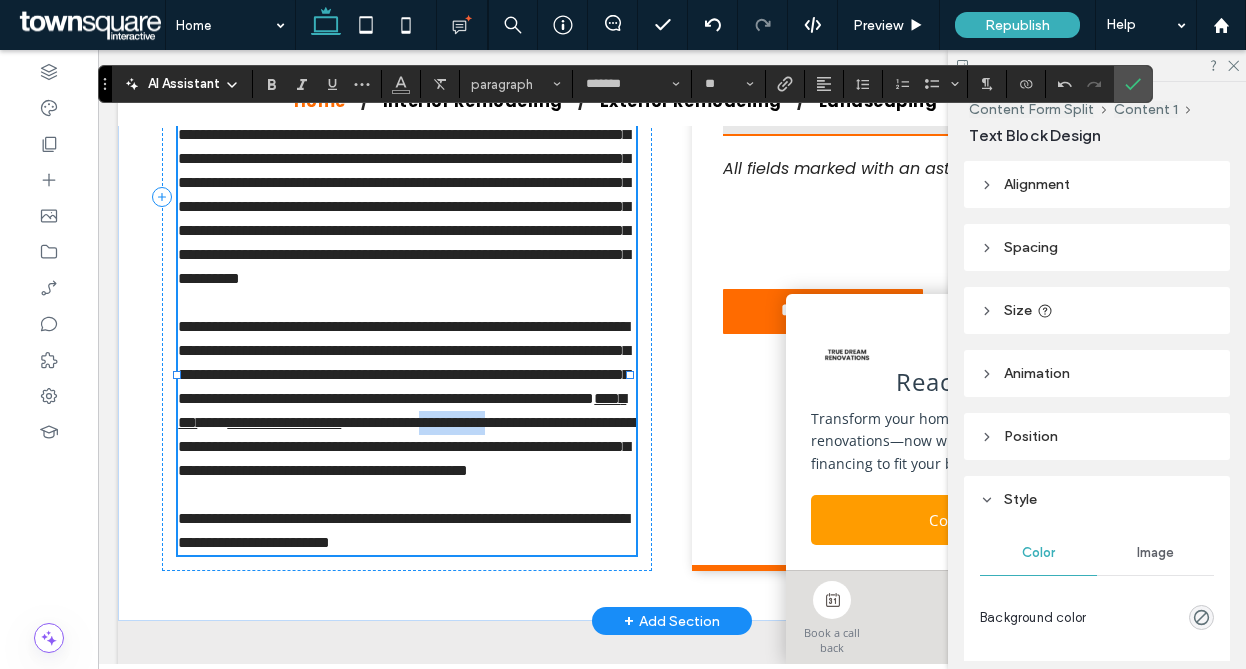 drag, startPoint x: 458, startPoint y: 546, endPoint x: 361, endPoint y: 542, distance: 97.082436 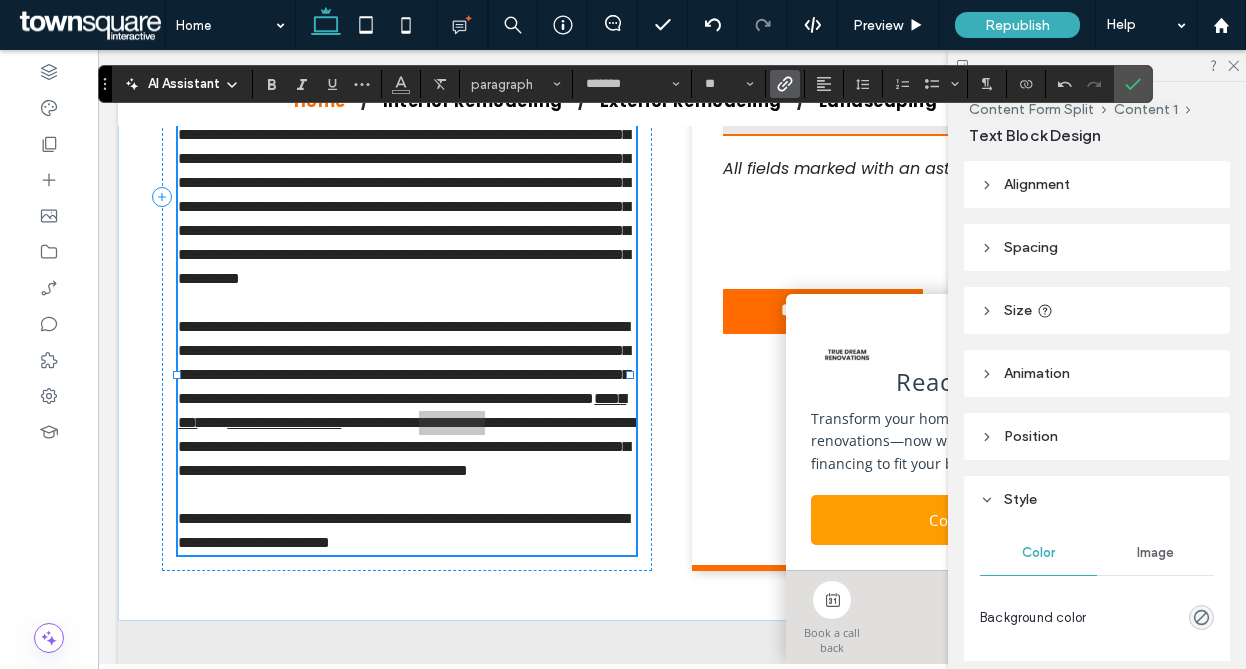 click 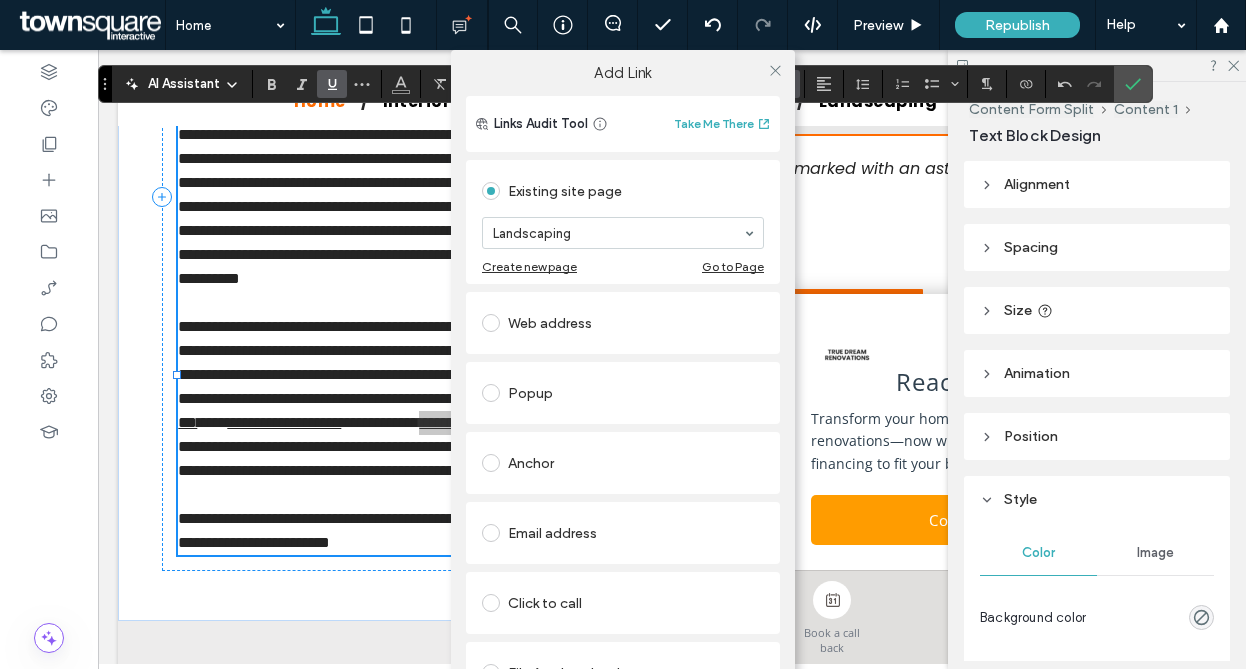 drag, startPoint x: 764, startPoint y: 66, endPoint x: 788, endPoint y: 67, distance: 24.020824 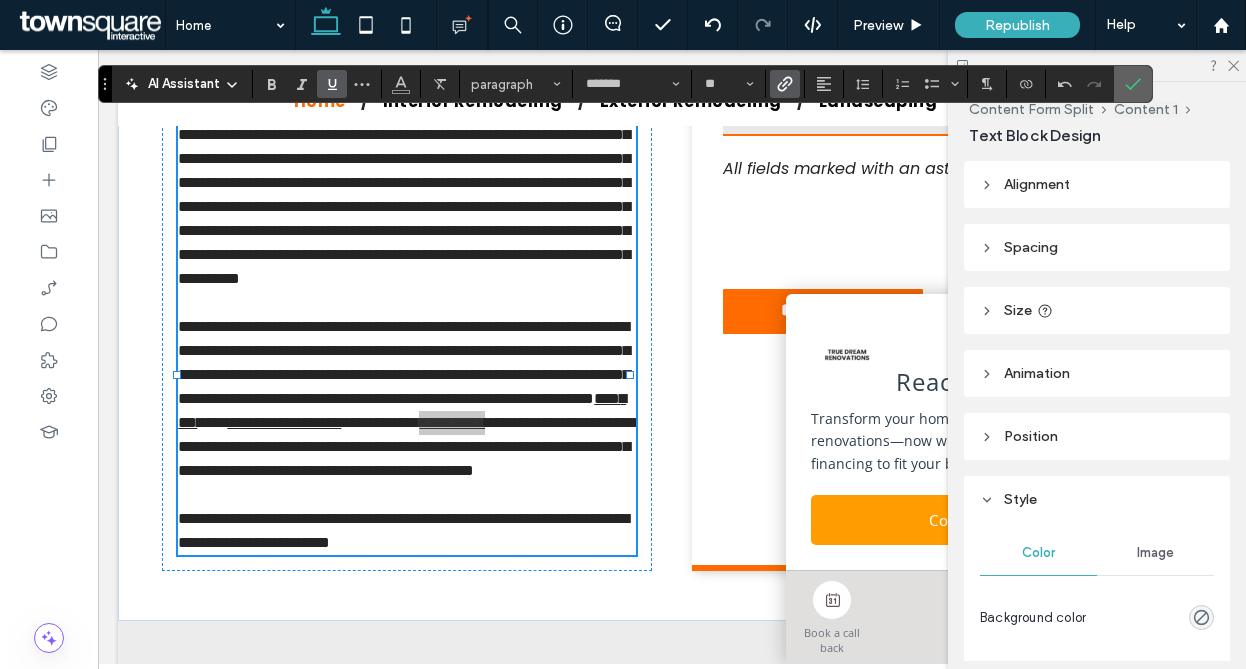 click 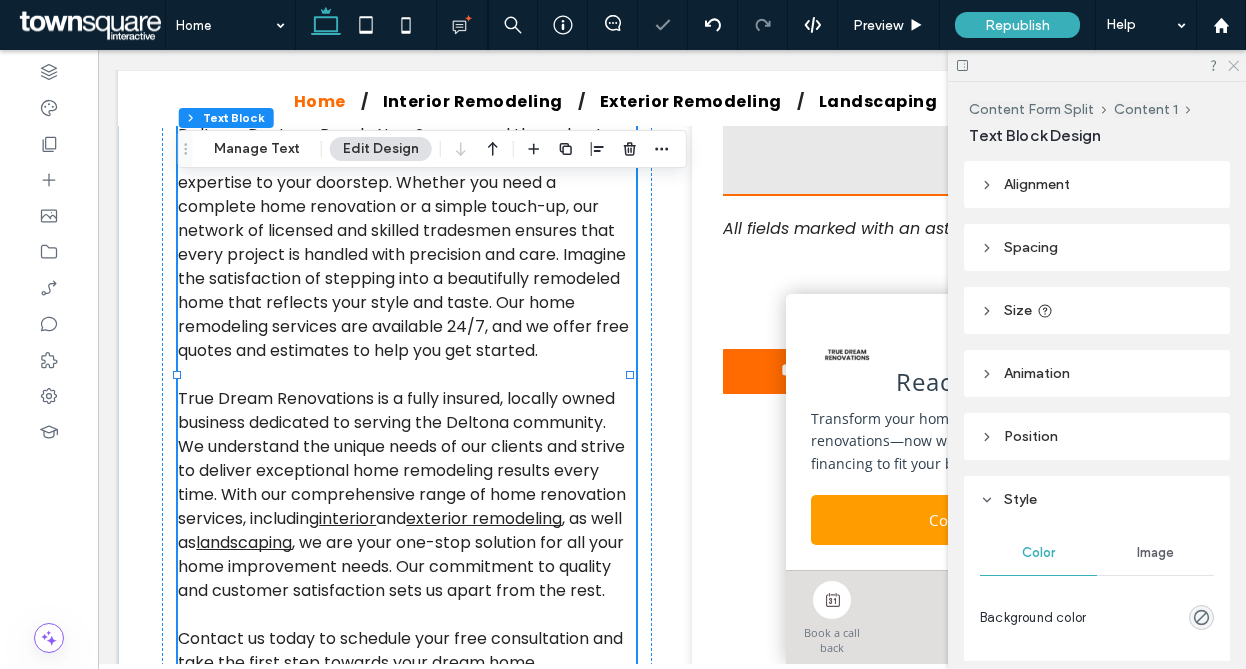 click 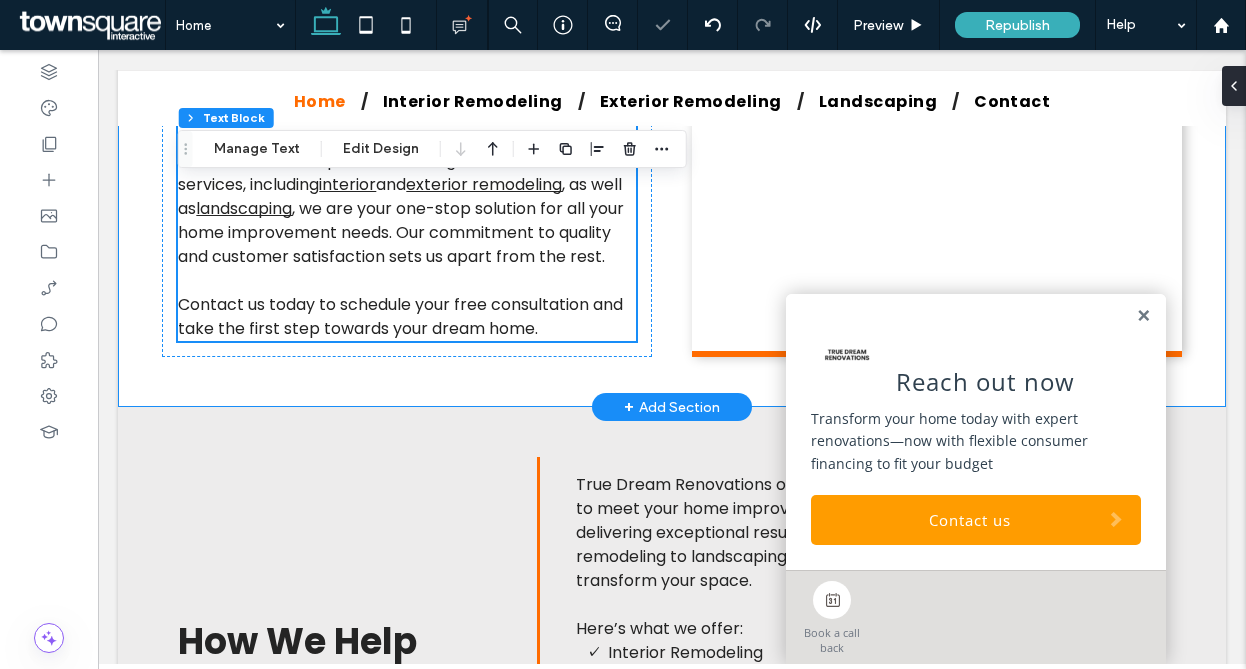 scroll, scrollTop: 1484, scrollLeft: 0, axis: vertical 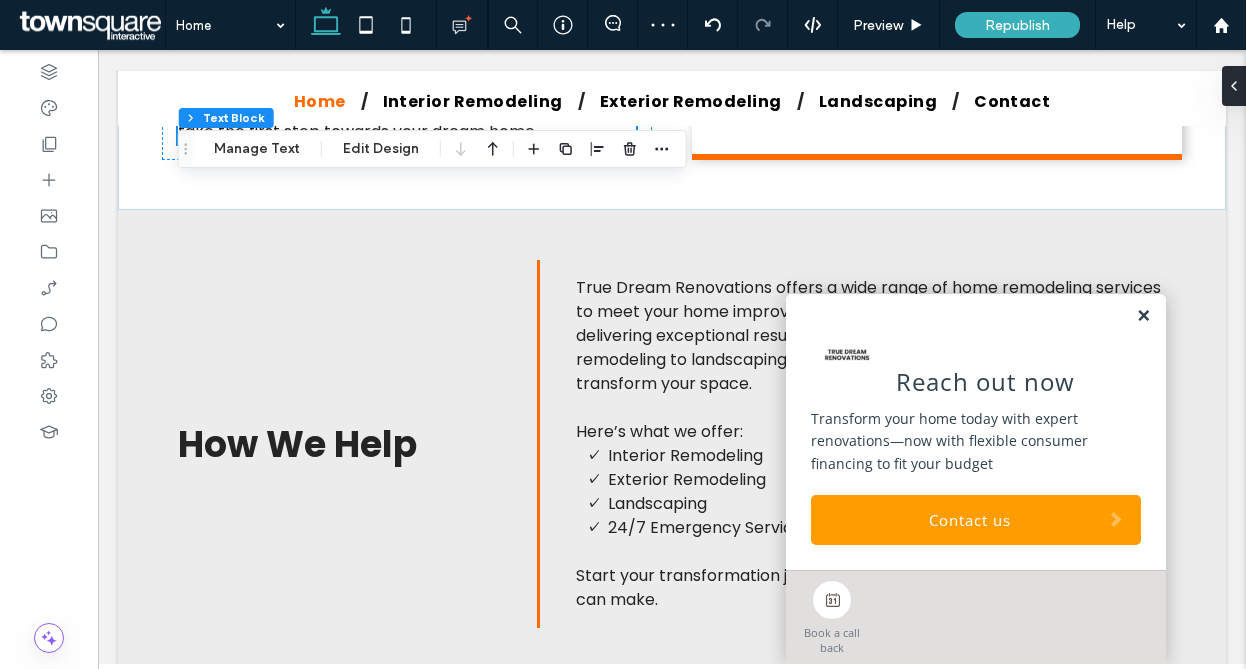 click at bounding box center [1143, 316] 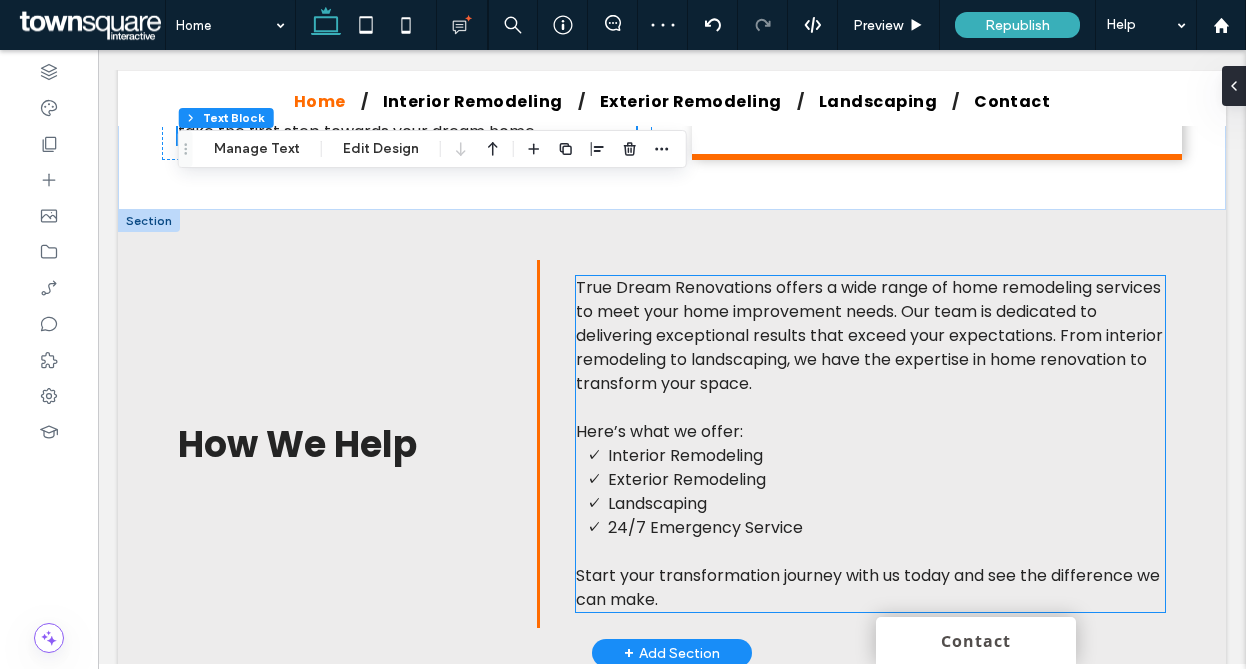 click on "Exterior Remodeling" at bounding box center (687, 479) 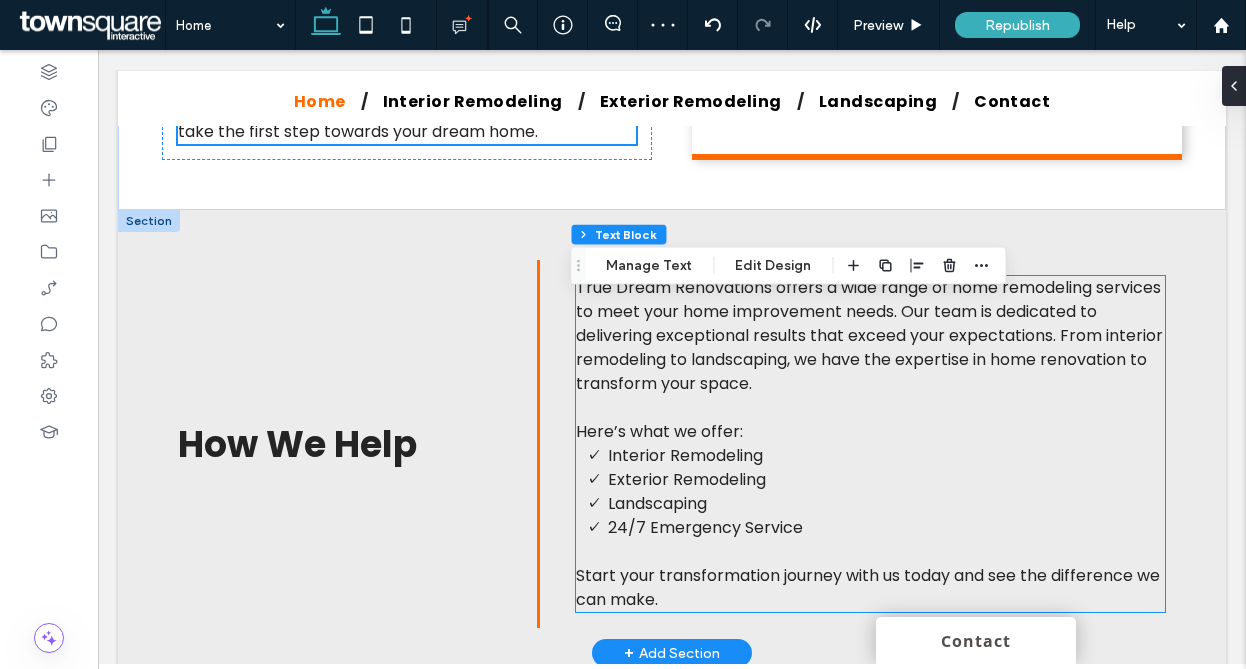 click on "True Dream Renovations offers a wide range of home remodeling services to meet your home improvement needs. Our team is dedicated to delivering exceptional results that exceed your expectations. From interior remodeling to landscaping, we have the expertise in home renovation to transform your space.
Here’s what we offer:   Interior Remodeling Exterior Remodeling Landscaping 24/7 Emergency Service
Start your transformation journey with us today and see the difference we can make." at bounding box center (870, 444) 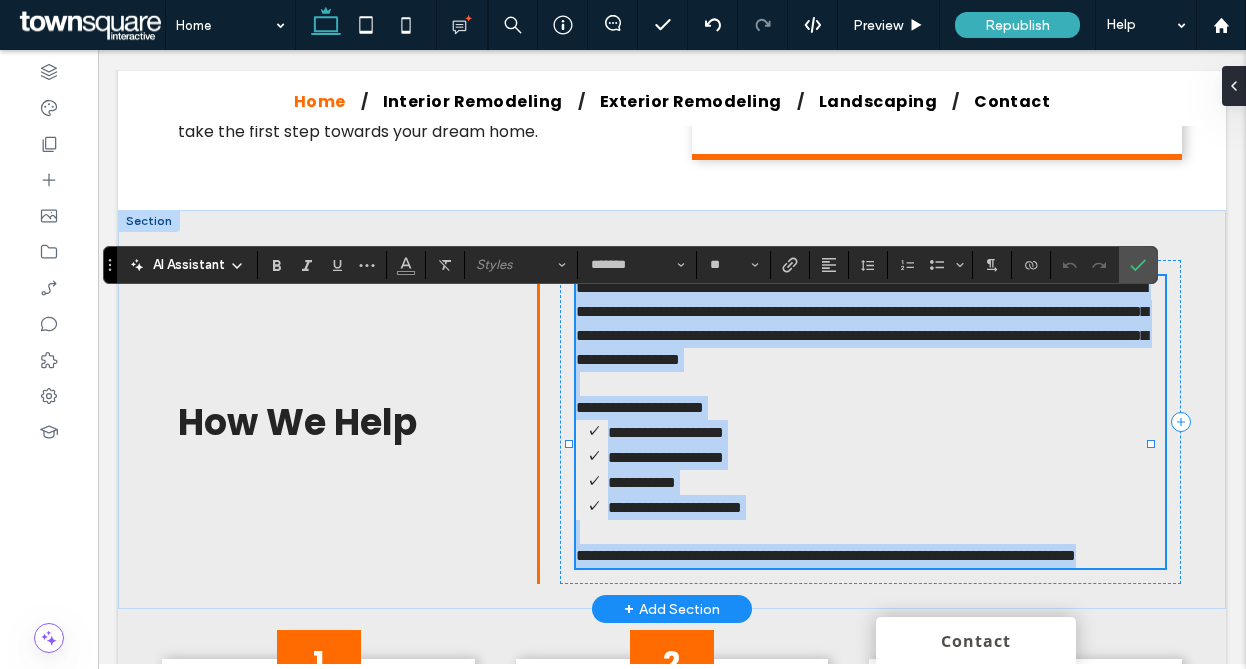 click on "**********" at bounding box center [666, 432] 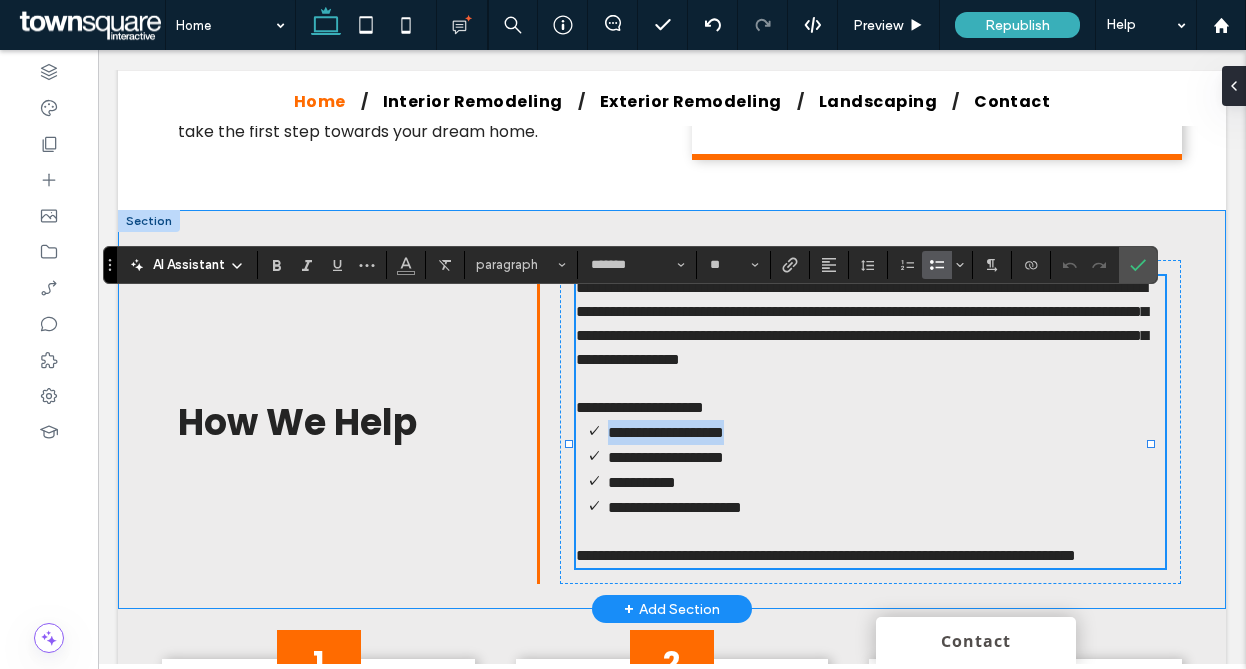 drag, startPoint x: 684, startPoint y: 483, endPoint x: 541, endPoint y: 486, distance: 143.03146 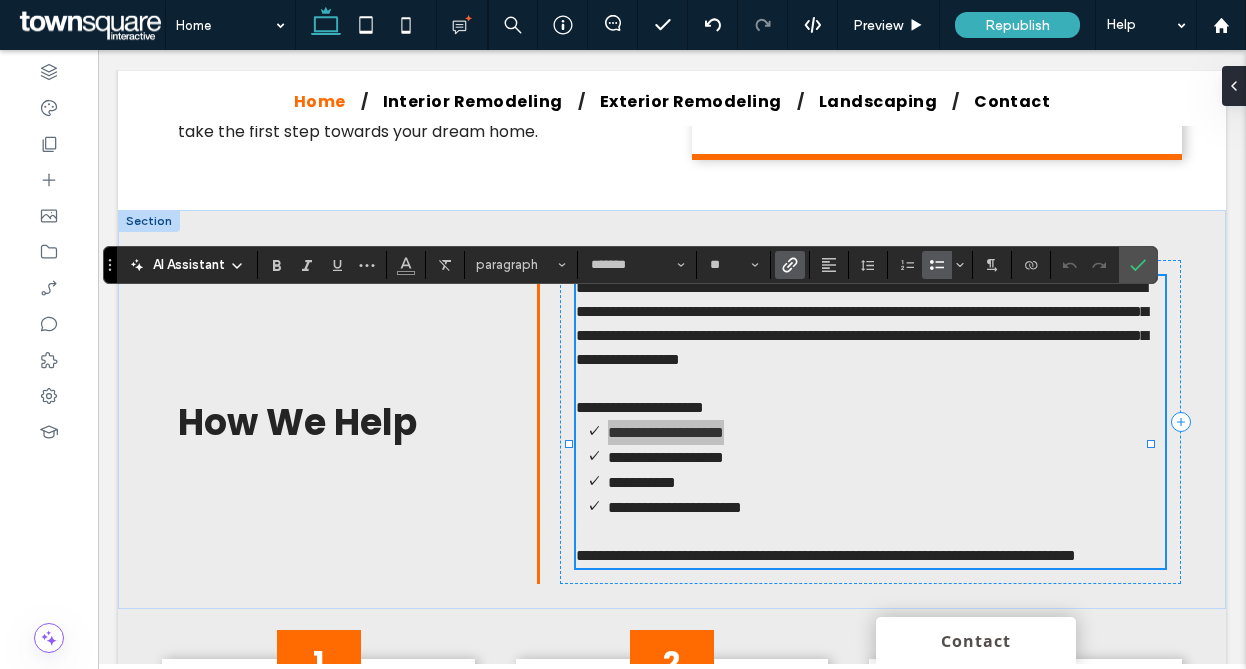 click at bounding box center [790, 265] 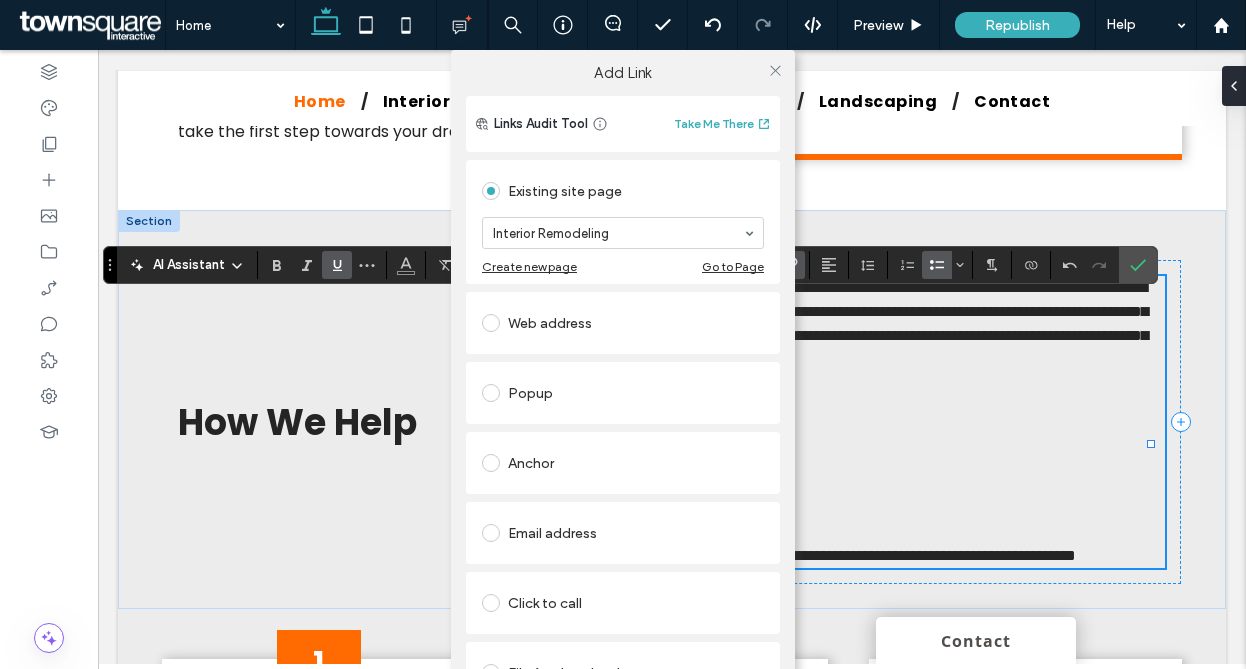 click at bounding box center [775, 70] 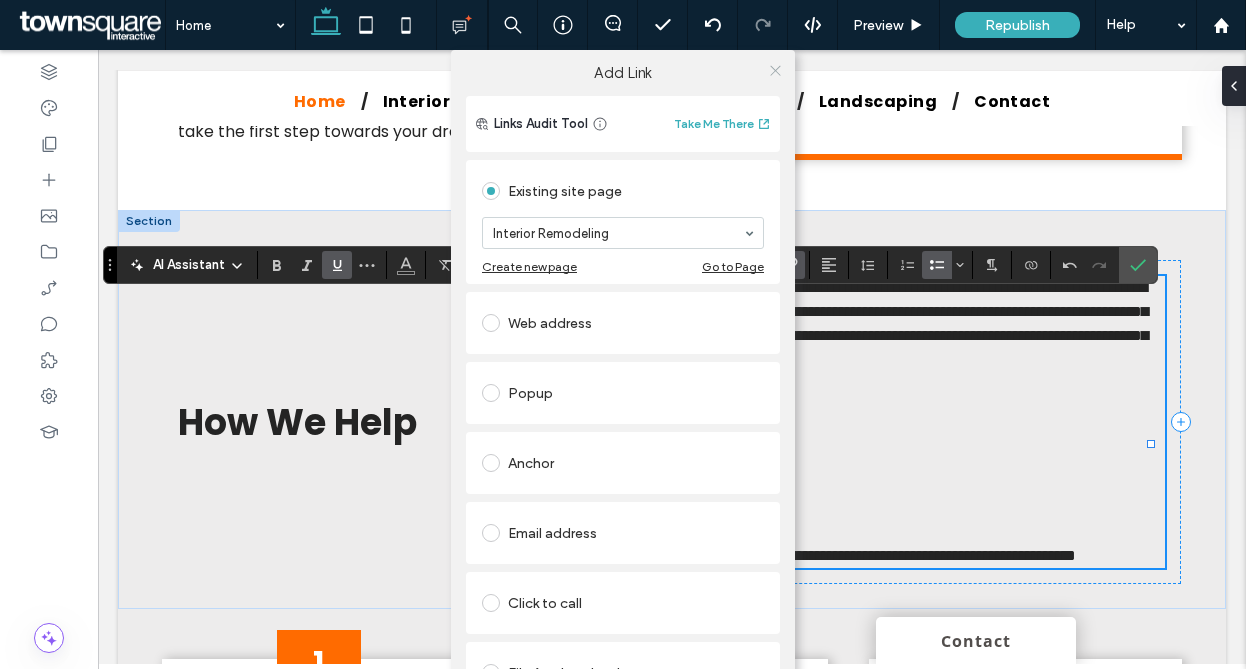 click 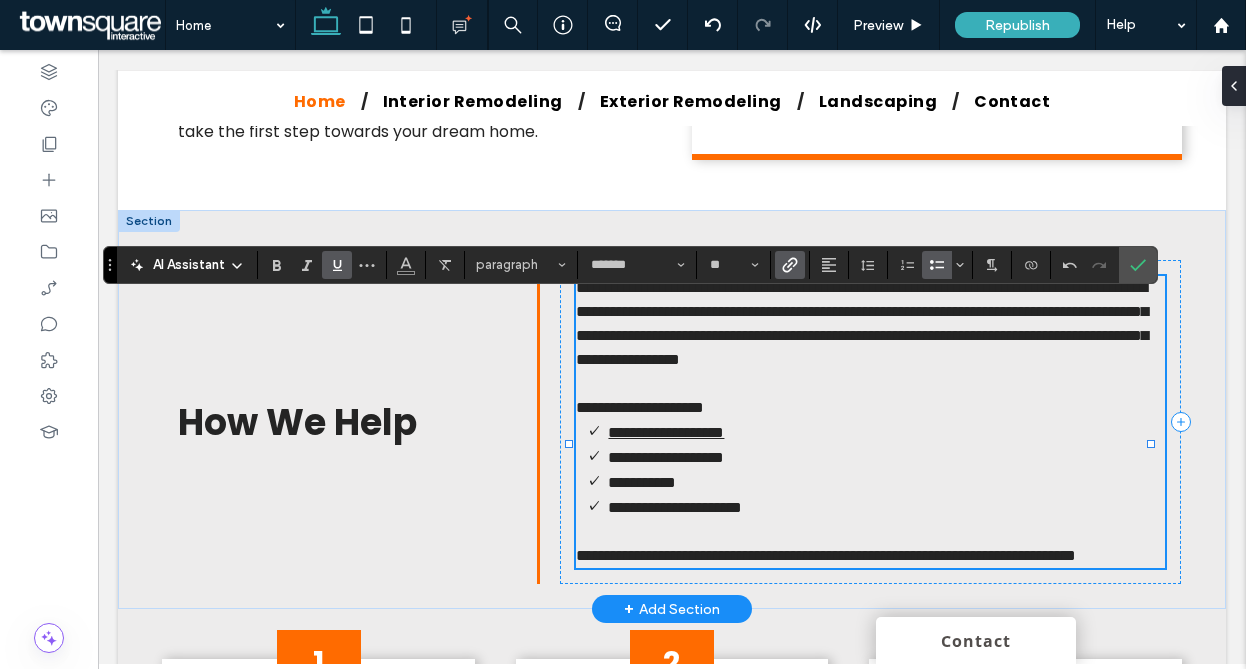 click on "**********" at bounding box center (886, 482) 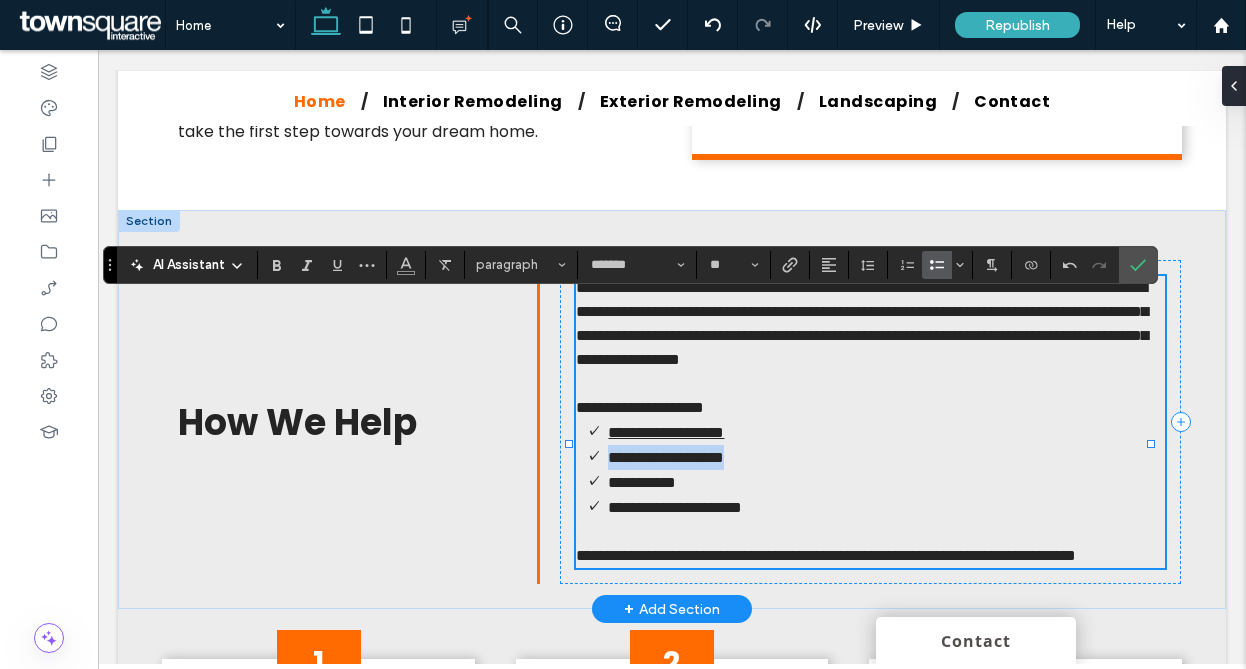 drag, startPoint x: 759, startPoint y: 511, endPoint x: 600, endPoint y: 476, distance: 162.80664 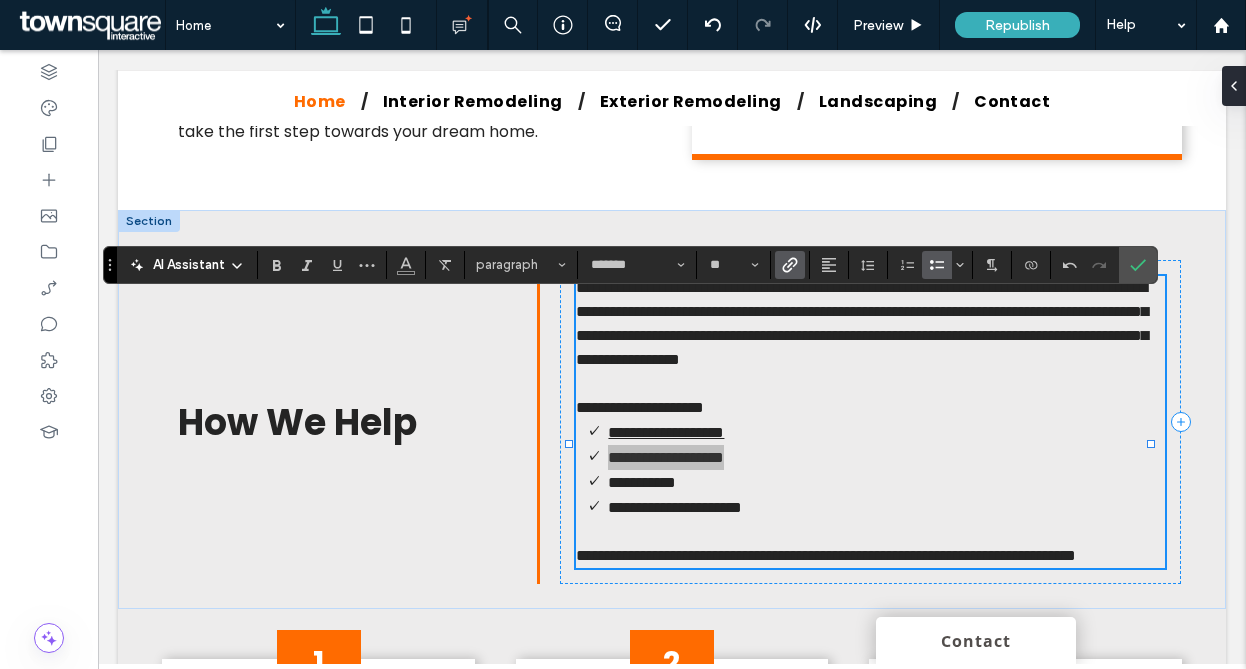 click at bounding box center (790, 265) 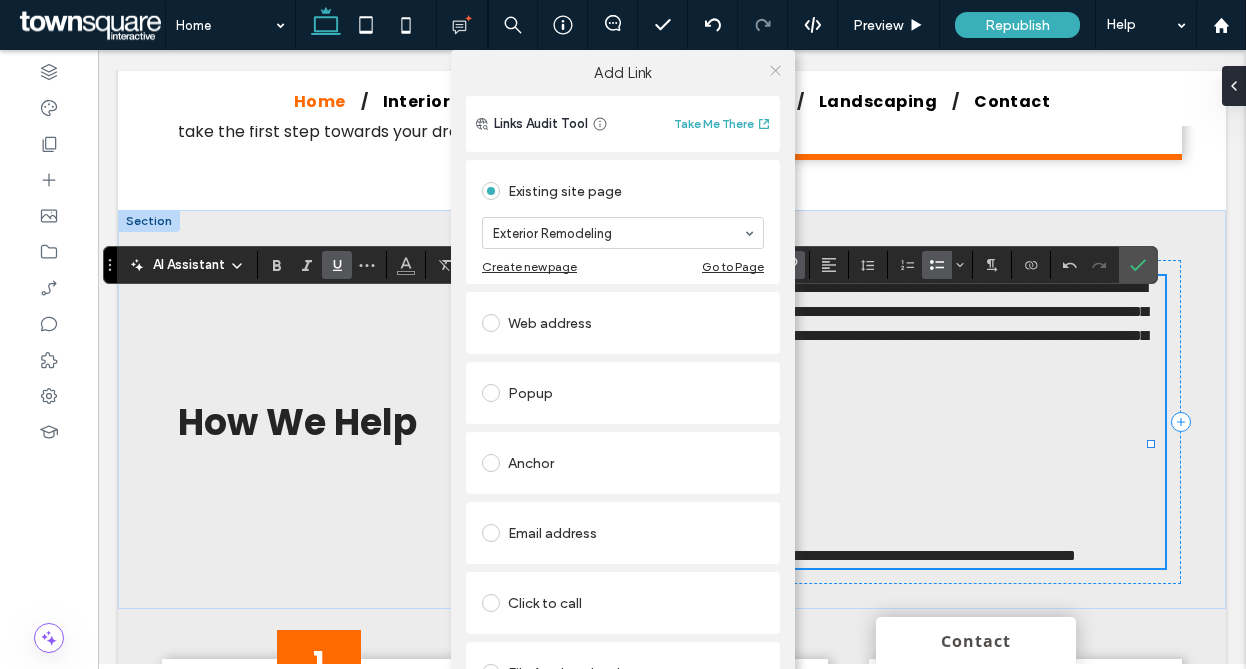 click 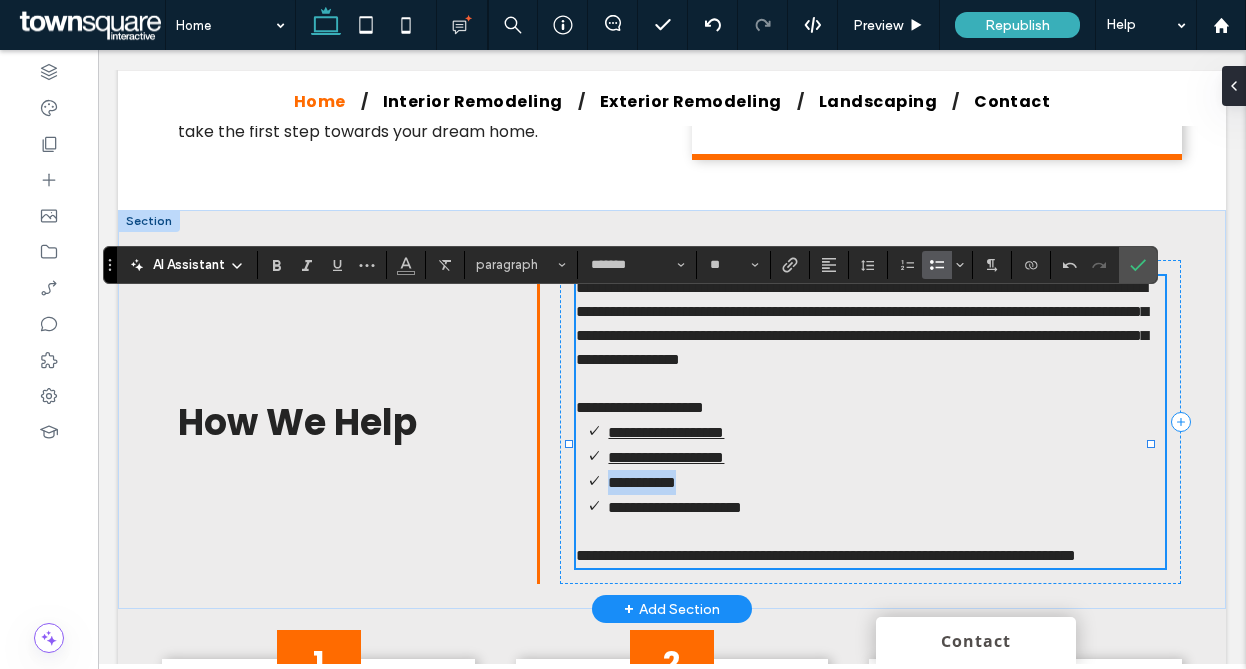 drag, startPoint x: 709, startPoint y: 519, endPoint x: 594, endPoint y: 524, distance: 115.10864 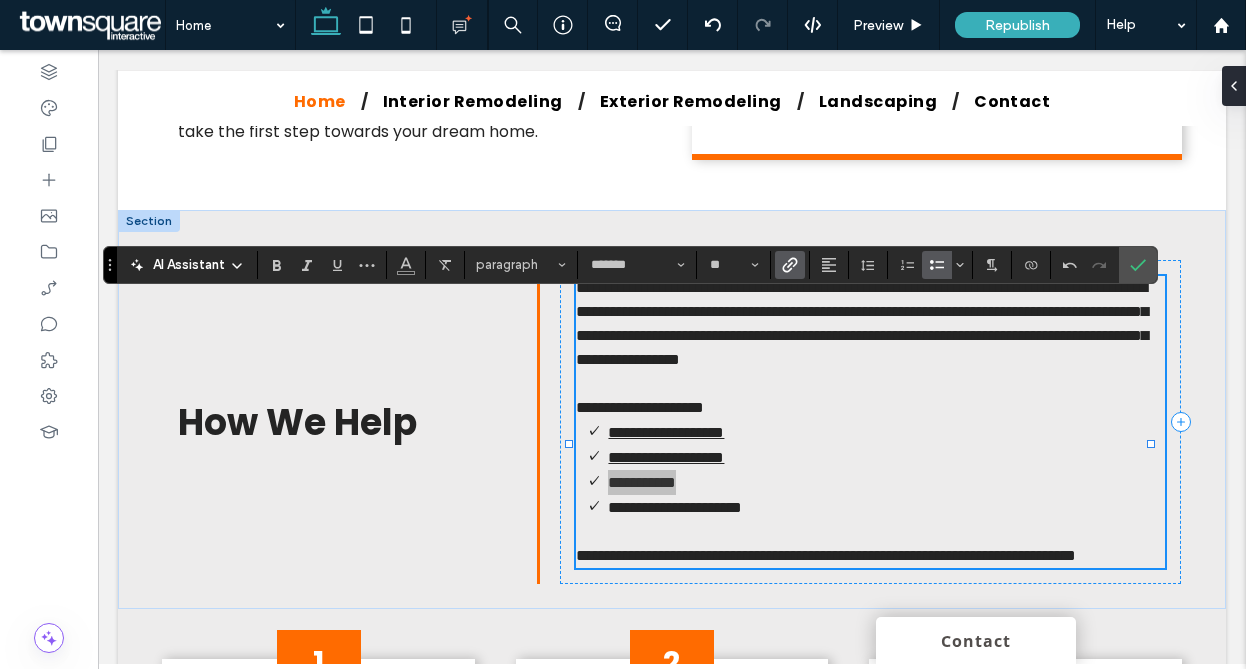 click at bounding box center (790, 265) 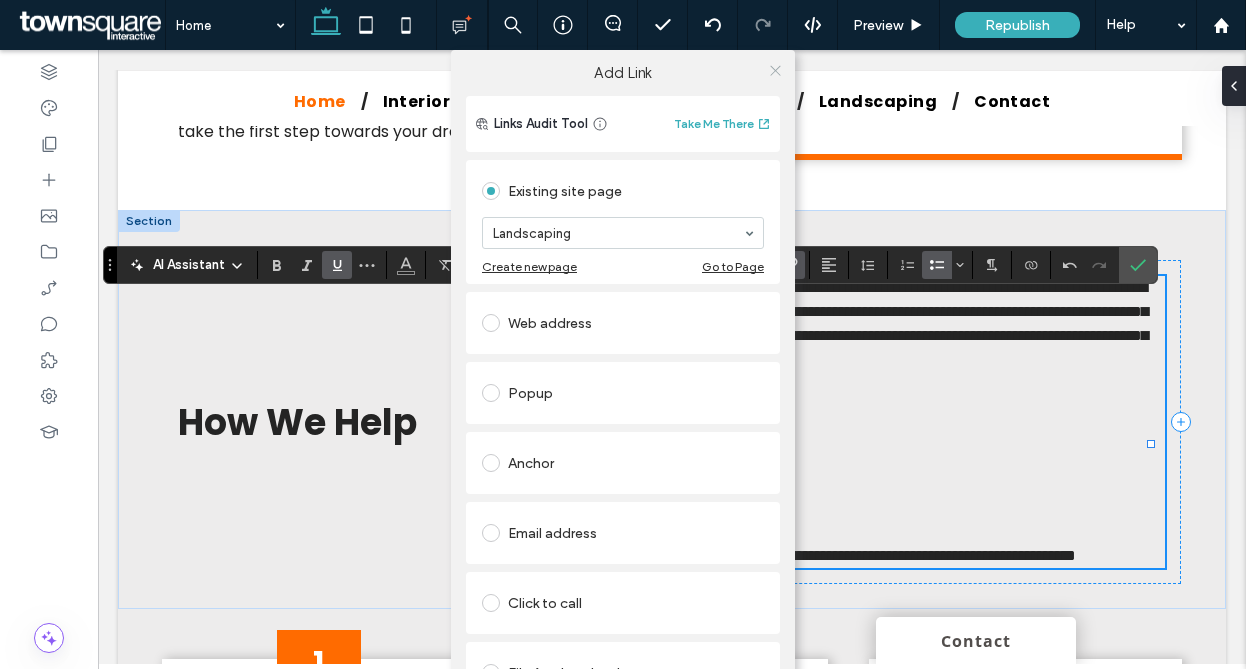 click 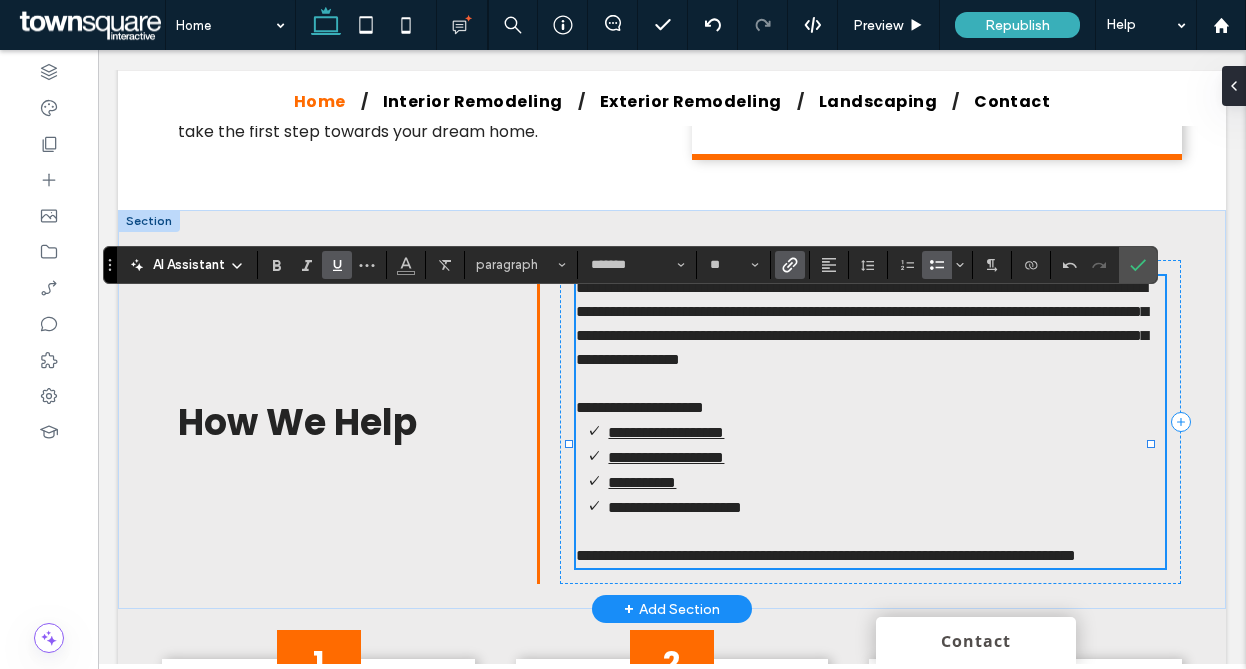 click on "**********" at bounding box center [675, 507] 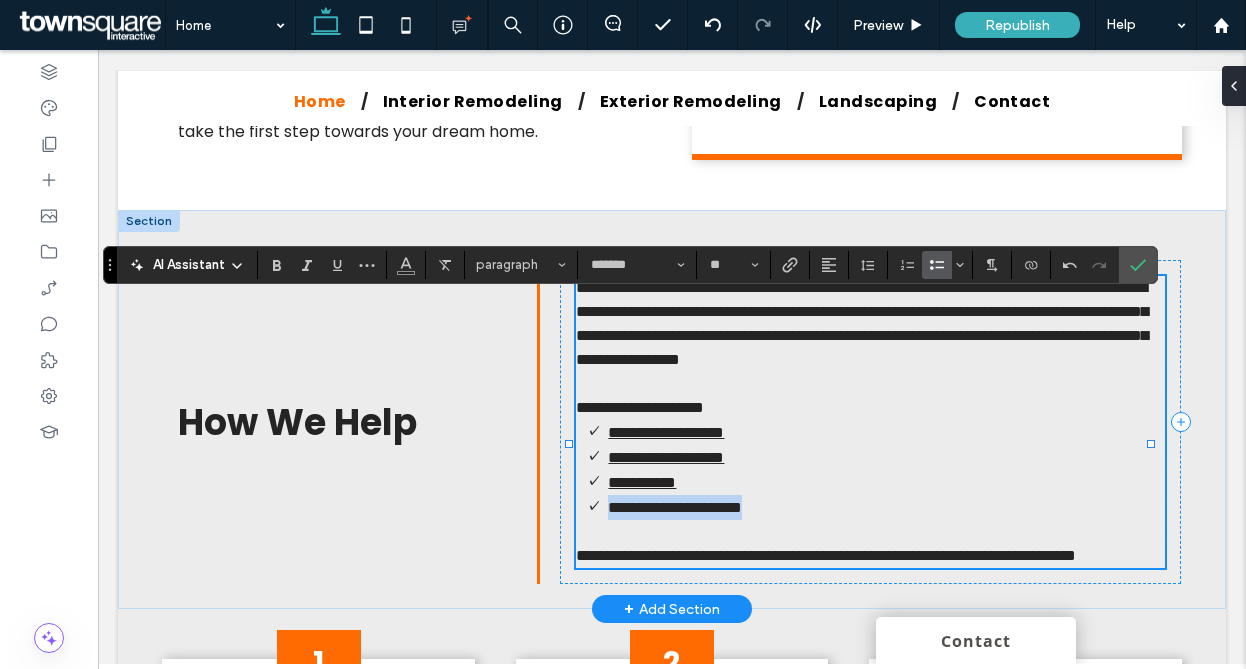 drag, startPoint x: 713, startPoint y: 565, endPoint x: 600, endPoint y: 537, distance: 116.41735 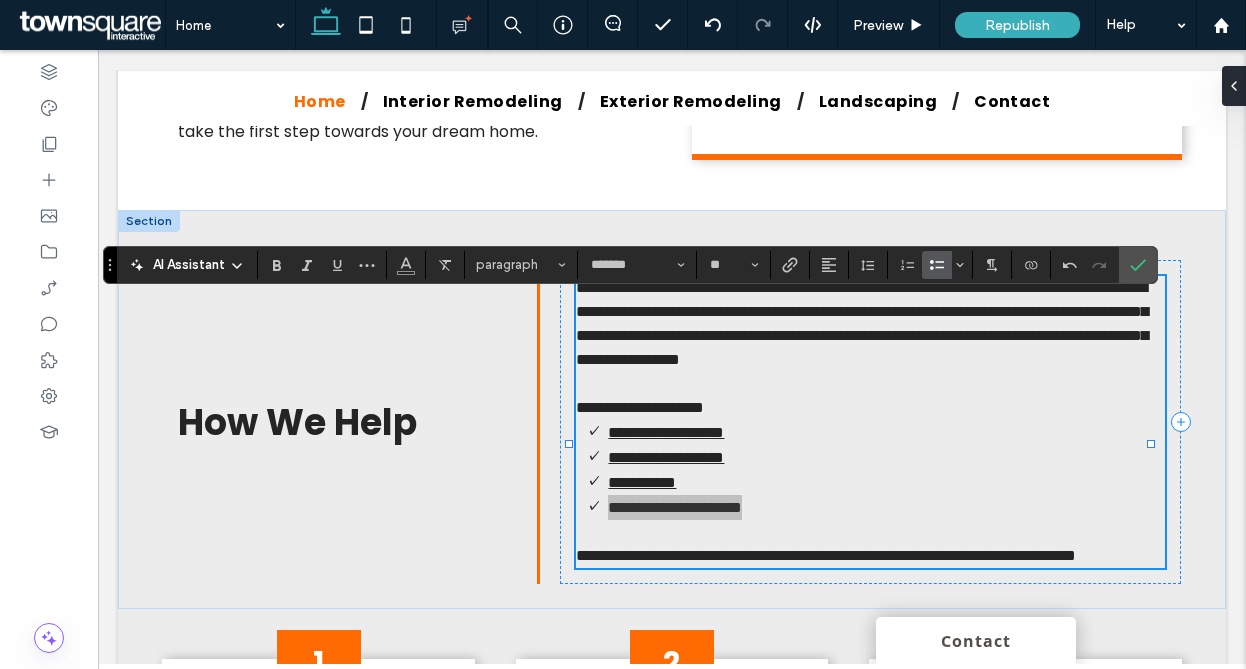 click on "AI Assistant paragraph ******* **" at bounding box center [630, 265] 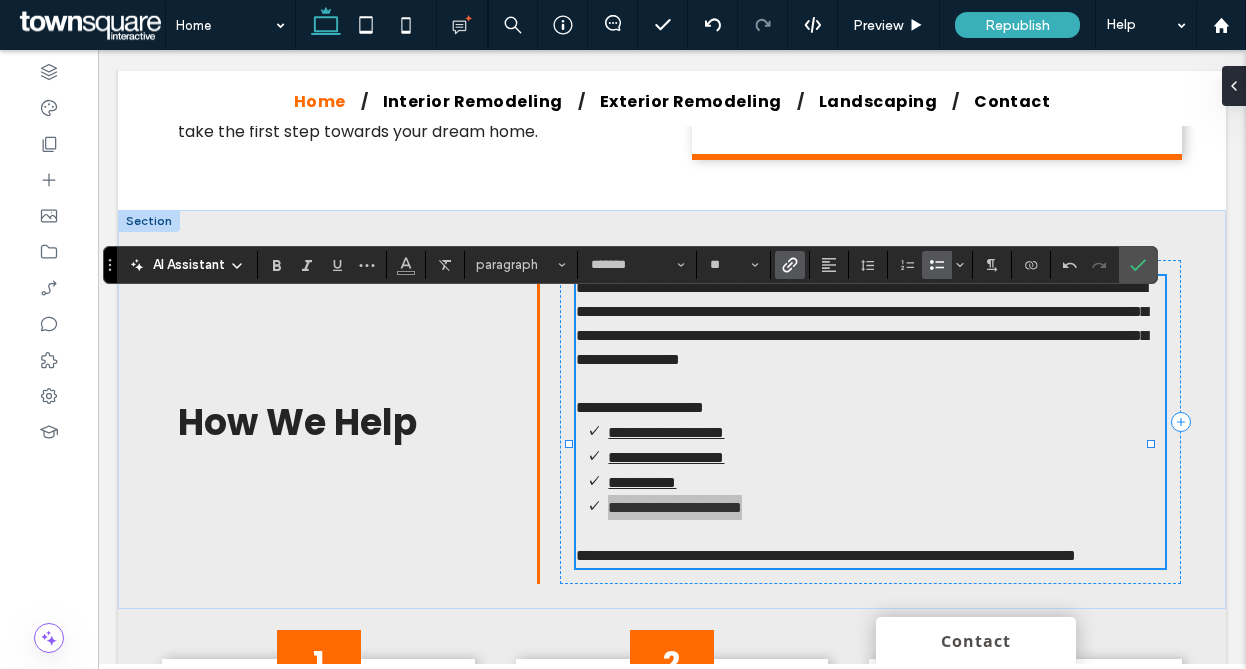 click 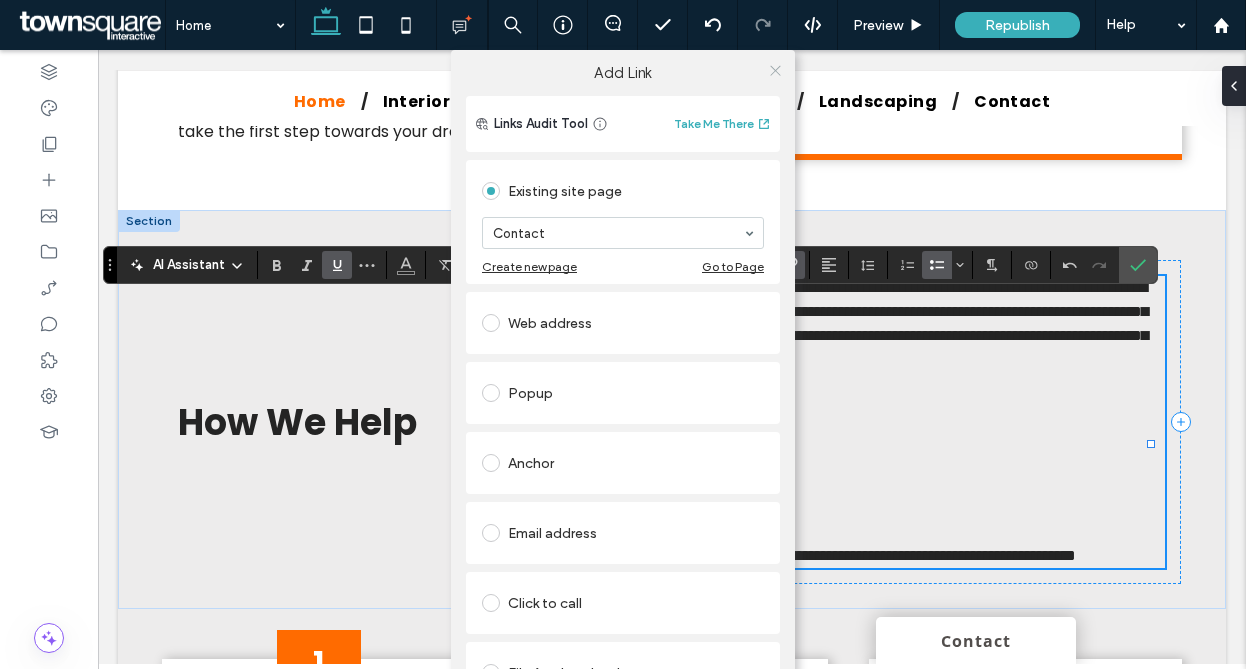 click 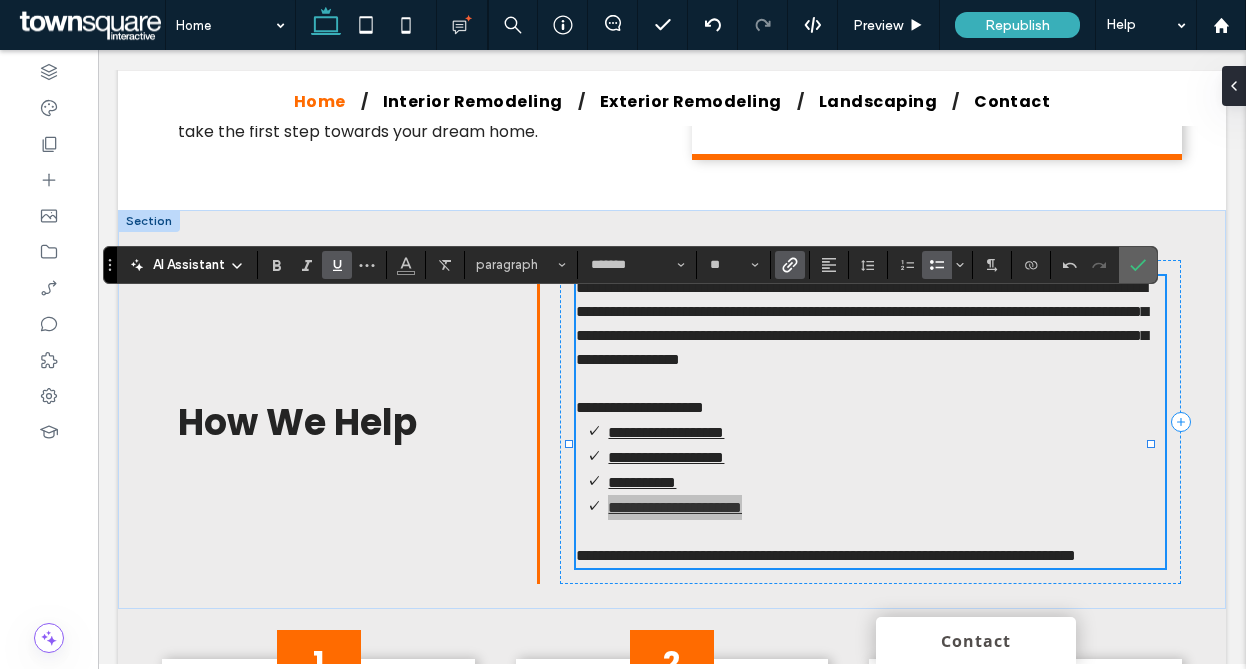 click at bounding box center (1138, 265) 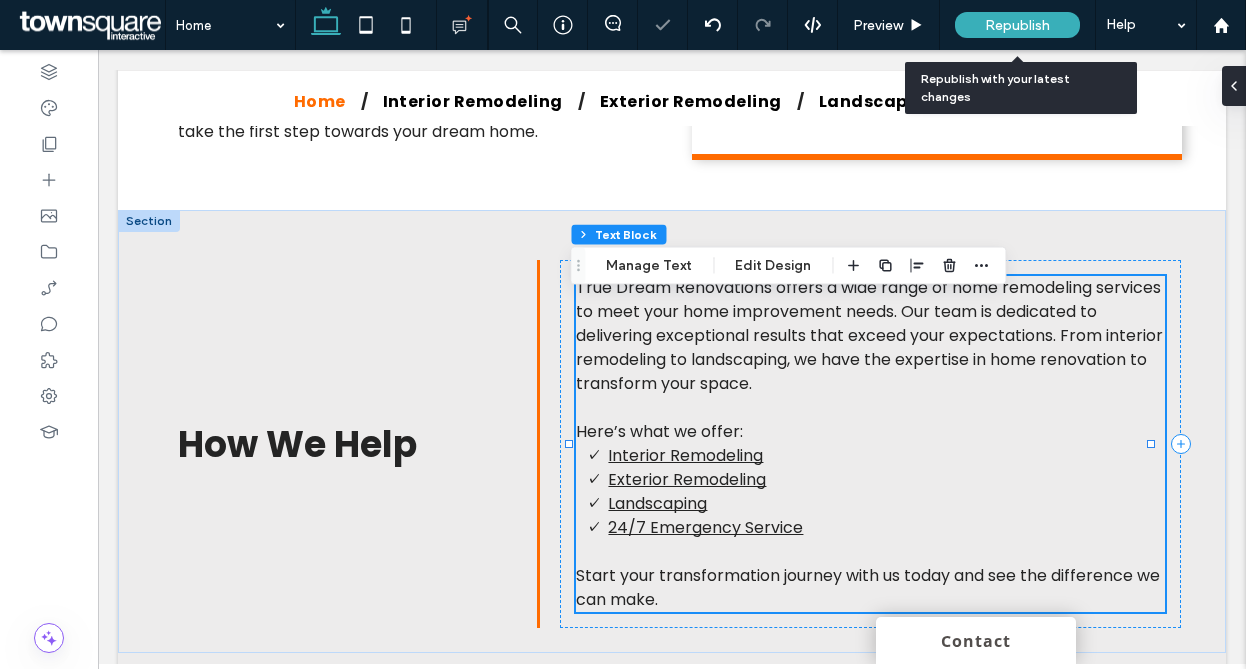 click on "Republish" at bounding box center [1017, 25] 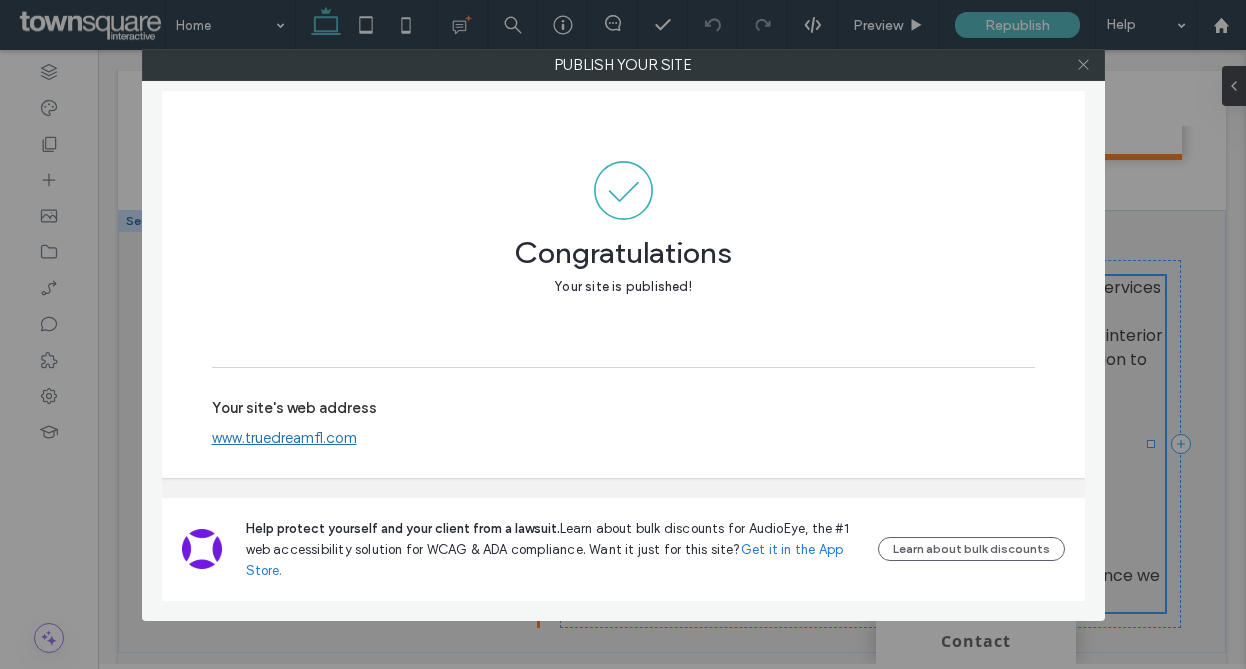 click 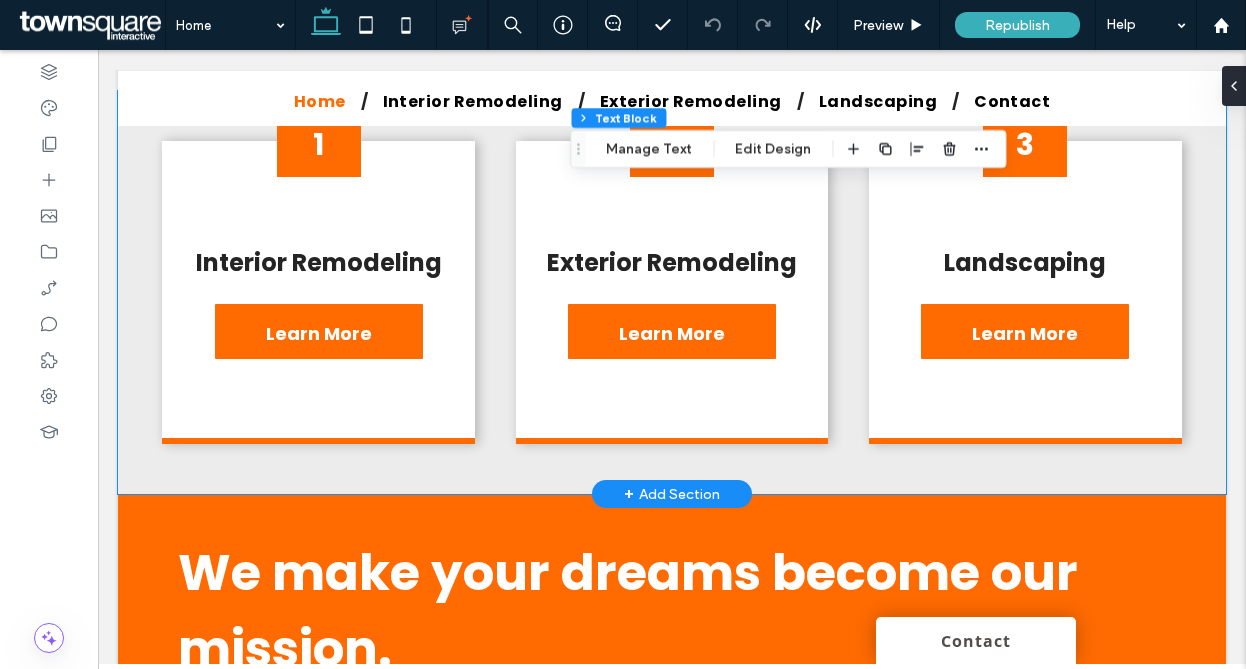 scroll, scrollTop: 1700, scrollLeft: 0, axis: vertical 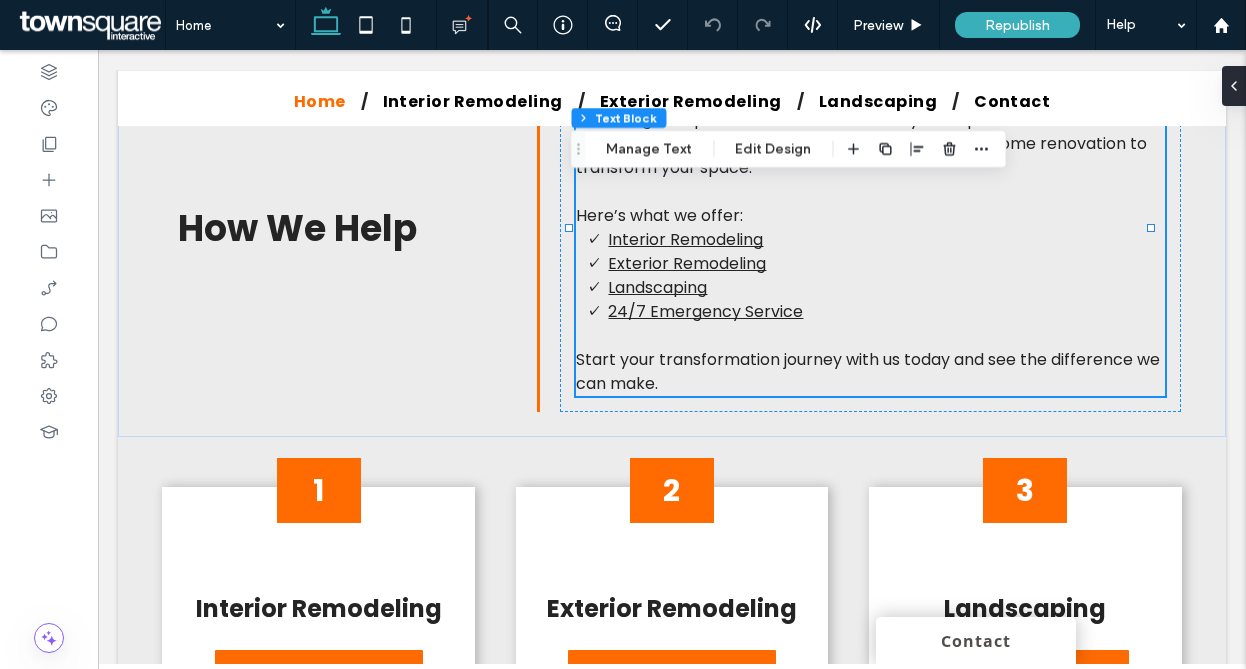 click at bounding box center [90, 25] 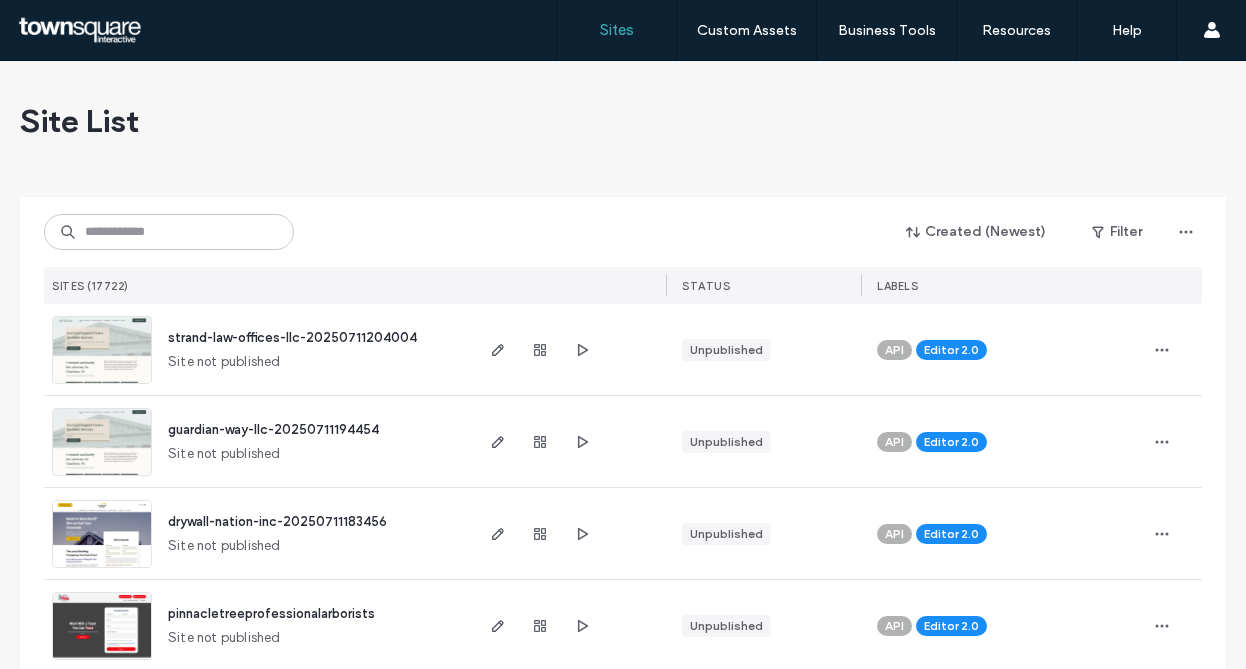 scroll, scrollTop: 0, scrollLeft: 0, axis: both 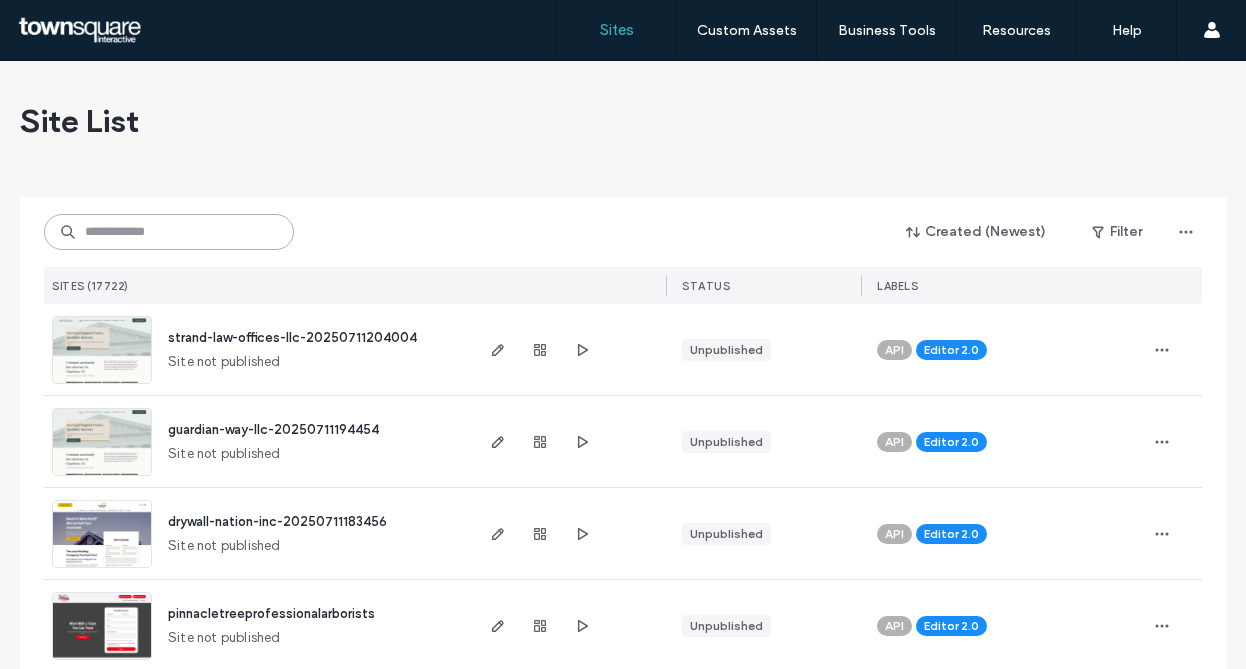 click at bounding box center [169, 232] 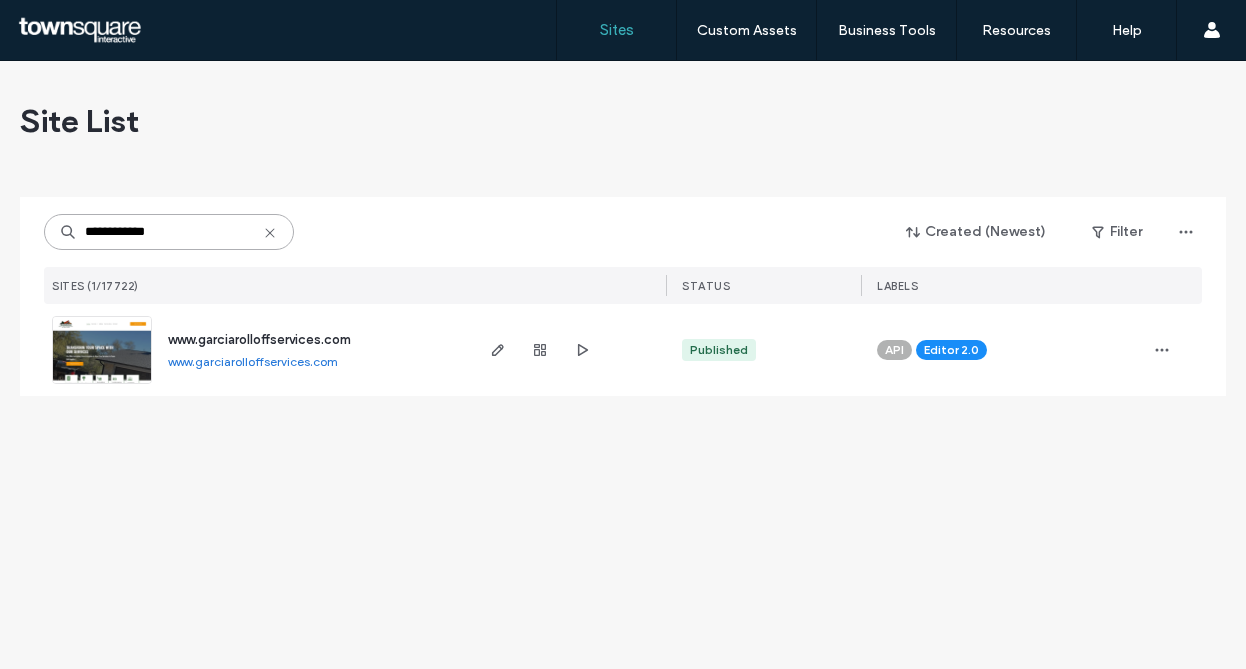 type on "**********" 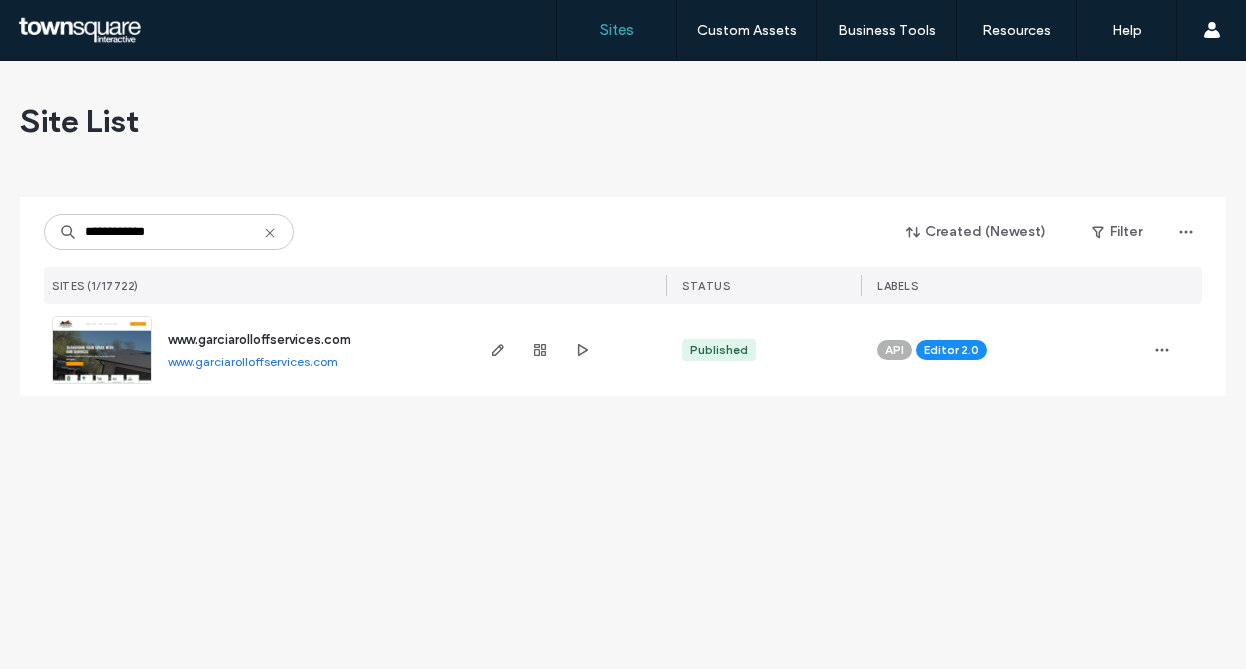 click on "www.garciarolloffservices.com" at bounding box center (253, 361) 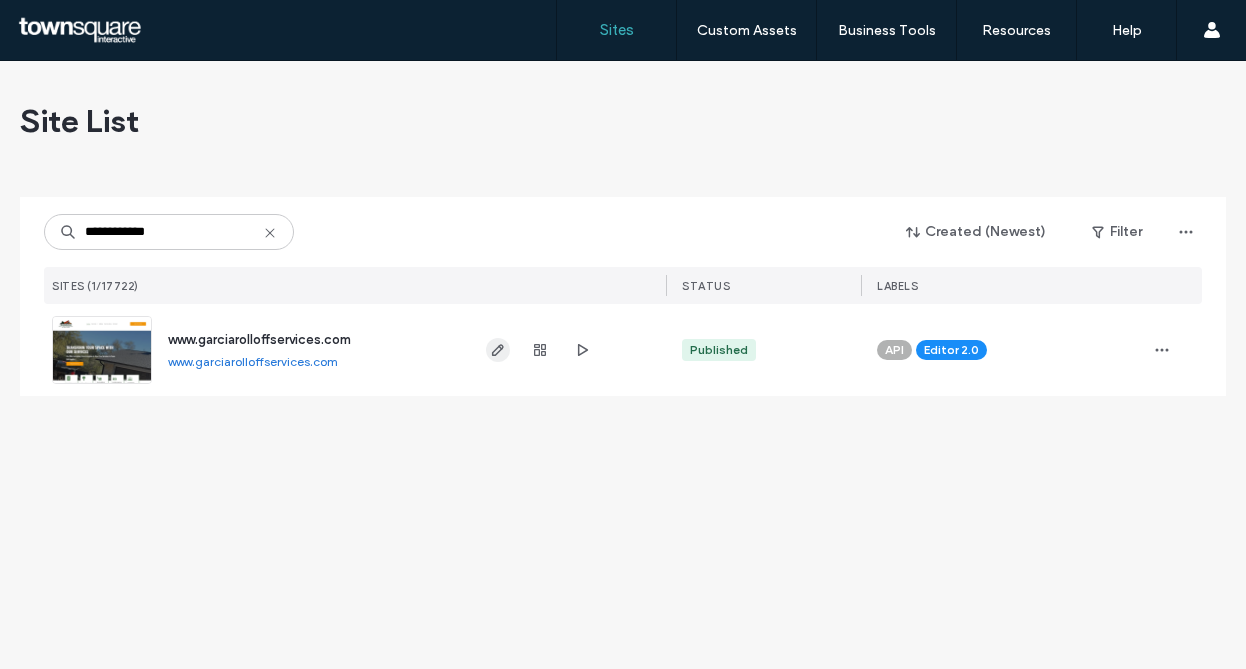 click 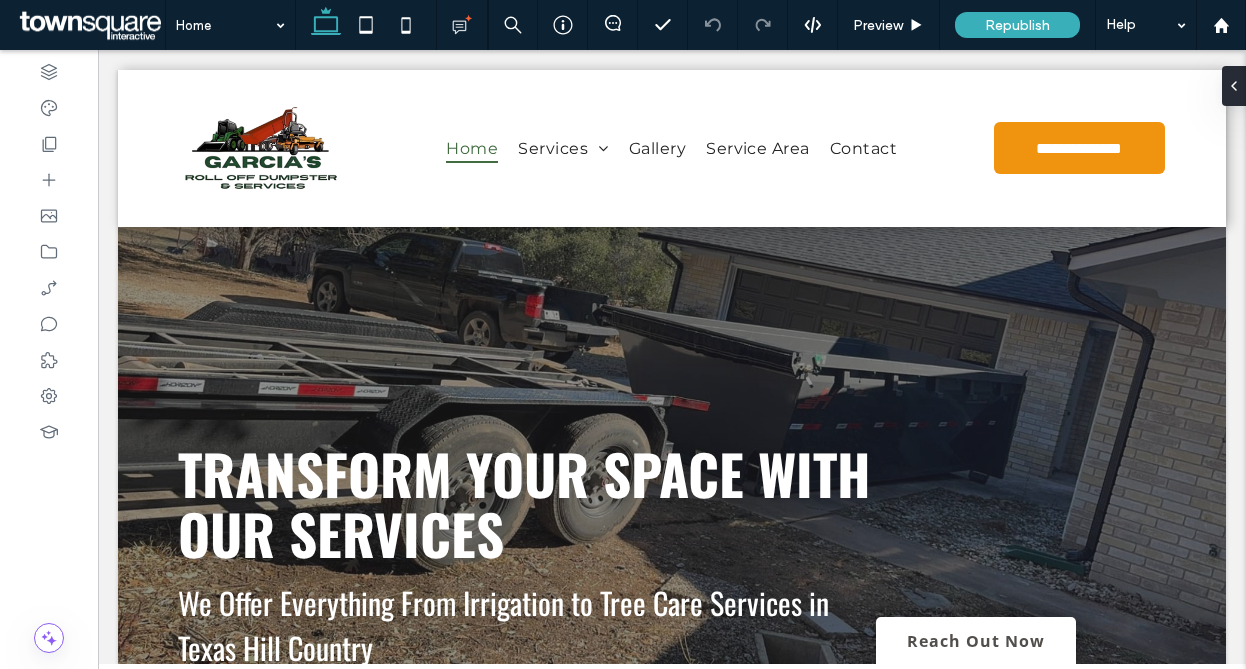 scroll, scrollTop: 0, scrollLeft: 0, axis: both 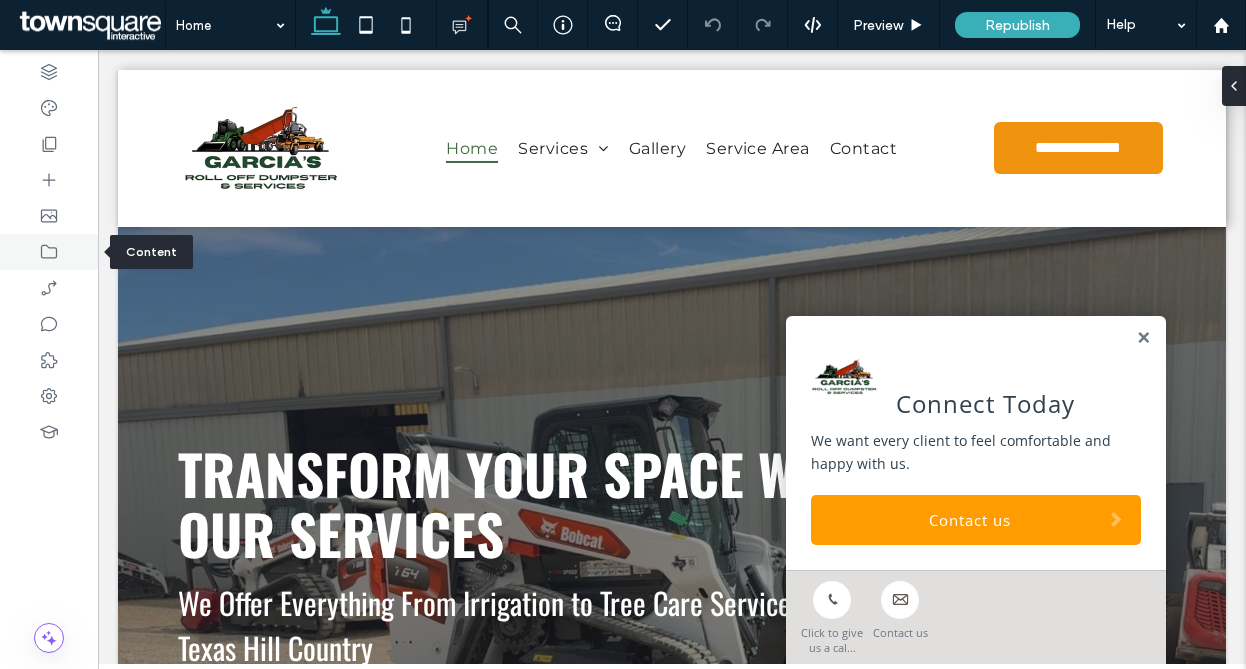 click at bounding box center [49, 252] 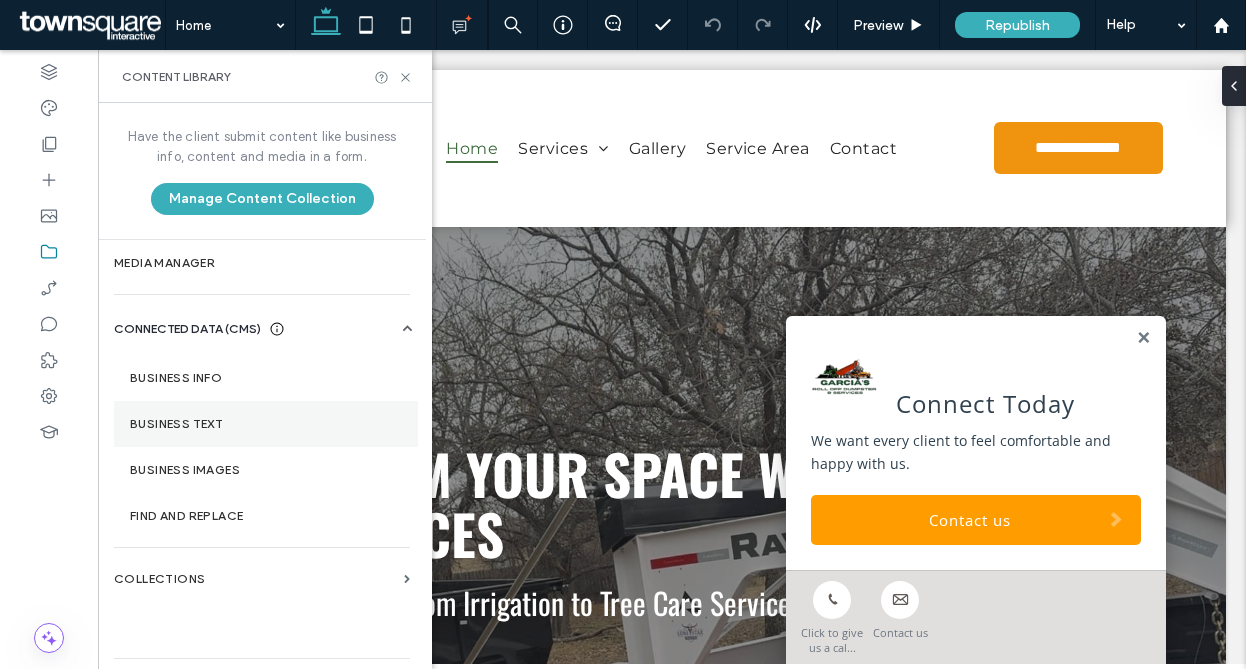 click on "Business Text" at bounding box center (266, 424) 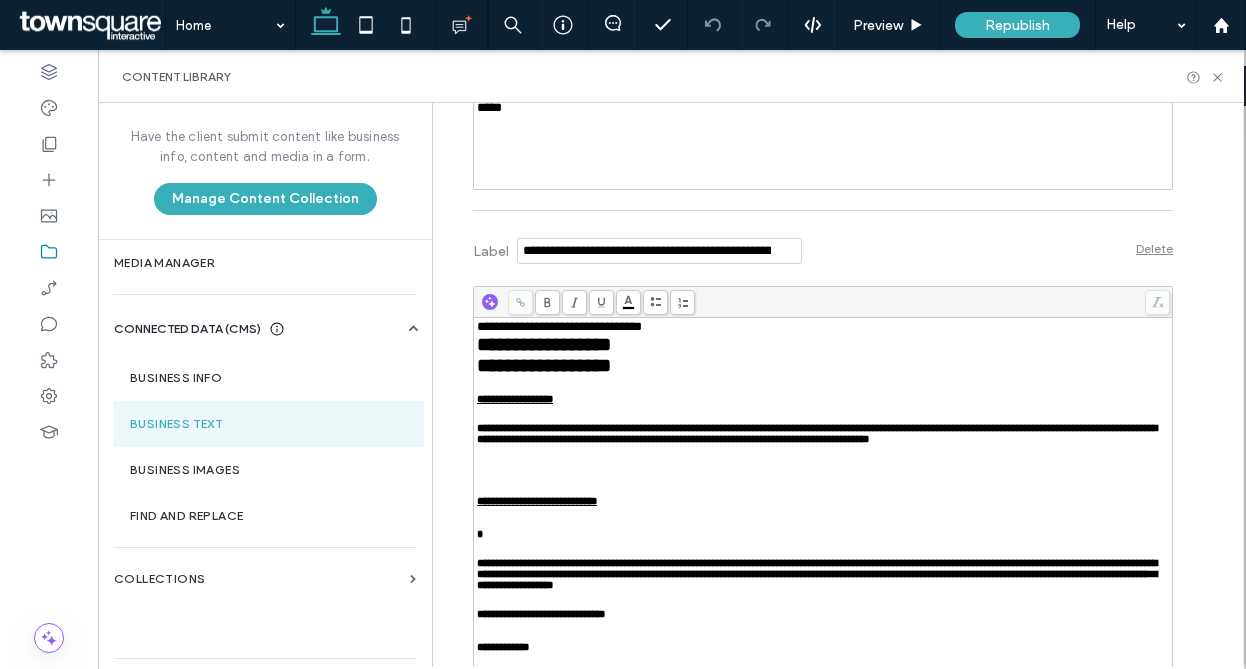 scroll, scrollTop: 663, scrollLeft: 0, axis: vertical 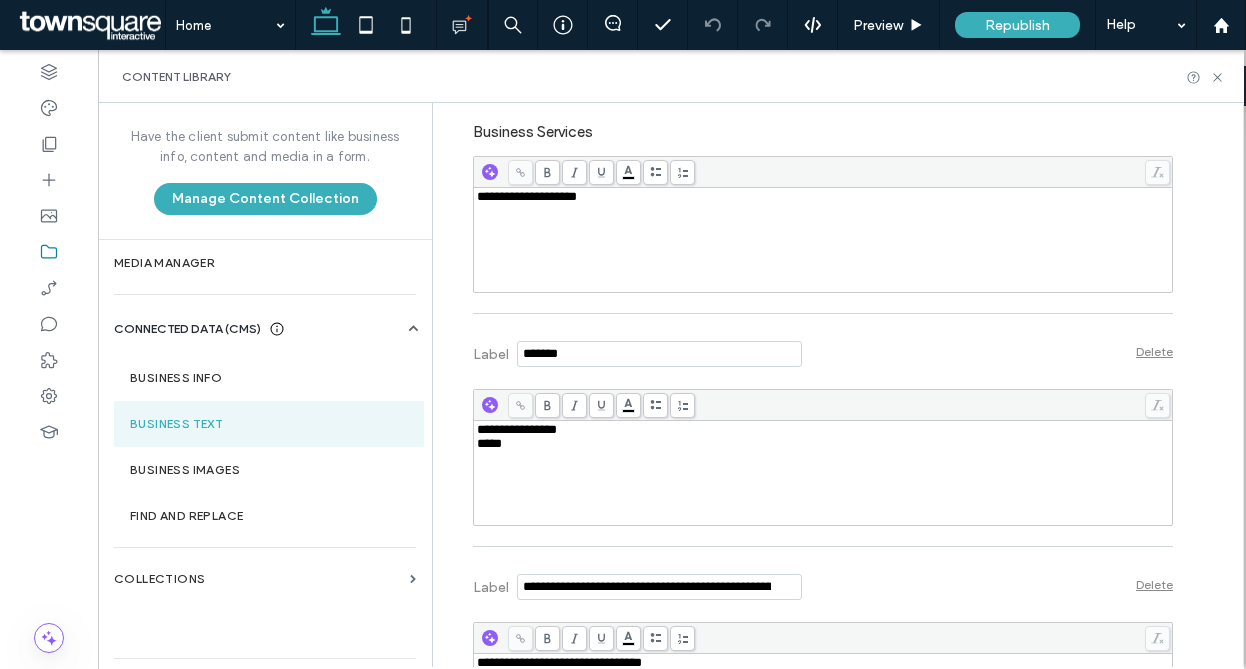 click on "*****" at bounding box center (823, 444) 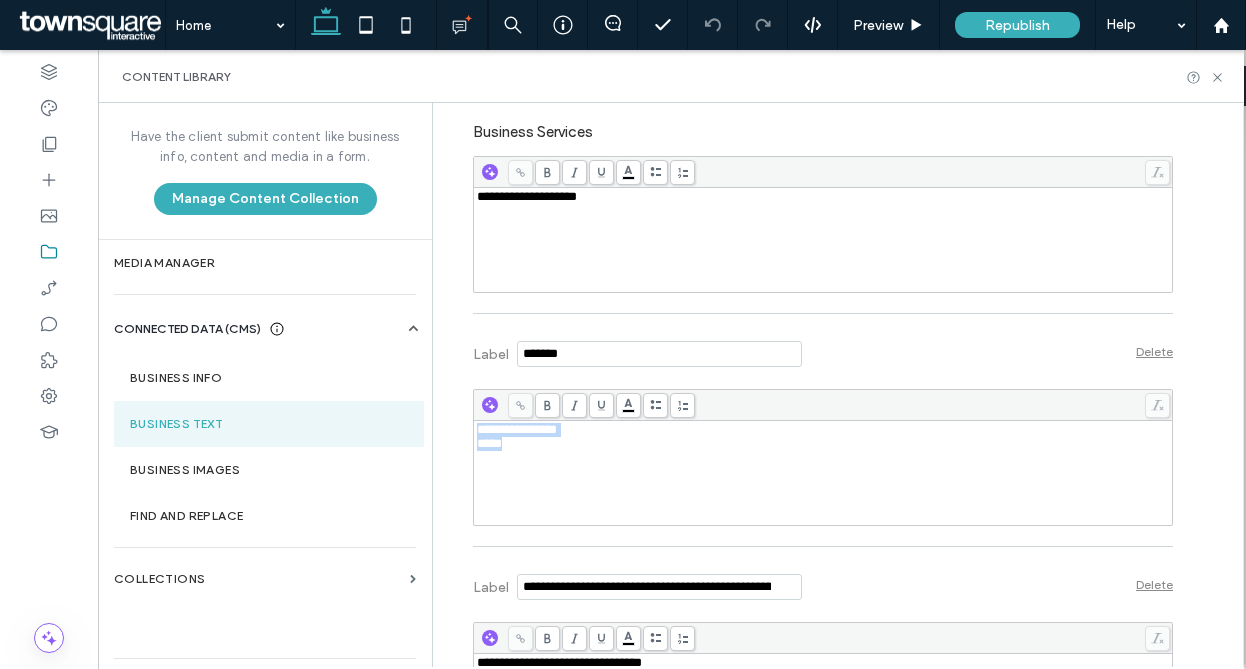 drag, startPoint x: 446, startPoint y: 440, endPoint x: 422, endPoint y: 430, distance: 26 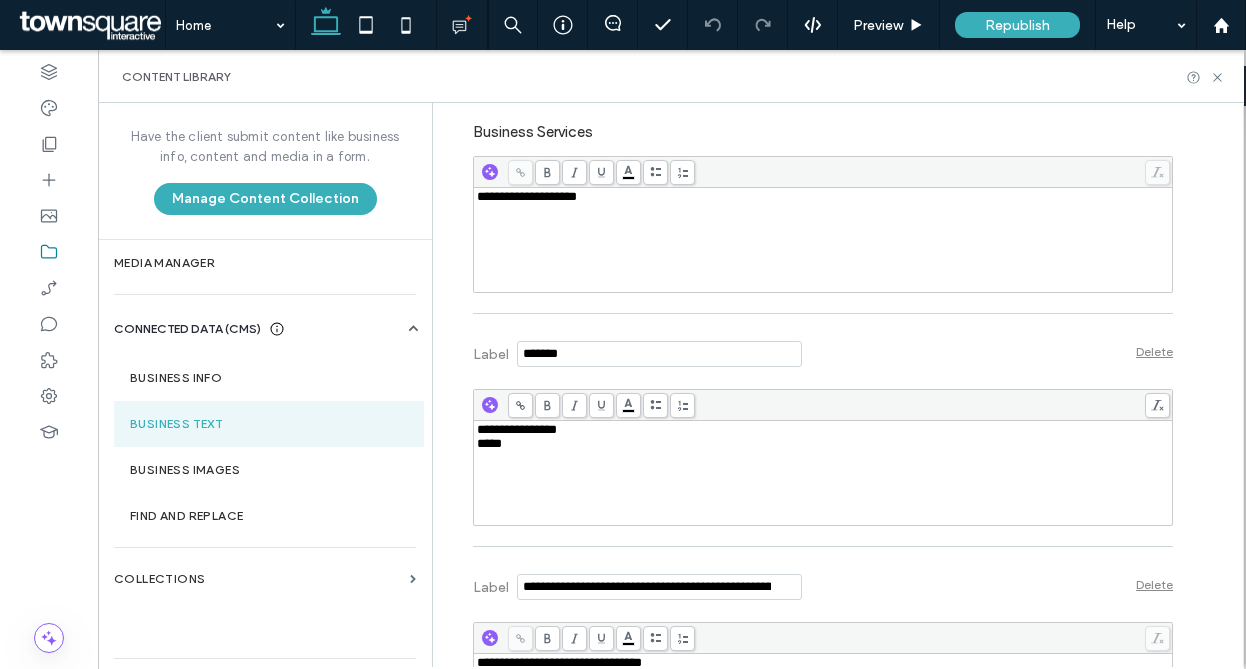 click at bounding box center (49, 359) 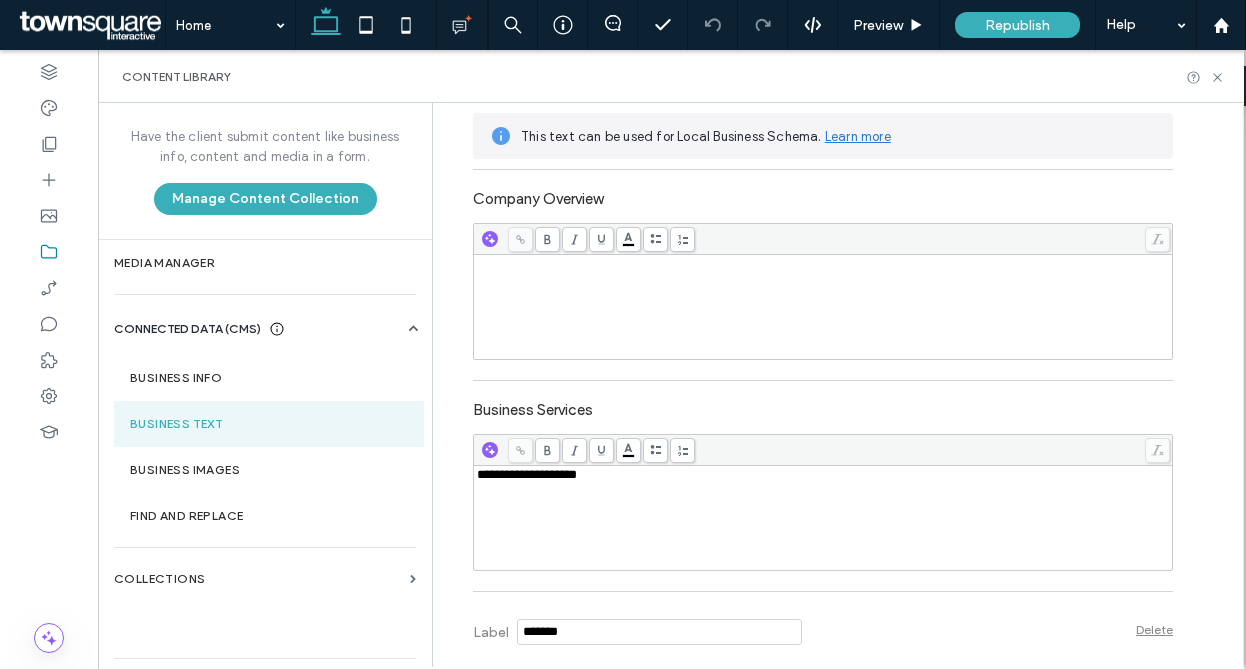 scroll, scrollTop: 411, scrollLeft: 0, axis: vertical 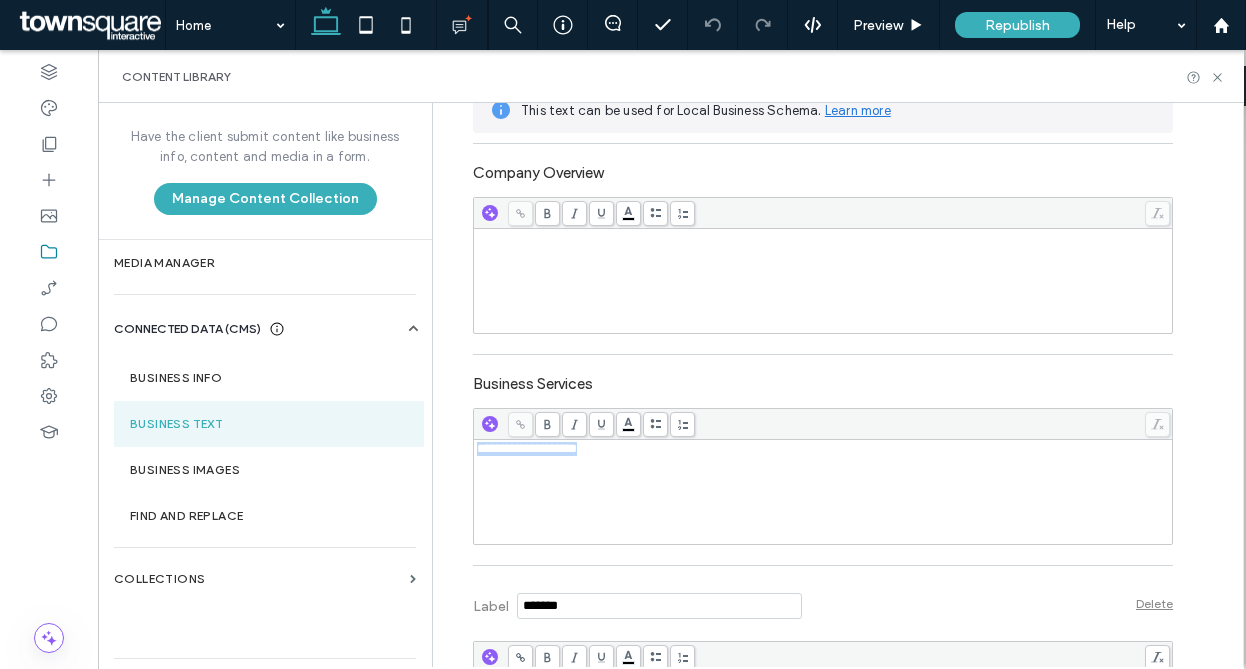 drag, startPoint x: 625, startPoint y: 455, endPoint x: 390, endPoint y: 437, distance: 235.68835 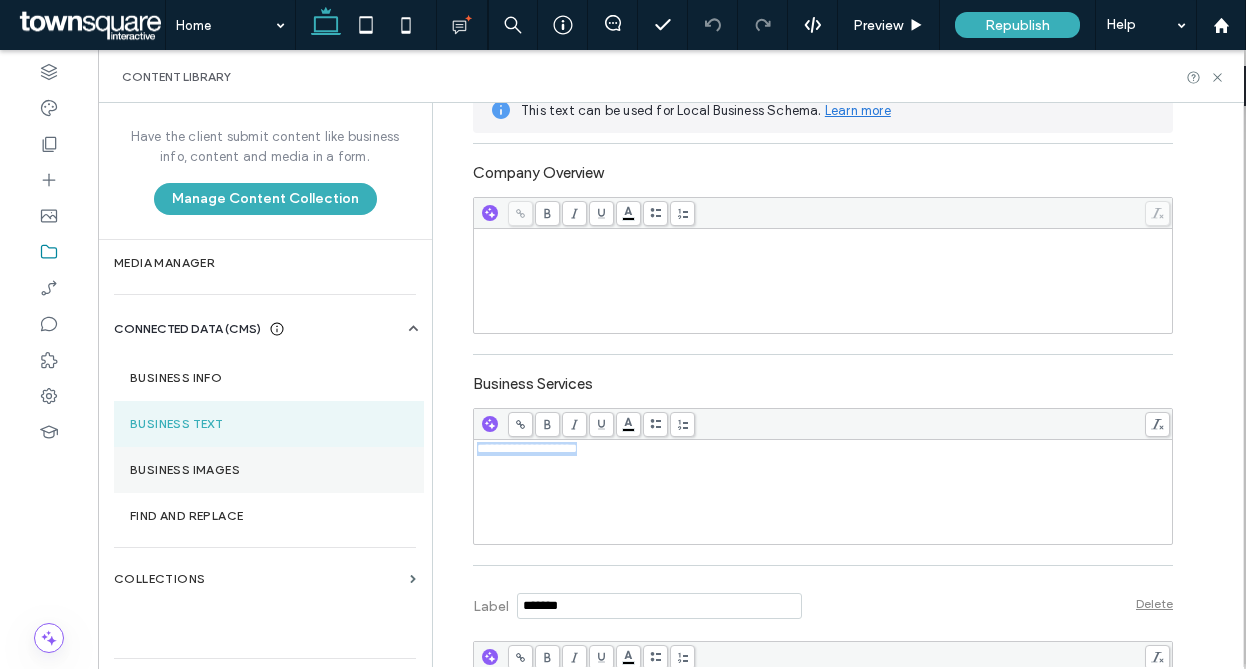 copy on "**********" 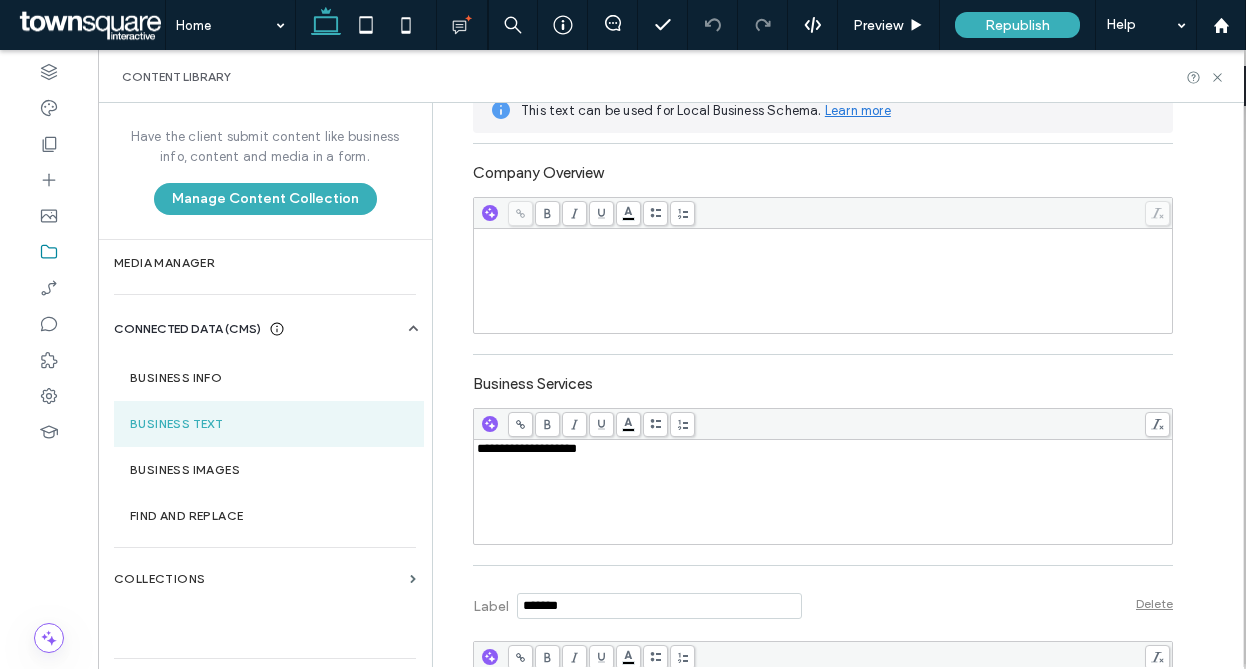 click at bounding box center [823, 281] 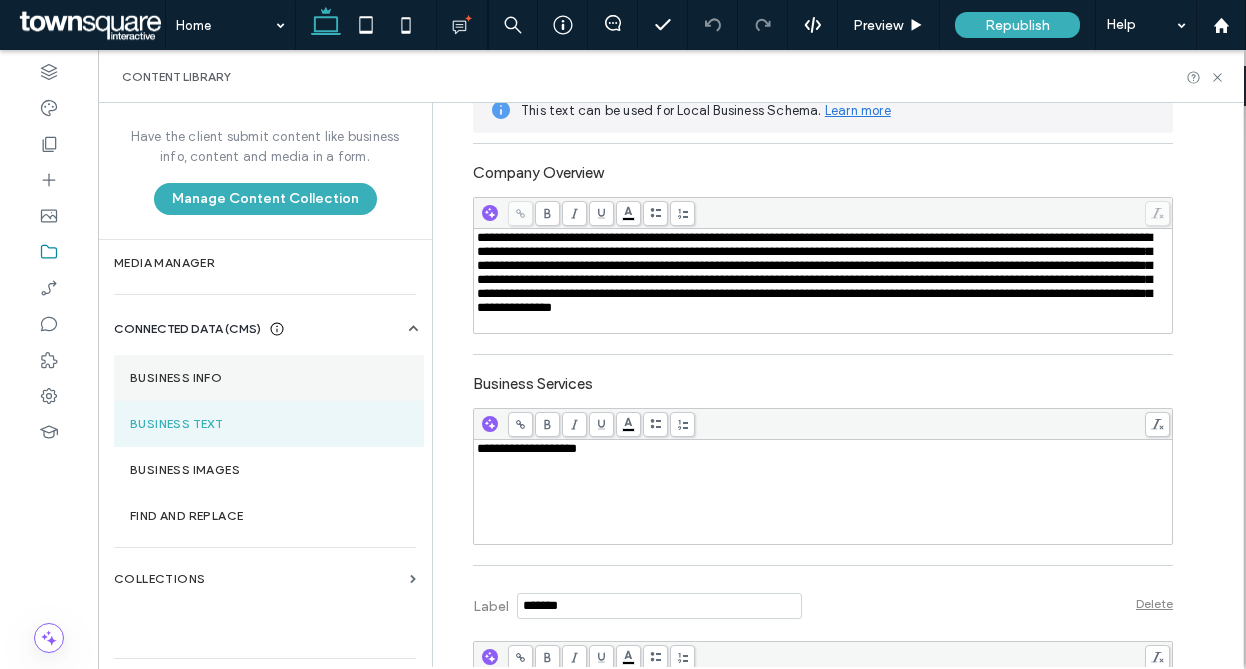 click on "Business Info" at bounding box center (269, 378) 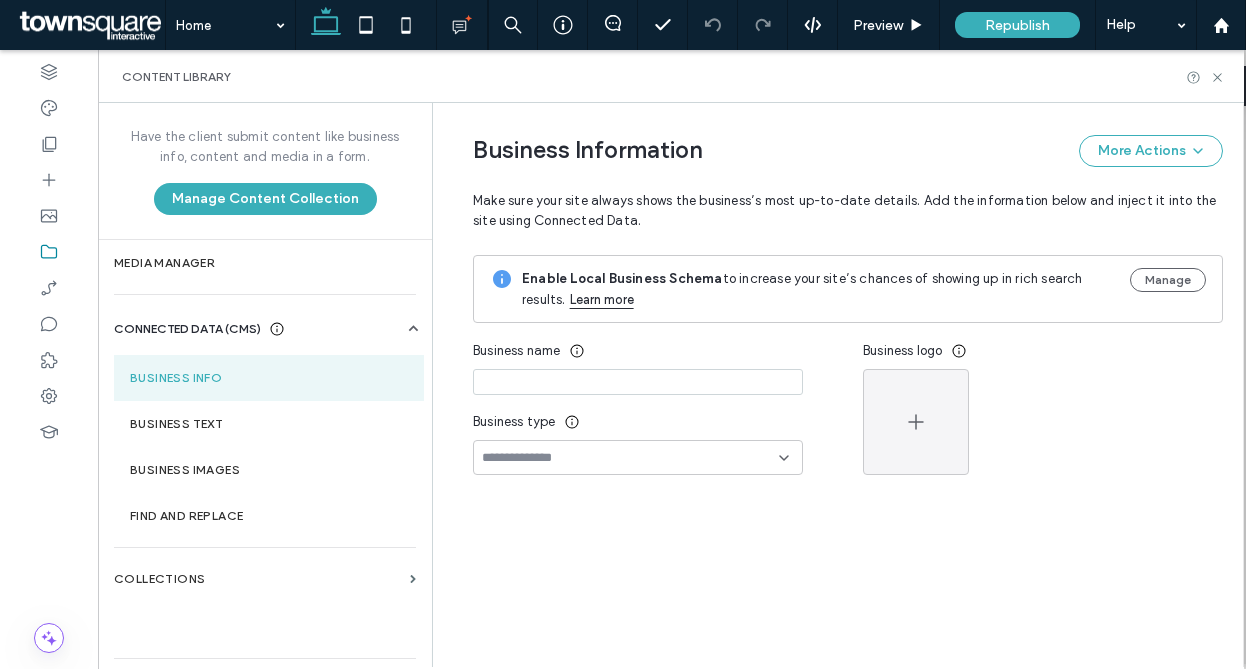 type on "**********" 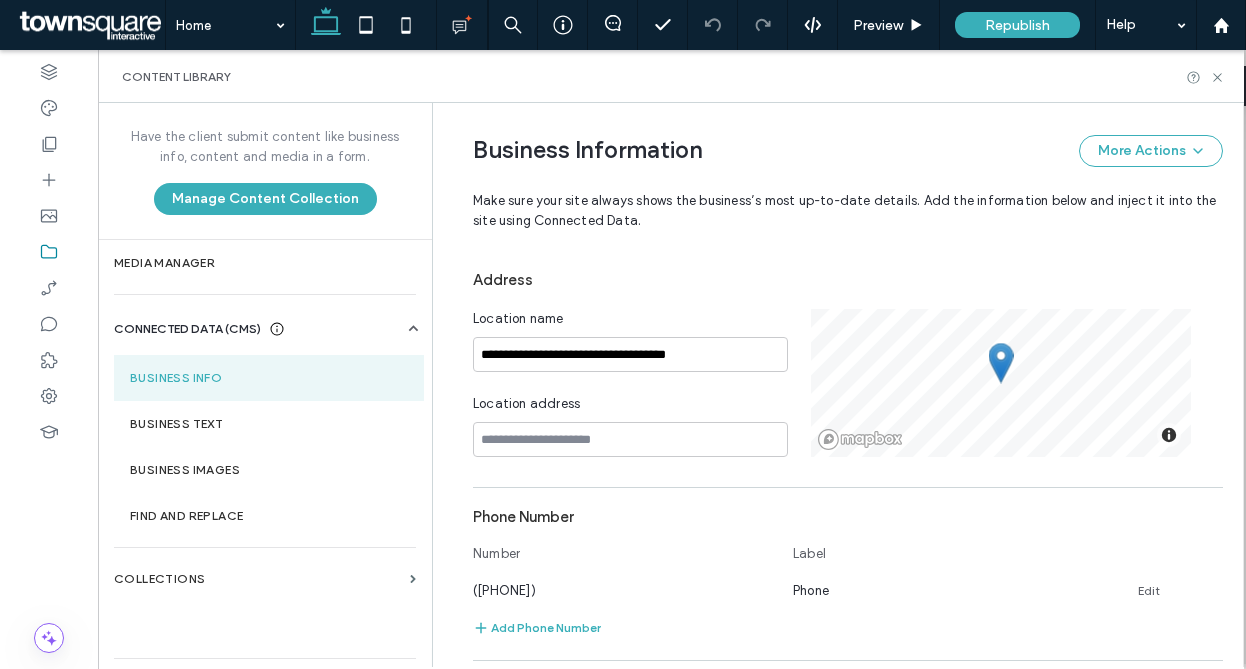 scroll, scrollTop: 303, scrollLeft: 0, axis: vertical 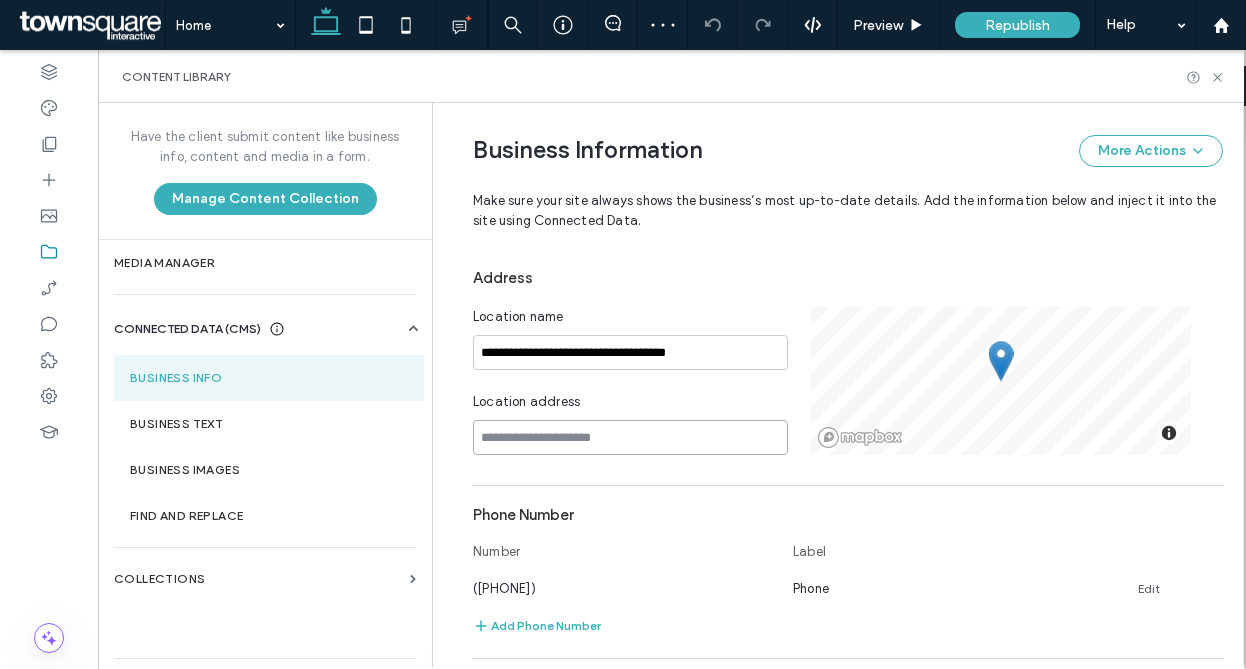 click at bounding box center [630, 437] 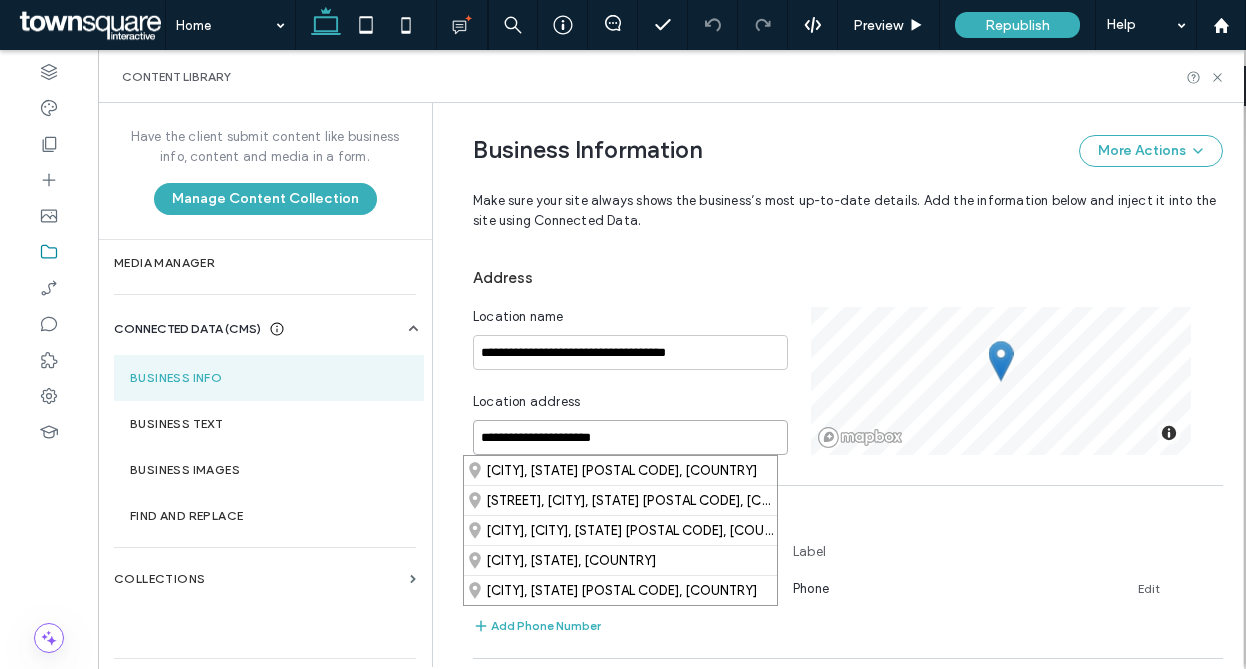 scroll, scrollTop: 64, scrollLeft: 0, axis: vertical 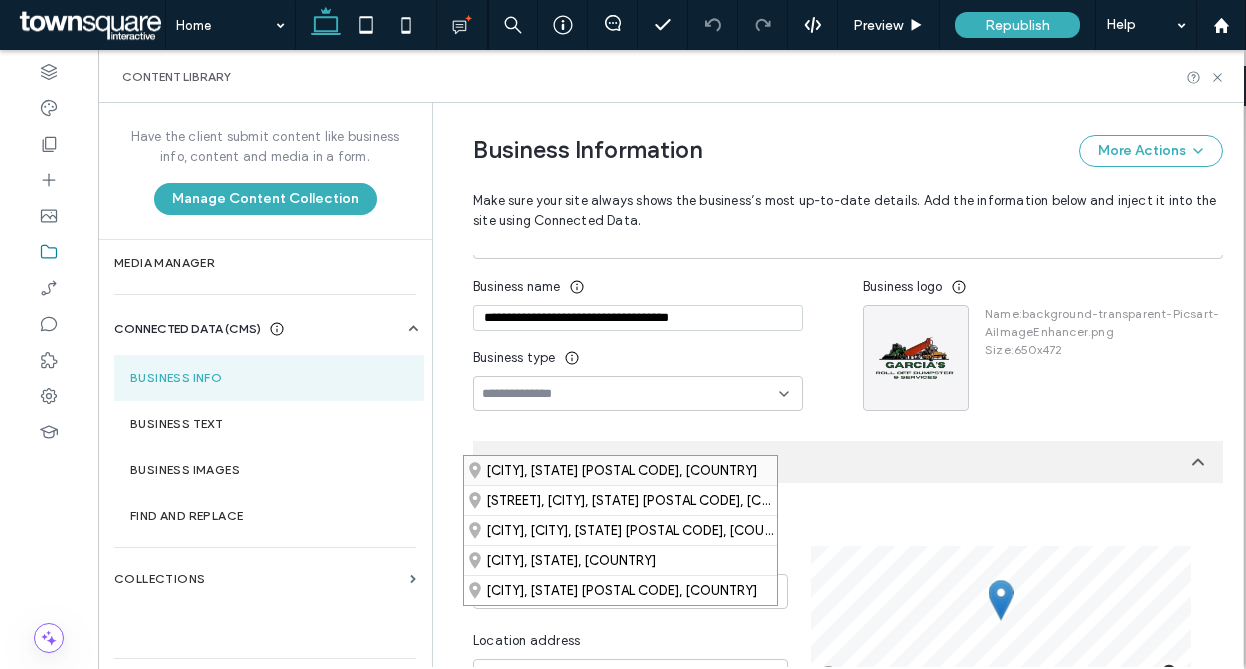 click on "[CITY], [STATE] [POSTAL CODE], [COUNTRY]" at bounding box center [620, 470] 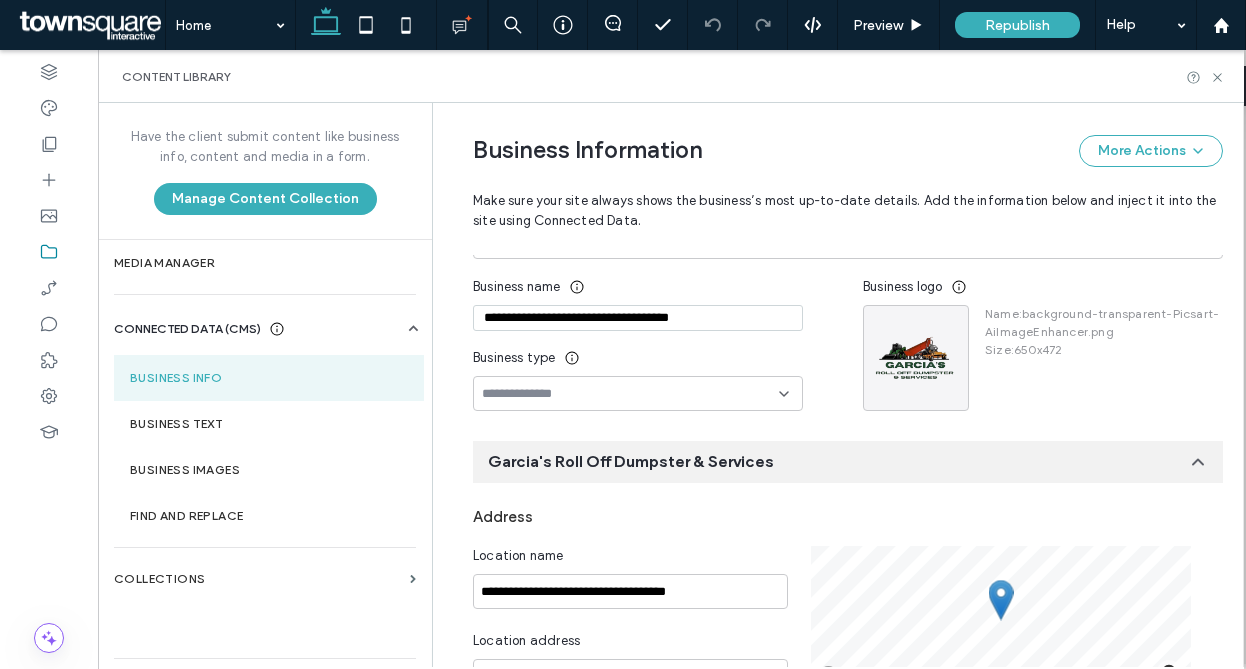 click at bounding box center (630, 394) 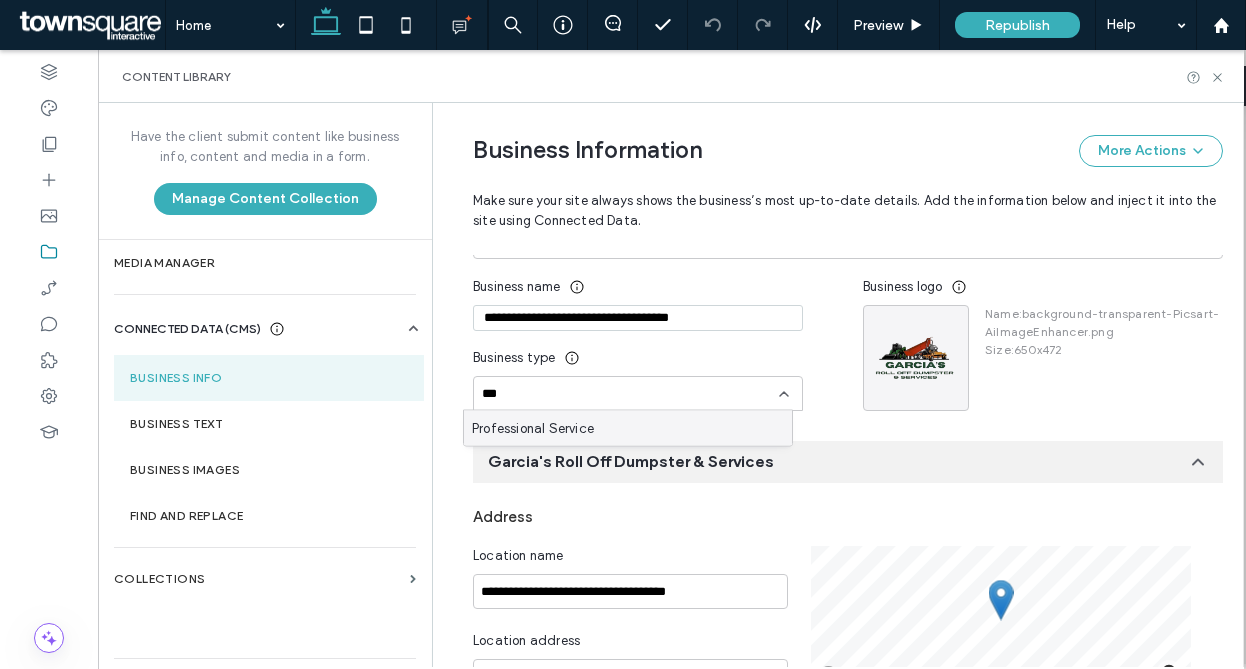 type on "***" 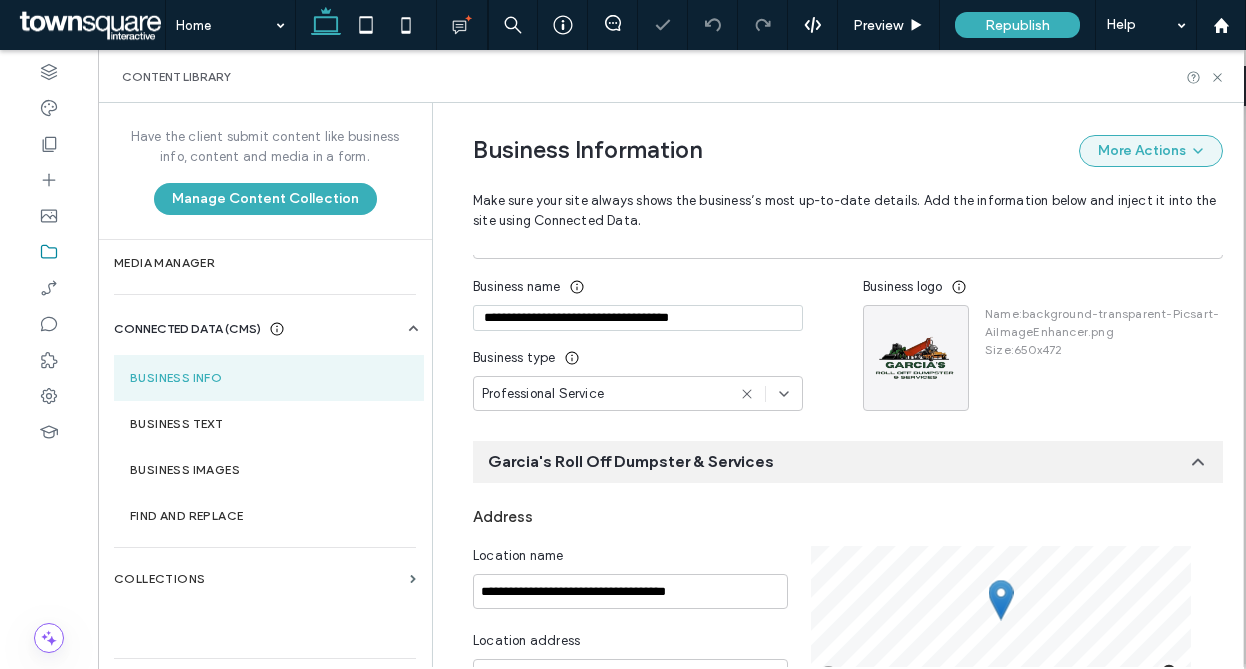 click on "More Actions" at bounding box center (1151, 151) 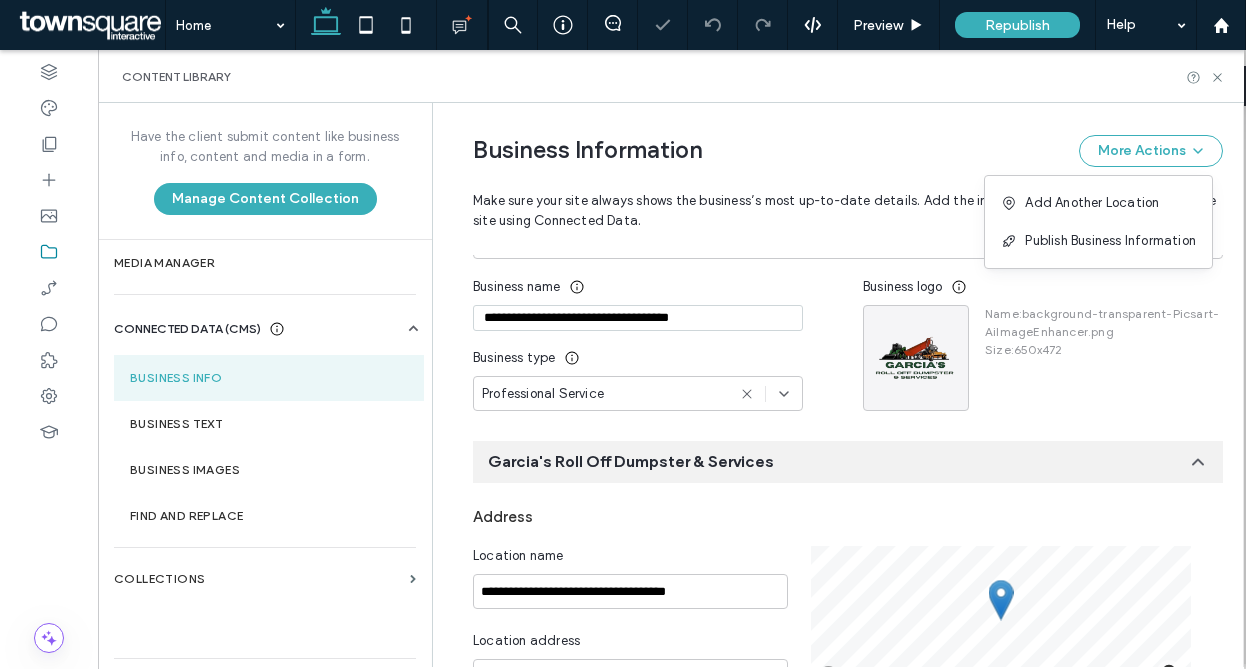 click on "Business Information More Actions Make sure your site always shows the business’s most up-to-date details.
Add the information below and inject it into the site using Connected Data." at bounding box center [848, 179] 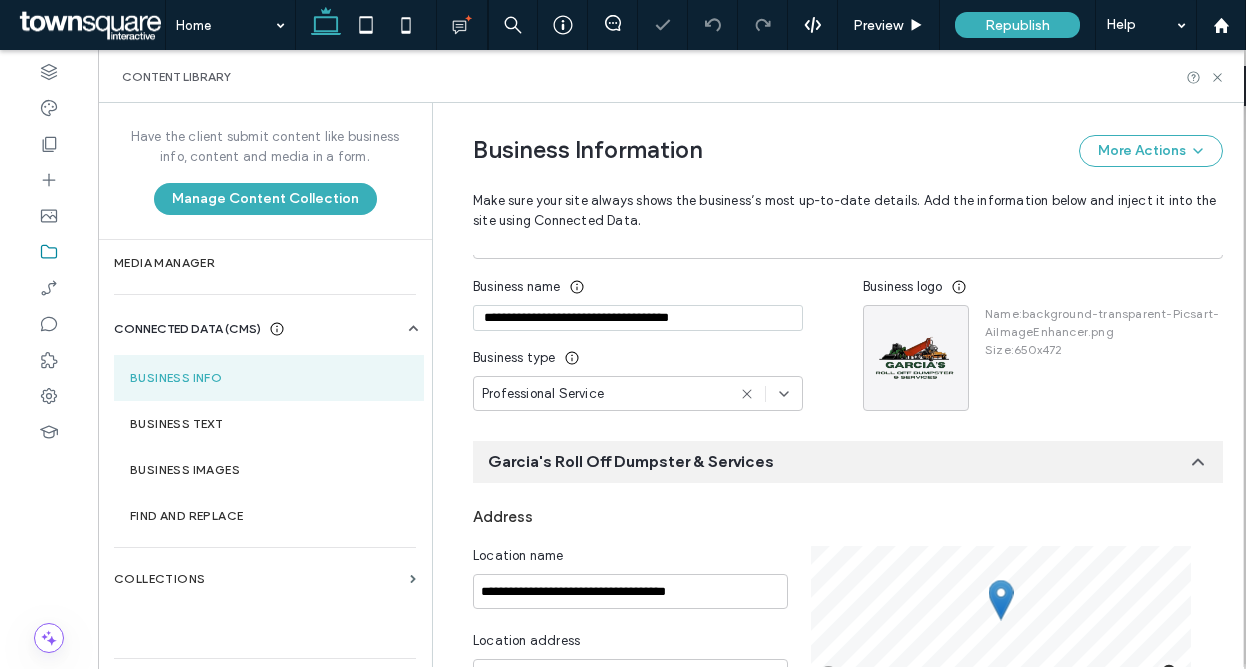 scroll, scrollTop: 0, scrollLeft: 0, axis: both 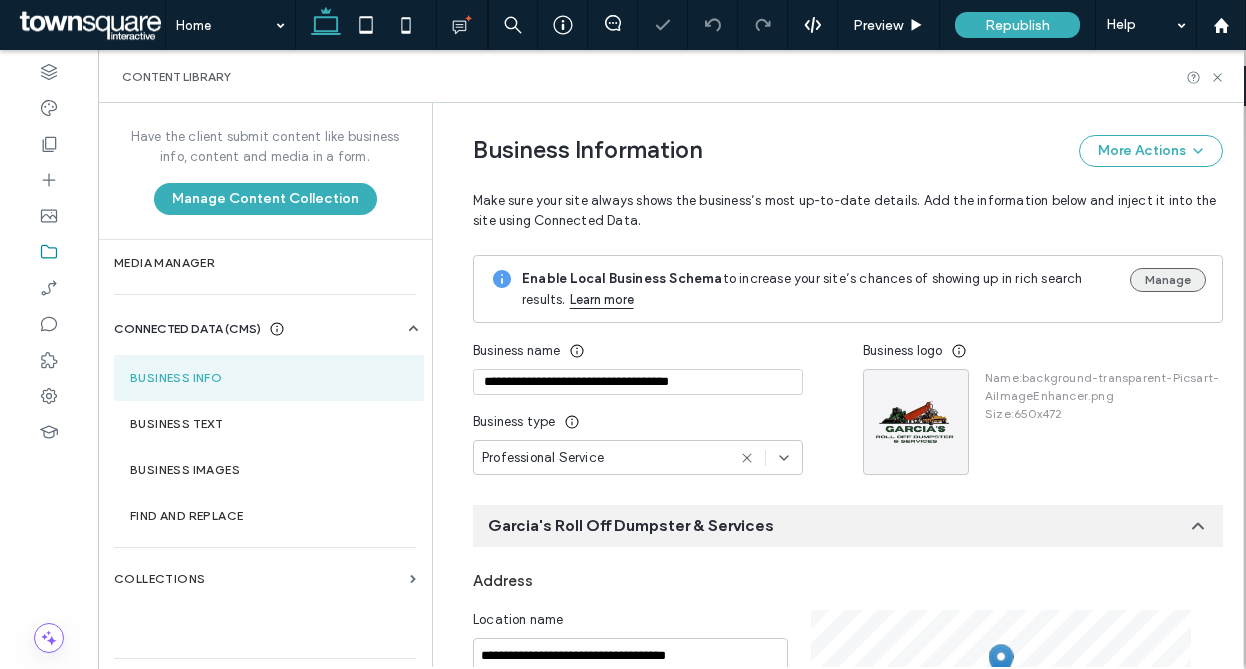 click on "Manage" at bounding box center (1168, 280) 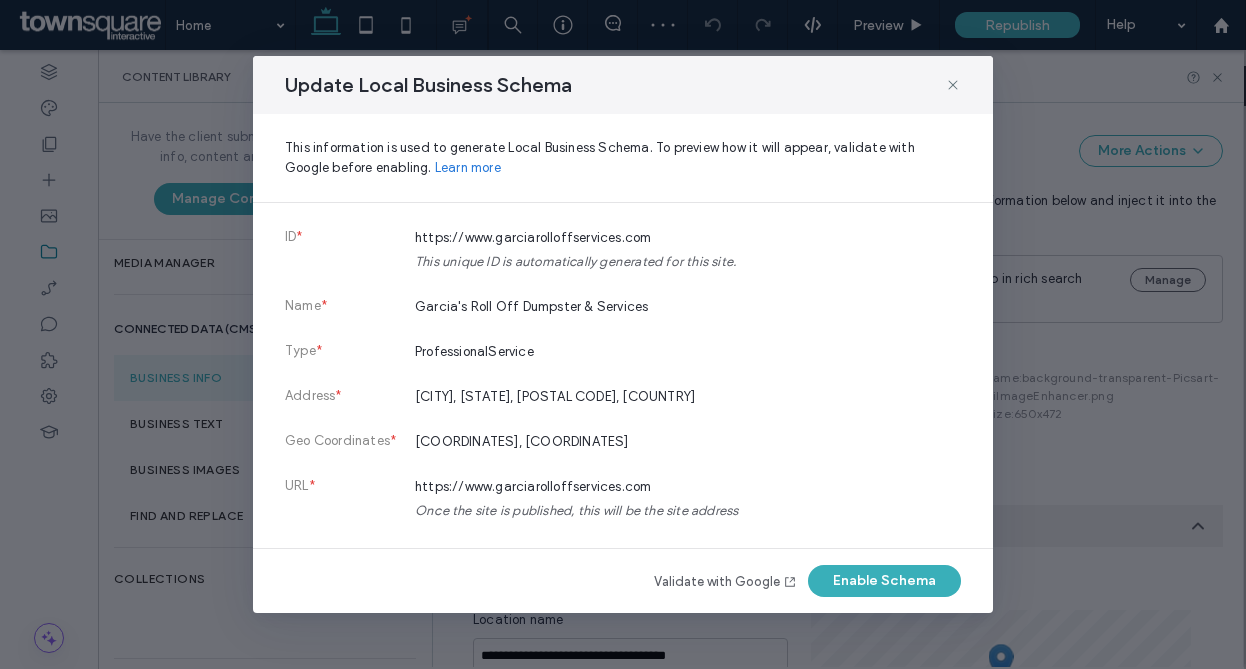 click on "Enable Schema" at bounding box center (884, 581) 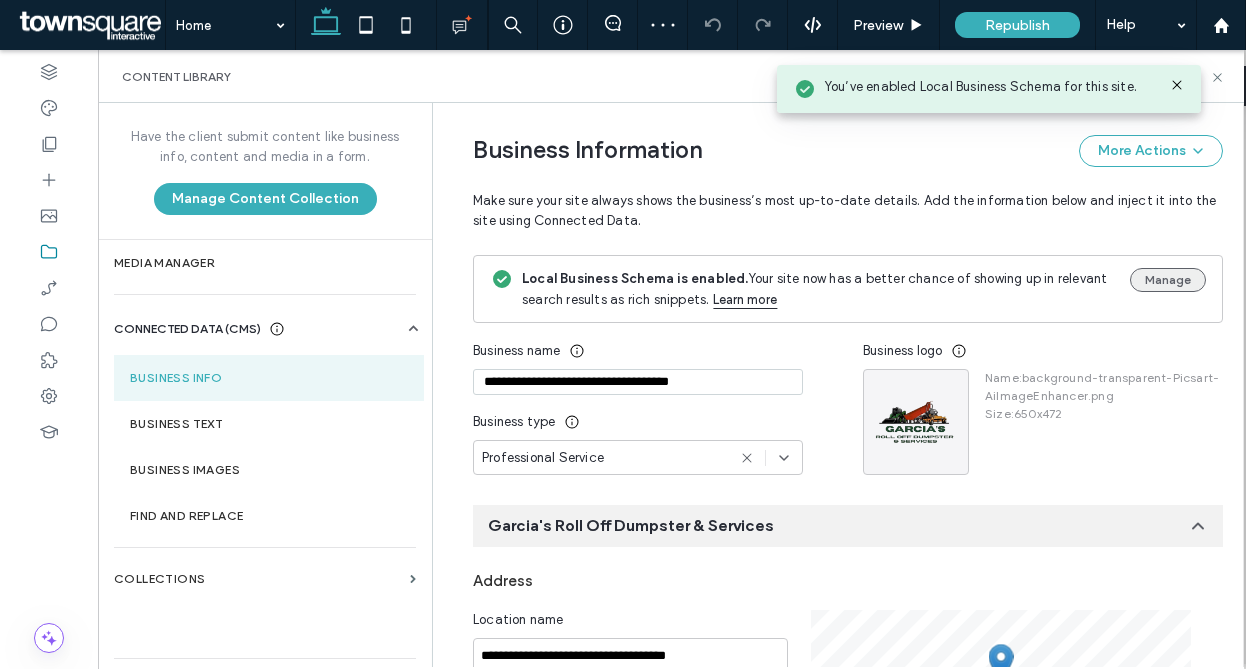 click on "Manage" at bounding box center [1168, 280] 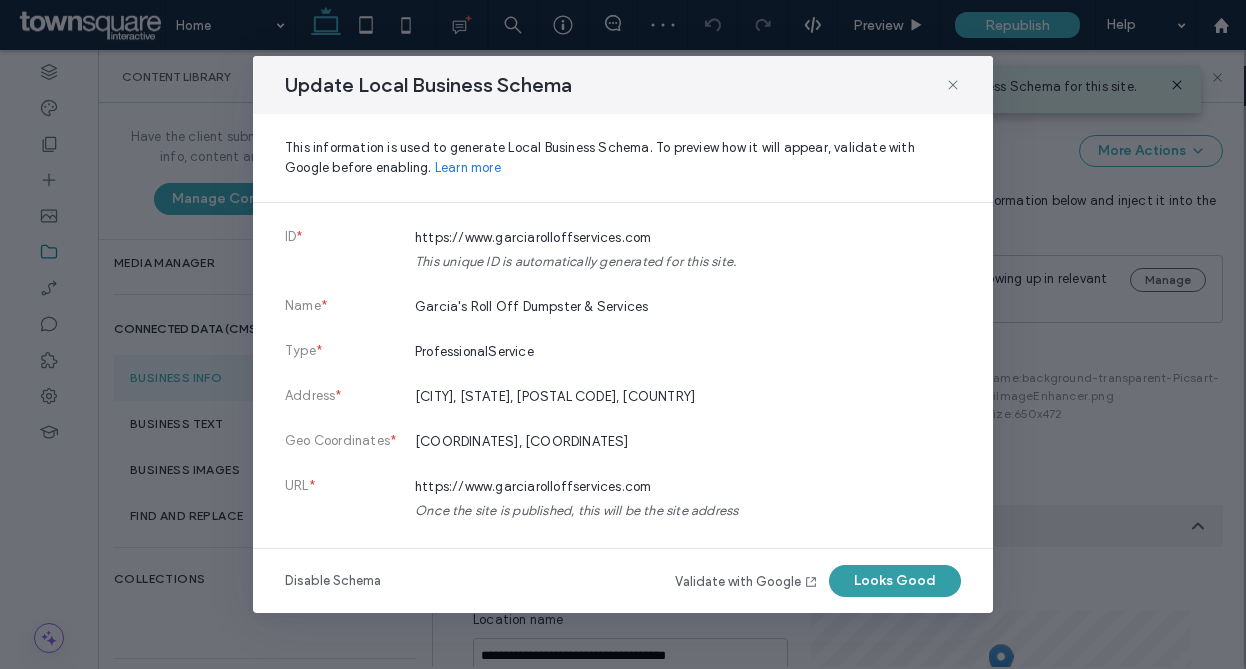 click on "Looks Good" at bounding box center [895, 581] 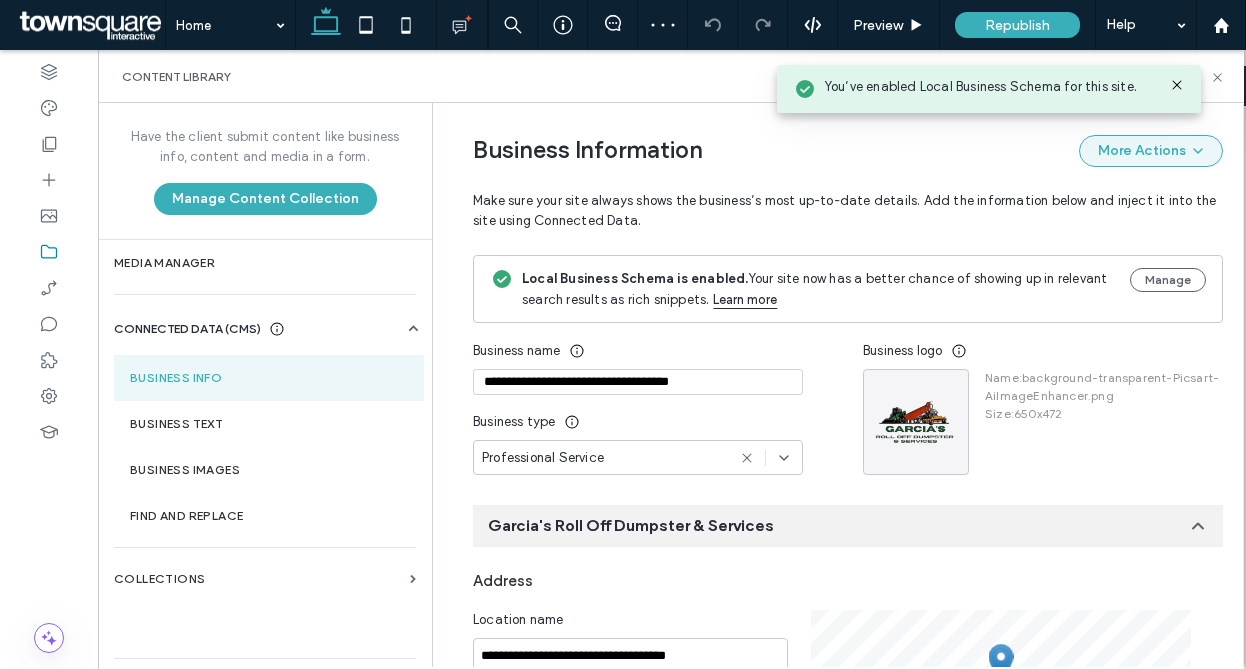 click on "More Actions" at bounding box center [1151, 151] 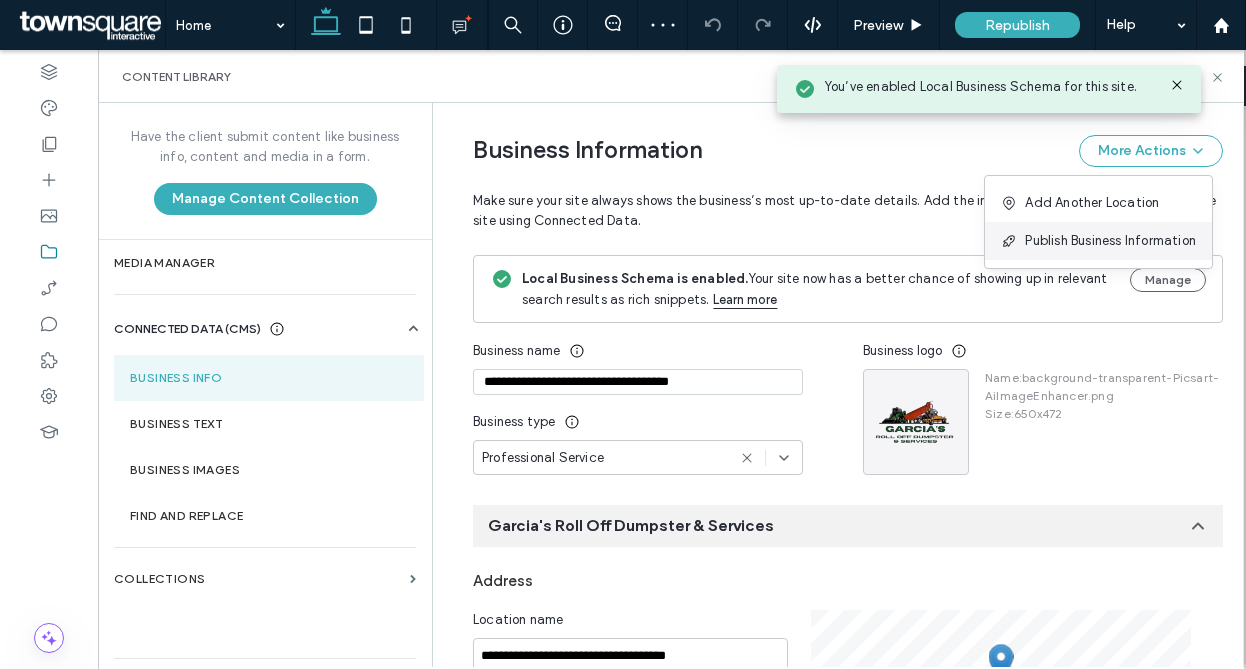 click on "Publish Business Information" at bounding box center [1110, 241] 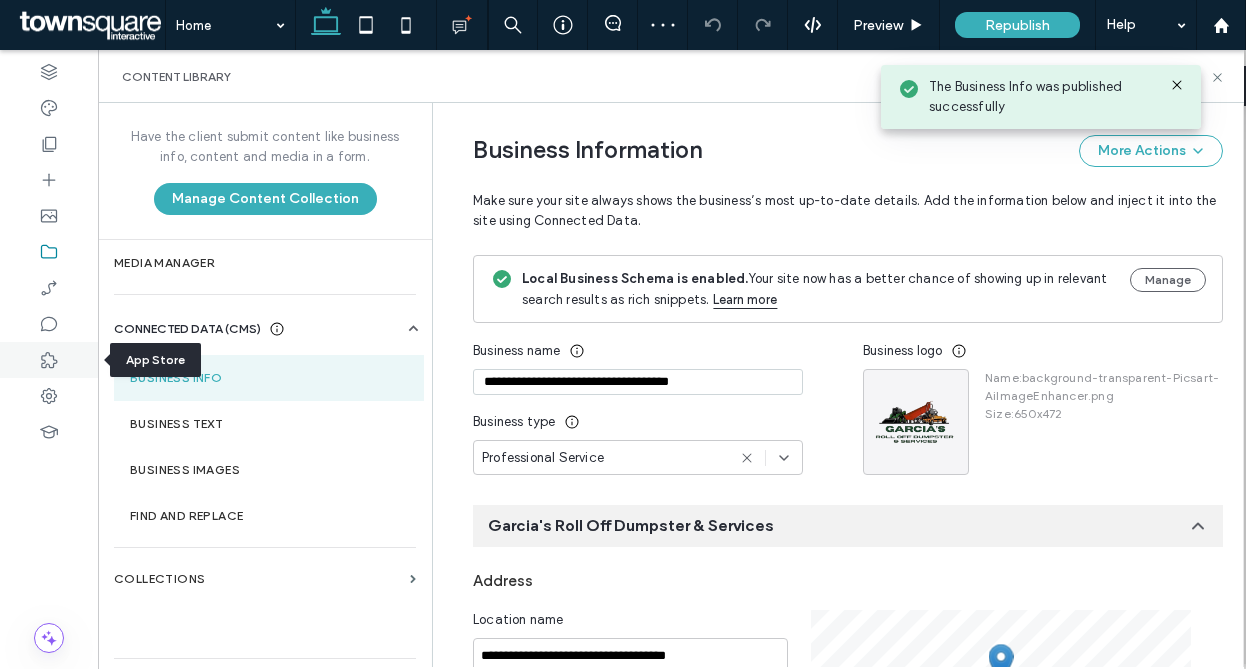 click at bounding box center (49, 360) 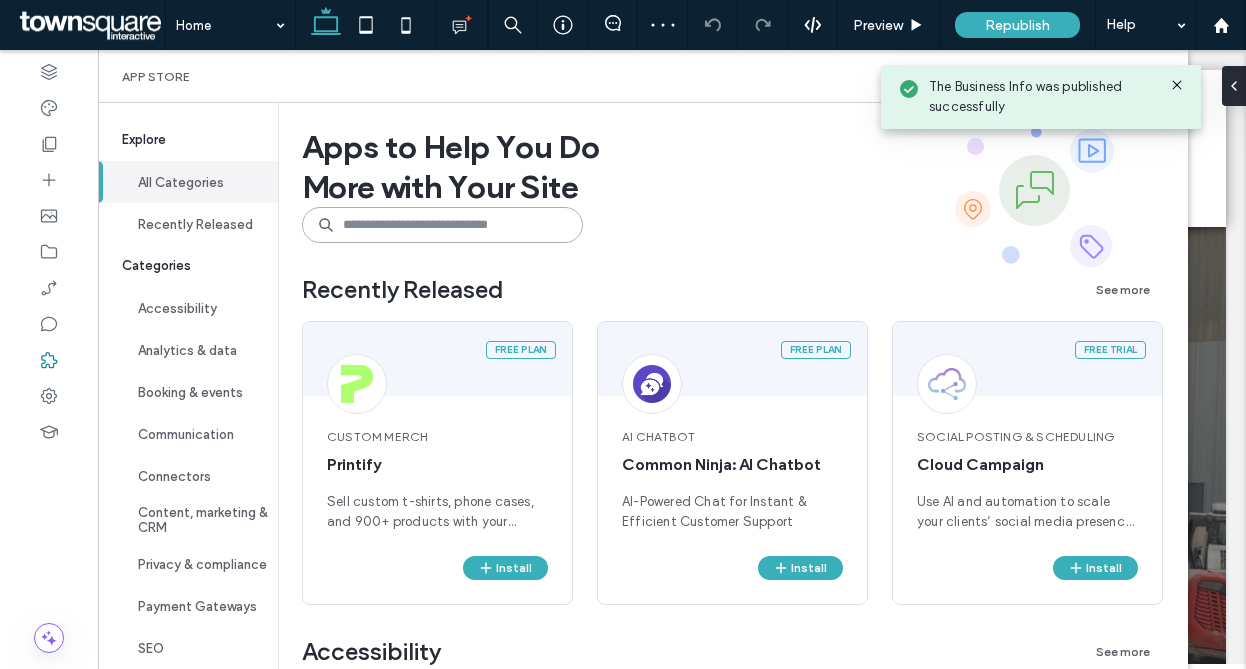 click at bounding box center (442, 225) 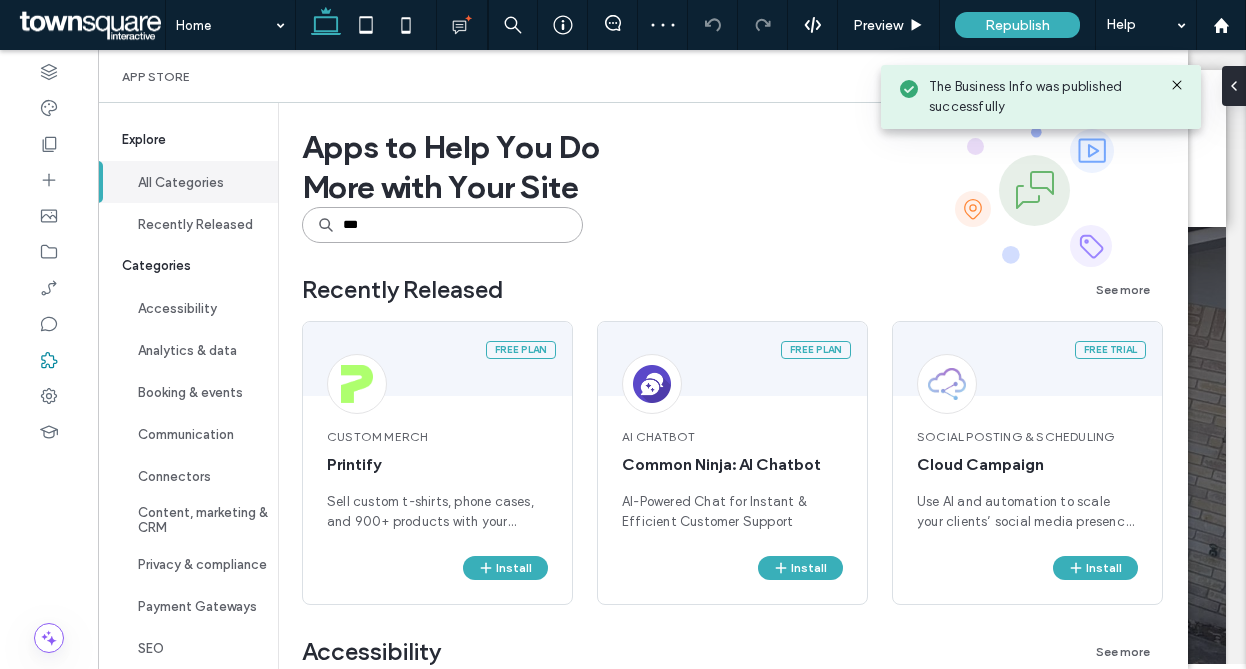 scroll, scrollTop: 0, scrollLeft: 0, axis: both 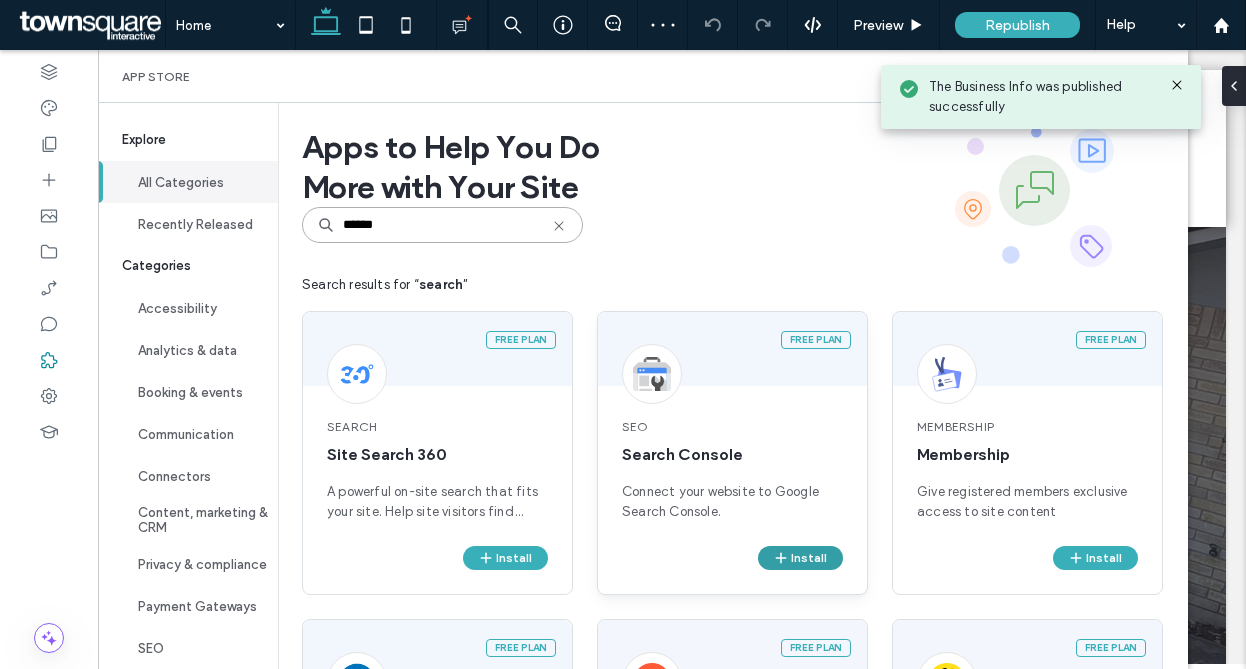 type on "******" 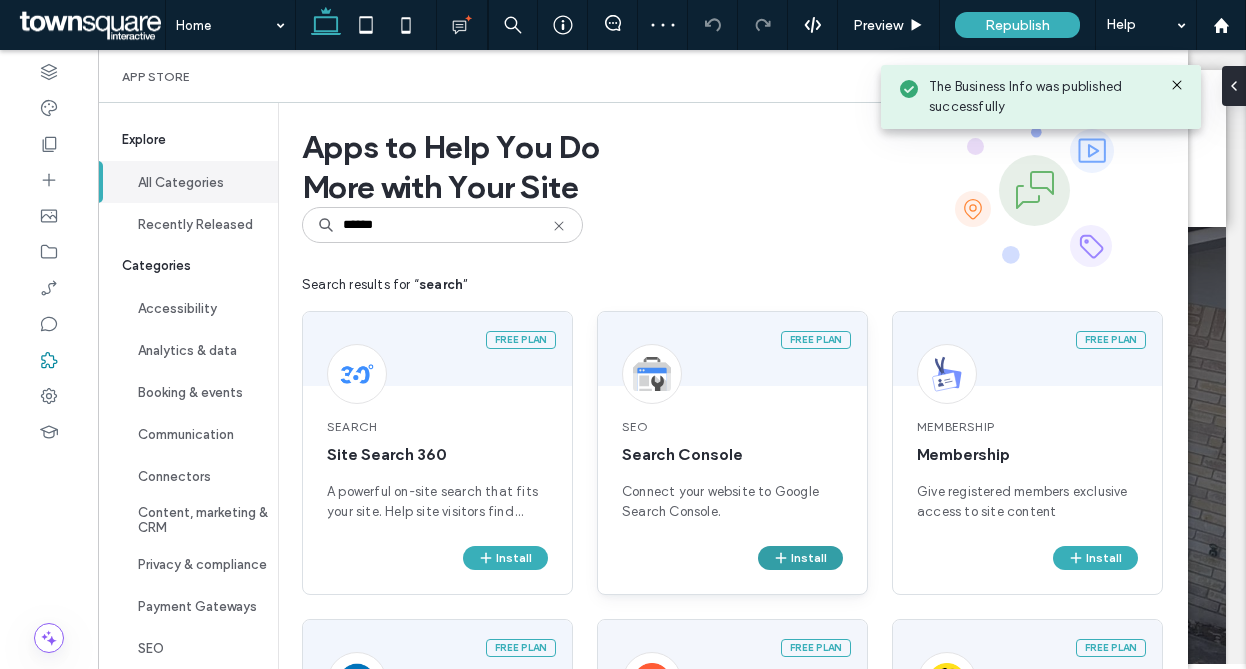 click on "Install" at bounding box center [800, 558] 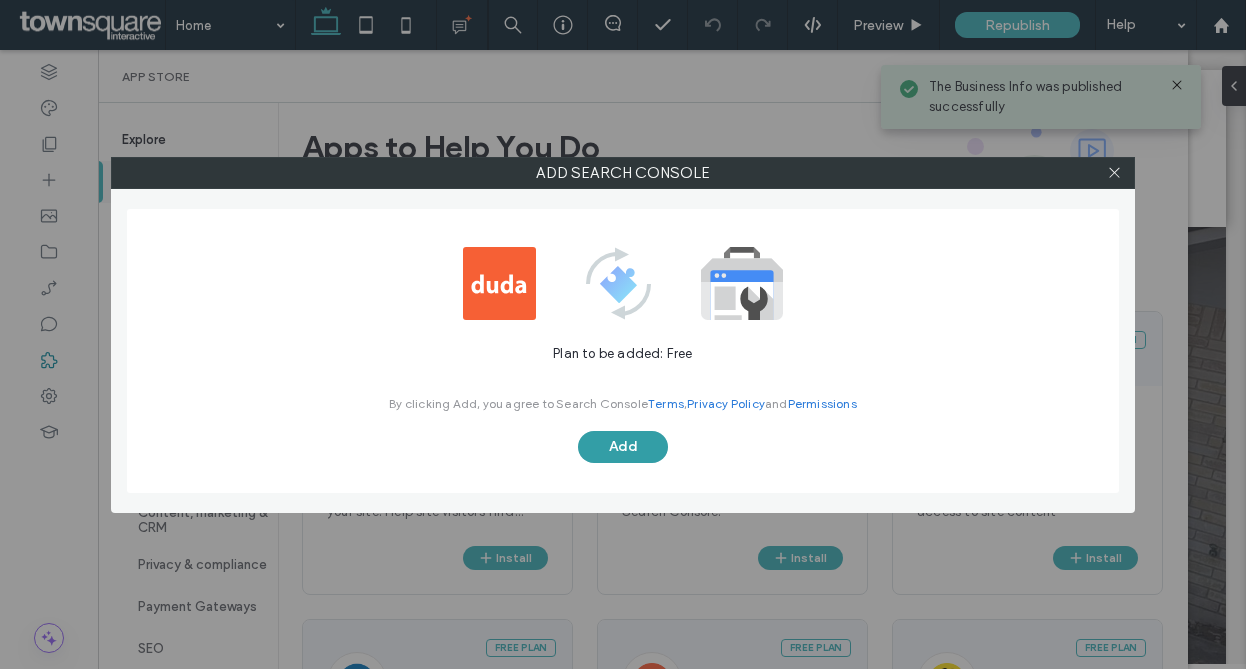 drag, startPoint x: 605, startPoint y: 415, endPoint x: 609, endPoint y: 444, distance: 29.274563 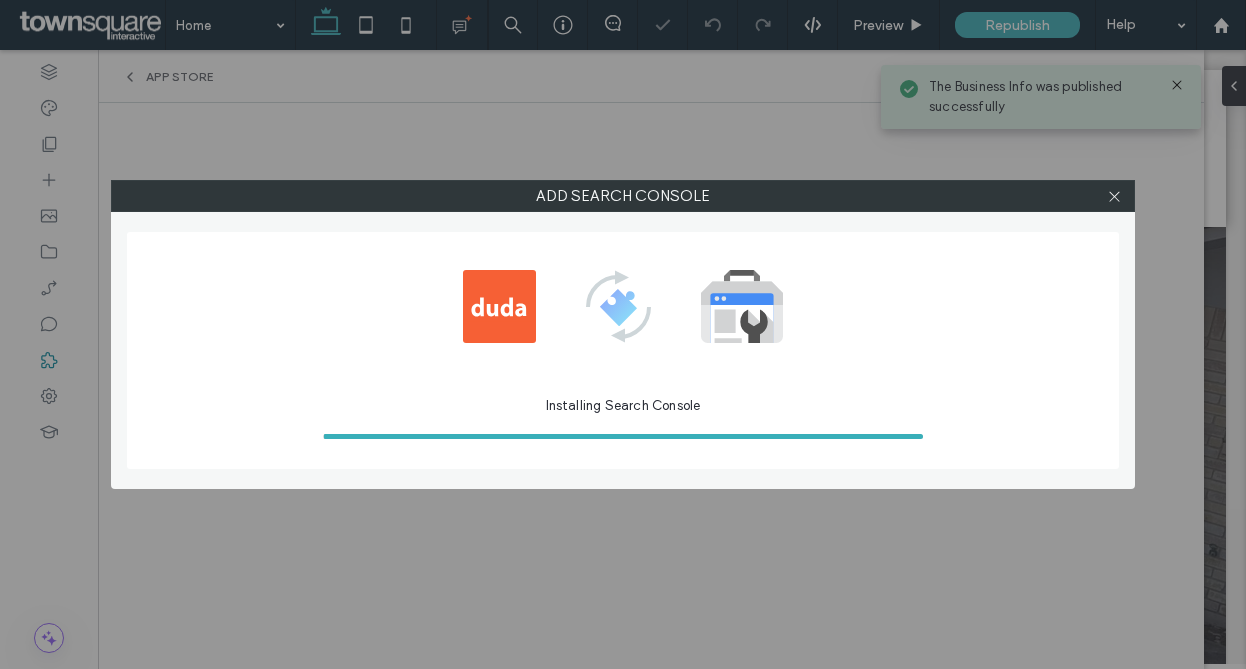 scroll, scrollTop: 0, scrollLeft: 0, axis: both 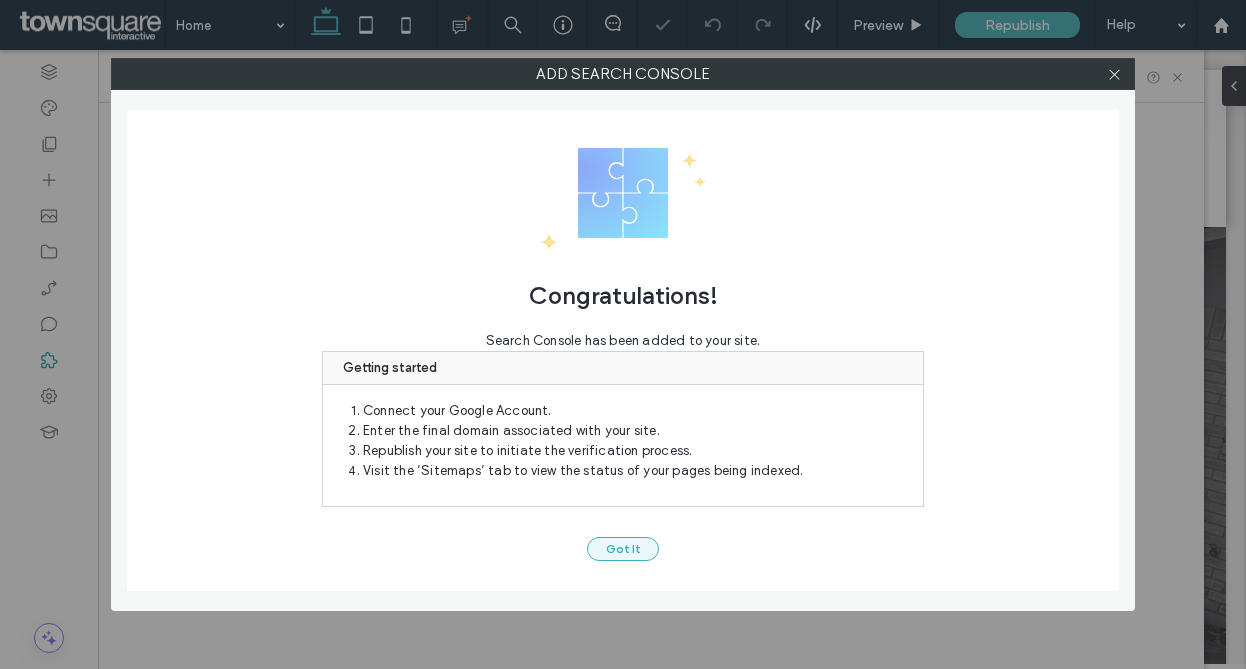 click on "Got It" at bounding box center [623, 549] 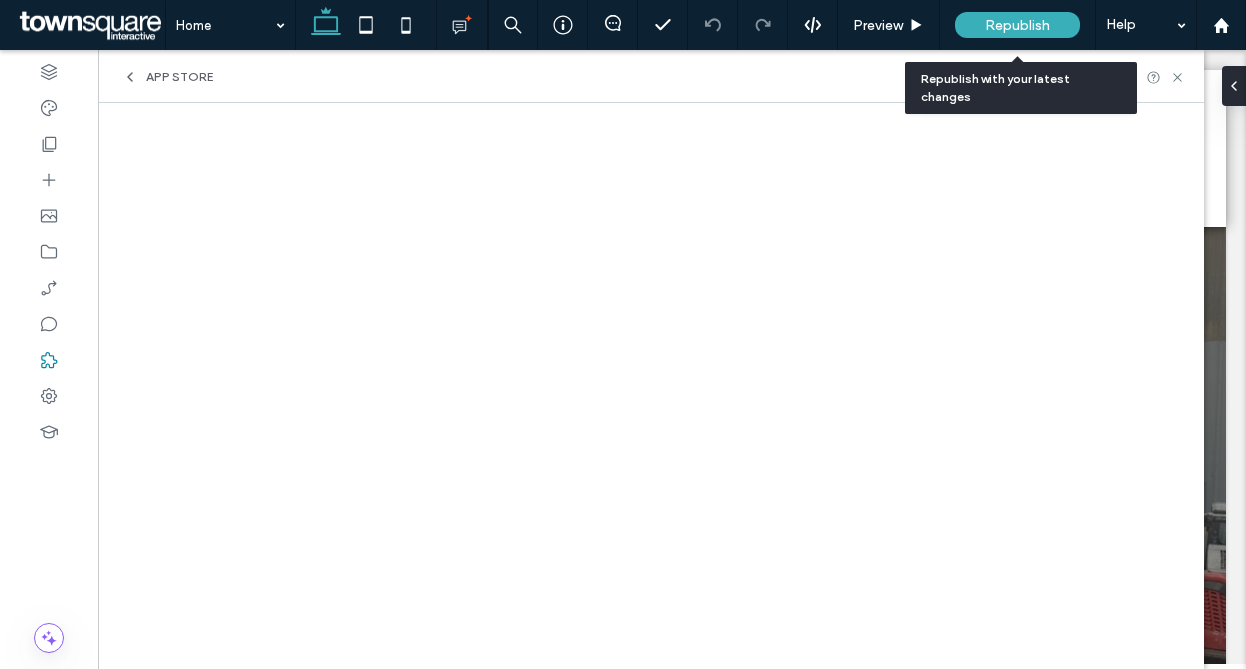 click on "Republish" at bounding box center (1017, 25) 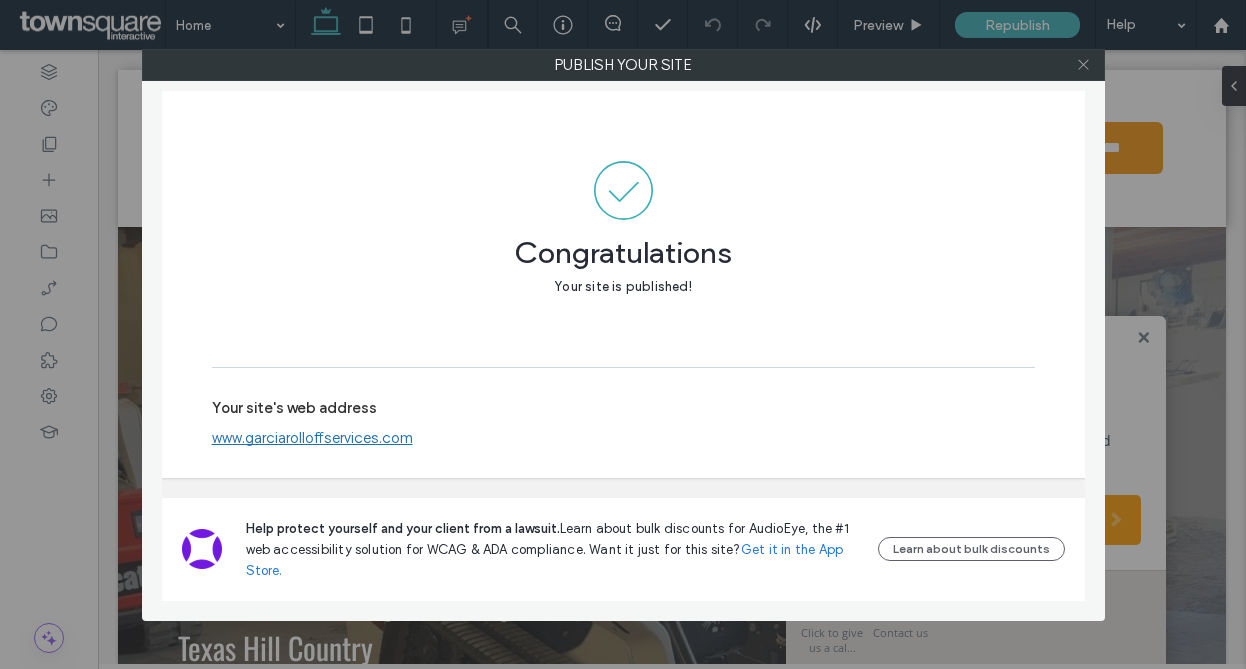 click 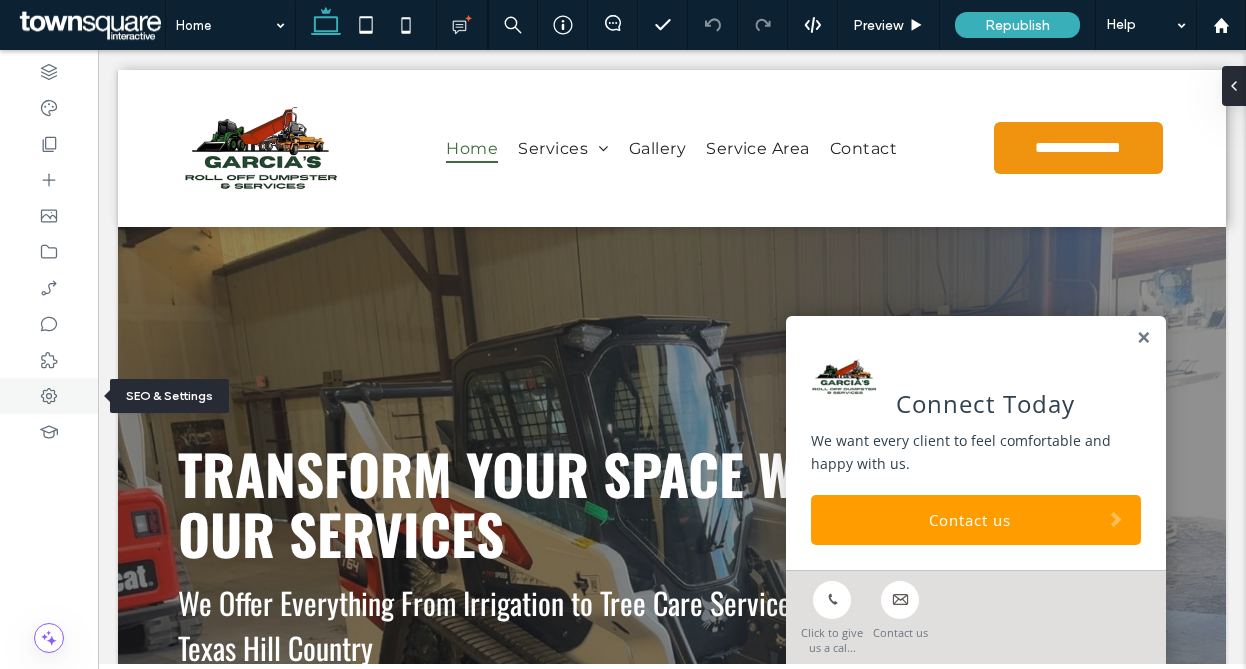 click at bounding box center (49, 396) 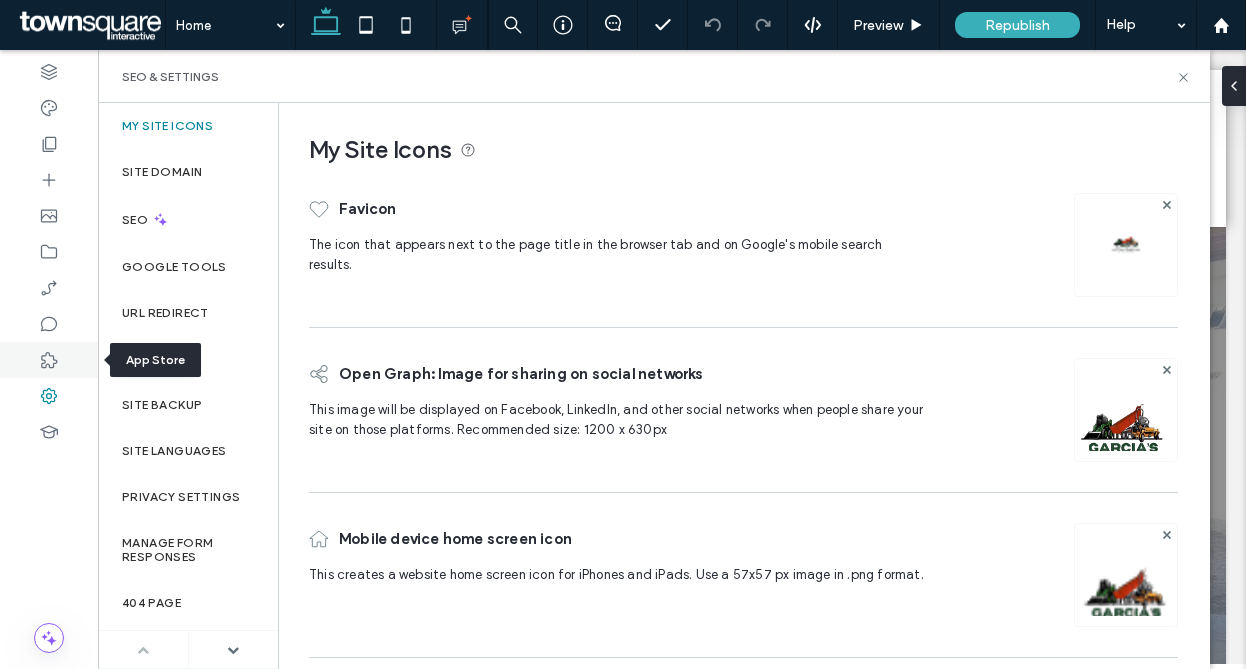 click 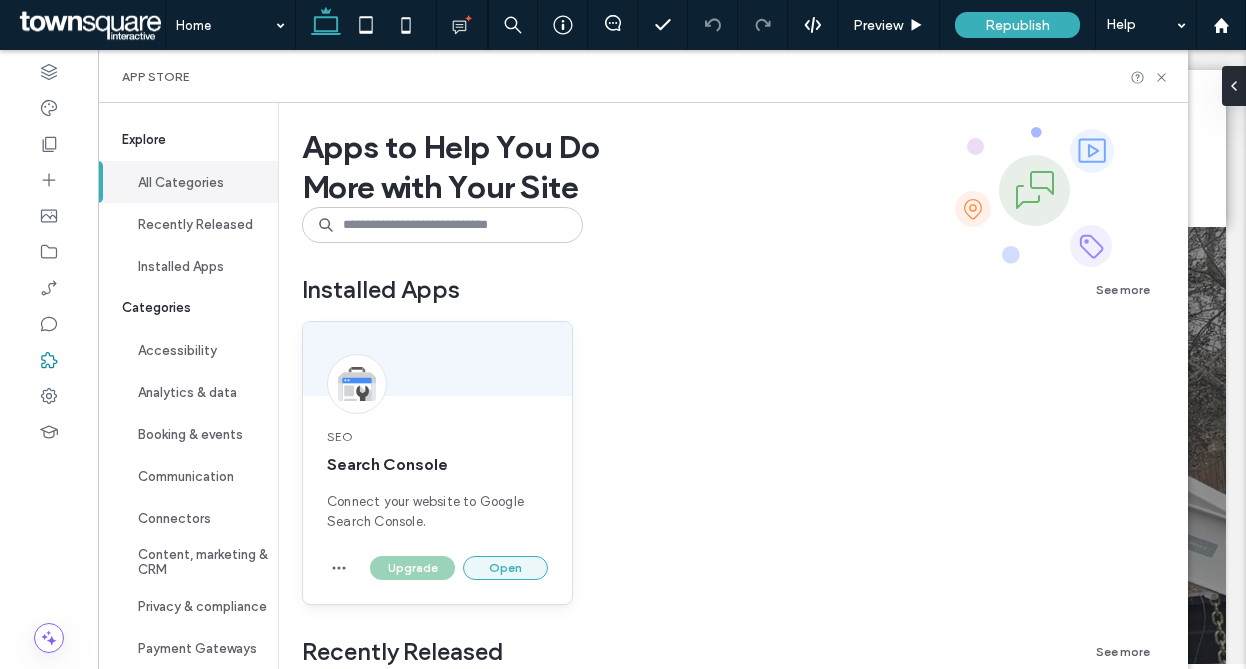 click on "Open" at bounding box center [505, 568] 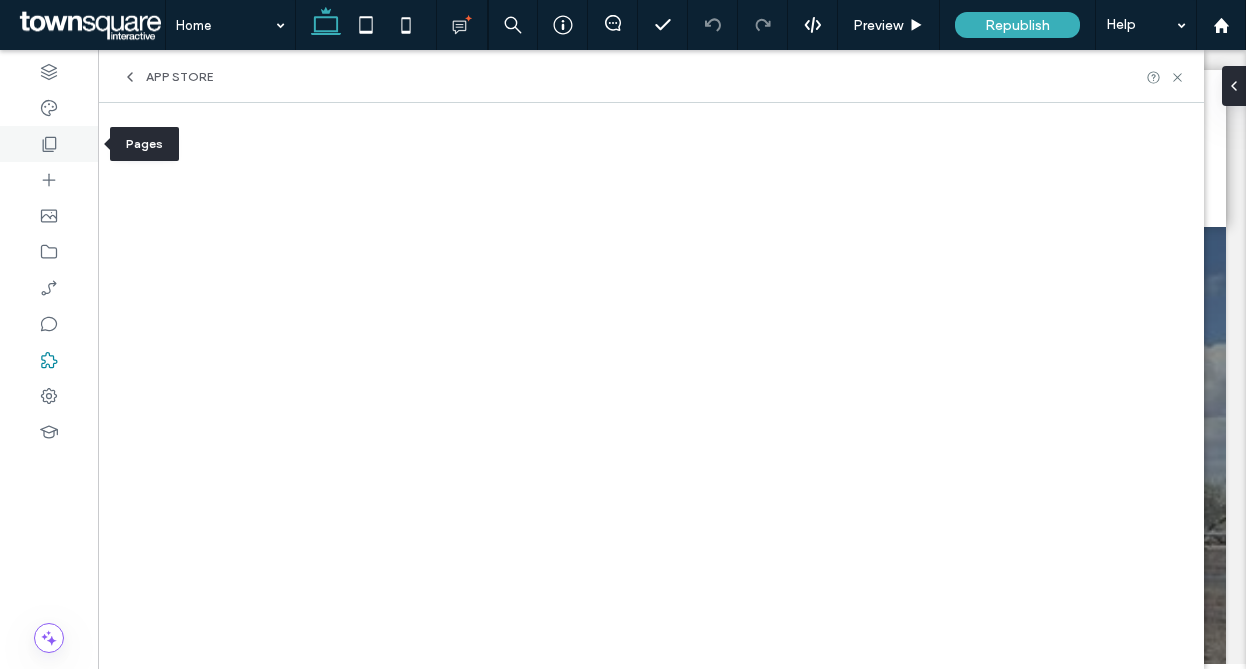 click 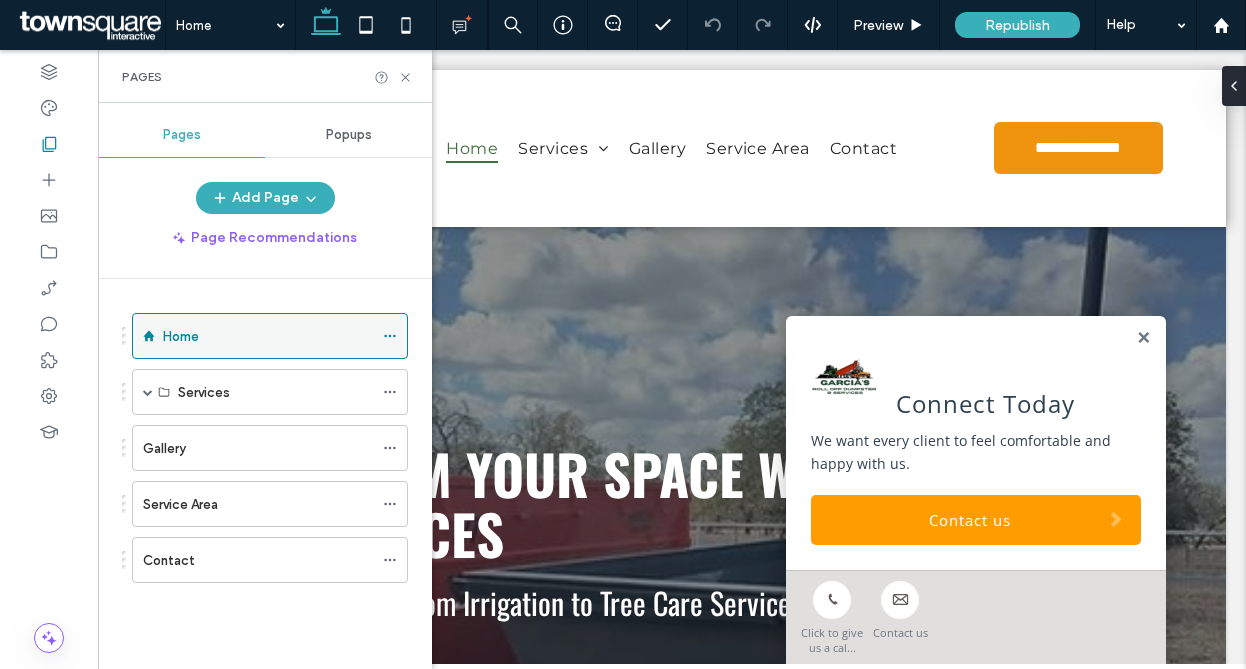 click 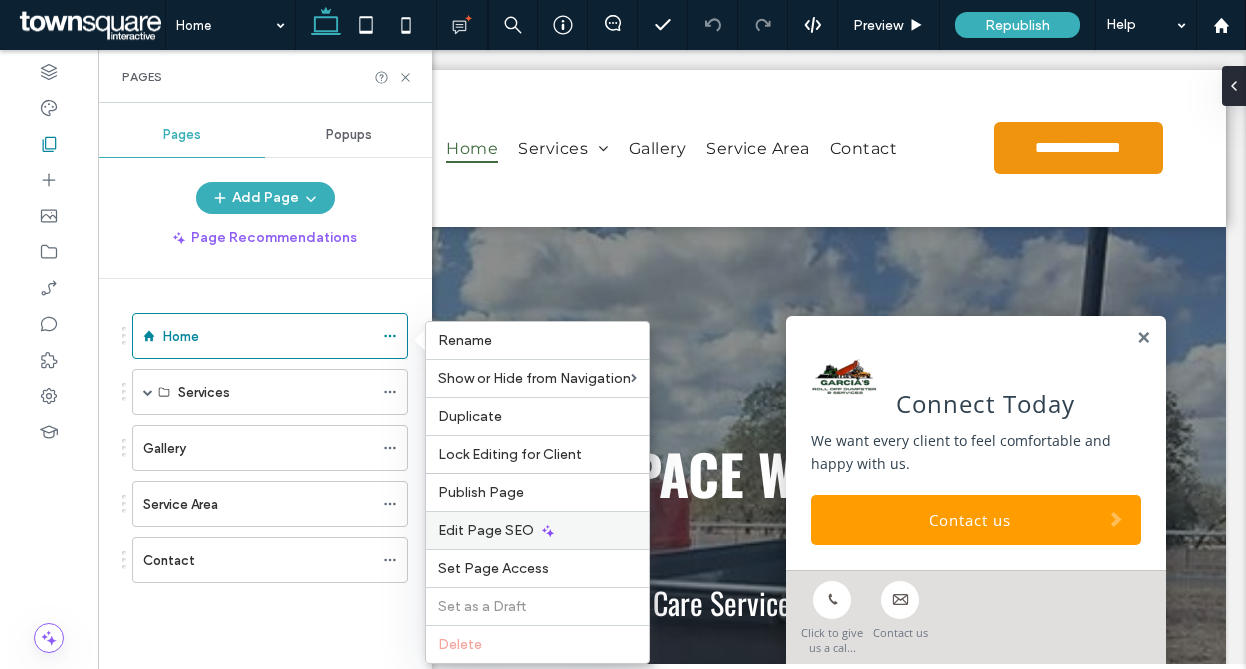 click on "Edit Page SEO" at bounding box center (486, 530) 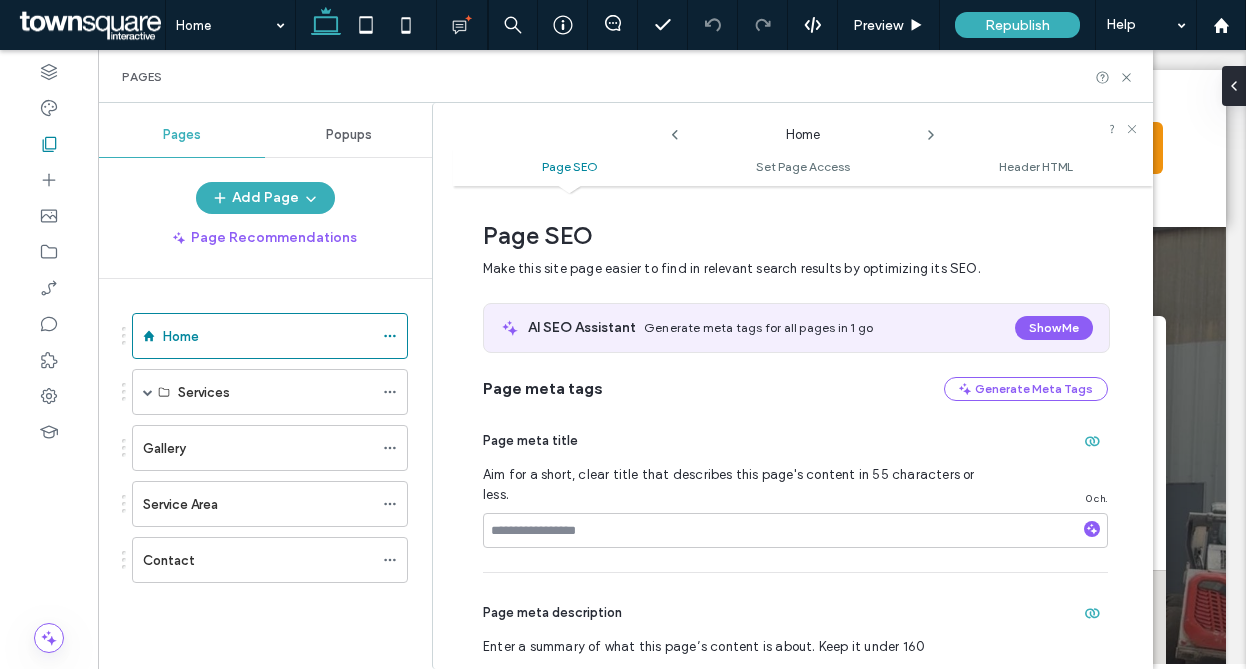 scroll, scrollTop: 10, scrollLeft: 0, axis: vertical 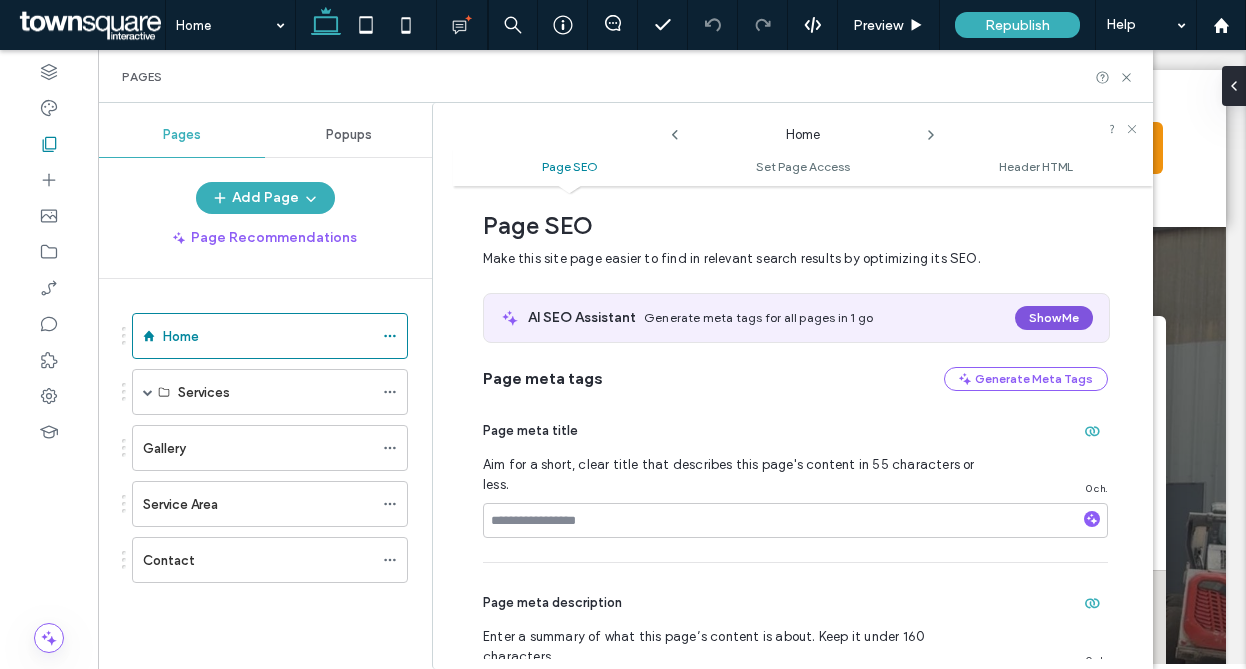 click on "Show Me" at bounding box center (1054, 318) 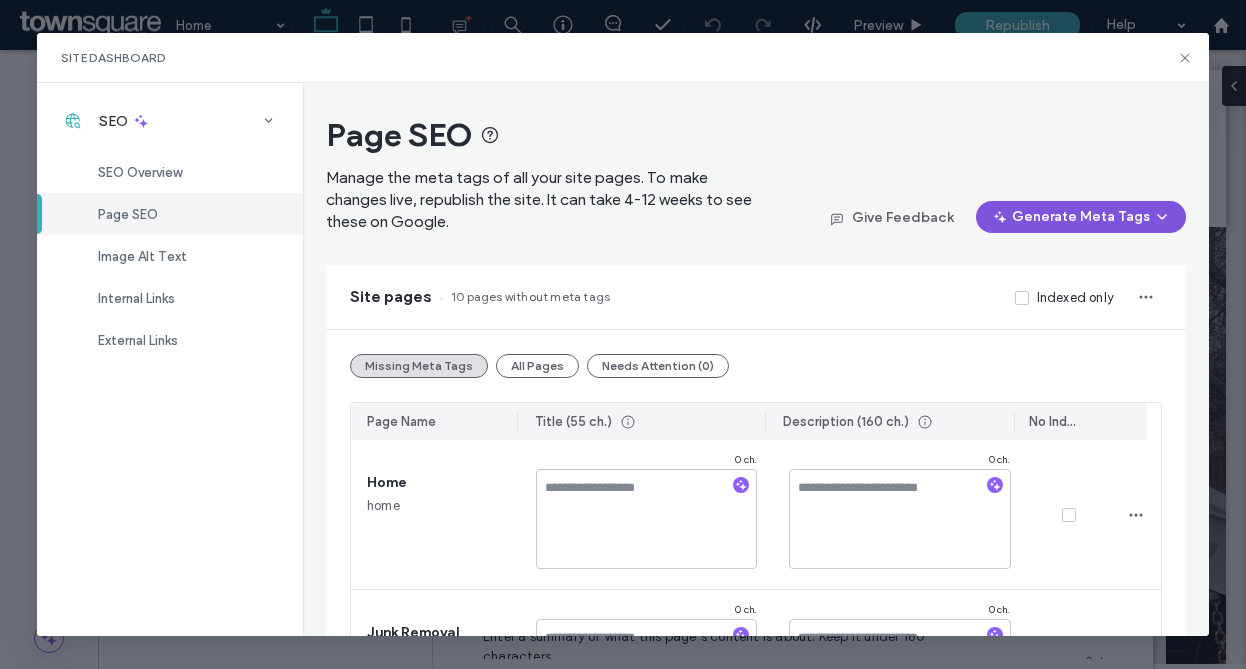 click on "Generate Meta Tags" at bounding box center [1081, 217] 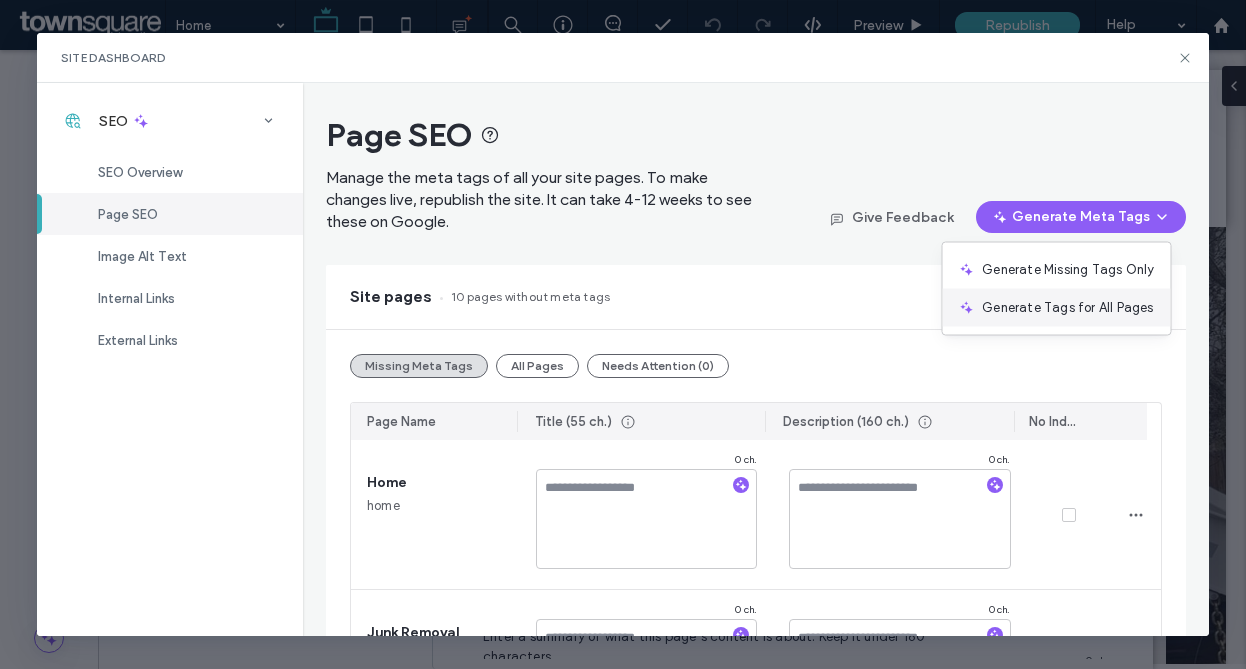 click on "Generate Tags for All Pages" at bounding box center (1067, 308) 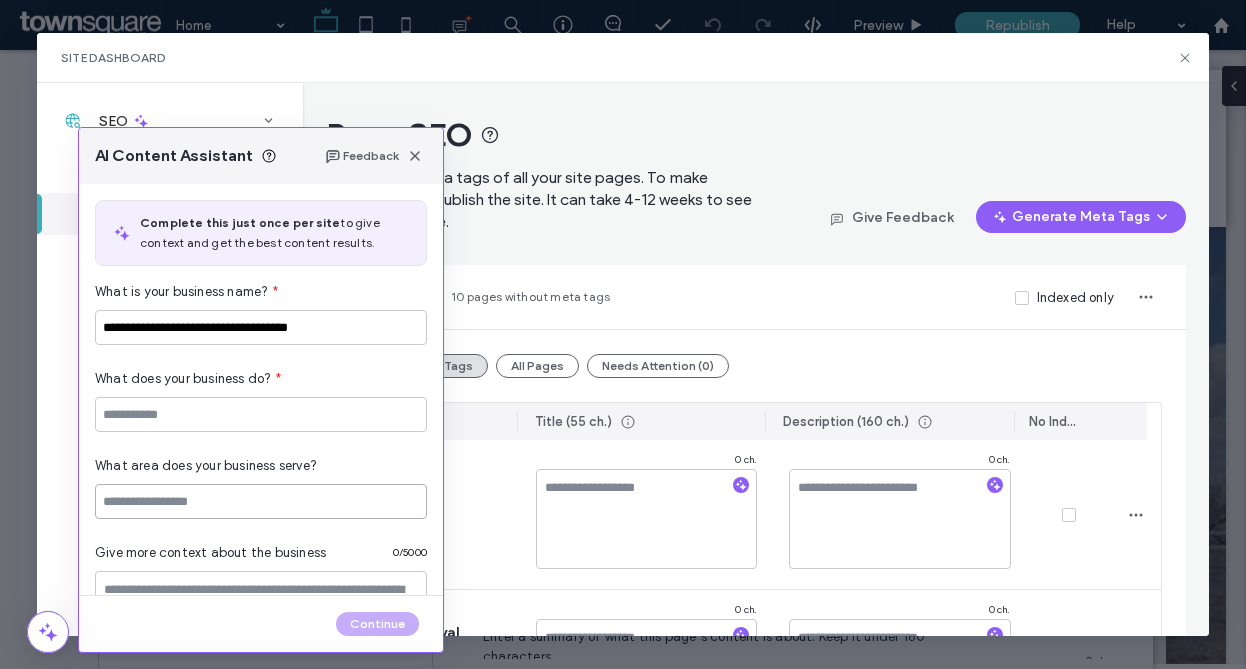 click at bounding box center (261, 501) 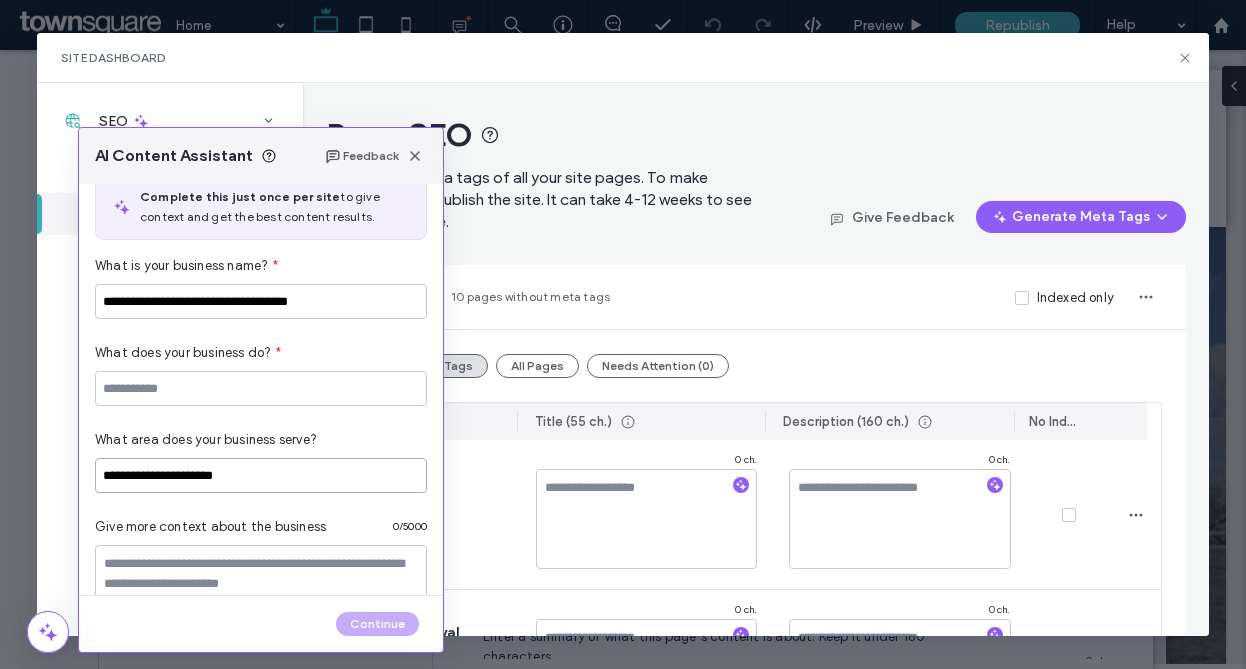 scroll, scrollTop: 39, scrollLeft: 0, axis: vertical 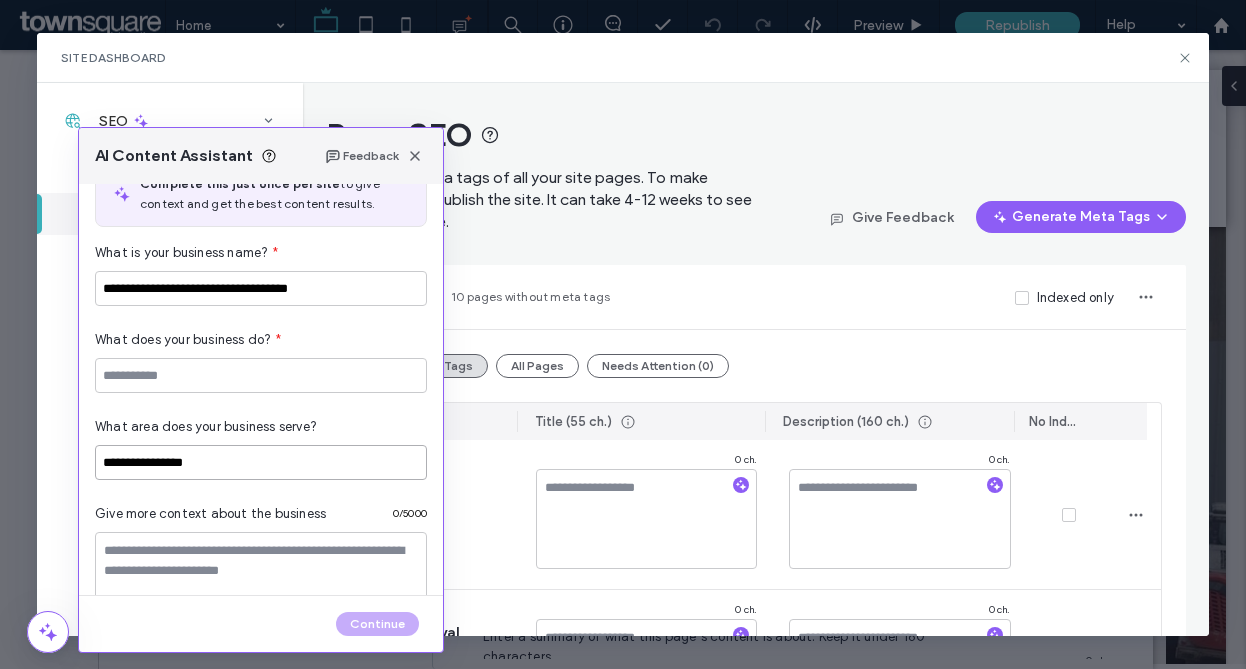 type on "**********" 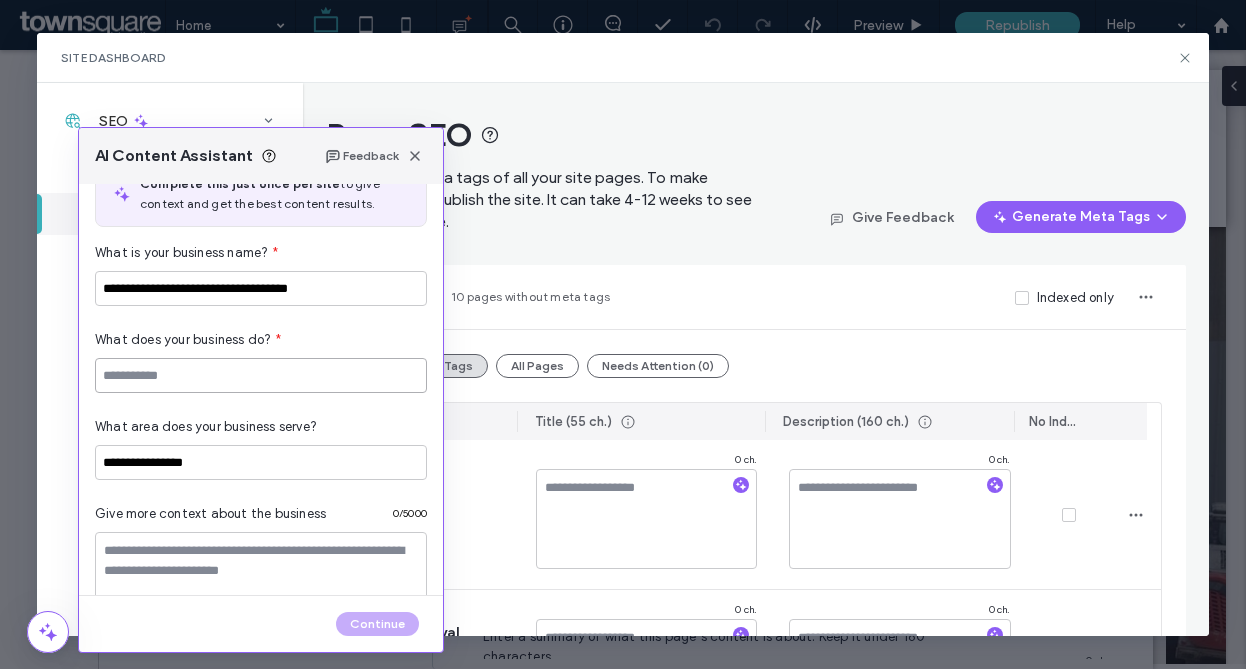 click at bounding box center [261, 375] 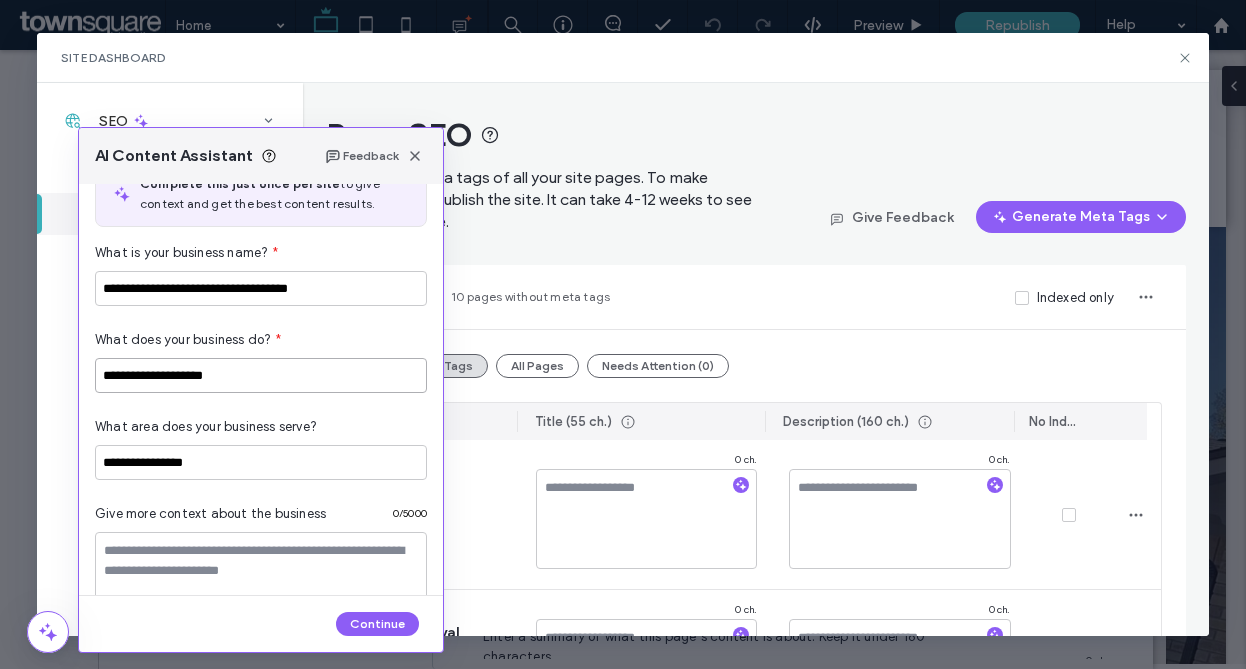 type on "**********" 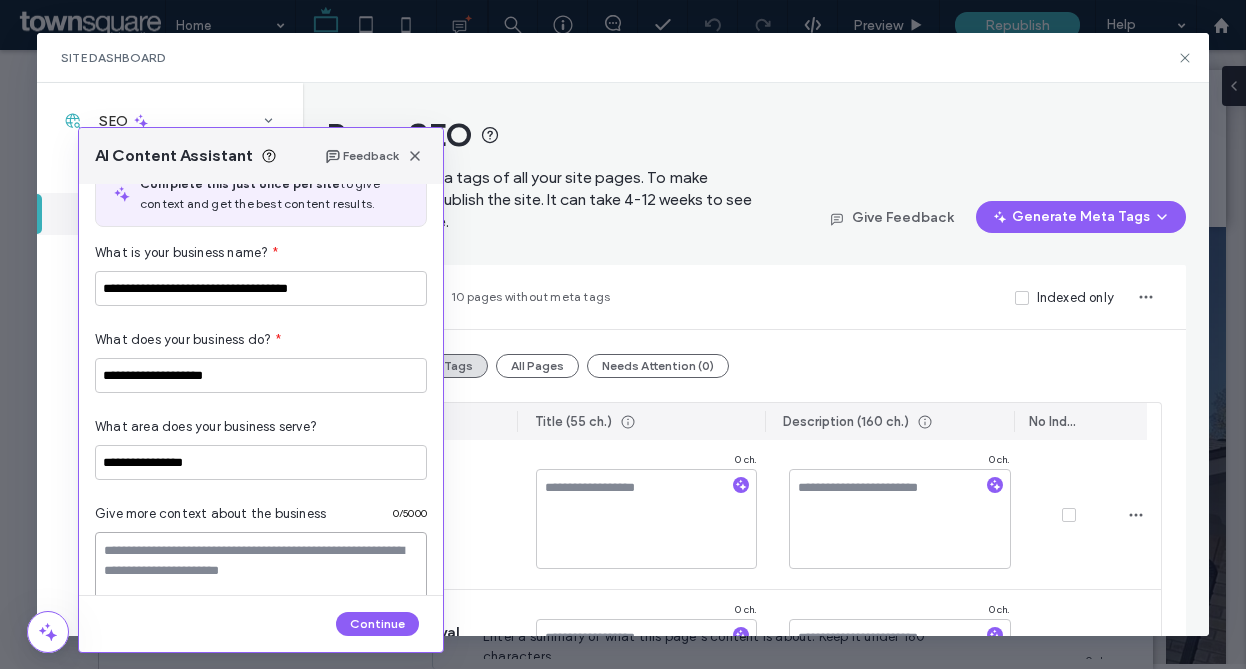 click at bounding box center (261, 582) 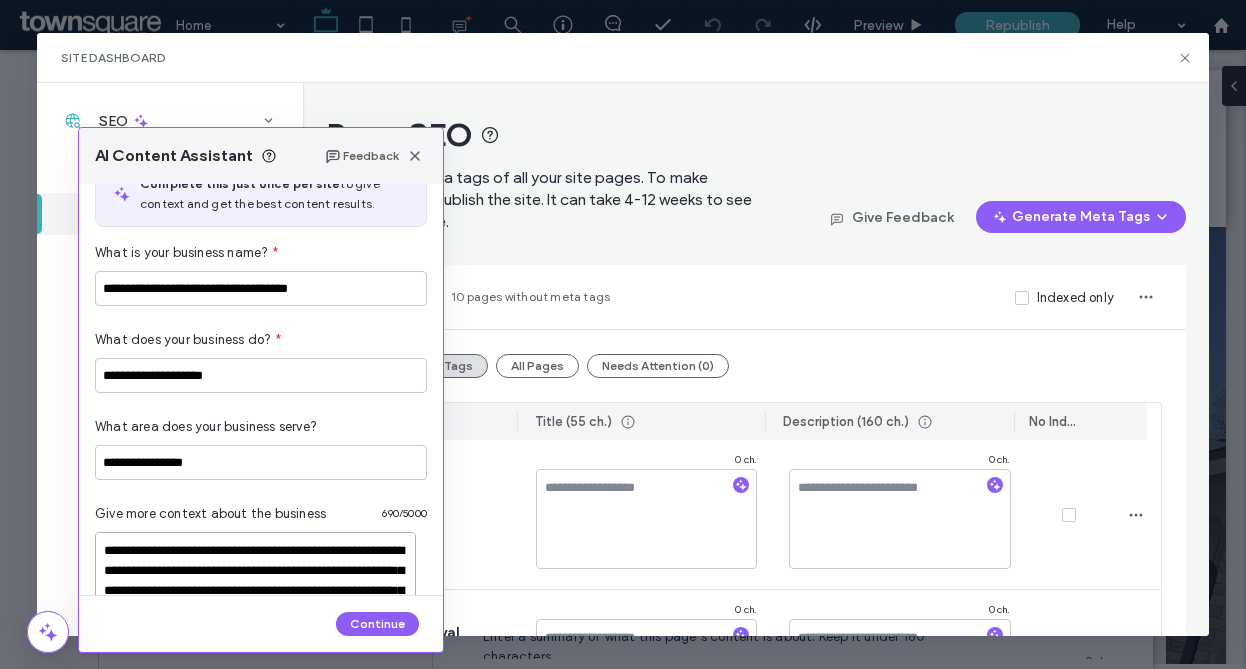scroll, scrollTop: 208, scrollLeft: 0, axis: vertical 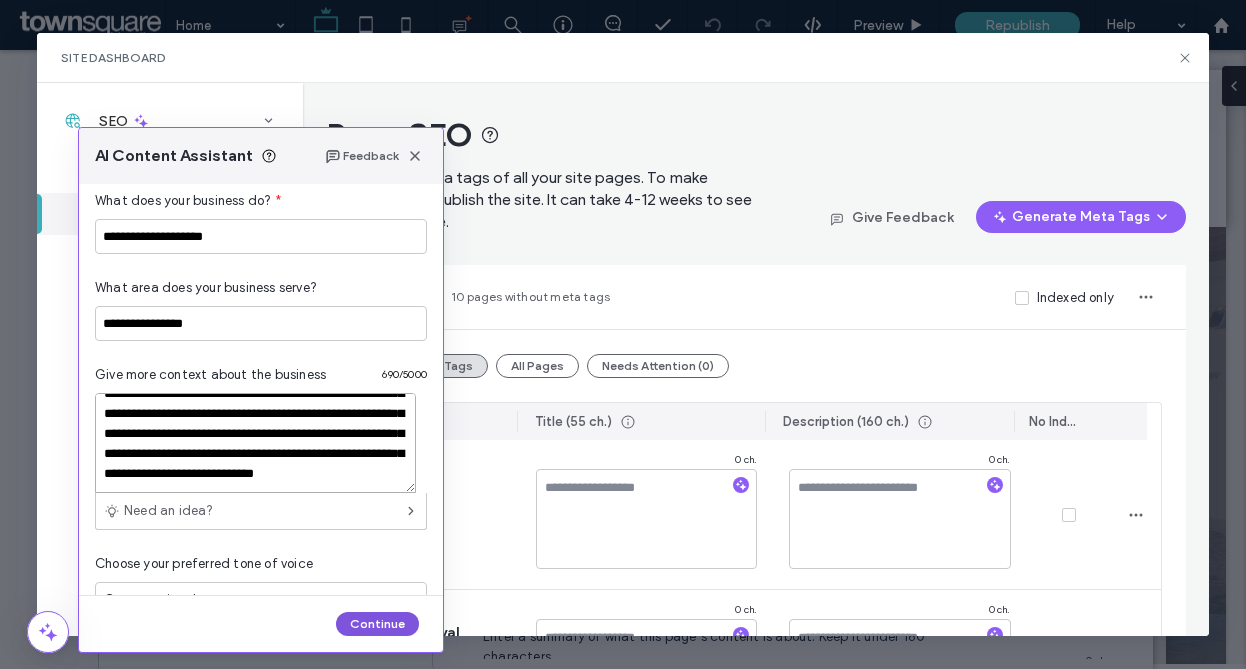 type on "**********" 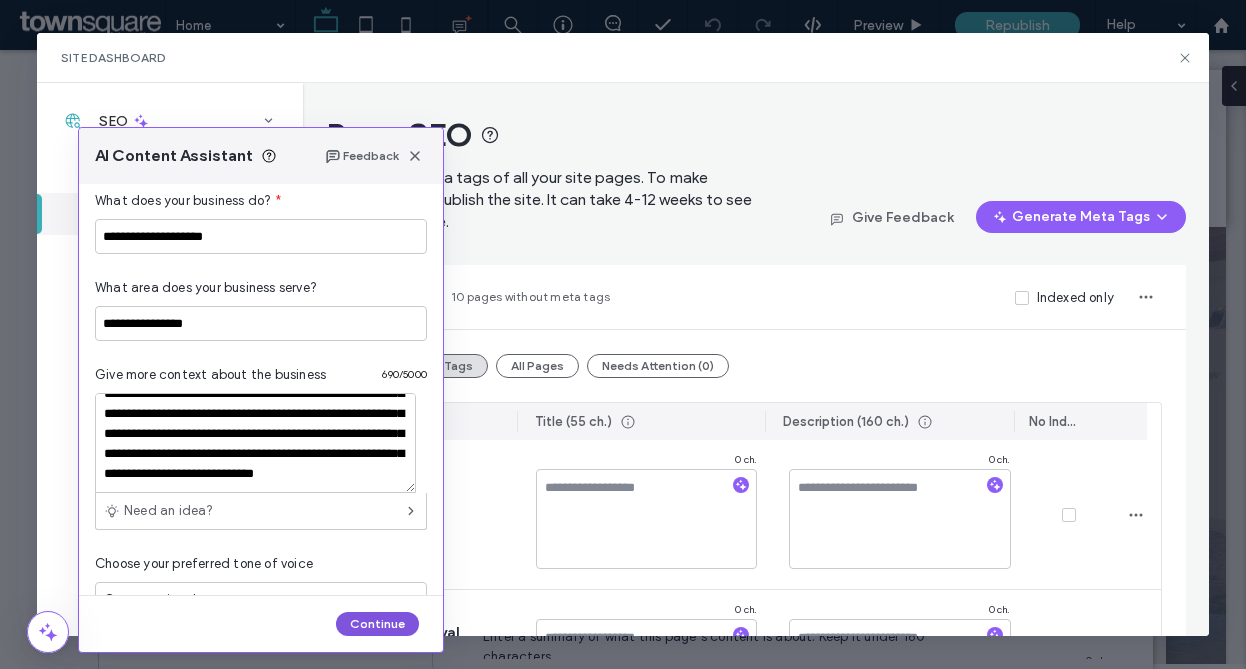 click on "Continue" at bounding box center (377, 624) 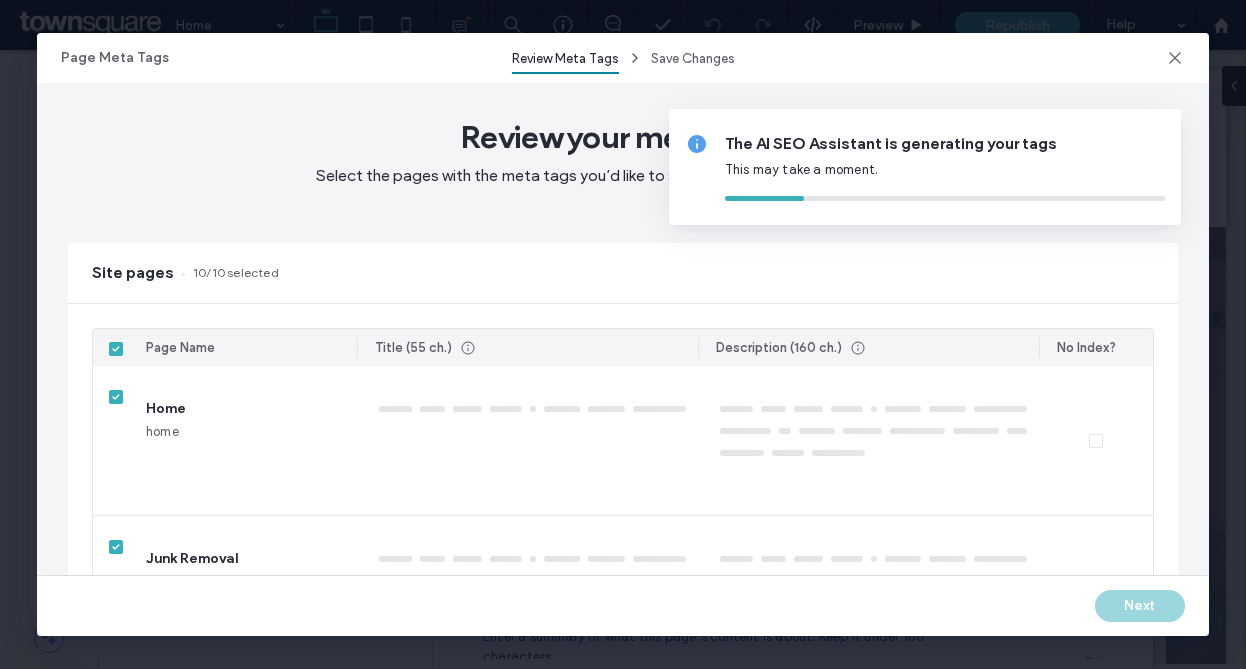 type on "*" 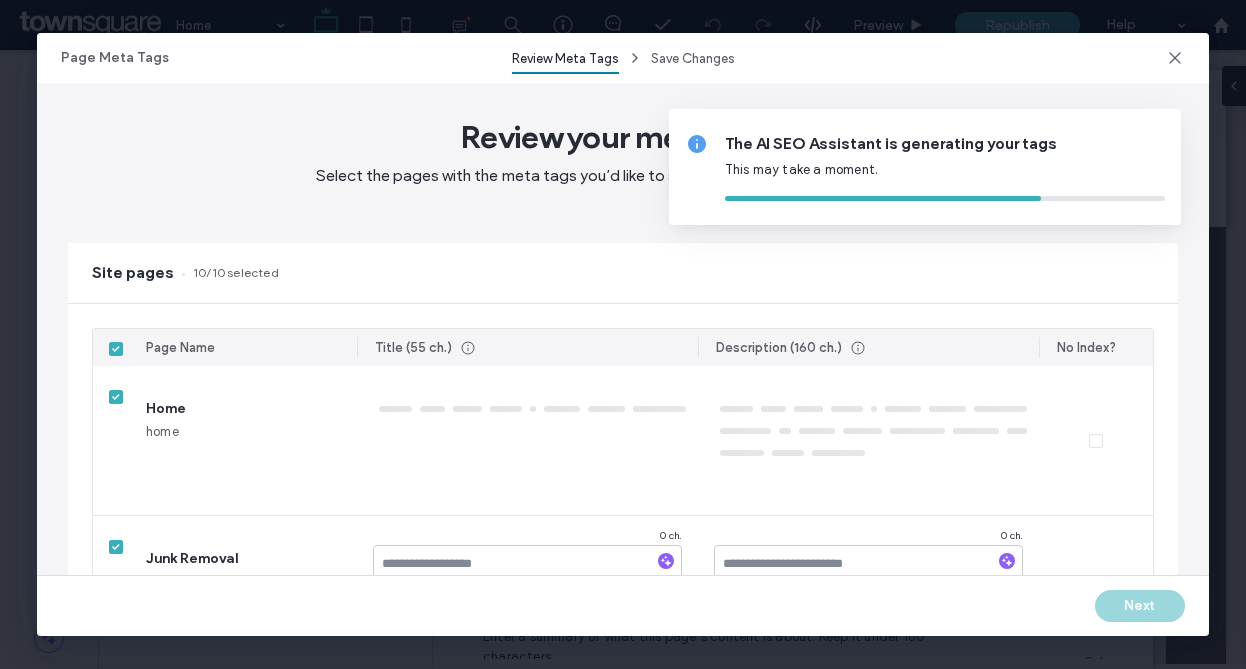 type 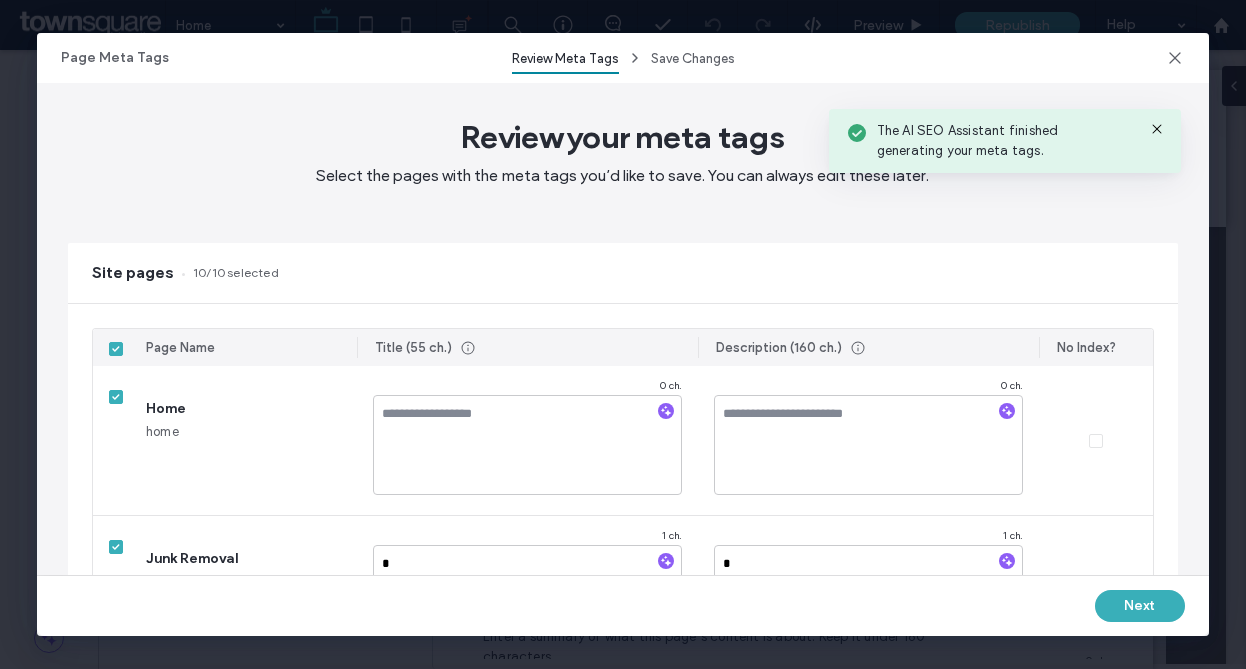type on "*" 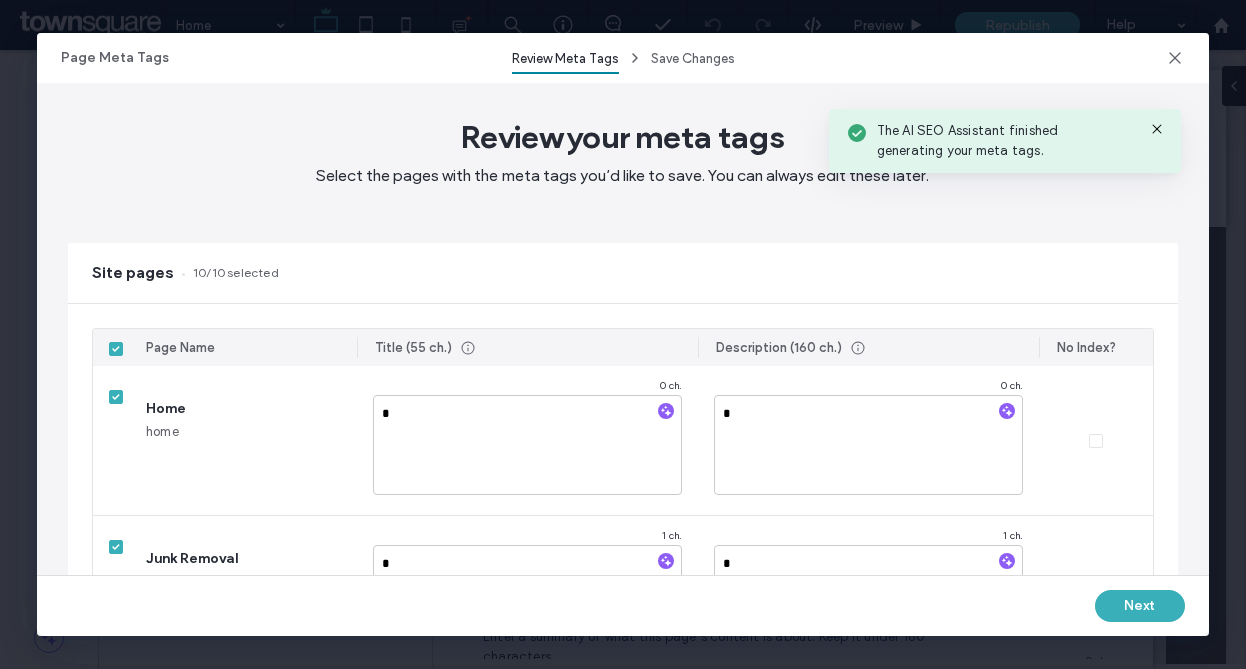 type on "***" 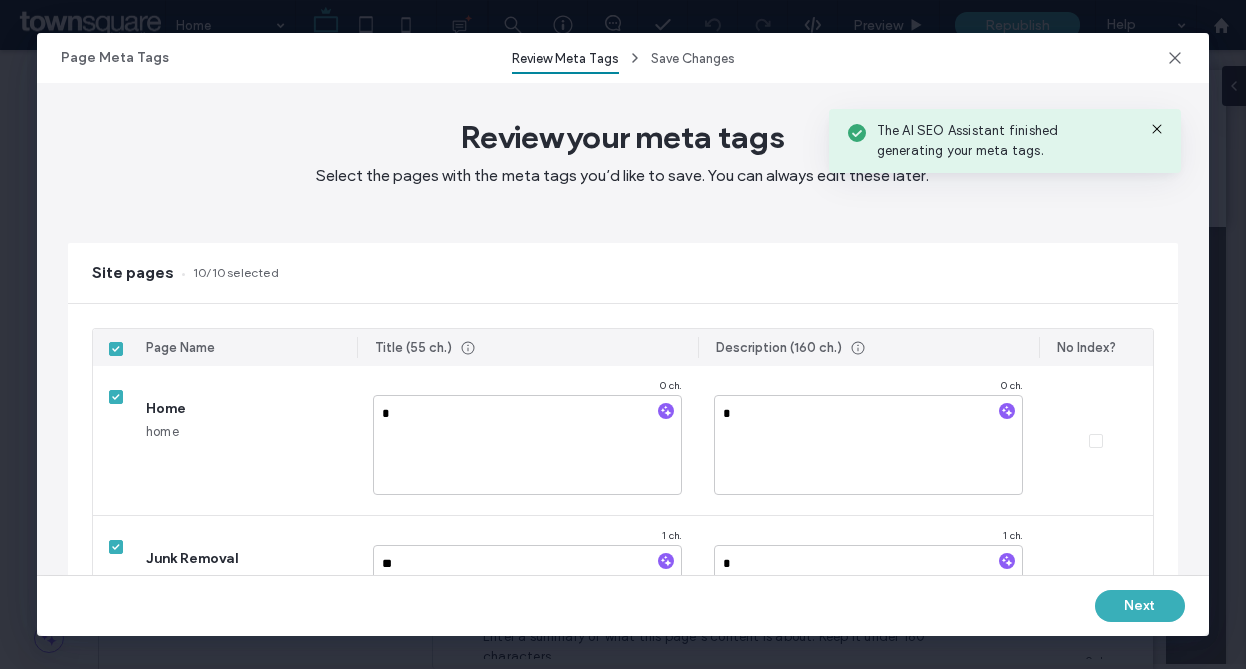 type on "**" 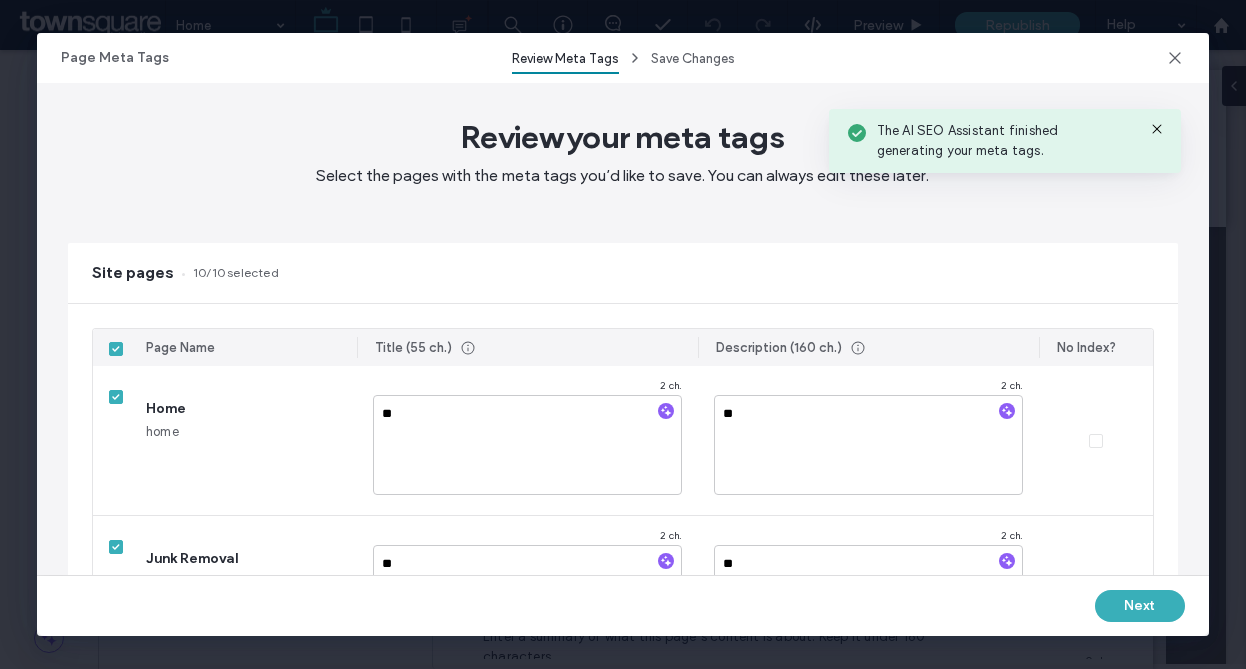 type on "****" 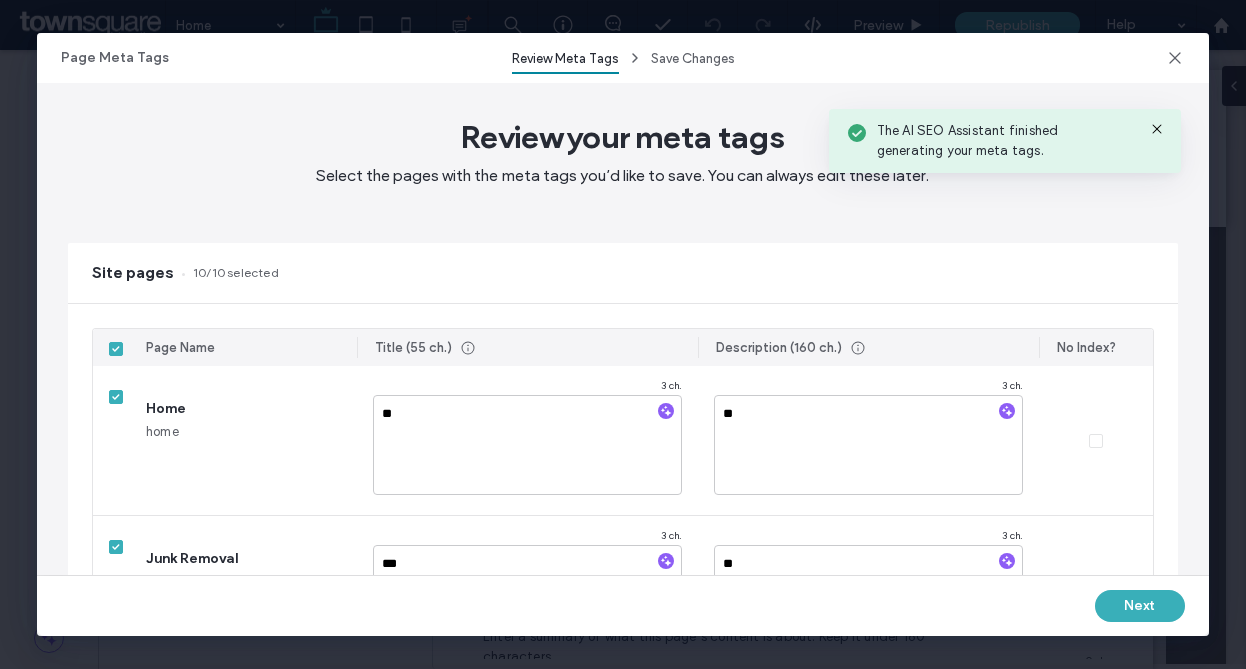 type on "***" 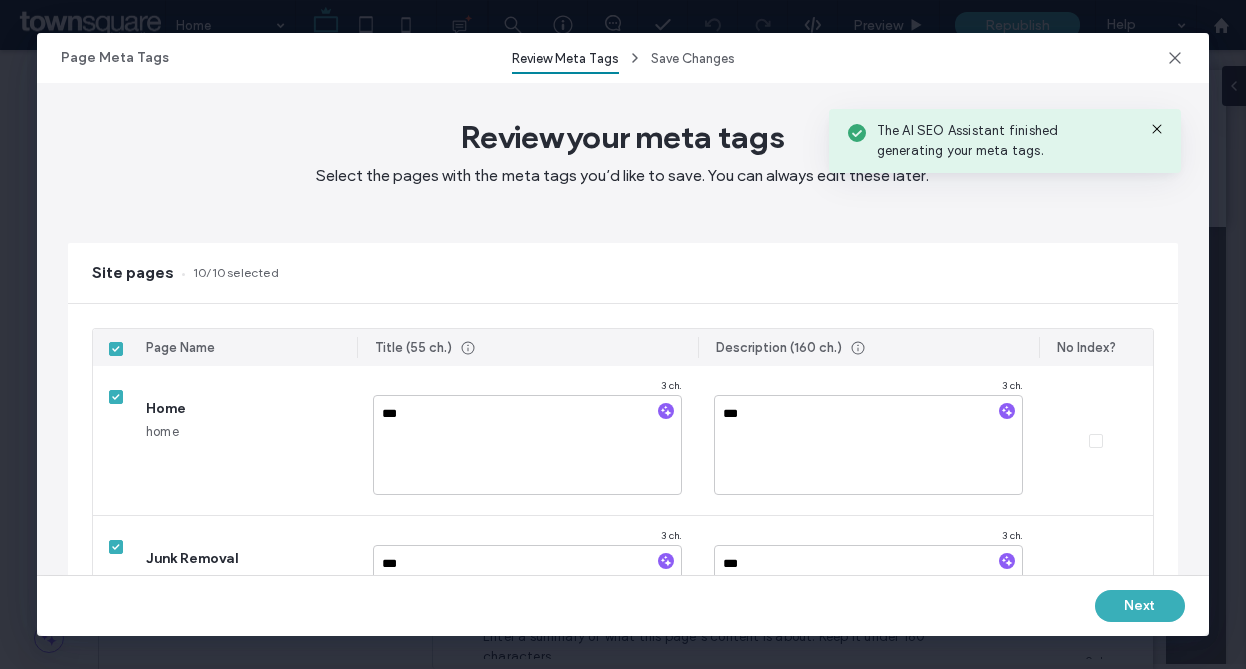 type on "*****" 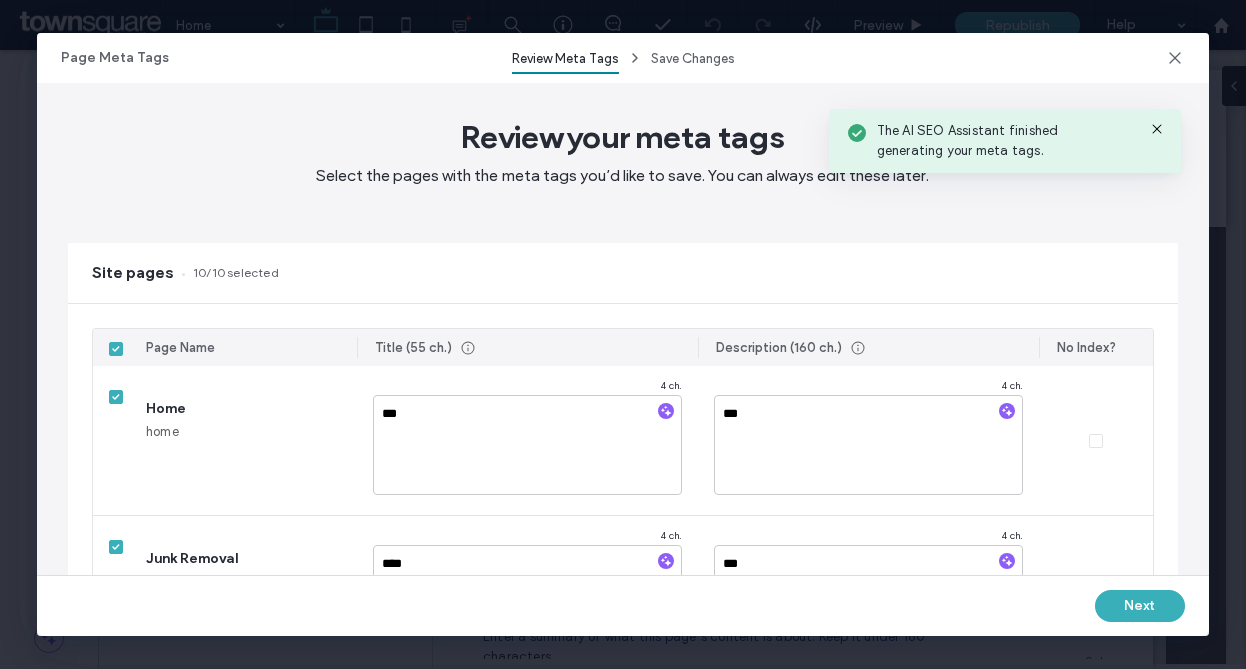 type on "****" 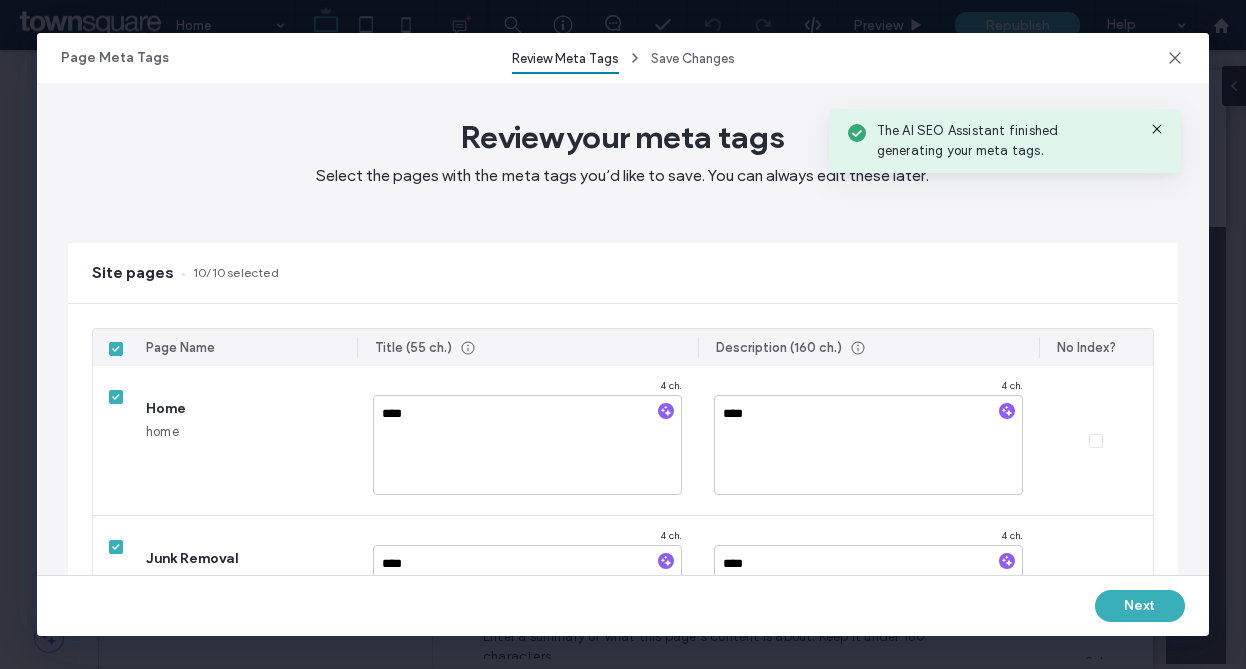 type on "******" 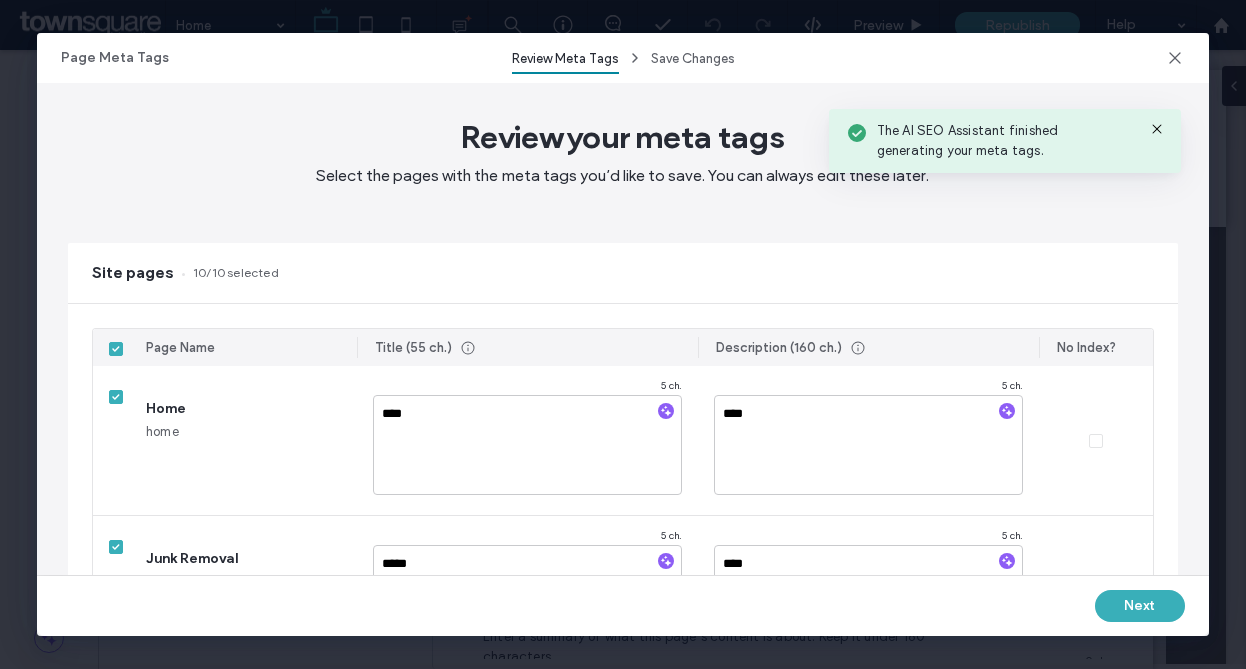 type on "*****" 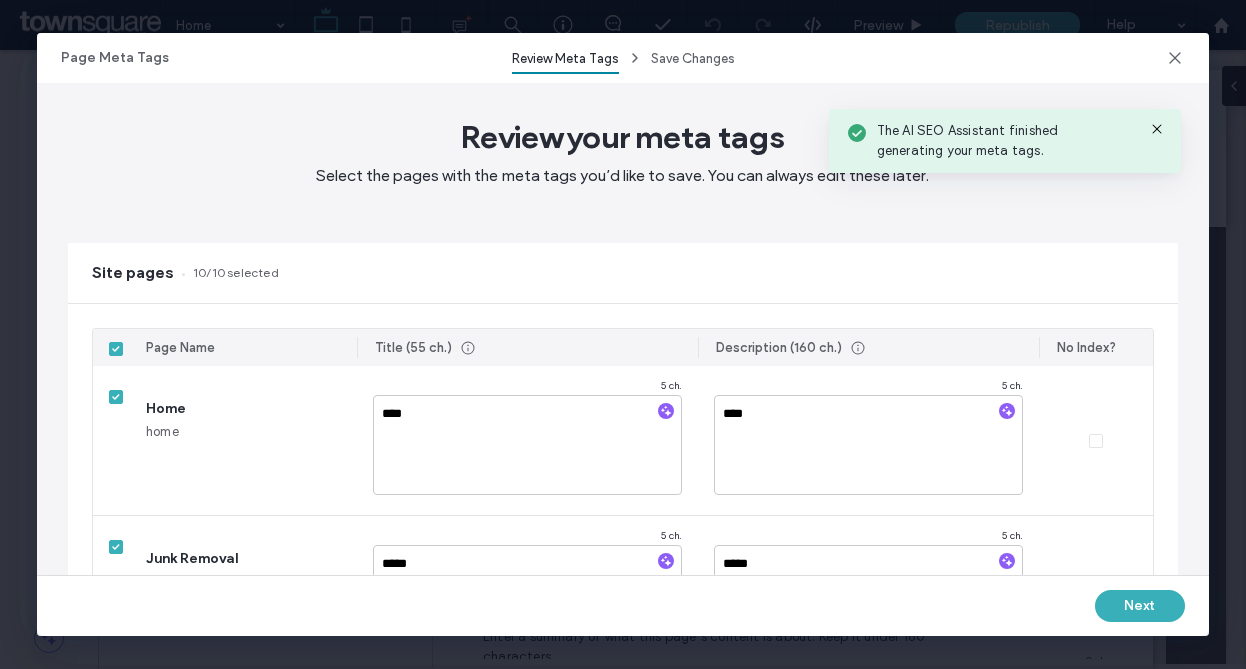 type on "****" 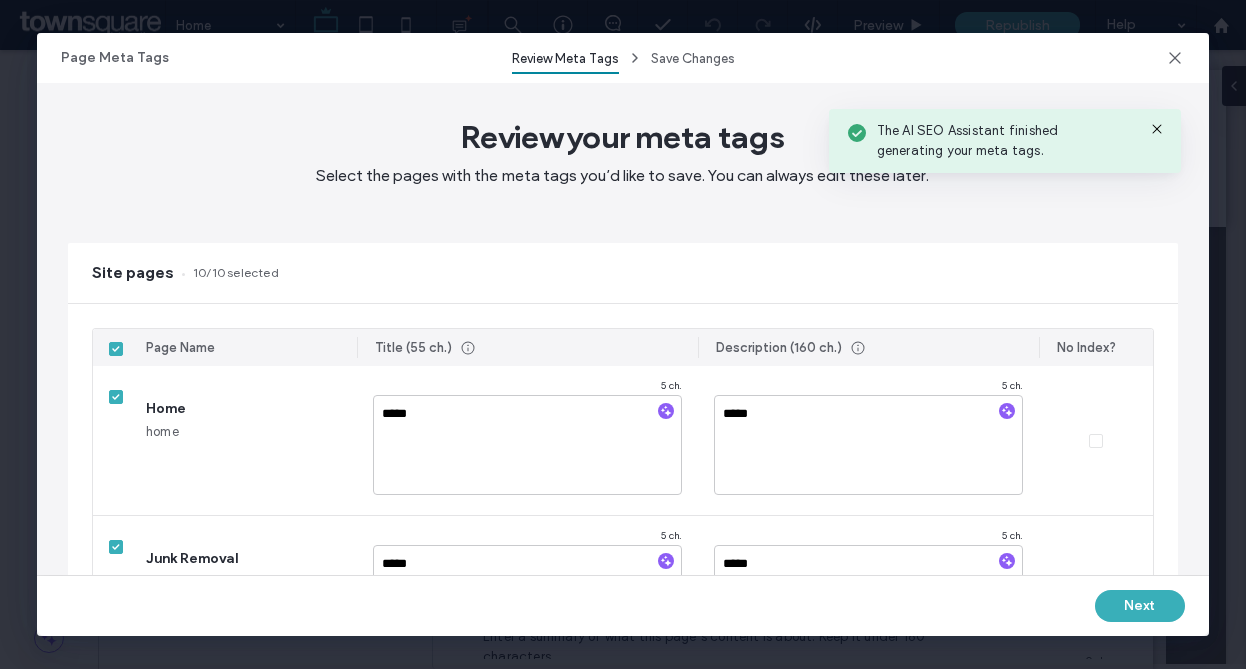 type on "*******" 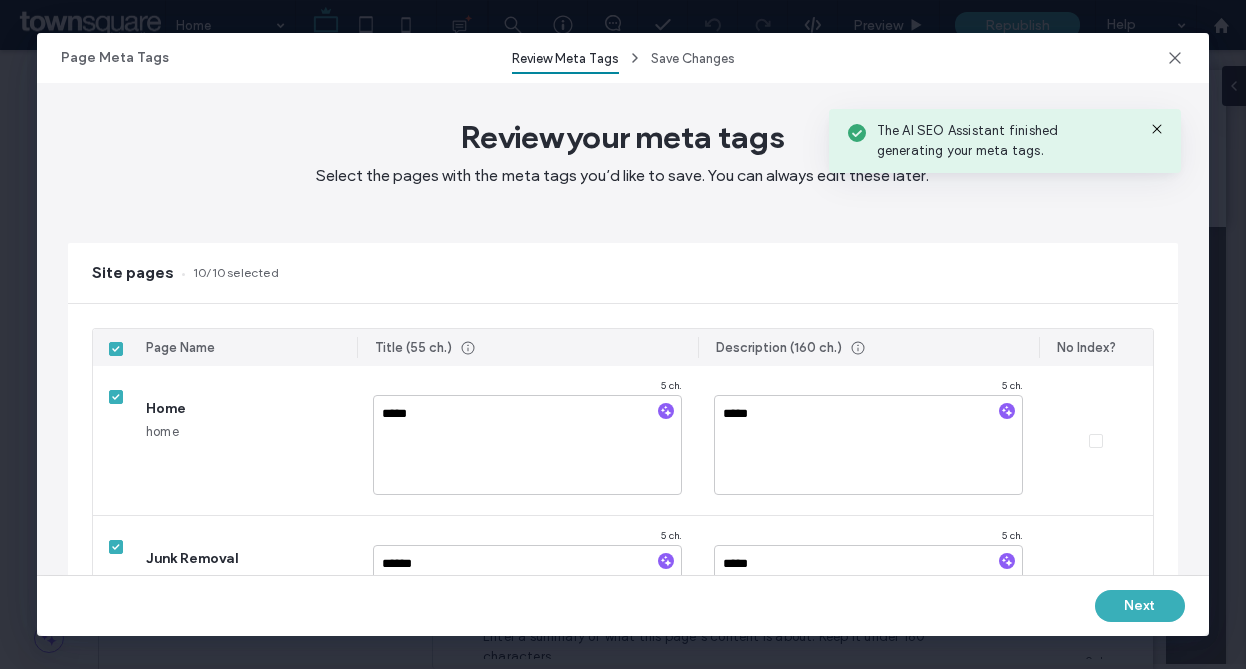 type on "******" 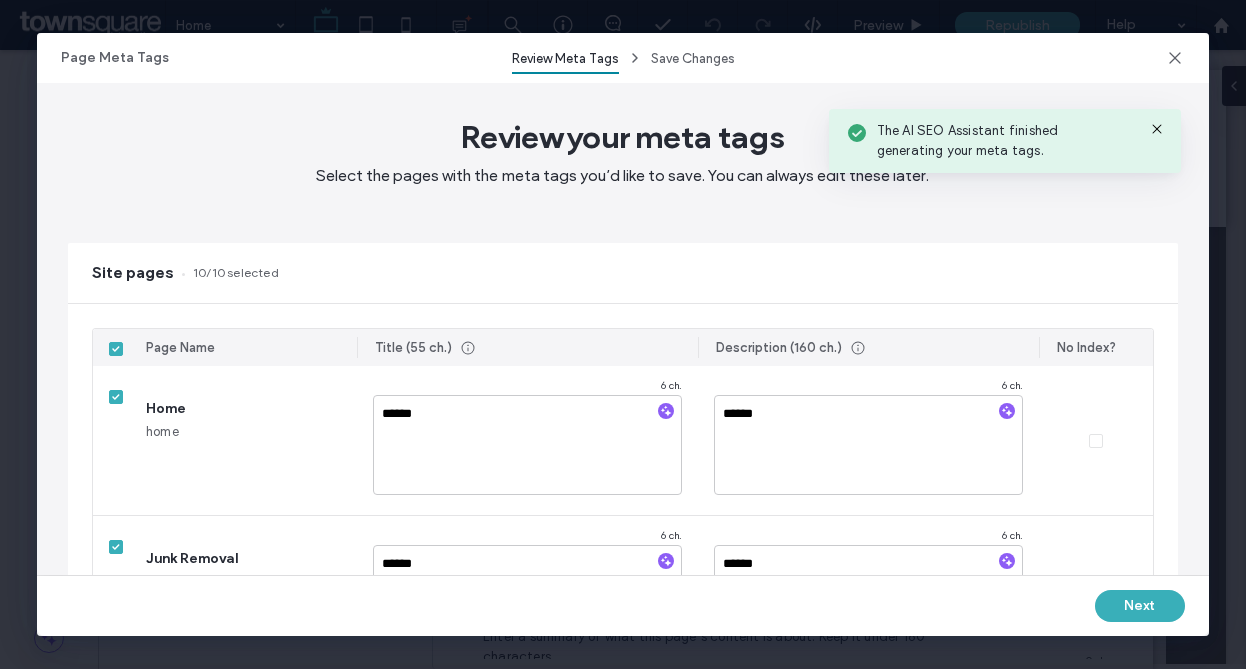 type on "********" 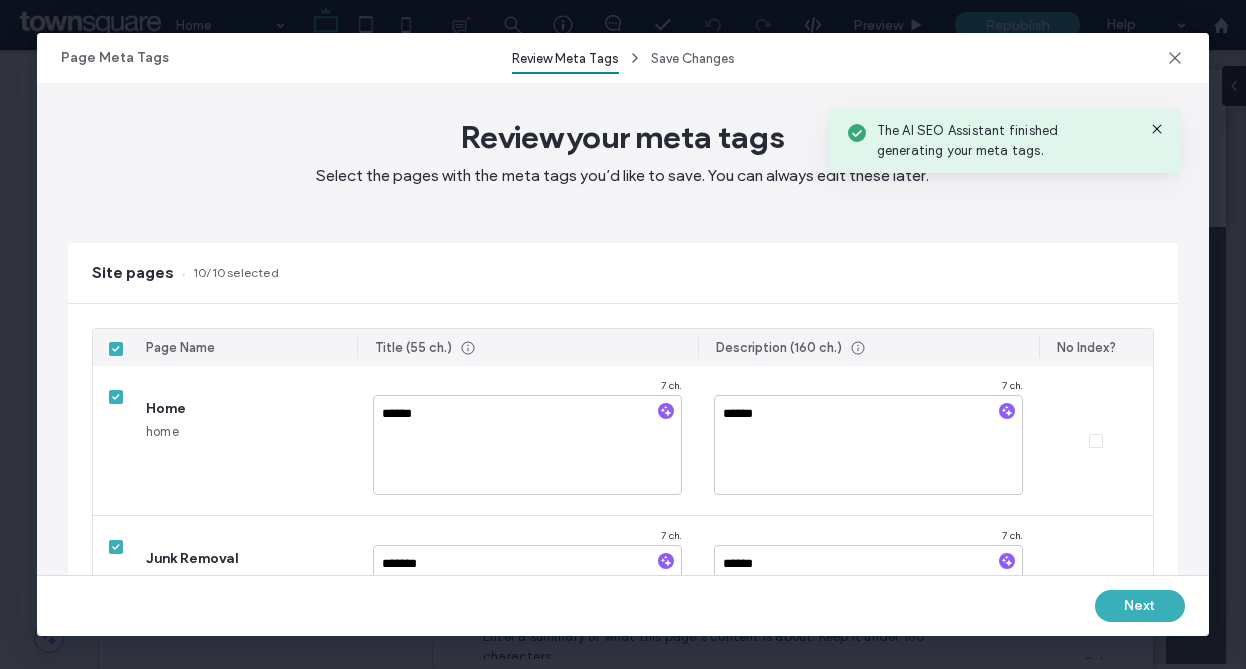 type on "*******" 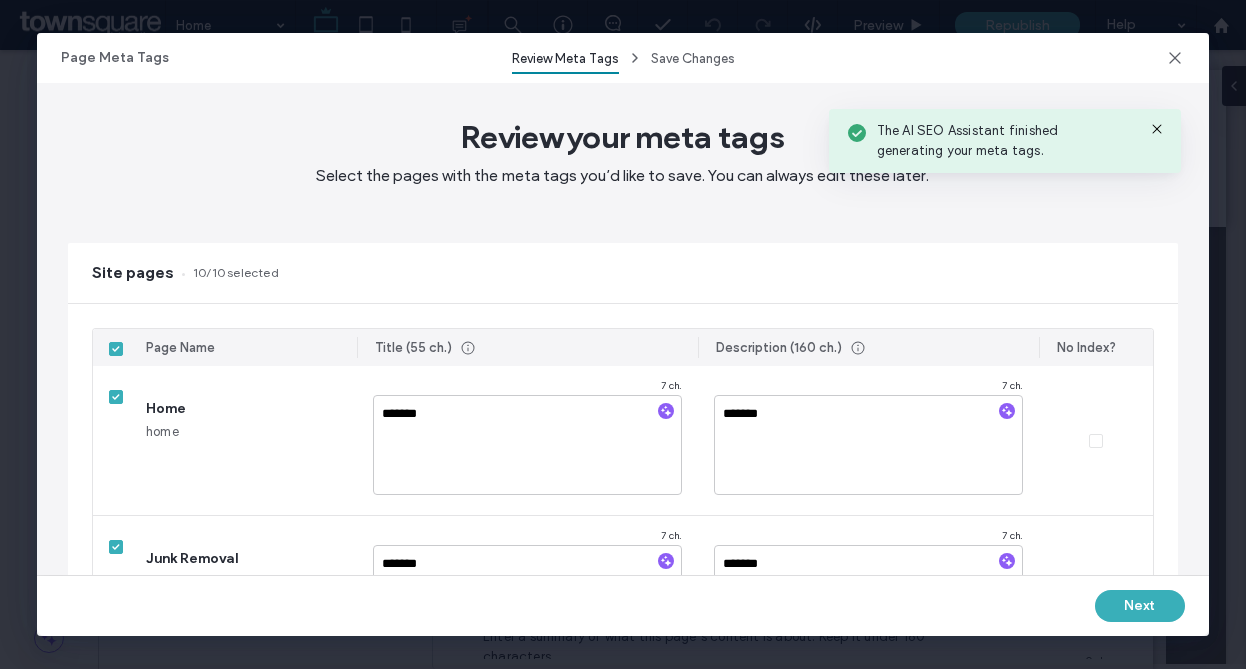 type on "*********" 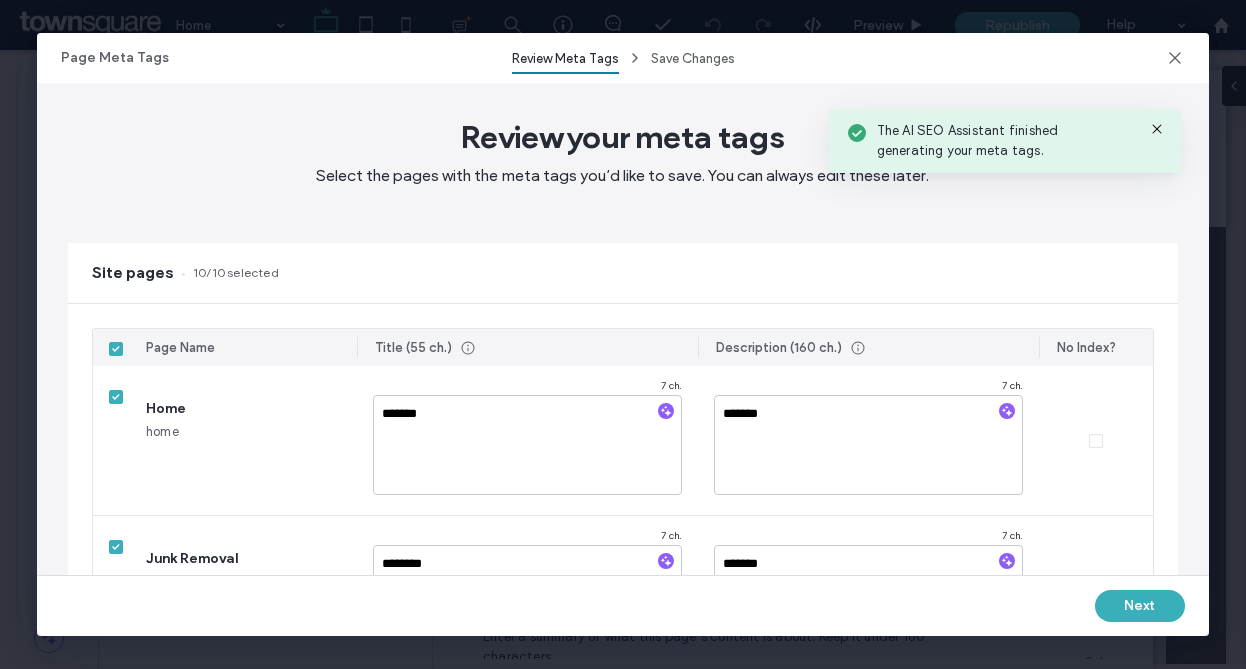 type on "********" 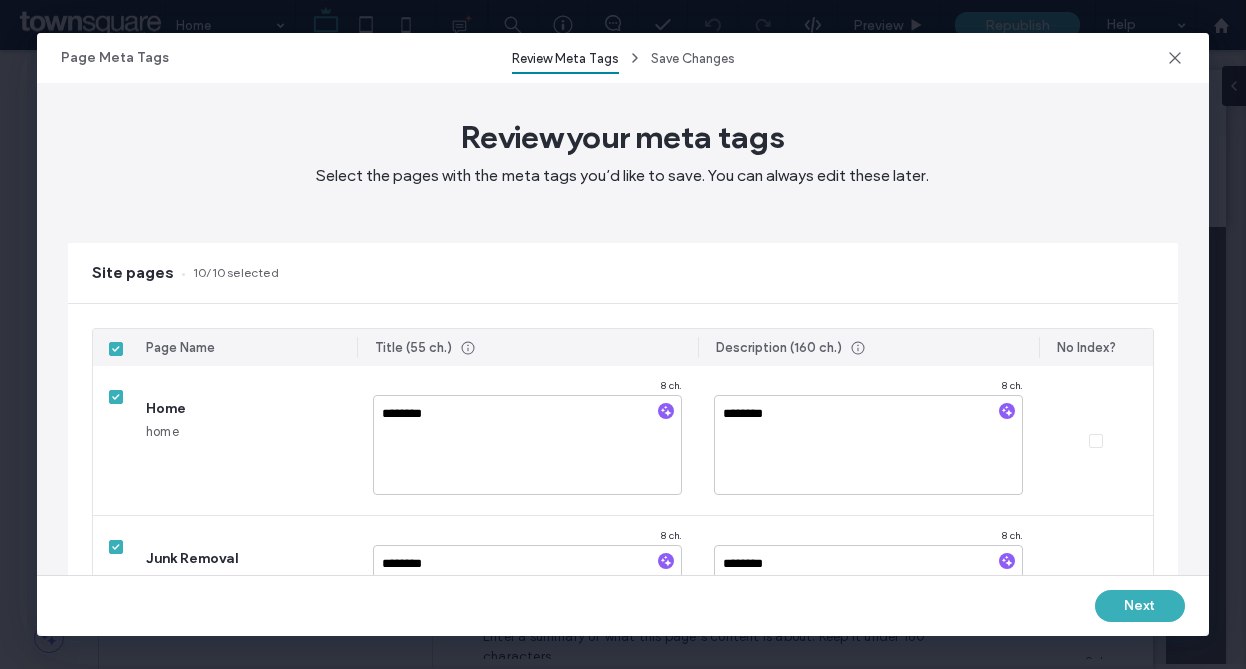 type on "**********" 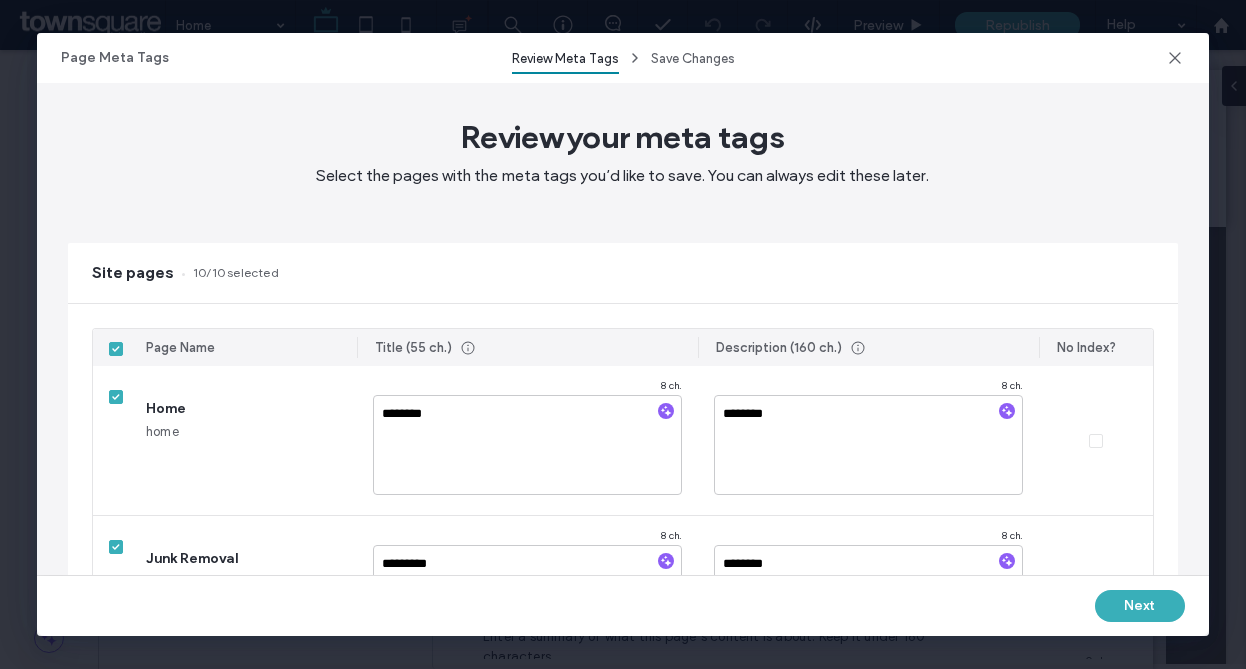 type on "*********" 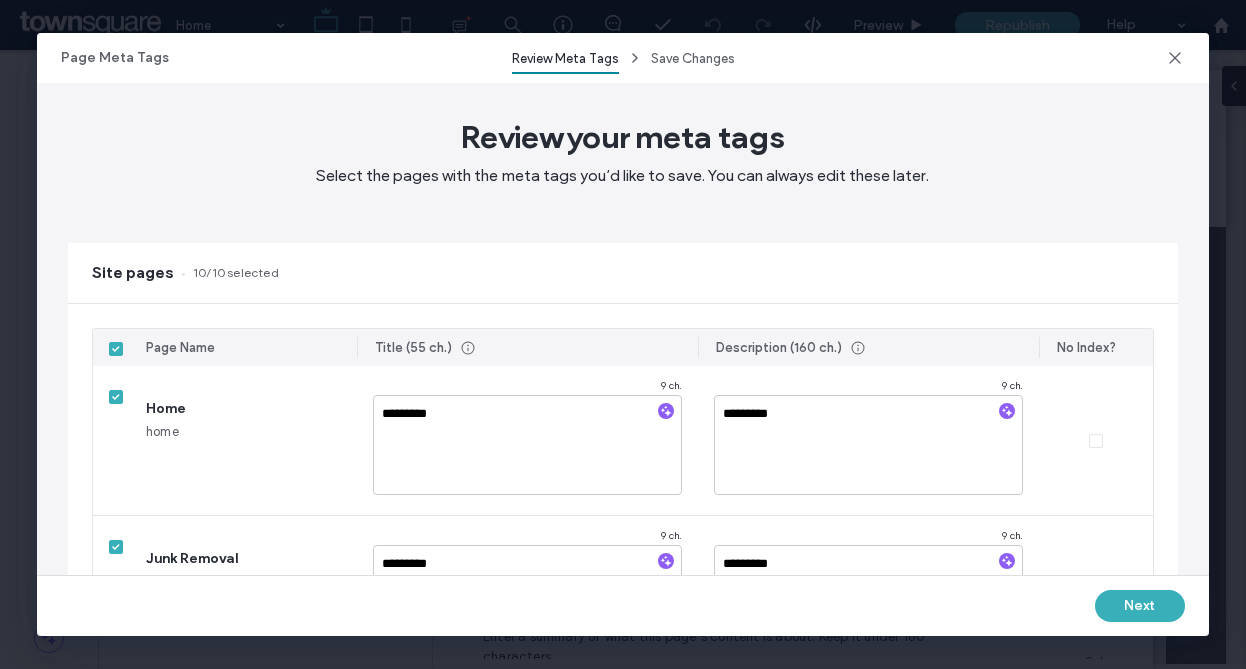 type on "**********" 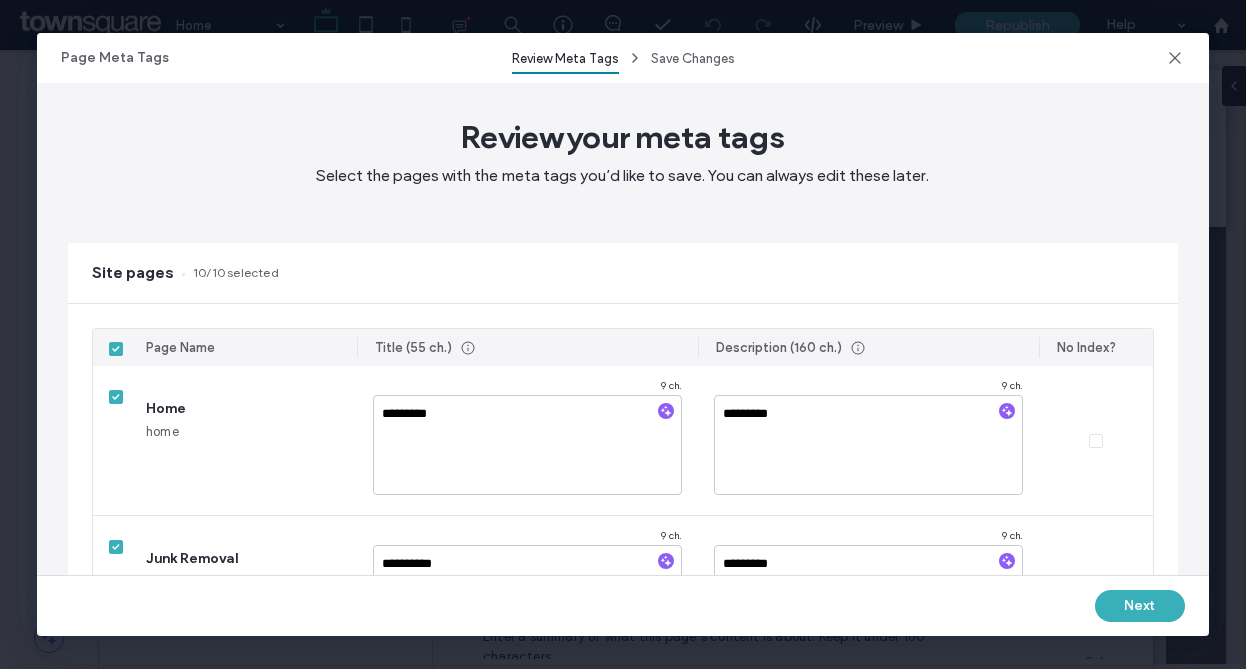 type on "*********" 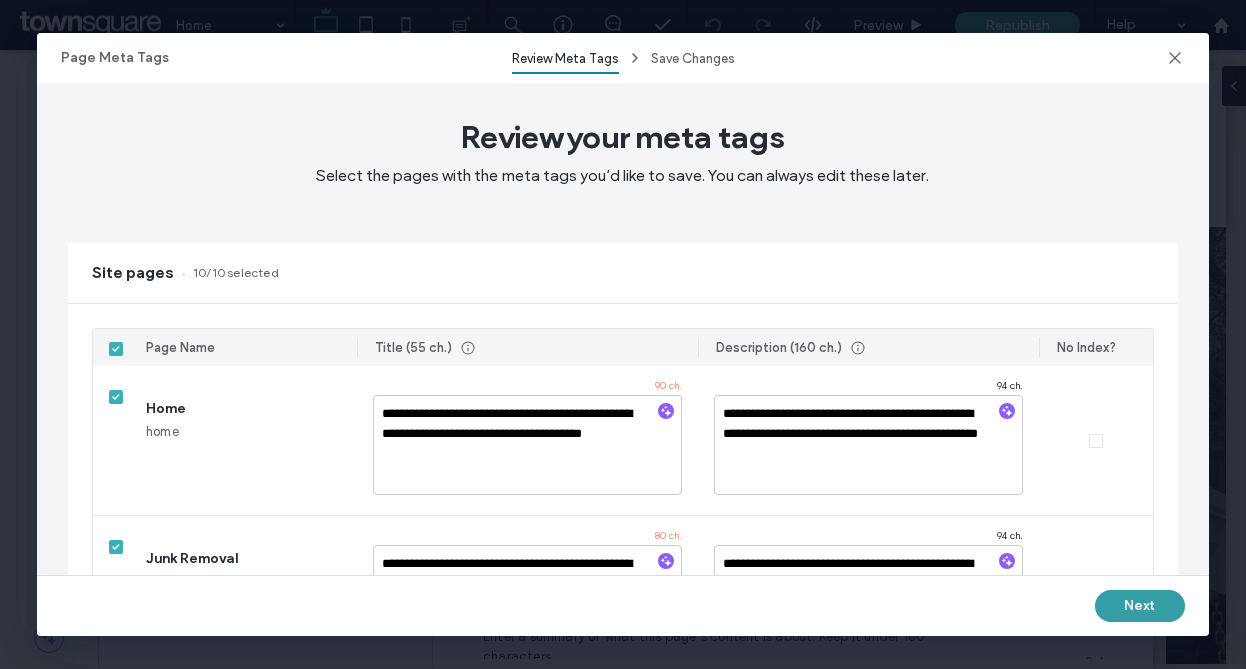 click on "Next" at bounding box center (1140, 606) 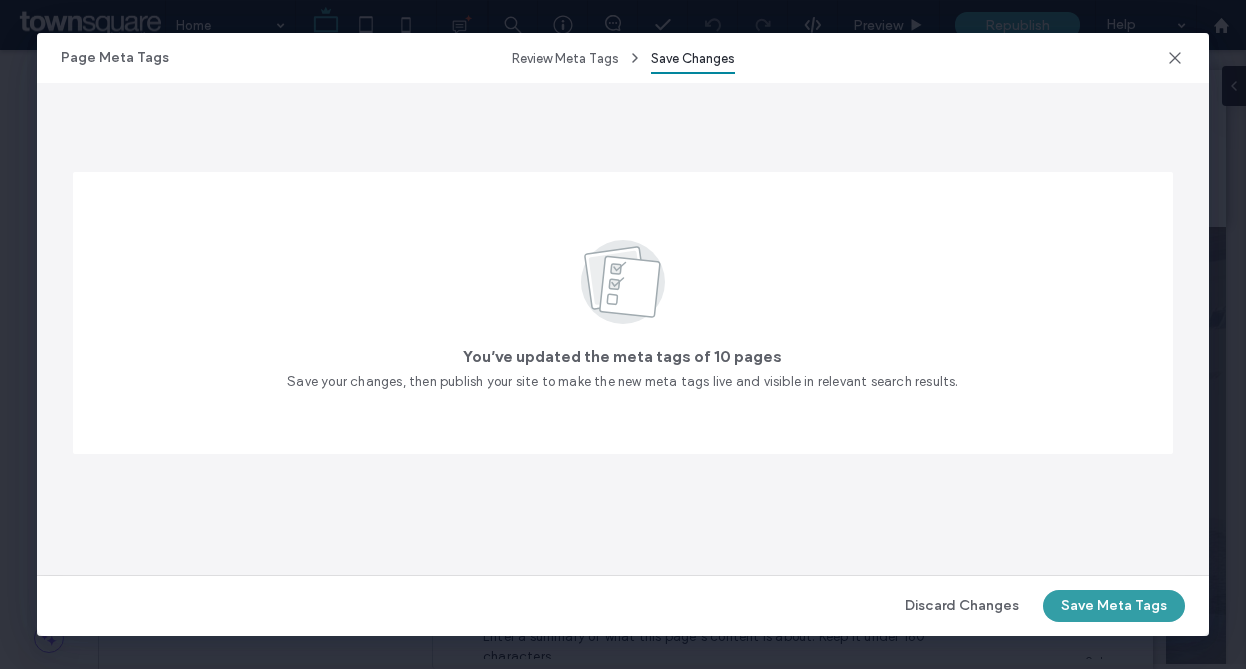 click on "Save Meta Tags" at bounding box center (1114, 606) 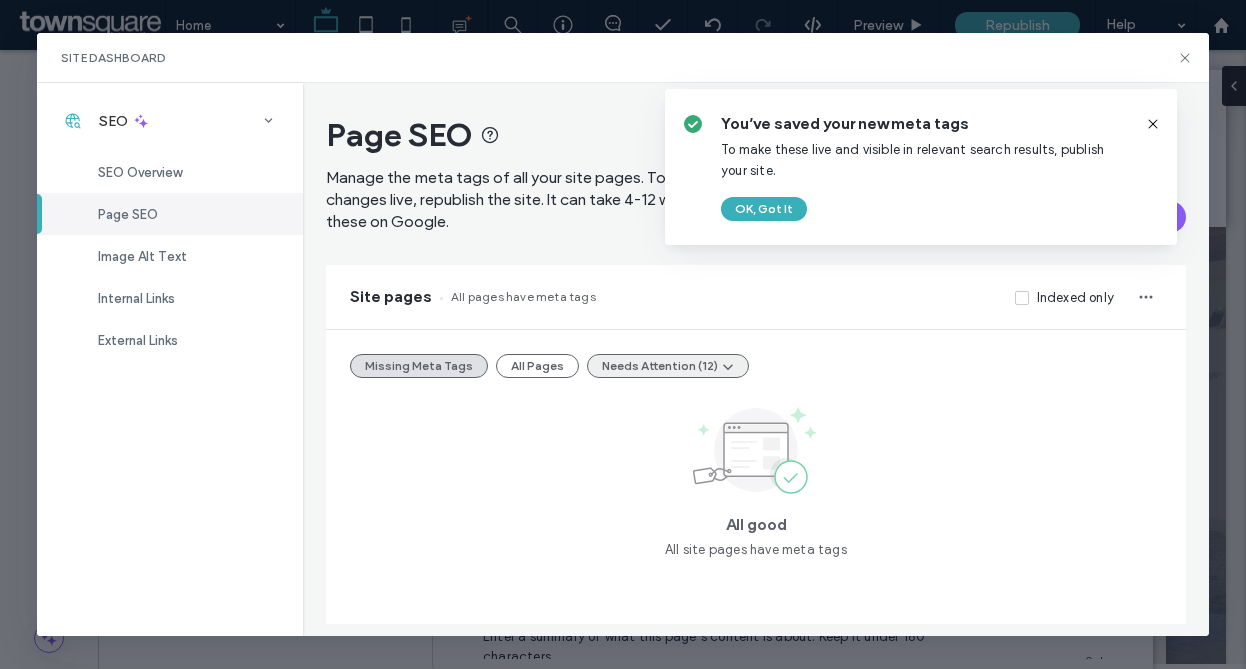 click on "Needs Attention (12)" at bounding box center [668, 366] 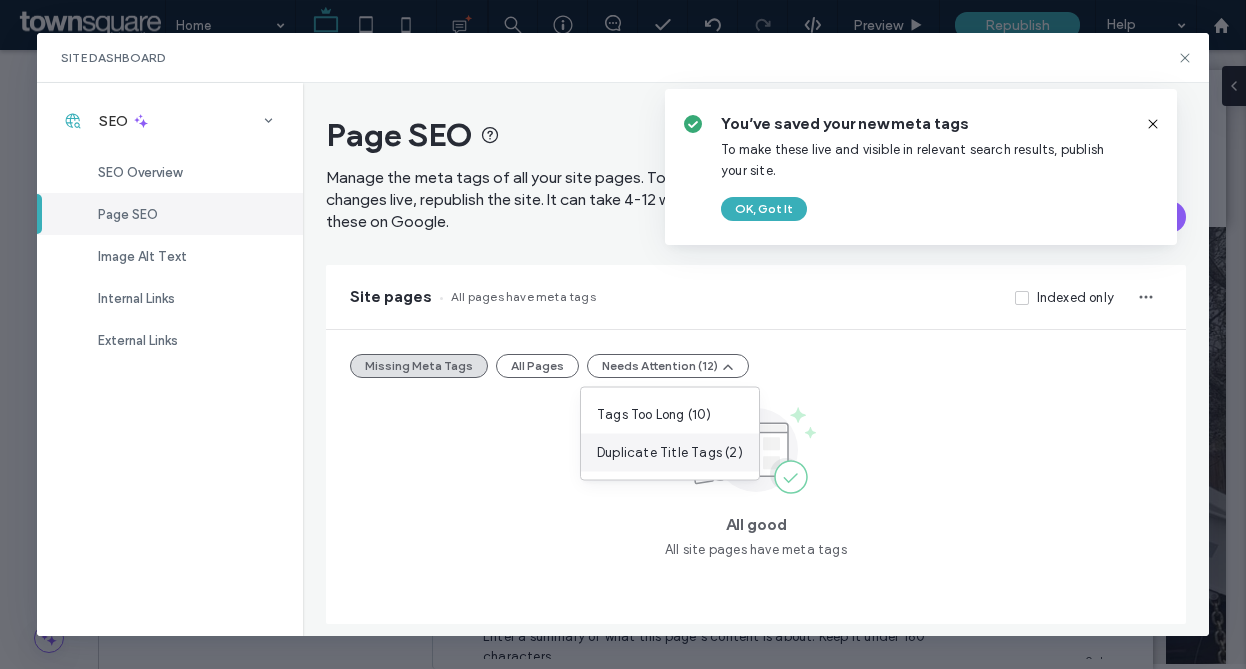 click on "Duplicate Title Tags (2)" at bounding box center (670, 453) 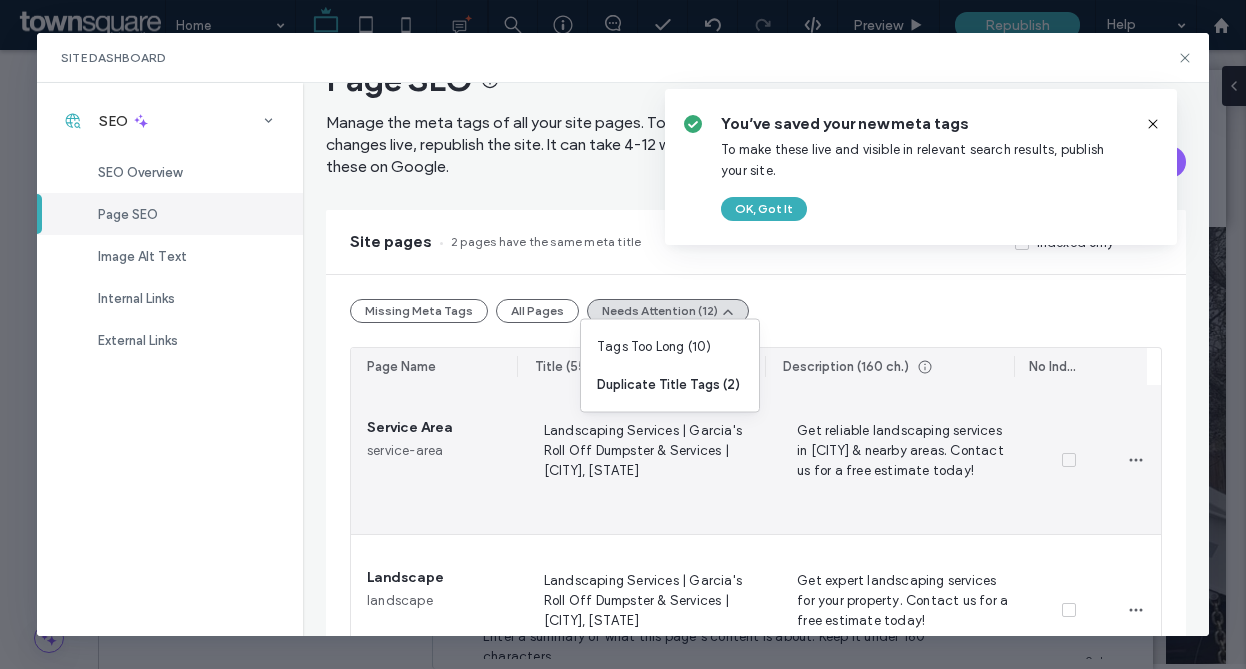 scroll, scrollTop: 130, scrollLeft: 0, axis: vertical 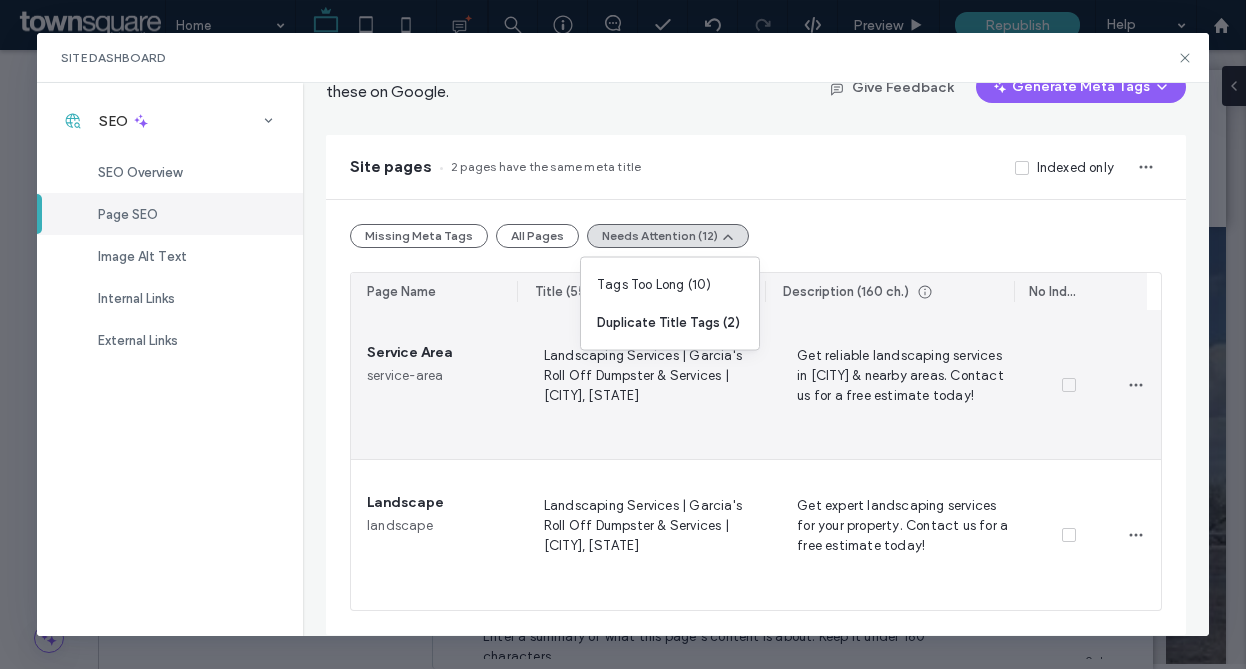 click on "Landscaping Services | Garcia's Roll Off Dumpster & Services | Marble Falls, TX" at bounding box center [646, 385] 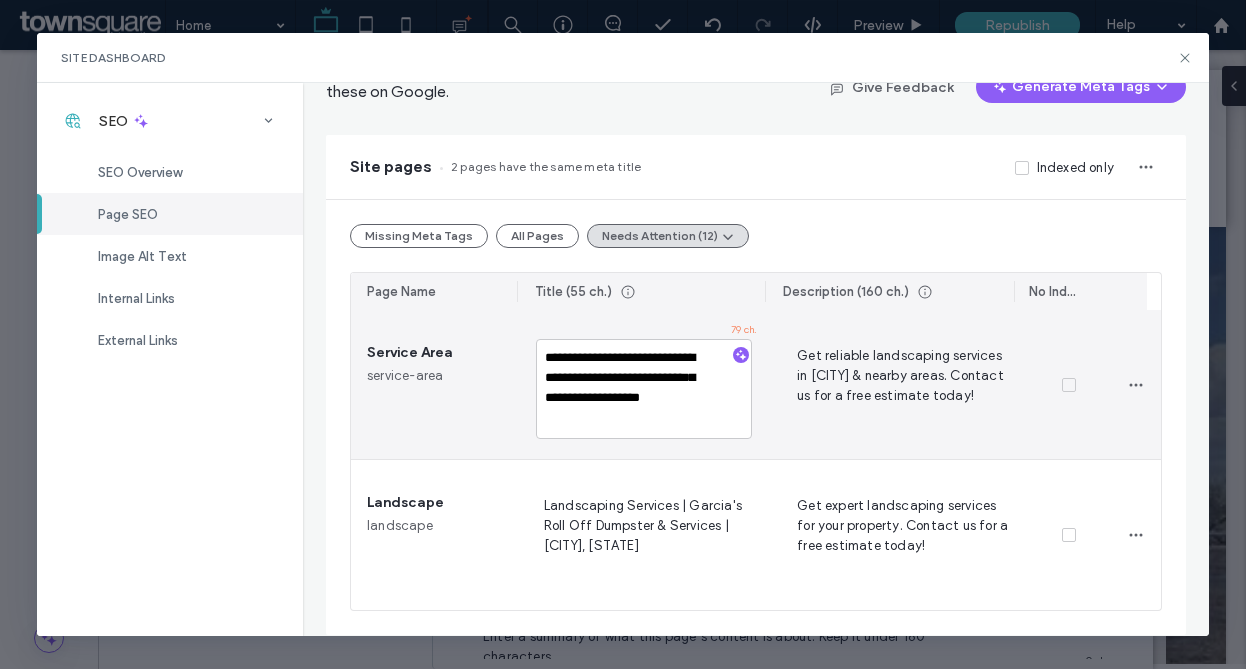 click on "**********" at bounding box center [644, 389] 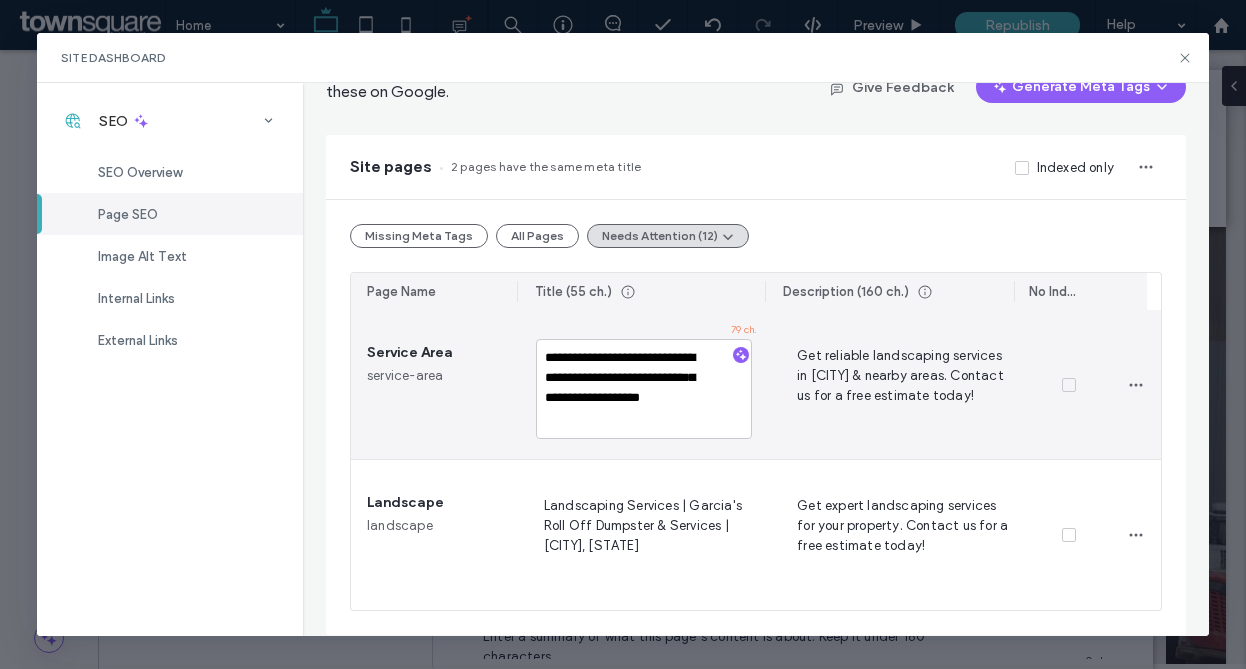 drag, startPoint x: 676, startPoint y: 359, endPoint x: 480, endPoint y: 365, distance: 196.09181 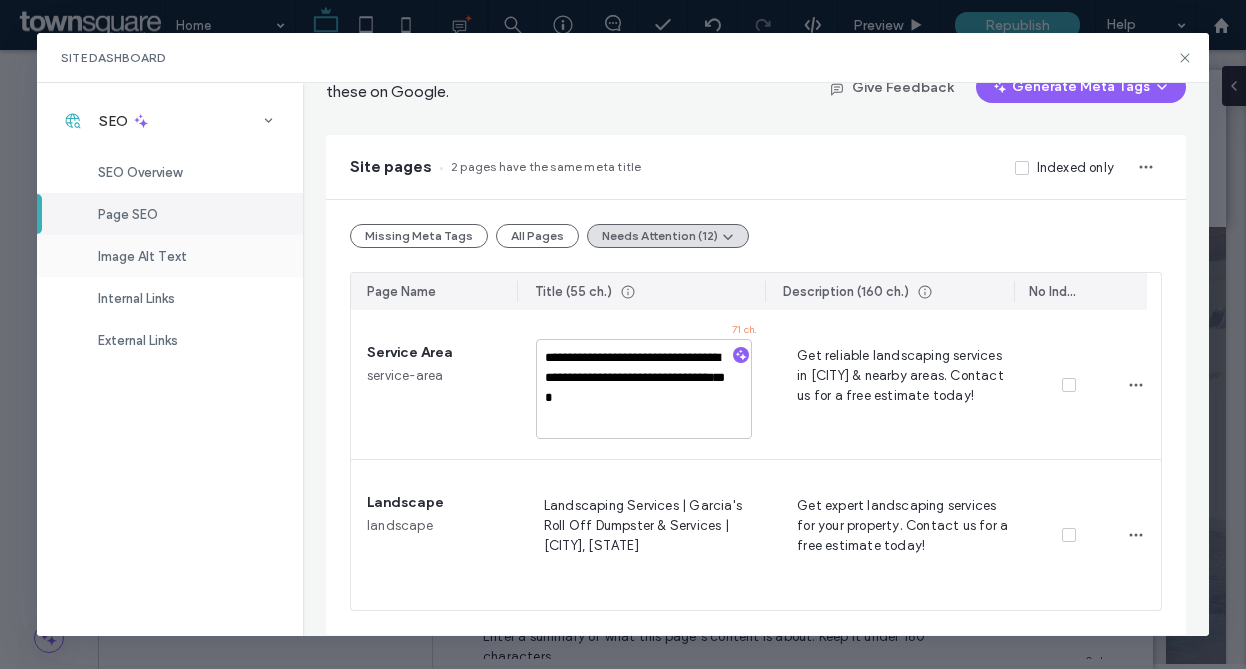 click on "Image Alt Text" at bounding box center (170, 256) 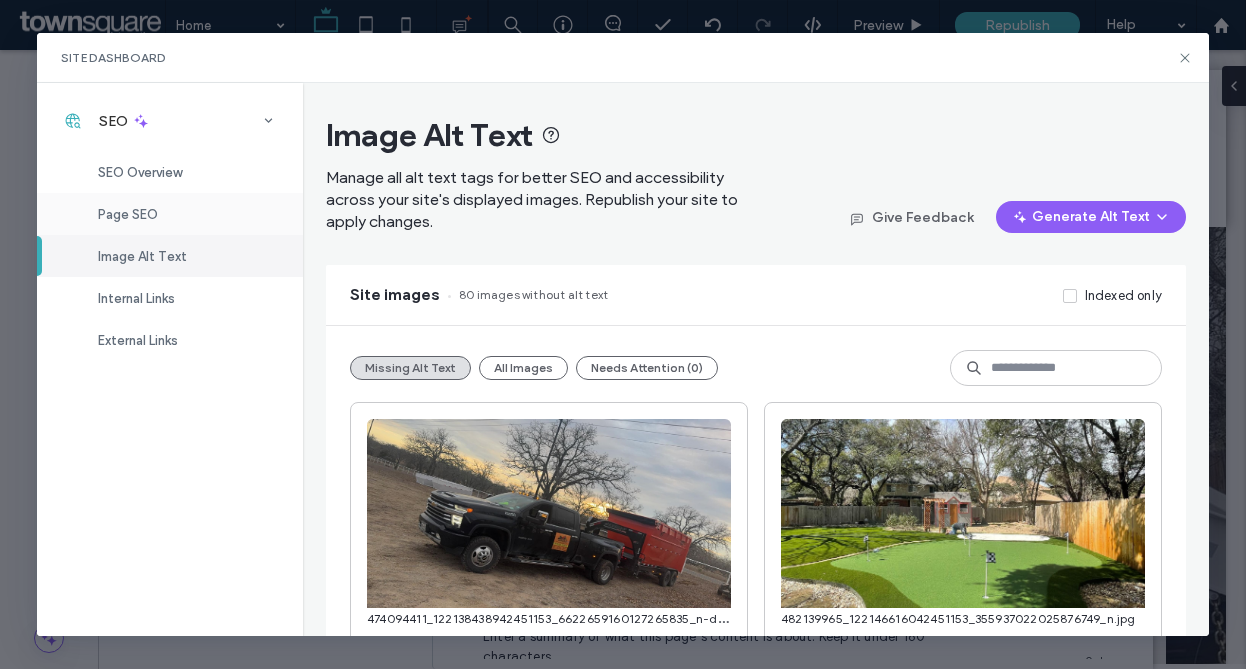 click on "Page SEO" at bounding box center [170, 214] 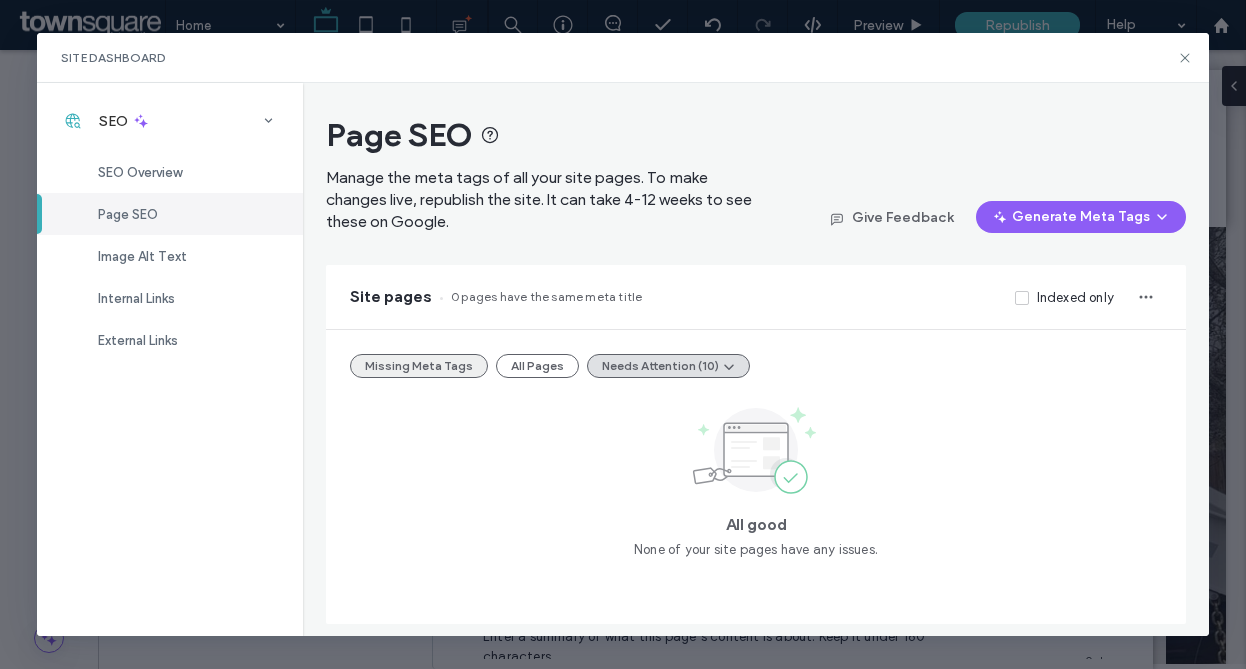 click on "Missing Meta Tags" at bounding box center (419, 366) 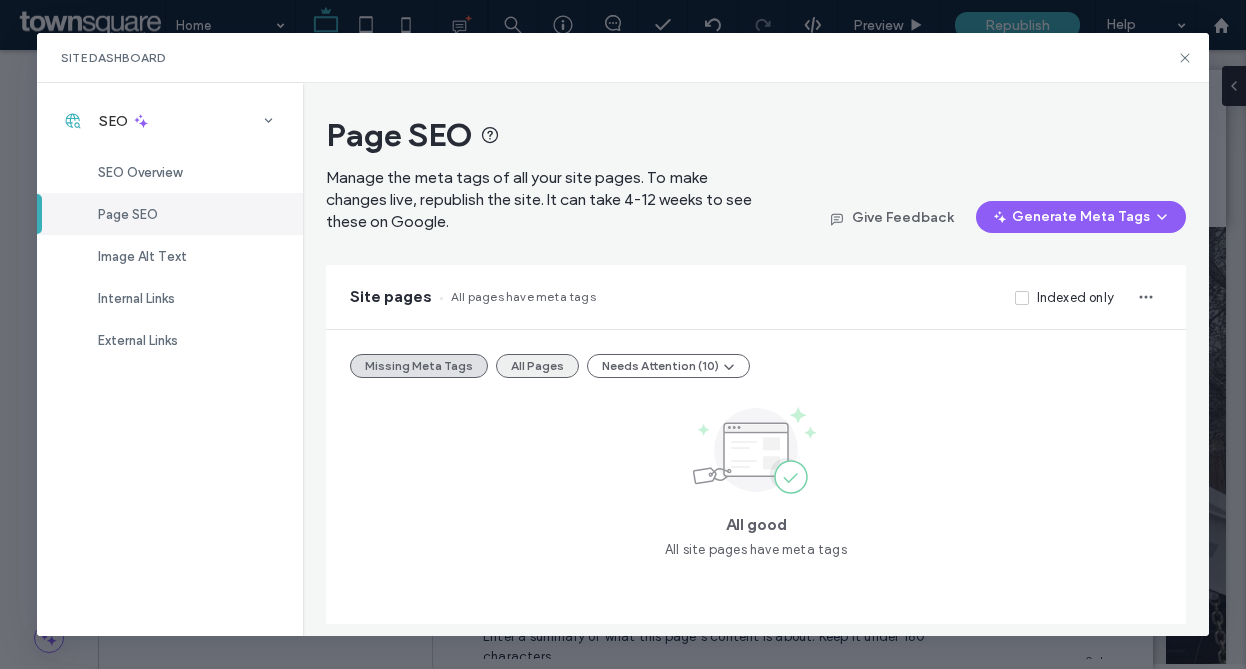click on "All Pages" at bounding box center (537, 366) 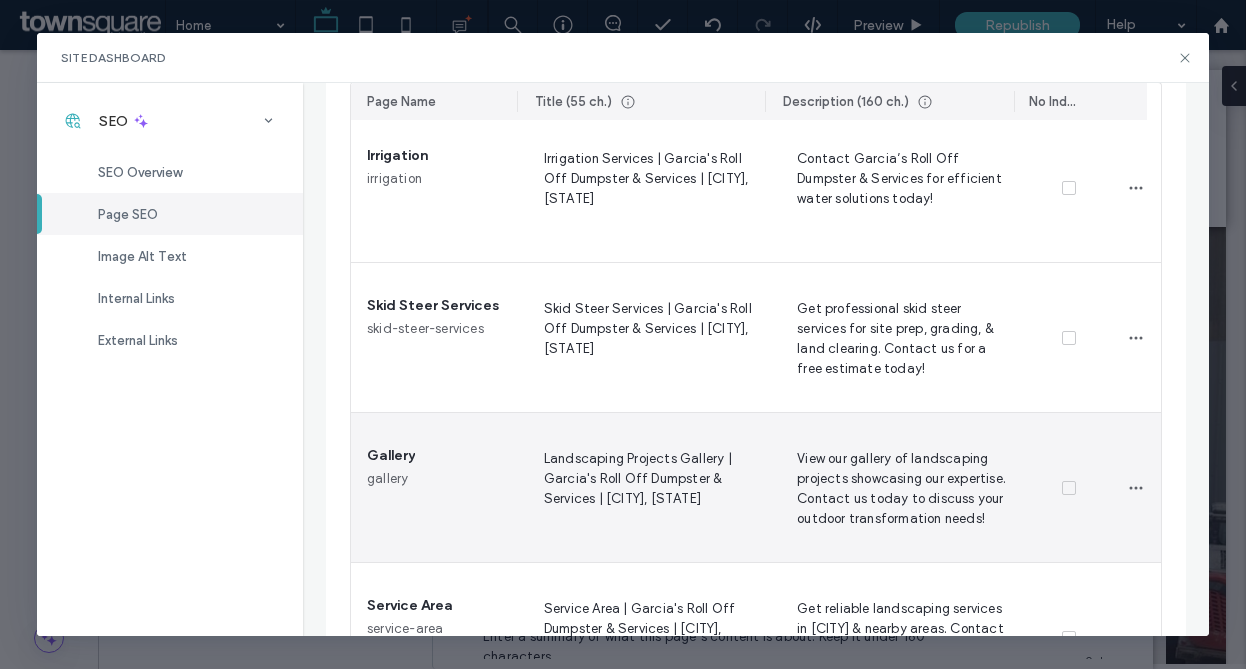 scroll, scrollTop: 1179, scrollLeft: 0, axis: vertical 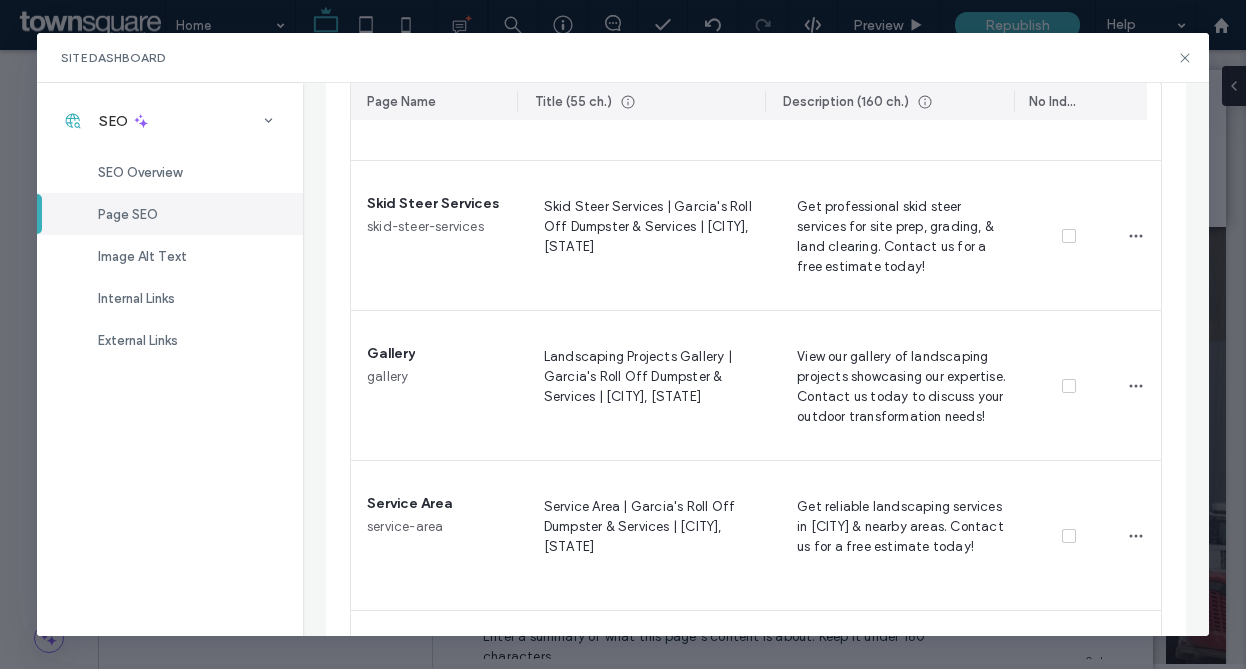 click 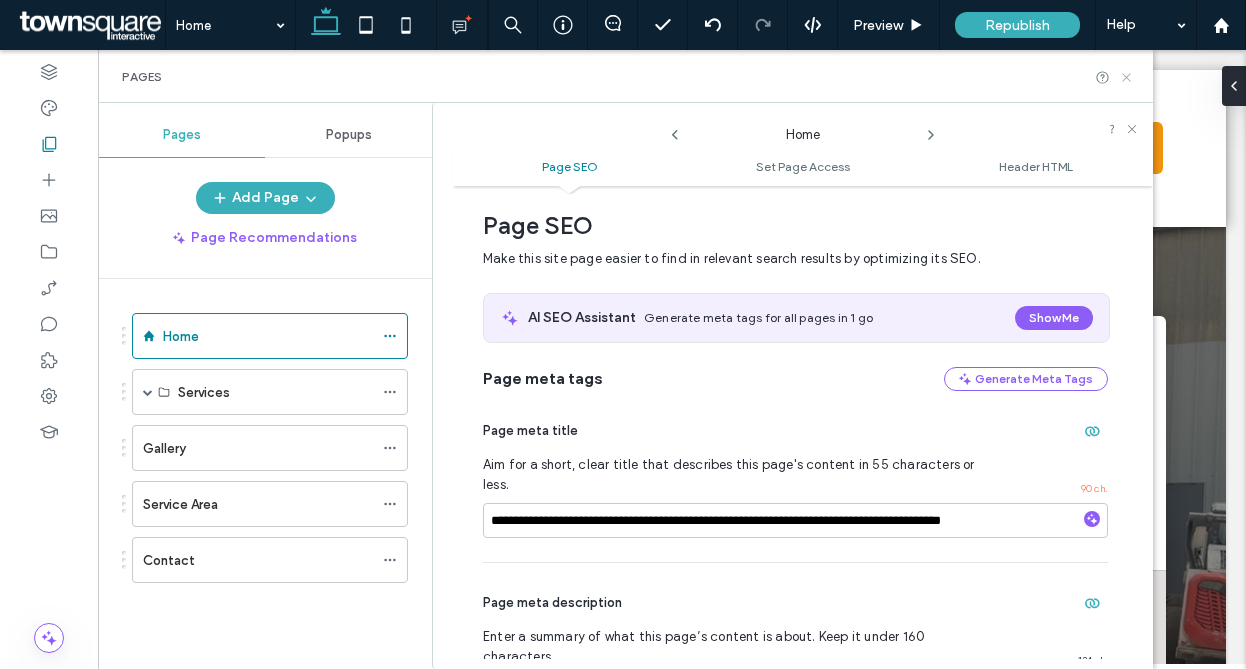 drag, startPoint x: 1122, startPoint y: 75, endPoint x: 984, endPoint y: 43, distance: 141.66158 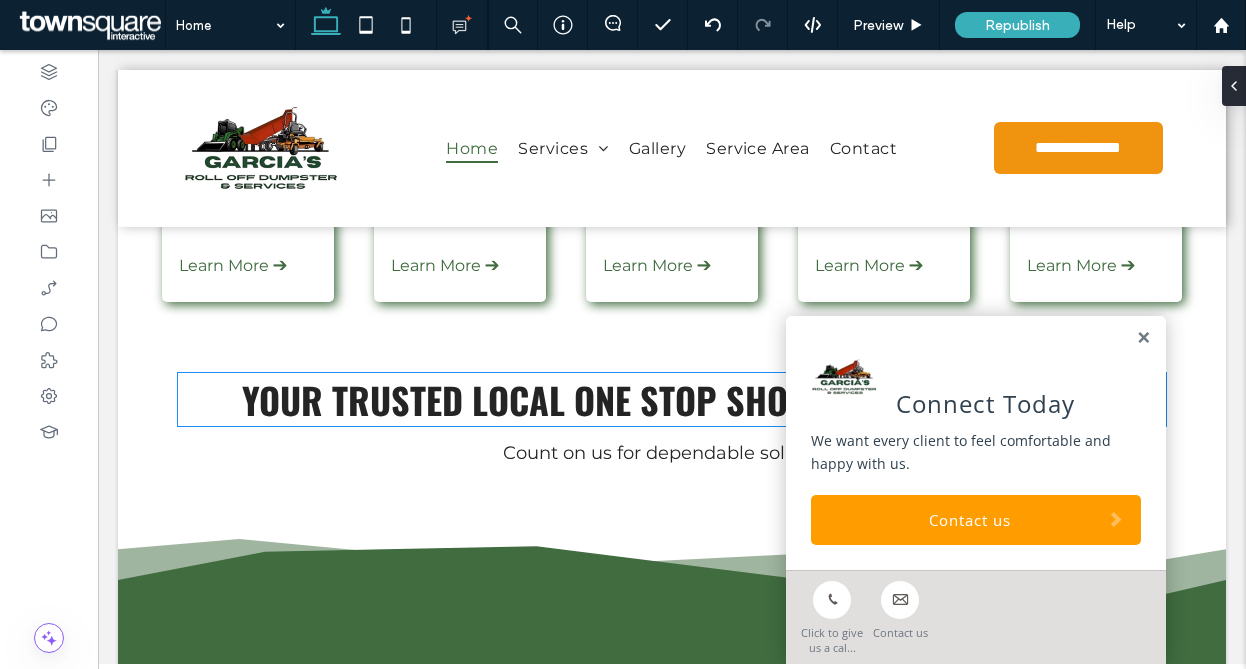 scroll, scrollTop: 944, scrollLeft: 0, axis: vertical 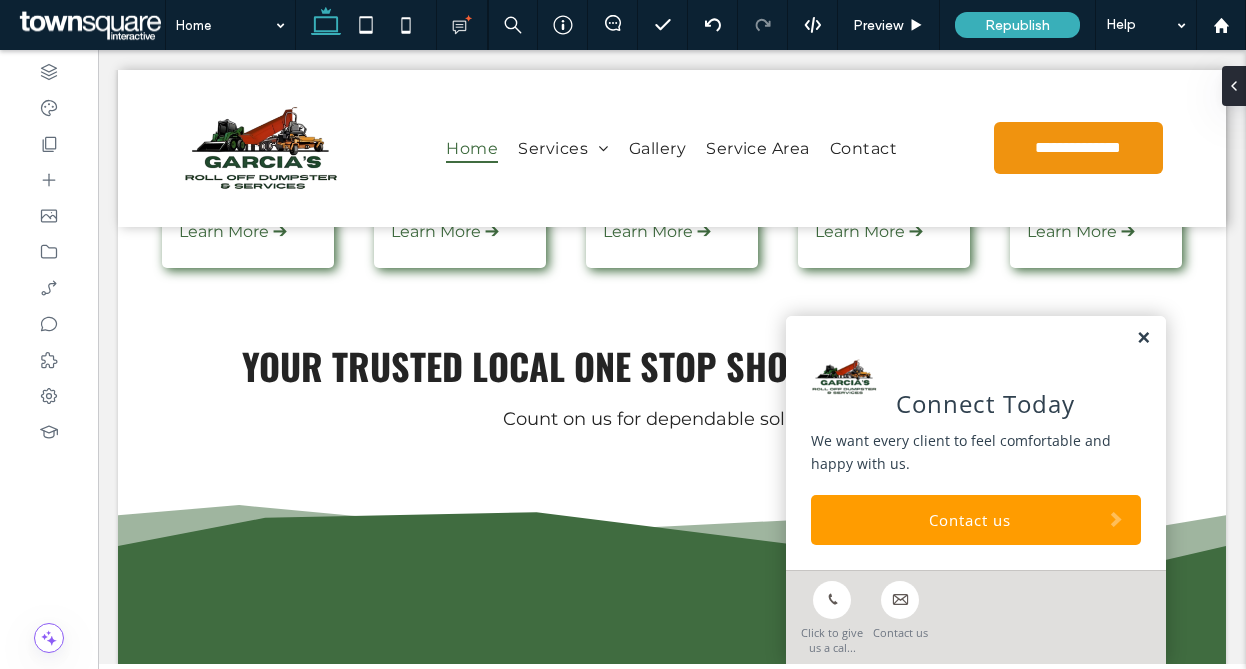 click at bounding box center (1143, 338) 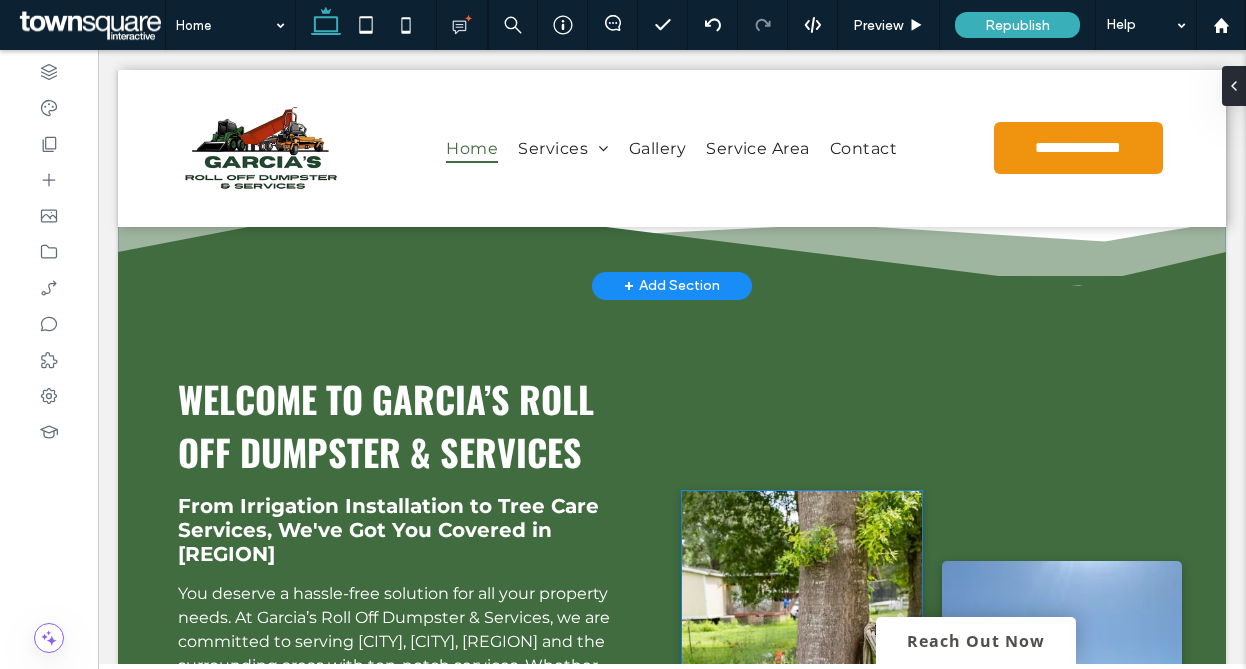 scroll, scrollTop: 1580, scrollLeft: 0, axis: vertical 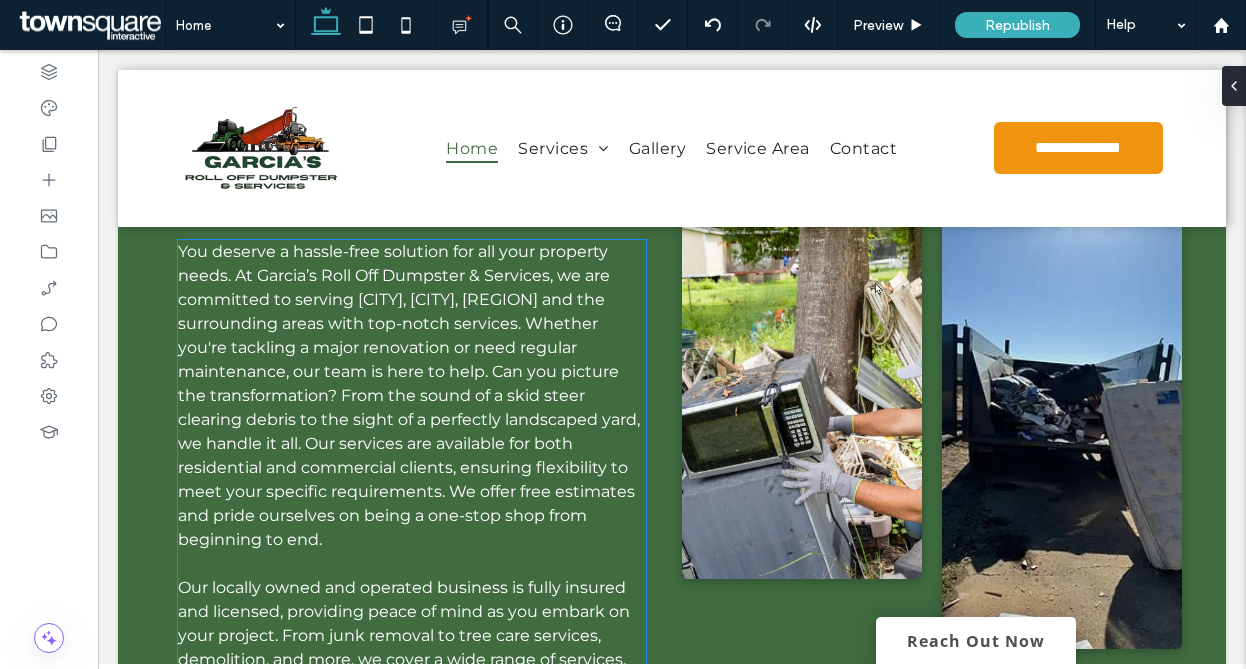 click on "You deserve a hassle-free solution for all your property needs. At Garcia’s Roll Off Dumpster & Services, we are committed to serving Marble Falls, Burnet, Texas Hill Country and the surrounding areas with top-notch services. Whether you're tackling a major renovation or need regular maintenance, our team is here to help. Can you picture the transformation? From the sound of a skid steer clearing debris to the sight of a perfectly landscaped yard, we handle it all. Our services are available for both residential and commercial clients, ensuring flexibility to meet your specific requirements. We offer free estimates and pride ourselves on being a one-stop shop from beginning to end." at bounding box center [409, 395] 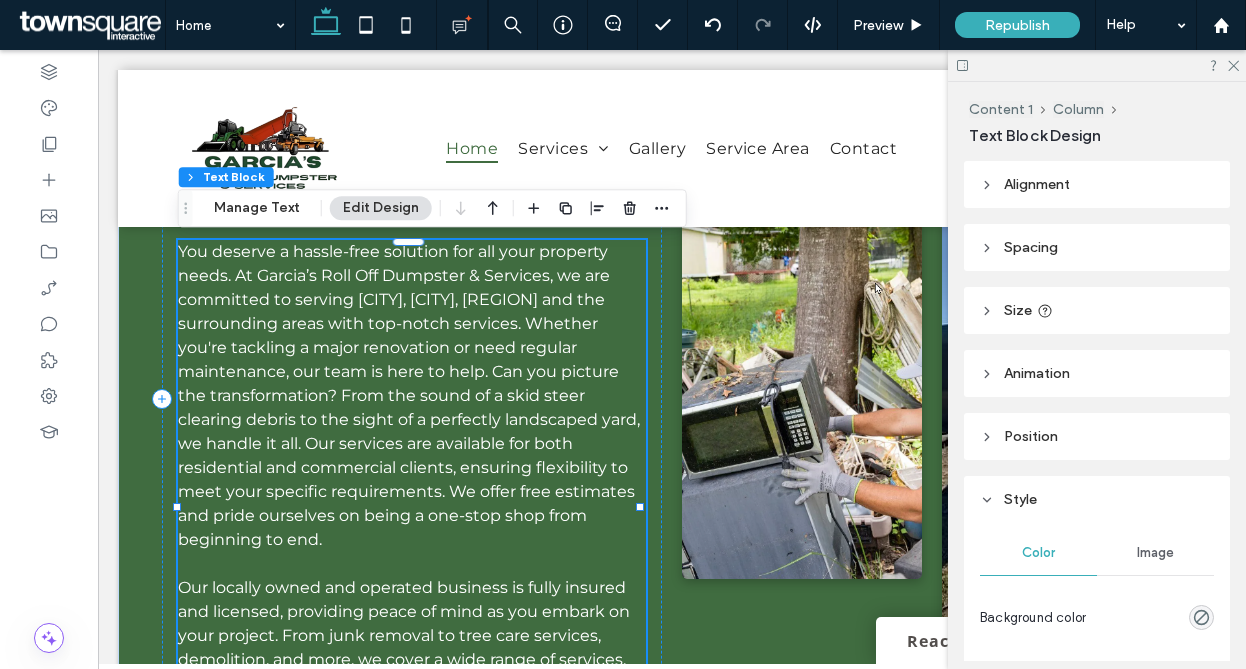 click on "You deserve a hassle-free solution for all your property needs. At Garcia’s Roll Off Dumpster & Services, we are committed to serving Marble Falls, Burnet, Texas Hill Country and the surrounding areas with top-notch services. Whether you're tackling a major renovation or need regular maintenance, our team is here to help. Can you picture the transformation? From the sound of a skid steer clearing debris to the sight of a perfectly landscaped yard, we handle it all. Our services are available for both residential and commercial clients, ensuring flexibility to meet your specific requirements. We offer free estimates and pride ourselves on being a one-stop shop from beginning to end." at bounding box center [411, 396] 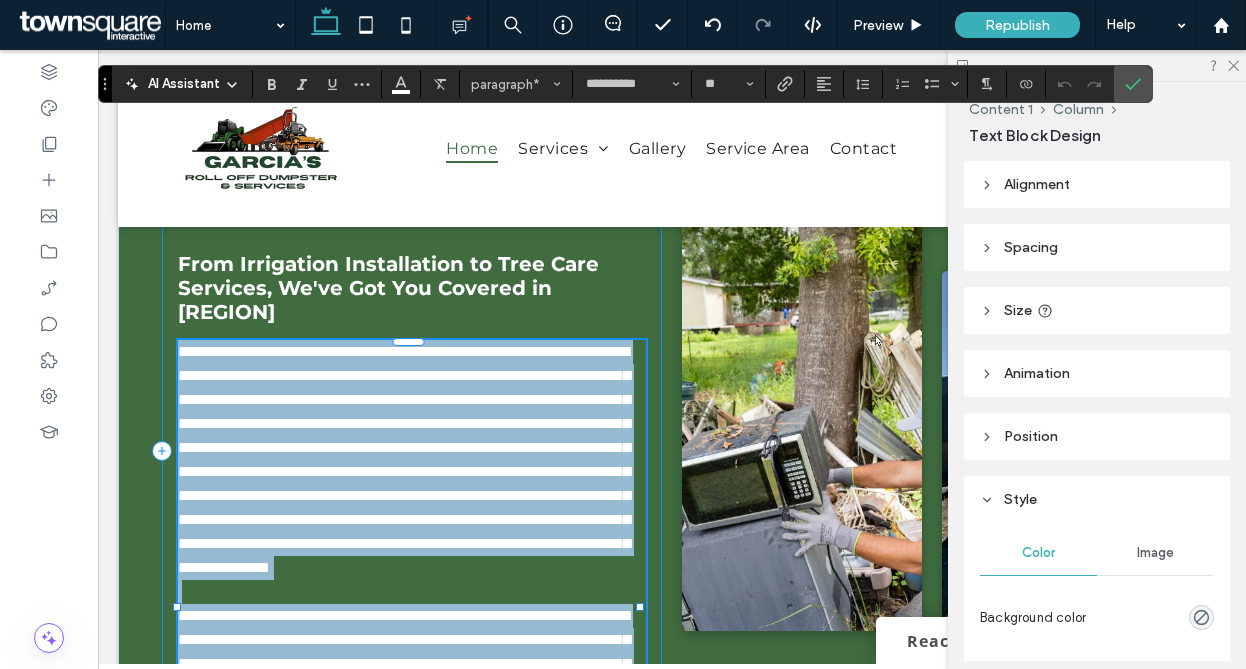 scroll, scrollTop: 1588, scrollLeft: 0, axis: vertical 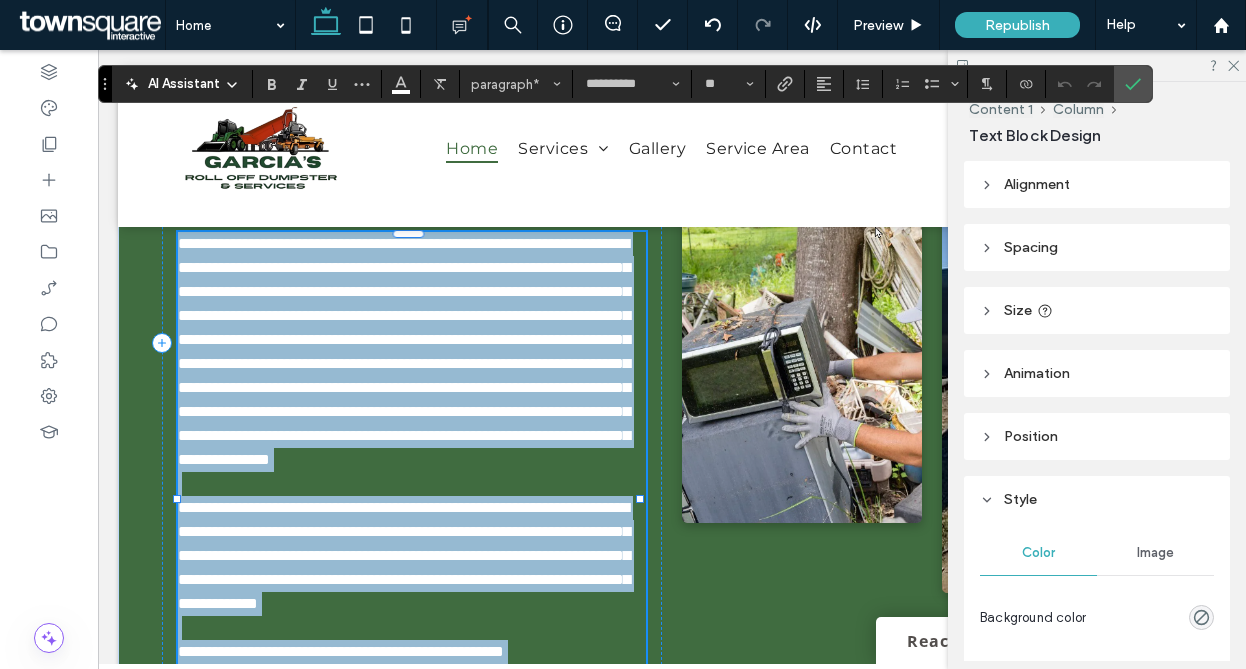 click on "**********" at bounding box center [404, 351] 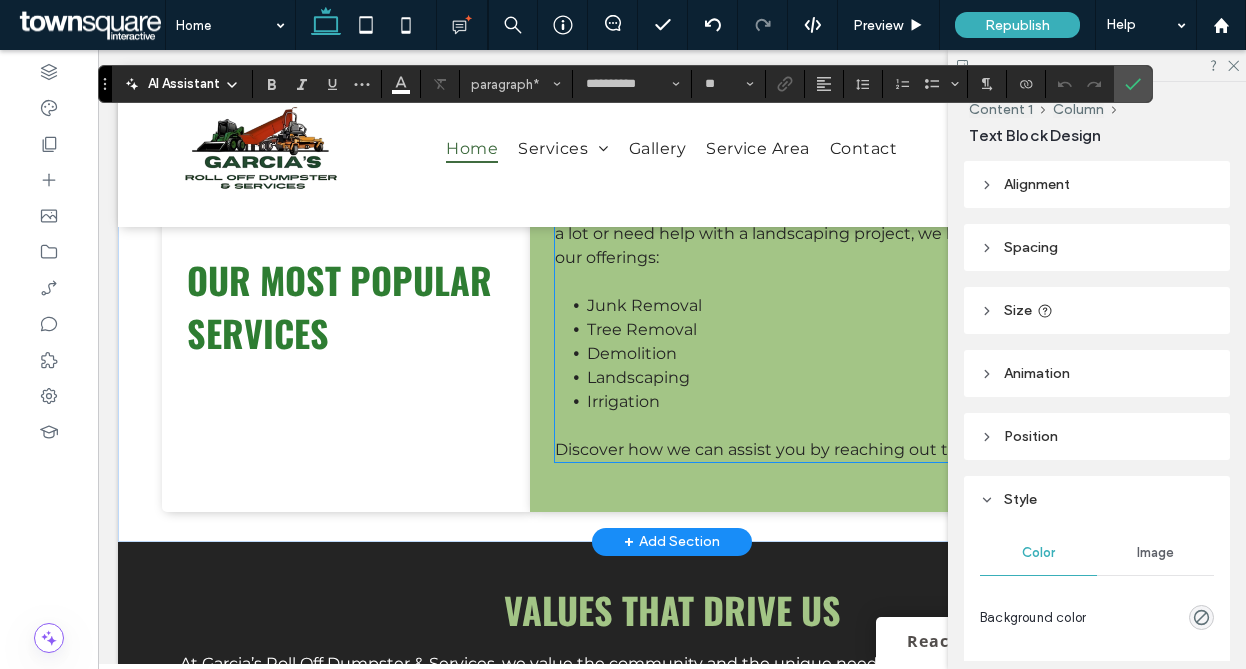 scroll, scrollTop: 2274, scrollLeft: 0, axis: vertical 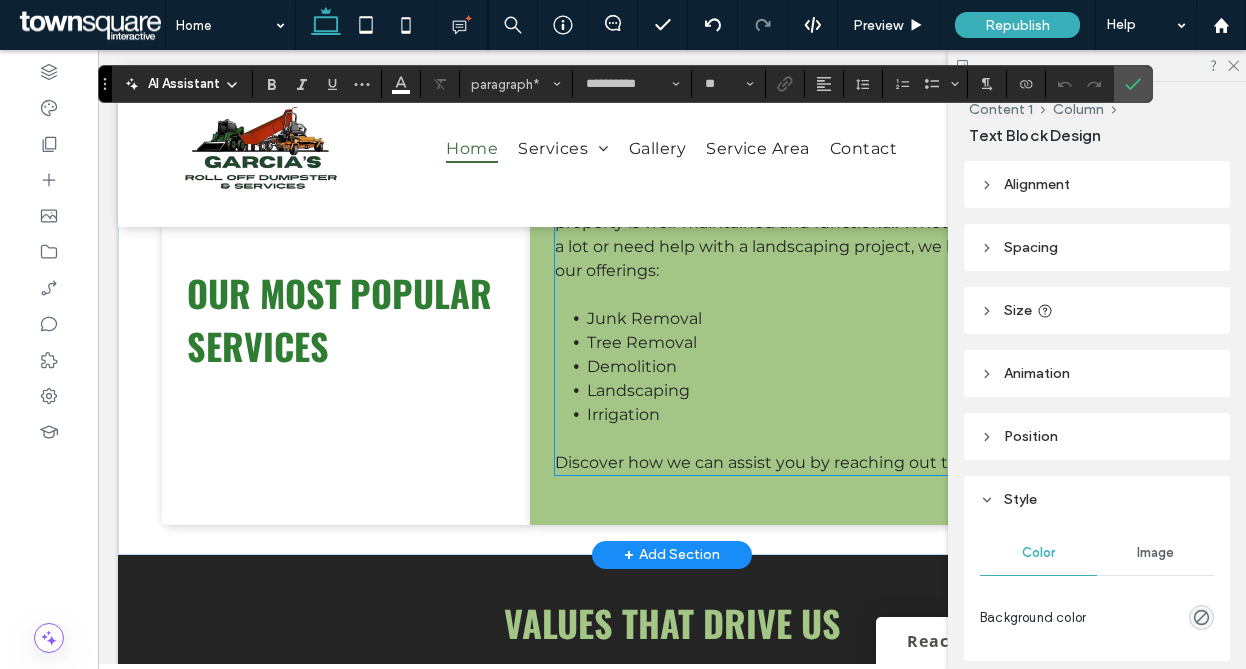 click on "Tree Removal" at bounding box center [642, 342] 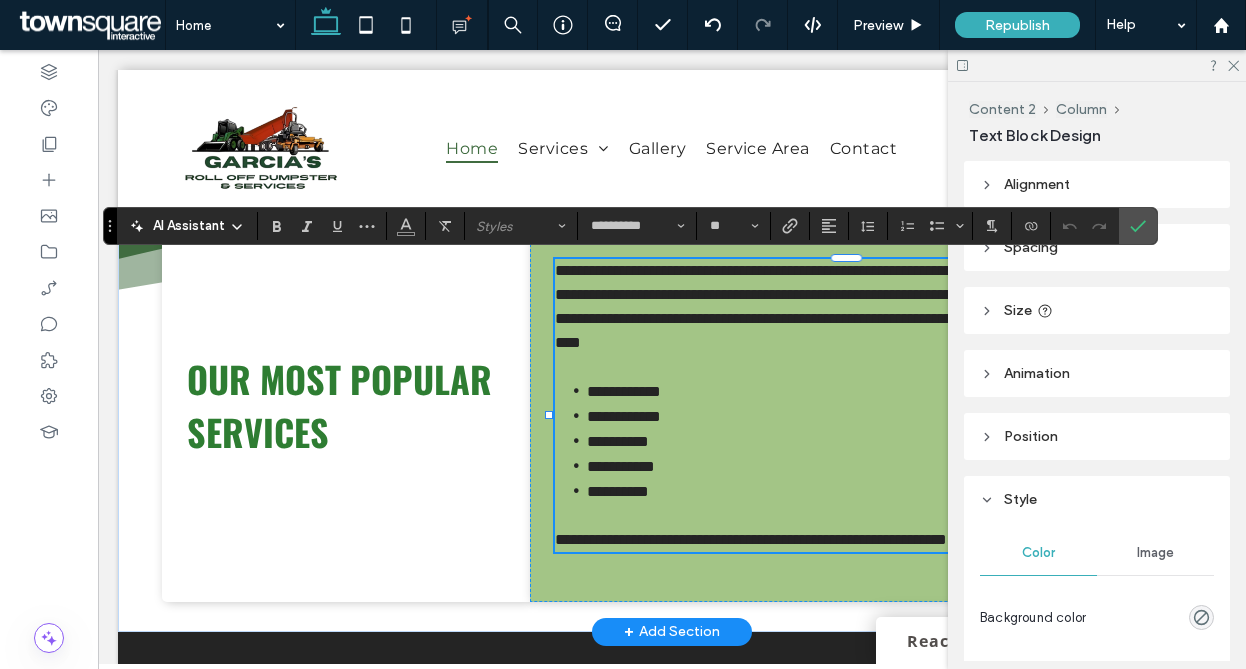 click on "**********" at bounding box center (871, 391) 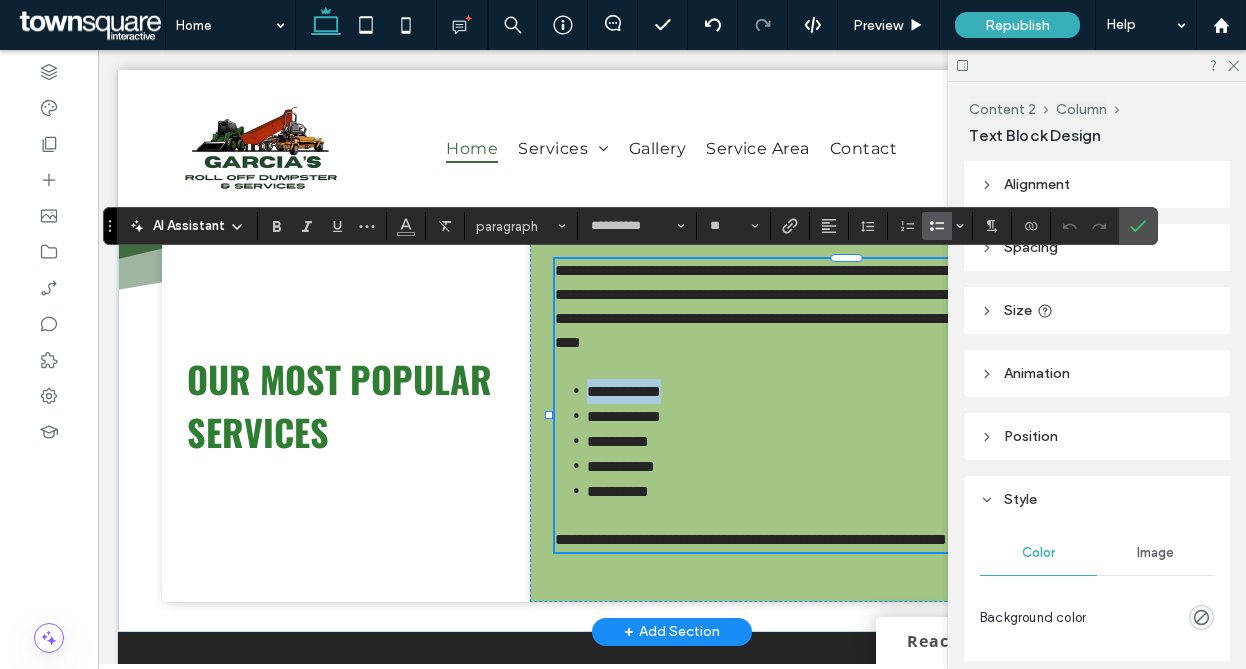 drag, startPoint x: 699, startPoint y: 420, endPoint x: 564, endPoint y: 421, distance: 135.00371 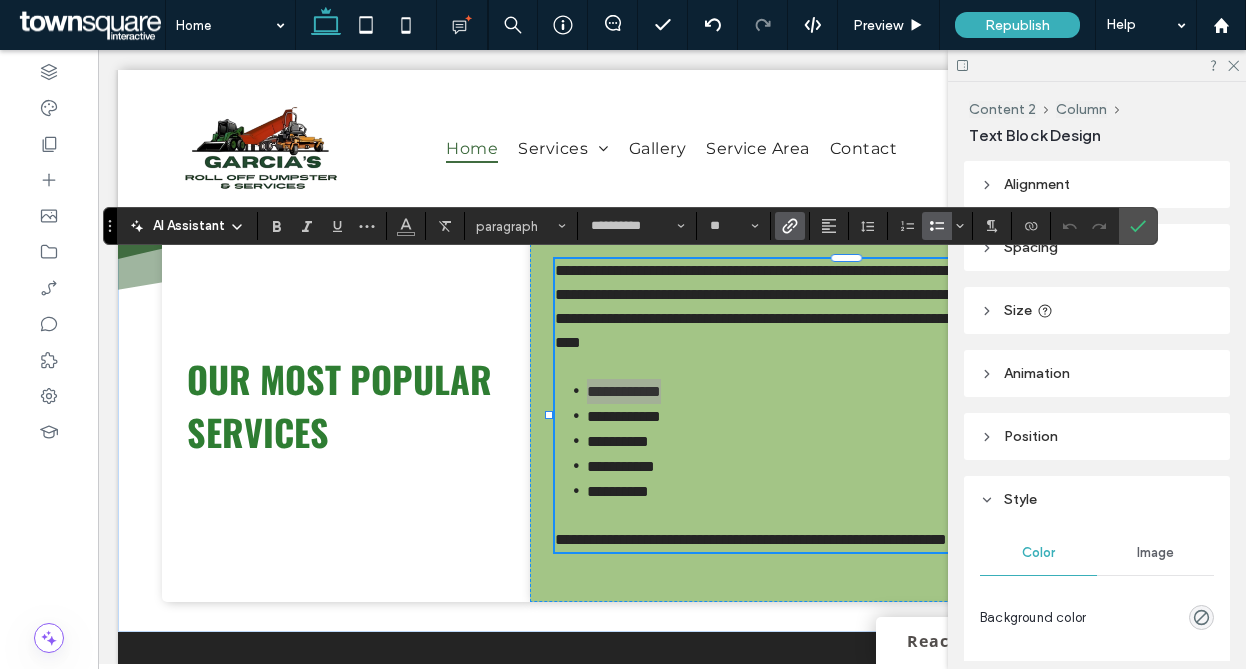 click at bounding box center [790, 226] 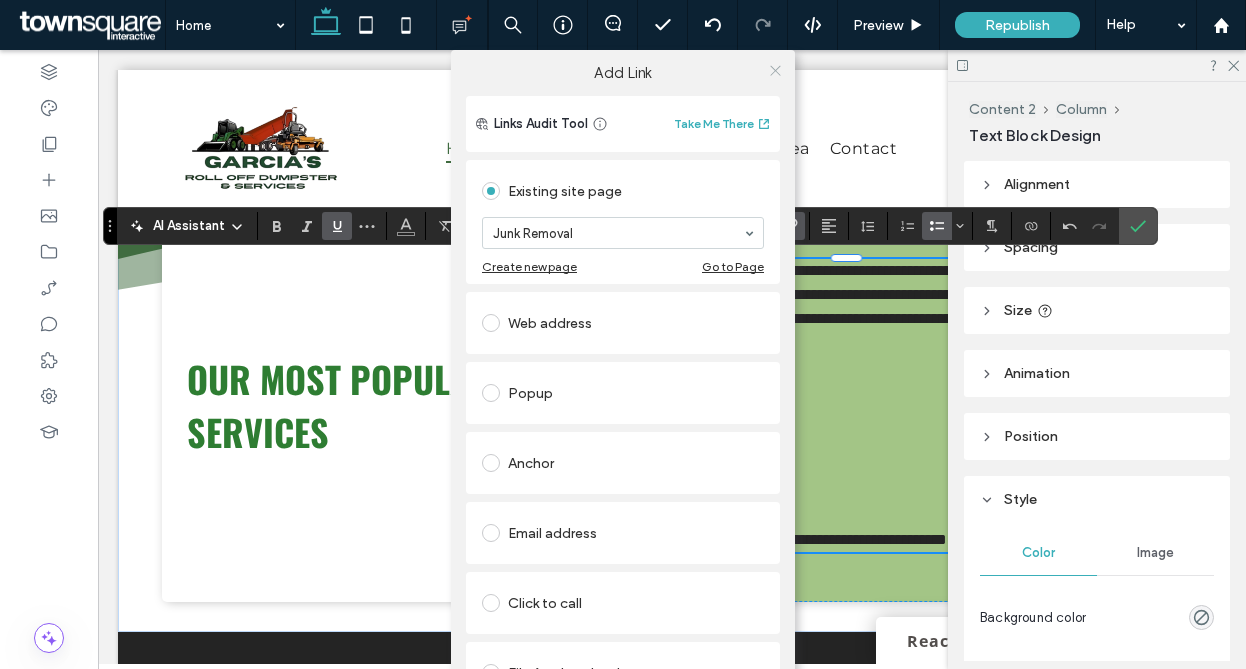 click 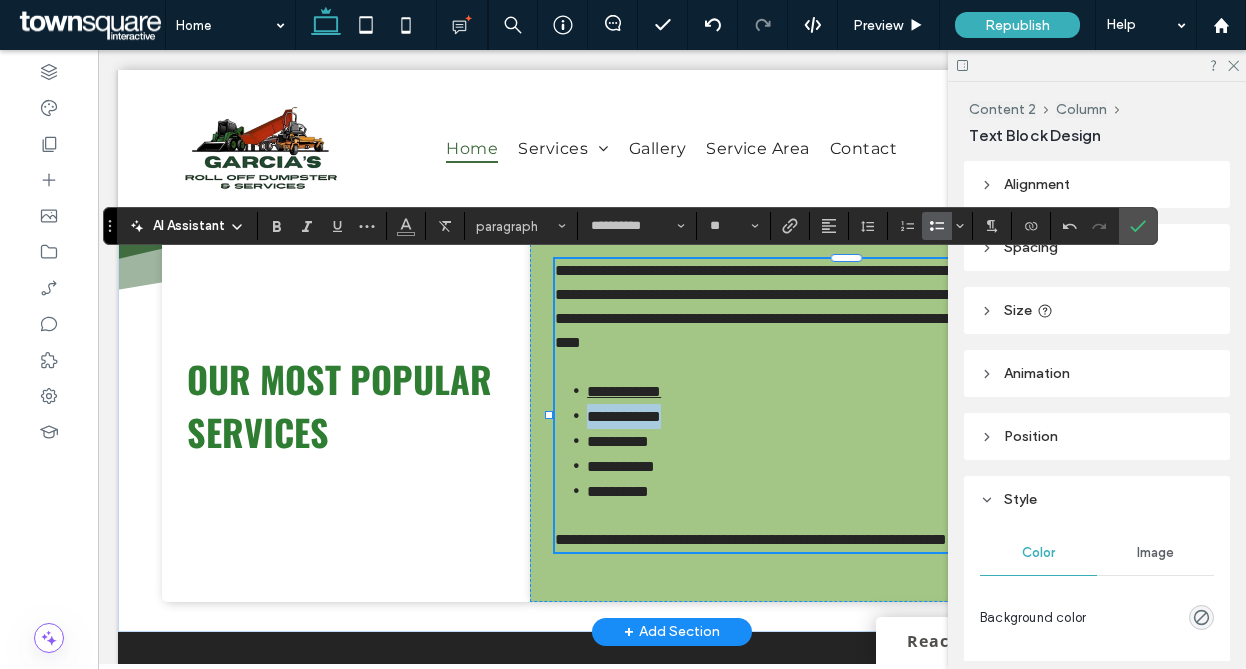 drag, startPoint x: 663, startPoint y: 439, endPoint x: 560, endPoint y: 437, distance: 103.01942 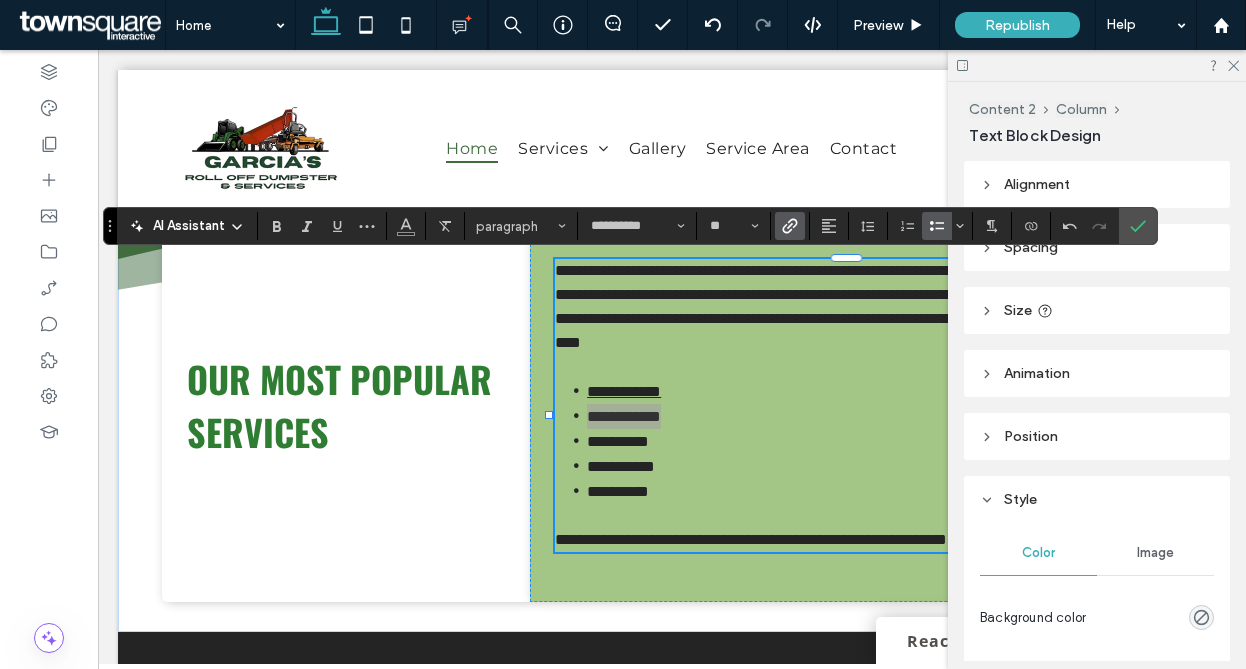 click 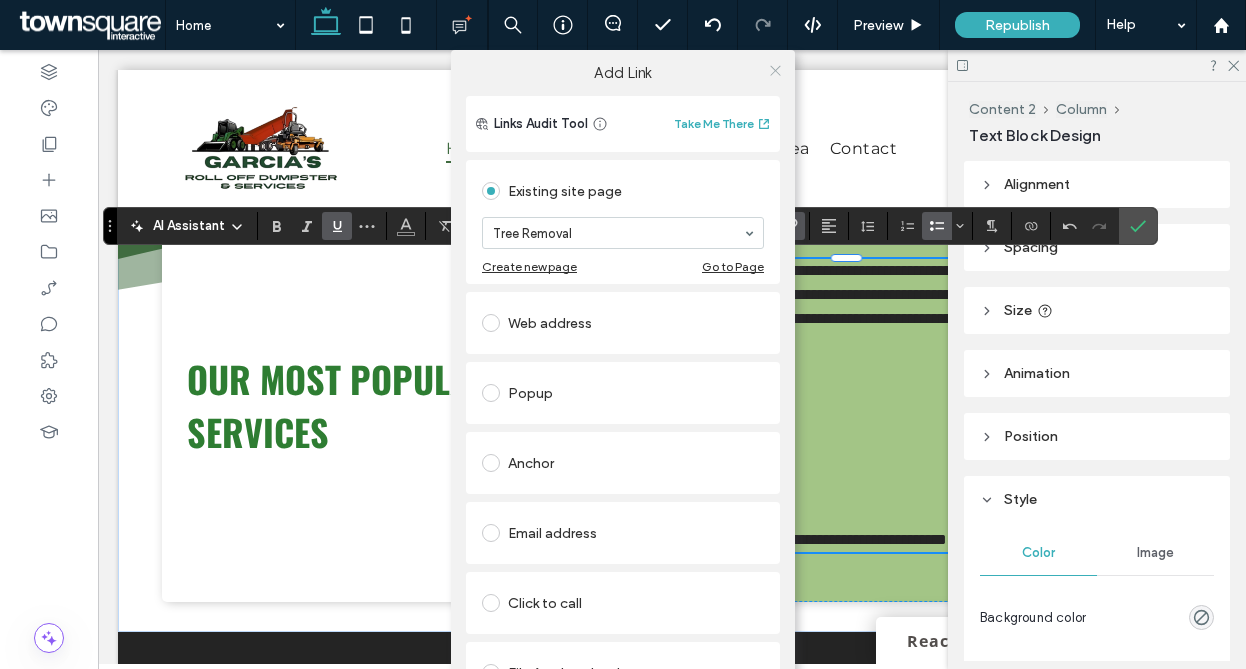 click 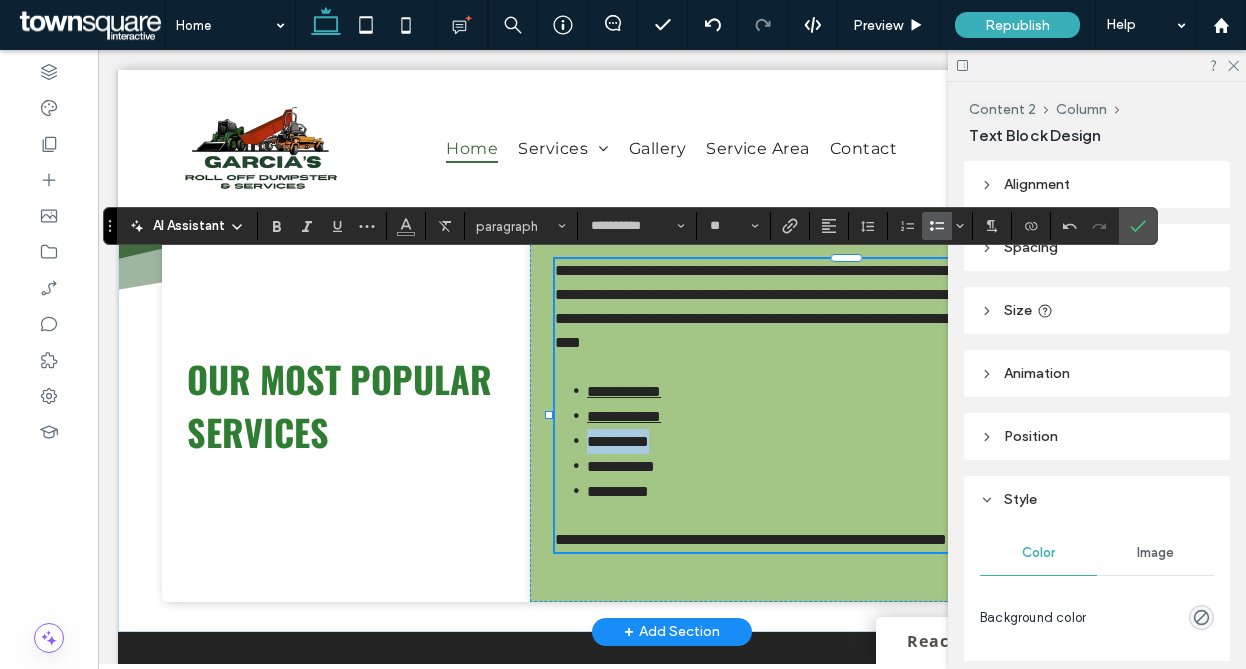 drag, startPoint x: 675, startPoint y: 457, endPoint x: 572, endPoint y: 453, distance: 103.077644 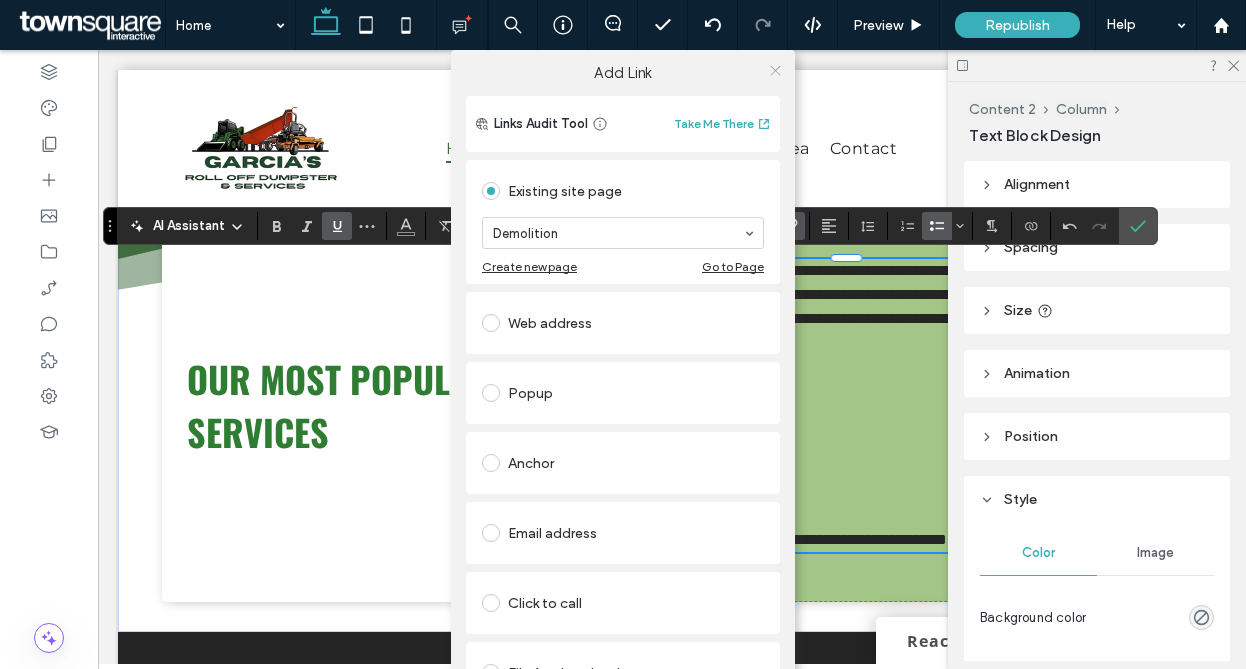 click at bounding box center (775, 70) 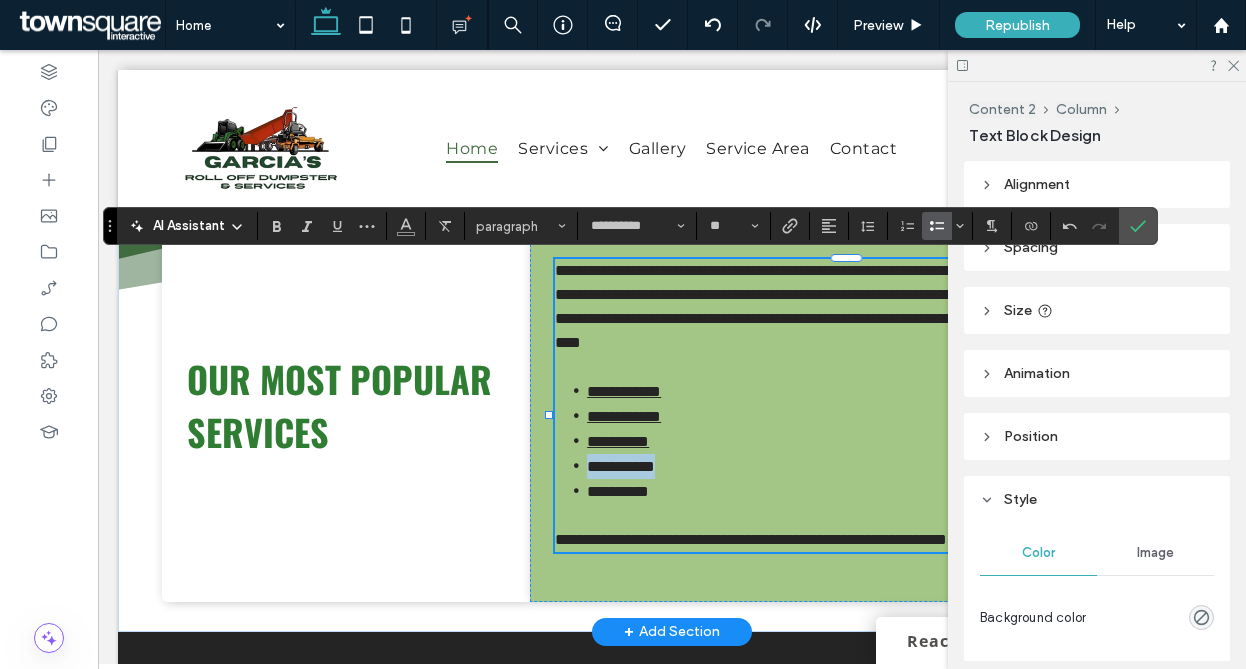 drag, startPoint x: 691, startPoint y: 488, endPoint x: 568, endPoint y: 487, distance: 123.00407 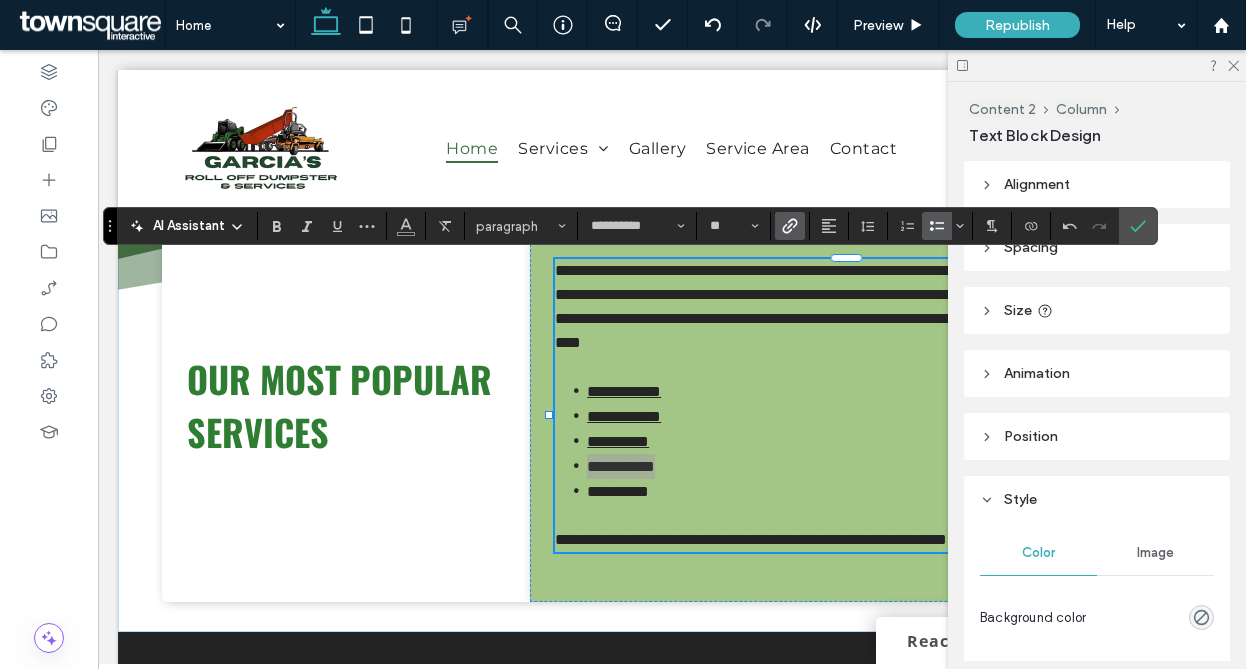 click at bounding box center (786, 226) 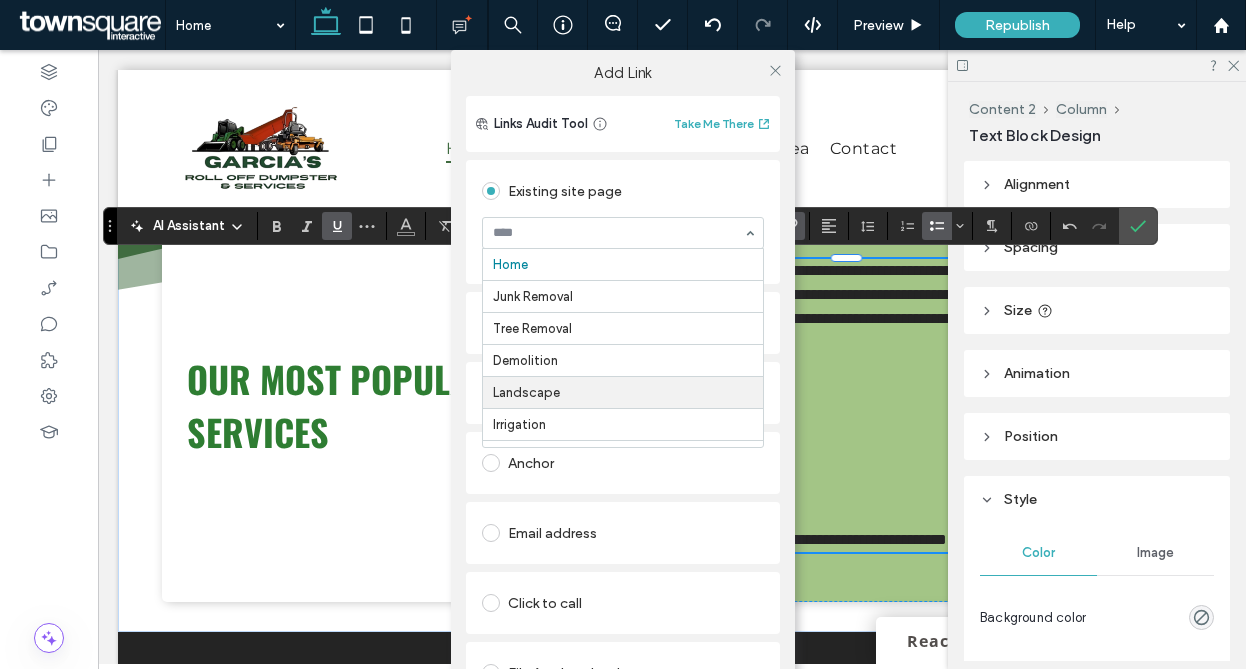 drag, startPoint x: 571, startPoint y: 390, endPoint x: 660, endPoint y: 277, distance: 143.8402 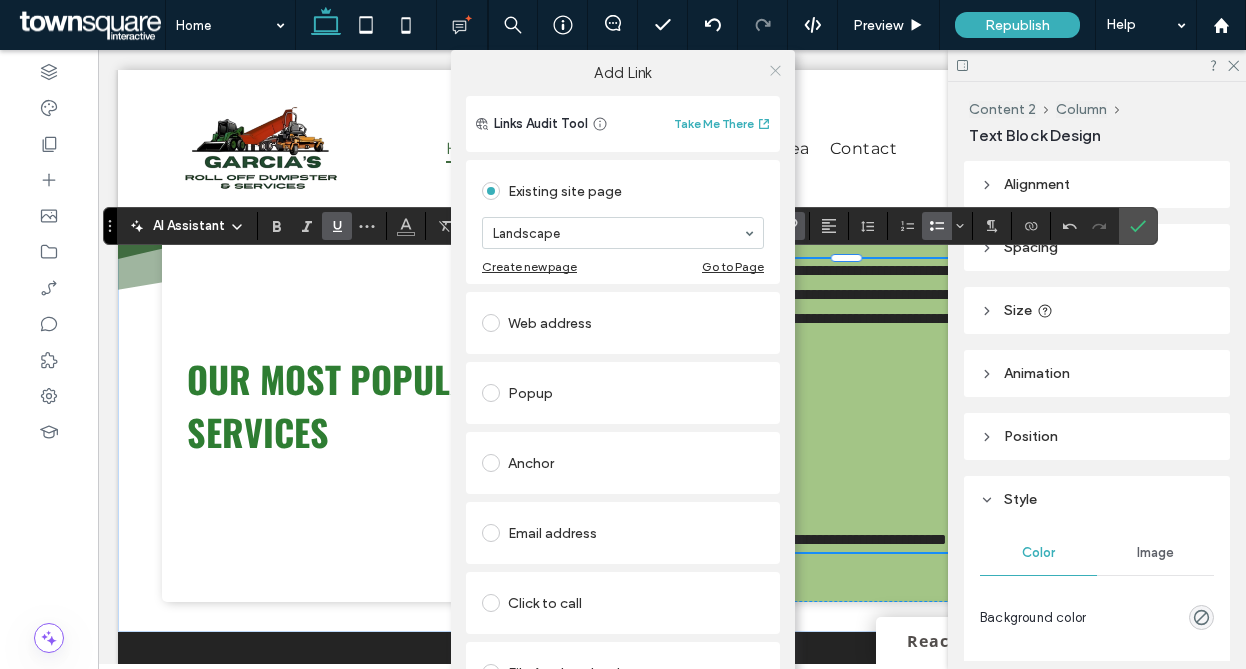 click 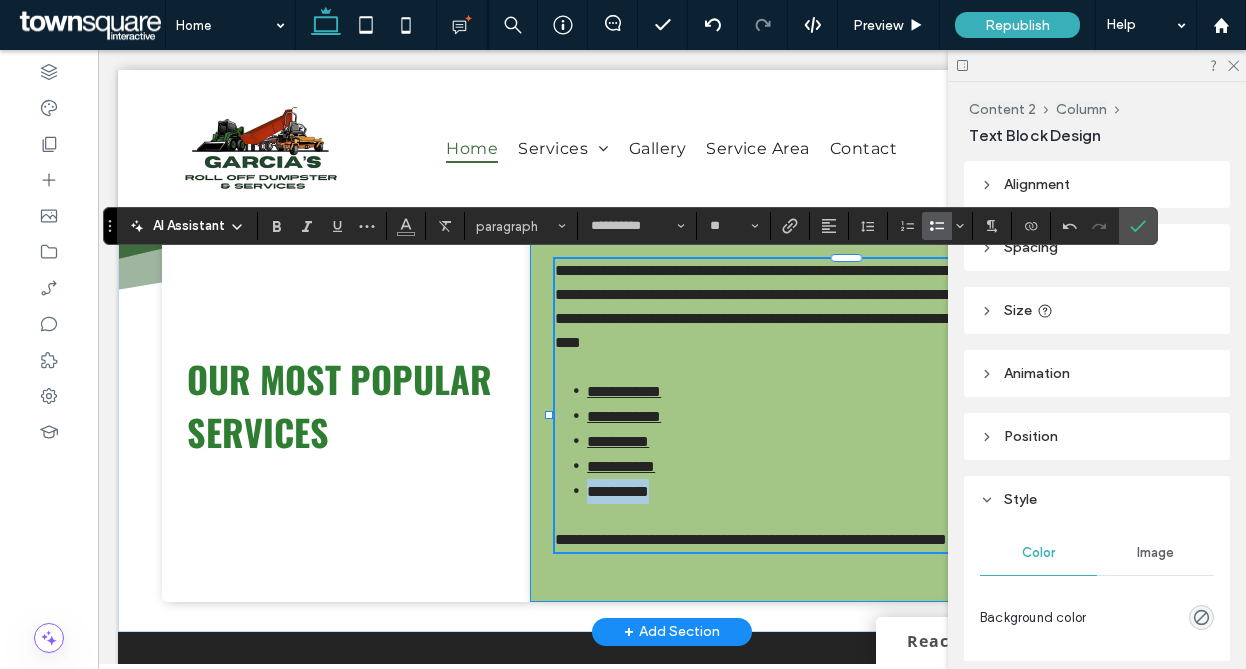 drag, startPoint x: 651, startPoint y: 511, endPoint x: 545, endPoint y: 503, distance: 106.30146 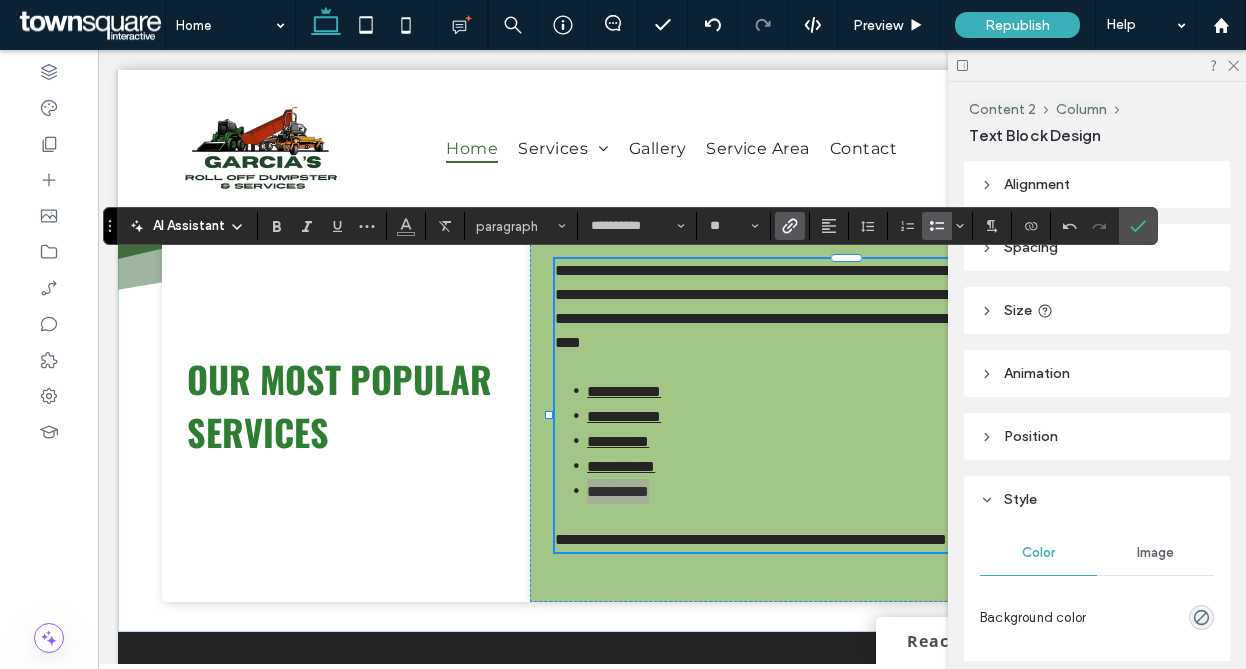 click at bounding box center [790, 226] 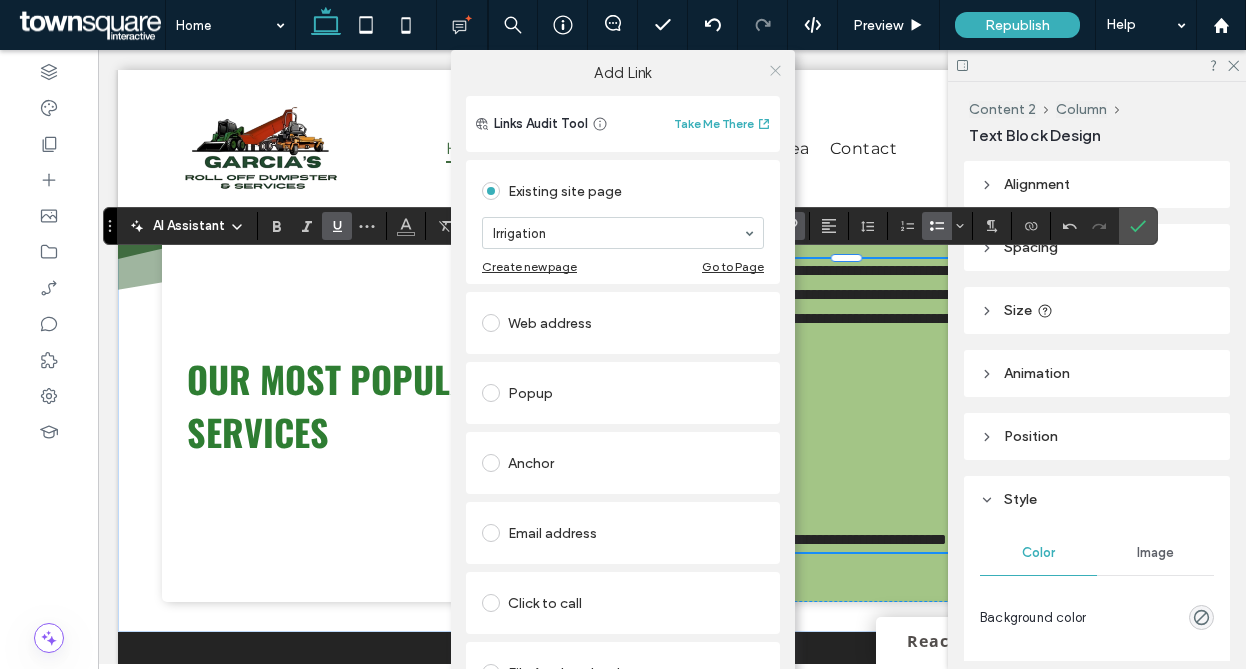 click 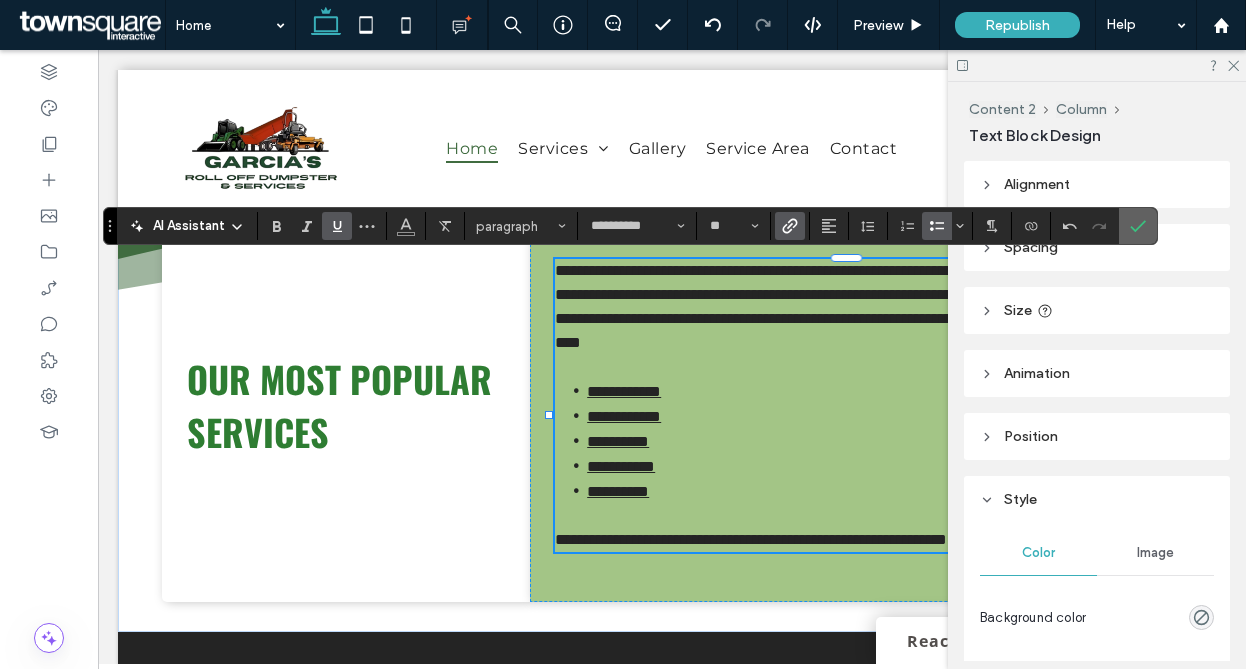 click at bounding box center [1138, 226] 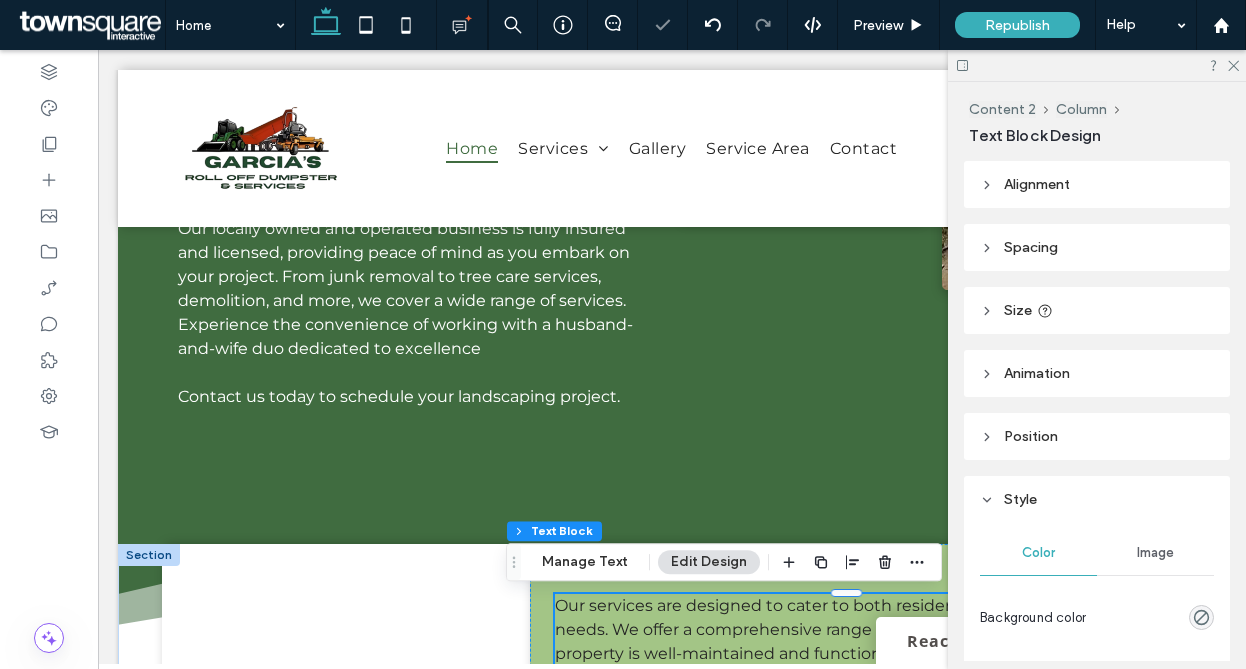 scroll, scrollTop: 1806, scrollLeft: 0, axis: vertical 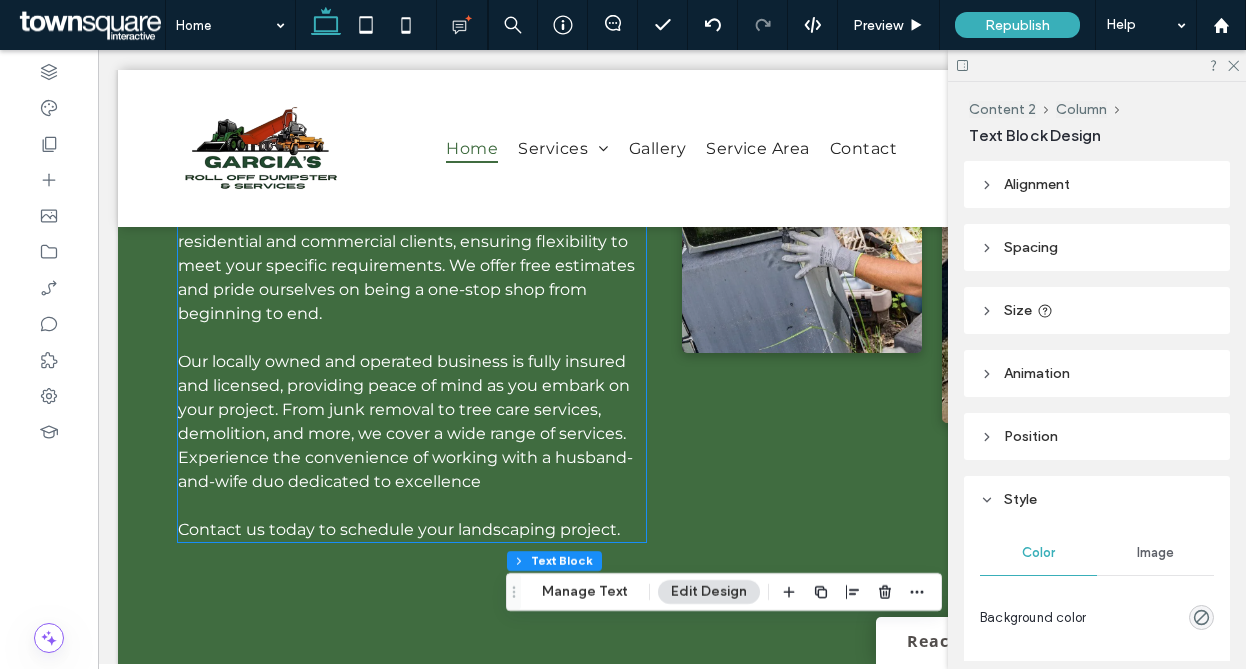 click on "Our locally owned and operated business is fully insured and licensed, providing peace of mind as you embark on your project. From junk removal to tree care services, demolition, and more, we cover a wide range of services. Experience the convenience of working with a husband-and-wife duo dedicated to excellence" at bounding box center (405, 421) 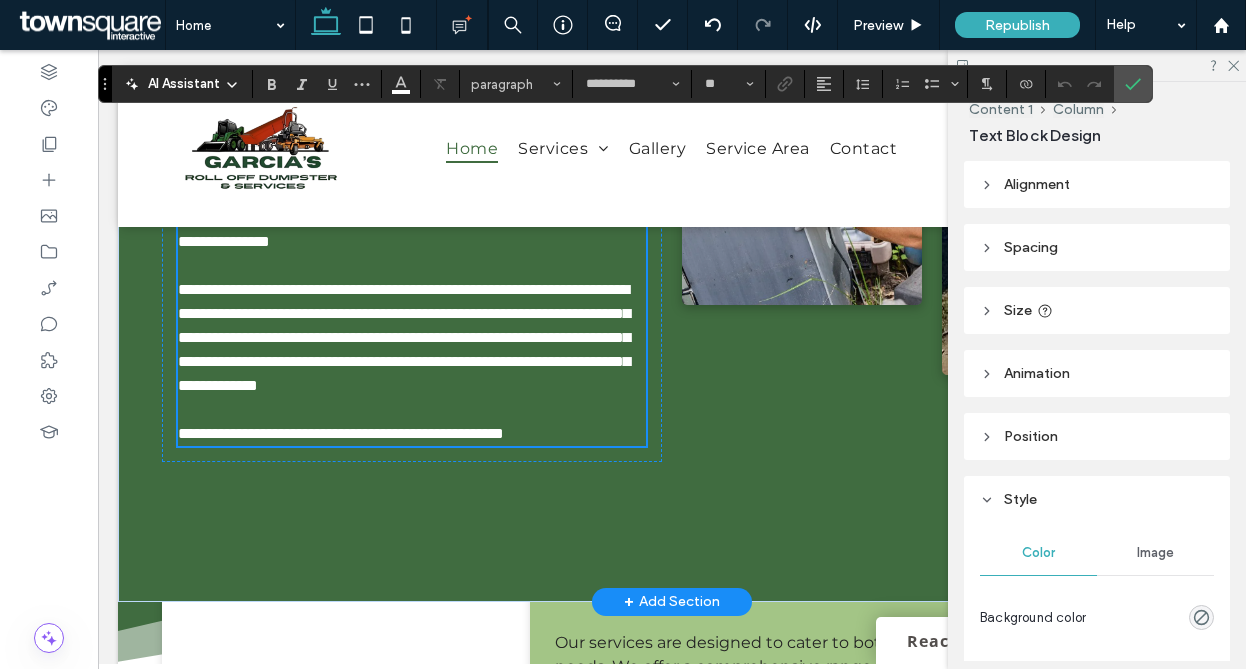 scroll, scrollTop: 1736, scrollLeft: 0, axis: vertical 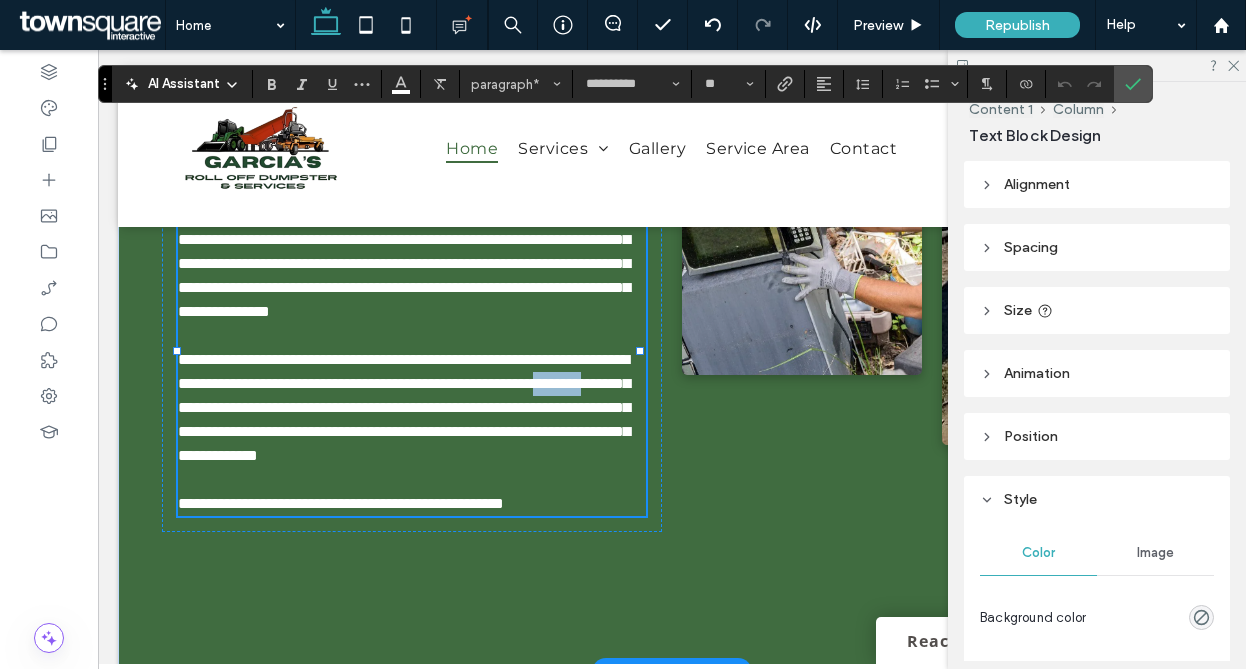 drag, startPoint x: 421, startPoint y: 482, endPoint x: 360, endPoint y: 489, distance: 61.400326 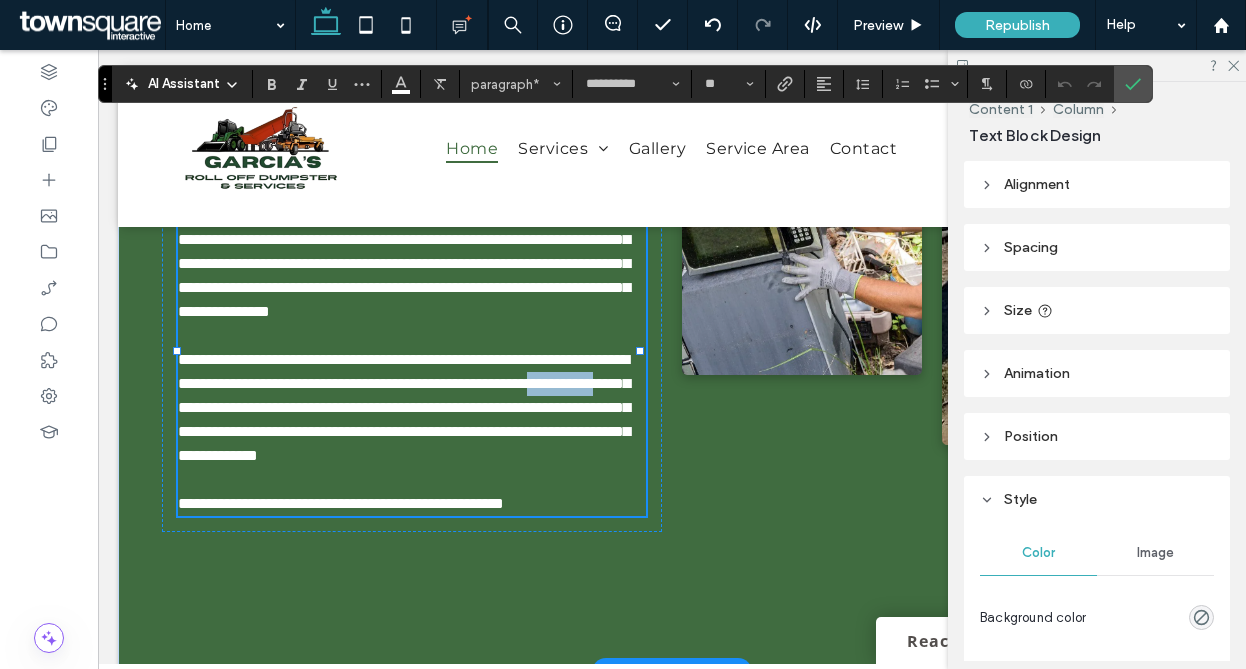 drag, startPoint x: 434, startPoint y: 482, endPoint x: 389, endPoint y: 478, distance: 45.17743 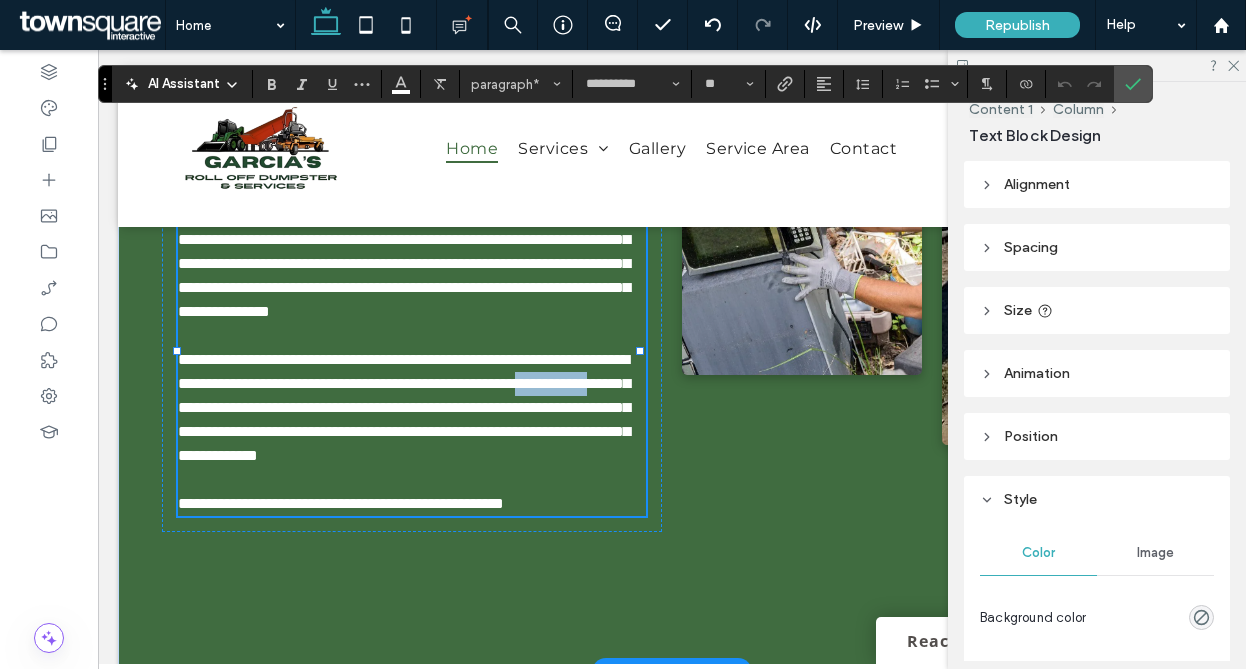 drag, startPoint x: 432, startPoint y: 482, endPoint x: 343, endPoint y: 466, distance: 90.426765 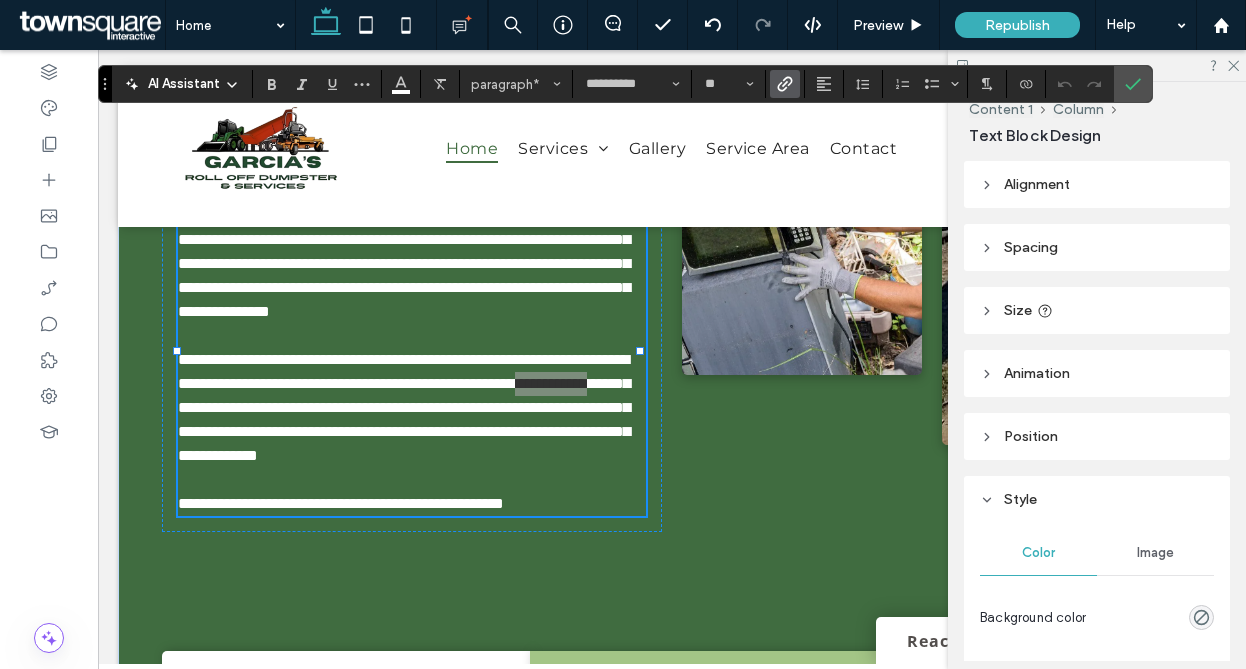 click 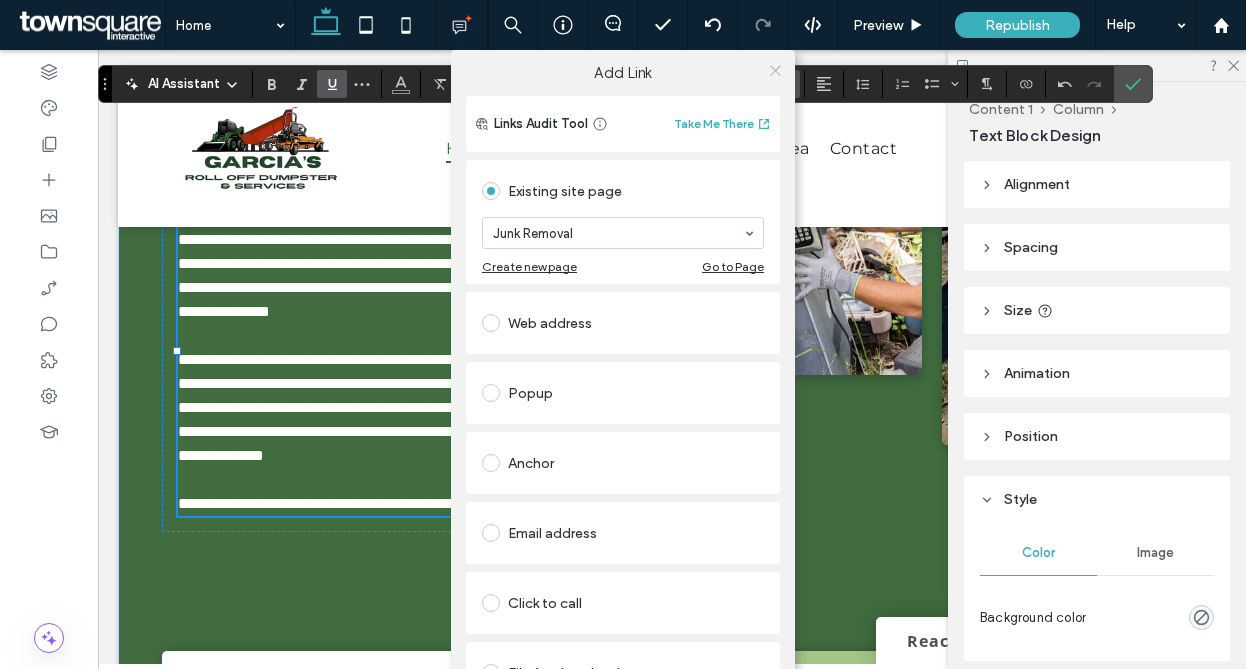 click 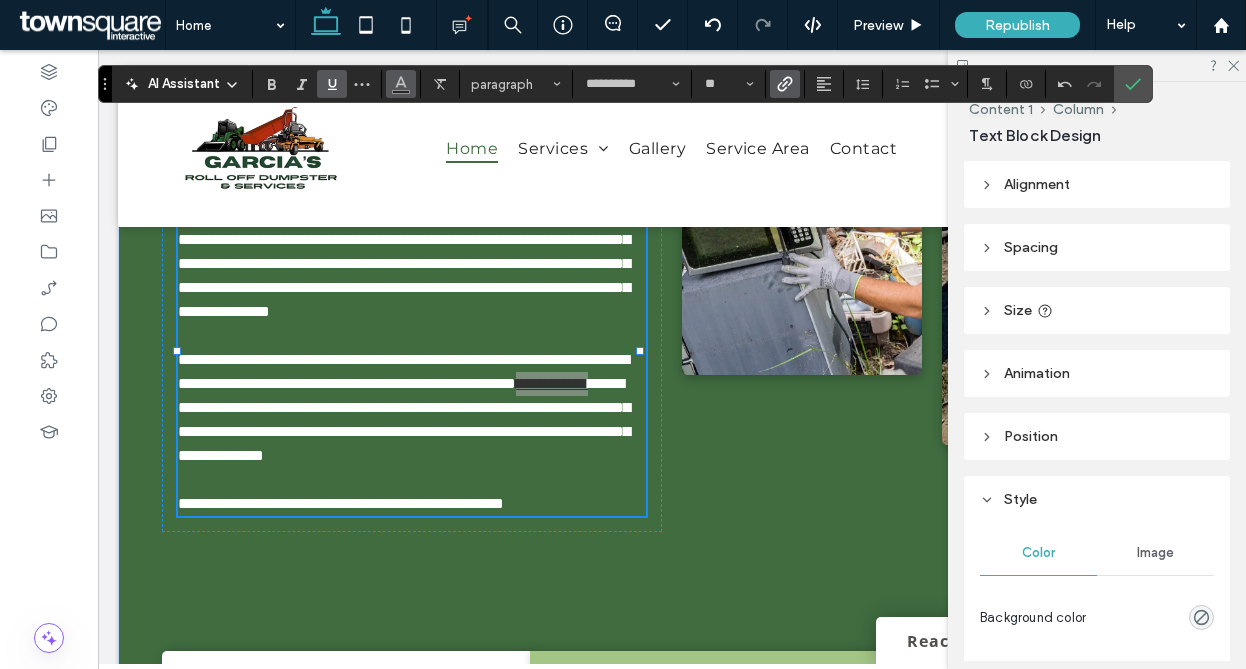 click at bounding box center (401, 84) 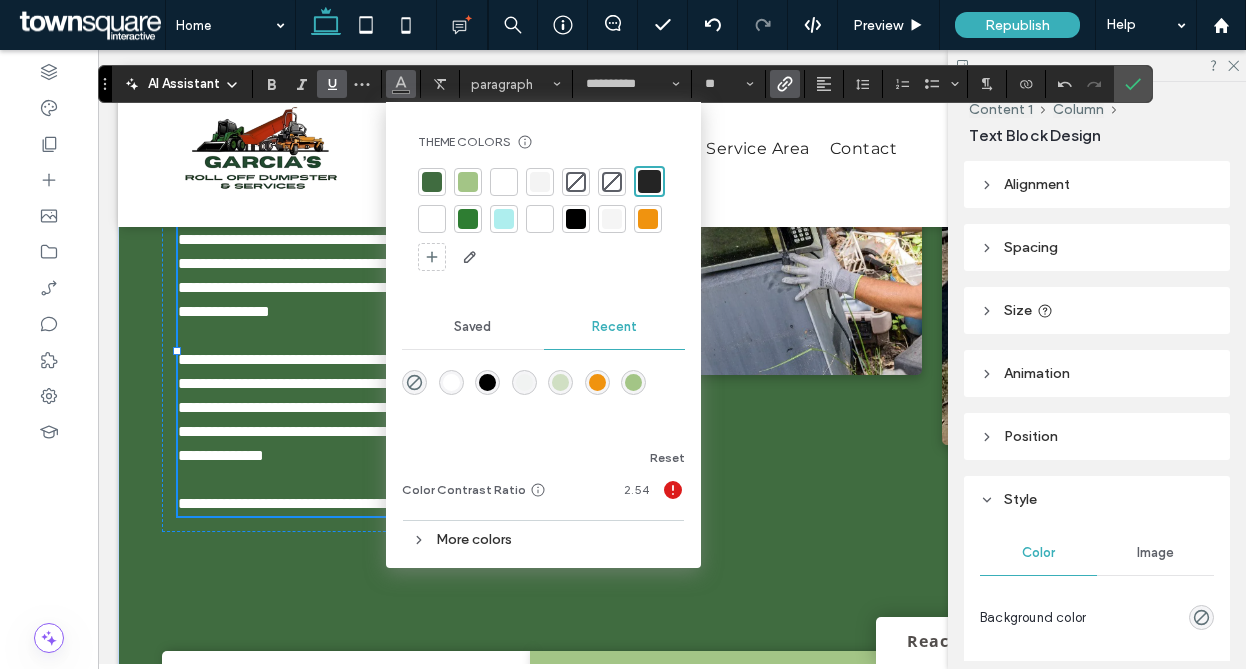 click at bounding box center [432, 219] 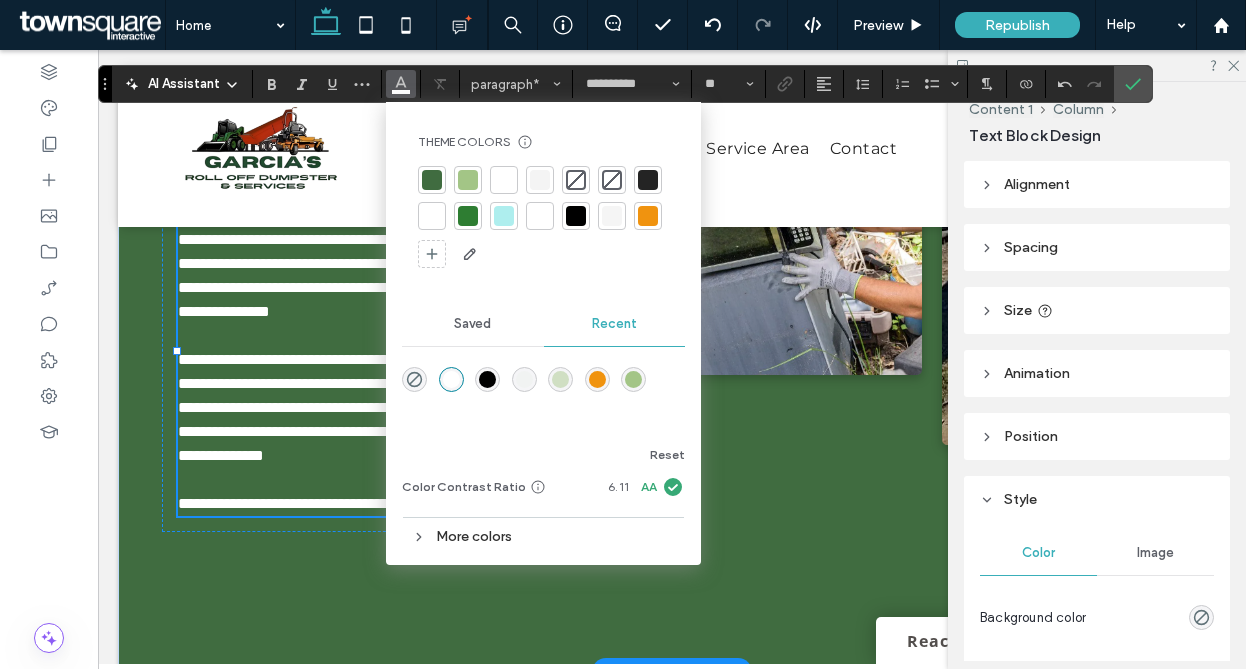 click on "**********" at bounding box center [403, 371] 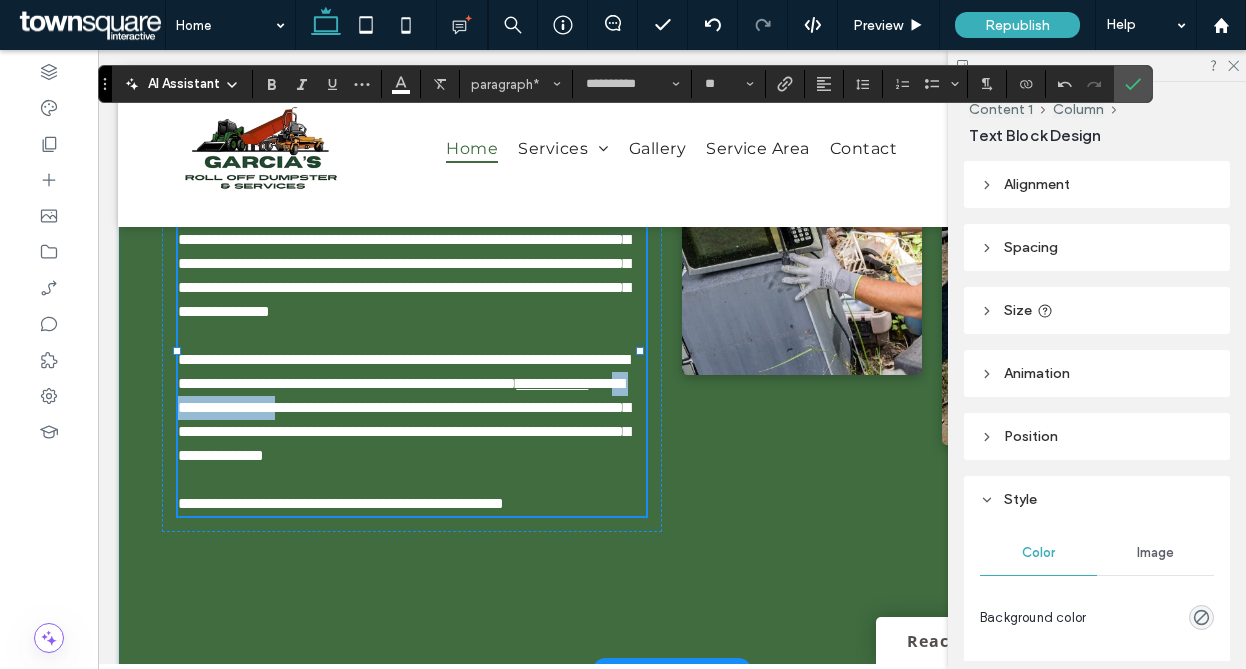 drag, startPoint x: 460, startPoint y: 481, endPoint x: 593, endPoint y: 476, distance: 133.09395 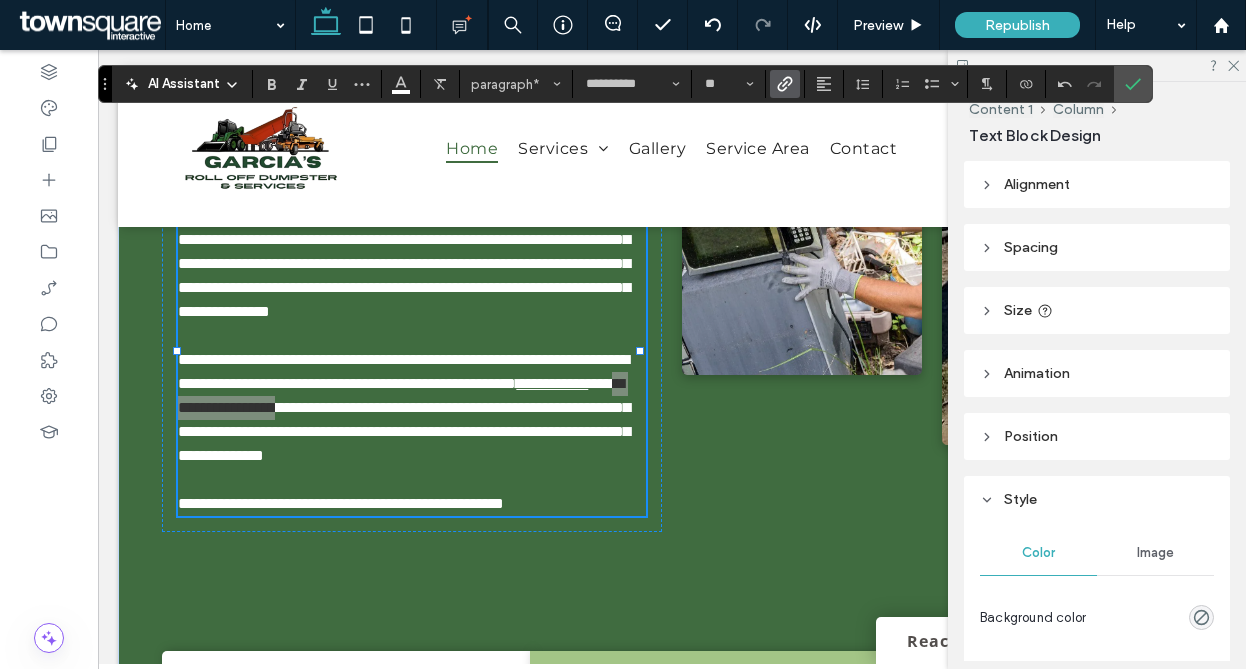 click 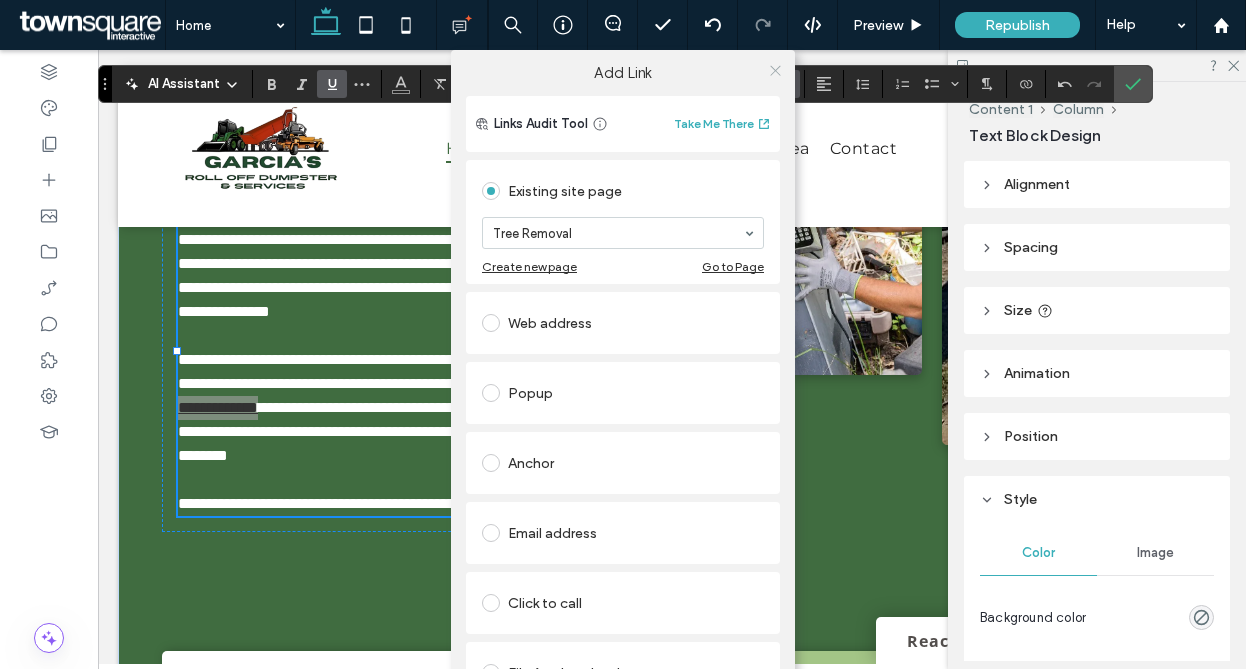 click at bounding box center (775, 70) 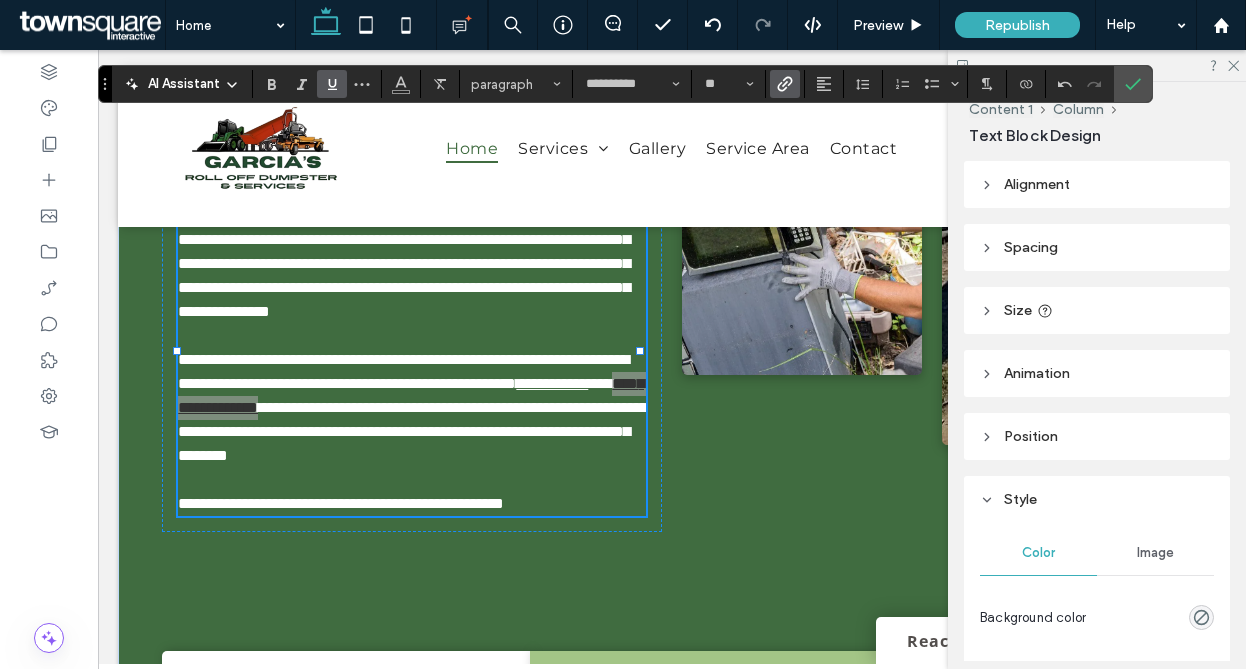 click 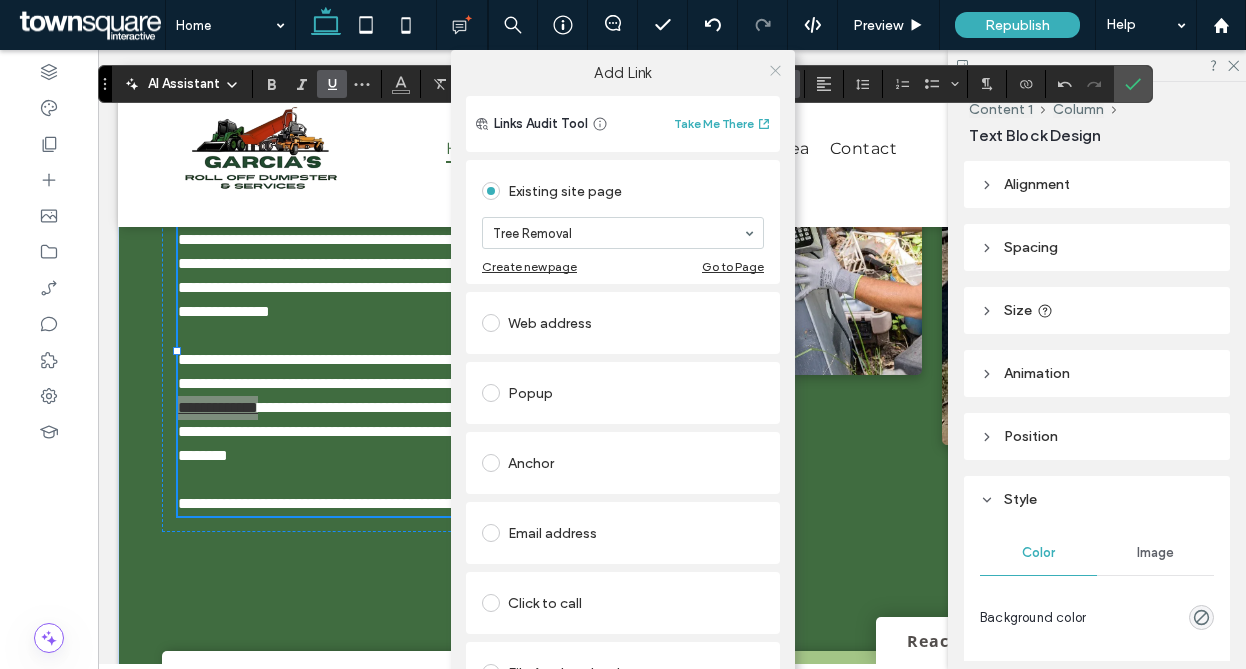 click 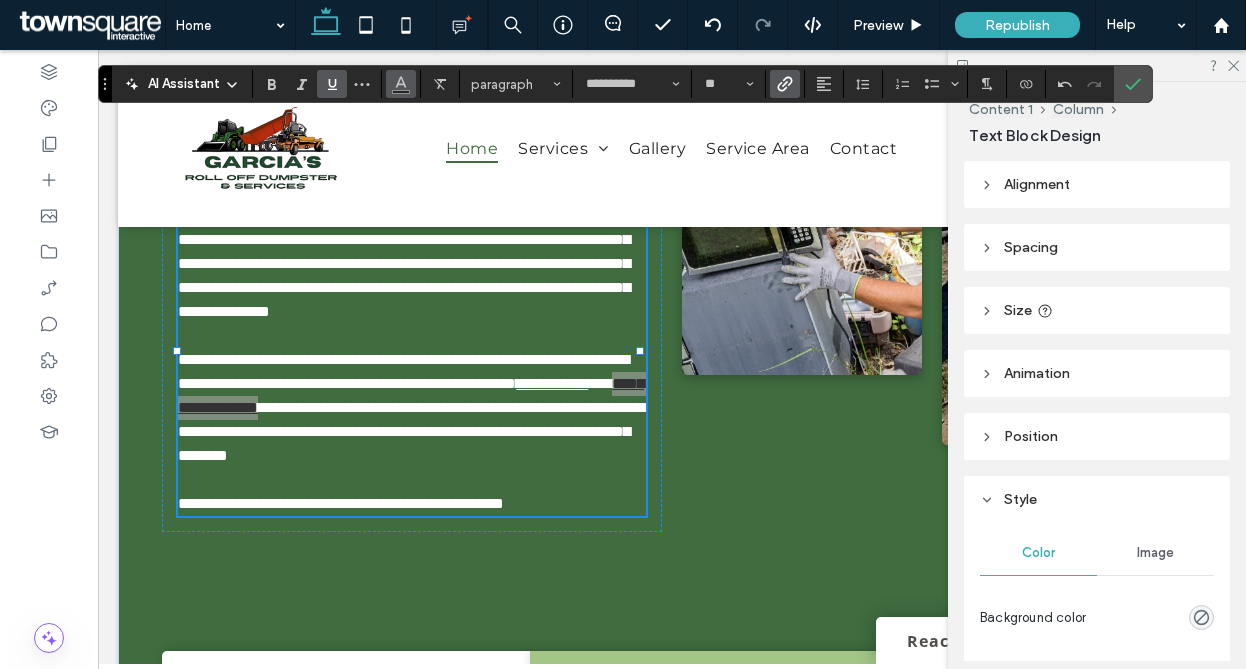 click 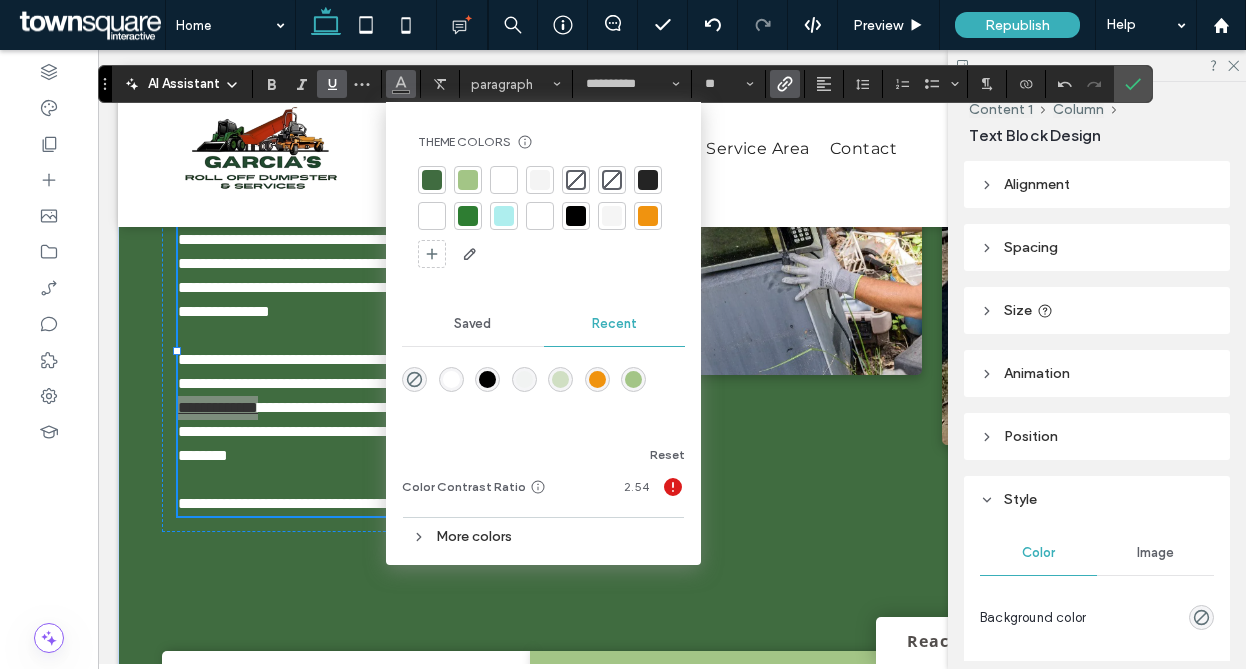 drag, startPoint x: 428, startPoint y: 216, endPoint x: 255, endPoint y: 276, distance: 183.10925 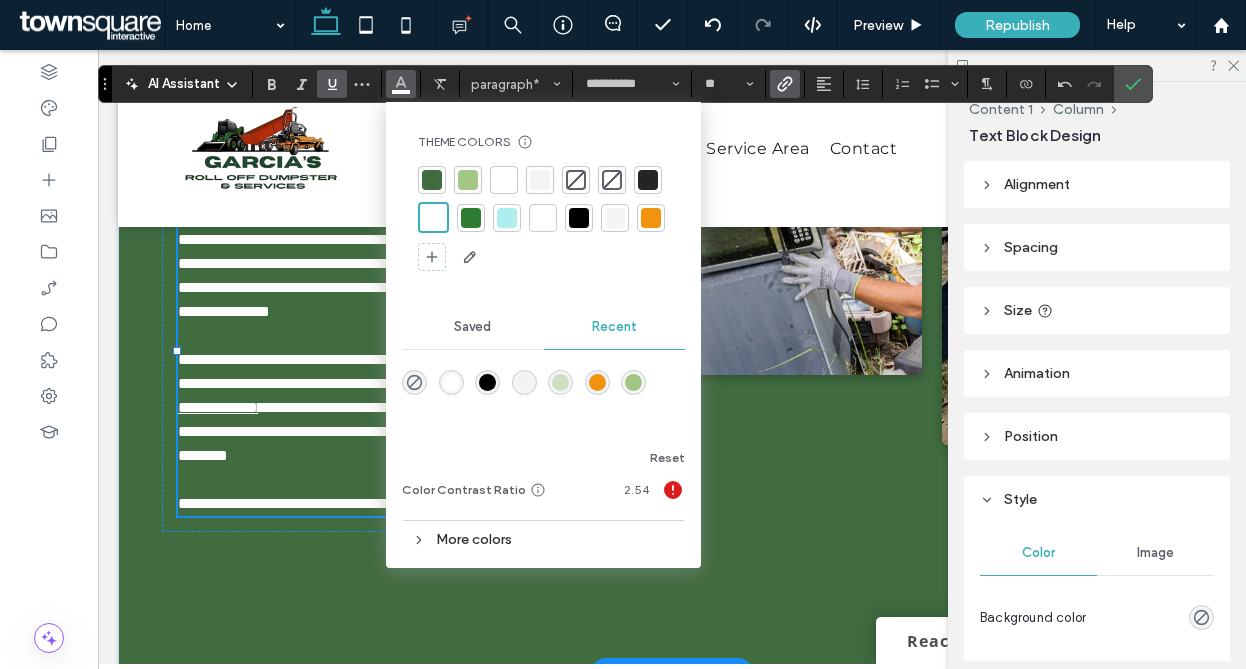 click on "**********" at bounding box center (403, 371) 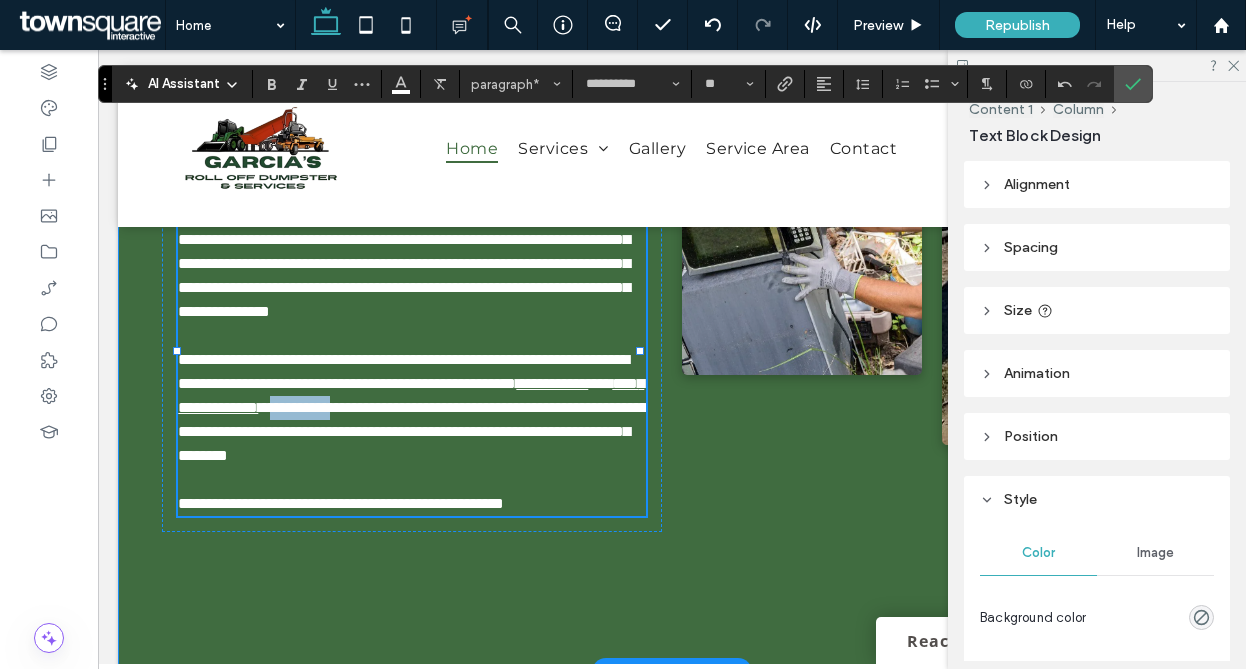 drag, startPoint x: 261, startPoint y: 501, endPoint x: 152, endPoint y: 508, distance: 109.22454 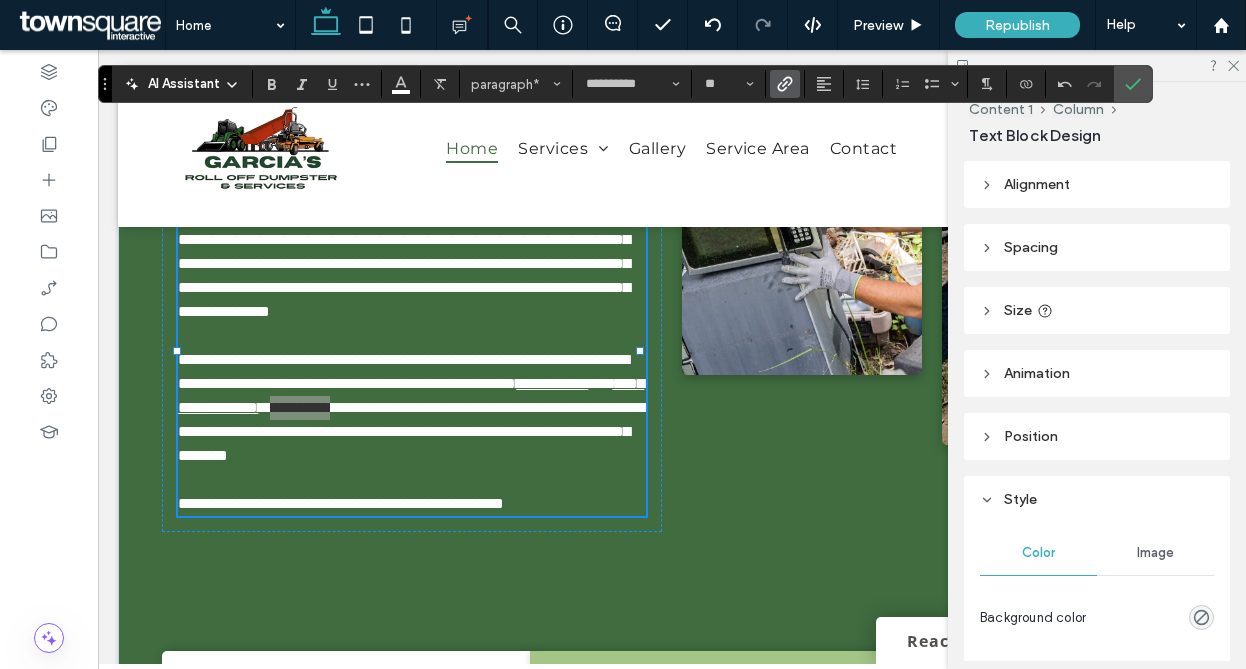 click 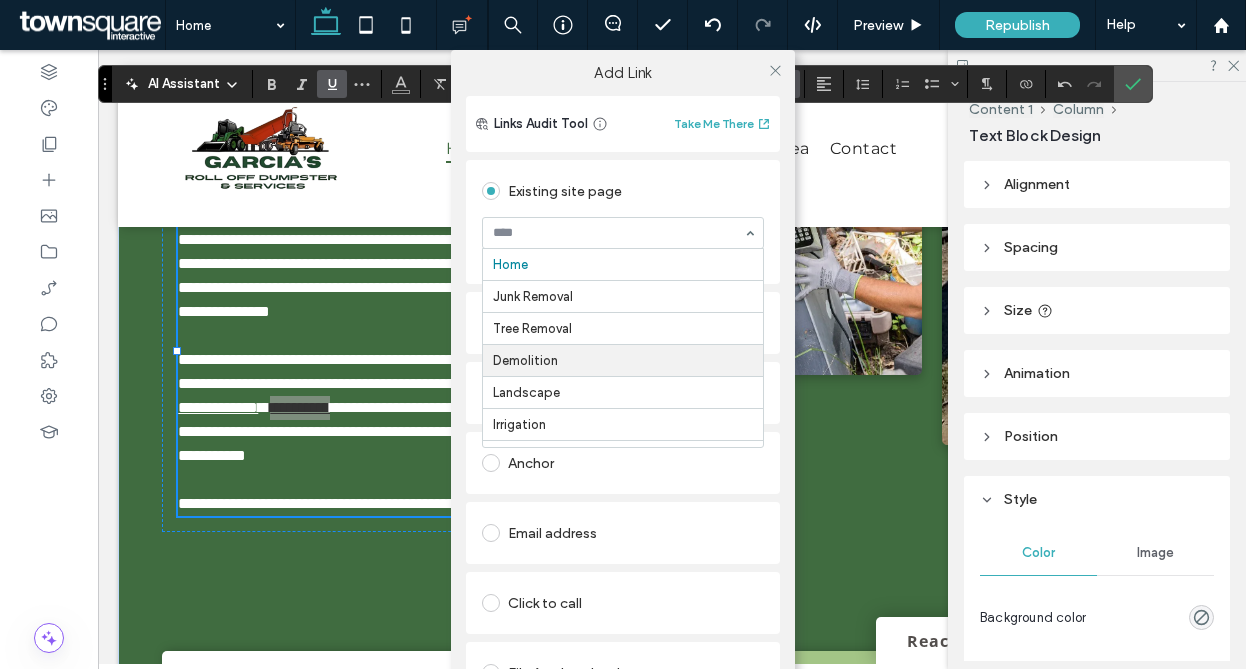 click at bounding box center (623, 344) 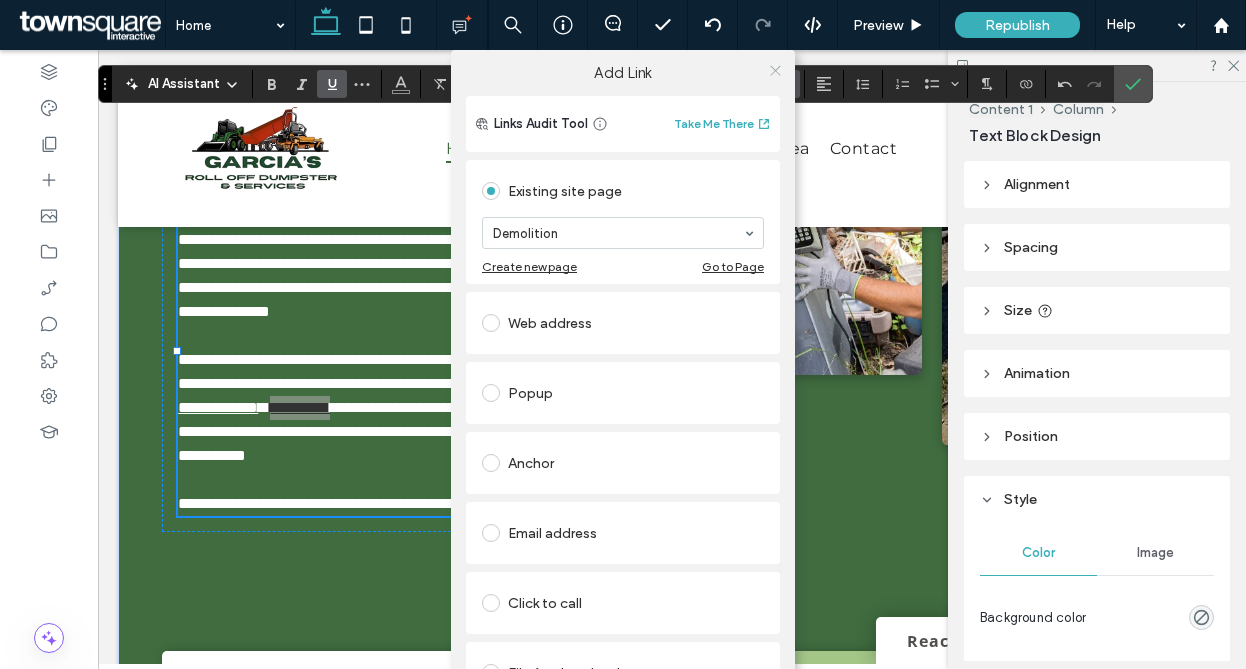 click 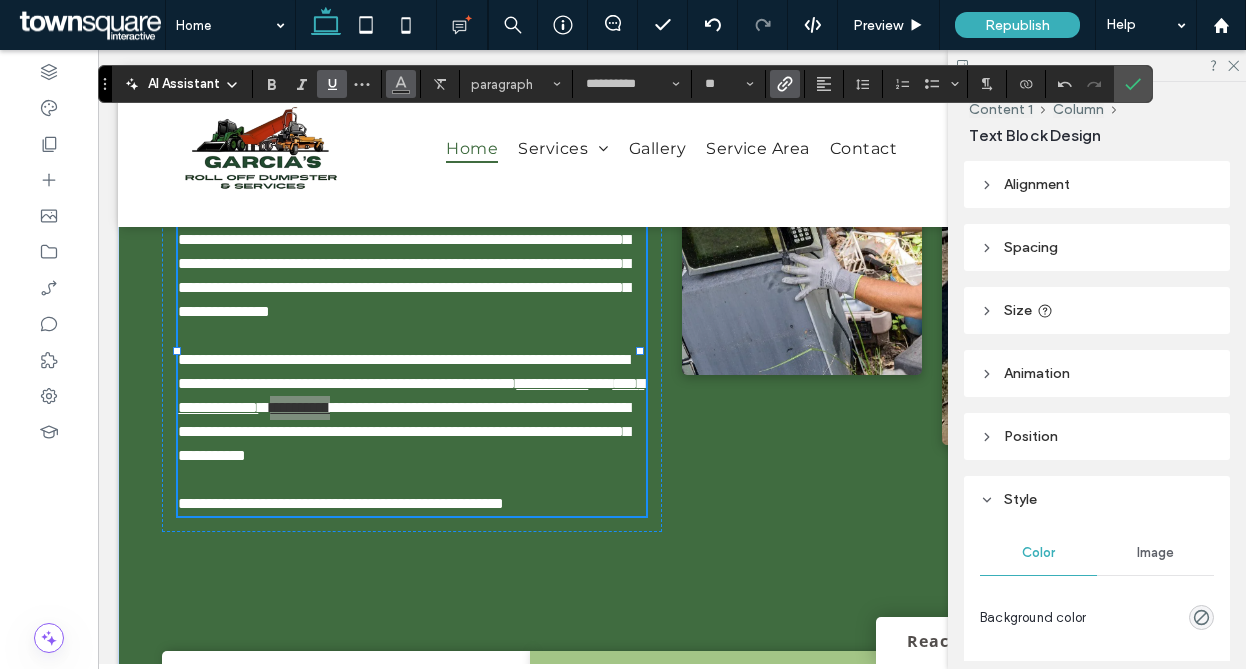 click 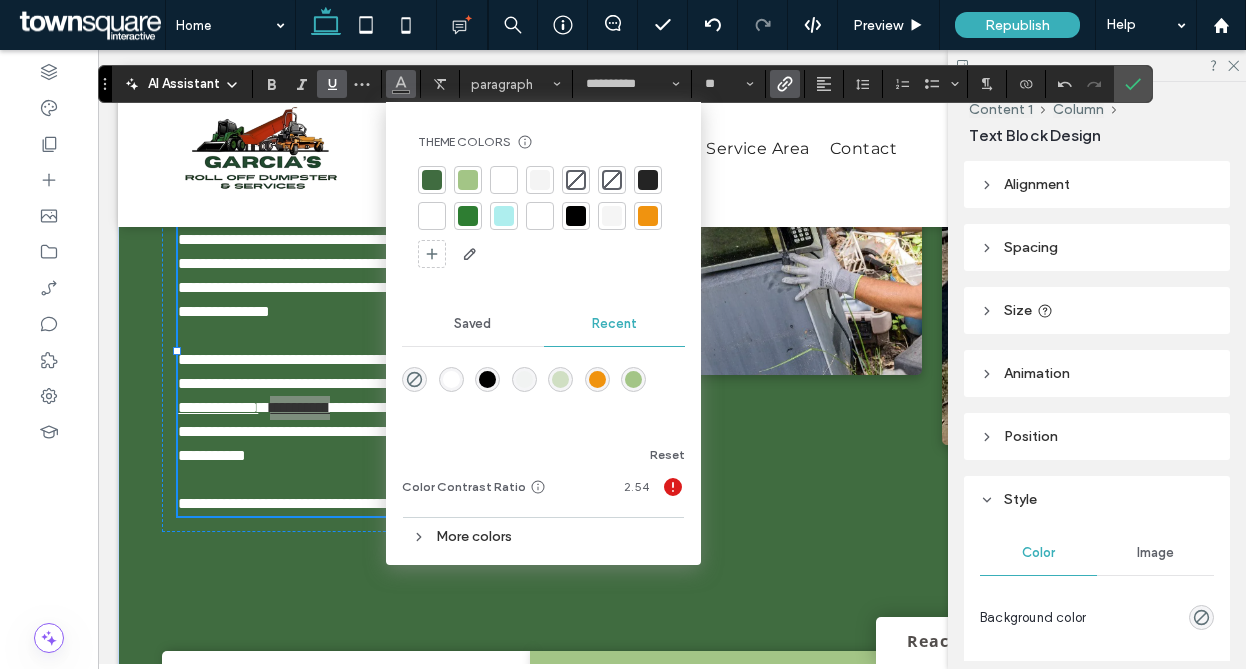 click at bounding box center [432, 216] 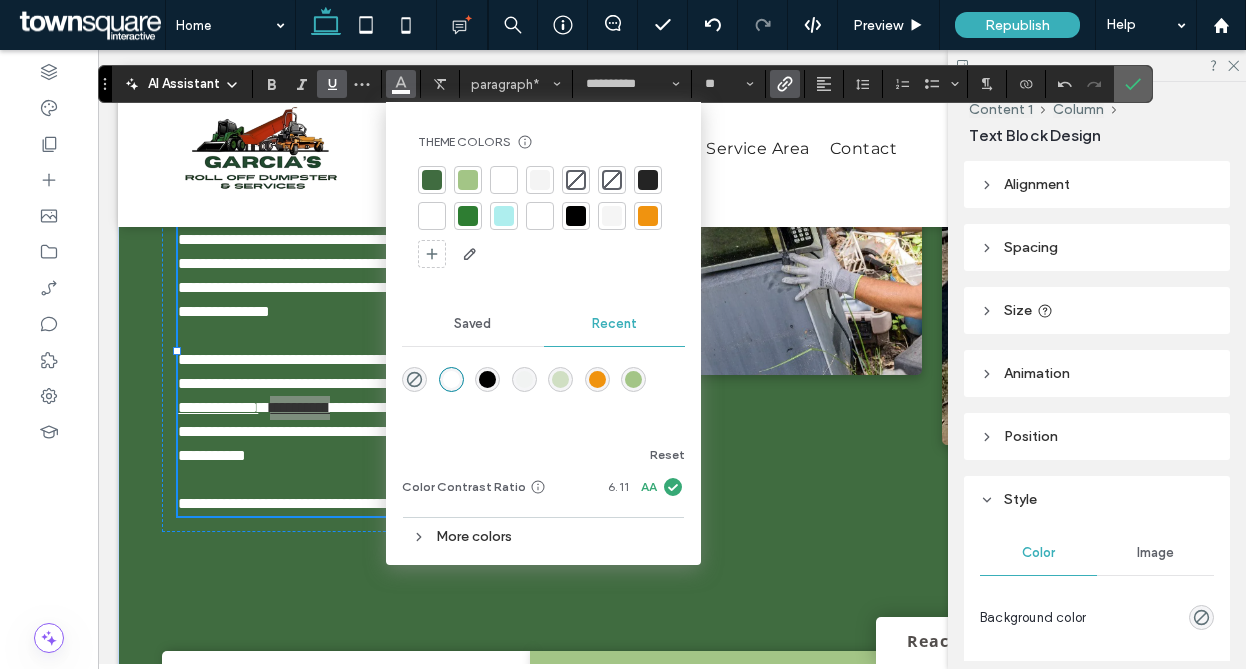 click 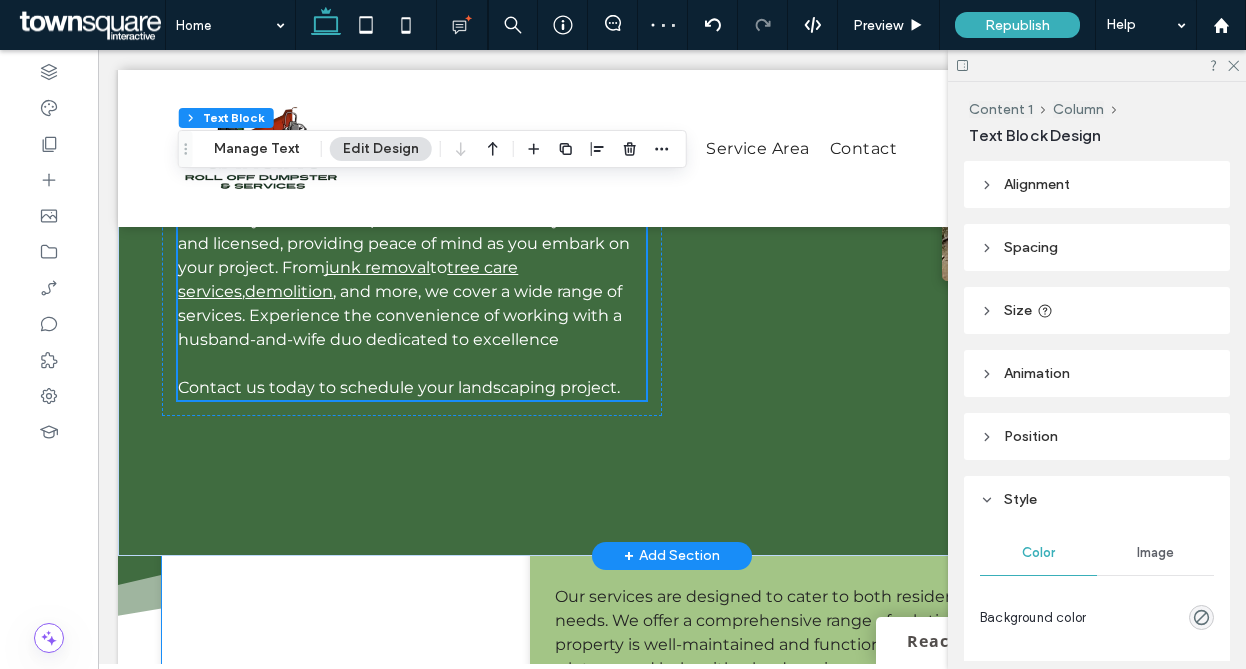 scroll, scrollTop: 1845, scrollLeft: 0, axis: vertical 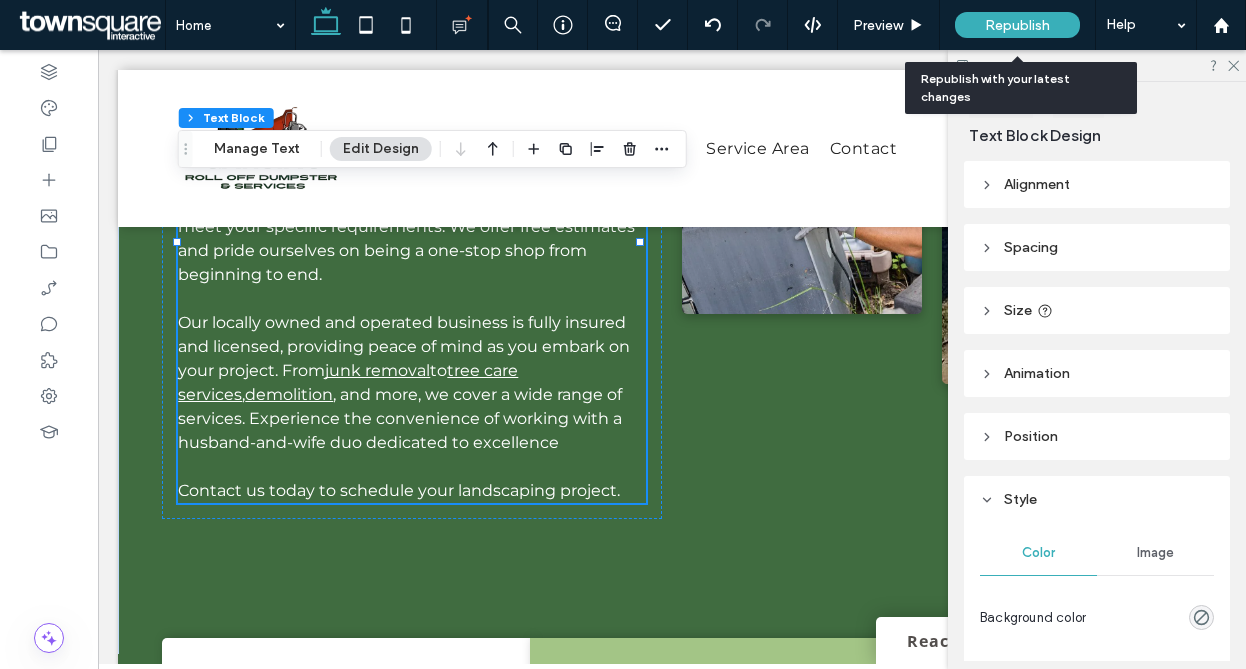 click on "Republish" at bounding box center (1017, 25) 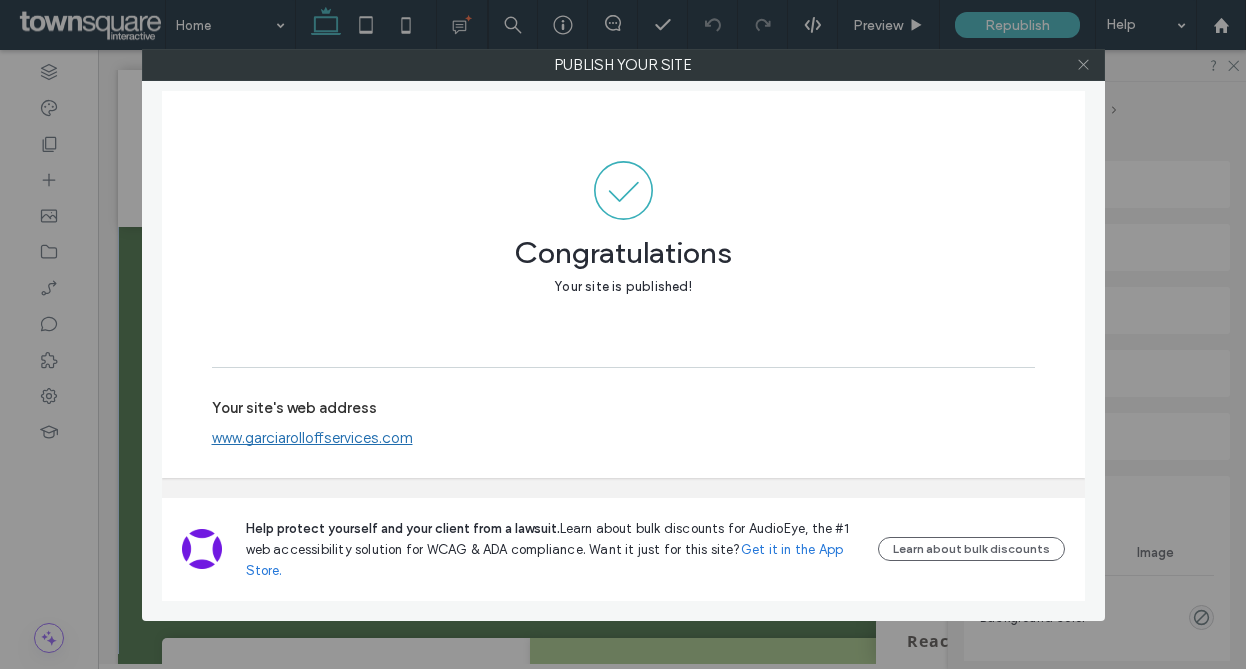 click at bounding box center (1084, 65) 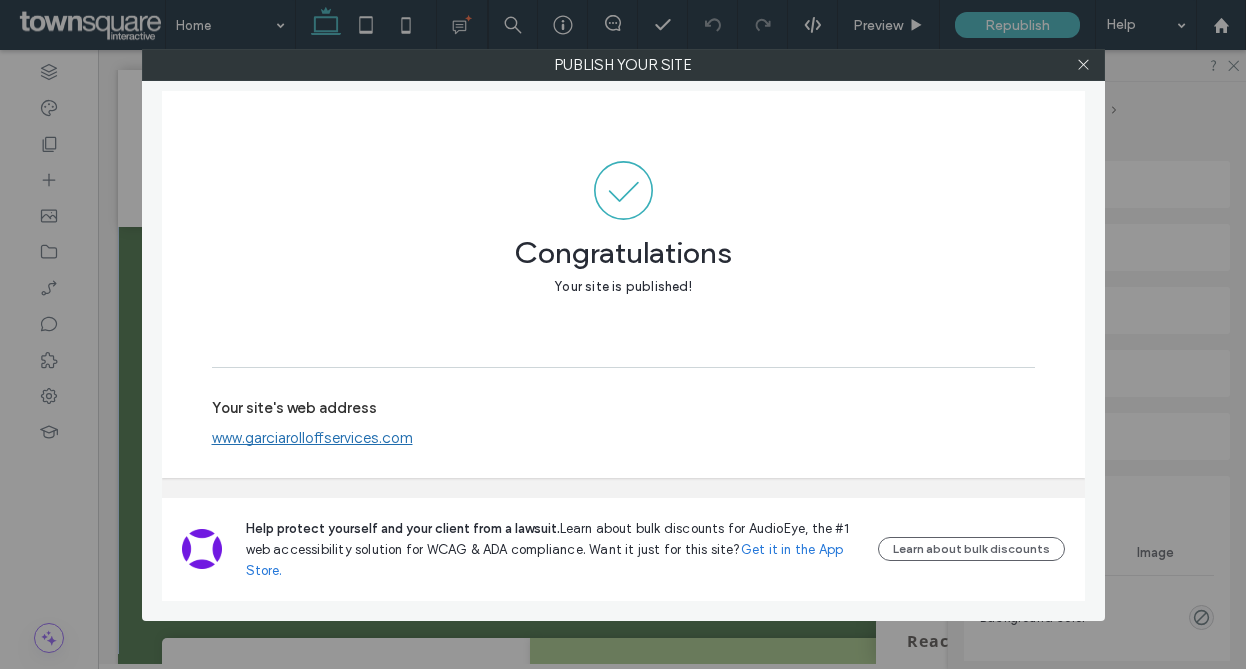 click on "Publish your site Congratulations Your site is published! Your site's web address www.garciarolloffservices.com Help protect yourself and your client from a lawsuit.  Learn about bulk discounts for AudioEye, the #1 web accessibility solution for WCAG & ADA compliance.
Want it just for this site?  Get it in the App Store. Learn about bulk discounts" at bounding box center (623, 334) 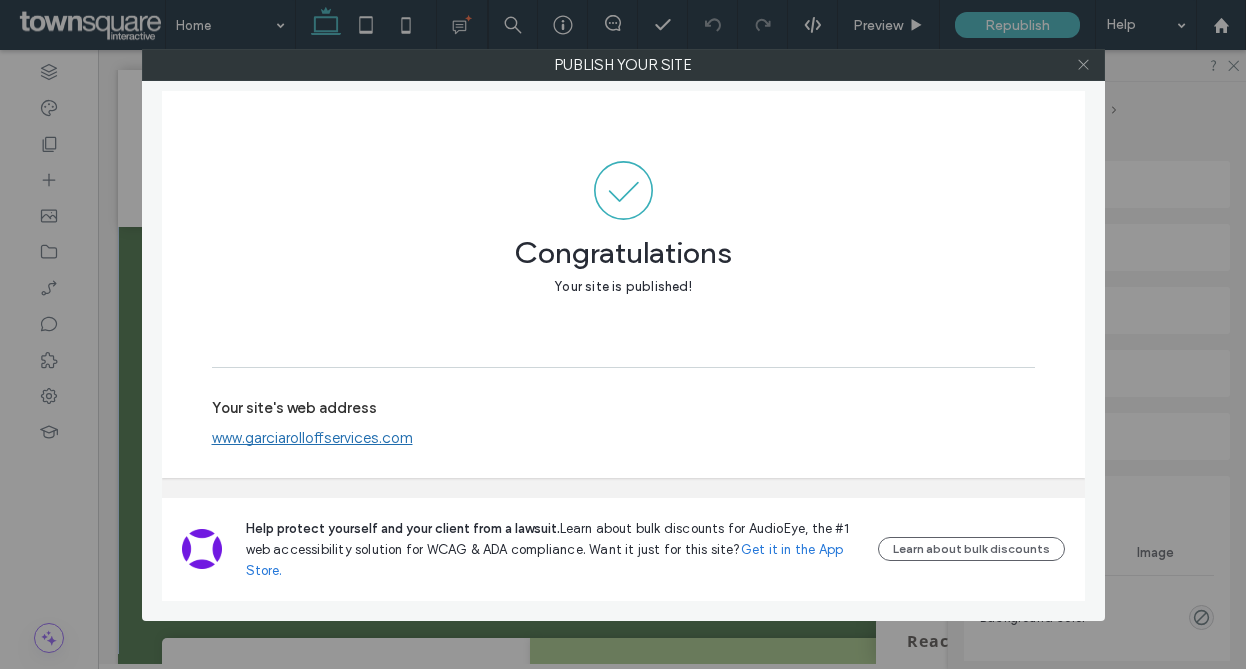 click at bounding box center (1083, 65) 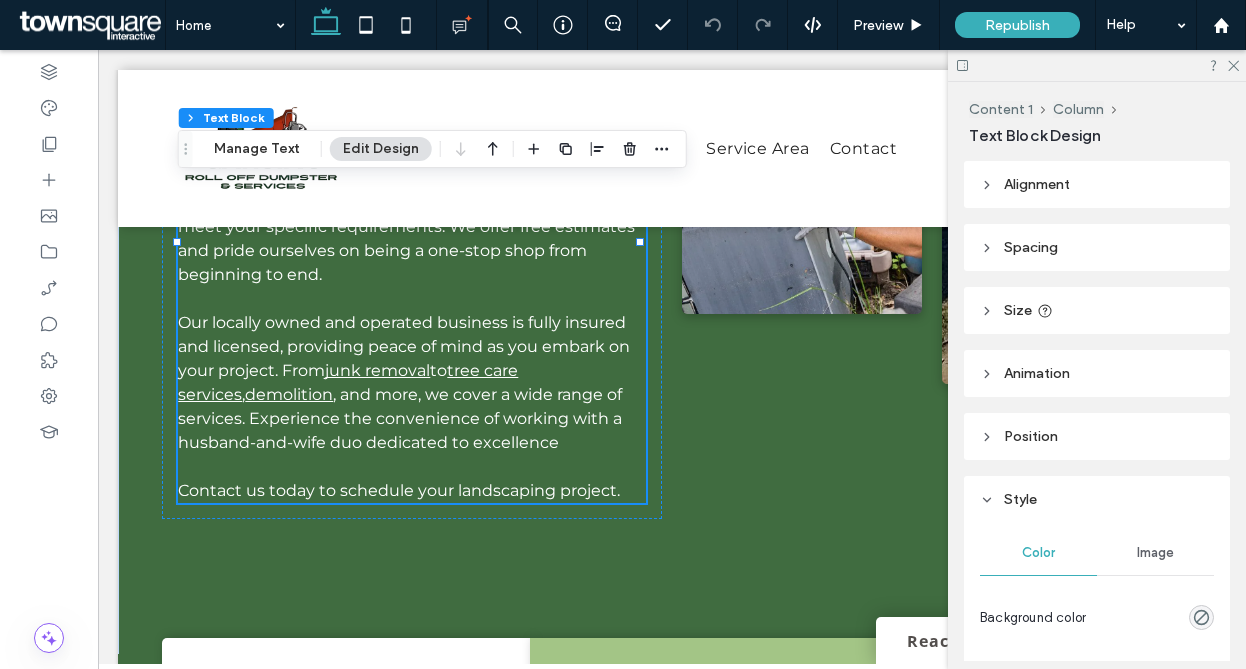 click at bounding box center (90, 25) 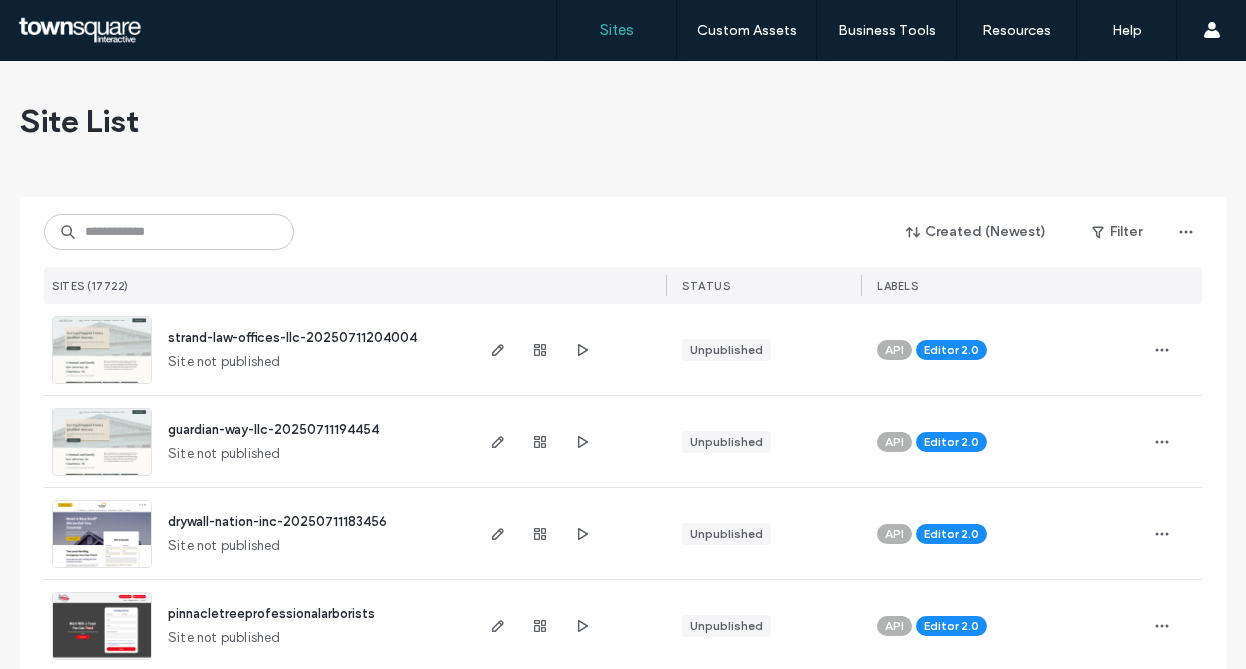scroll, scrollTop: 0, scrollLeft: 0, axis: both 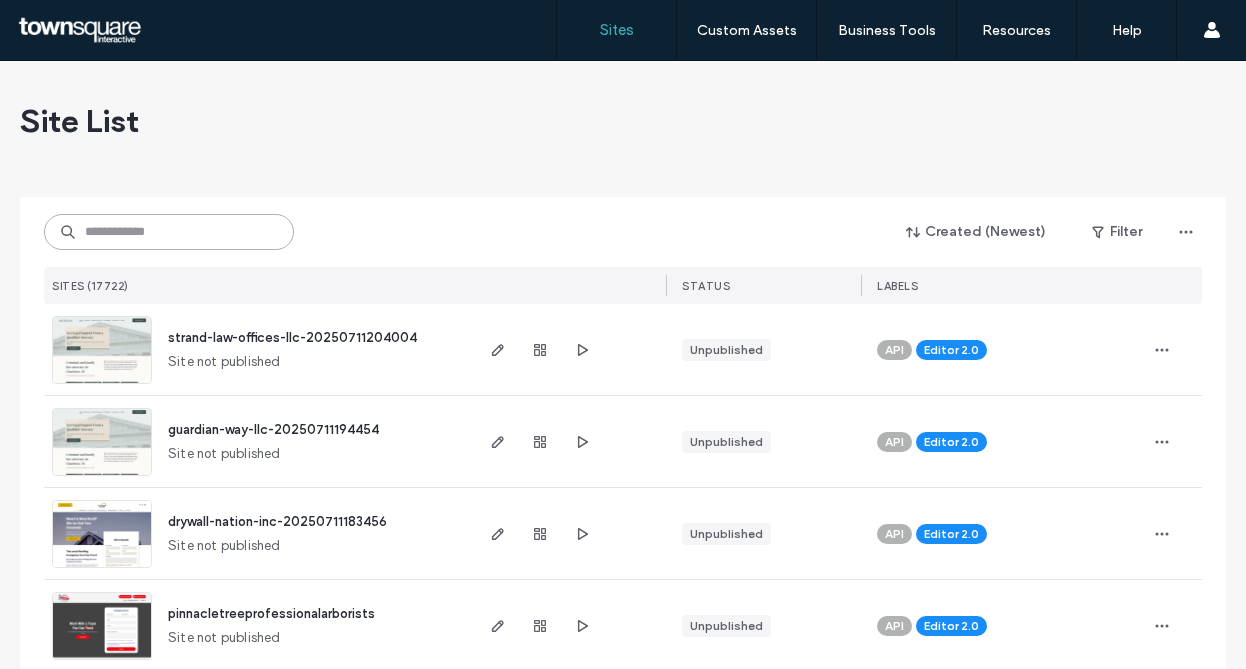click at bounding box center (169, 232) 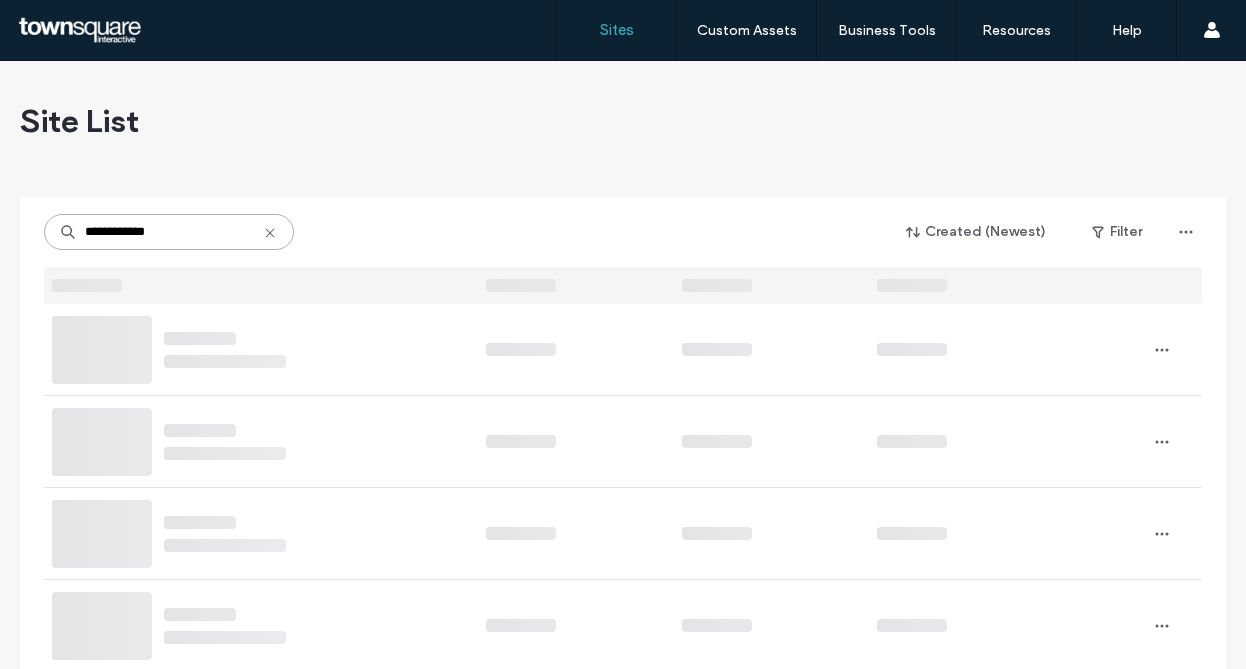 type on "**********" 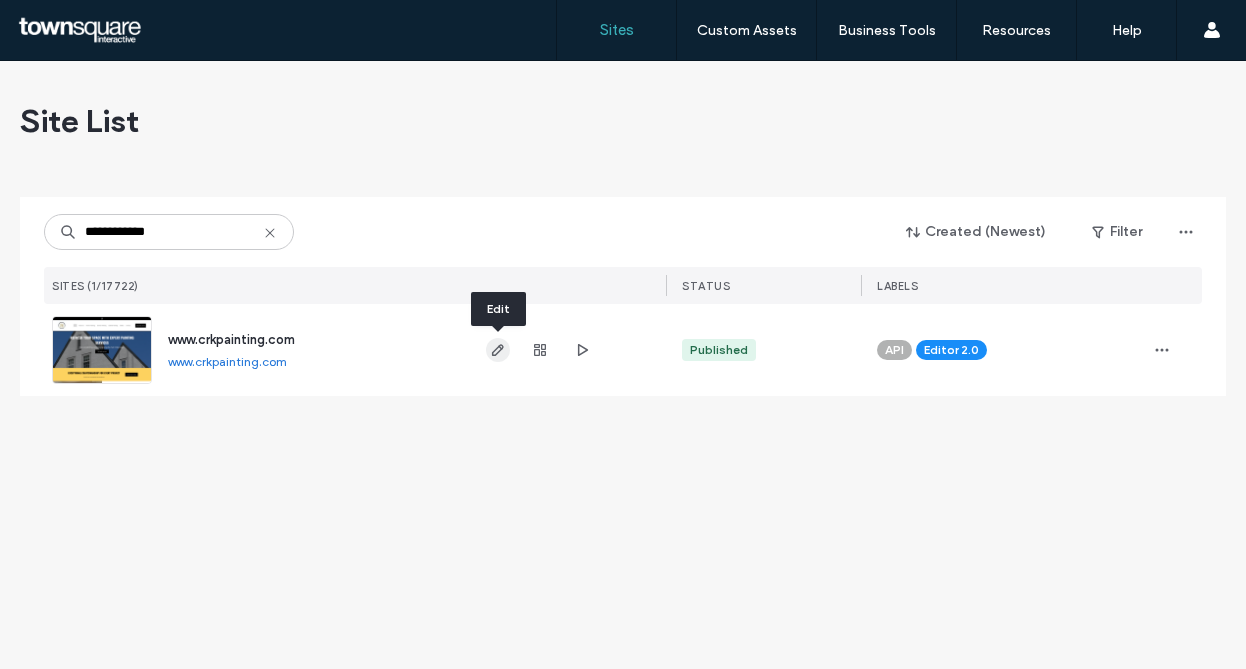 click 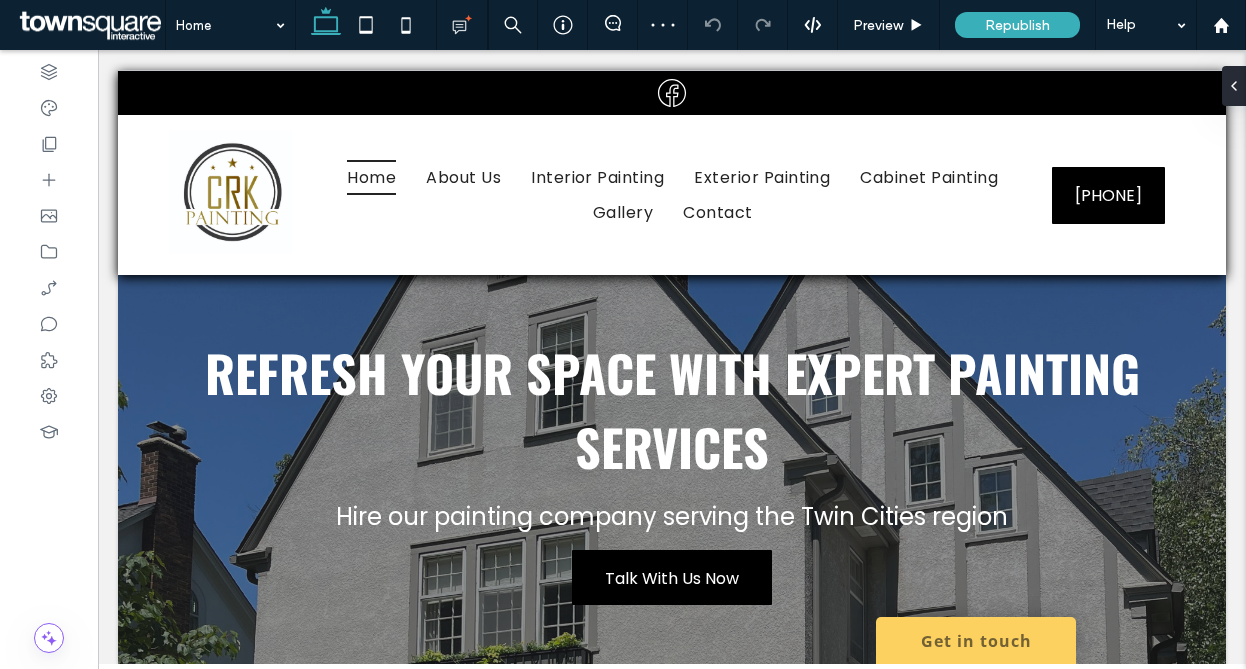 scroll, scrollTop: 0, scrollLeft: 0, axis: both 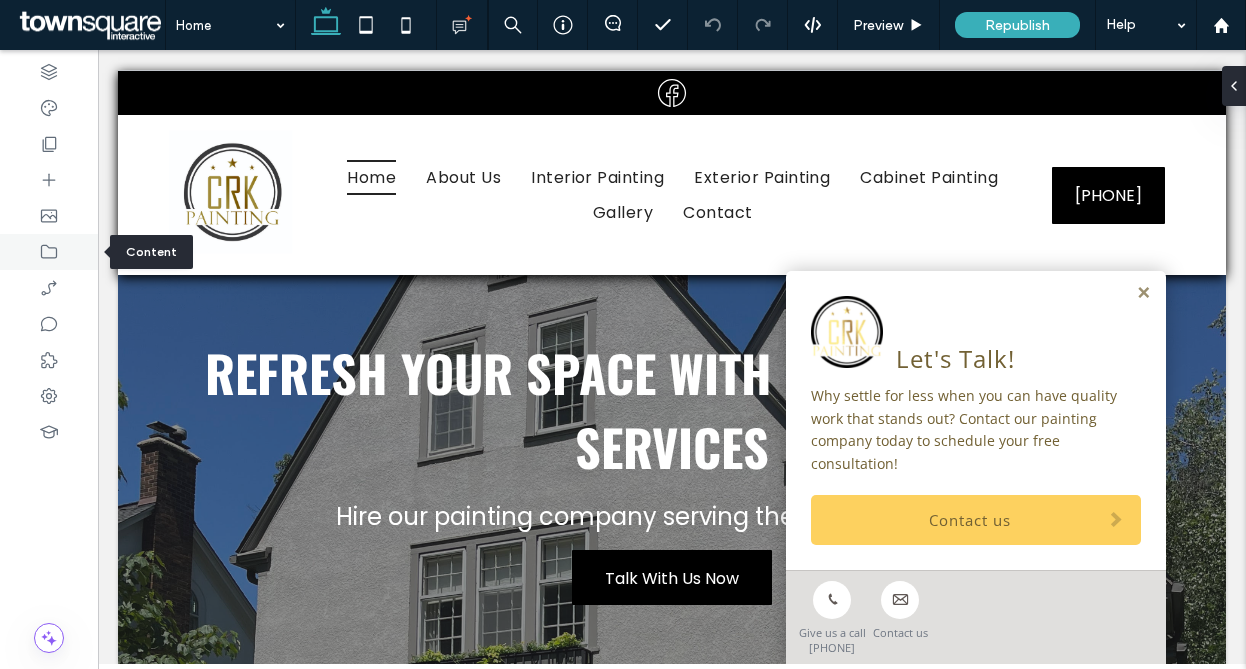 click 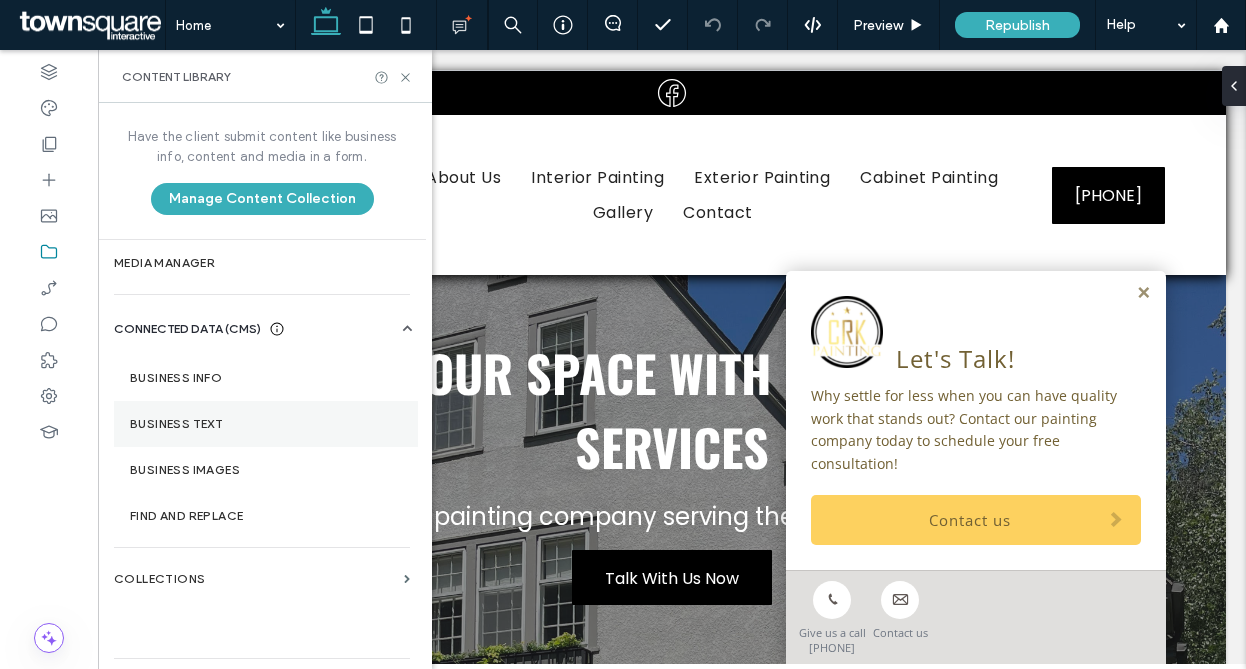 click on "Business Text" at bounding box center (266, 424) 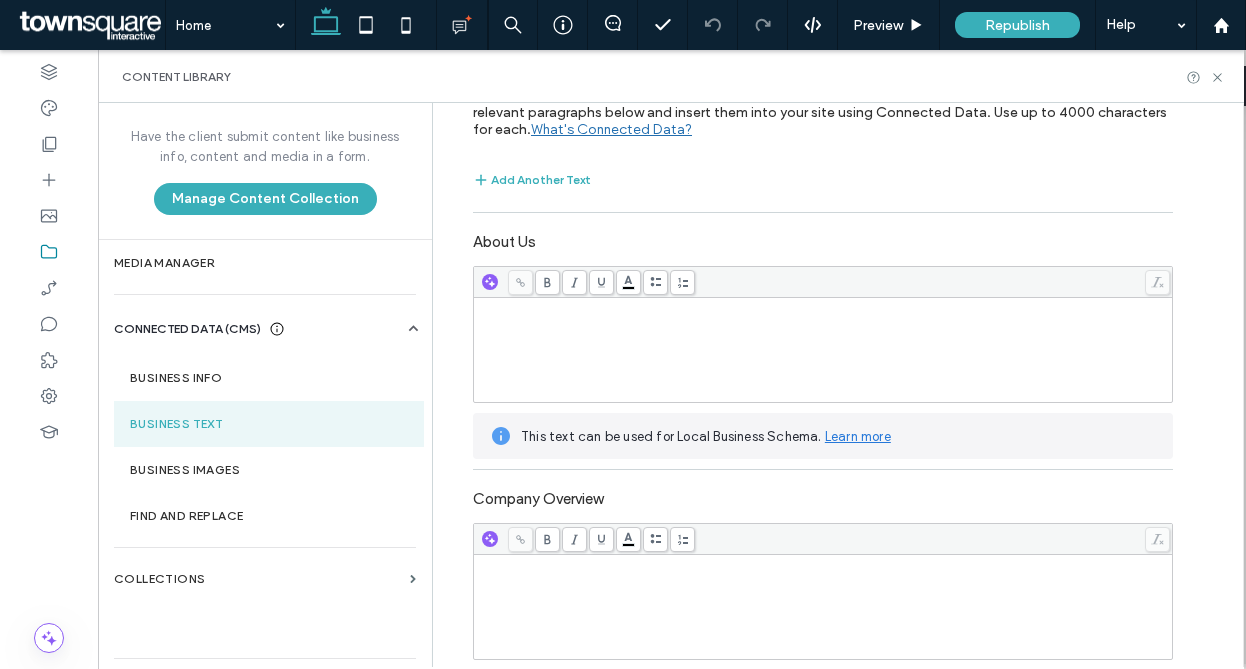 scroll, scrollTop: 400, scrollLeft: 0, axis: vertical 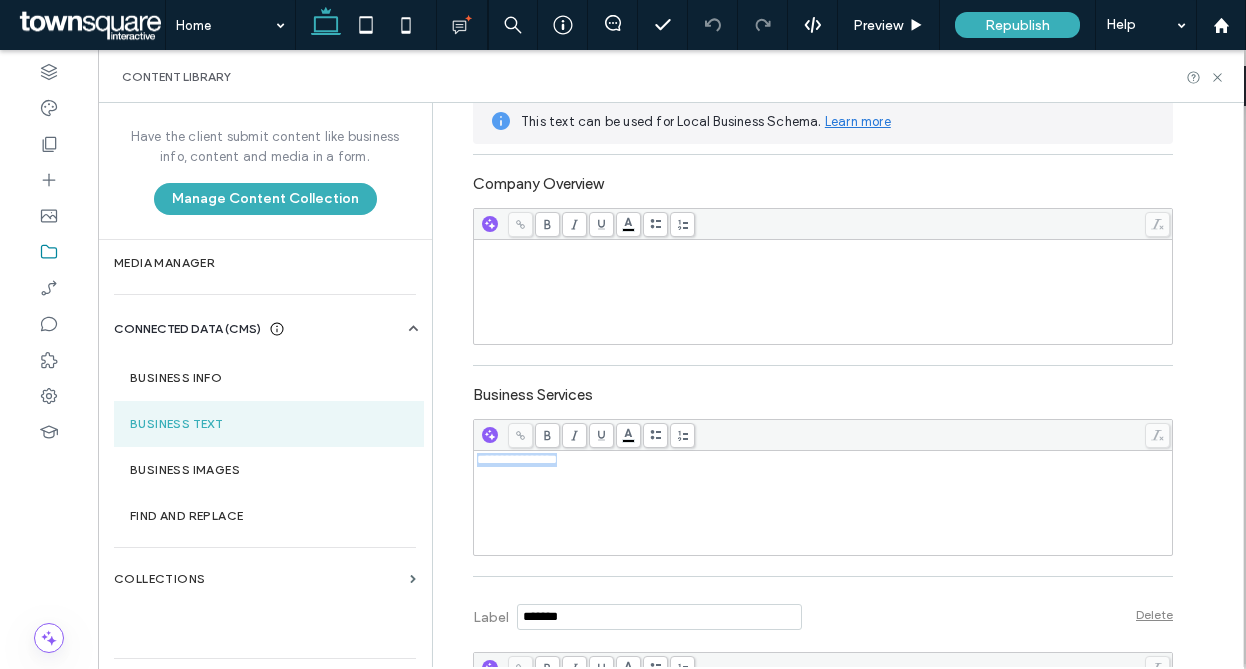 drag, startPoint x: 545, startPoint y: 464, endPoint x: 433, endPoint y: 459, distance: 112.11155 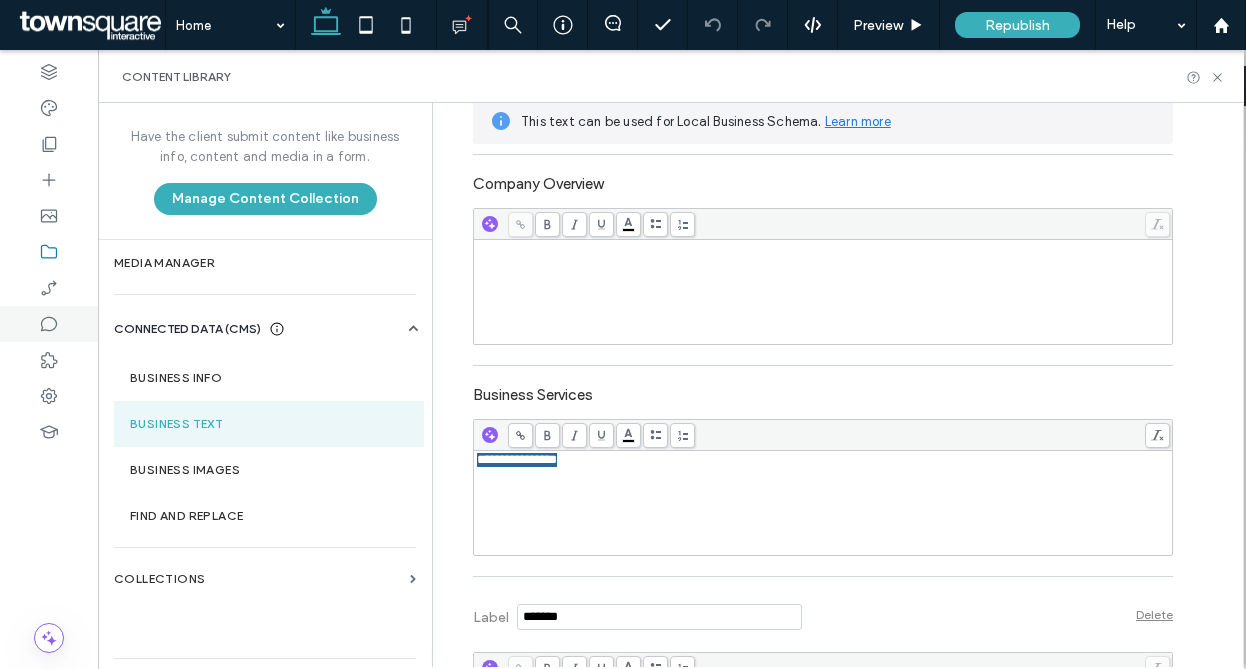 scroll, scrollTop: 652, scrollLeft: 0, axis: vertical 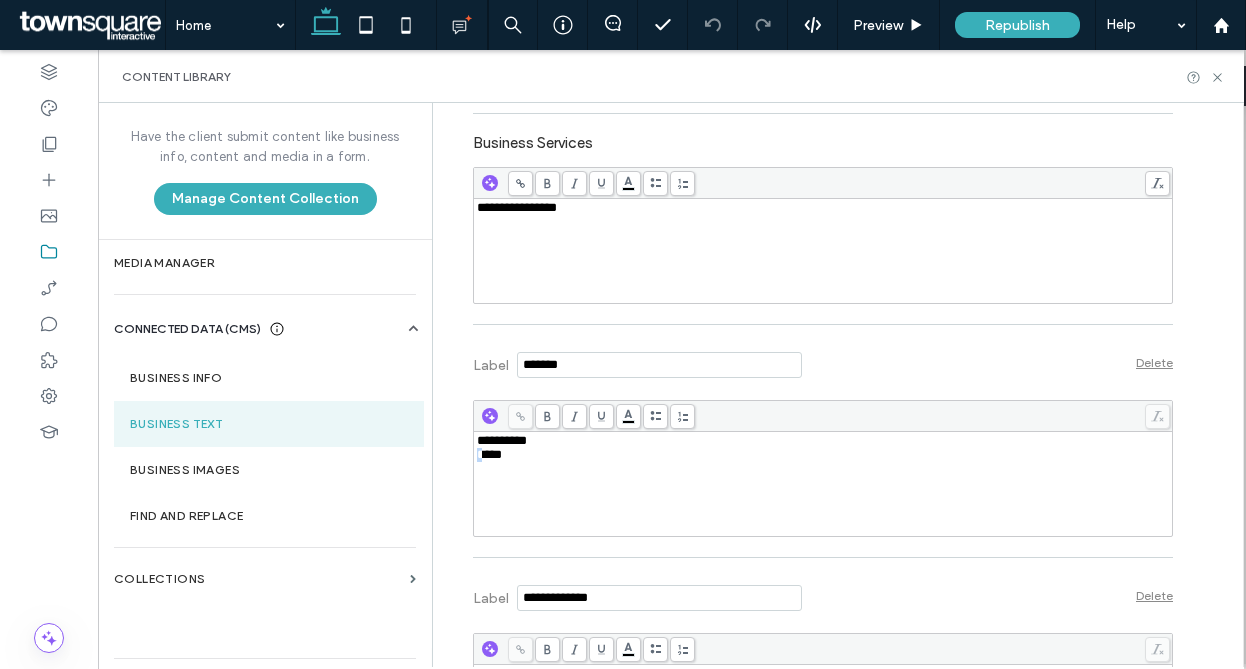 drag, startPoint x: 472, startPoint y: 464, endPoint x: 461, endPoint y: 459, distance: 12.083046 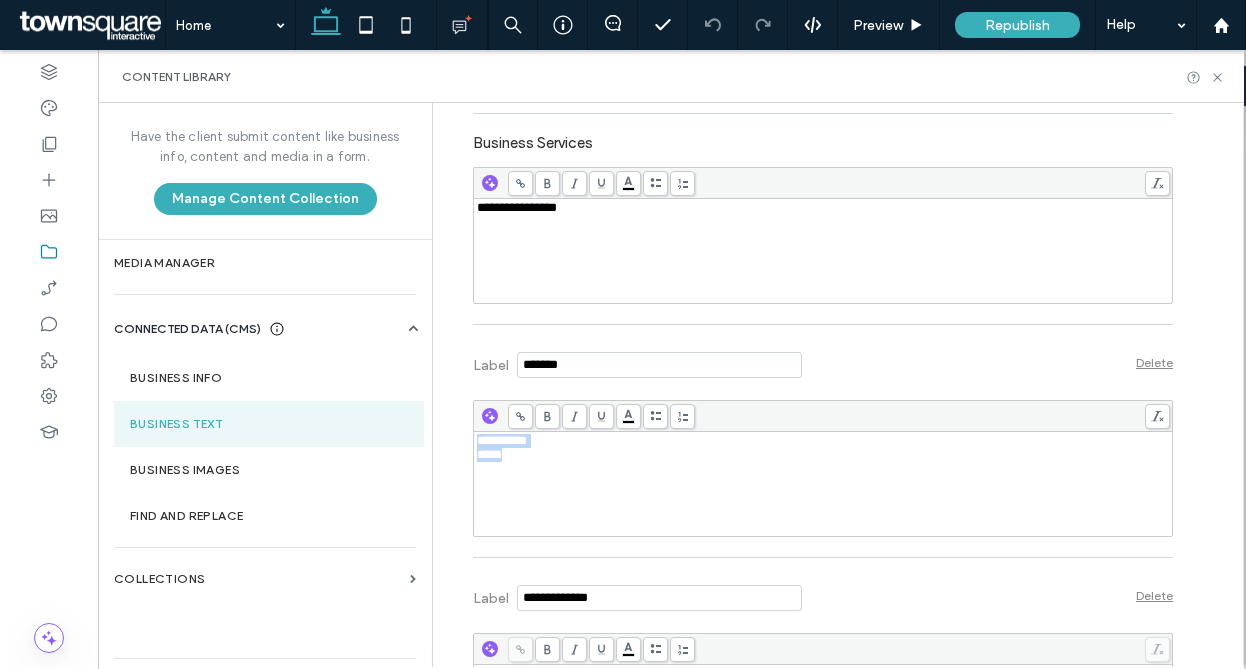 drag, startPoint x: 504, startPoint y: 461, endPoint x: 459, endPoint y: 434, distance: 52.478565 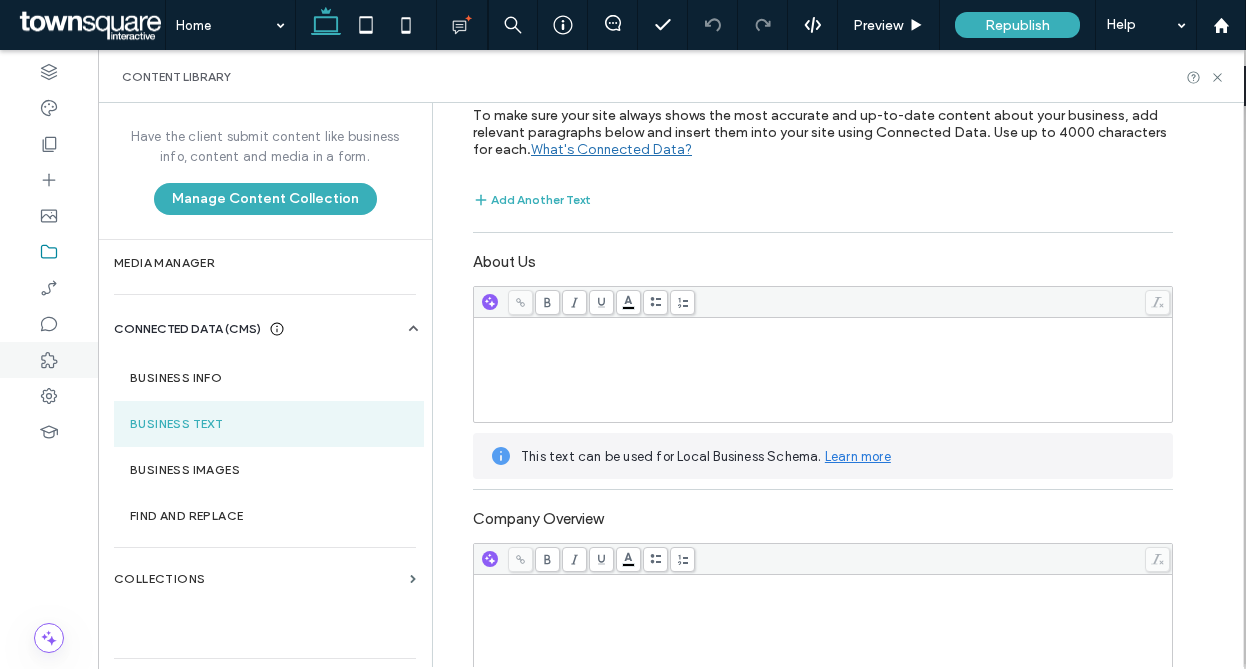 scroll, scrollTop: 147, scrollLeft: 0, axis: vertical 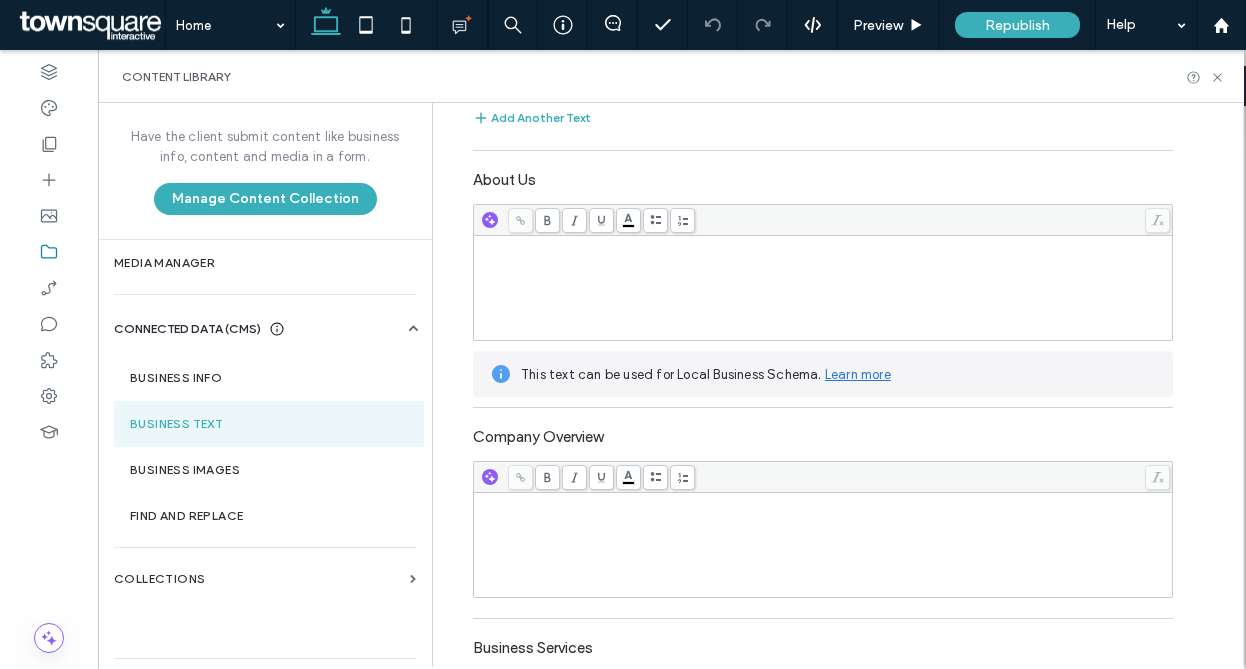 click at bounding box center [823, 288] 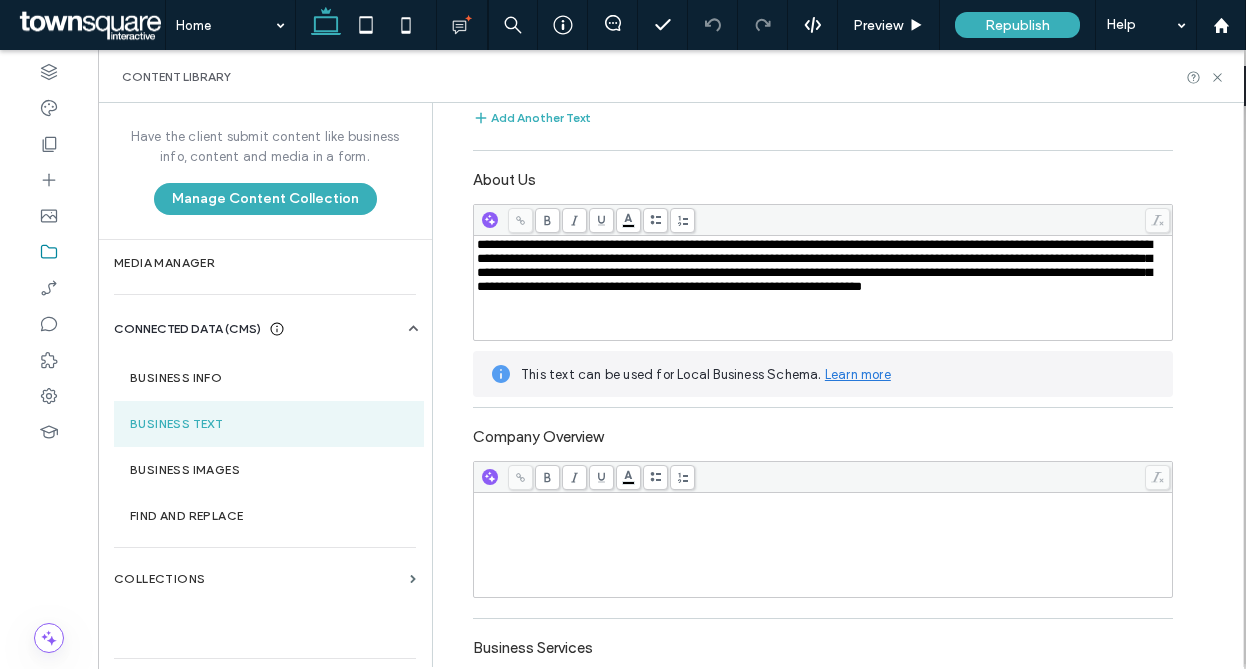 scroll, scrollTop: 0, scrollLeft: 0, axis: both 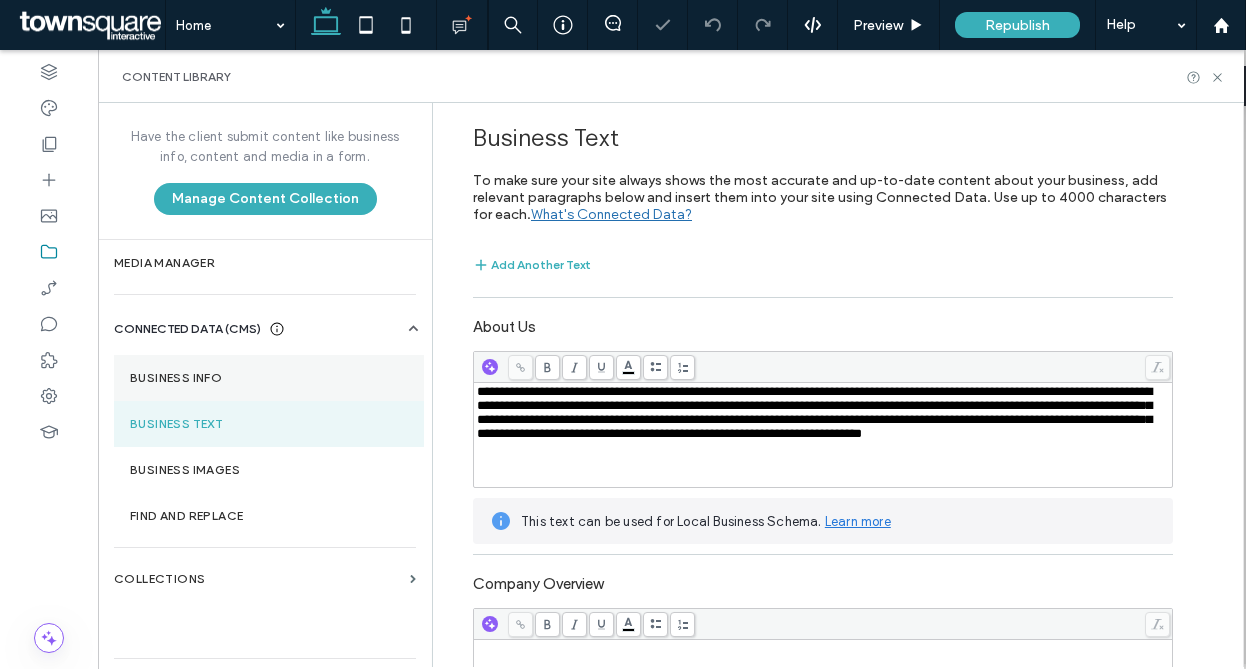 click on "Business Info" at bounding box center [269, 378] 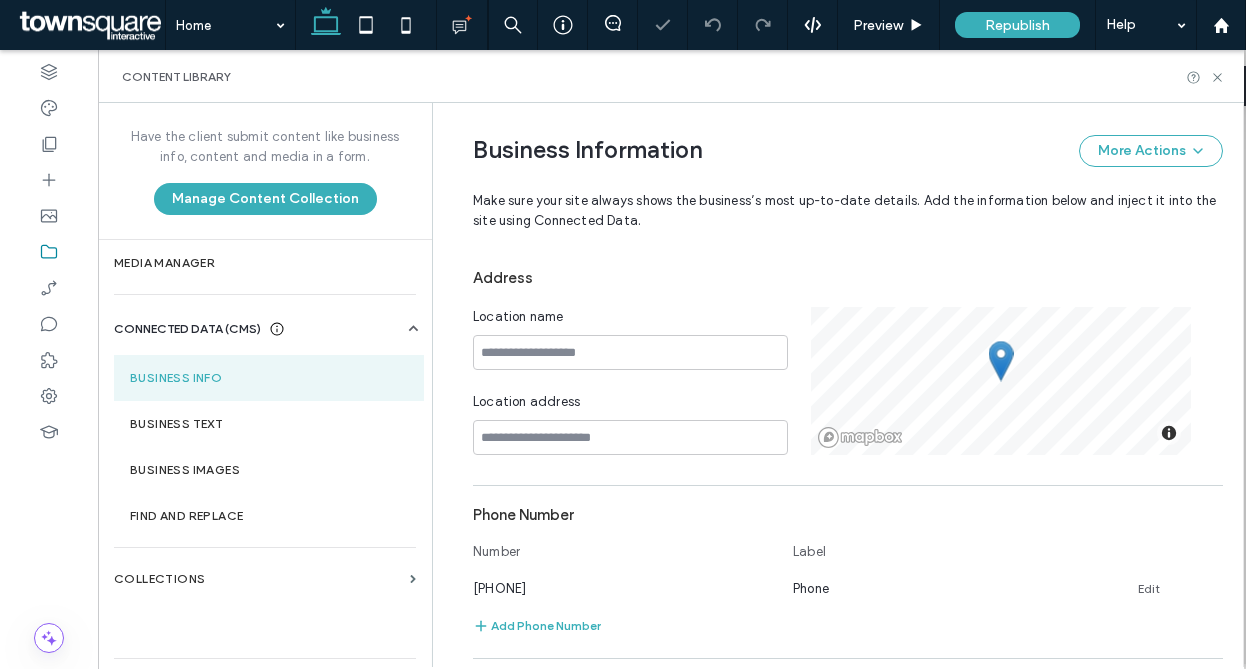 scroll, scrollTop: 63, scrollLeft: 0, axis: vertical 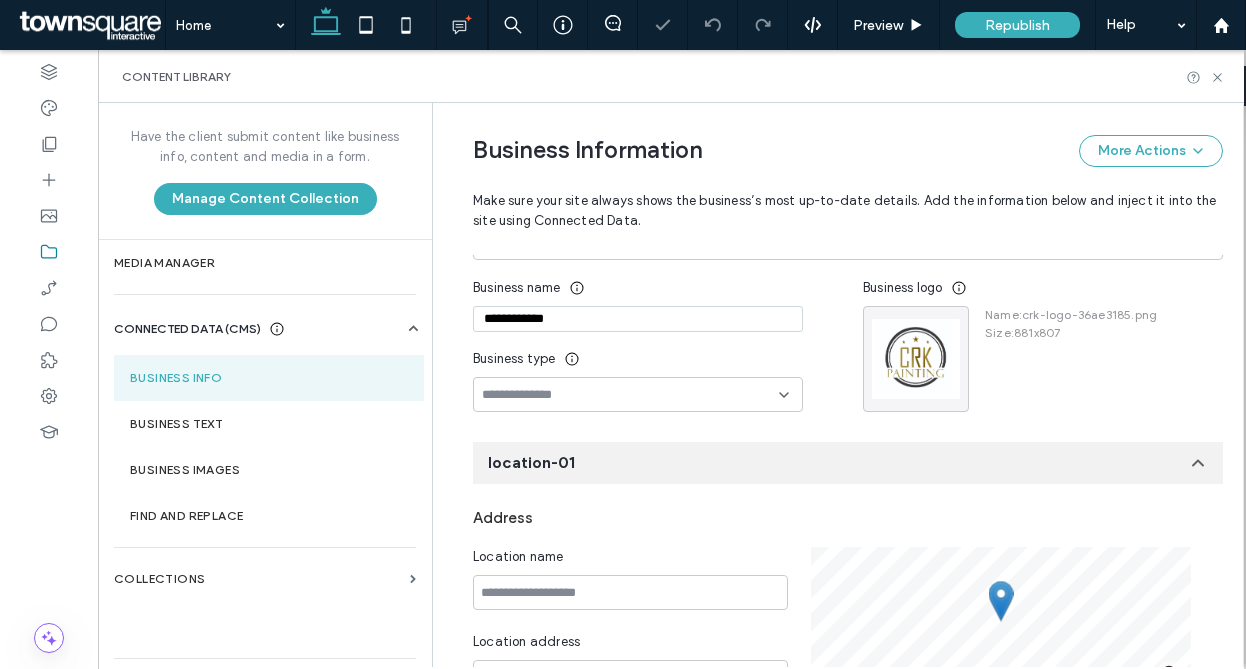 click at bounding box center (630, 395) 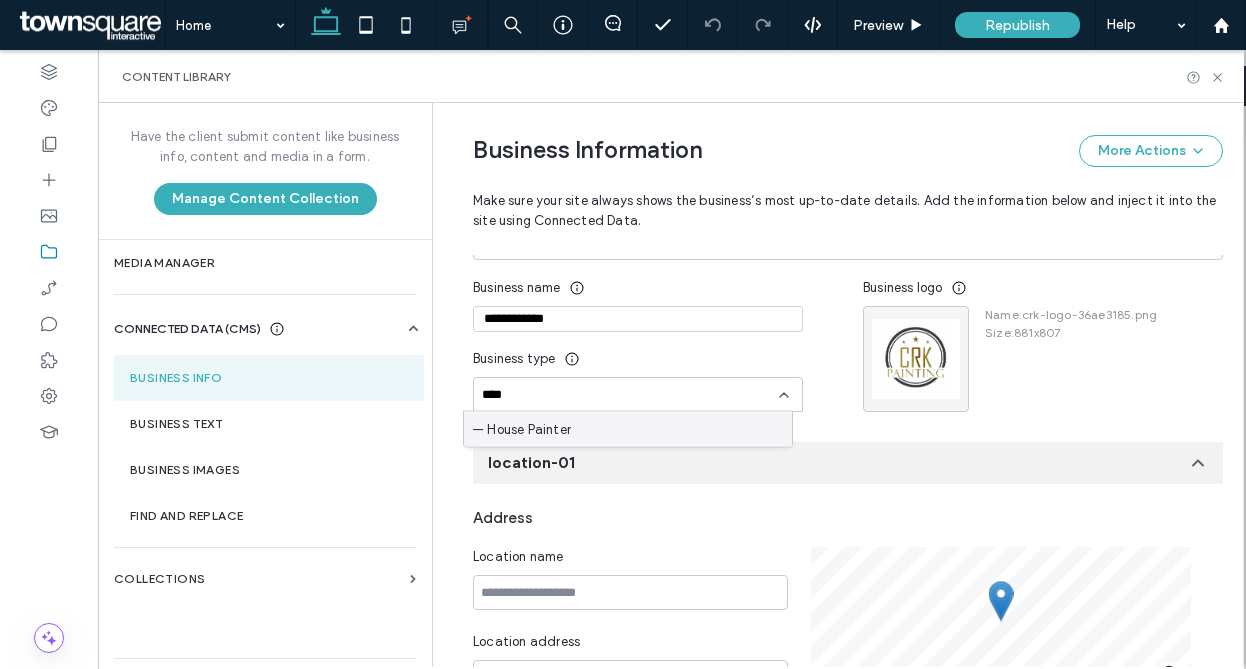 type on "****" 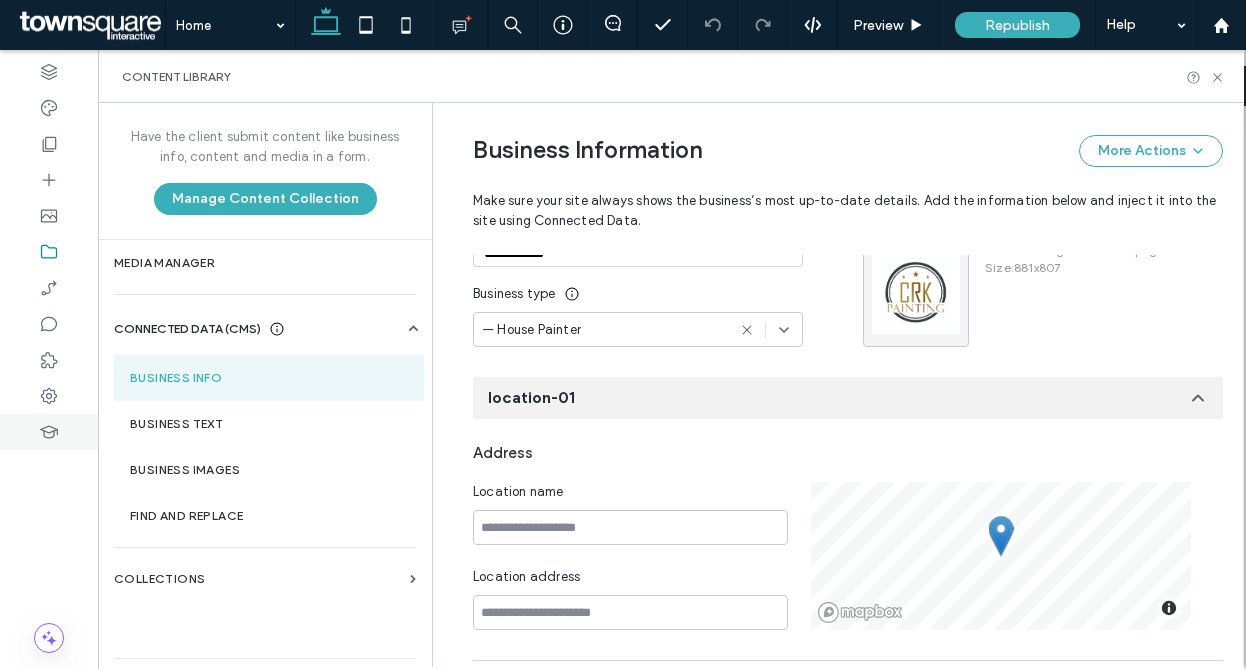 scroll, scrollTop: 194, scrollLeft: 0, axis: vertical 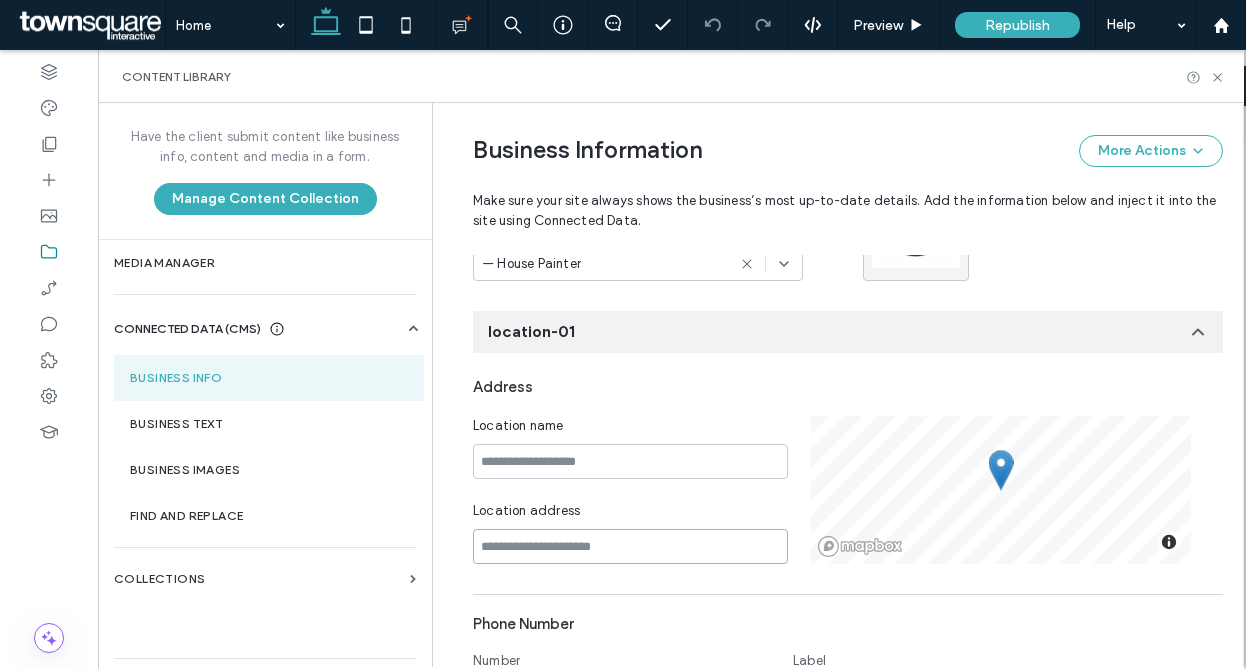 click at bounding box center (630, 546) 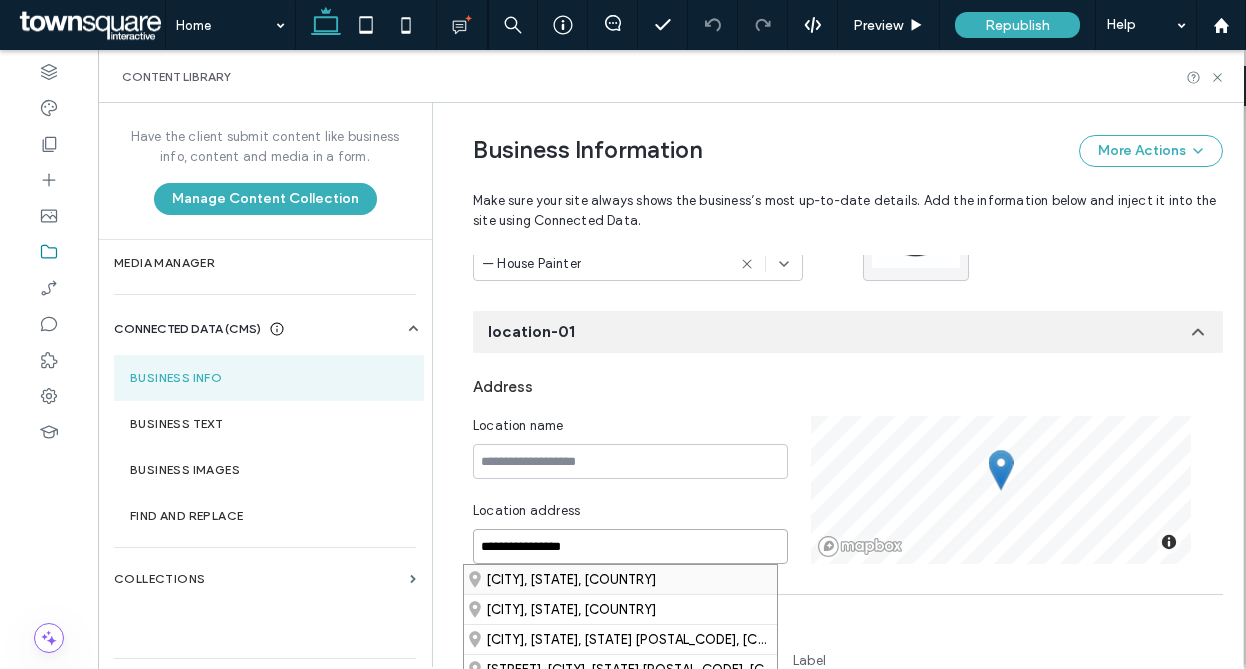 type on "**********" 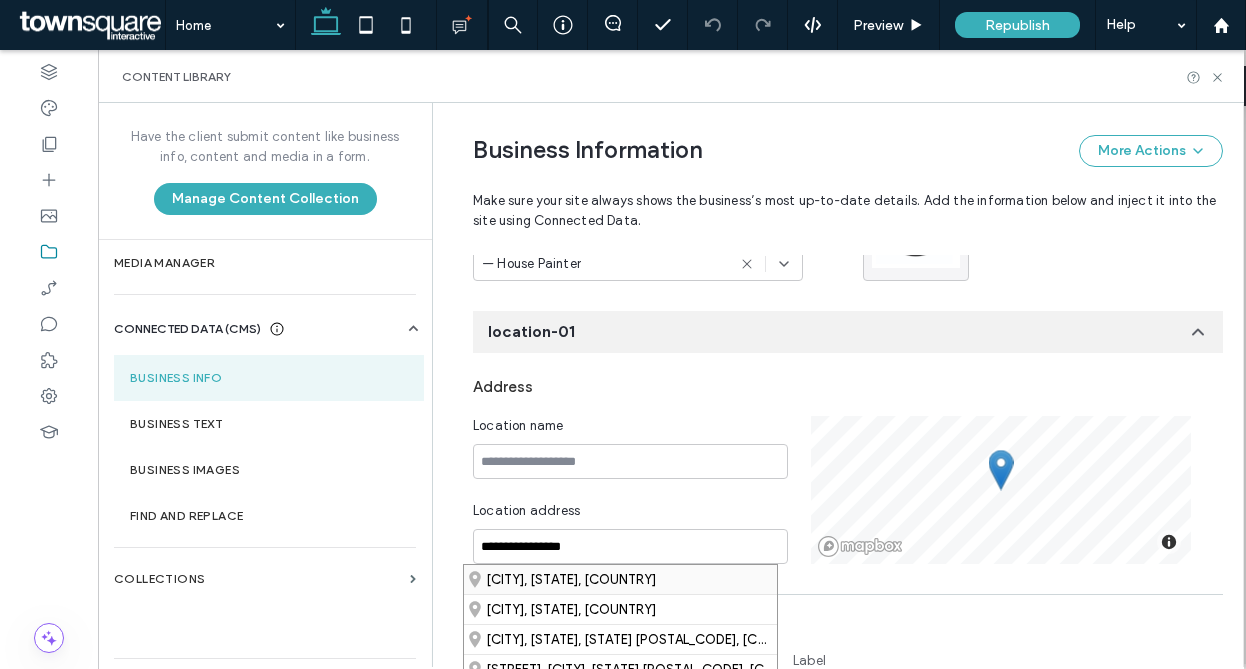 click on "Delano, Minnesota 55328, United States" at bounding box center (620, 579) 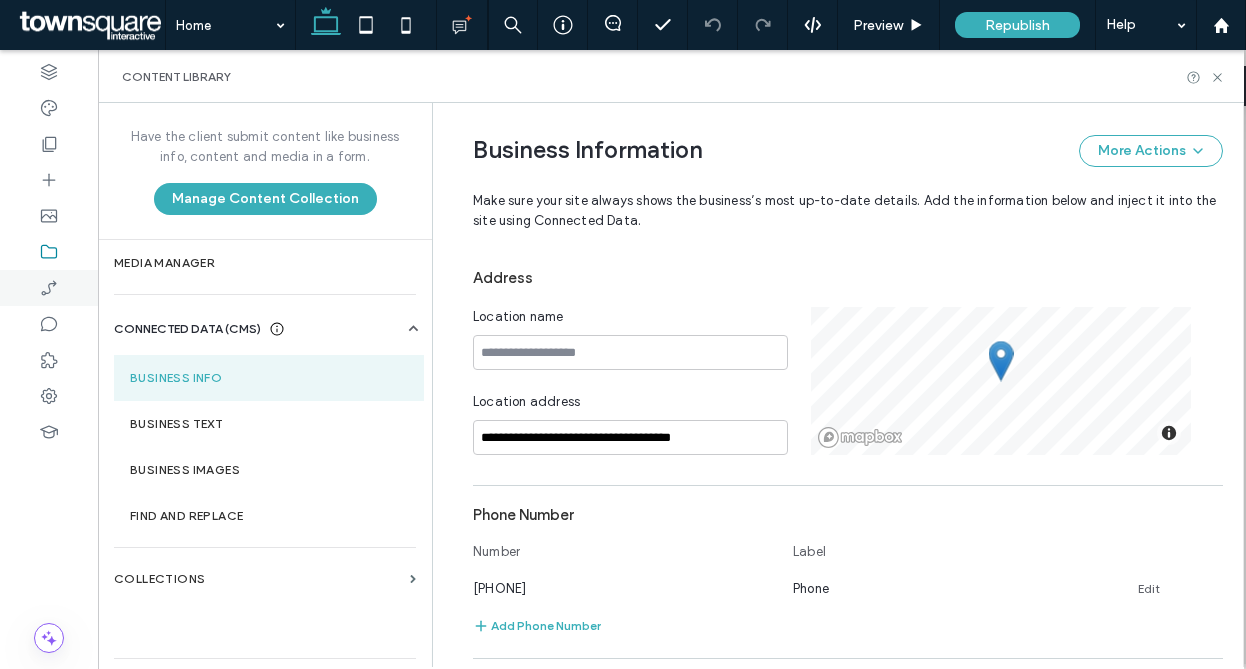 scroll, scrollTop: 303, scrollLeft: 0, axis: vertical 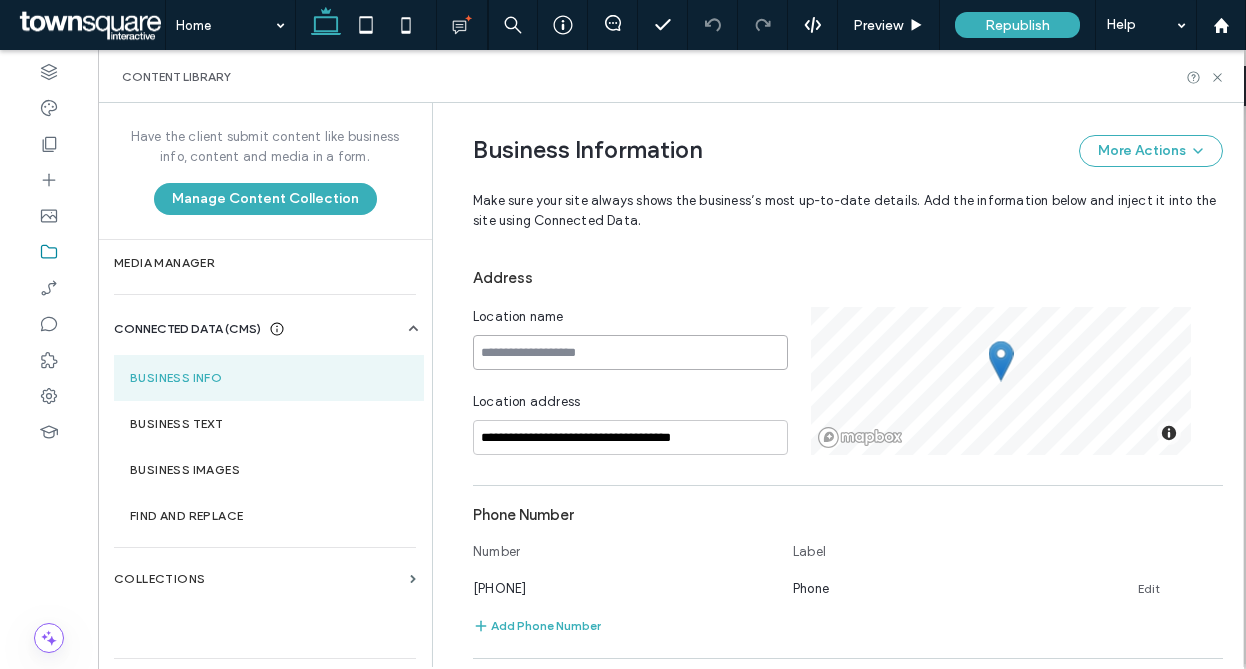 click at bounding box center [630, 352] 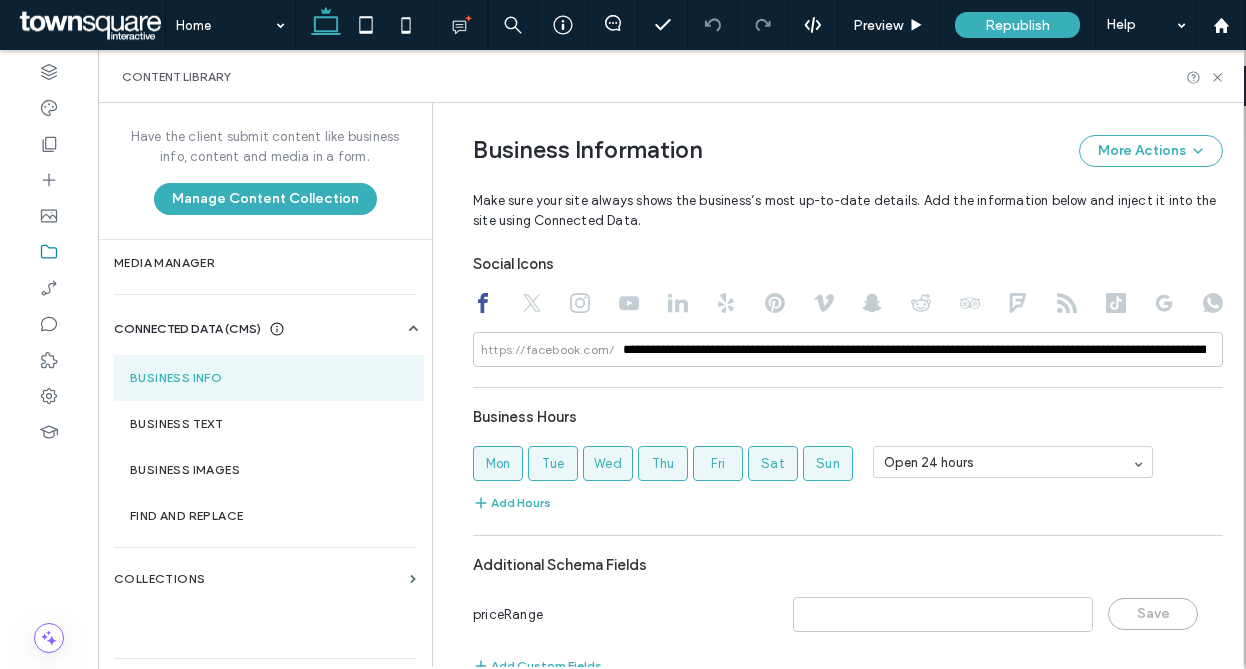 scroll, scrollTop: 949, scrollLeft: 0, axis: vertical 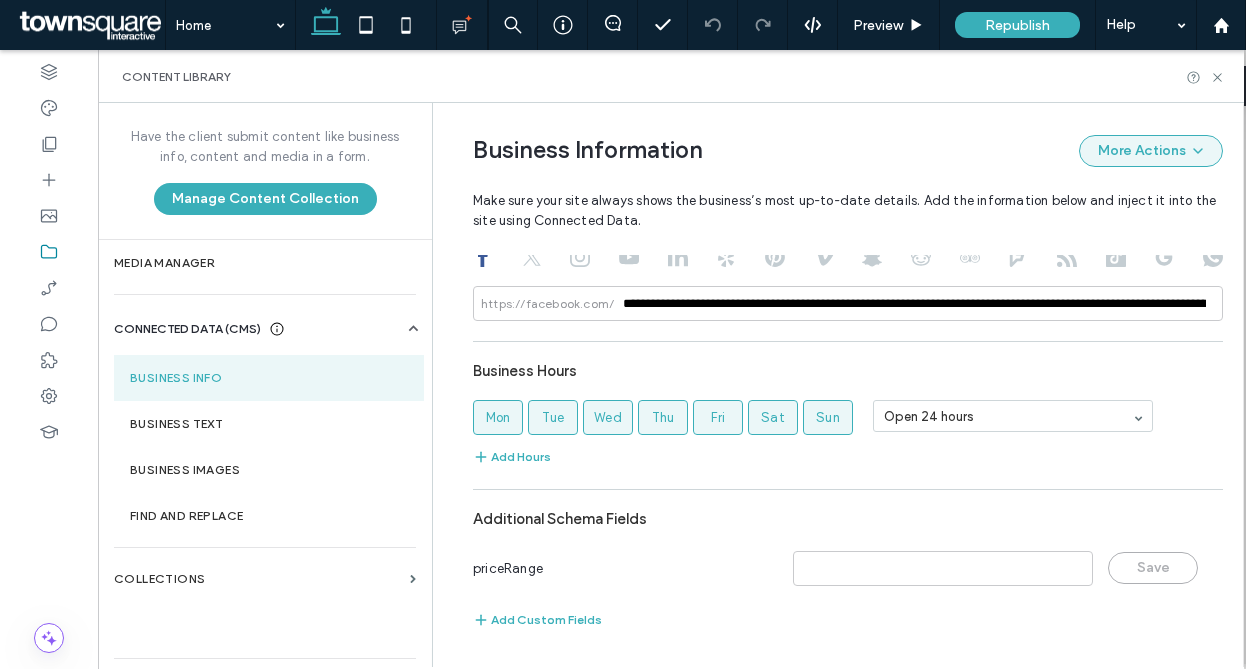click on "More Actions" at bounding box center (1151, 151) 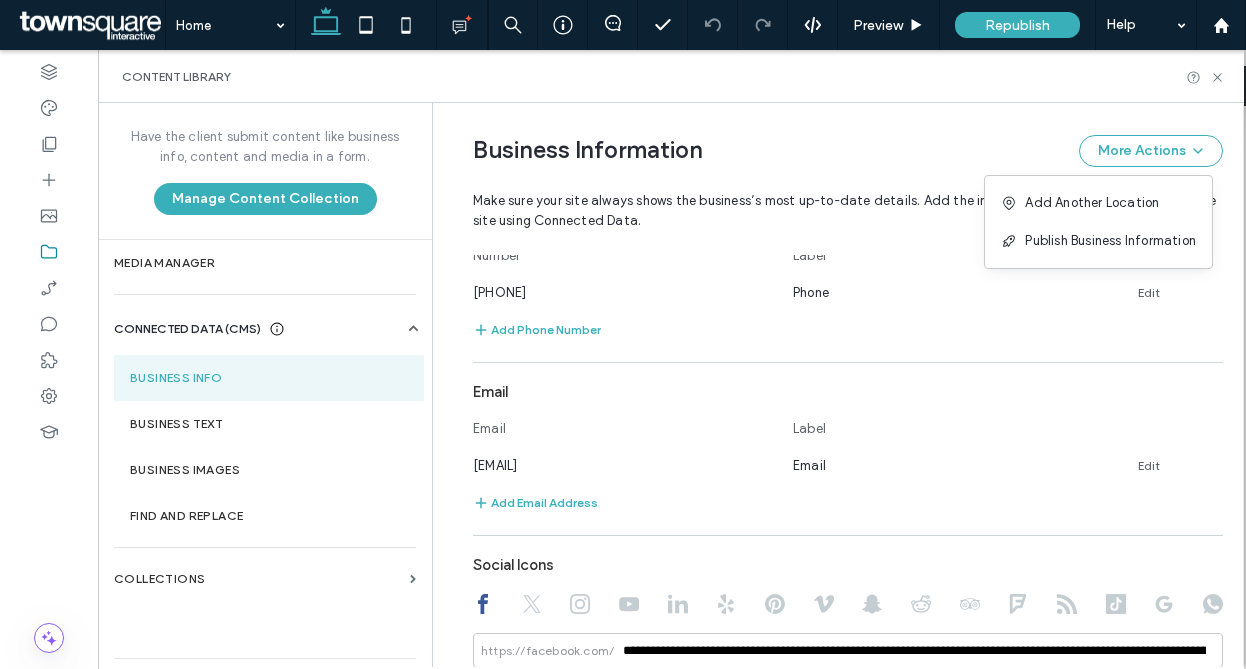 scroll, scrollTop: 0, scrollLeft: 0, axis: both 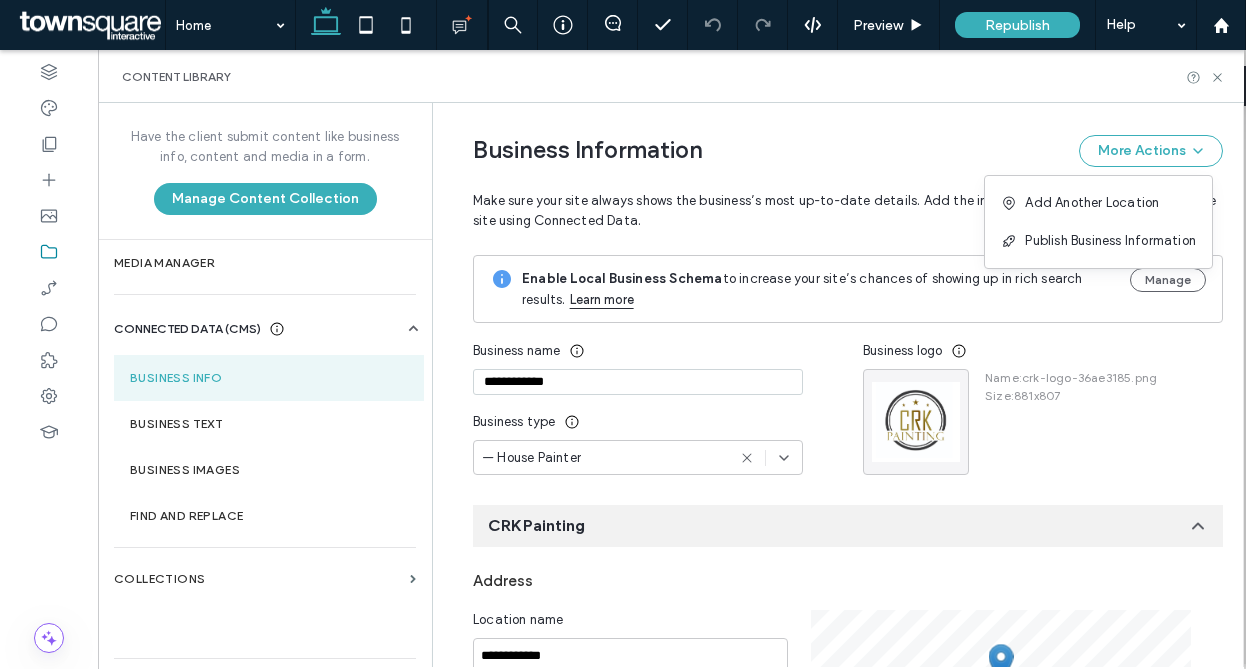 click on "Enable Local Business Schema  to increase your site’s chances of showing up in rich search results. Learn more Manage" at bounding box center [848, 289] 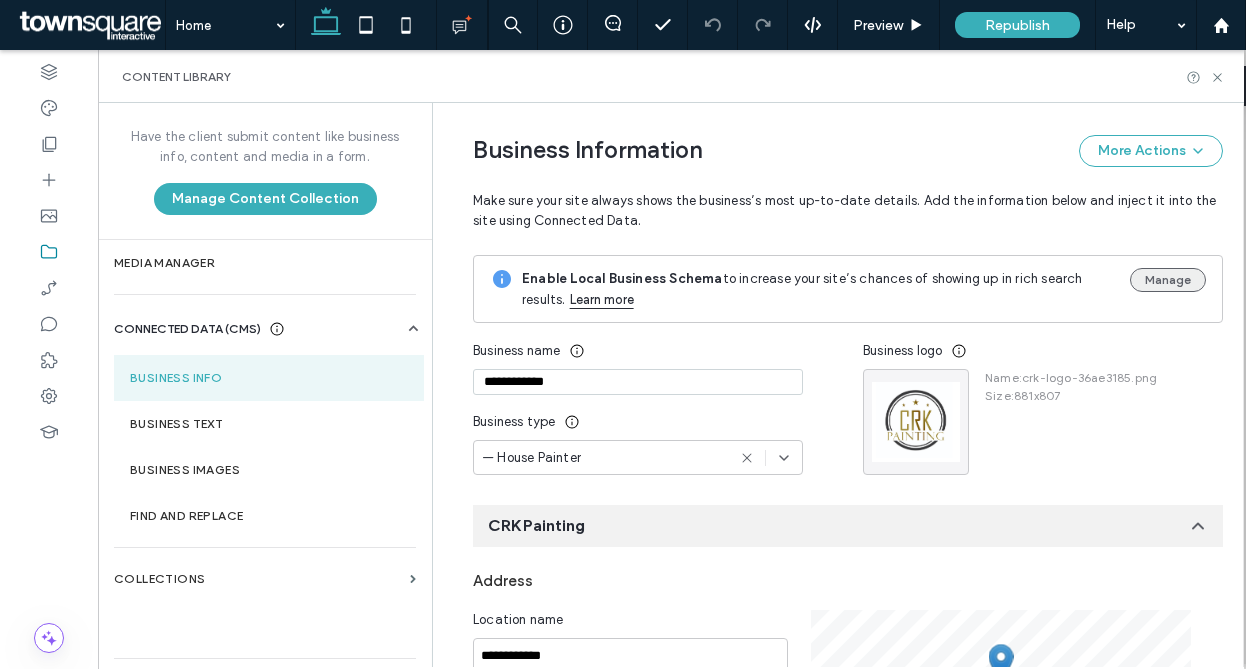 click on "Manage" at bounding box center (1168, 280) 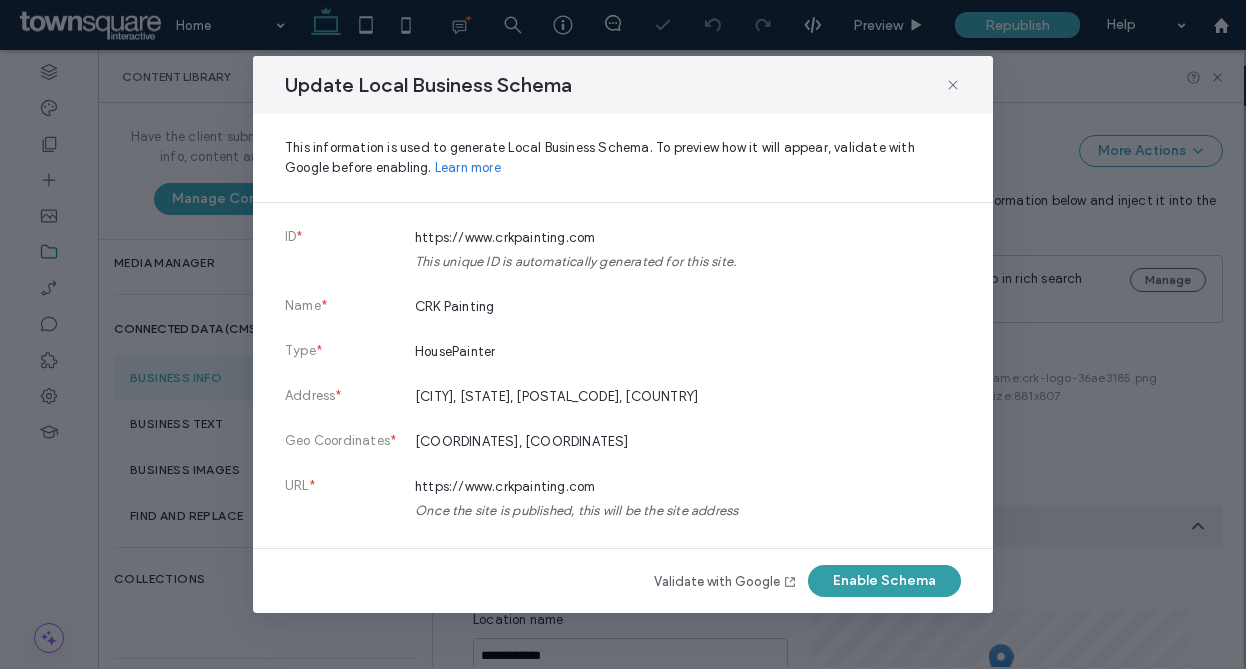 click on "Enable Schema" at bounding box center (884, 581) 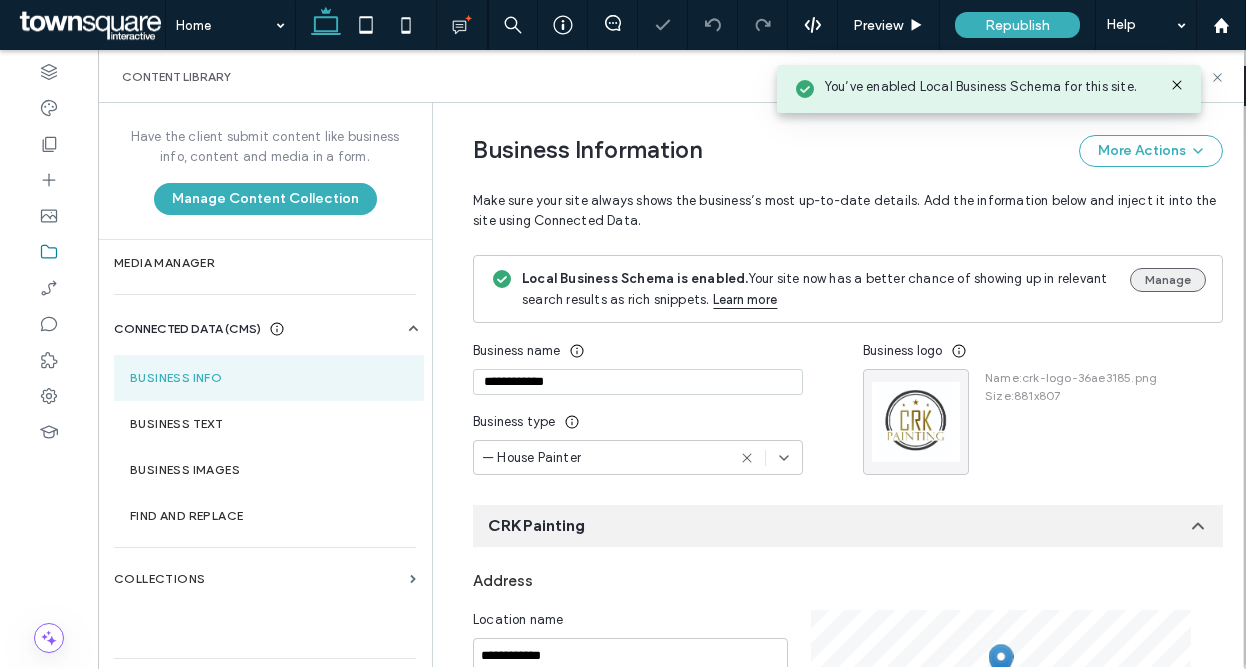 click on "Manage" at bounding box center (1168, 280) 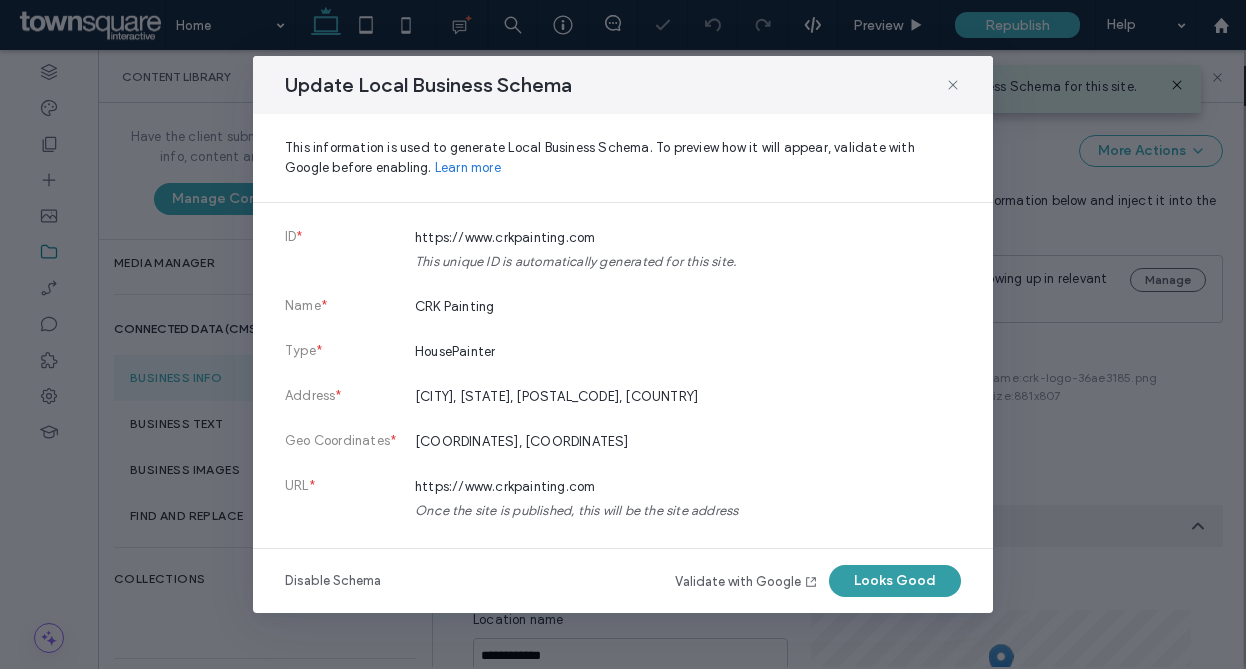 click on "Looks Good" at bounding box center (895, 581) 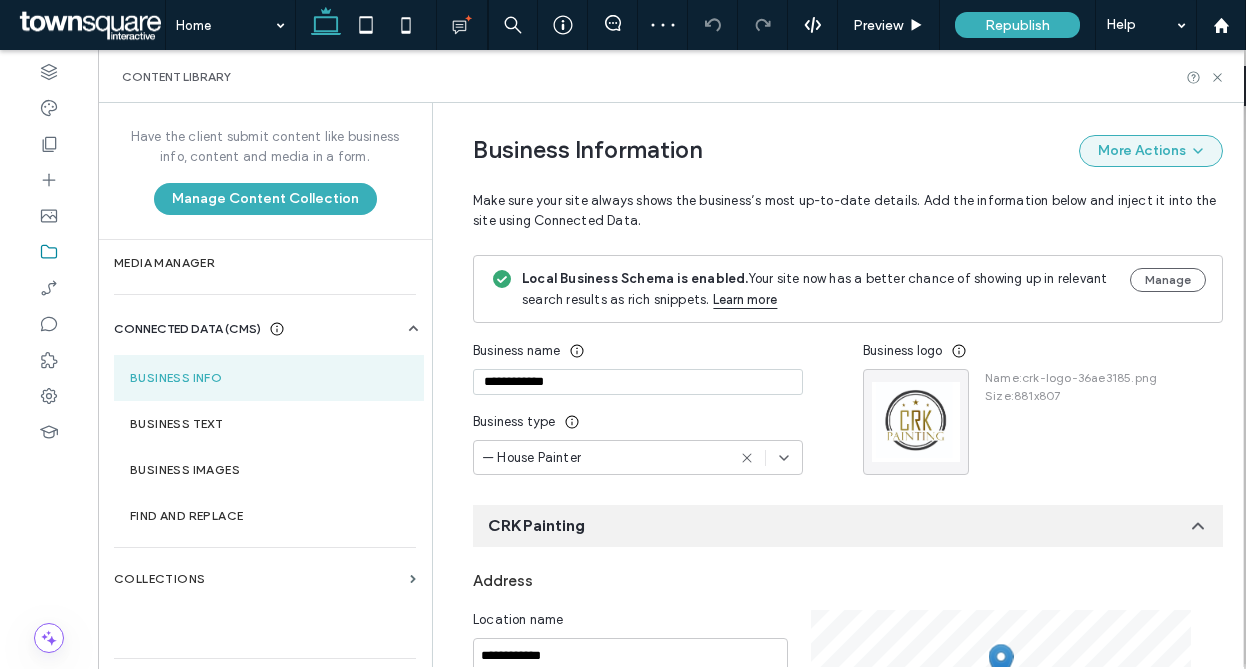 click on "More Actions" at bounding box center [1151, 151] 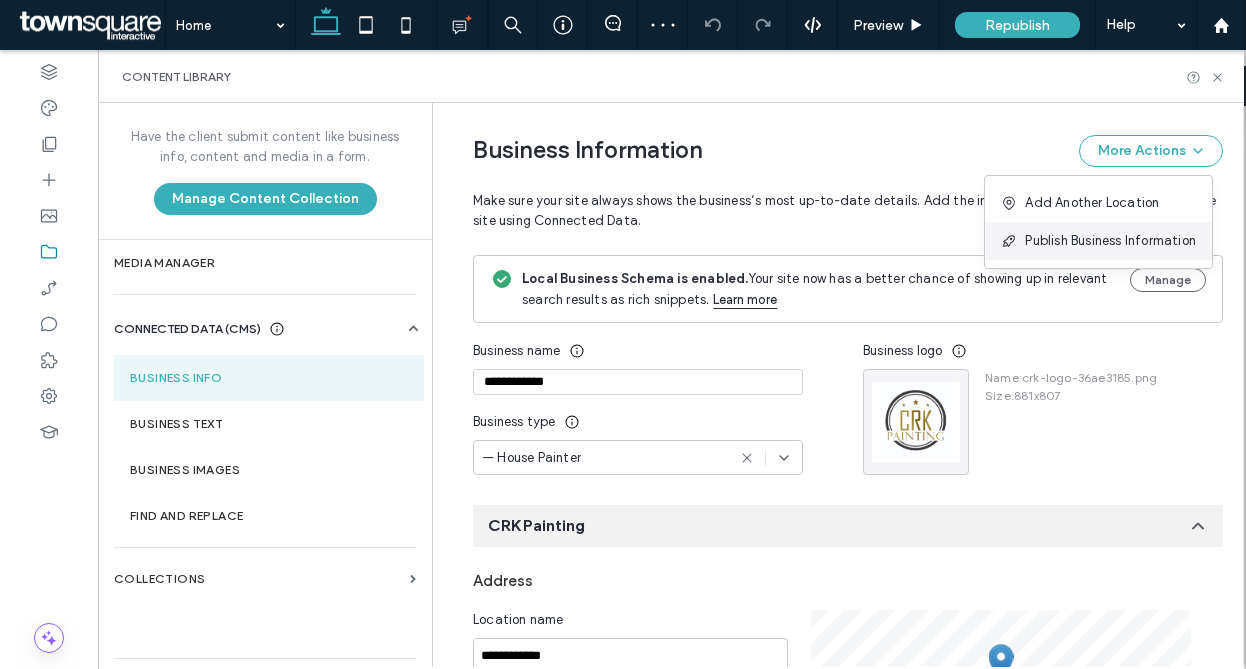 click on "Publish Business Information" at bounding box center (1110, 241) 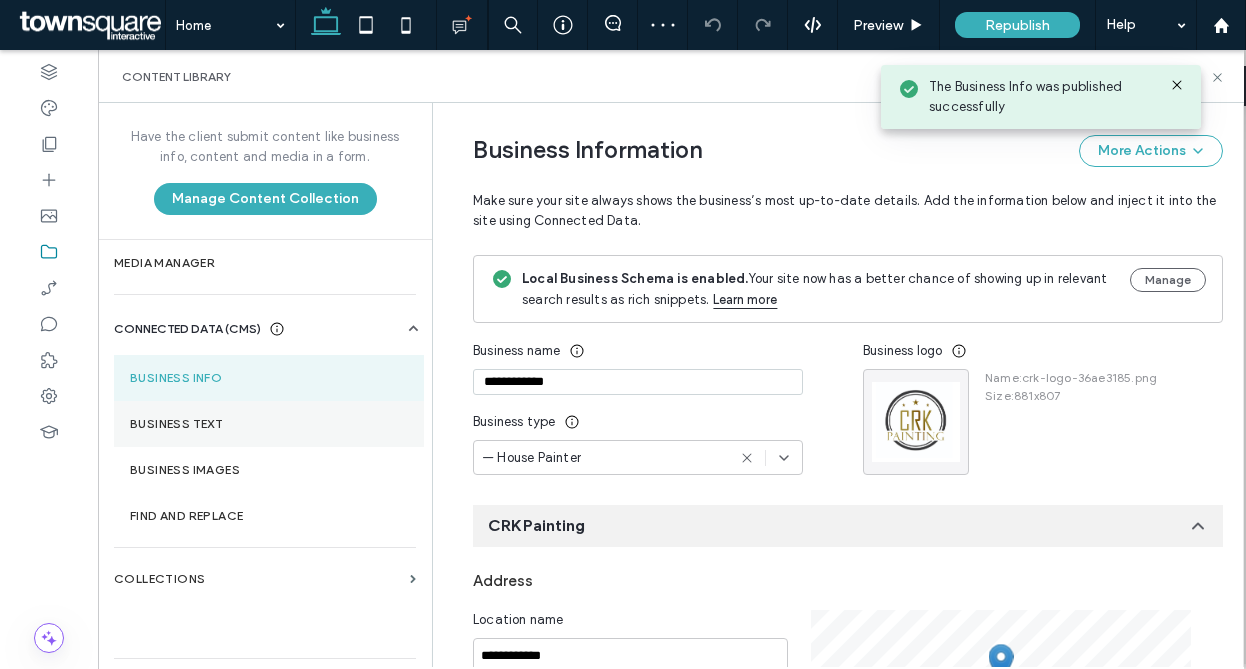 click on "Business Text" at bounding box center (269, 424) 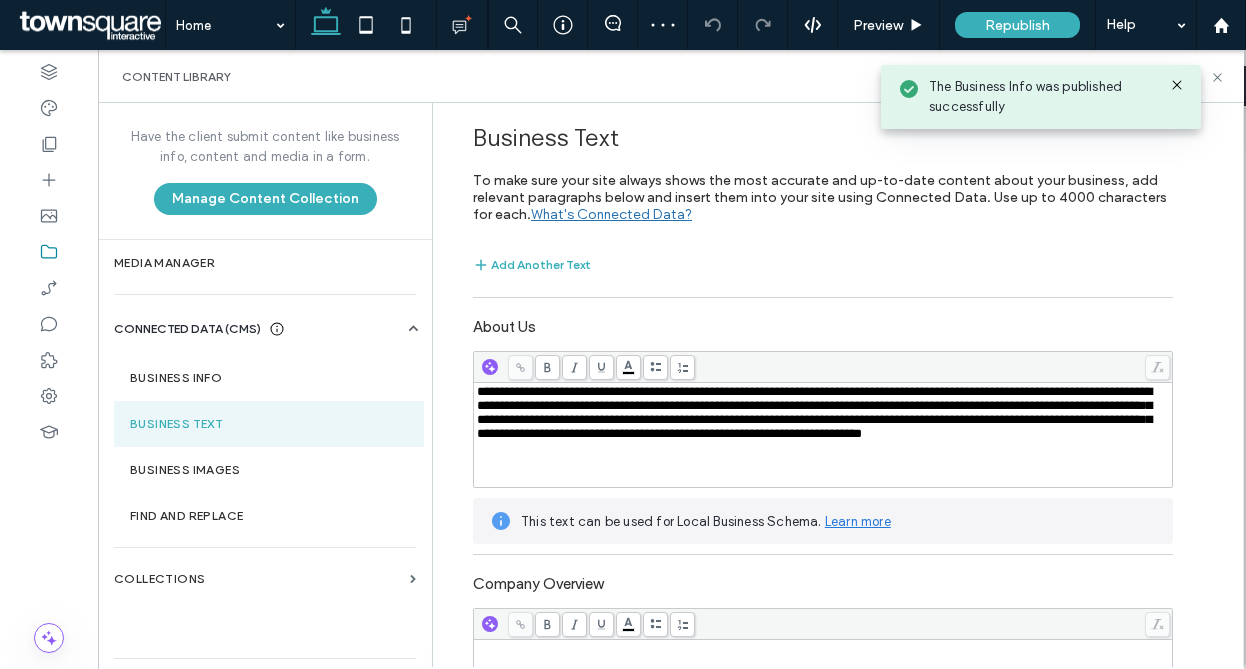 scroll, scrollTop: 0, scrollLeft: 0, axis: both 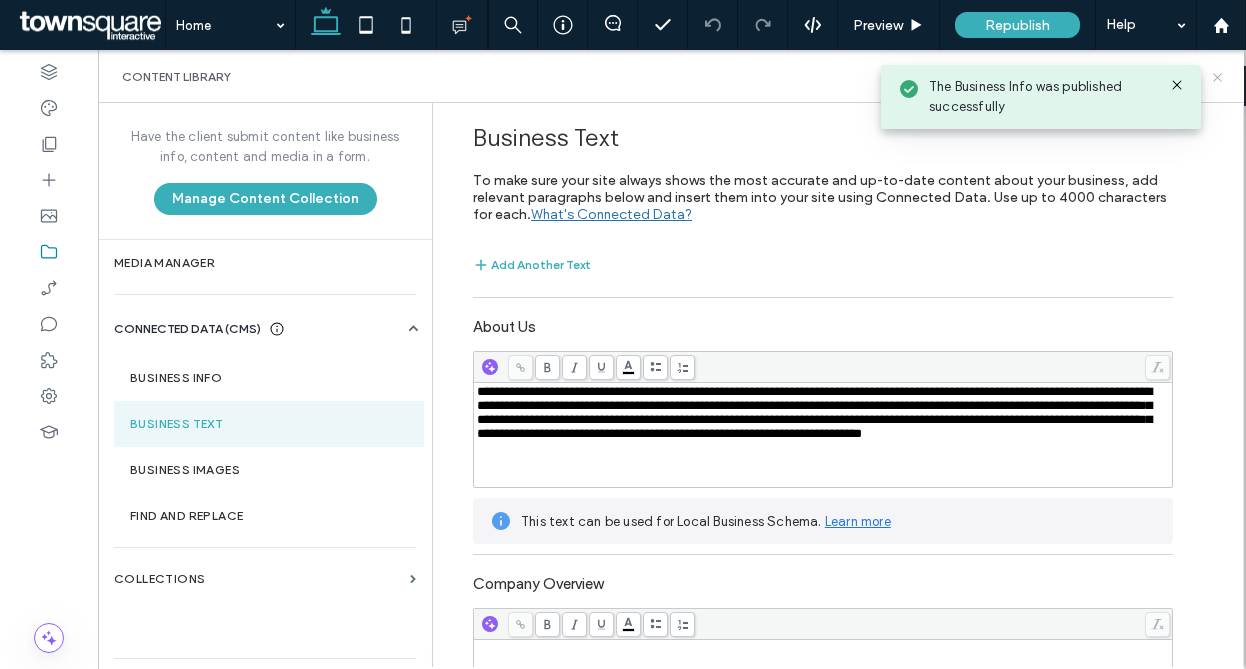 click 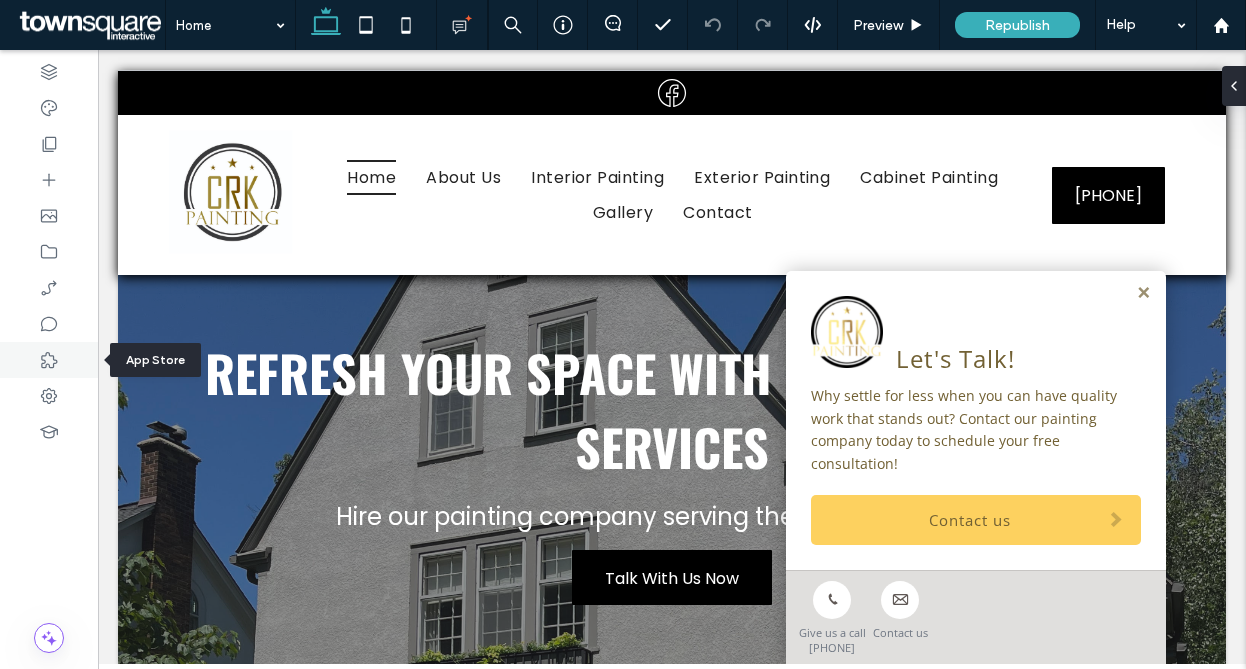 click 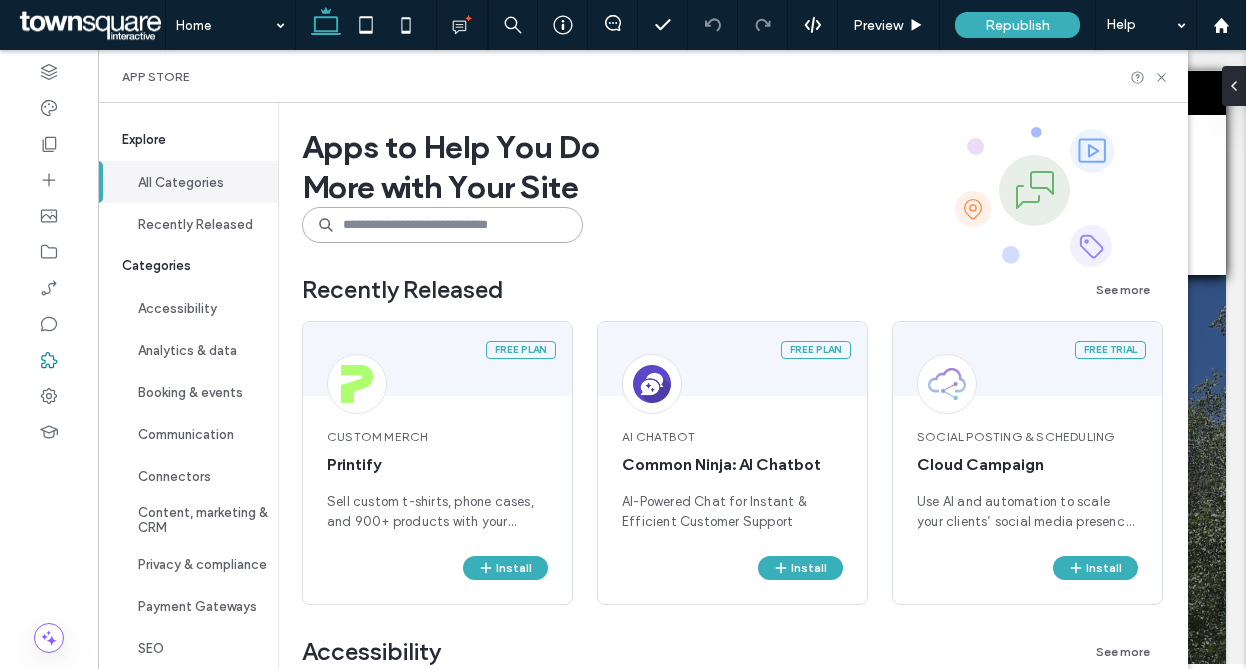 click at bounding box center [442, 225] 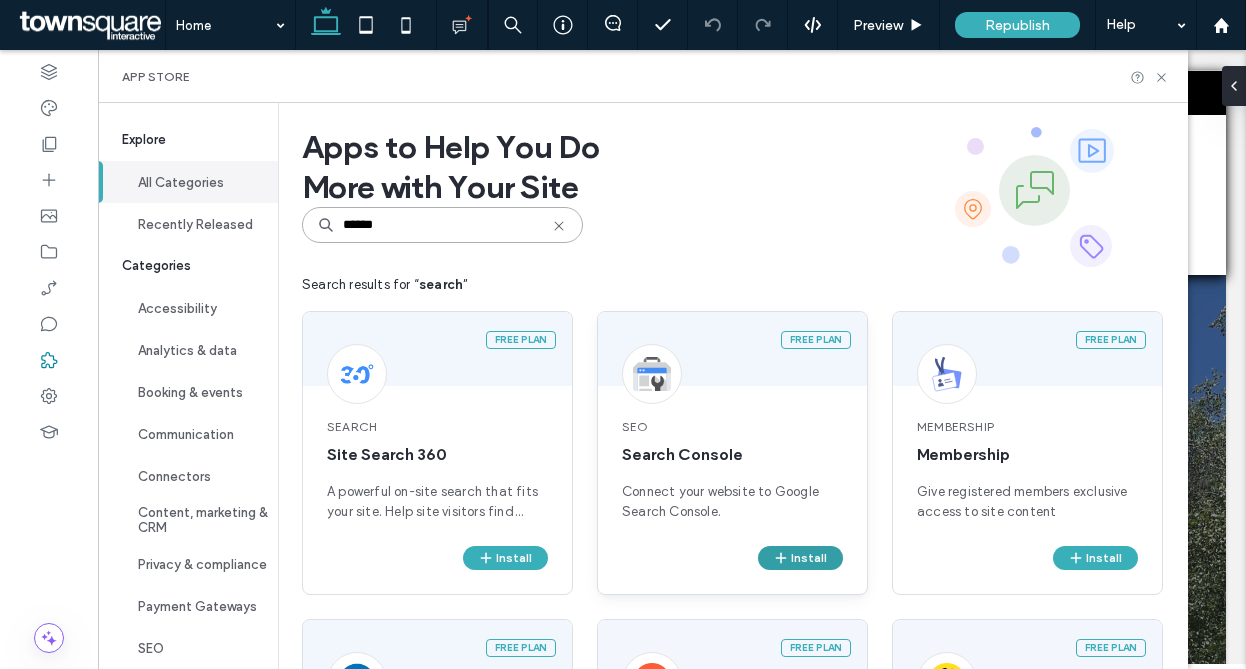 type on "******" 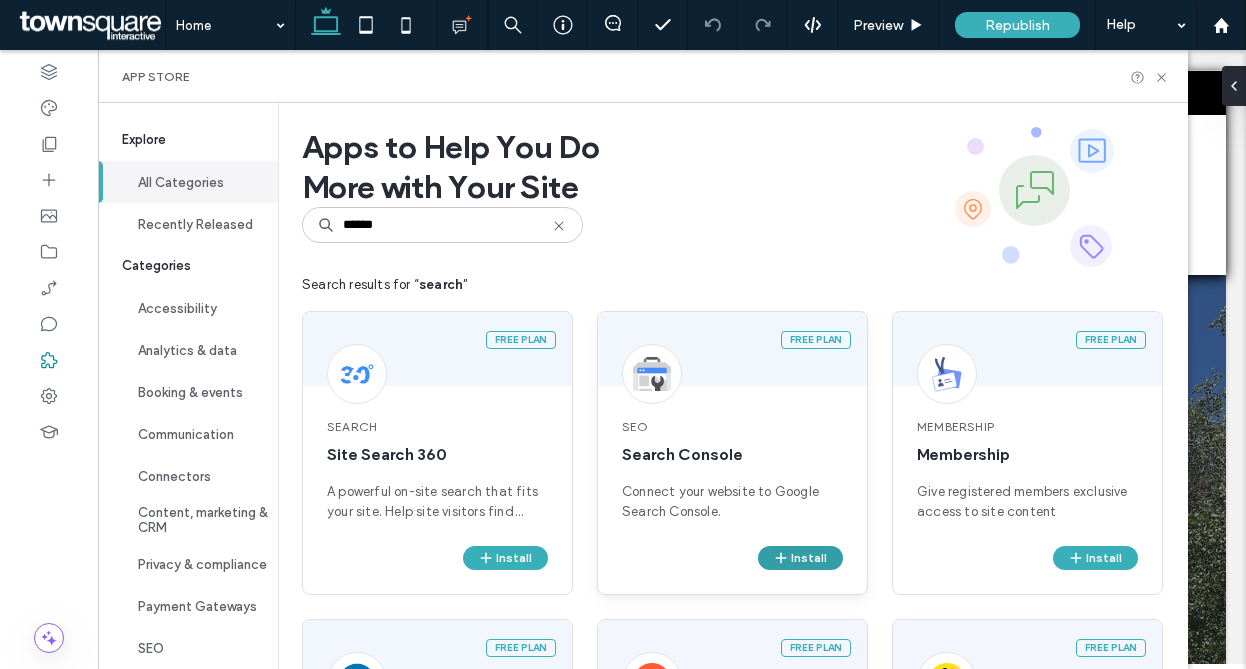 click on "Install" at bounding box center (800, 558) 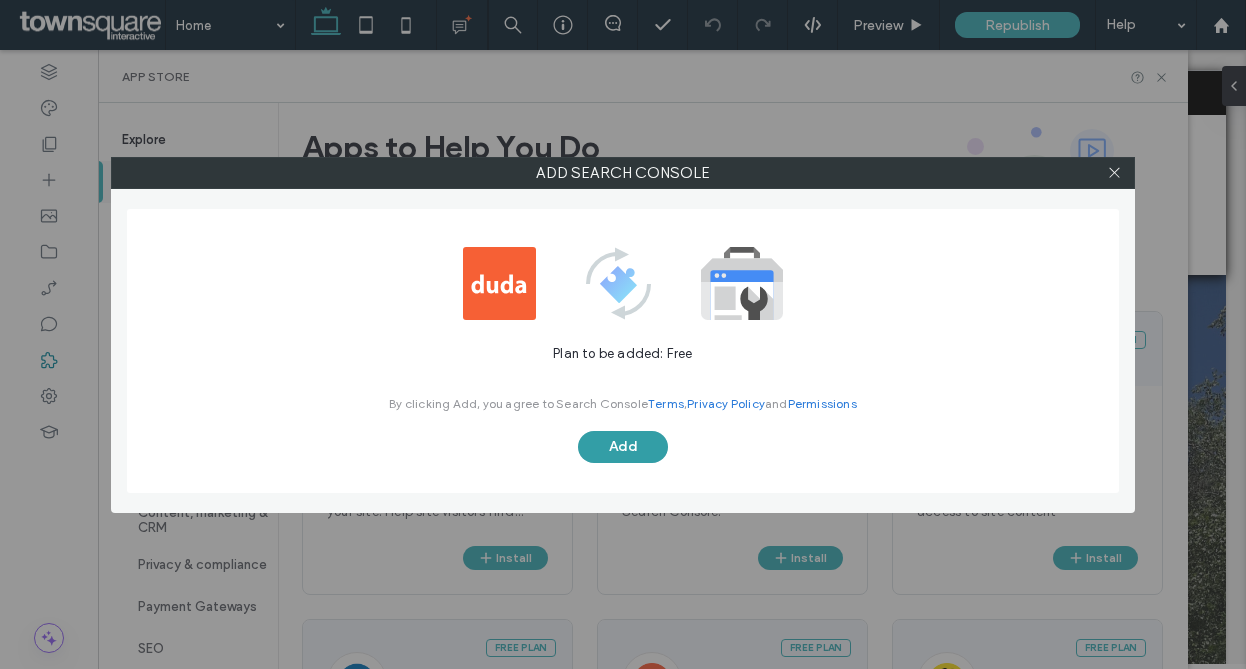 click on "Add" at bounding box center (623, 447) 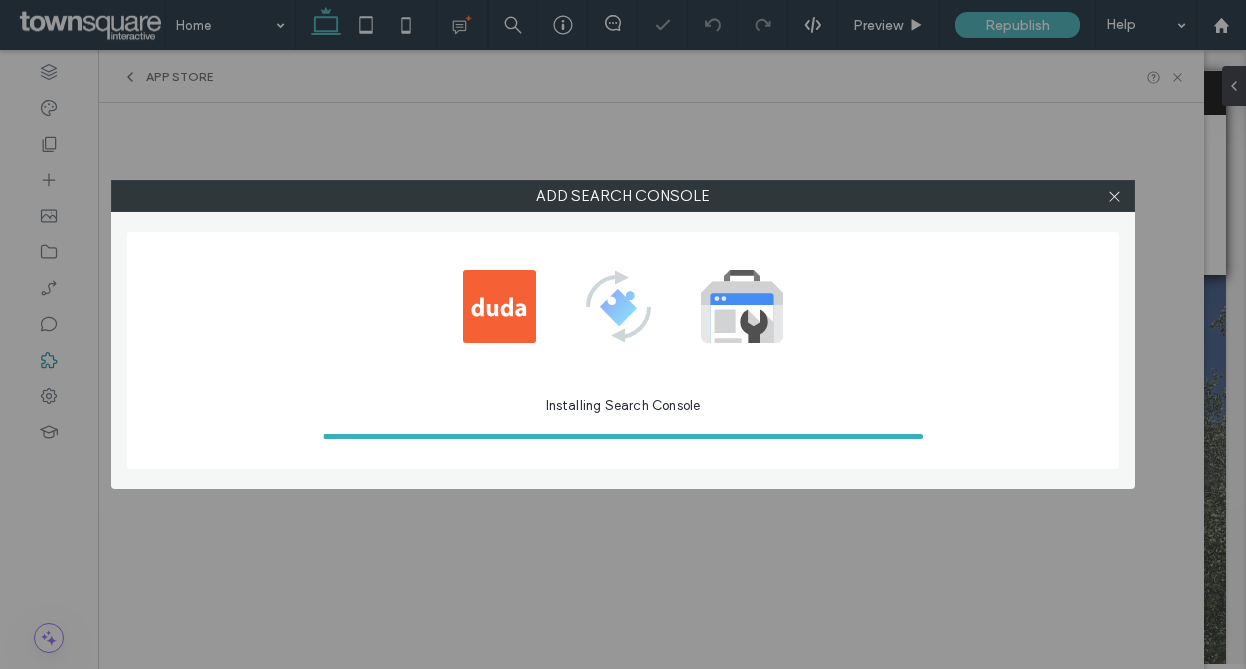scroll, scrollTop: 0, scrollLeft: 0, axis: both 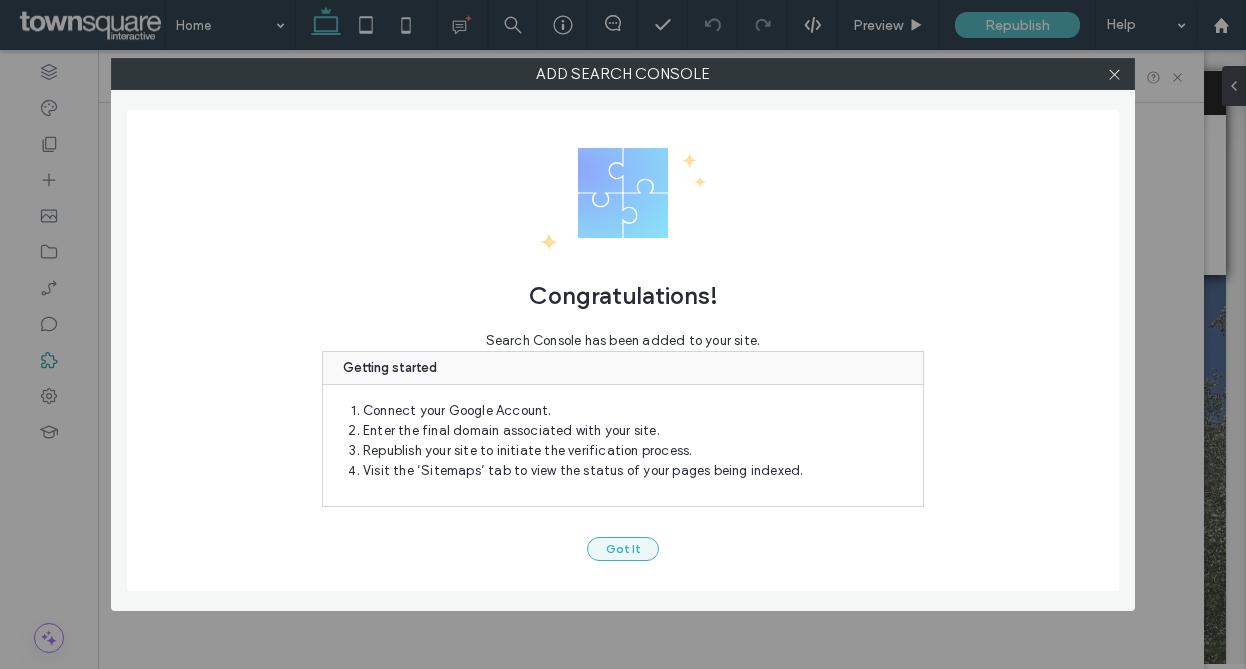 click on "Got It" at bounding box center [623, 549] 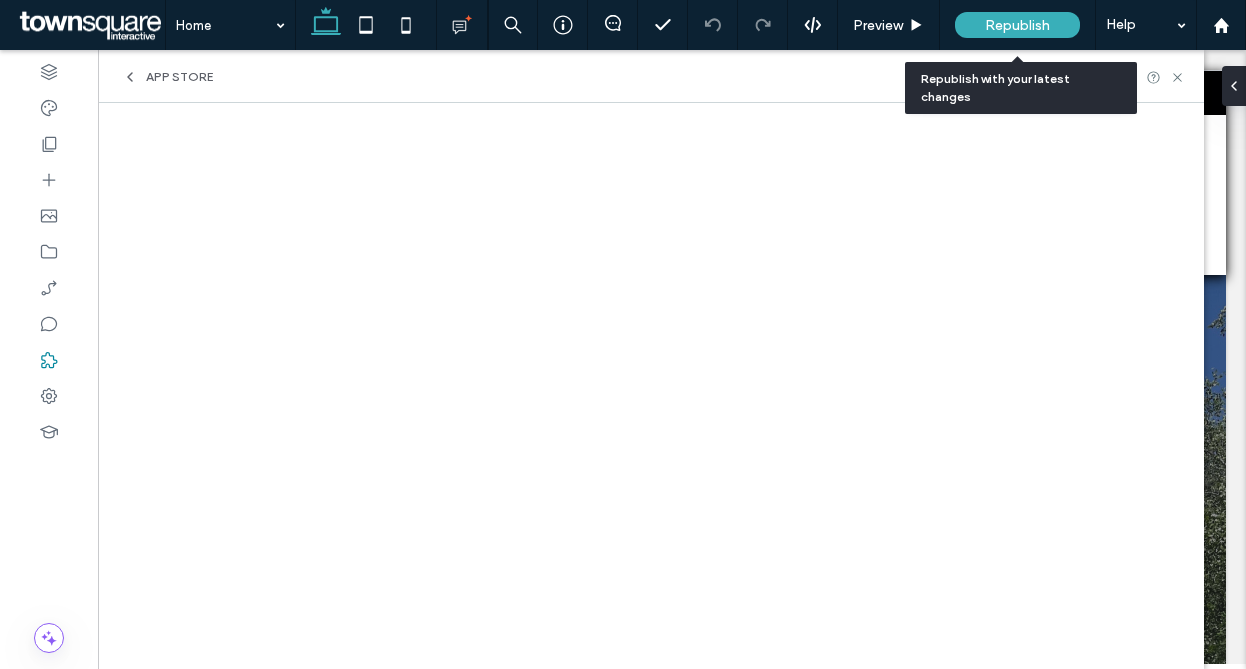 click on "Republish" at bounding box center [1017, 25] 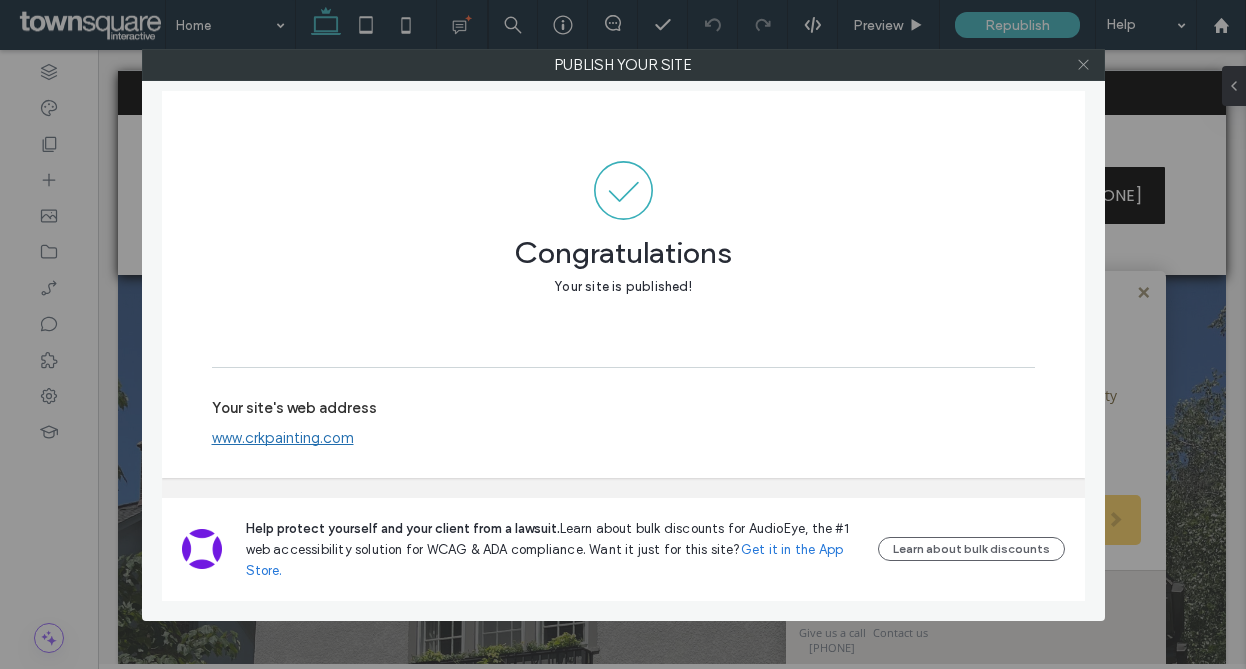 click 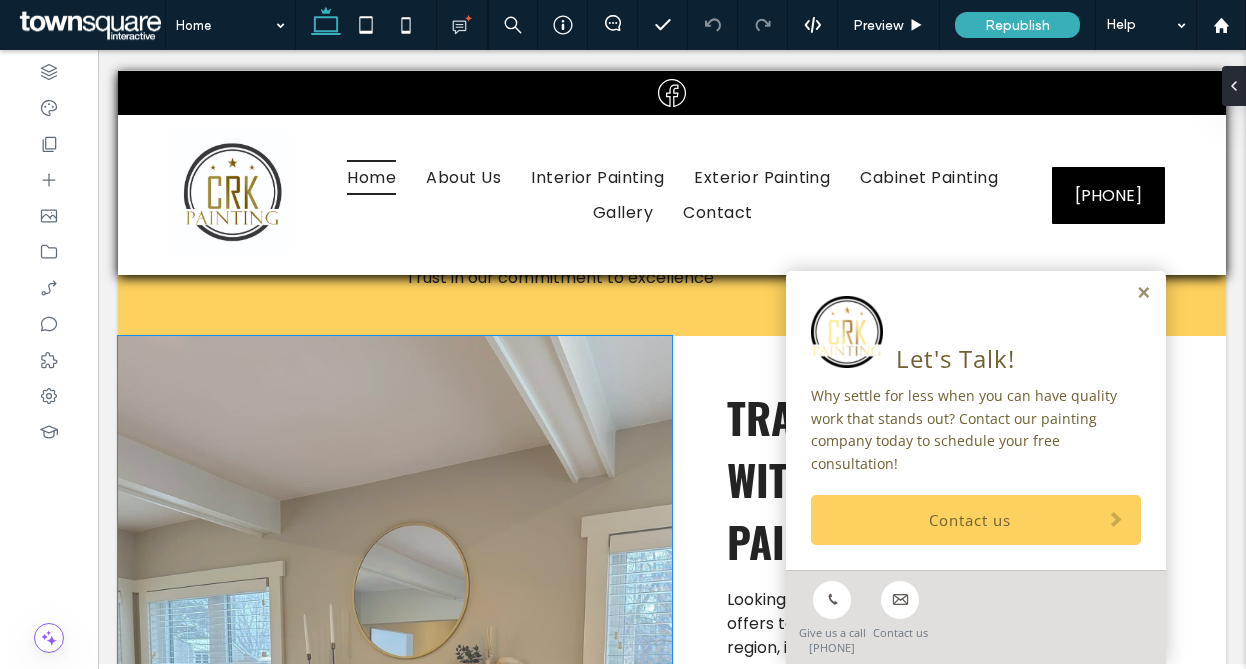 scroll, scrollTop: 775, scrollLeft: 0, axis: vertical 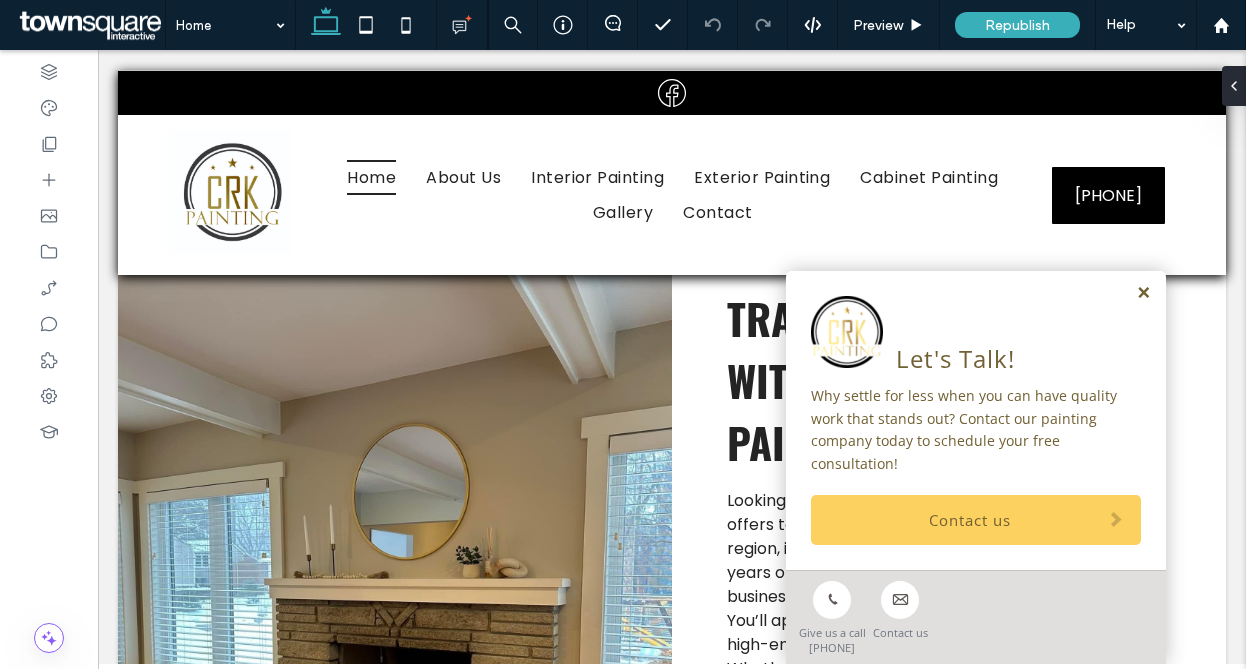 click at bounding box center [1143, 293] 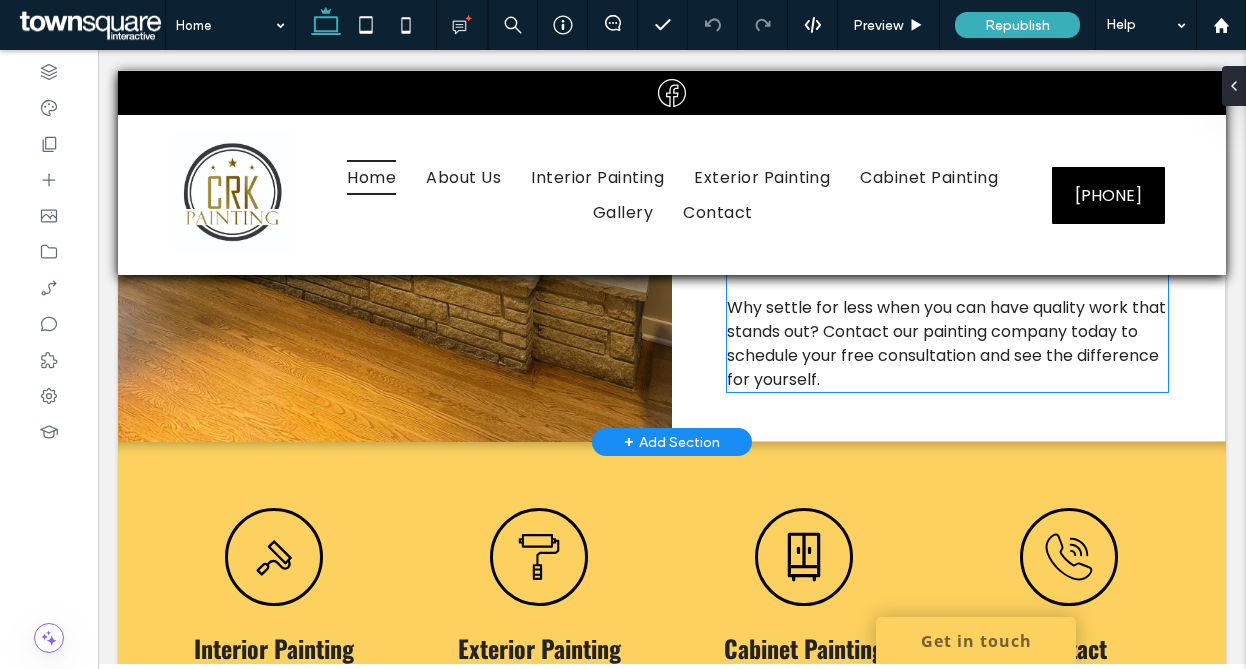 scroll, scrollTop: 1440, scrollLeft: 0, axis: vertical 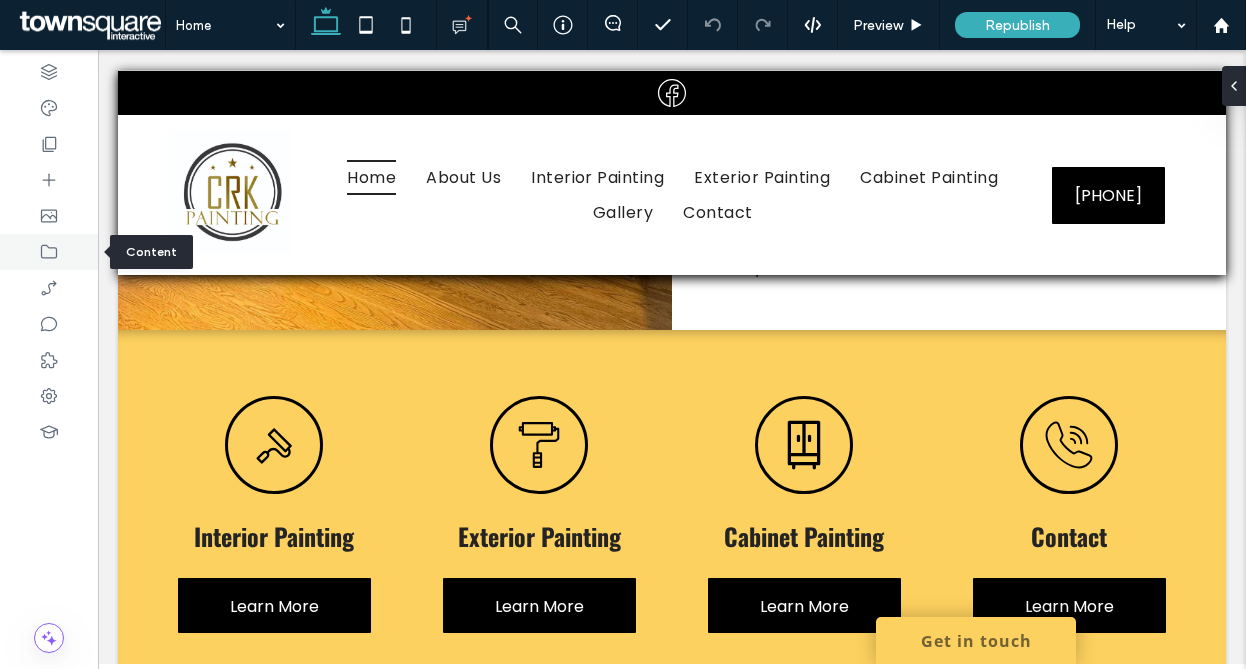 click 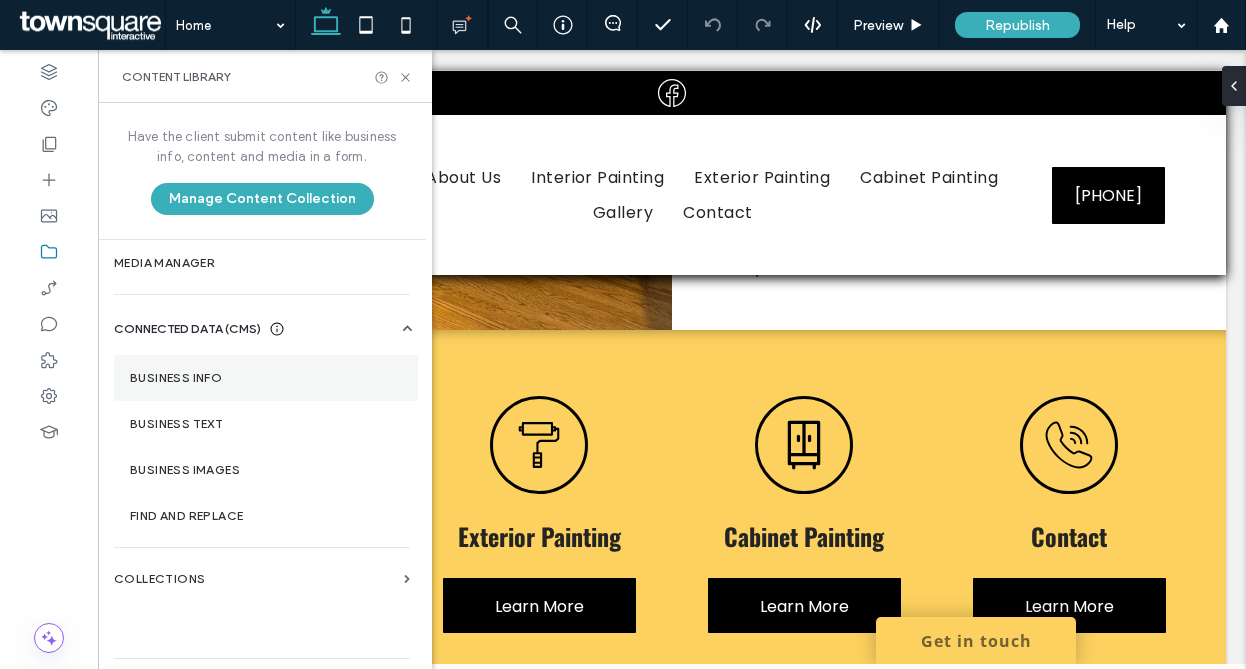 click on "Business Info" at bounding box center [266, 378] 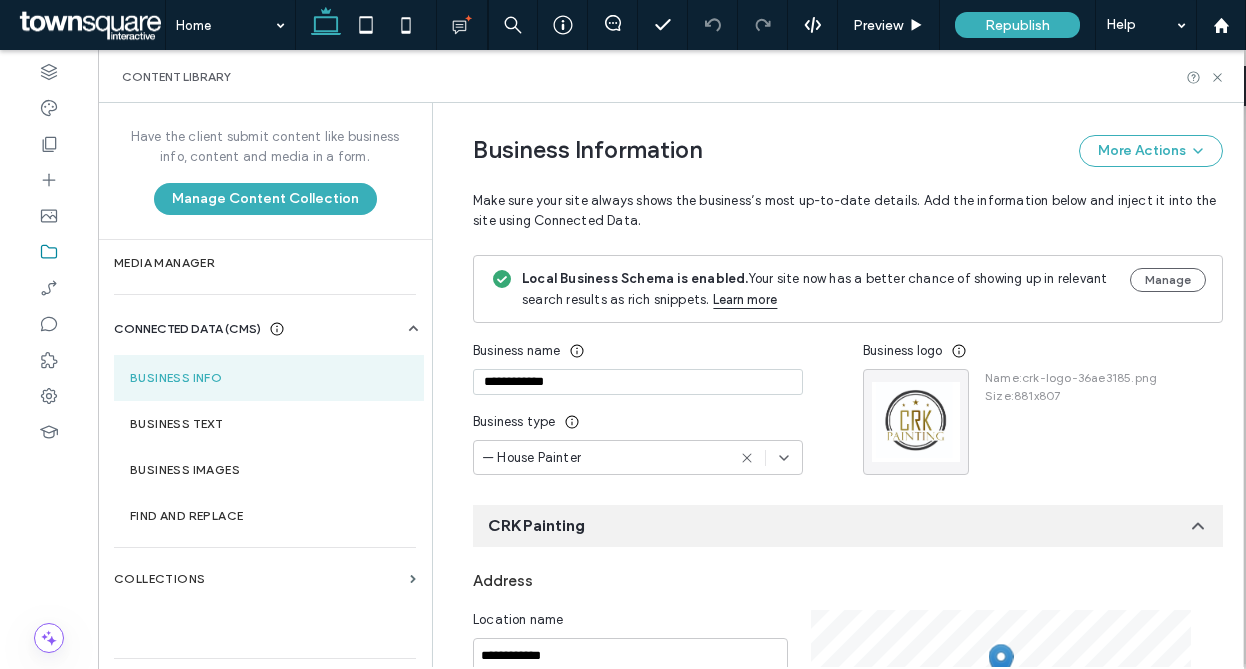 scroll, scrollTop: 0, scrollLeft: 25, axis: horizontal 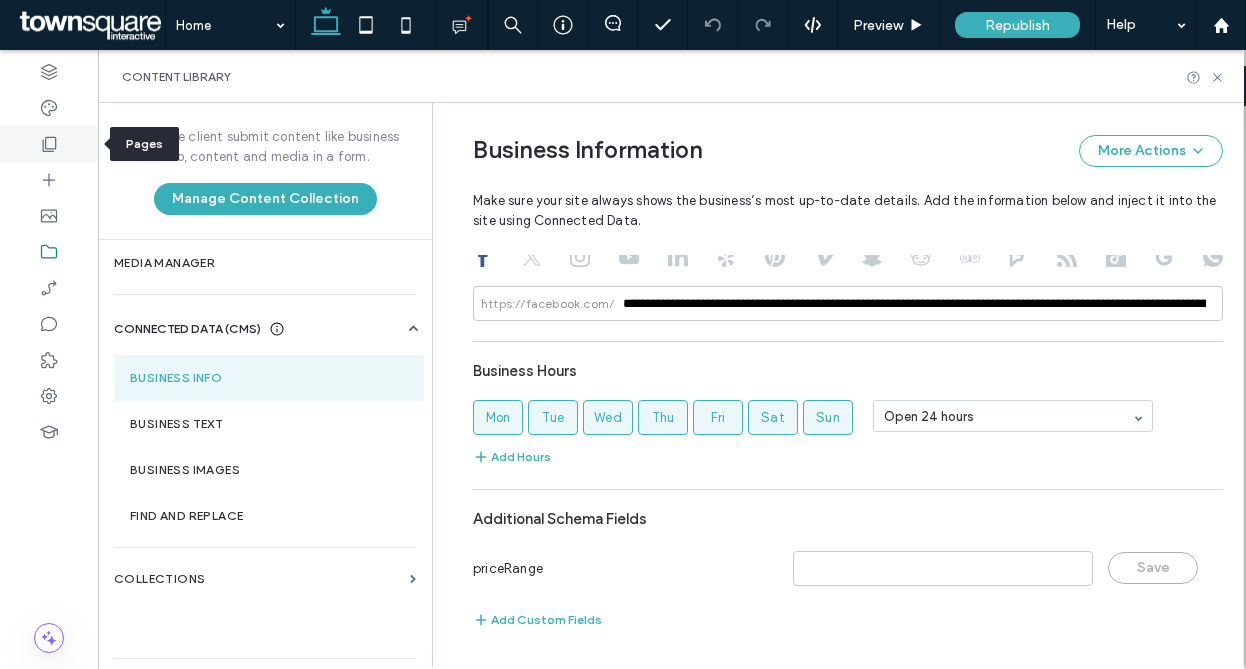 click 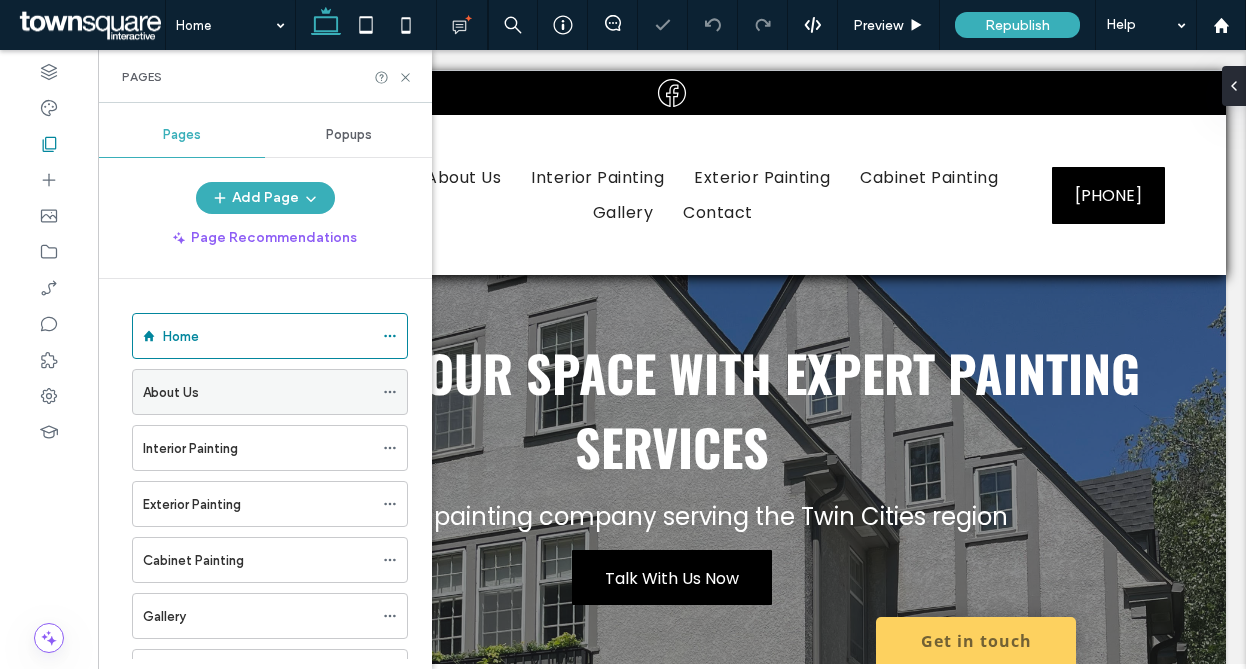 scroll, scrollTop: 0, scrollLeft: 0, axis: both 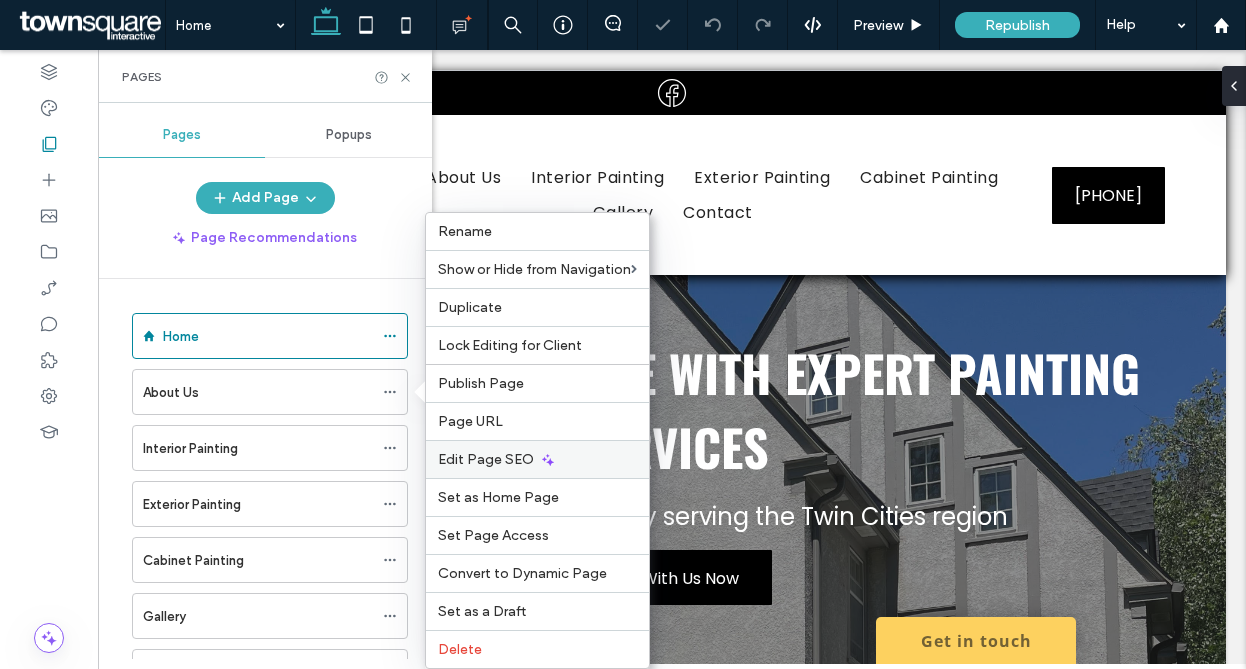 click on "Edit Page SEO" at bounding box center (486, 459) 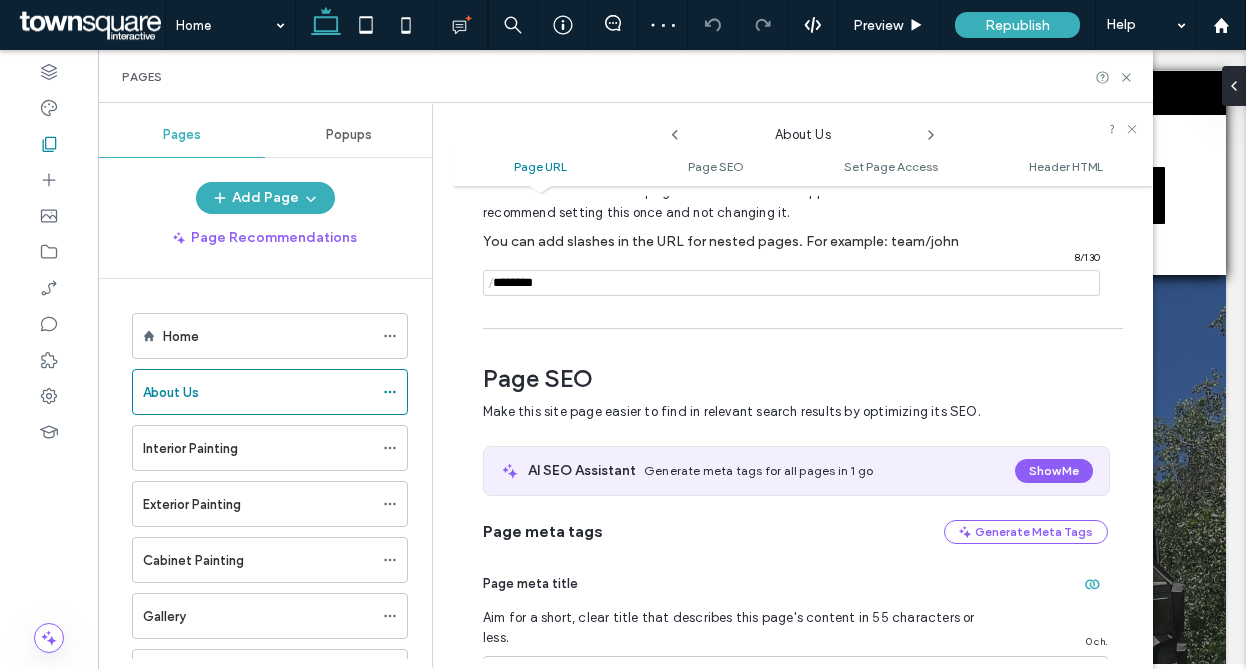 scroll, scrollTop: 275, scrollLeft: 0, axis: vertical 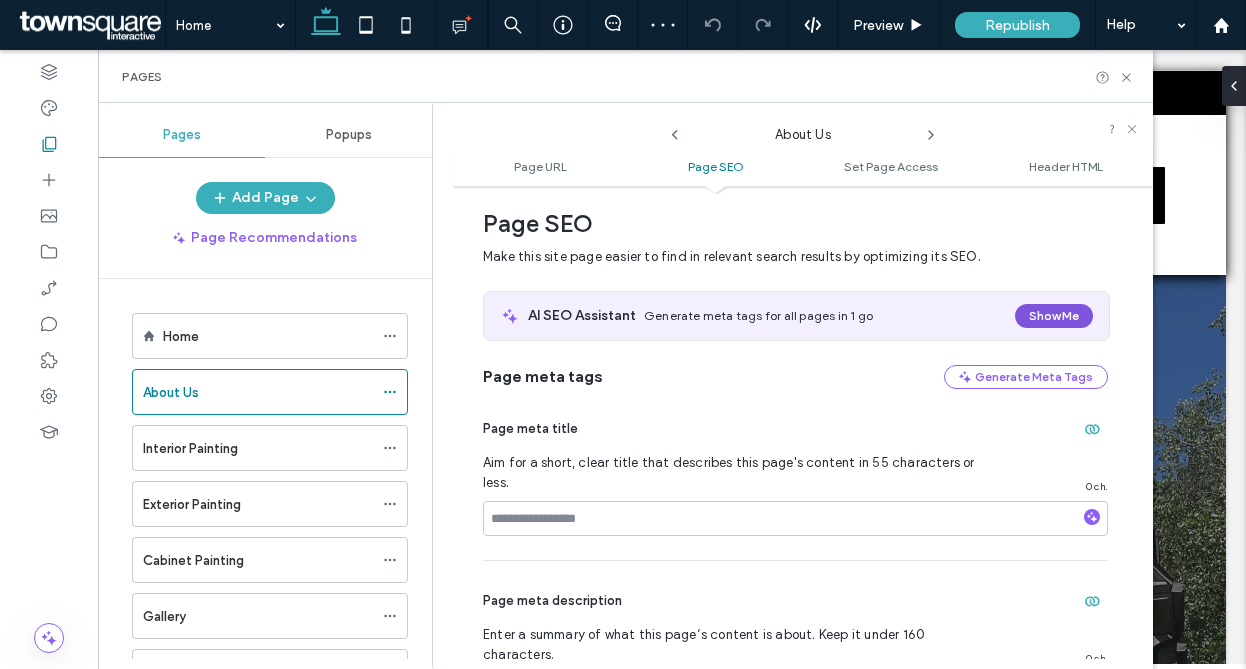 click on "Show Me" at bounding box center [1054, 316] 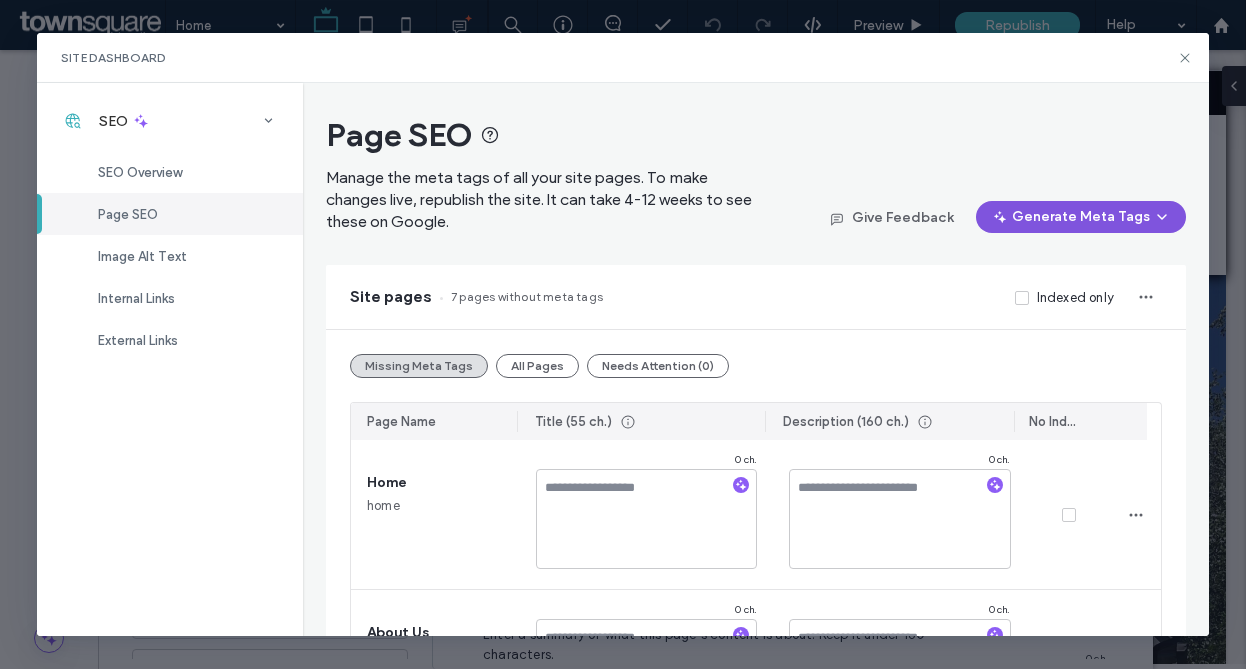 click on "Generate Meta Tags" at bounding box center [1081, 217] 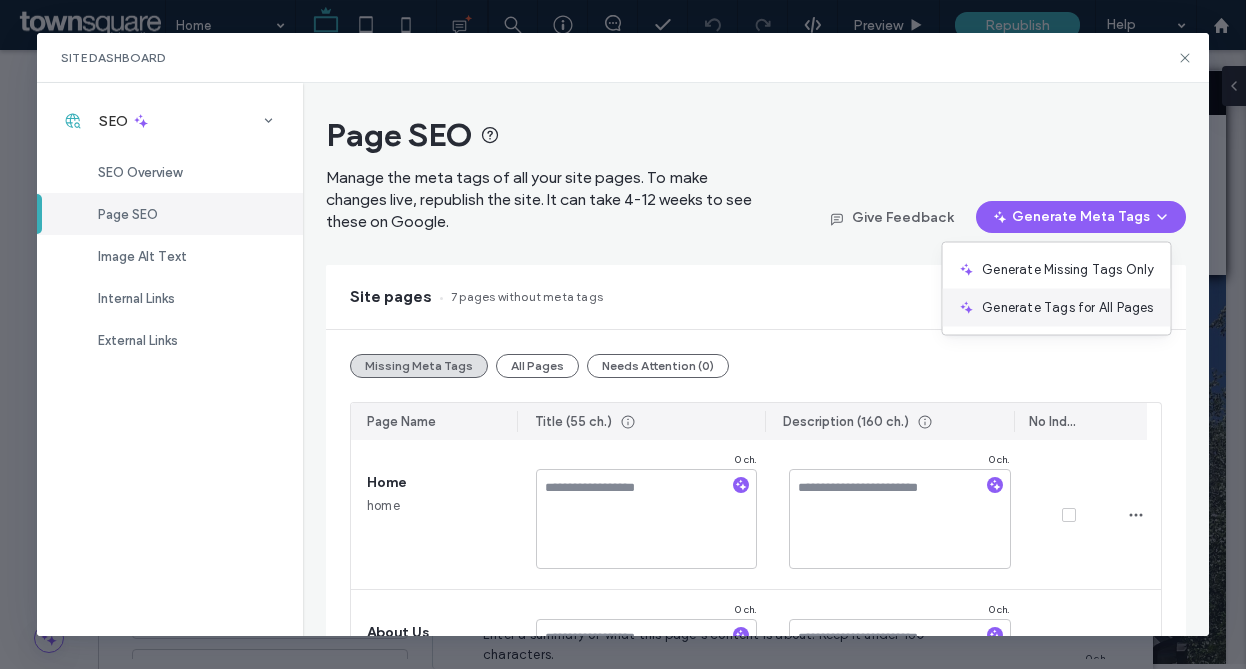 click on "Generate Tags for All Pages" at bounding box center [1067, 308] 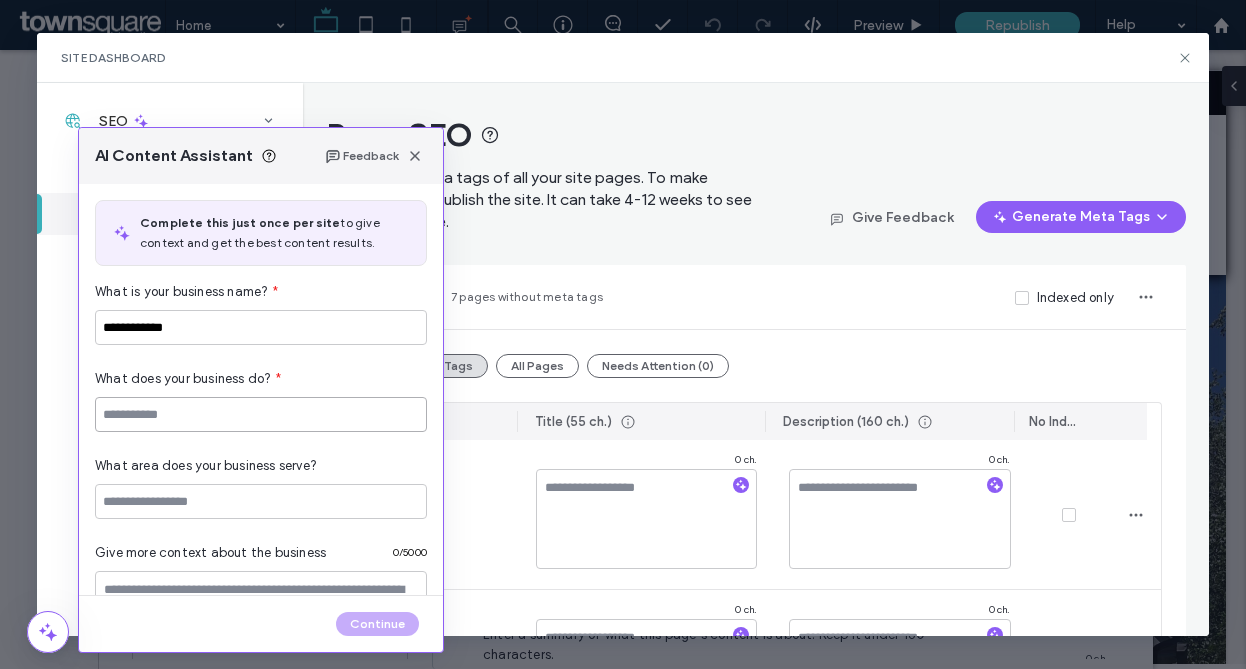 click at bounding box center (261, 414) 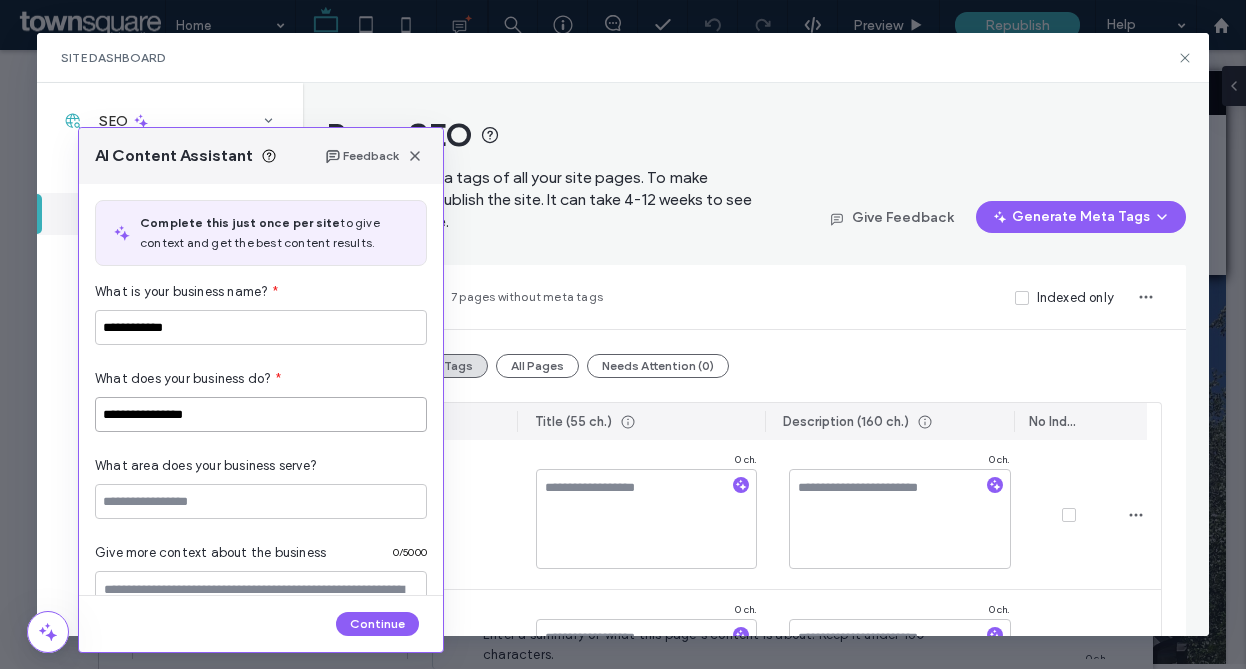 type on "**********" 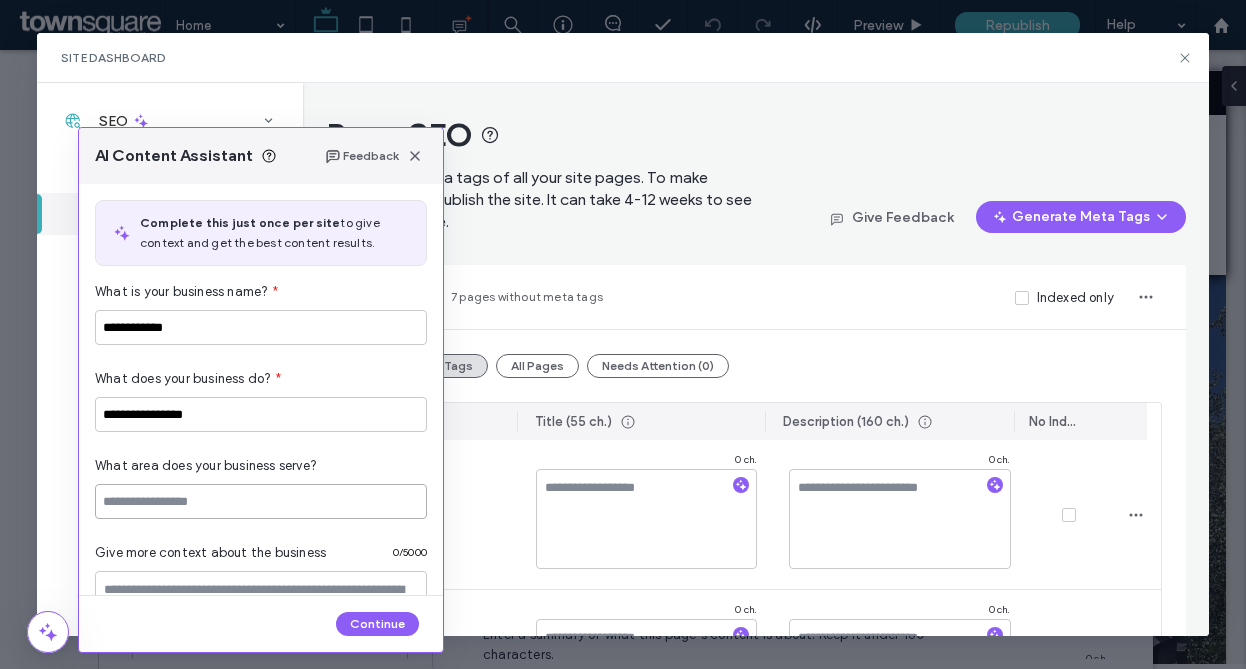 click at bounding box center (261, 501) 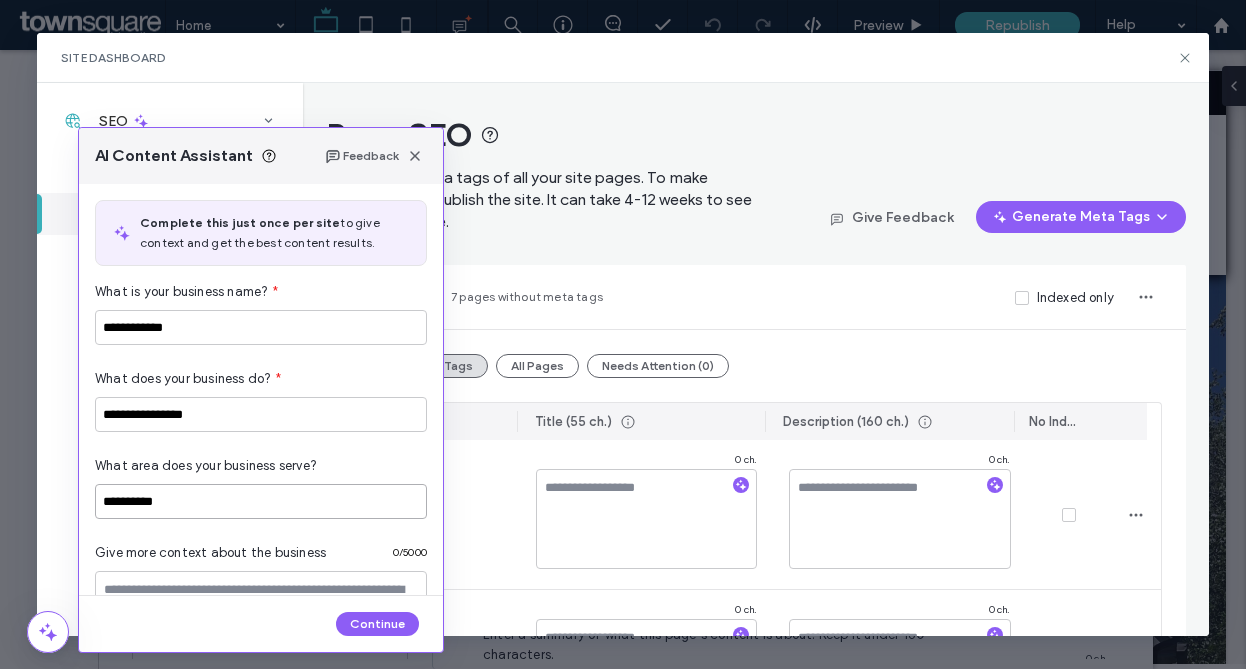 scroll, scrollTop: 114, scrollLeft: 0, axis: vertical 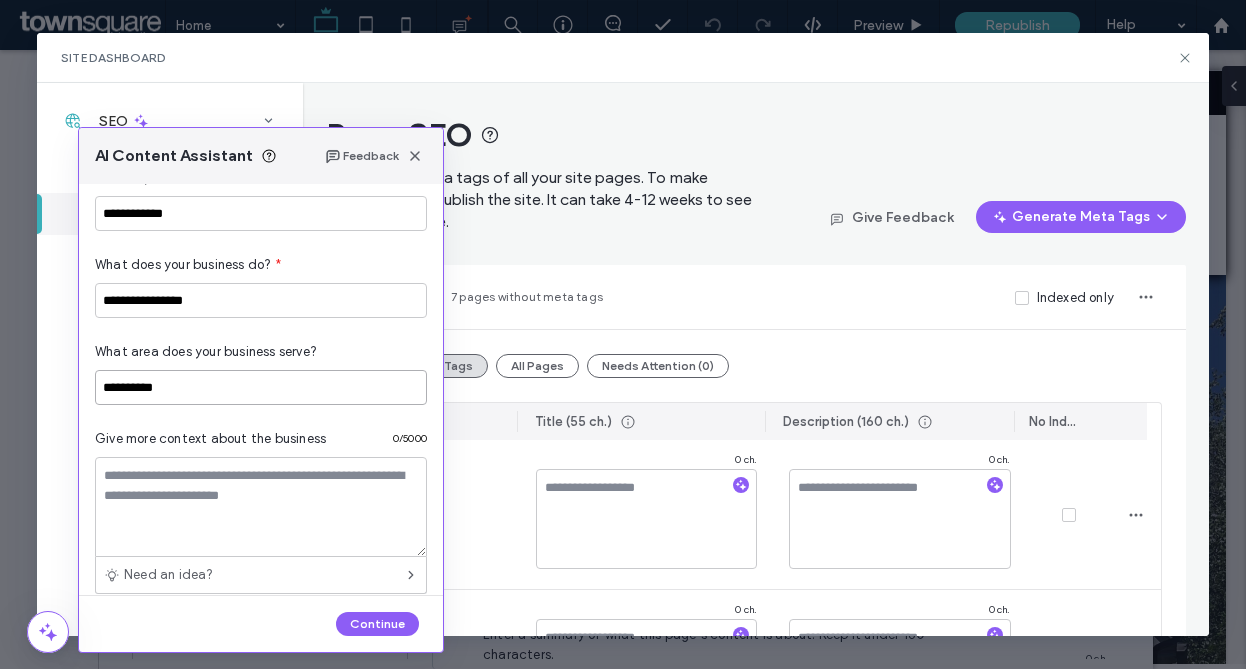 type on "**********" 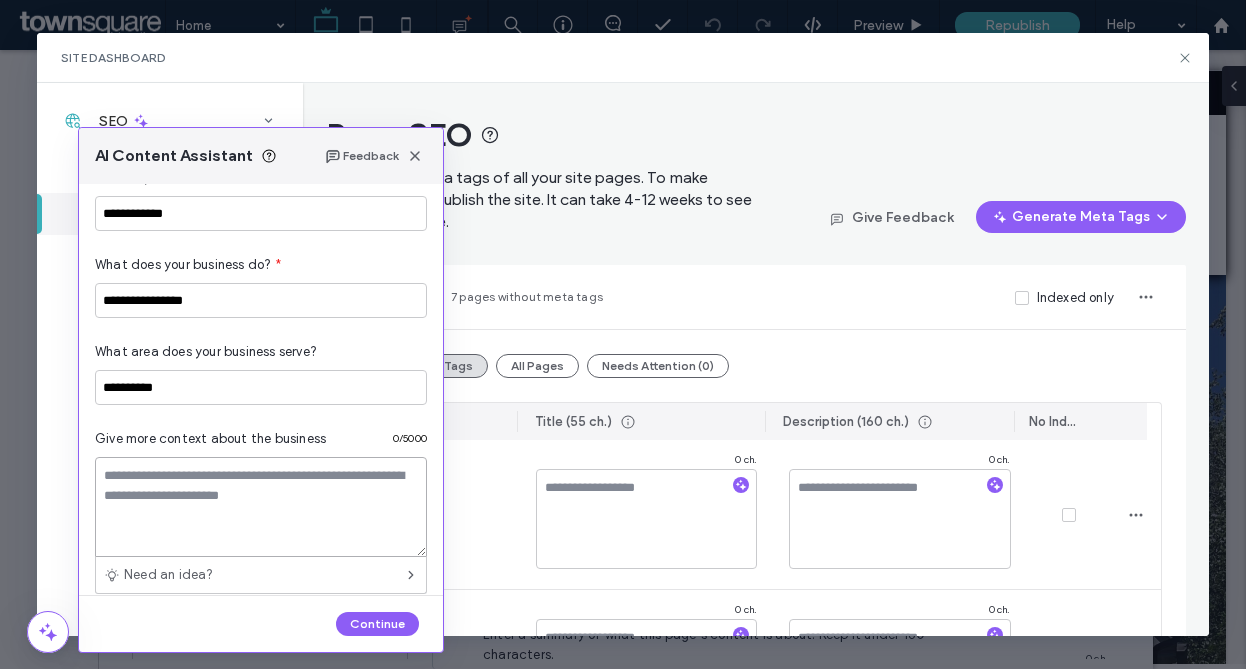 click at bounding box center (261, 507) 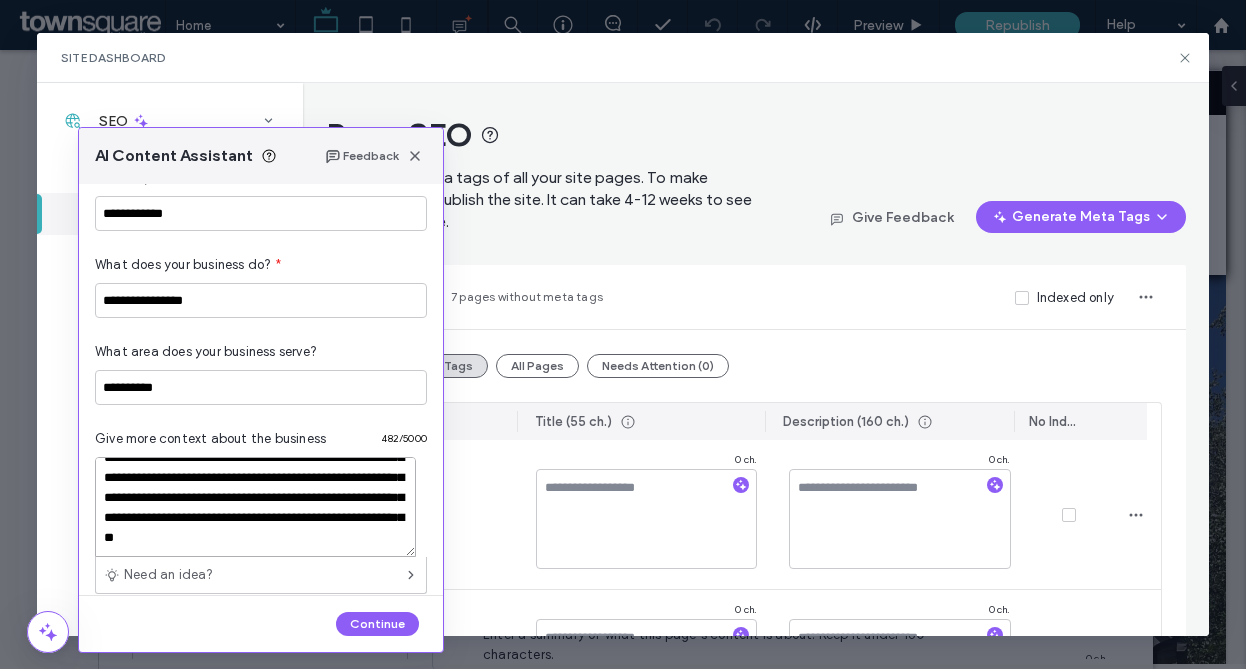 scroll, scrollTop: 138, scrollLeft: 0, axis: vertical 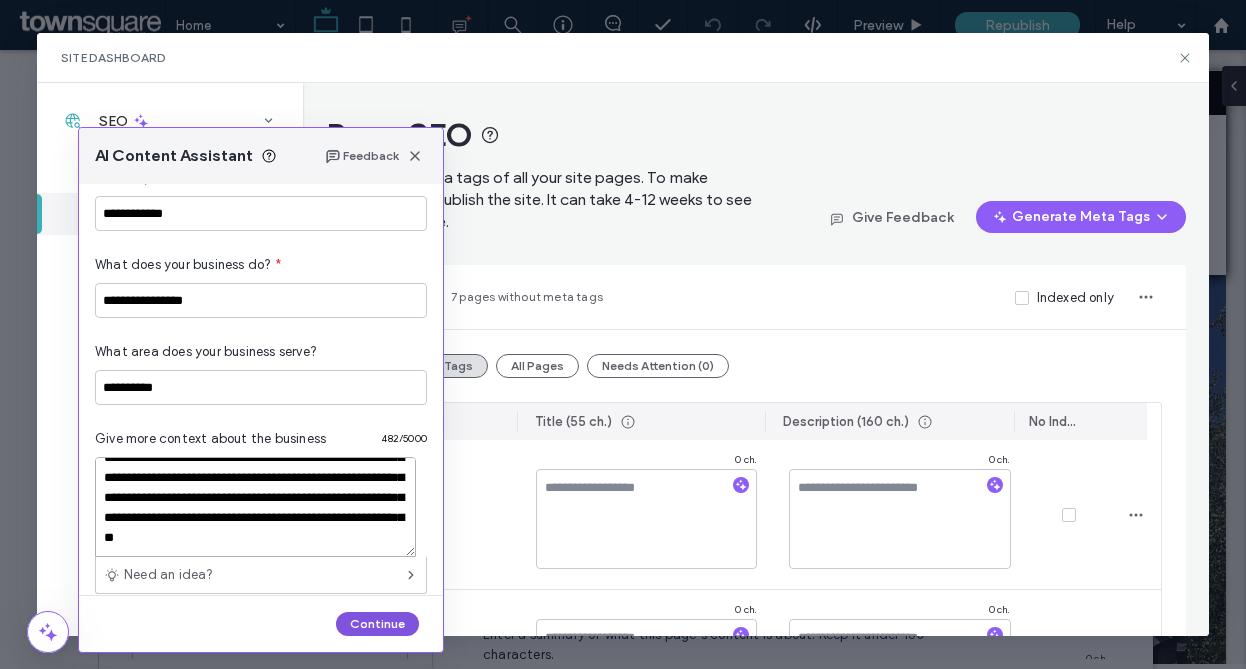 type on "**********" 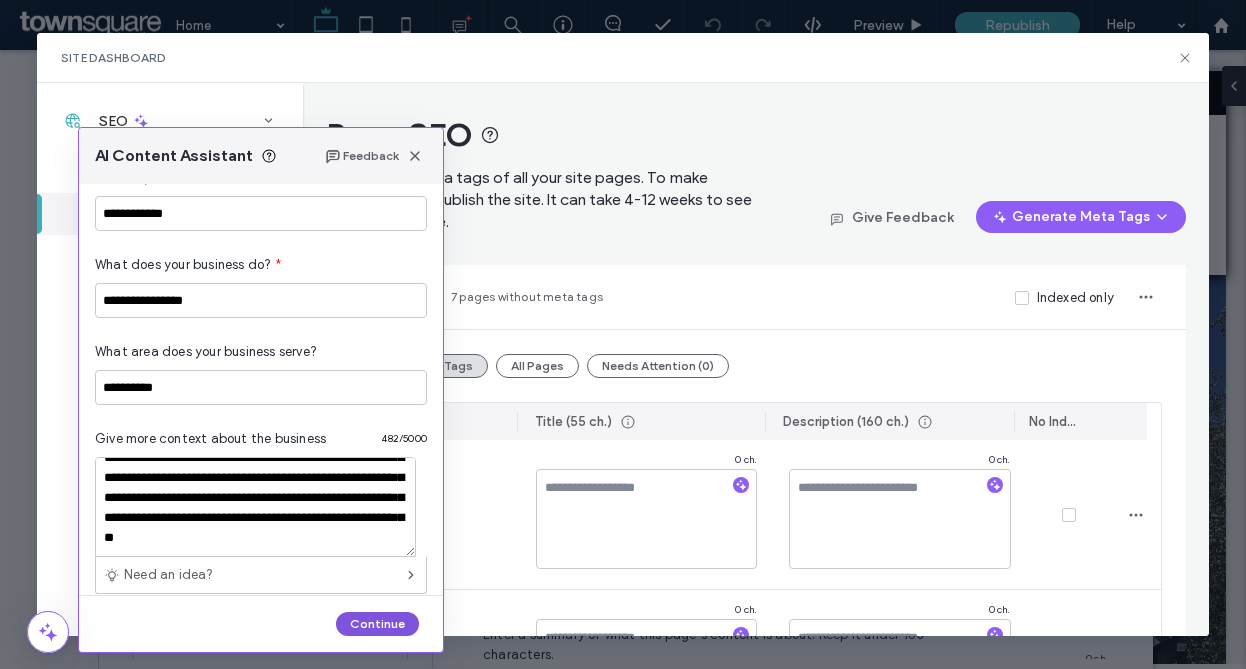 click on "Continue" at bounding box center [377, 624] 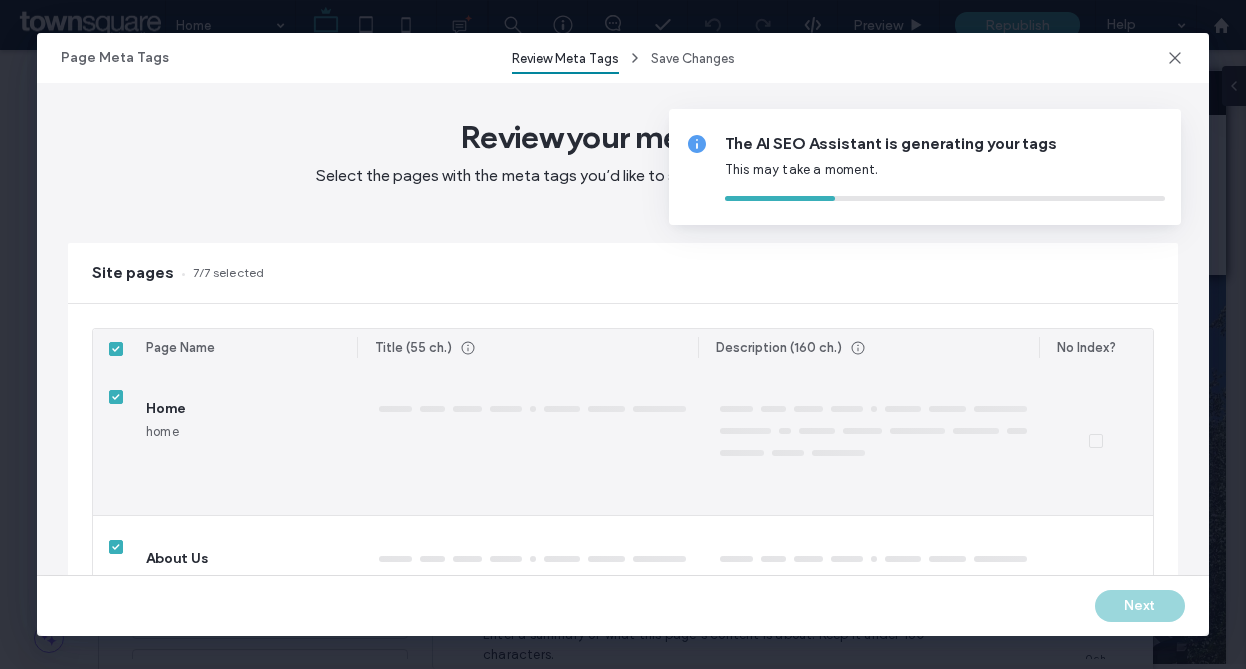 type on "*" 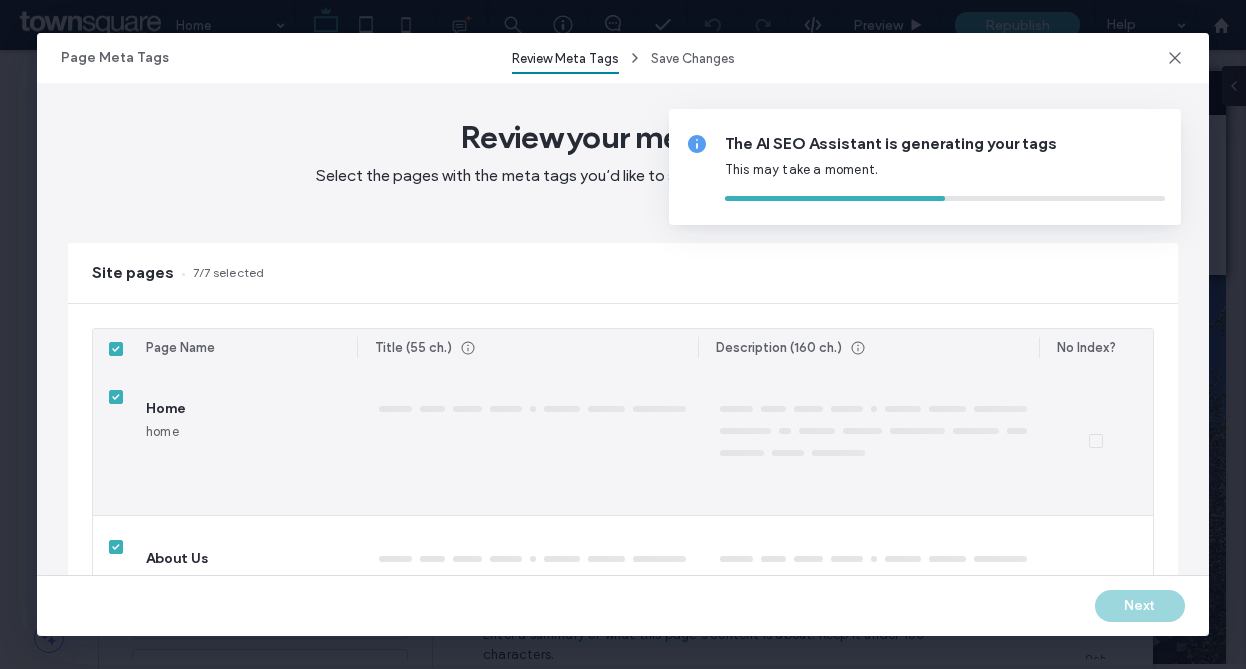 type on "*" 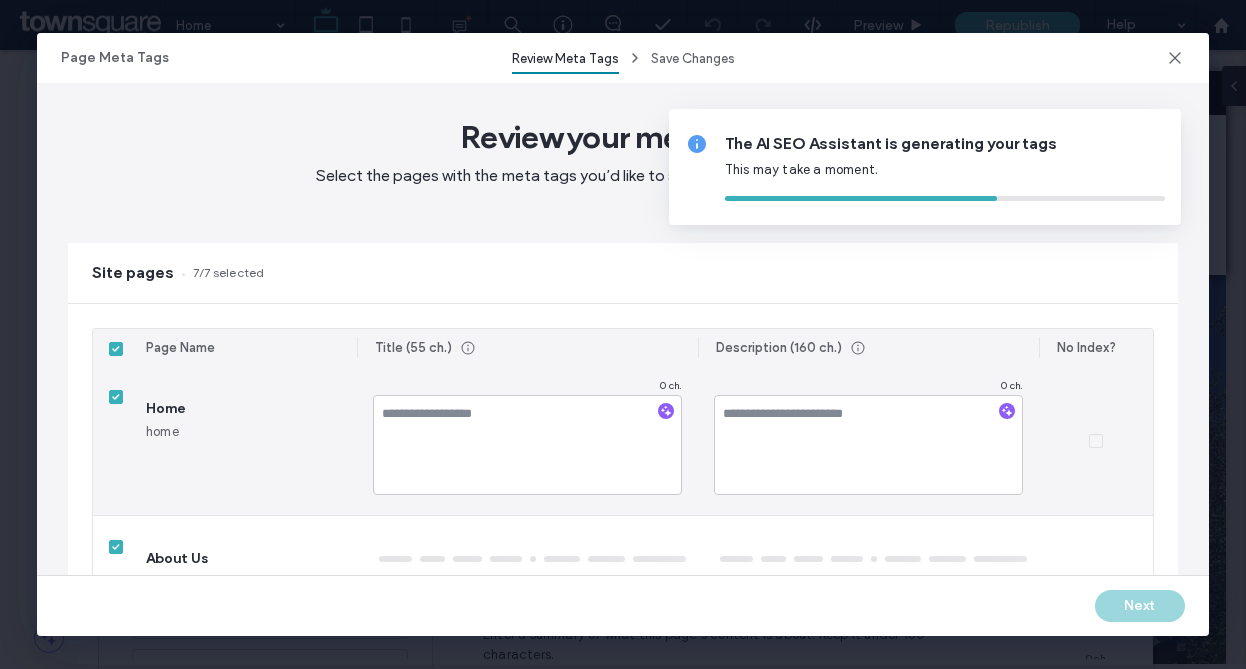 type on "*" 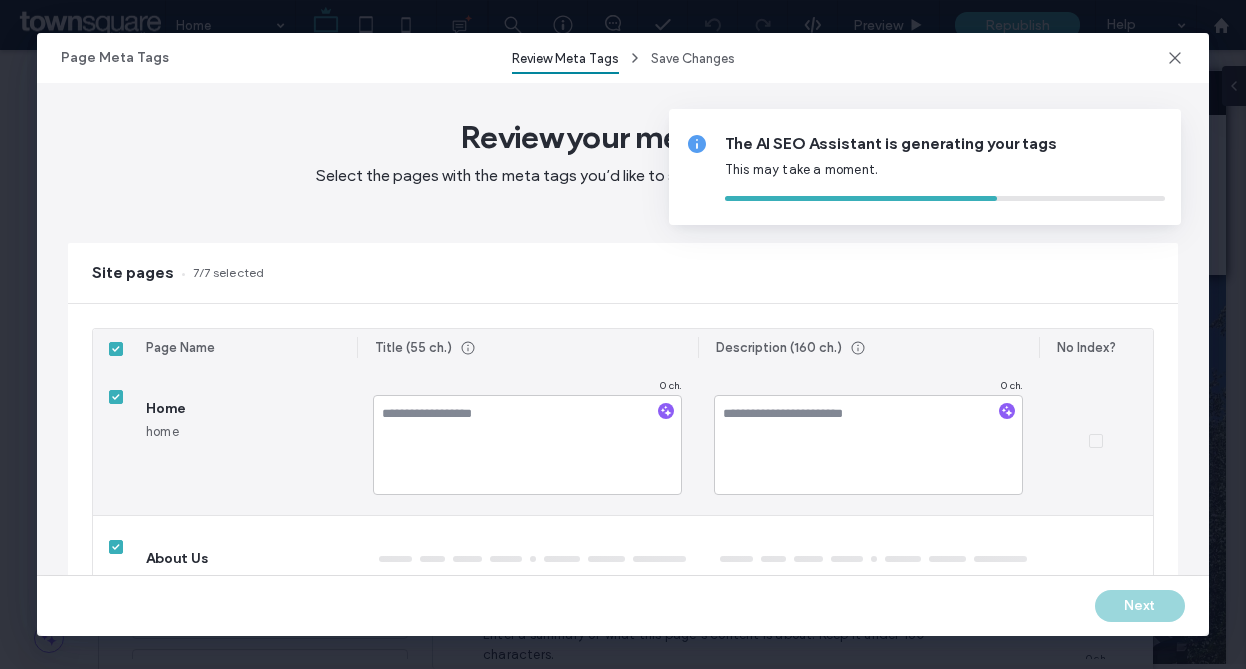 type on "*" 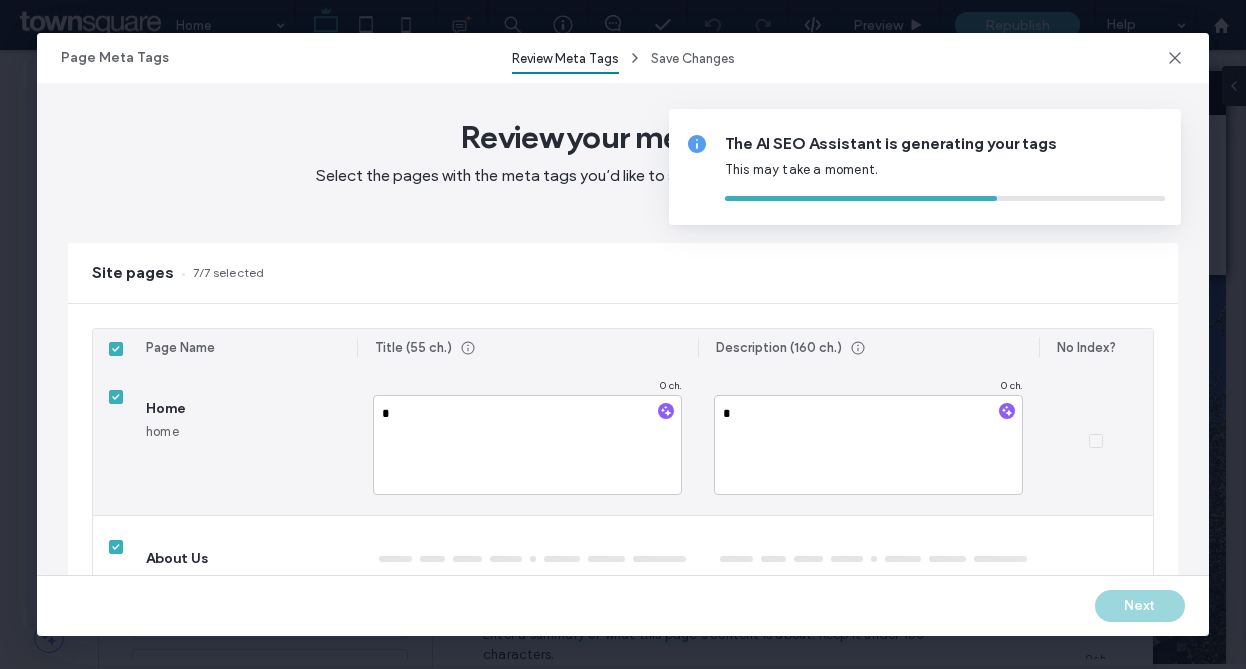 type on "**********" 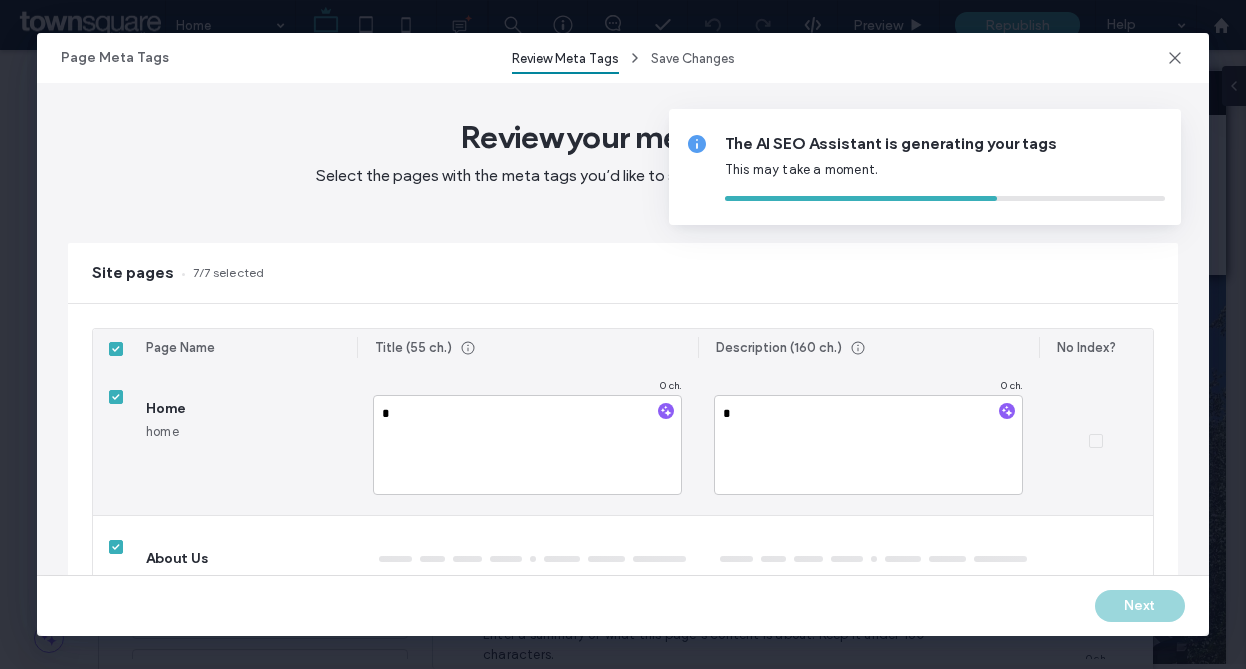 type on "**********" 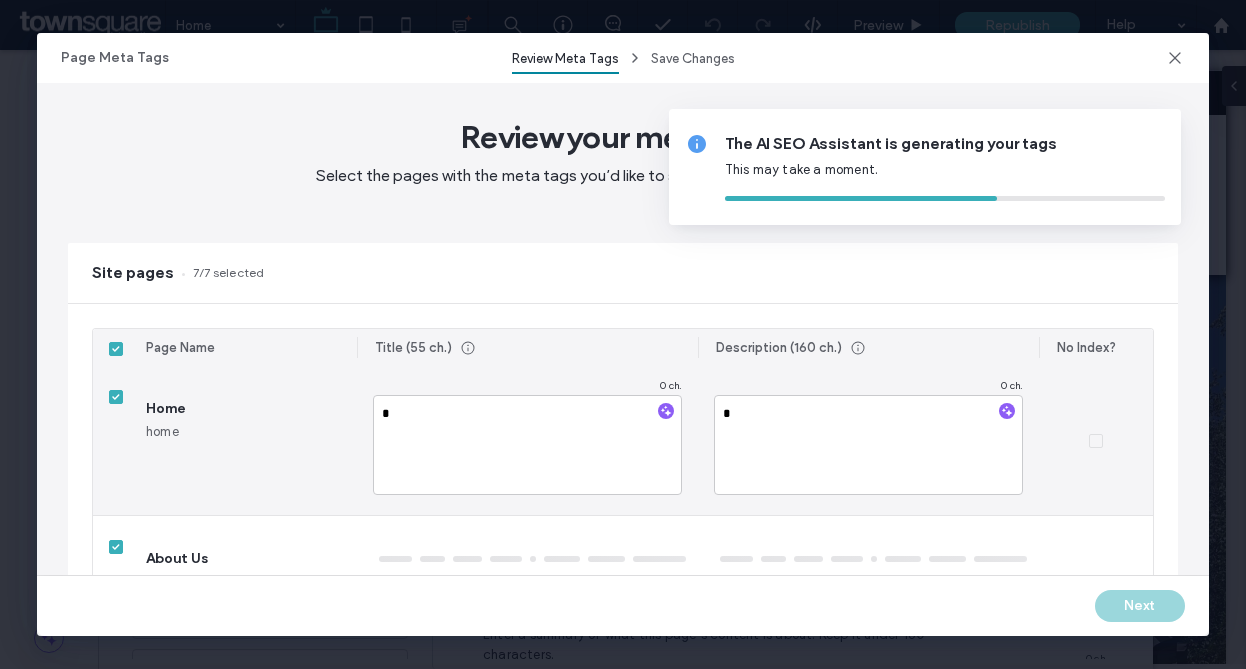 type on "**********" 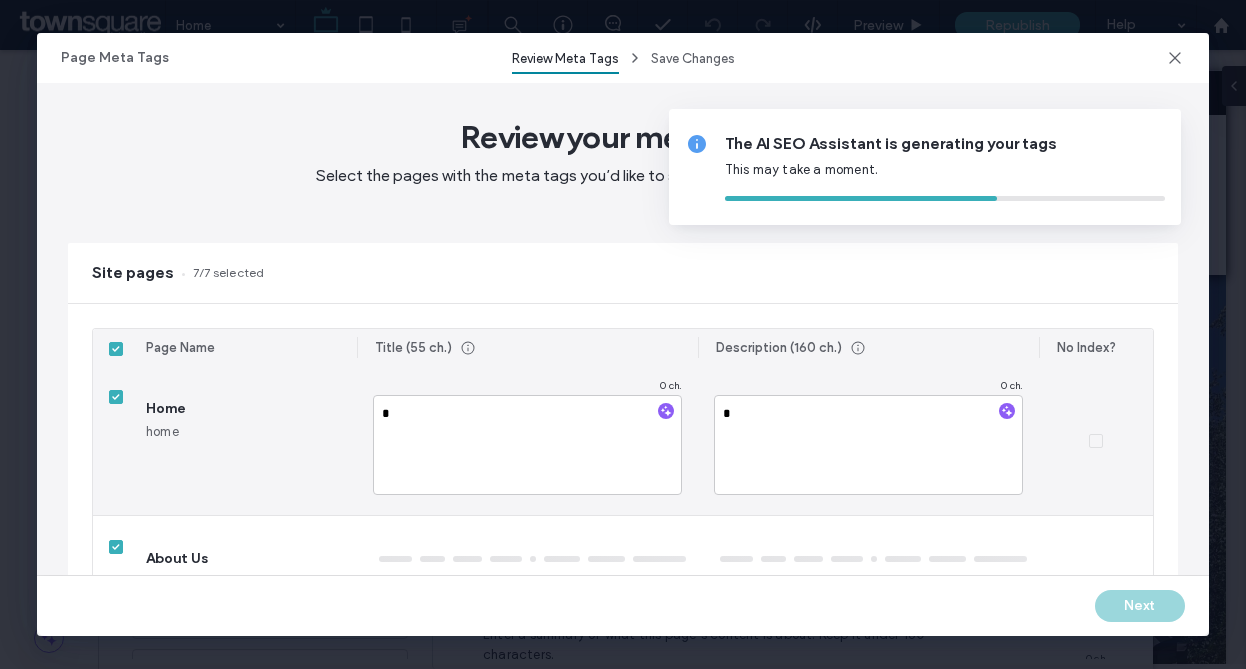 type on "**" 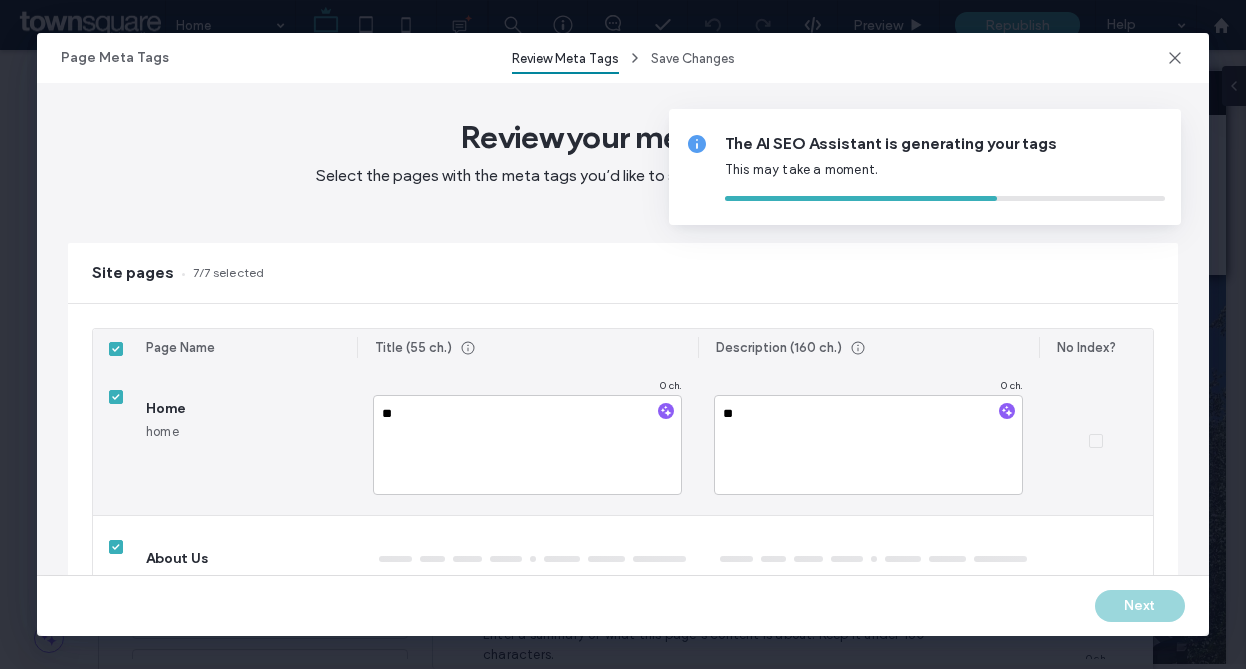 type on "**********" 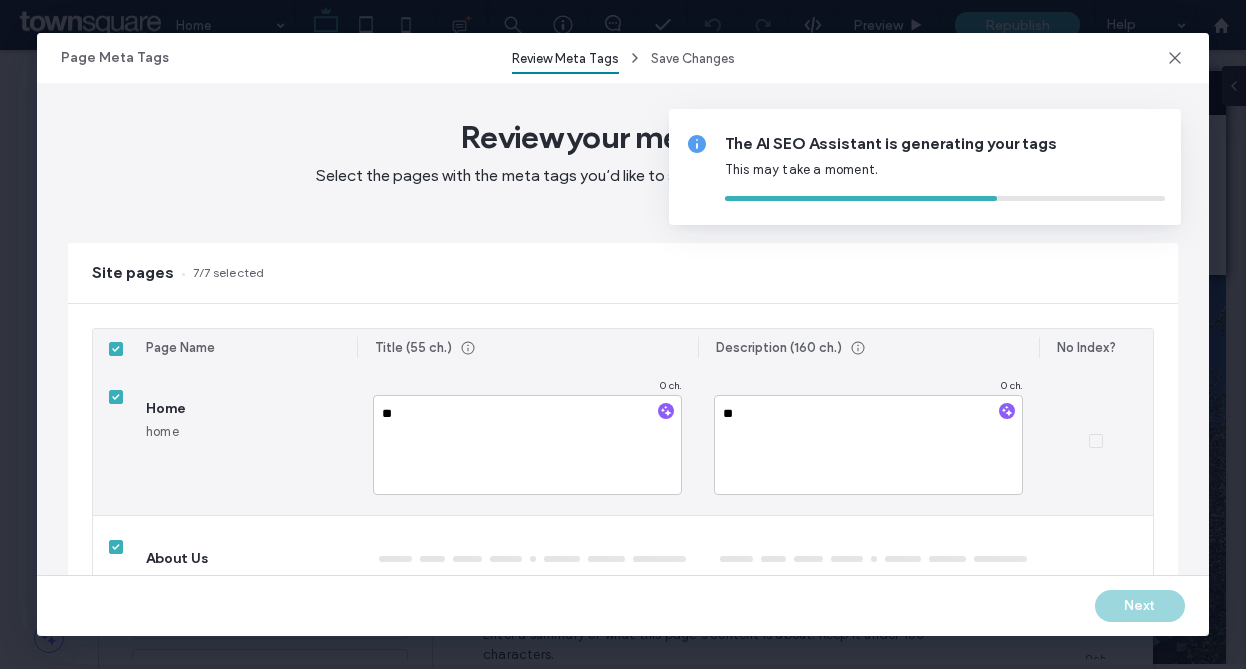type on "**********" 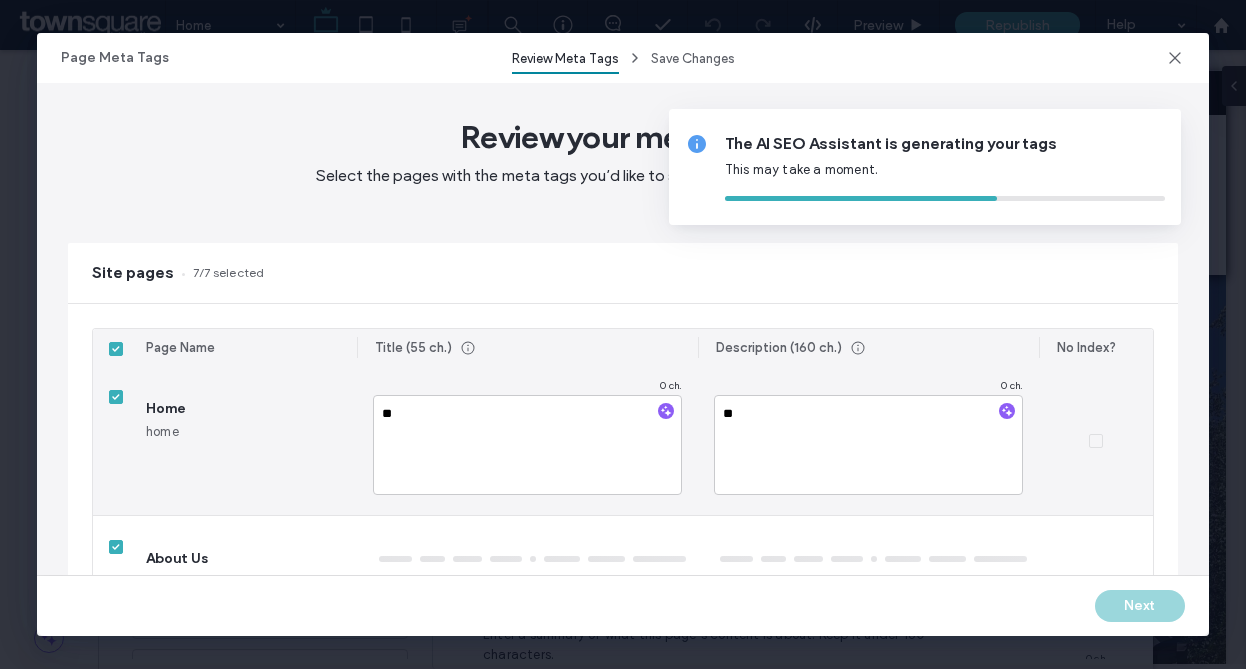 type on "**********" 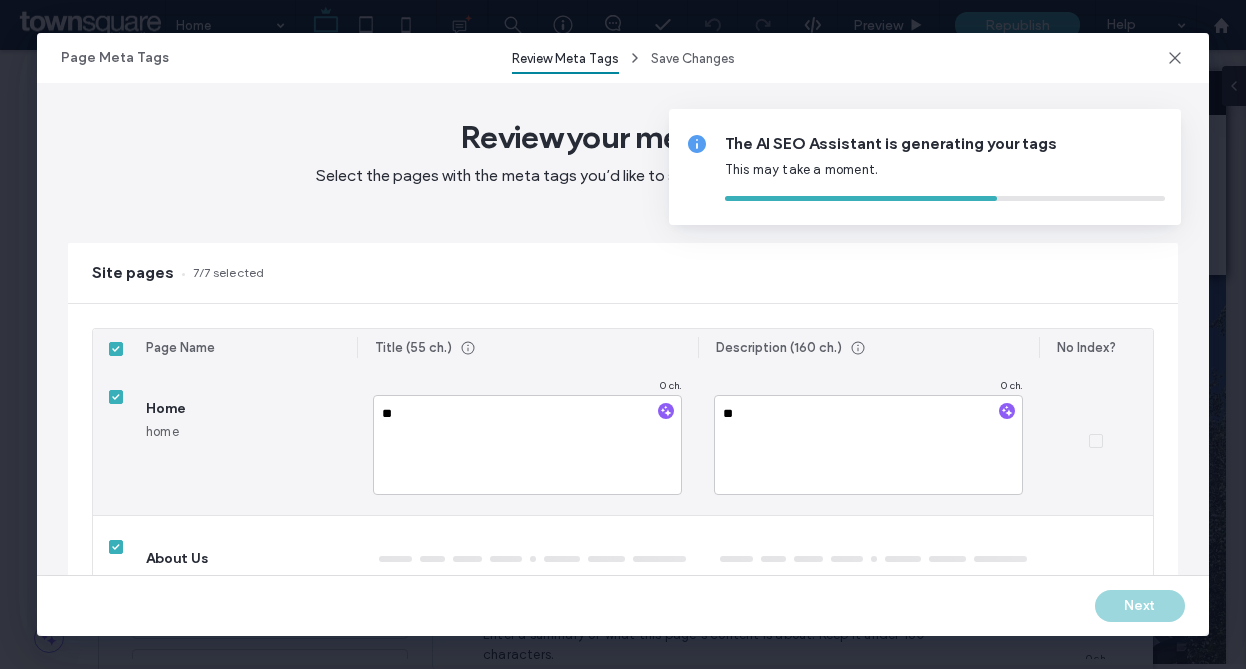 type on "***" 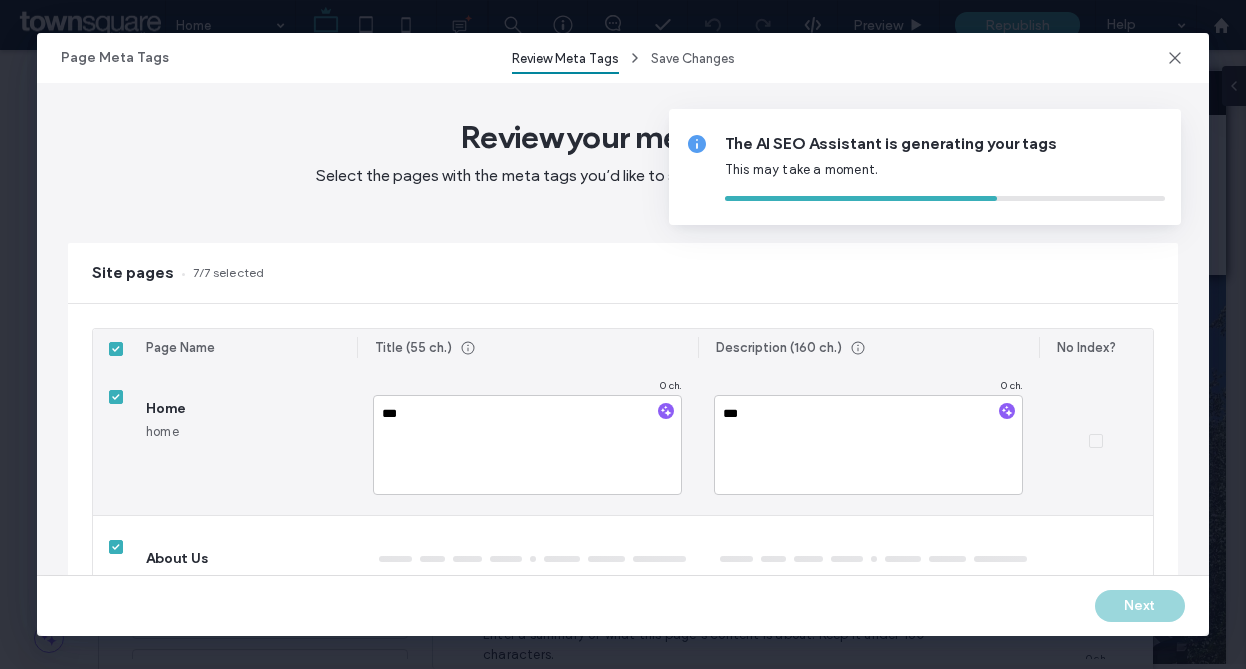 type on "**********" 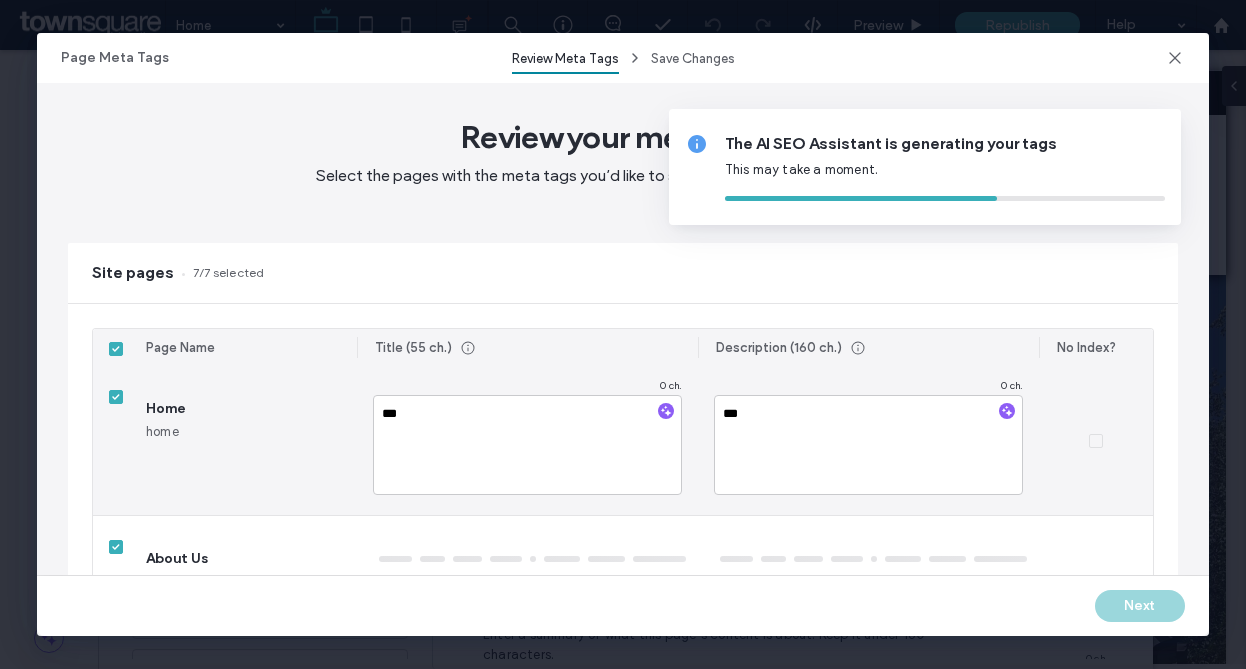 type on "**********" 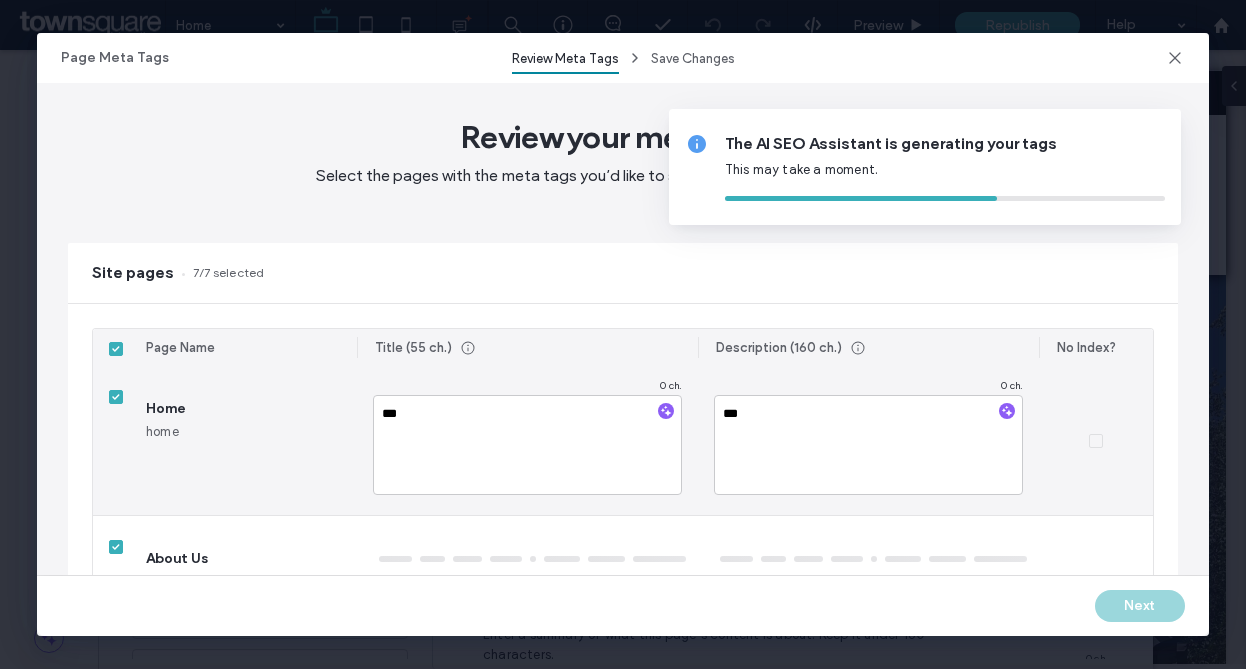type on "**********" 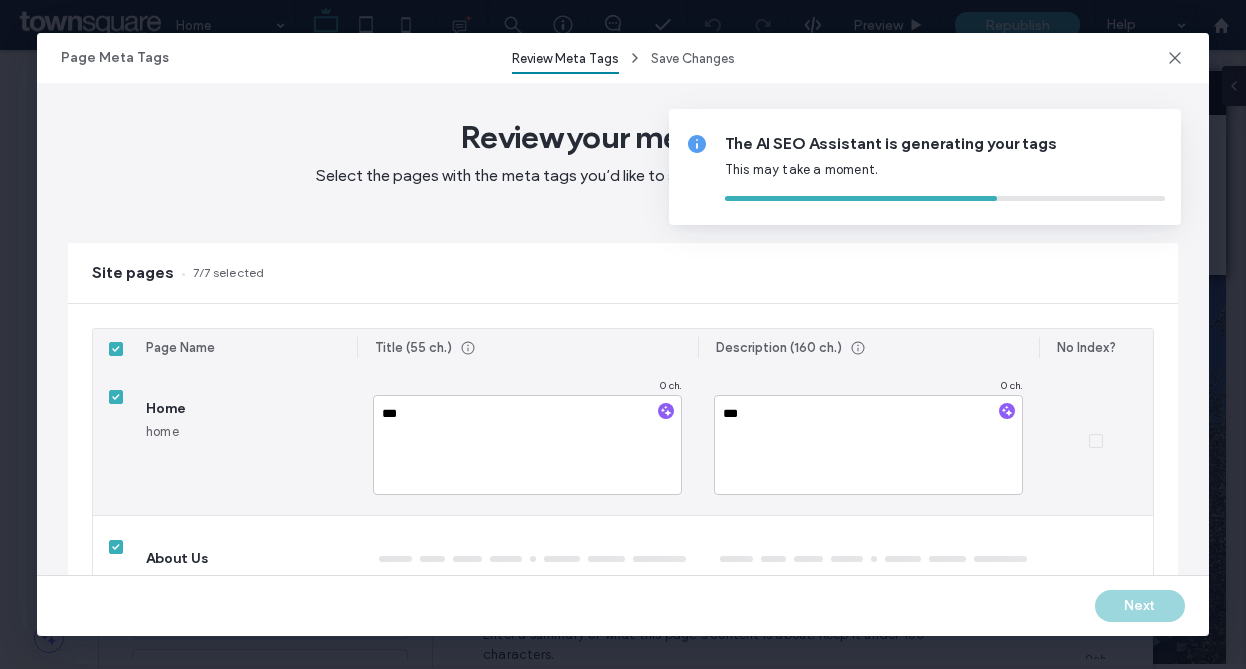 type on "**********" 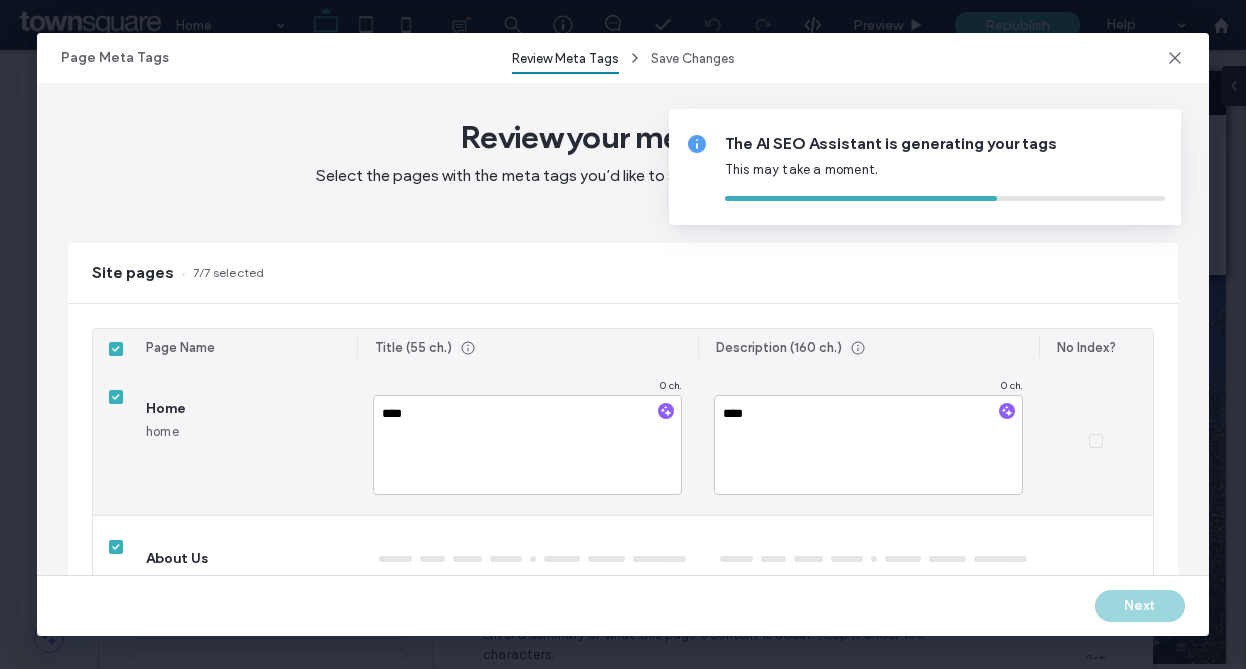 type on "**********" 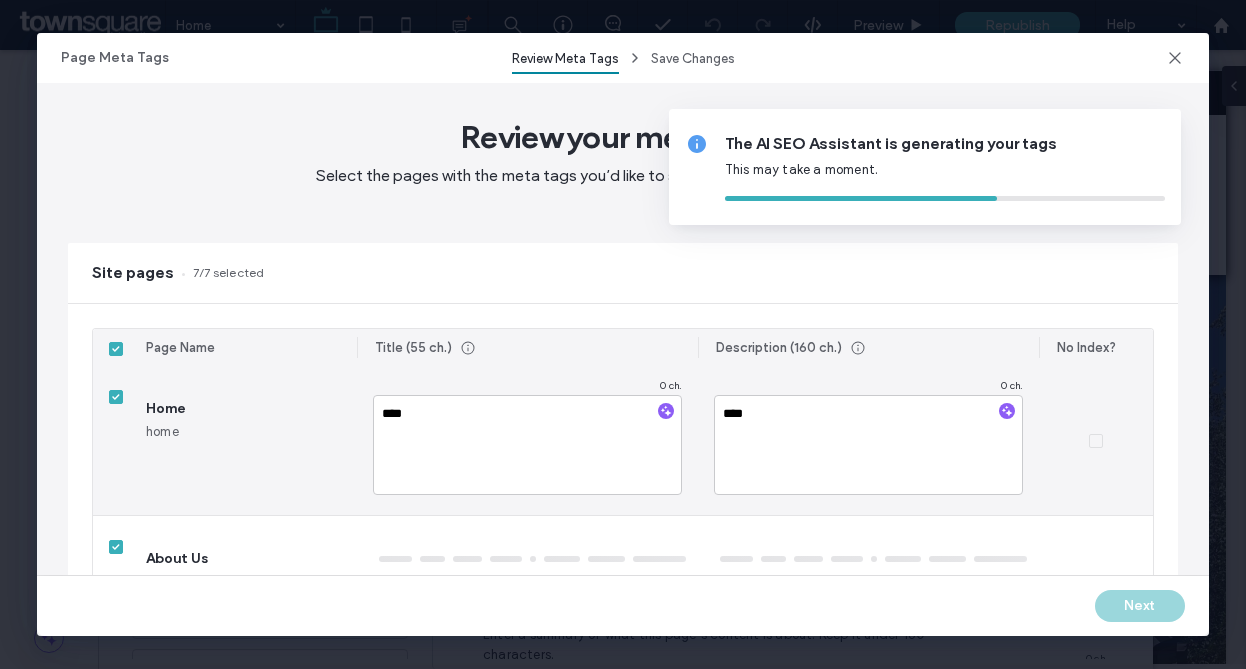 type on "**********" 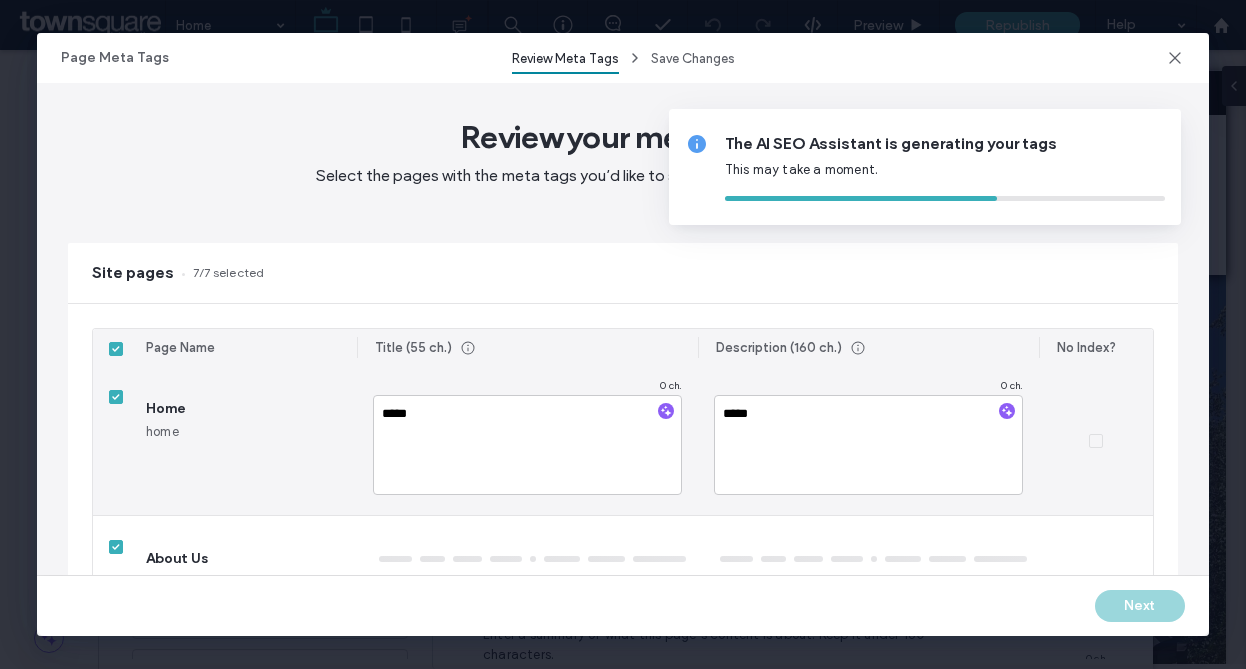 type on "**********" 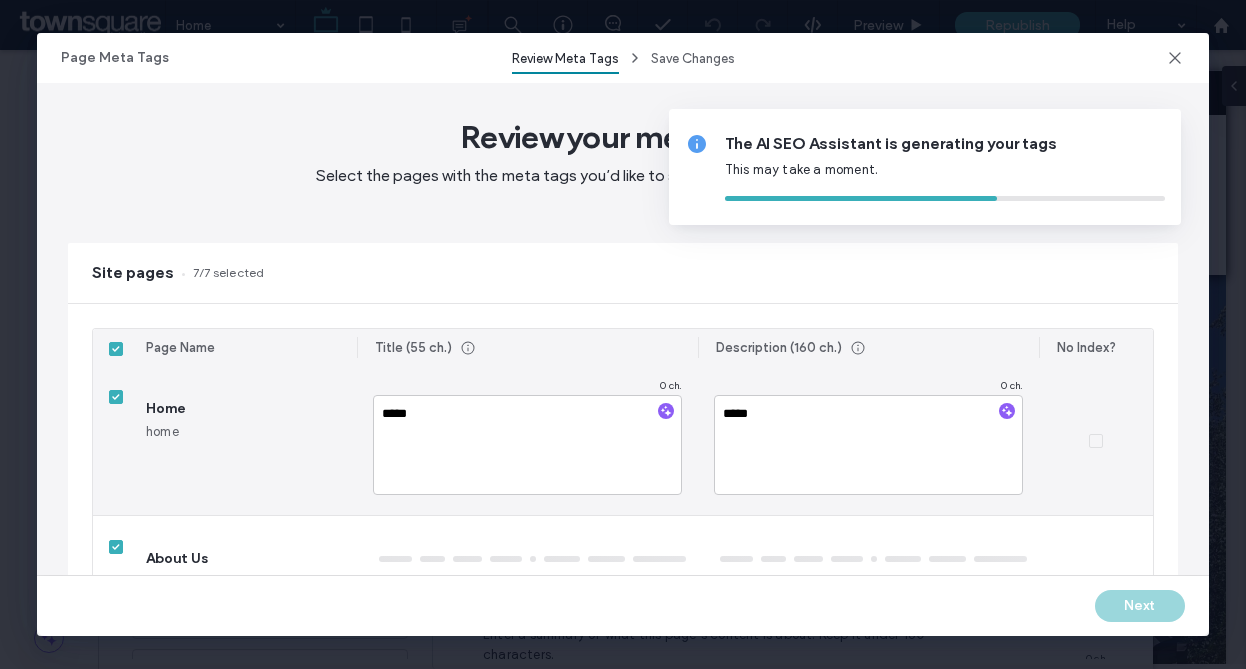 type on "**********" 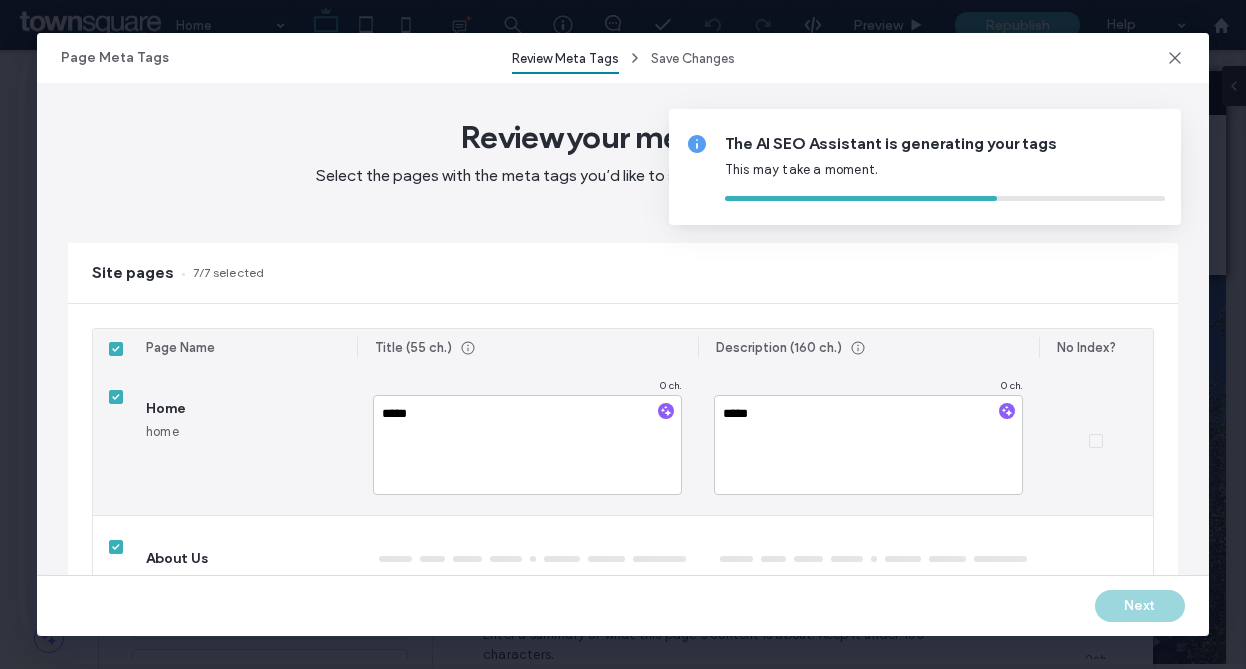 type on "**********" 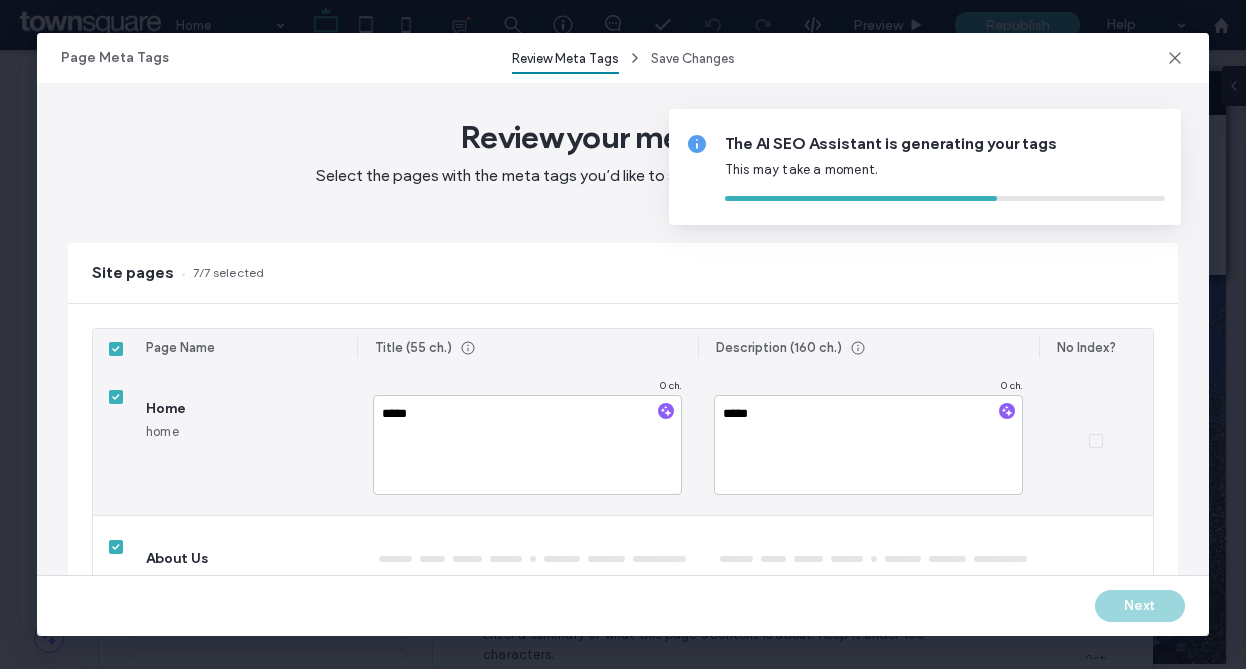 type on "**********" 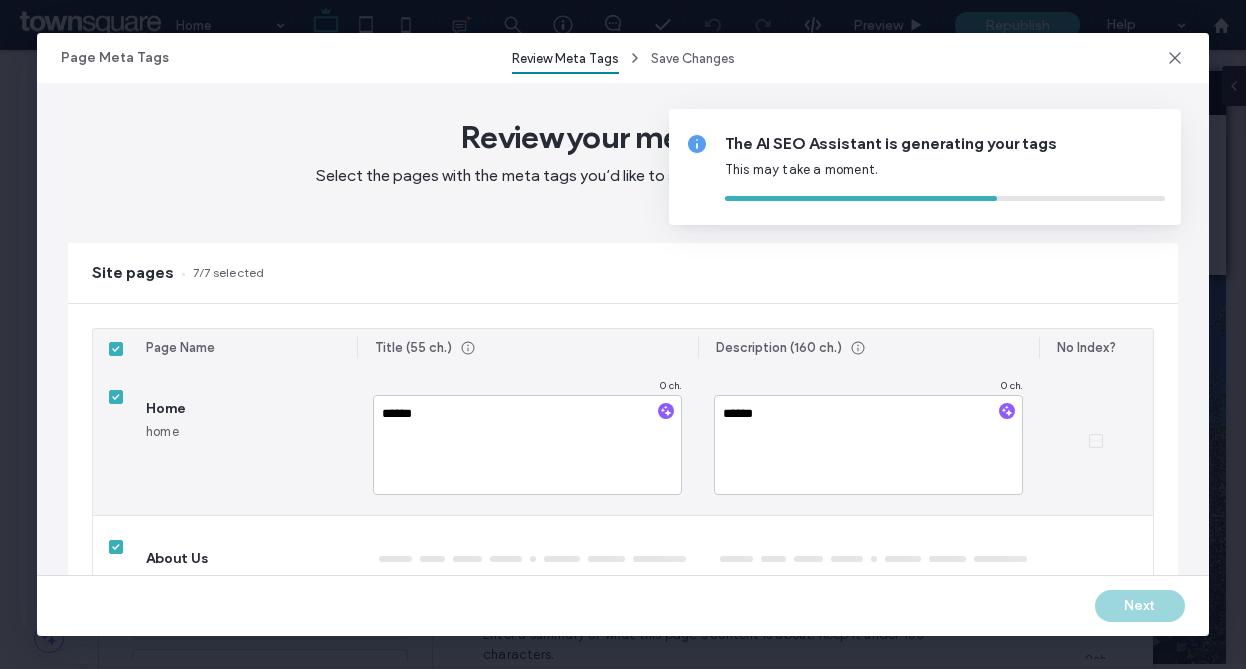 type on "**********" 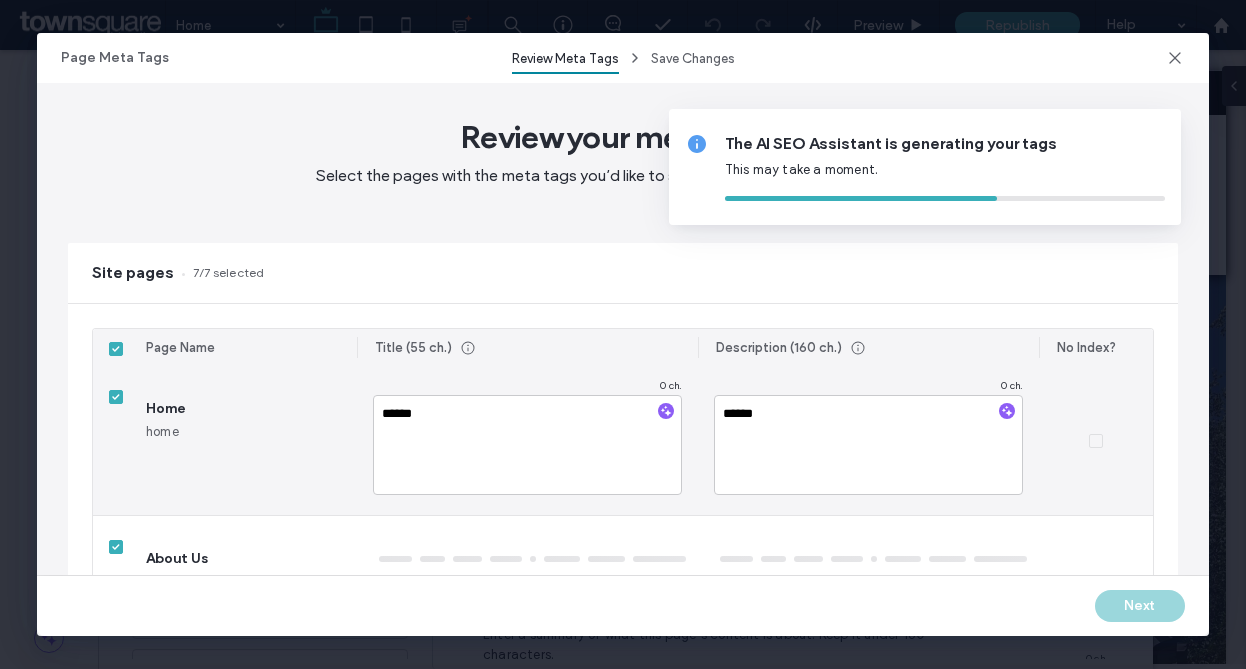 type on "**********" 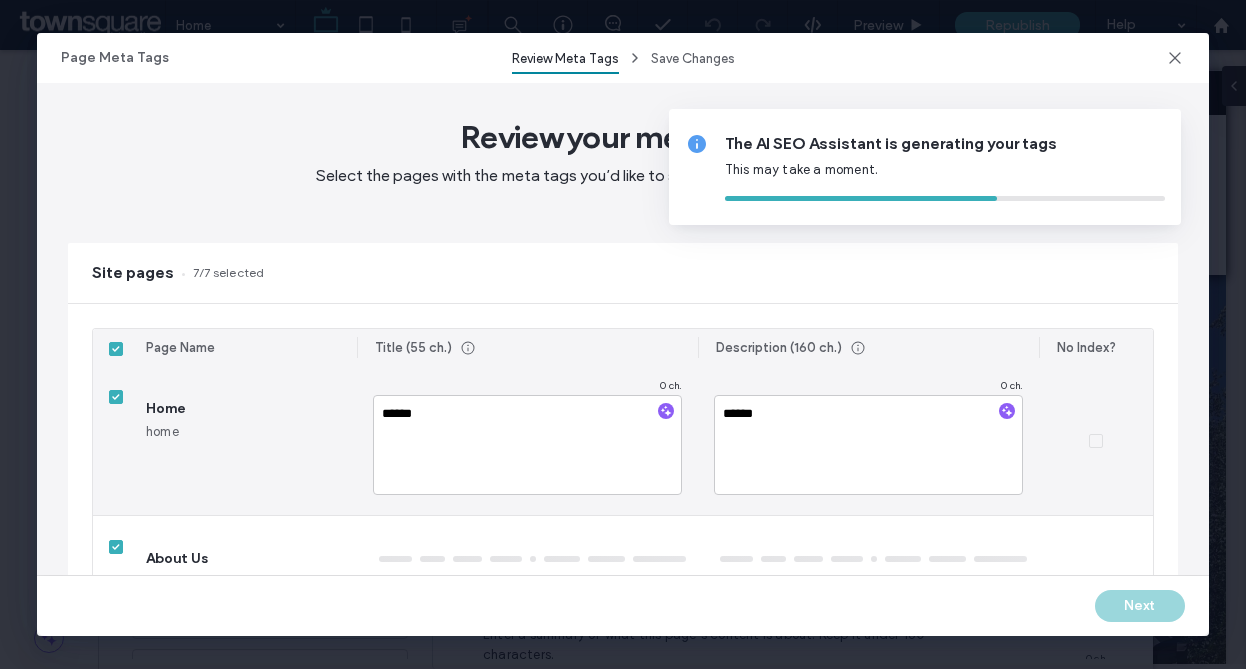 type on "**********" 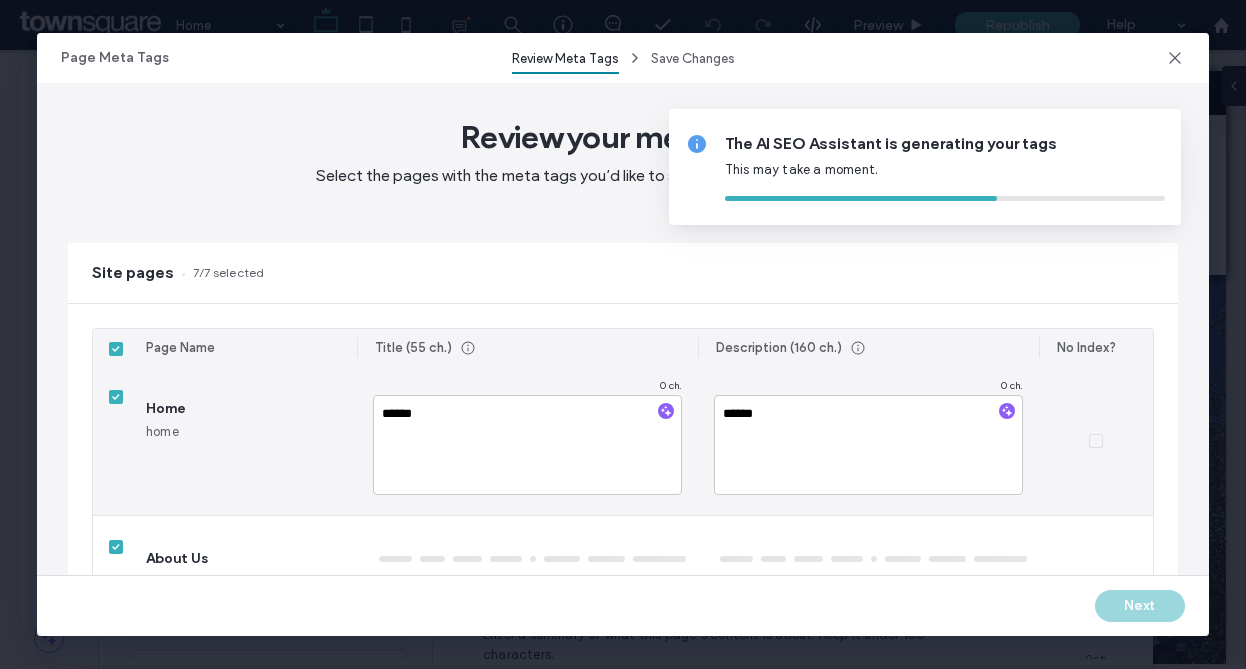 type on "**********" 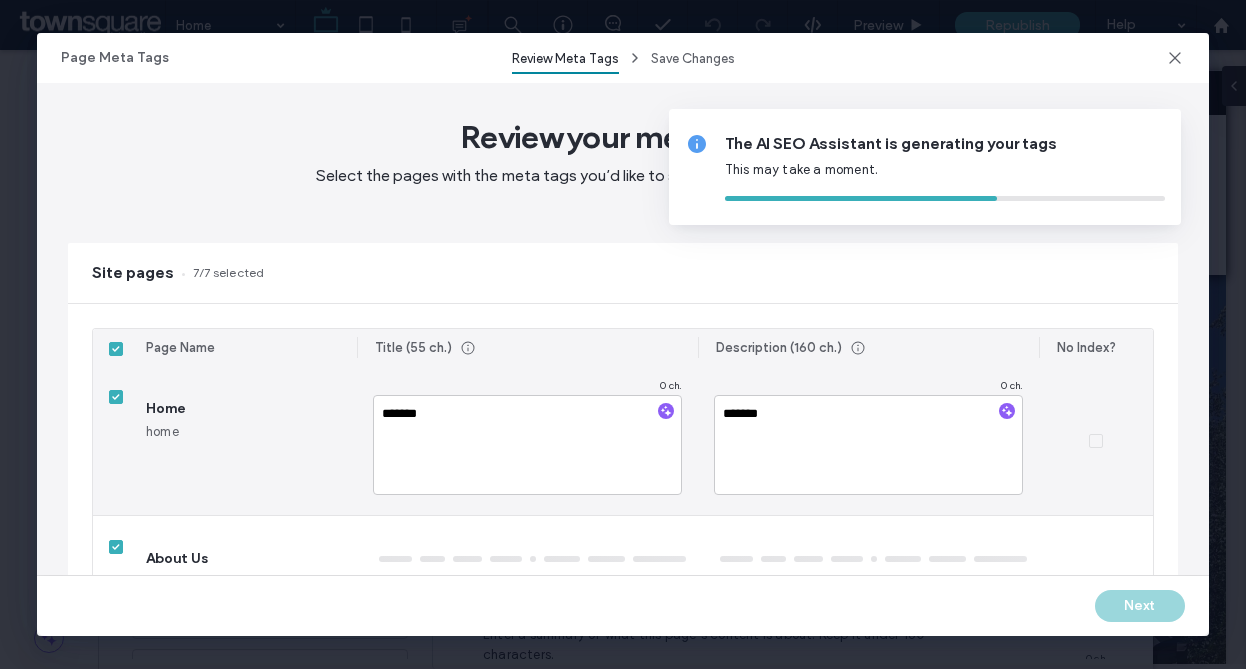 type on "**********" 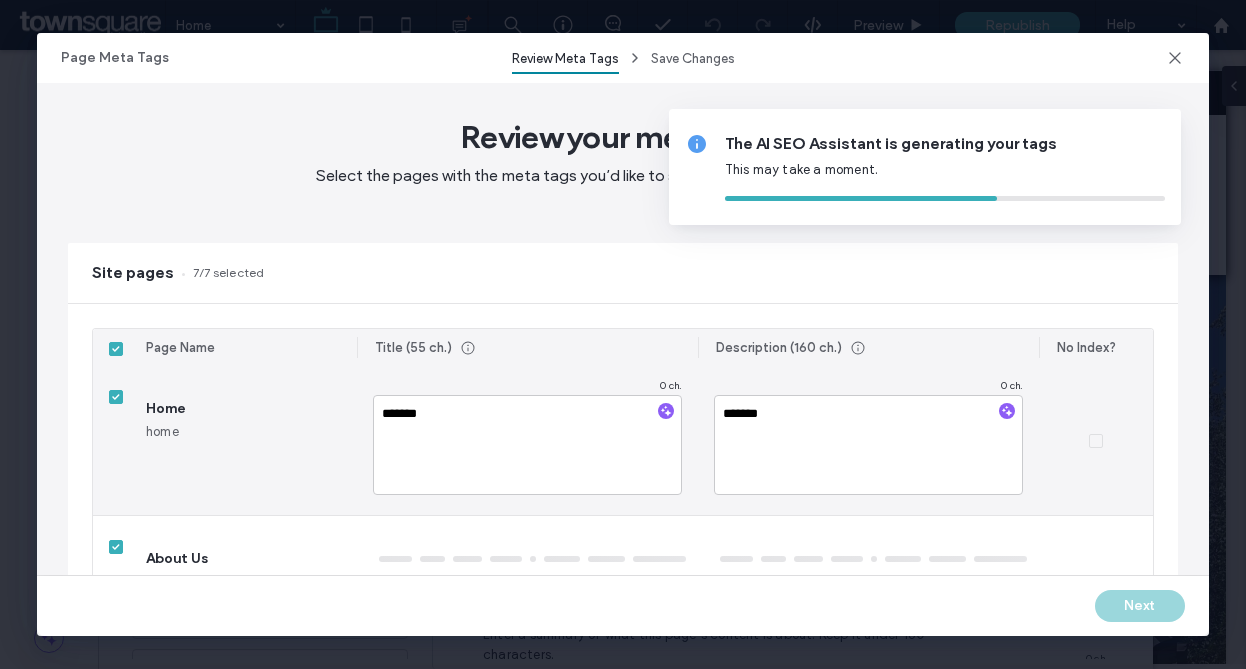 type on "**********" 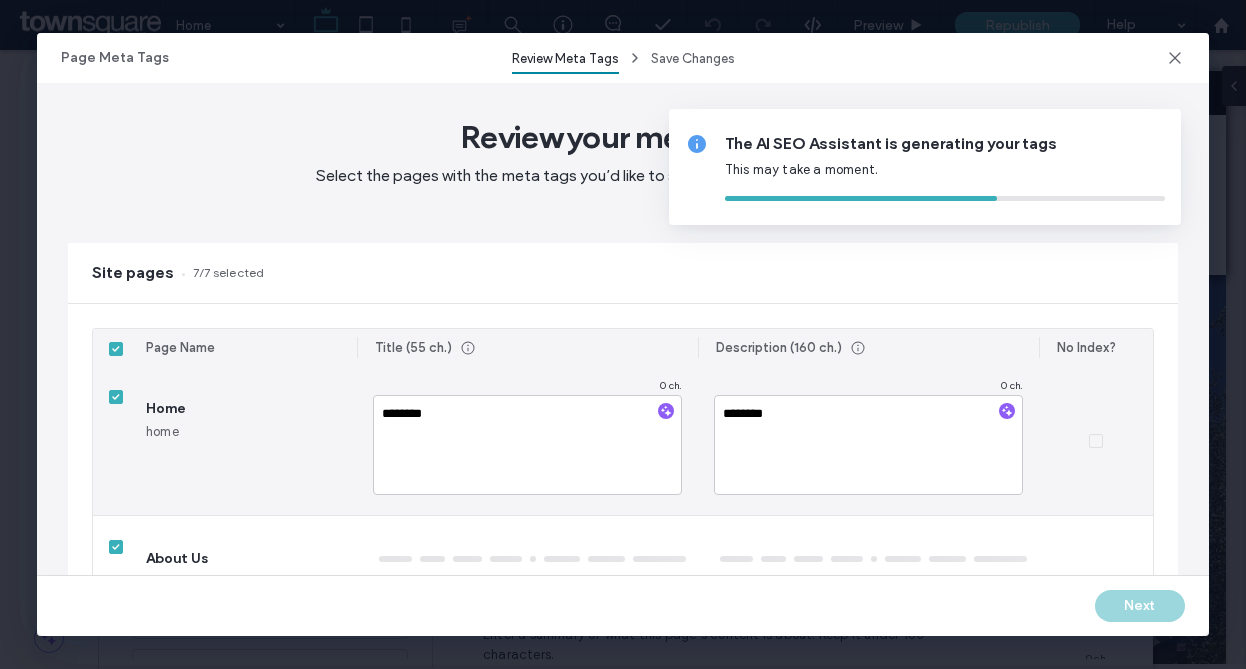 type on "**********" 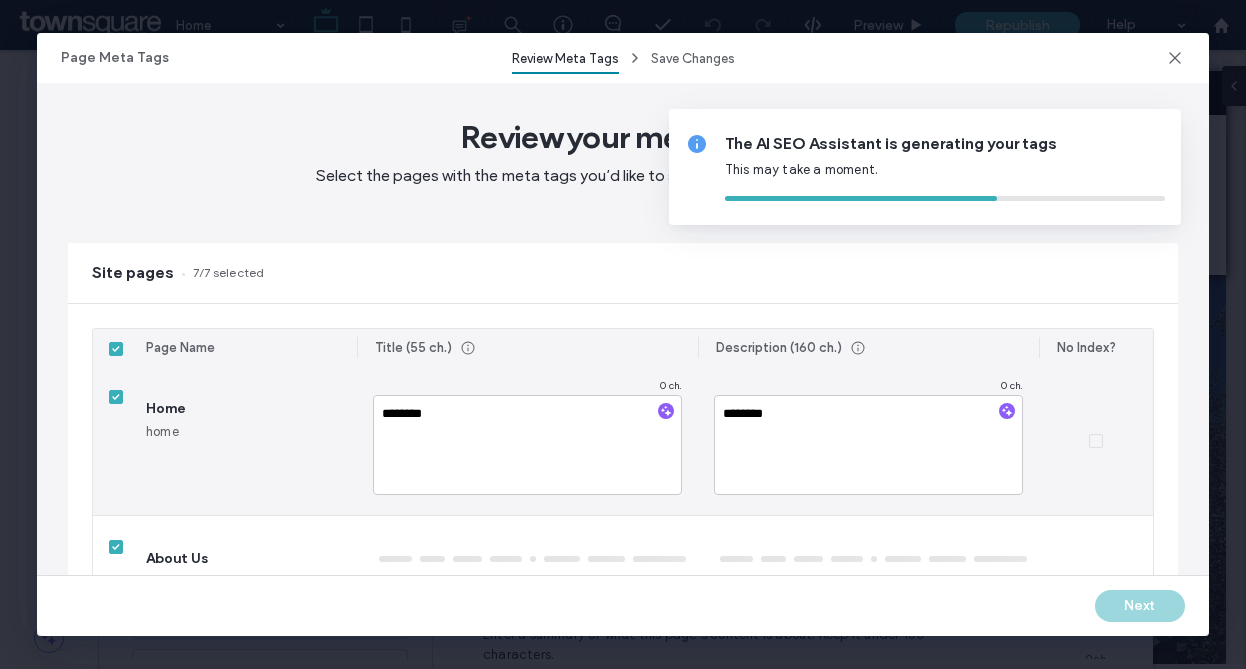 type on "**********" 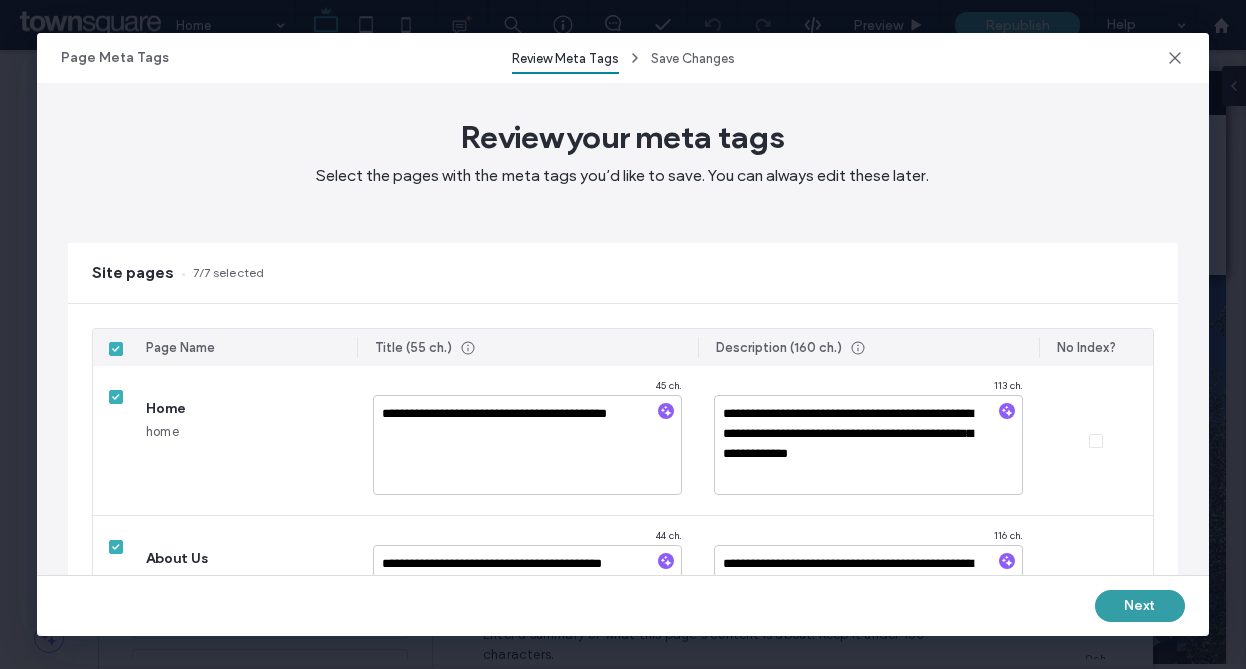 click on "Next" at bounding box center (1140, 606) 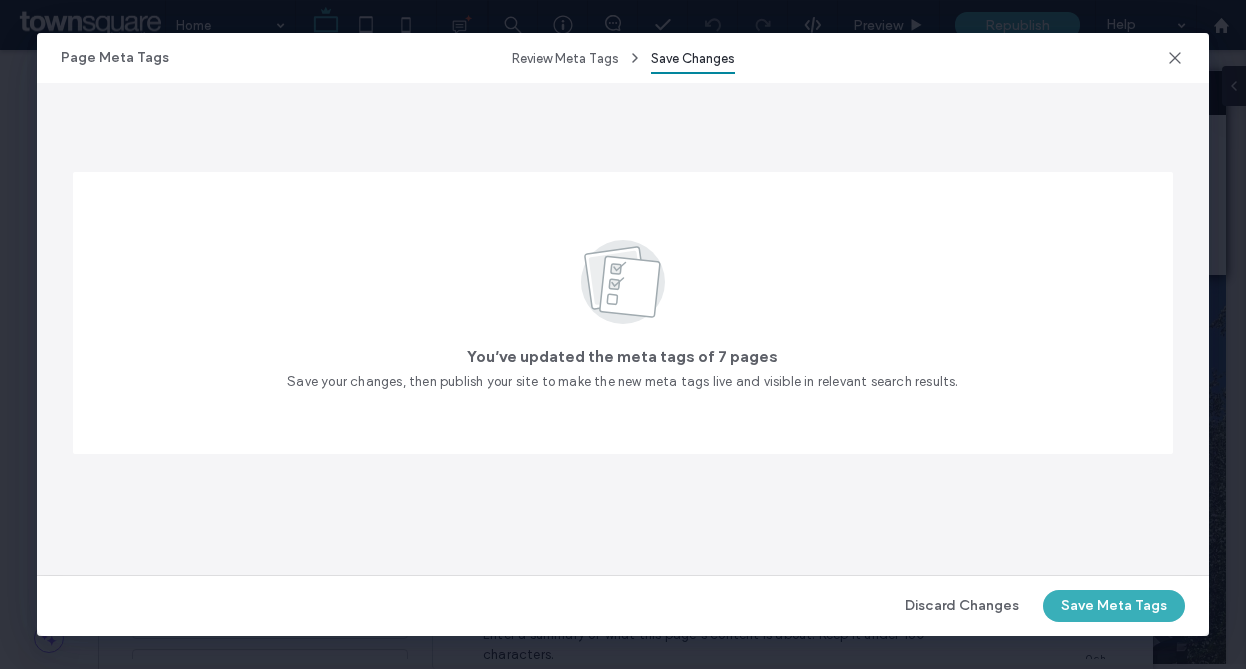 click on "Save Meta Tags" at bounding box center (1114, 606) 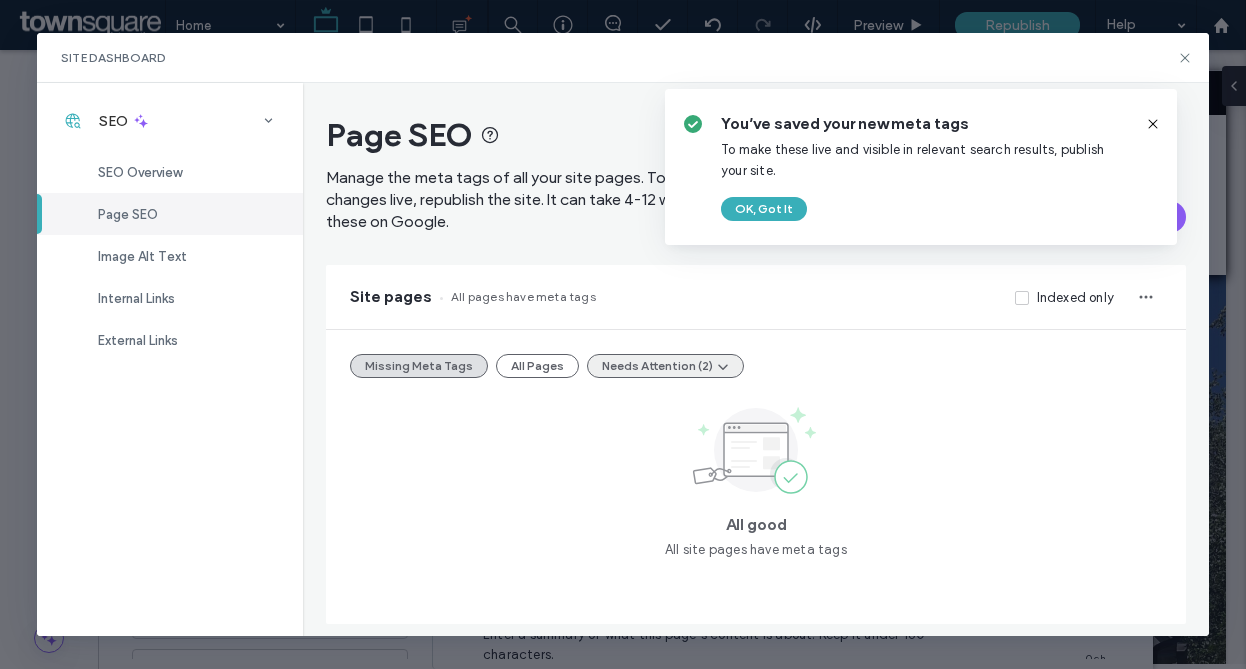 click on "Needs Attention (2)" at bounding box center (665, 366) 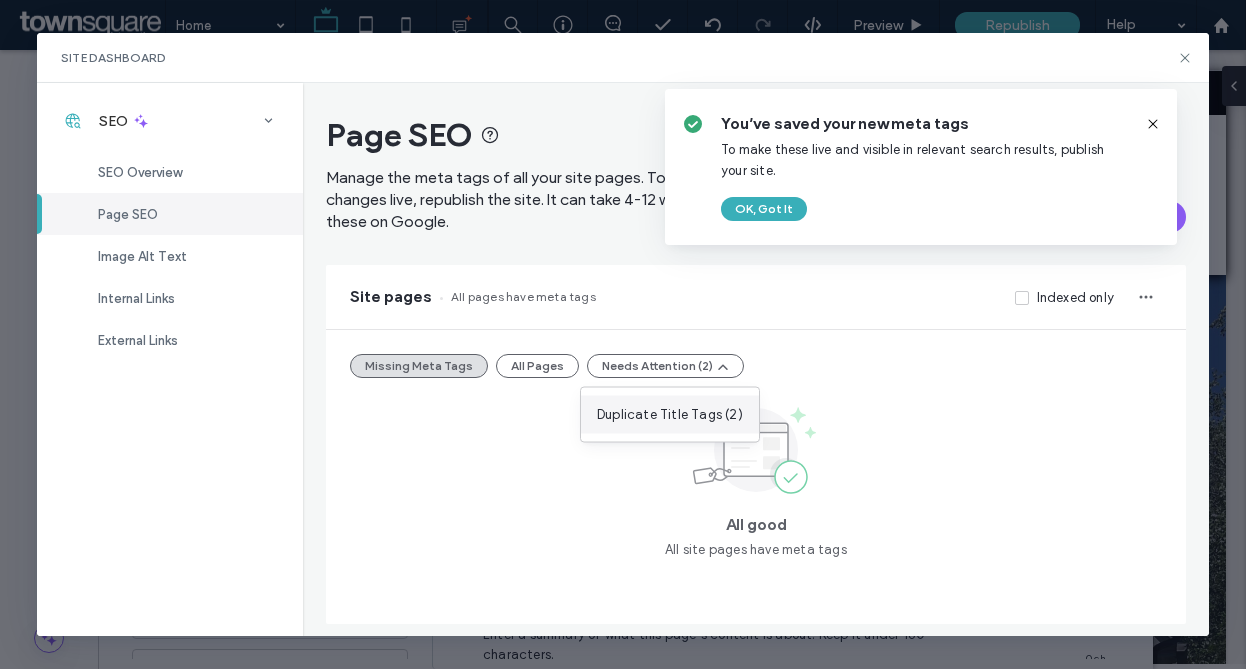 click on "Duplicate Title Tags (2)" at bounding box center (670, 415) 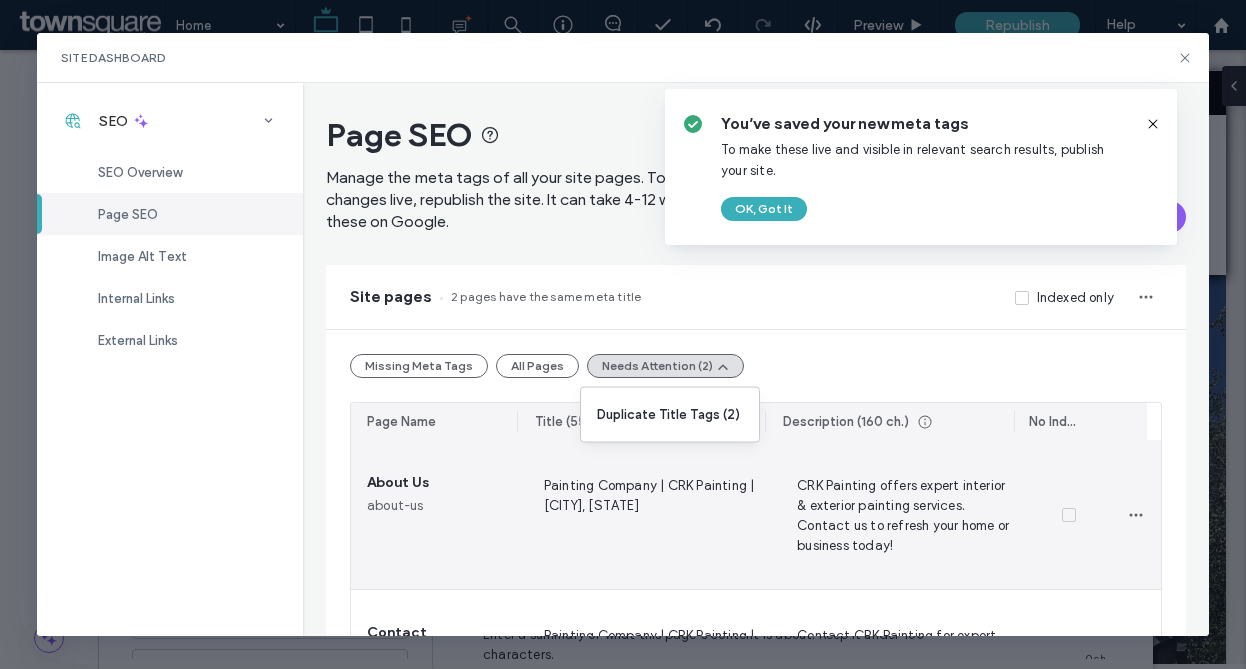 click on "Painting Company | CRK Painting | Delano, MN" at bounding box center (646, 515) 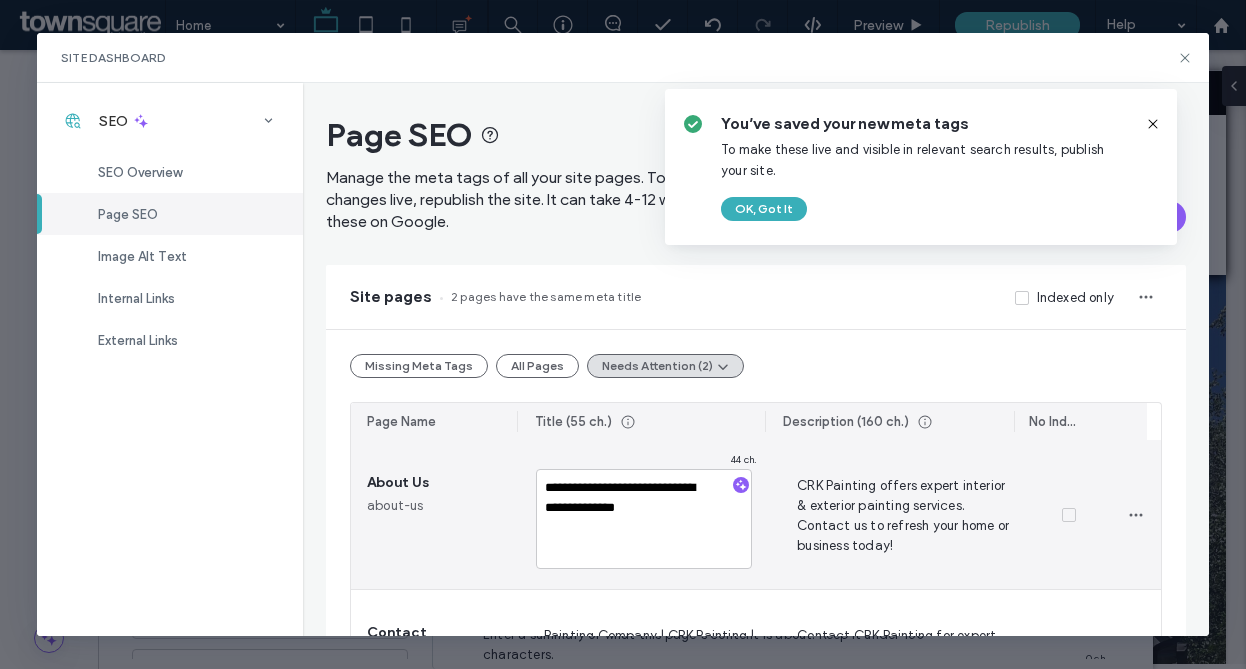 drag, startPoint x: 652, startPoint y: 485, endPoint x: 535, endPoint y: 475, distance: 117.426575 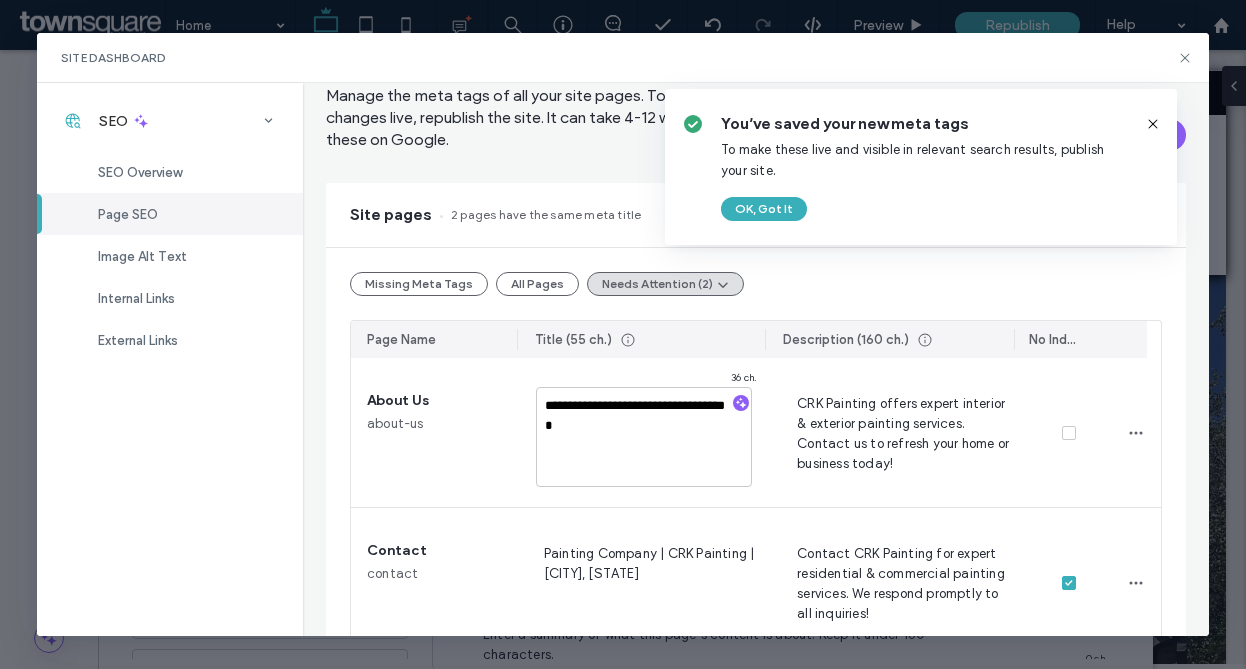scroll, scrollTop: 130, scrollLeft: 0, axis: vertical 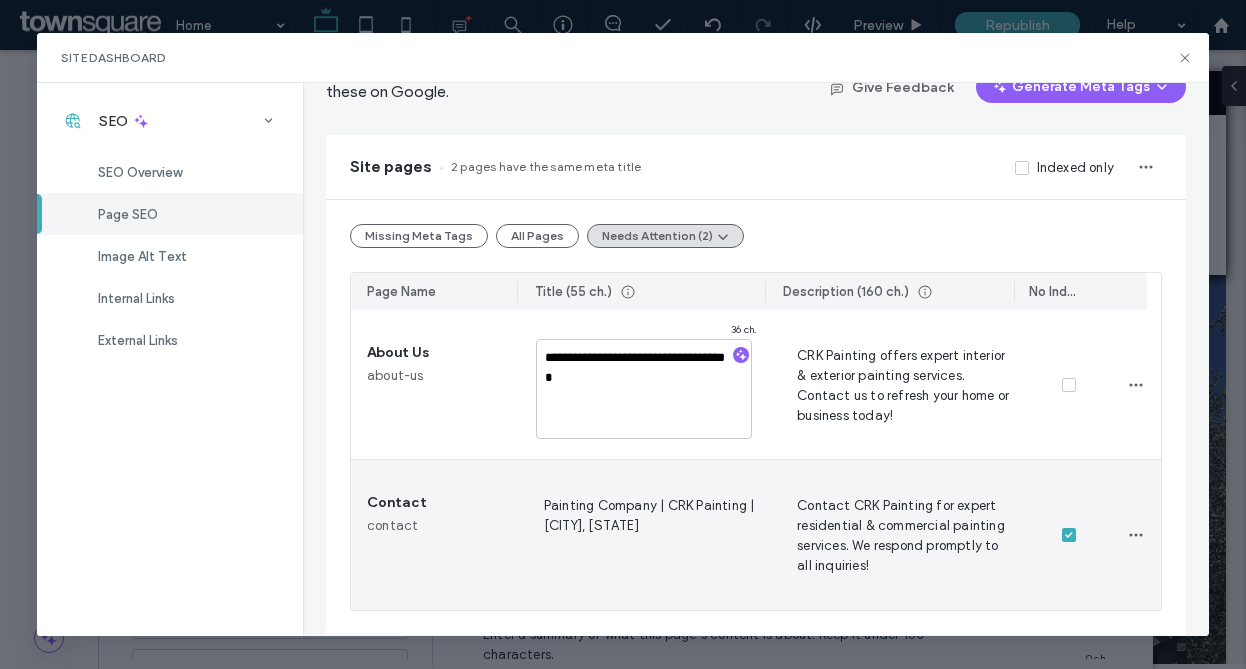 click on "Painting Company | CRK Painting | Delano, MN" at bounding box center (646, 535) 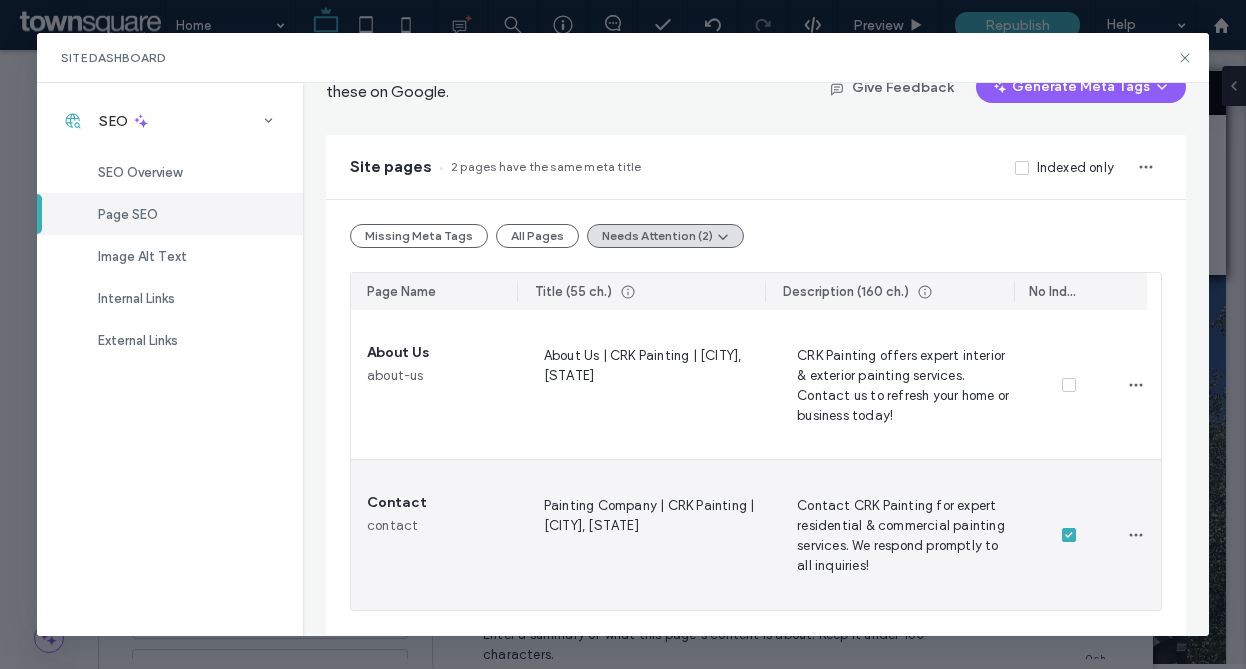 click on "Painting Company | CRK Painting | Delano, MN" at bounding box center [646, 535] 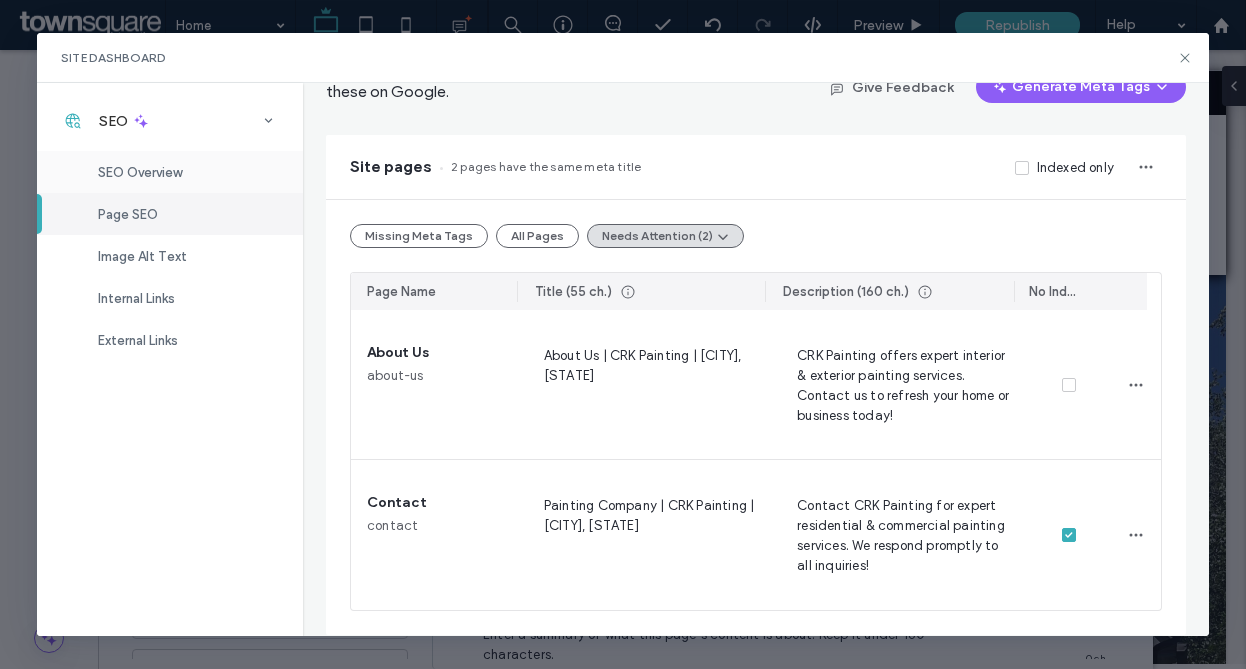 click on "SEO Overview" at bounding box center (170, 172) 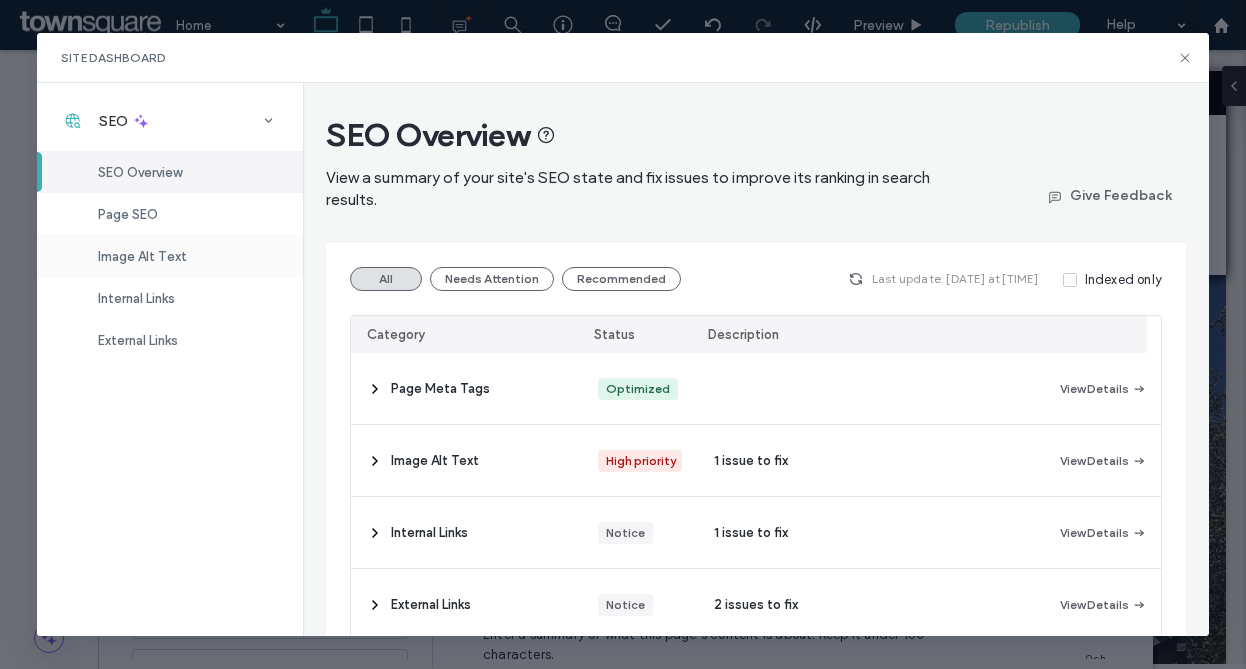 click on "Image Alt Text" at bounding box center (170, 256) 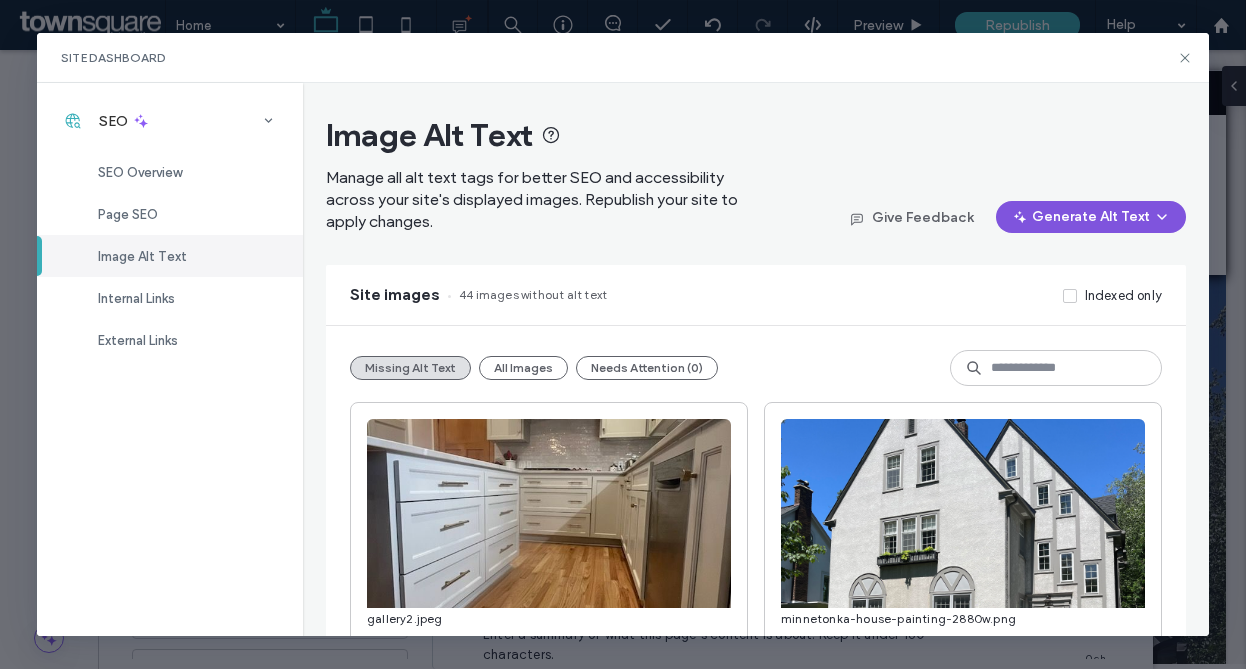 click on "Generate Alt Text" at bounding box center [1091, 217] 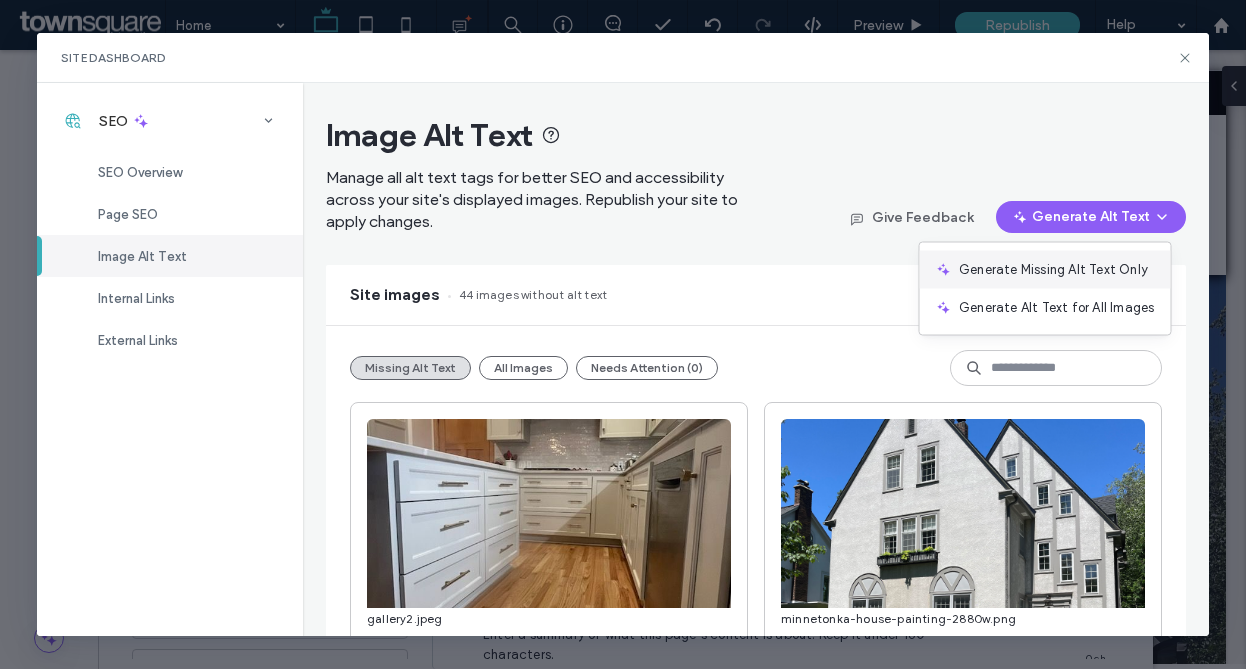 click on "Generate Missing Alt Text Only" at bounding box center [1053, 270] 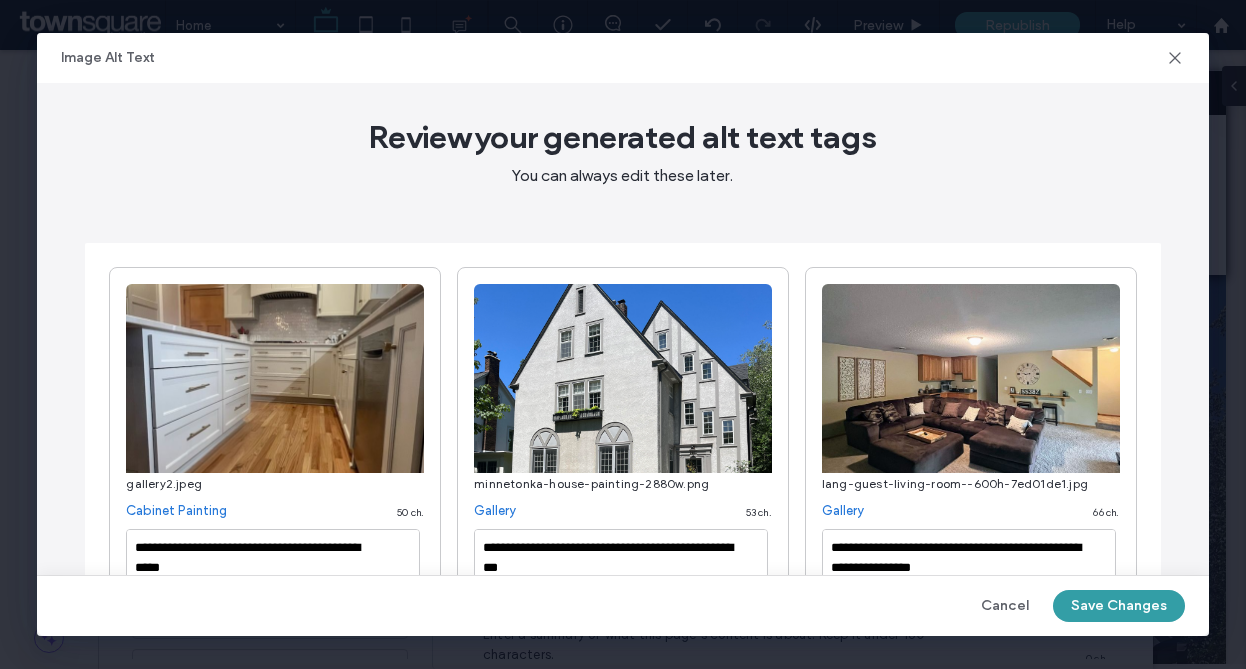 click on "Save Changes" at bounding box center [1119, 606] 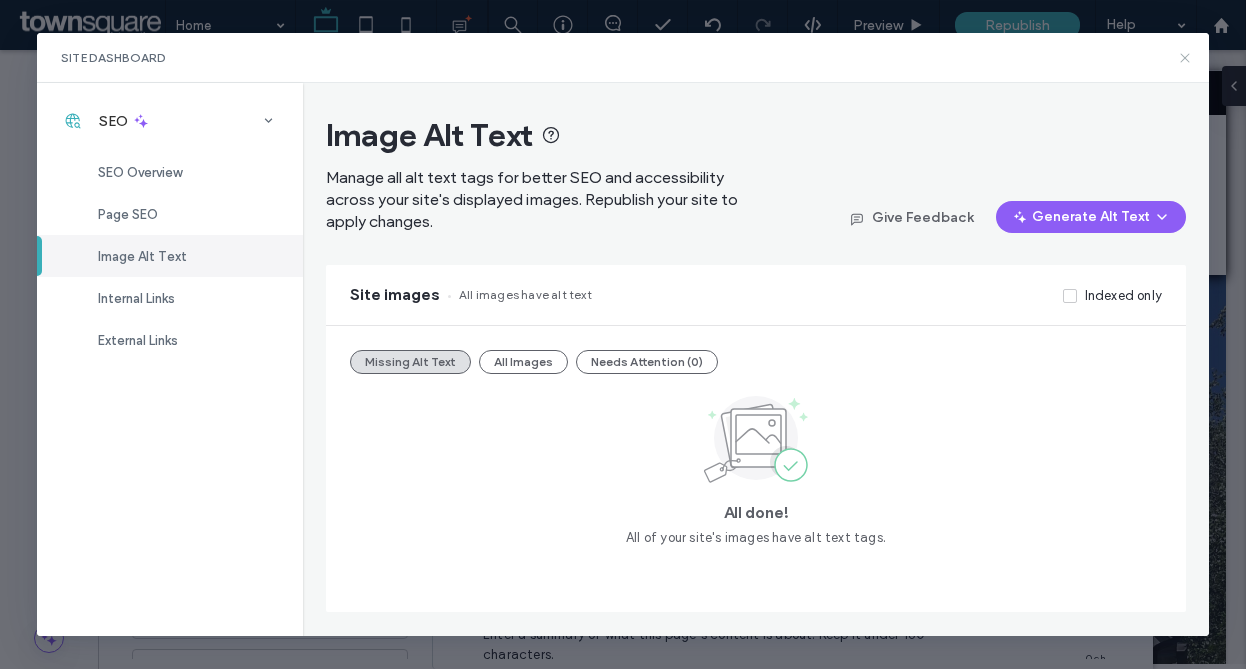 click 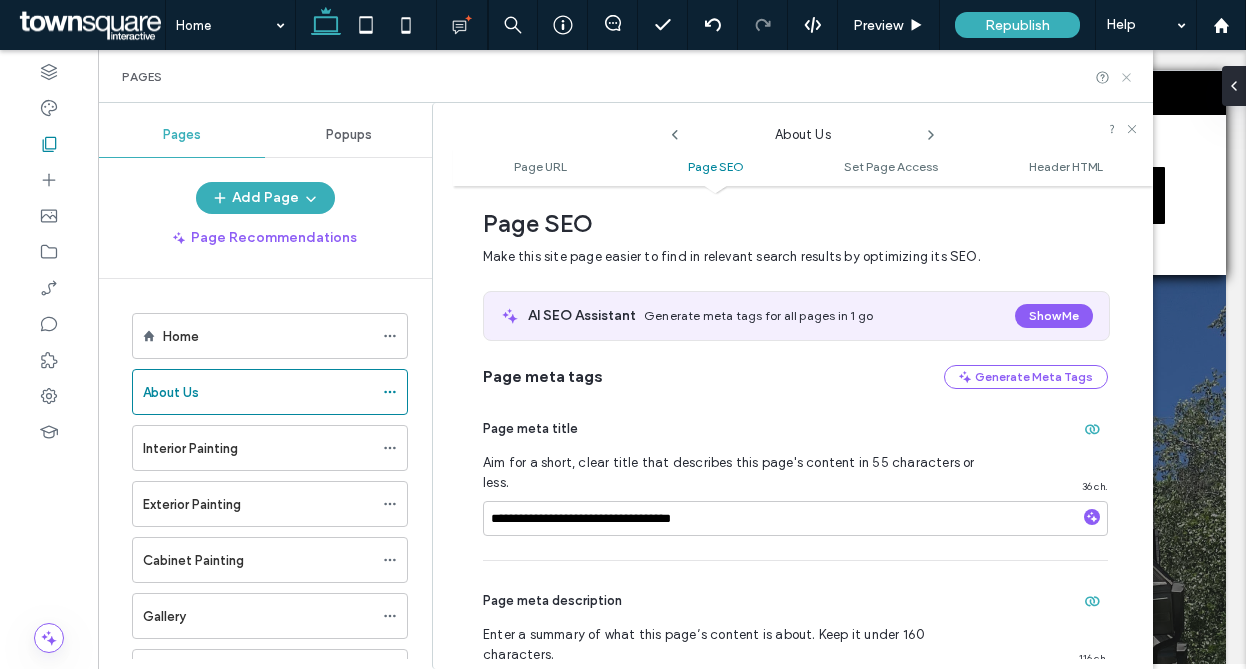 click 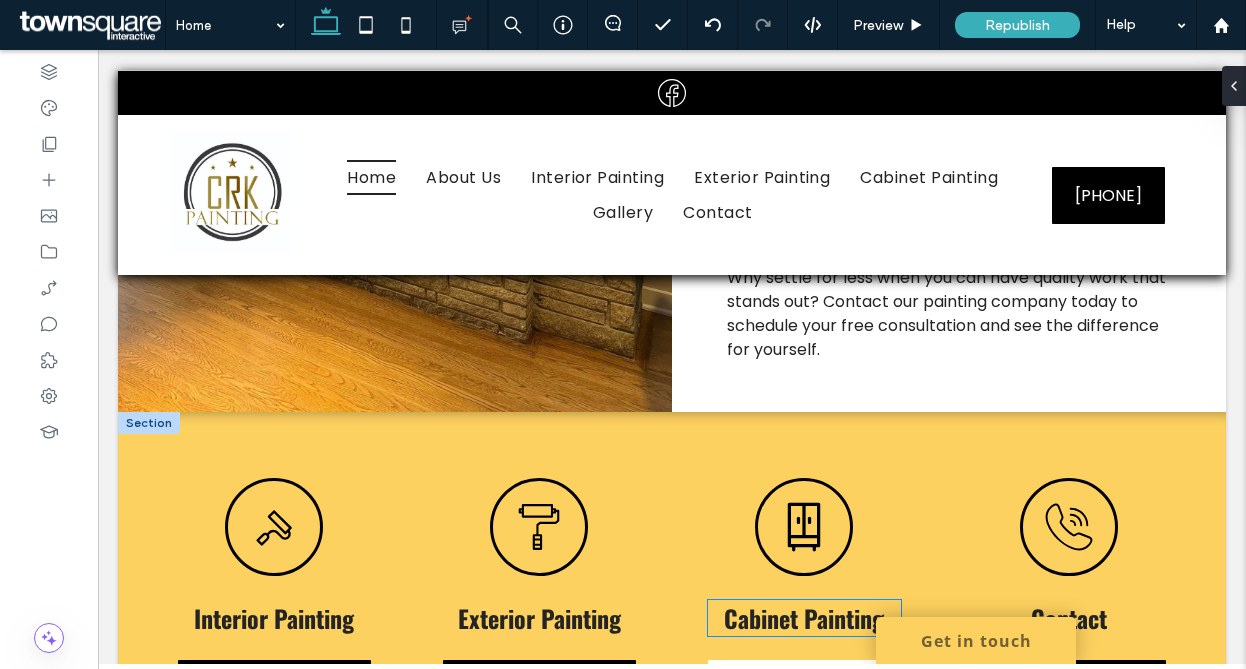 scroll, scrollTop: 1229, scrollLeft: 0, axis: vertical 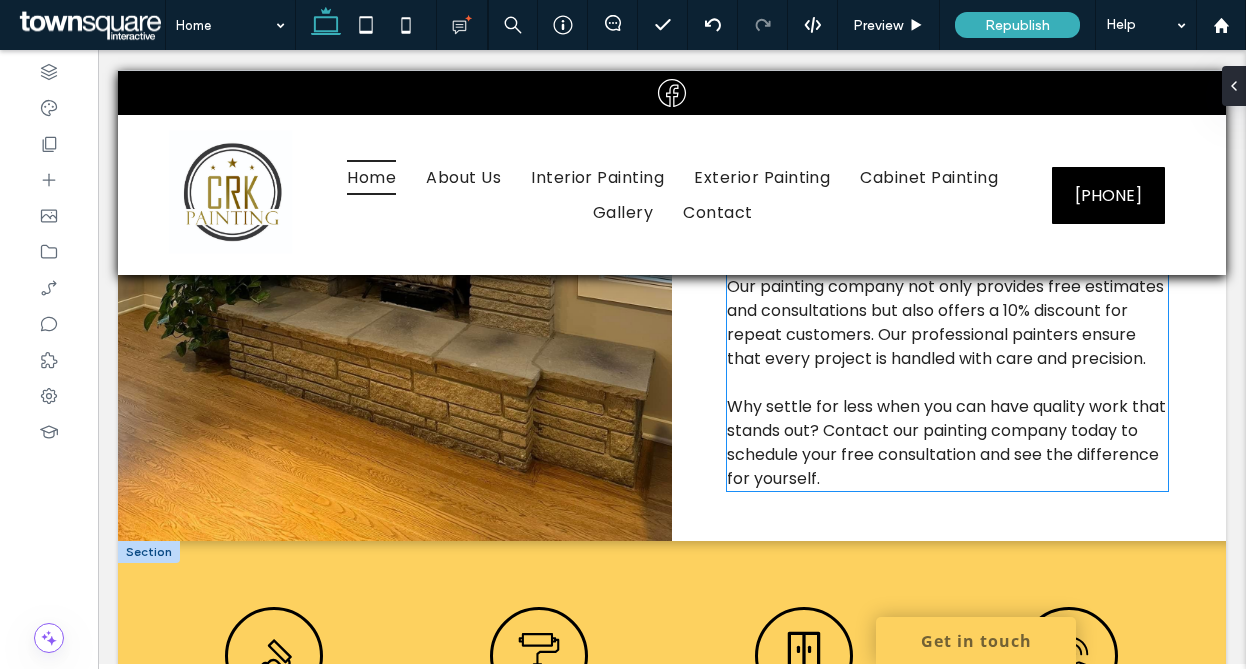 click on "Our painting company not only provides free estimates and consultations but also offers a 10% discount for repeat customers. Our professional painters ensure that every project is handled with care and precision." at bounding box center [945, 322] 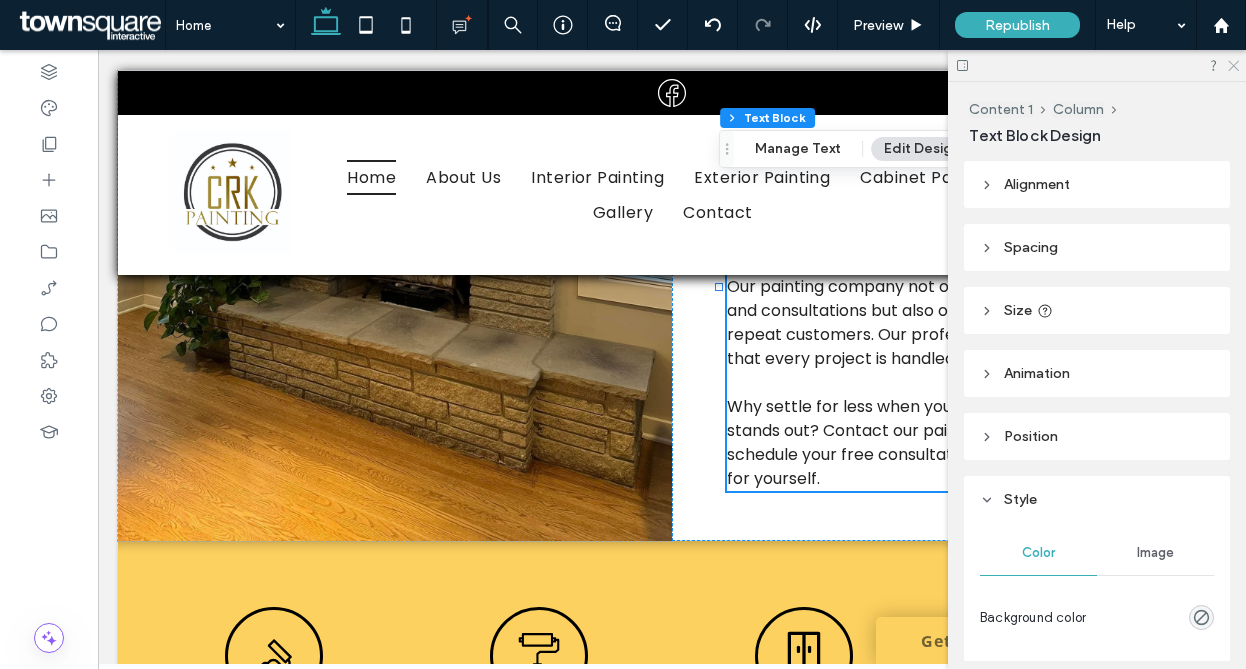 click 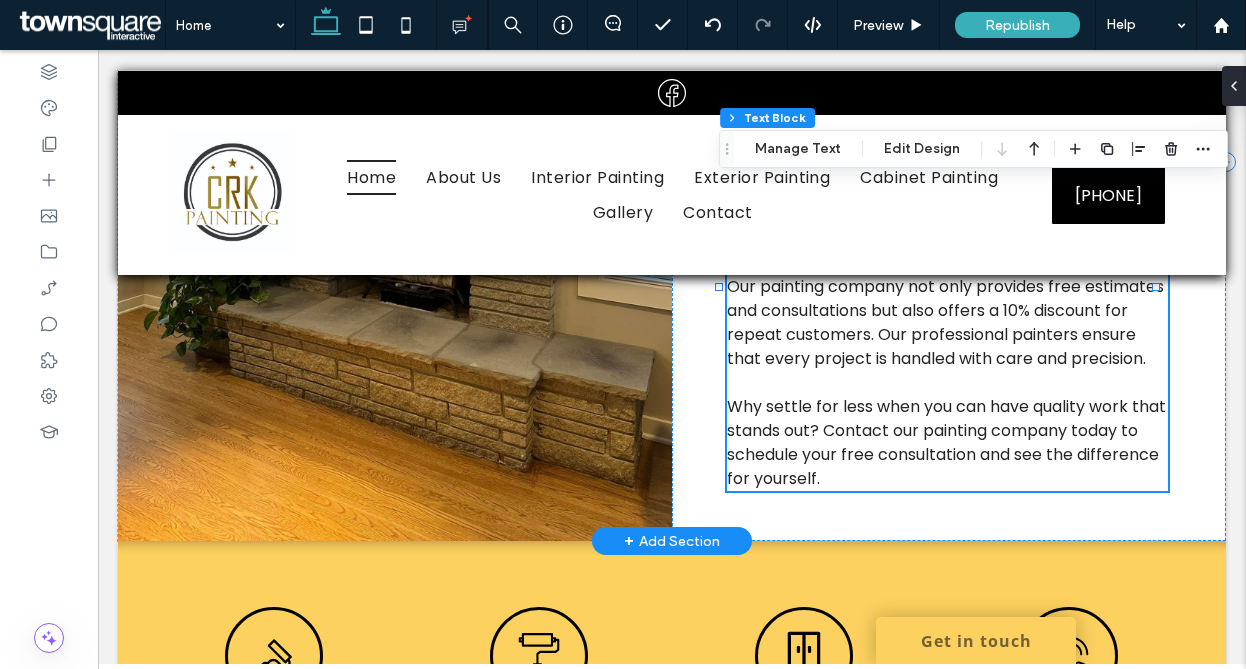 click on "Our painting company not only provides free estimates and consultations but also offers a 10% discount for repeat customers. Our professional painters ensure that every project is handled with care and precision." at bounding box center (945, 322) 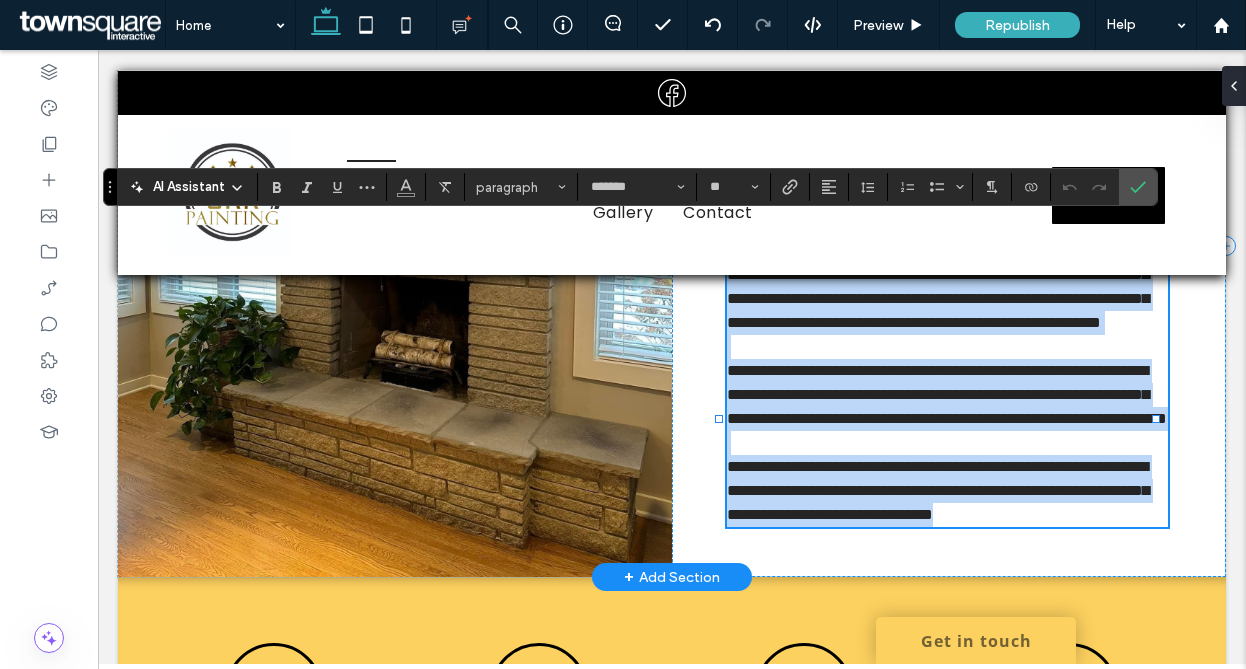 scroll, scrollTop: 1037, scrollLeft: 0, axis: vertical 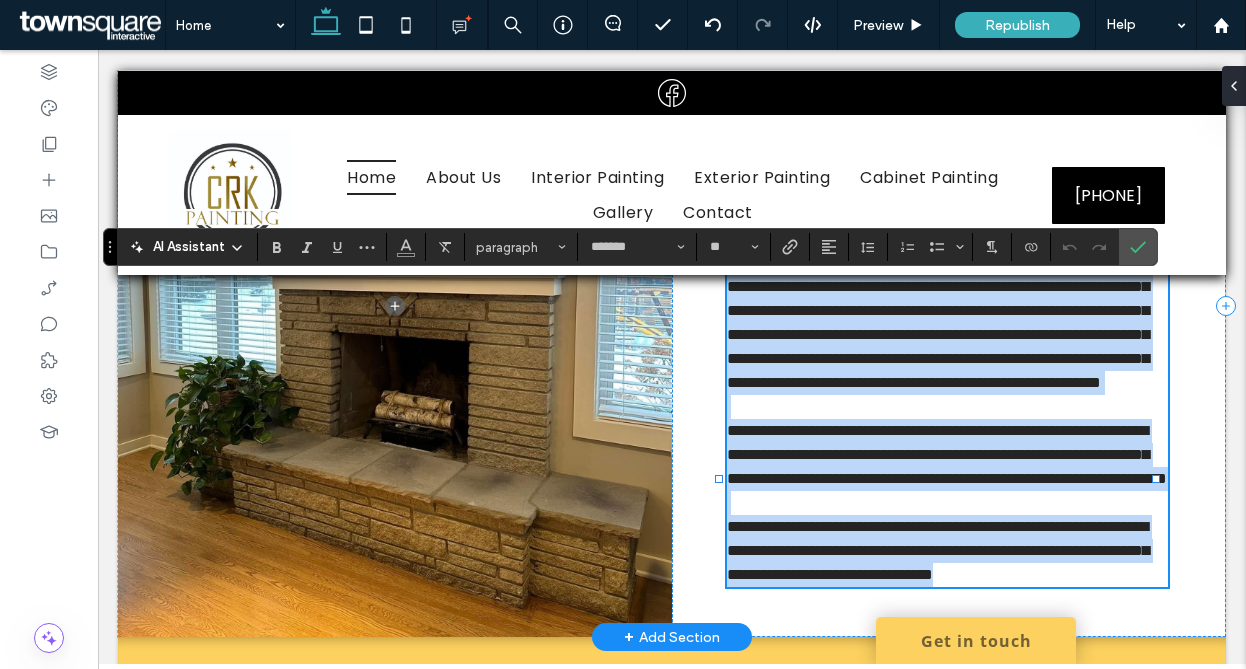 click on "**********" at bounding box center [938, 310] 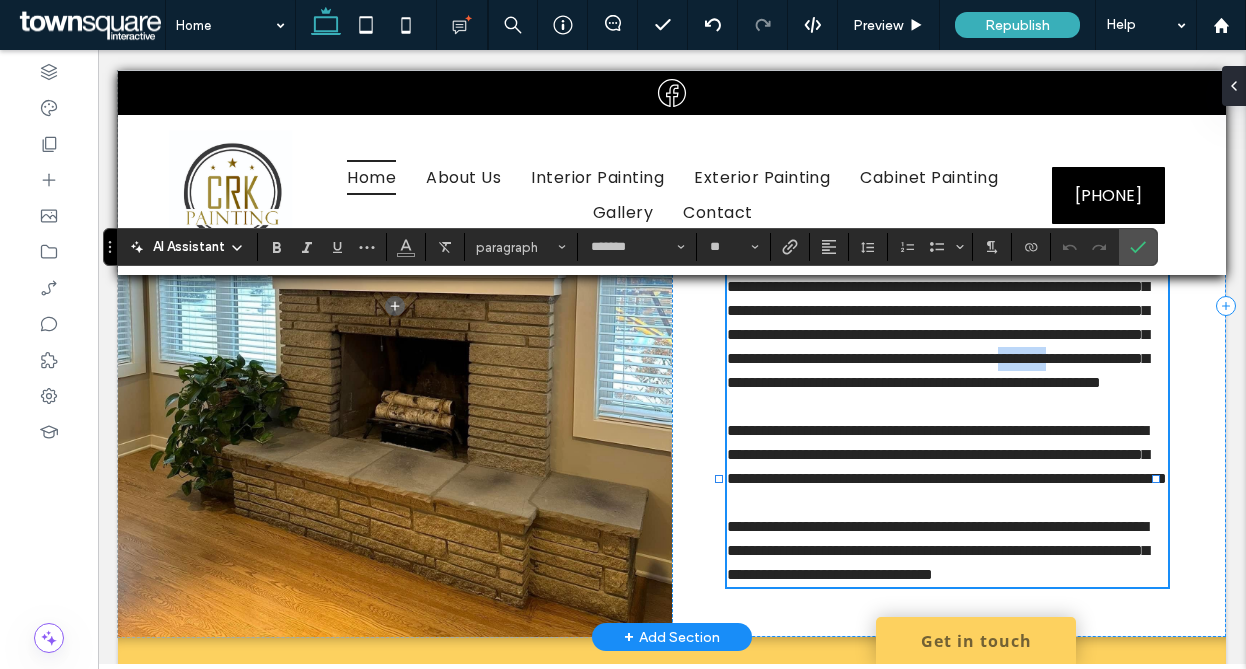 drag, startPoint x: 990, startPoint y: 461, endPoint x: 1048, endPoint y: 459, distance: 58.034473 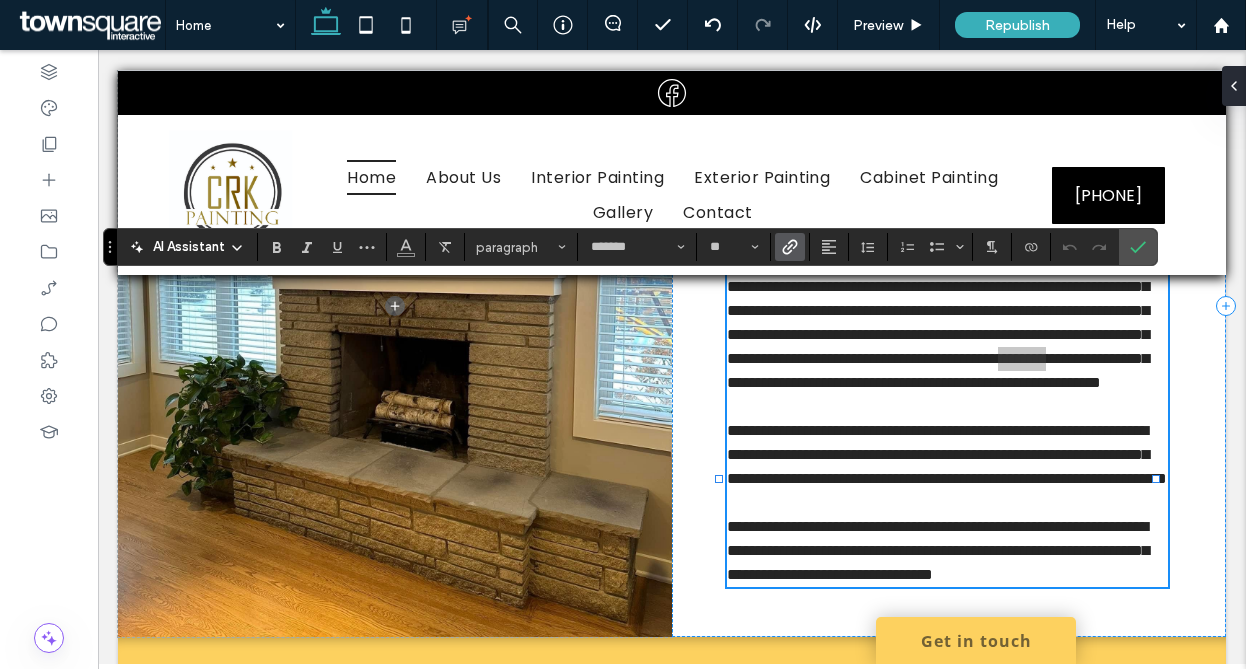 click 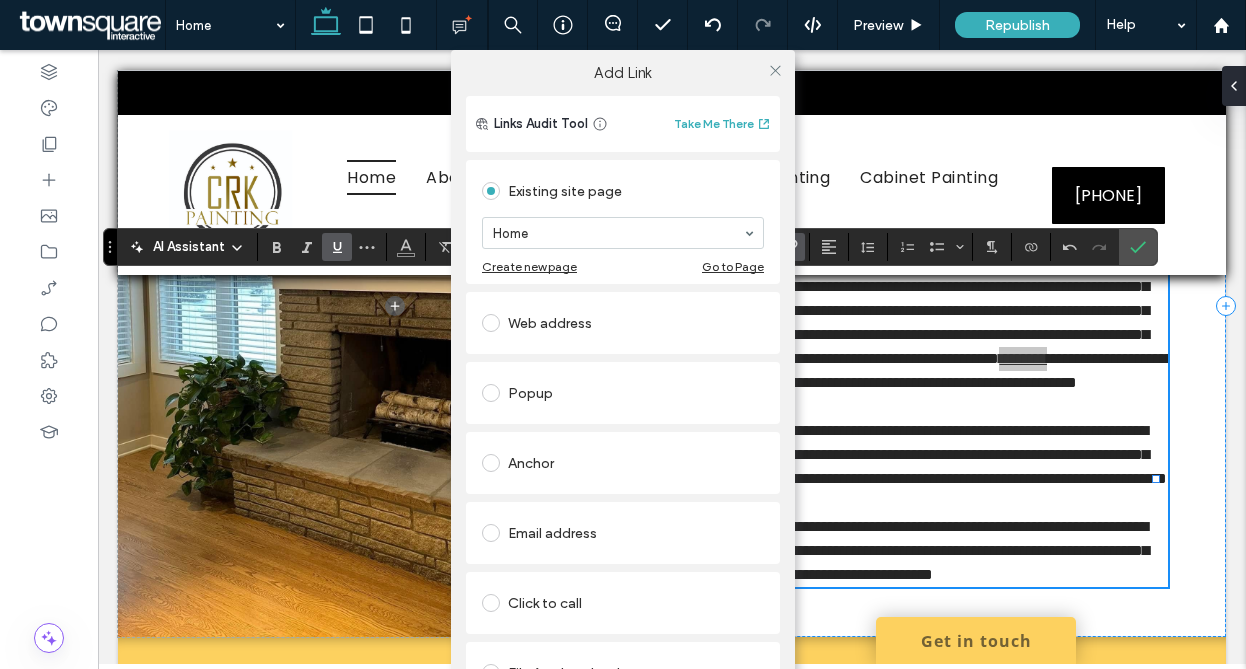 click on "Home" at bounding box center (623, 233) 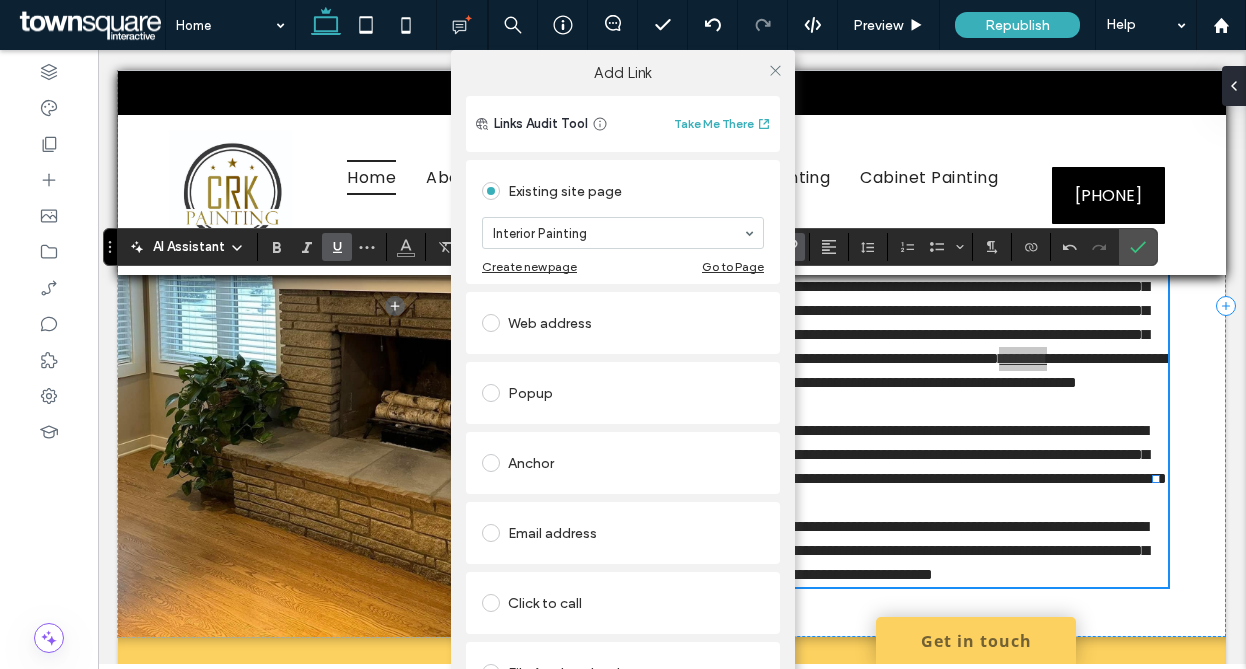 click on "Add Link Links Audit Tool Take Me There Existing site page Interior Painting Create new page Go to Page Web address Popup Anchor Email address Click to call File for download Remove link" at bounding box center (623, 384) 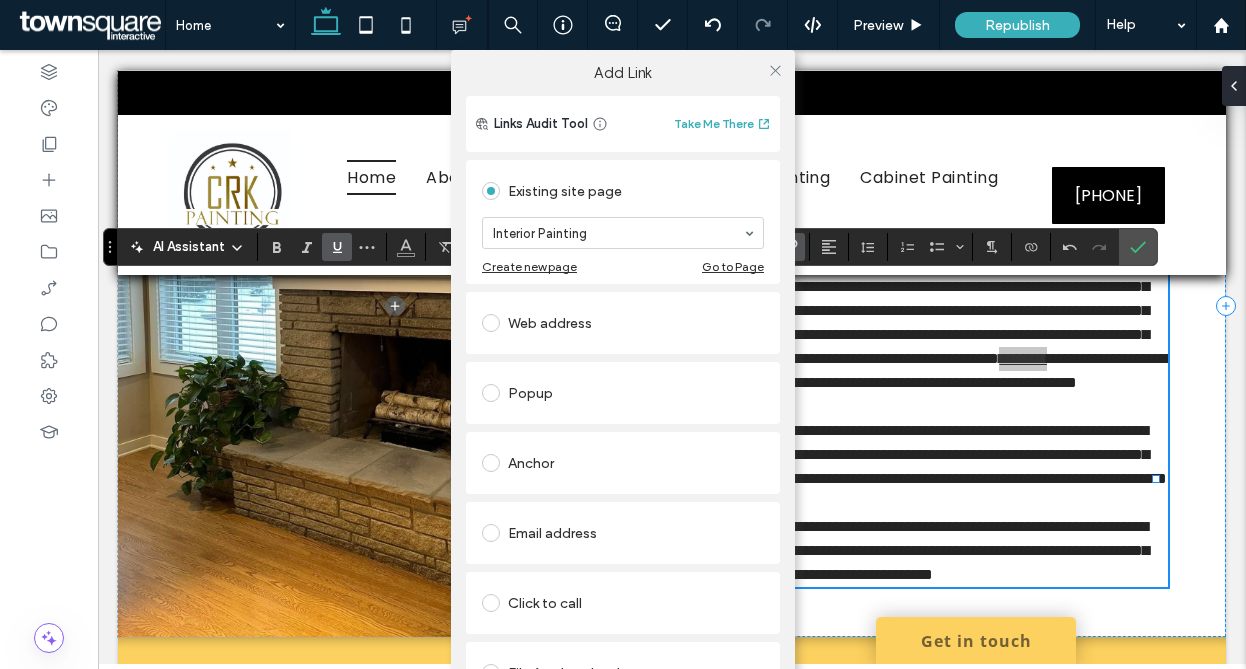click 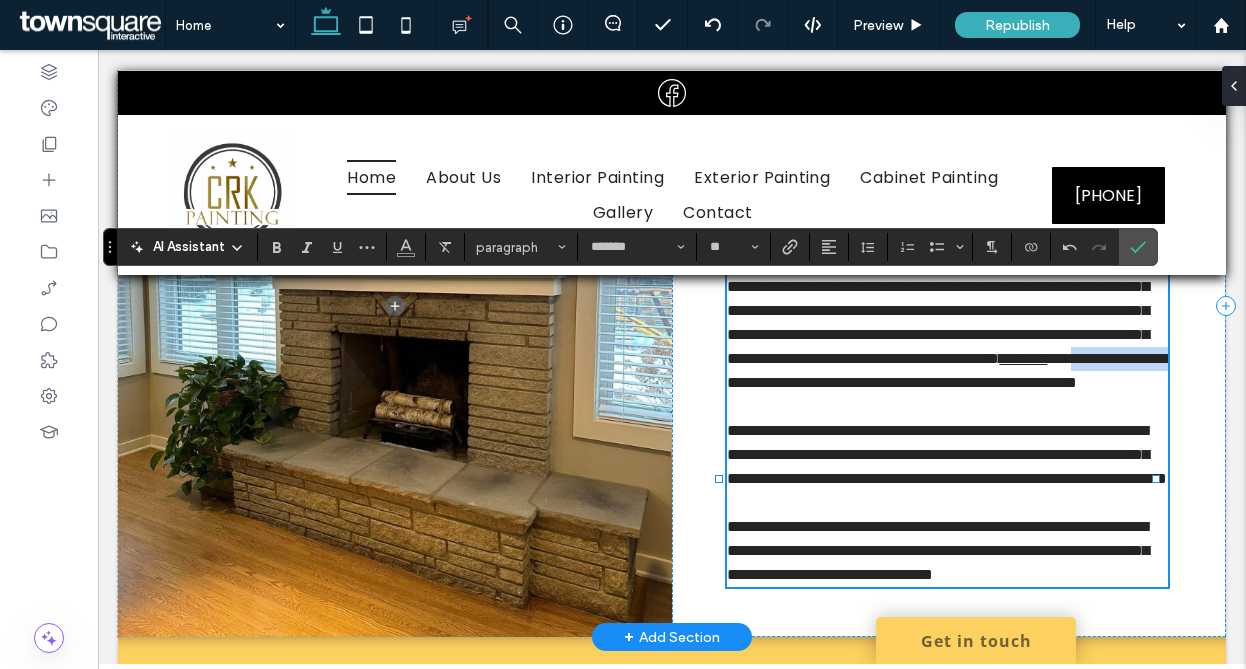 drag, startPoint x: 774, startPoint y: 481, endPoint x: 1072, endPoint y: 455, distance: 299.13208 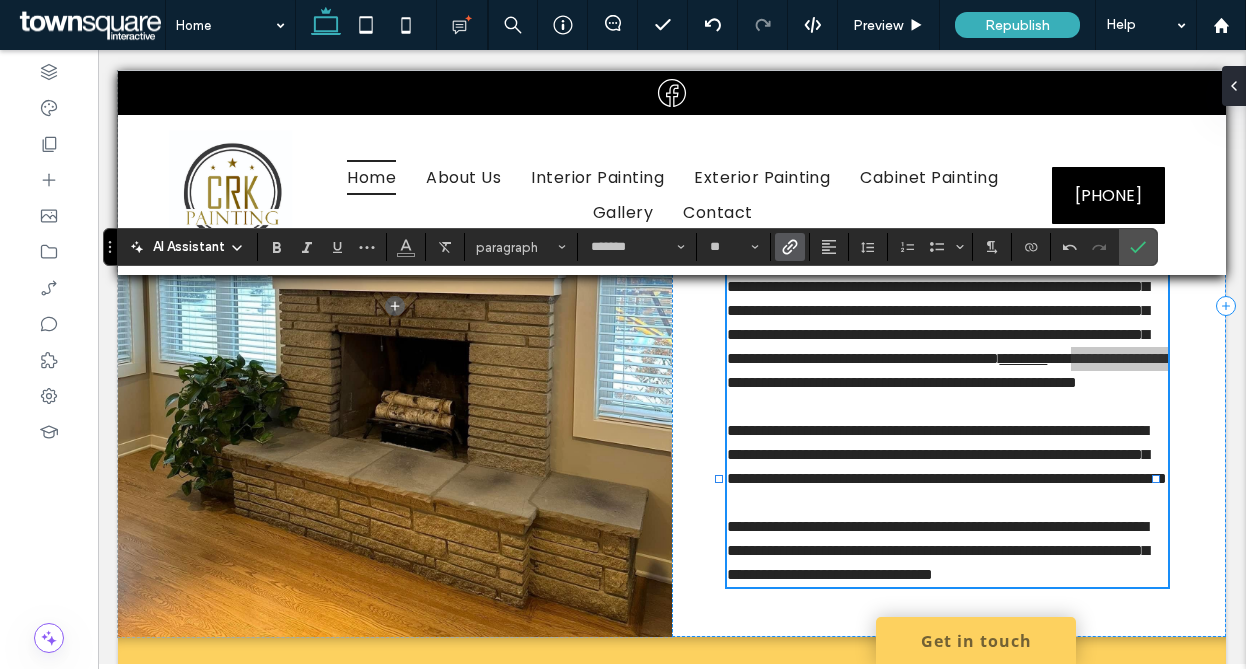 click at bounding box center (786, 247) 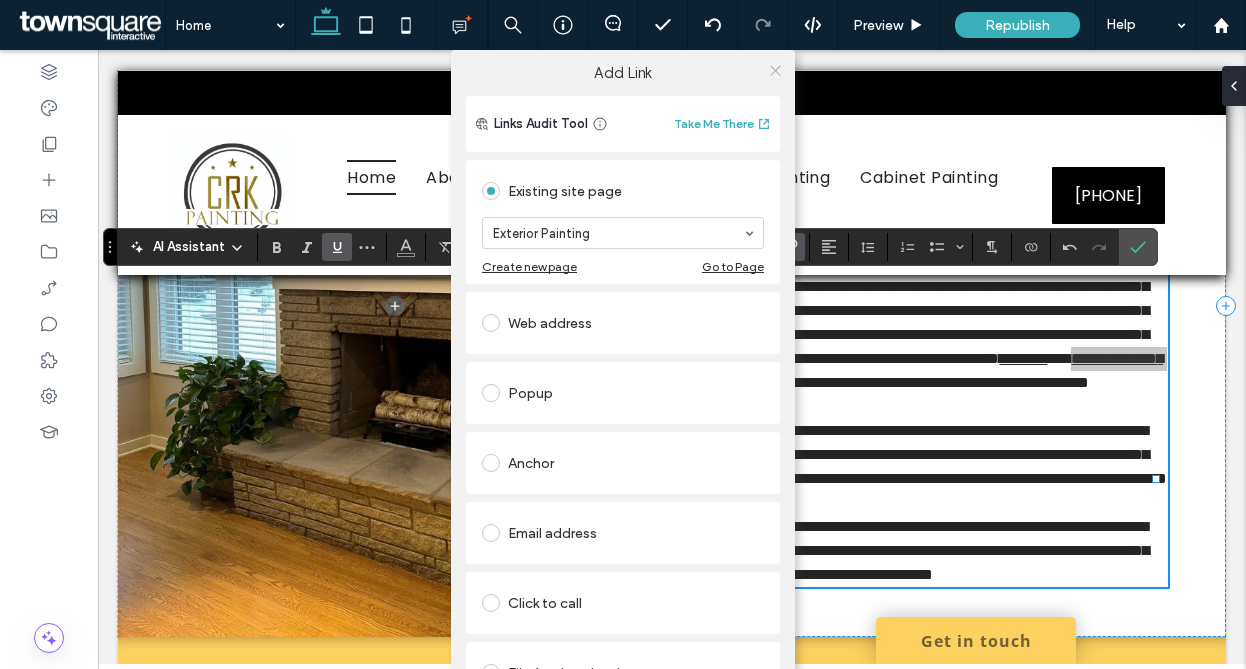 click 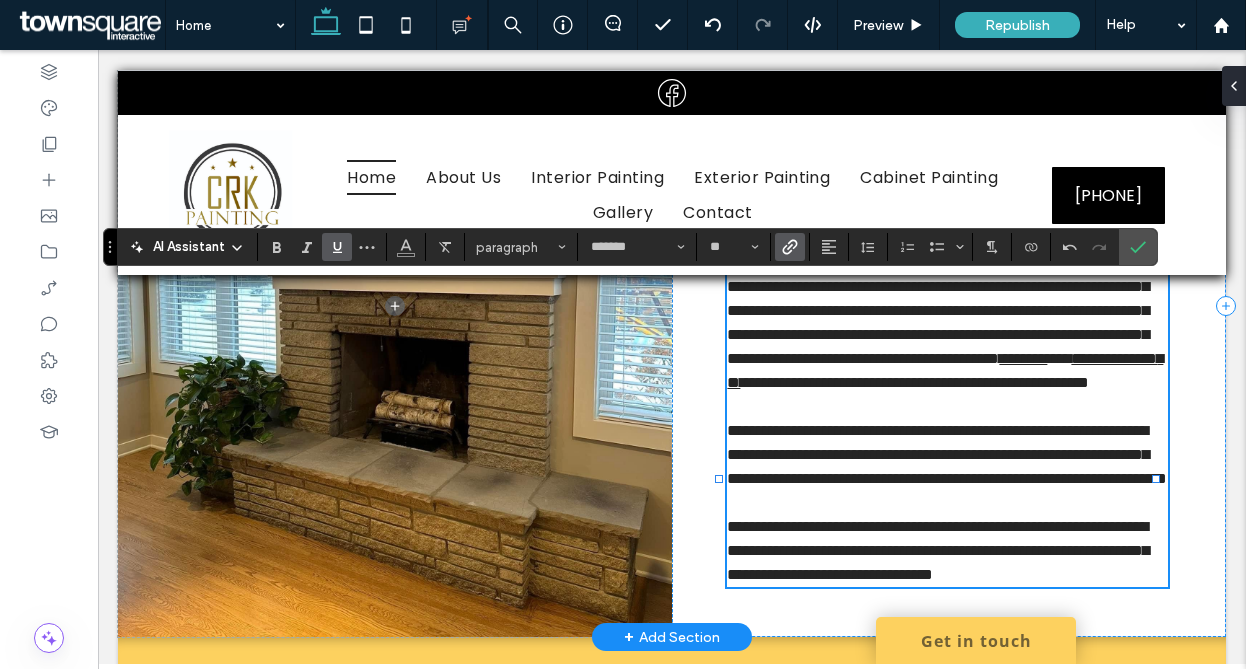 click on "**********" at bounding box center (914, 382) 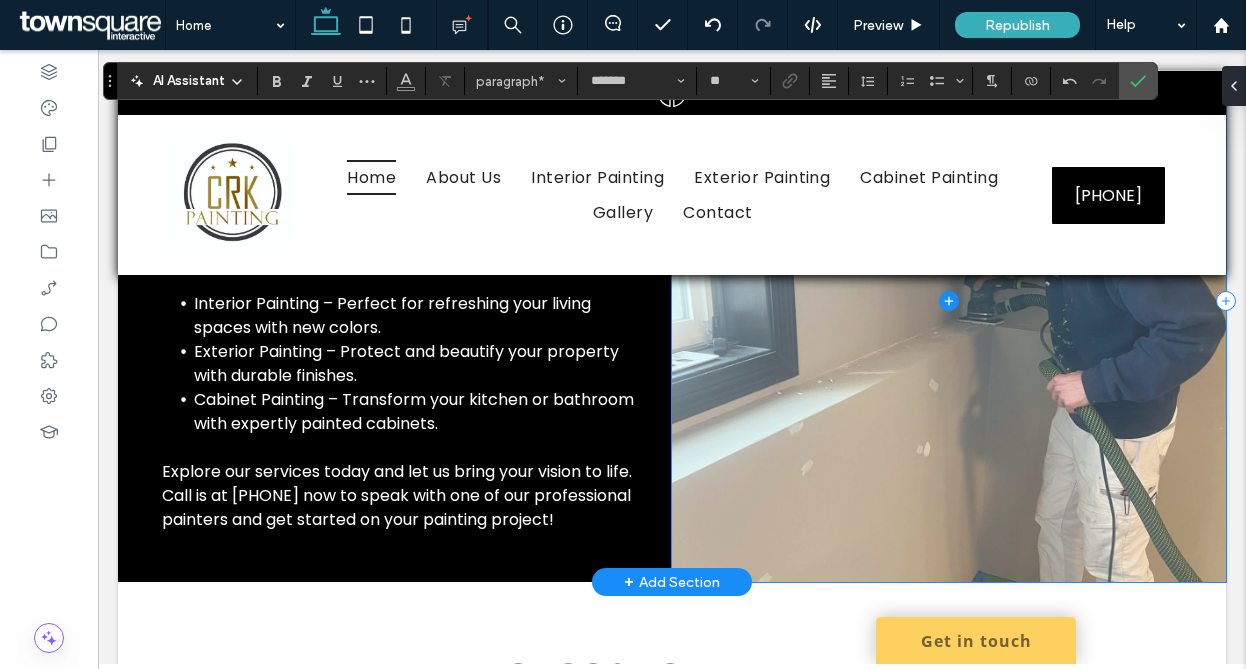 scroll, scrollTop: 2126, scrollLeft: 0, axis: vertical 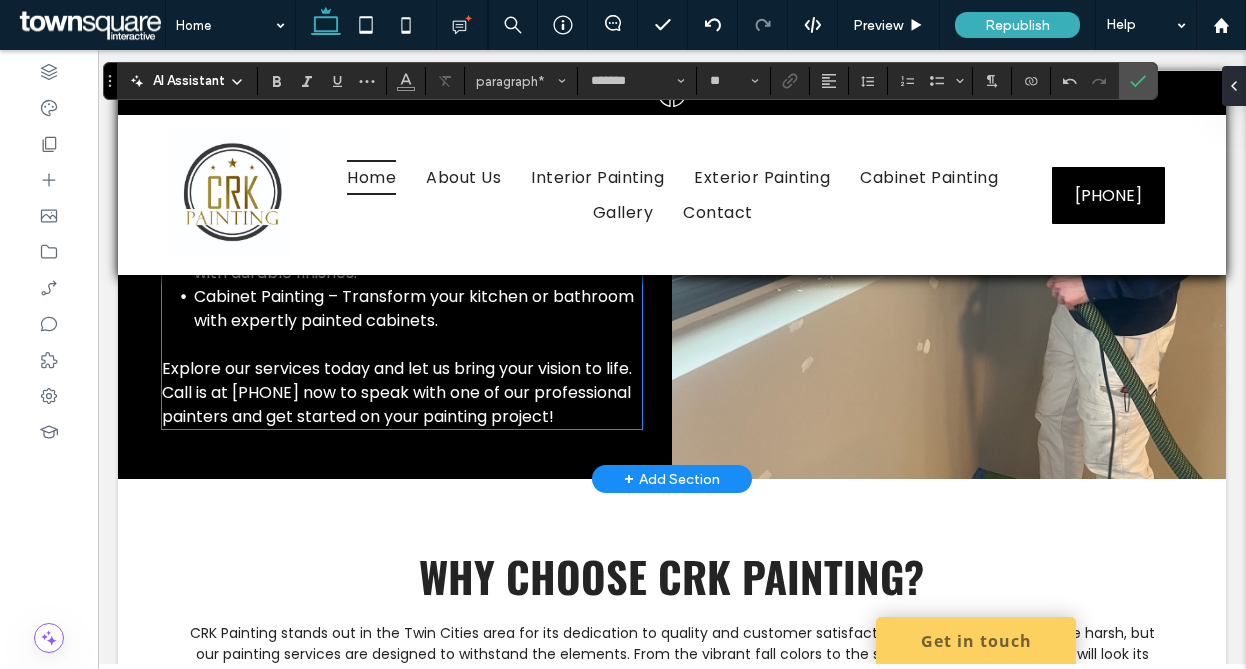 click on "Exterior Painting – Protect and beautify your property with durable finishes." at bounding box center [406, 260] 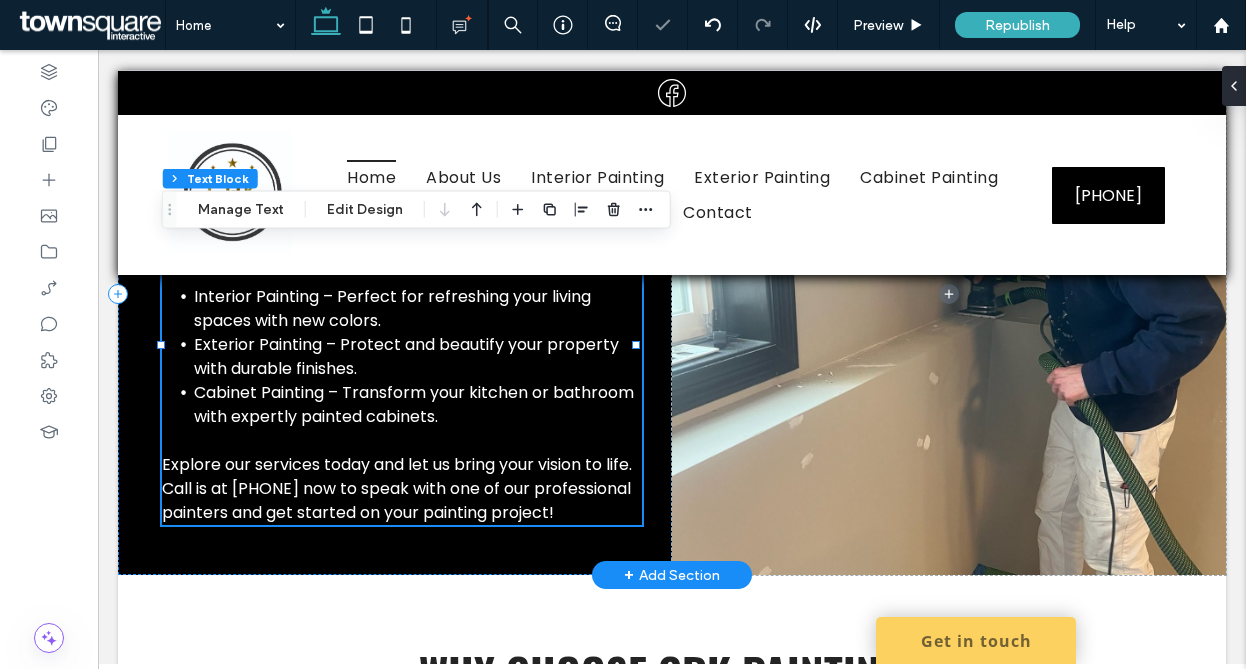 click on "Interior Painting – Perfect for refreshing your living spaces with new colors." at bounding box center (392, 308) 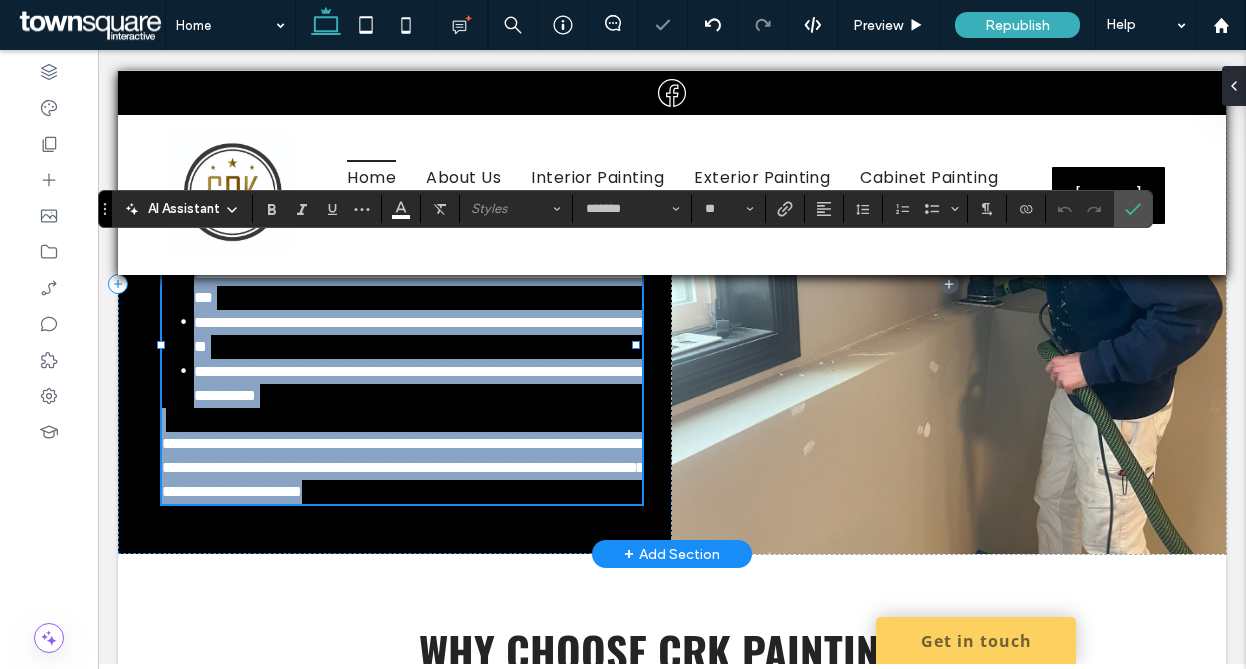 click on "**********" at bounding box center [419, 285] 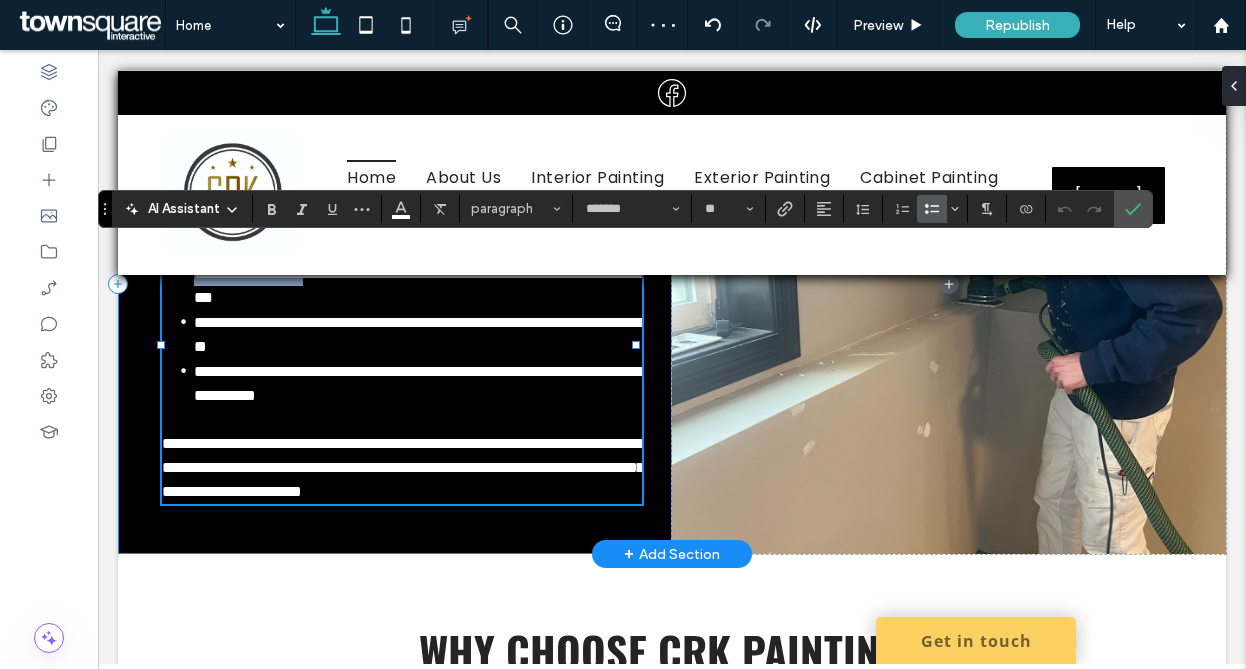 drag, startPoint x: 320, startPoint y: 401, endPoint x: 145, endPoint y: 406, distance: 175.07141 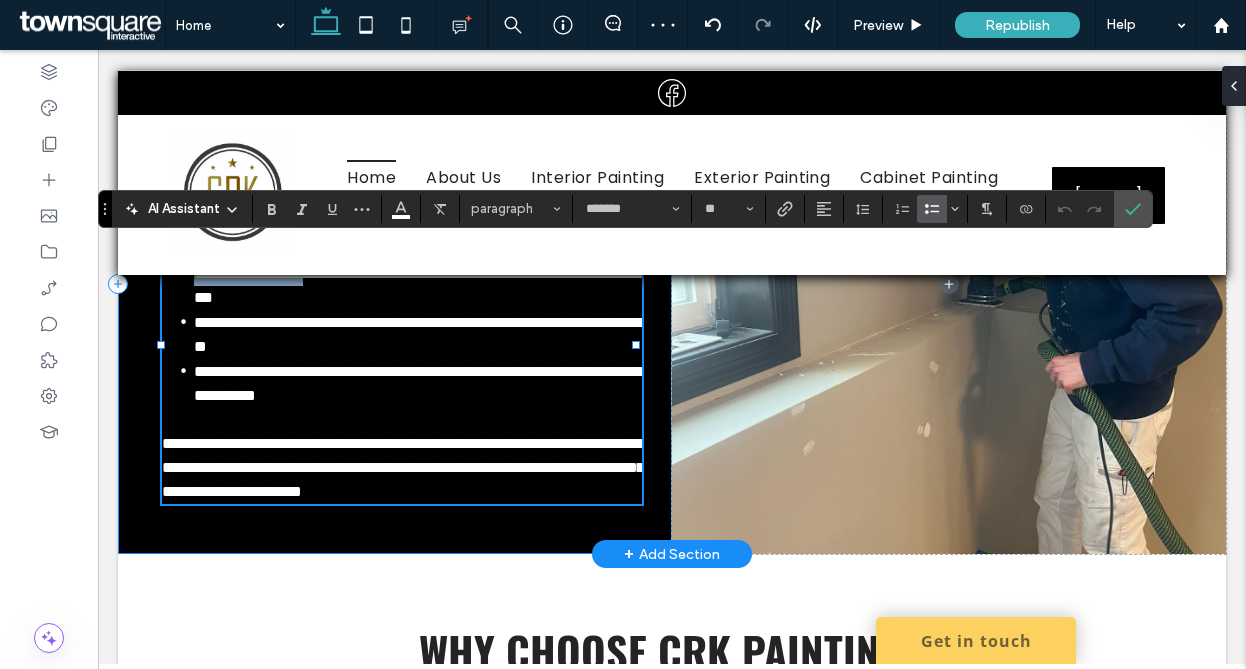 click on "**********" at bounding box center (395, 283) 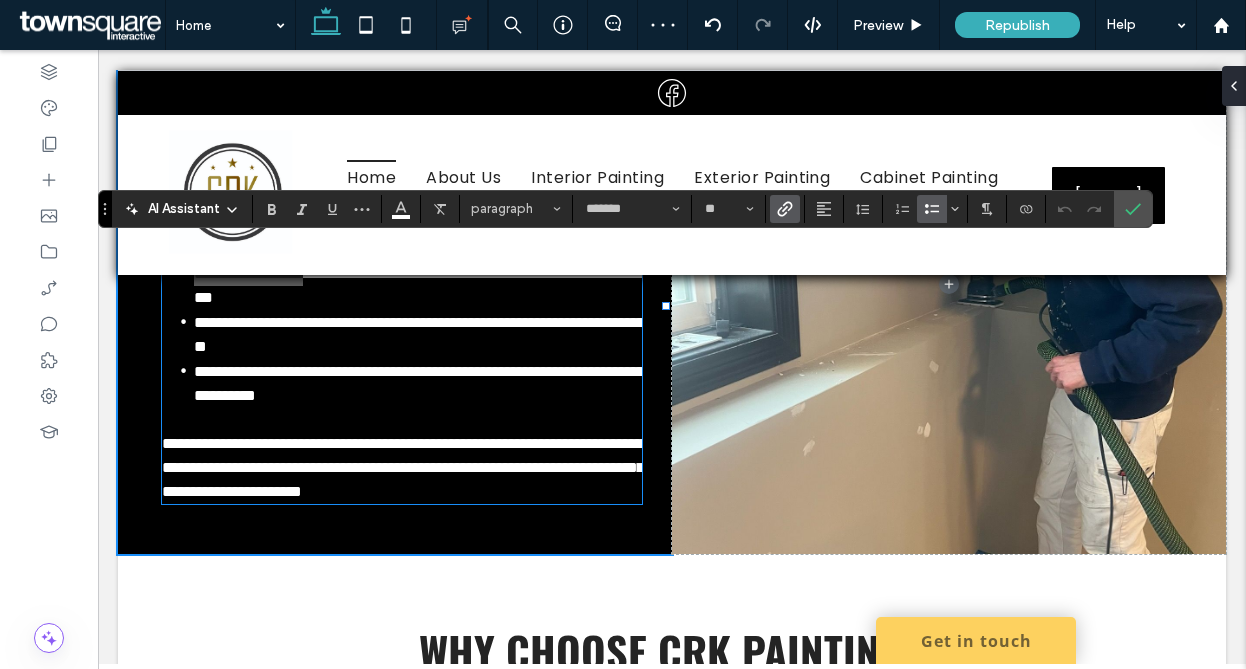 click 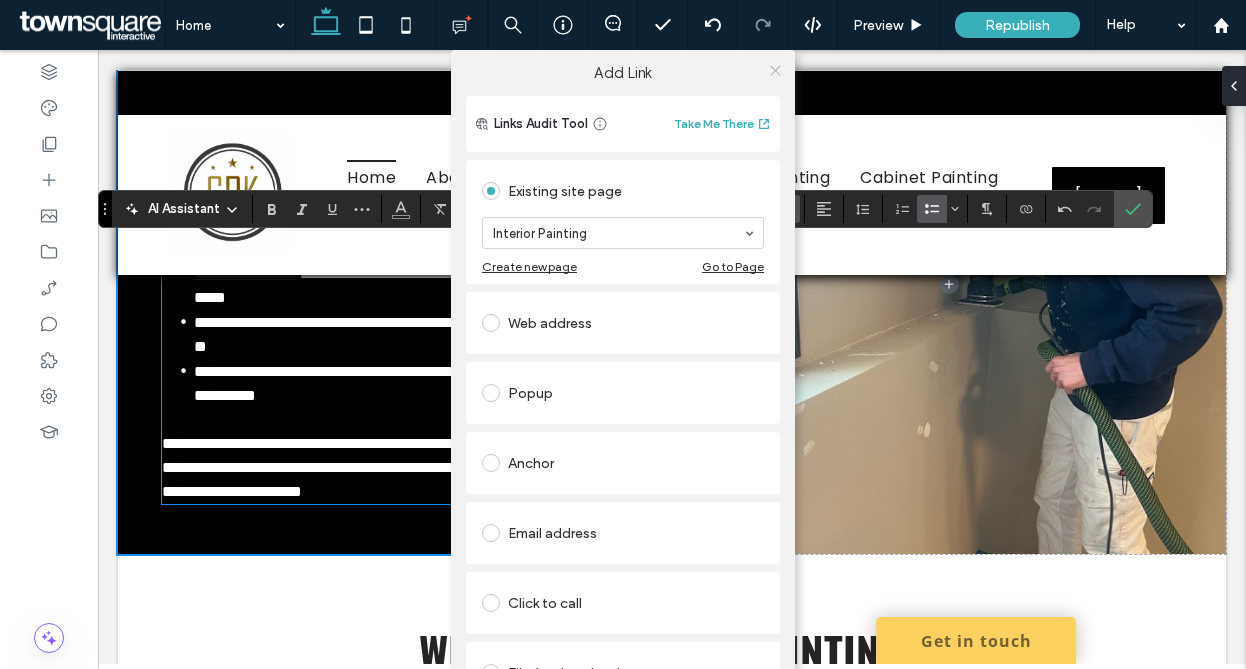 click 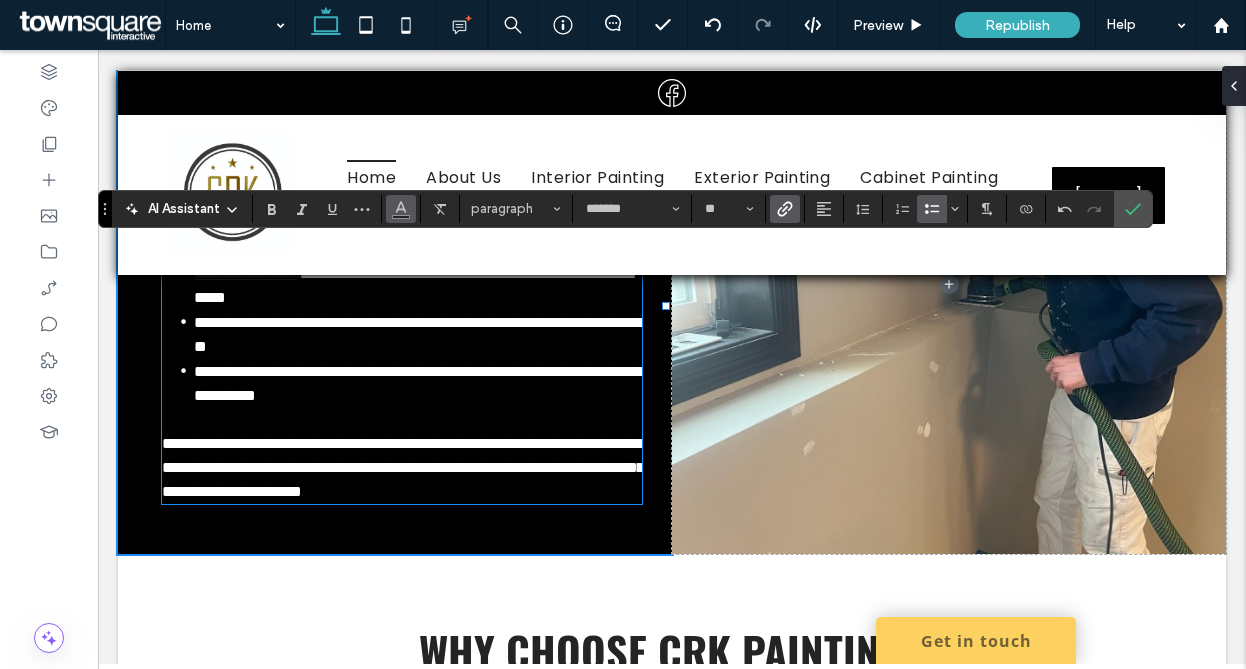 click 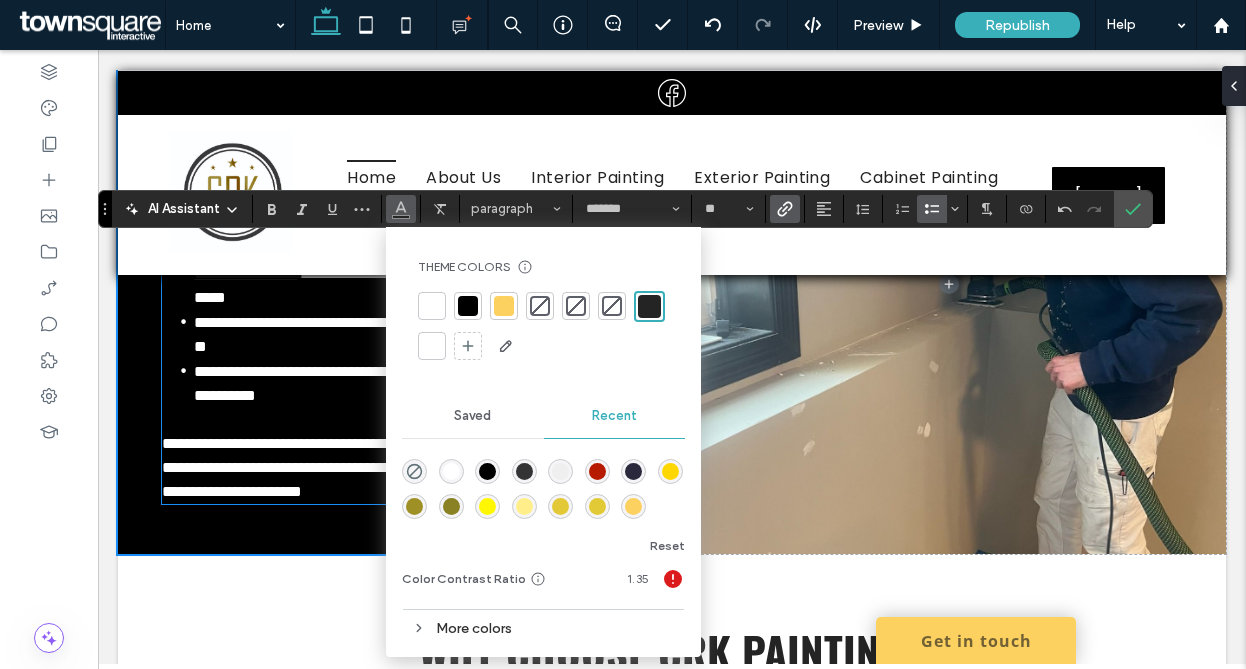 click at bounding box center [432, 306] 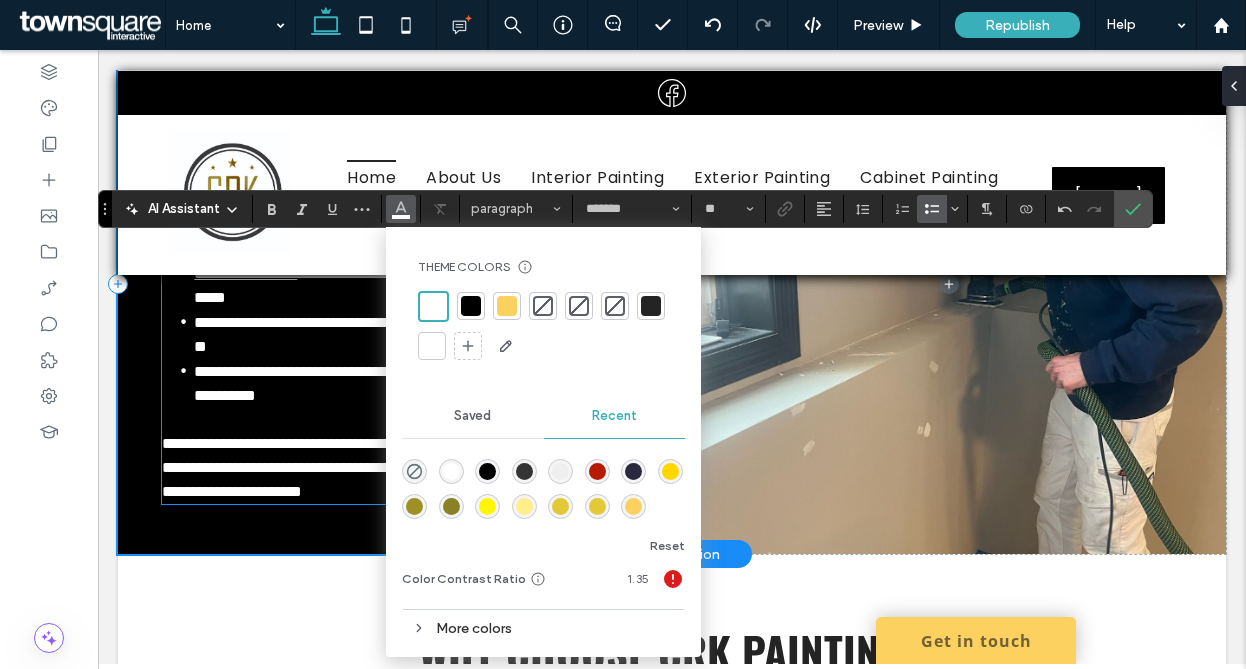 click on "**********" at bounding box center [413, 285] 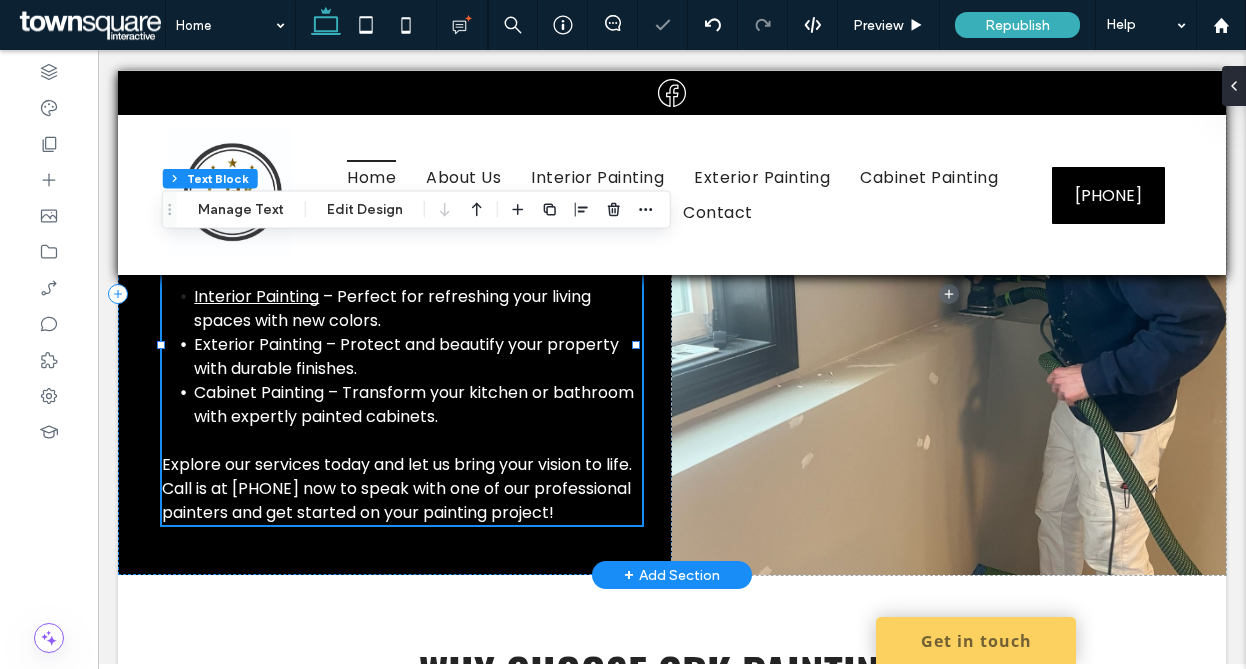 click on "Exterior Painting – Protect and beautify your property with durable finishes." at bounding box center [406, 356] 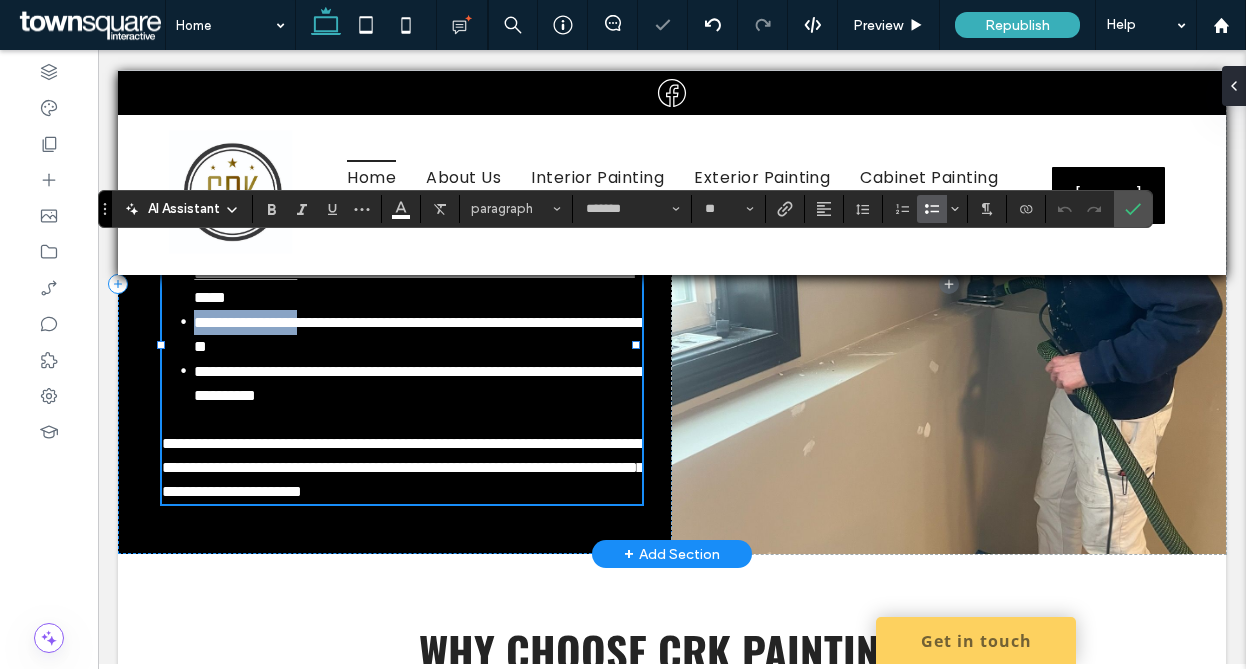 drag, startPoint x: 318, startPoint y: 453, endPoint x: 178, endPoint y: 451, distance: 140.01428 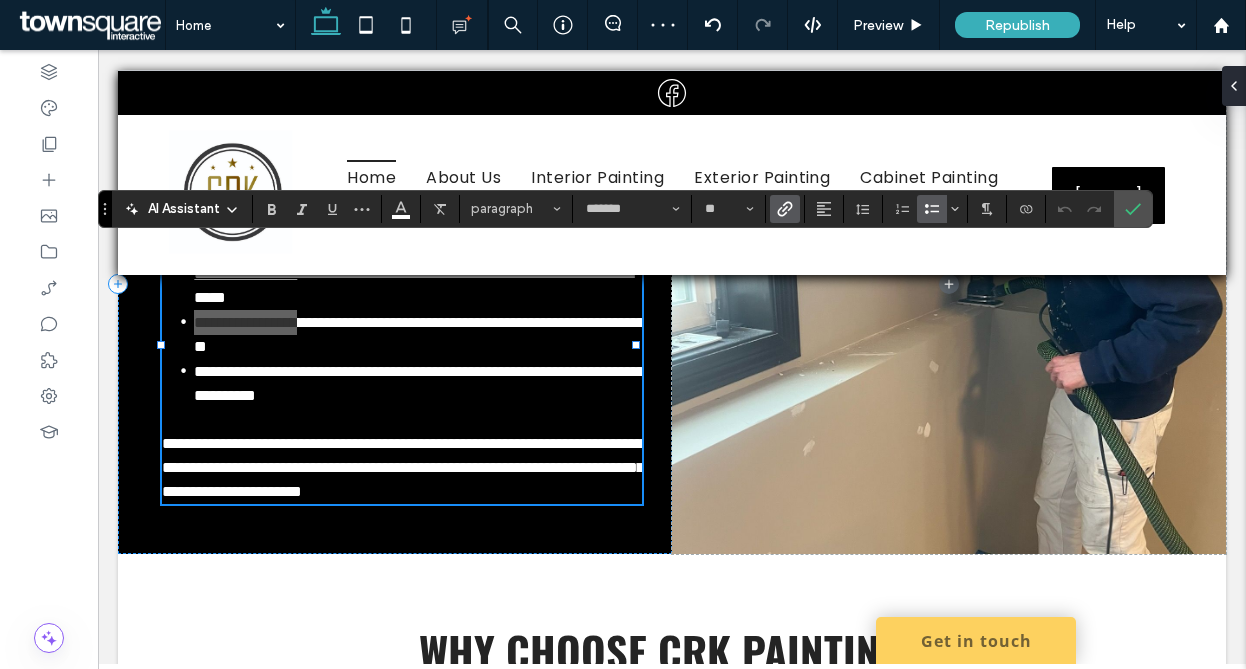 click at bounding box center (781, 209) 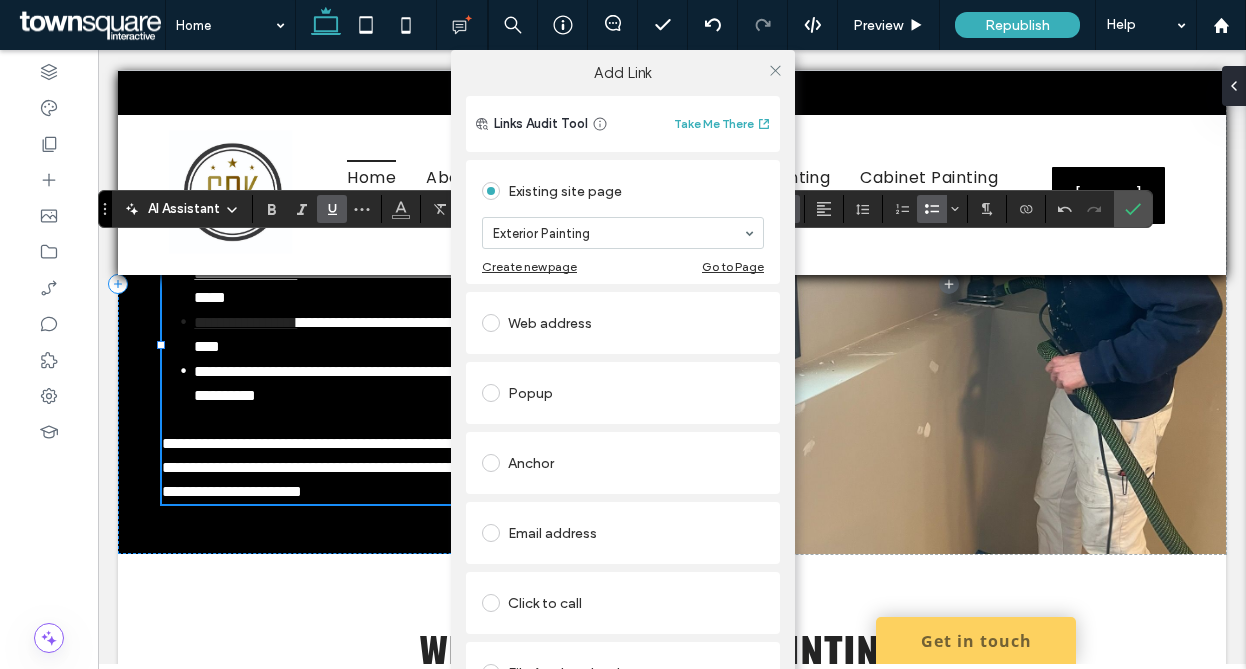 click on "Add Link" at bounding box center (623, 73) 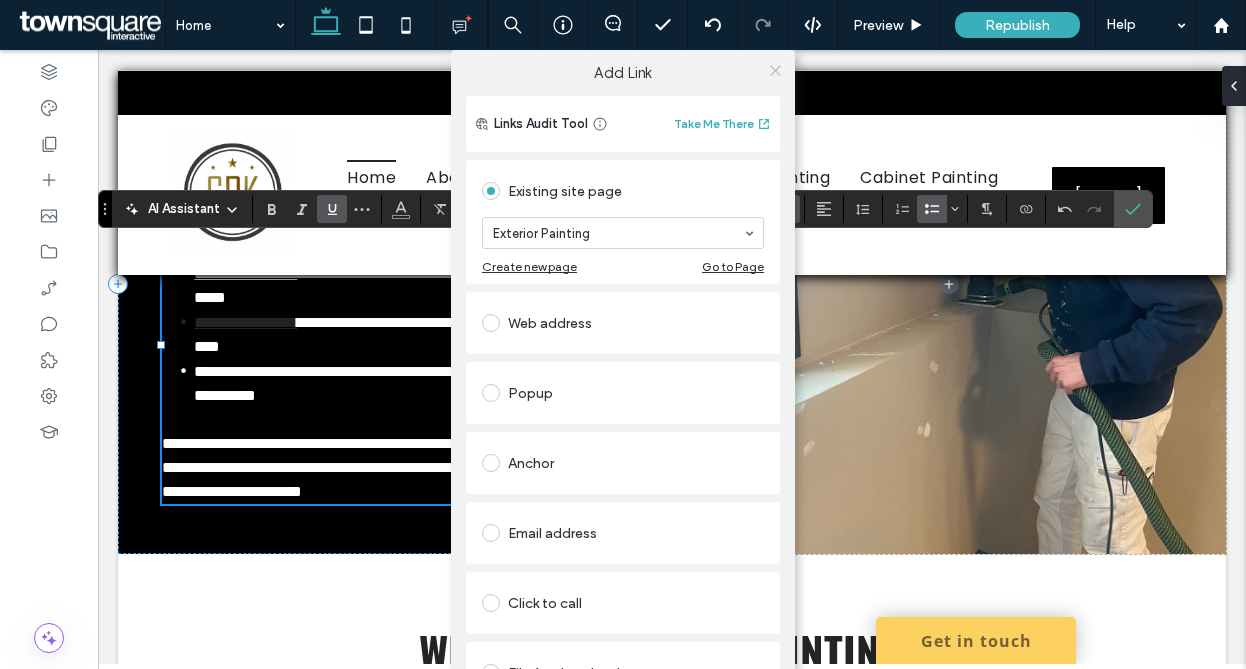 click 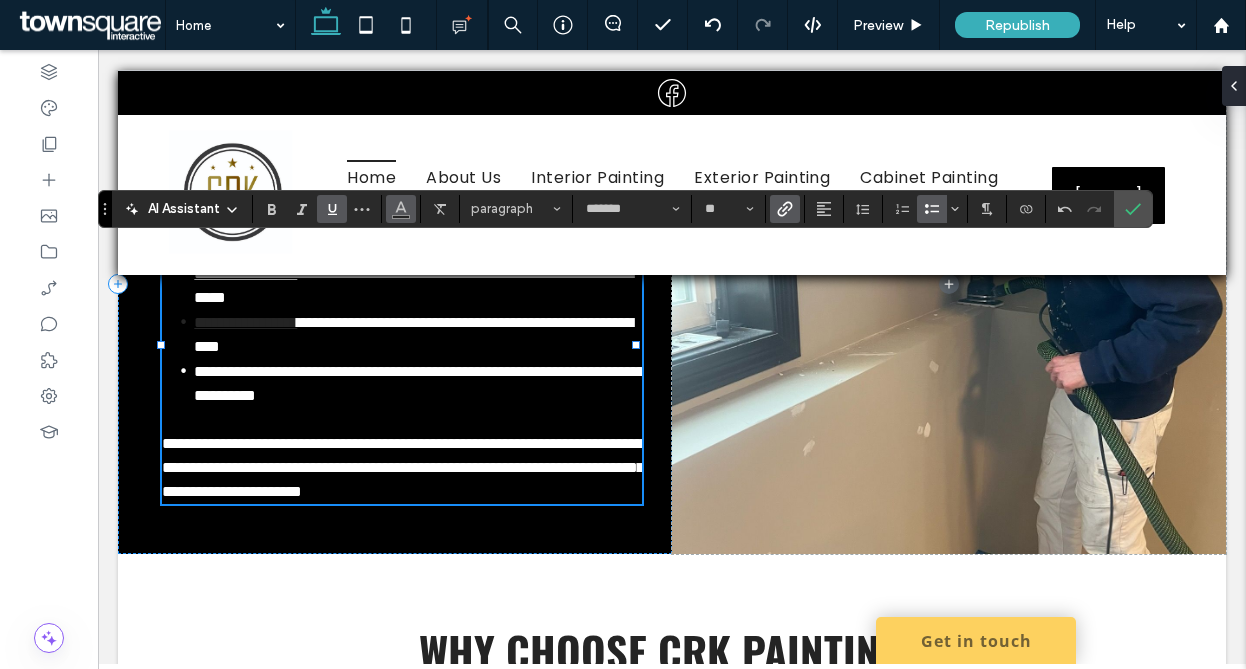 click 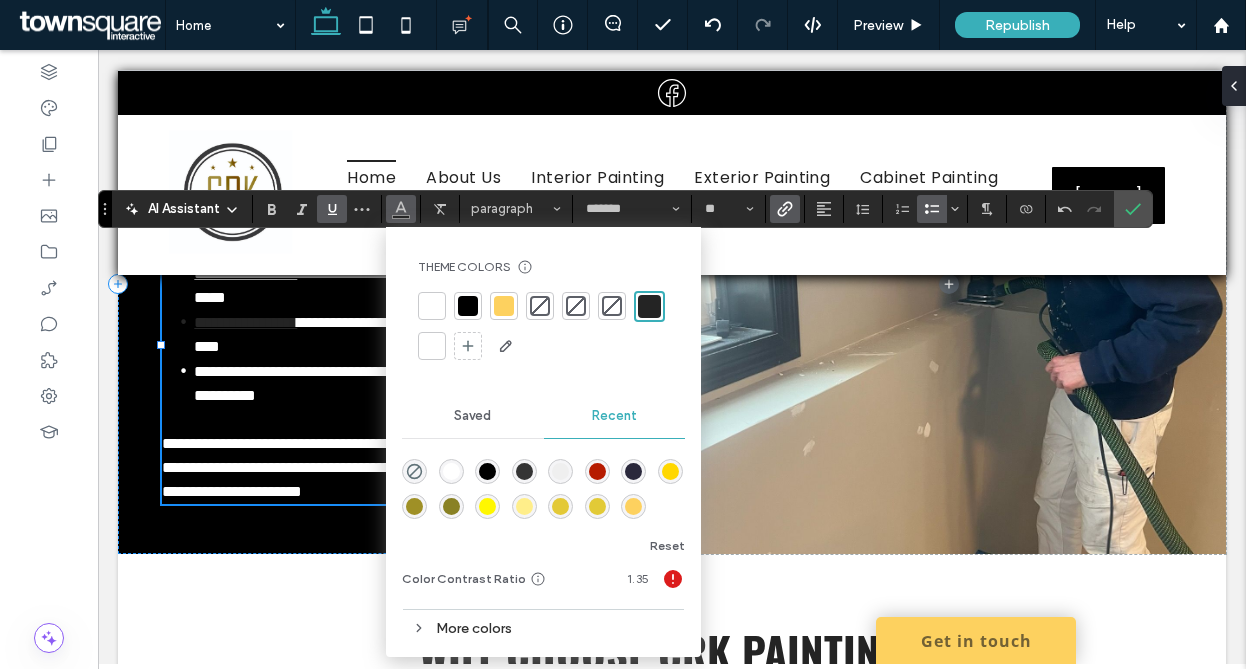drag, startPoint x: 441, startPoint y: 308, endPoint x: 406, endPoint y: 324, distance: 38.483765 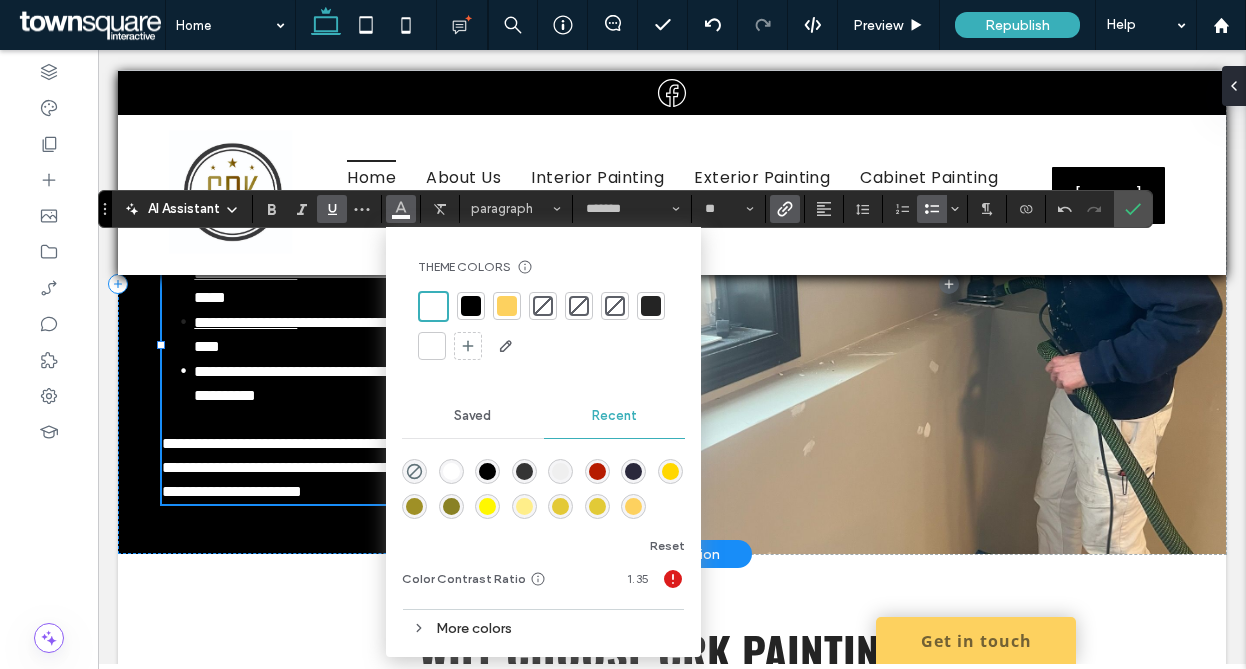 click on "**********" at bounding box center [413, 334] 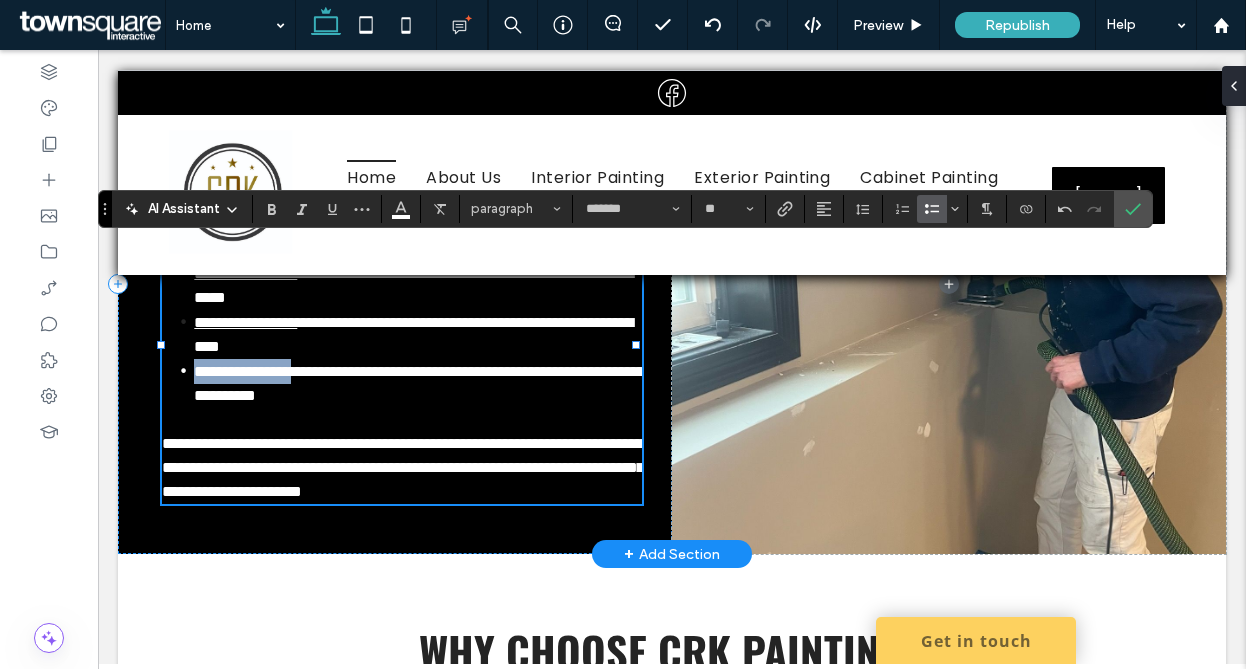 drag, startPoint x: 325, startPoint y: 496, endPoint x: 186, endPoint y: 500, distance: 139.05754 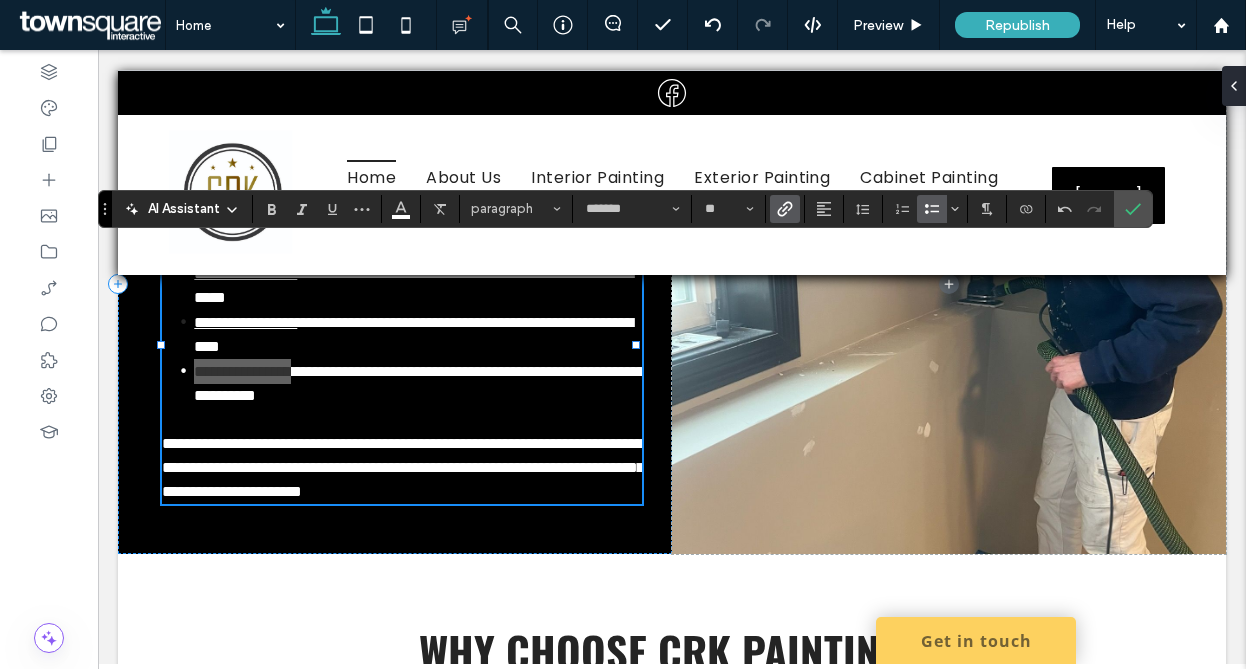 click at bounding box center (781, 209) 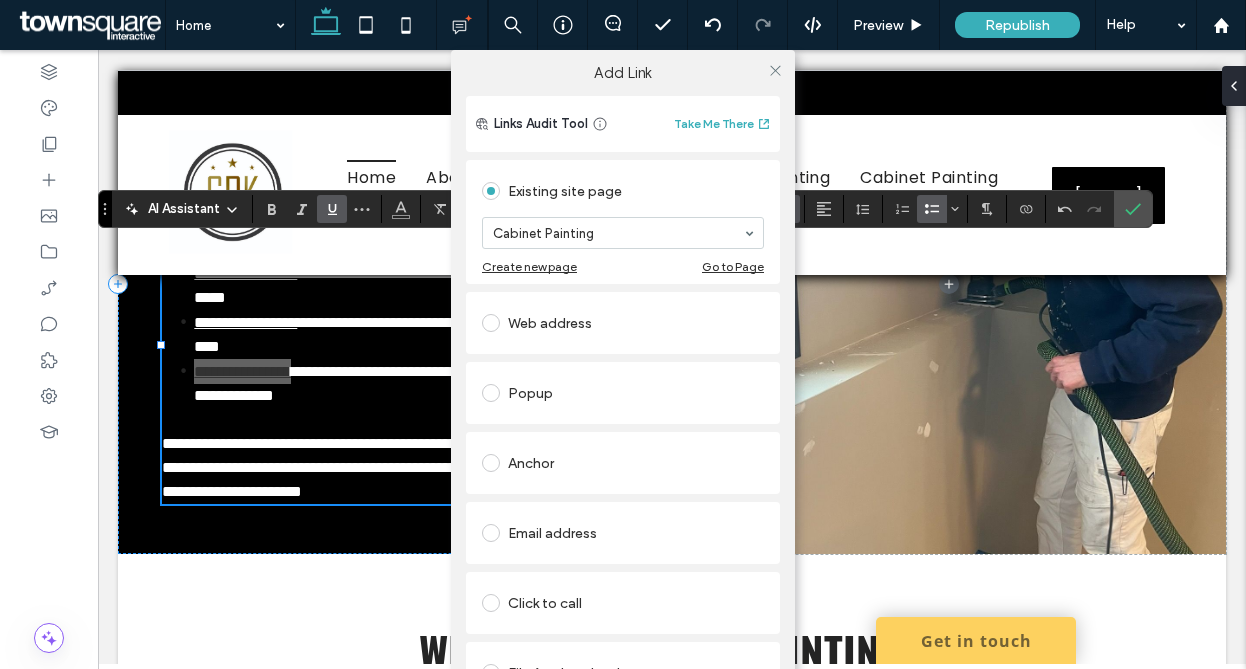 click at bounding box center (775, 70) 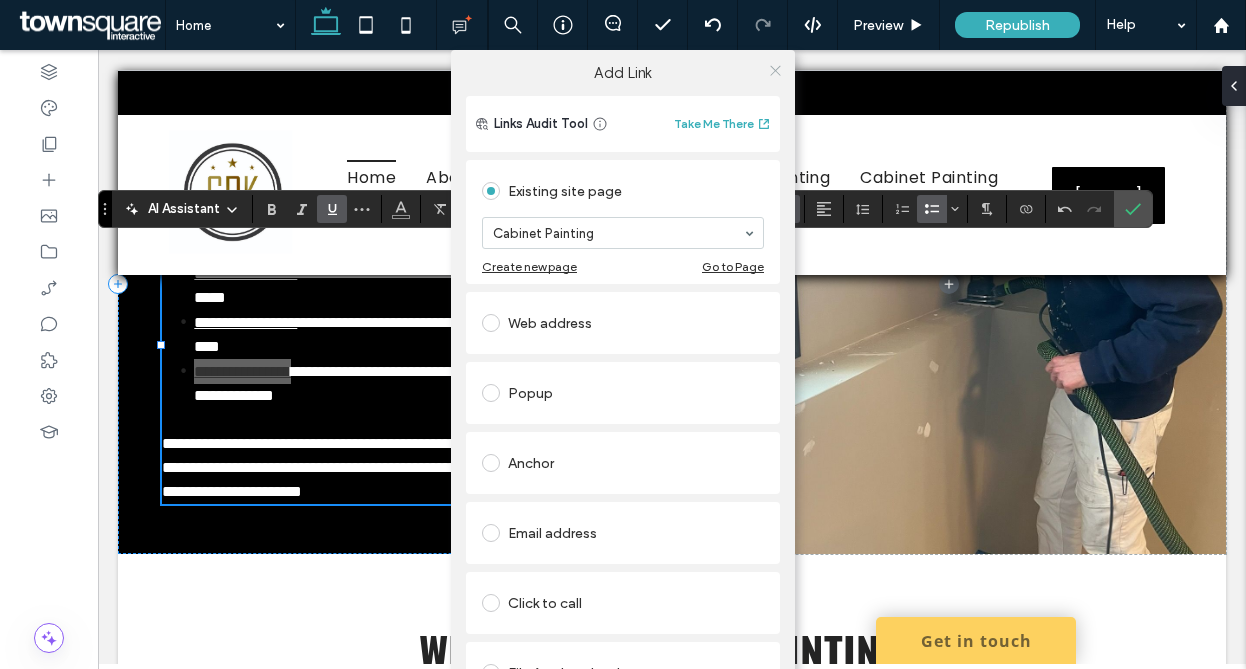 click 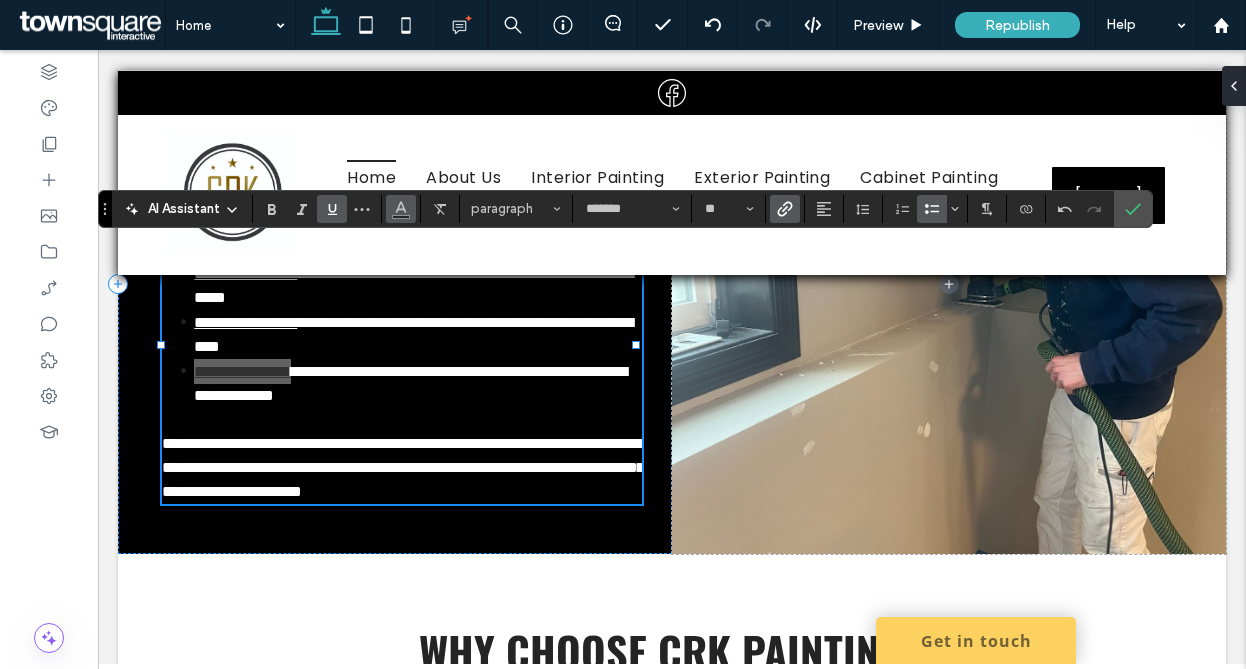 click 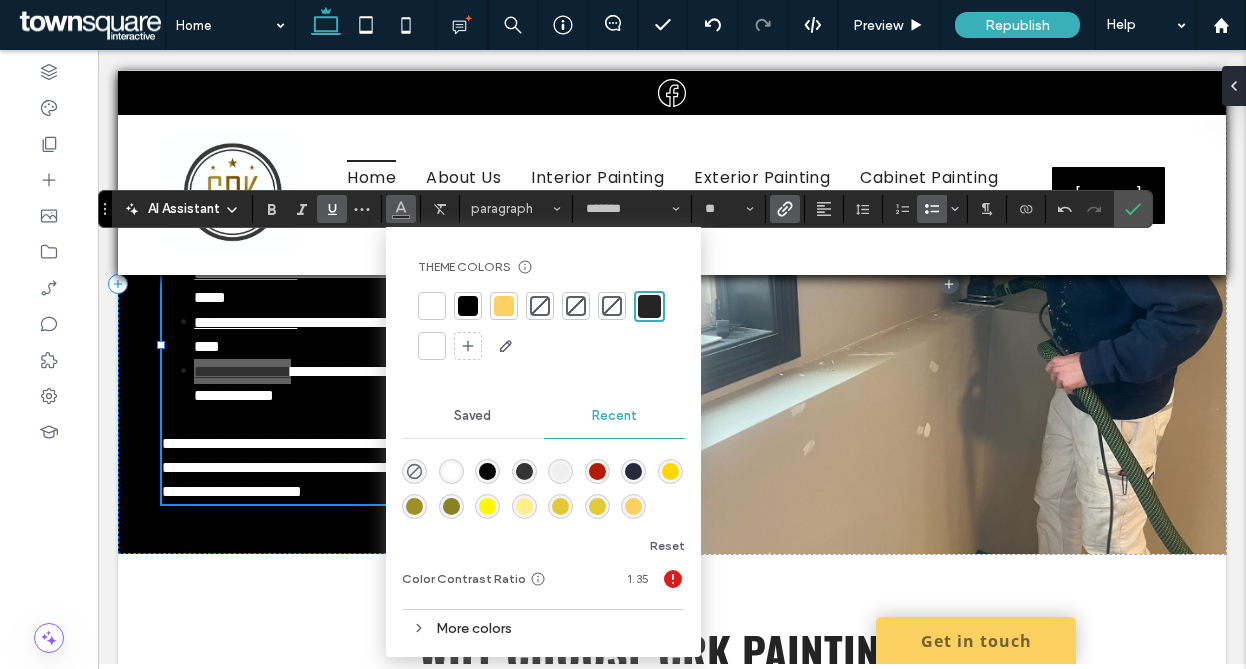 click at bounding box center [432, 306] 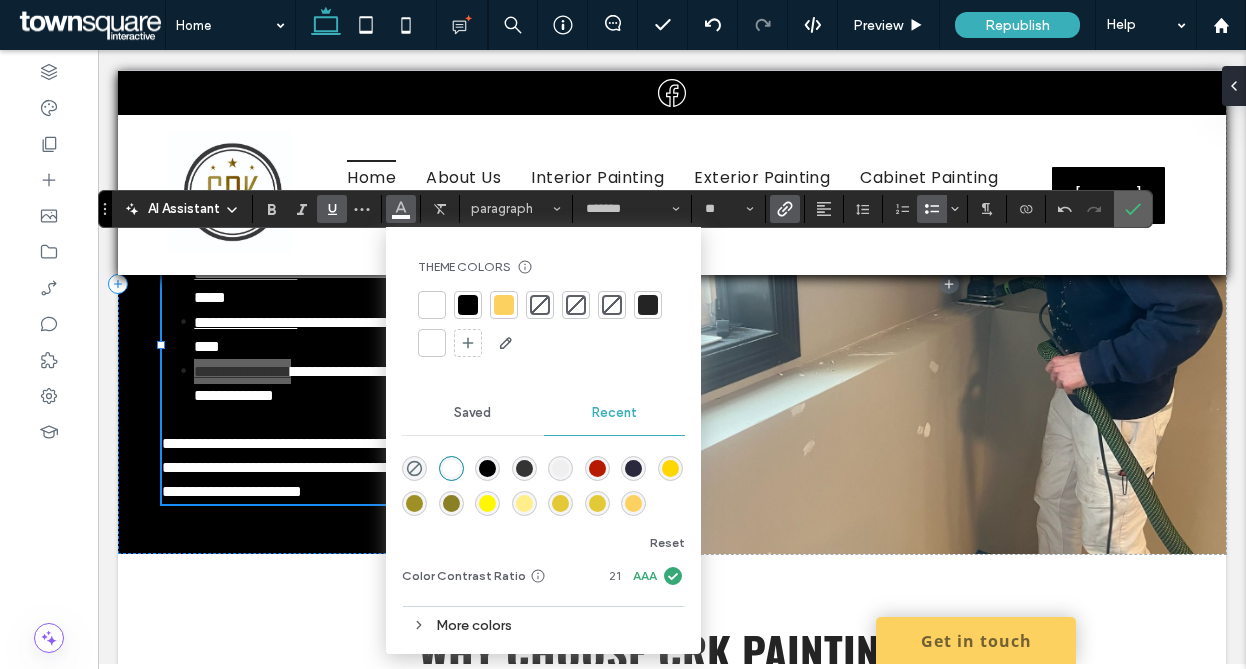 drag, startPoint x: 1122, startPoint y: 205, endPoint x: 860, endPoint y: 279, distance: 272.24988 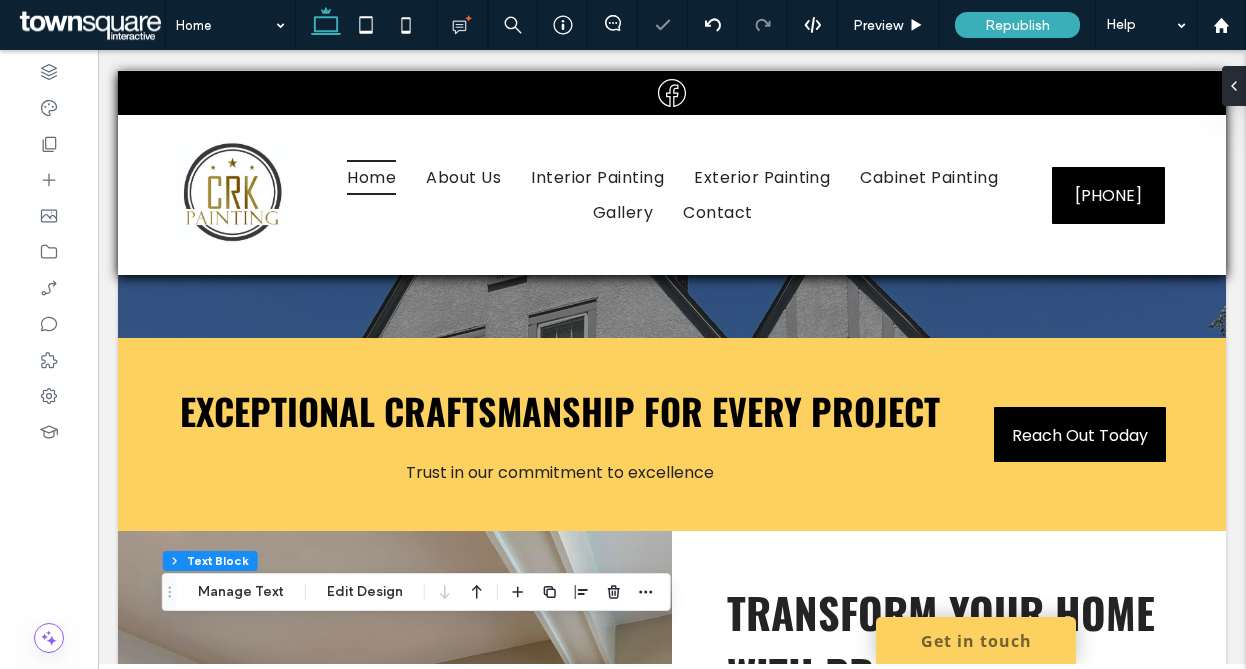 scroll, scrollTop: 0, scrollLeft: 0, axis: both 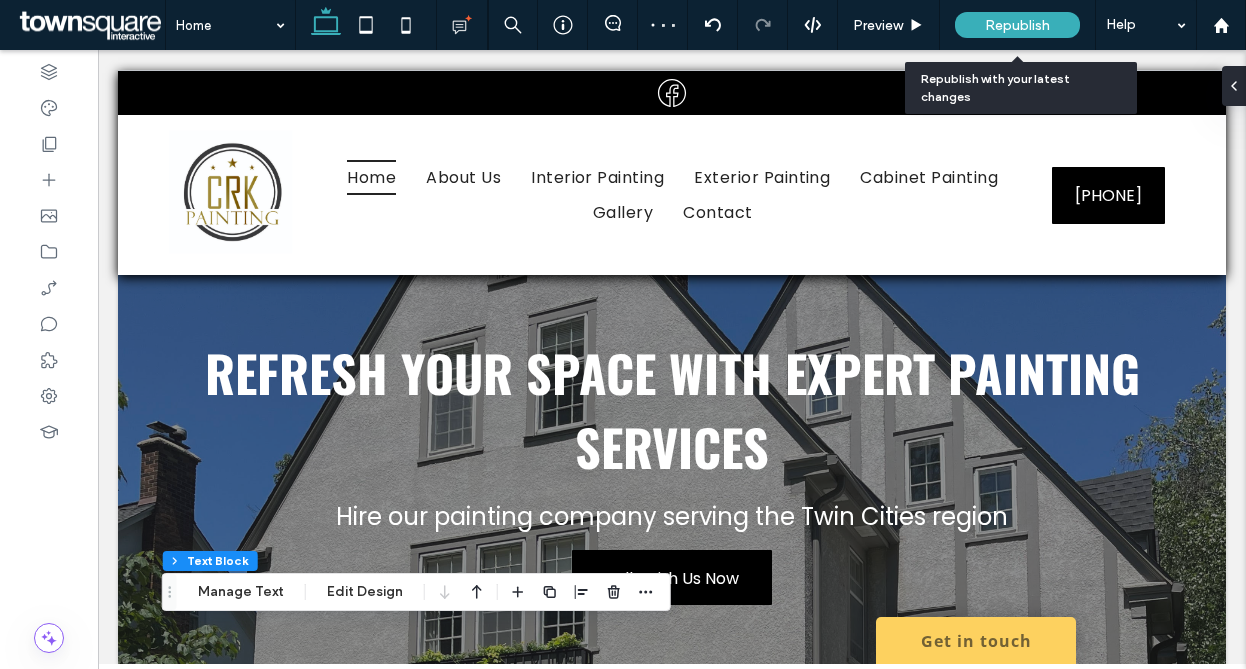 click on "Republish" at bounding box center [1017, 25] 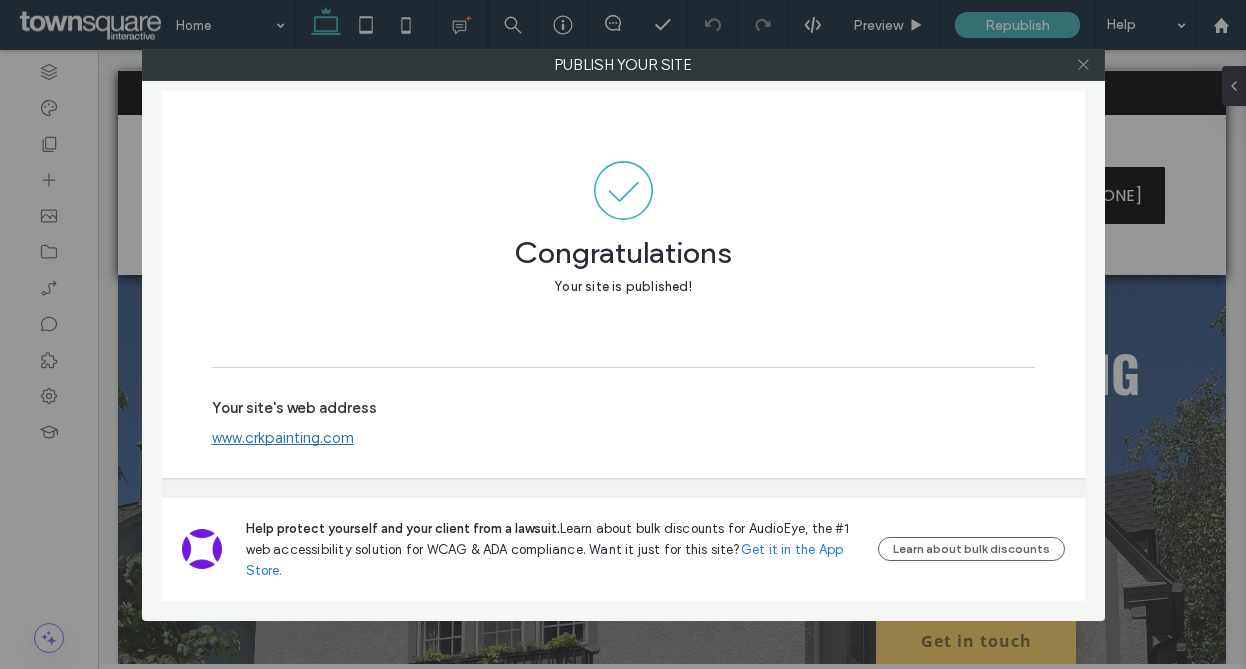 click 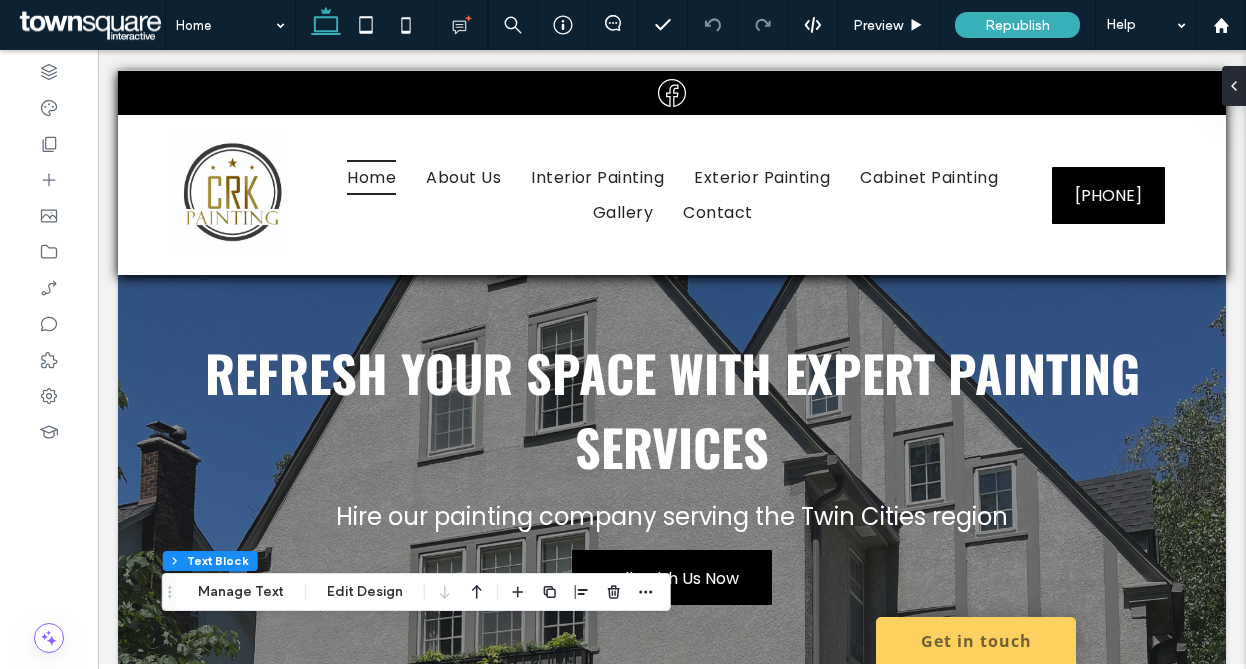 click at bounding box center [90, 25] 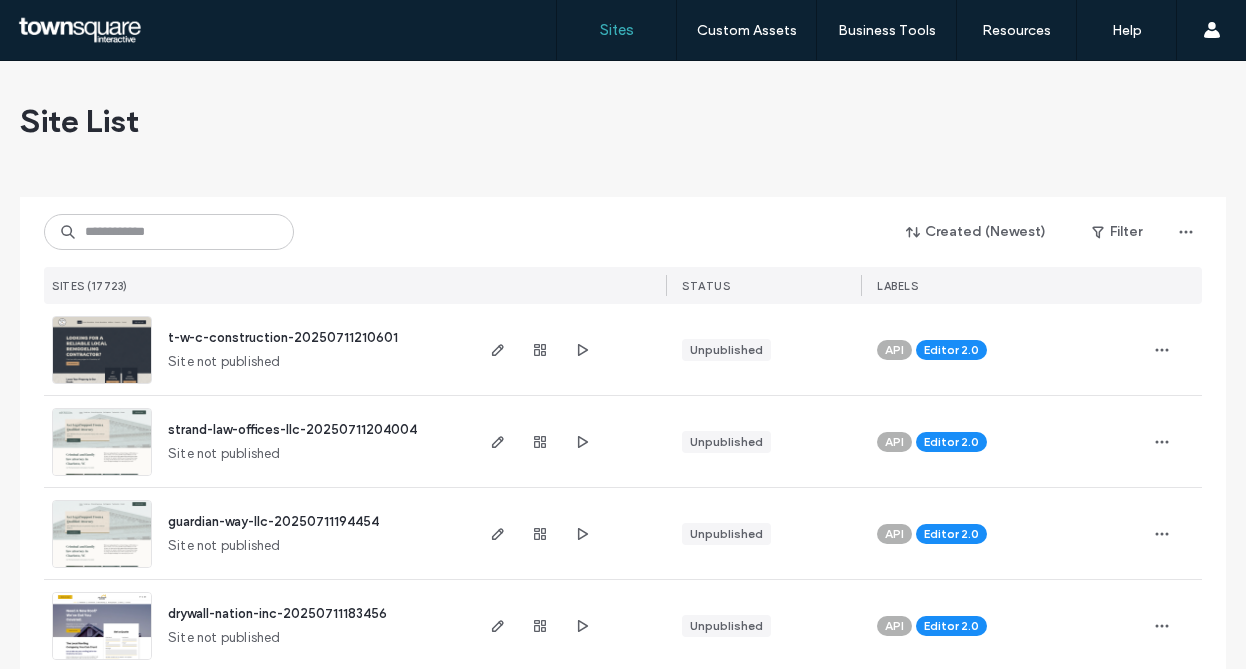 scroll, scrollTop: 0, scrollLeft: 0, axis: both 